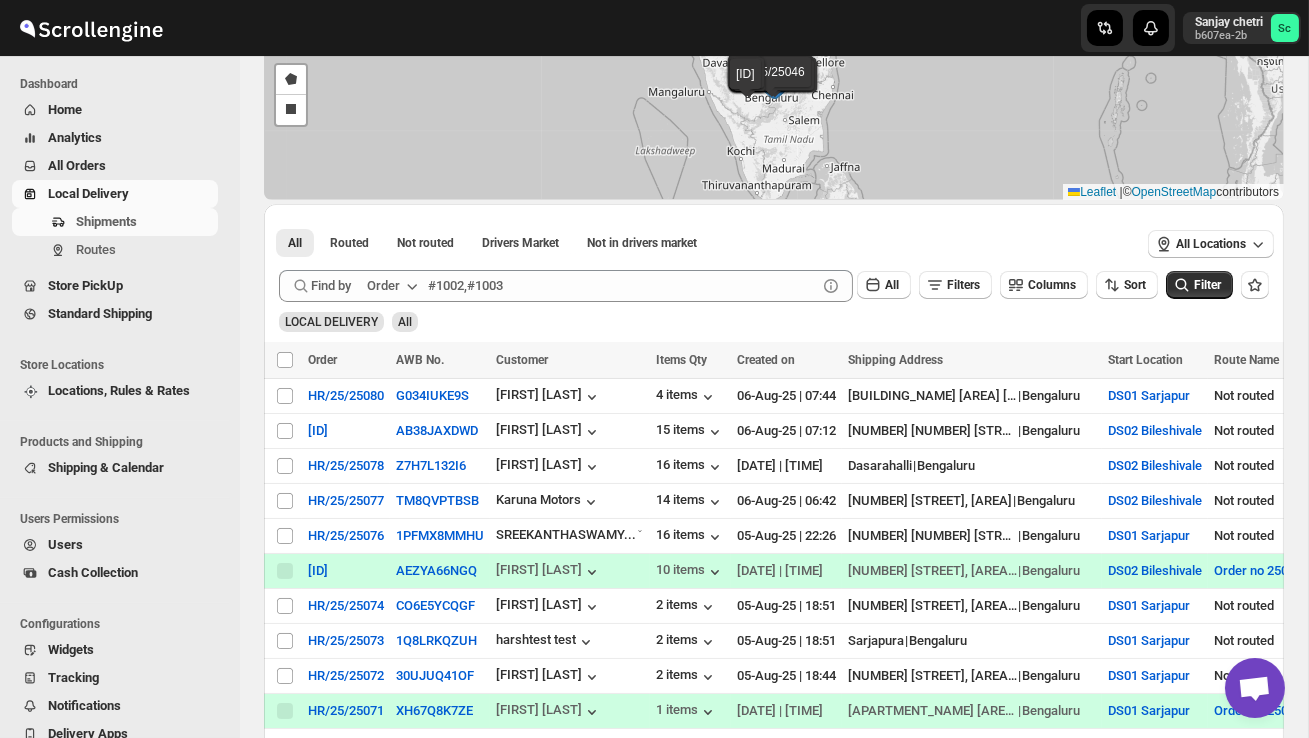 scroll, scrollTop: 181, scrollLeft: 0, axis: vertical 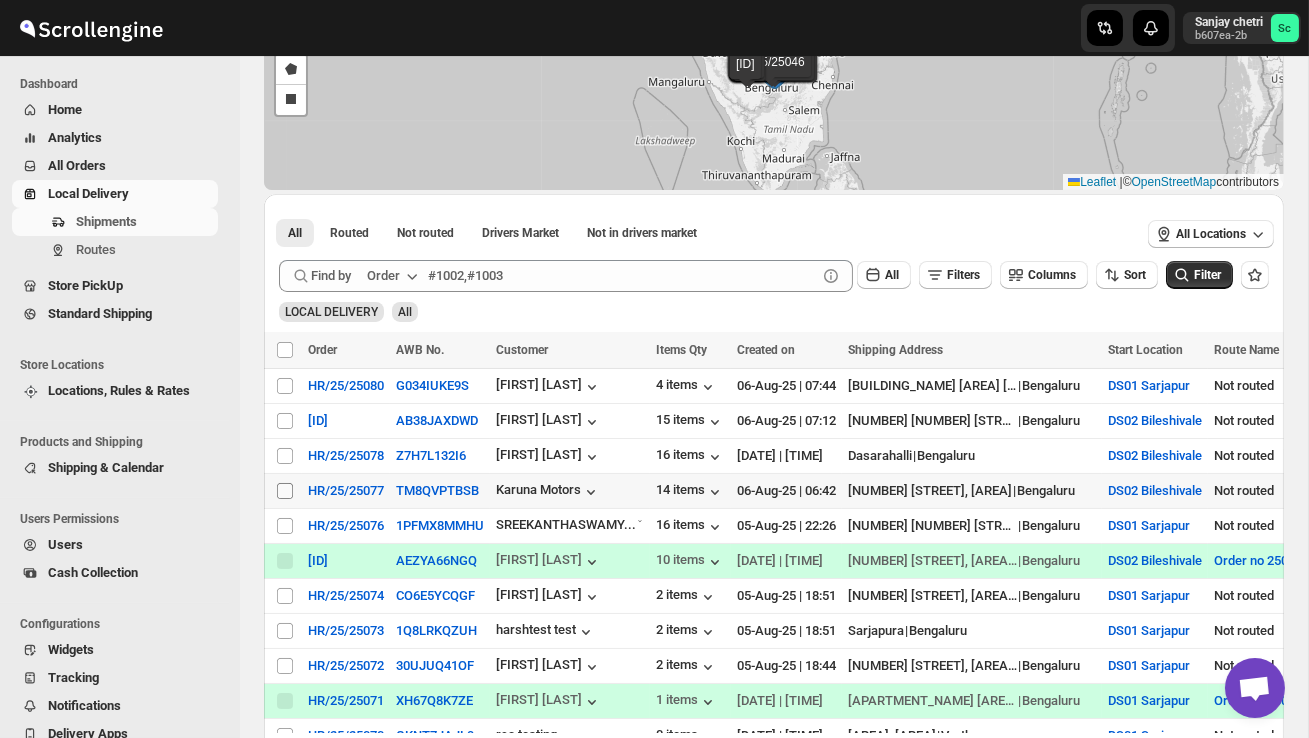 click on "Select shipment" at bounding box center (285, 491) 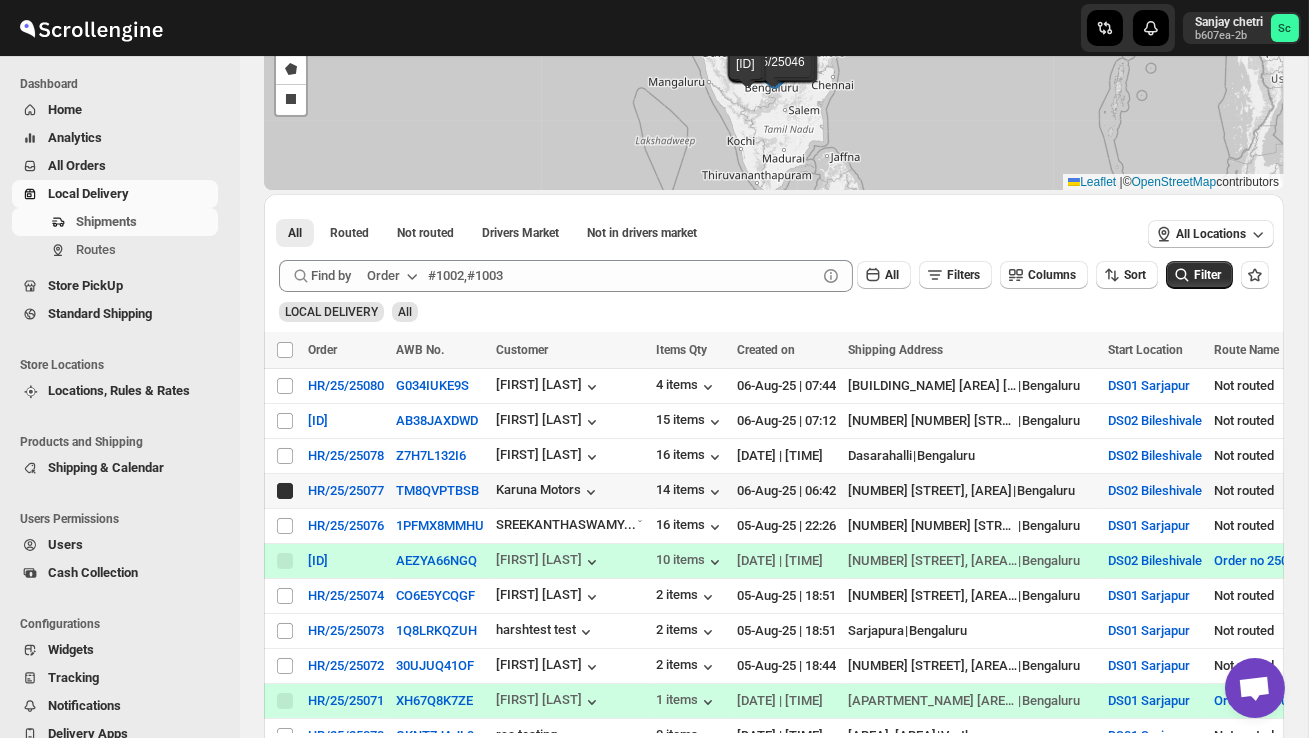 checkbox on "true" 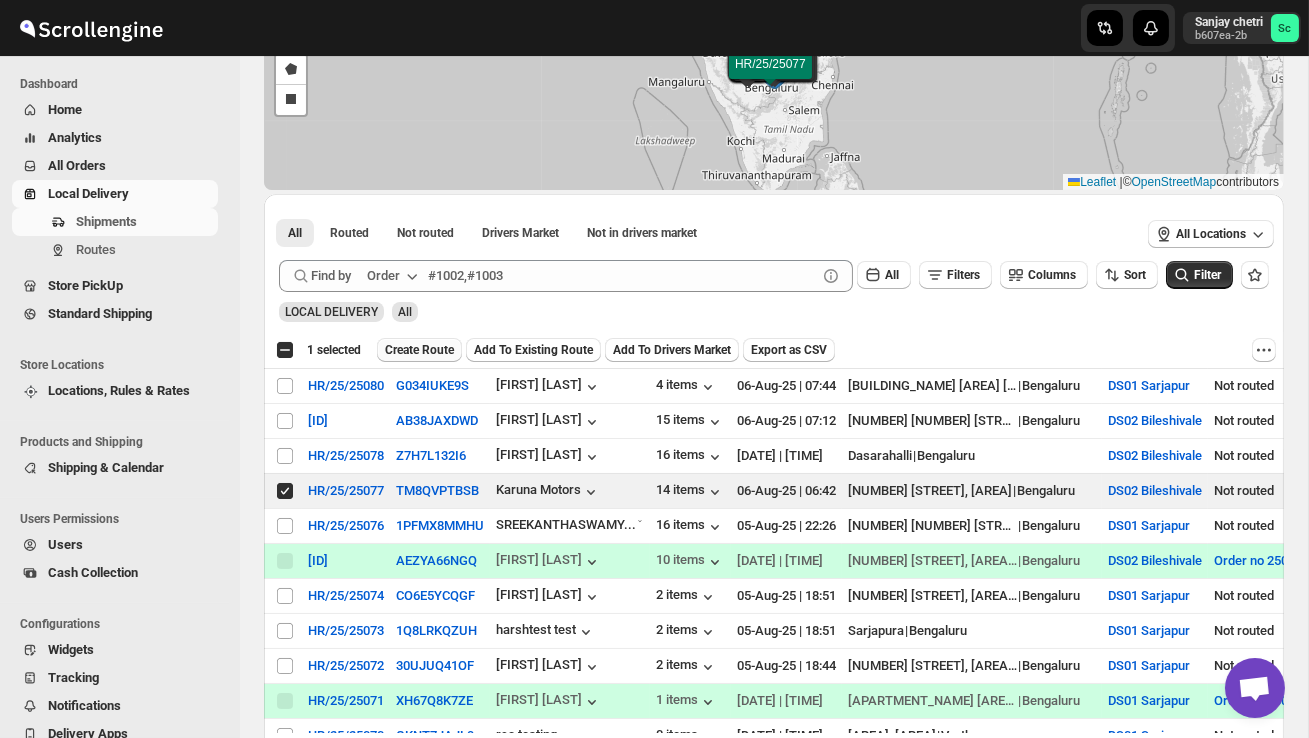 click on "Create Route" at bounding box center (419, 350) 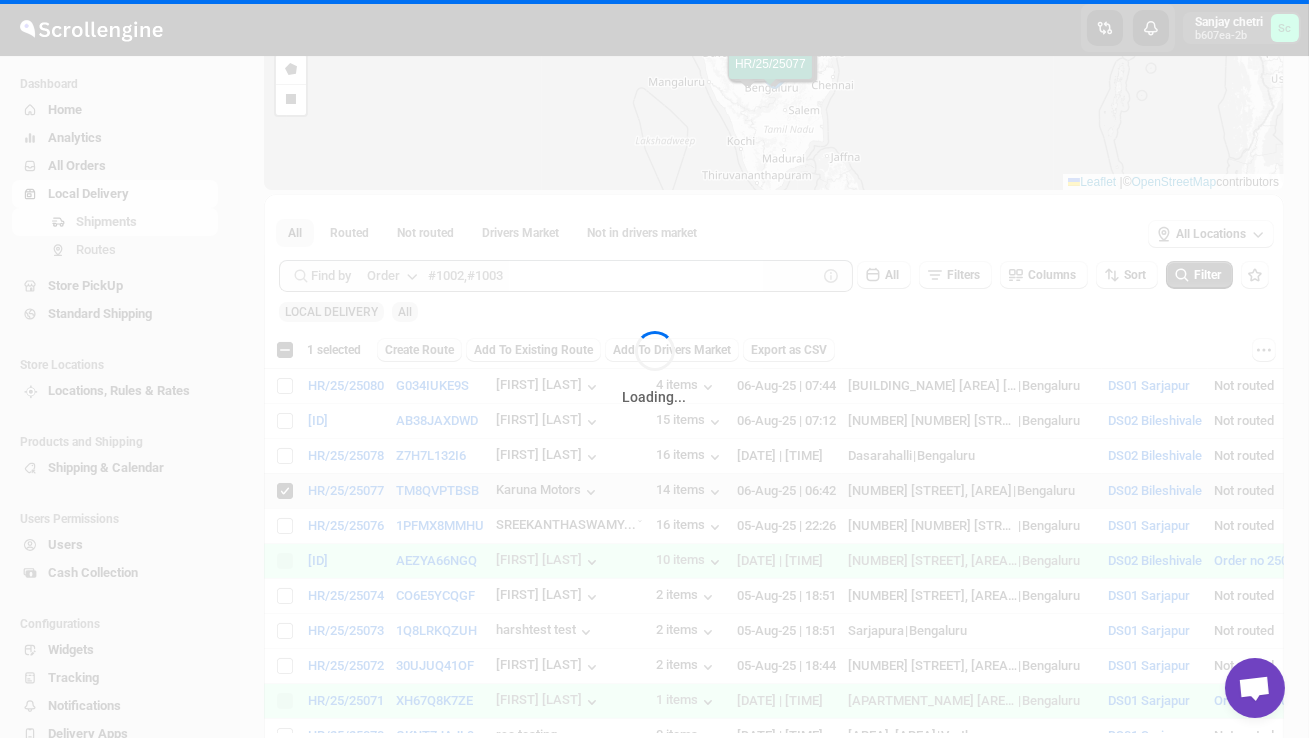 scroll, scrollTop: 0, scrollLeft: 0, axis: both 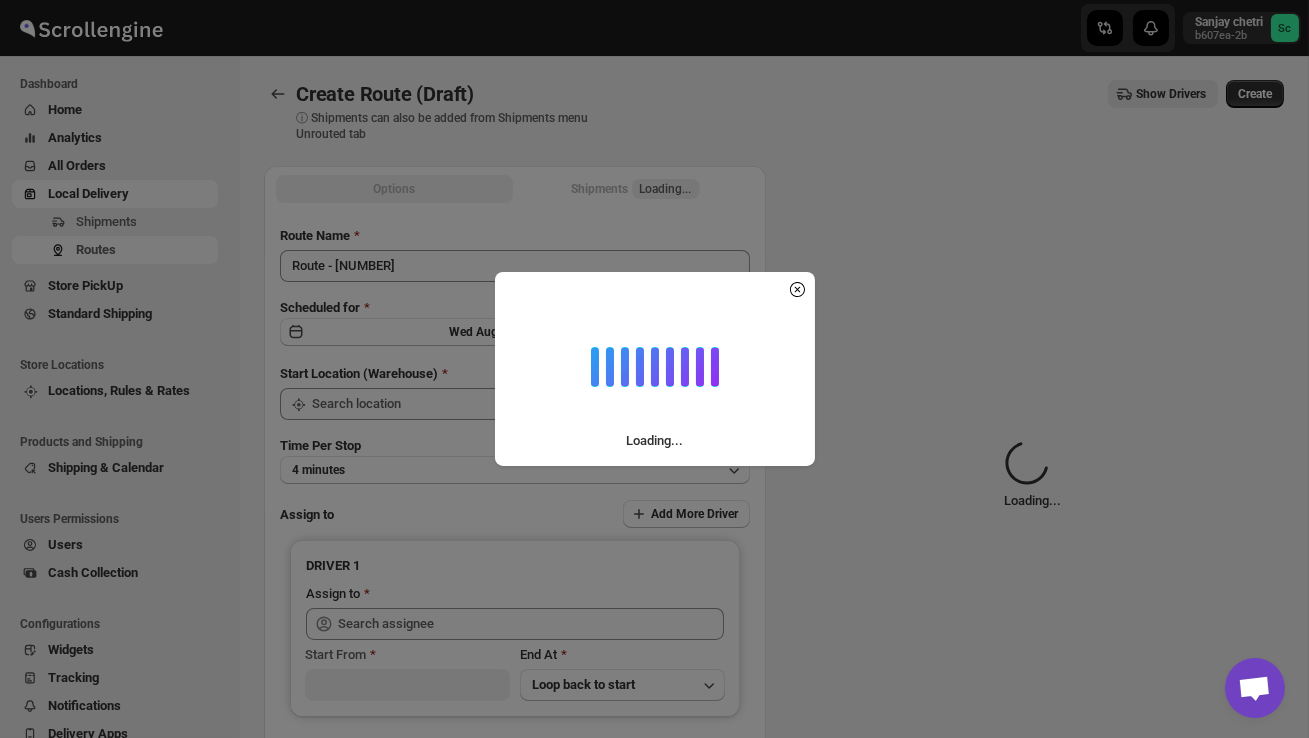 type on "DS02 Bileshivale" 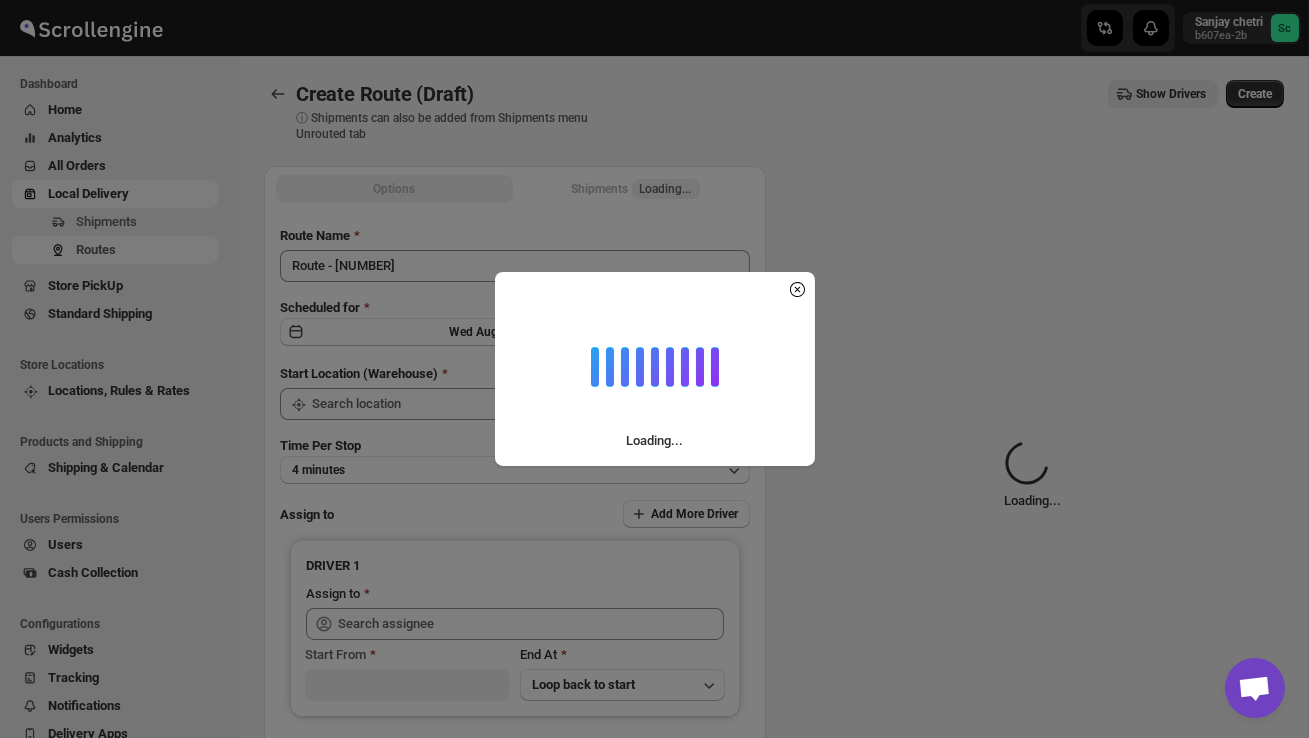 type on "DS02 Bileshivale" 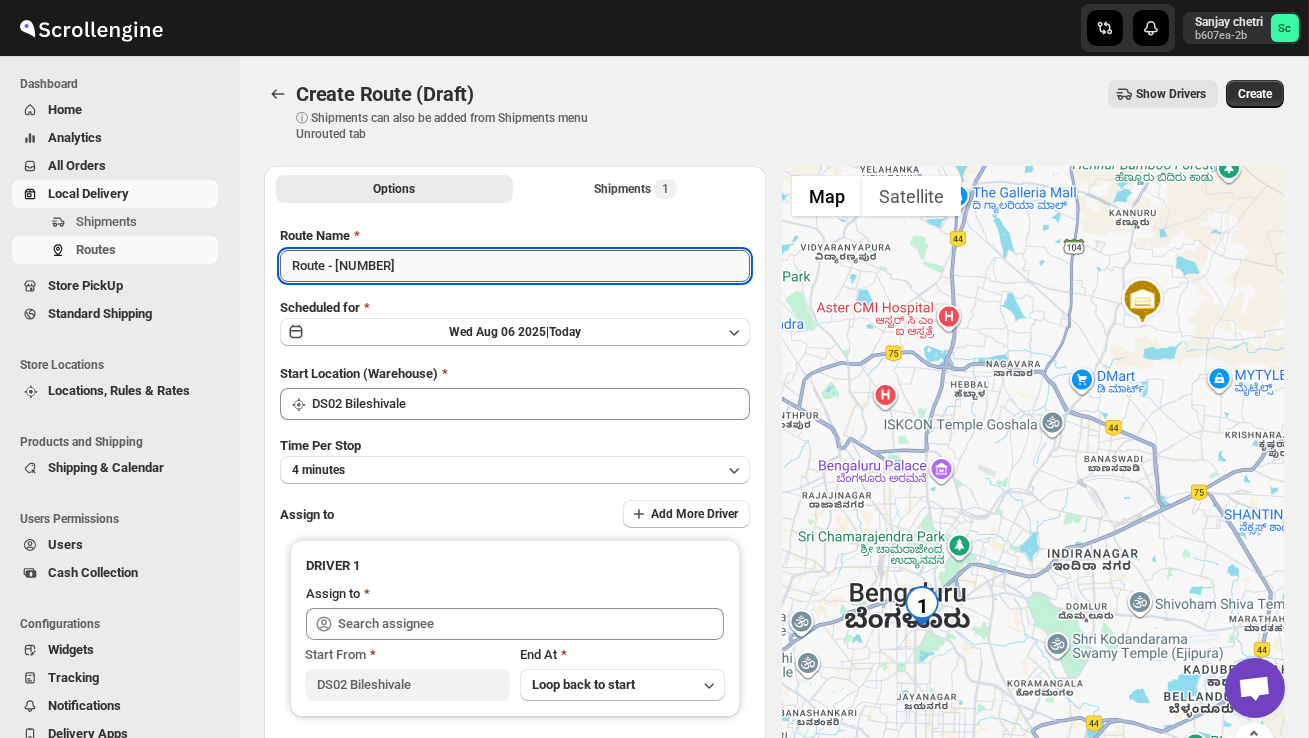 click on "Route - 06/08-0757" at bounding box center (515, 266) 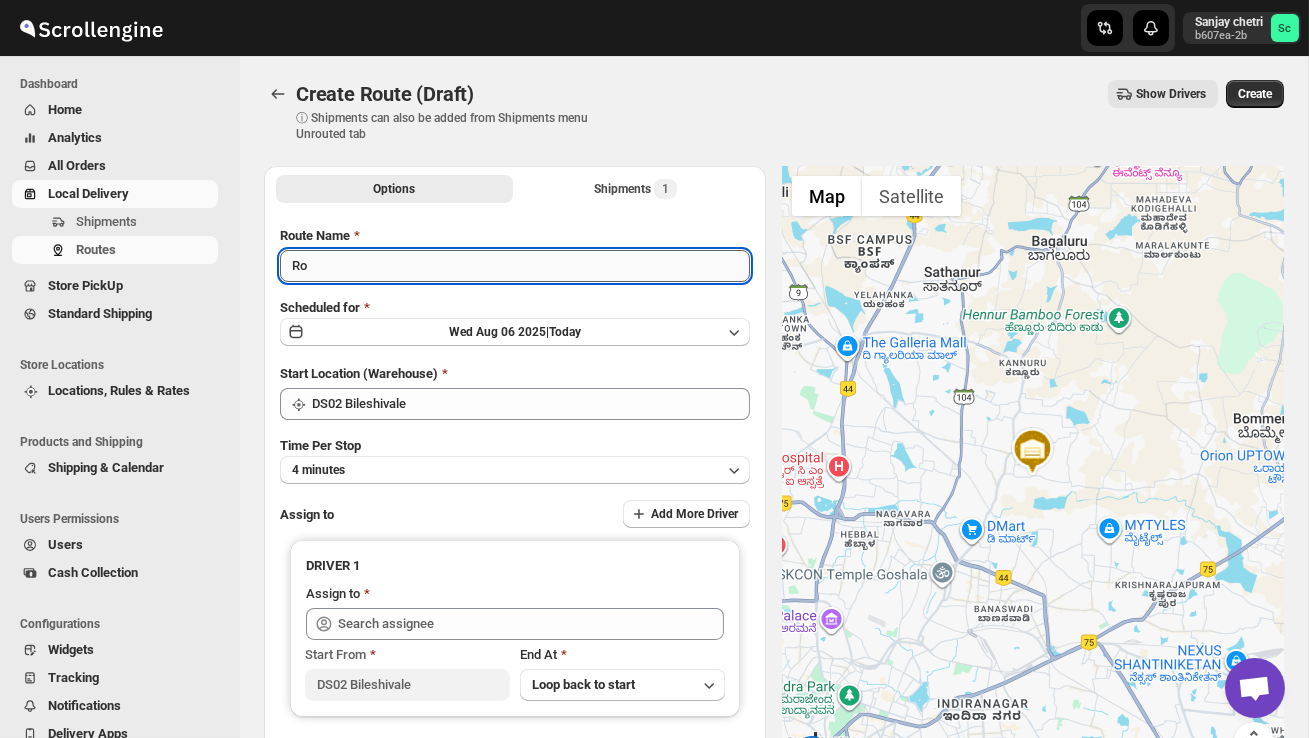 type on "R" 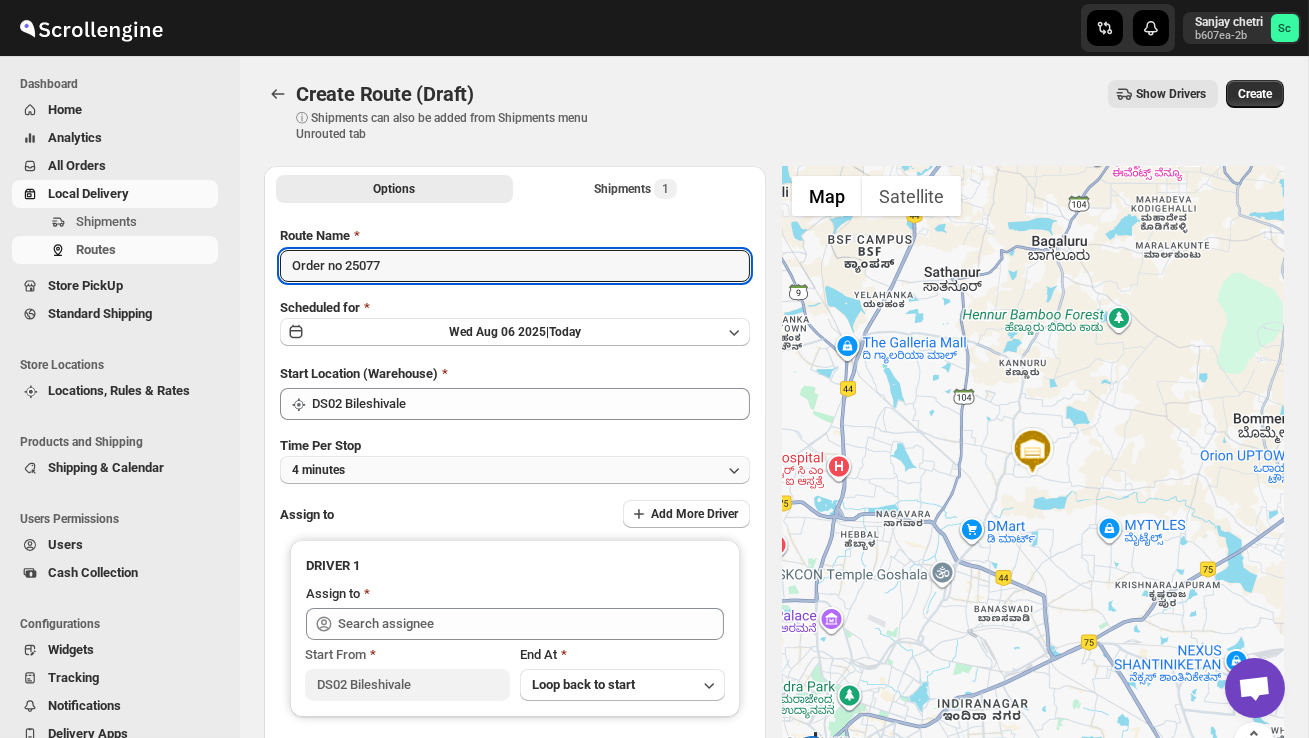 type on "Order no 25077" 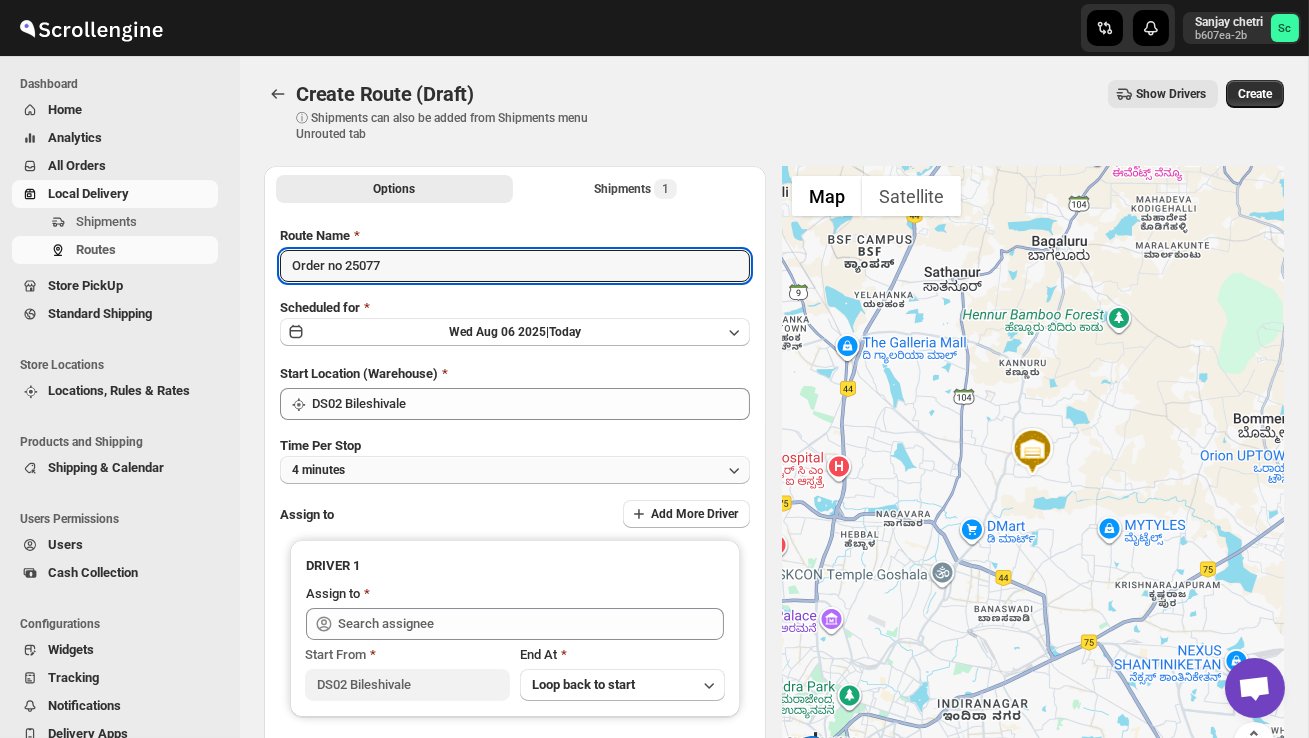click on "4 minutes" at bounding box center (515, 470) 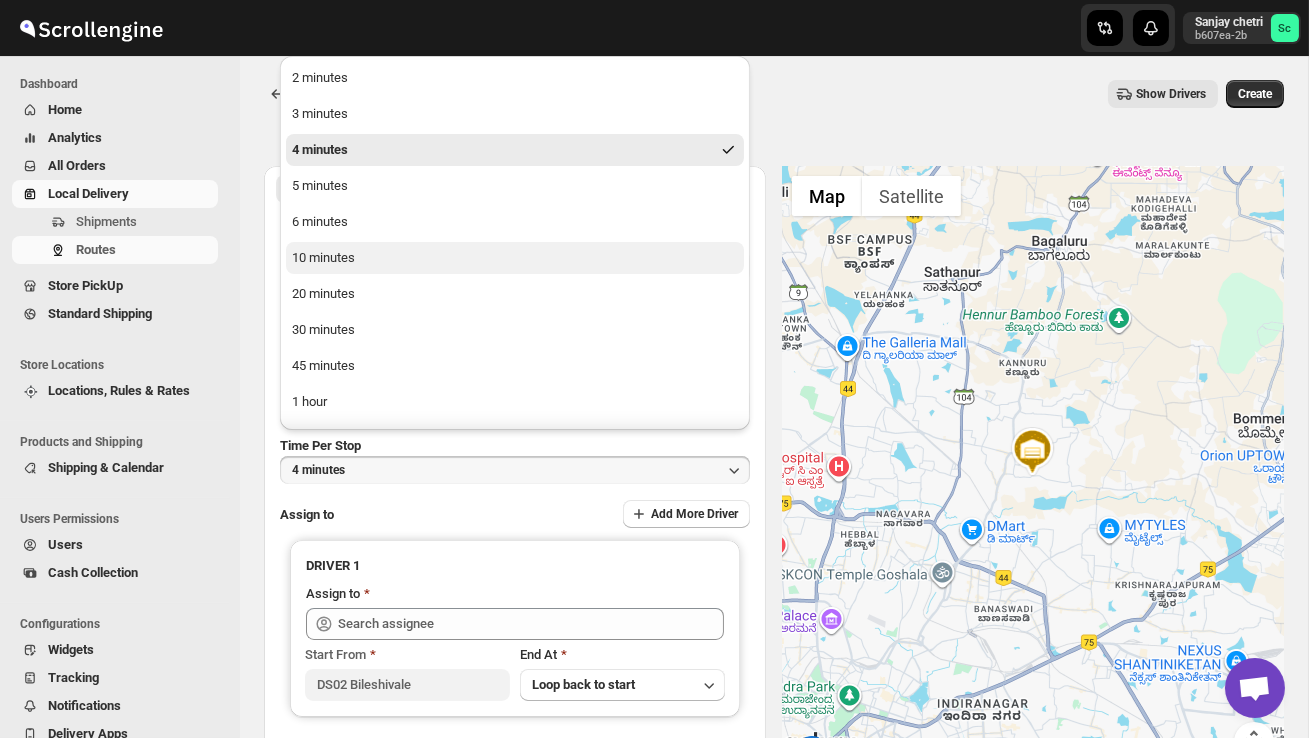 click on "10 minutes" at bounding box center (515, 258) 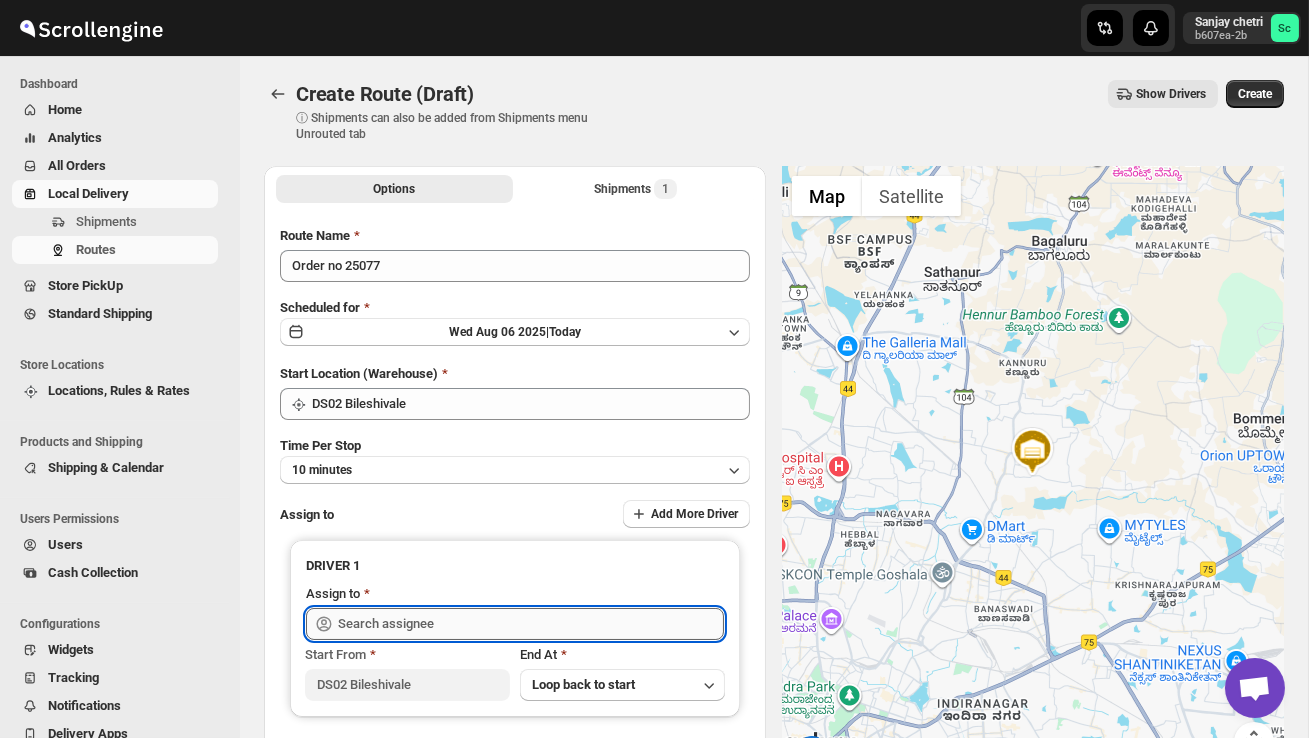 click at bounding box center (531, 624) 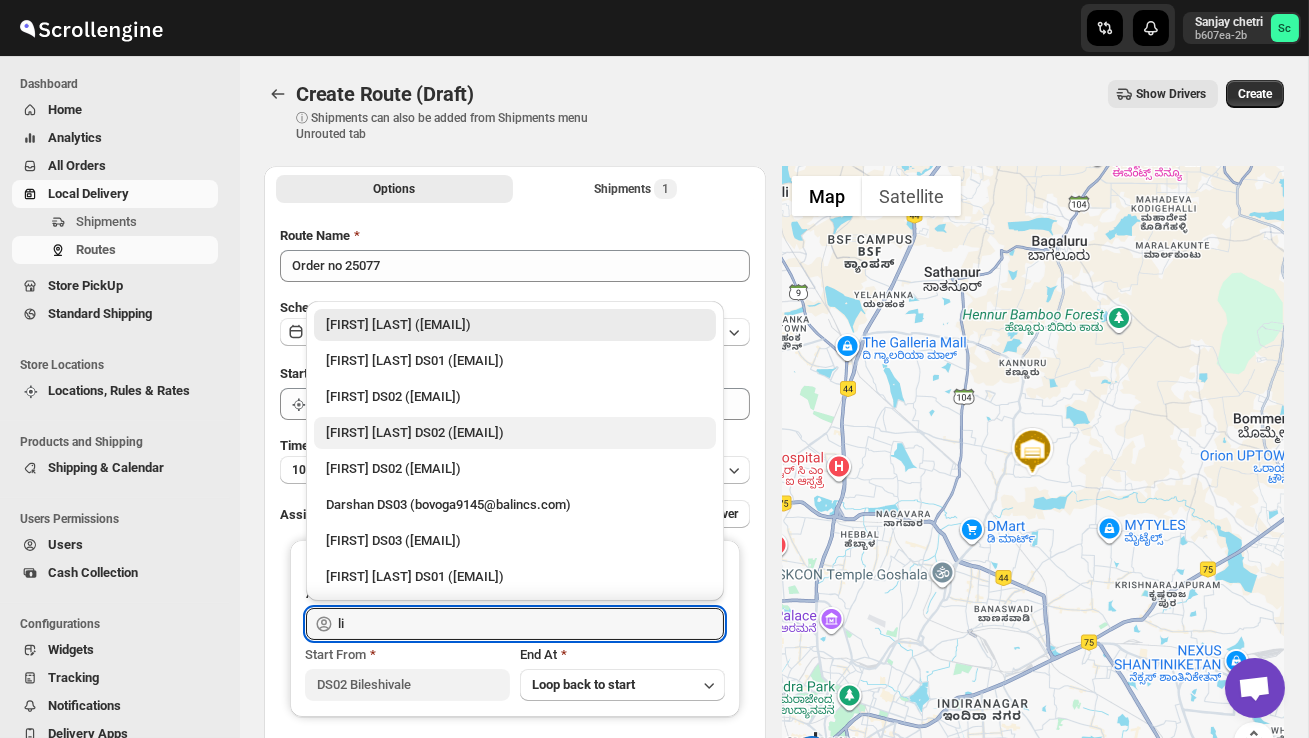 click on "ELION DAIMAIRI DS02 (cirecaw311@nutrv.com)" at bounding box center [515, 433] 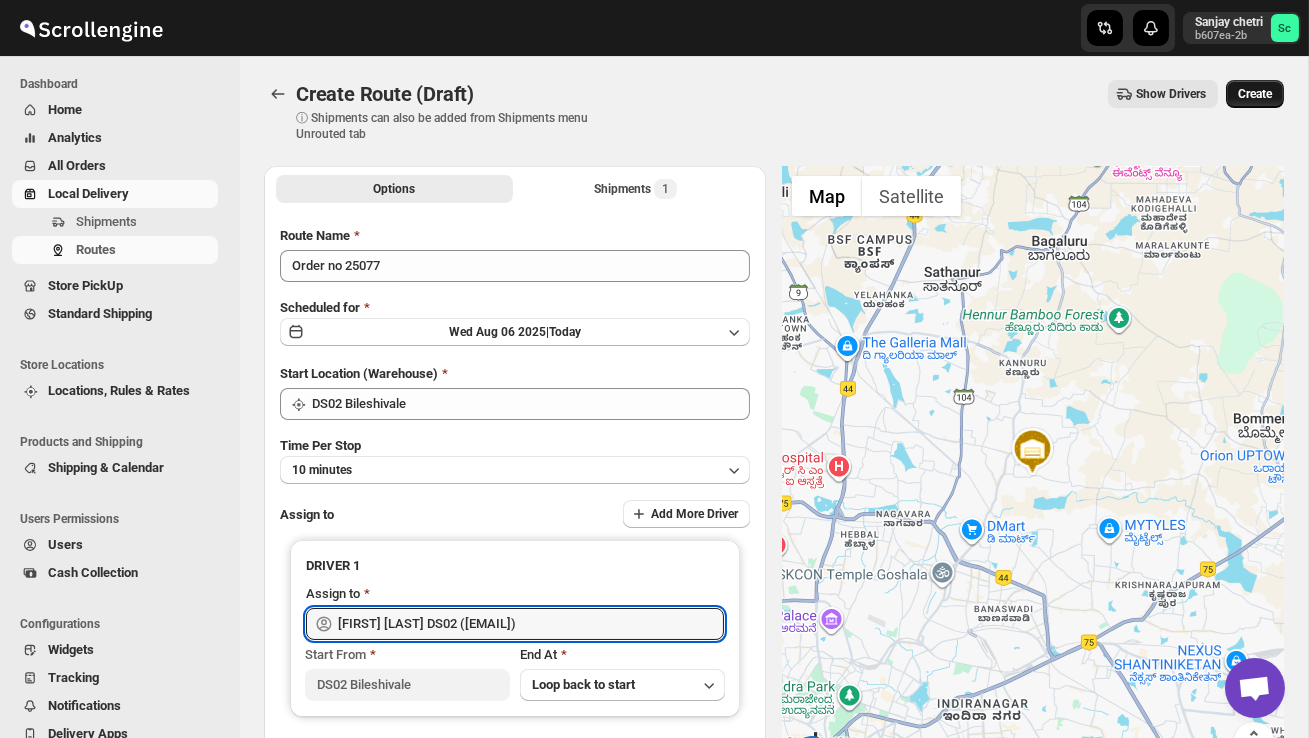 type on "ELION DAIMAIRI DS02 (cirecaw311@nutrv.com)" 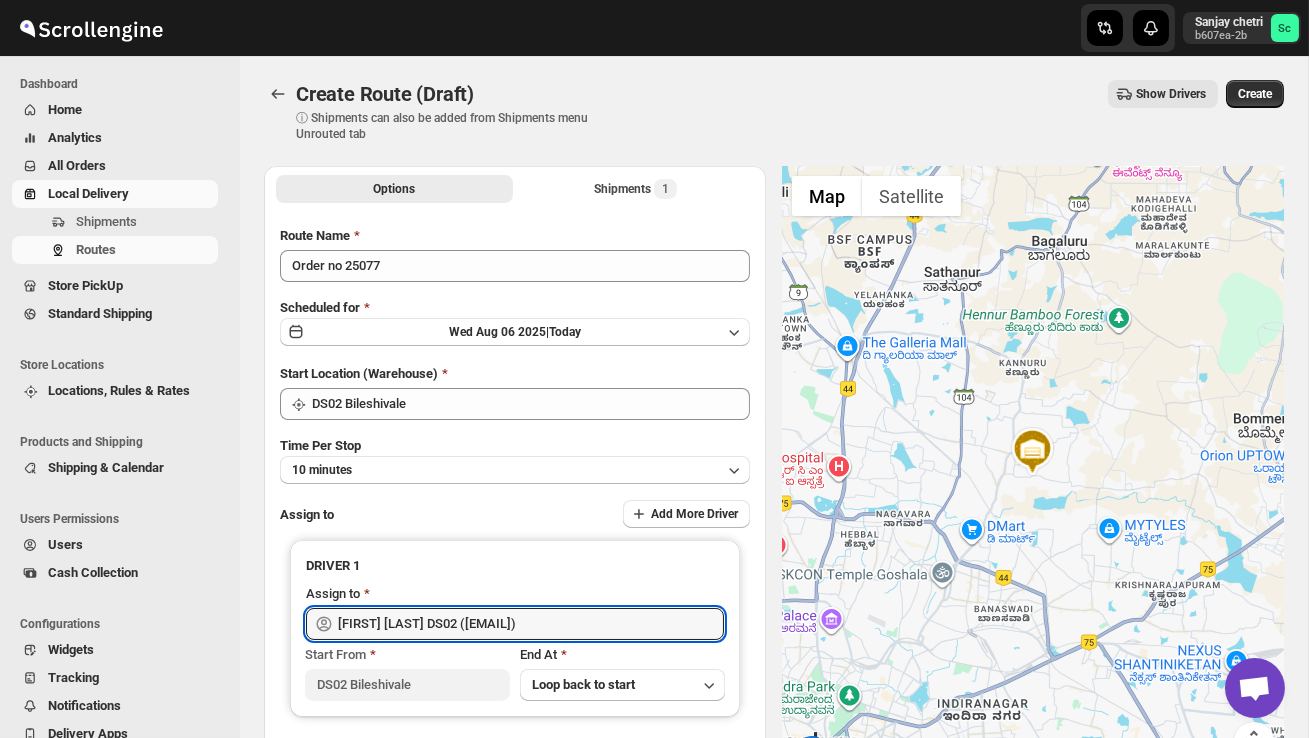 click on "Create" at bounding box center [1255, 94] 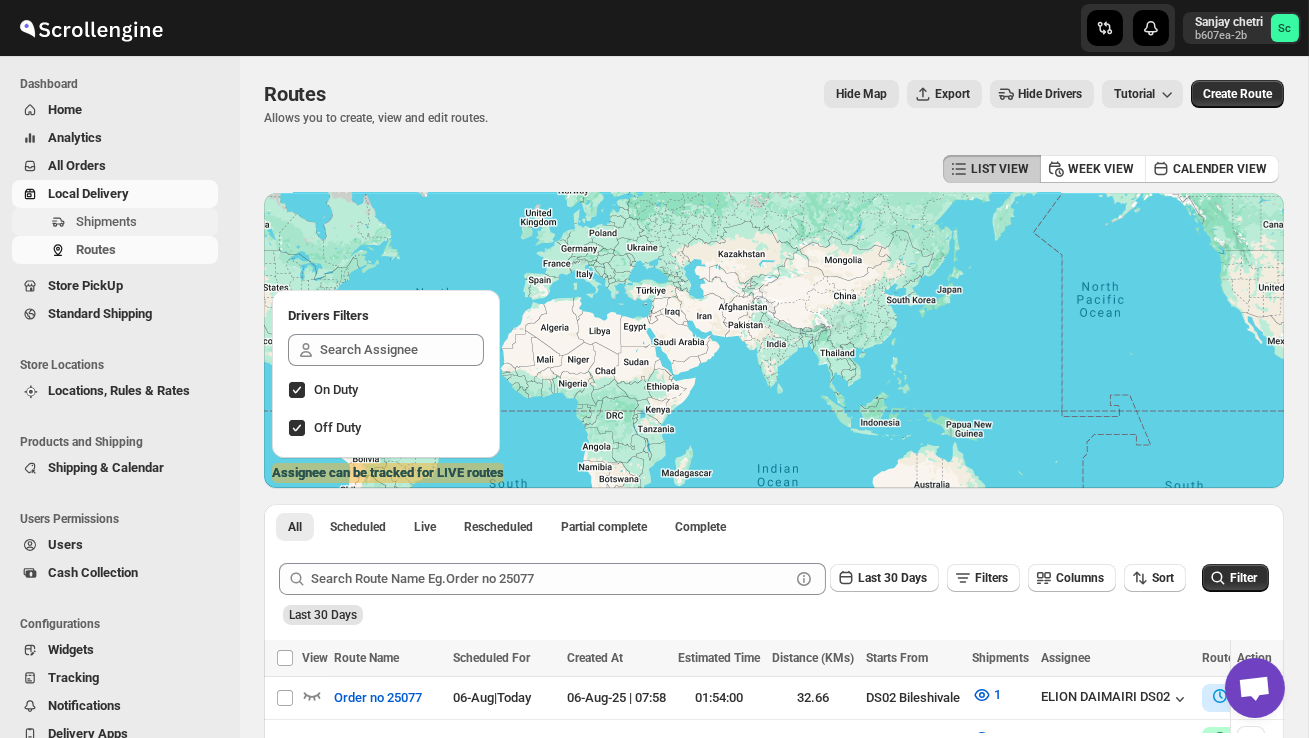 click on "Shipments" at bounding box center [106, 221] 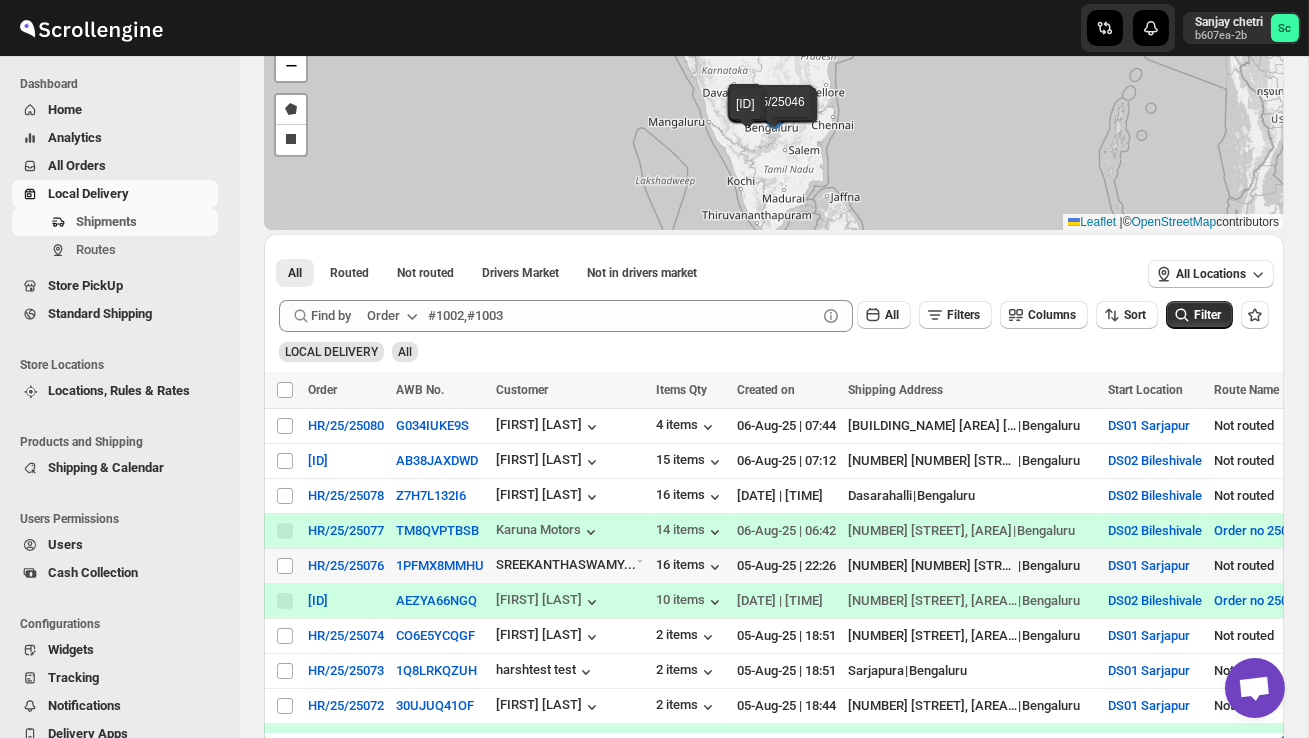 scroll, scrollTop: 143, scrollLeft: 0, axis: vertical 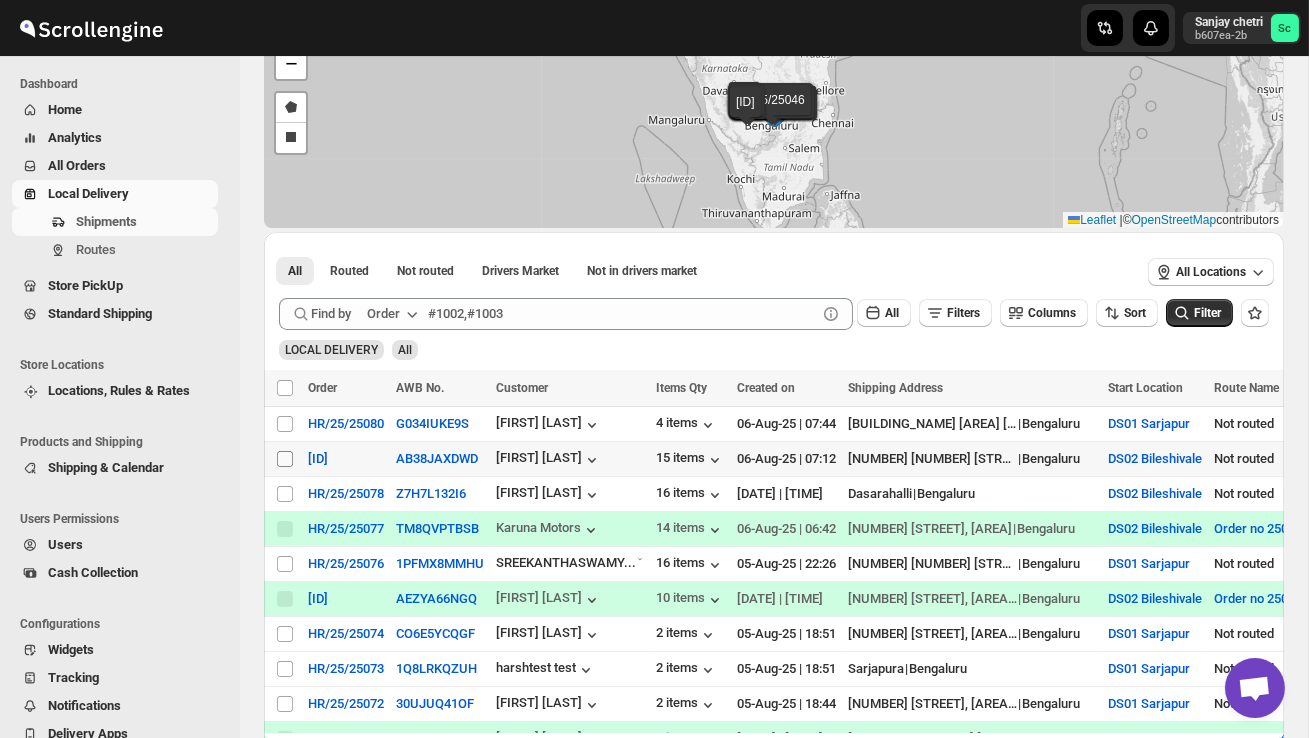 click on "Select shipment" at bounding box center [285, 459] 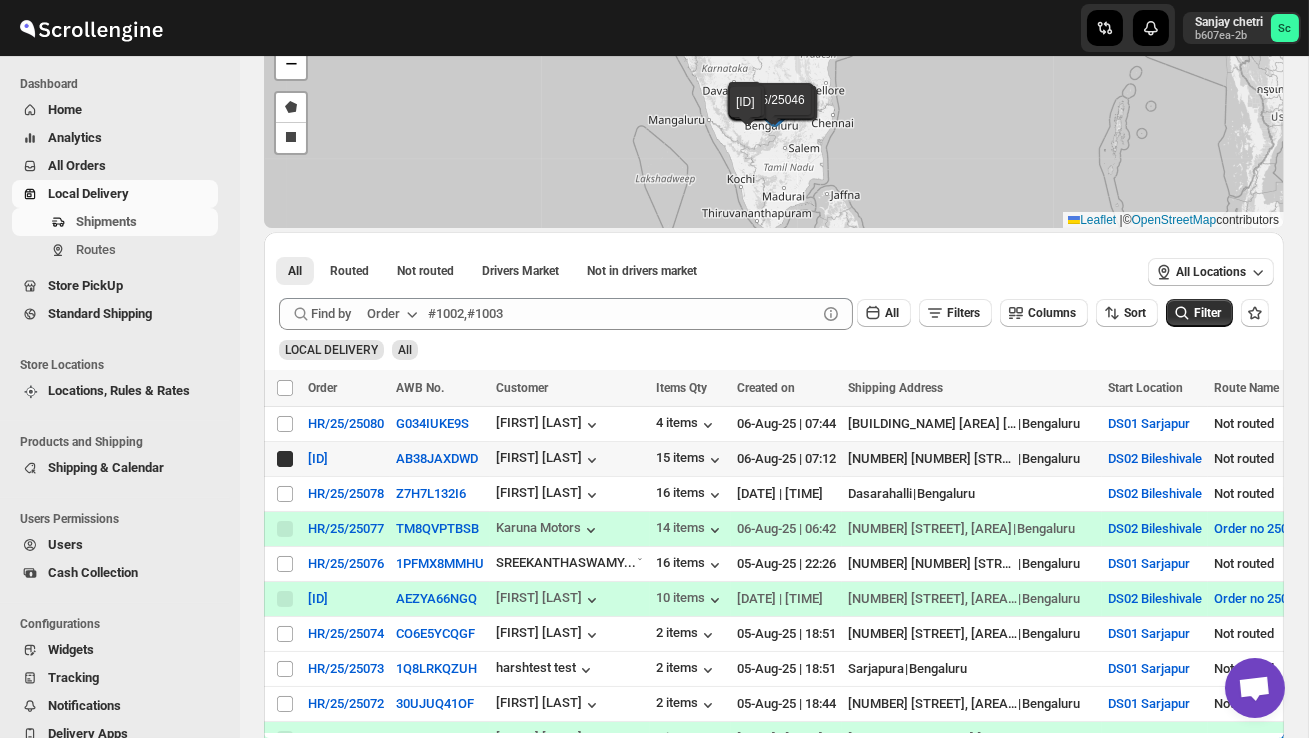 checkbox on "true" 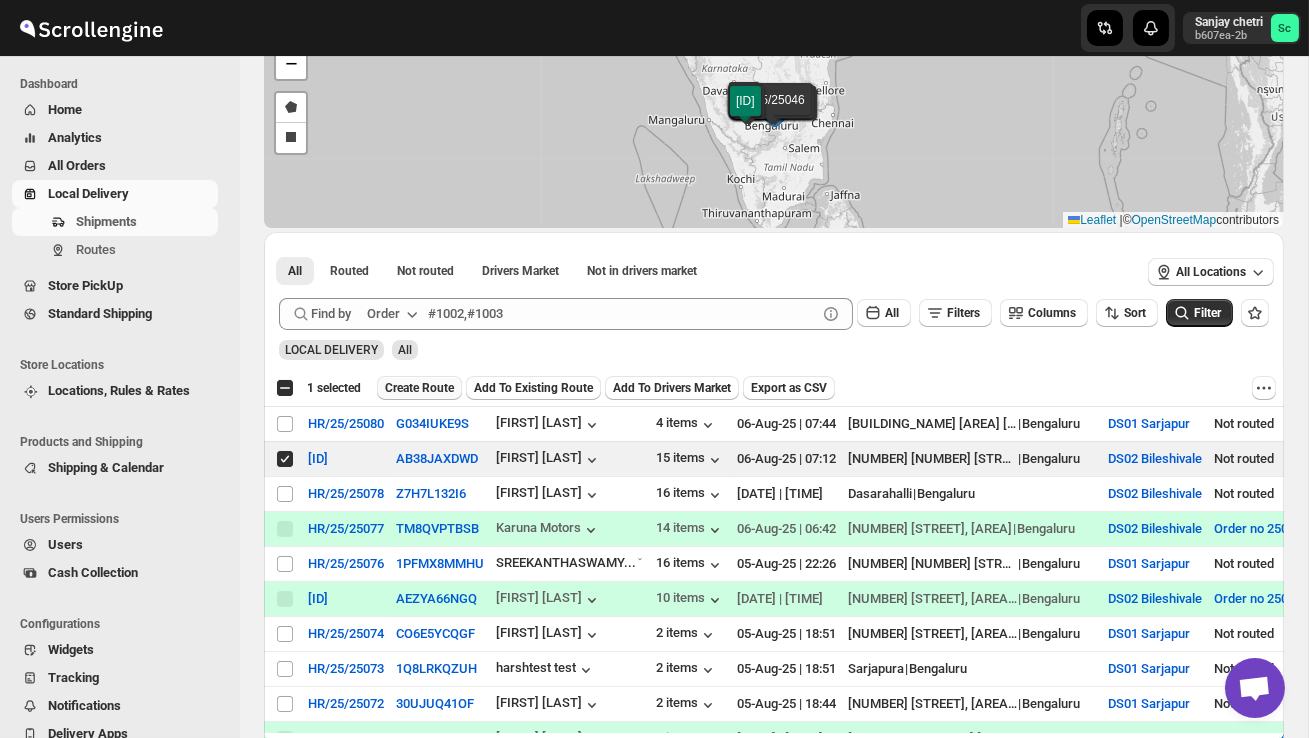 click on "Create Route" at bounding box center (419, 388) 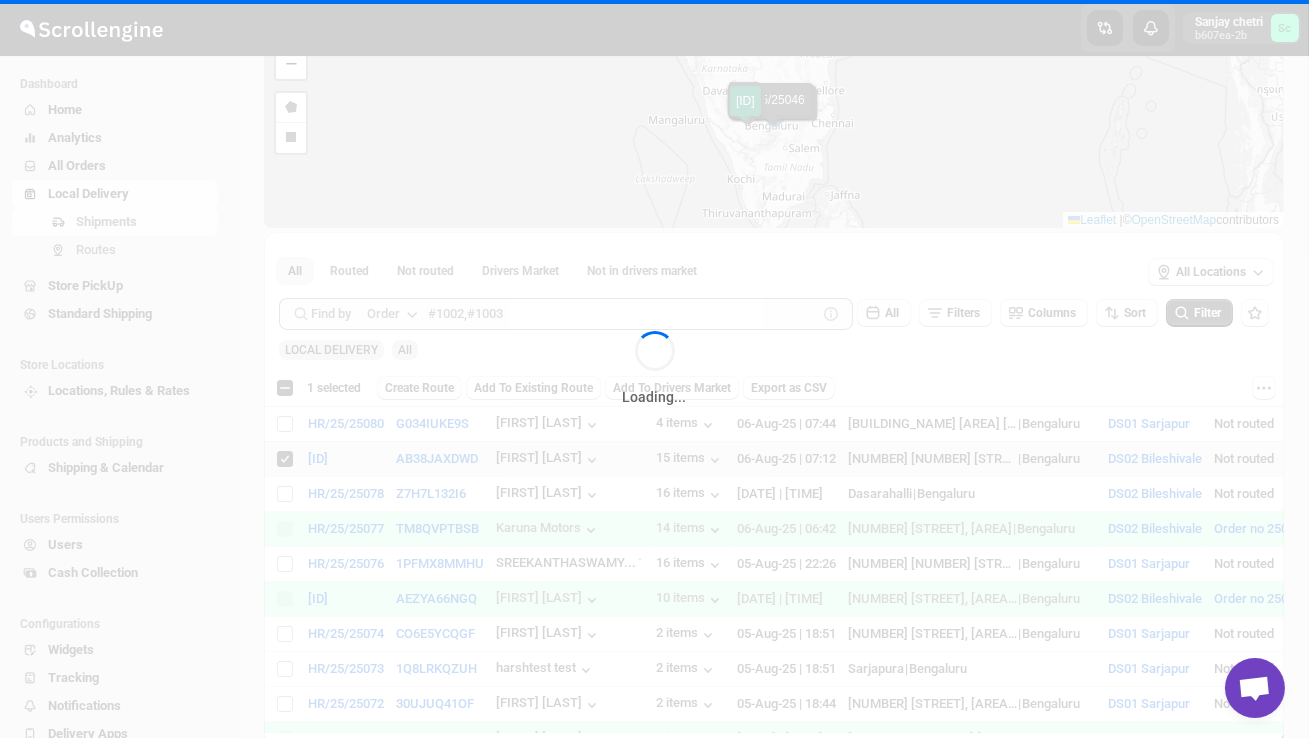 scroll, scrollTop: 0, scrollLeft: 0, axis: both 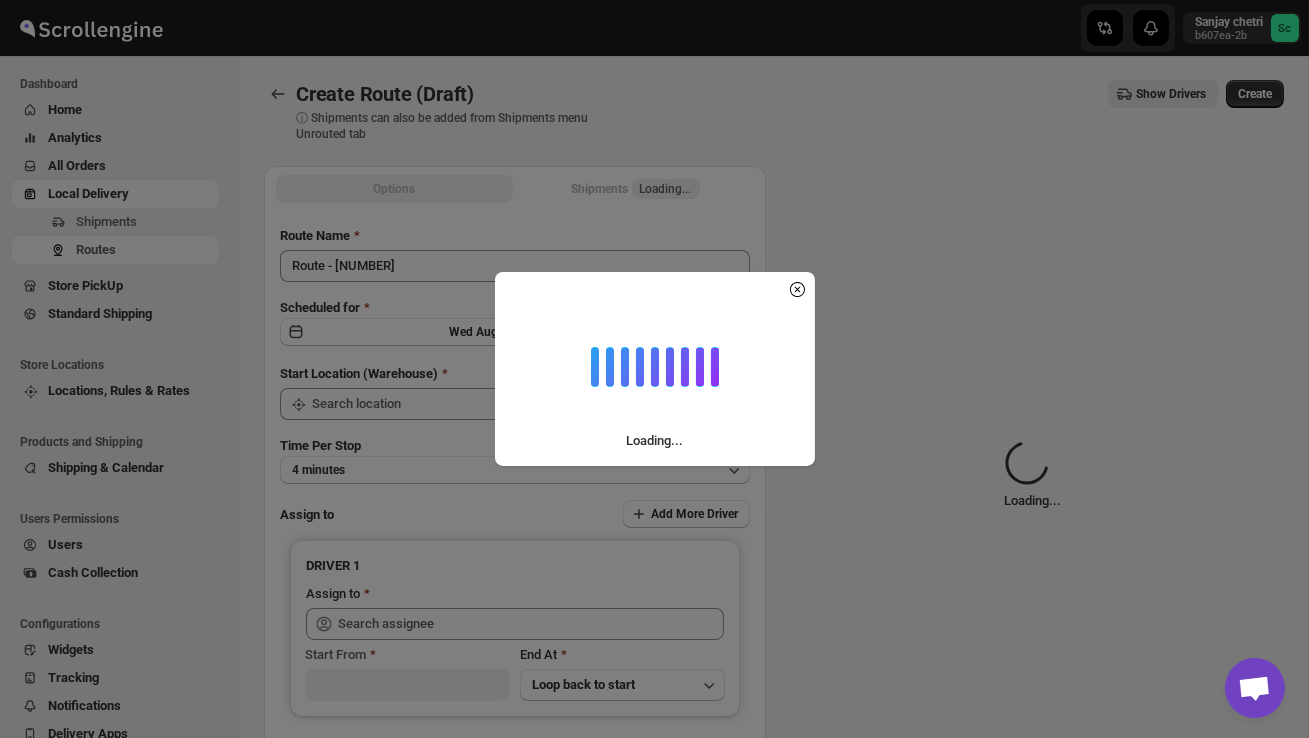 type on "DS02 Bileshivale" 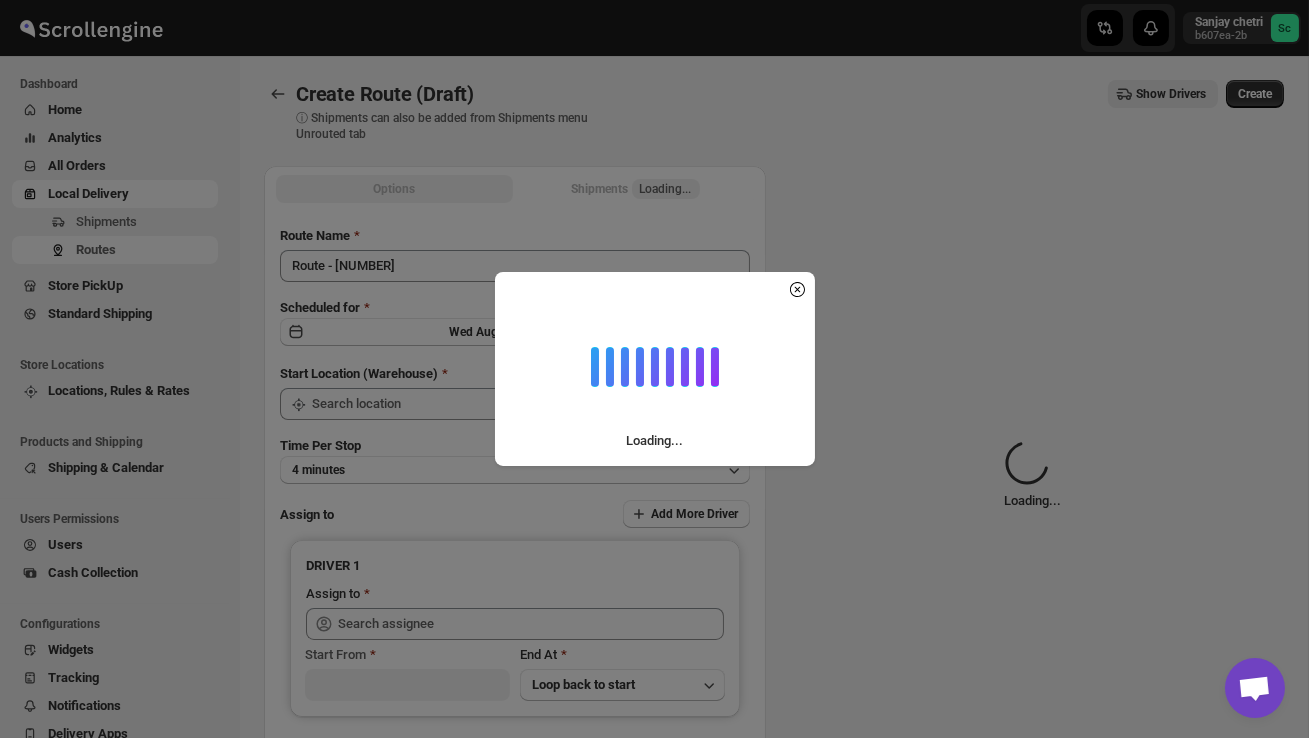 type on "DS02 Bileshivale" 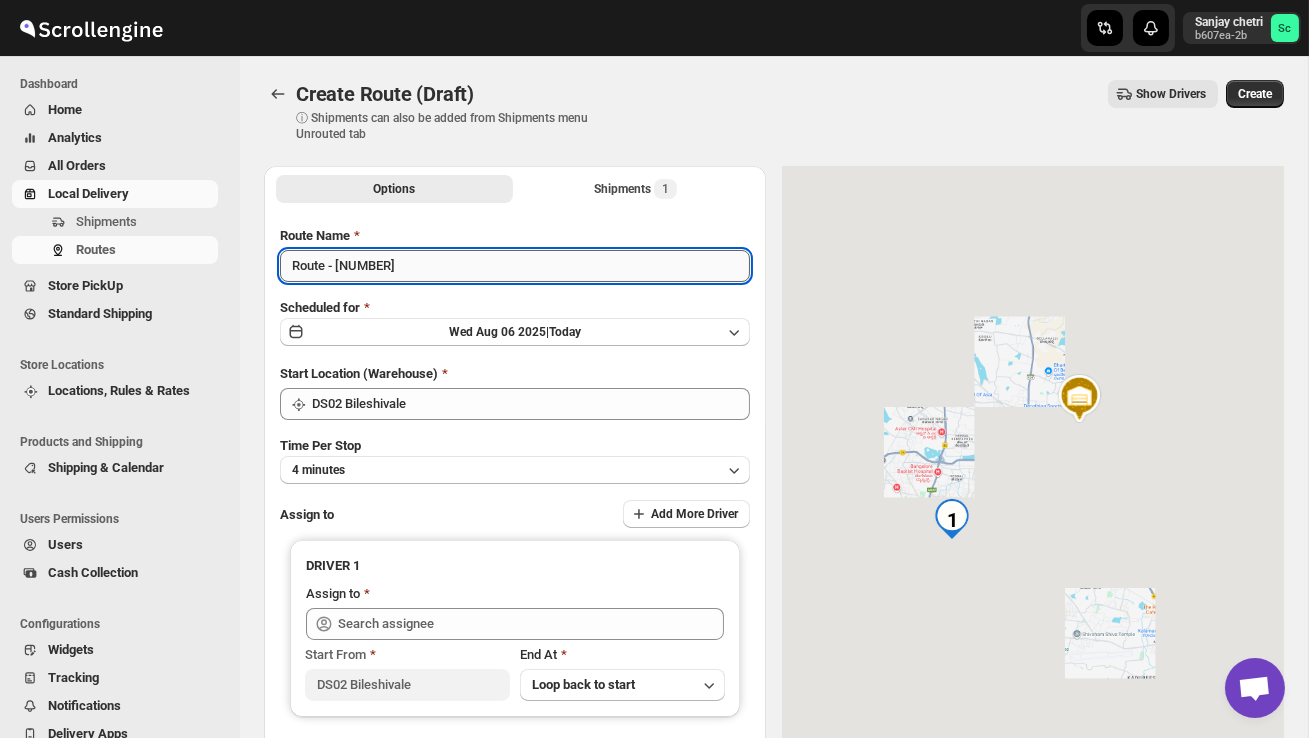 click on "Route - 06/08-0758" at bounding box center (515, 266) 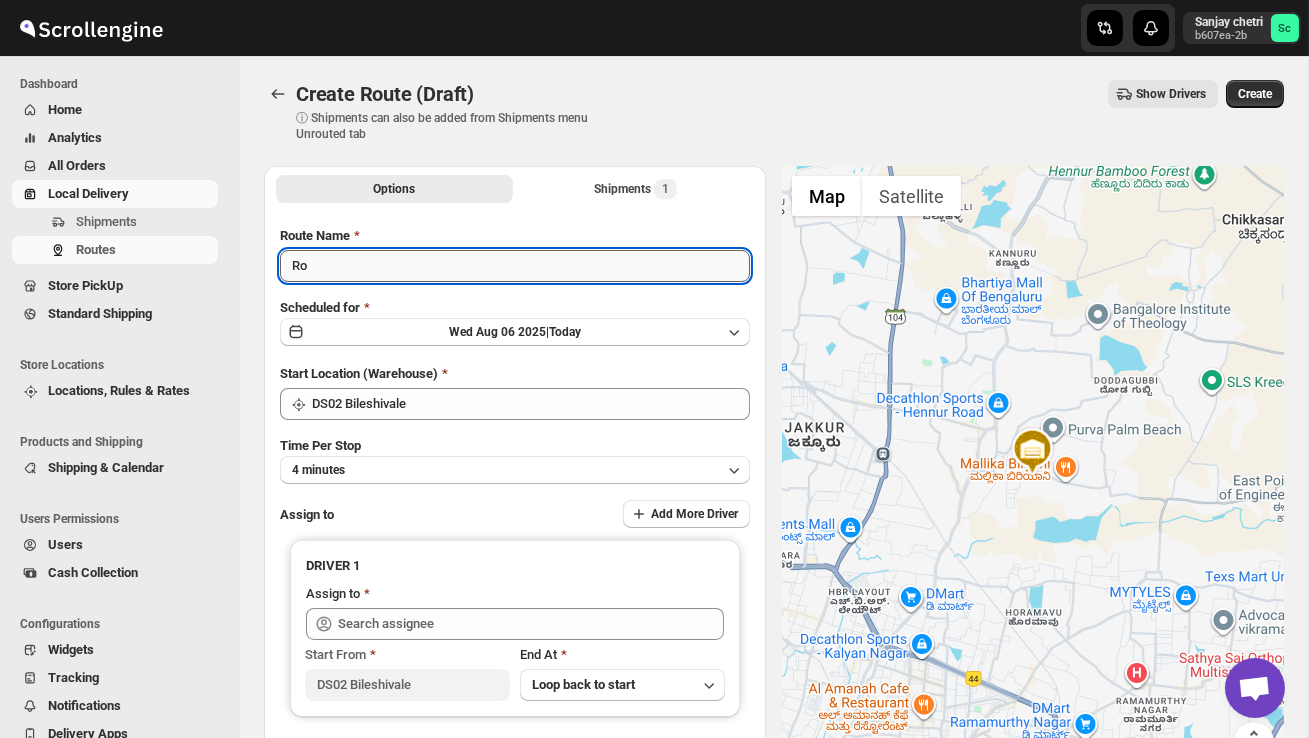type on "R" 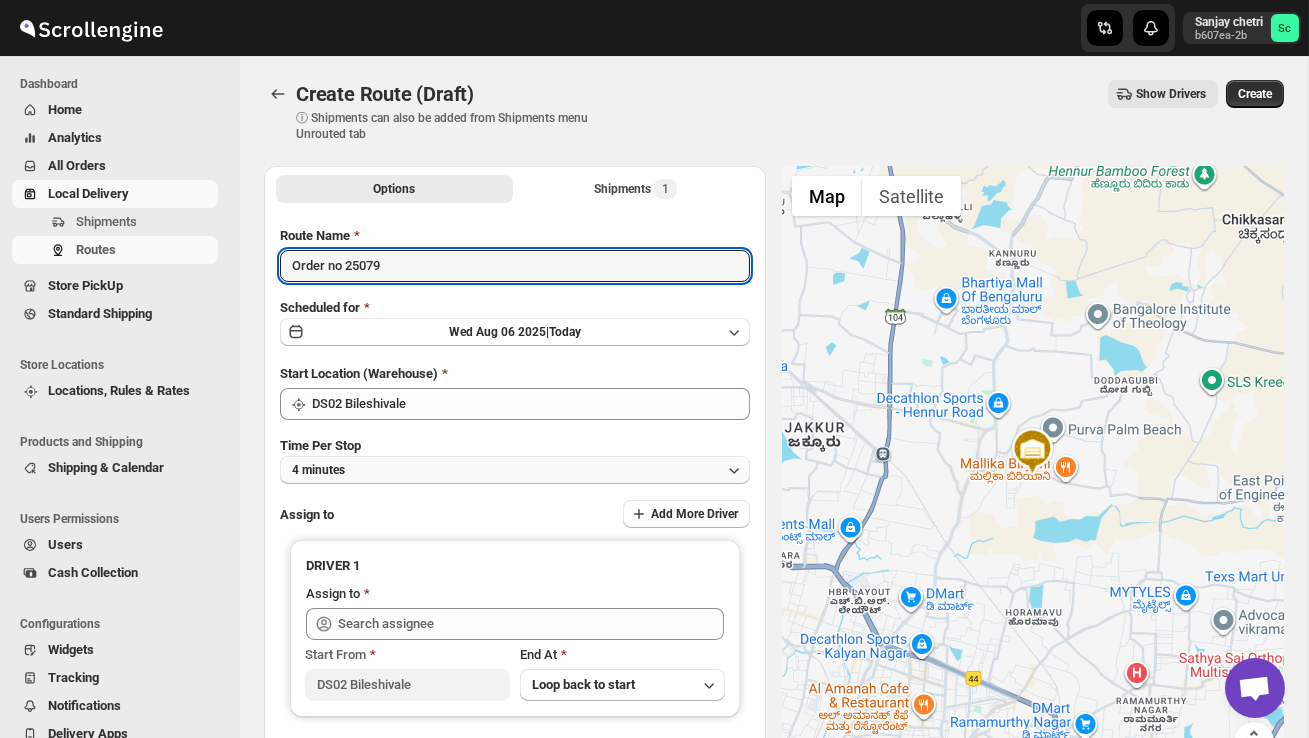 type on "Order no 25079" 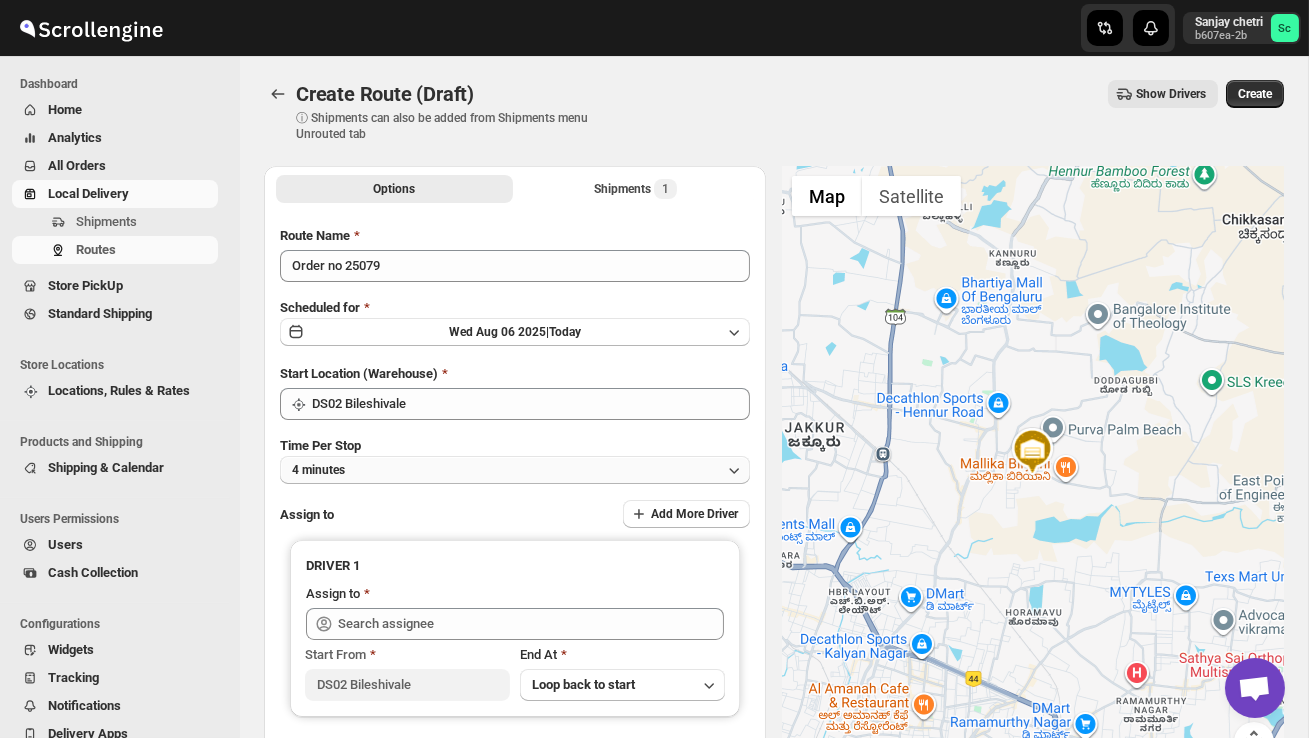 click on "4 minutes" at bounding box center (515, 470) 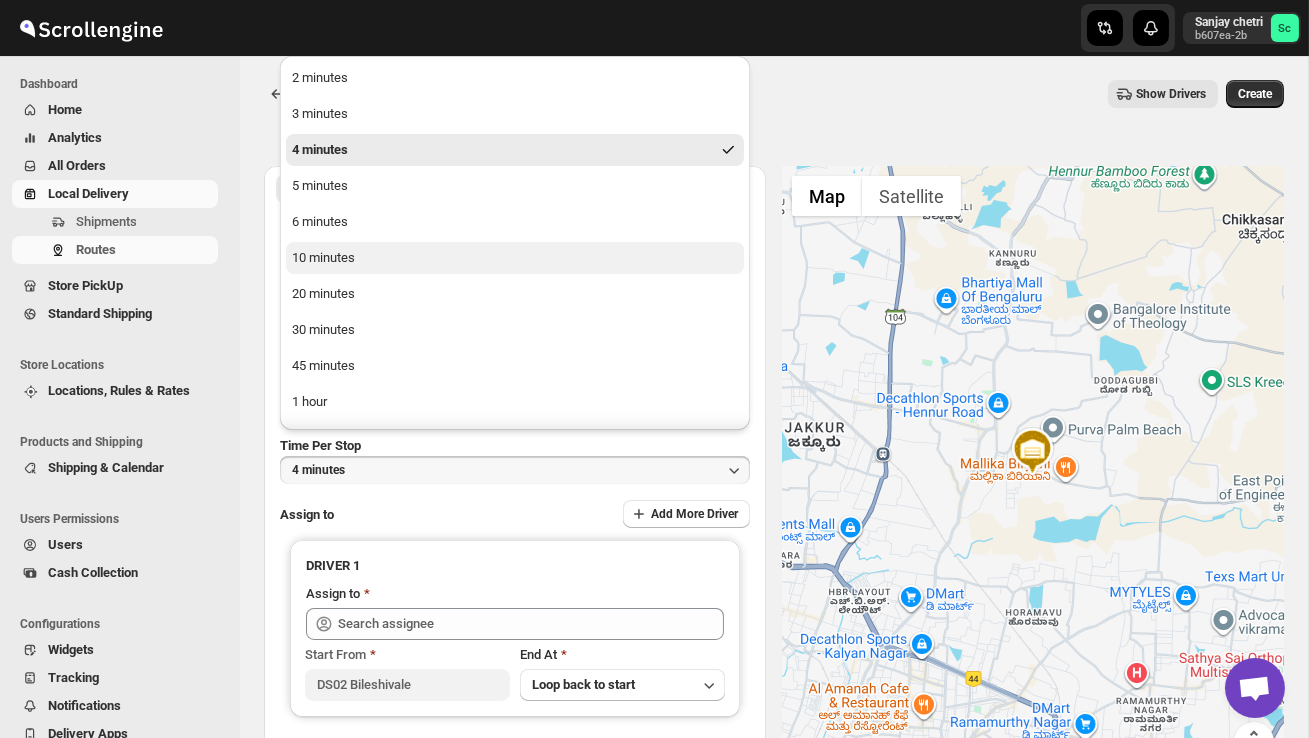 click on "10 minutes" at bounding box center [323, 258] 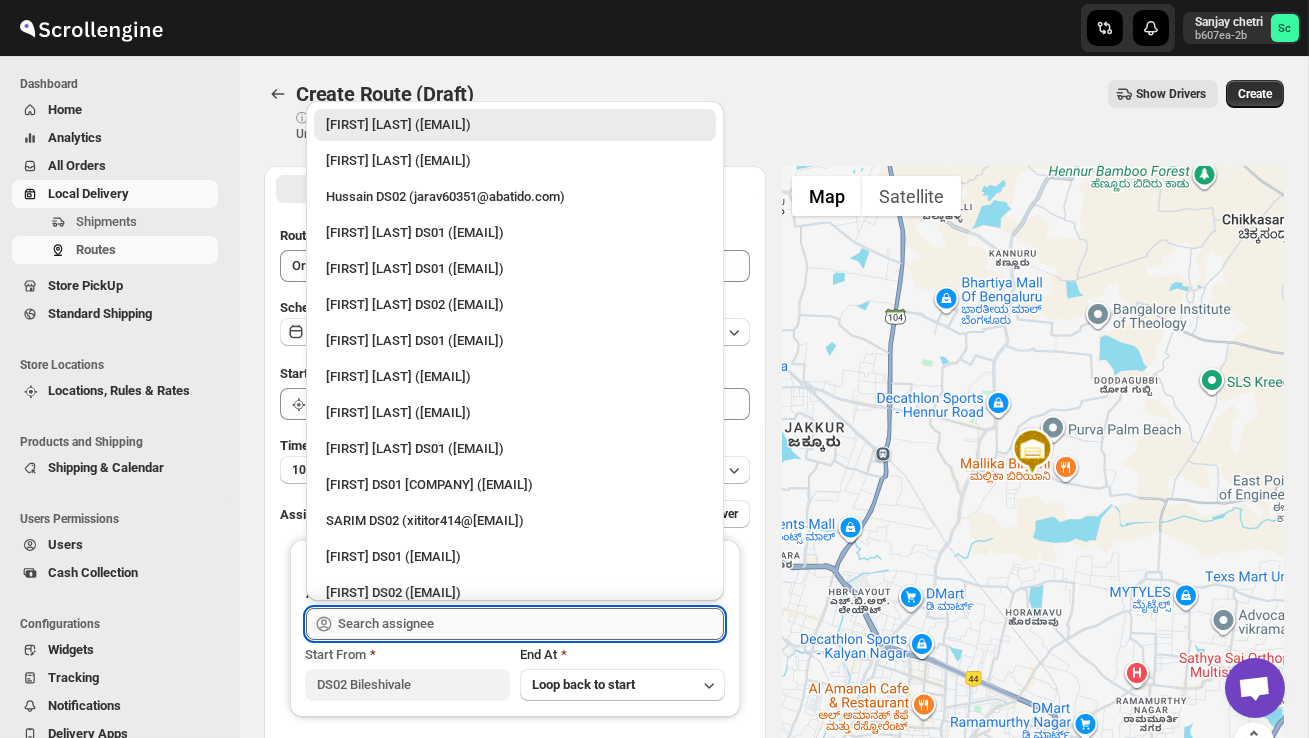 click at bounding box center (531, 624) 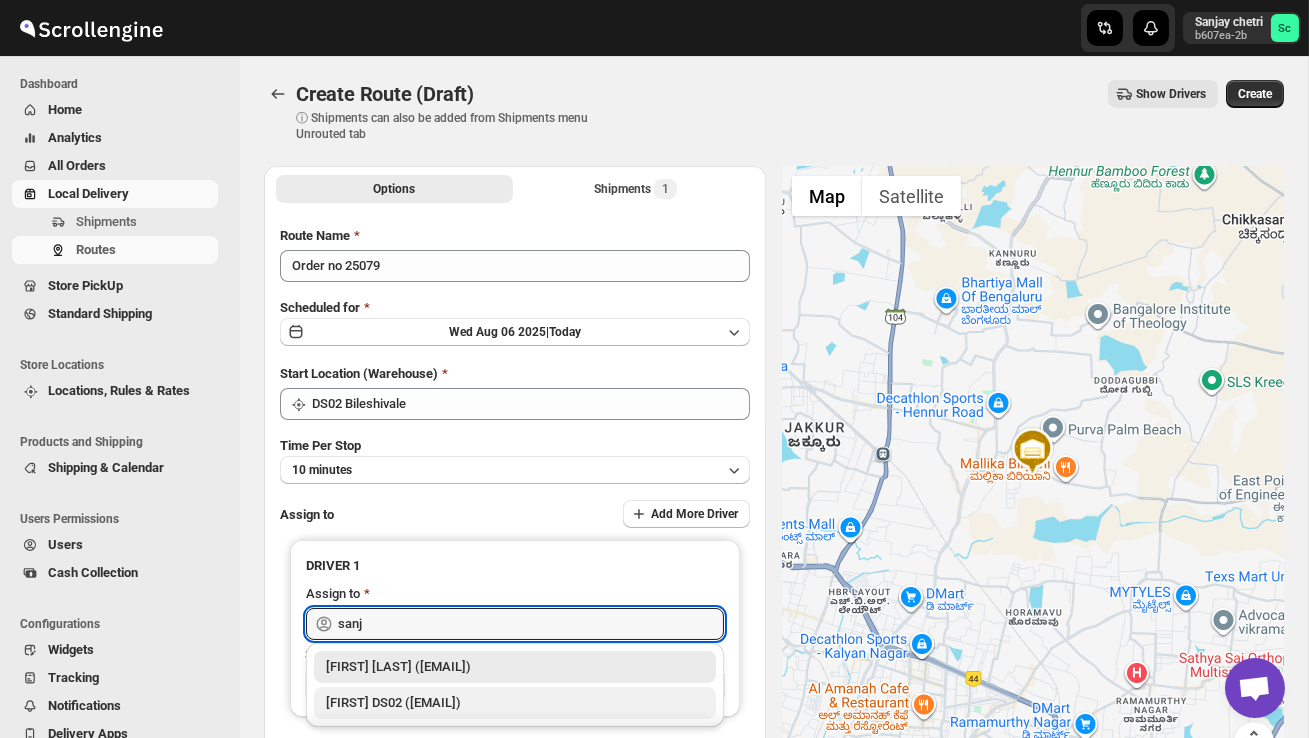 click on "SANJIB  DS02 (yagen55823@hosliy.com)" at bounding box center (515, 703) 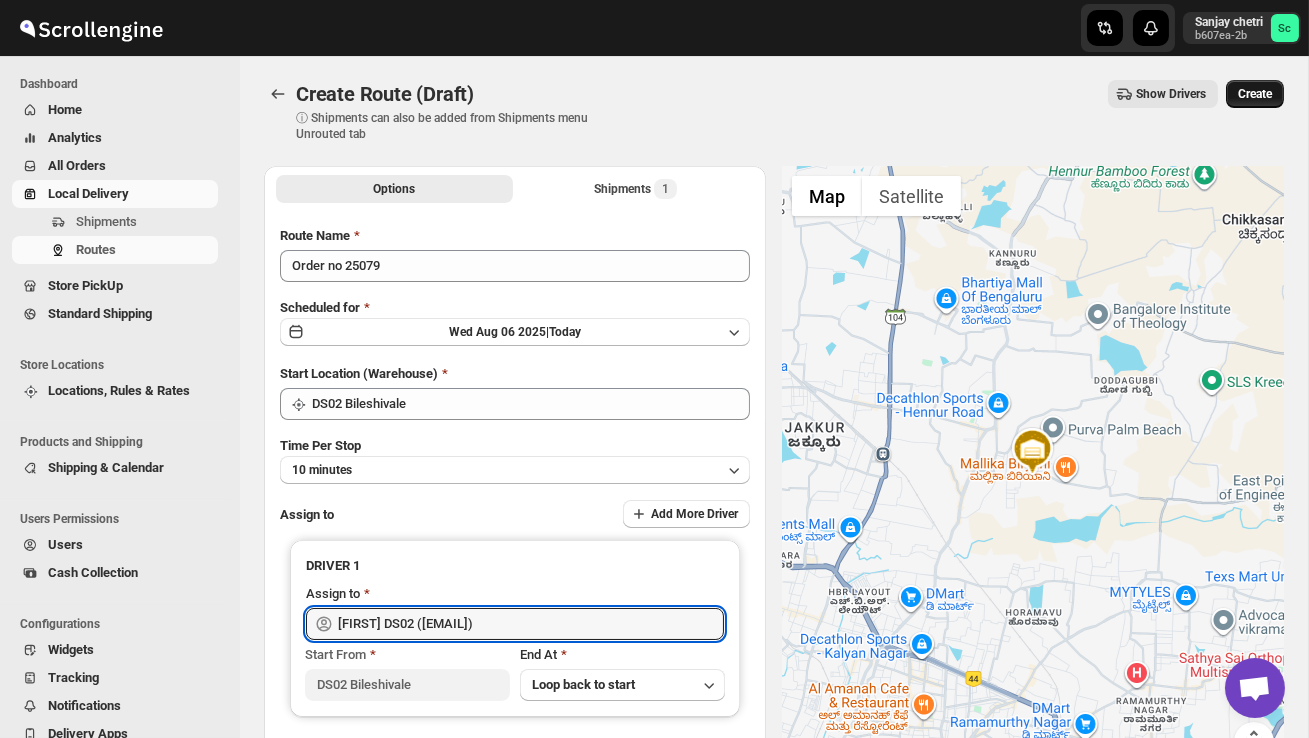 type on "SANJIB  DS02 (yagen55823@hosliy.com)" 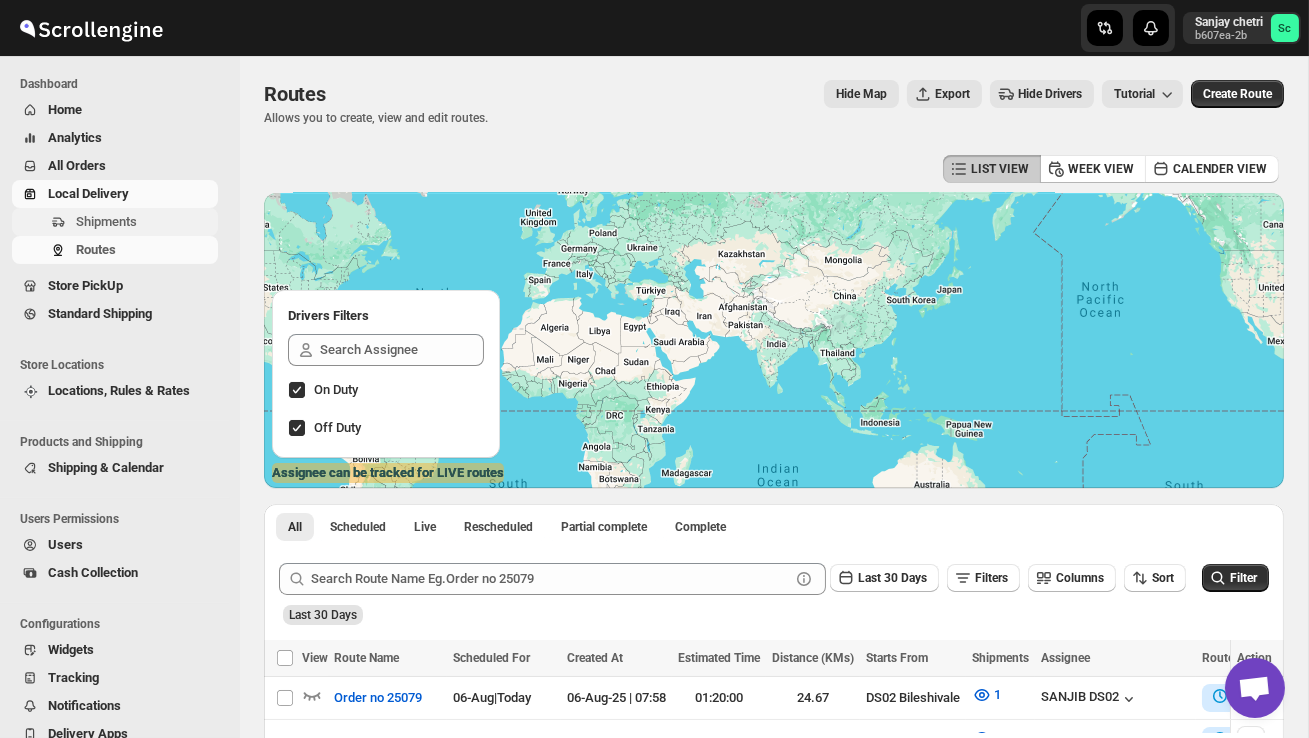 click on "Shipments" at bounding box center (106, 221) 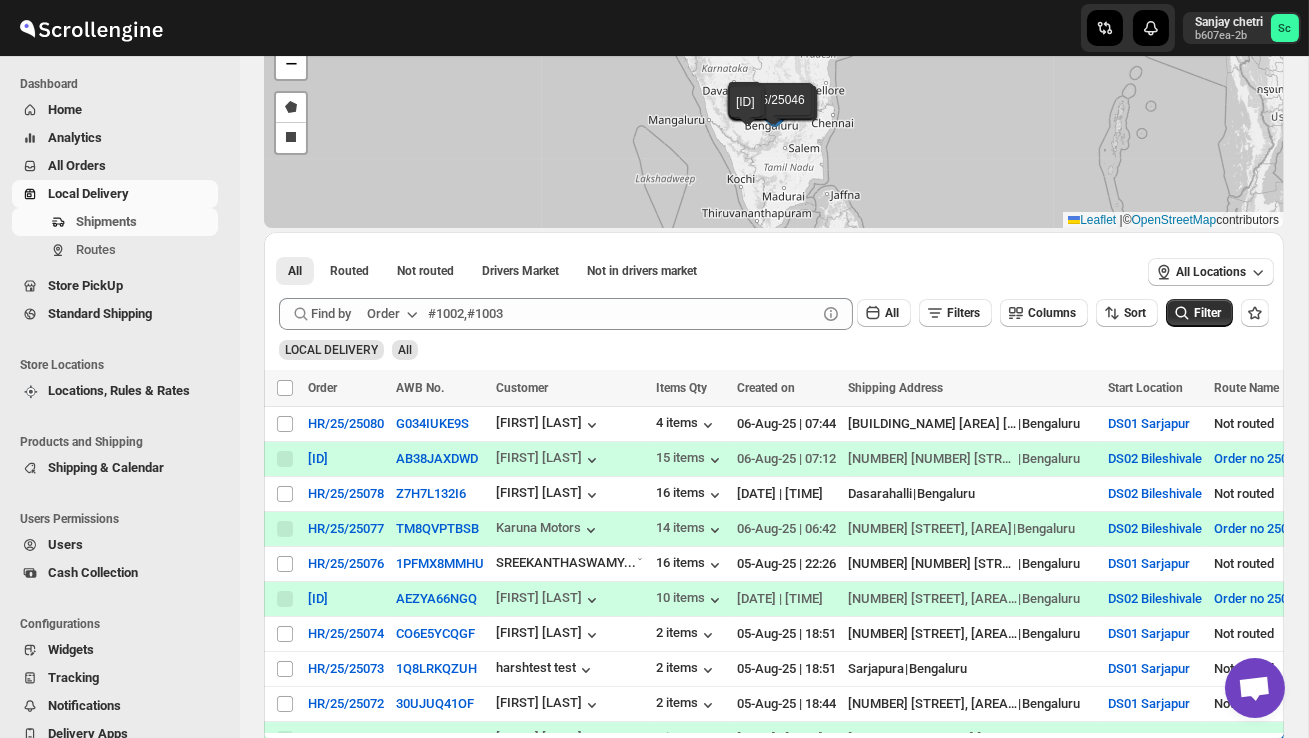 scroll, scrollTop: 159, scrollLeft: 0, axis: vertical 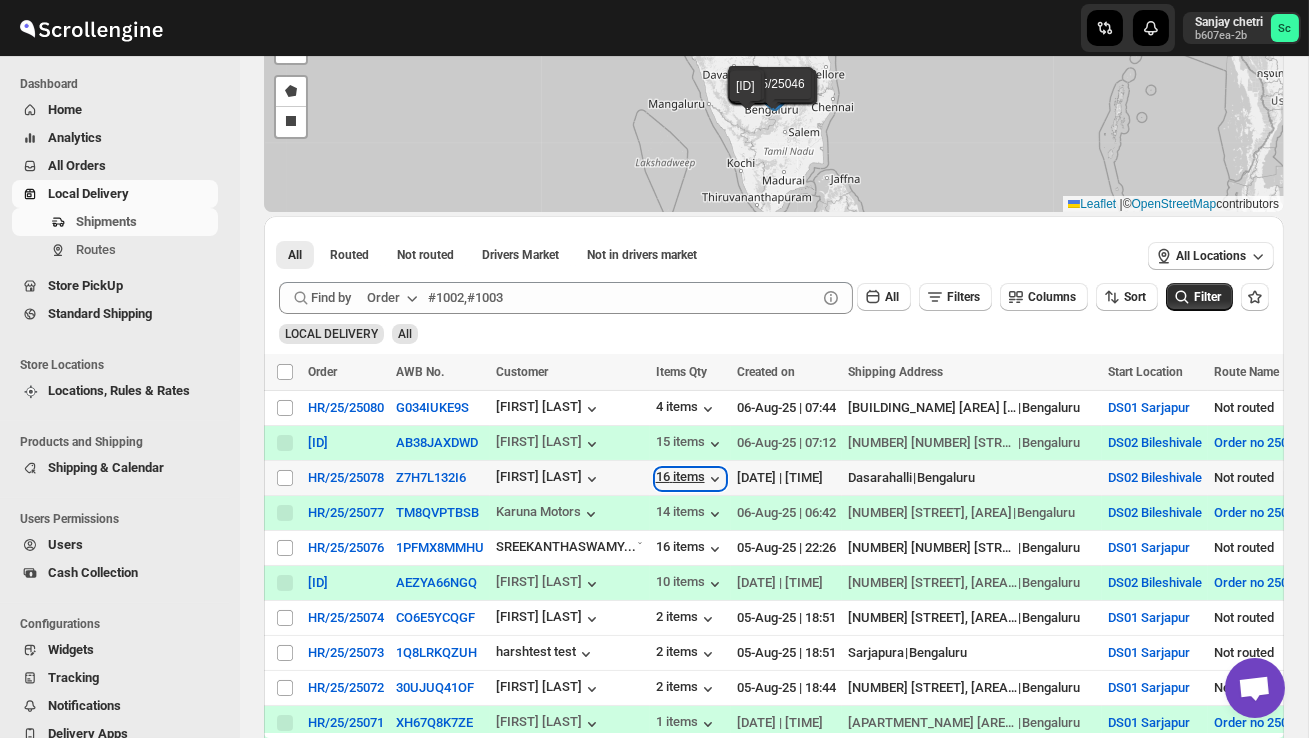 click on "16    items" at bounding box center (690, 479) 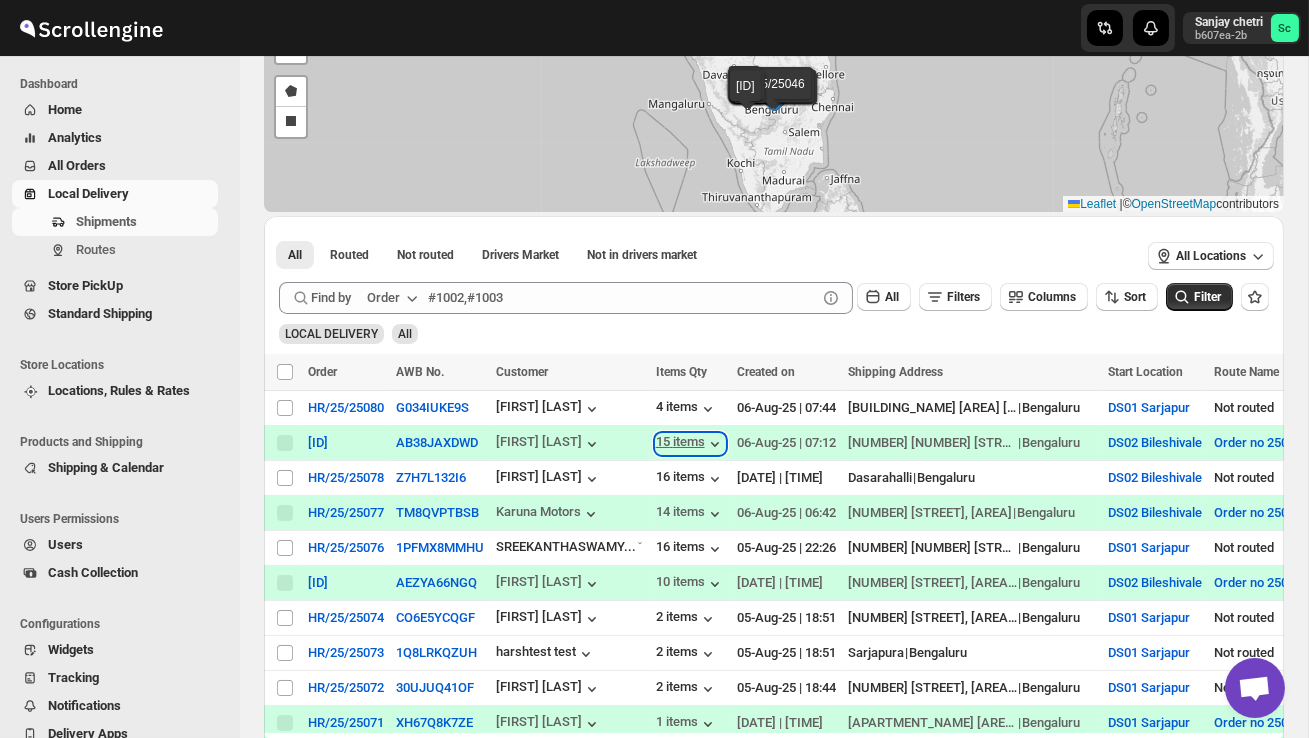 click on "15    items" at bounding box center [690, 444] 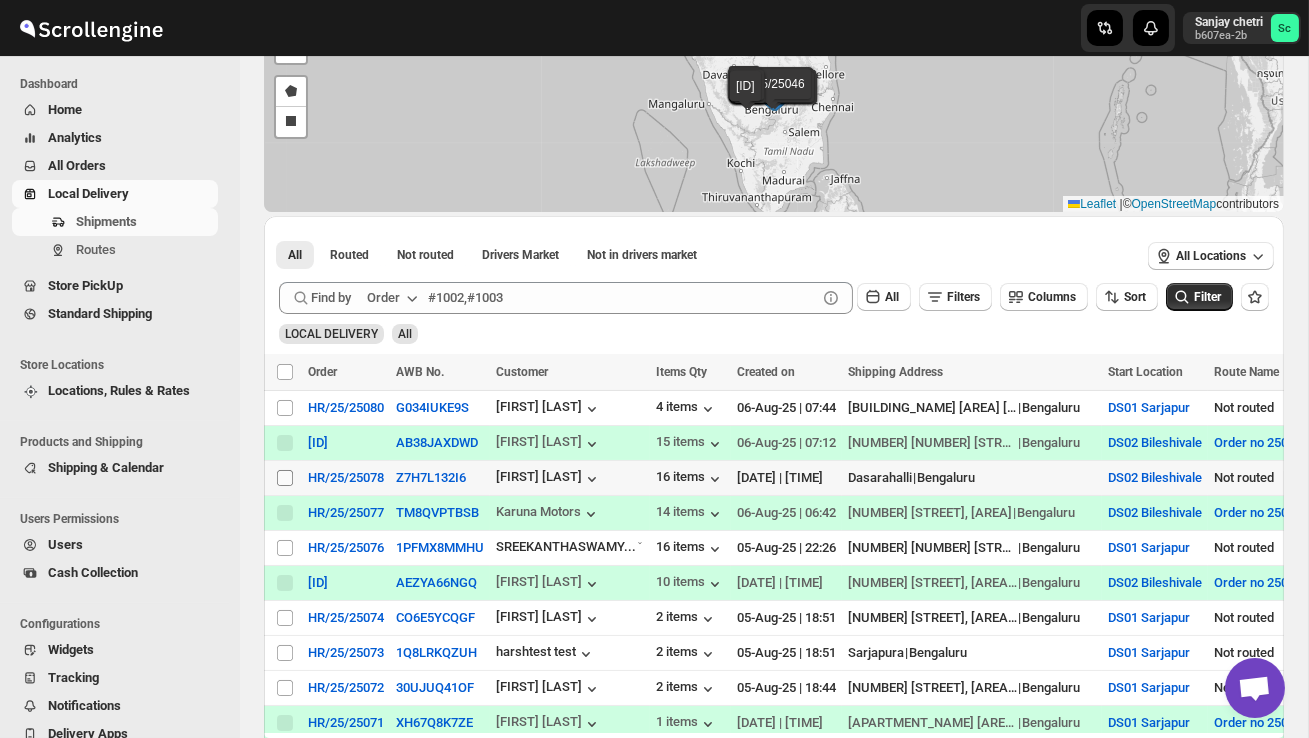 click on "Select shipment" at bounding box center (285, 478) 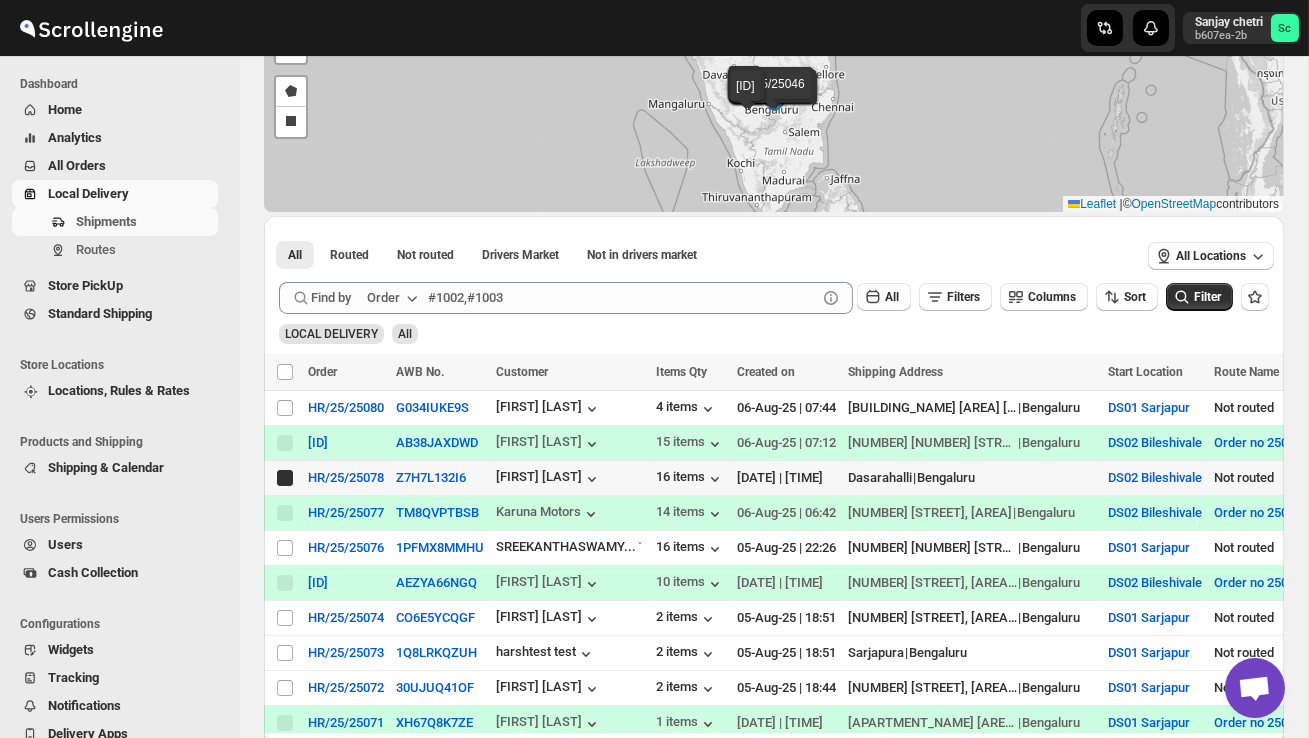 checkbox on "true" 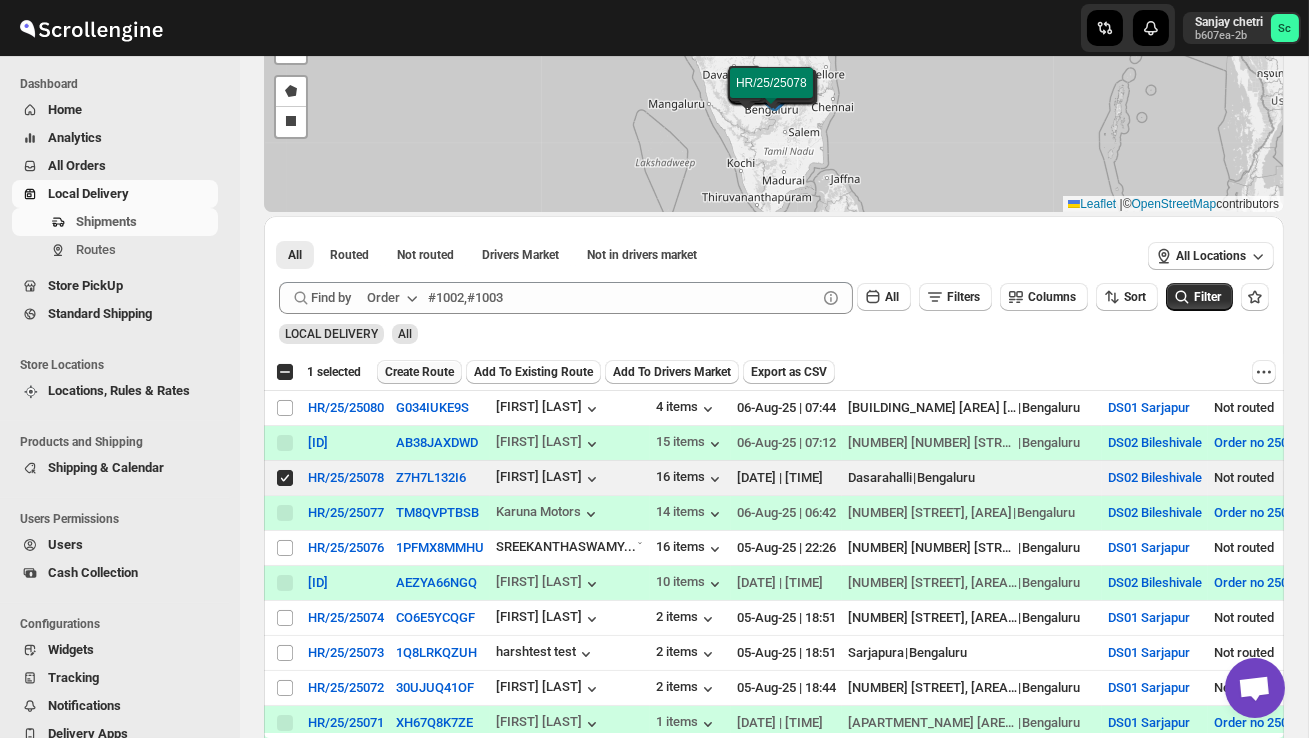 click on "Create Route" at bounding box center [419, 372] 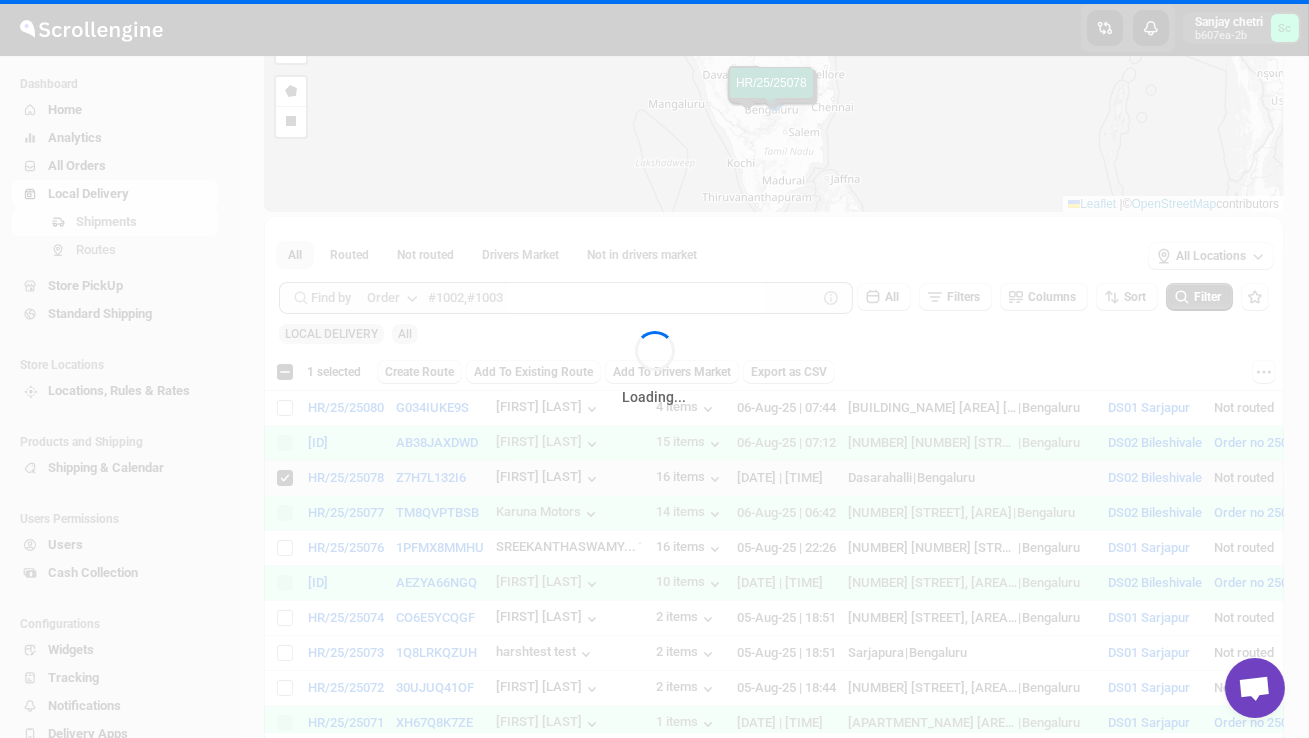 scroll, scrollTop: 0, scrollLeft: 0, axis: both 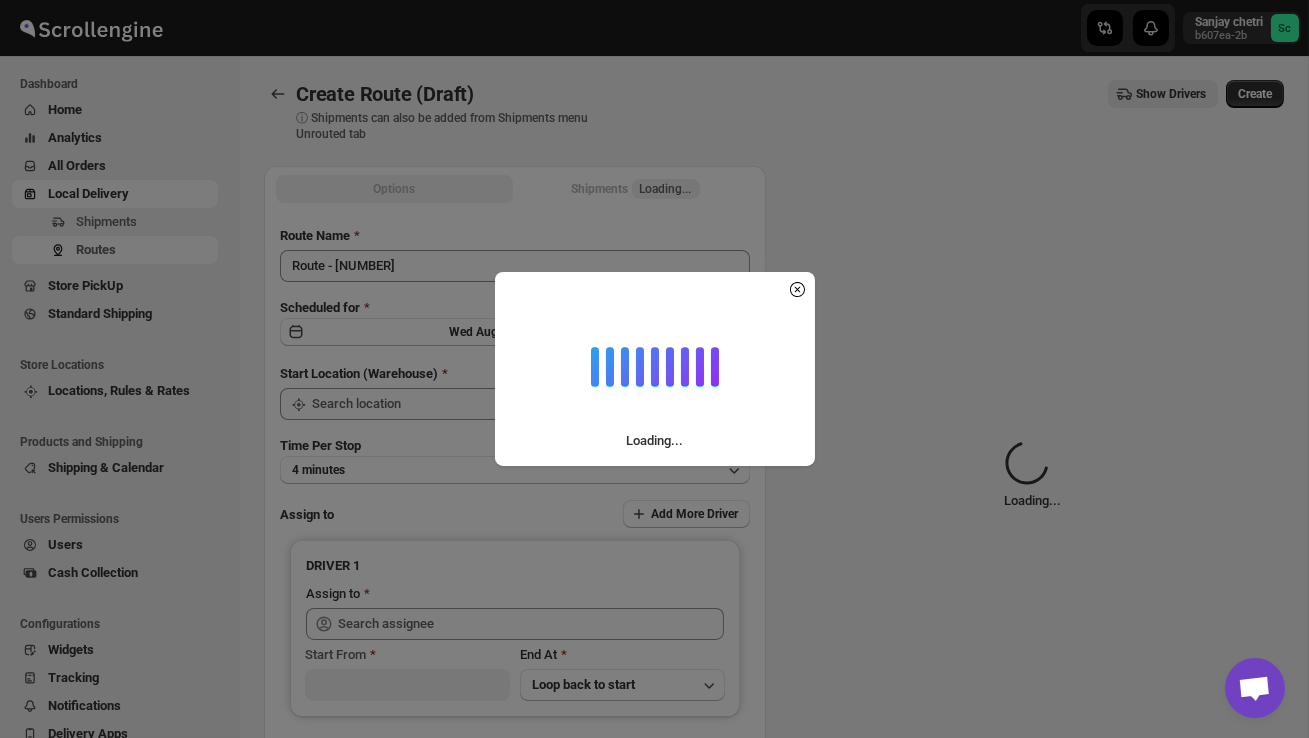 type on "DS02 Bileshivale" 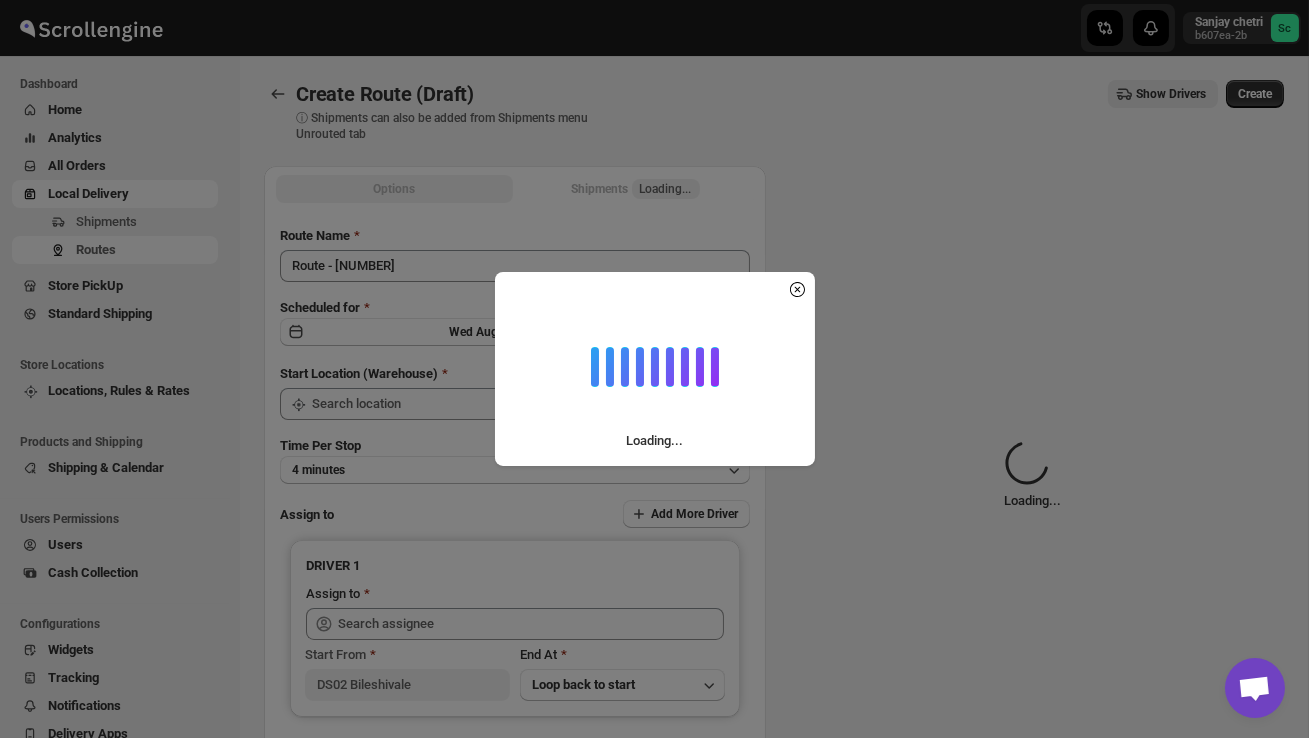 type on "DS02 Bileshivale" 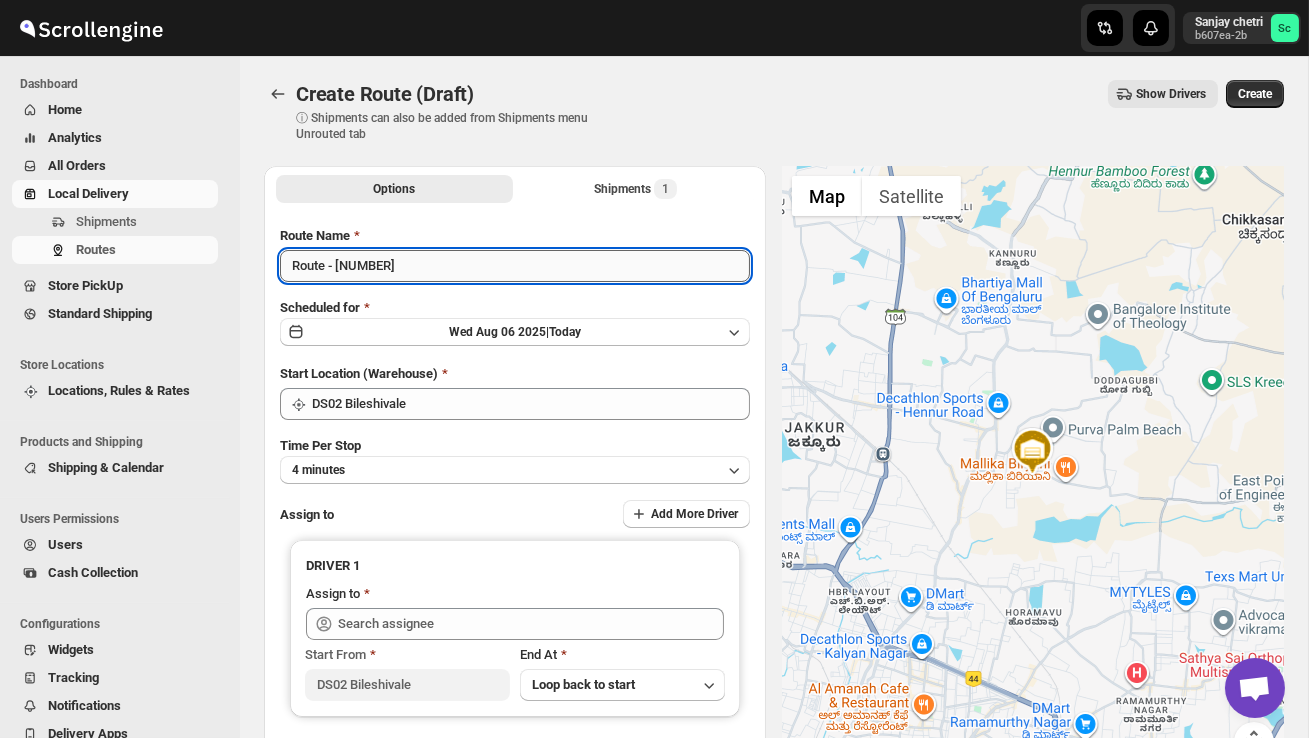 click on "Route - 06/08-0758" at bounding box center (515, 266) 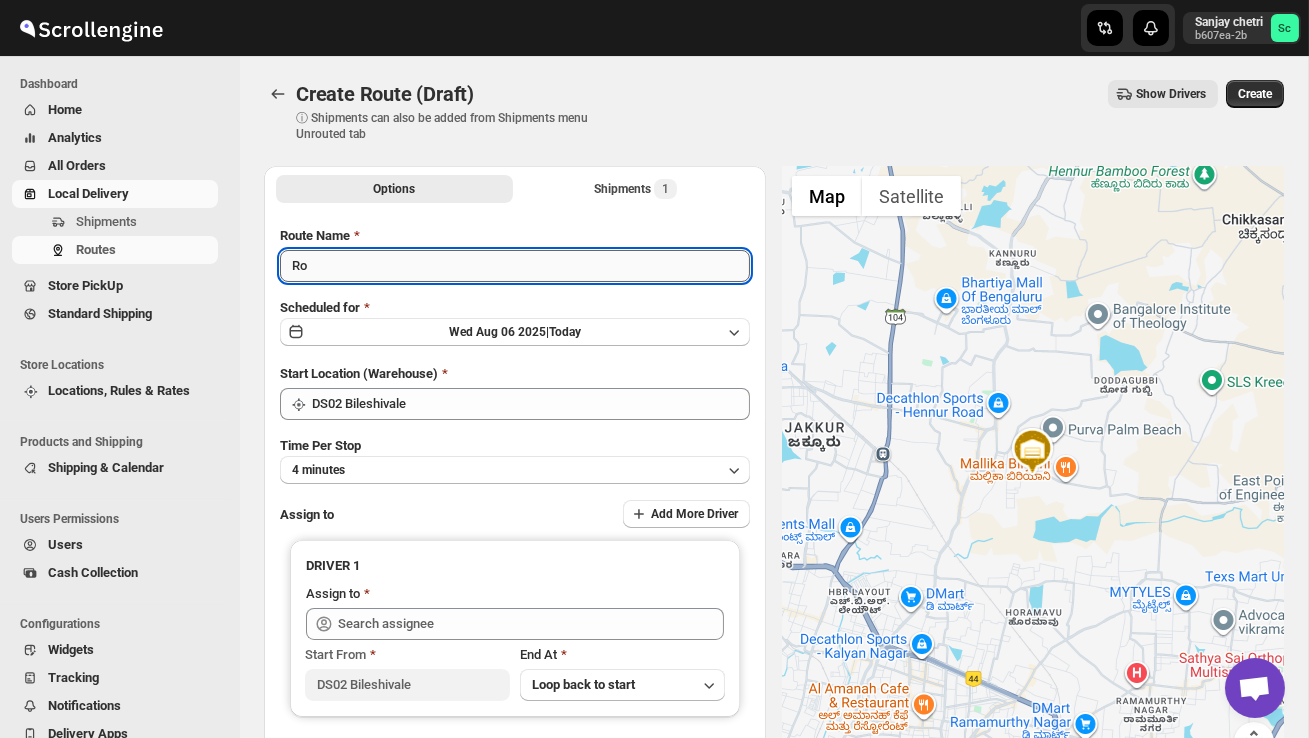 type on "R" 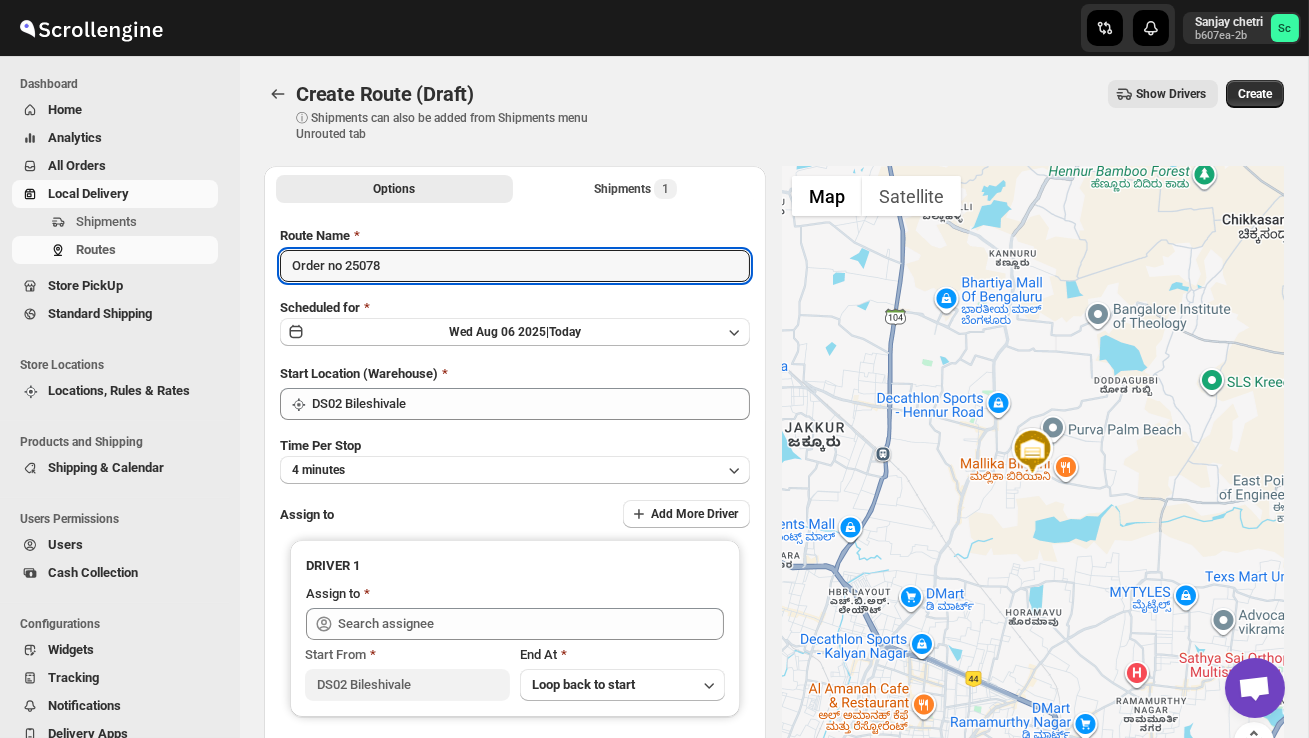 type on "Order no 25078" 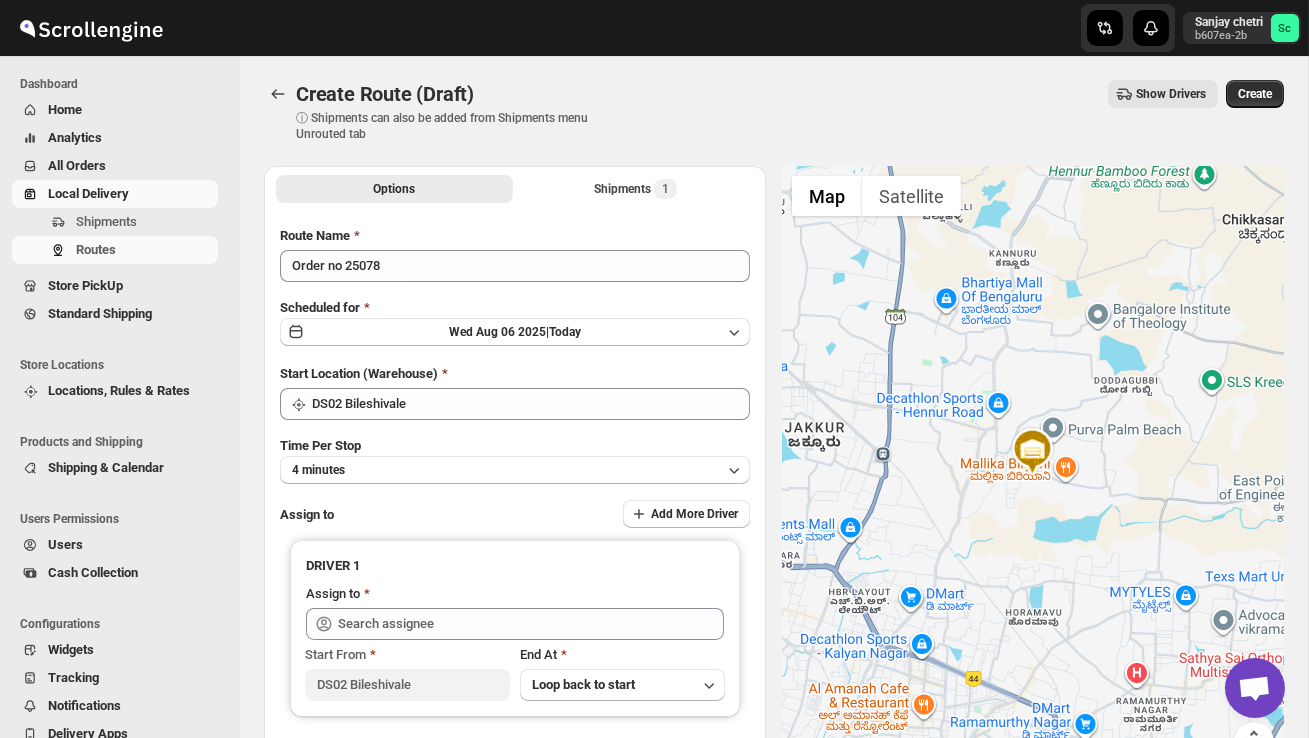 click on "Route Name Order no 25078 Scheduled for Wed Aug 06 2025   |   Today Start Location (Warehouse) DS02 Bileshivale Time Per Stop 4 minutes   Assign to Add More Driver DRIVER 1 Assign to Start From DS02 Bileshivale End At Loop back to start" at bounding box center [515, 500] 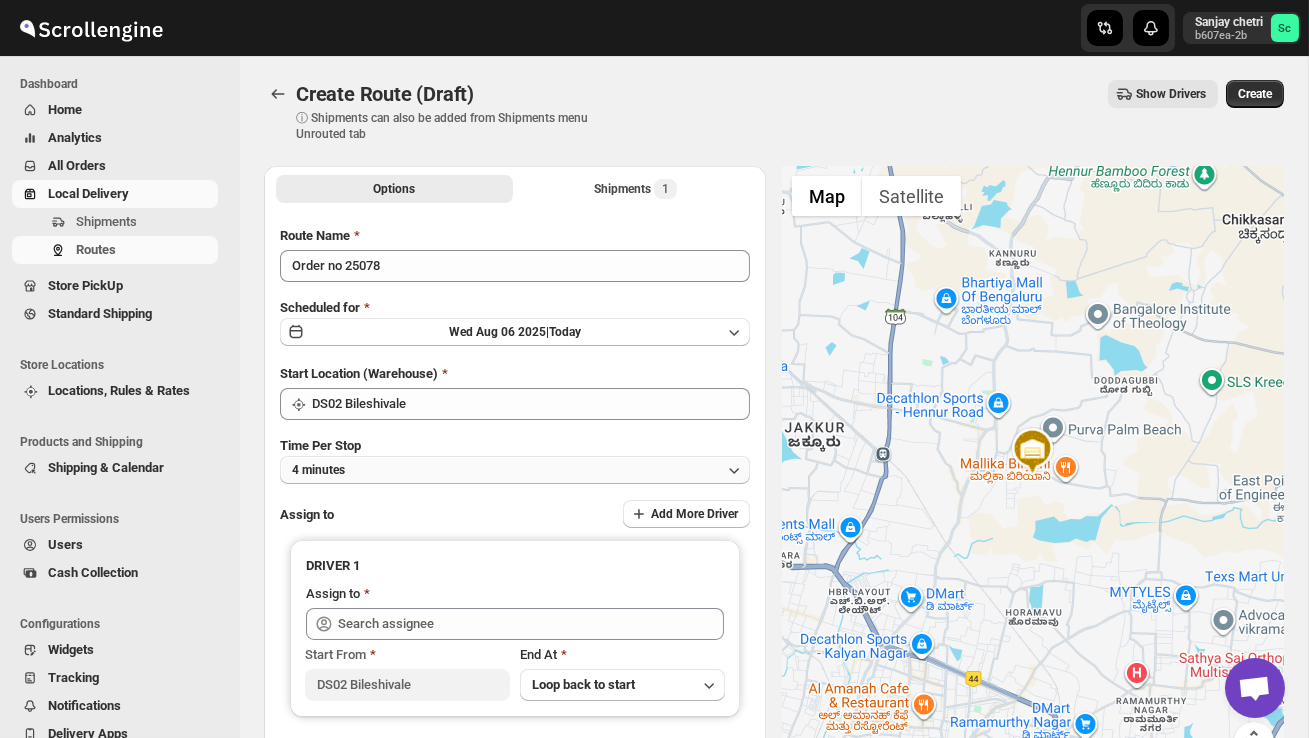 click on "4 minutes" at bounding box center (515, 470) 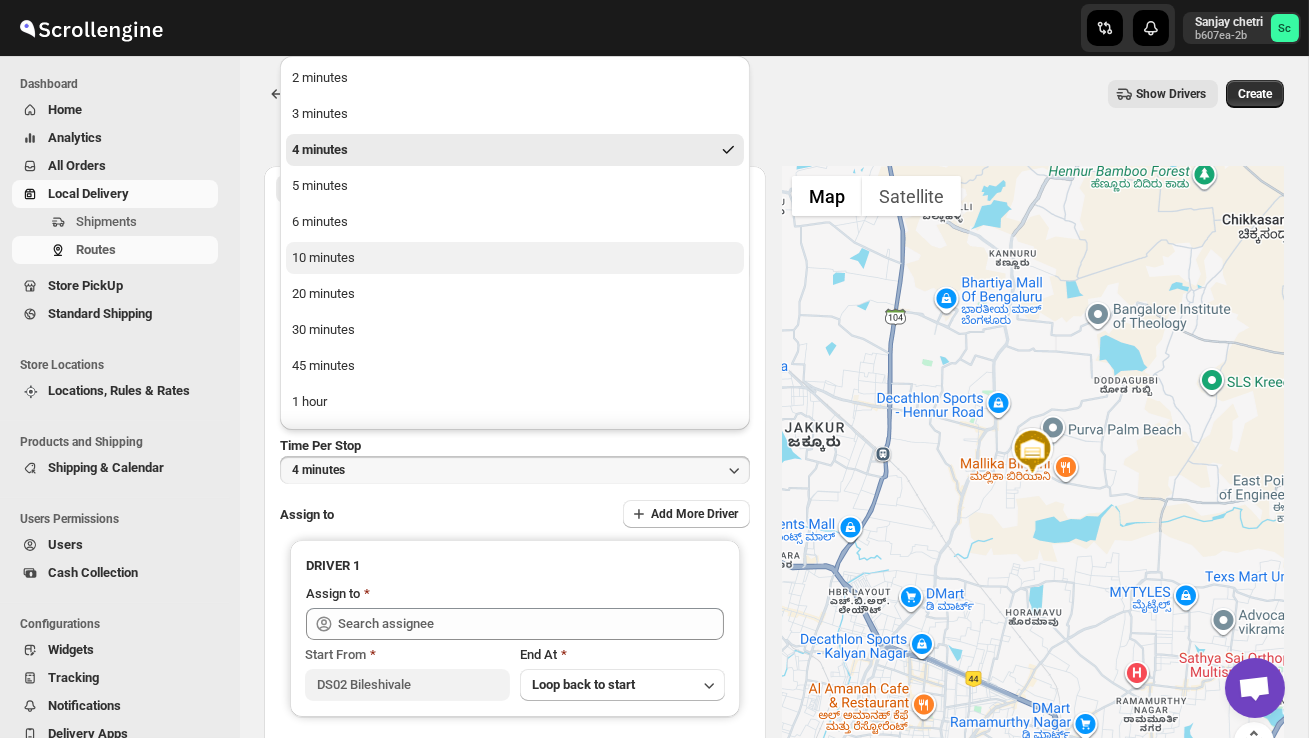 click on "10 minutes" at bounding box center [515, 258] 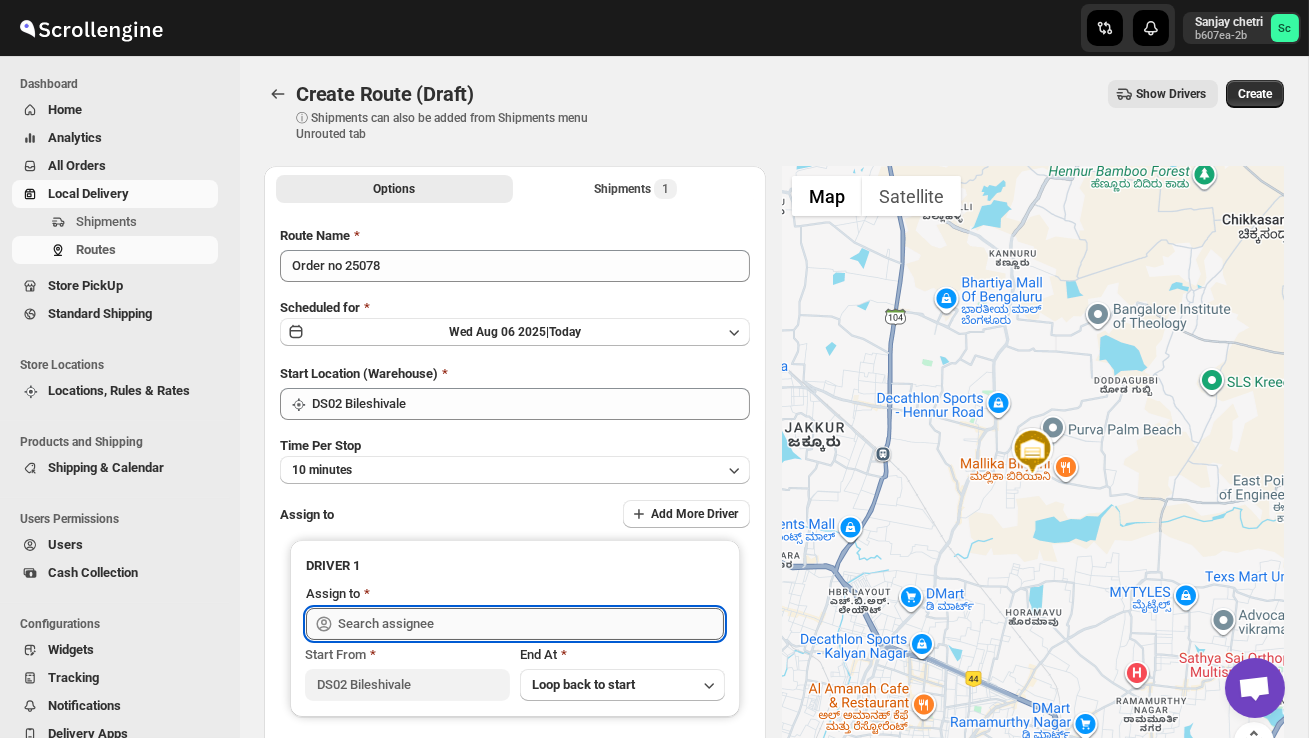 click at bounding box center [531, 624] 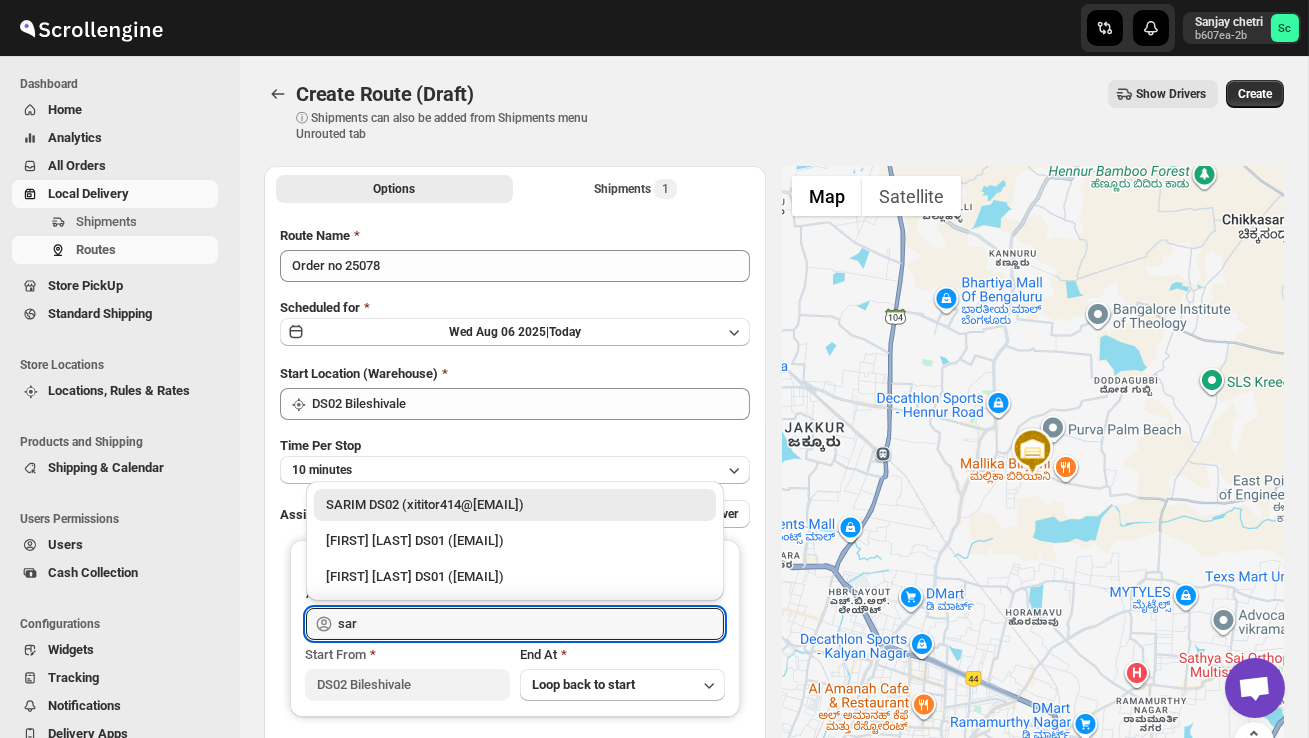 click on "SARIM DS02 (xititor414@owlny.com)" at bounding box center (515, 505) 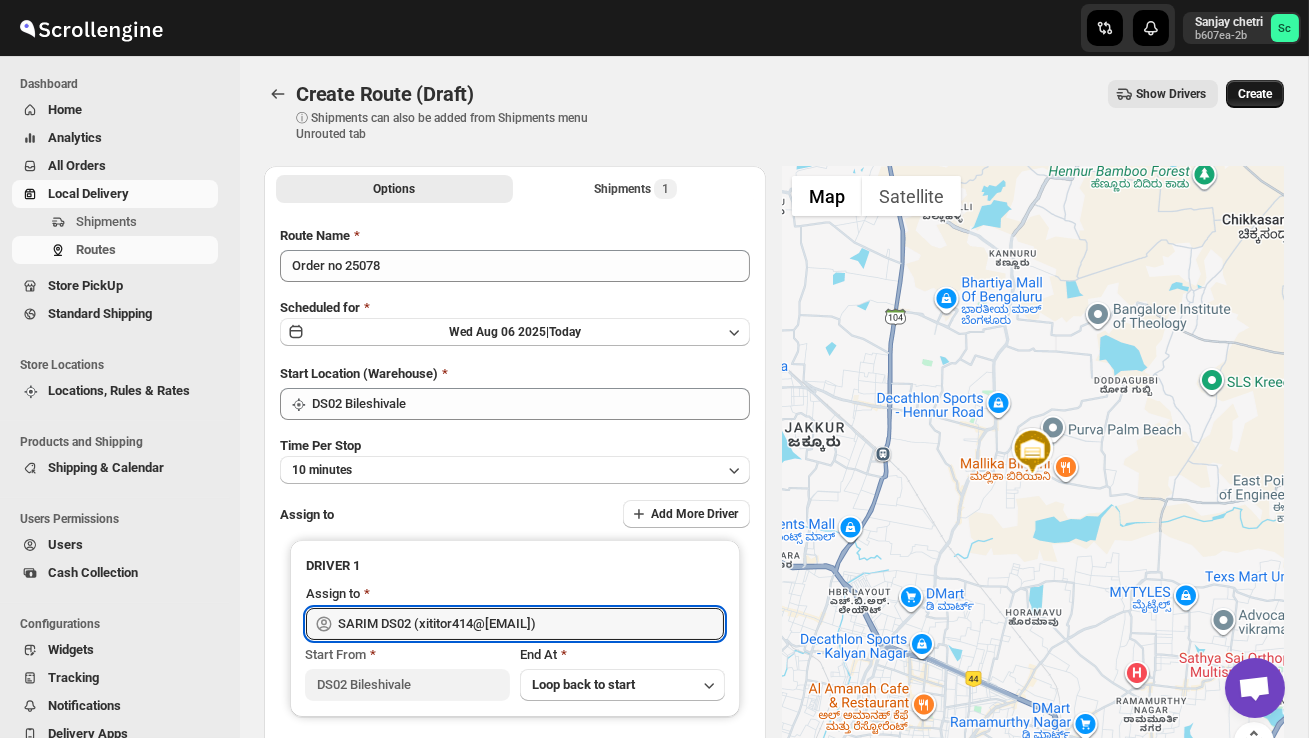 type on "SARIM DS02 (xititor414@owlny.com)" 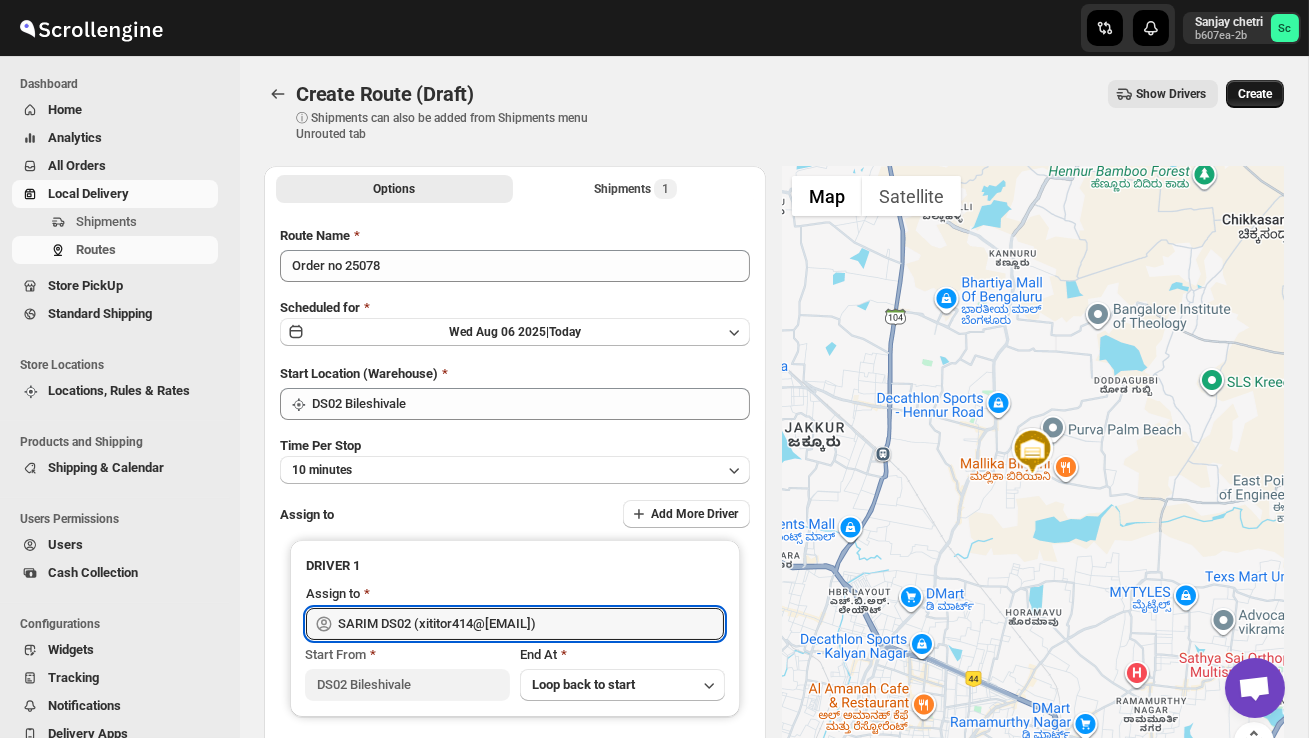 click on "Create" at bounding box center (1255, 94) 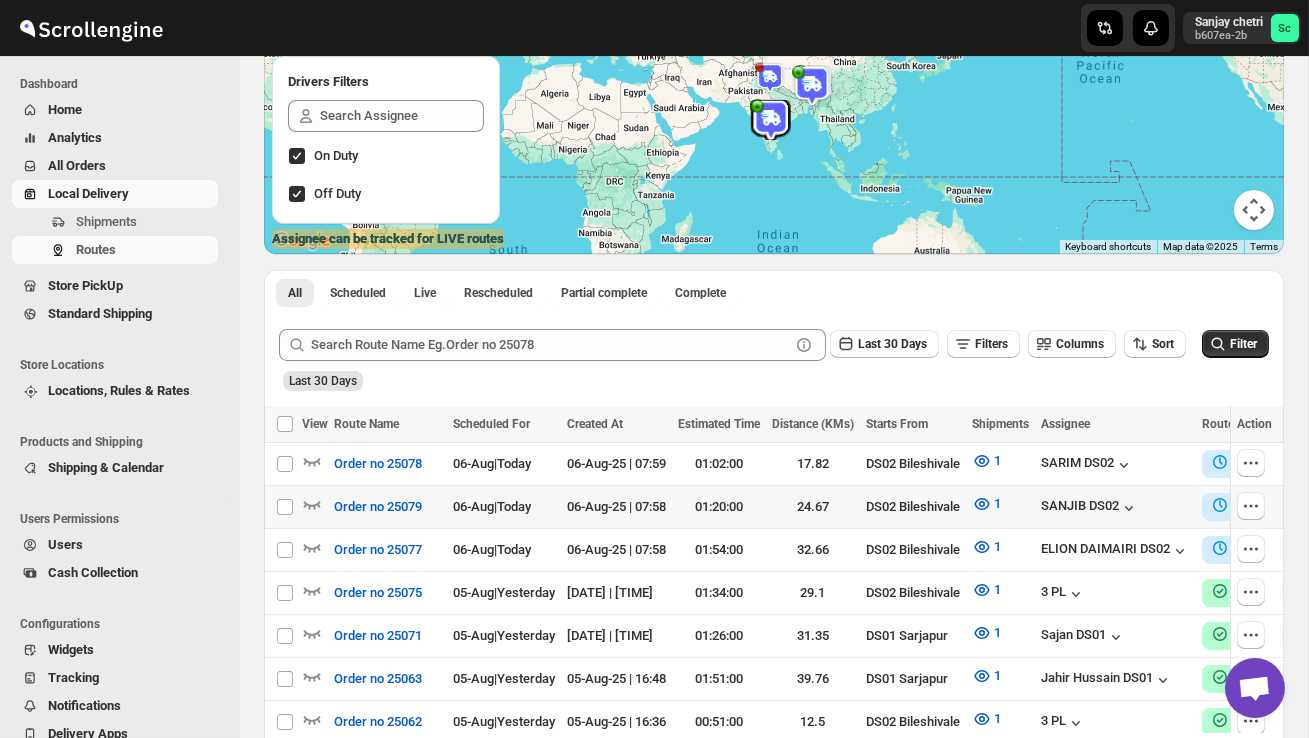 scroll, scrollTop: 242, scrollLeft: 0, axis: vertical 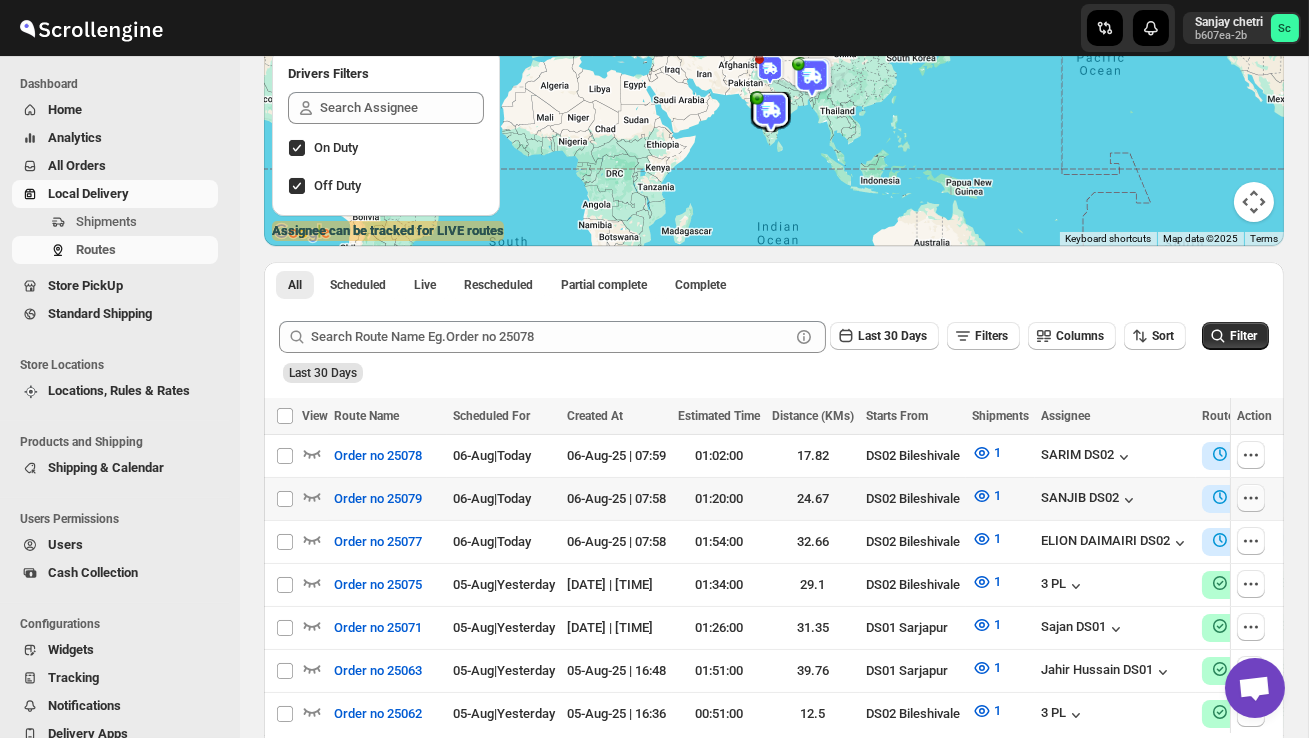 click 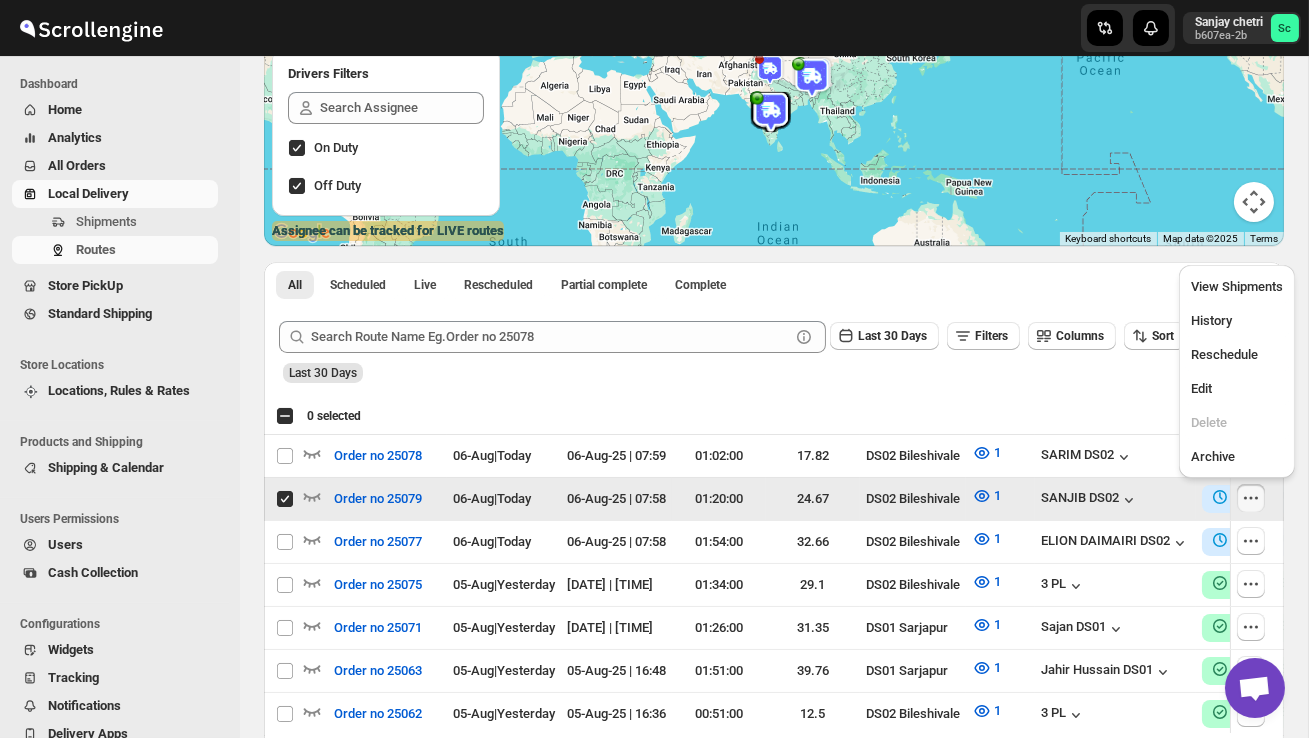 checkbox on "true" 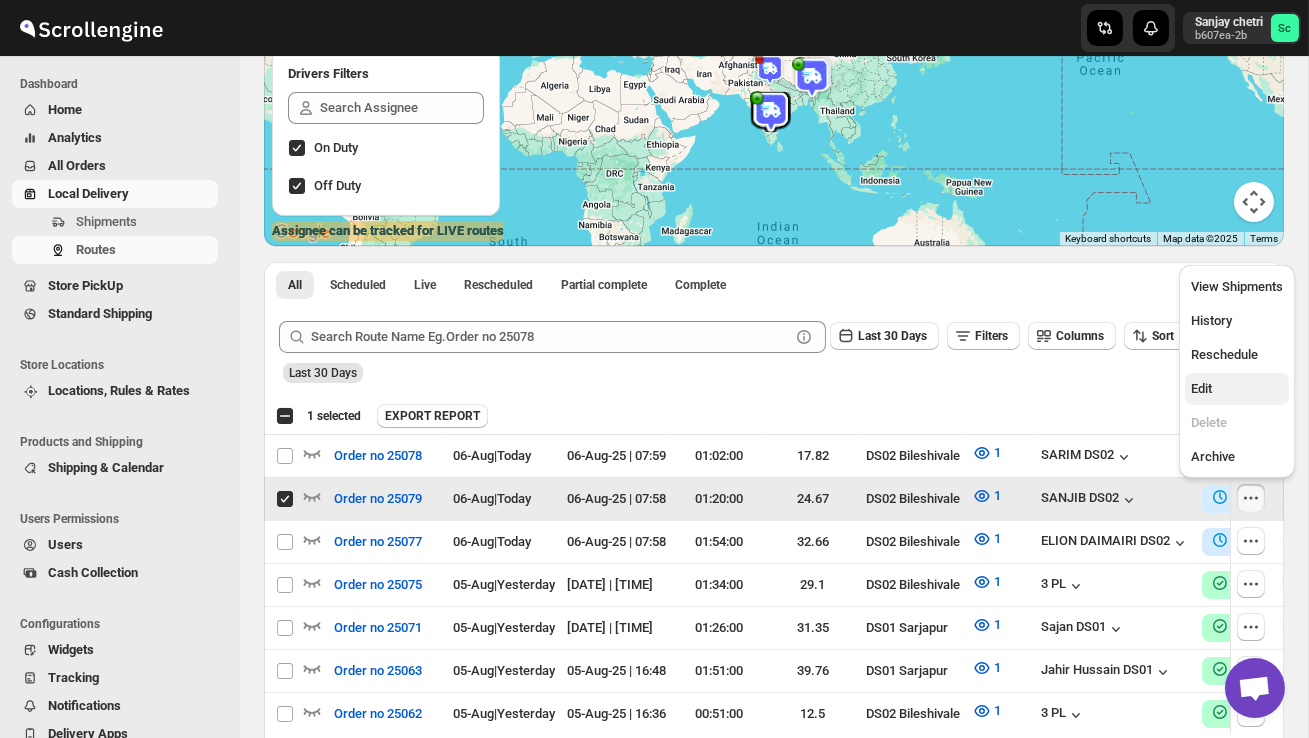 click on "Edit" at bounding box center (1237, 389) 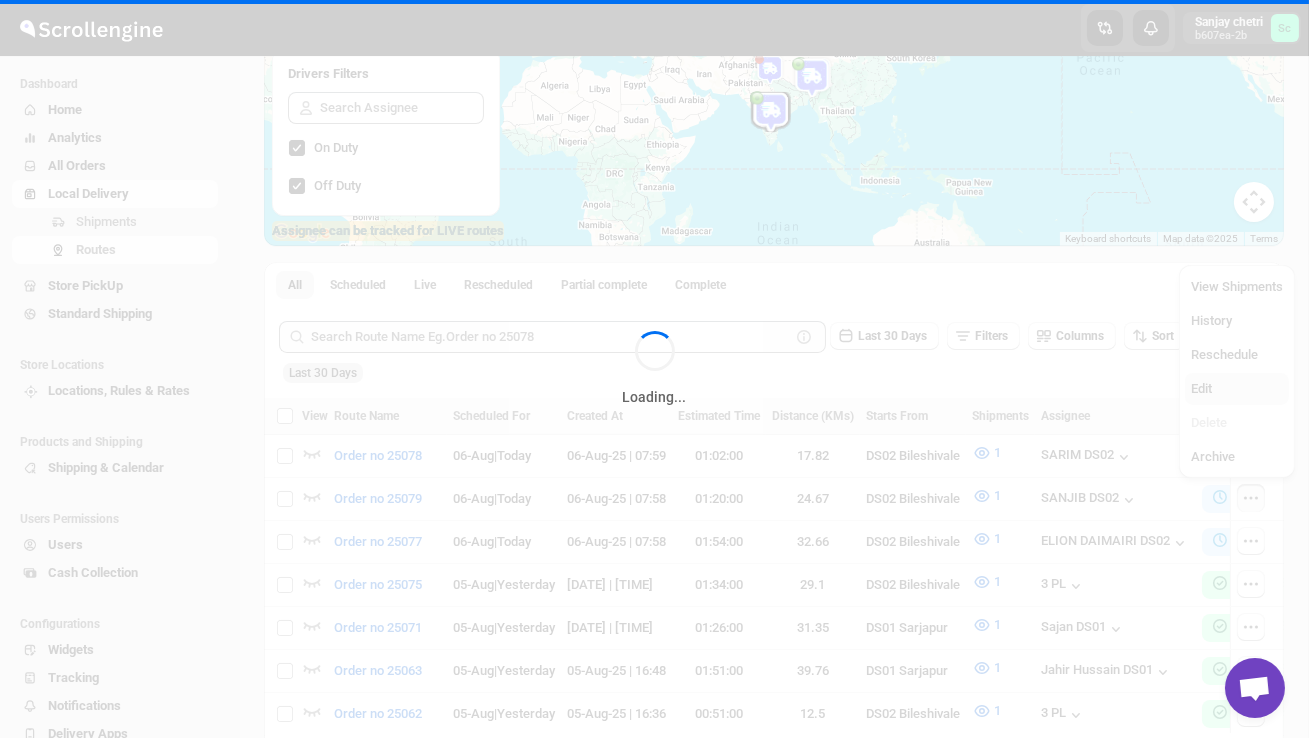 scroll, scrollTop: 0, scrollLeft: 0, axis: both 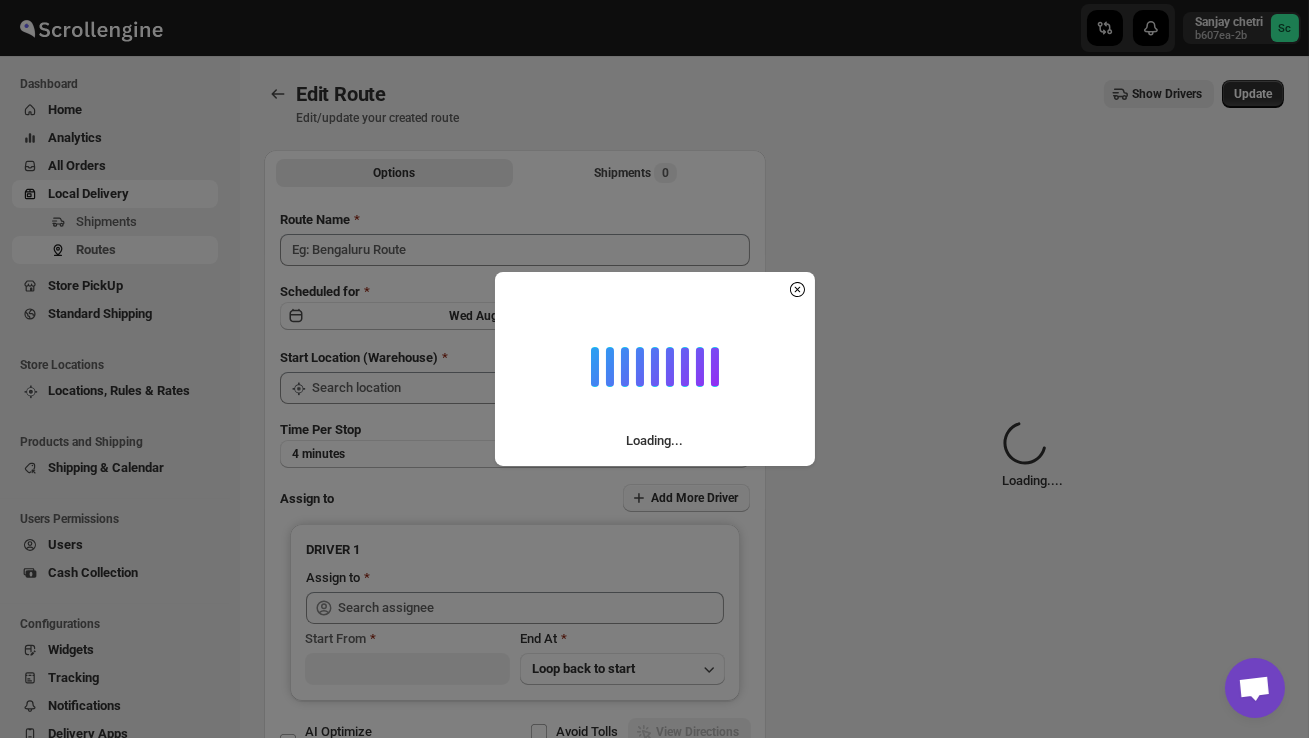 type on "Order no 25079" 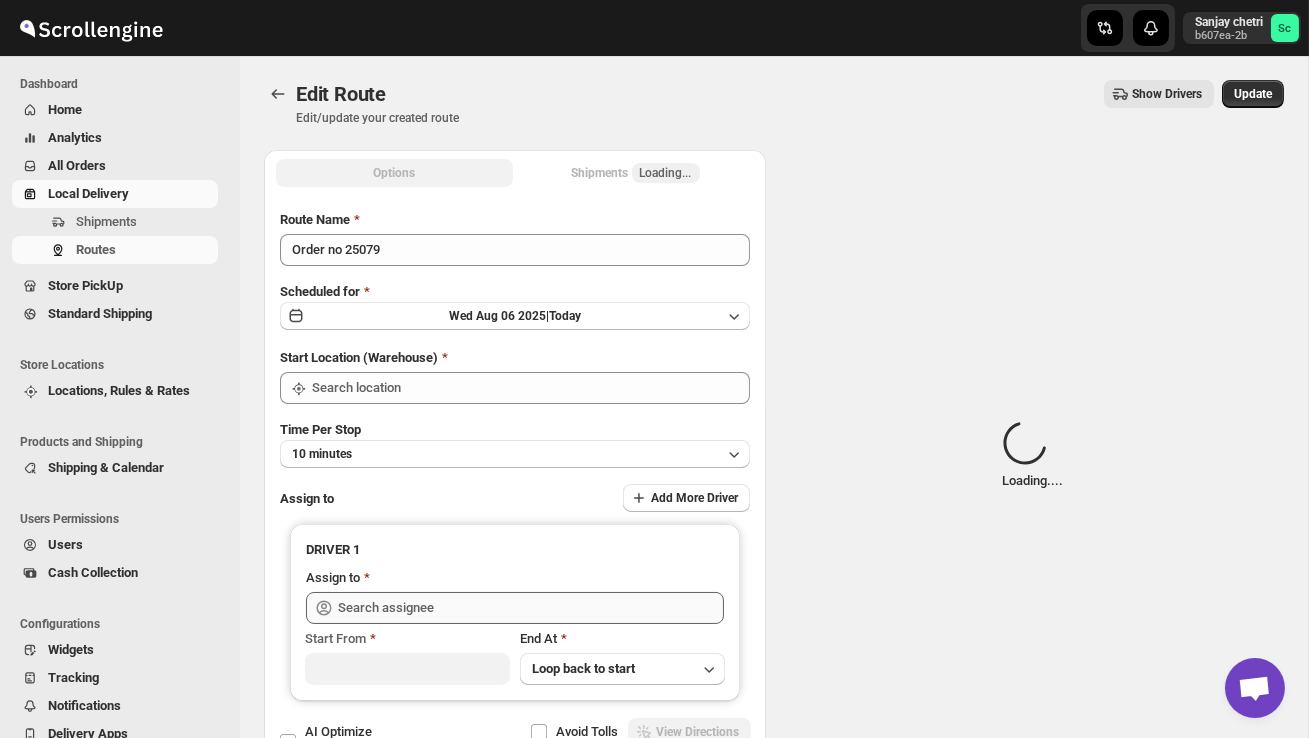 type on "[FIRST] [LAST] DS02 ([EMAIL])" 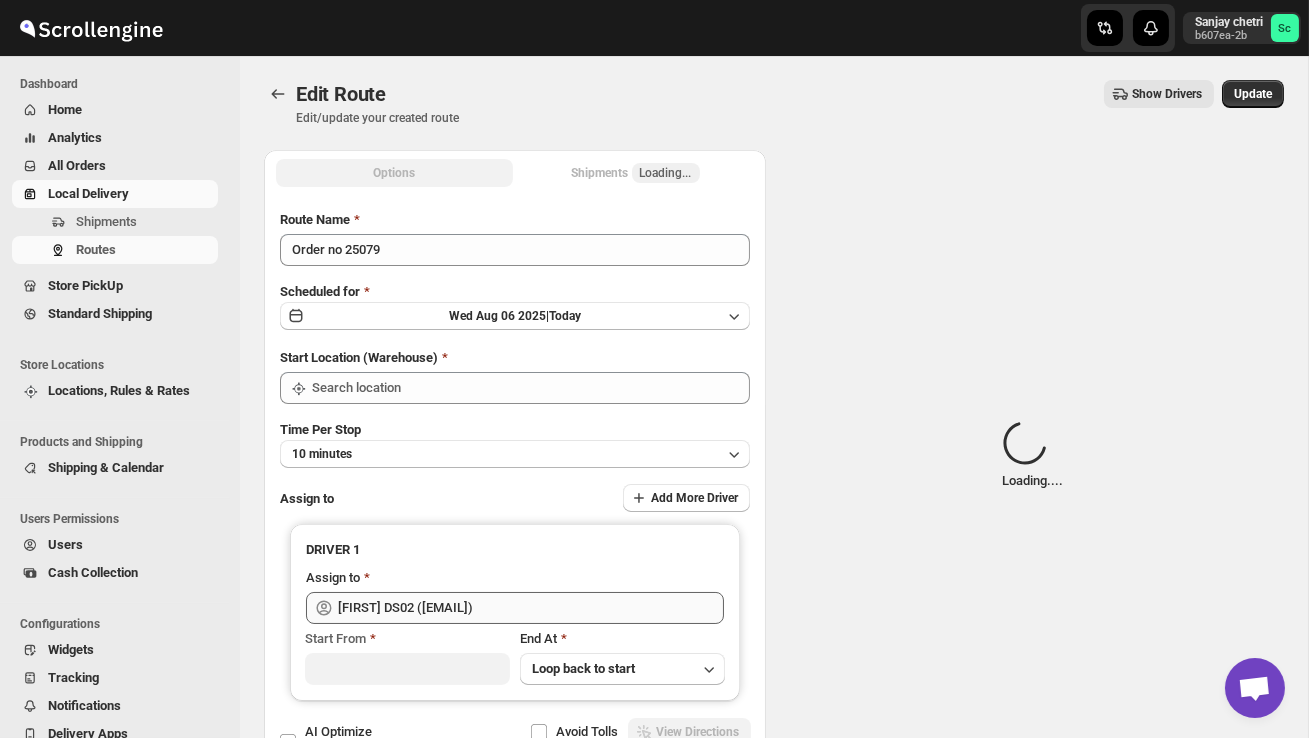 type on "DS02 Bileshivale" 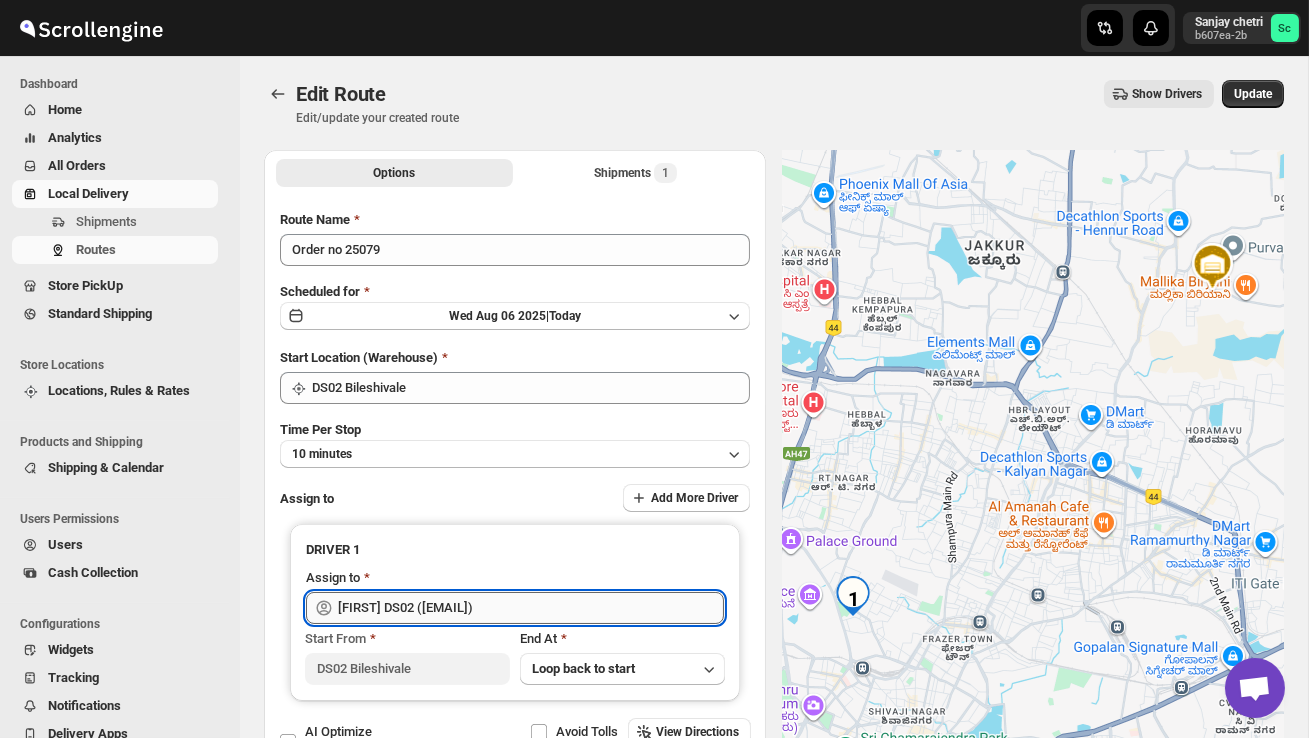 click on "[FIRST] [LAST] DS02 ([EMAIL])" at bounding box center [531, 608] 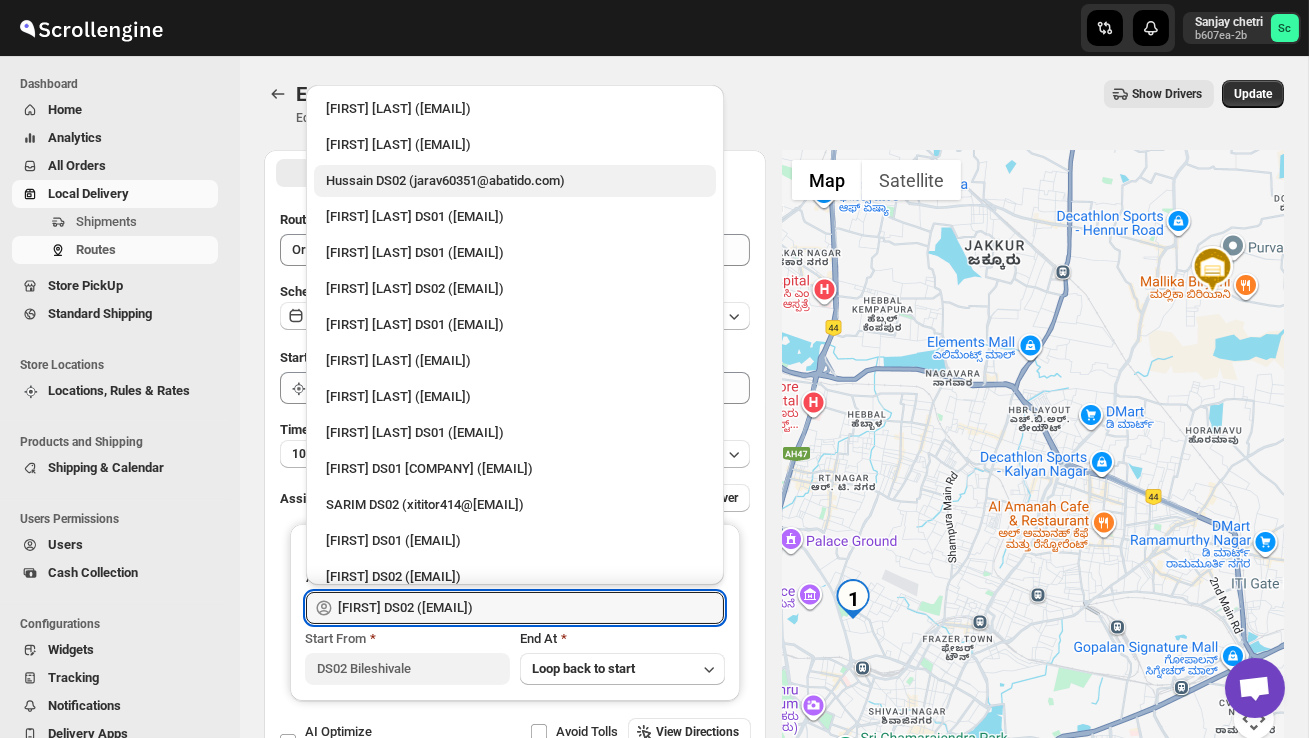 click on "Hussain DS02 (jarav60351@abatido.com)" at bounding box center [515, 181] 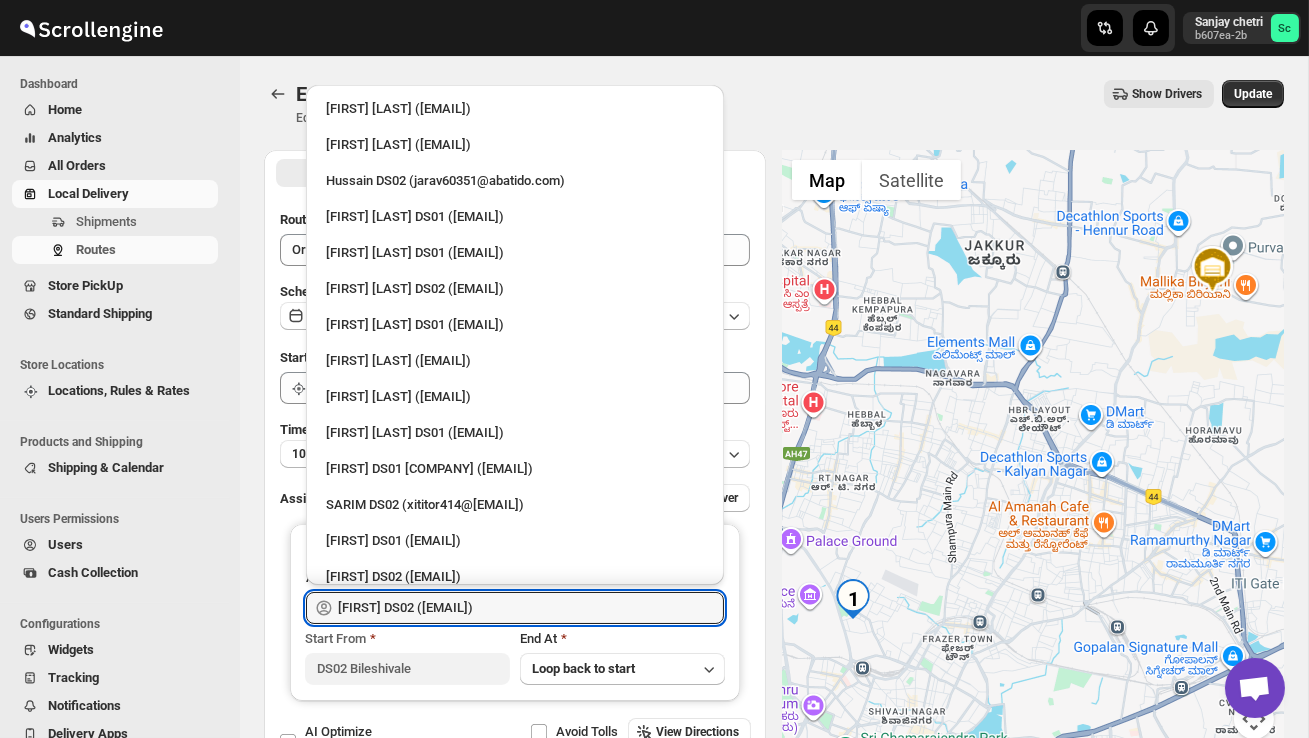 type on "Hussain DS02 (jarav60351@abatido.com)" 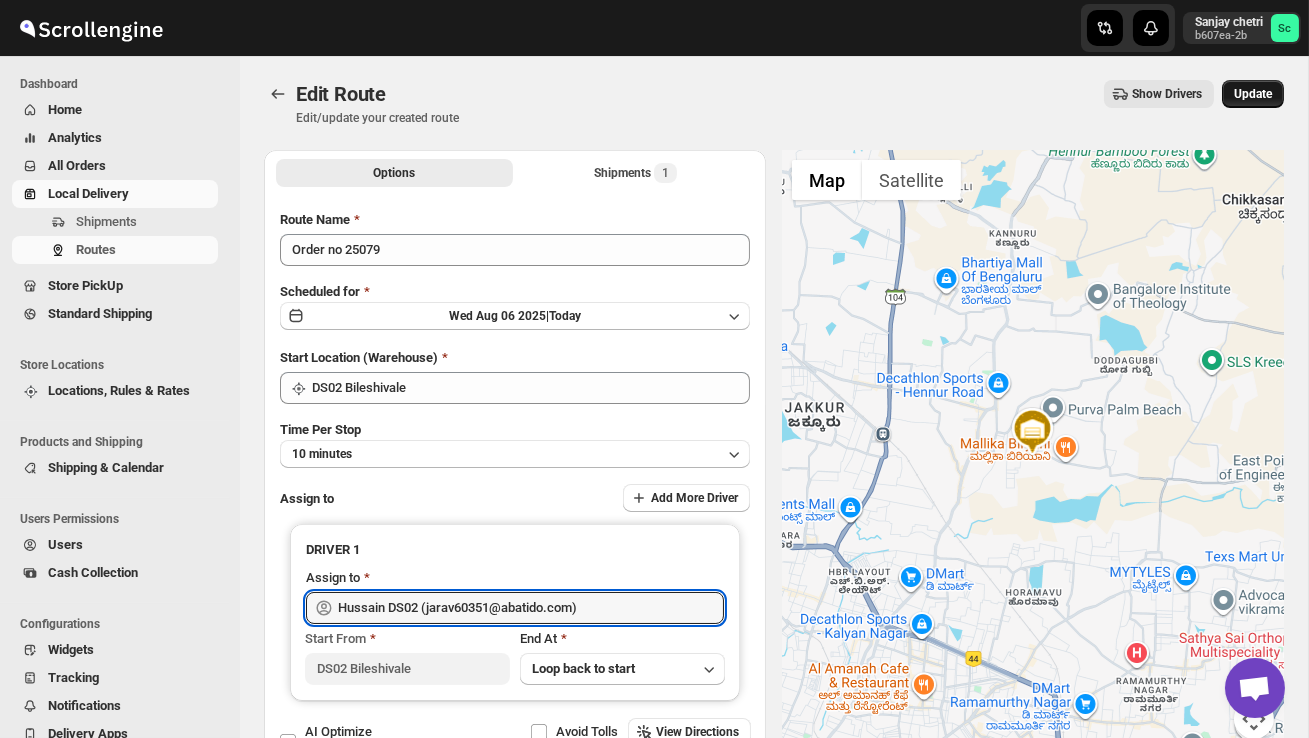 click on "Update" at bounding box center (1253, 94) 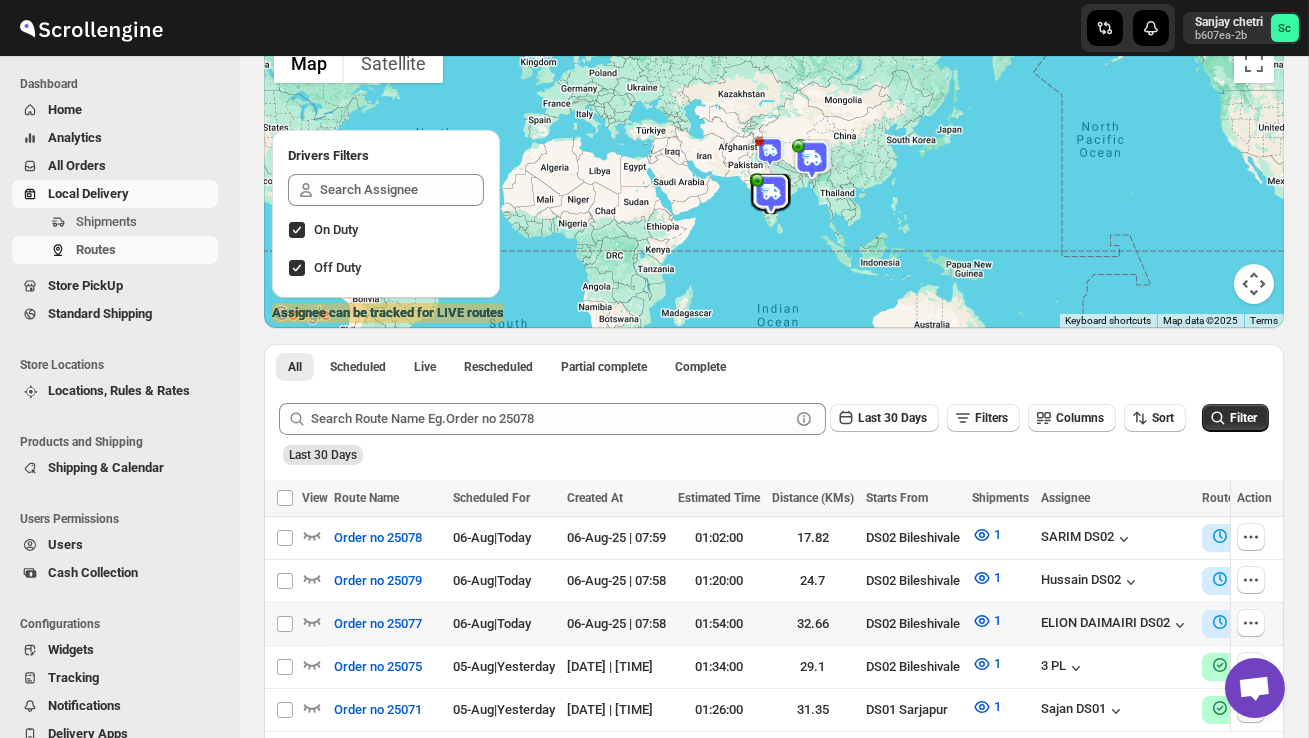 scroll, scrollTop: 188, scrollLeft: 0, axis: vertical 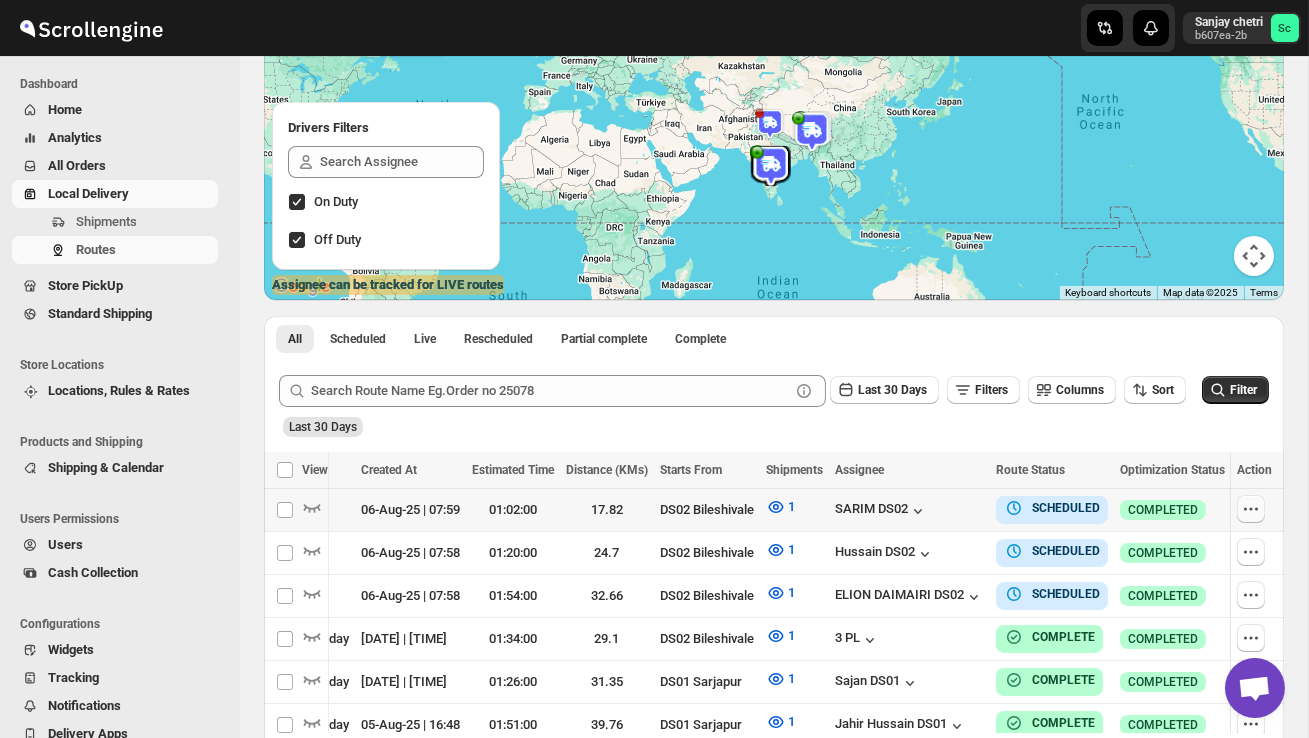 click 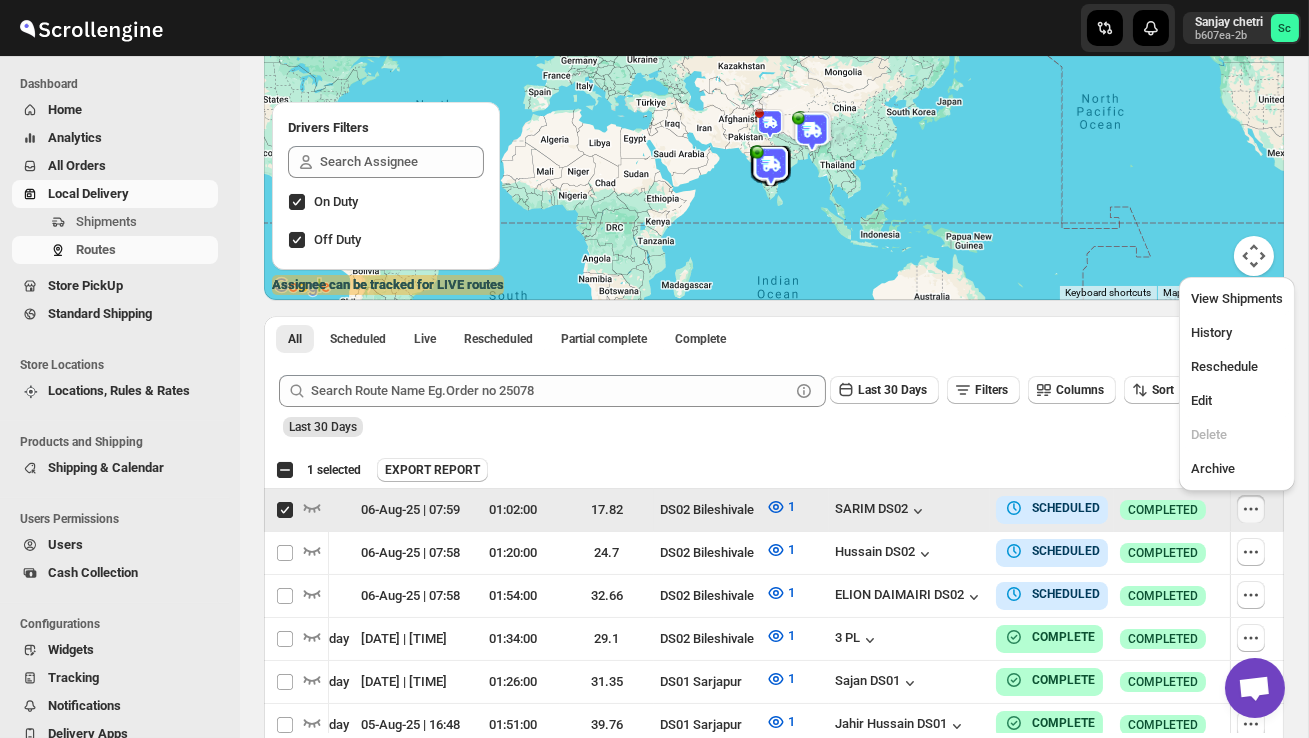 scroll, scrollTop: 0, scrollLeft: 1, axis: horizontal 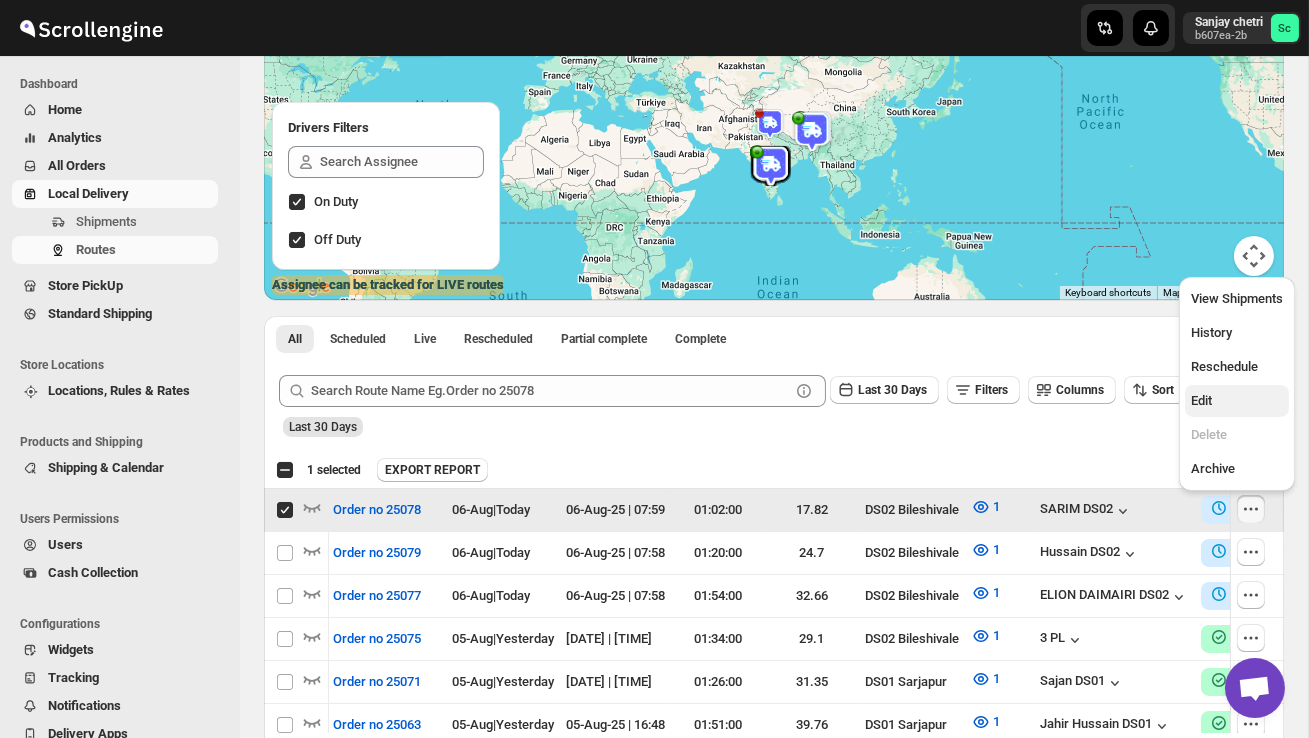 click on "Edit" at bounding box center (1237, 401) 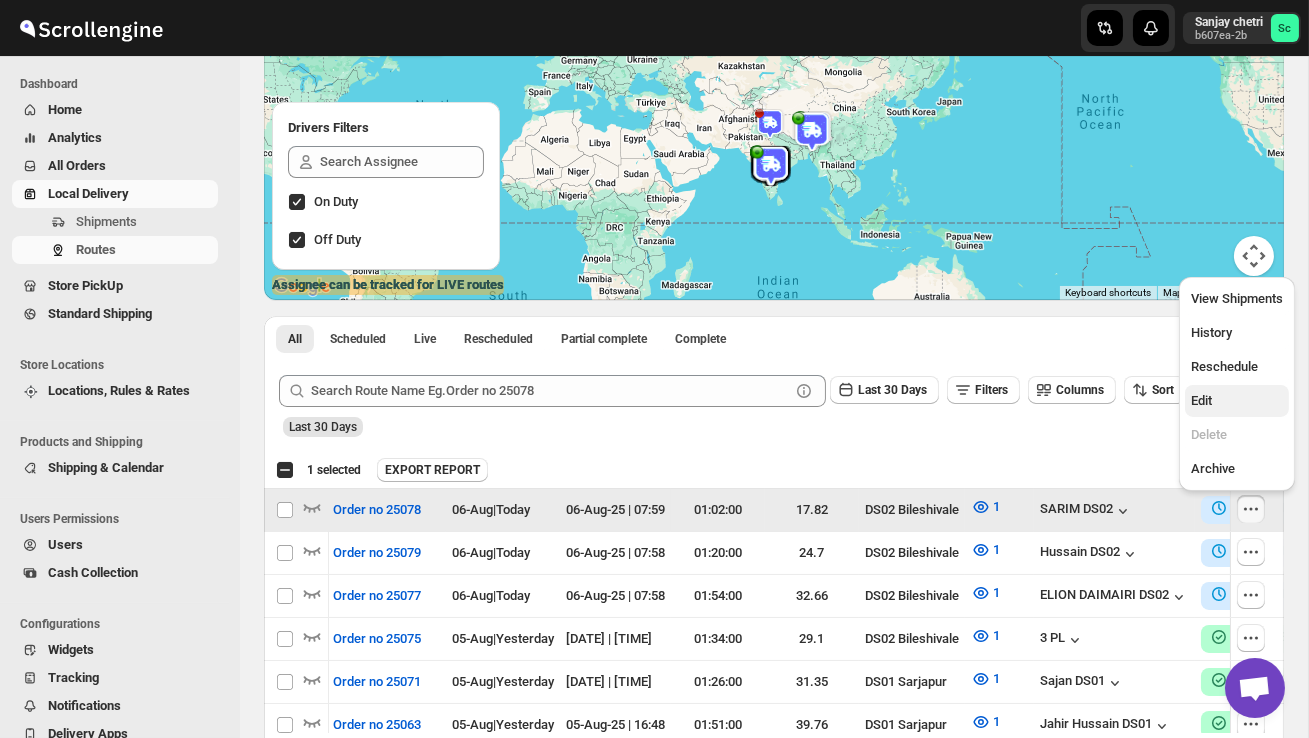 checkbox on "false" 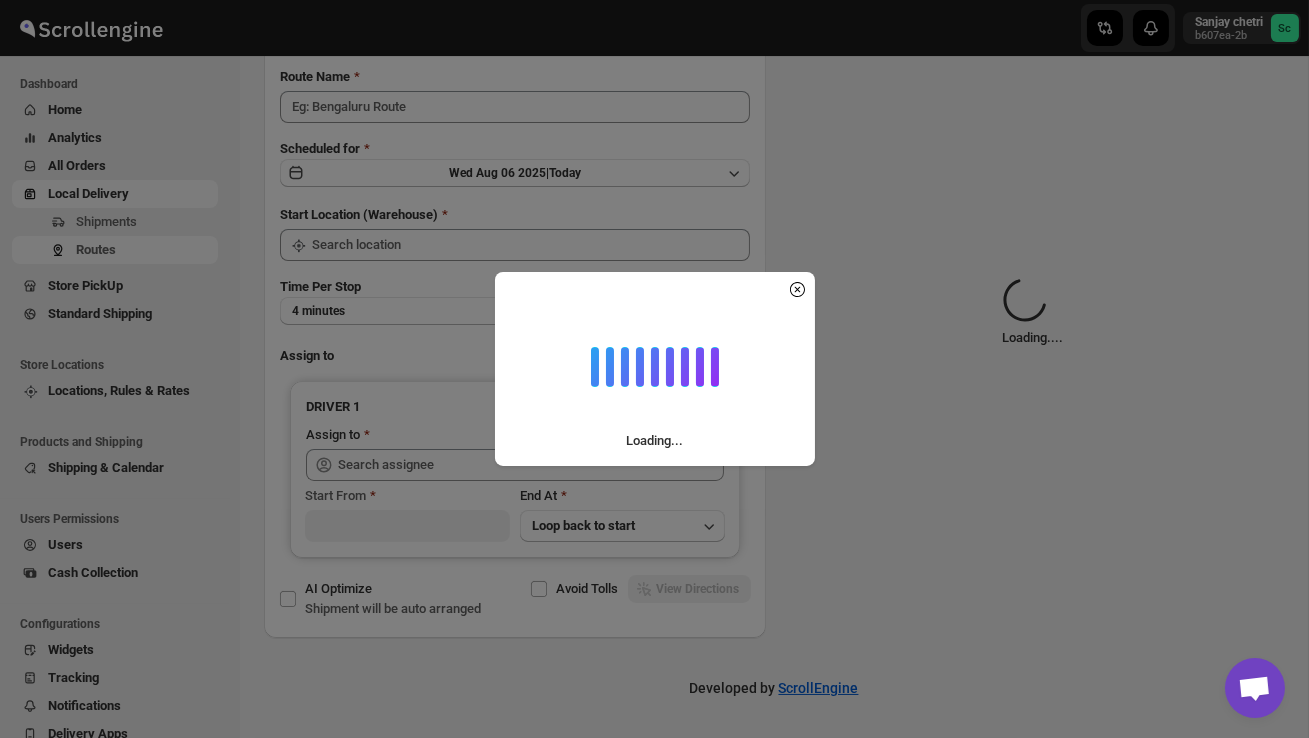 scroll, scrollTop: 0, scrollLeft: 0, axis: both 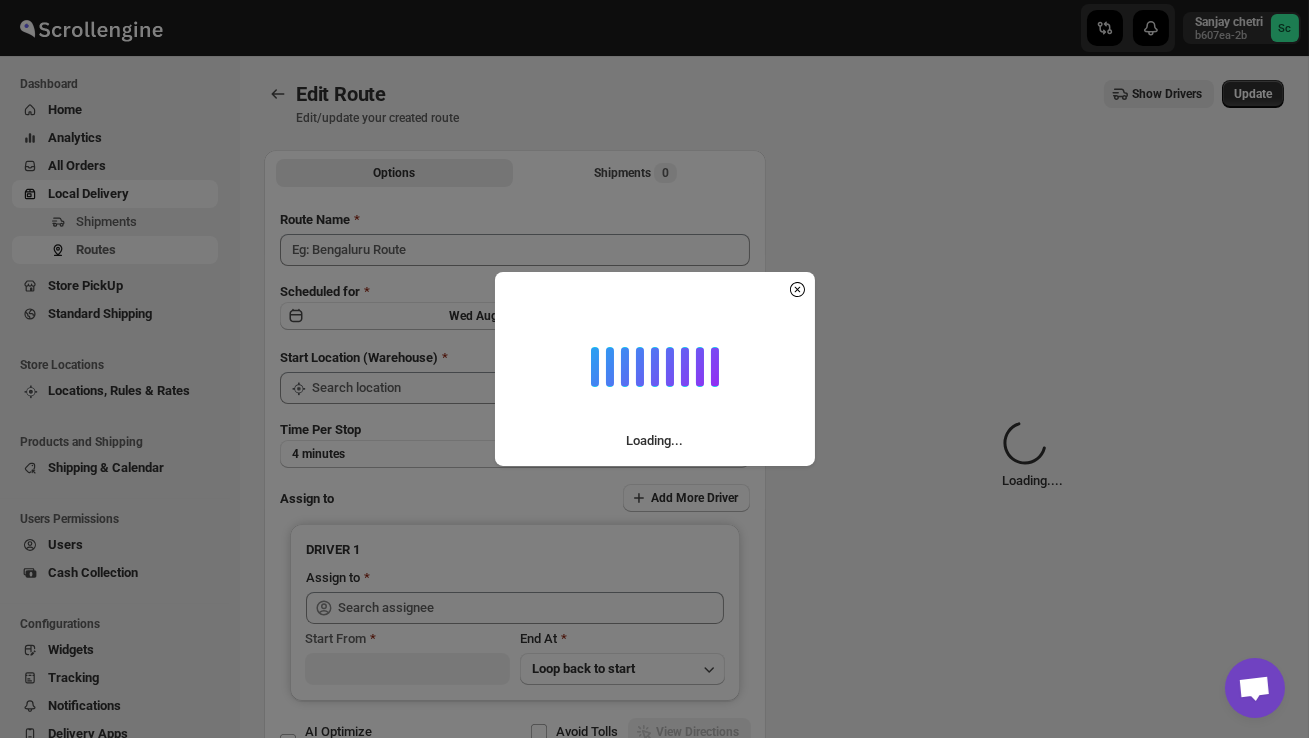 type on "Order no 25078" 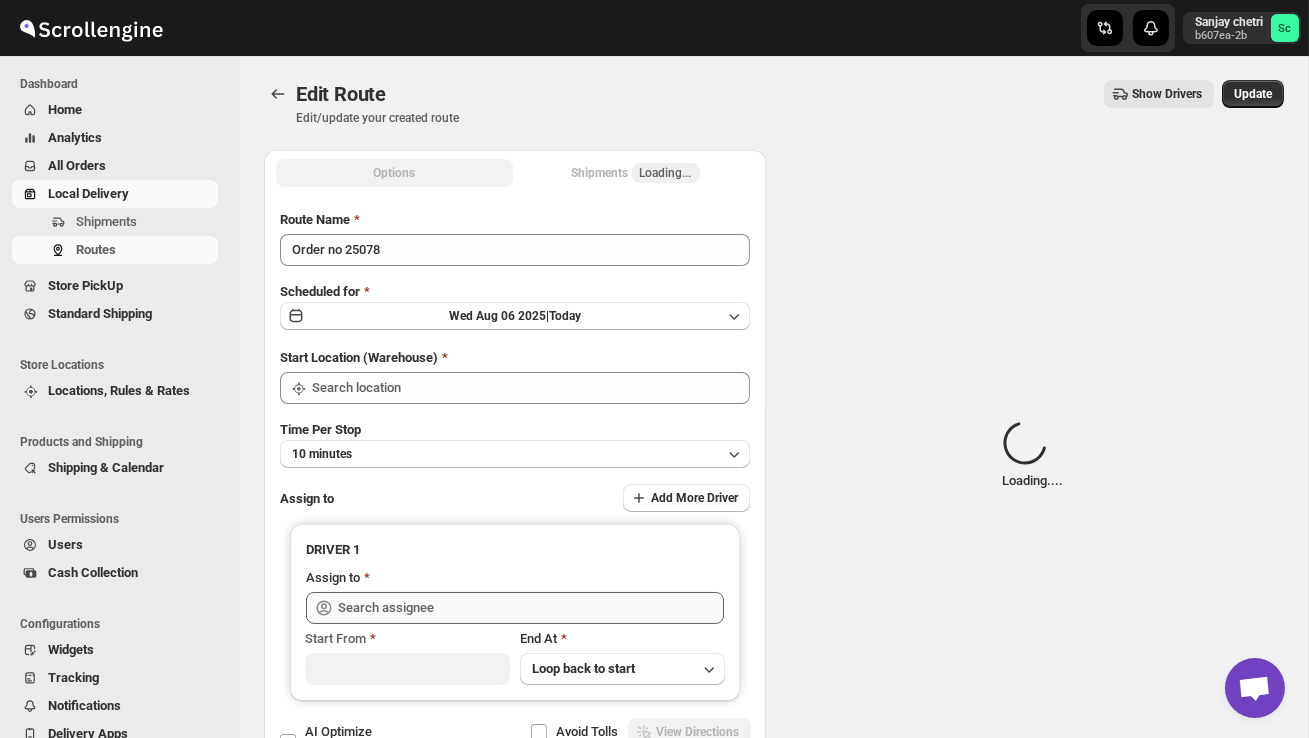 type on "DS02 Bileshivale" 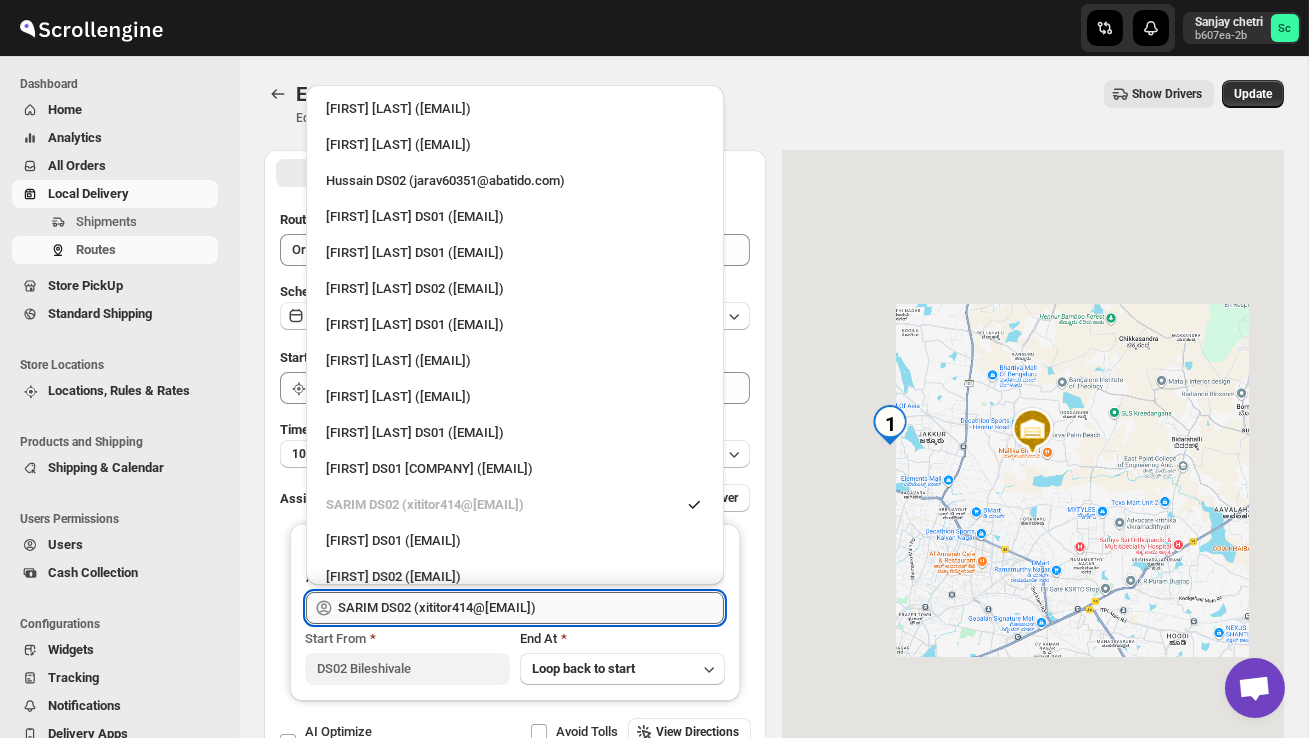 click on "[FIRST] DS02 ([EMAIL])" at bounding box center (531, 608) 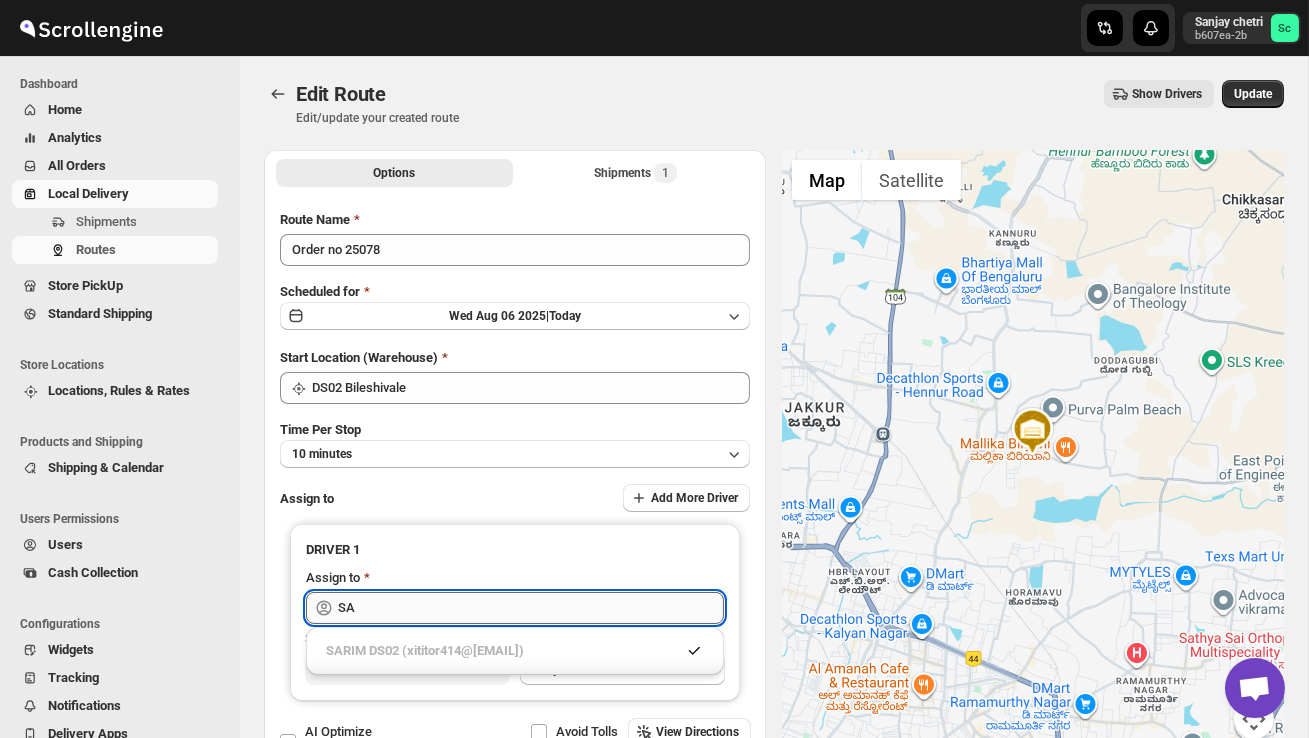 type on "S" 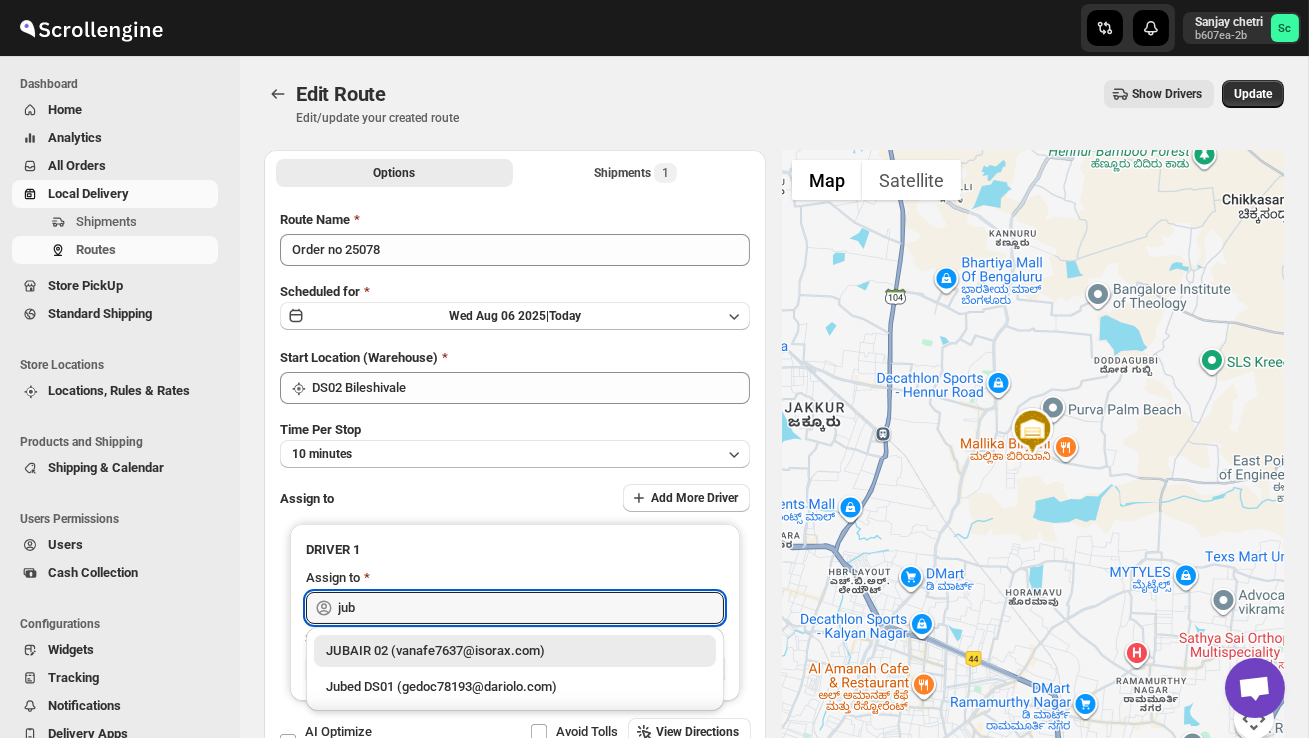 click on "JUBAIR  02 (vanafe7637@isorax.com)" at bounding box center [515, 651] 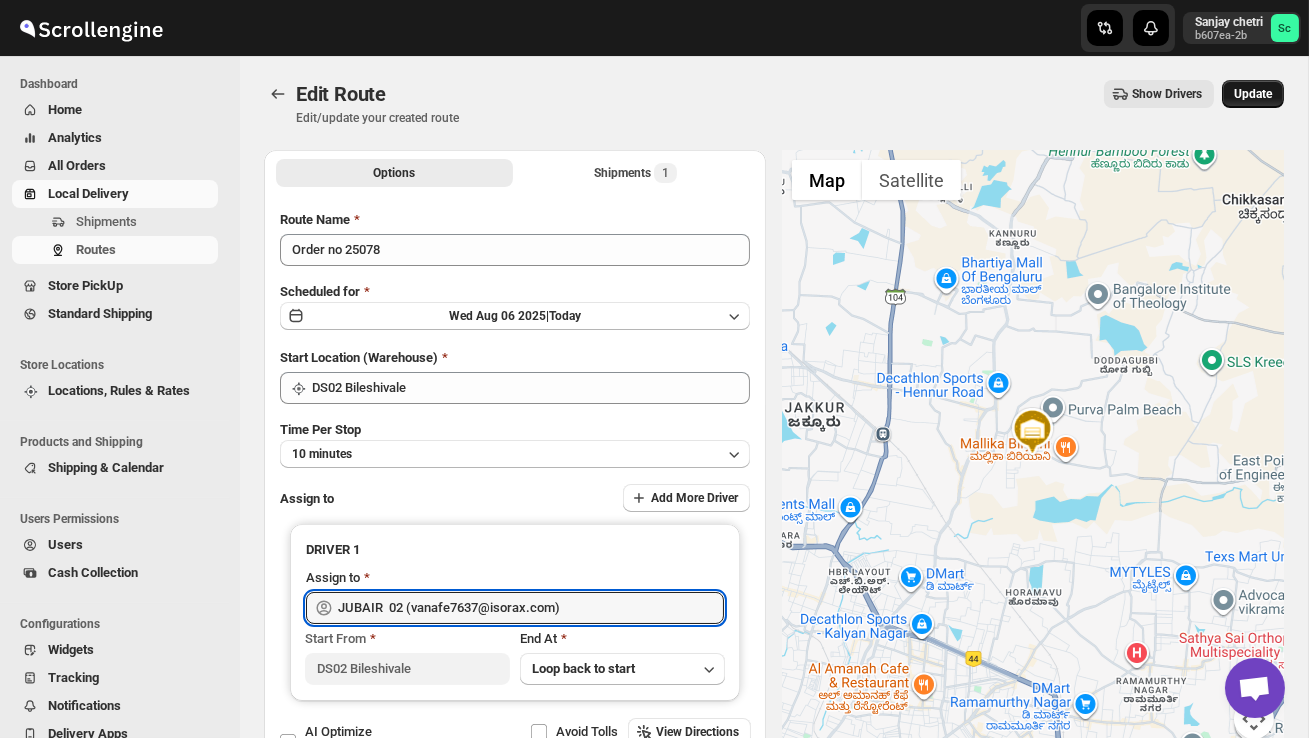 type on "JUBAIR  02 (vanafe7637@isorax.com)" 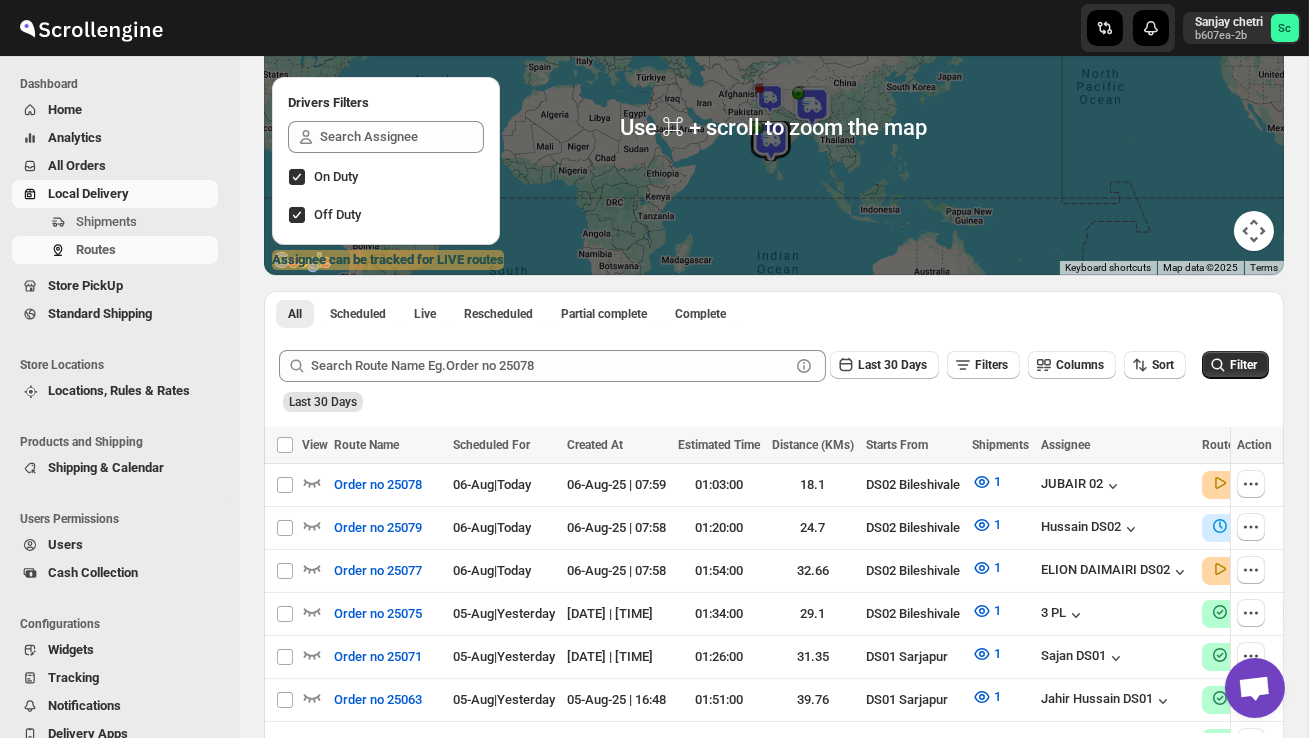 scroll, scrollTop: 217, scrollLeft: 0, axis: vertical 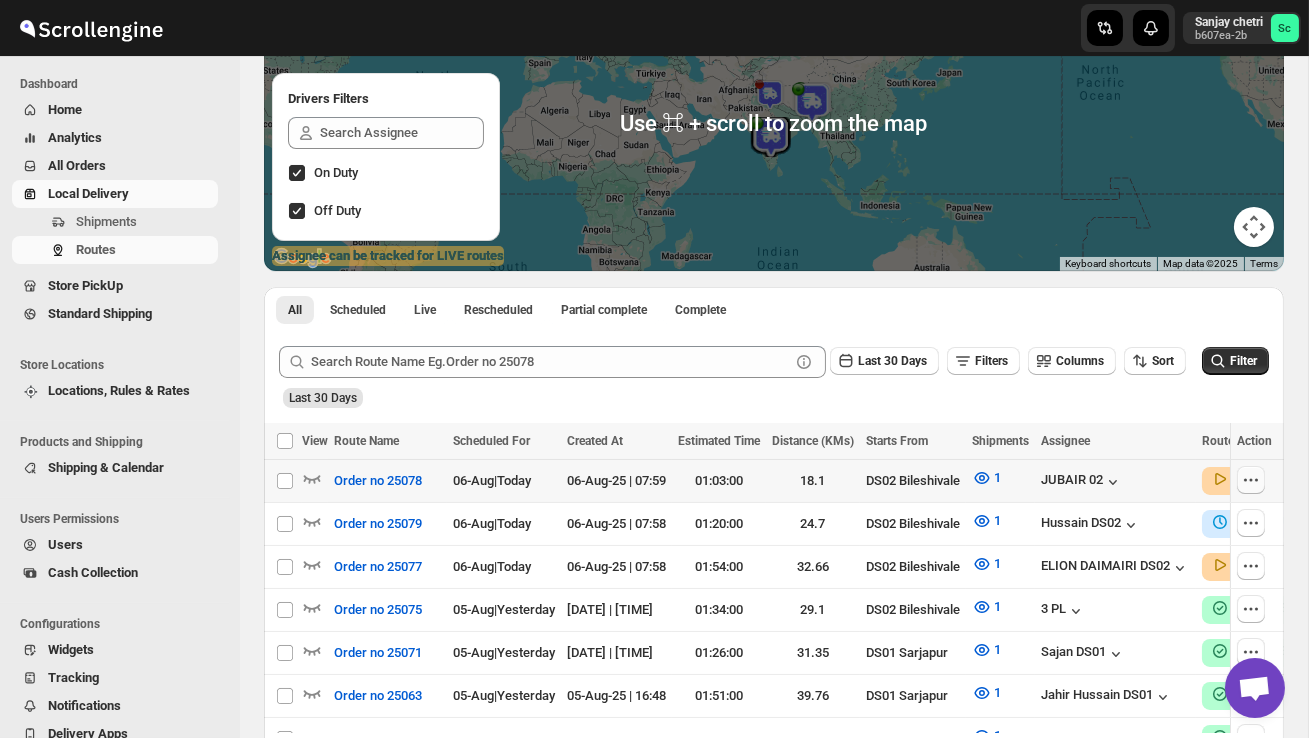 click 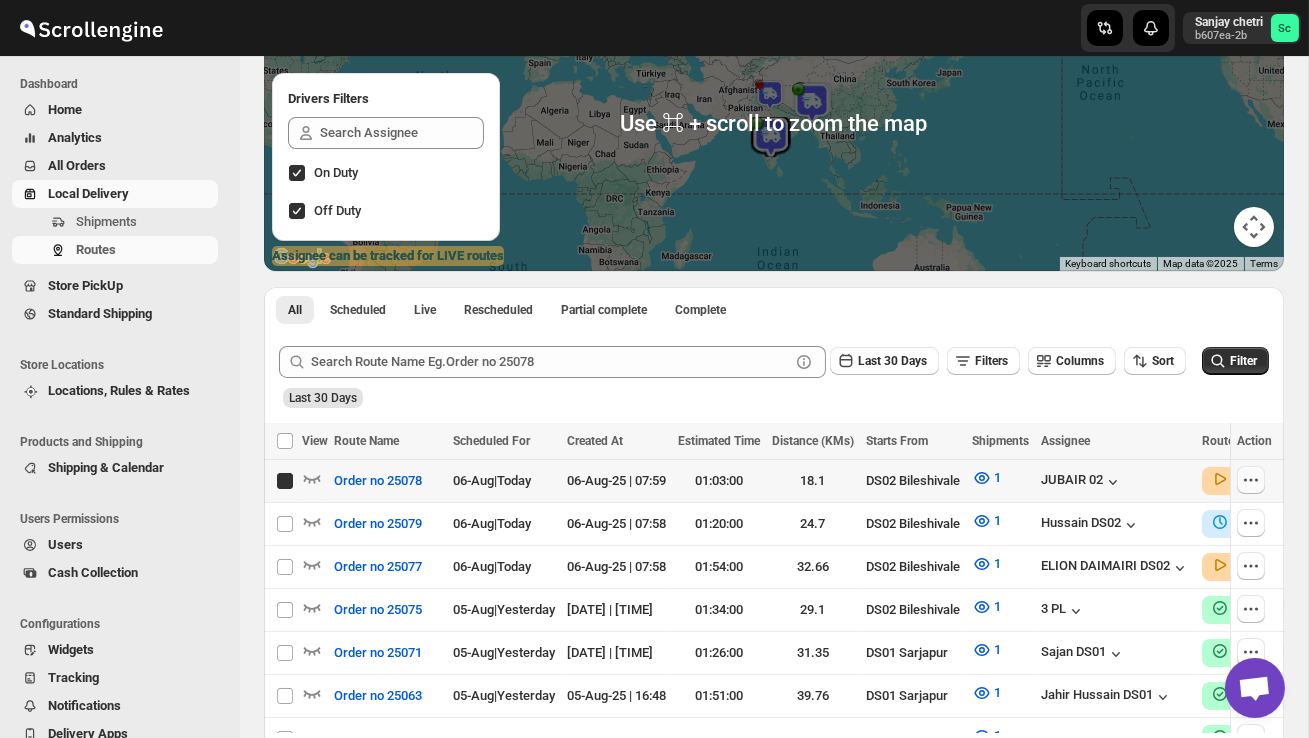 checkbox on "true" 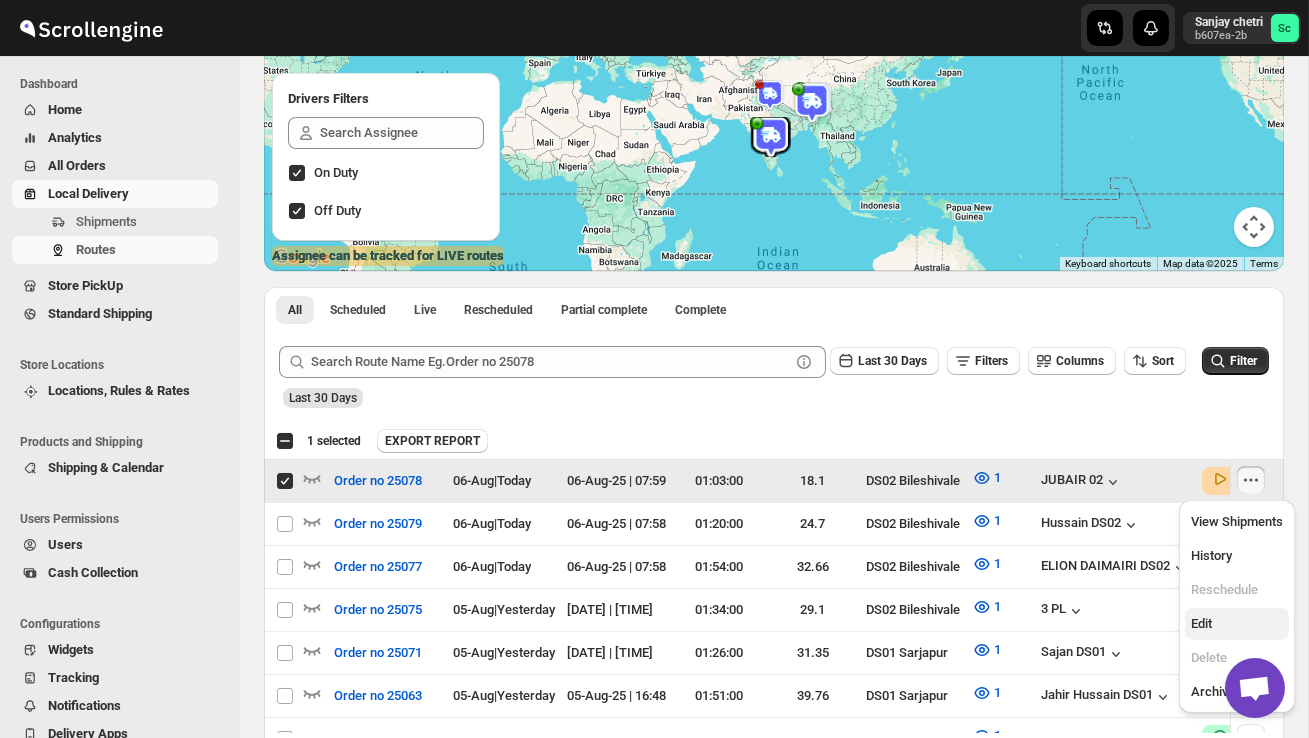 click on "Edit" at bounding box center (1237, 624) 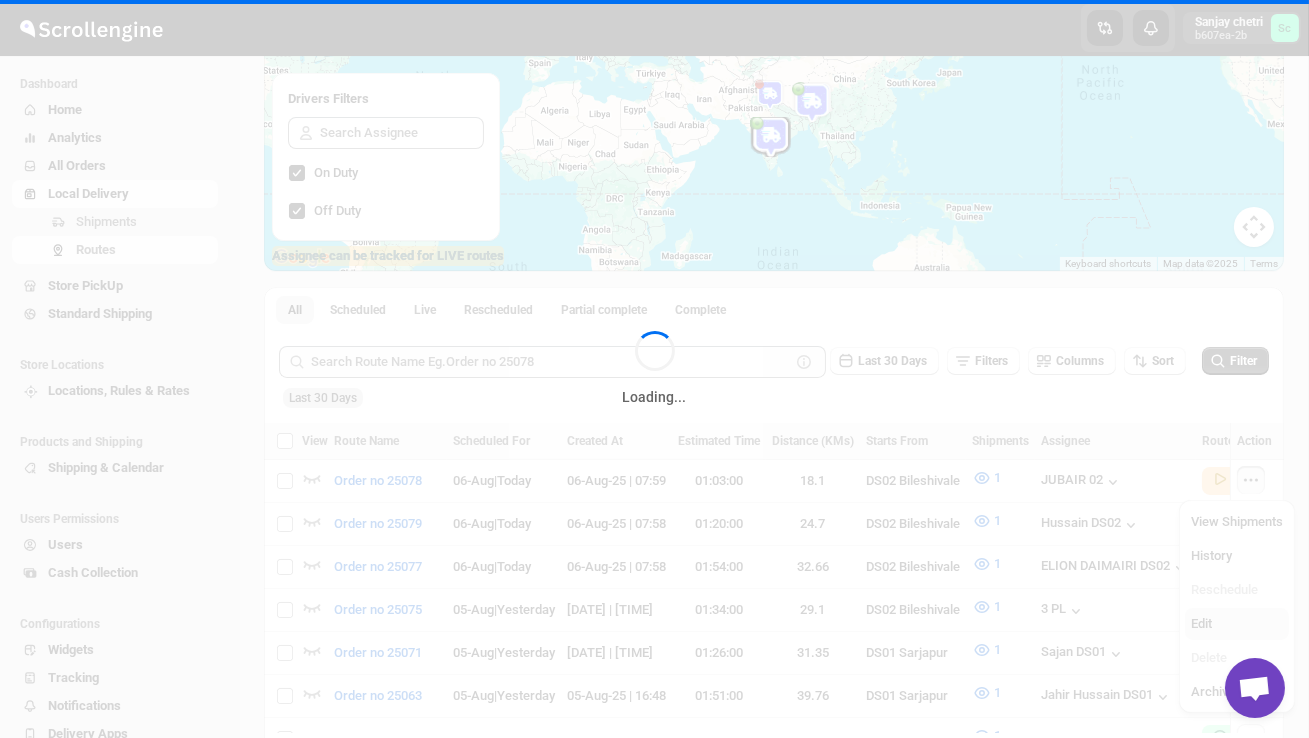 scroll, scrollTop: 0, scrollLeft: 0, axis: both 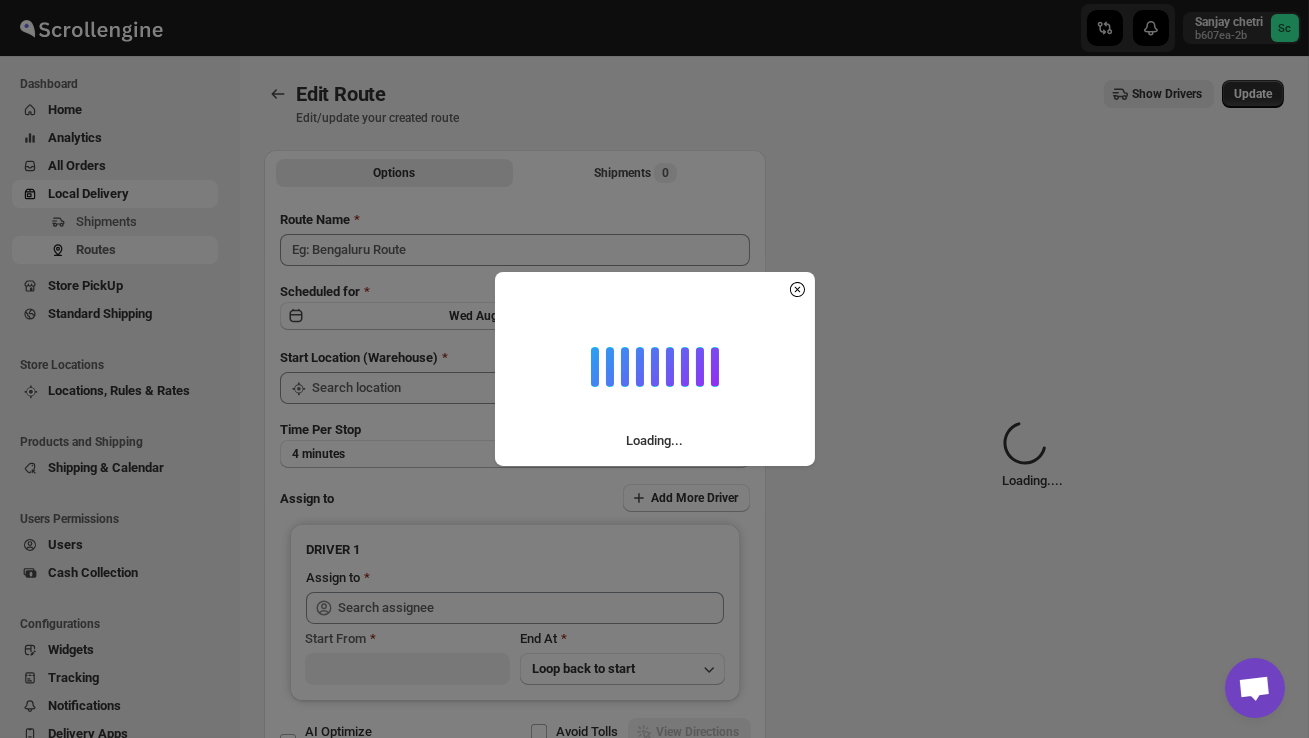 type on "Order no 25078" 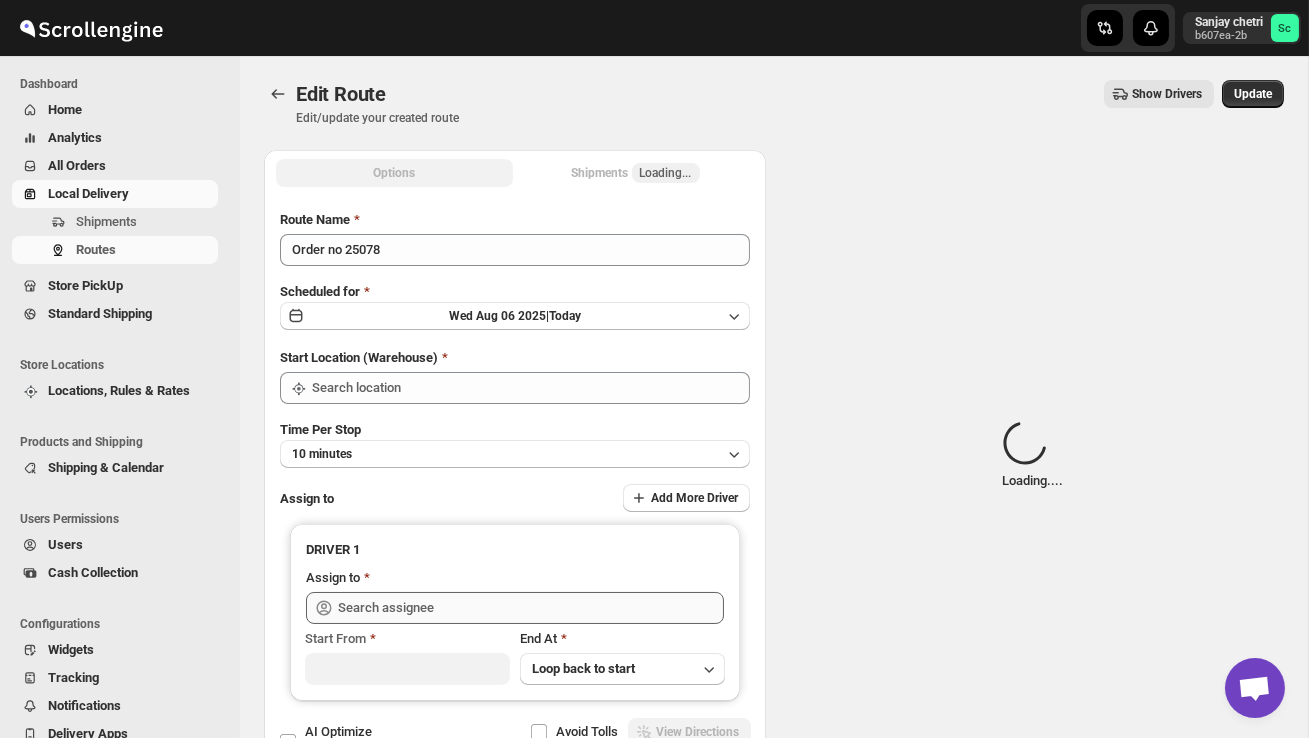 type on "DS02 Bileshivale" 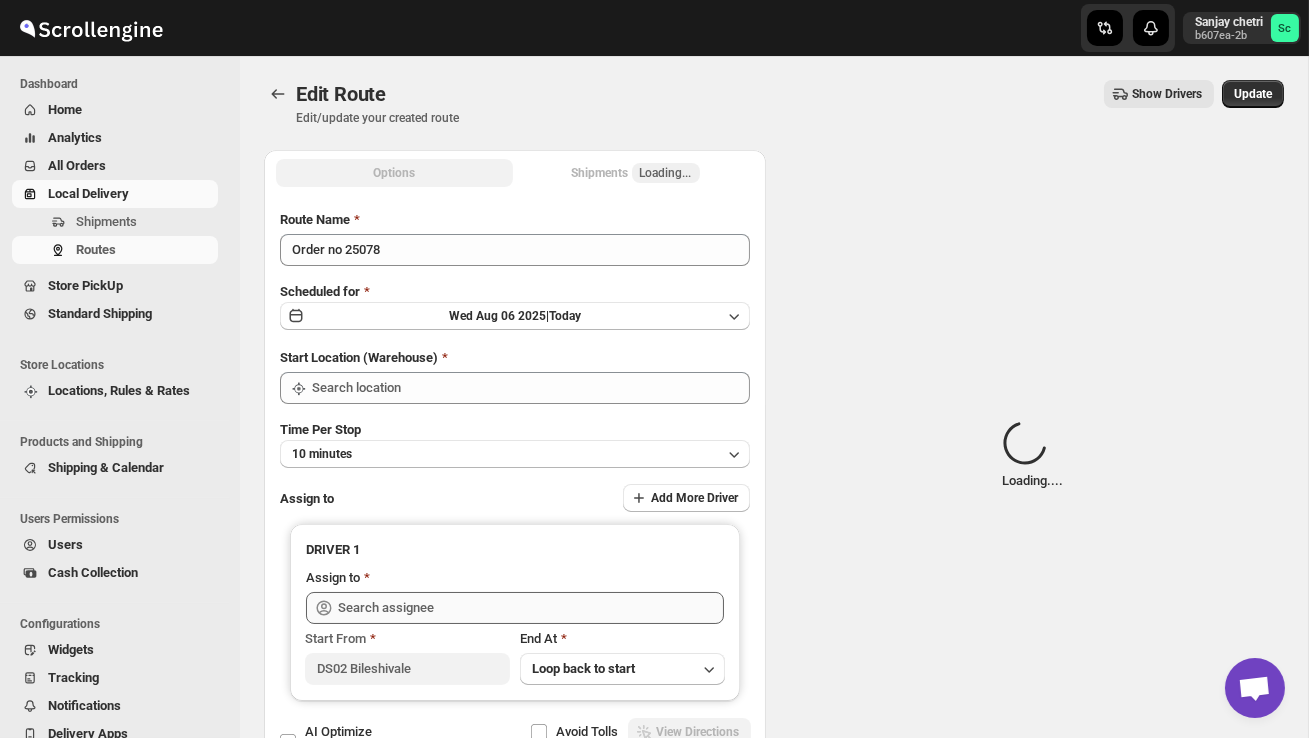 type on "DS02 Bileshivale" 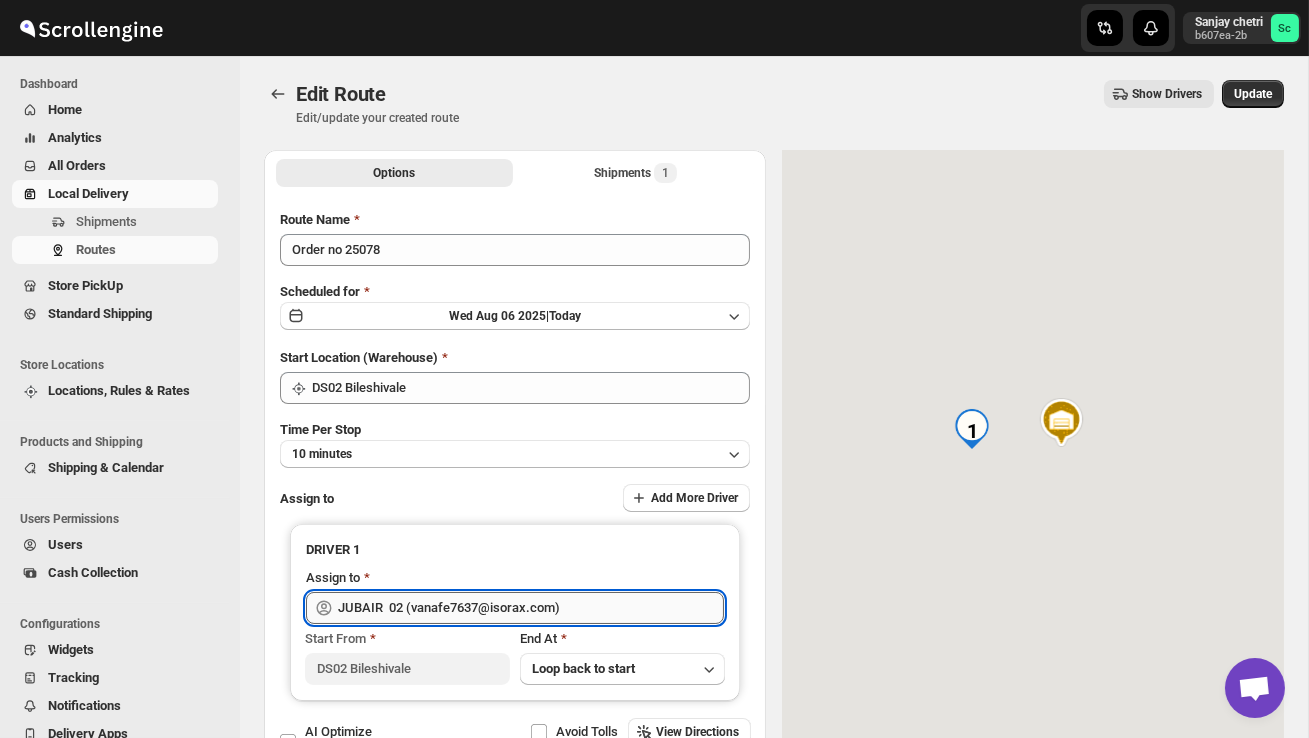 click on "JUBAIR  02 (vanafe7637@isorax.com)" at bounding box center (531, 608) 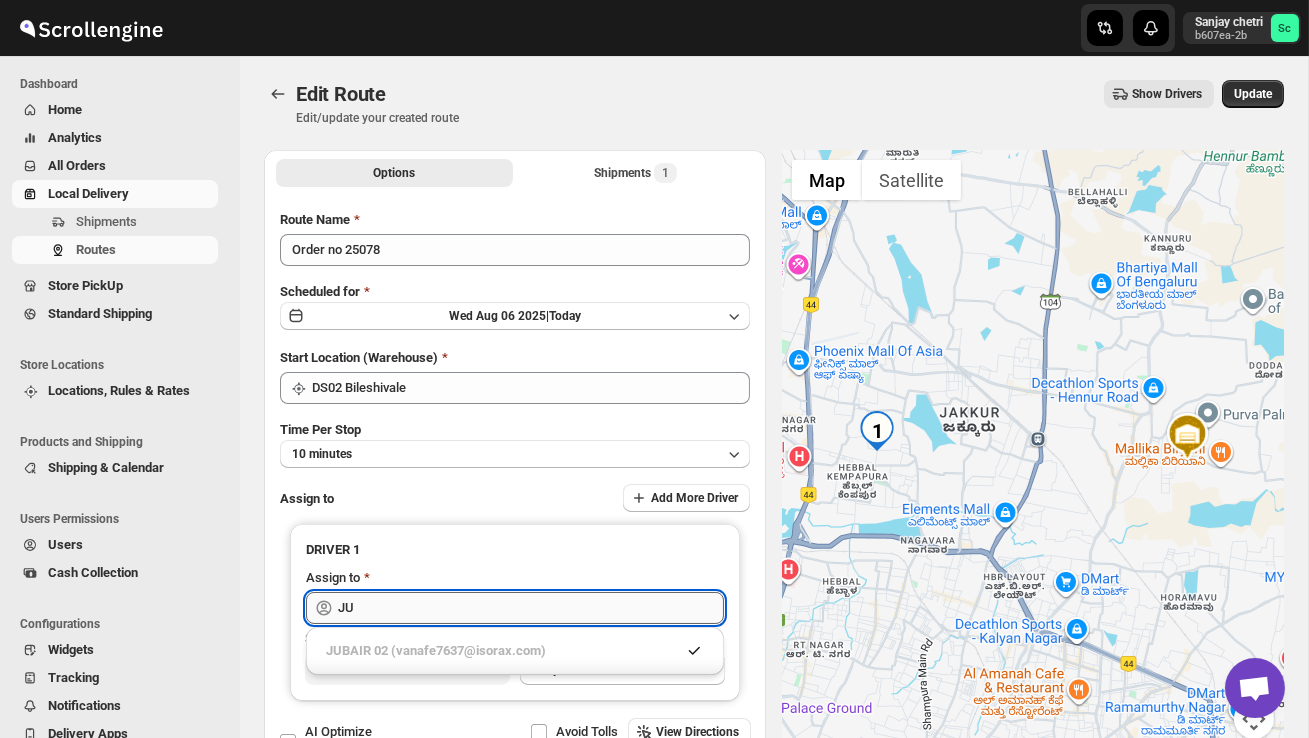type on "J" 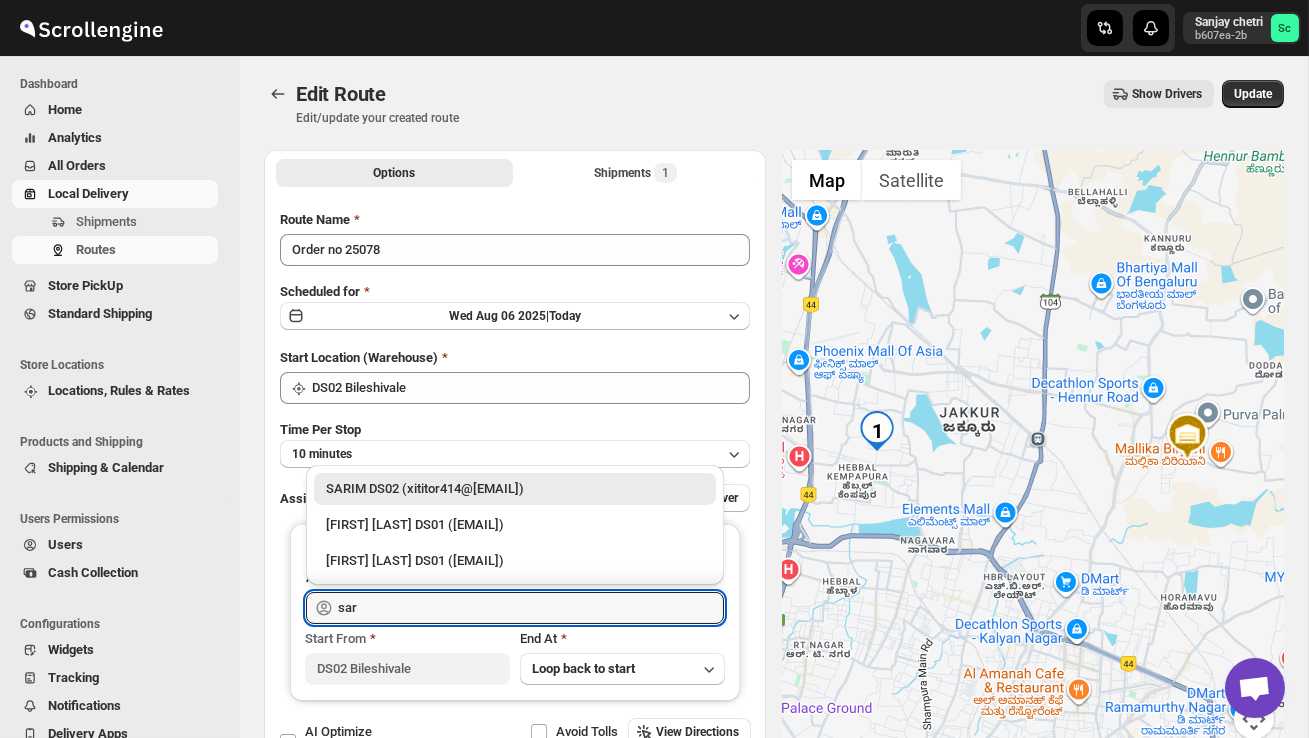 click on "[FIRST] DS02 ([EMAIL])" at bounding box center (515, 489) 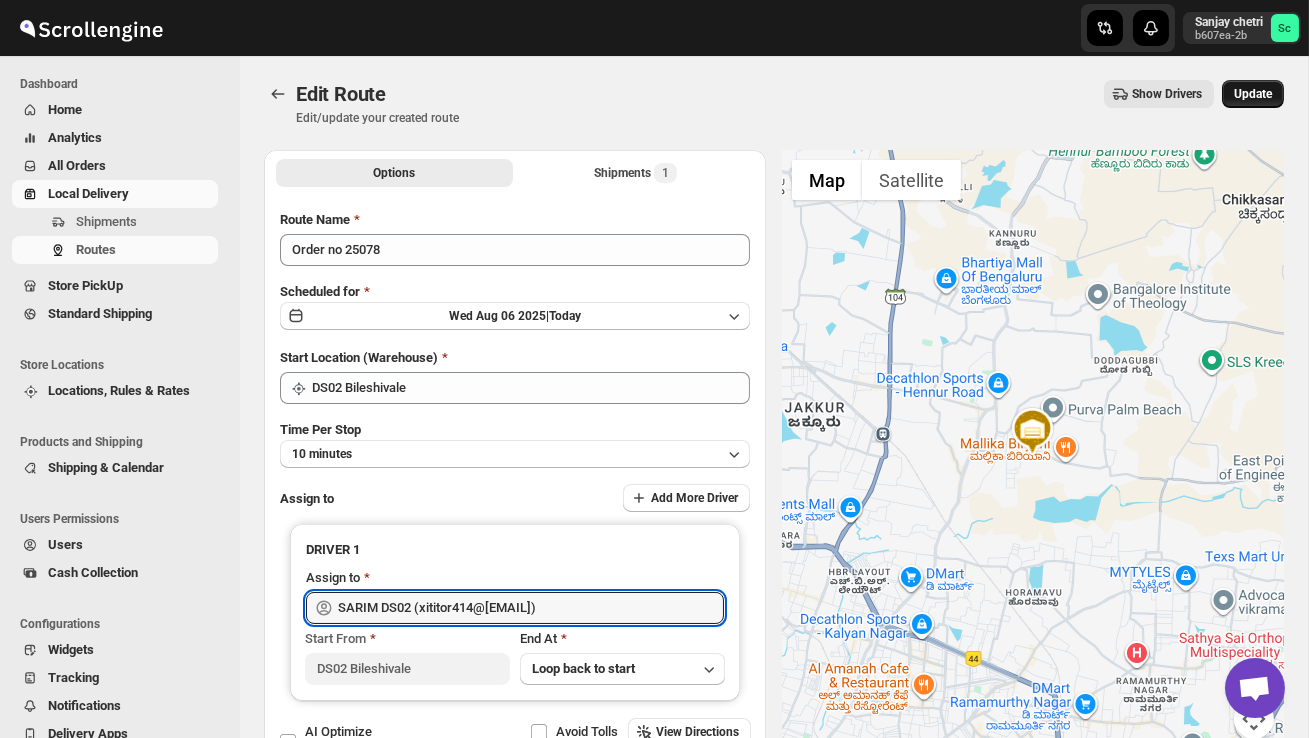 type on "[FIRST] DS02 ([EMAIL])" 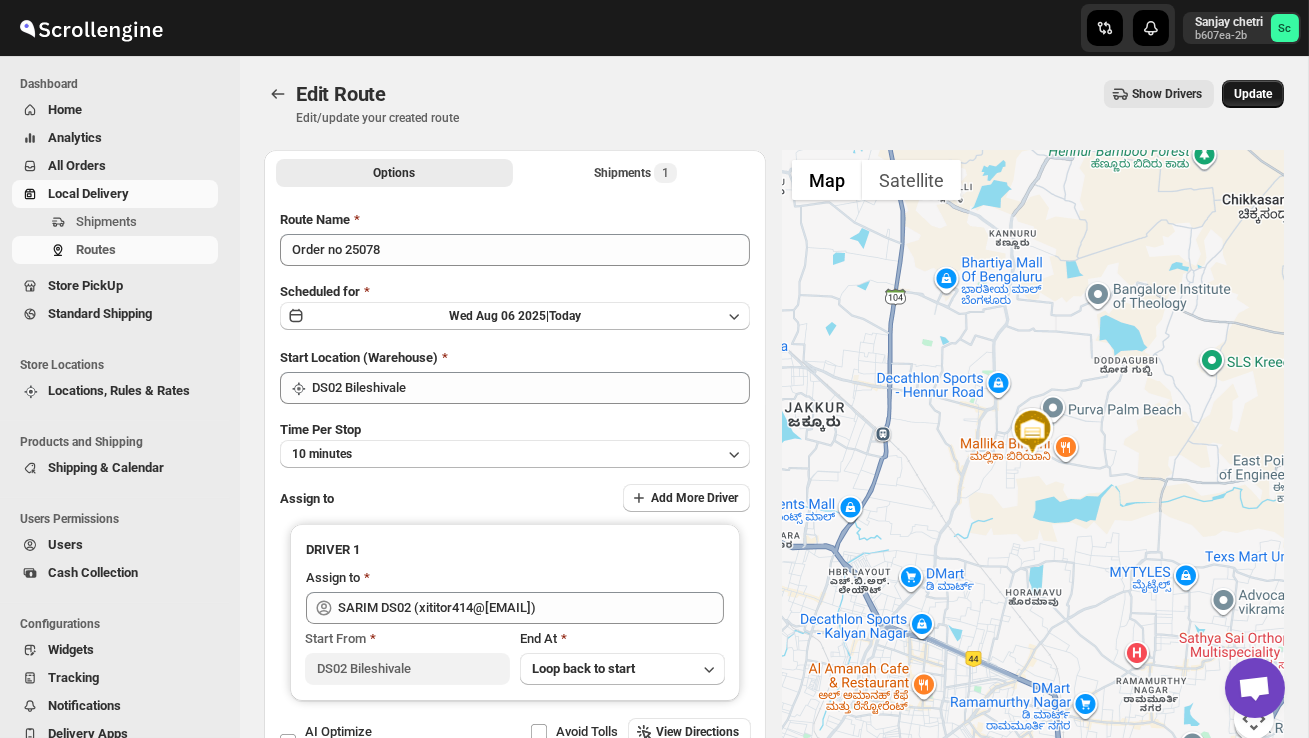 click on "Update" at bounding box center (1253, 94) 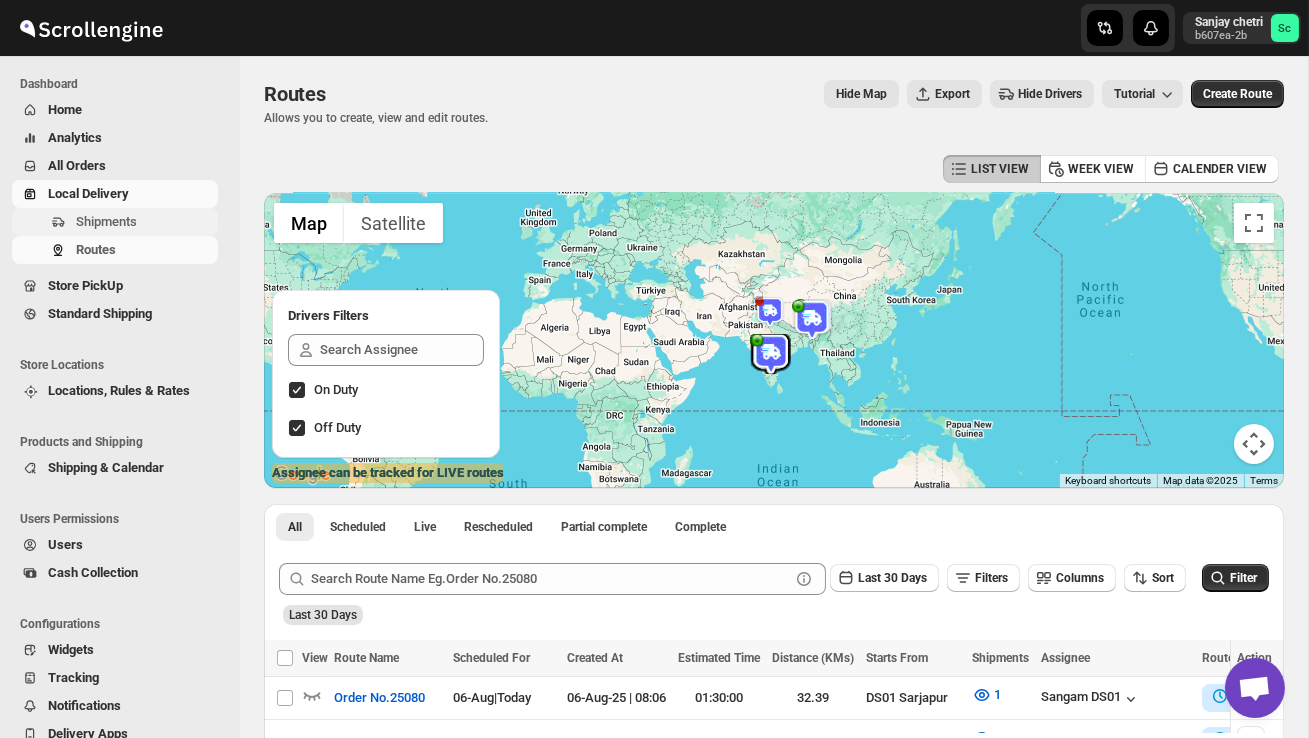 click on "Shipments" at bounding box center [106, 221] 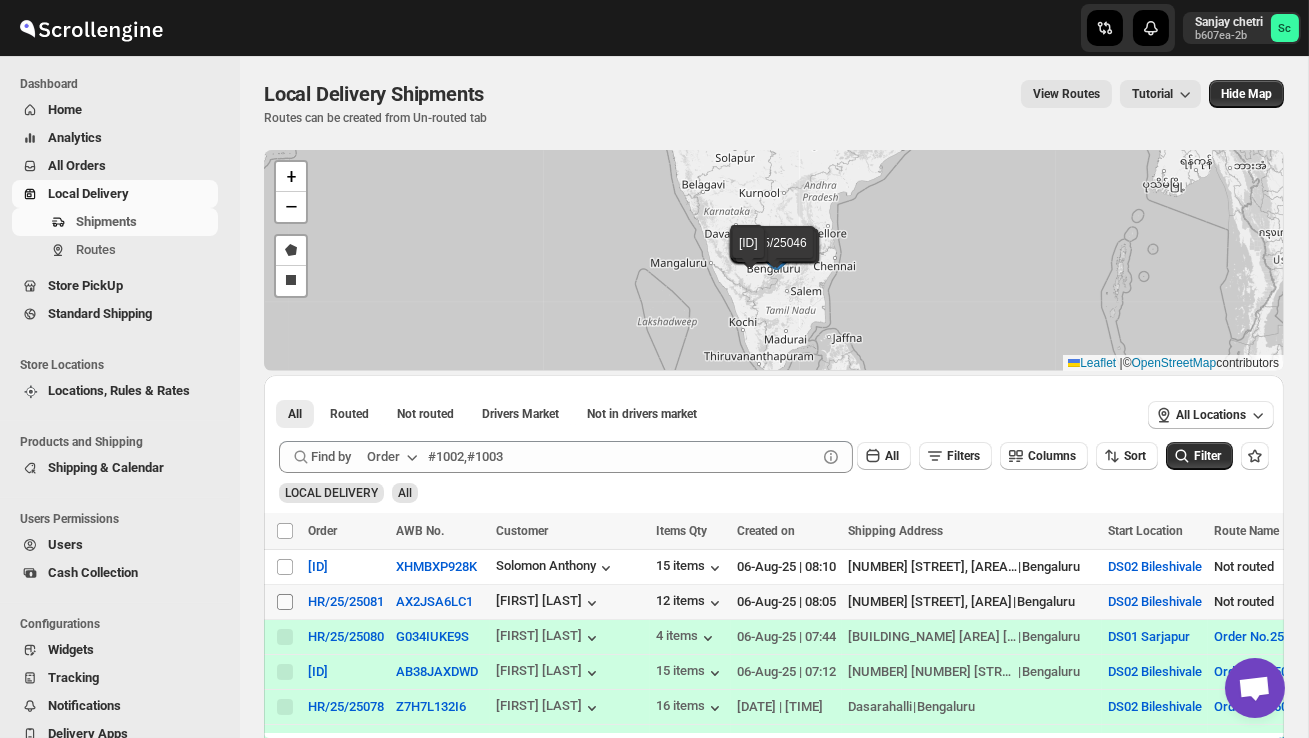 click on "Select shipment" at bounding box center (285, 602) 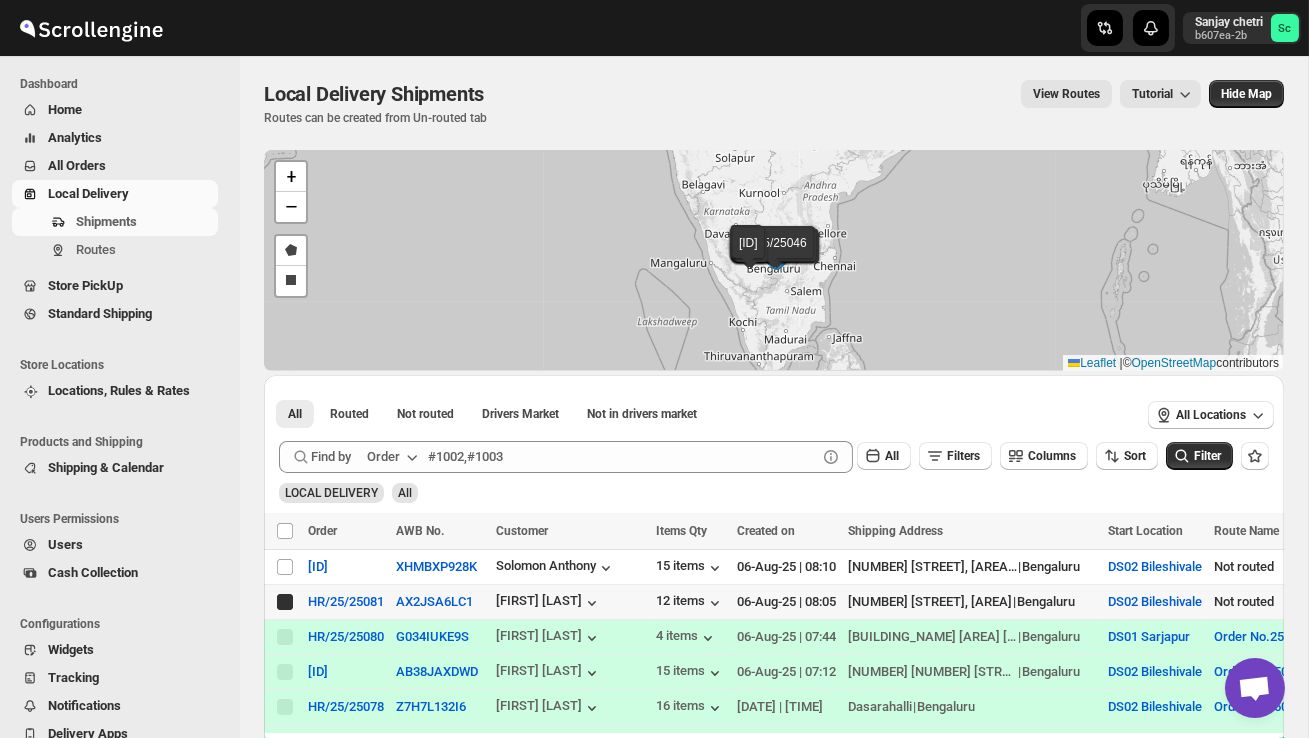 checkbox on "true" 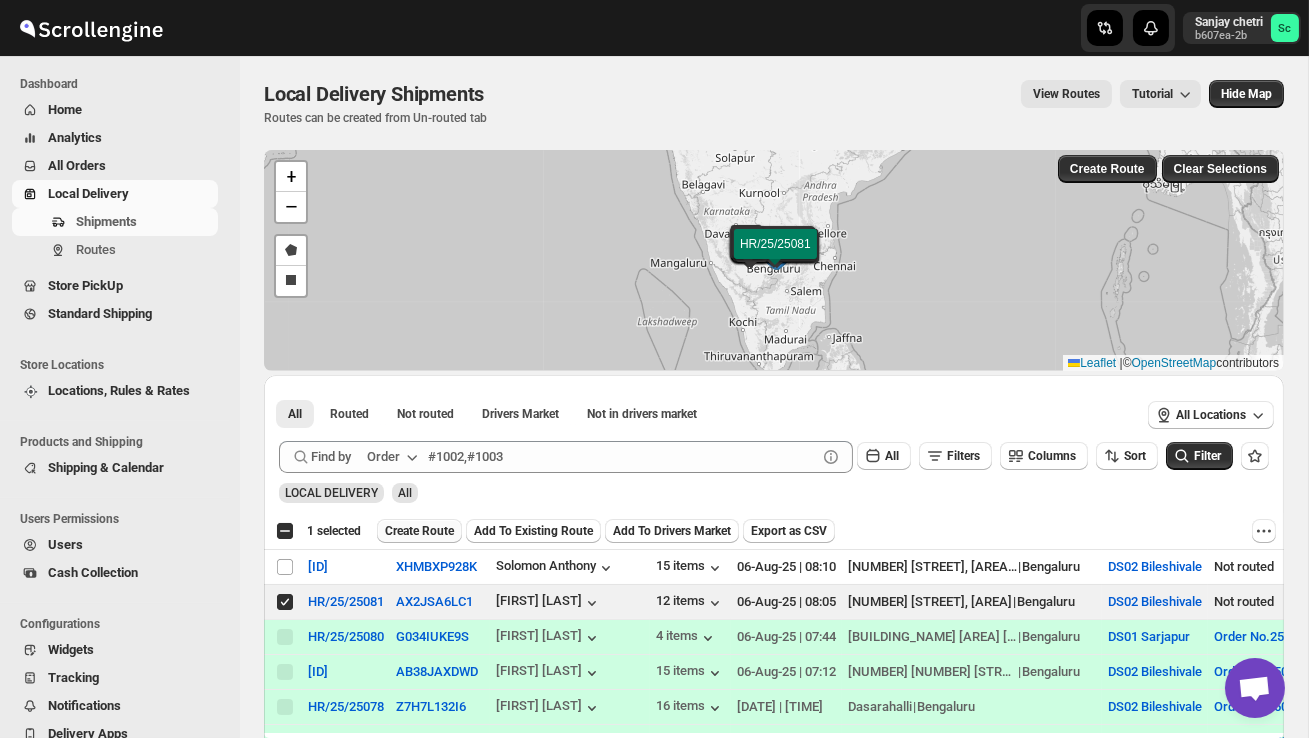 click on "Create Route" at bounding box center (419, 531) 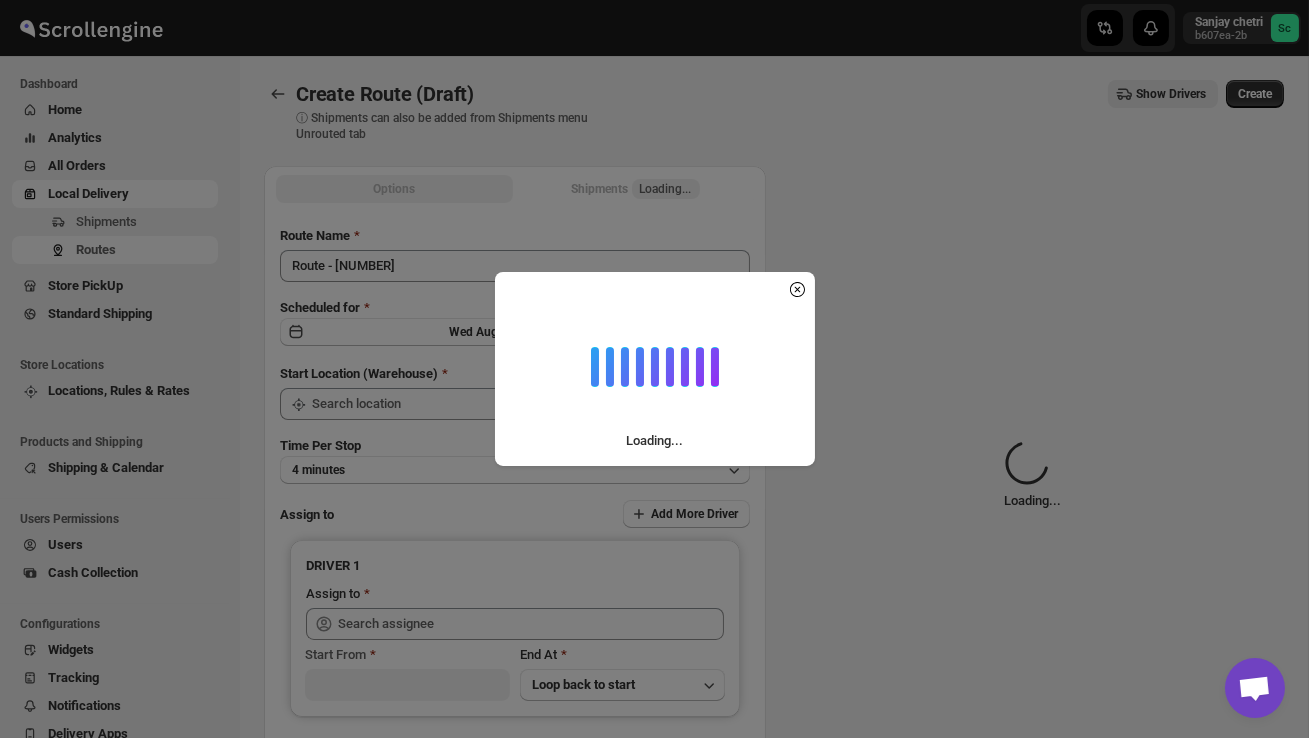 type on "DS02 Bileshivale" 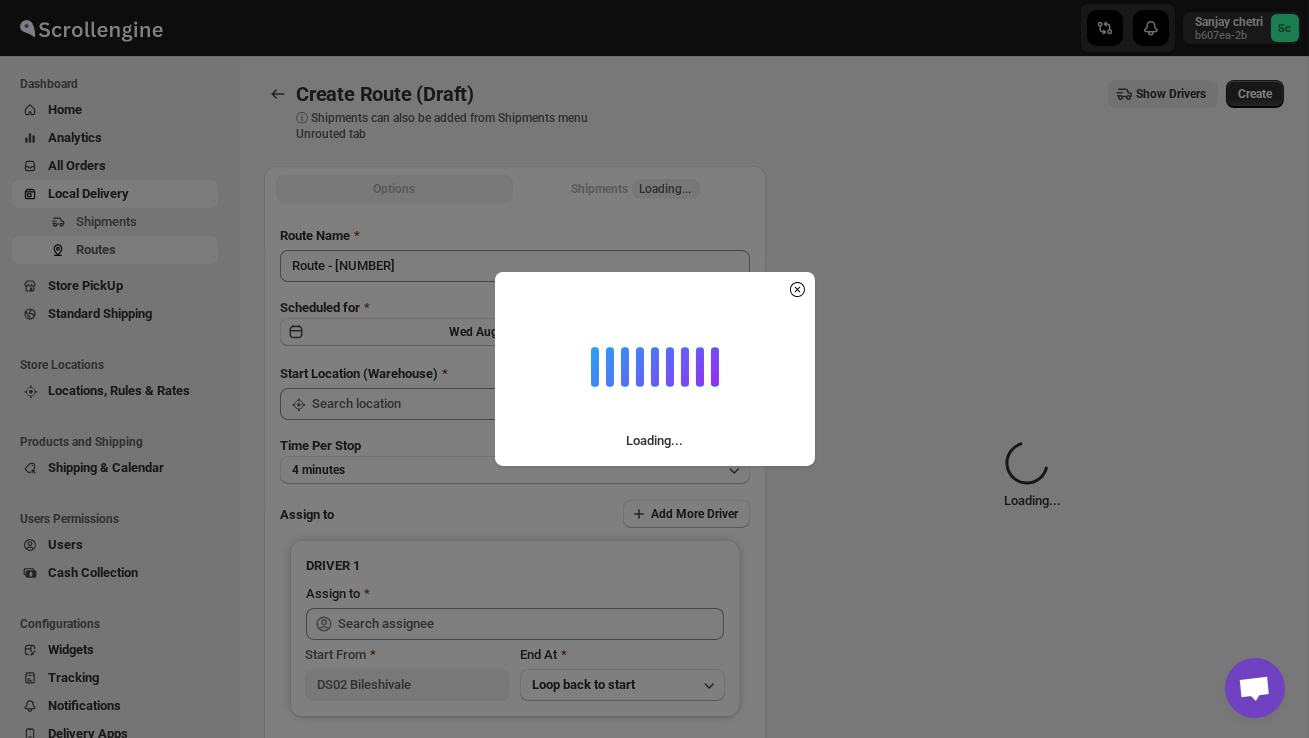 type on "DS02 Bileshivale" 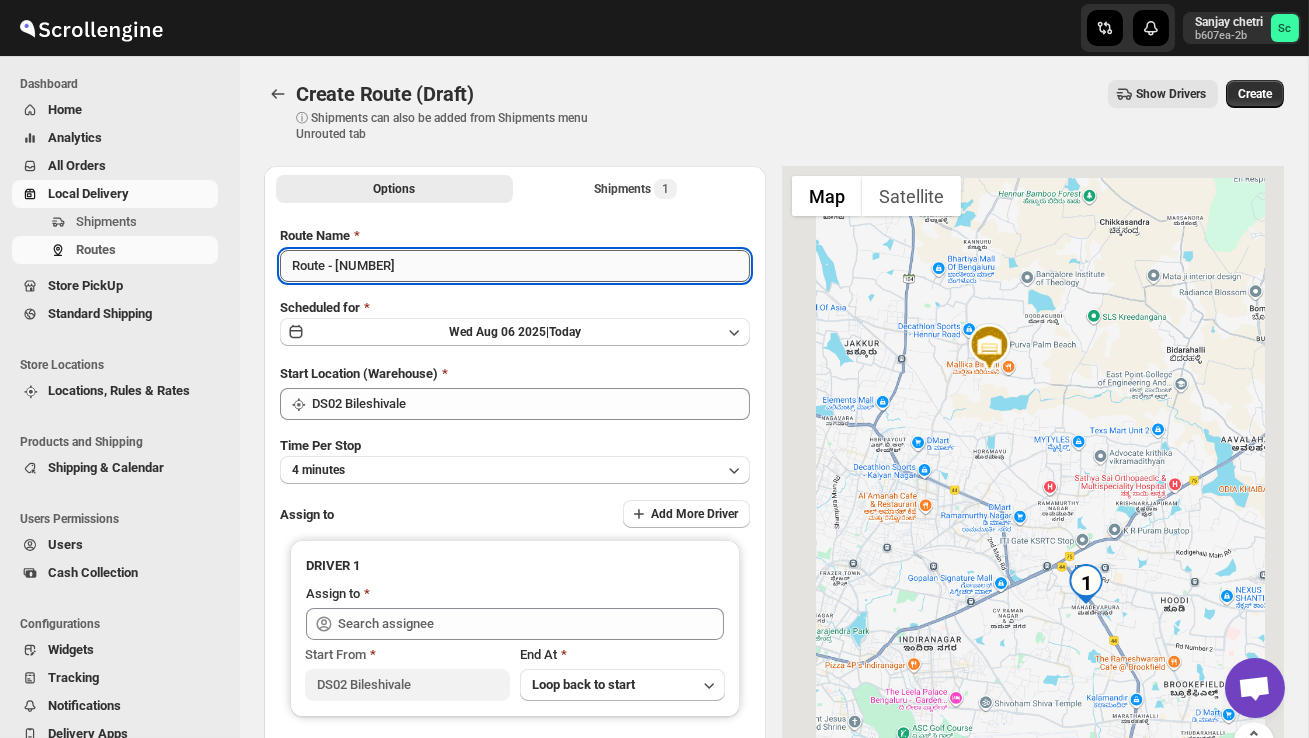 click on "Route - 06/08-0811" at bounding box center [515, 266] 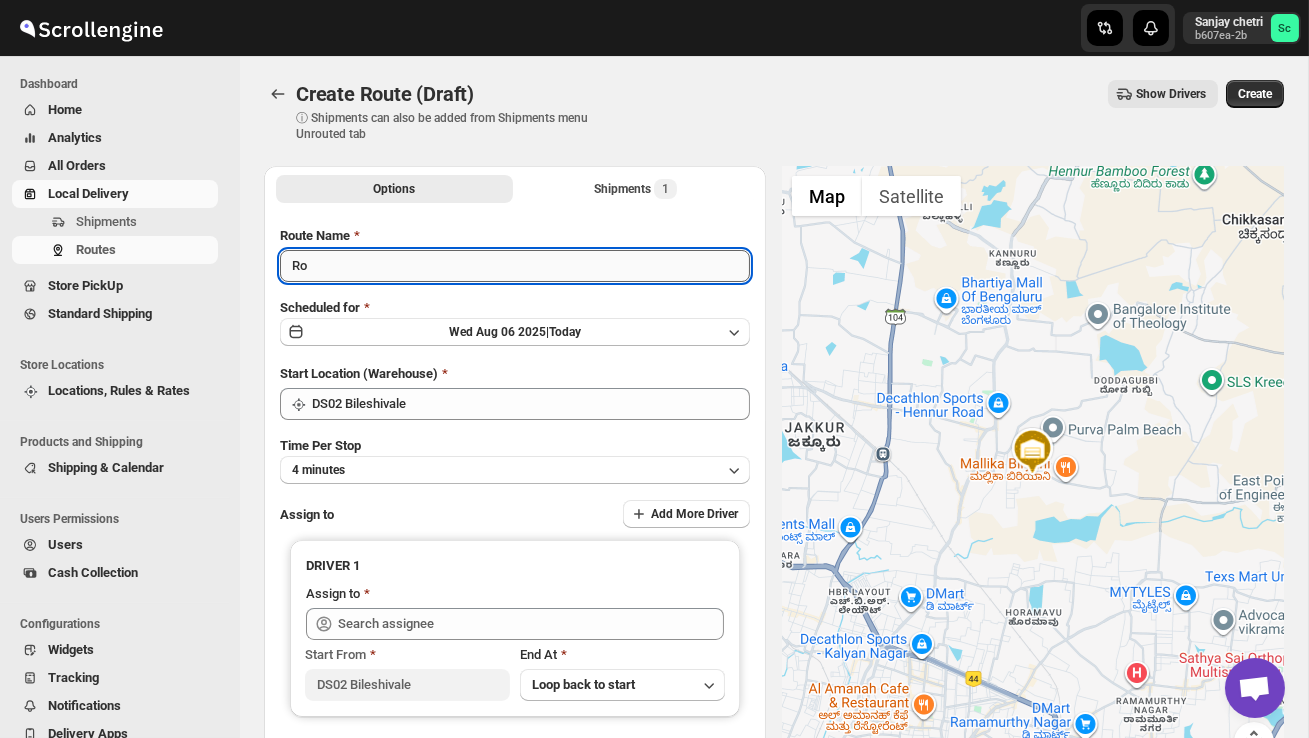 type on "R" 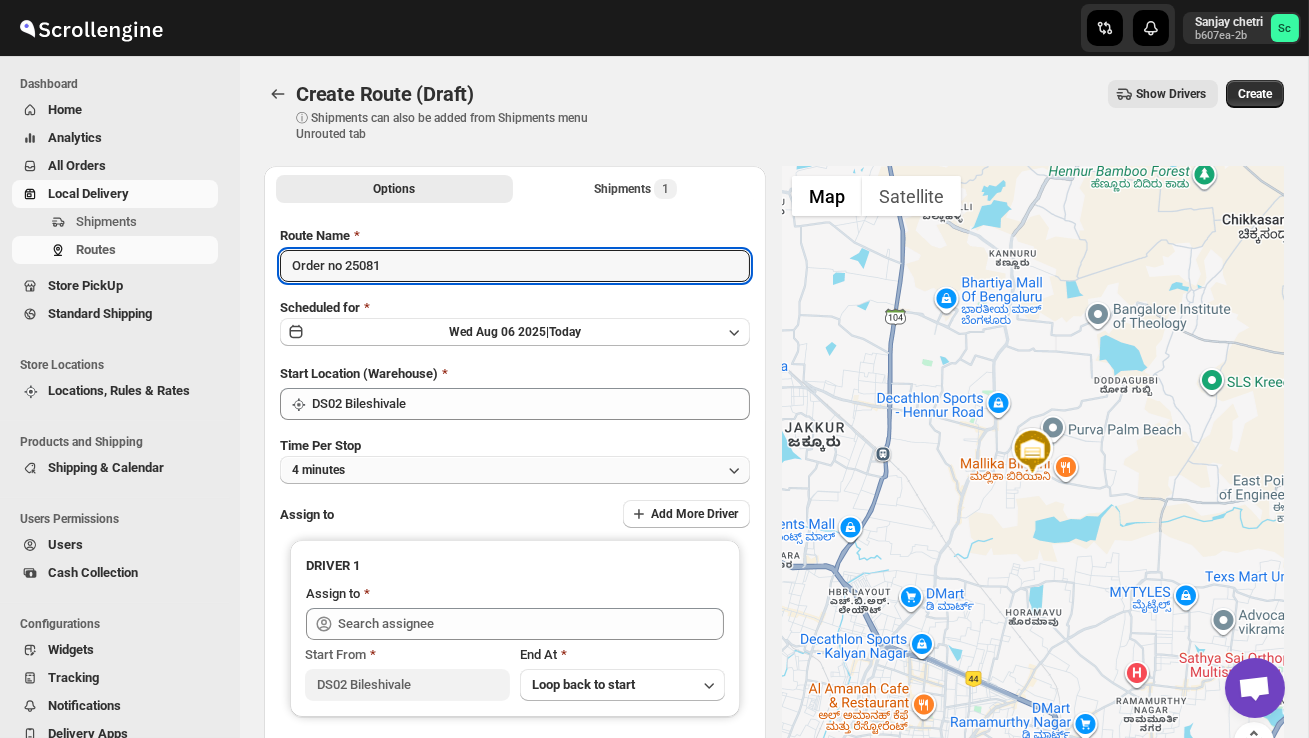 type on "Order no 25081" 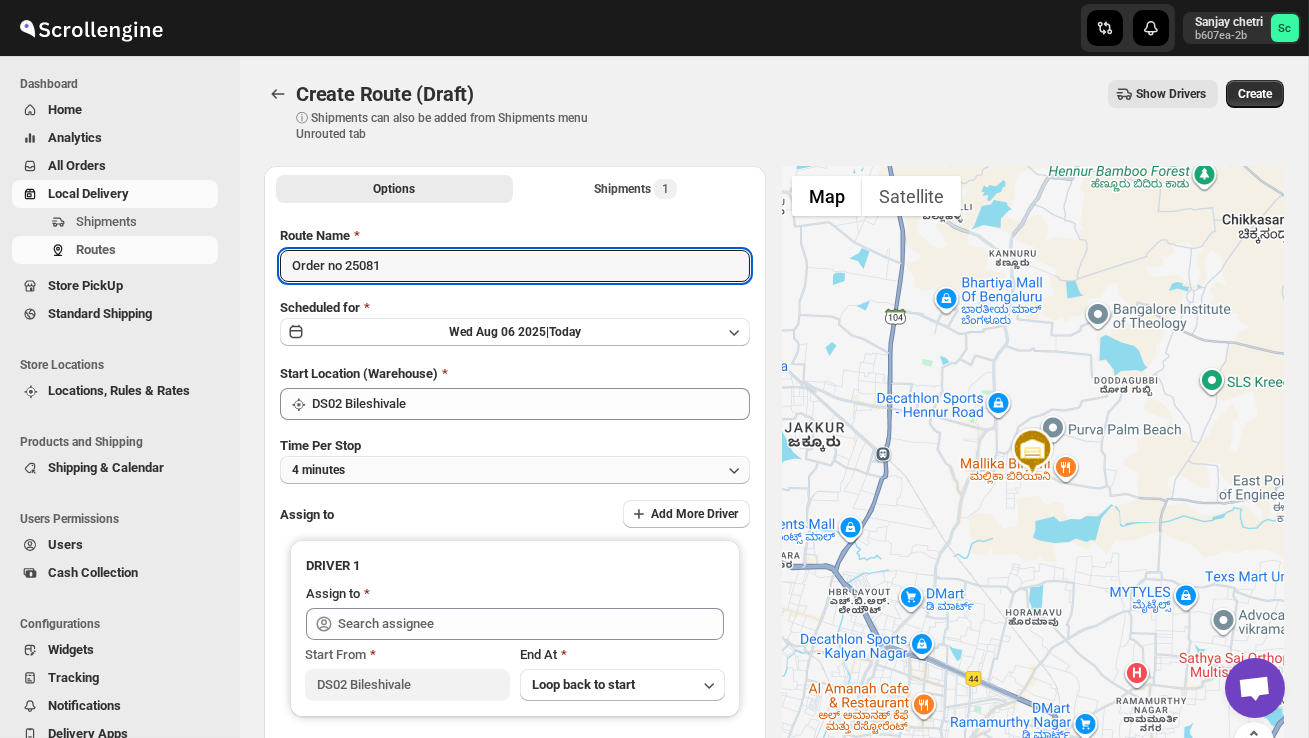 click on "4 minutes" at bounding box center [515, 470] 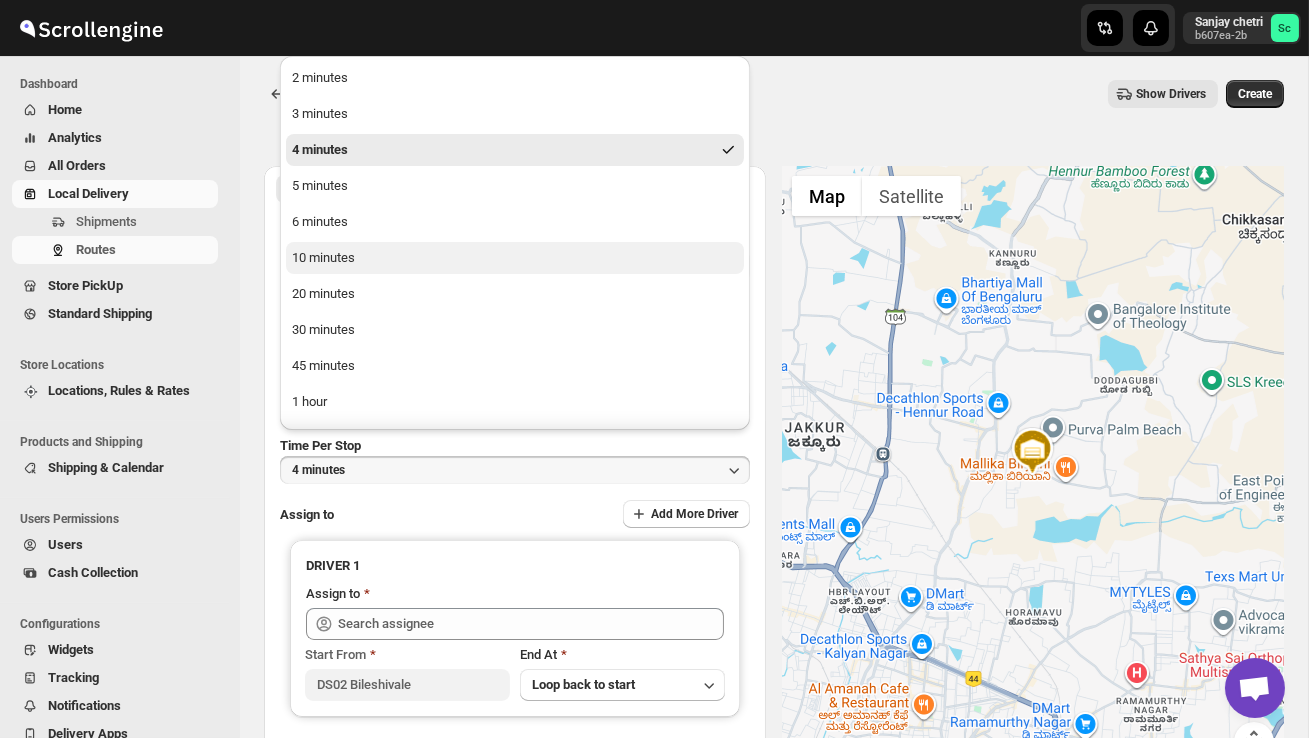 click on "10 minutes" at bounding box center [515, 258] 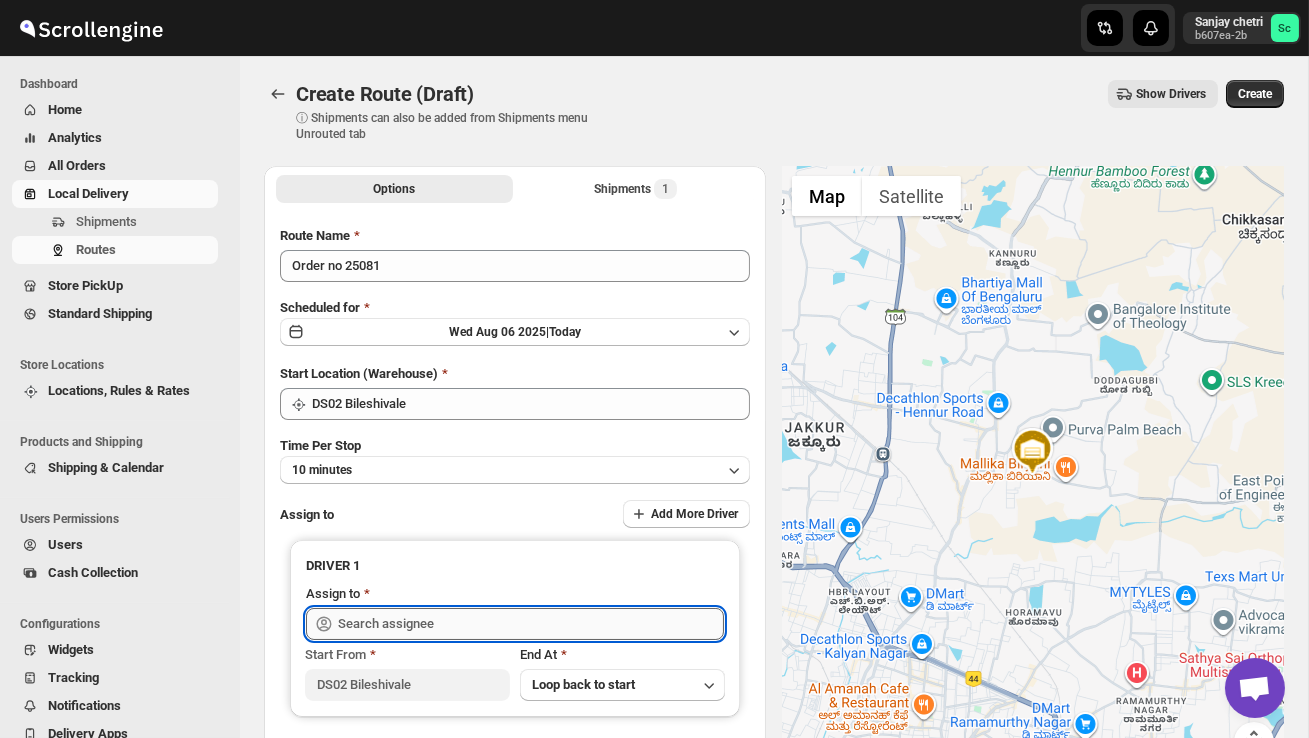 click at bounding box center (531, 624) 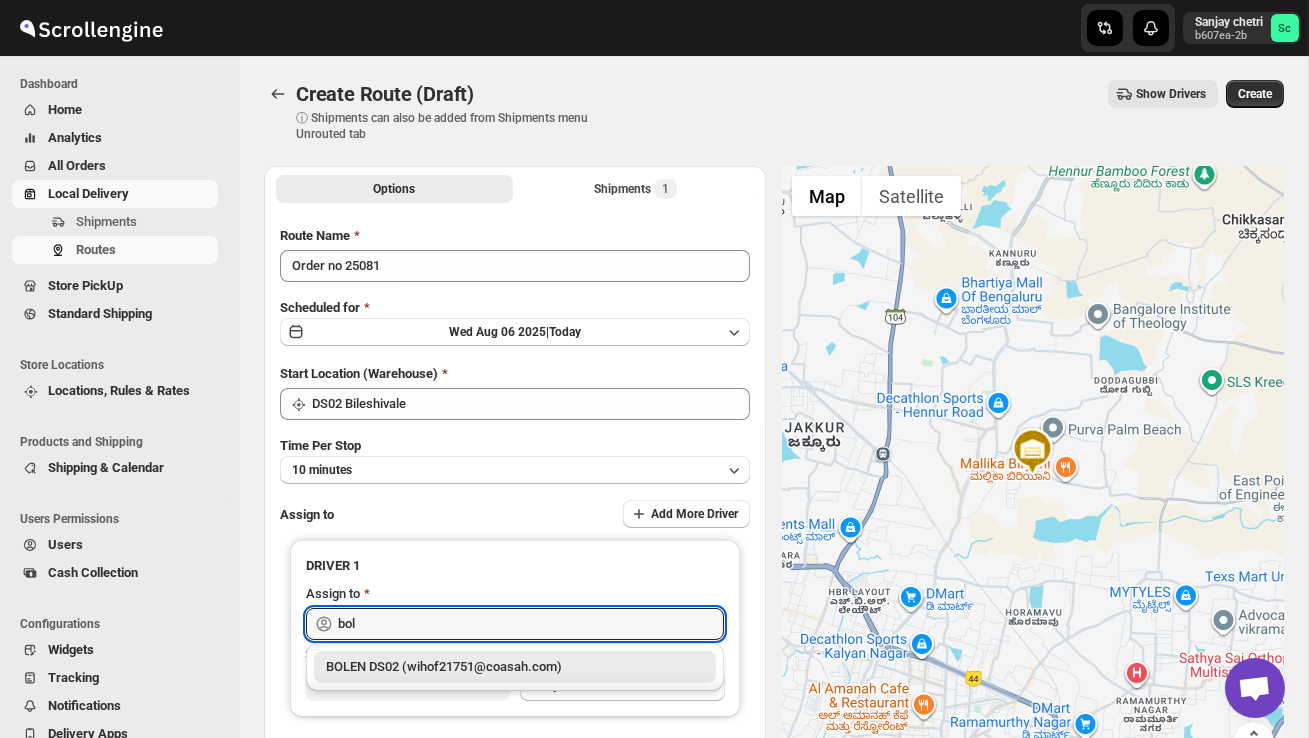 click on "BOLEN DS02 (wihof21751@coasah.com)" at bounding box center [515, 667] 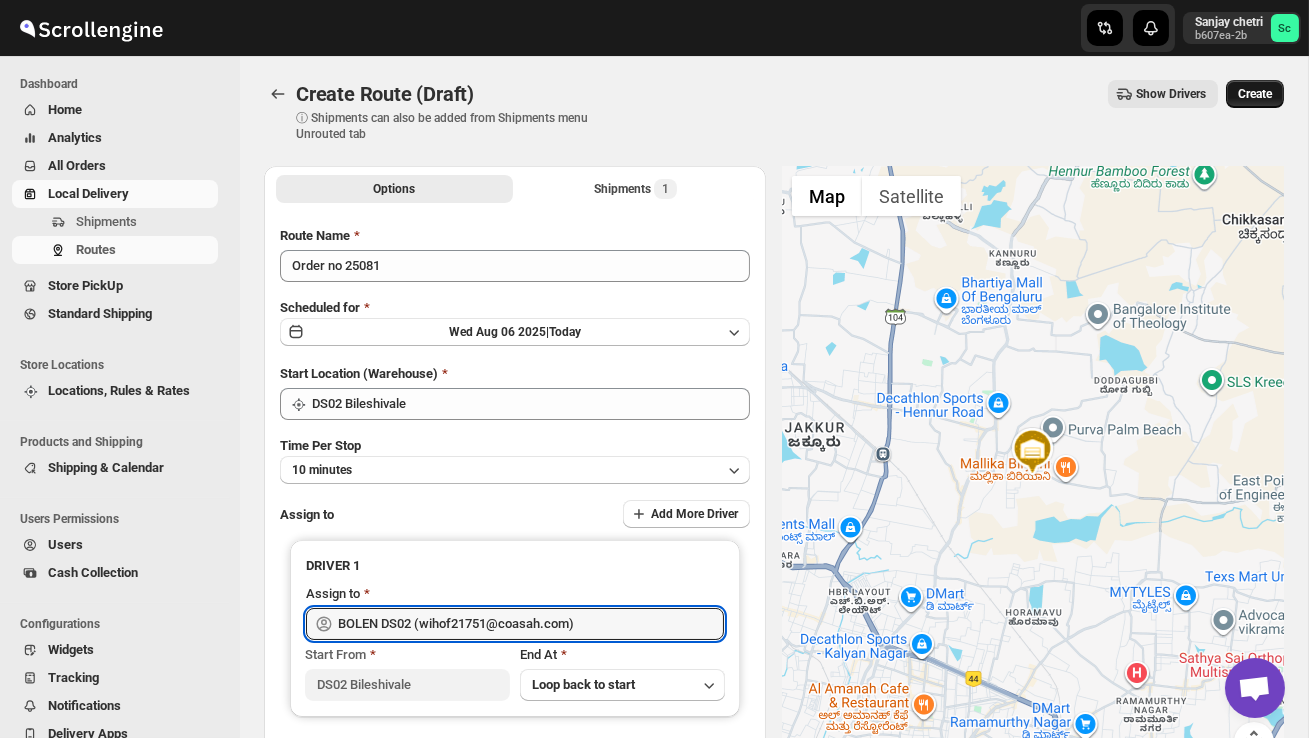 type on "BOLEN DS02 (wihof21751@coasah.com)" 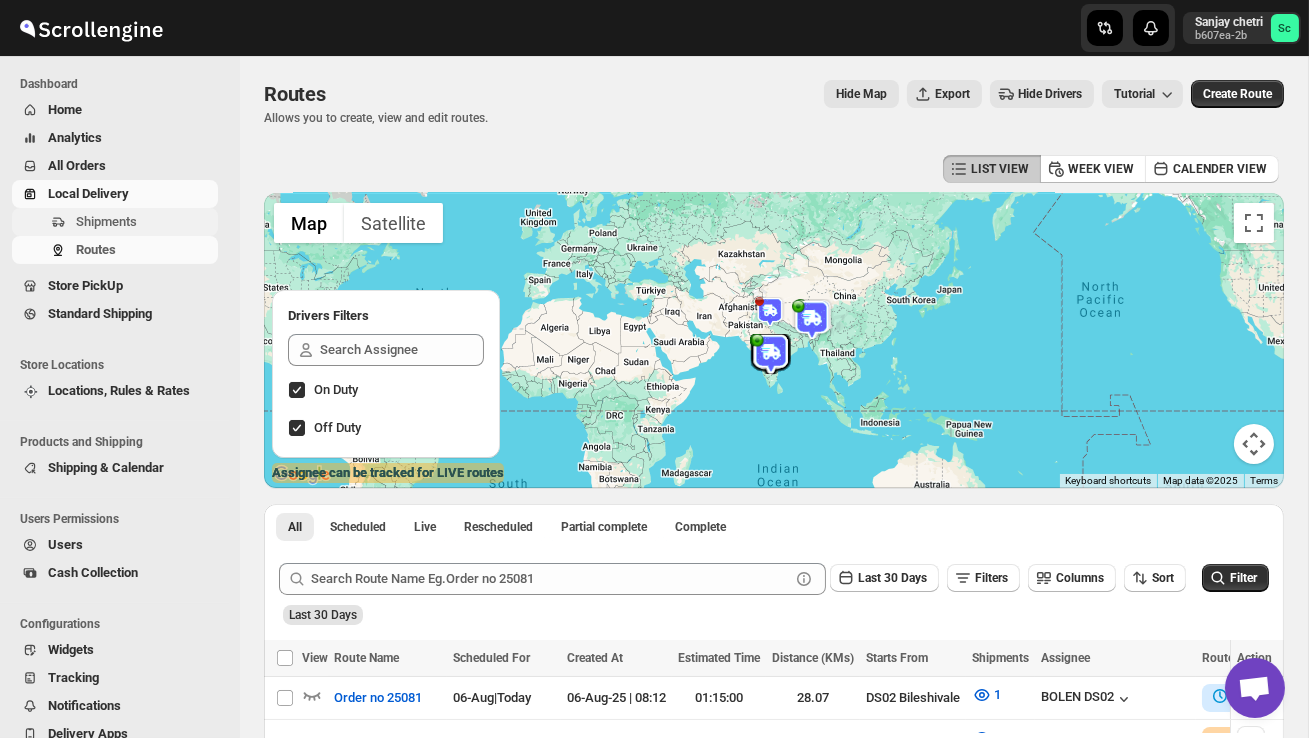 click on "Shipments" at bounding box center [145, 222] 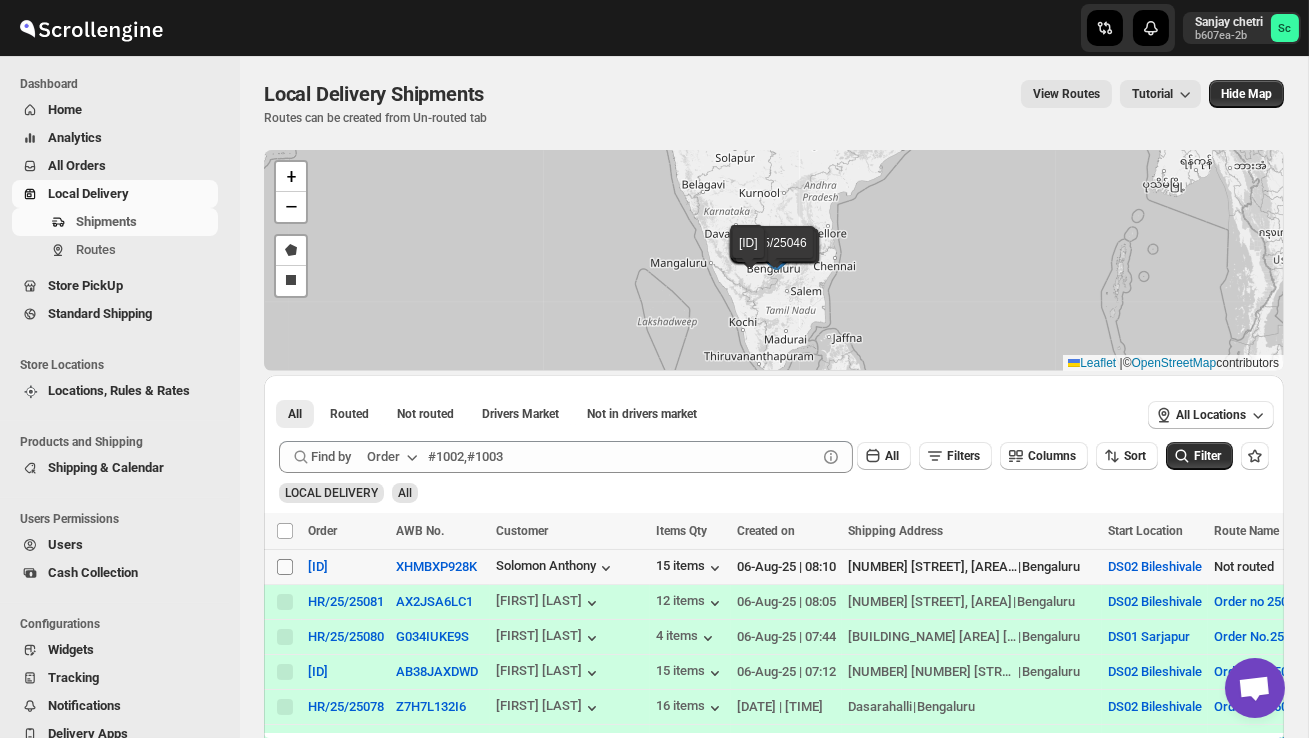 click on "Select shipment" at bounding box center (285, 567) 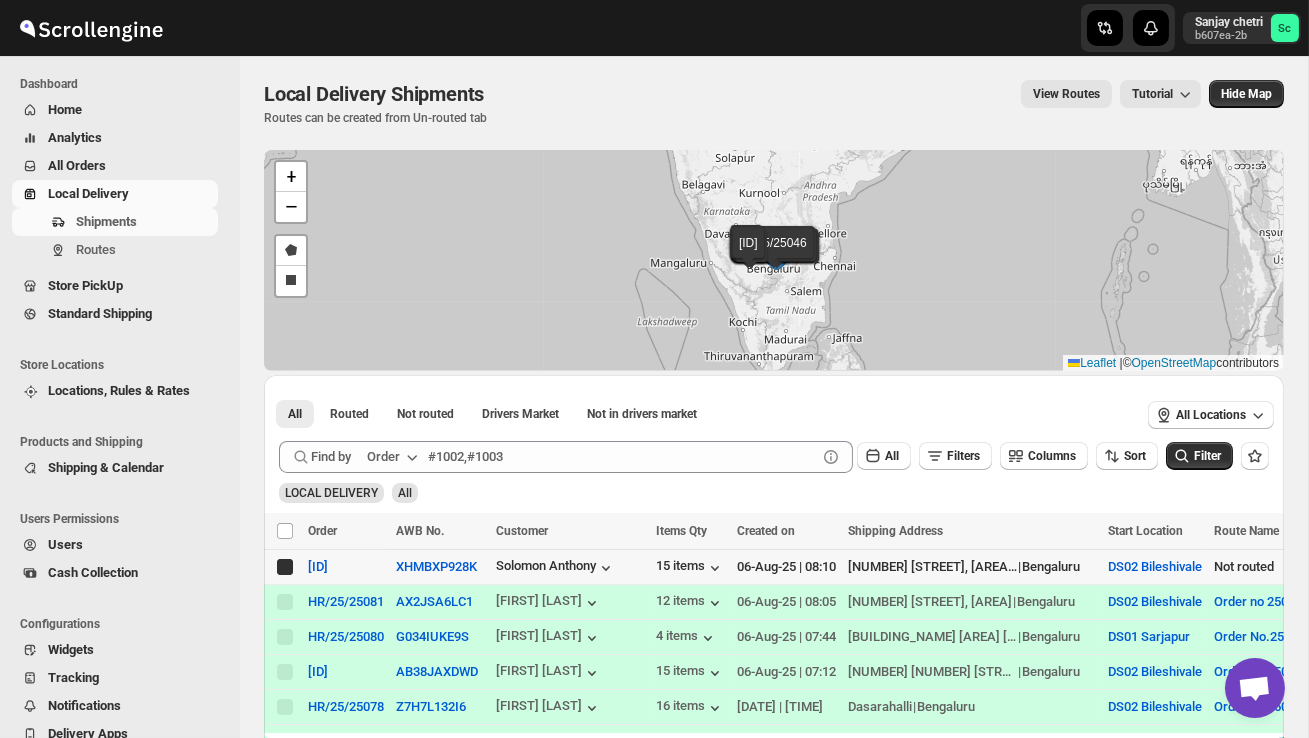 checkbox on "true" 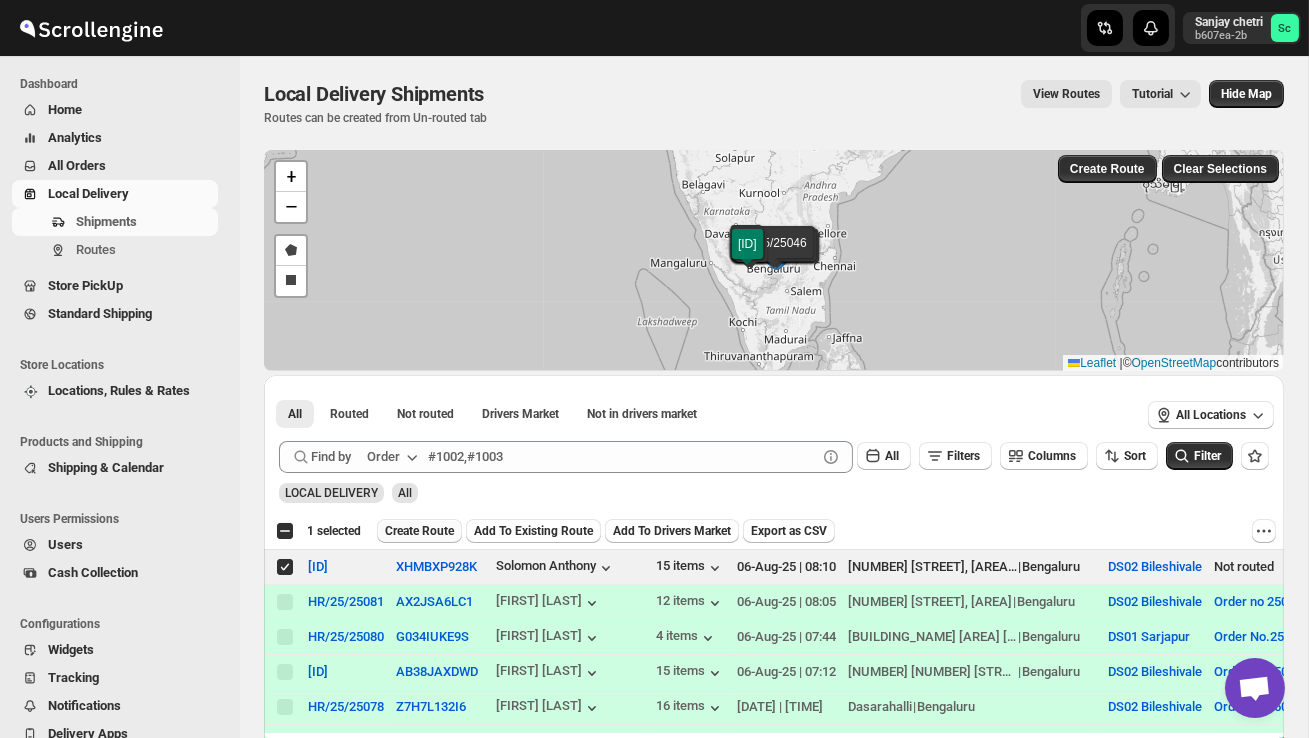 click on "Create Route" at bounding box center [419, 531] 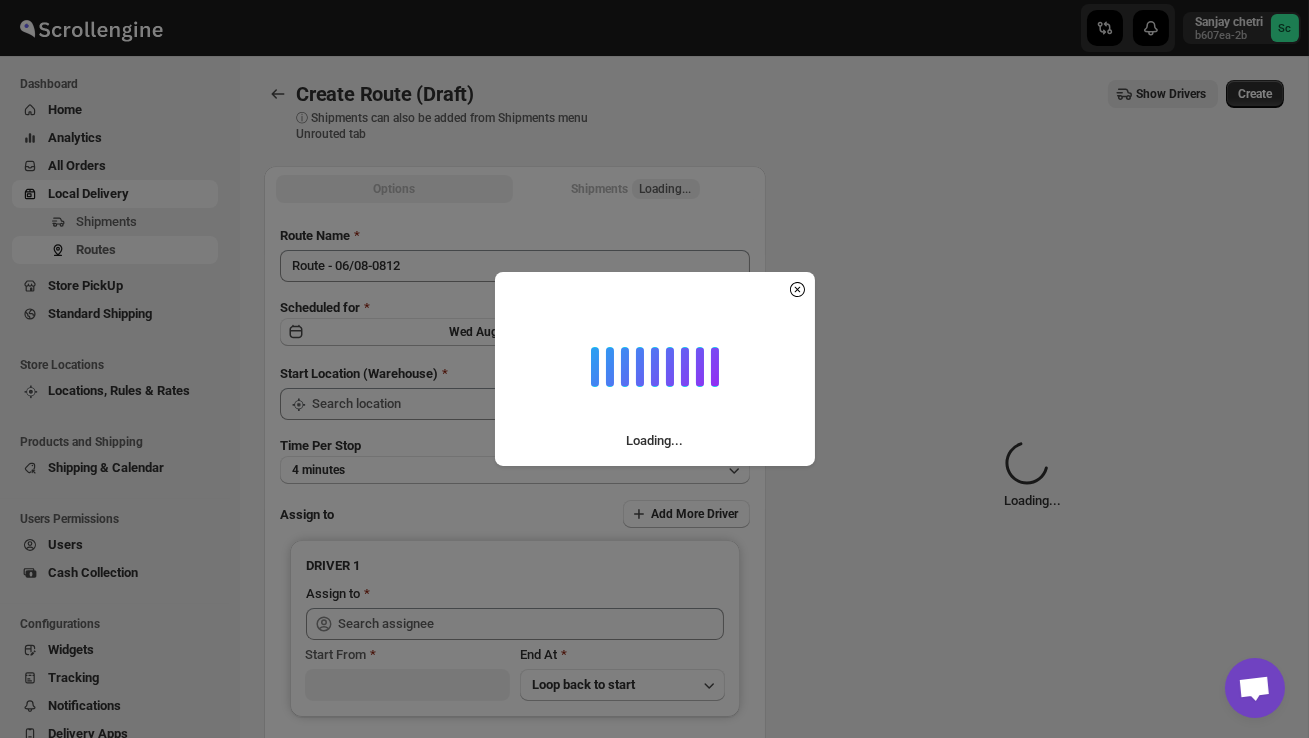 type on "DS02 Bileshivale" 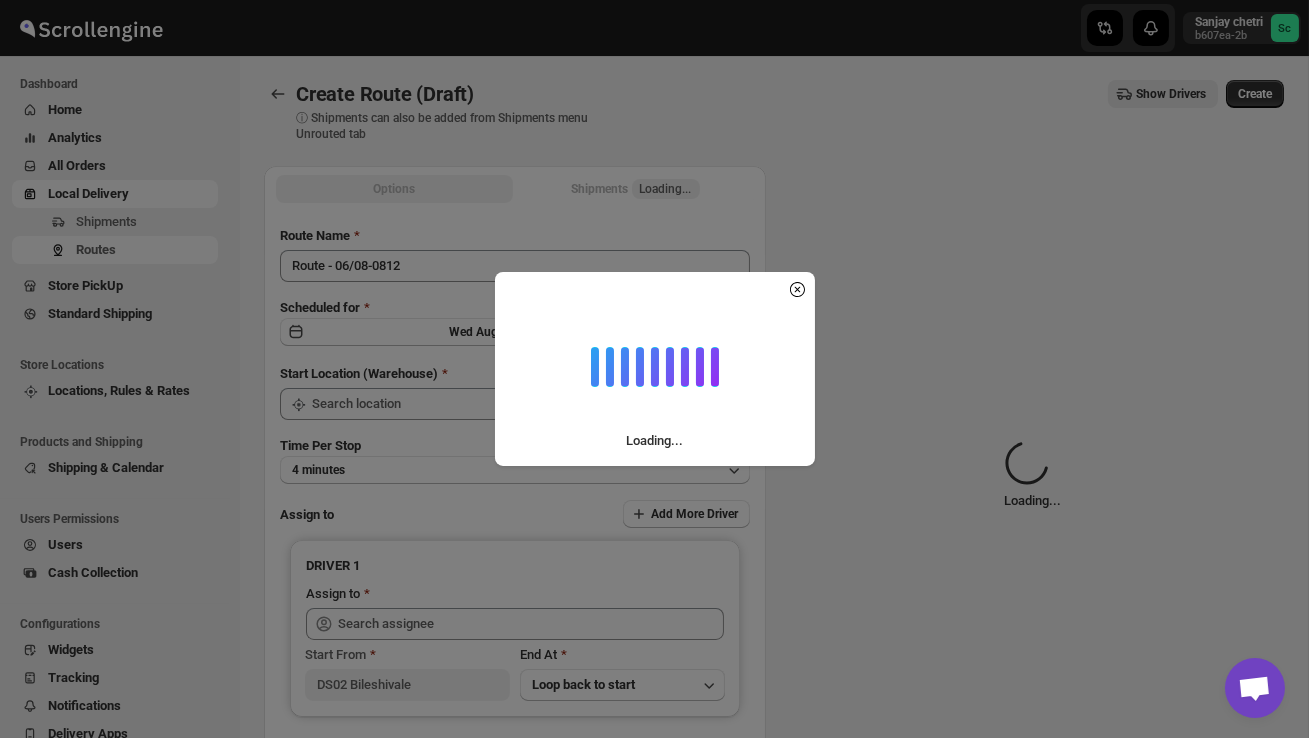 type on "DS02 Bileshivale" 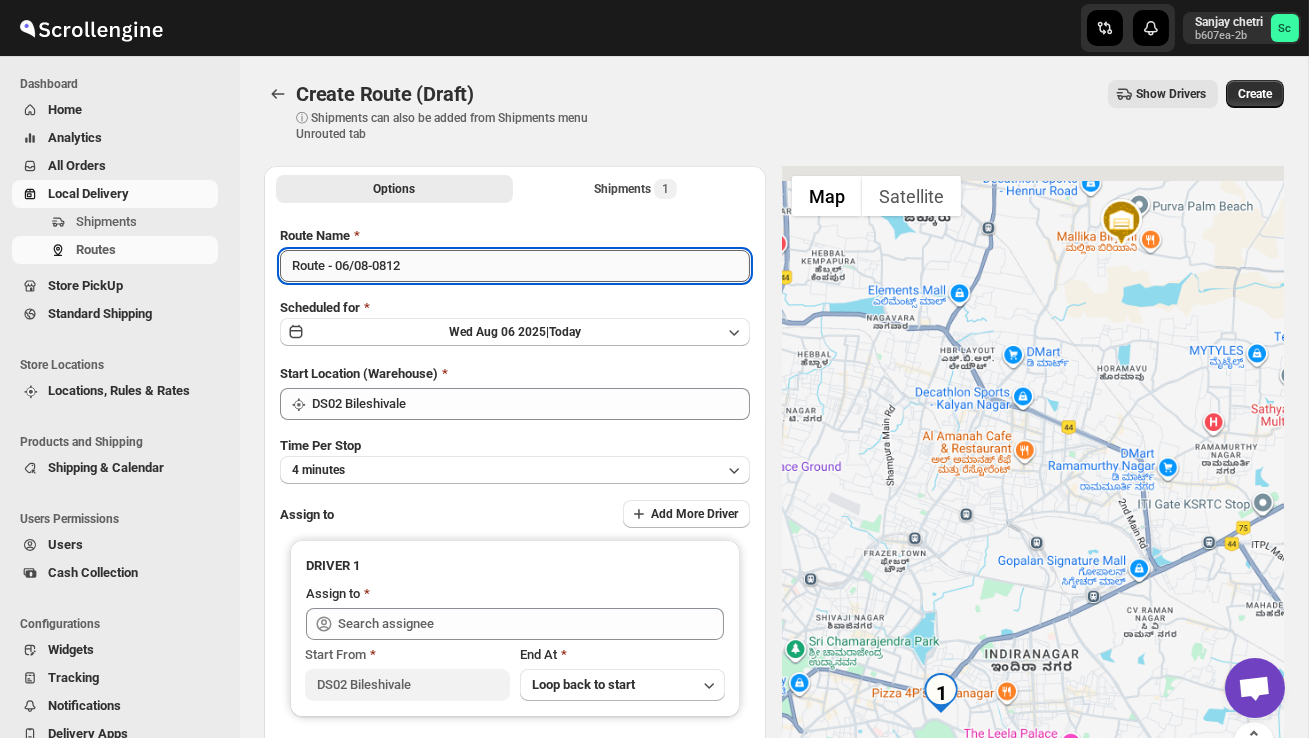 click on "Route - 06/08-0812" at bounding box center [515, 266] 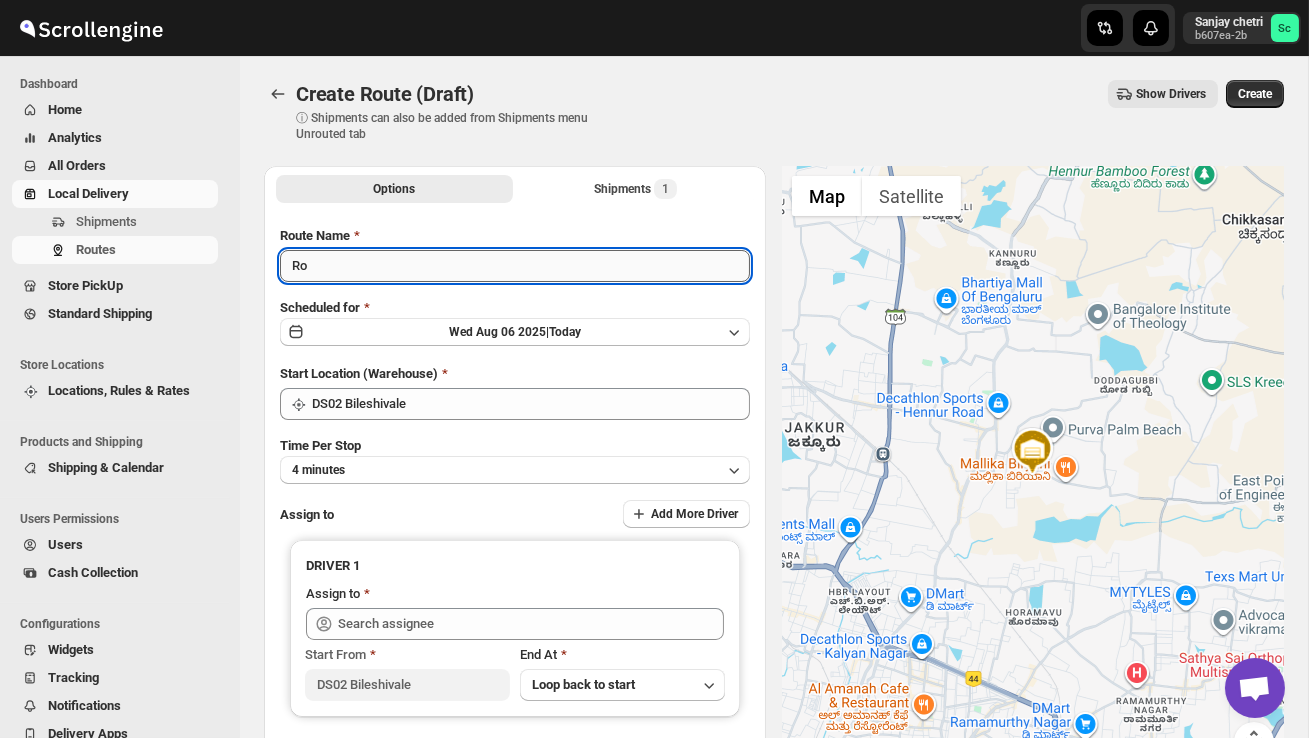 type on "R" 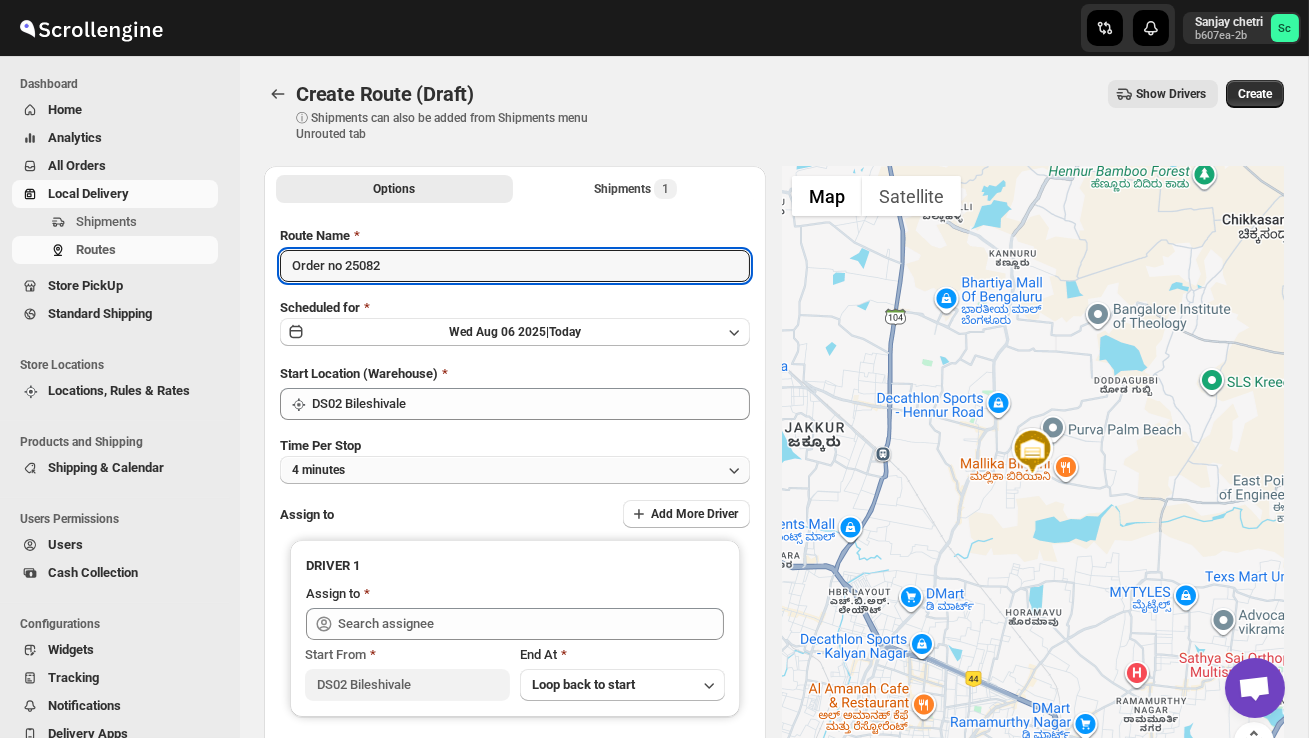 type on "Order no 25082" 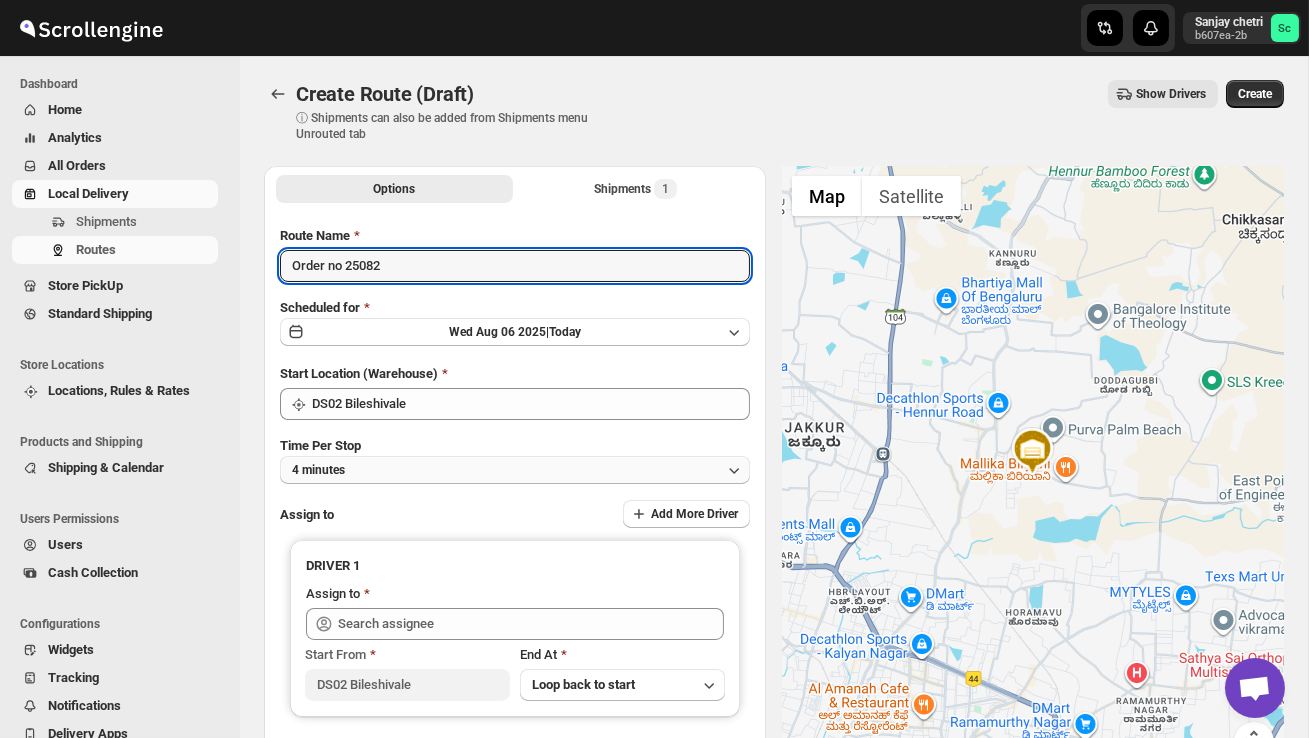 click on "4 minutes" at bounding box center (515, 470) 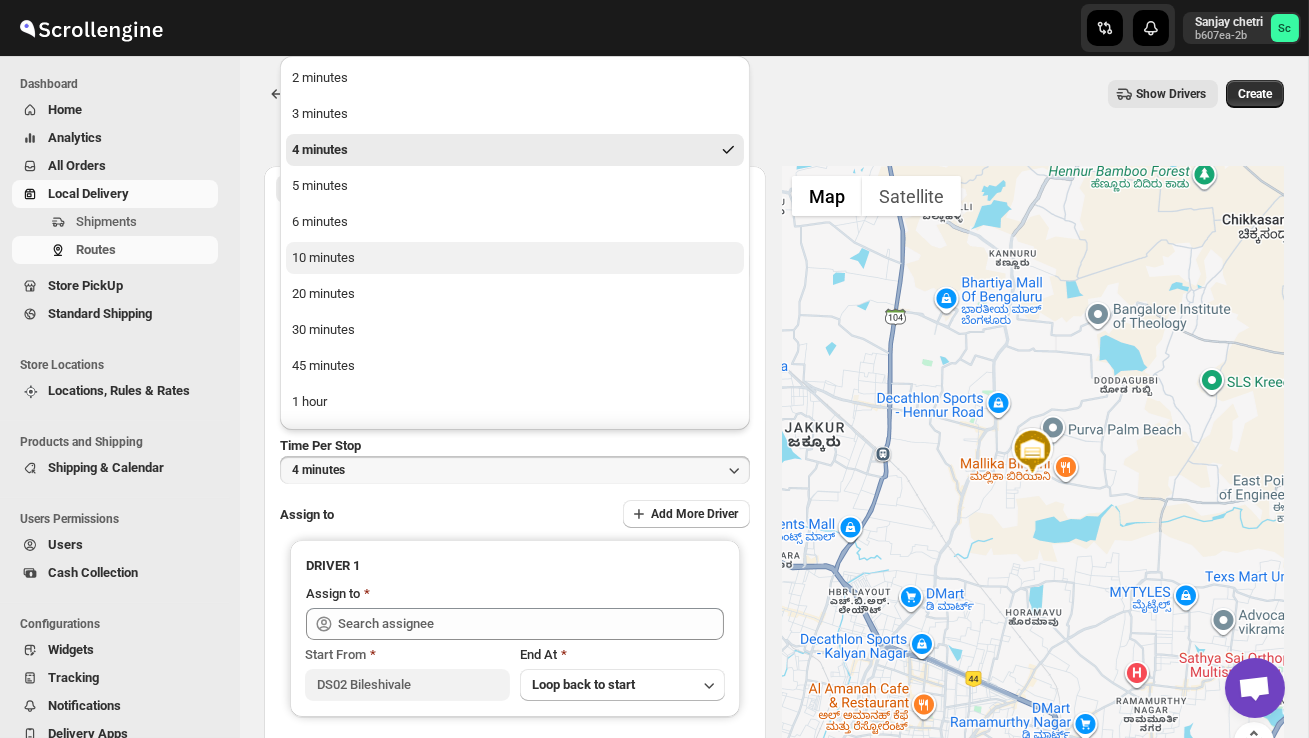 click on "10 minutes" at bounding box center [515, 258] 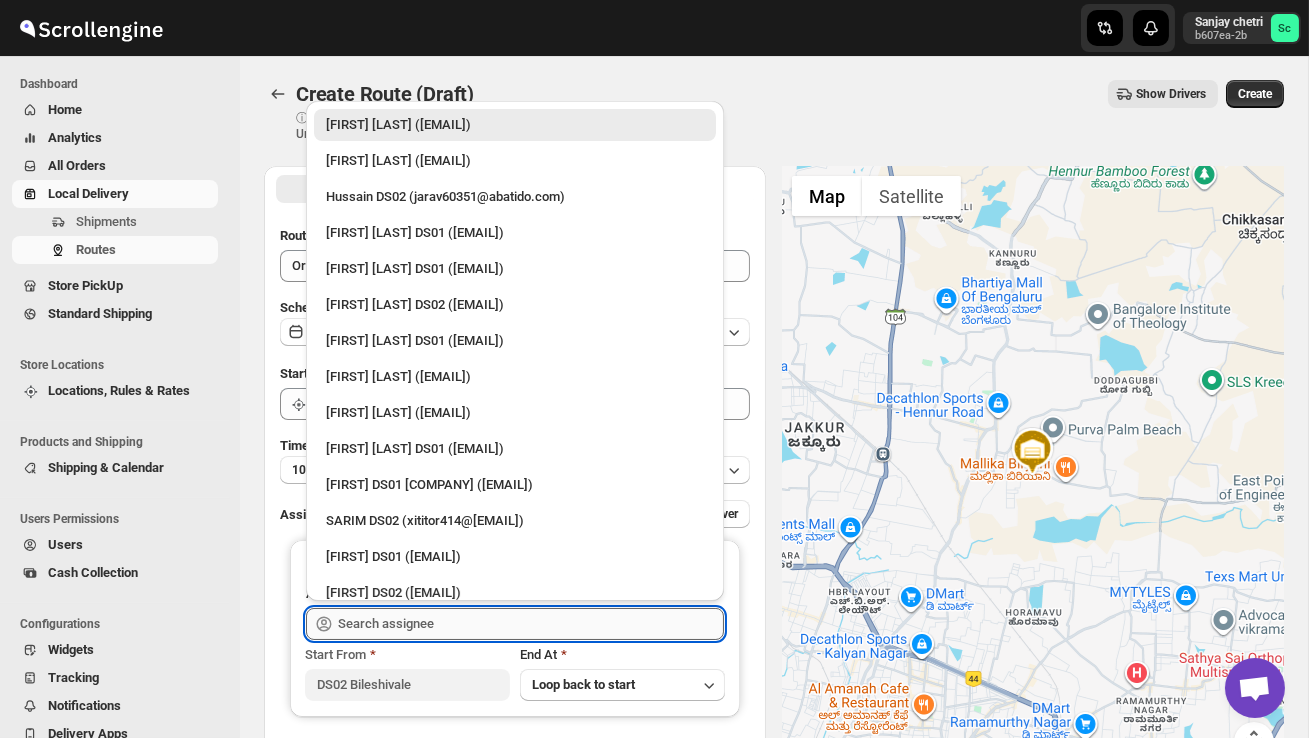 click at bounding box center [531, 624] 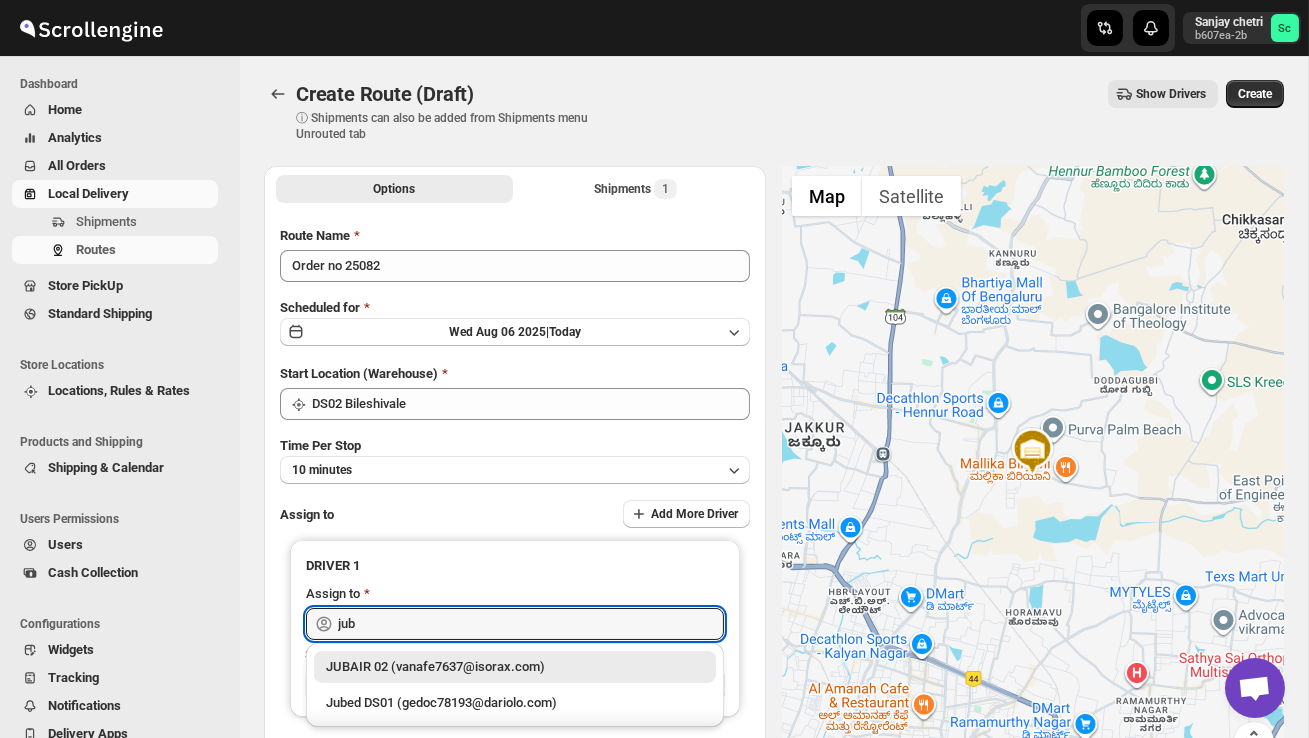 click on "JUBAIR  02 (vanafe7637@isorax.com)" at bounding box center [515, 667] 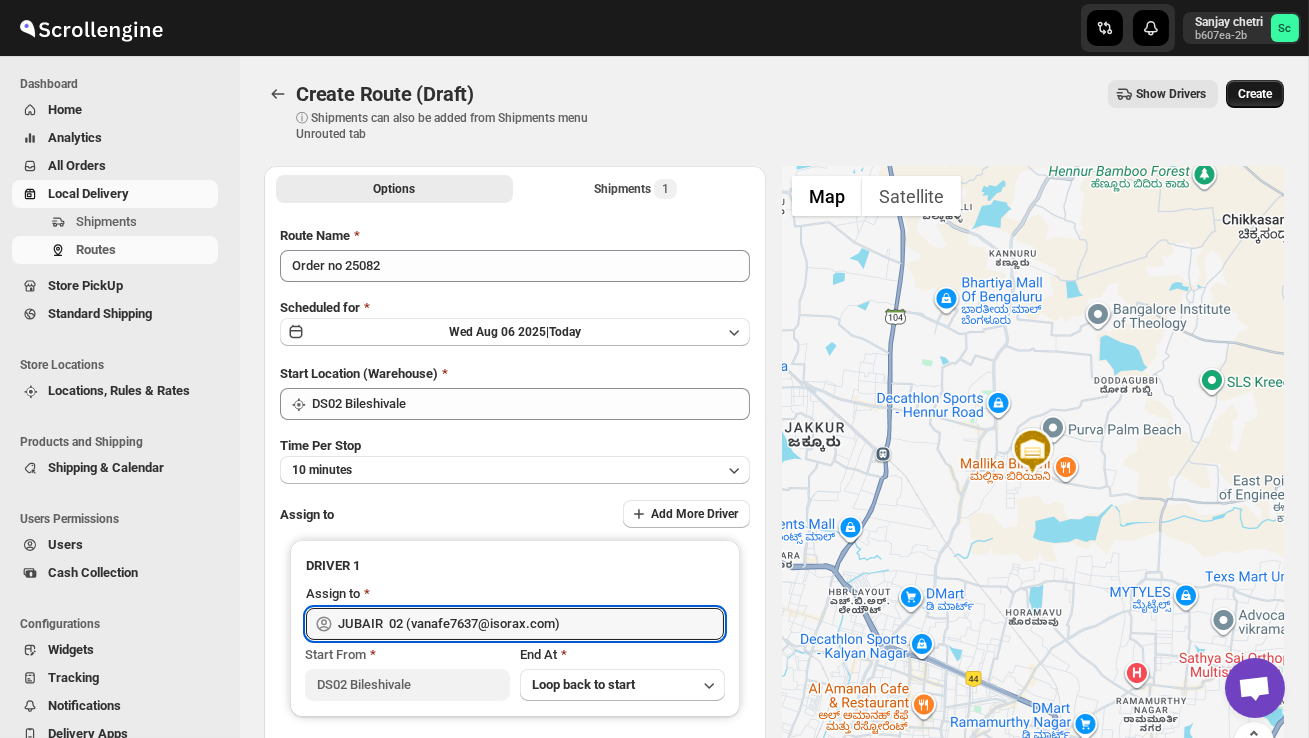 type on "JUBAIR  02 (vanafe7637@isorax.com)" 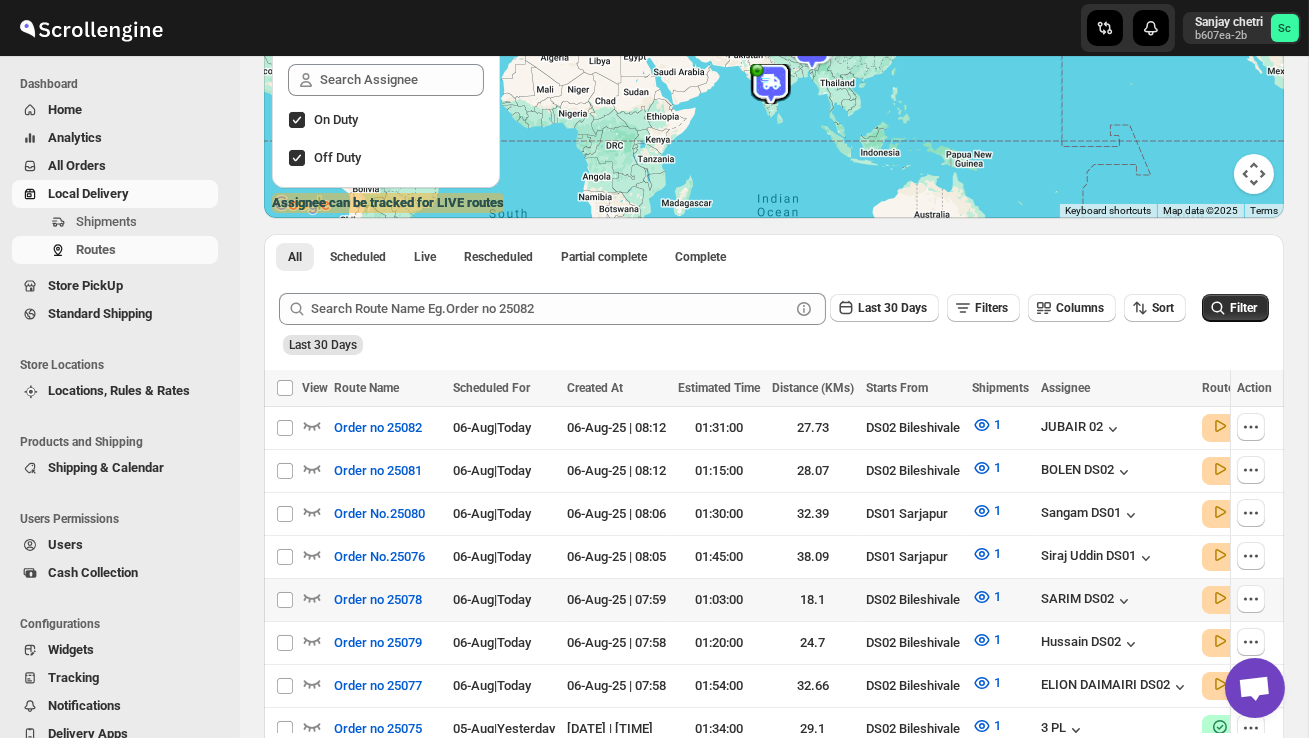 scroll, scrollTop: 271, scrollLeft: 0, axis: vertical 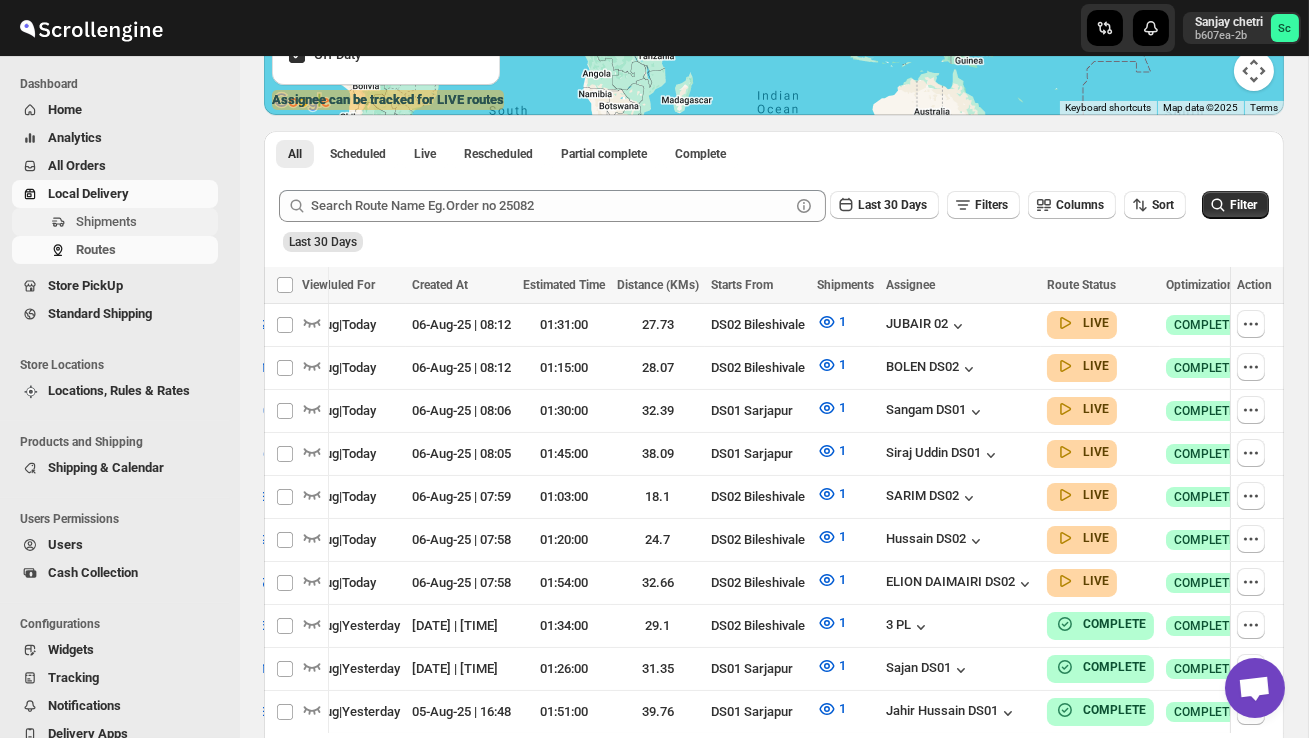 click on "Shipments" at bounding box center [106, 221] 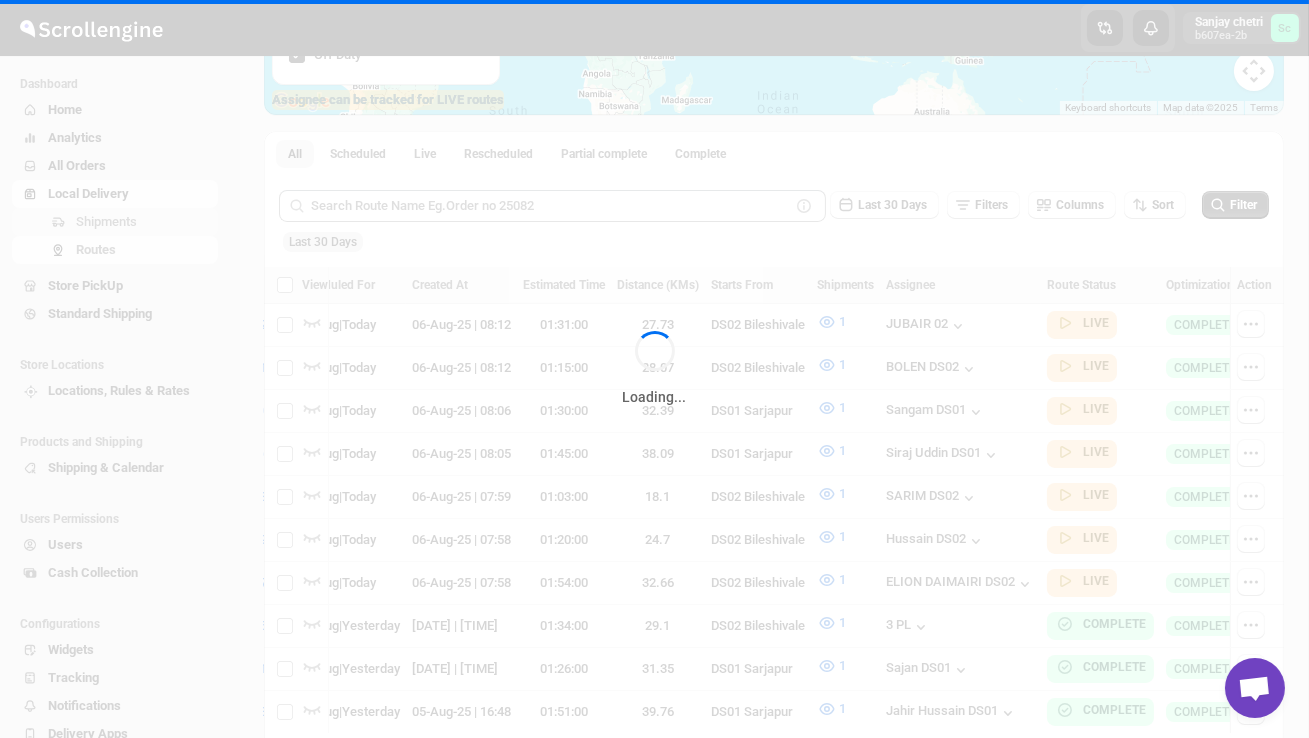 scroll, scrollTop: 0, scrollLeft: 0, axis: both 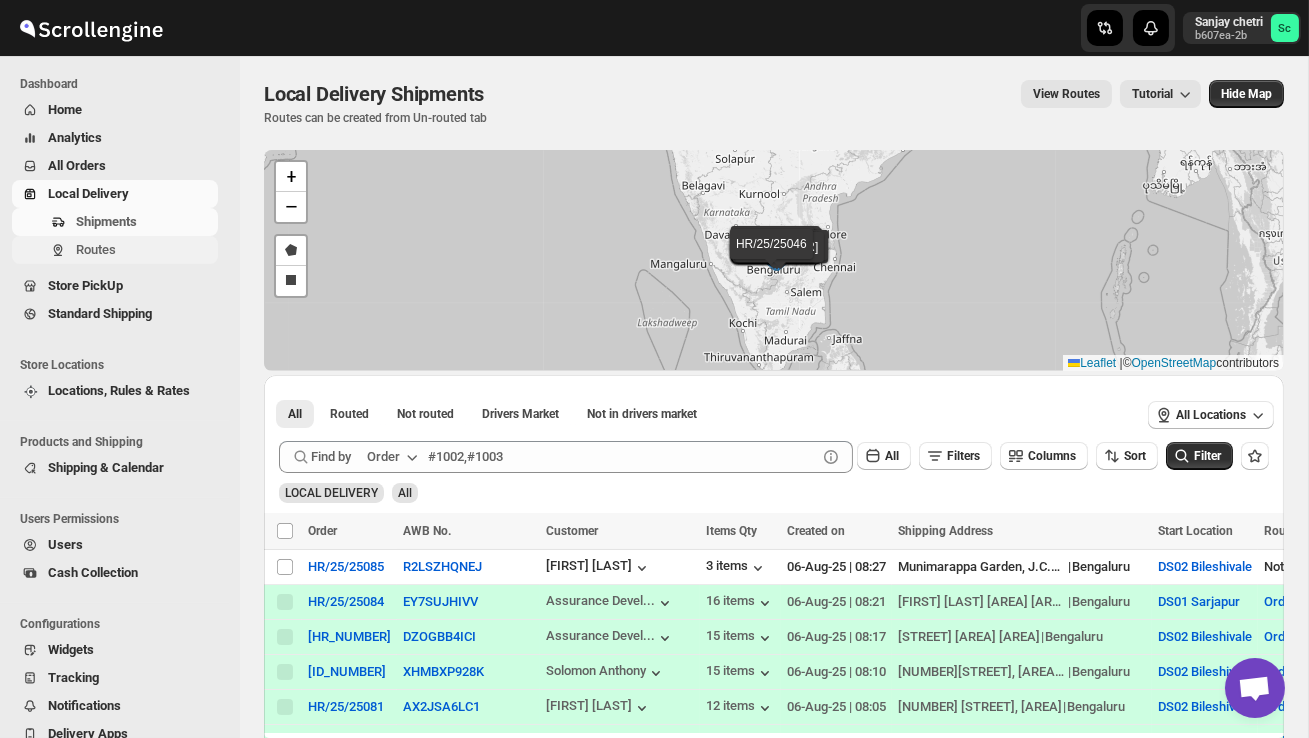 click on "Routes" at bounding box center [145, 250] 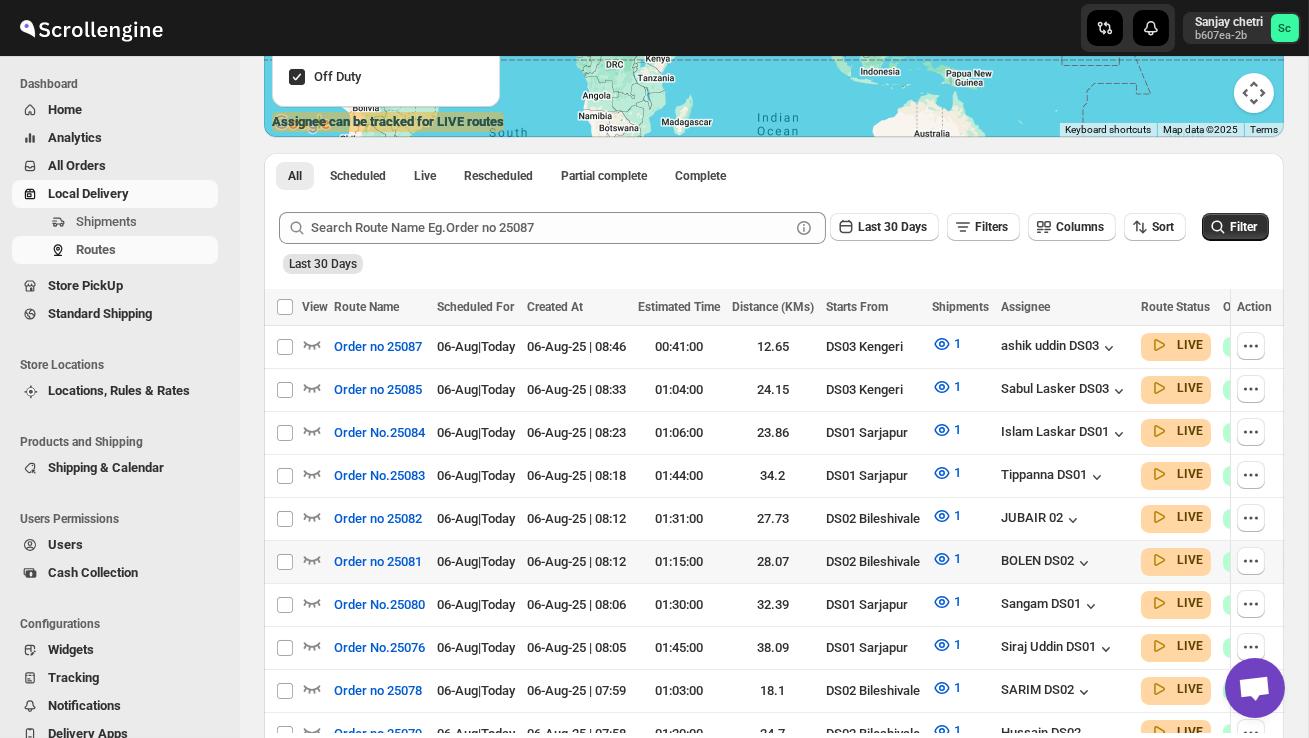 scroll, scrollTop: 378, scrollLeft: 0, axis: vertical 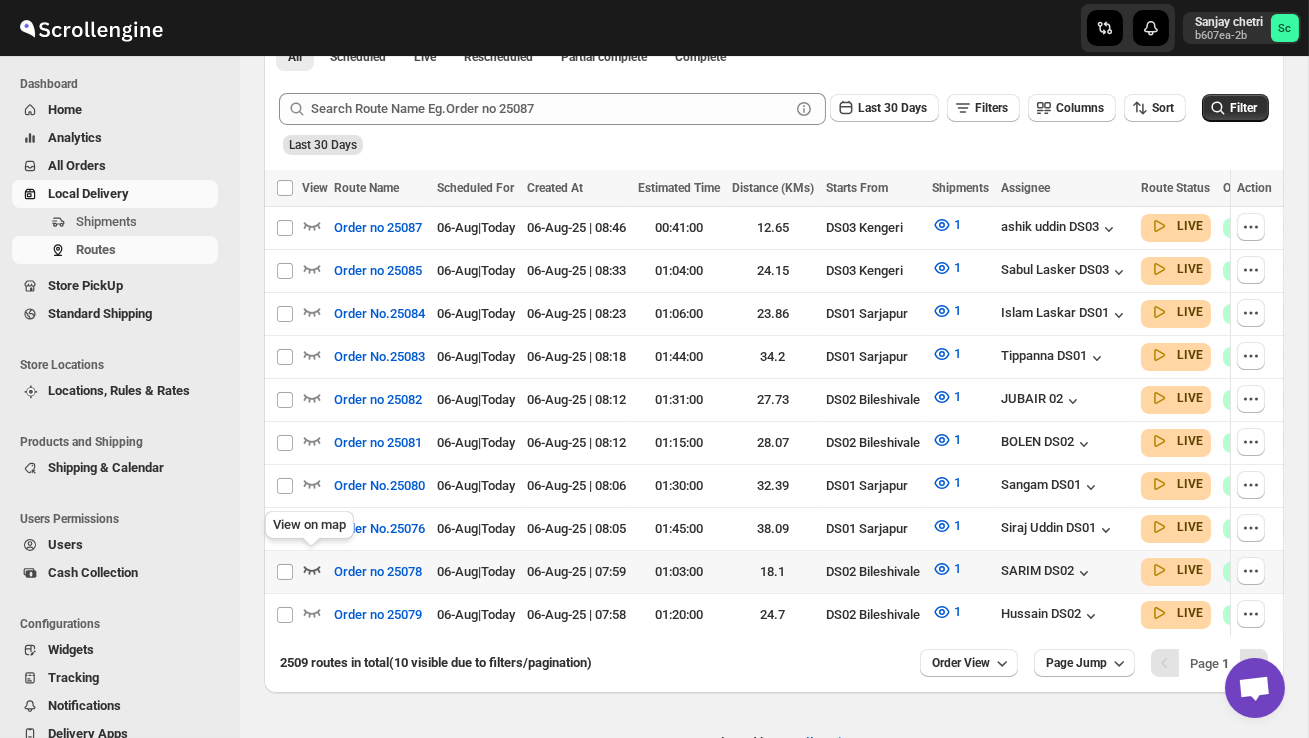 click 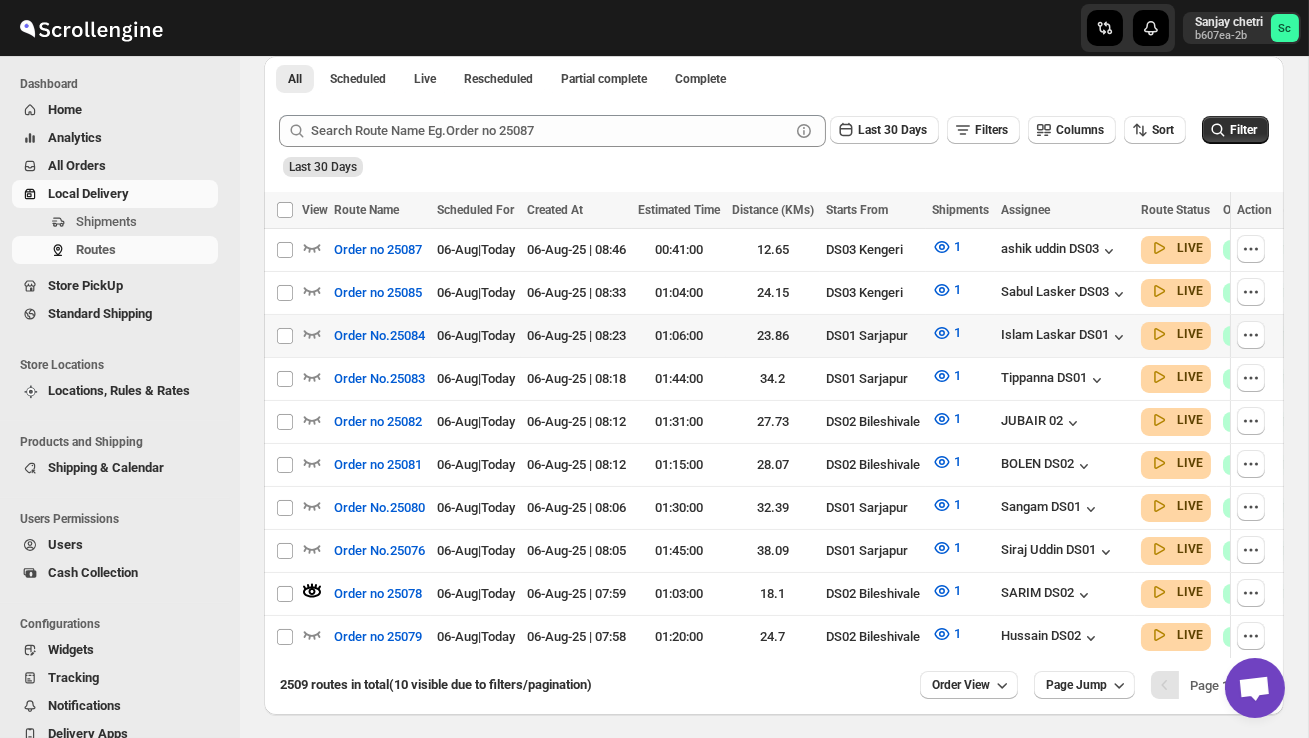 scroll, scrollTop: 0, scrollLeft: 0, axis: both 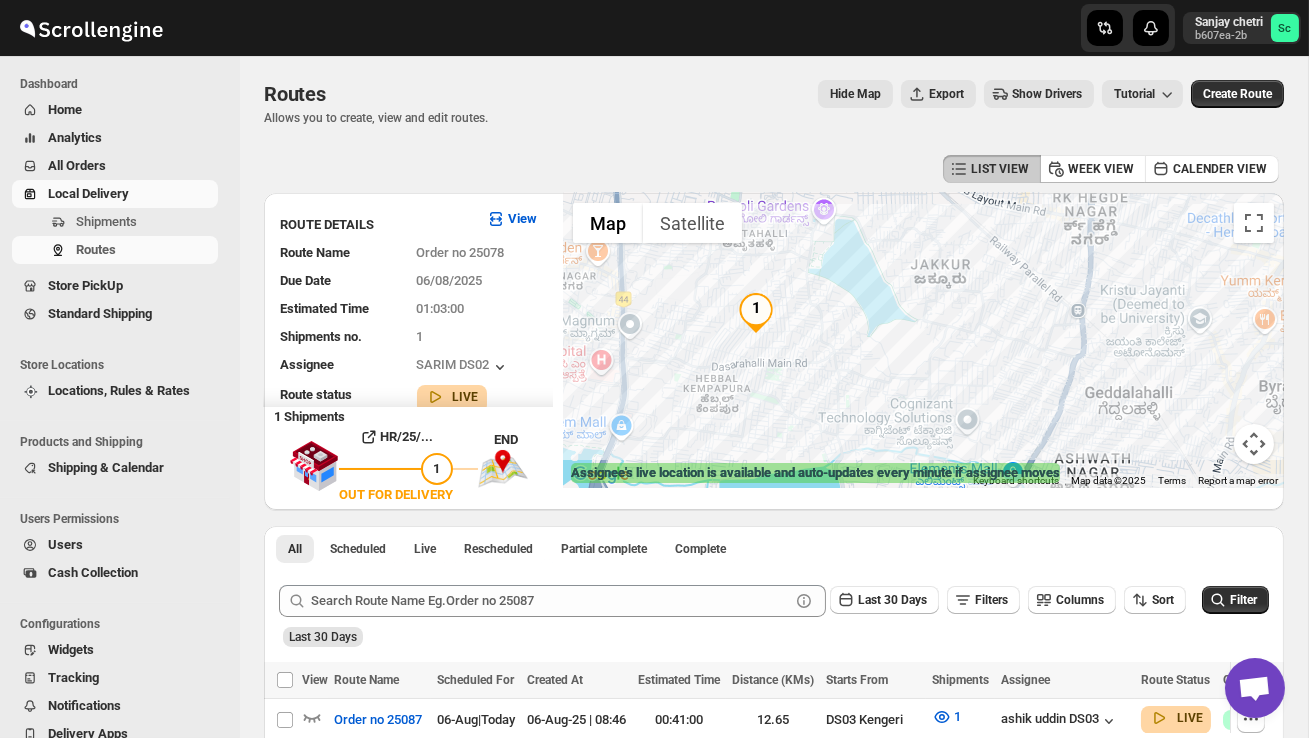 drag, startPoint x: 814, startPoint y: 354, endPoint x: 963, endPoint y: 324, distance: 151.99013 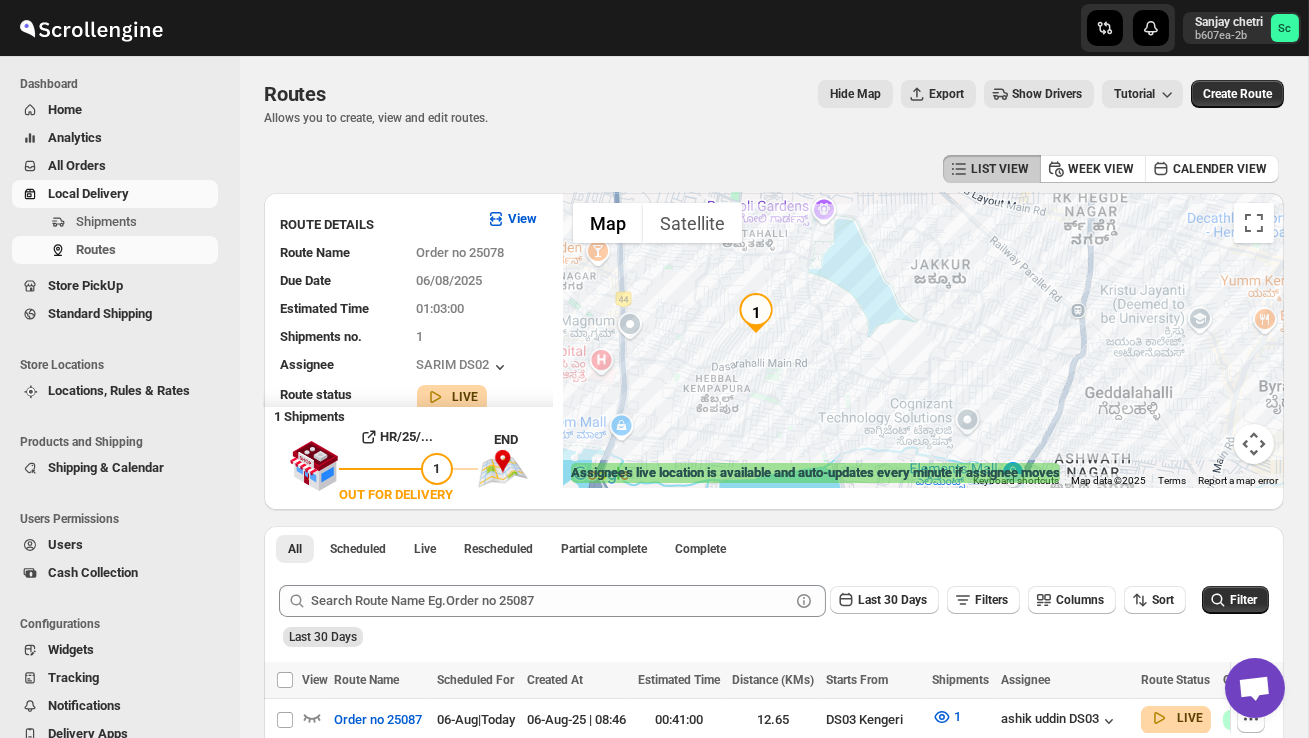 click at bounding box center (1254, 444) 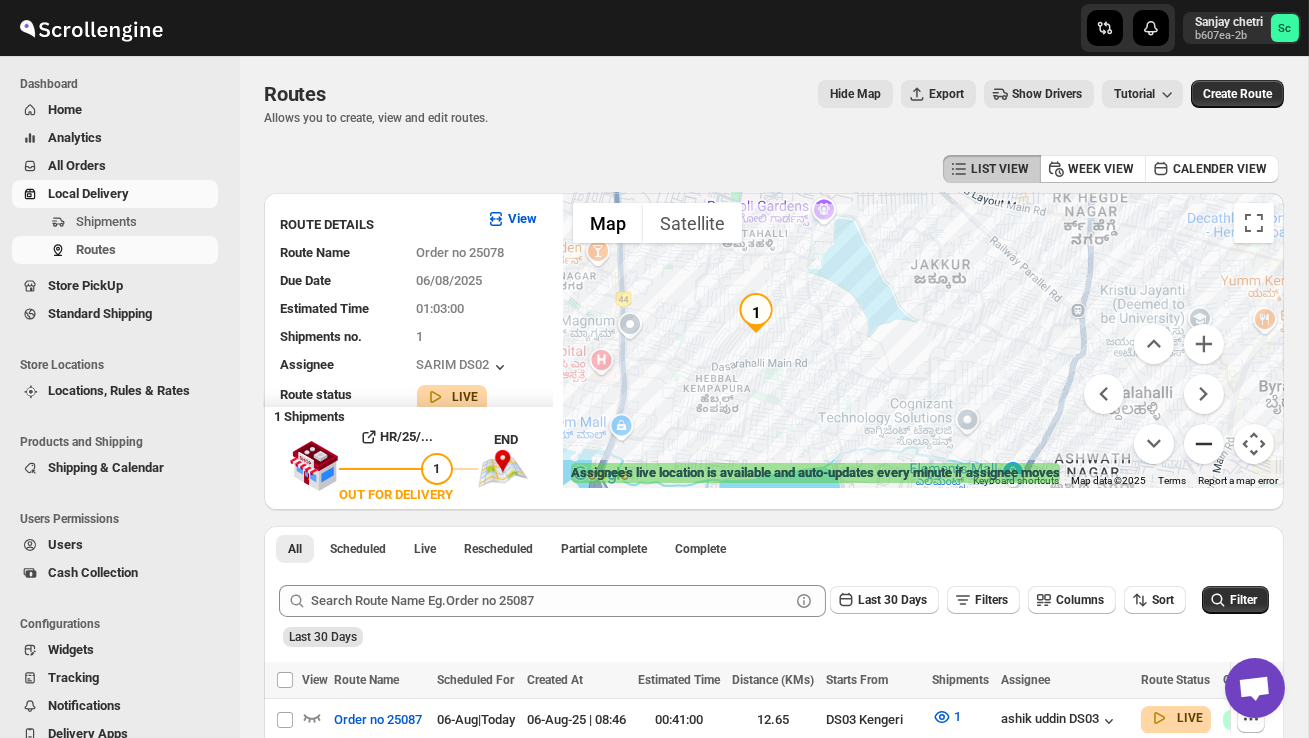 click at bounding box center (1204, 444) 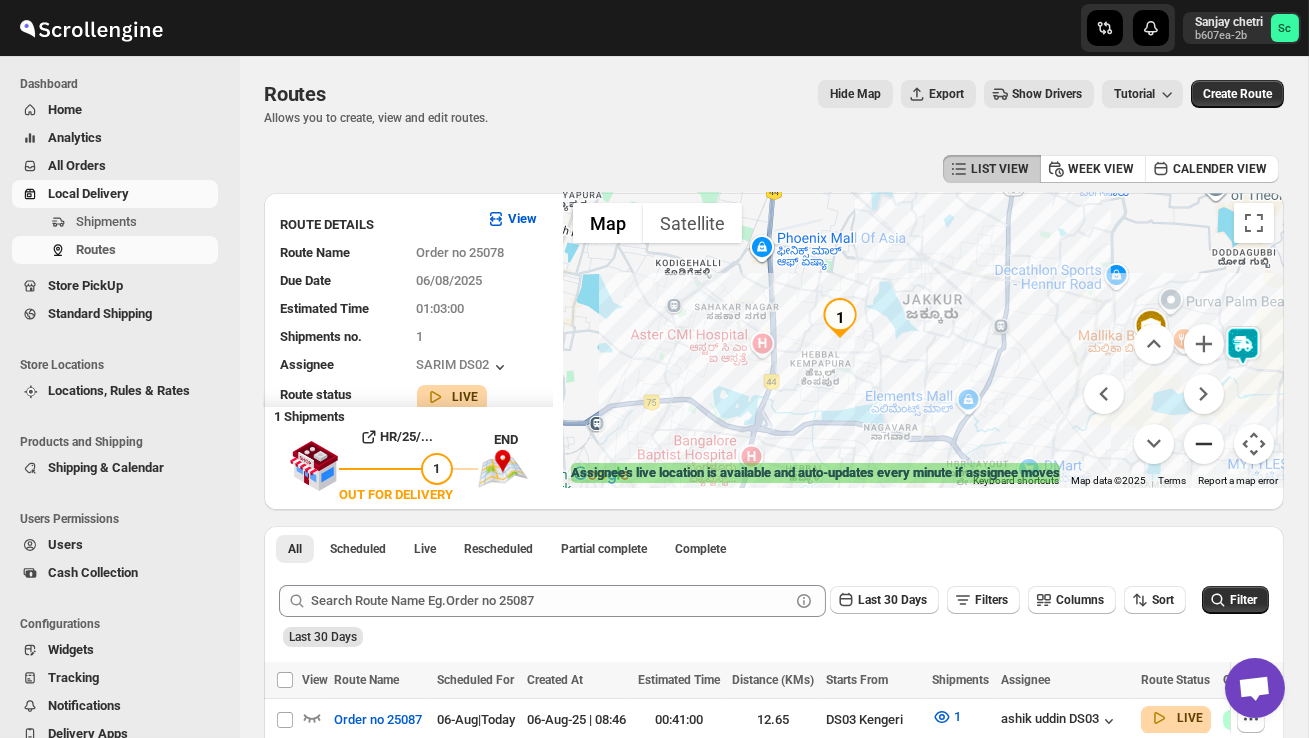 click at bounding box center (1204, 444) 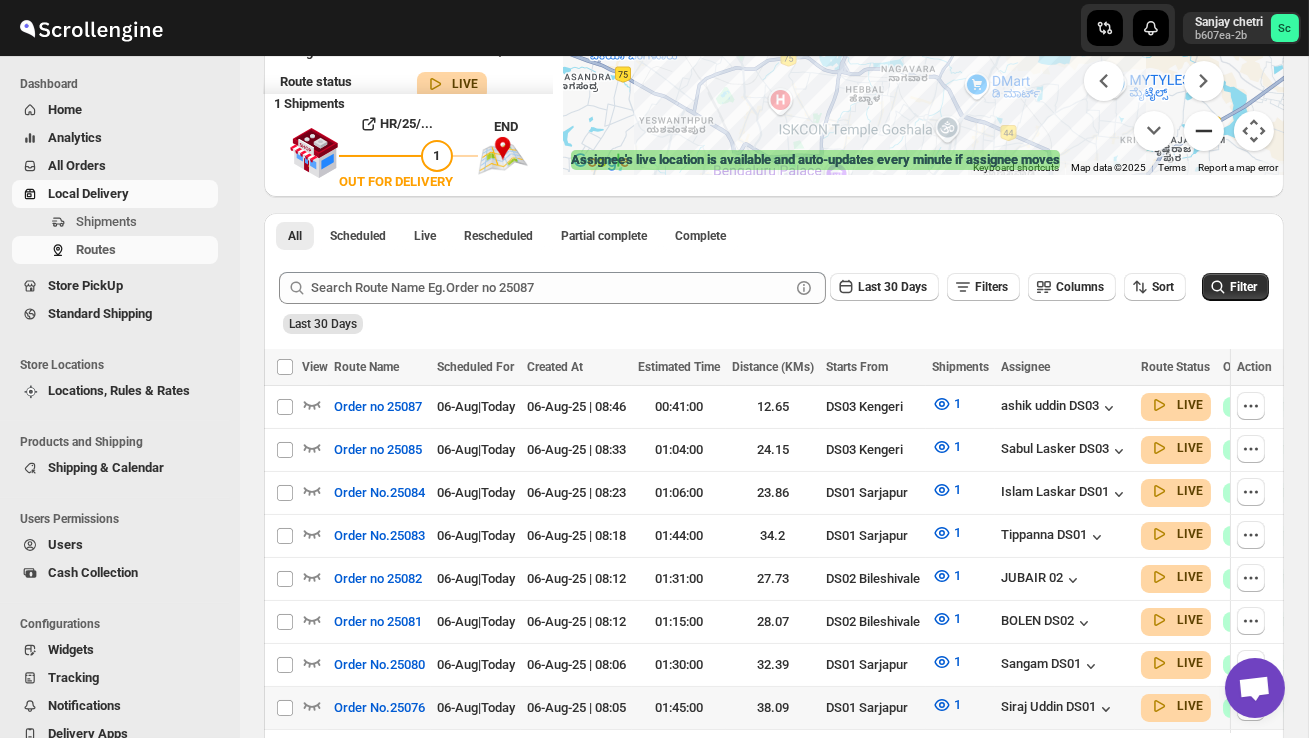 scroll, scrollTop: 337, scrollLeft: 0, axis: vertical 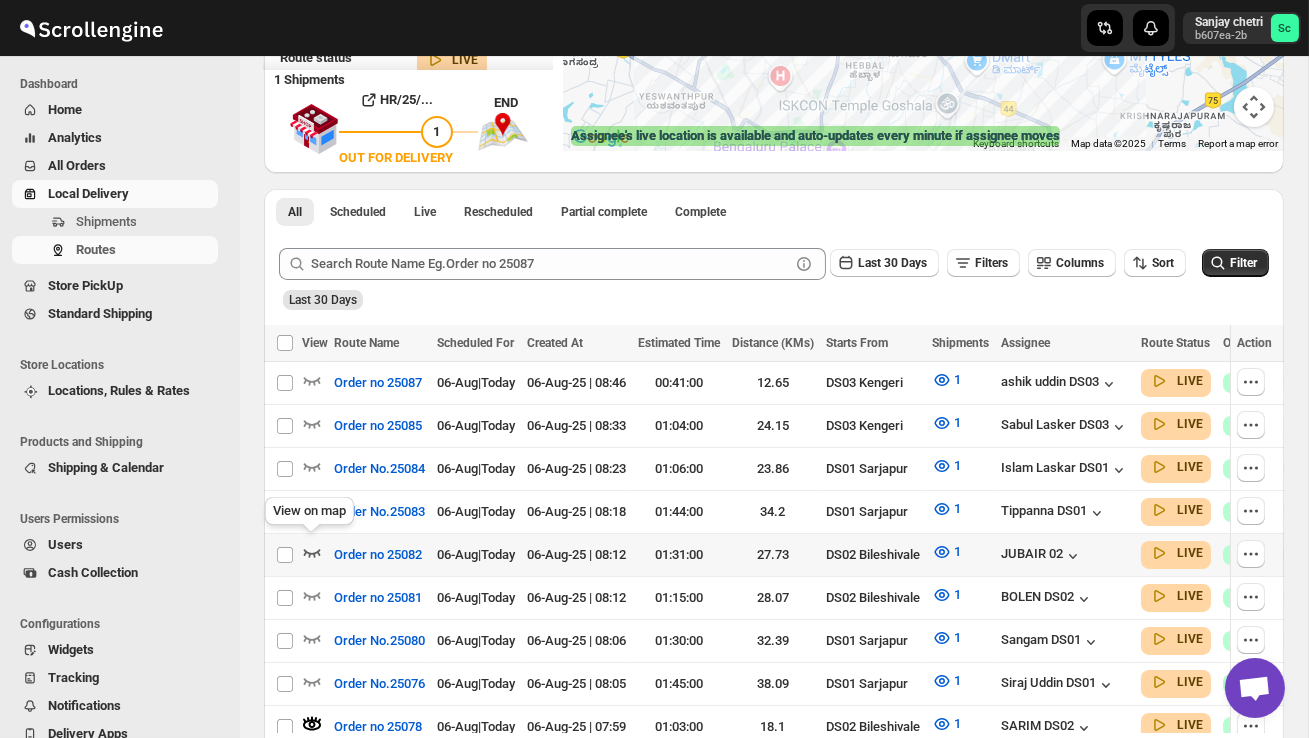 click 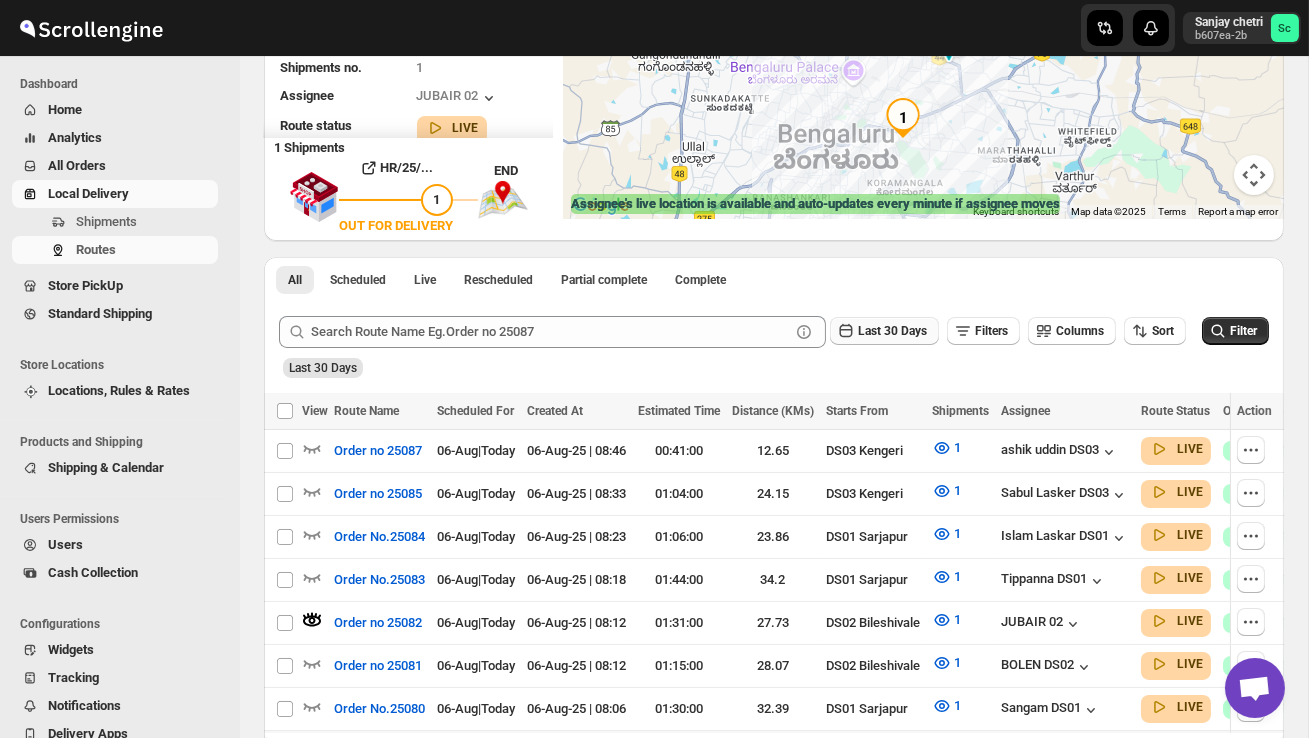 scroll, scrollTop: 543, scrollLeft: 0, axis: vertical 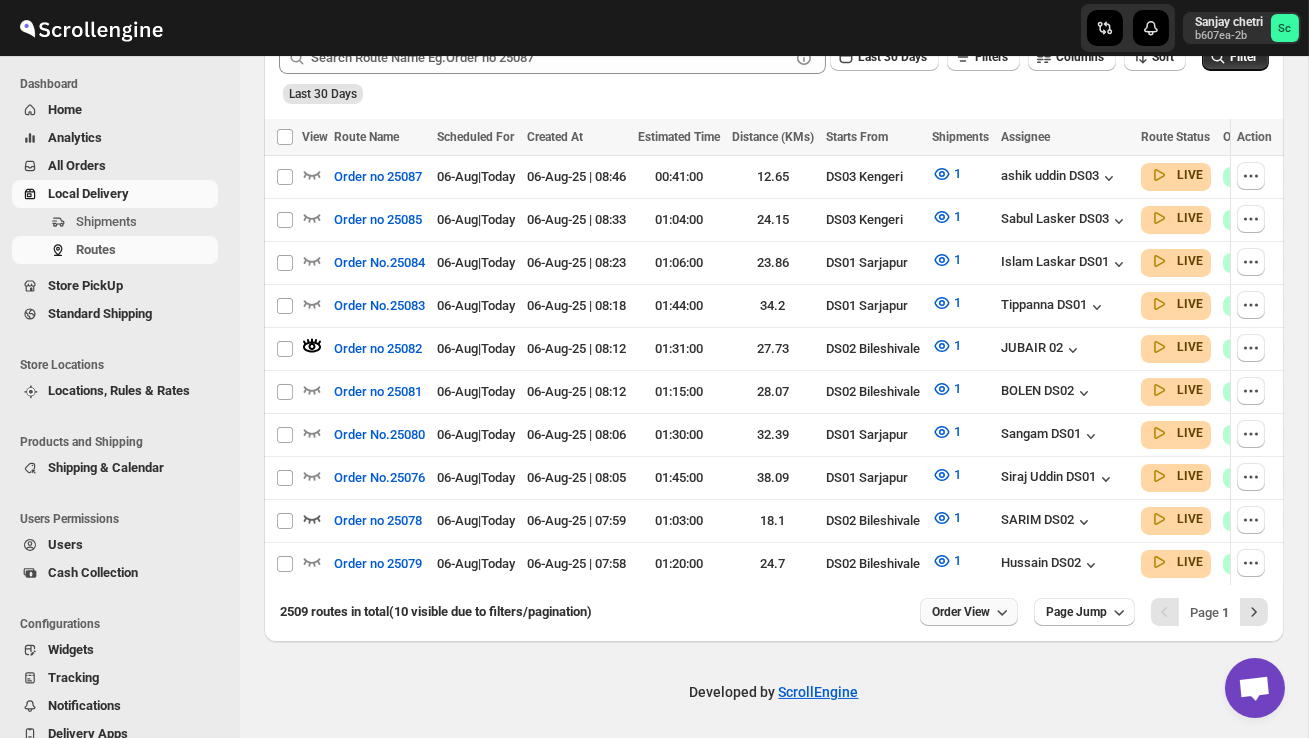 click 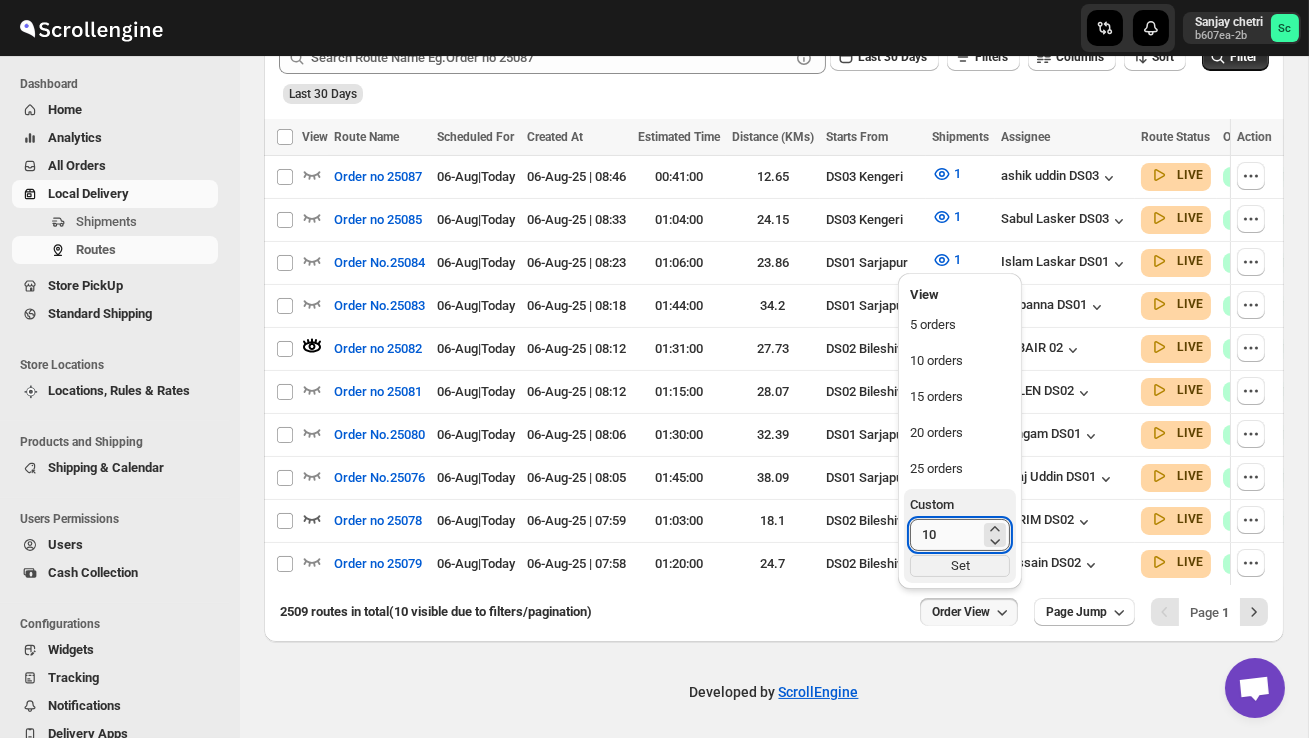 click on "10" at bounding box center [945, 535] 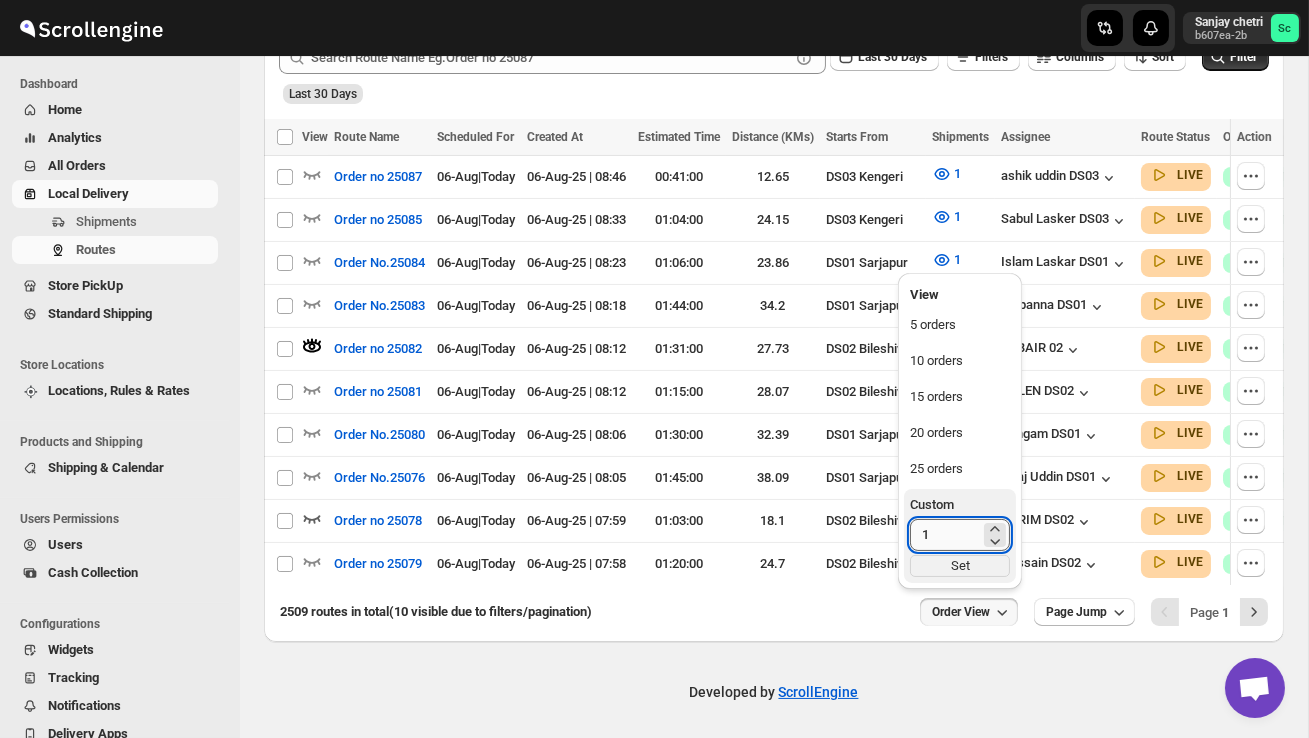 type on "1" 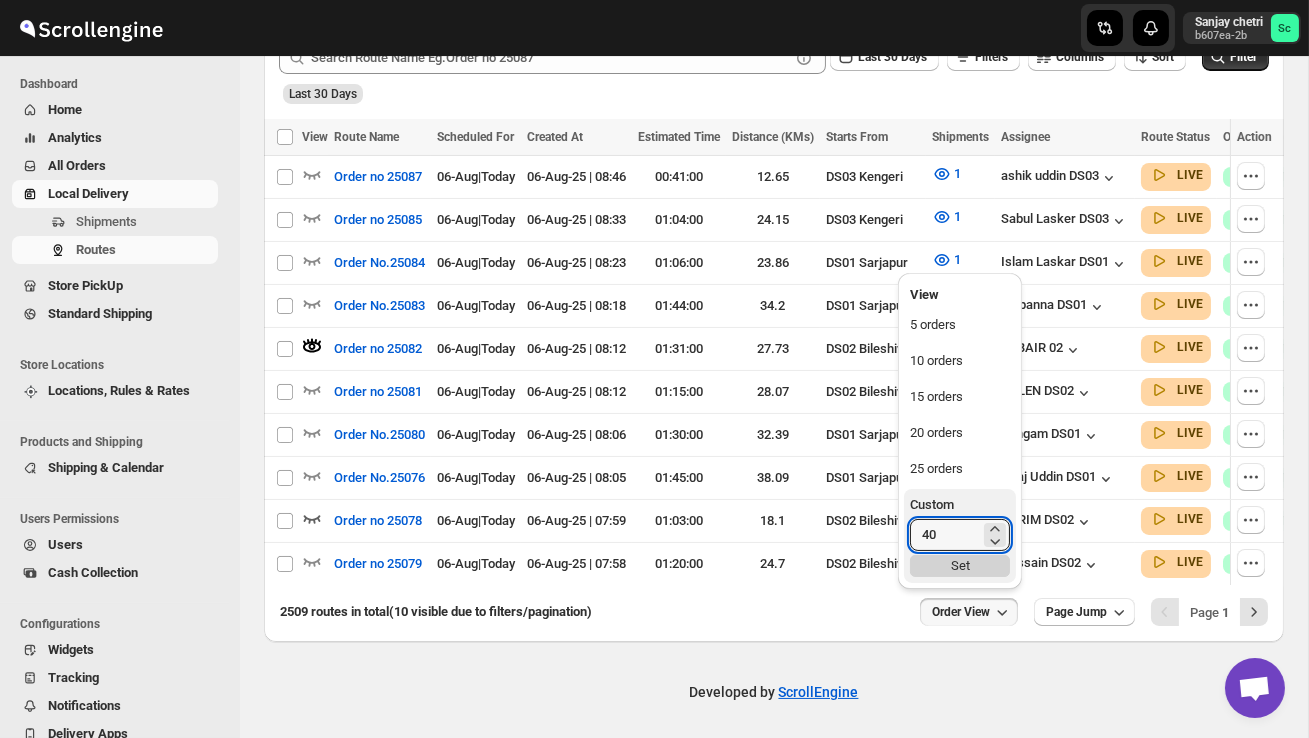 type on "40" 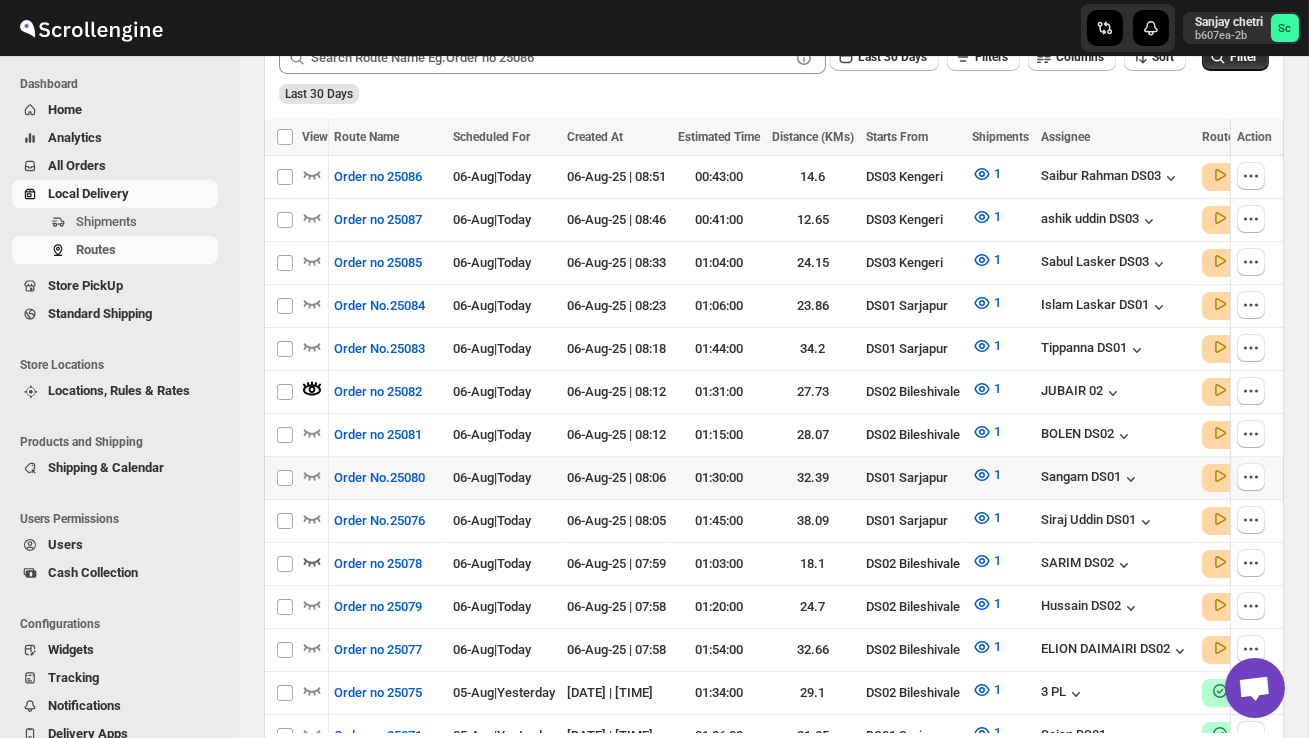 scroll, scrollTop: 0, scrollLeft: 202, axis: horizontal 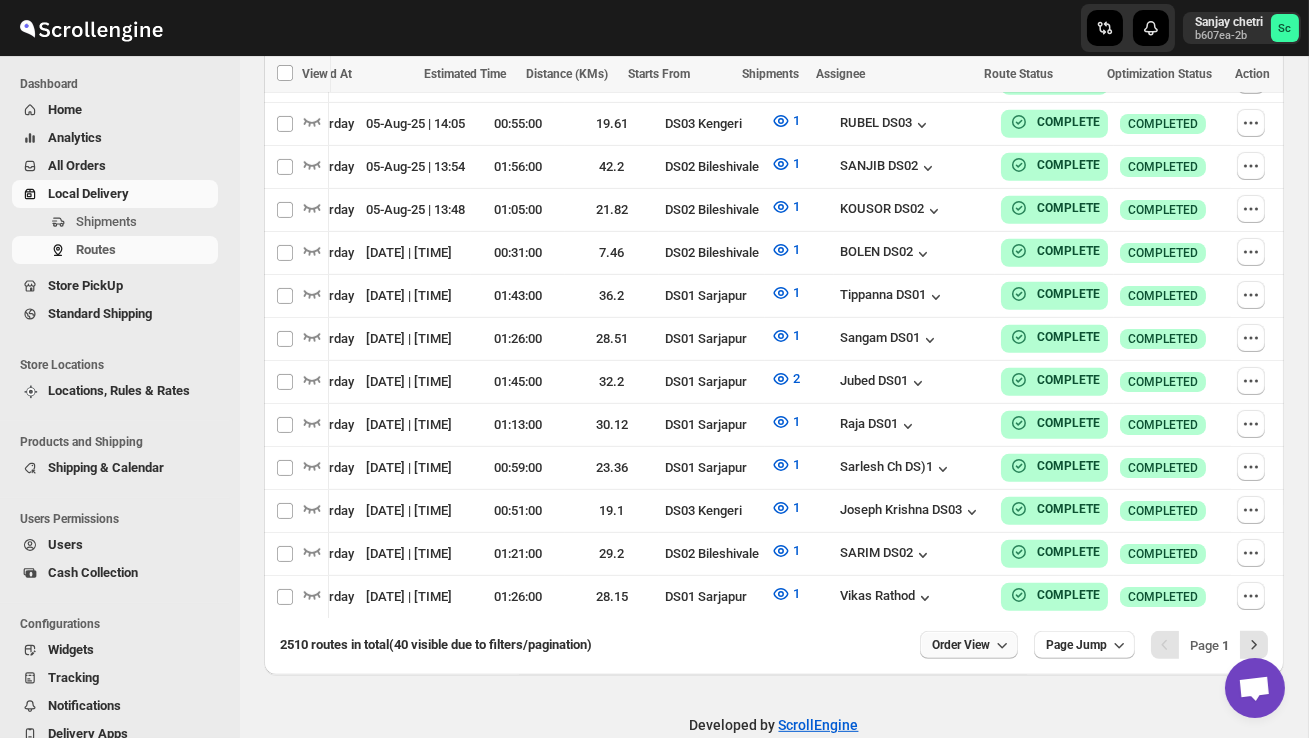 click 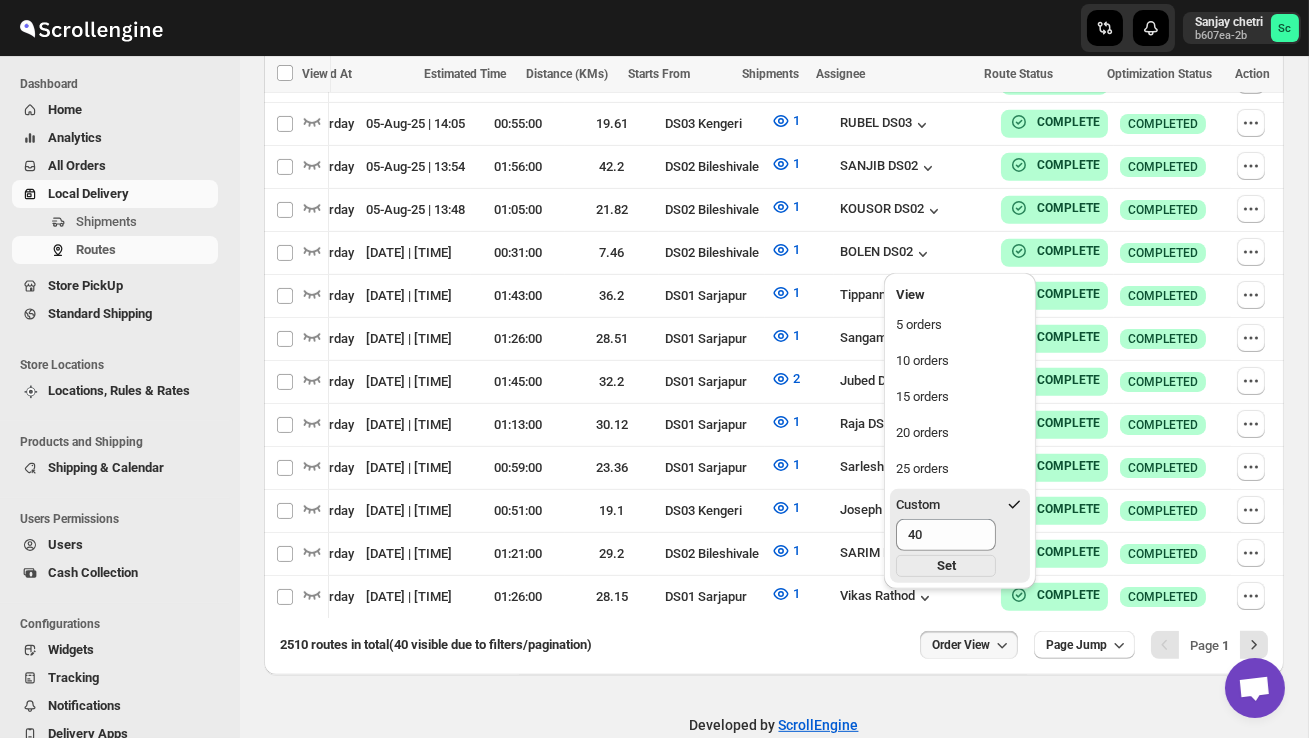 click 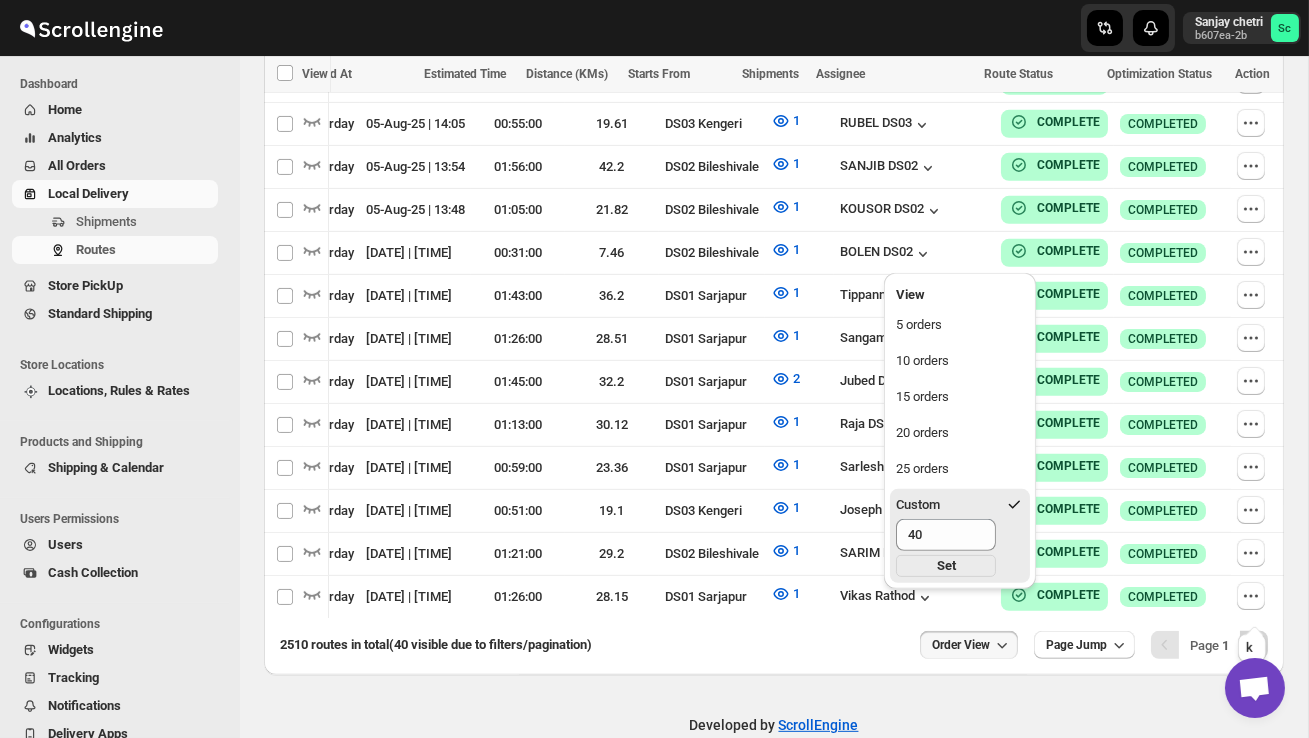 click 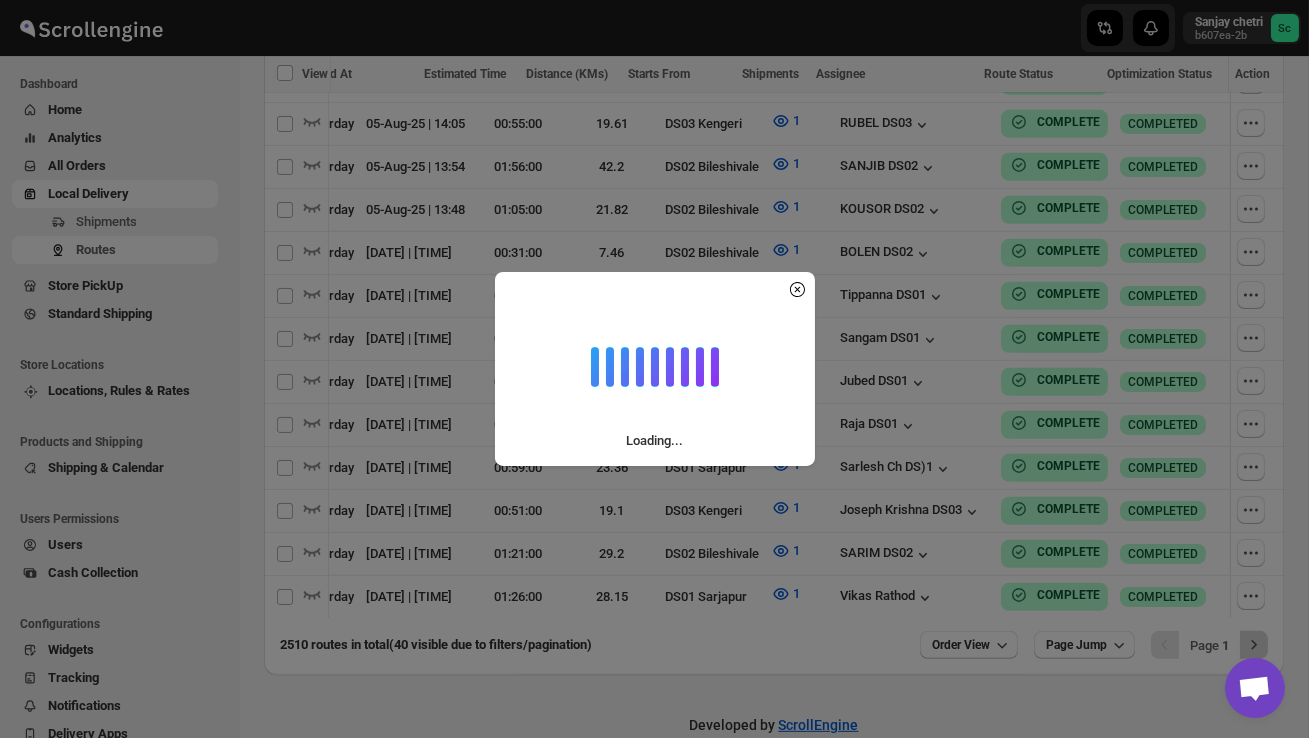 scroll, scrollTop: 0, scrollLeft: 1, axis: horizontal 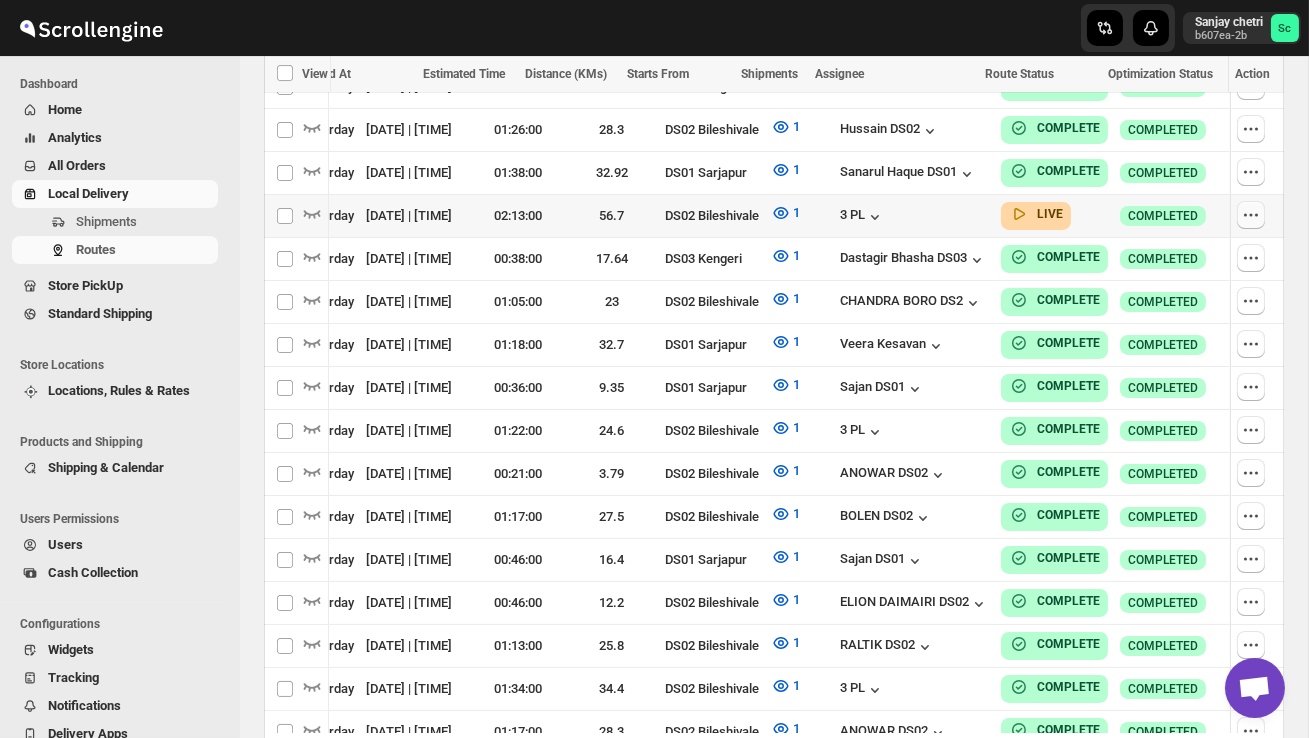 click 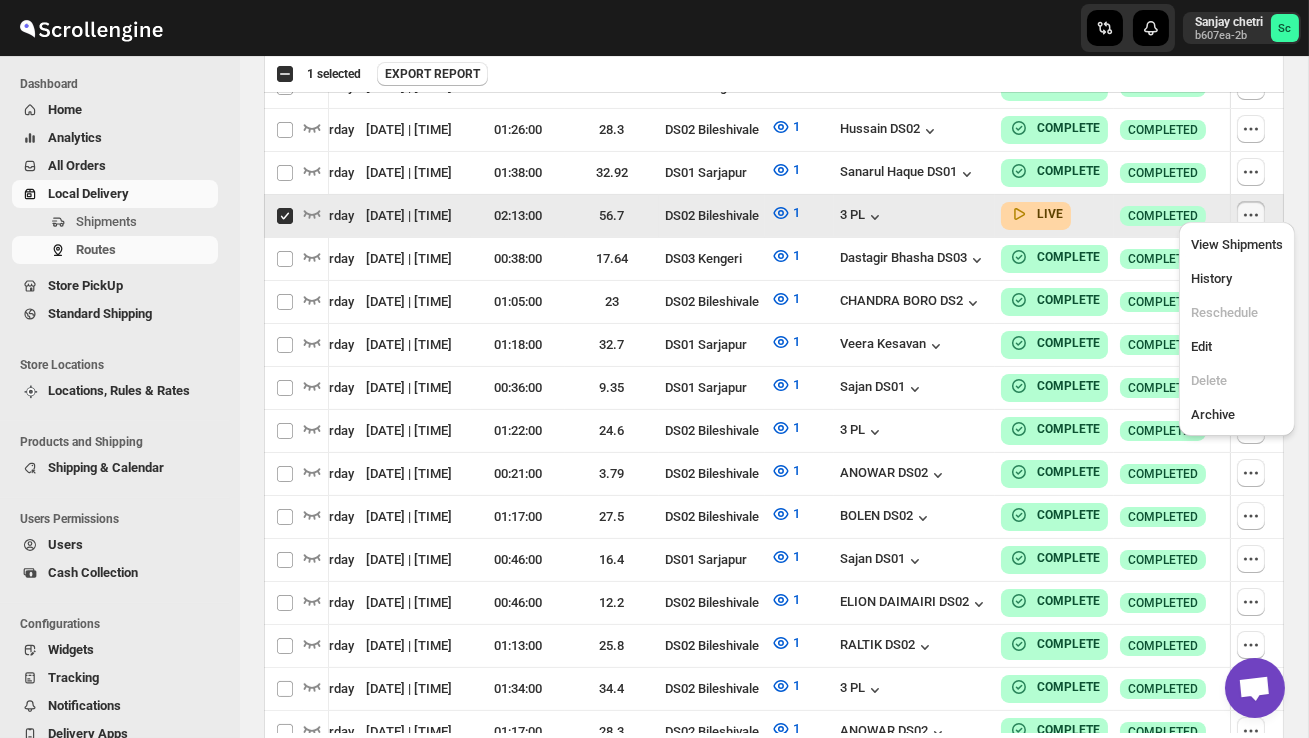 scroll, scrollTop: 0, scrollLeft: 1, axis: horizontal 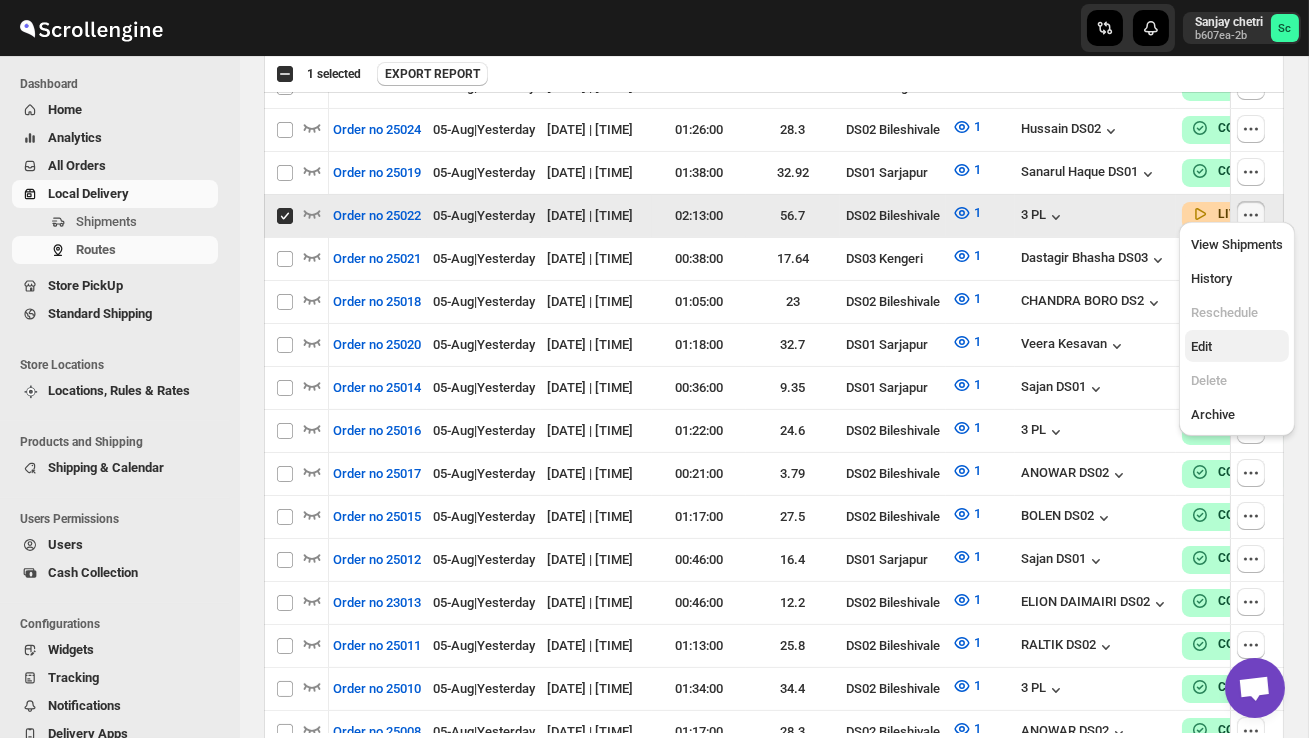 click on "Edit" at bounding box center (1237, 346) 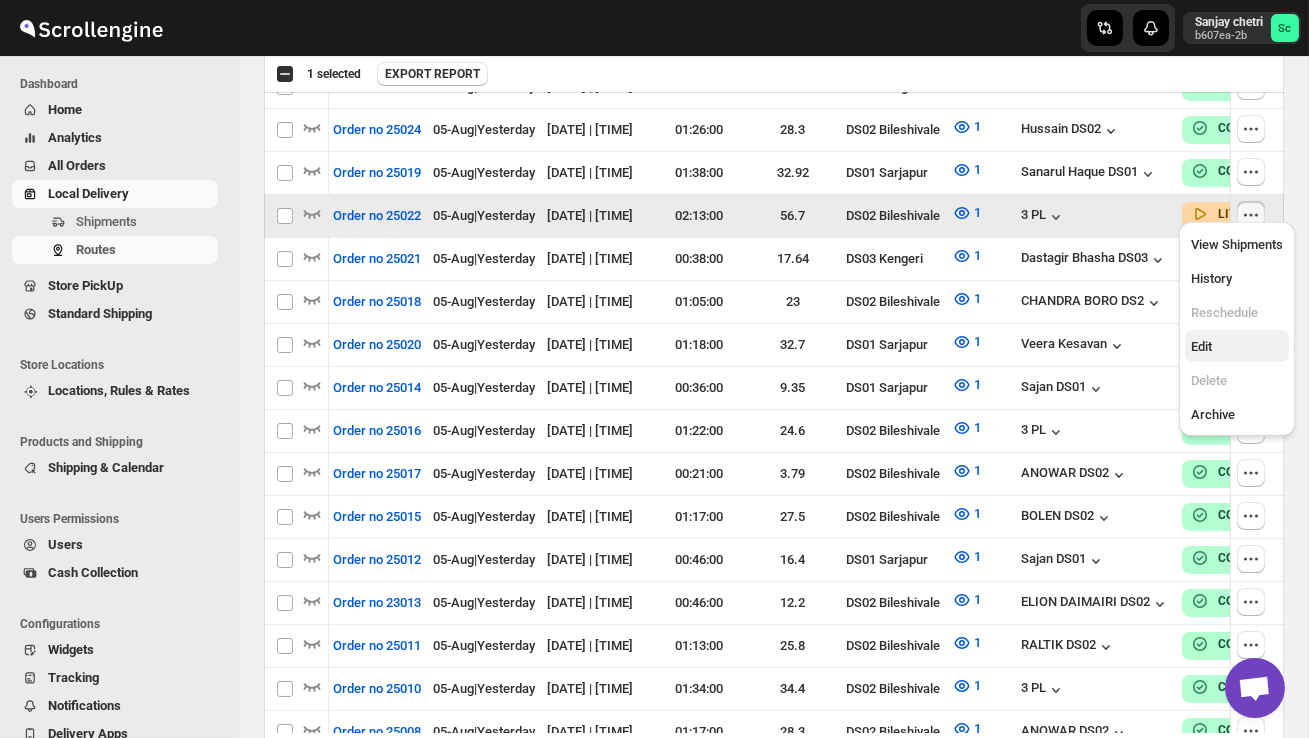 checkbox on "false" 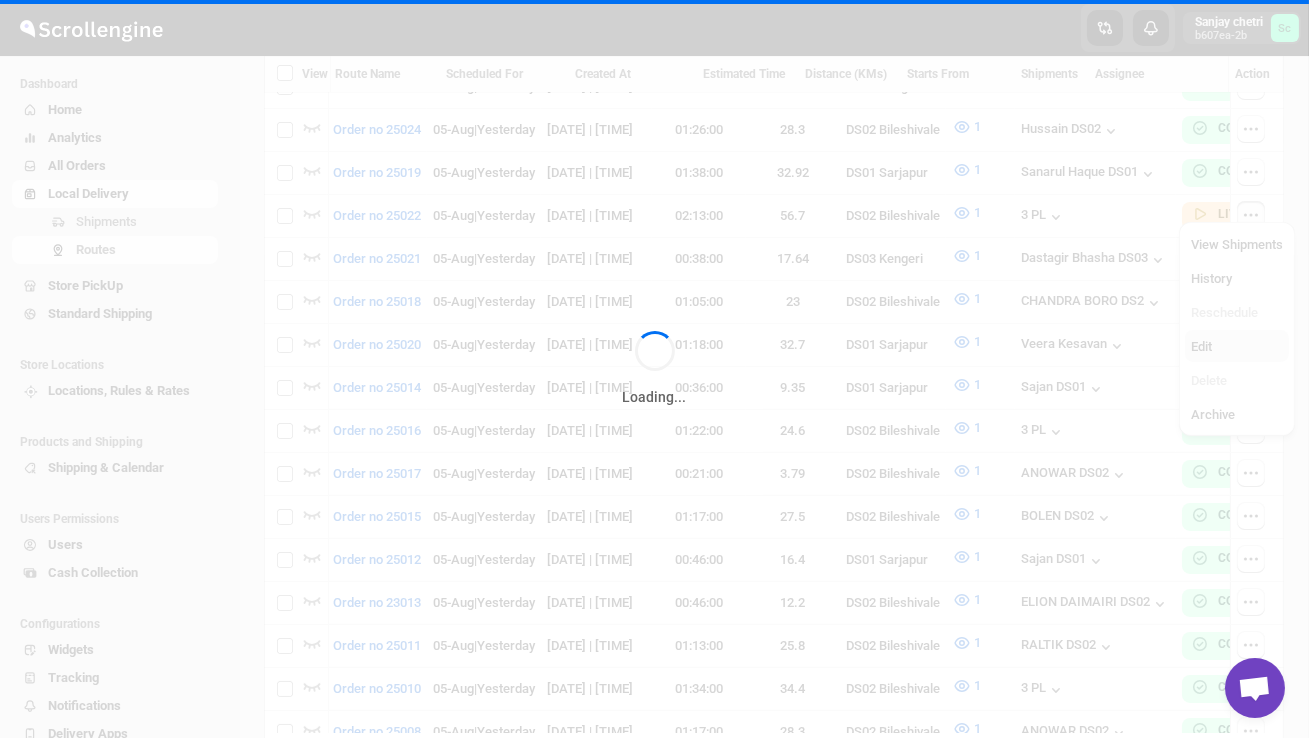 scroll, scrollTop: 0, scrollLeft: 0, axis: both 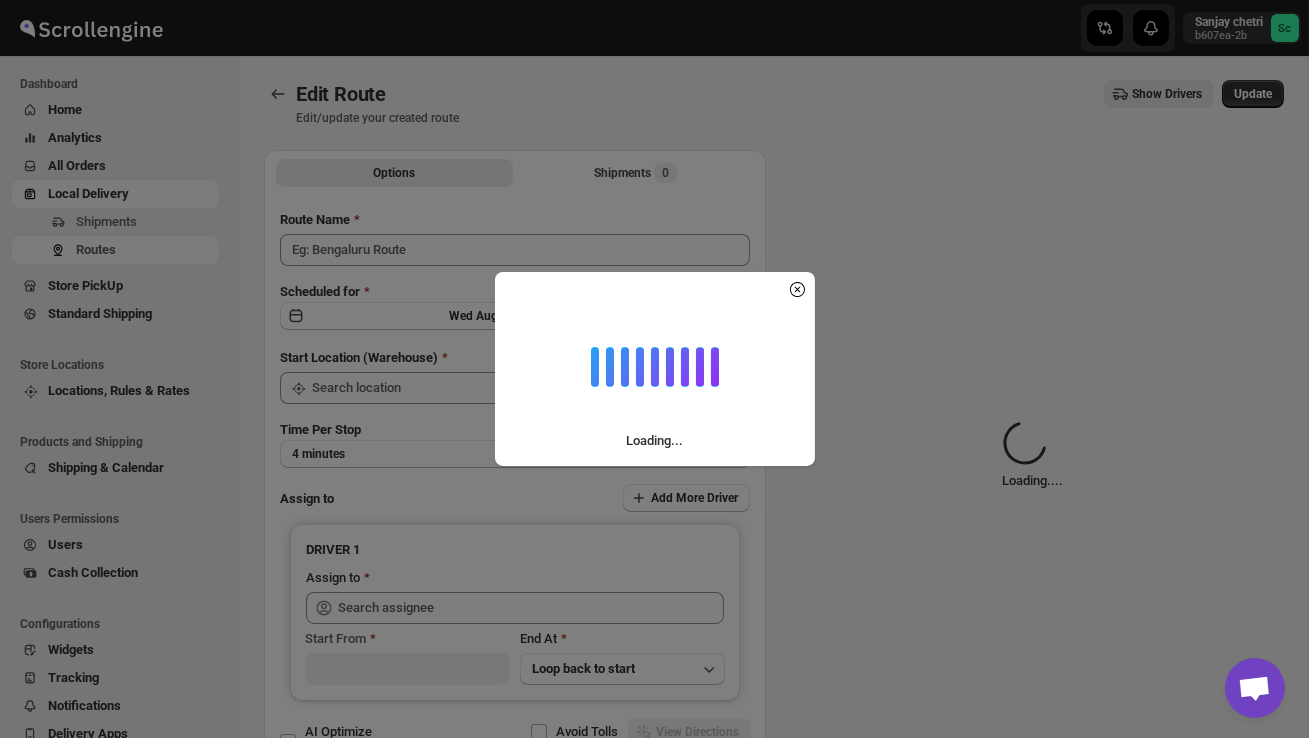 type on "Order no 25022" 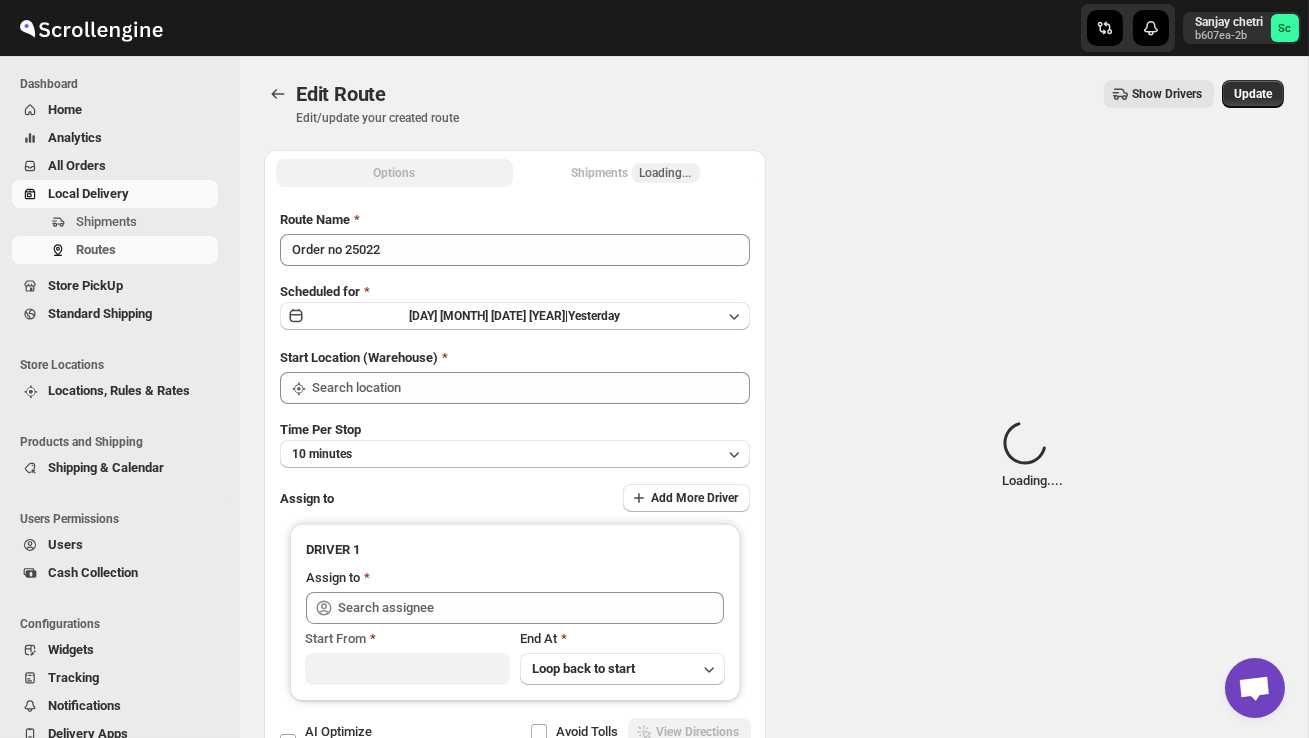 type on "DS02 Bileshivale" 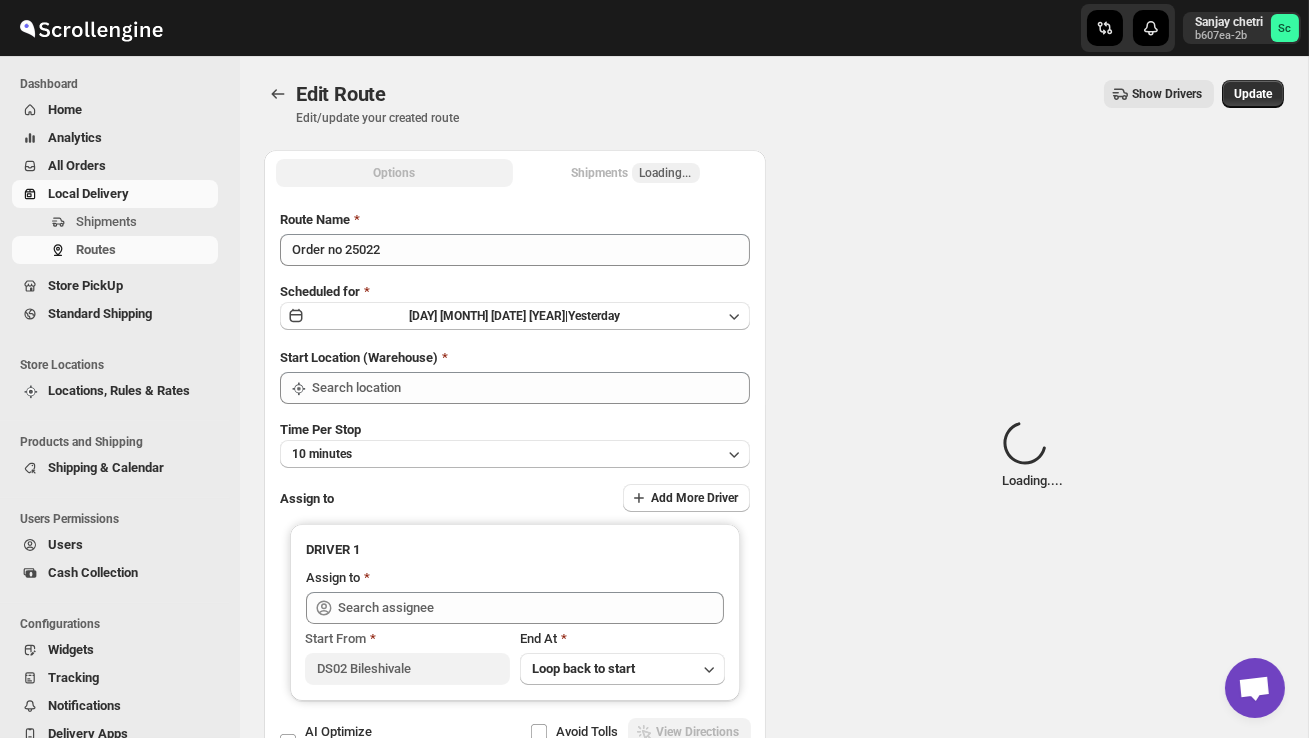 type on "DS02 Bileshivale" 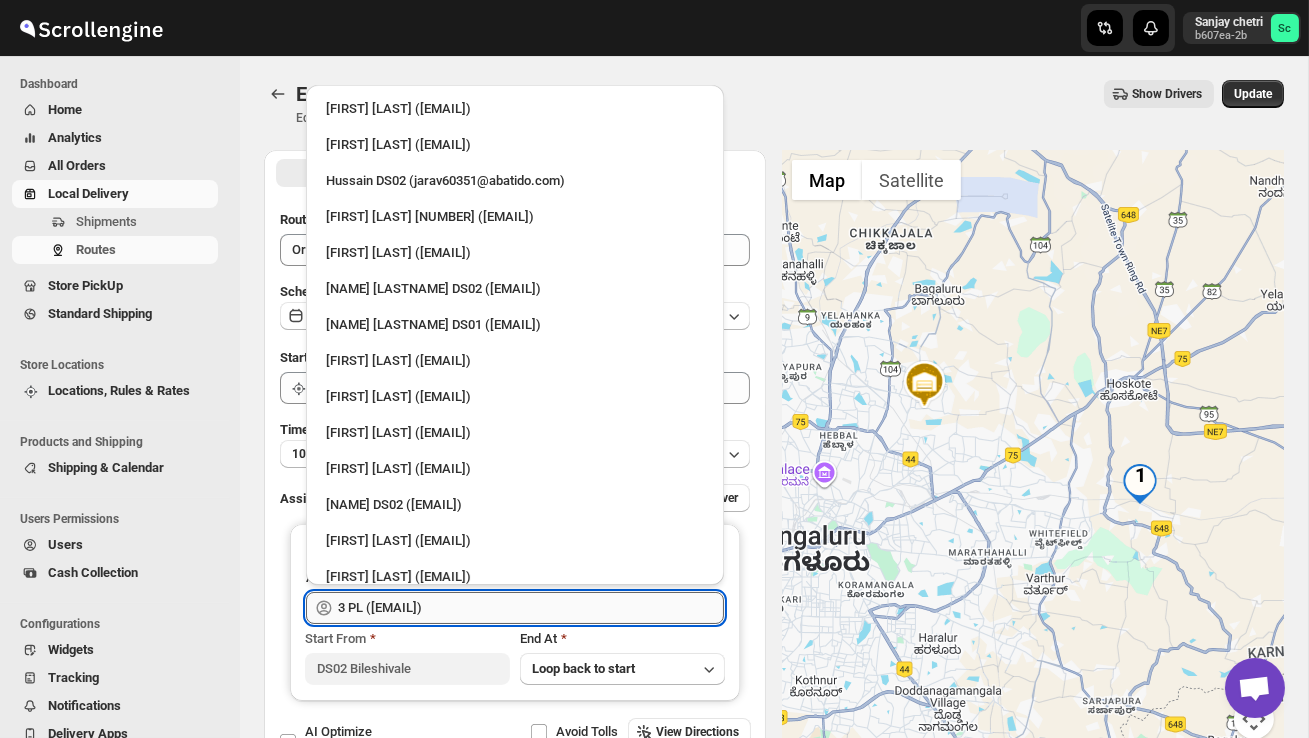 click on "[NUMBER] ([EMAIL])" at bounding box center [531, 608] 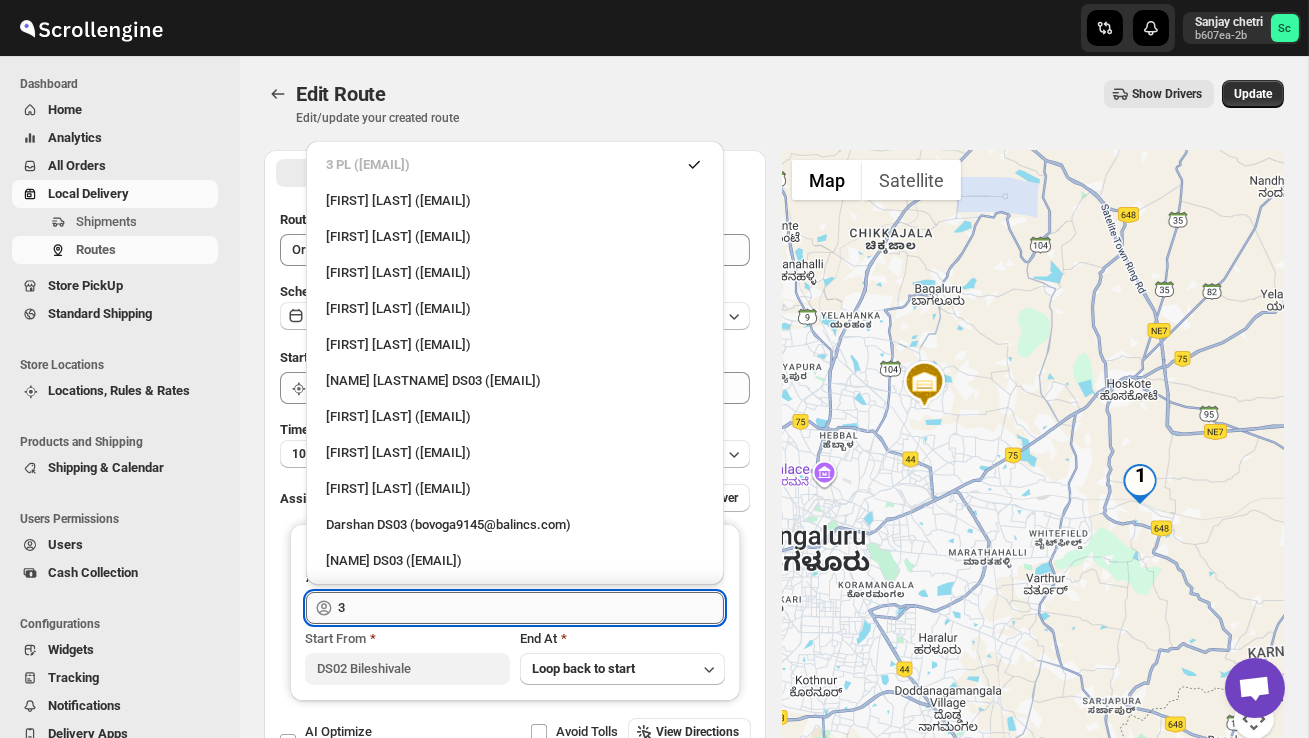type on "3" 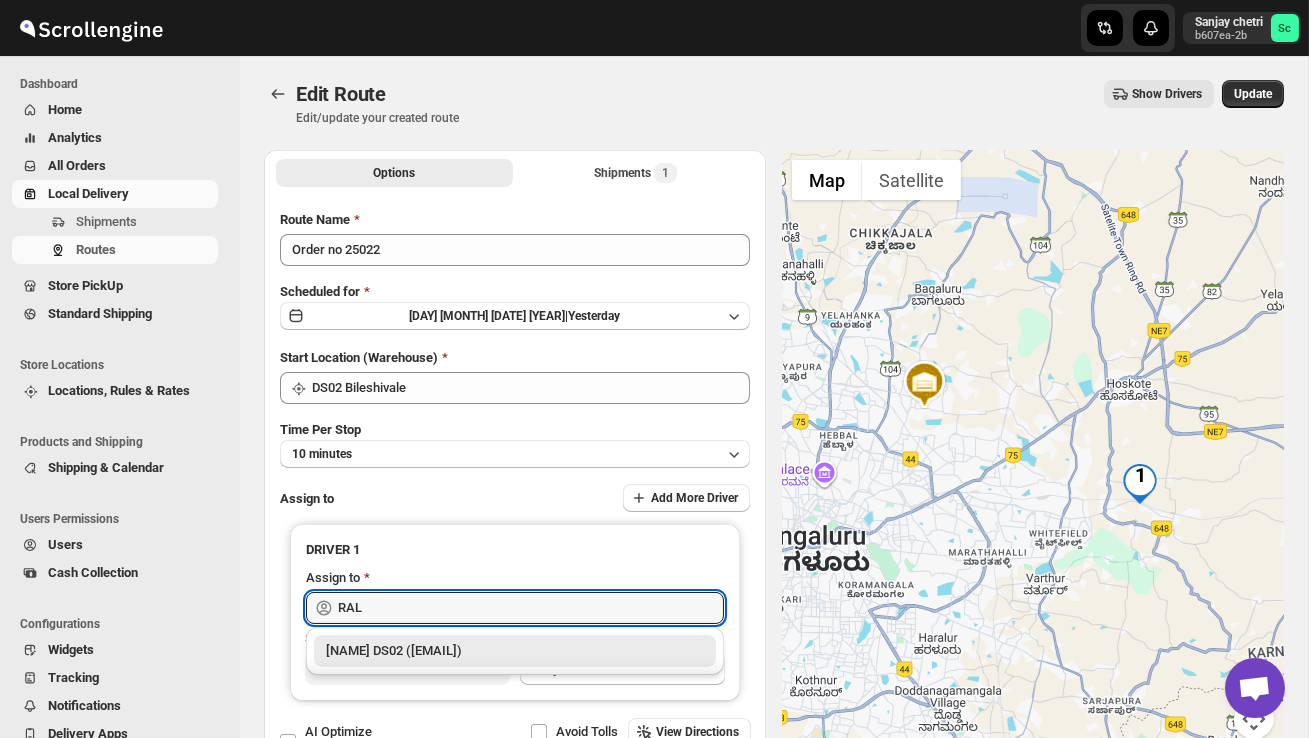 click on "[FIRST] DS02 ([EMAIL])" at bounding box center [515, 651] 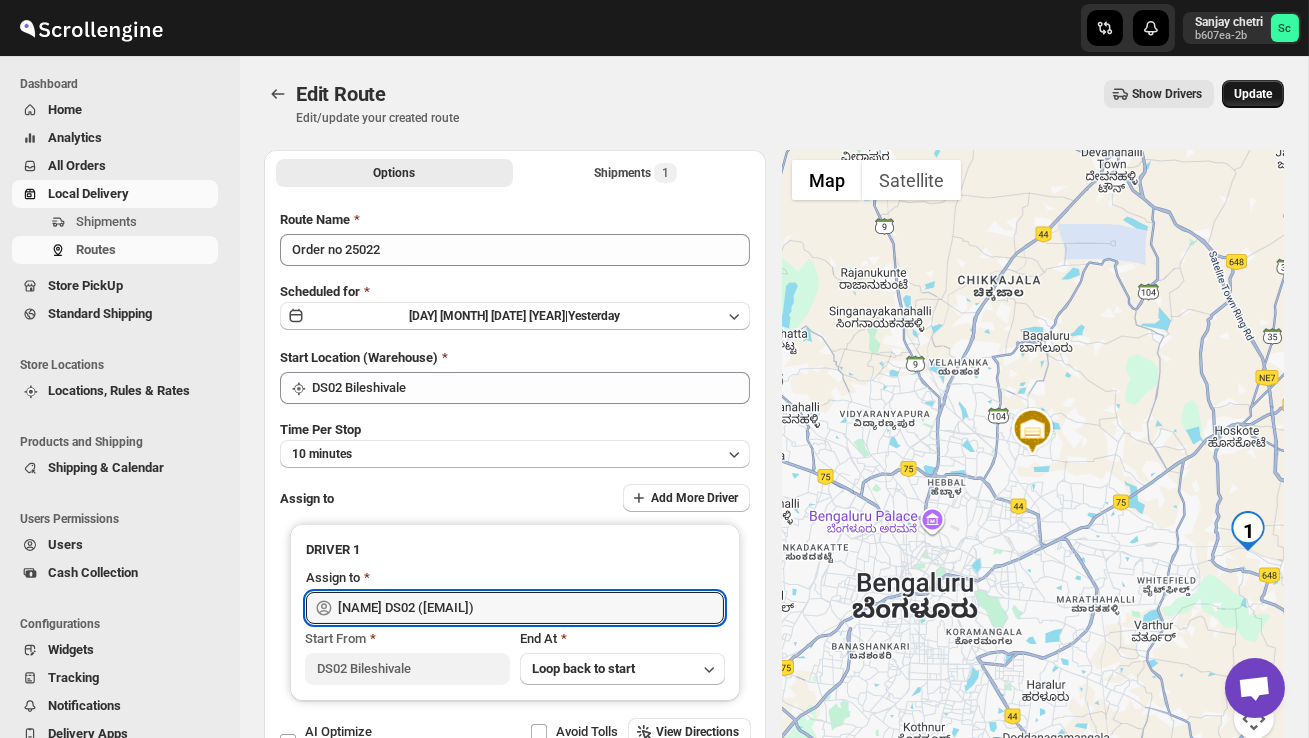 type on "[FIRST] DS02 ([EMAIL])" 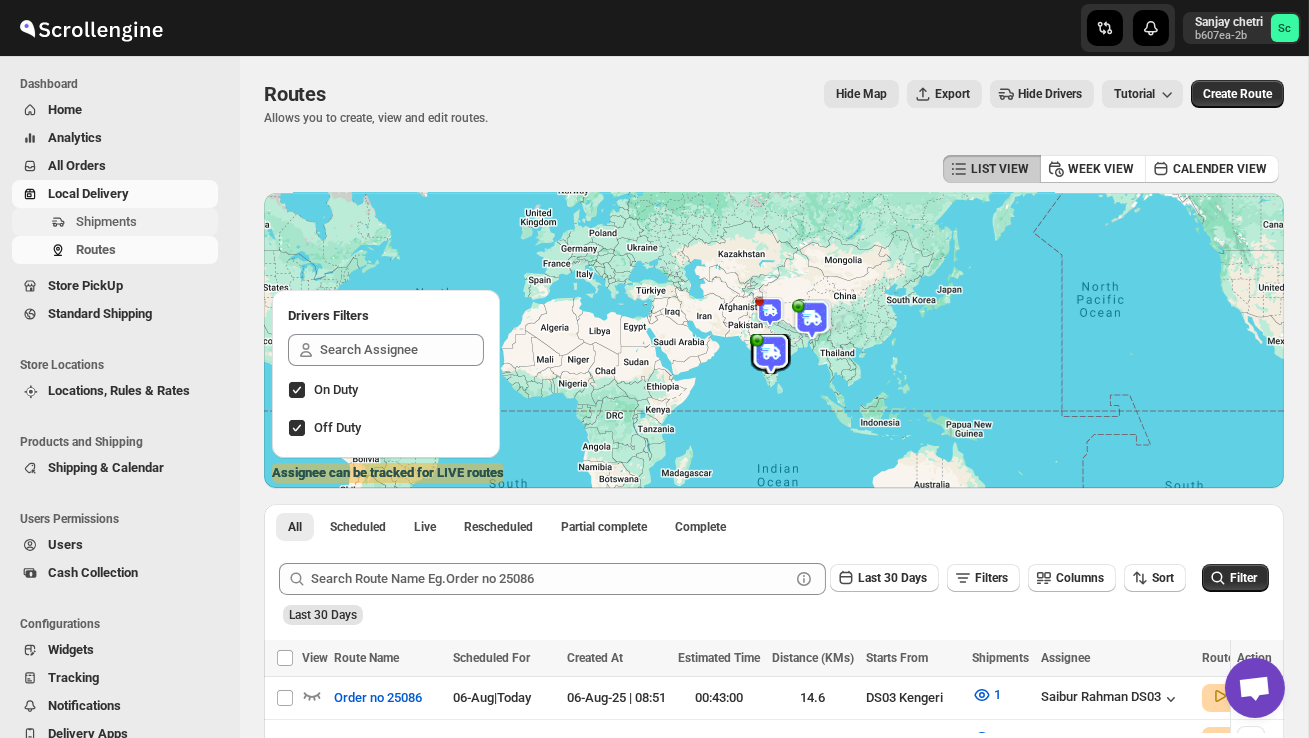 click on "Shipments" at bounding box center (106, 221) 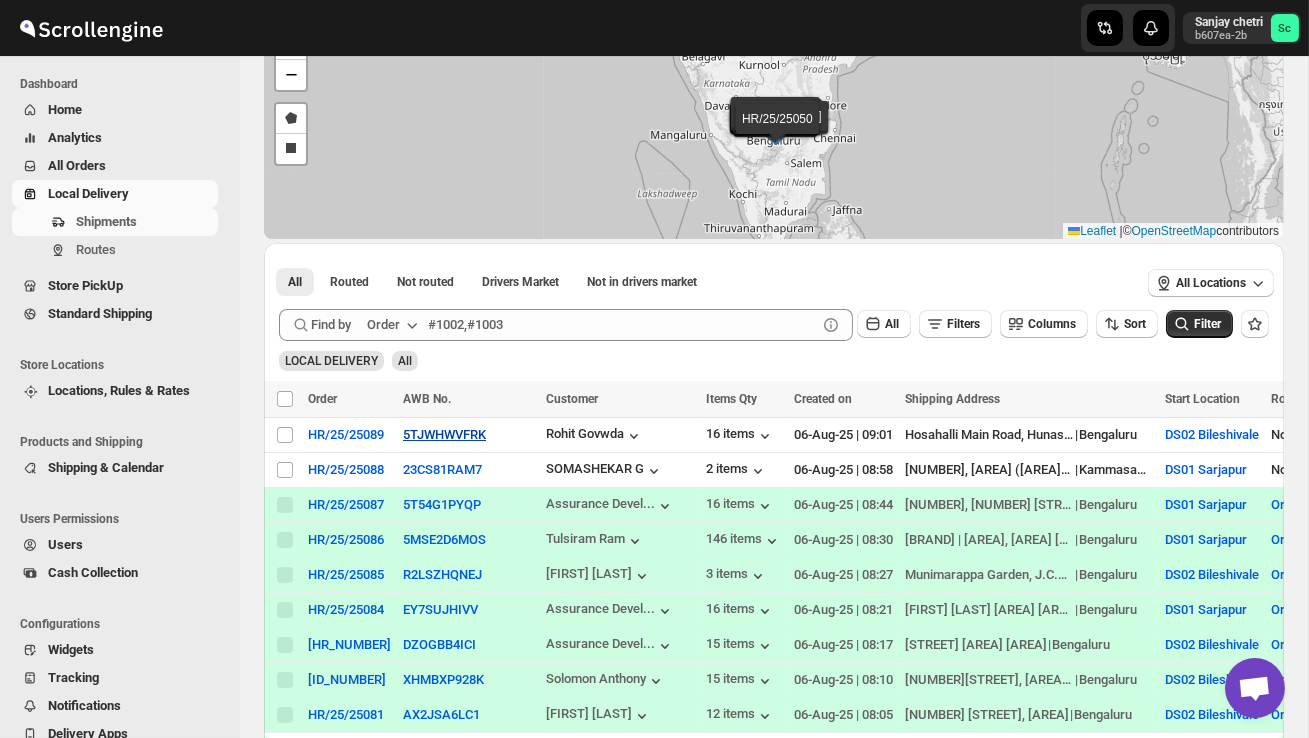 scroll, scrollTop: 133, scrollLeft: 0, axis: vertical 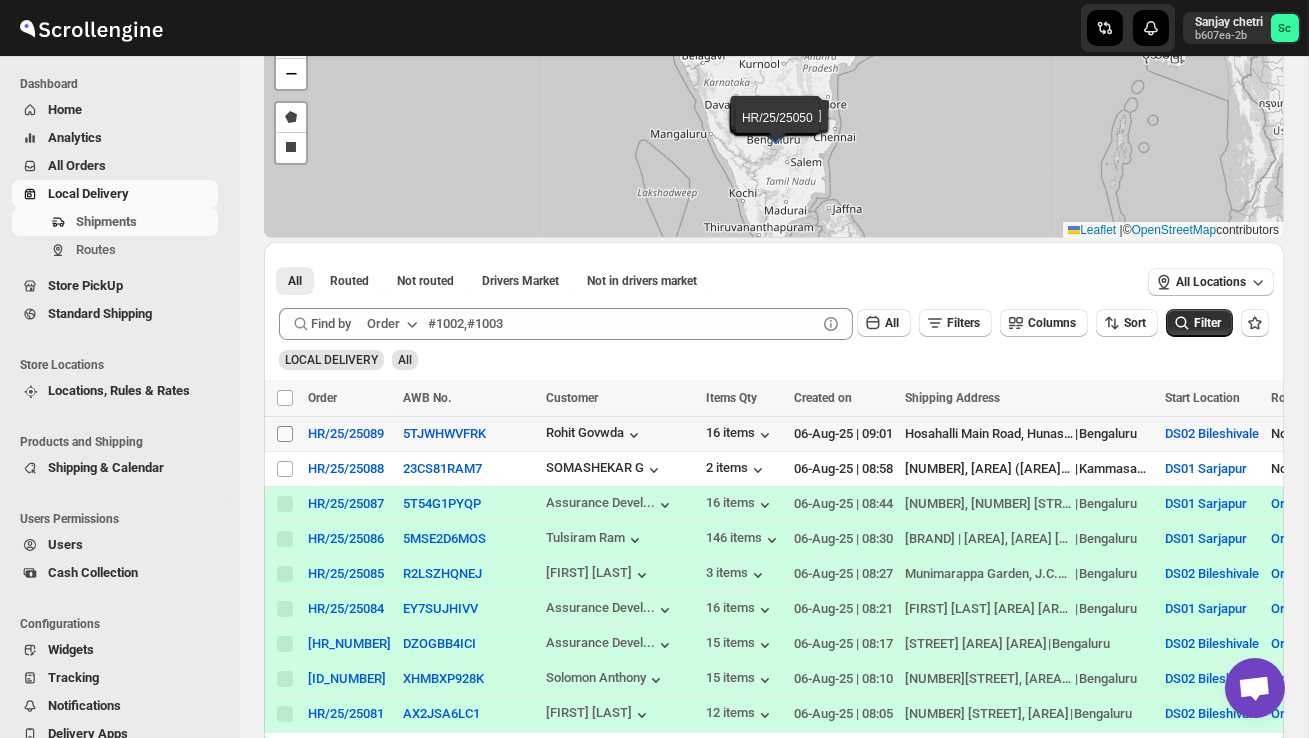 click on "Select shipment" at bounding box center (285, 434) 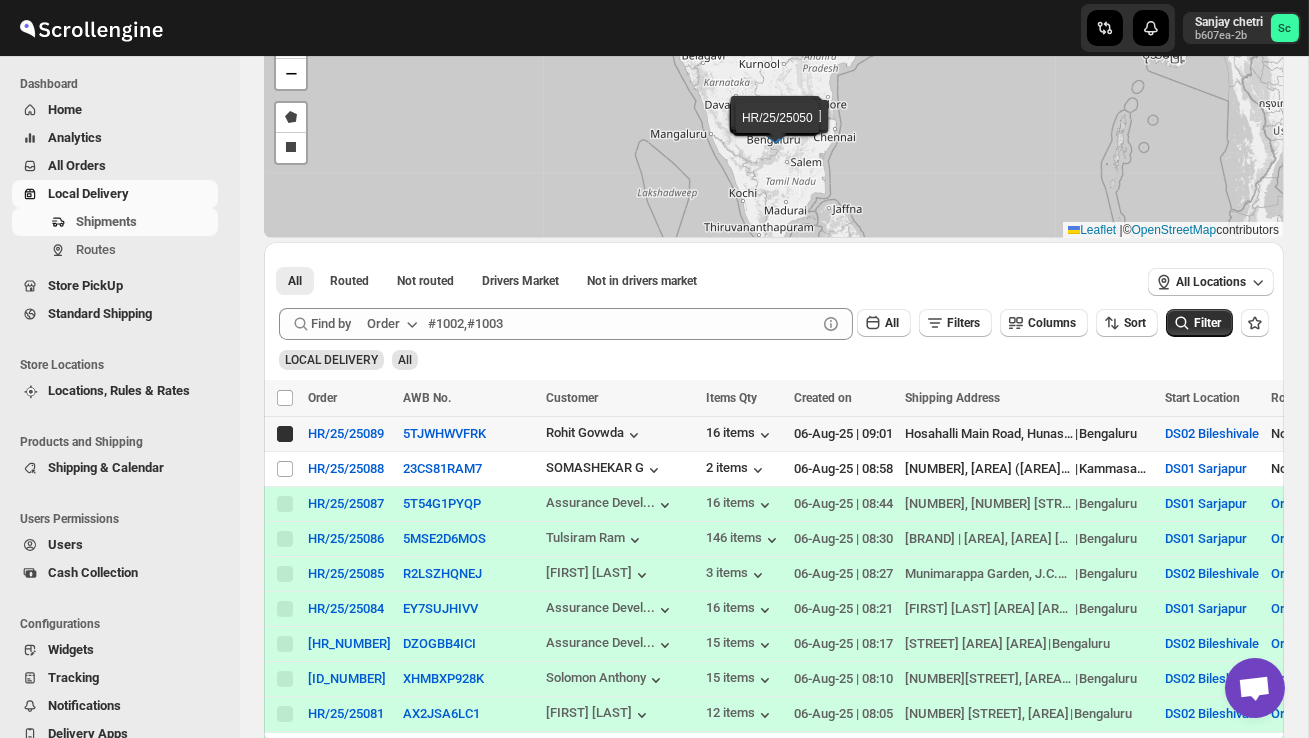checkbox on "true" 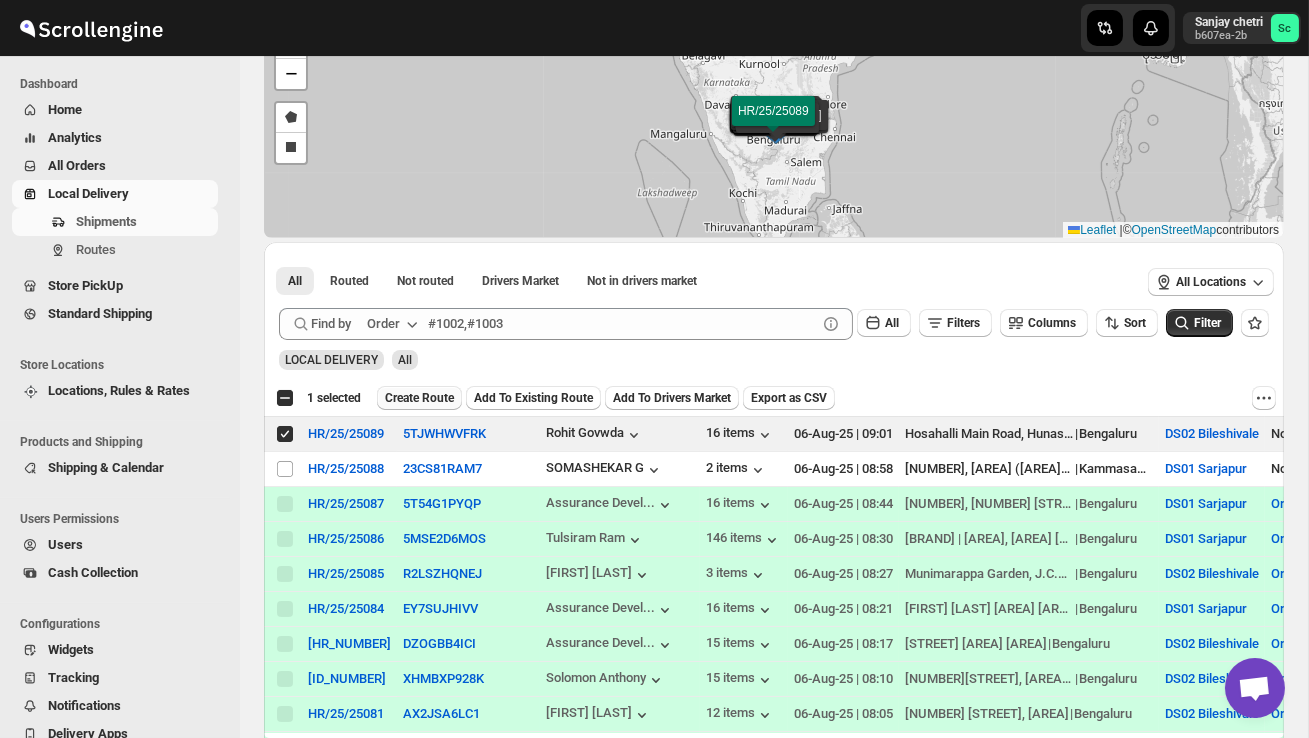 click on "Create Route" at bounding box center (419, 398) 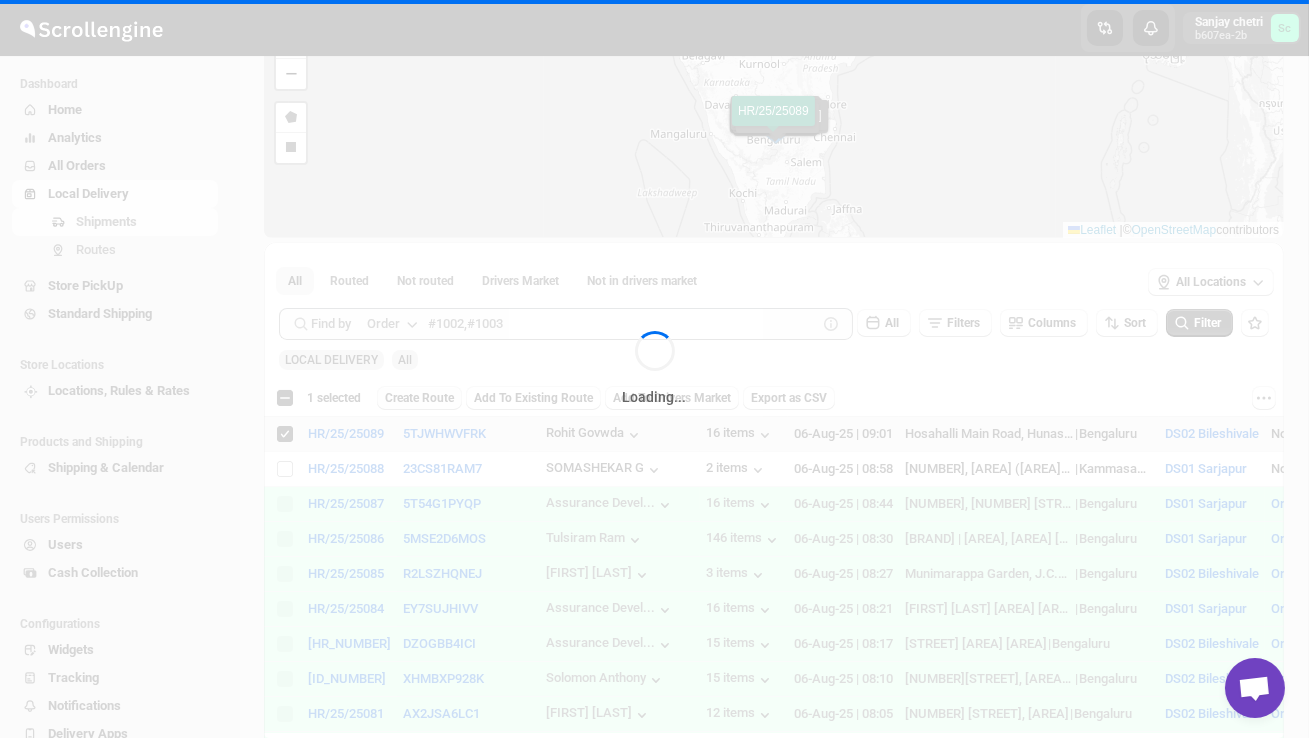 scroll, scrollTop: 0, scrollLeft: 0, axis: both 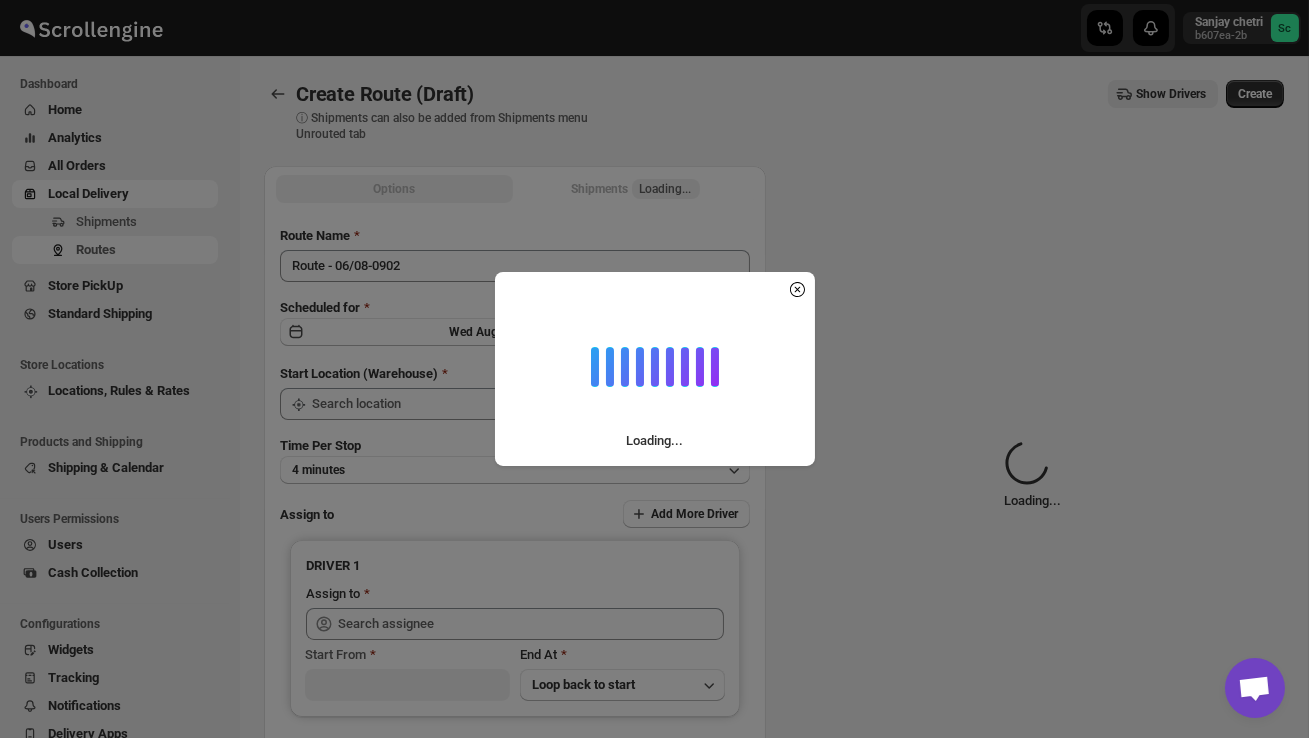 type on "DS02 Bileshivale" 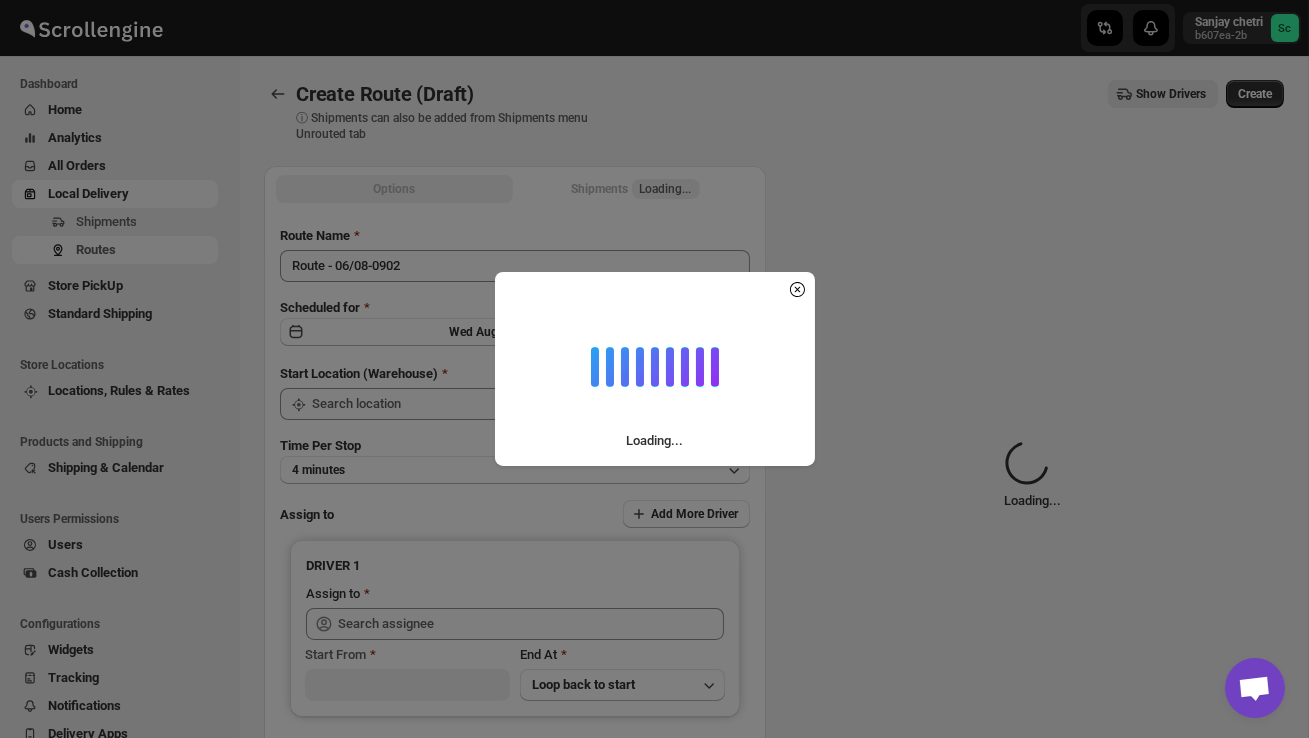 type on "DS02 Bileshivale" 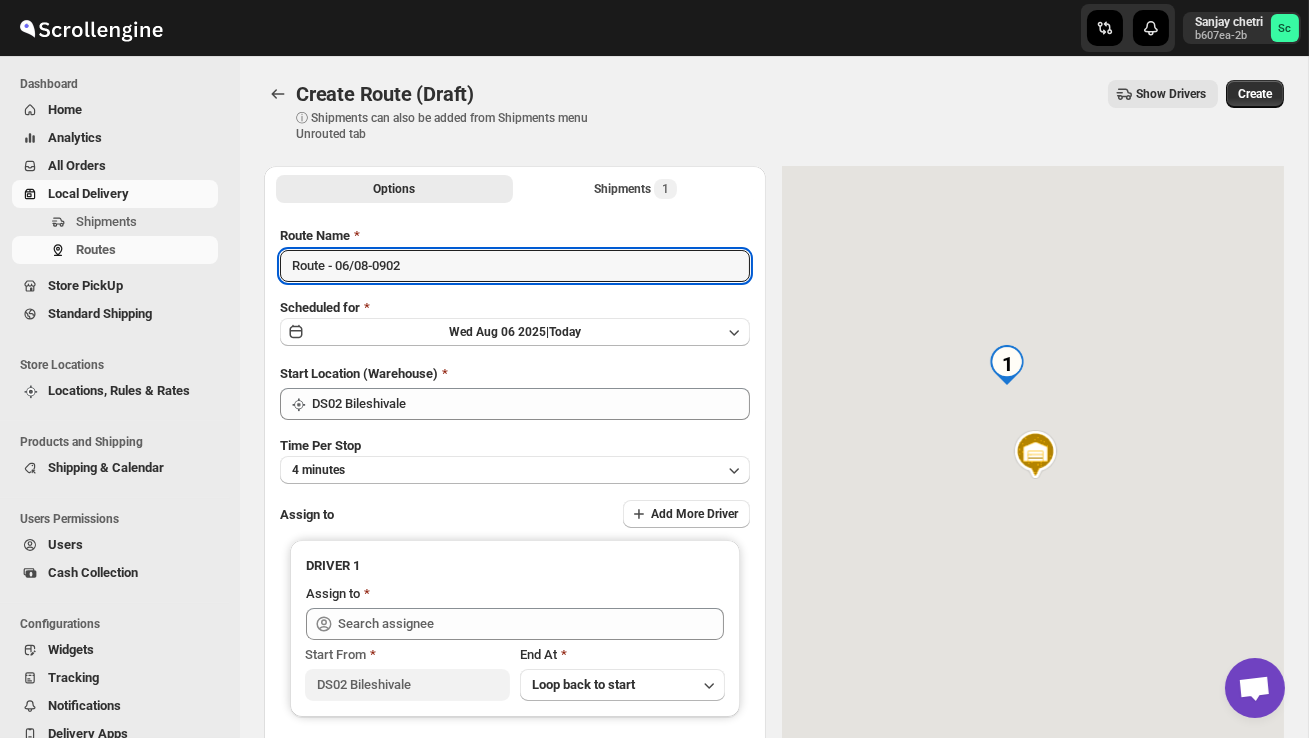 click on "Route - 06/08-0902" at bounding box center [515, 266] 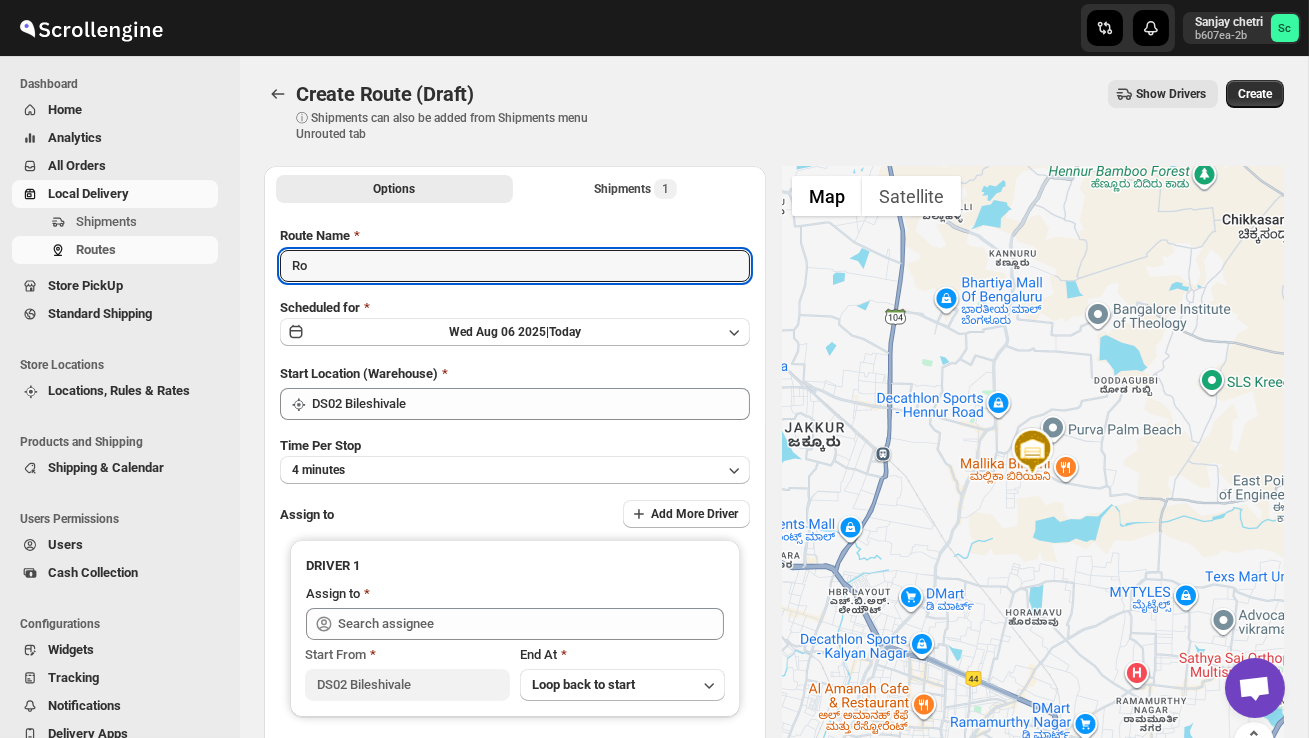 type on "R" 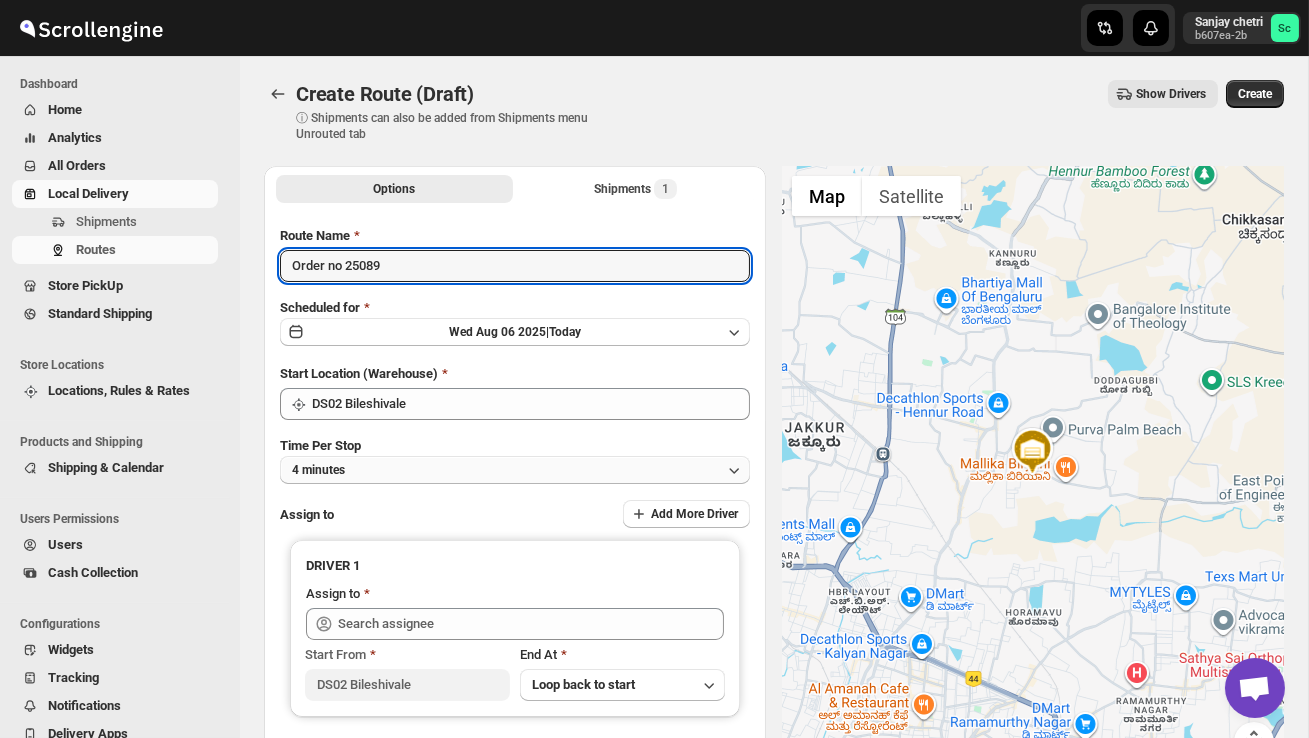 type on "Order no 25089" 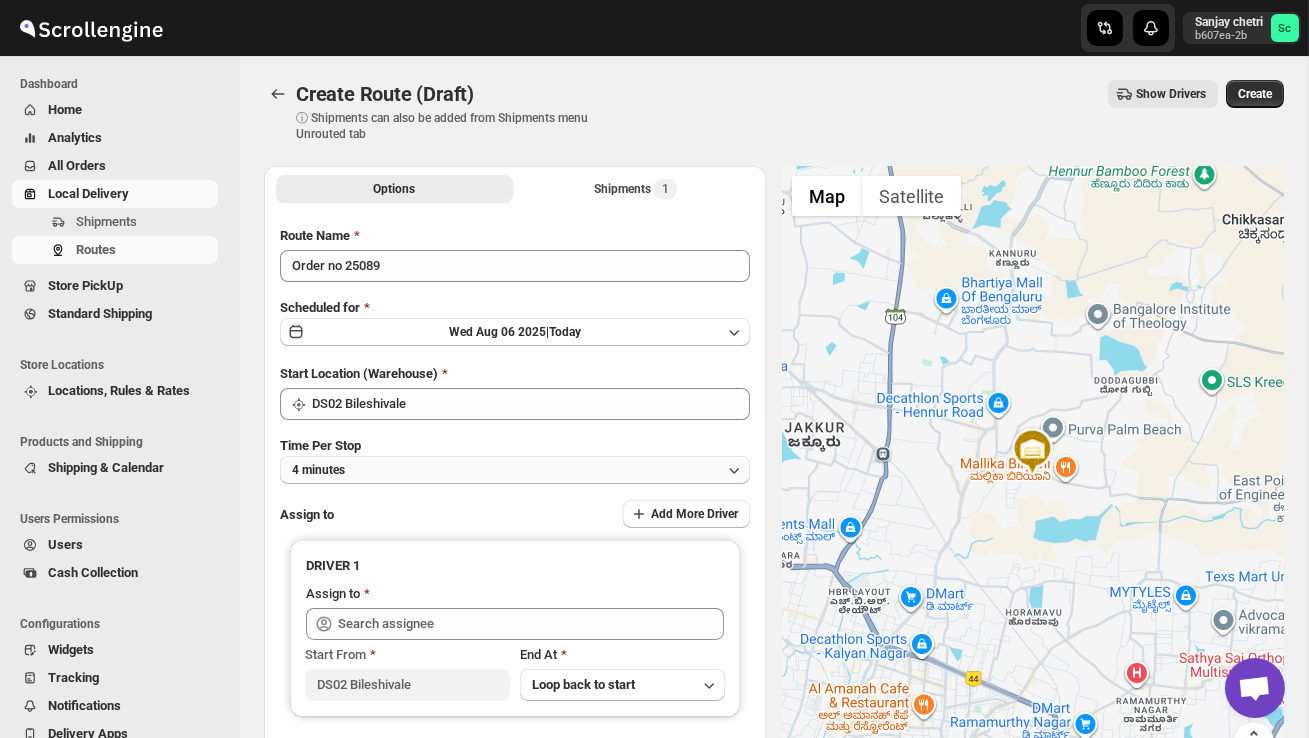 click on "4 minutes" at bounding box center (515, 470) 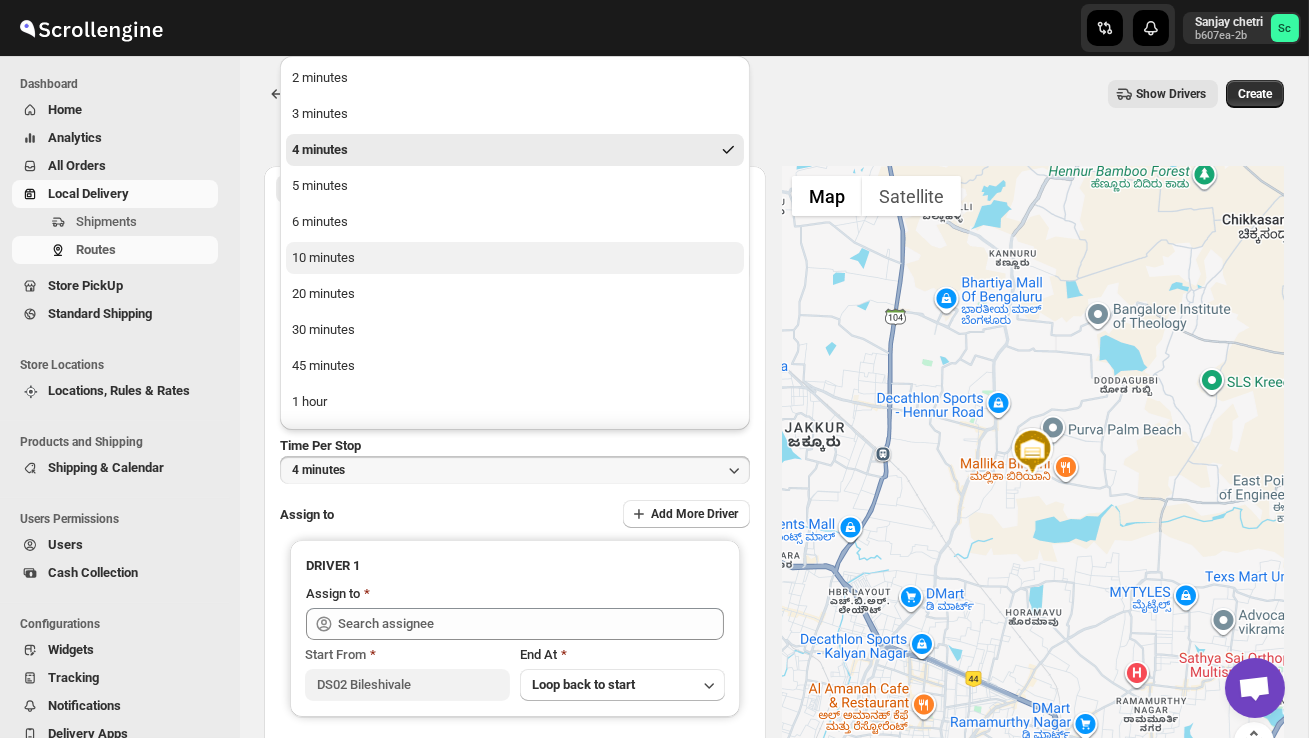 click on "10 minutes" at bounding box center [515, 258] 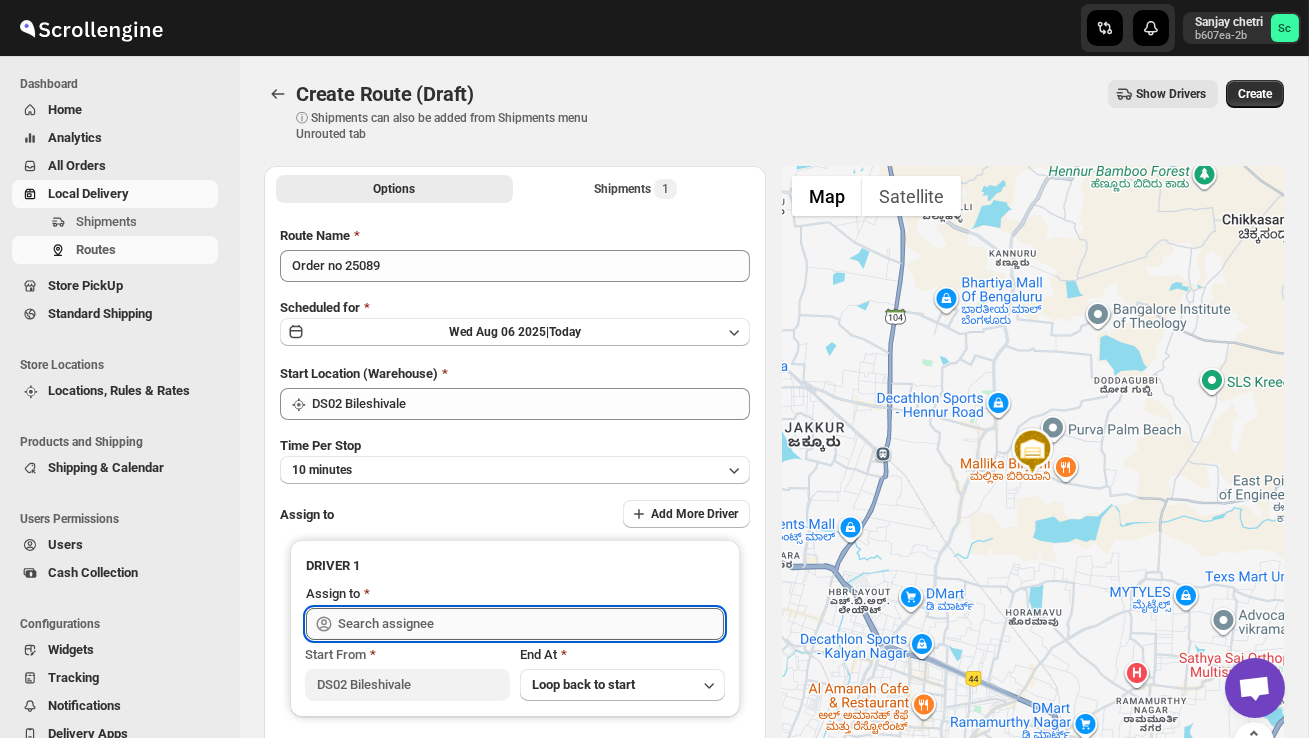 click at bounding box center [531, 624] 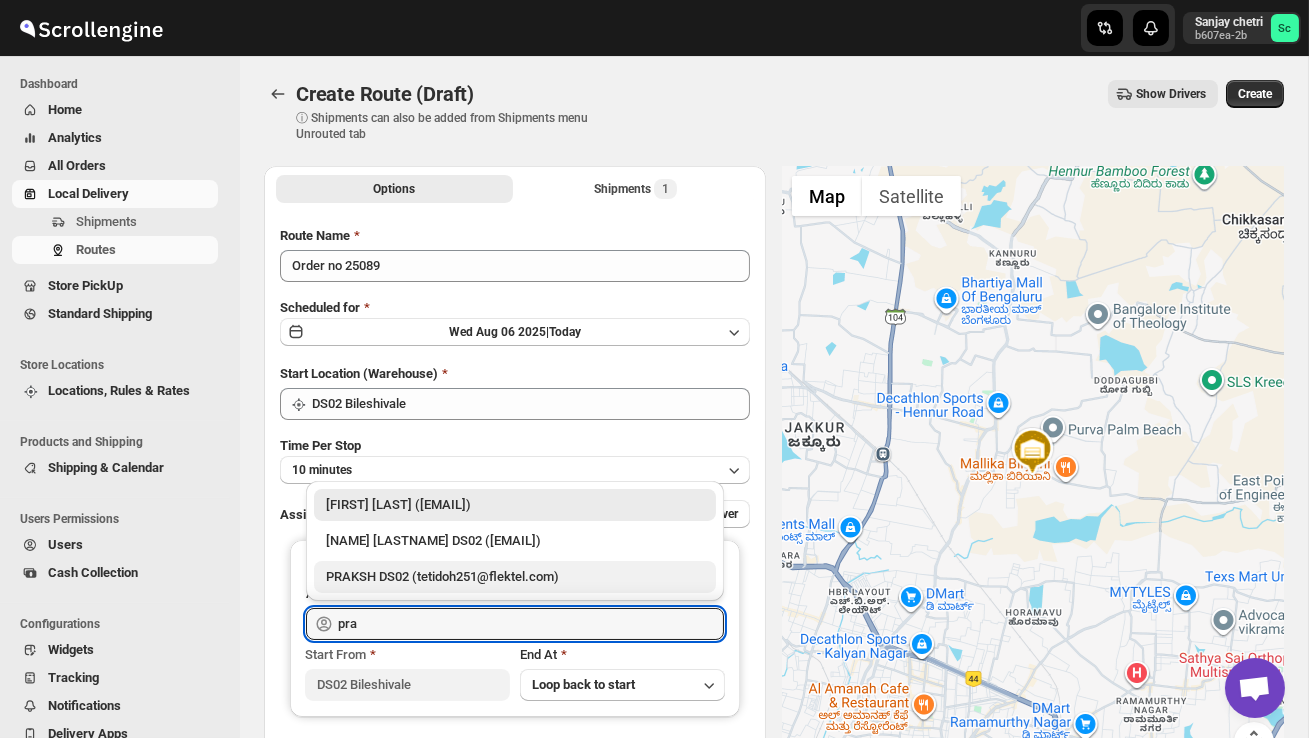 click on "PRAKSH DS02 (tetidoh251@flektel.com)" at bounding box center [515, 577] 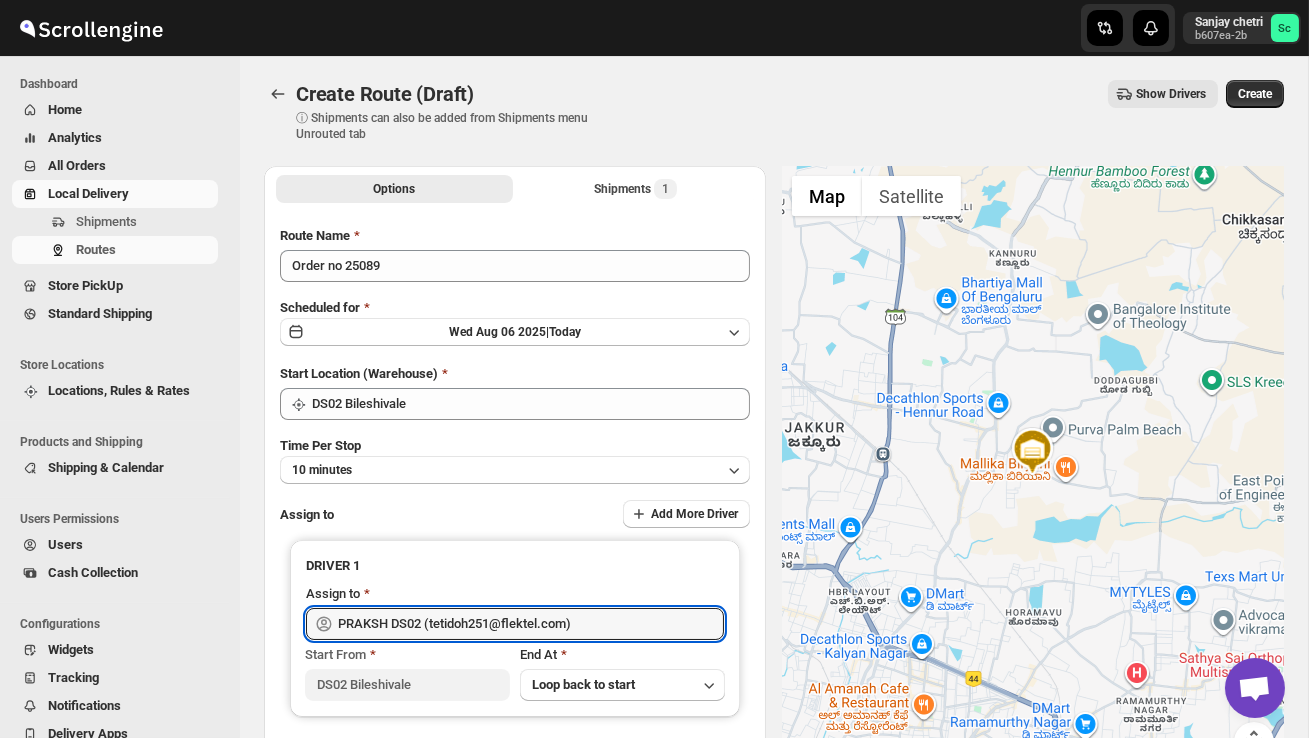 type on "PRAKSH DS02 (tetidoh251@flektel.com)" 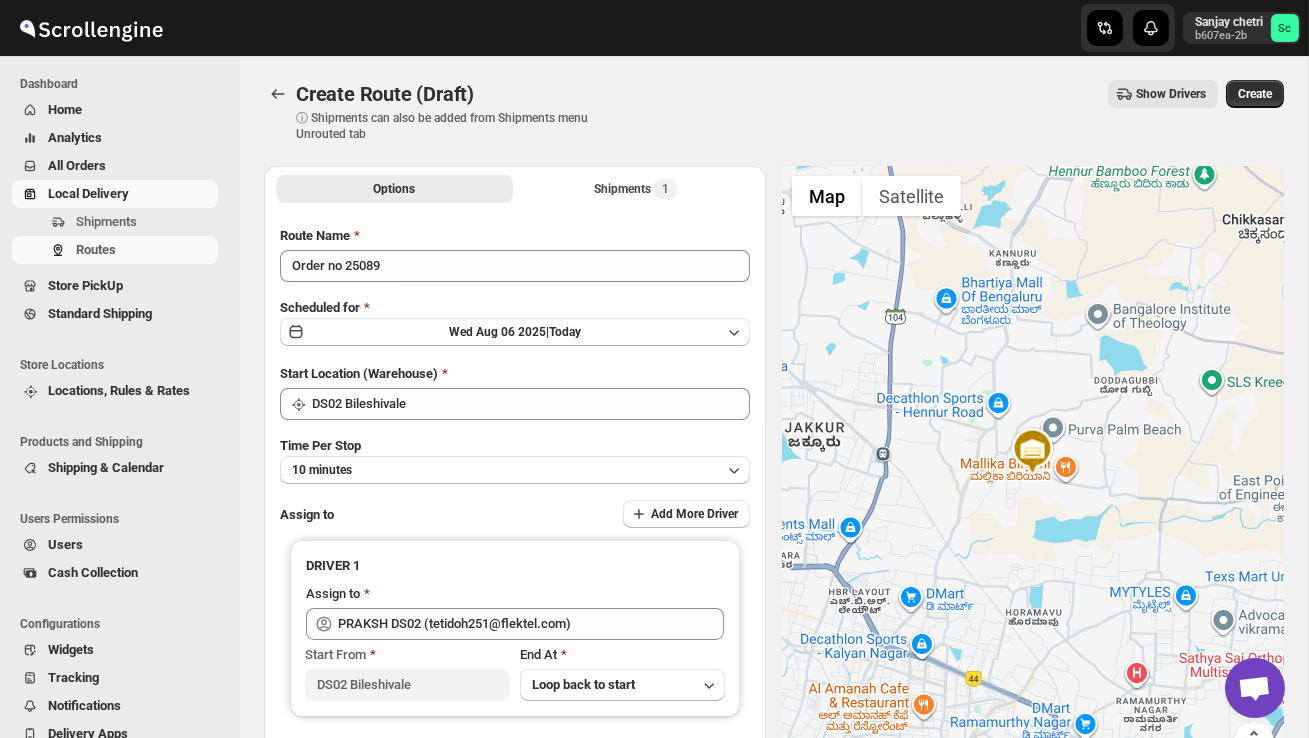 click on "Create" at bounding box center [1255, 94] 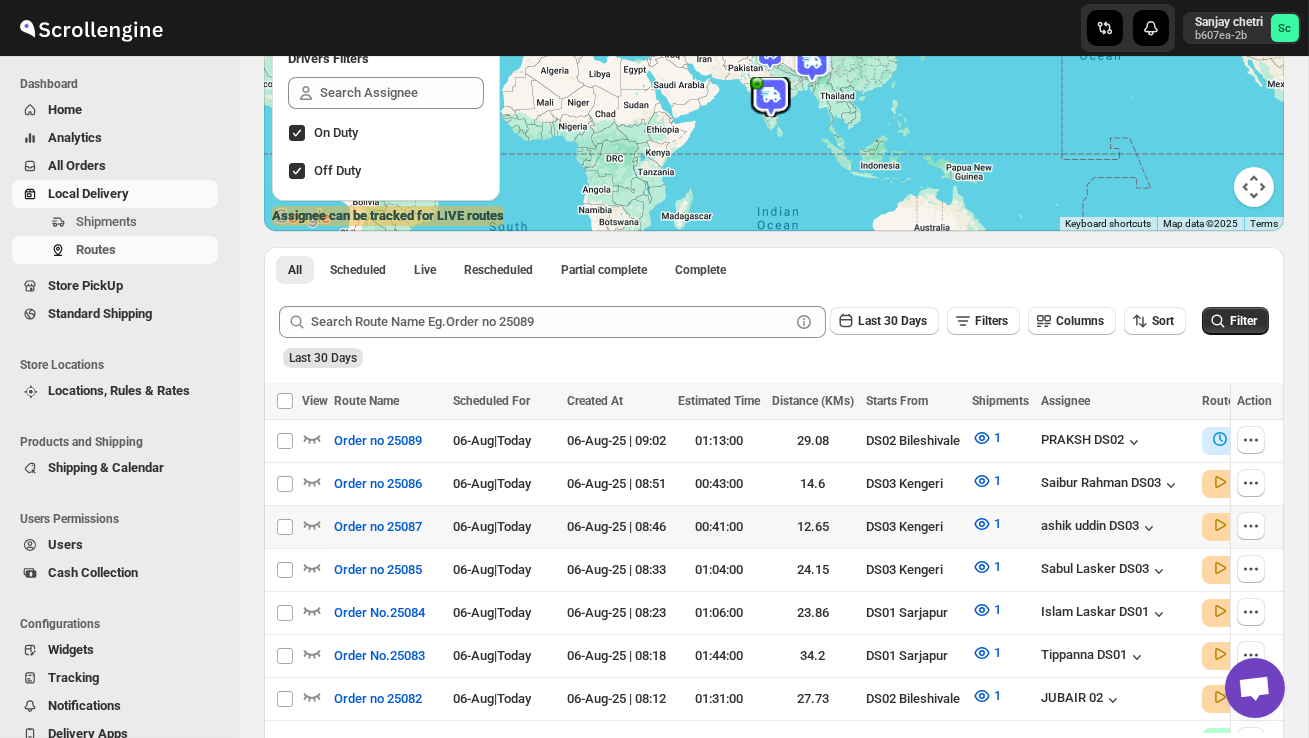 scroll, scrollTop: 274, scrollLeft: 0, axis: vertical 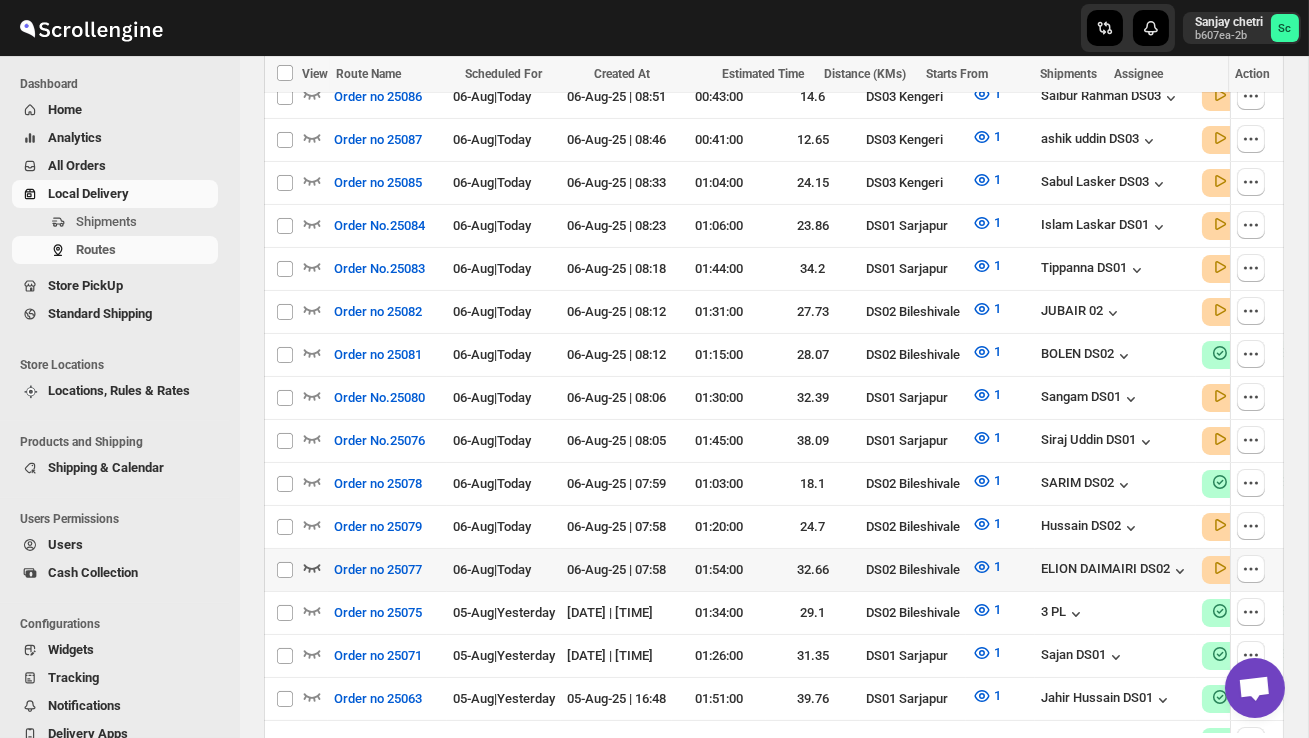 click 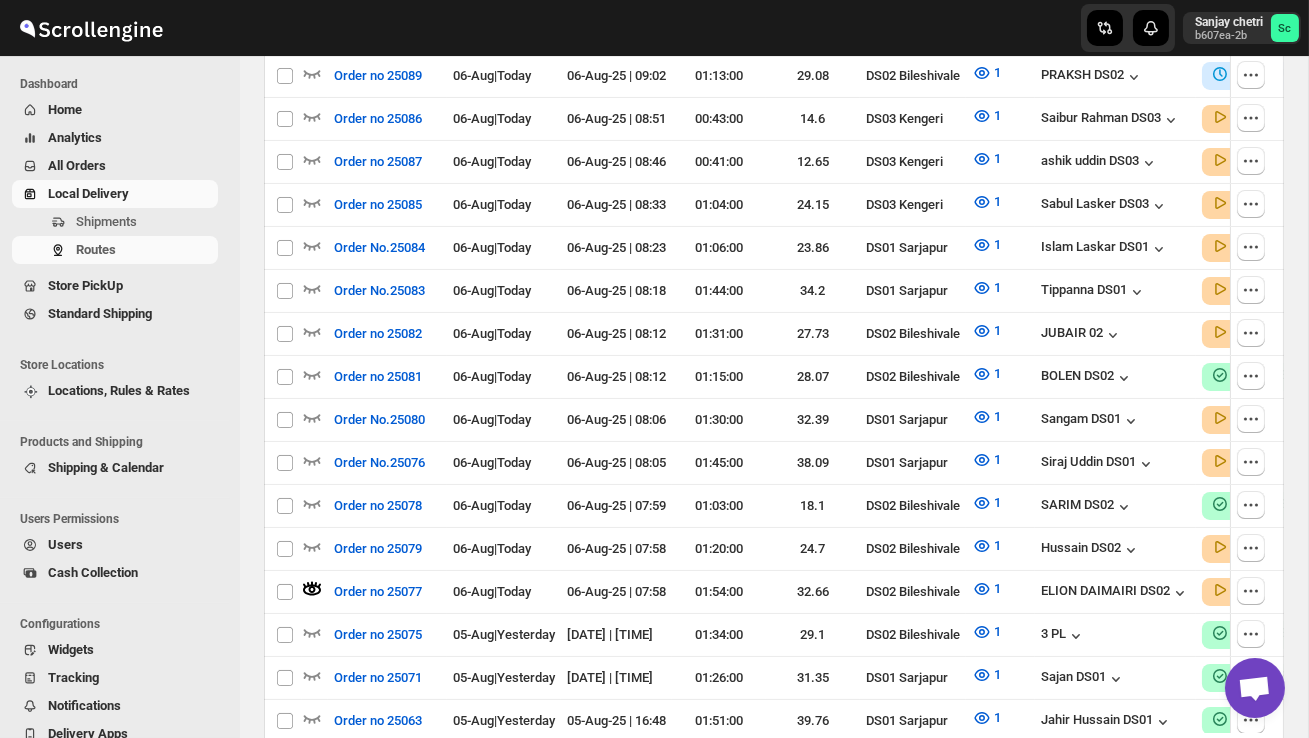 scroll, scrollTop: 0, scrollLeft: 0, axis: both 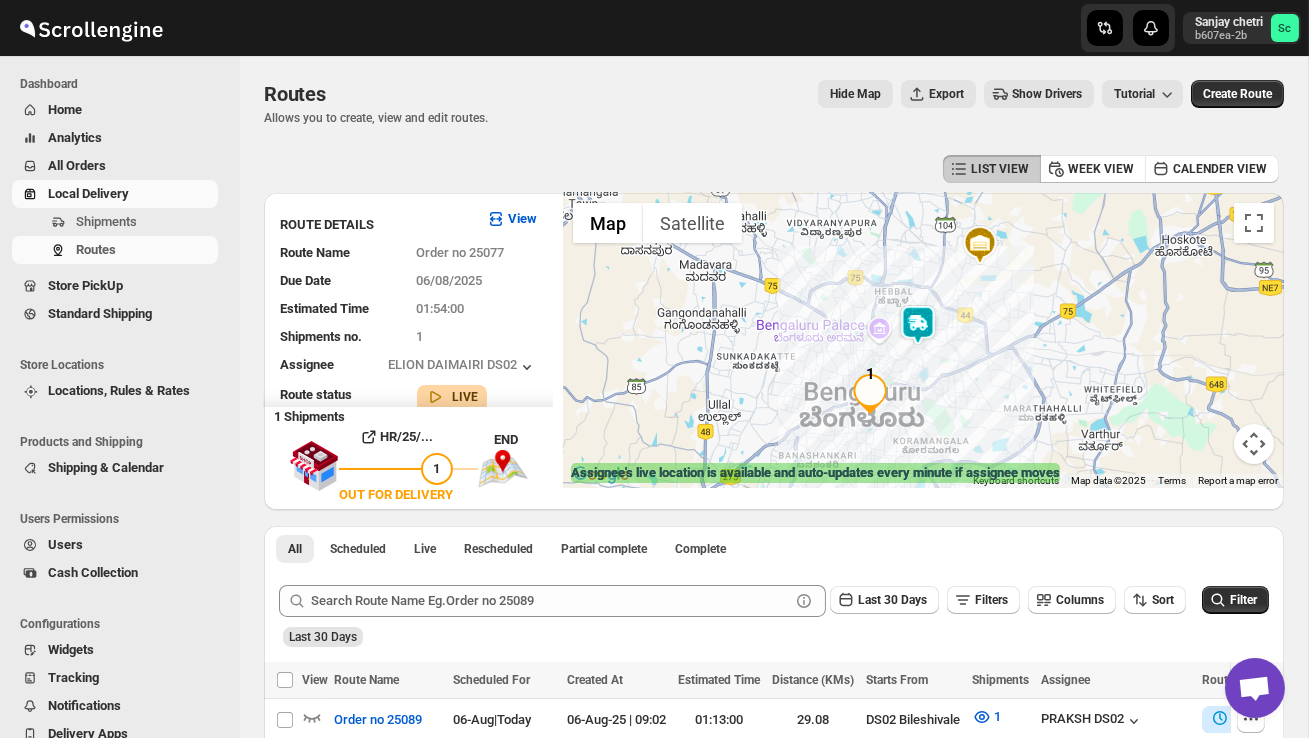 click at bounding box center (918, 325) 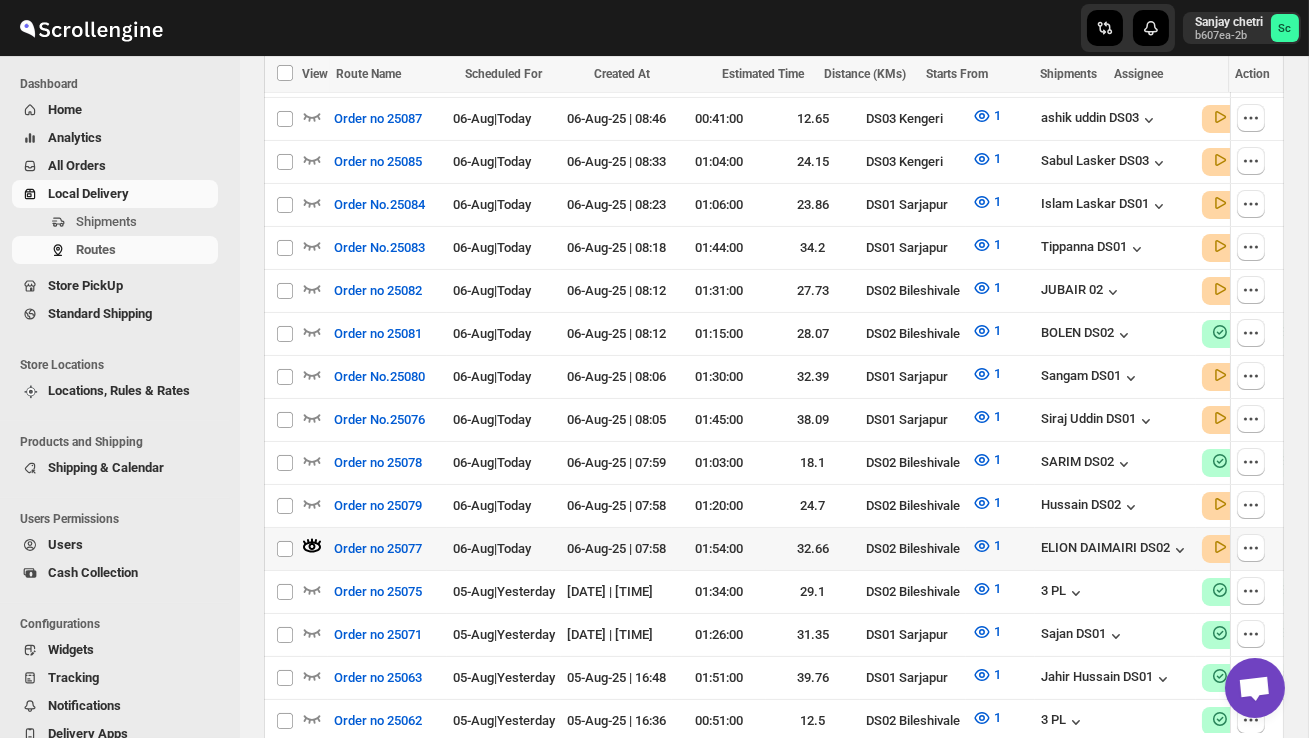 scroll, scrollTop: 689, scrollLeft: 0, axis: vertical 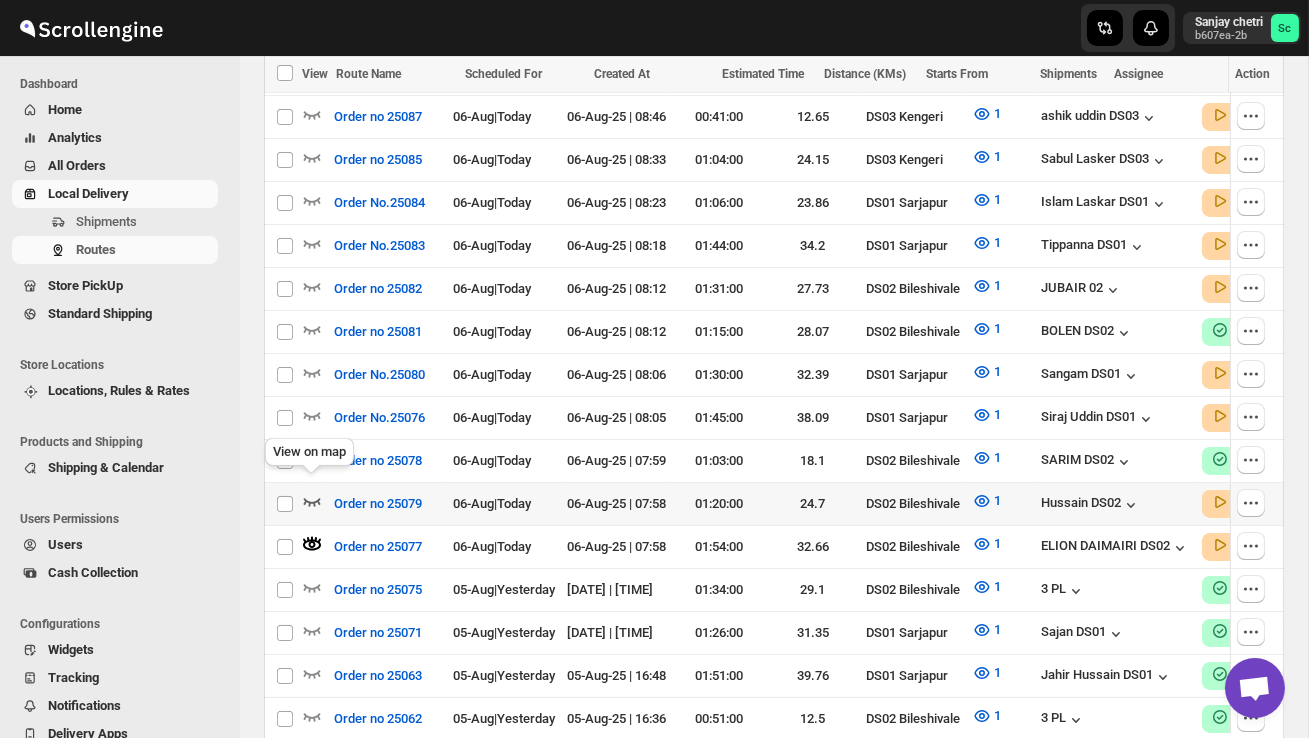 click 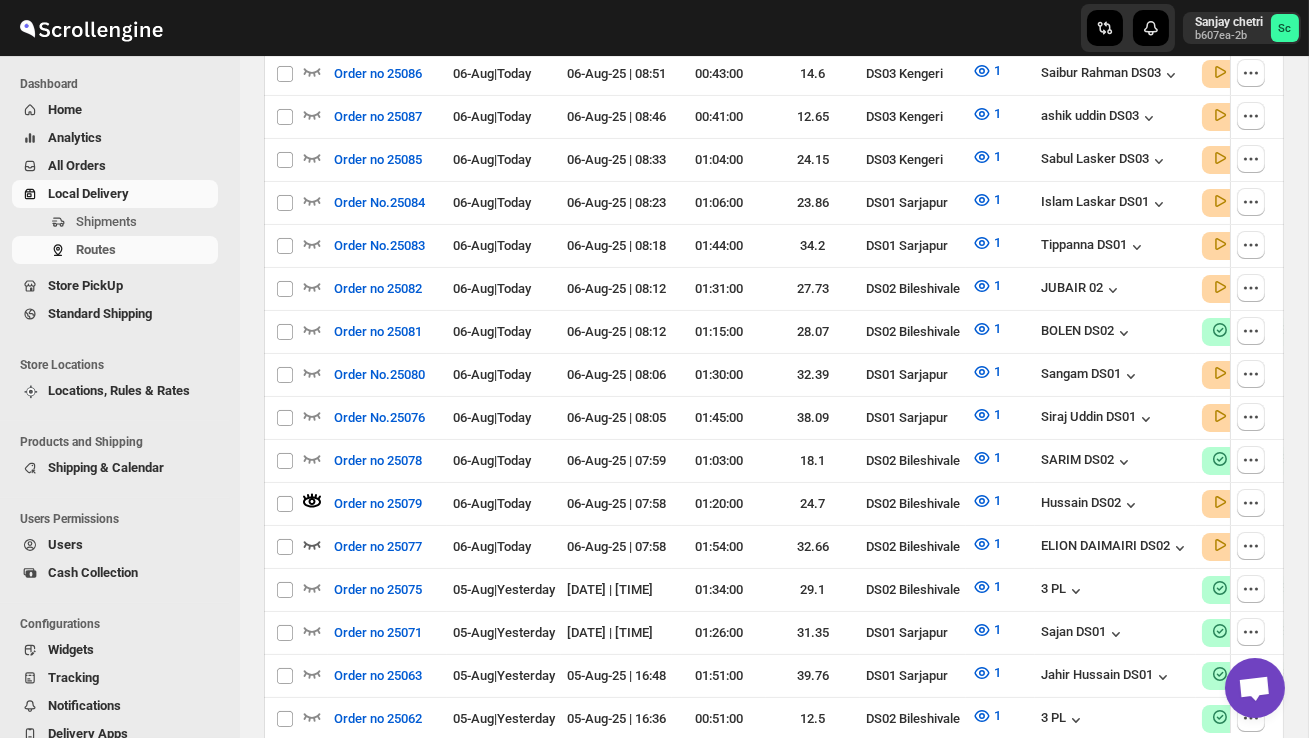scroll, scrollTop: 0, scrollLeft: 0, axis: both 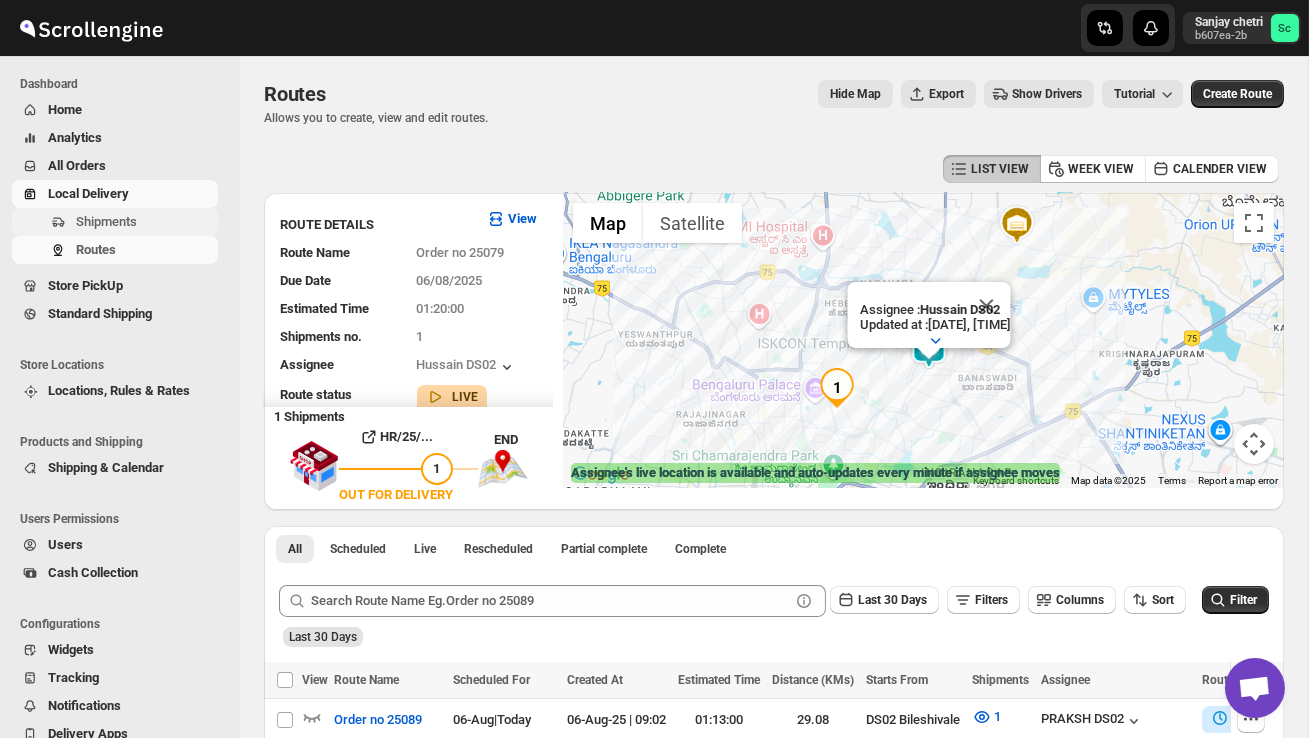 click on "Shipments" at bounding box center [106, 221] 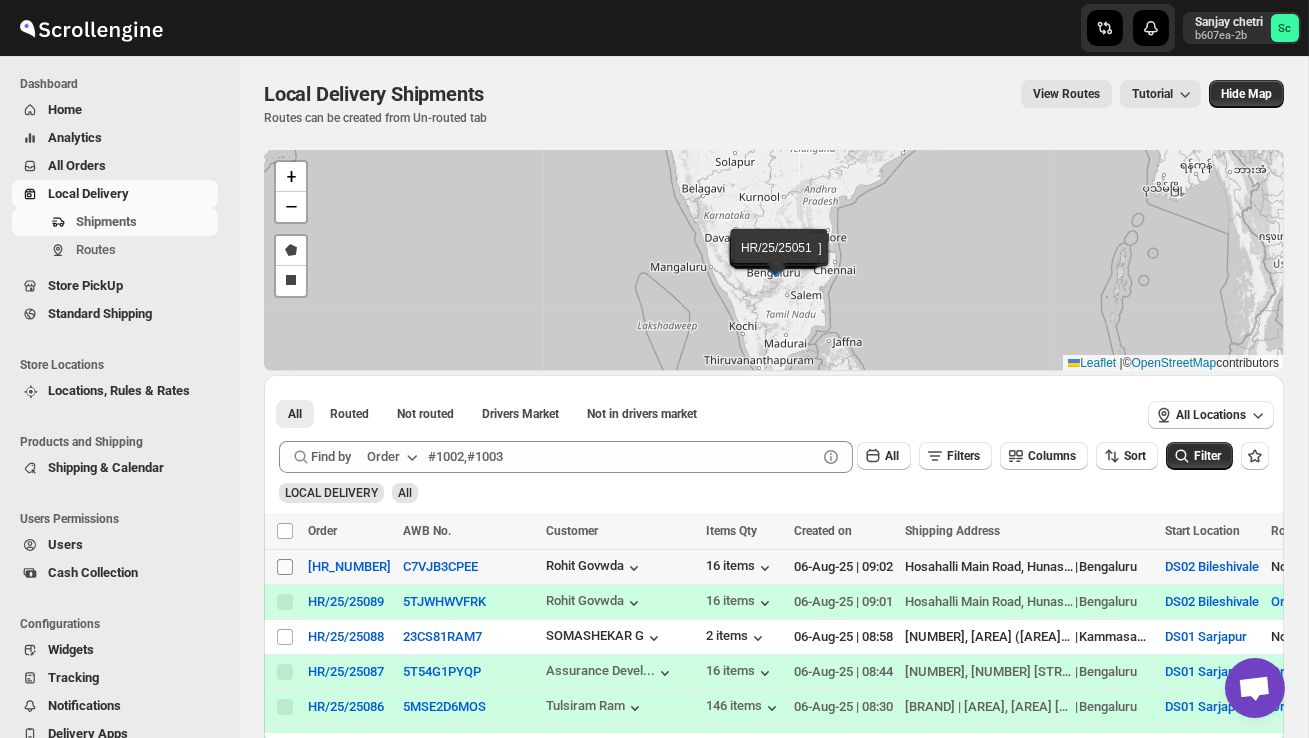 click on "Select shipment" at bounding box center (285, 567) 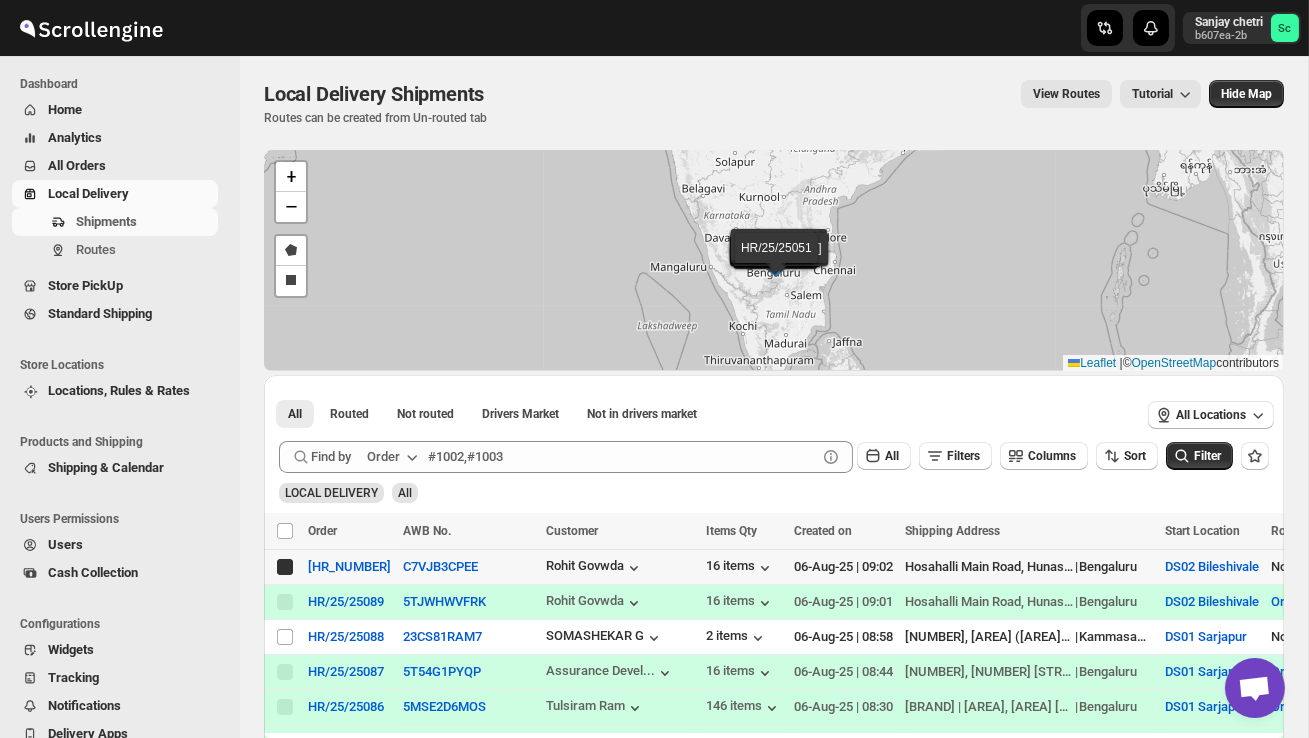 checkbox on "true" 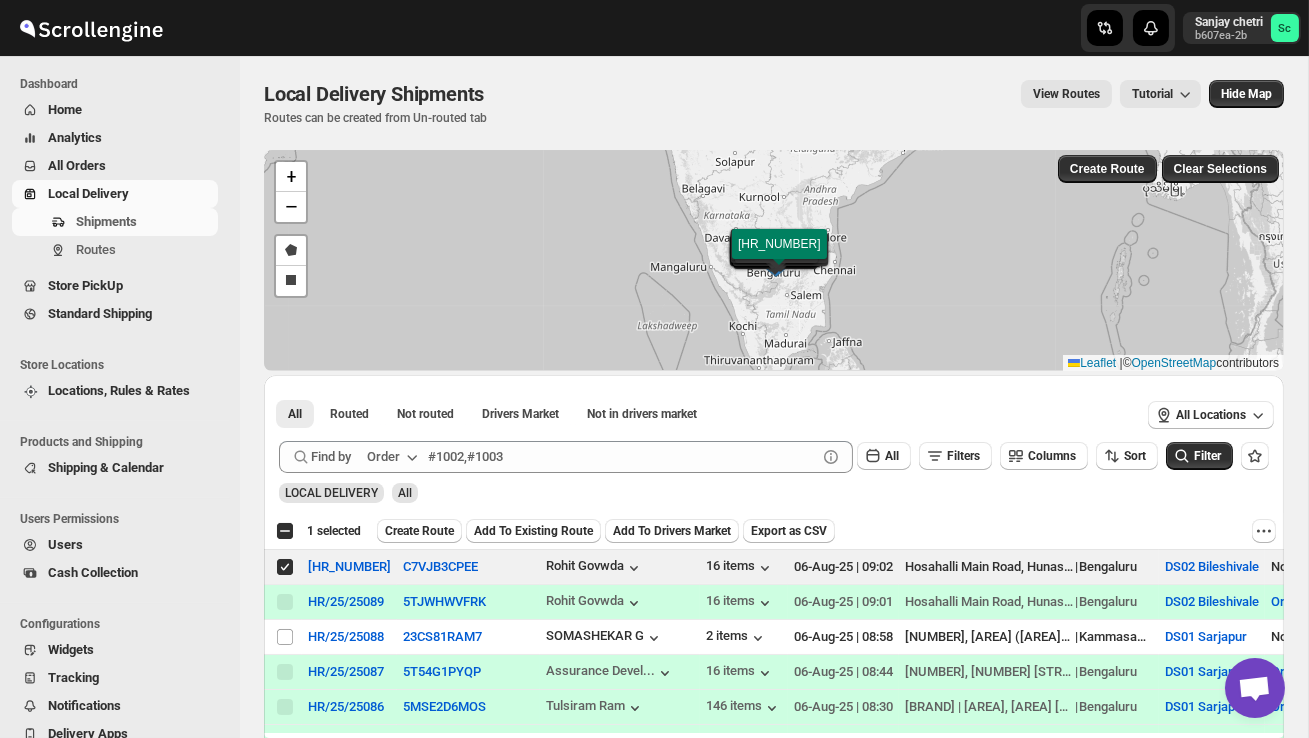 click on "Select all 13 shipments 1 selected Create Route Add To Existing Route Add To Drivers Market Export as CSV Create Route Add To Existing Route Add To Drivers Market Export as CSV" at bounding box center (774, 531) 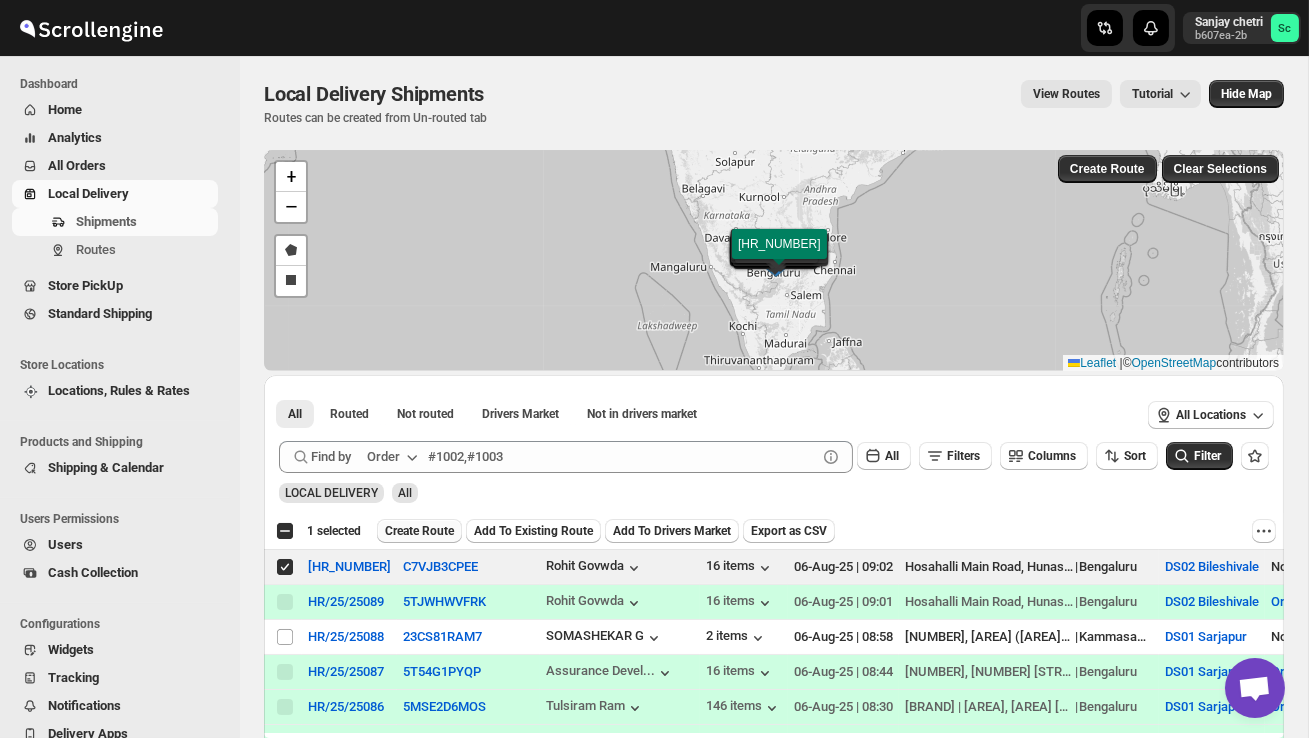 click on "Create Route" at bounding box center [419, 531] 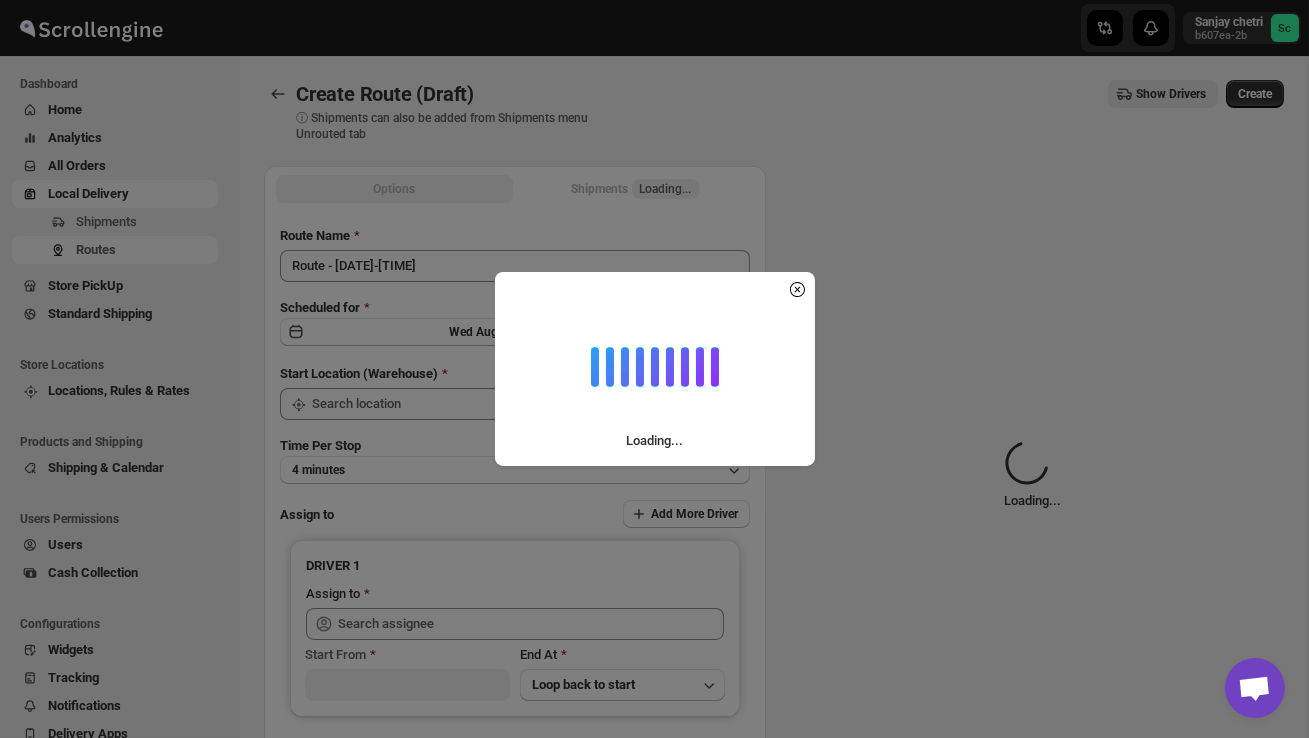type on "DS02 Bileshivale" 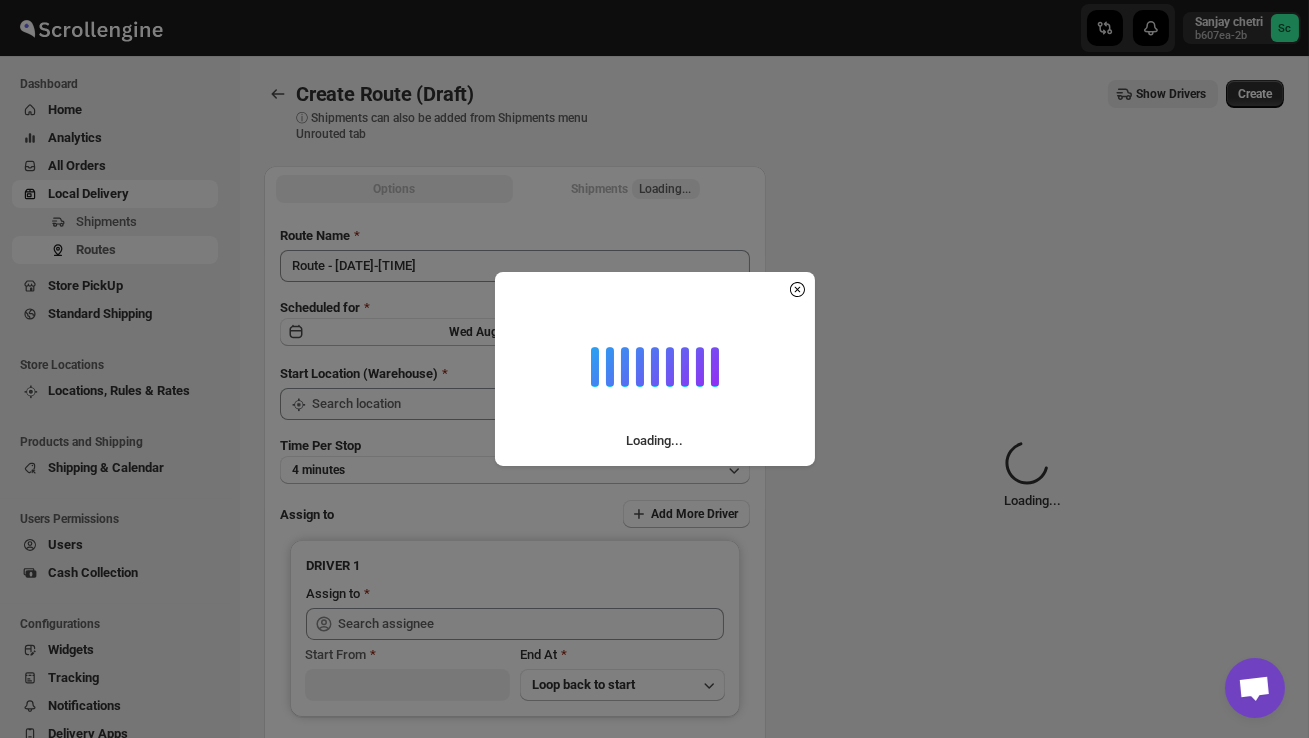 type on "DS02 Bileshivale" 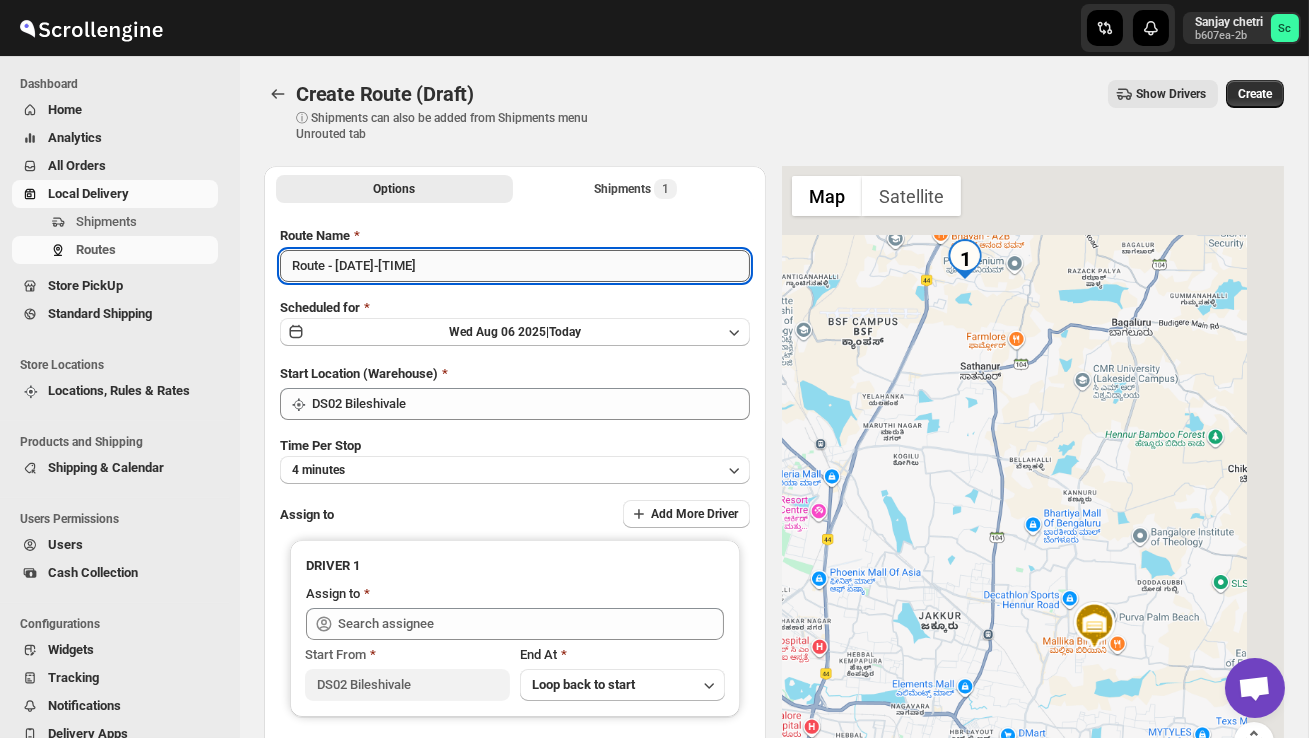 click on "Route - 06/08-0903" at bounding box center (515, 266) 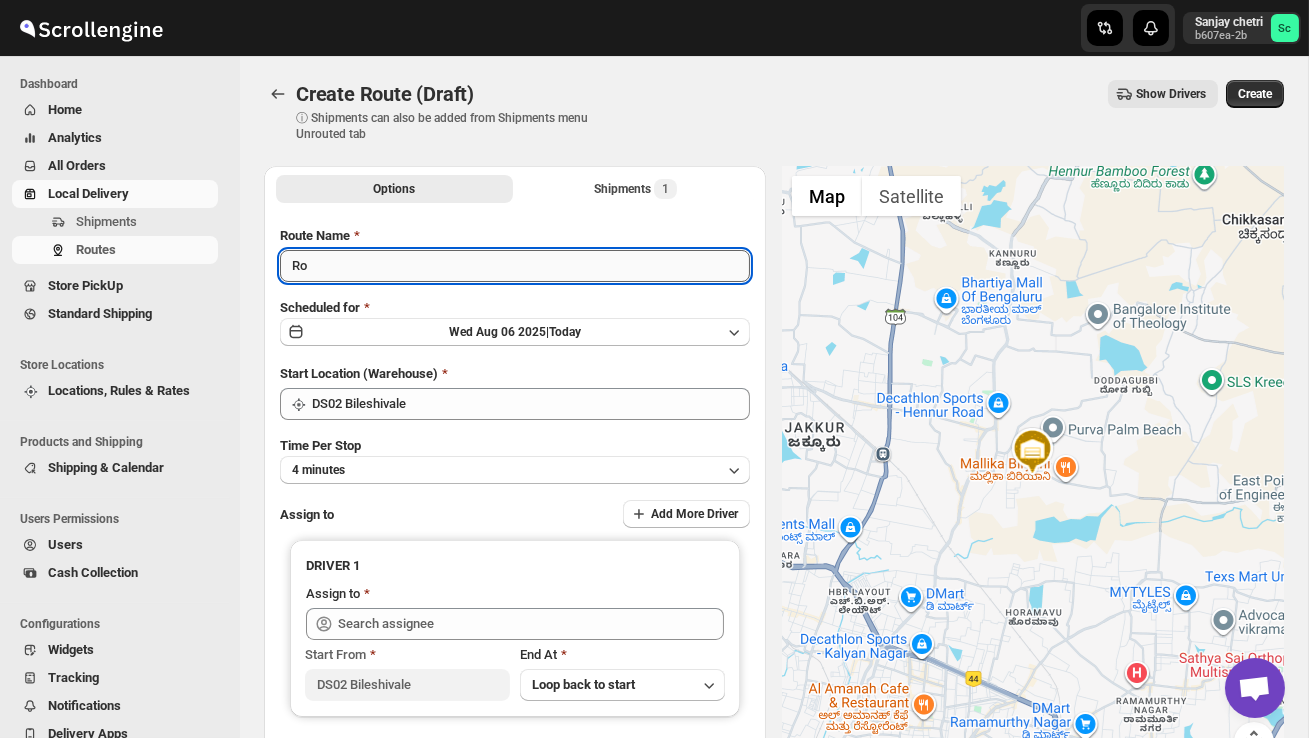 type on "R" 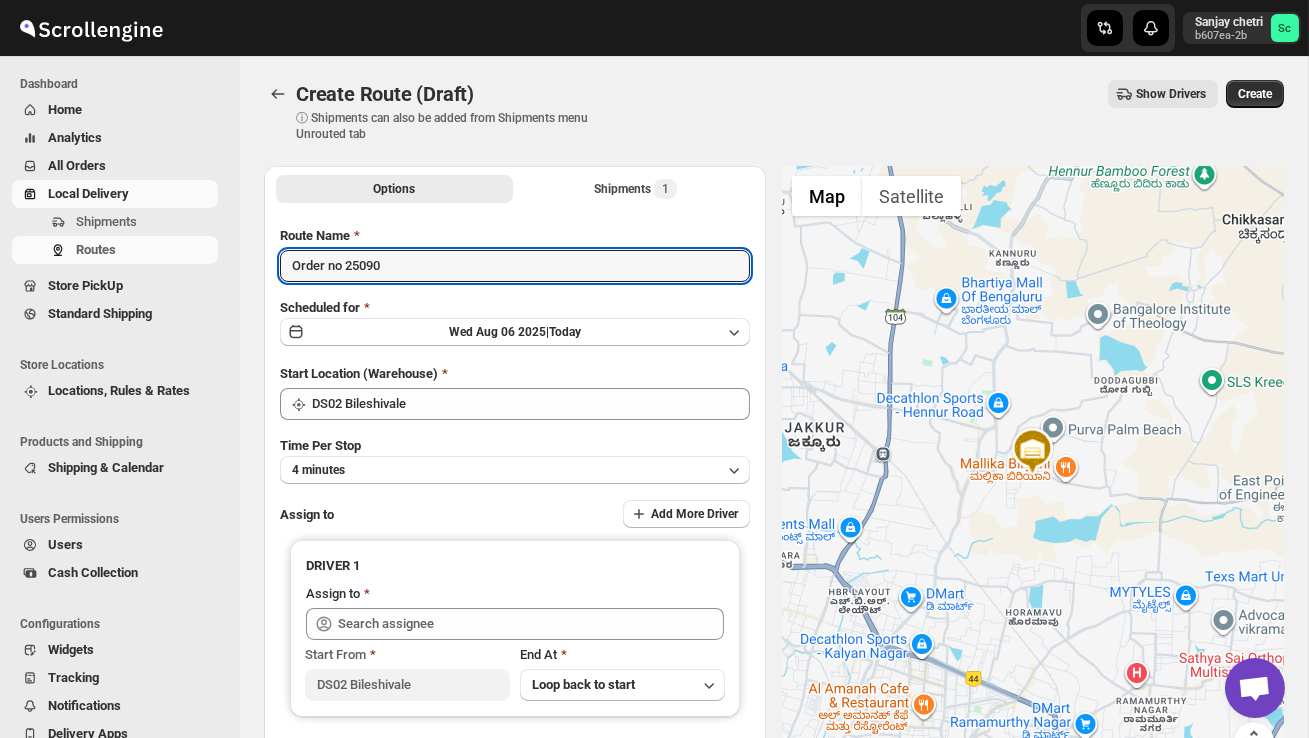 type on "Order no 25090" 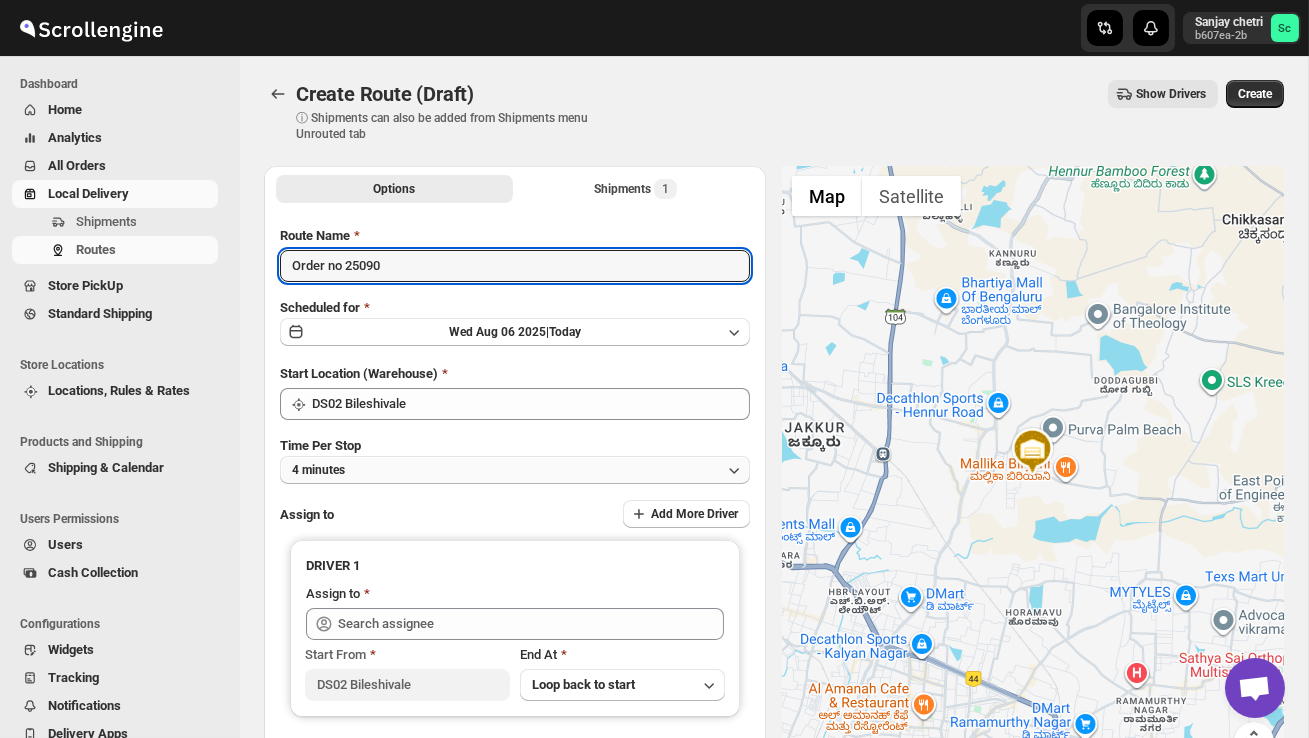 click on "4 minutes" at bounding box center (515, 470) 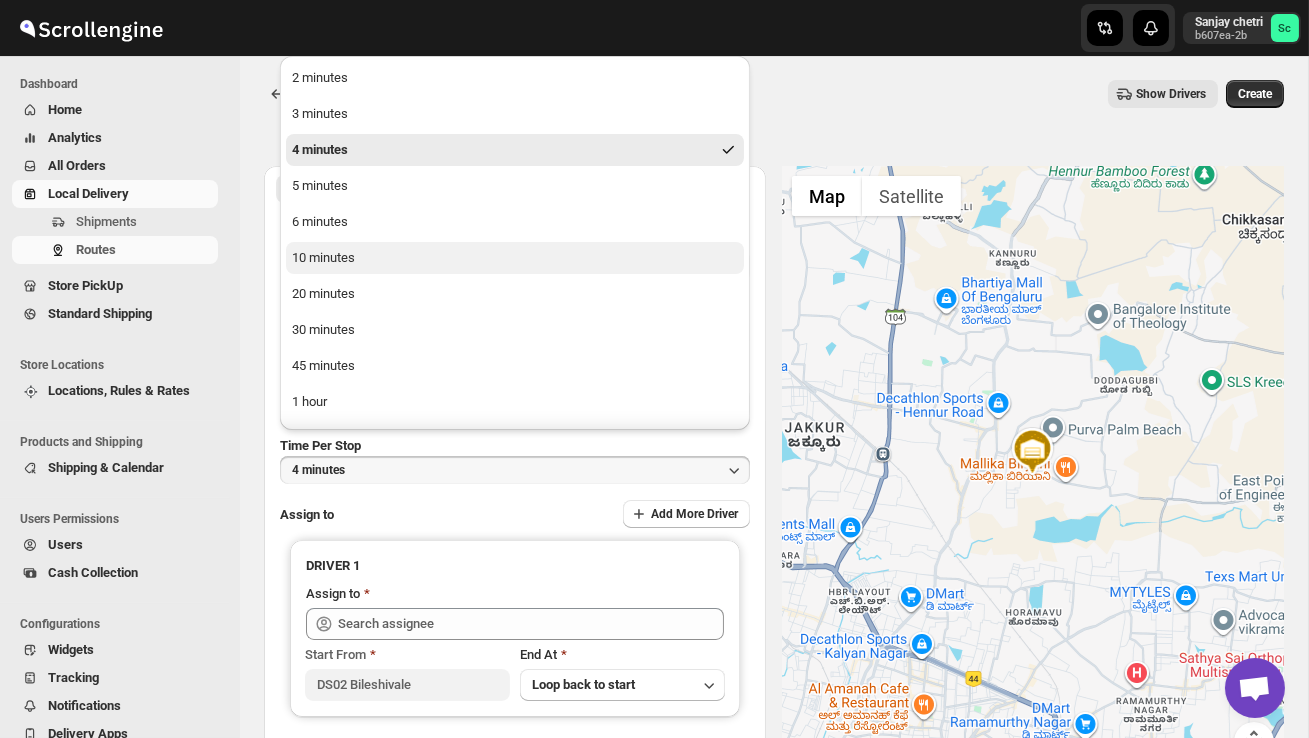 click on "10 minutes" at bounding box center [515, 258] 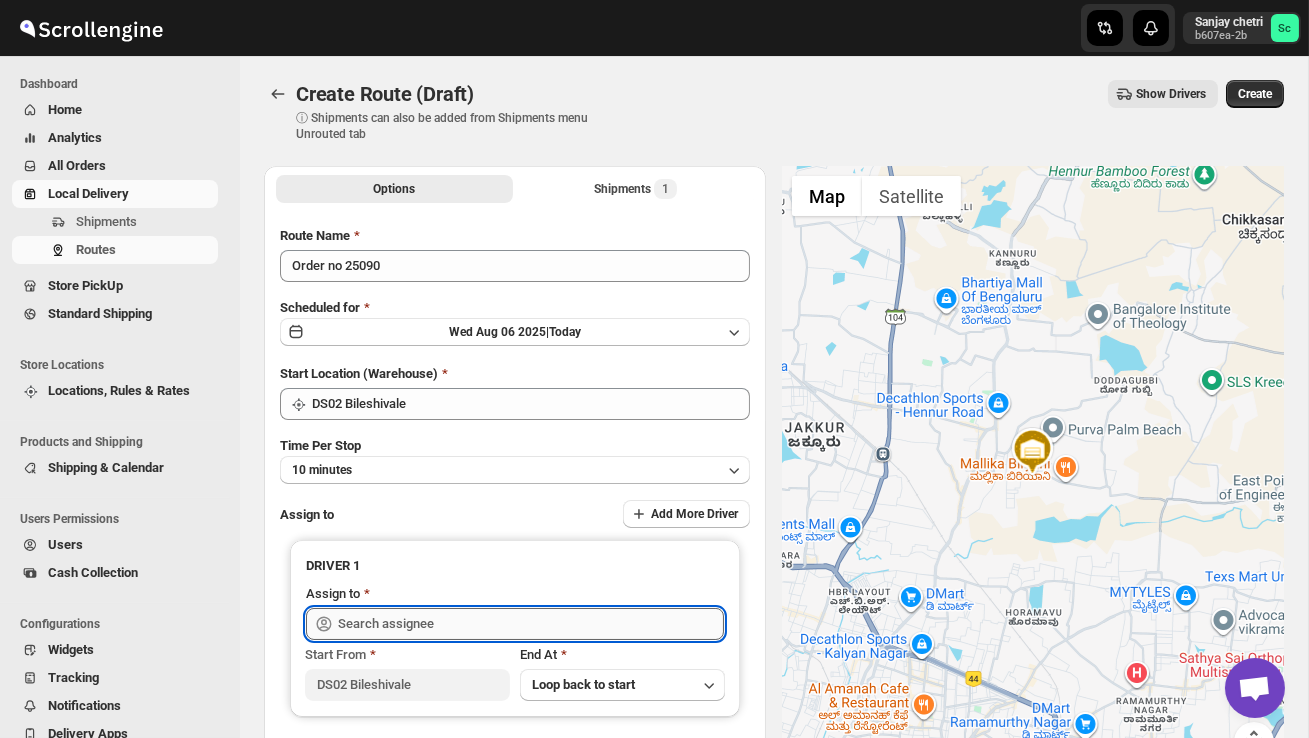 click at bounding box center (531, 624) 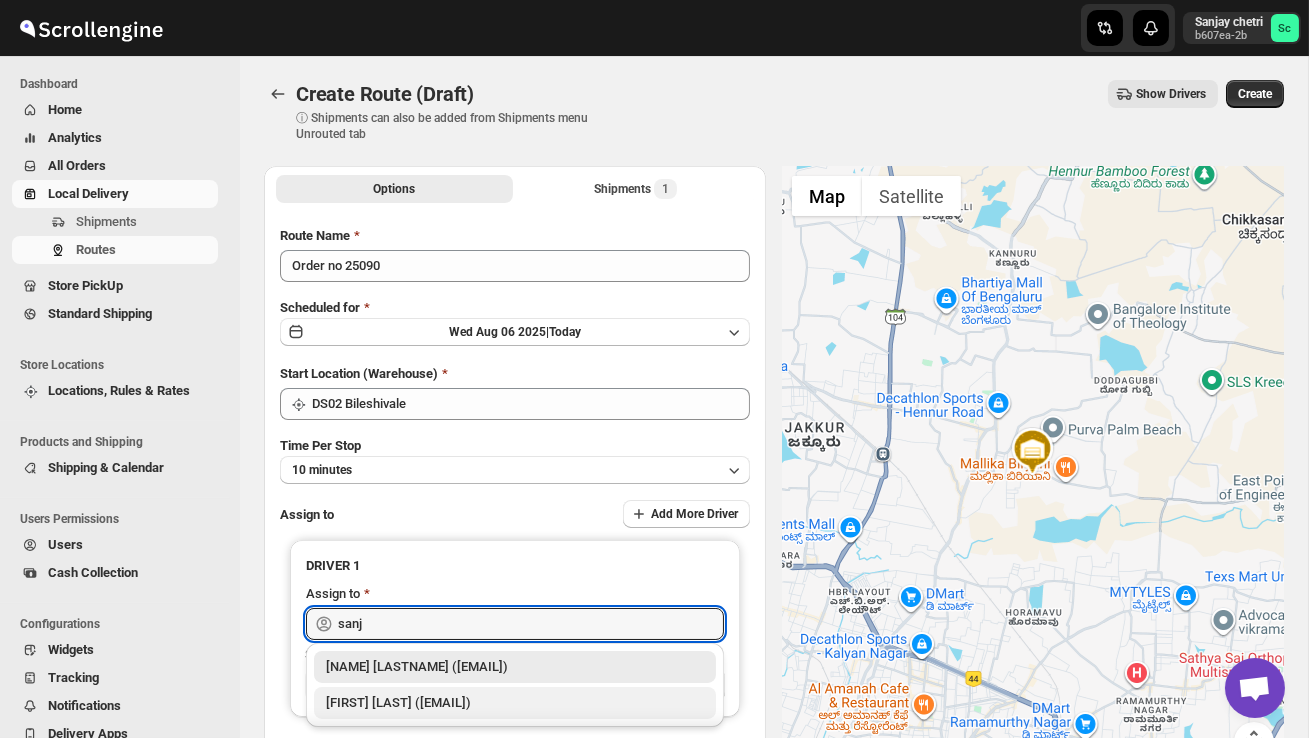 click on "[FIRST] [LAST] [NUMBER] ([EMAIL])" at bounding box center [515, 703] 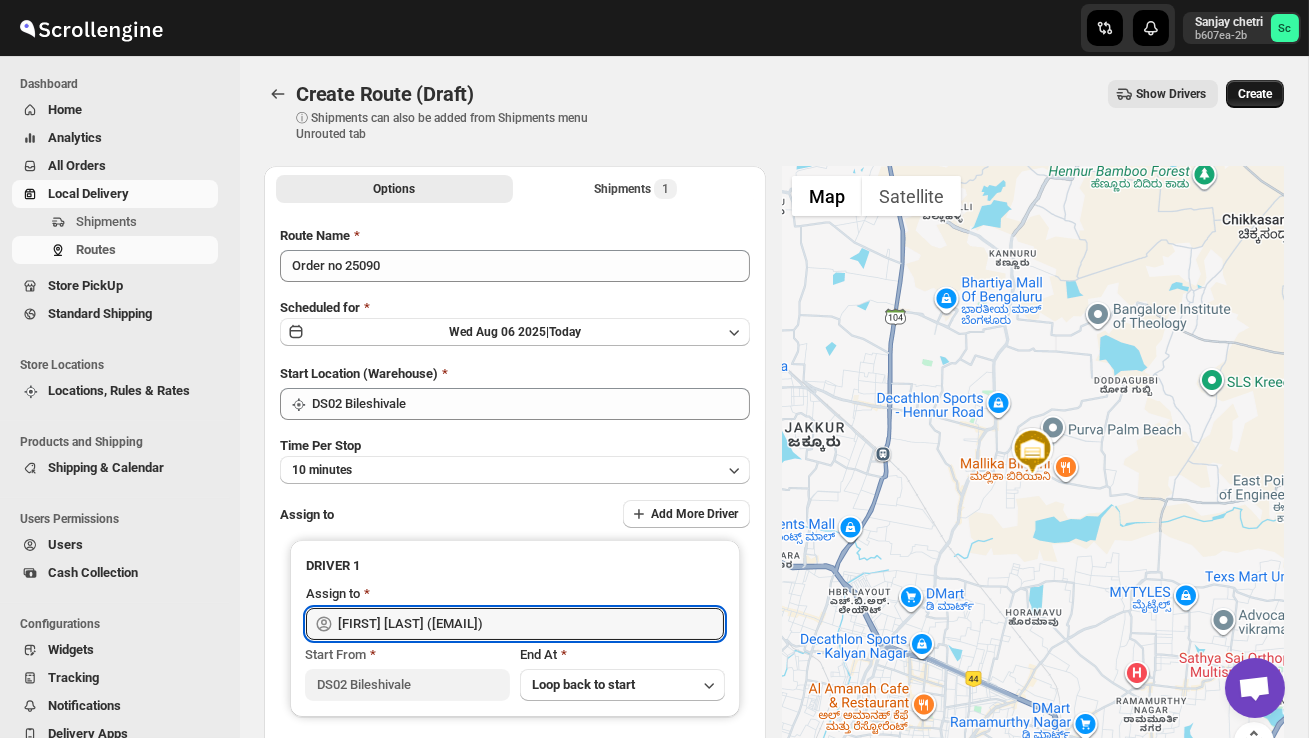 type on "[FIRST] [LAST] [NUMBER] ([EMAIL])" 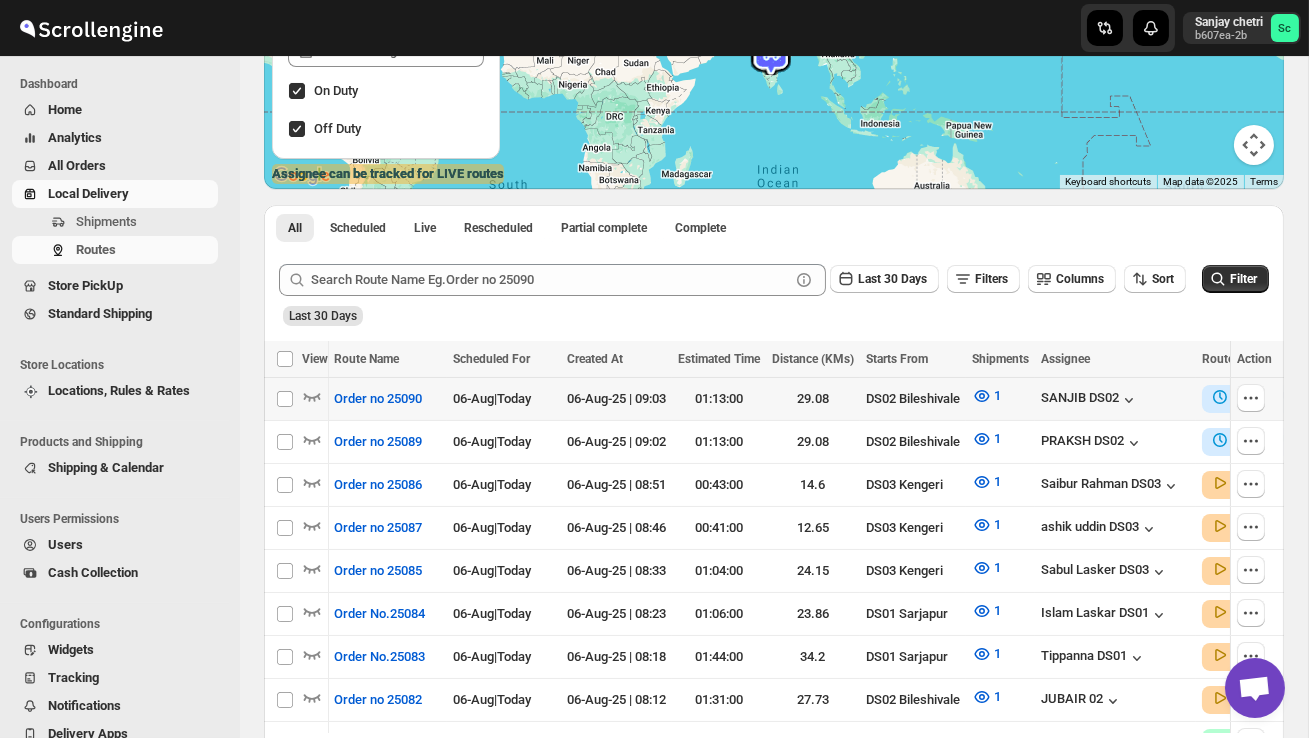 scroll, scrollTop: 301, scrollLeft: 0, axis: vertical 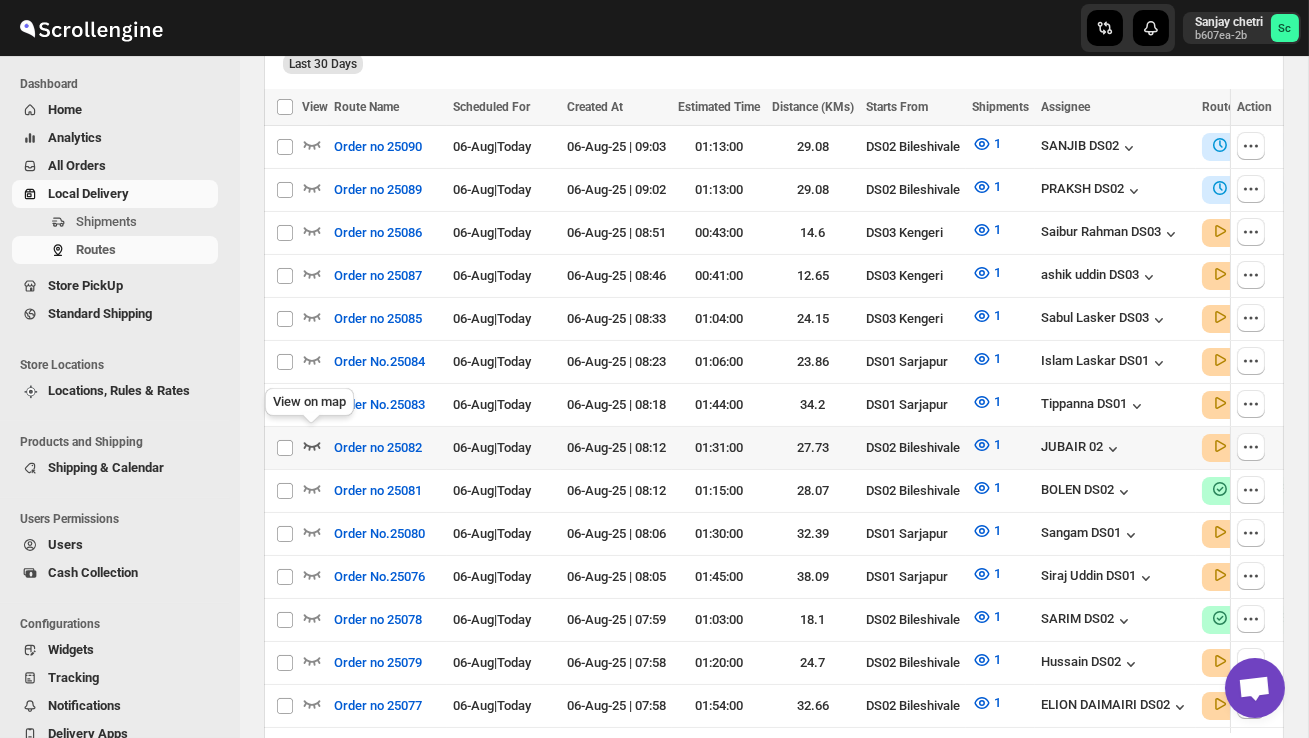 click 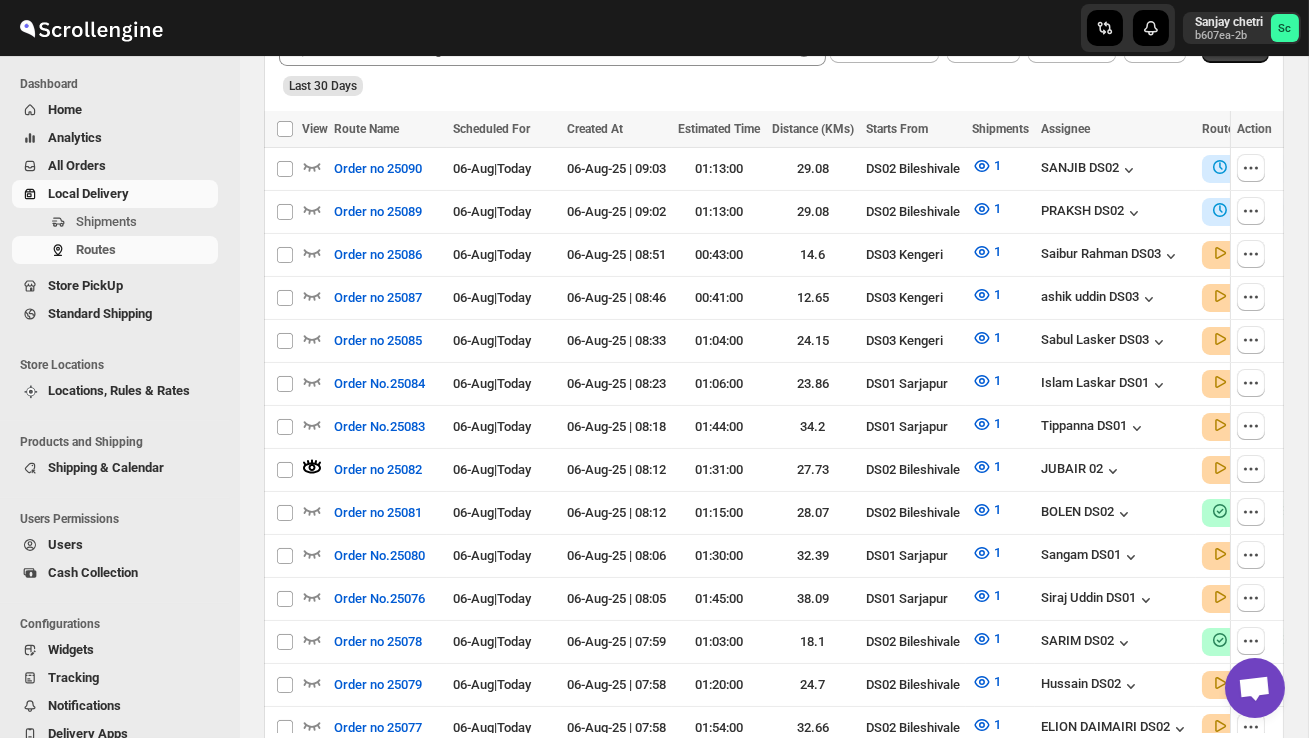 scroll, scrollTop: 0, scrollLeft: 0, axis: both 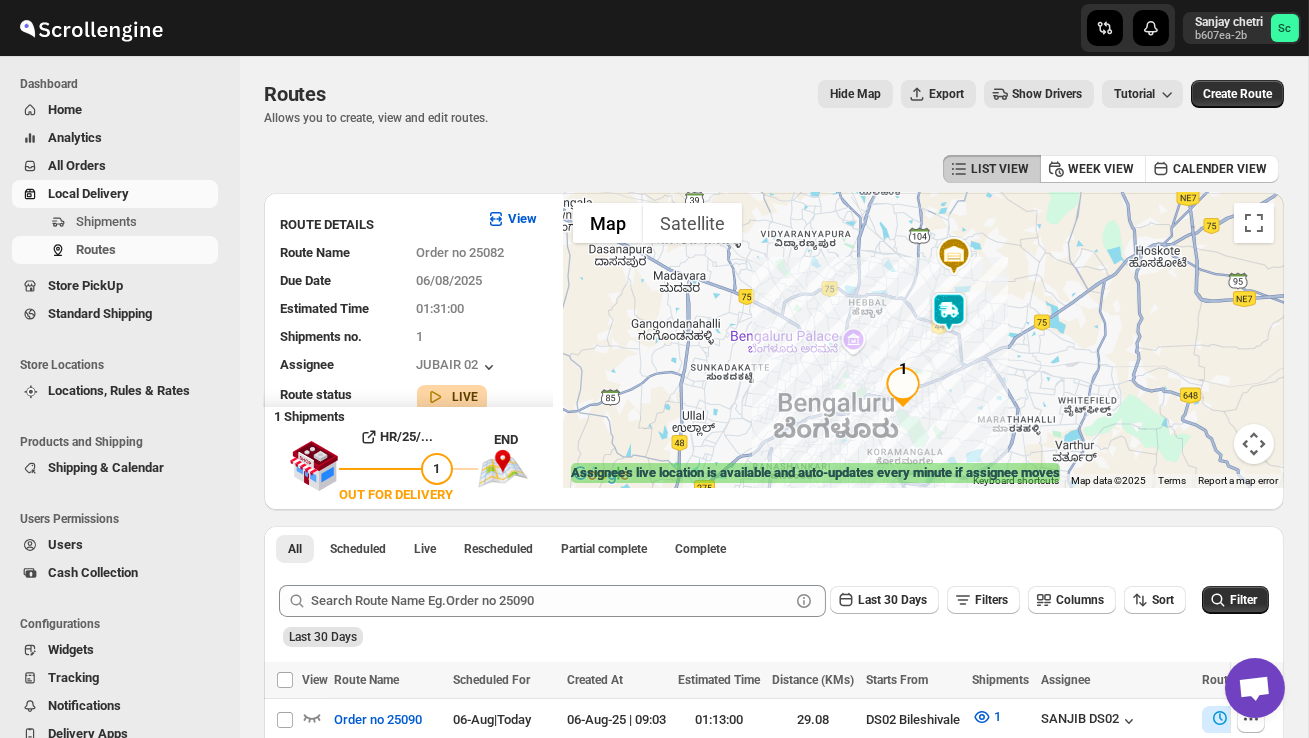 click at bounding box center (949, 312) 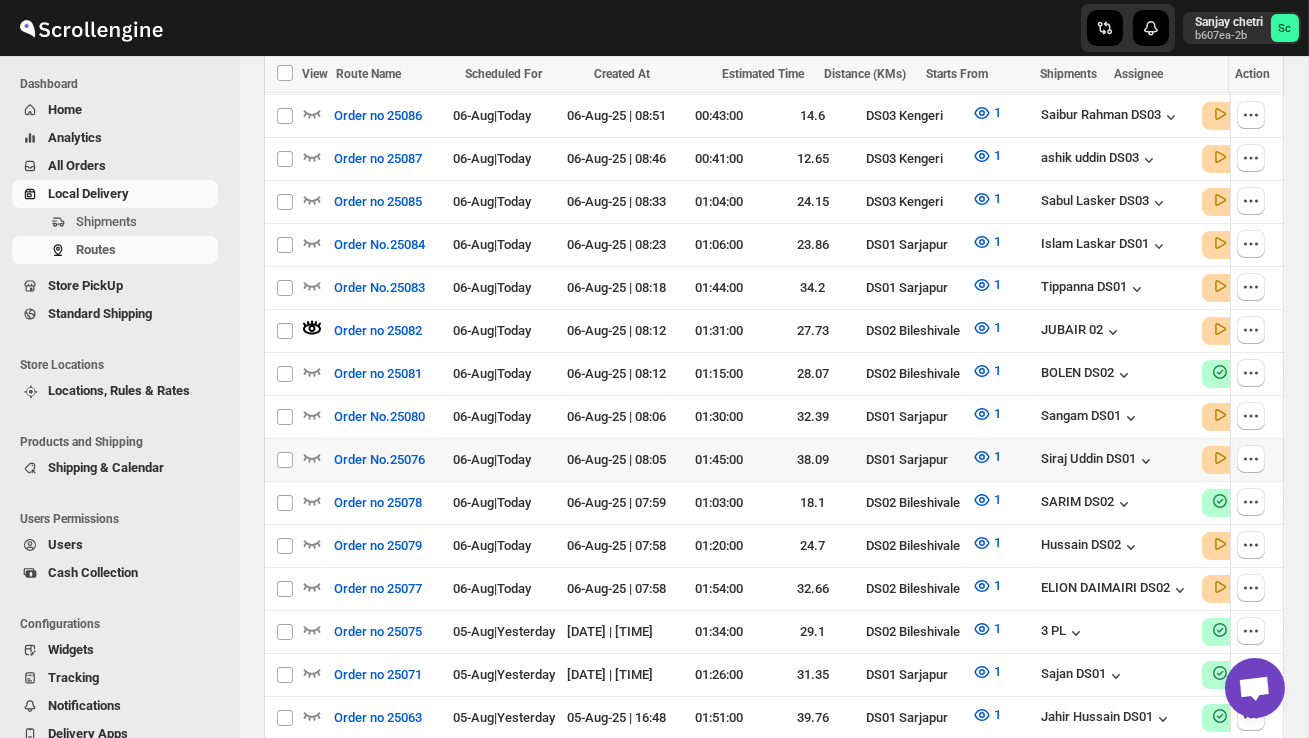 scroll, scrollTop: 693, scrollLeft: 0, axis: vertical 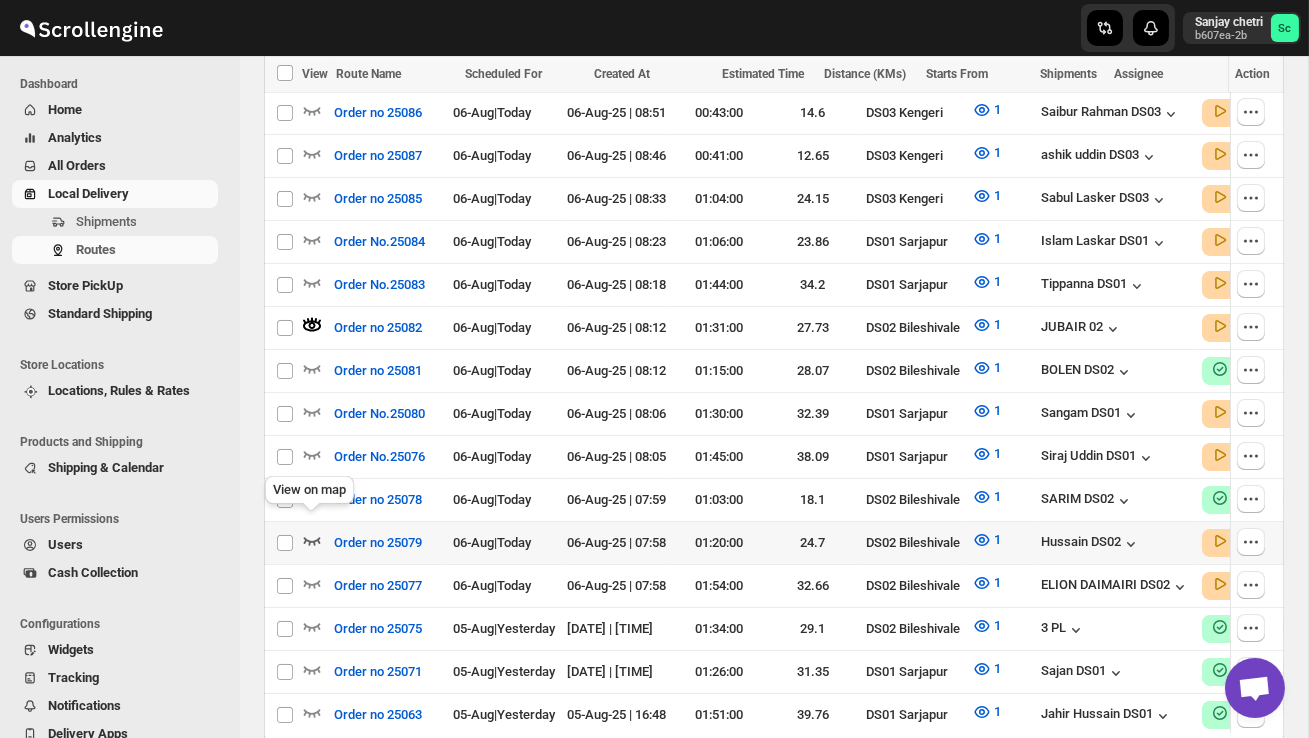 click 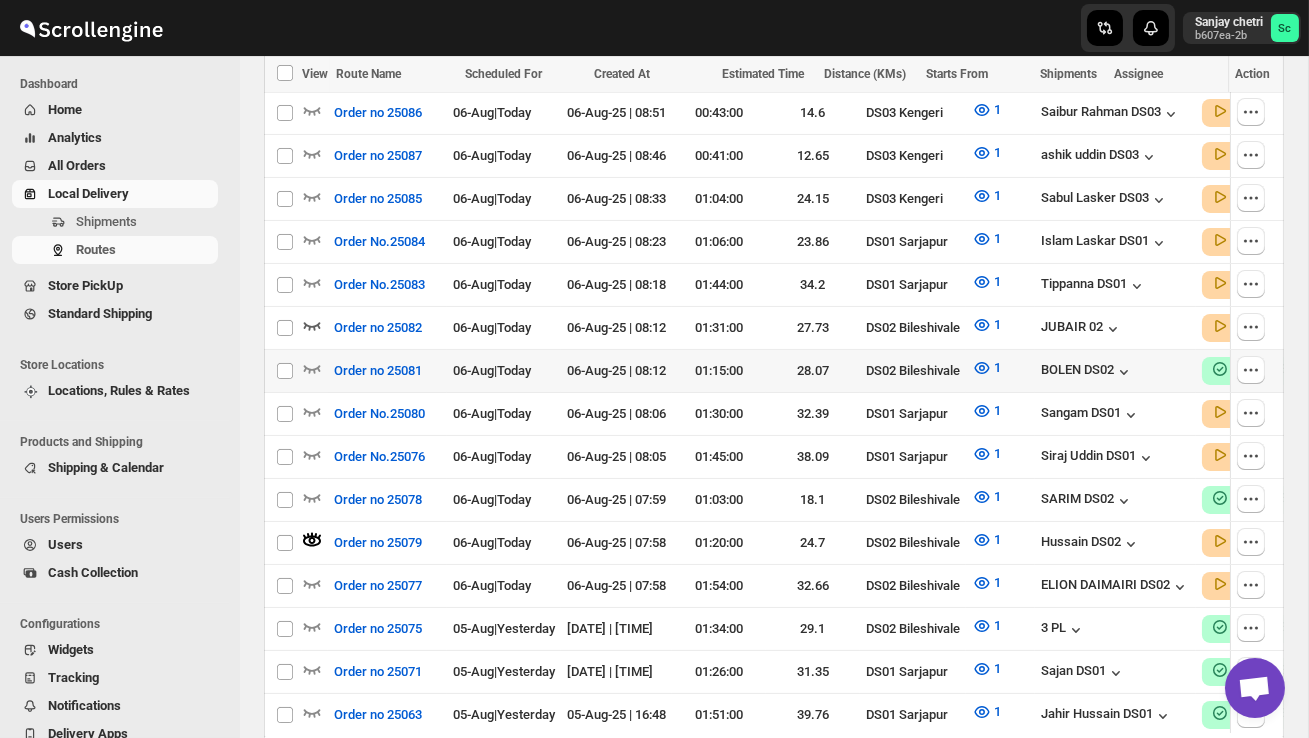 scroll, scrollTop: 529, scrollLeft: 0, axis: vertical 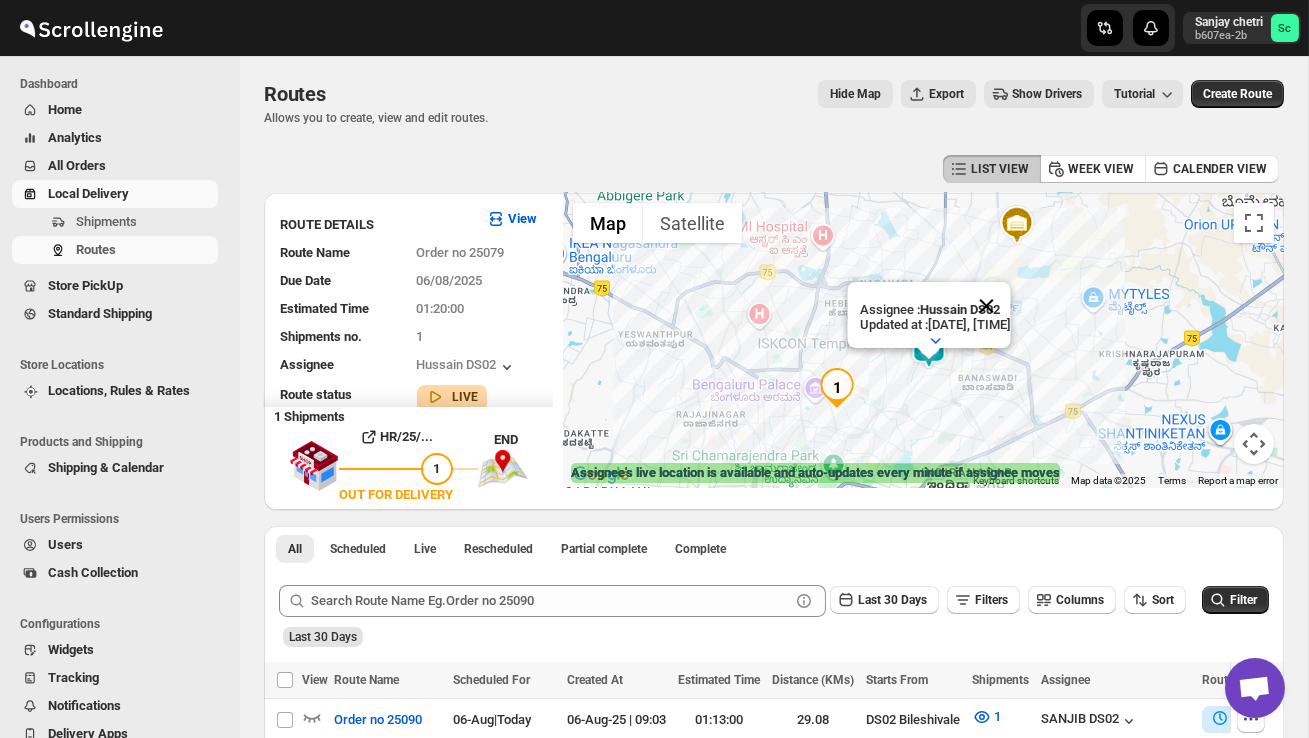 click at bounding box center (986, 306) 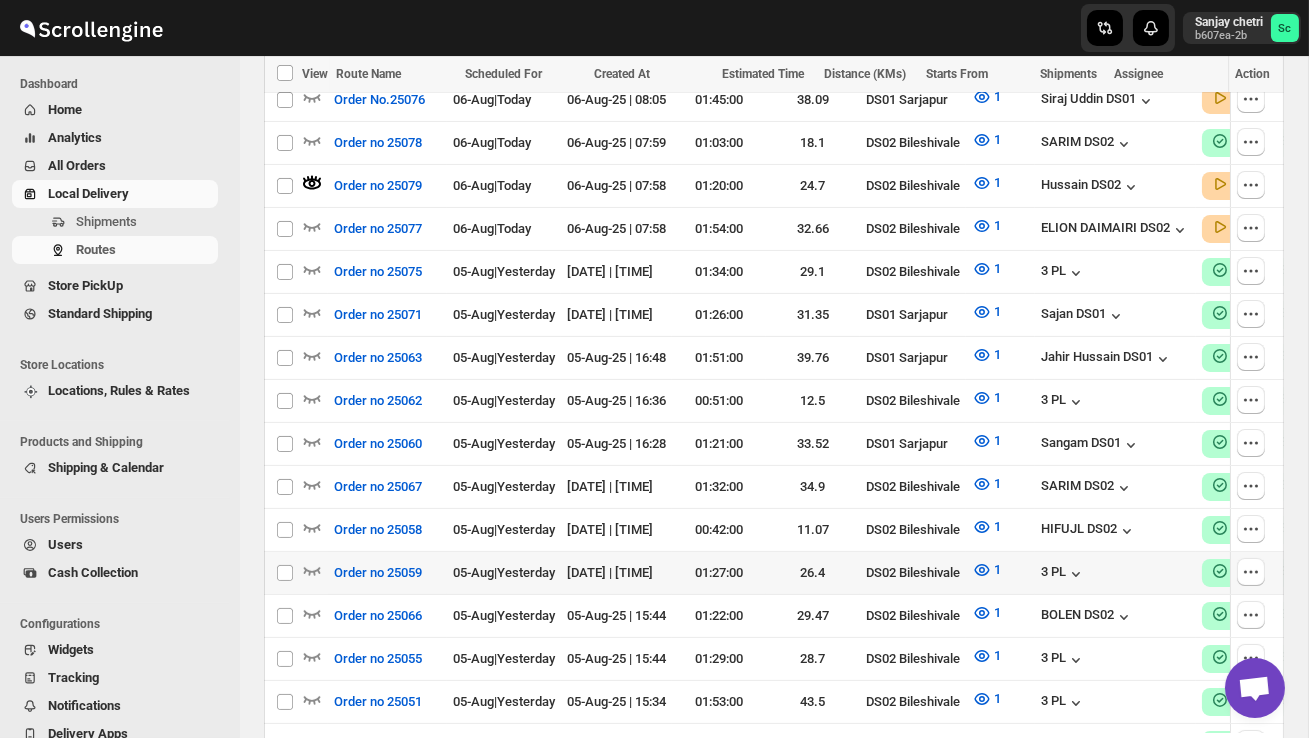 scroll, scrollTop: 1053, scrollLeft: 0, axis: vertical 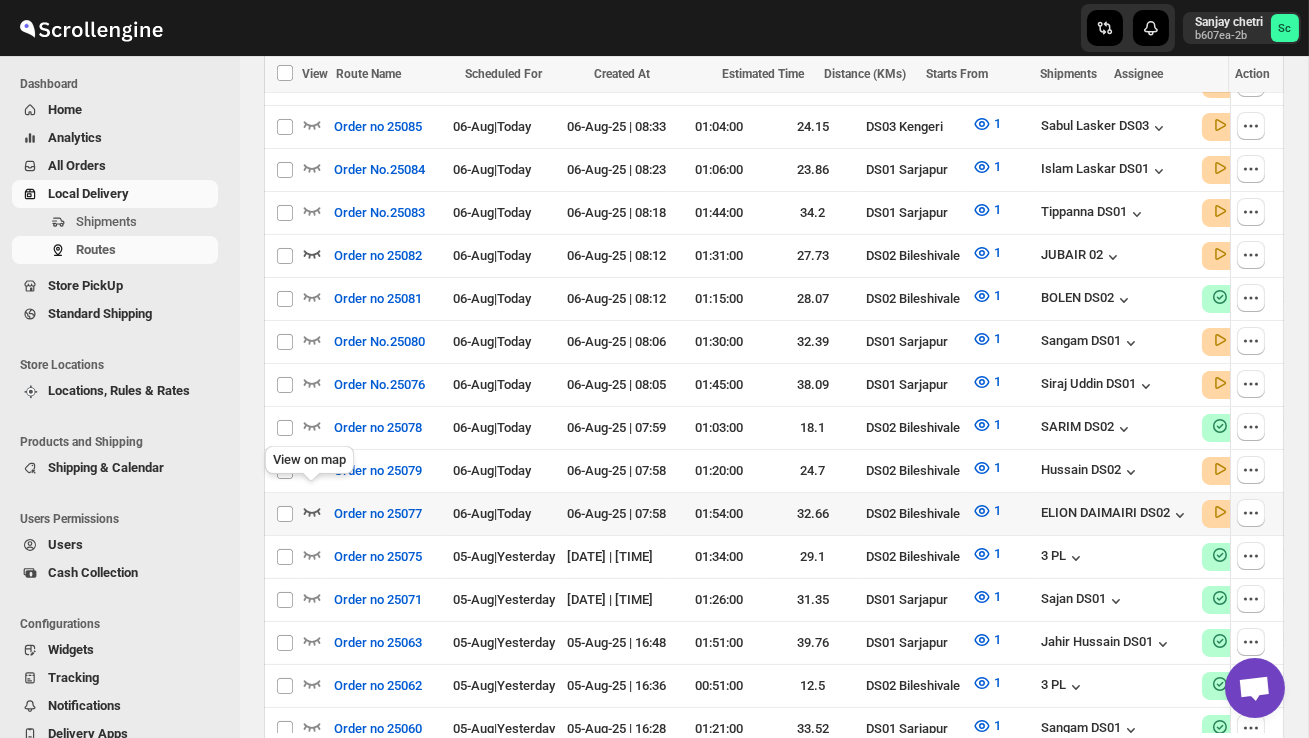 click 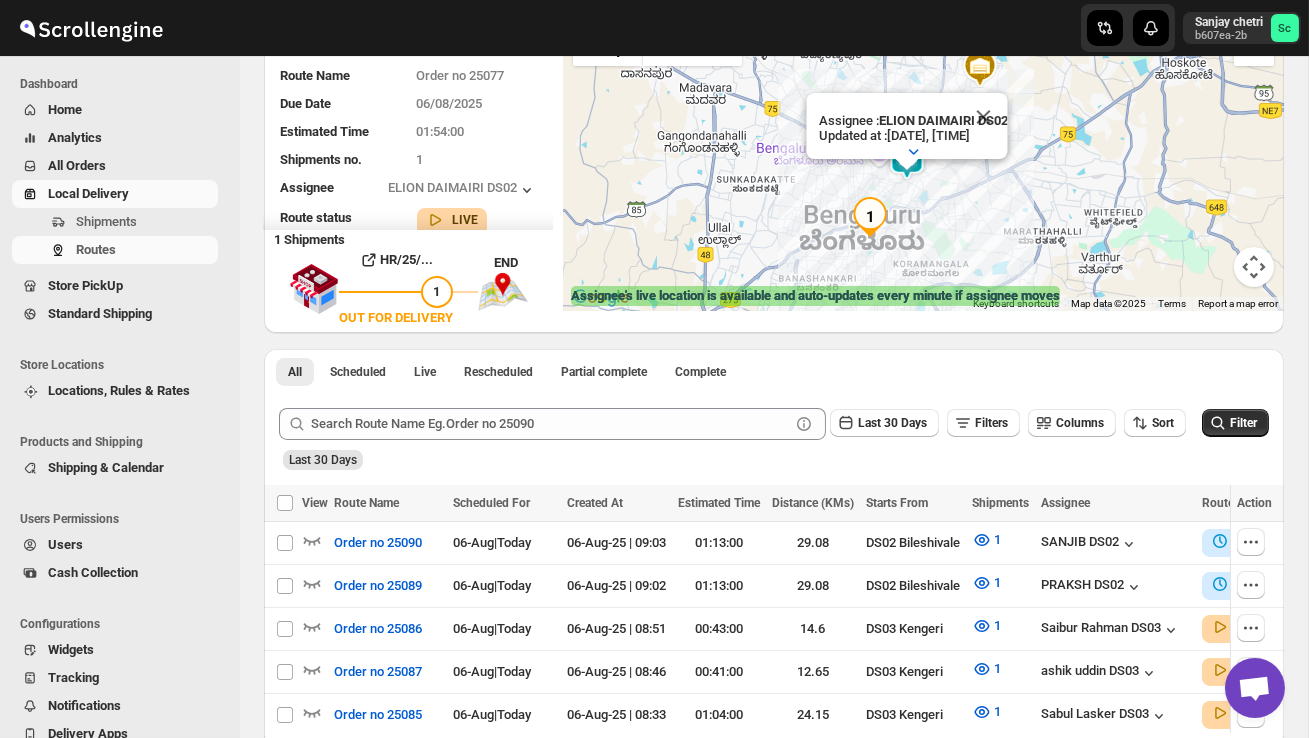 scroll, scrollTop: 176, scrollLeft: 0, axis: vertical 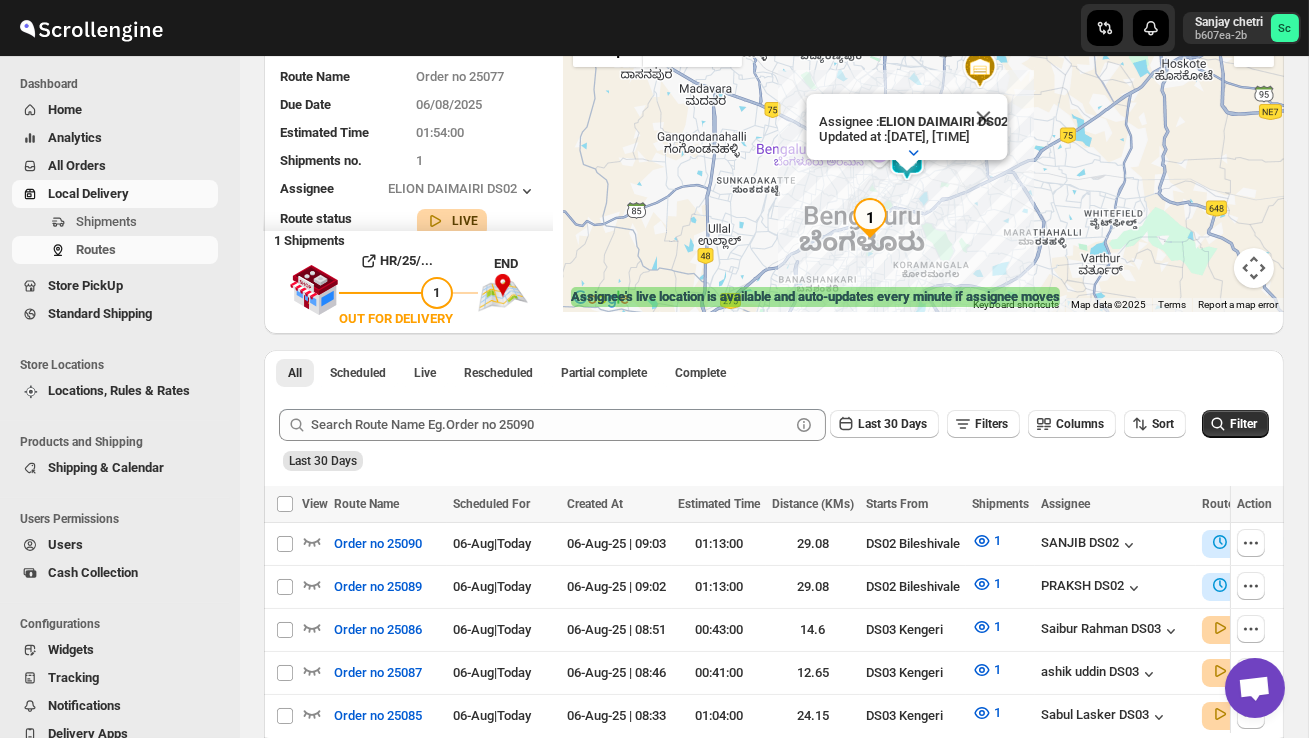 drag, startPoint x: 779, startPoint y: 273, endPoint x: 790, endPoint y: 316, distance: 44.38468 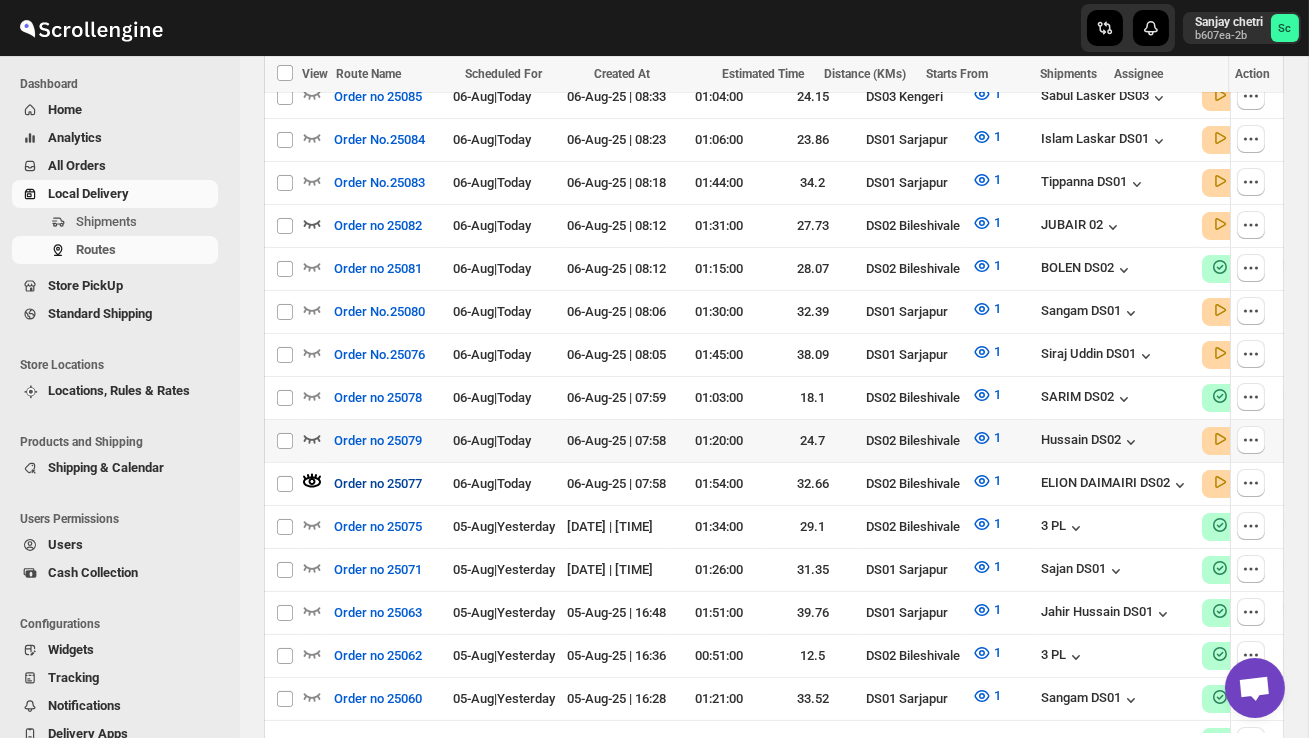 scroll, scrollTop: 793, scrollLeft: 0, axis: vertical 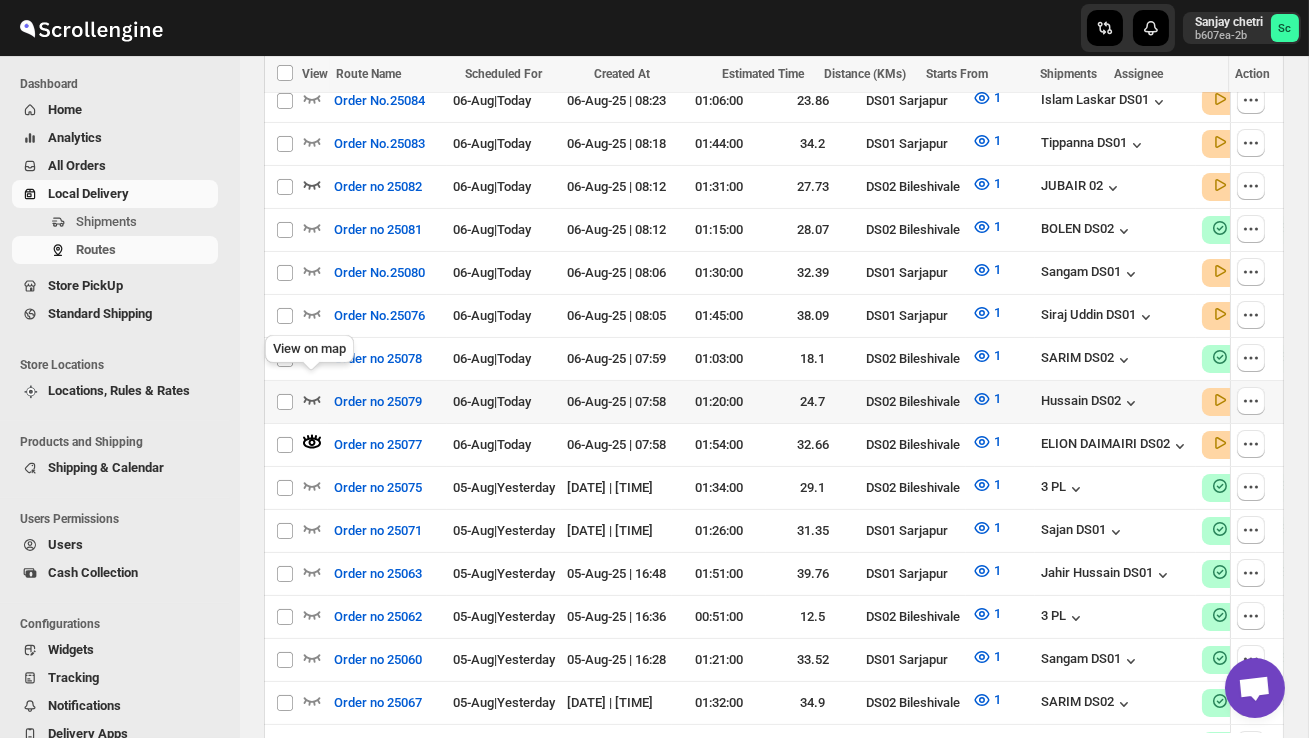 click 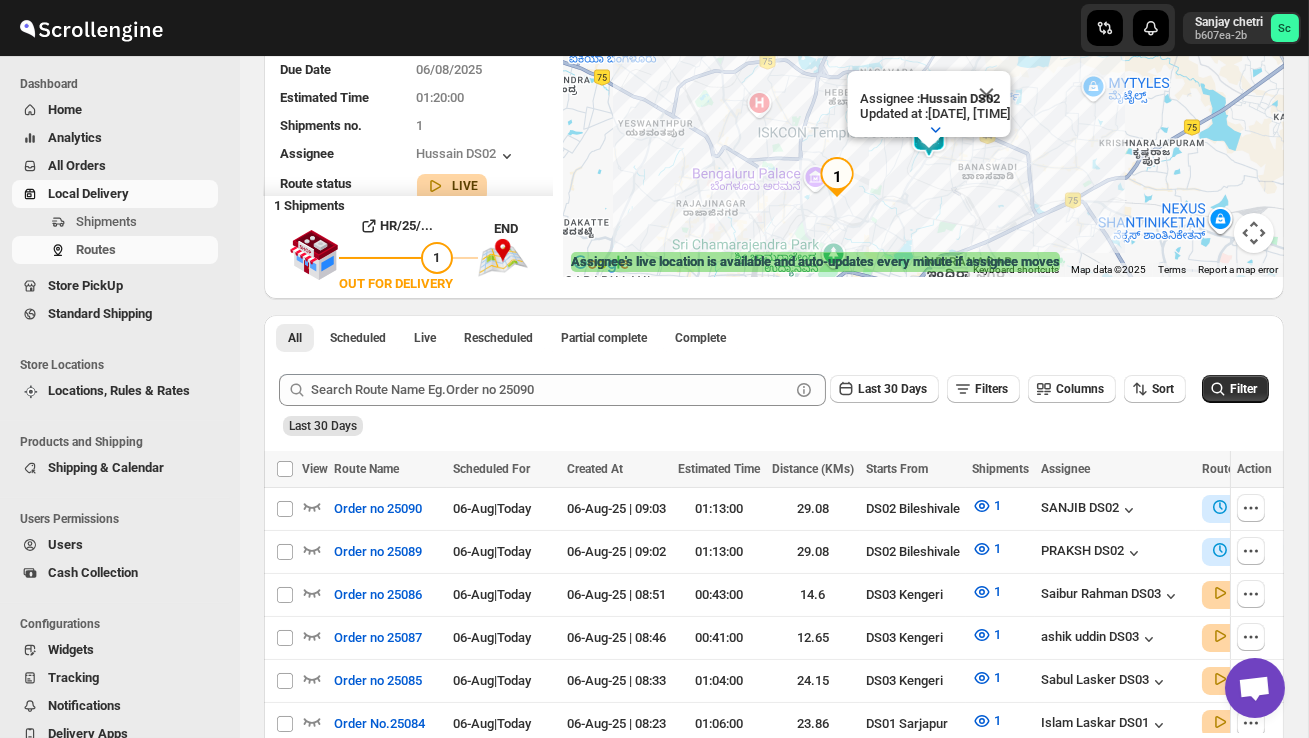 scroll, scrollTop: 49, scrollLeft: 0, axis: vertical 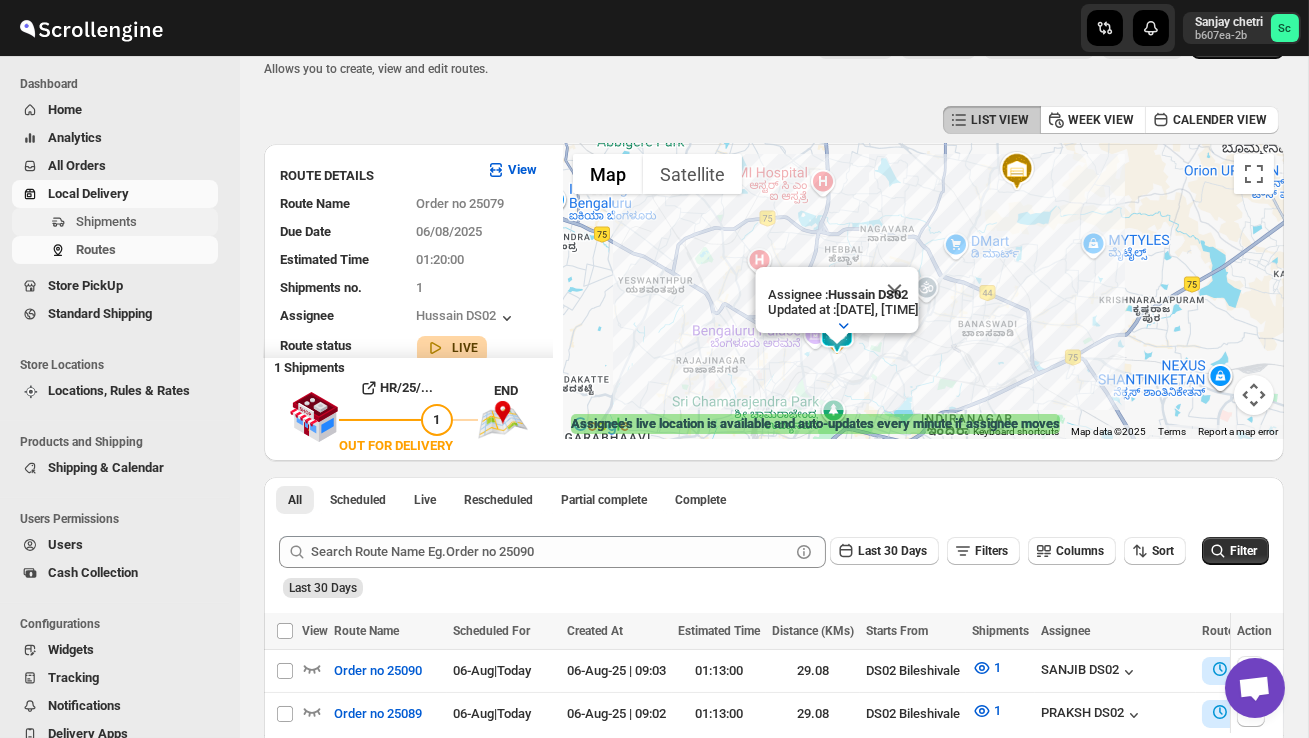 click on "Shipments" at bounding box center [106, 221] 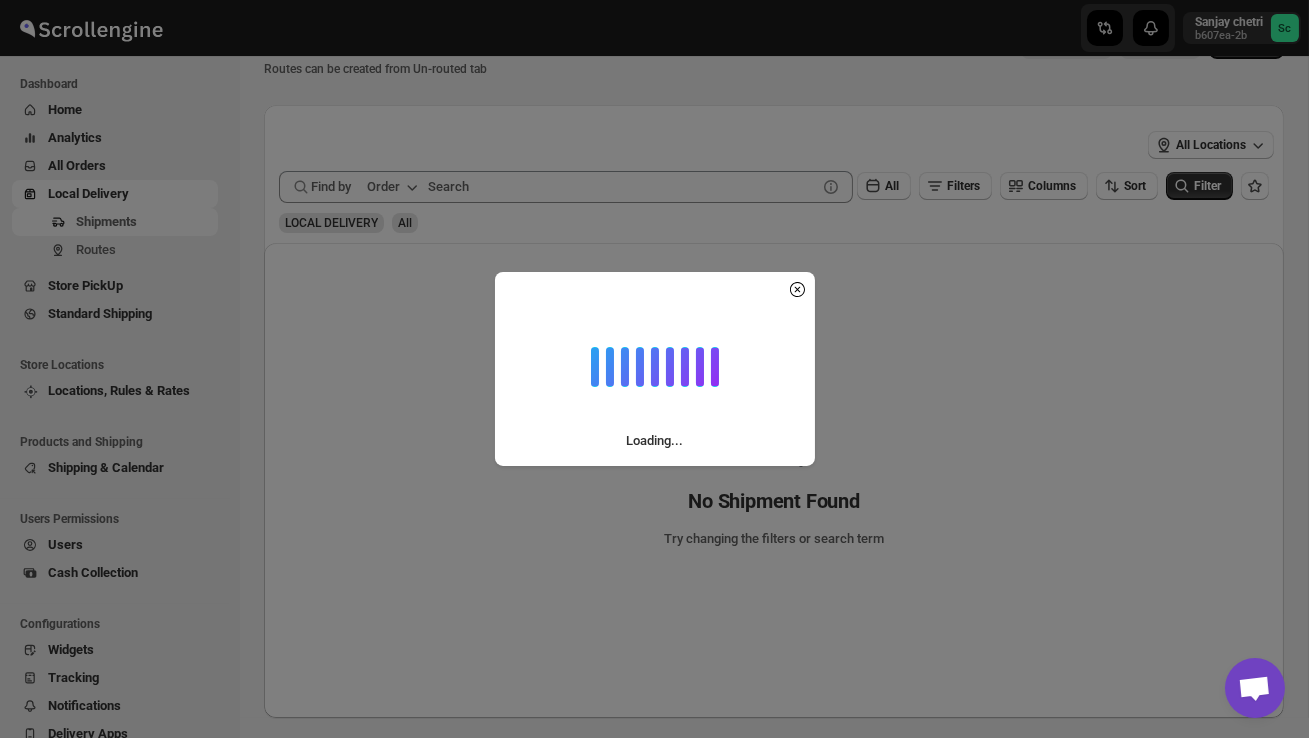 scroll, scrollTop: 0, scrollLeft: 0, axis: both 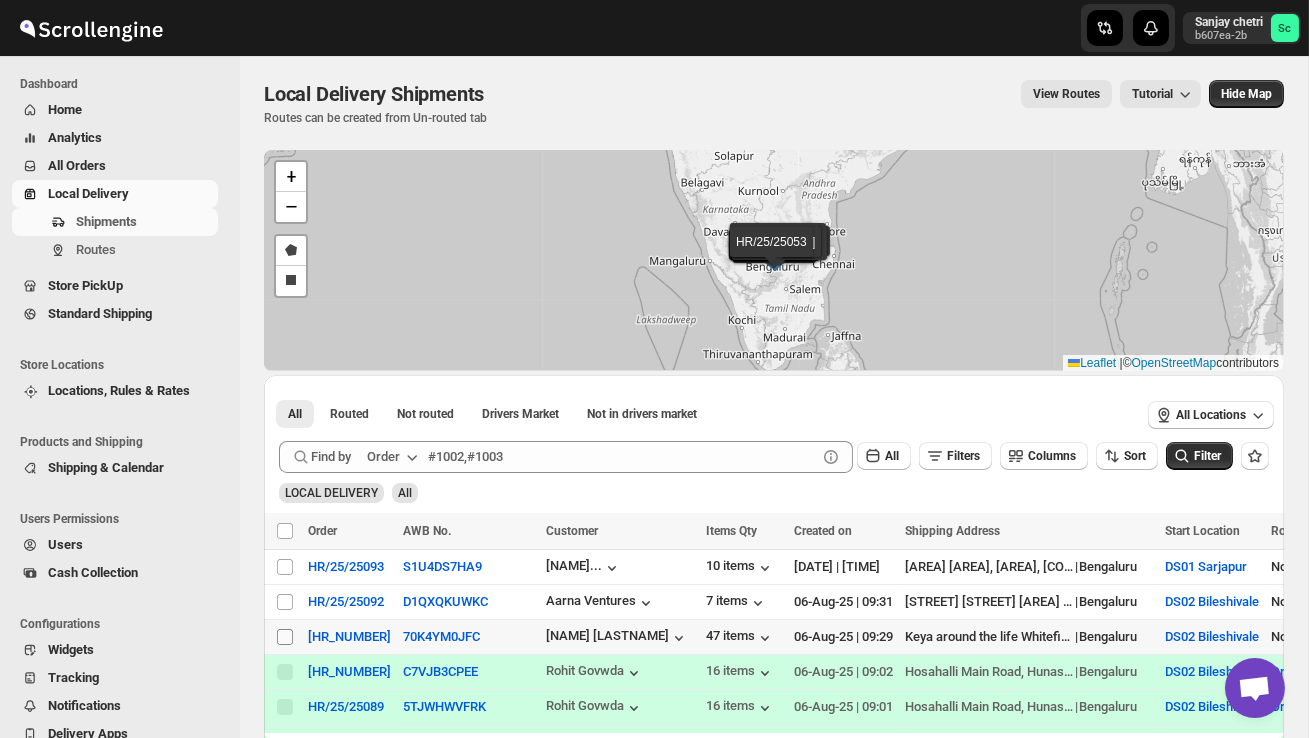 click on "Select shipment" at bounding box center (285, 637) 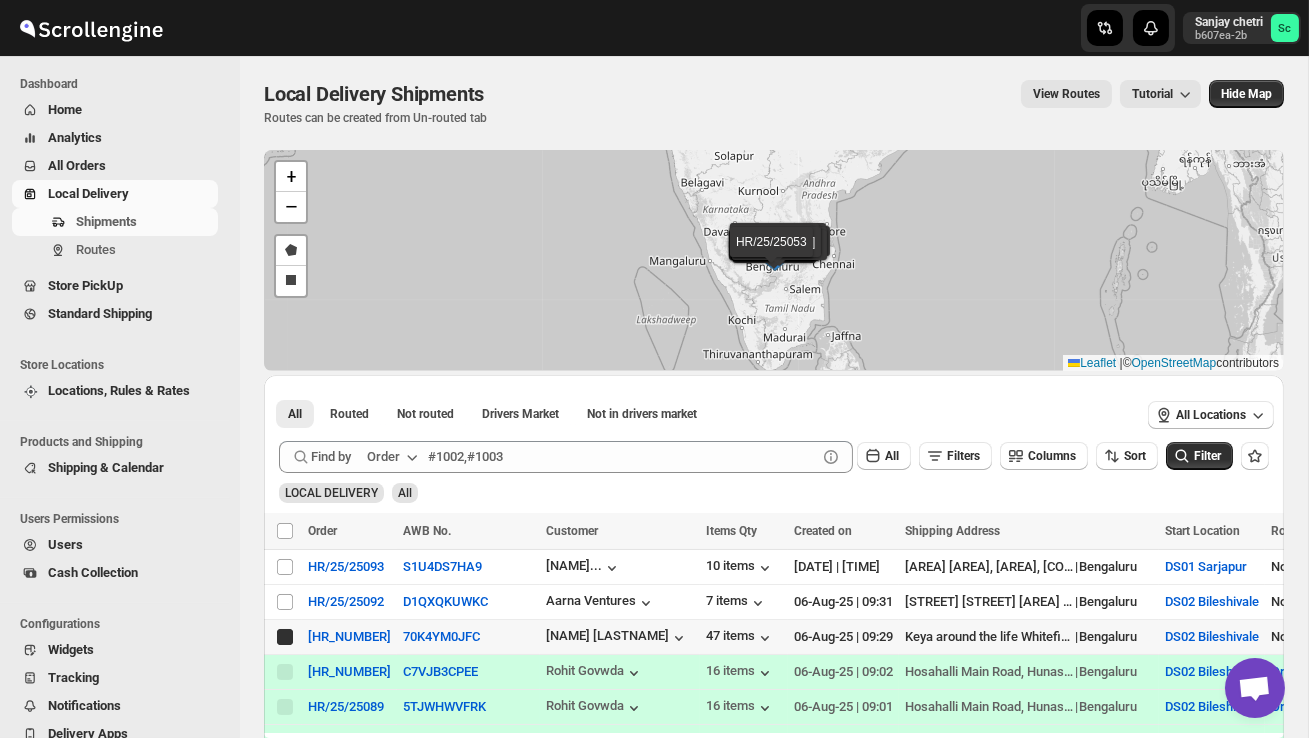 checkbox on "true" 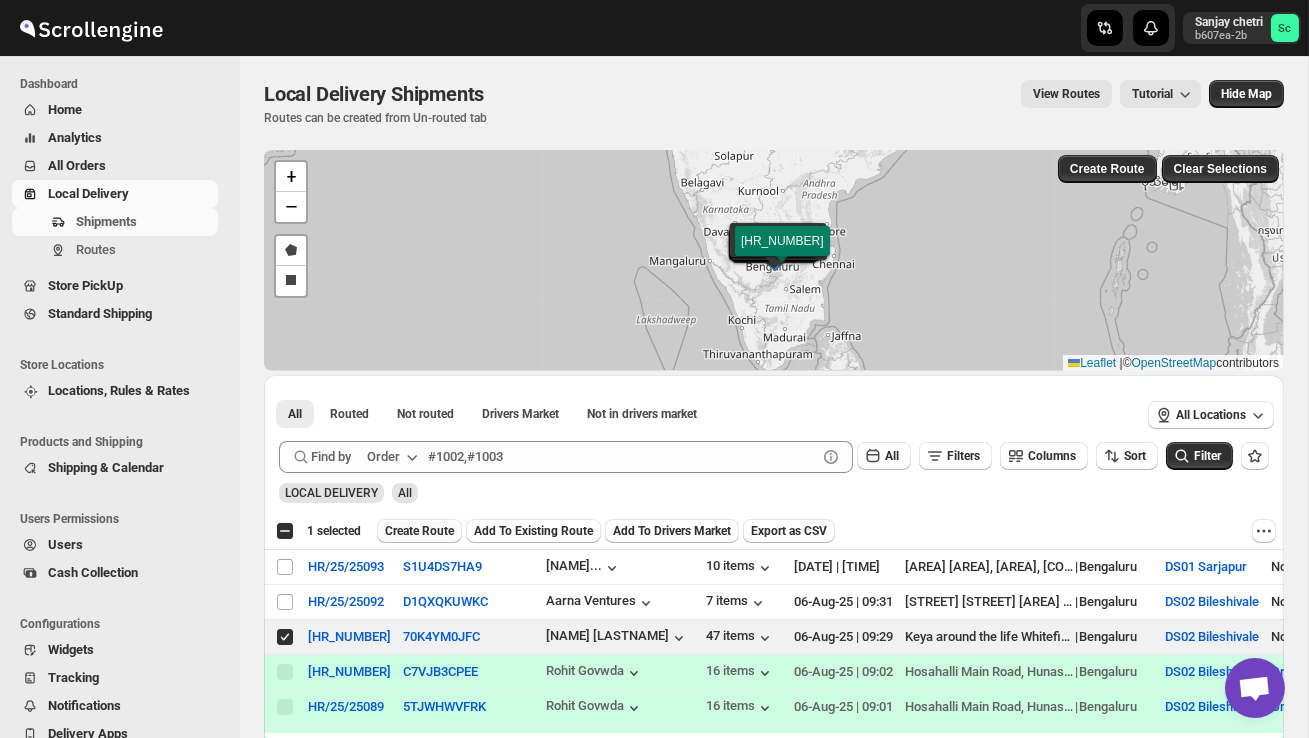 click on "Create Route" at bounding box center [419, 531] 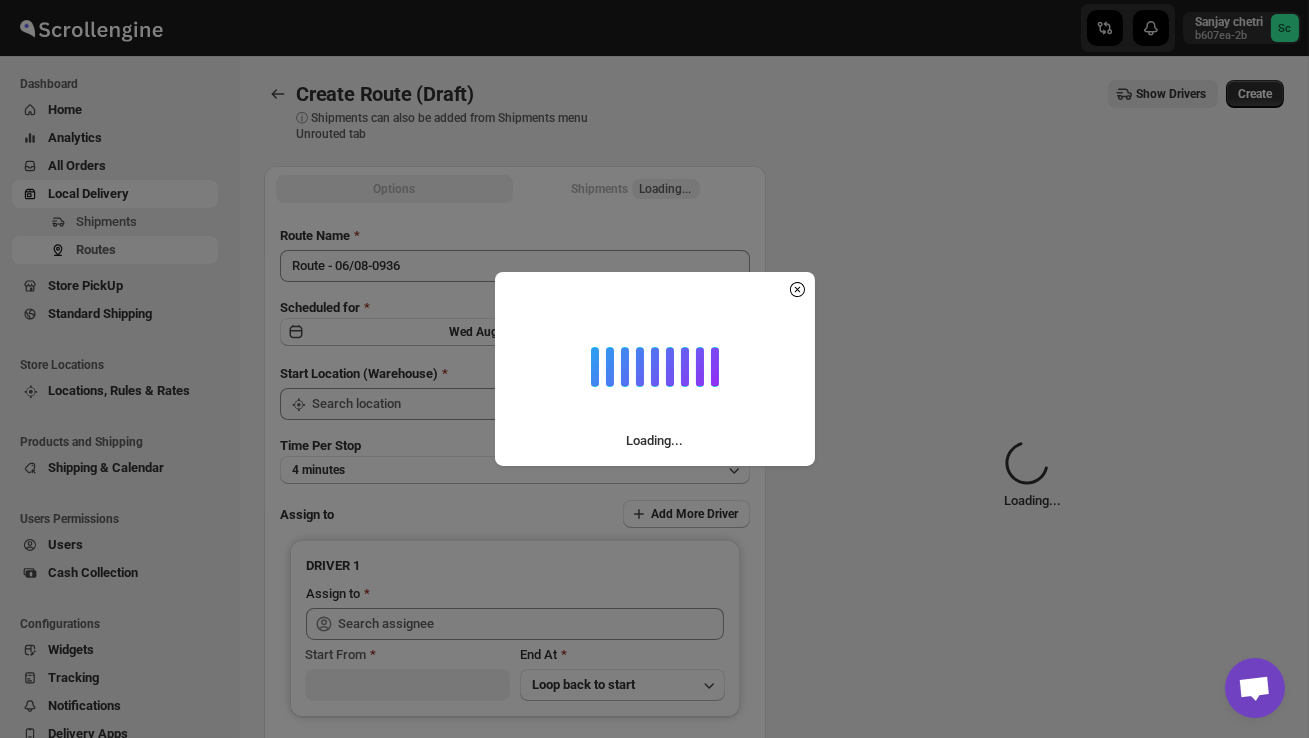 type on "DS02 Bileshivale" 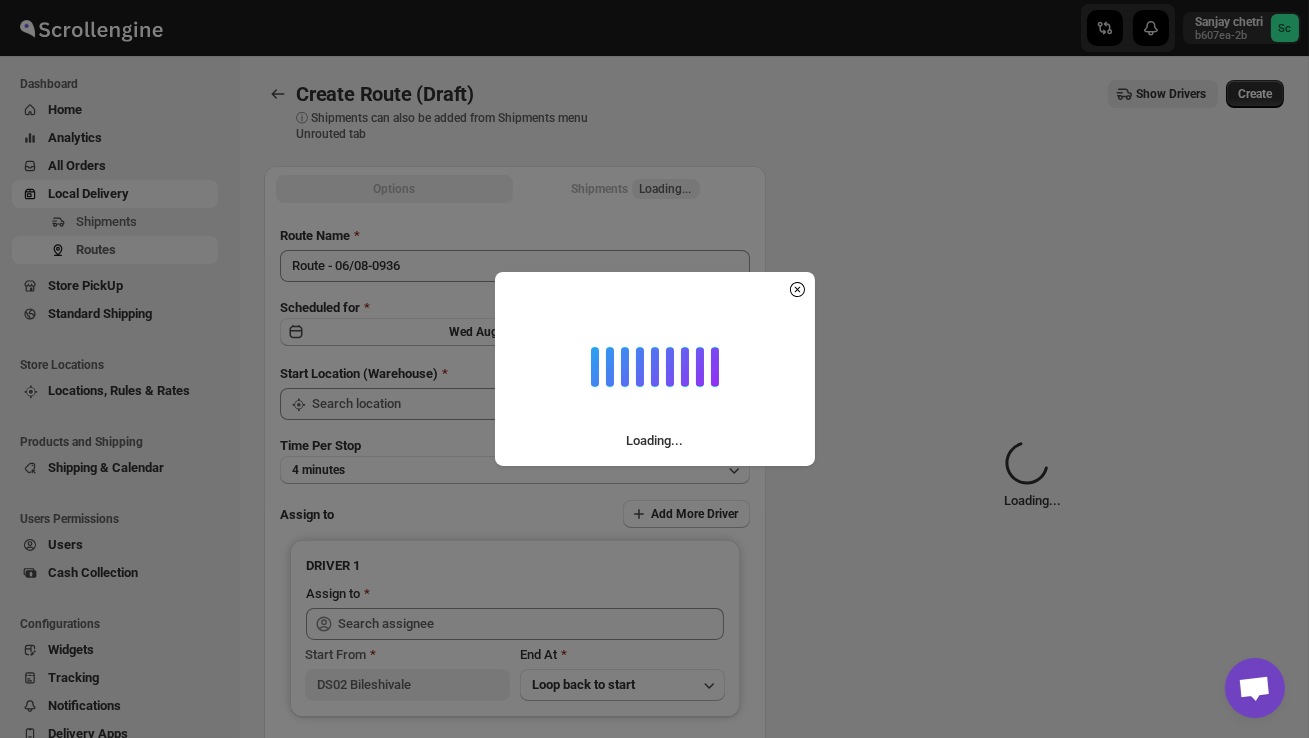 type on "DS02 Bileshivale" 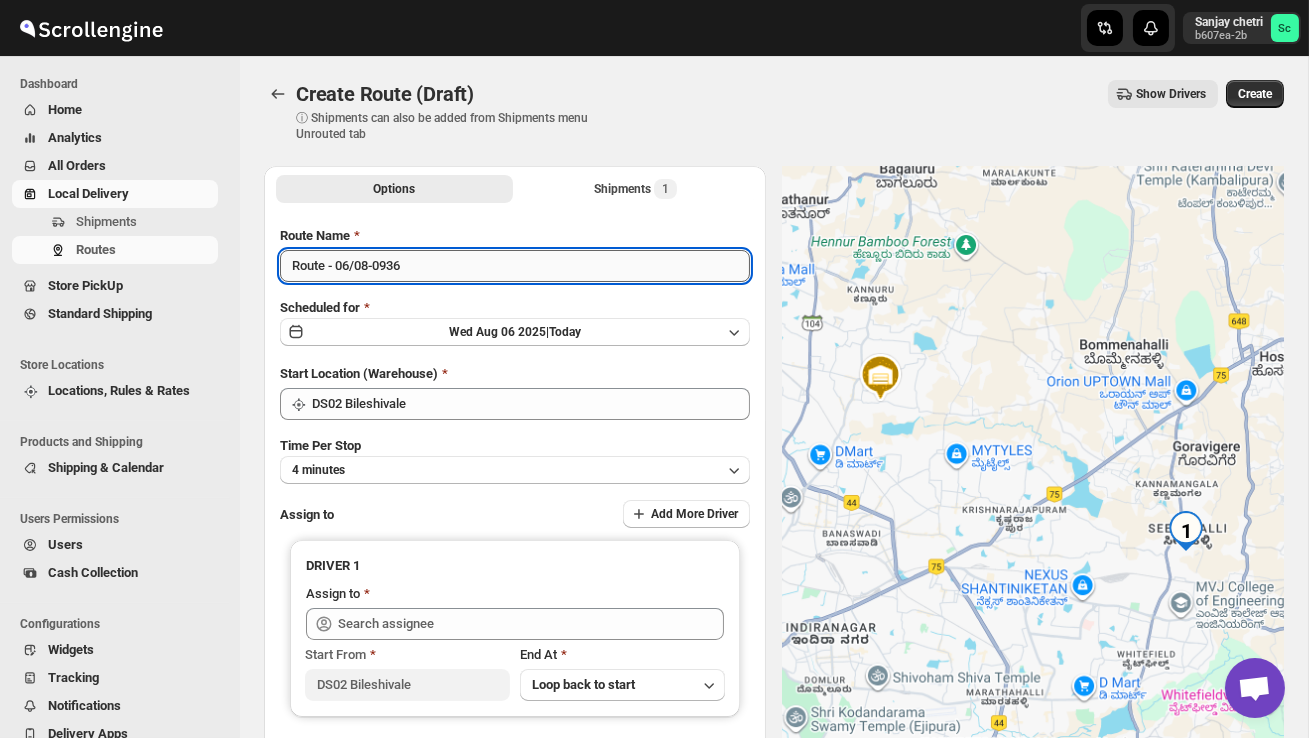 click on "Route - 06/08-0936" at bounding box center (515, 266) 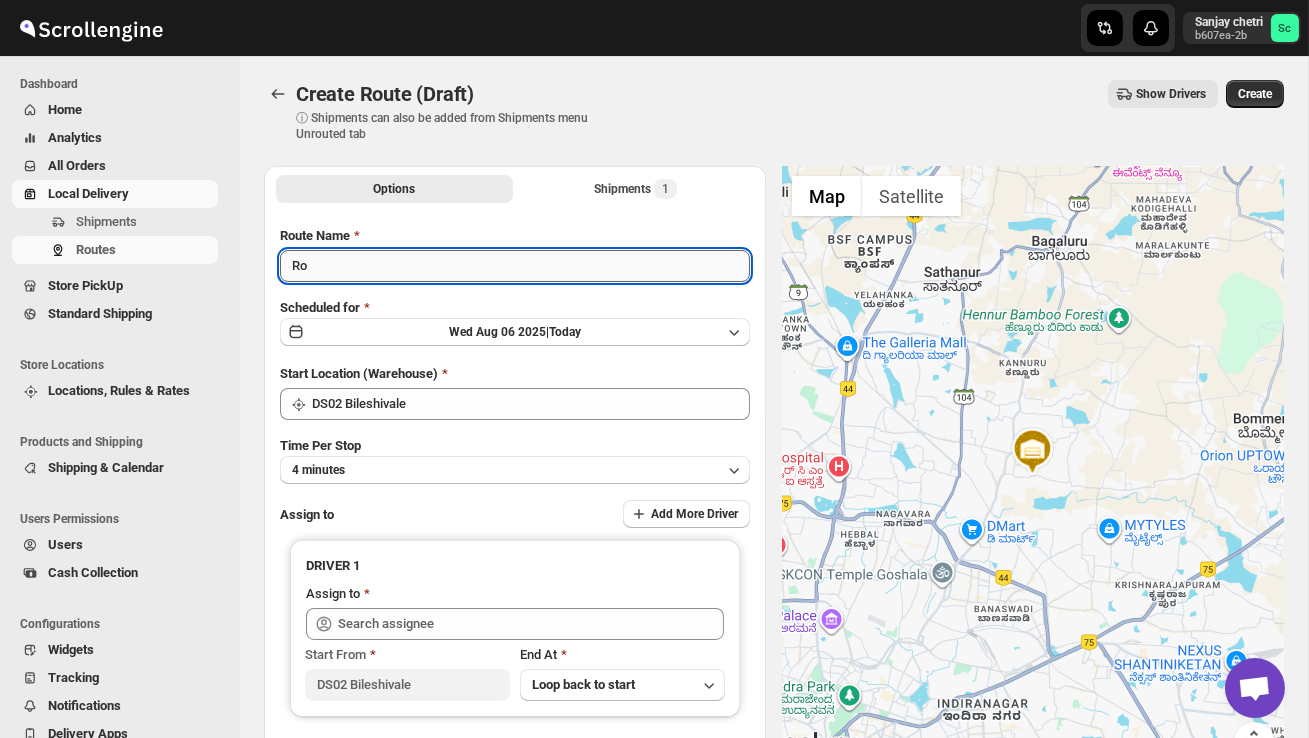 type on "R" 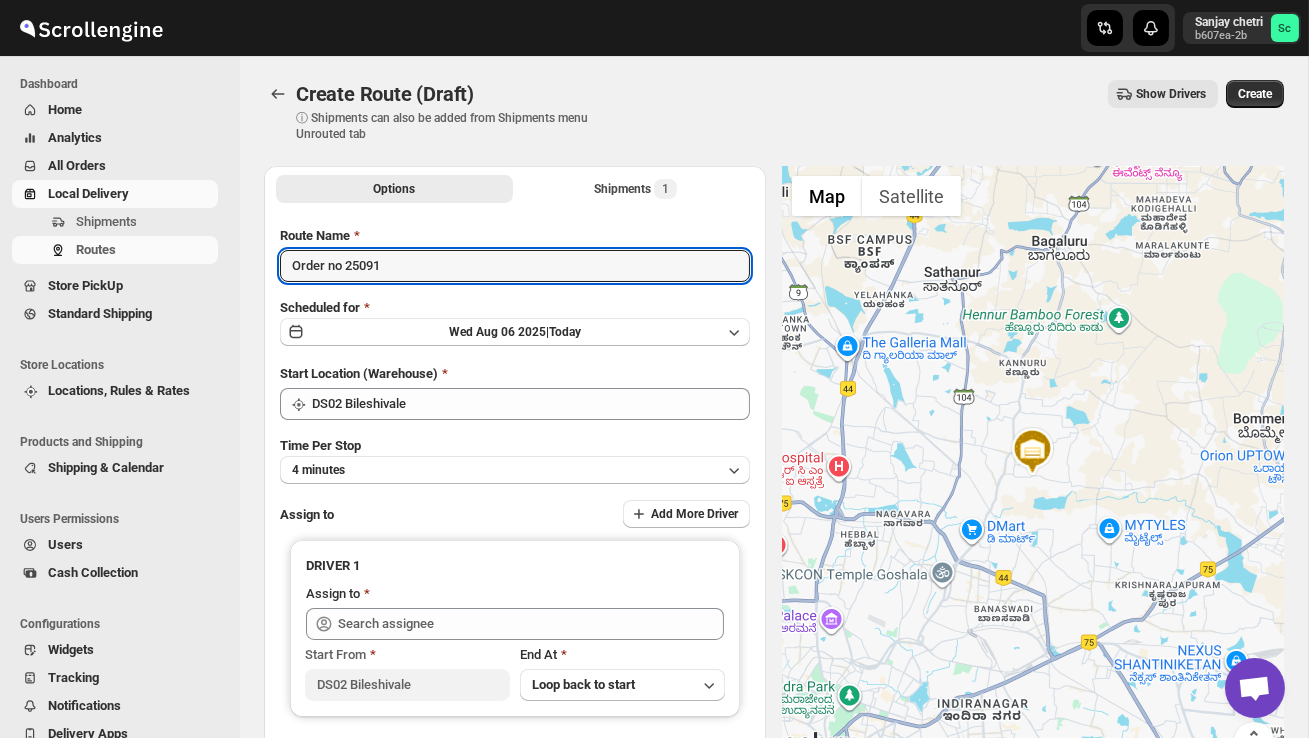 type on "Order no 25091" 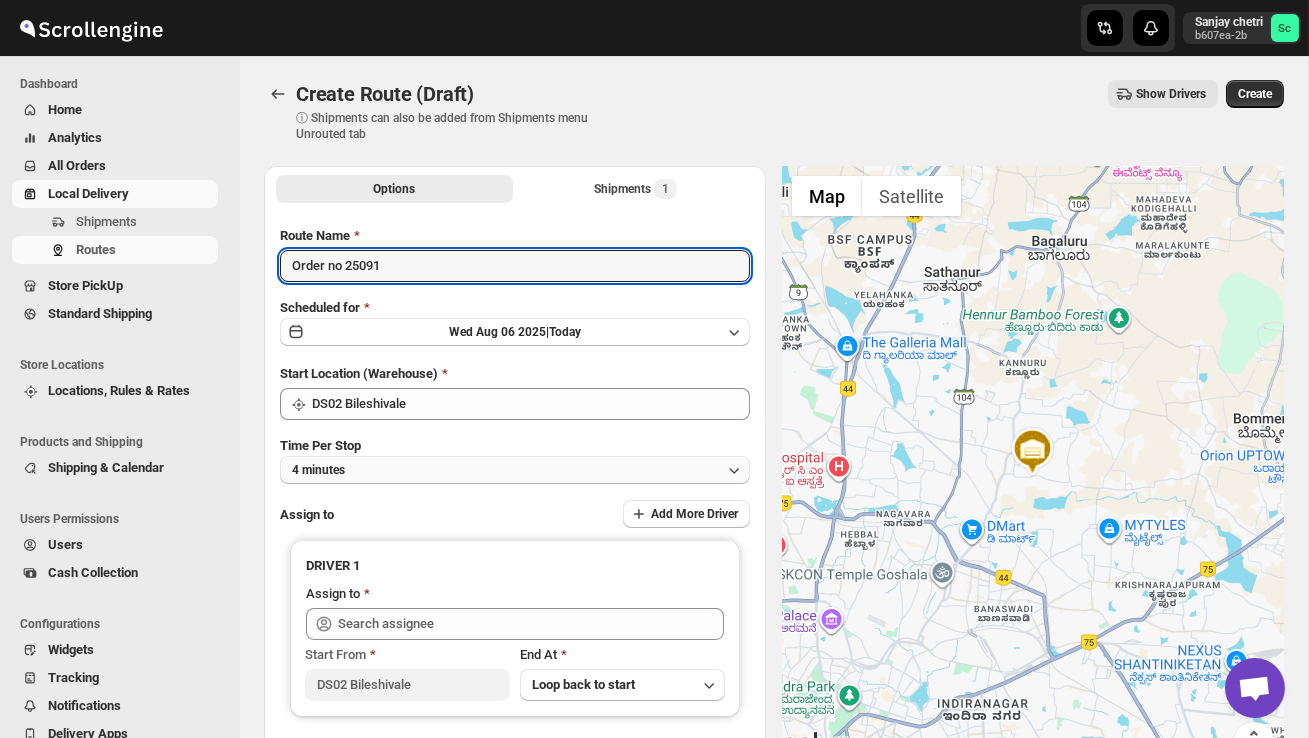 click on "4 minutes" at bounding box center (515, 470) 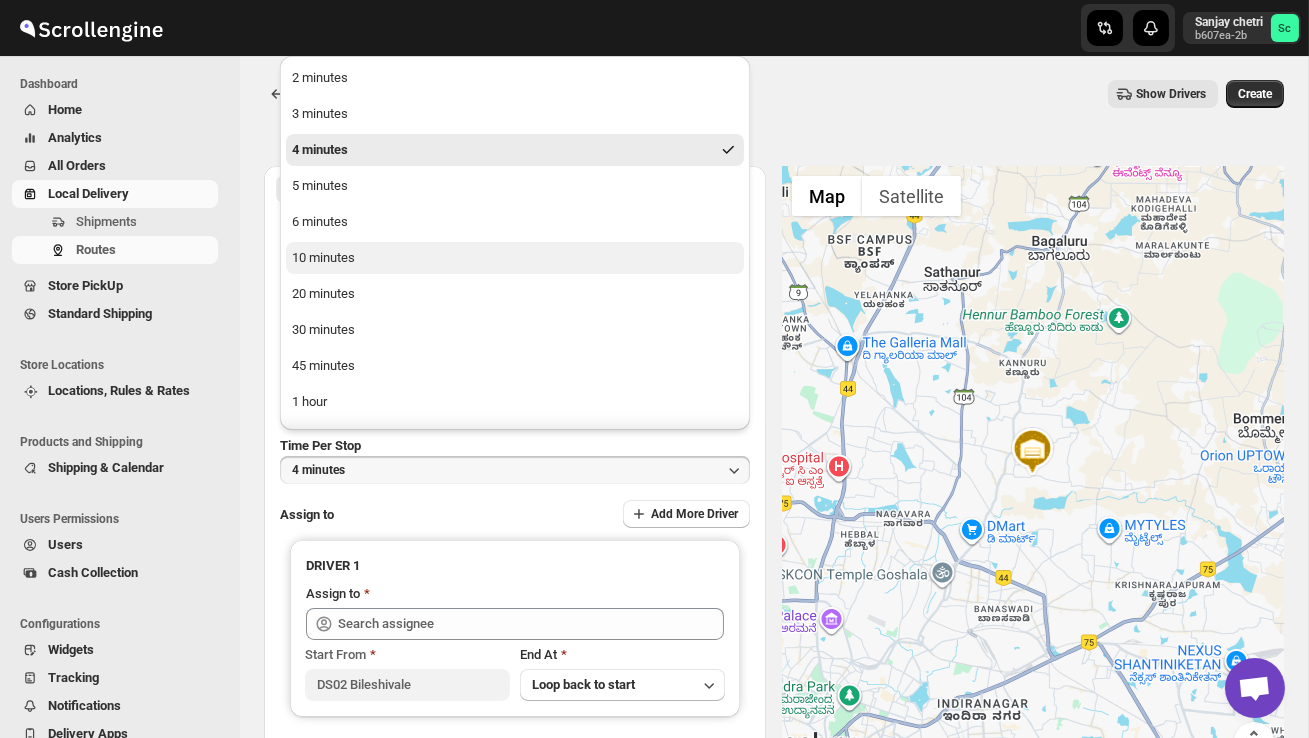 click on "10 minutes" at bounding box center (515, 258) 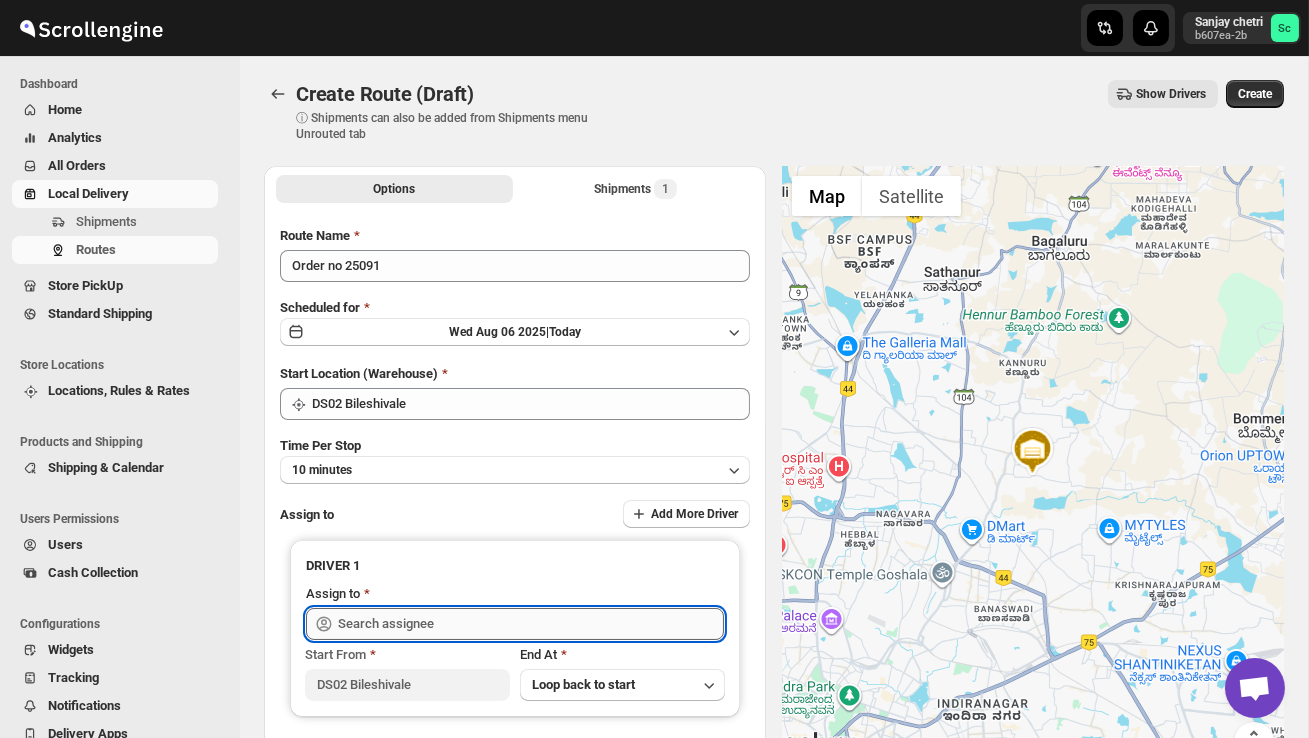 click at bounding box center (531, 624) 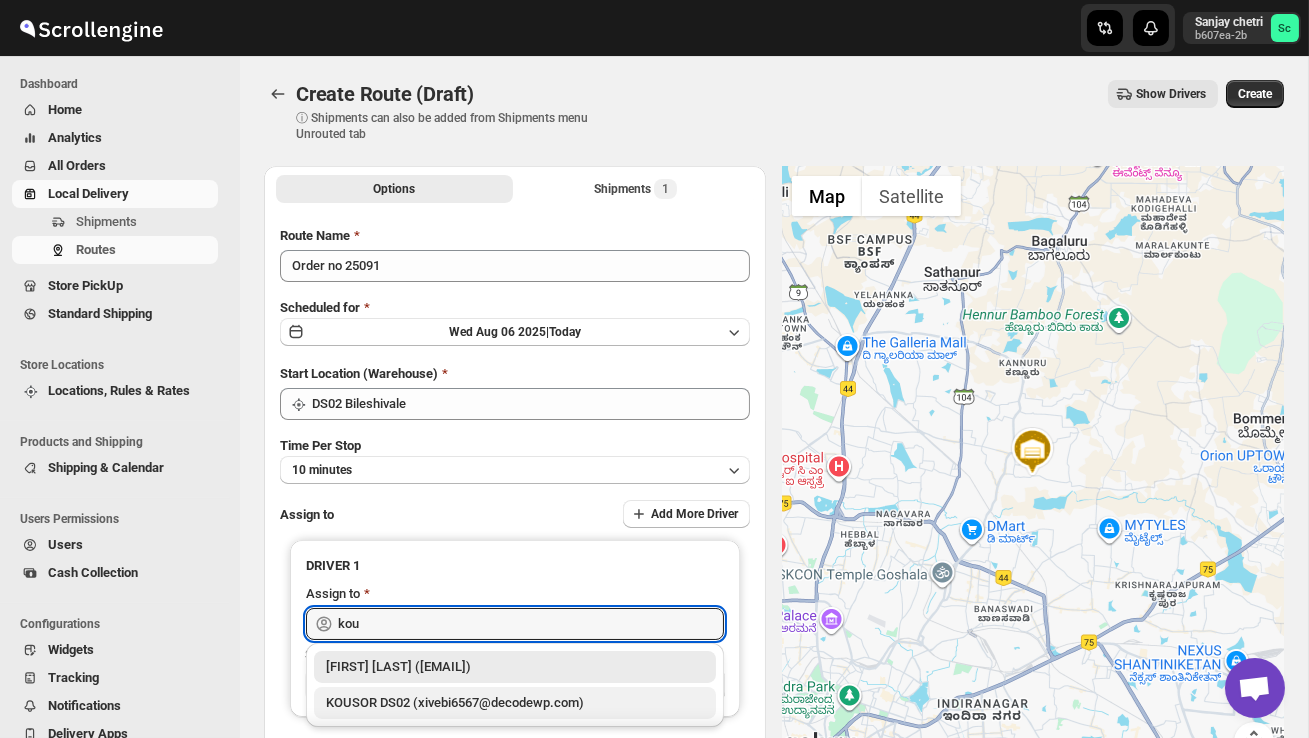 click on "KOUSOR DS02 (xivebi6567@decodewp.com)" at bounding box center (515, 703) 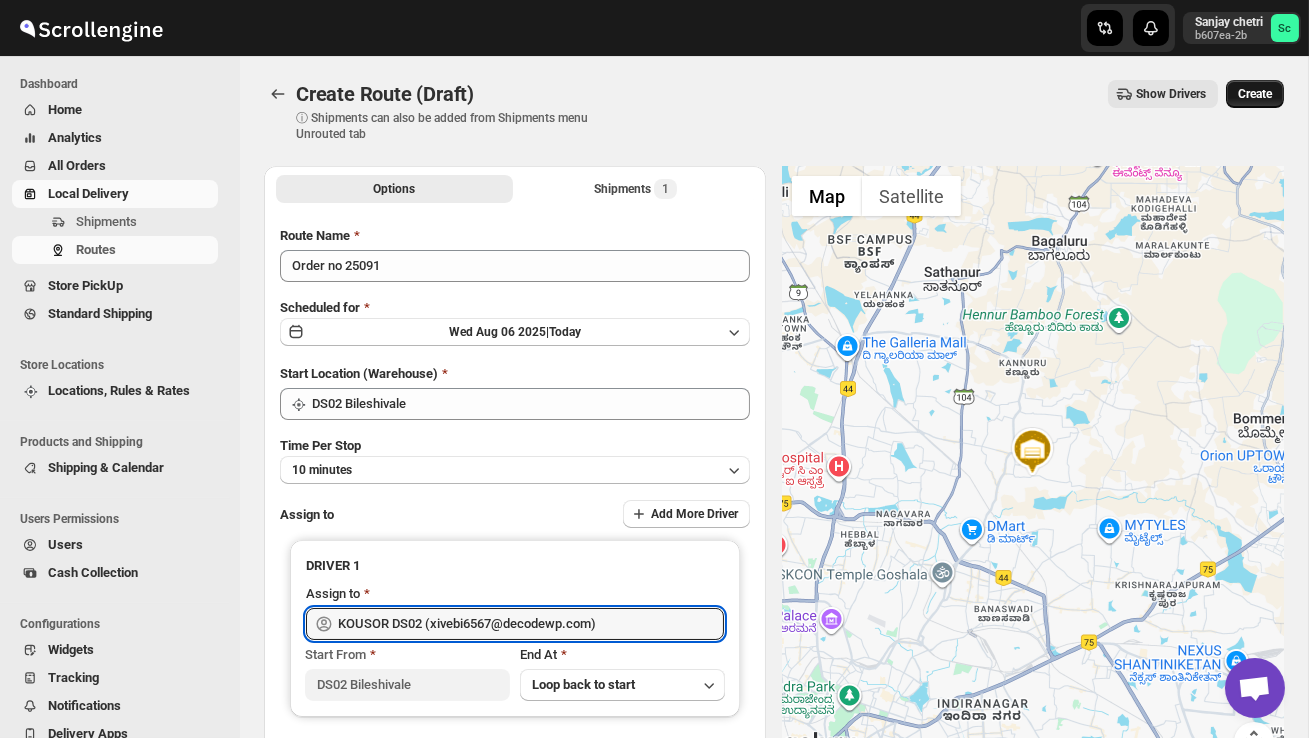 type on "KOUSOR DS02 (xivebi6567@decodewp.com)" 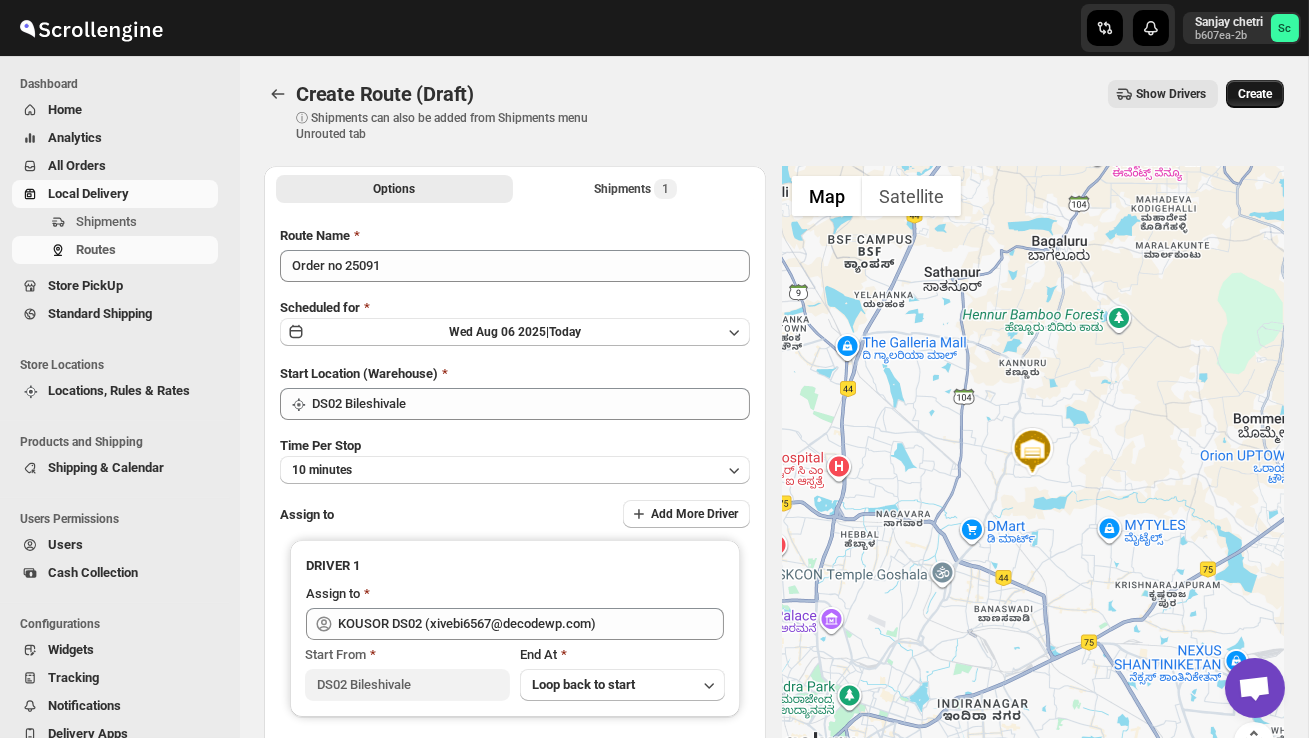 click on "Create" at bounding box center [1255, 94] 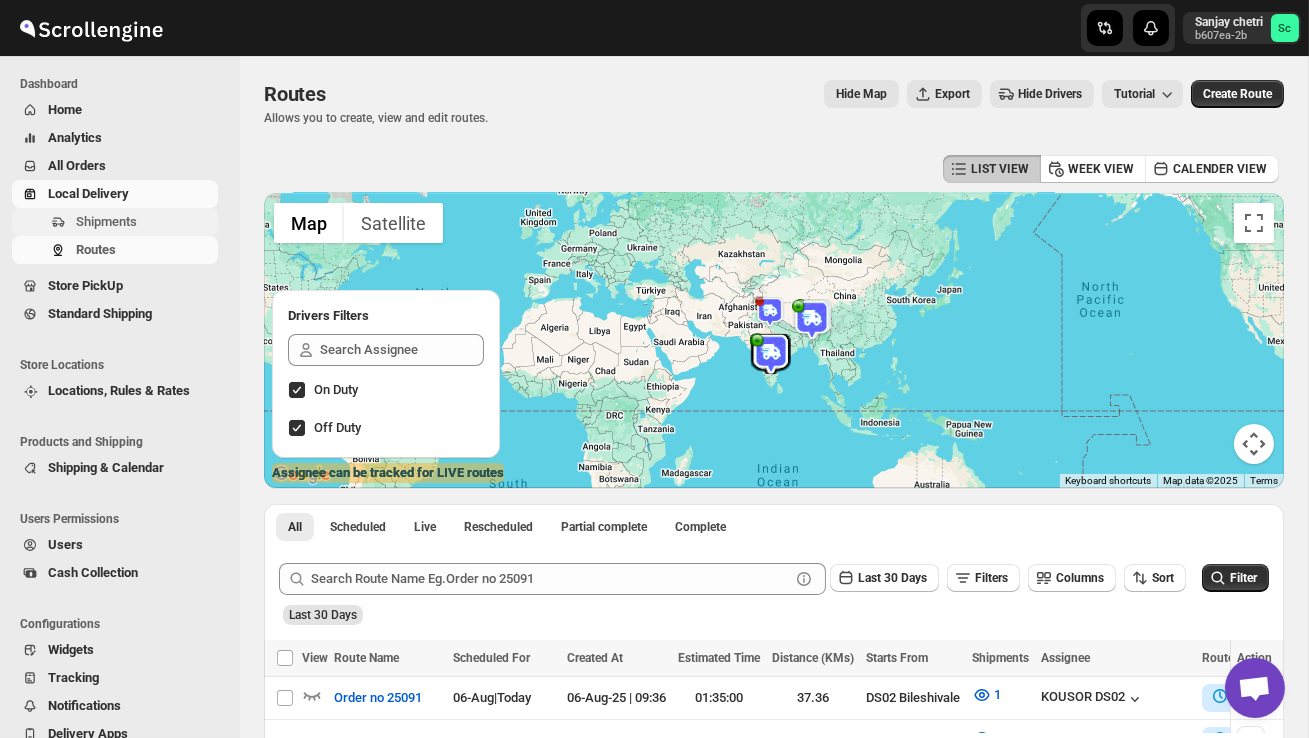 click on "Shipments" at bounding box center [115, 222] 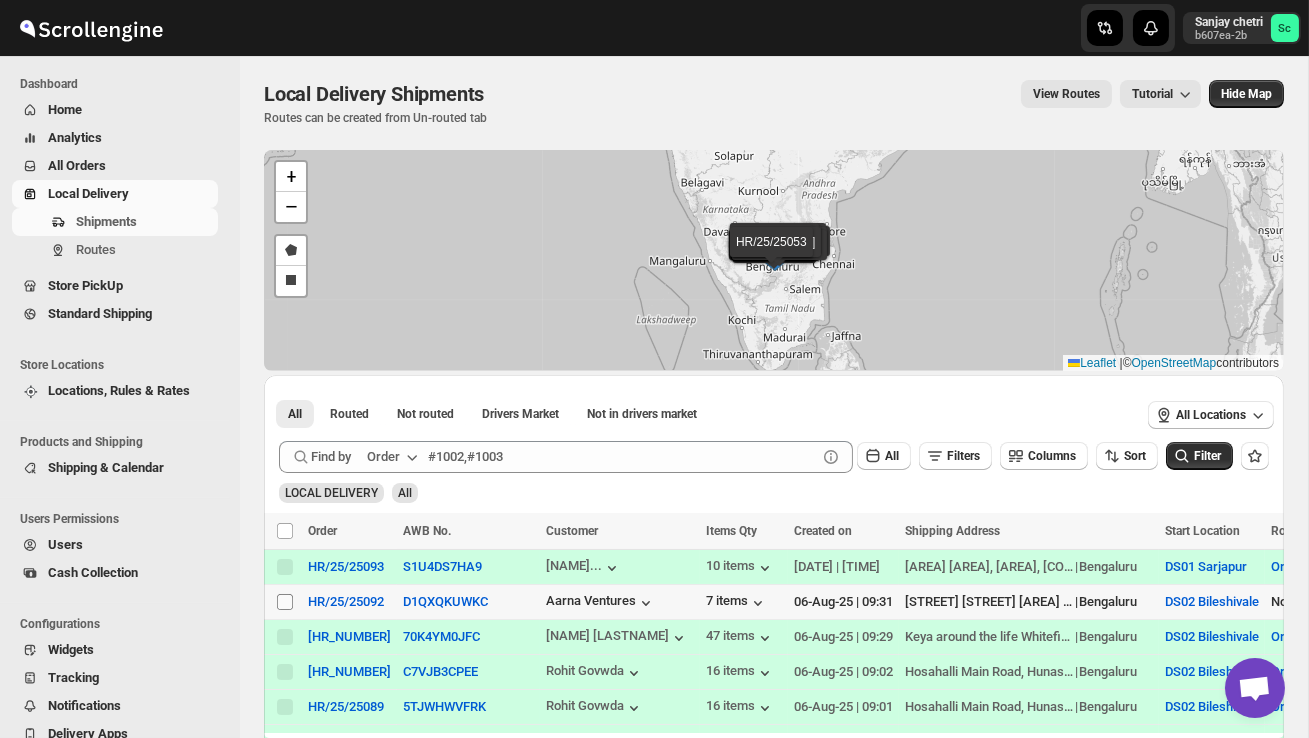 click on "Select shipment" at bounding box center [285, 602] 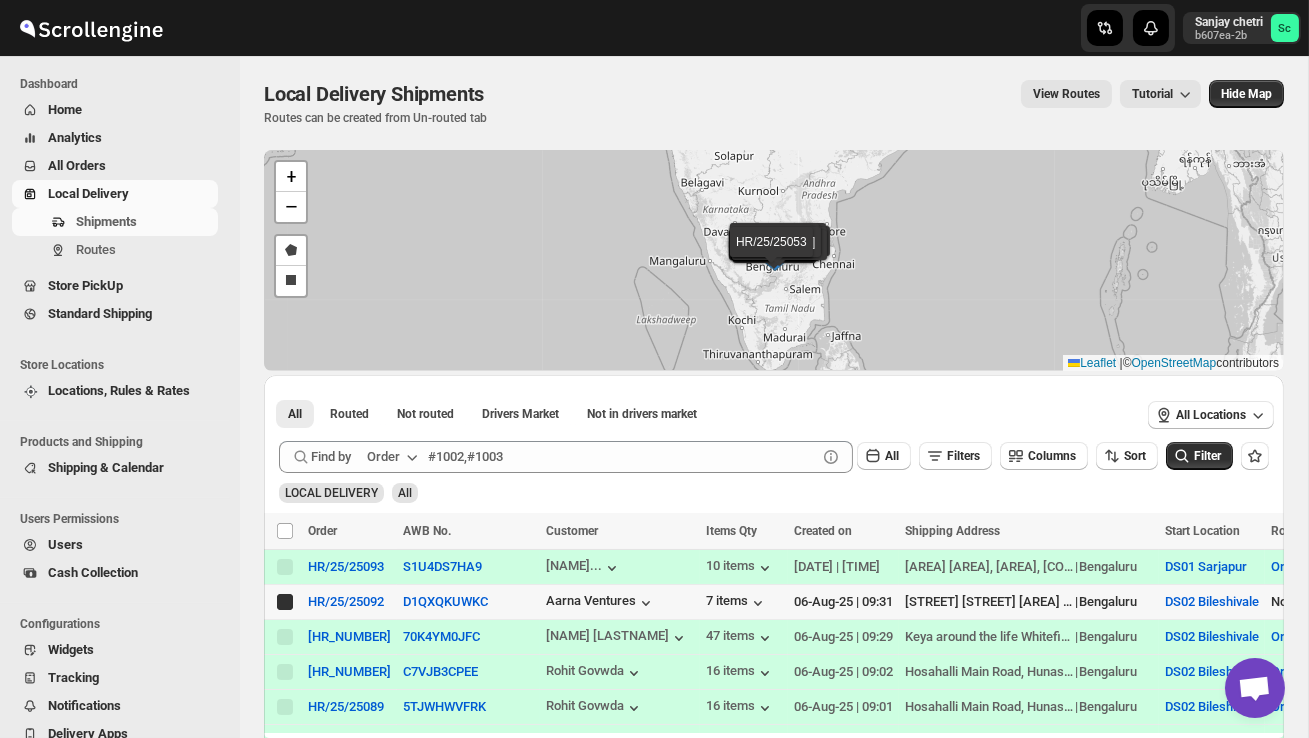 checkbox on "true" 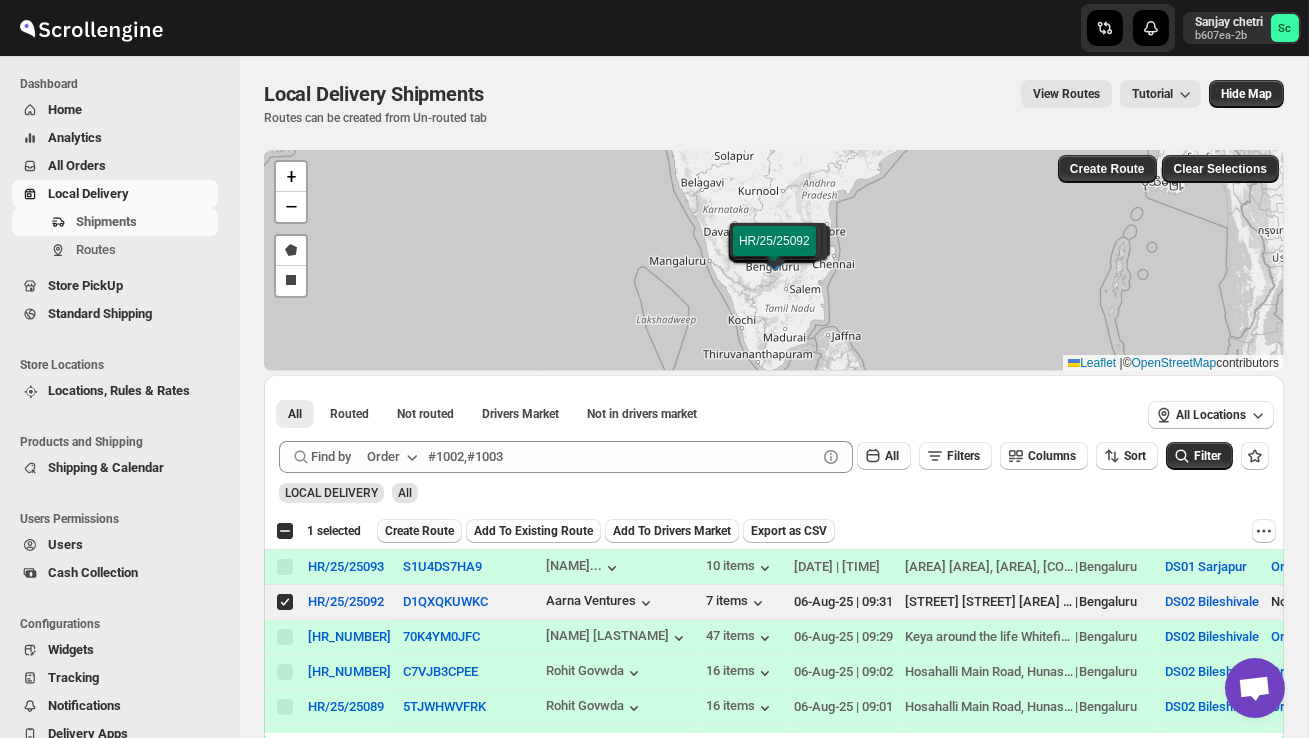 click on "Create Route" at bounding box center [419, 531] 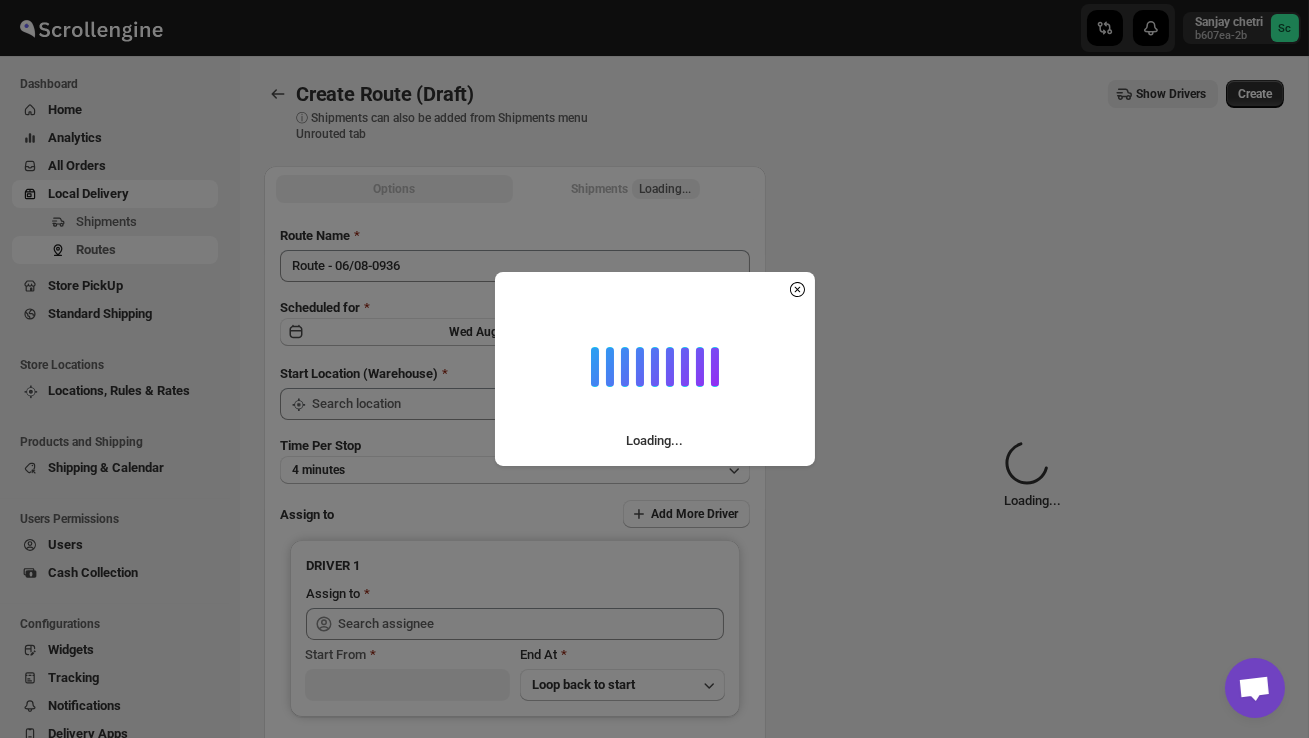 type on "DS02 Bileshivale" 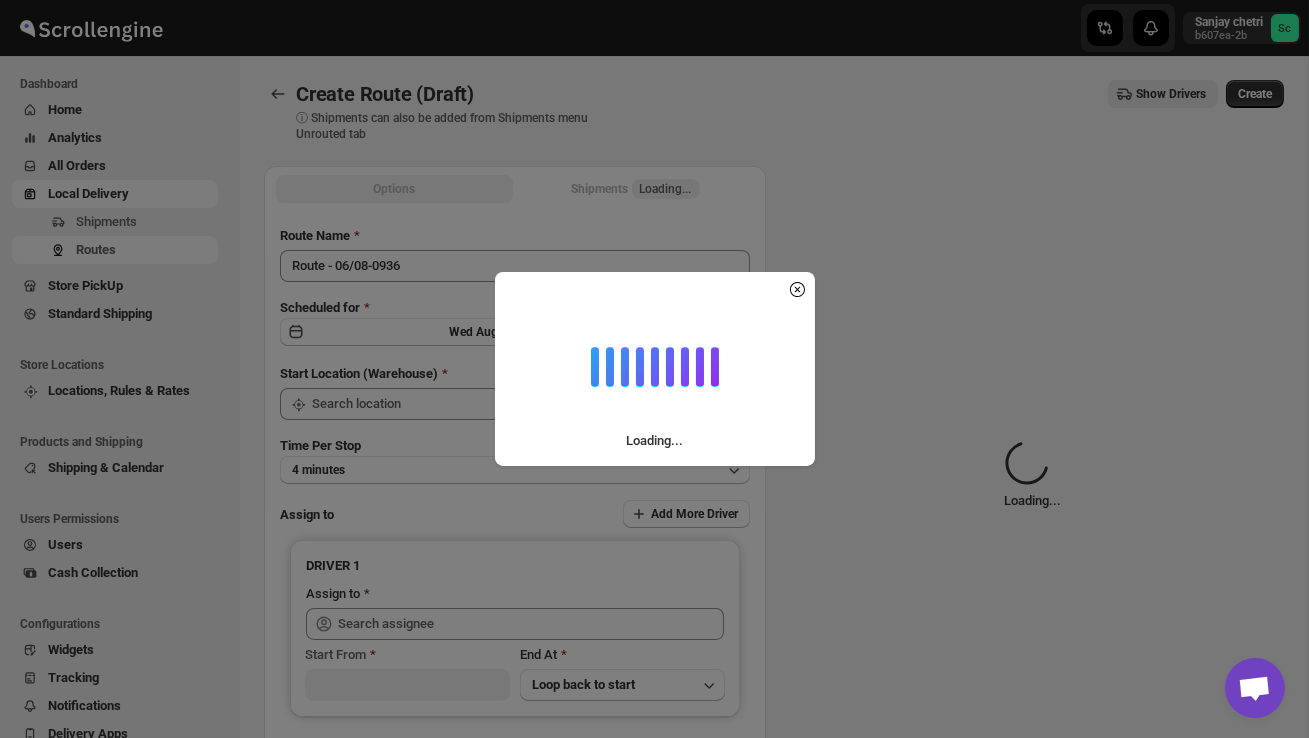 type on "DS02 Bileshivale" 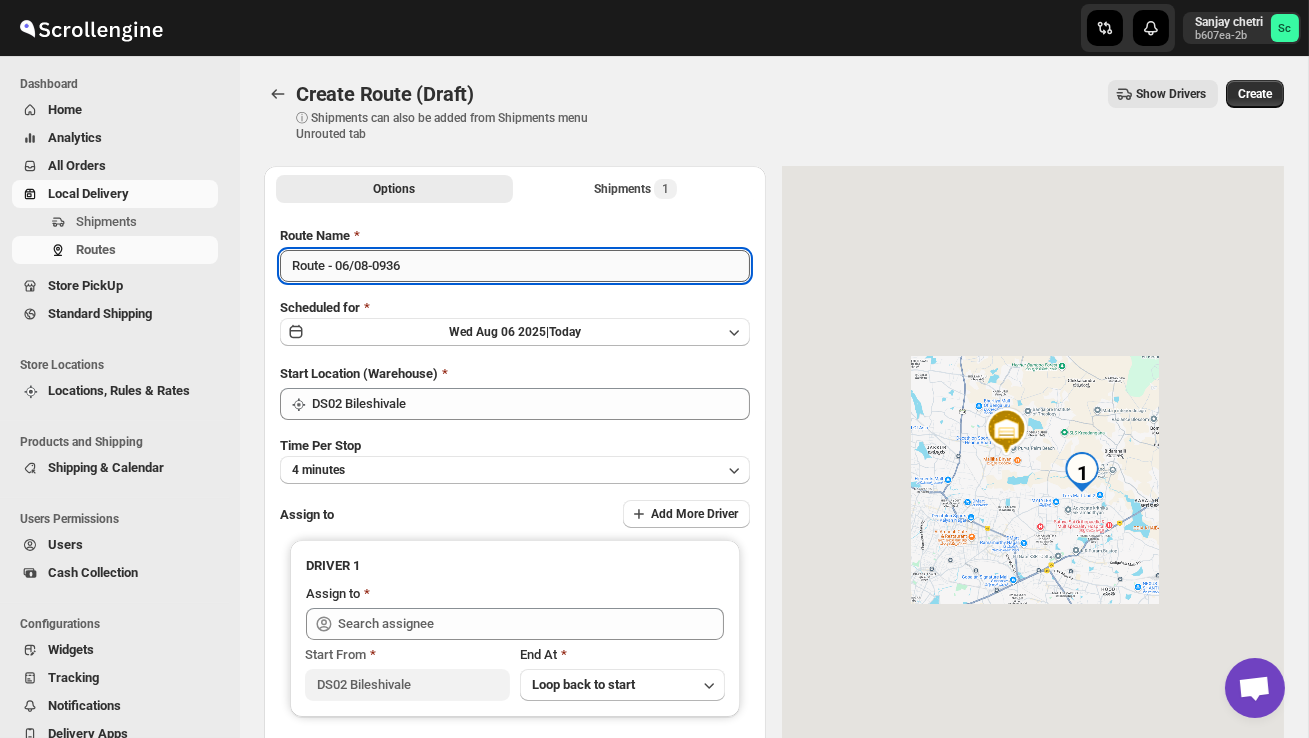 click on "Route - 06/08-0936" at bounding box center [515, 266] 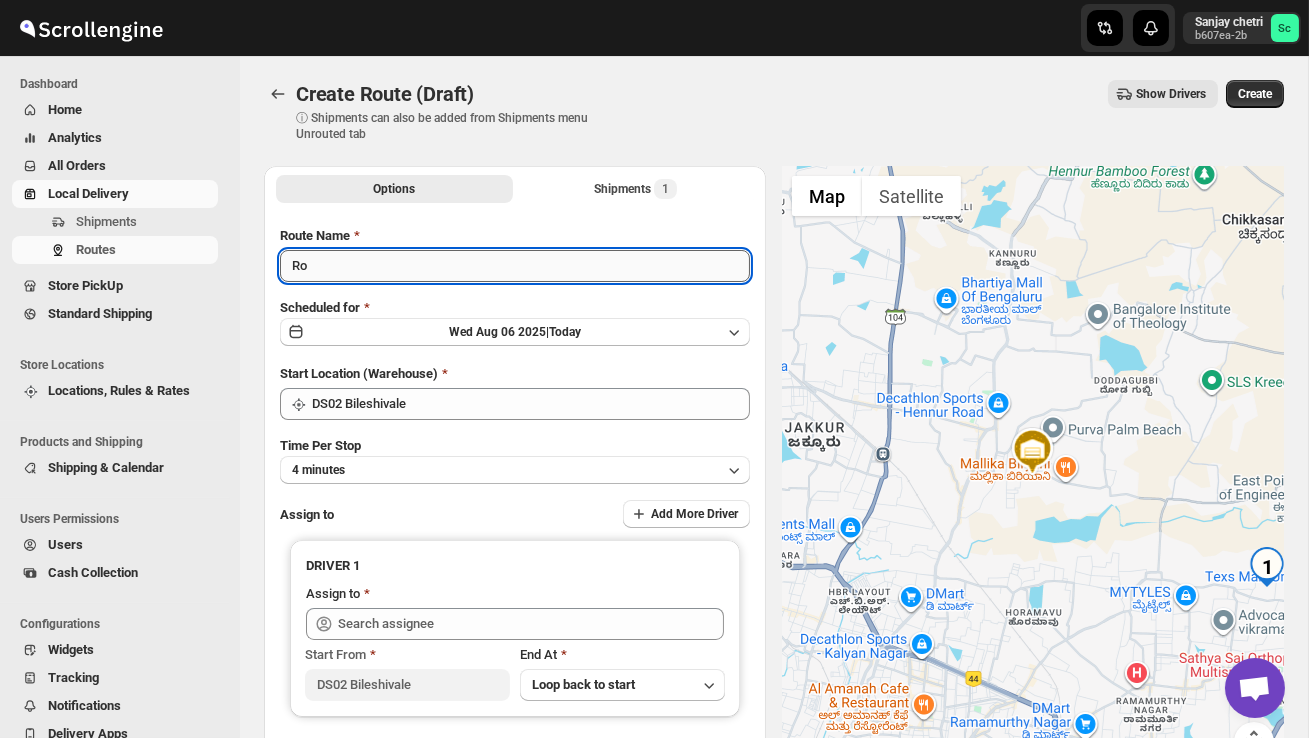 type on "R" 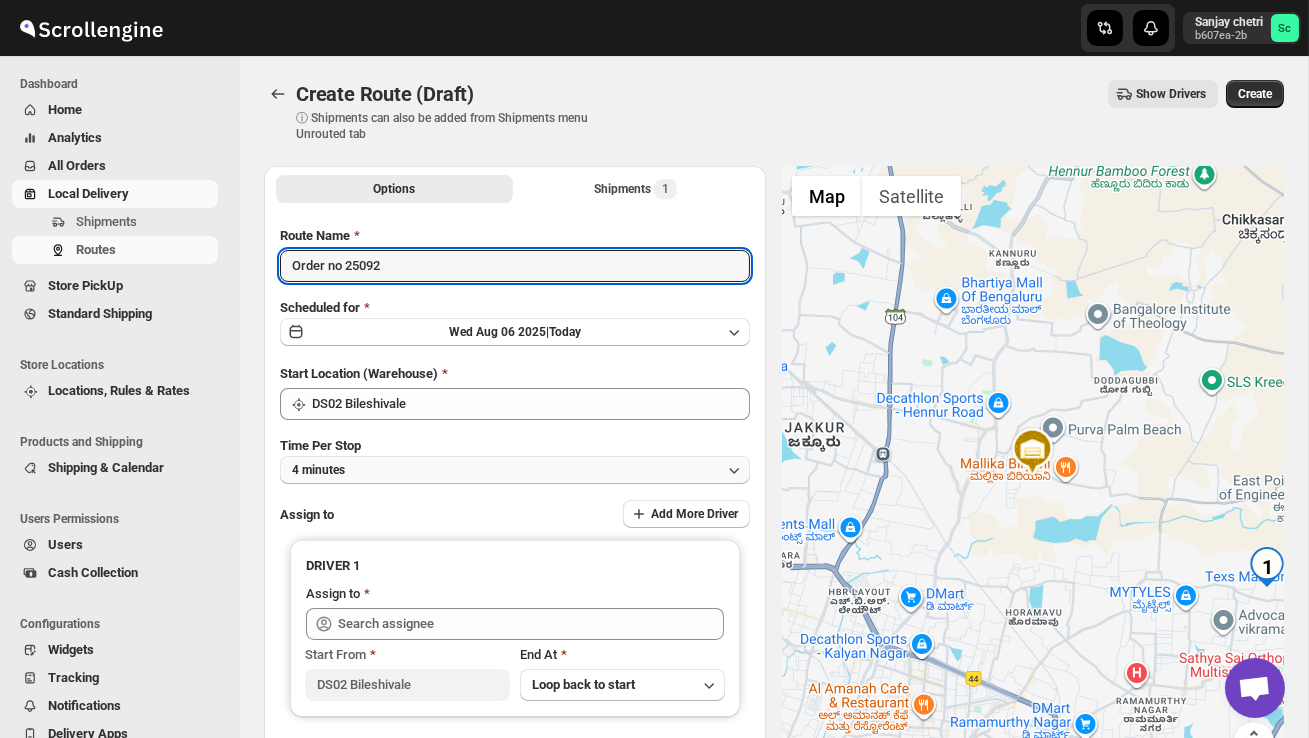 type on "Order no 25092" 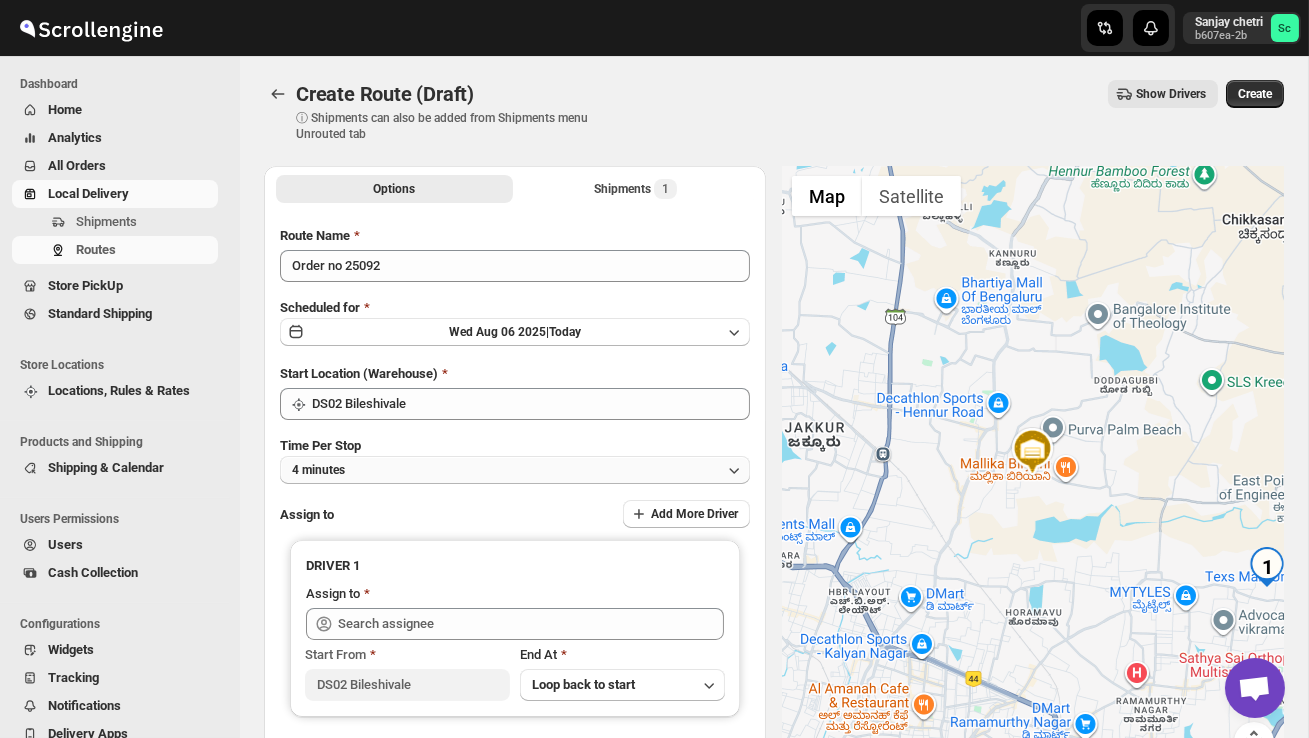 click on "4 minutes" at bounding box center (515, 470) 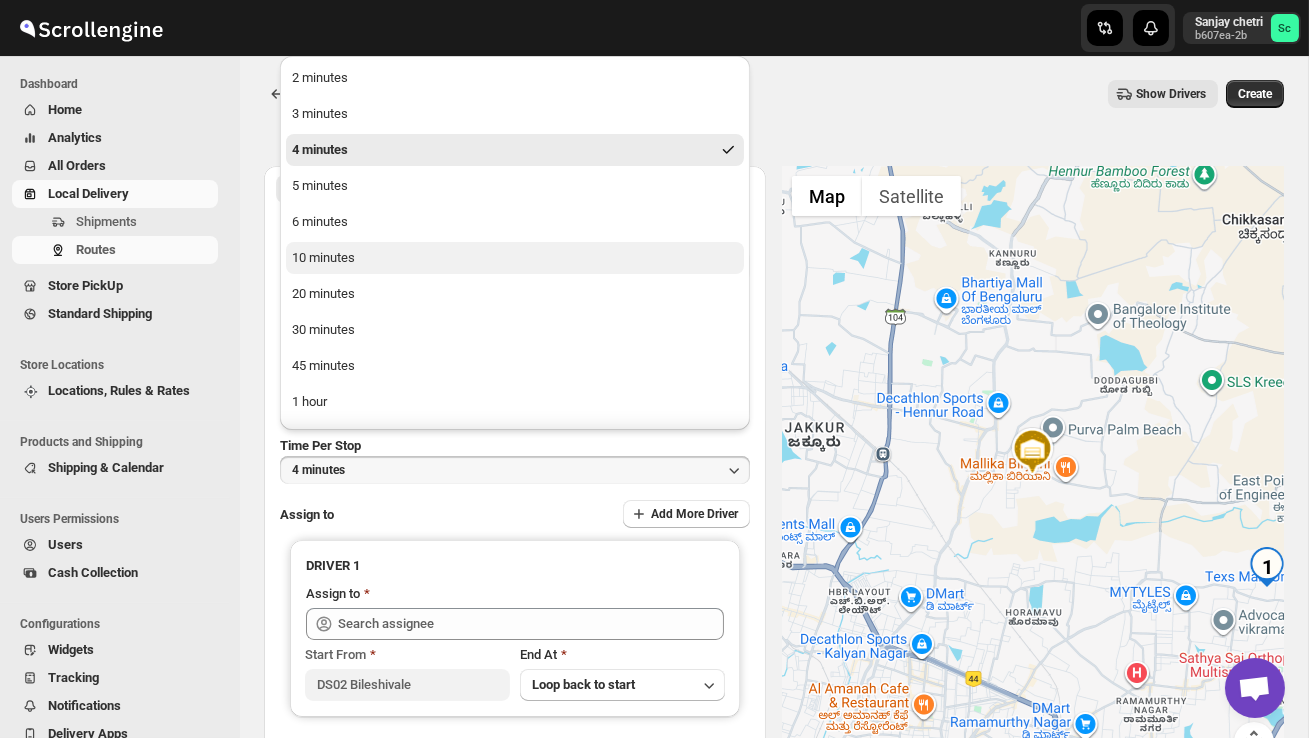 click on "10 minutes" at bounding box center [515, 258] 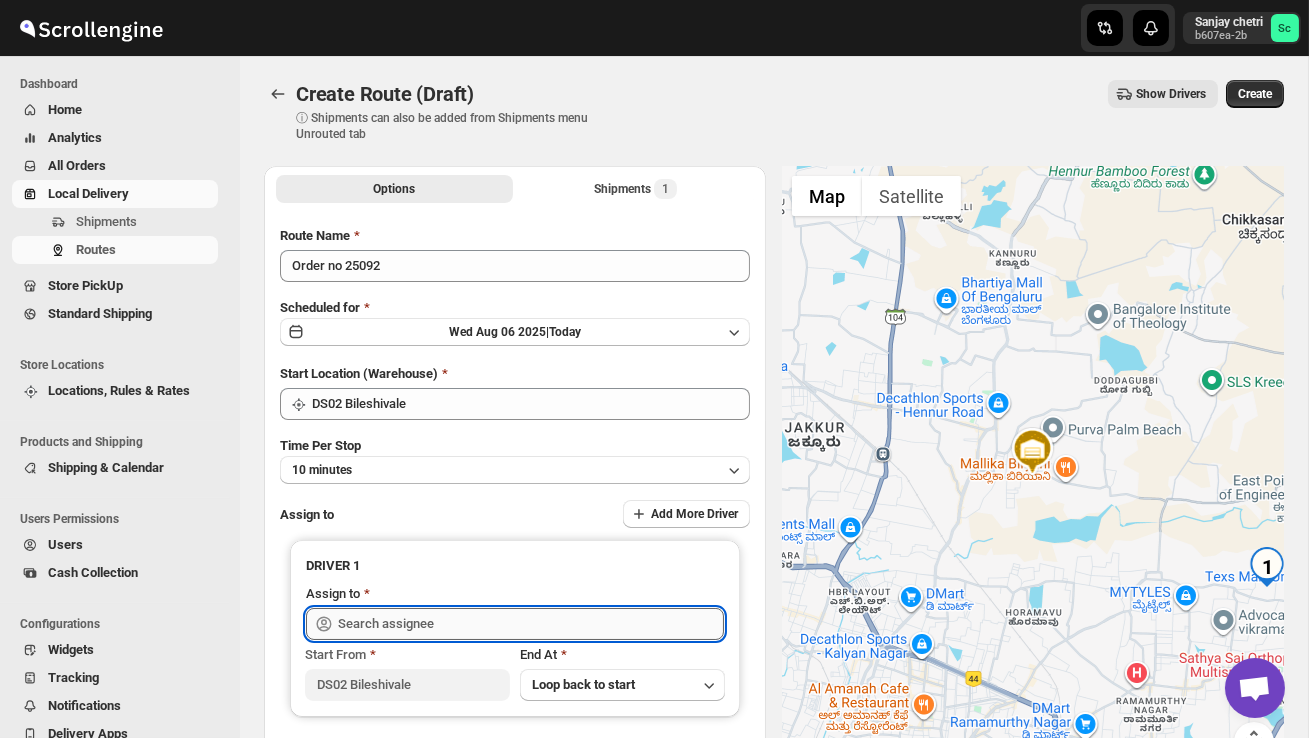 click at bounding box center (531, 624) 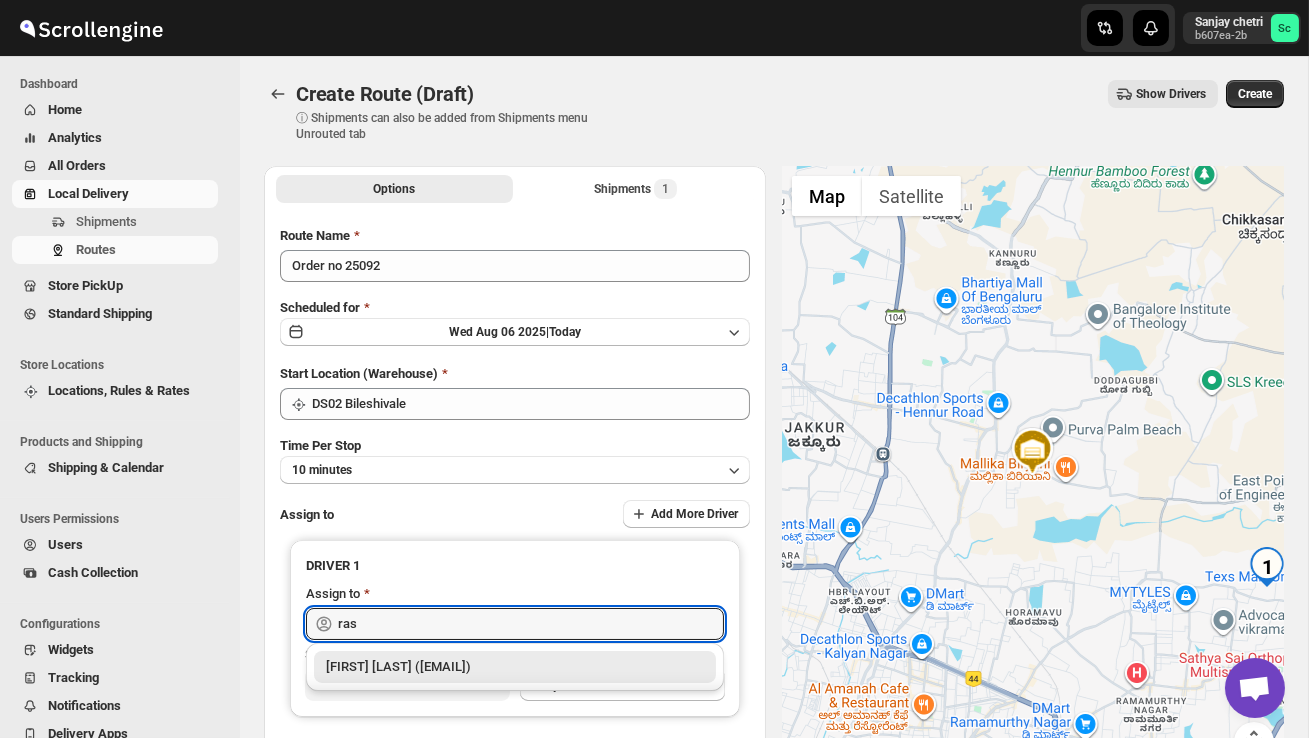 click on "[FIRST] [LAST] ([EMAIL])" at bounding box center [515, 667] 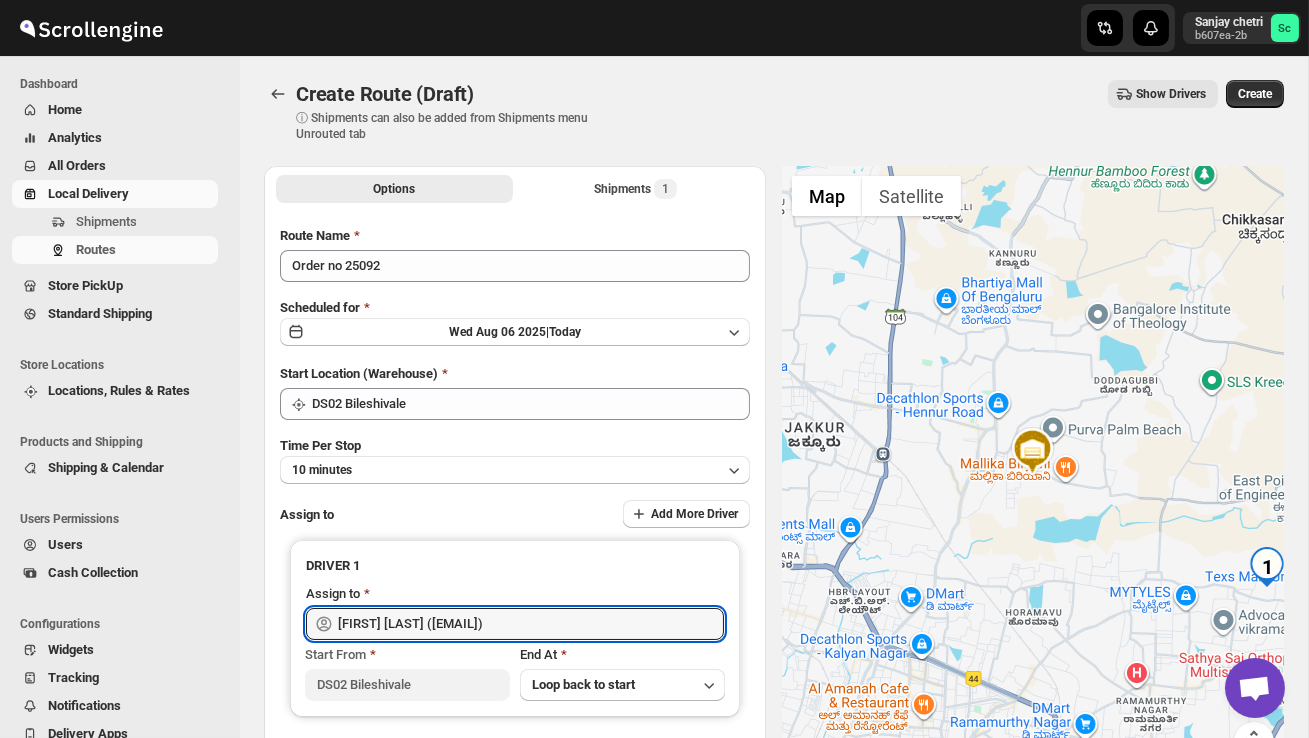 type on "[FIRST] [LAST] ([EMAIL])" 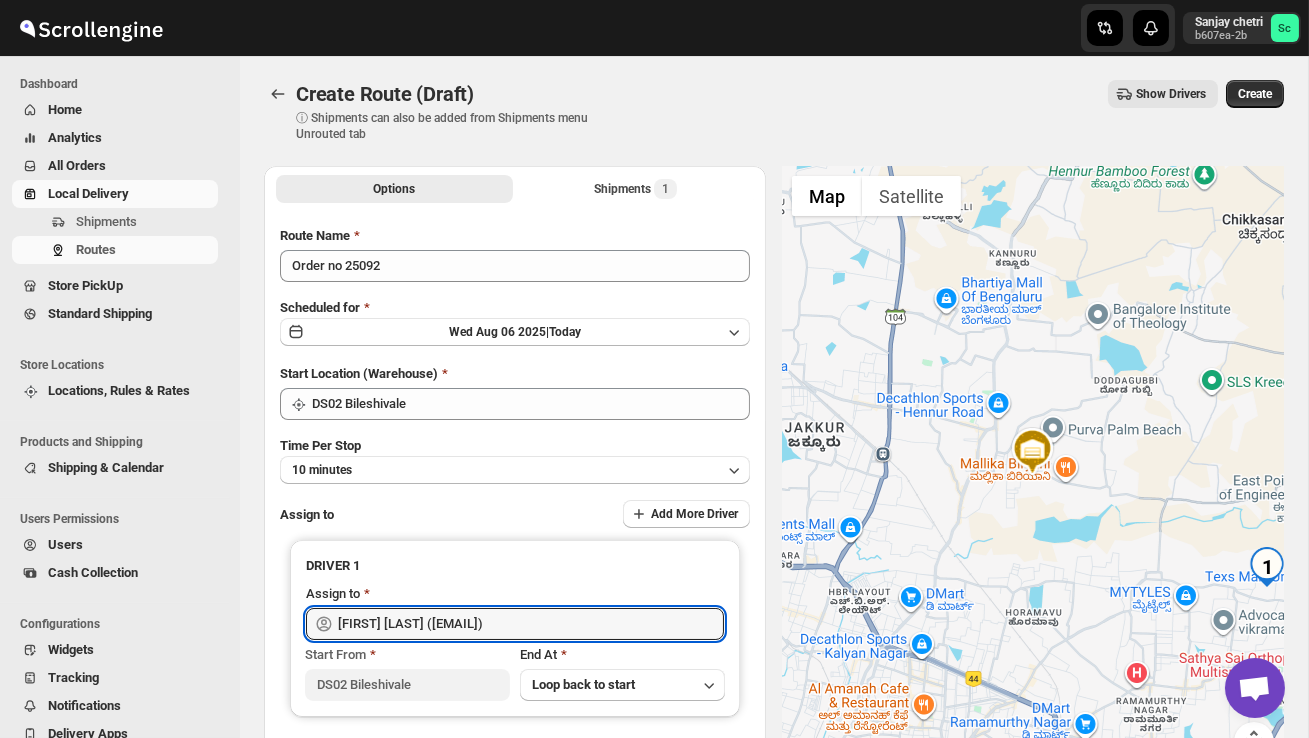 click on "Create" at bounding box center [1255, 94] 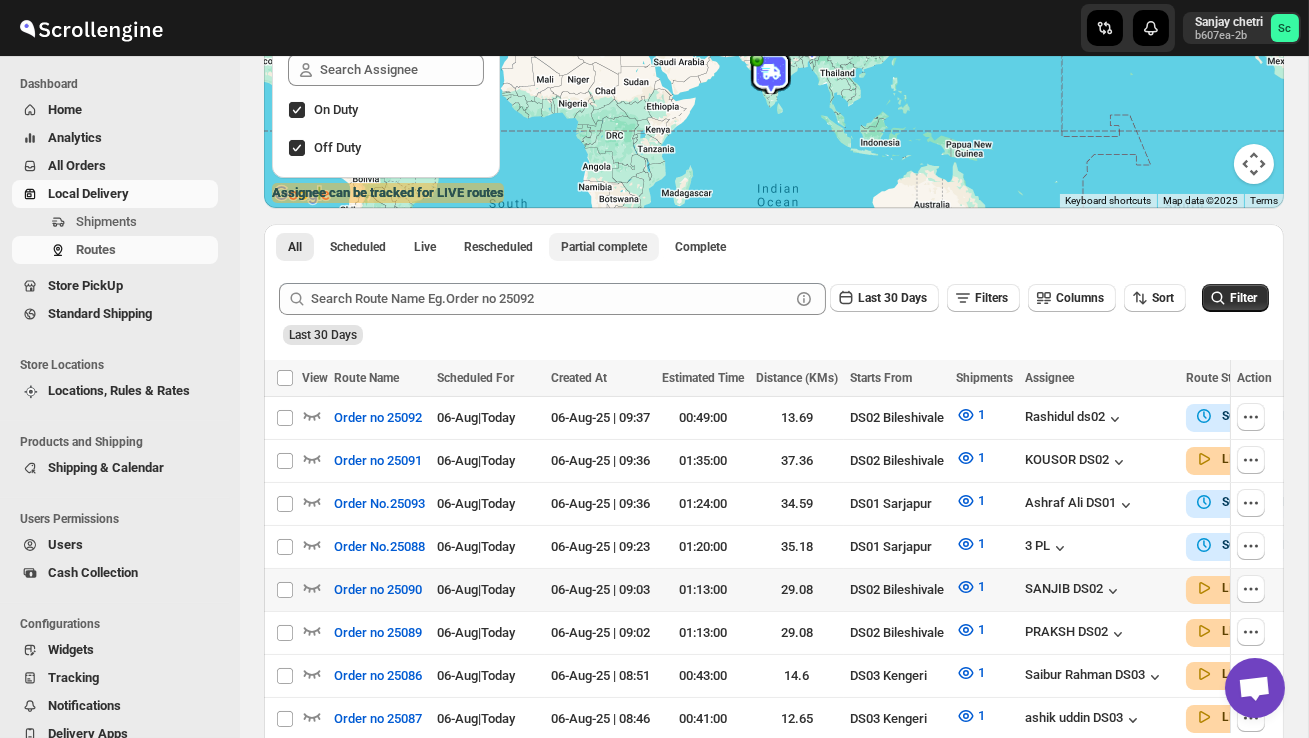 scroll, scrollTop: 372, scrollLeft: 0, axis: vertical 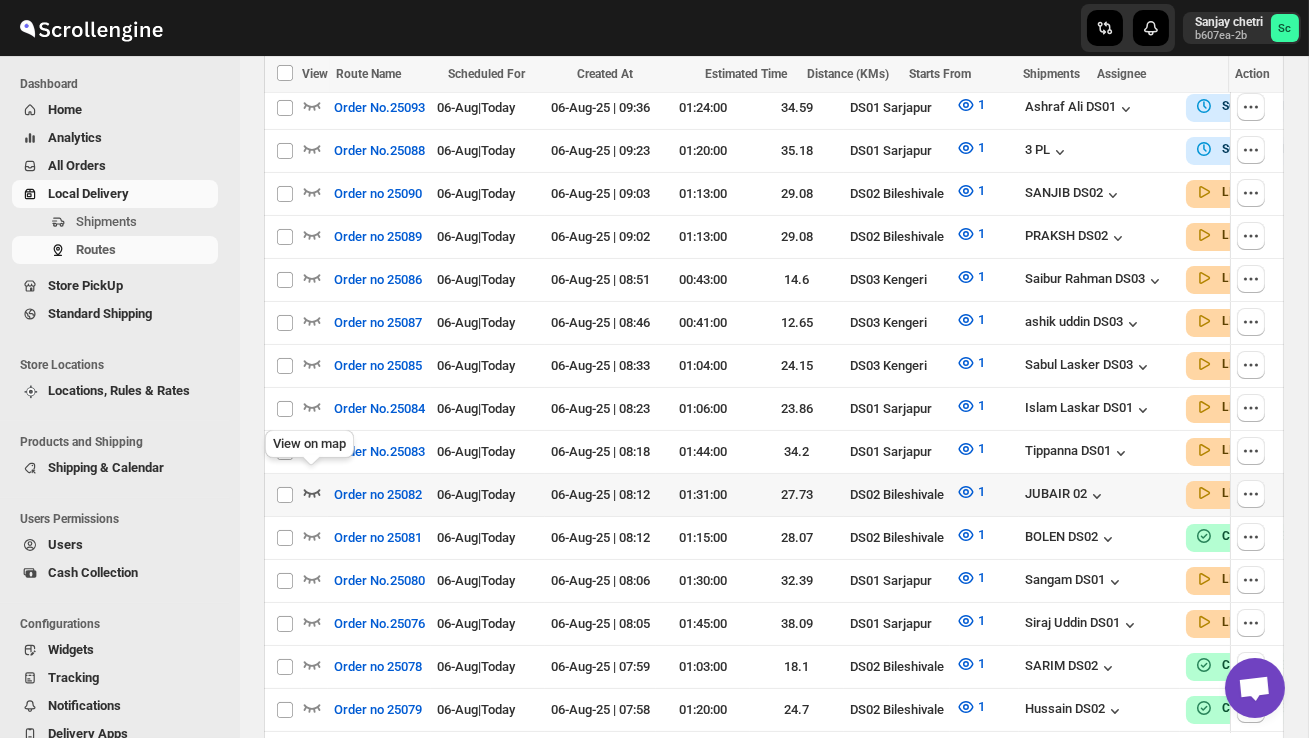 click 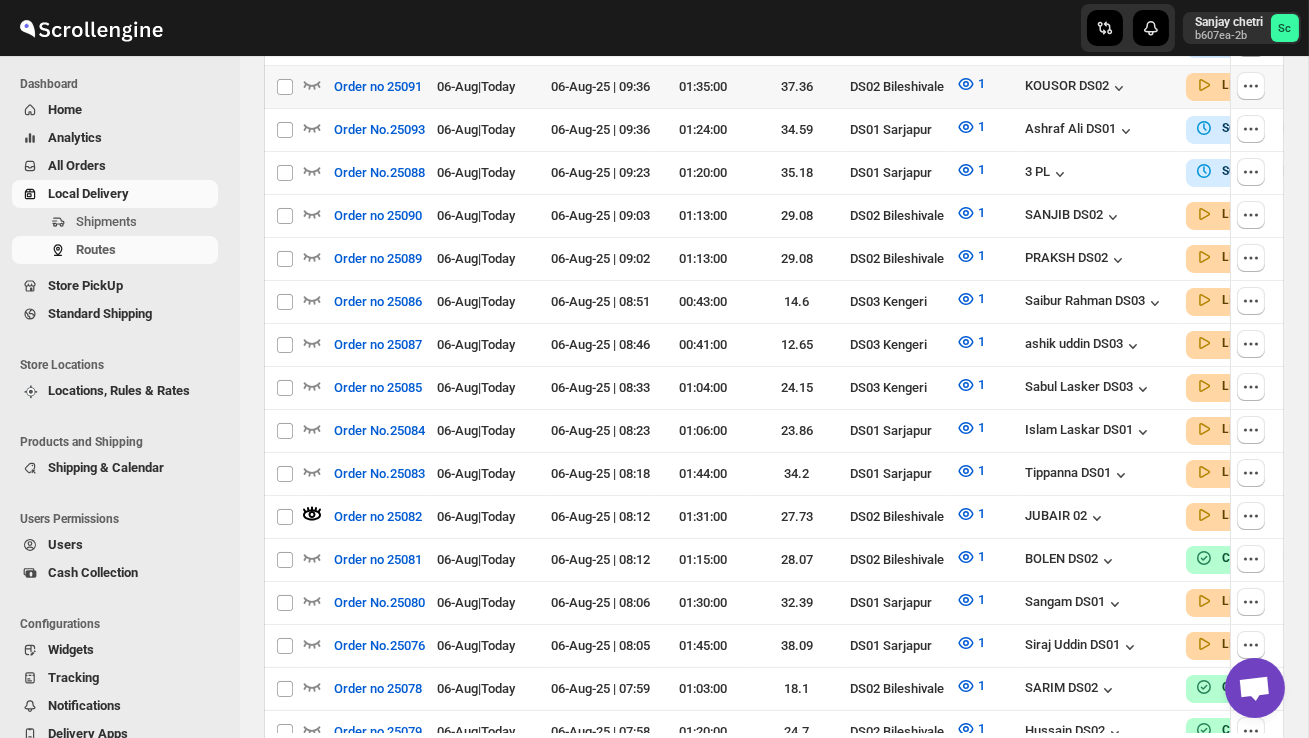 scroll, scrollTop: 0, scrollLeft: 0, axis: both 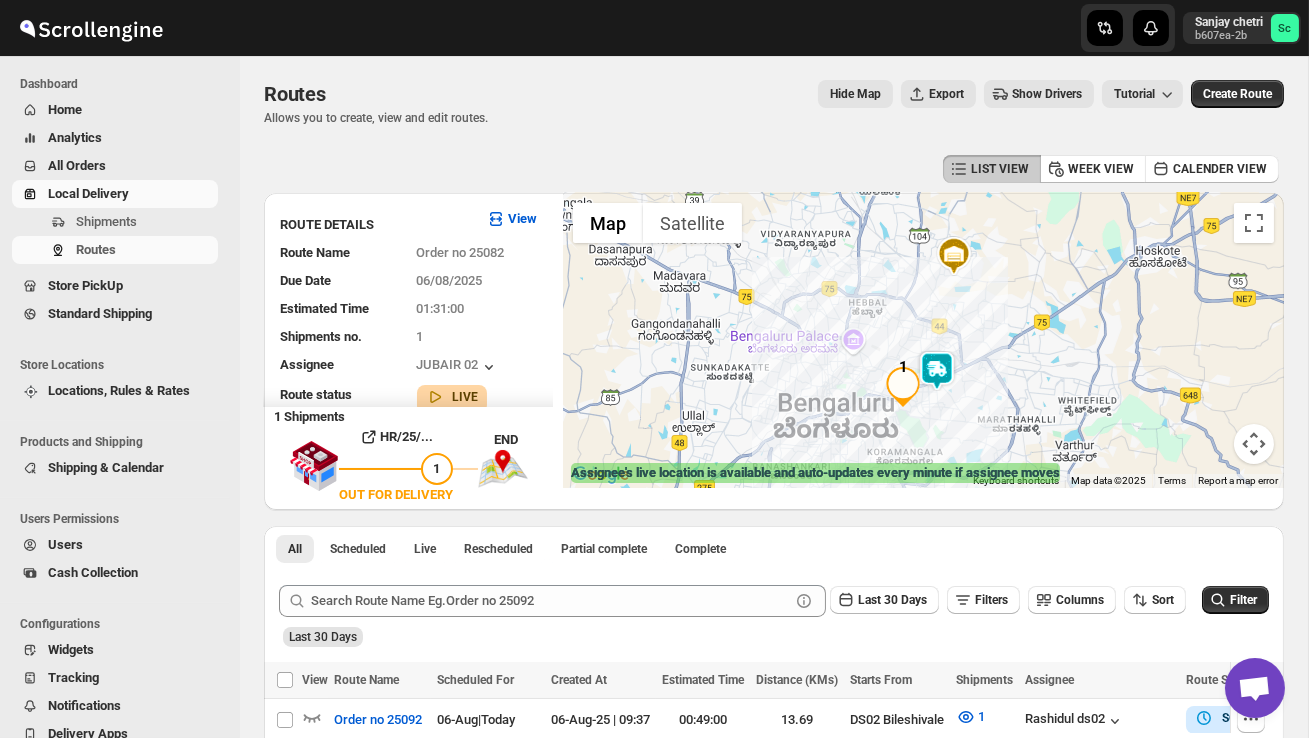 click at bounding box center (937, 371) 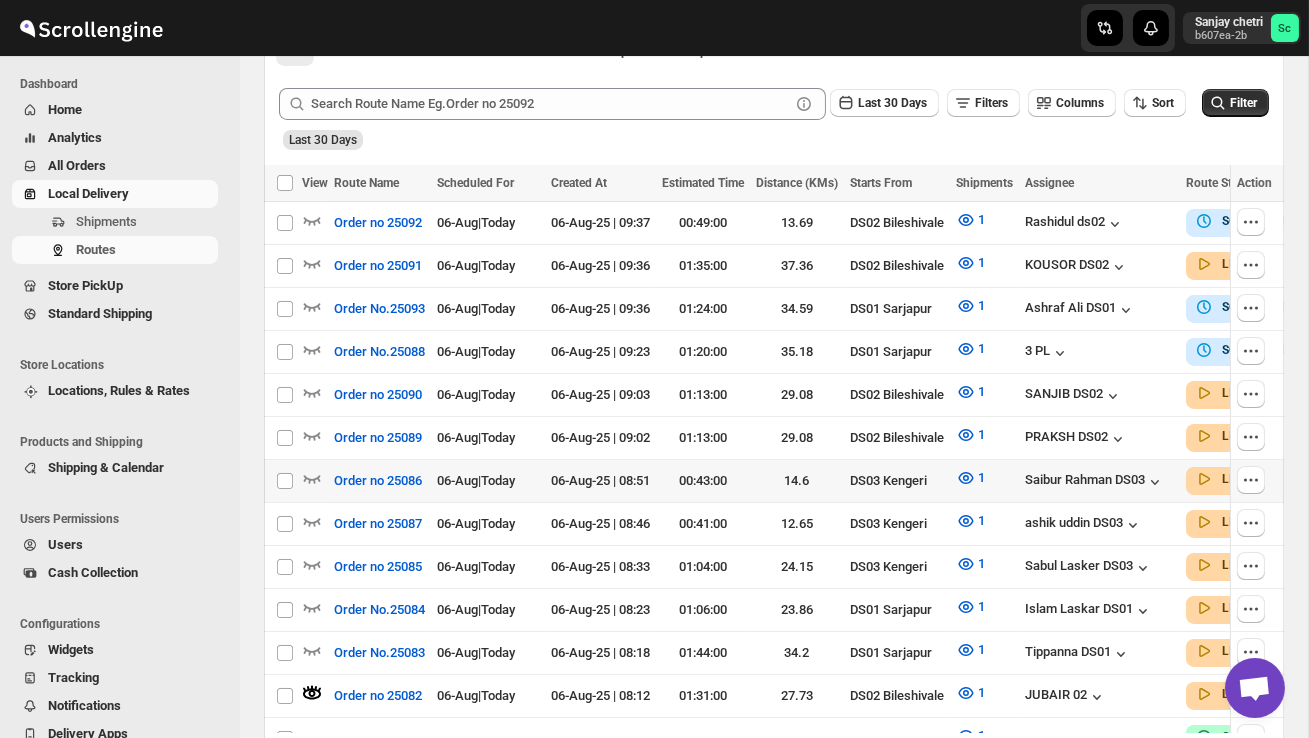 scroll, scrollTop: 498, scrollLeft: 0, axis: vertical 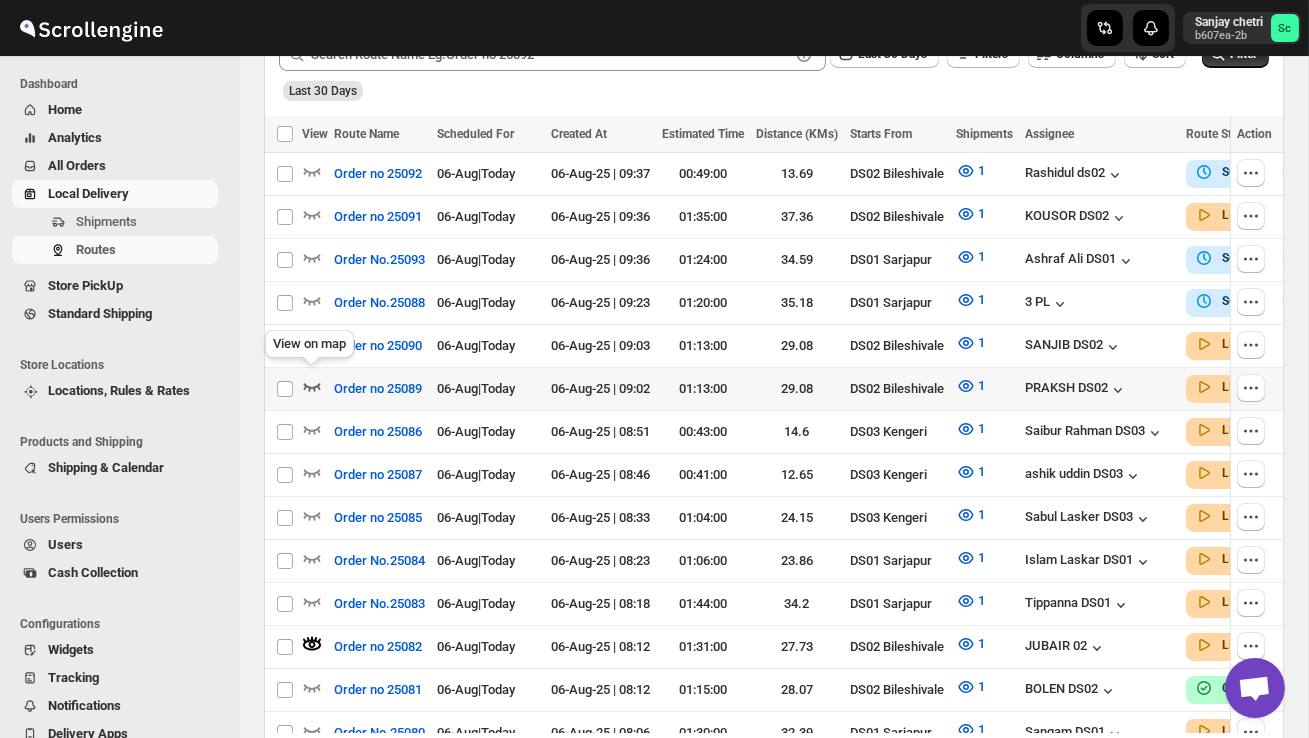 click 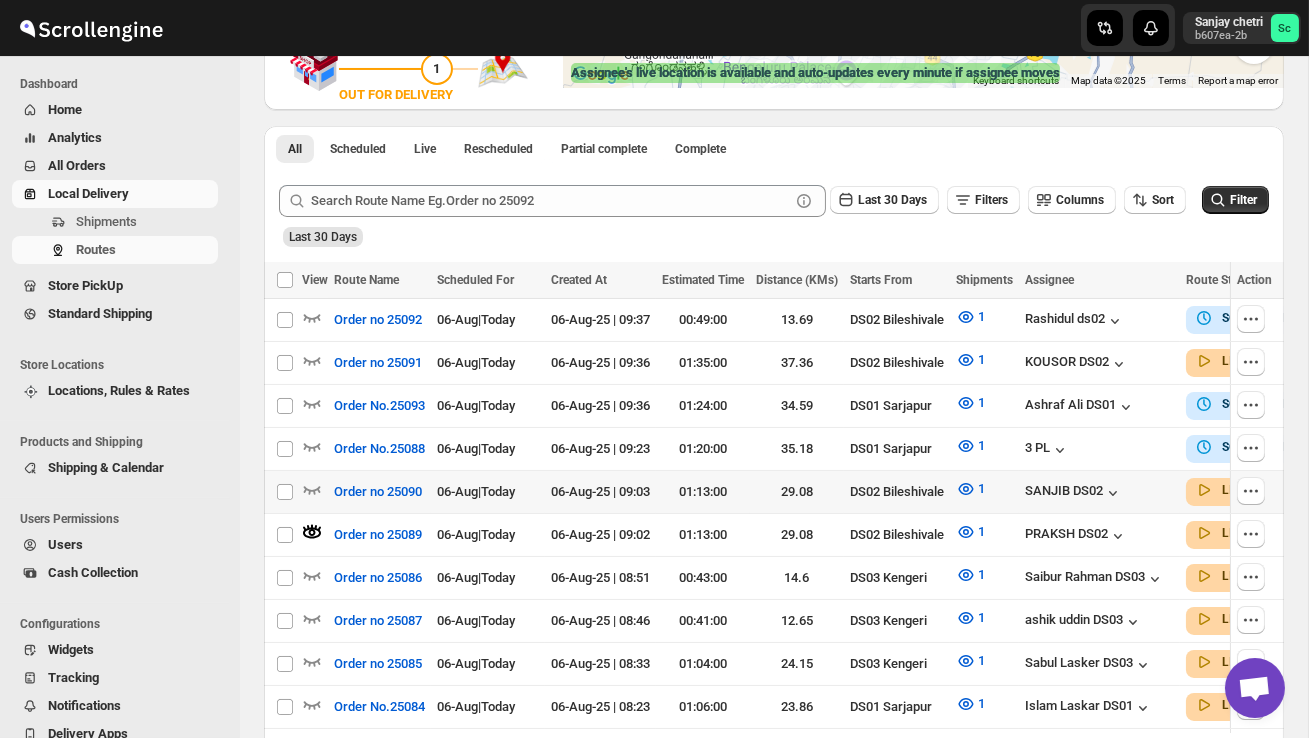 scroll, scrollTop: 401, scrollLeft: 0, axis: vertical 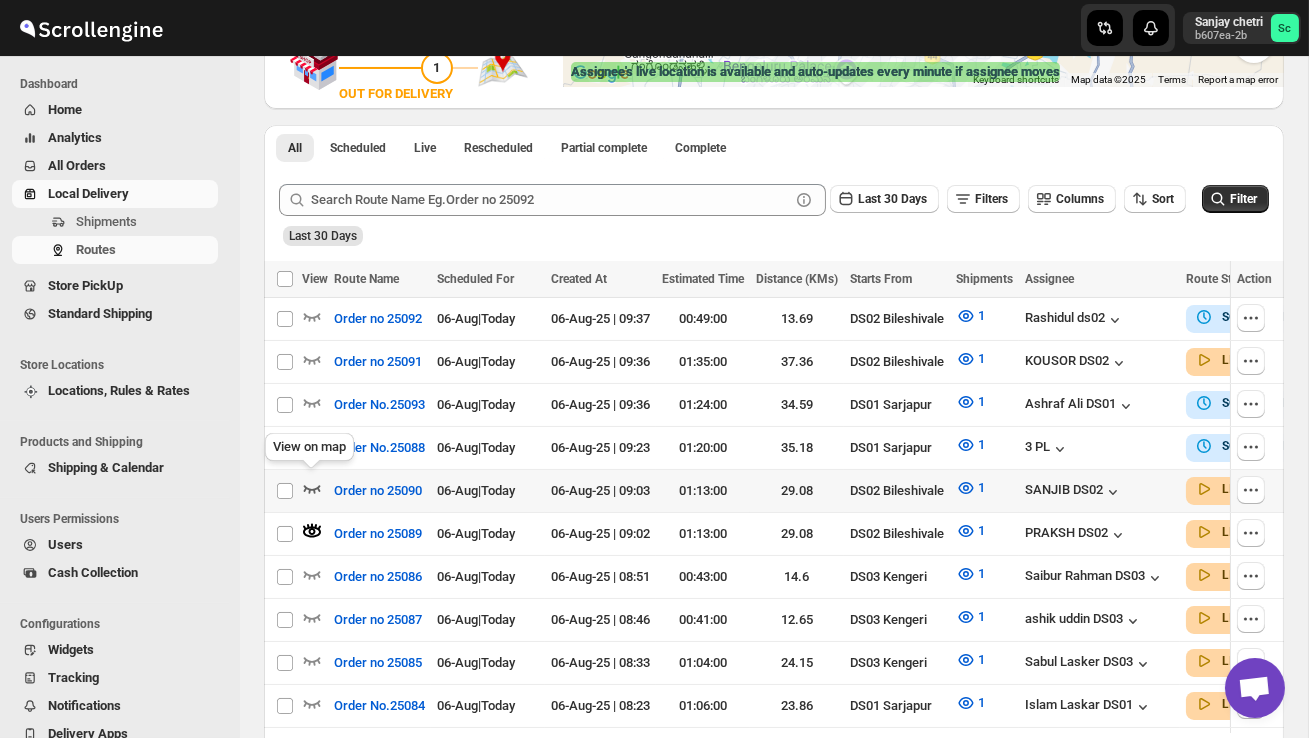 click 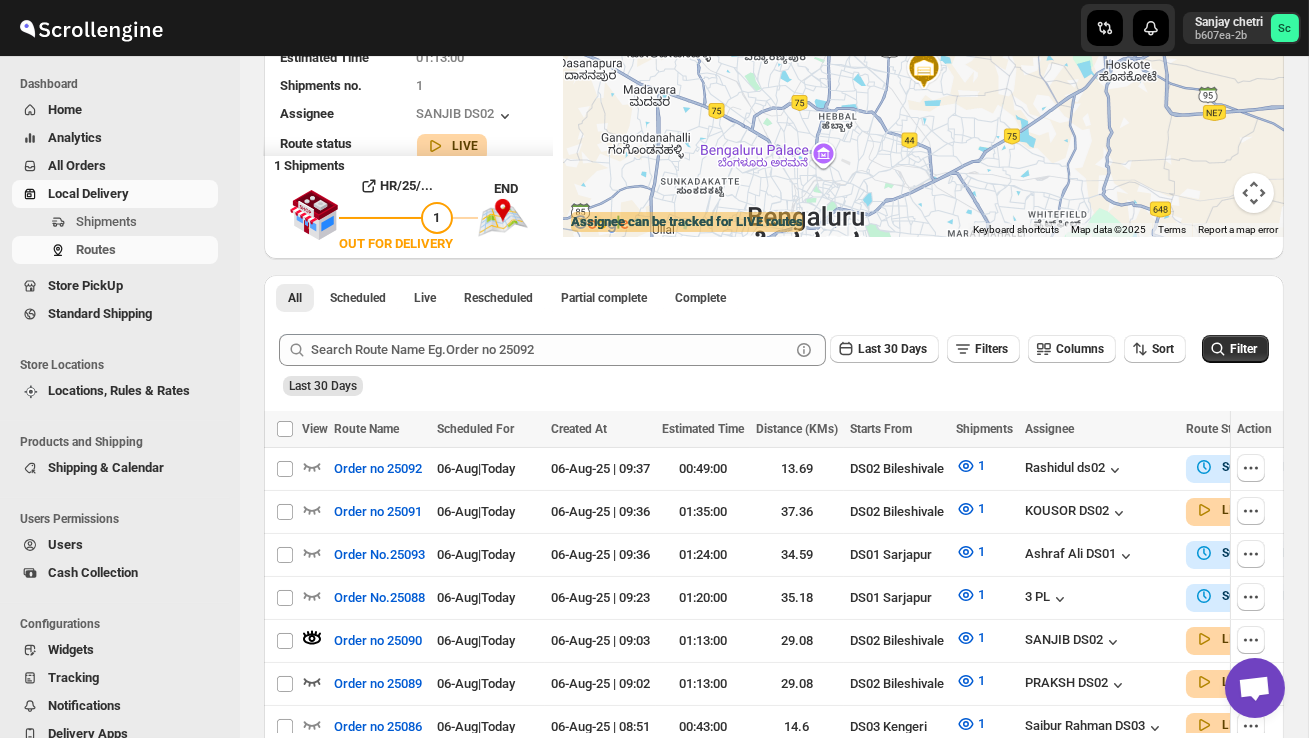 scroll, scrollTop: 0, scrollLeft: 0, axis: both 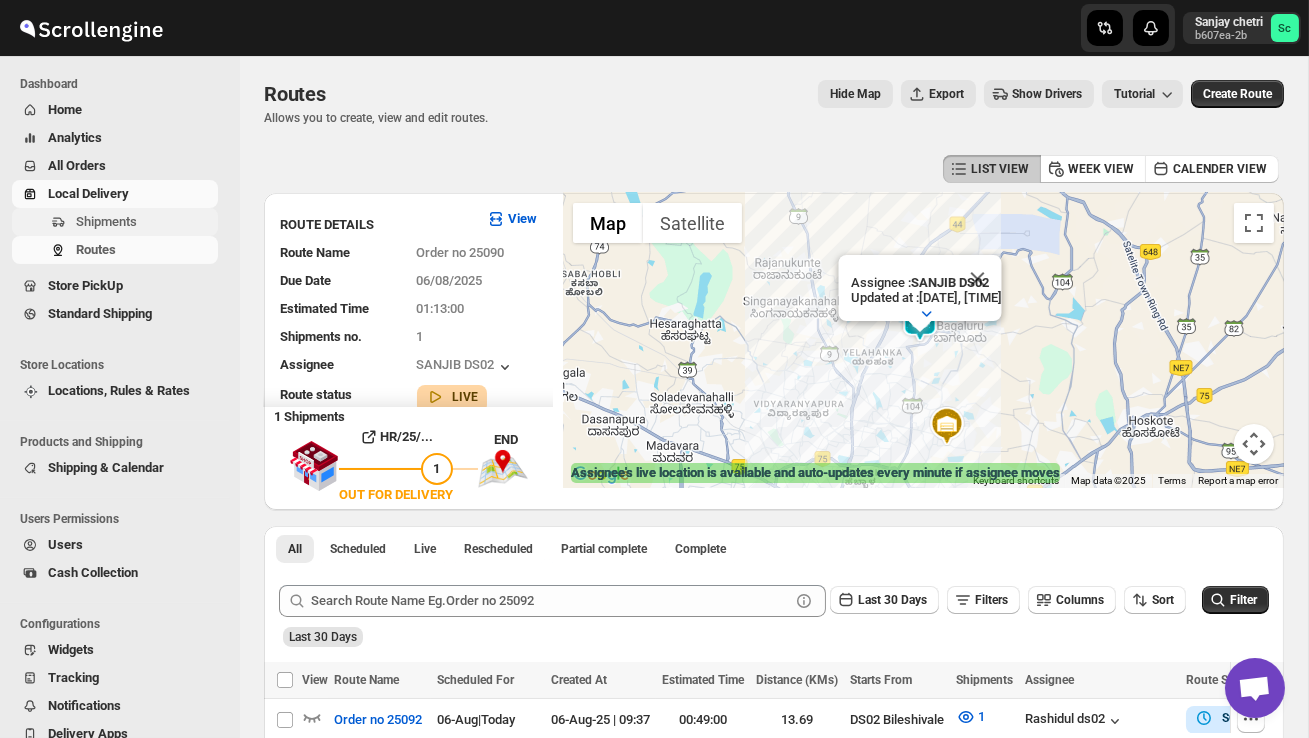 click on "Shipments" at bounding box center (145, 222) 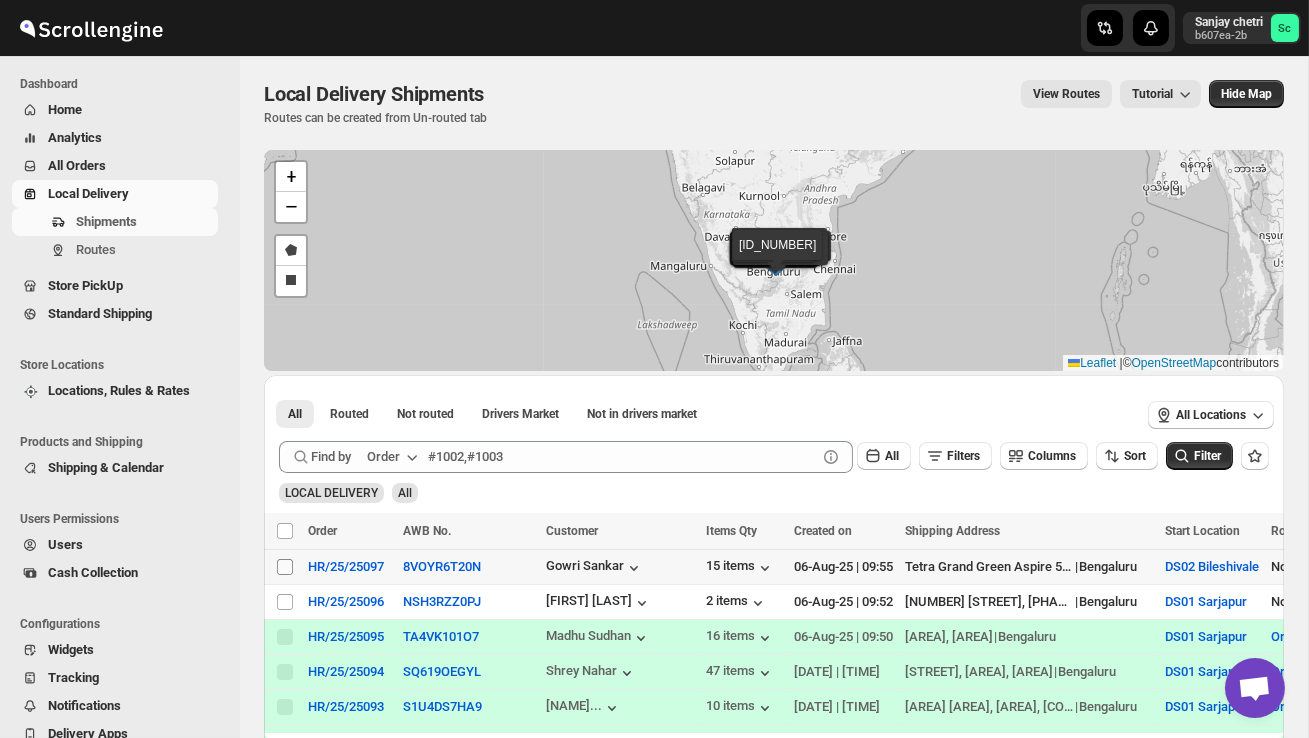 click on "Select shipment" at bounding box center [285, 567] 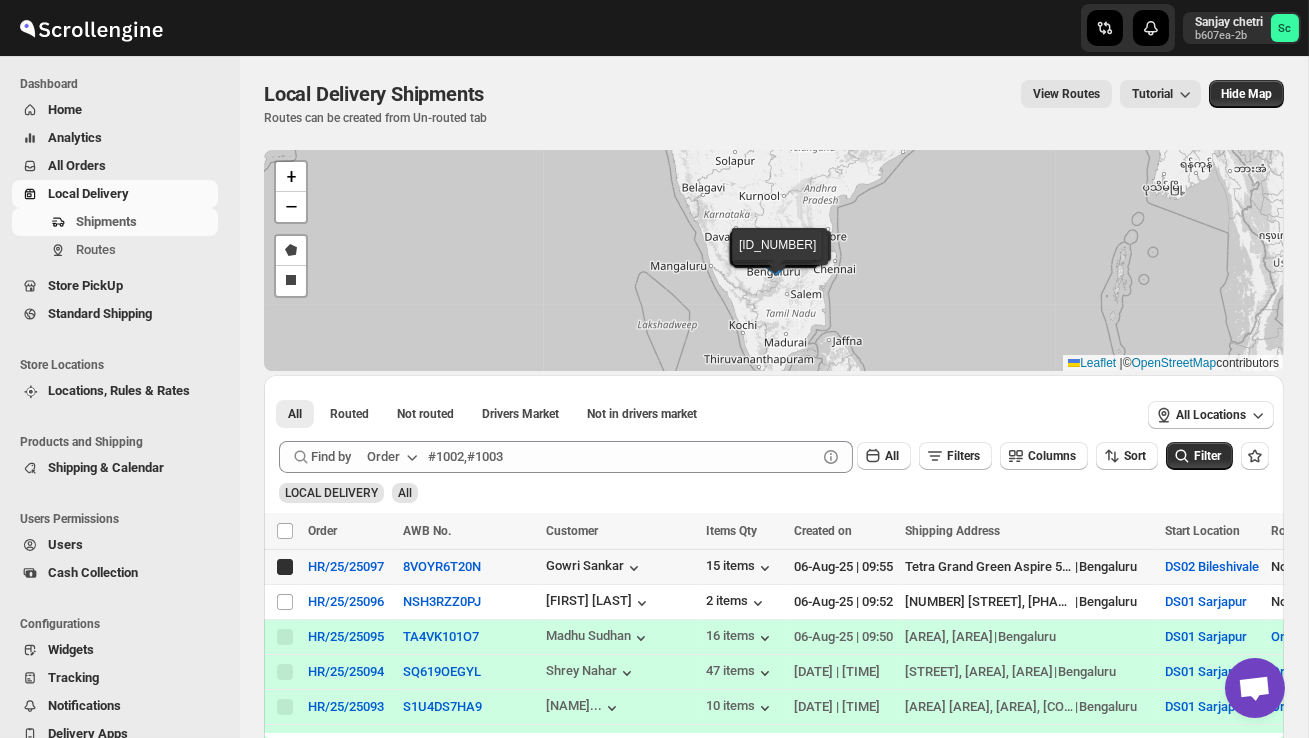checkbox on "true" 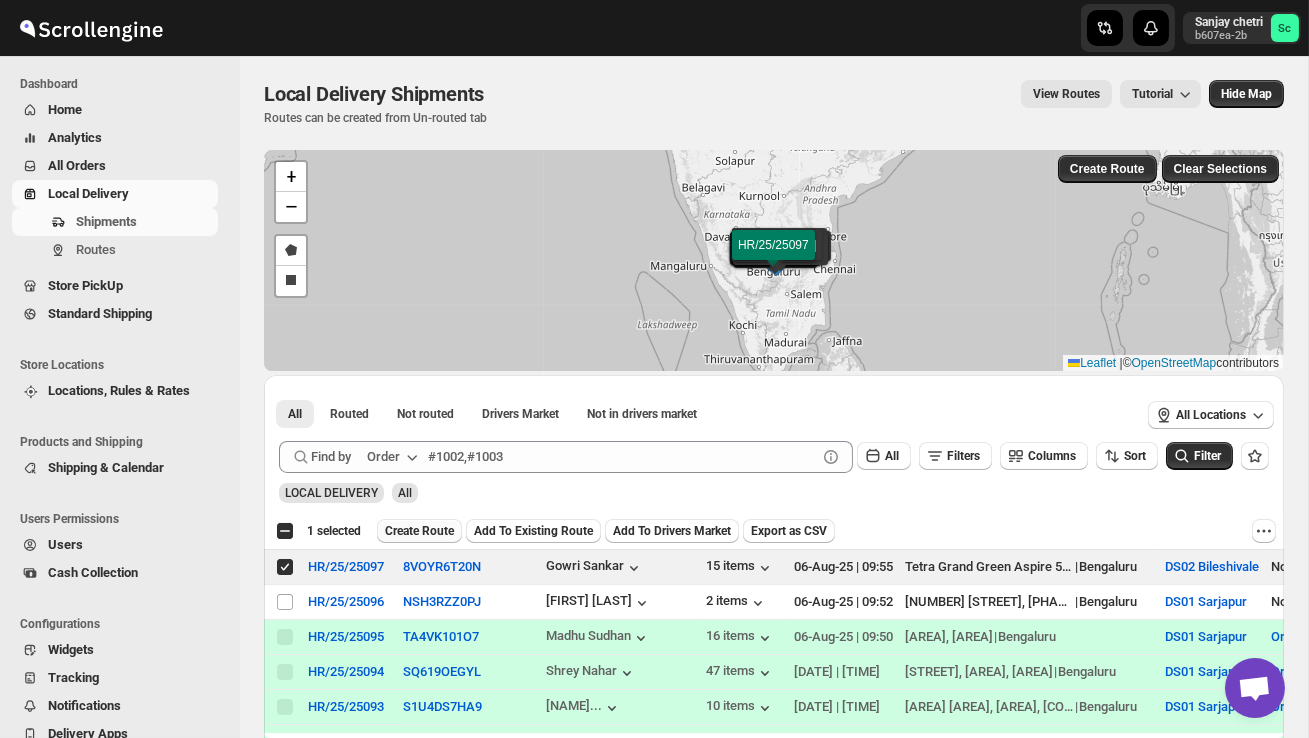 click on "Create Route" at bounding box center [419, 531] 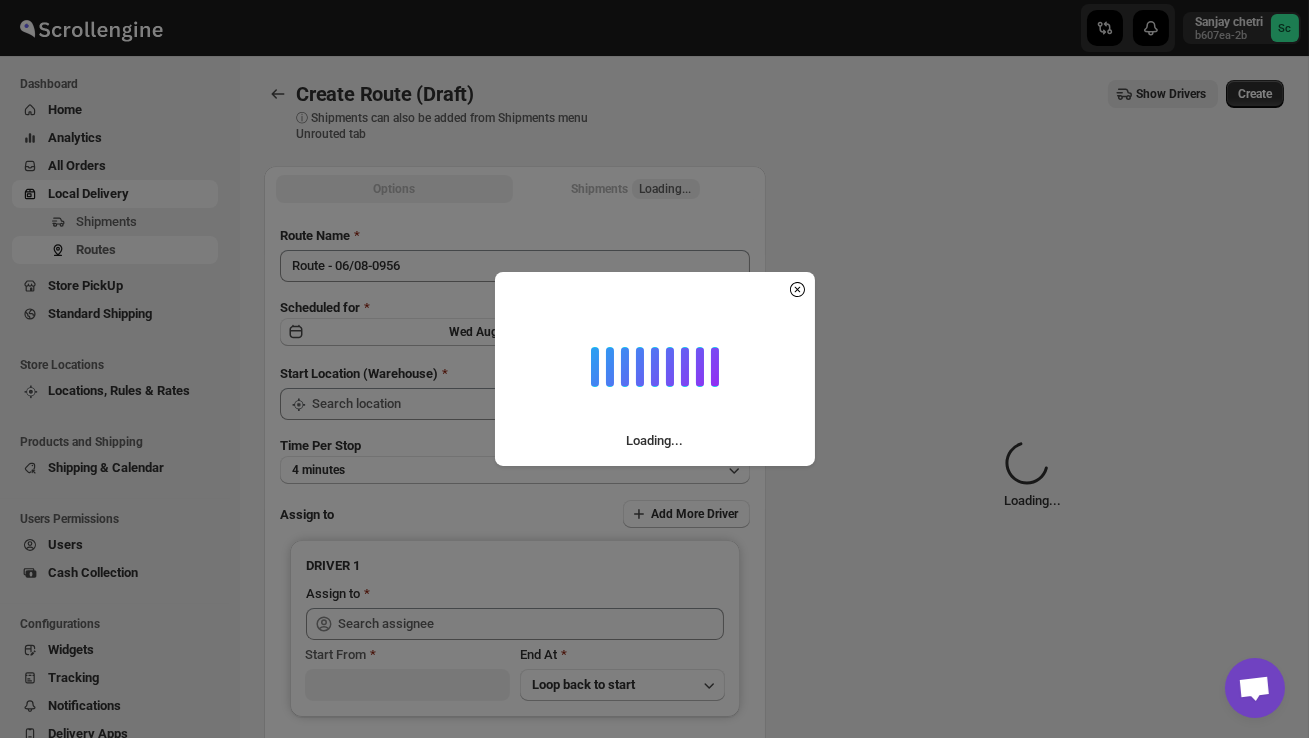 type on "DS02 Bileshivale" 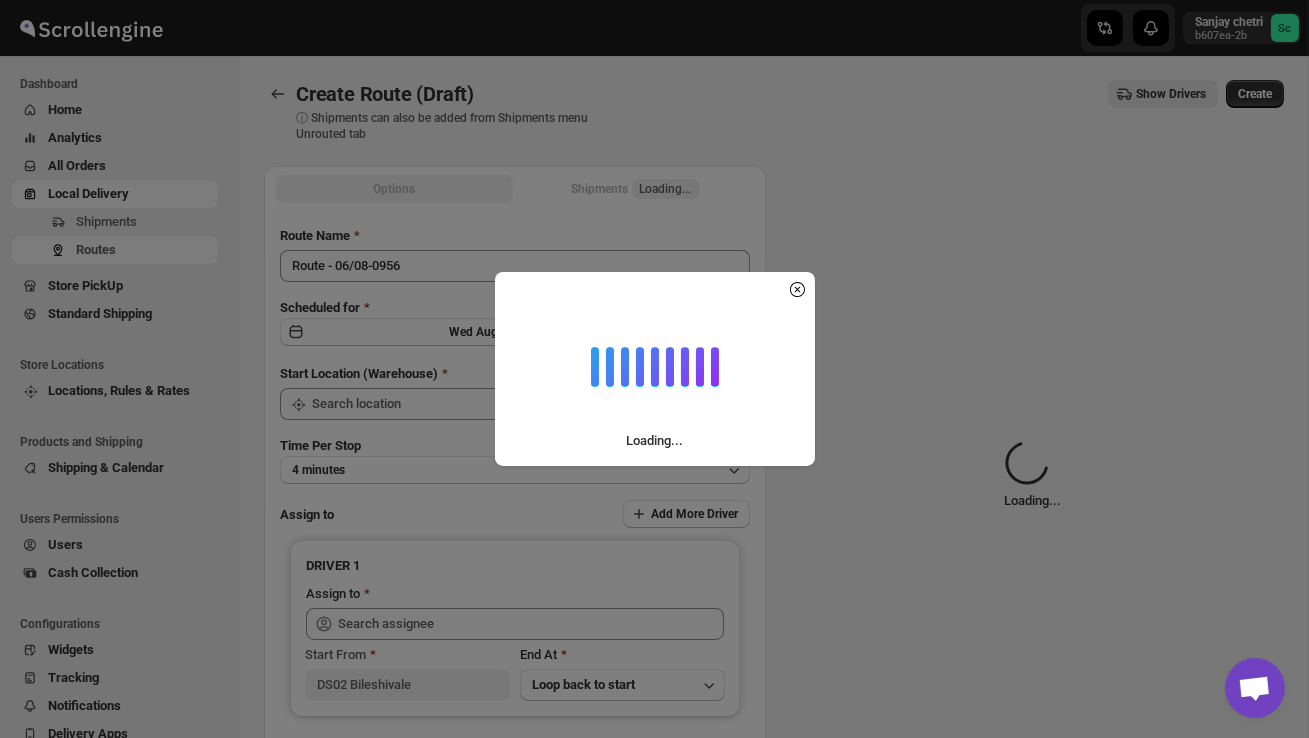 type on "DS02 Bileshivale" 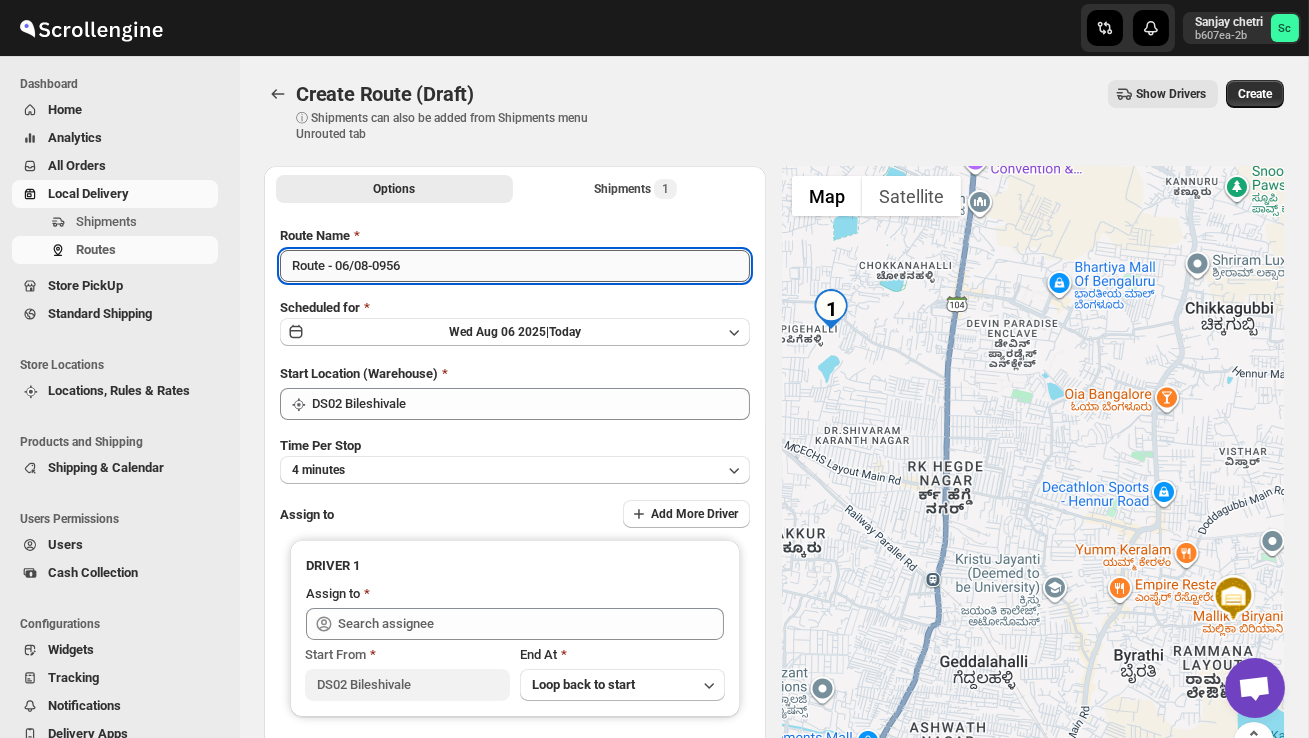 click on "Route - 06/08-0956" at bounding box center [515, 266] 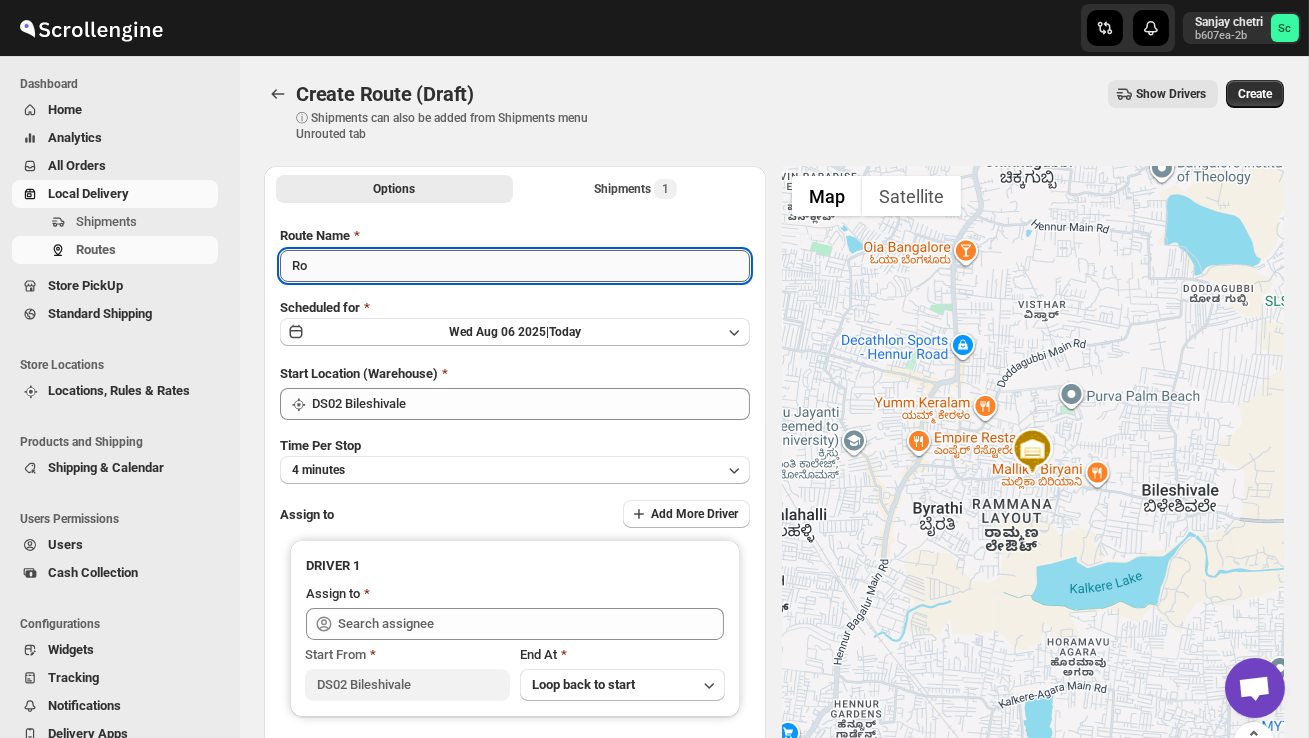 type on "R" 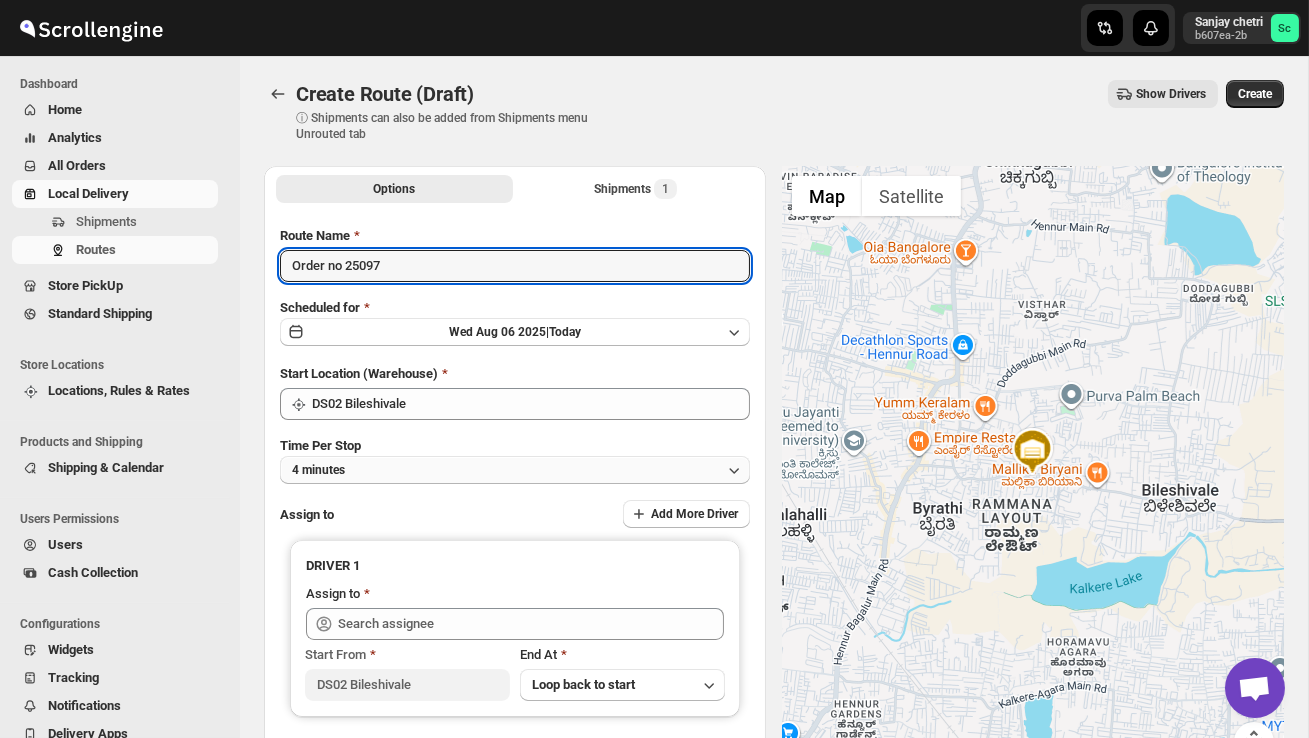 type on "Order no 25097" 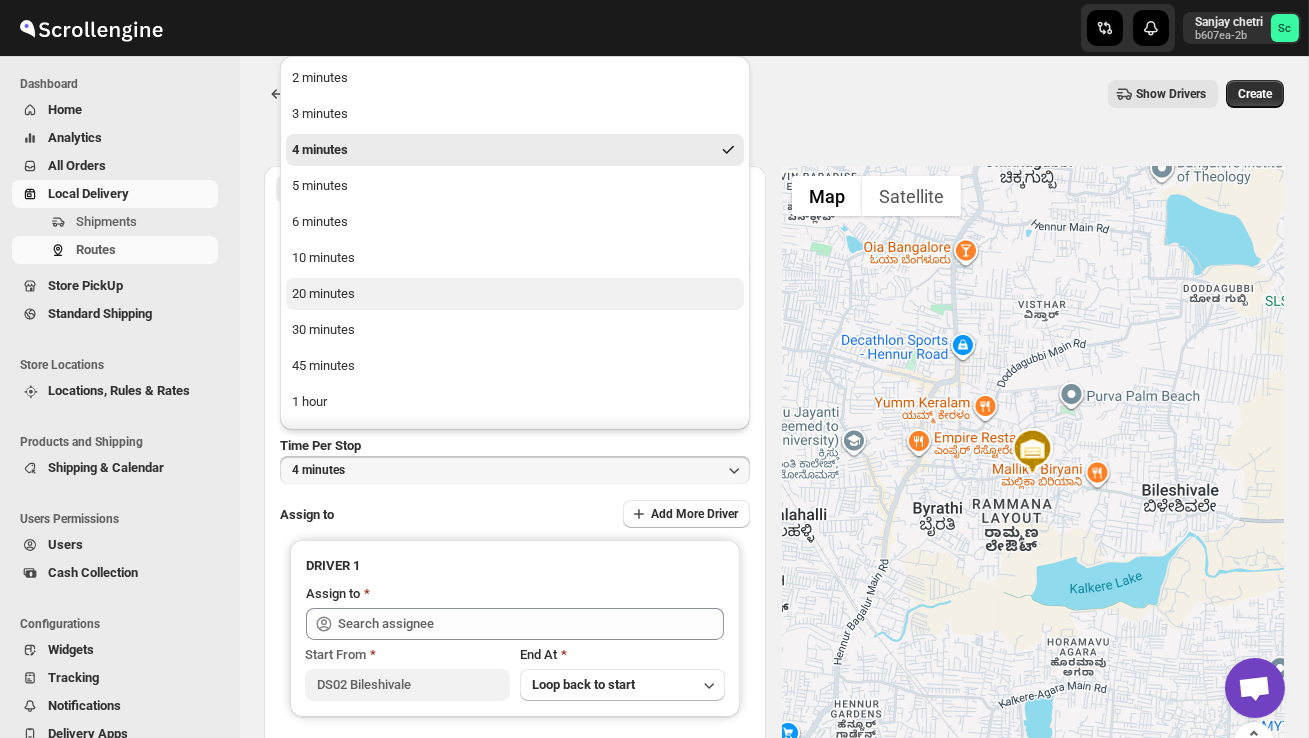 click on "20 minutes" at bounding box center (515, 294) 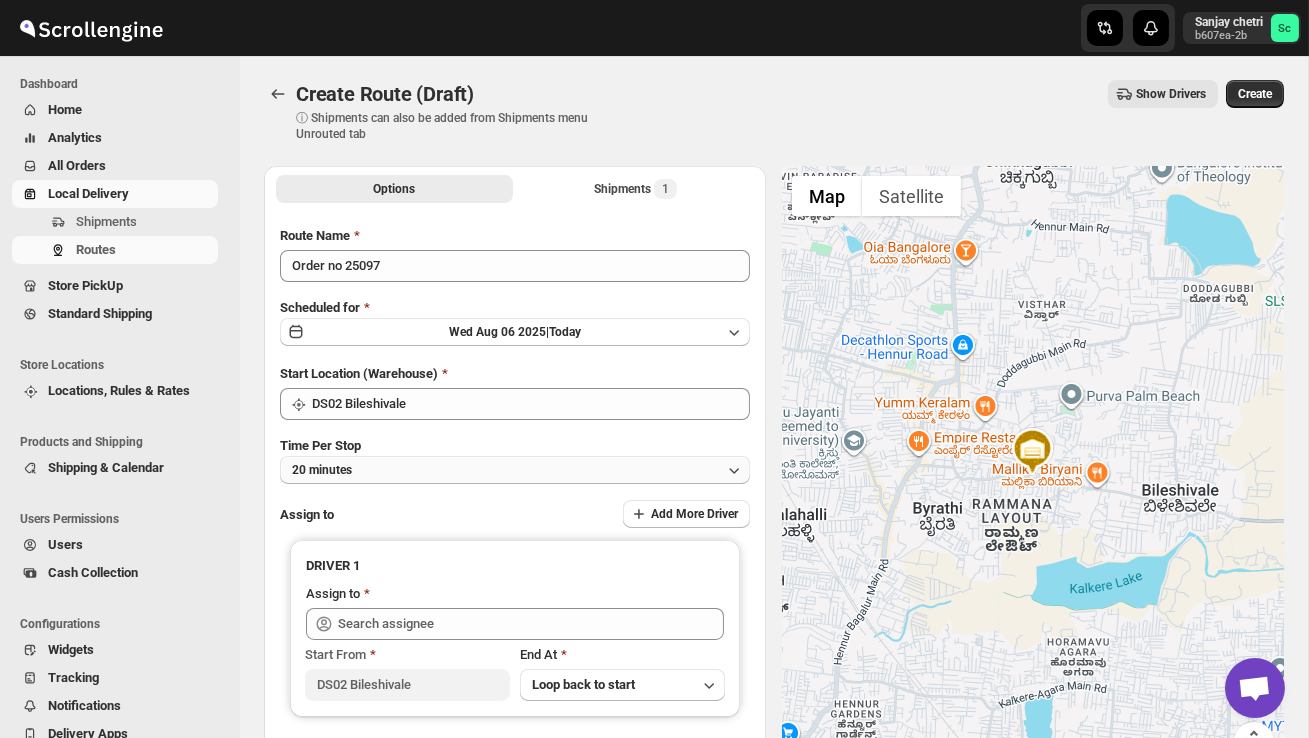 click on "20 minutes" at bounding box center (515, 470) 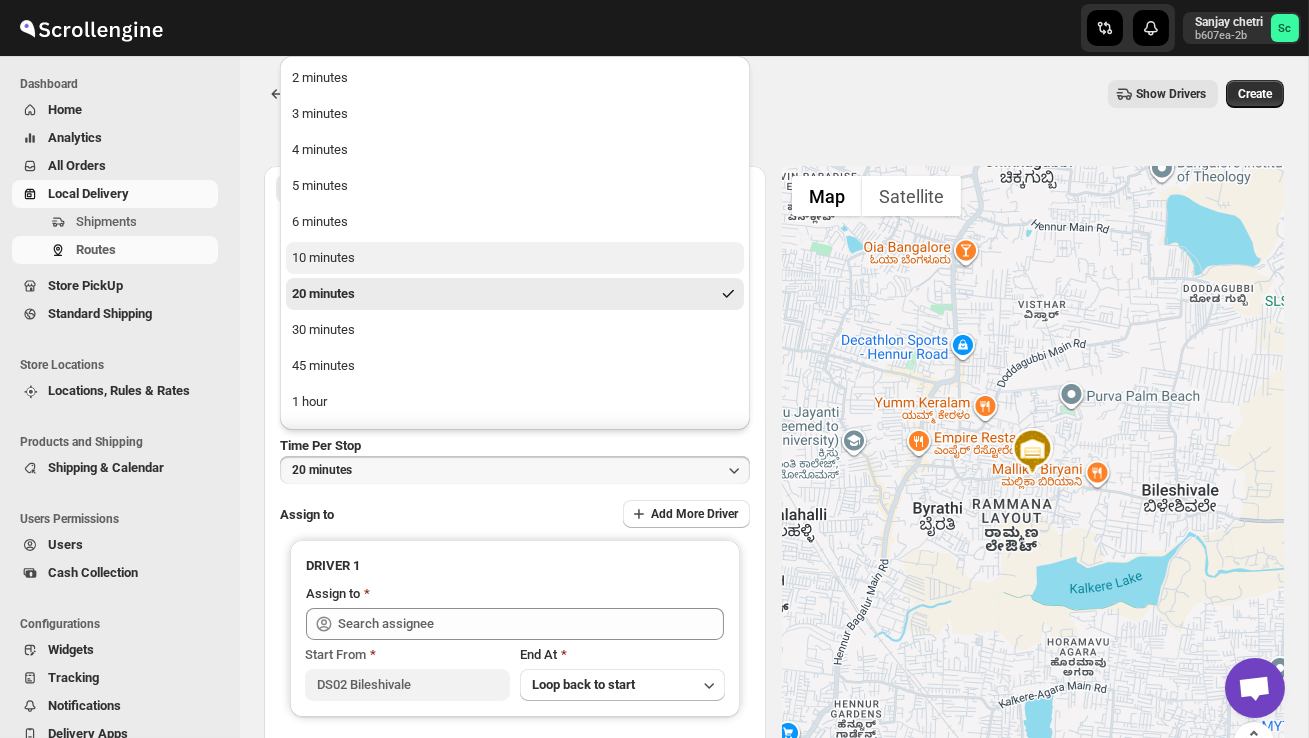 click on "10 minutes" at bounding box center [515, 258] 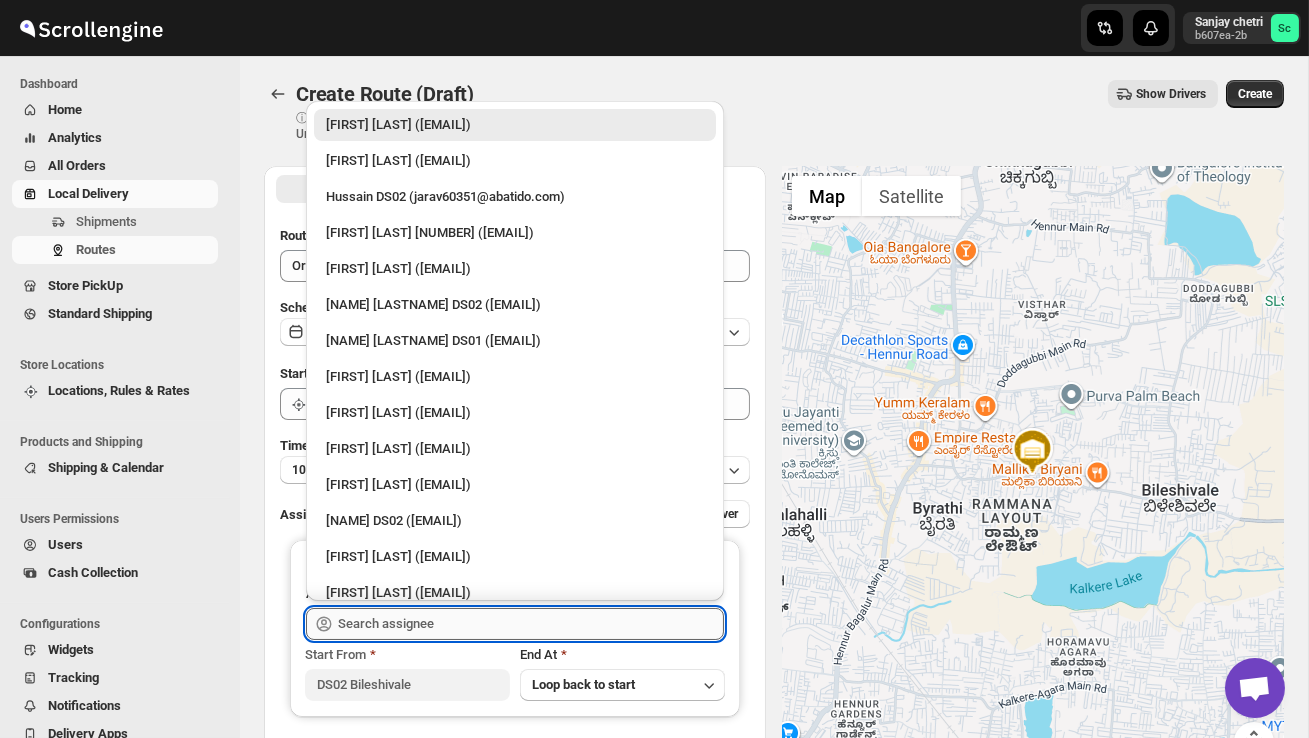 click at bounding box center [531, 624] 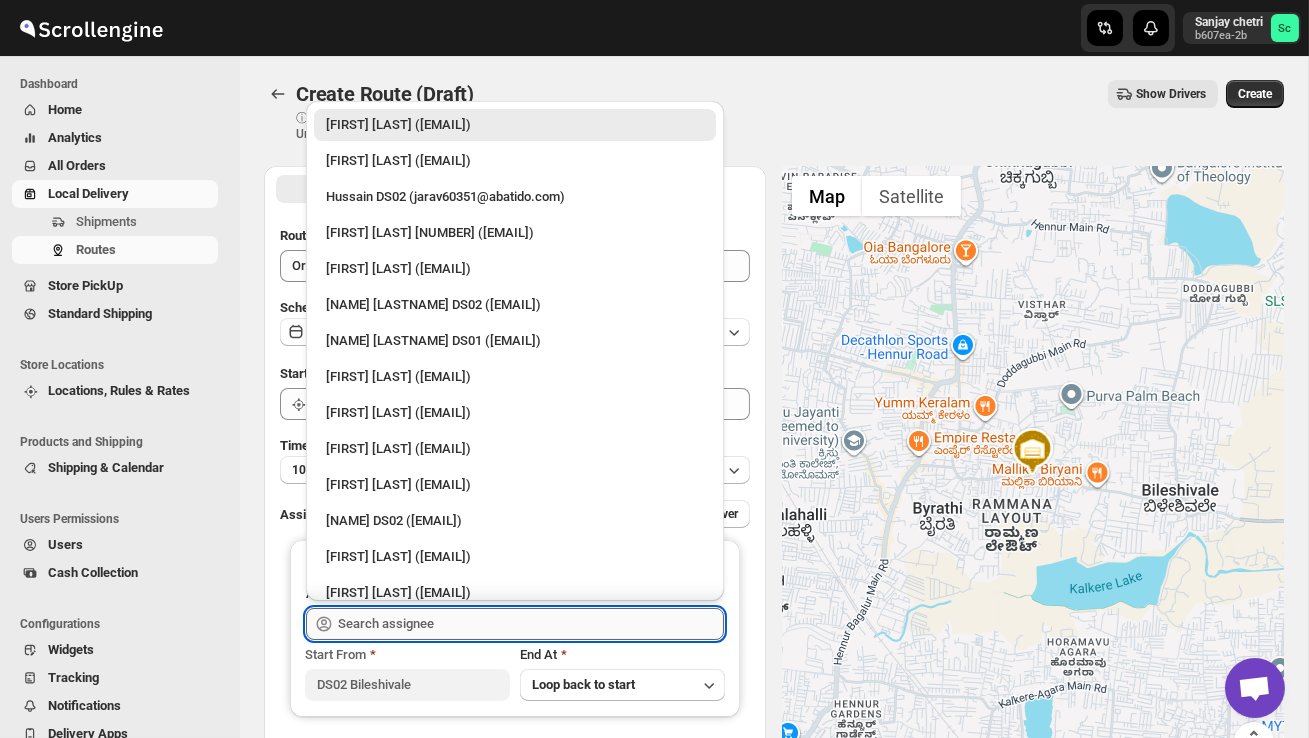 type on "a" 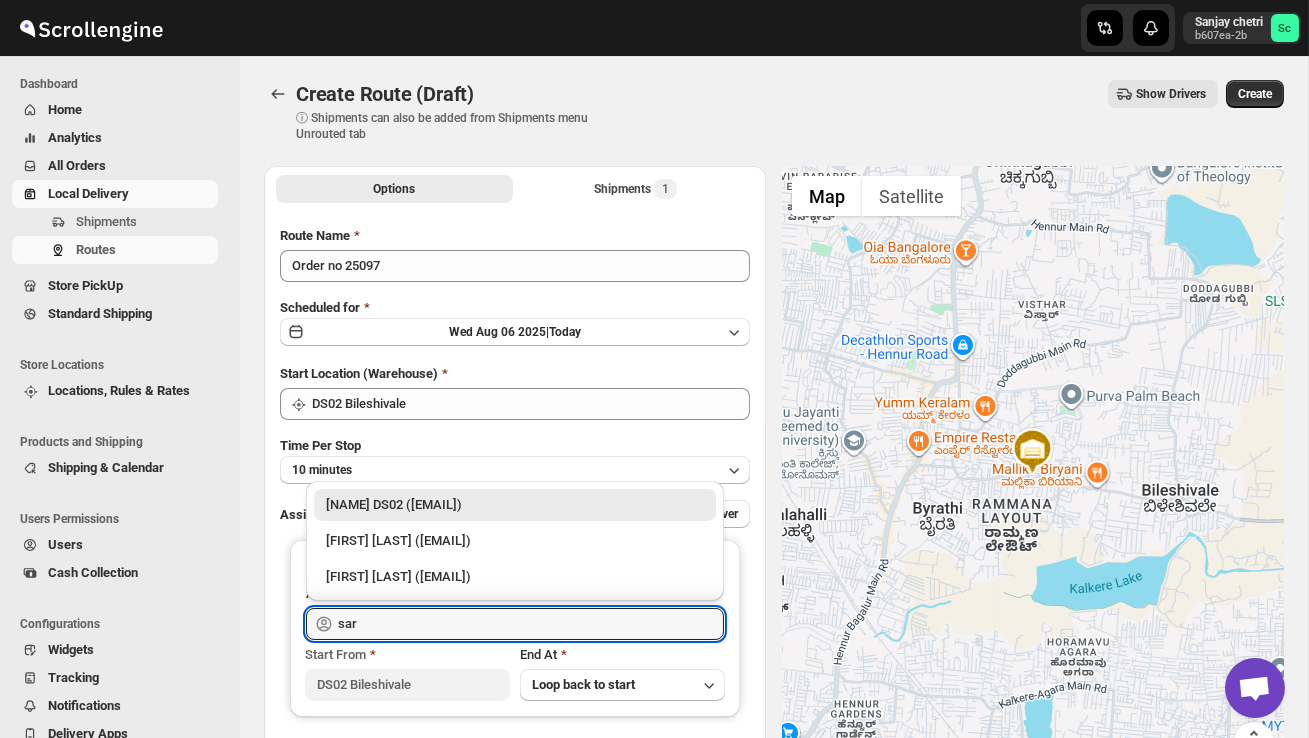 click on "SARIM DS02 (xititor414@owlny.com)" at bounding box center (515, 505) 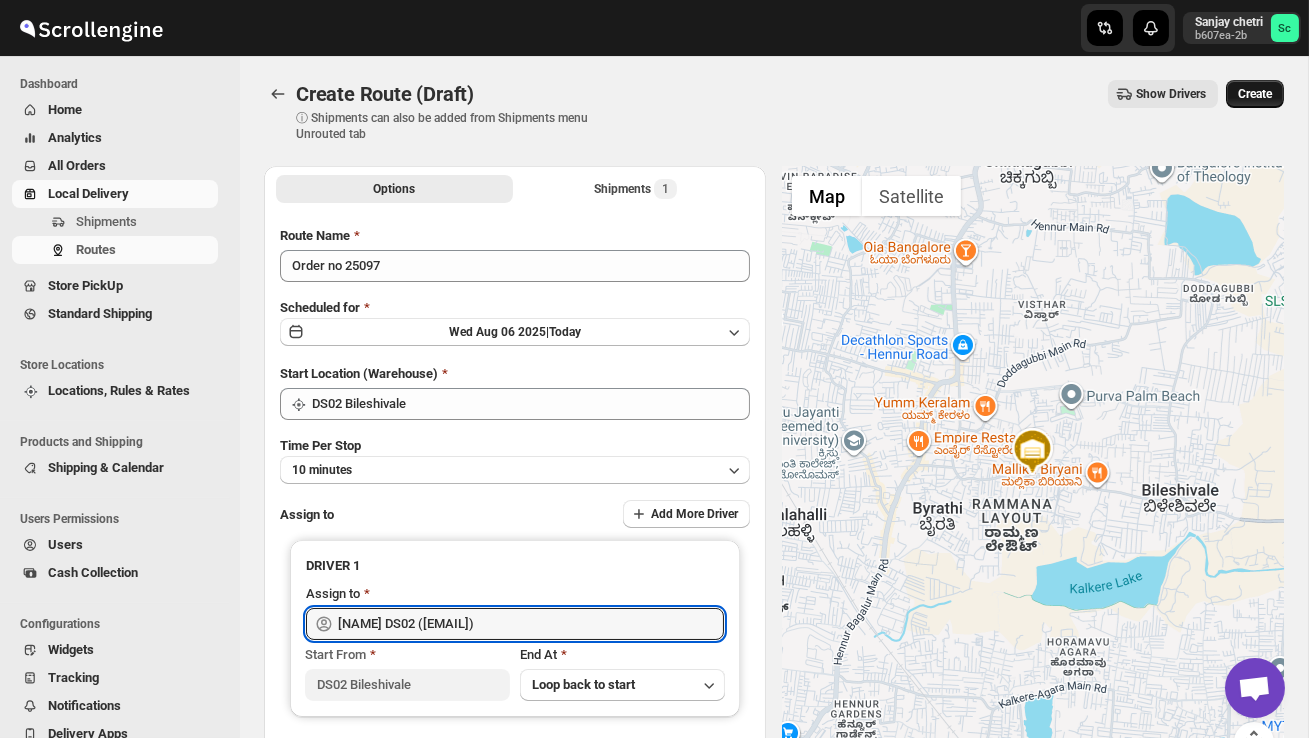 type on "SARIM DS02 (xititor414@owlny.com)" 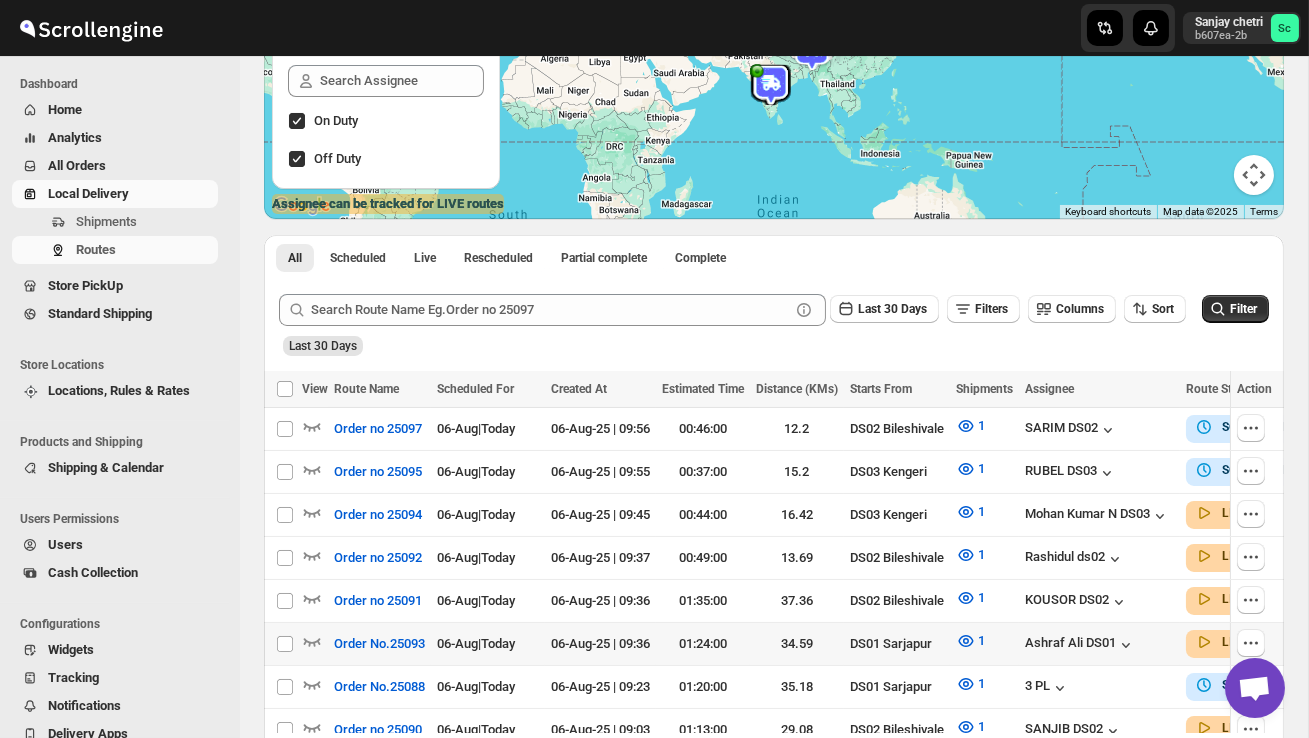 scroll, scrollTop: 270, scrollLeft: 0, axis: vertical 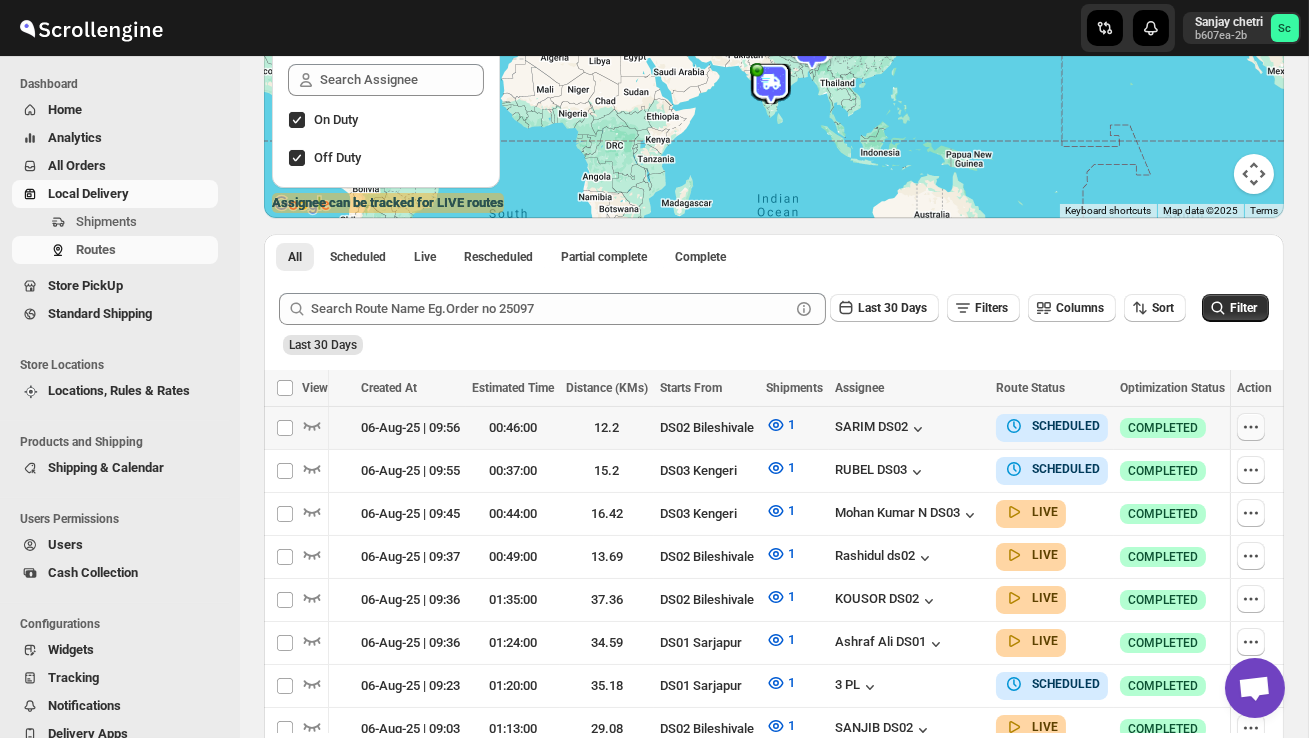 click 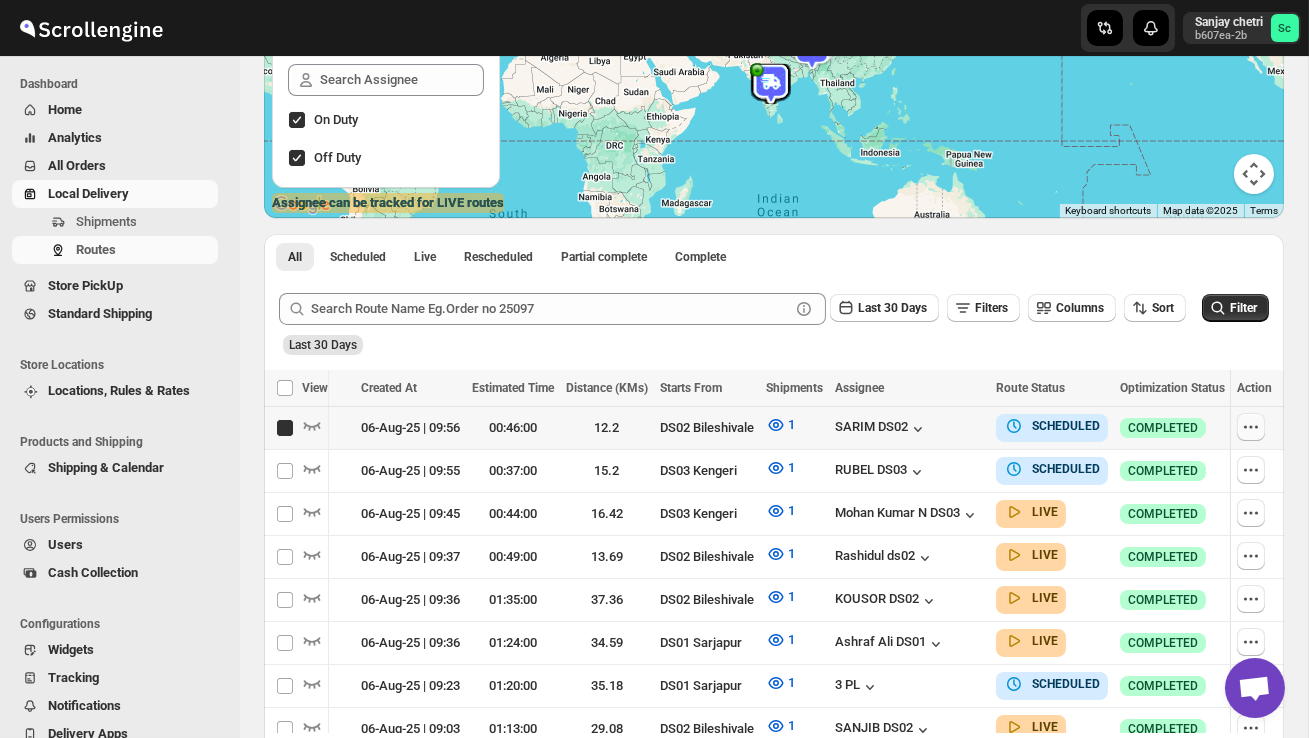 checkbox on "true" 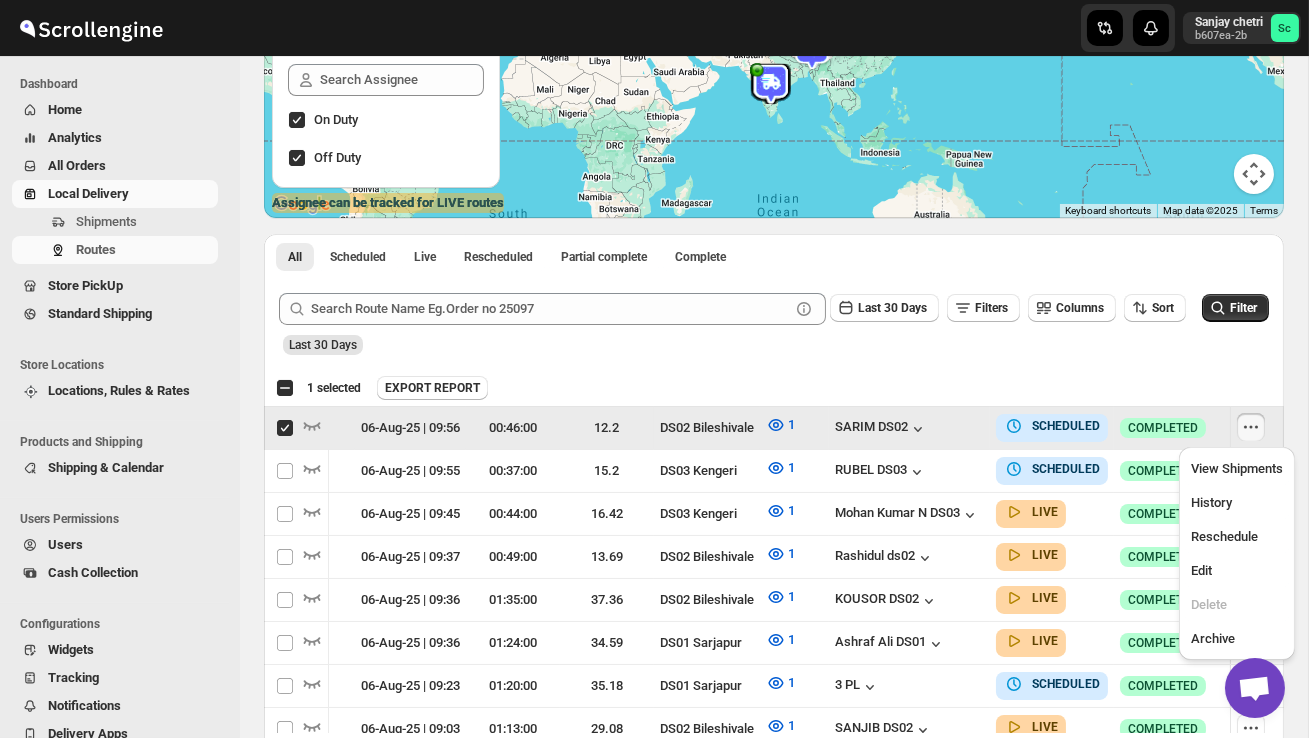 scroll, scrollTop: 0, scrollLeft: 1, axis: horizontal 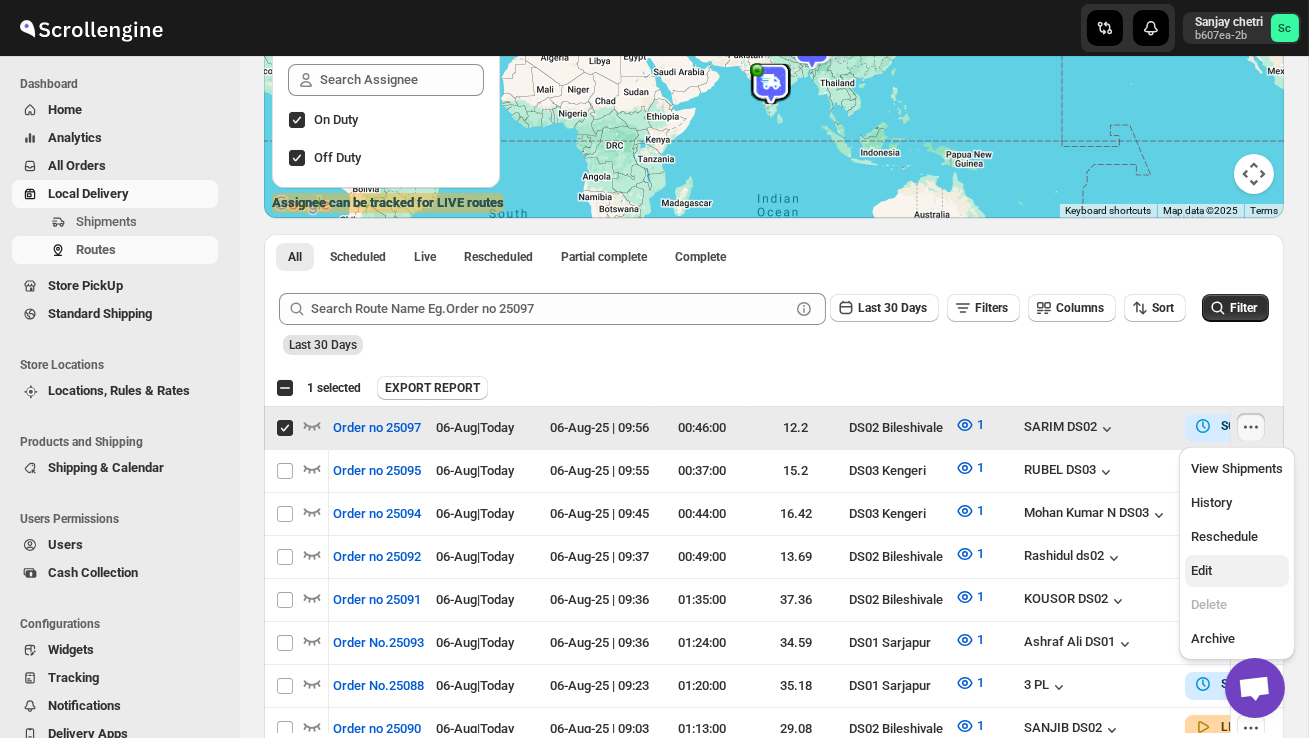 click on "Edit" at bounding box center (1237, 571) 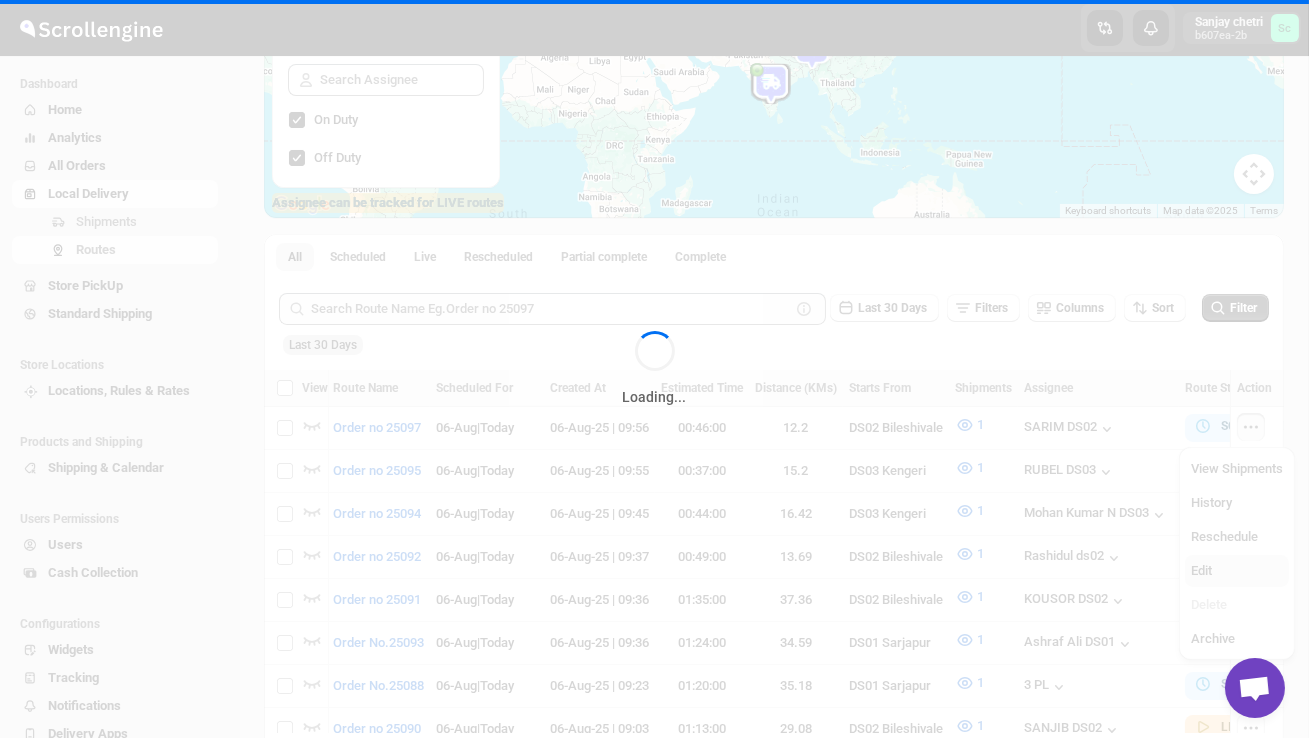 scroll, scrollTop: 0, scrollLeft: 0, axis: both 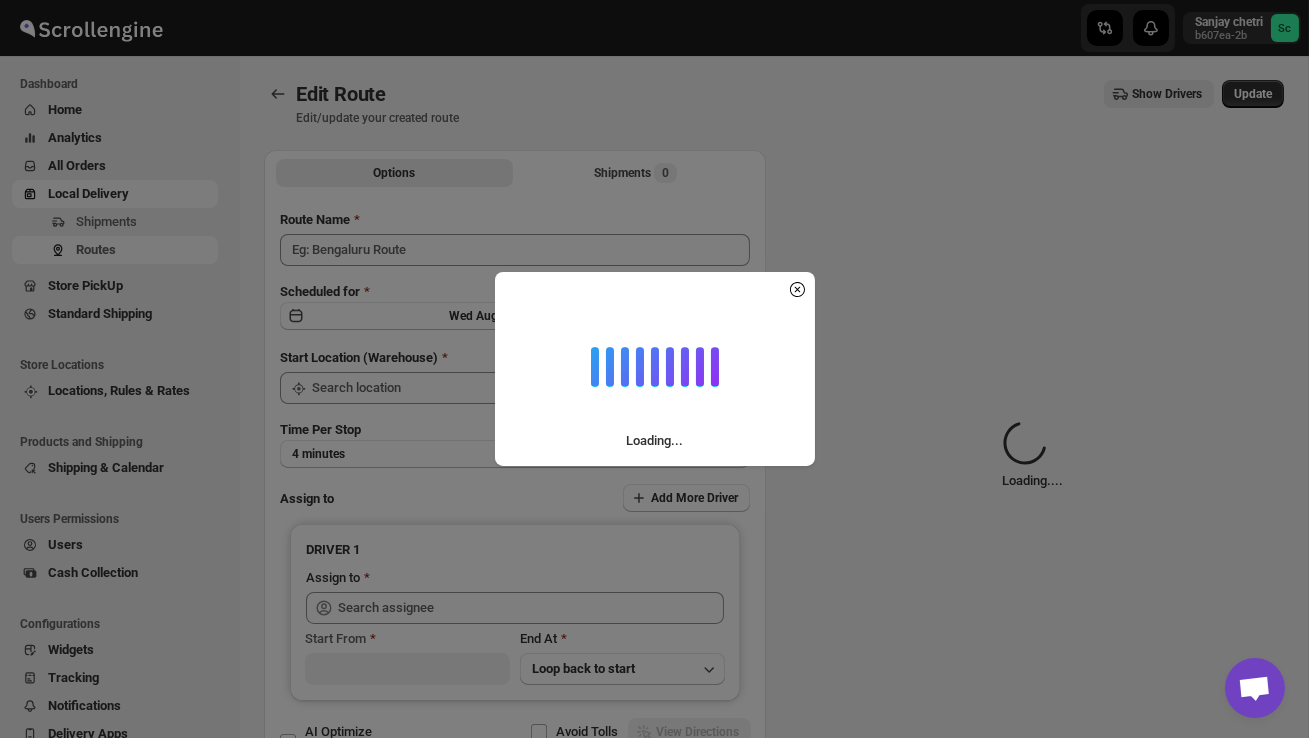 type on "Order no 25097" 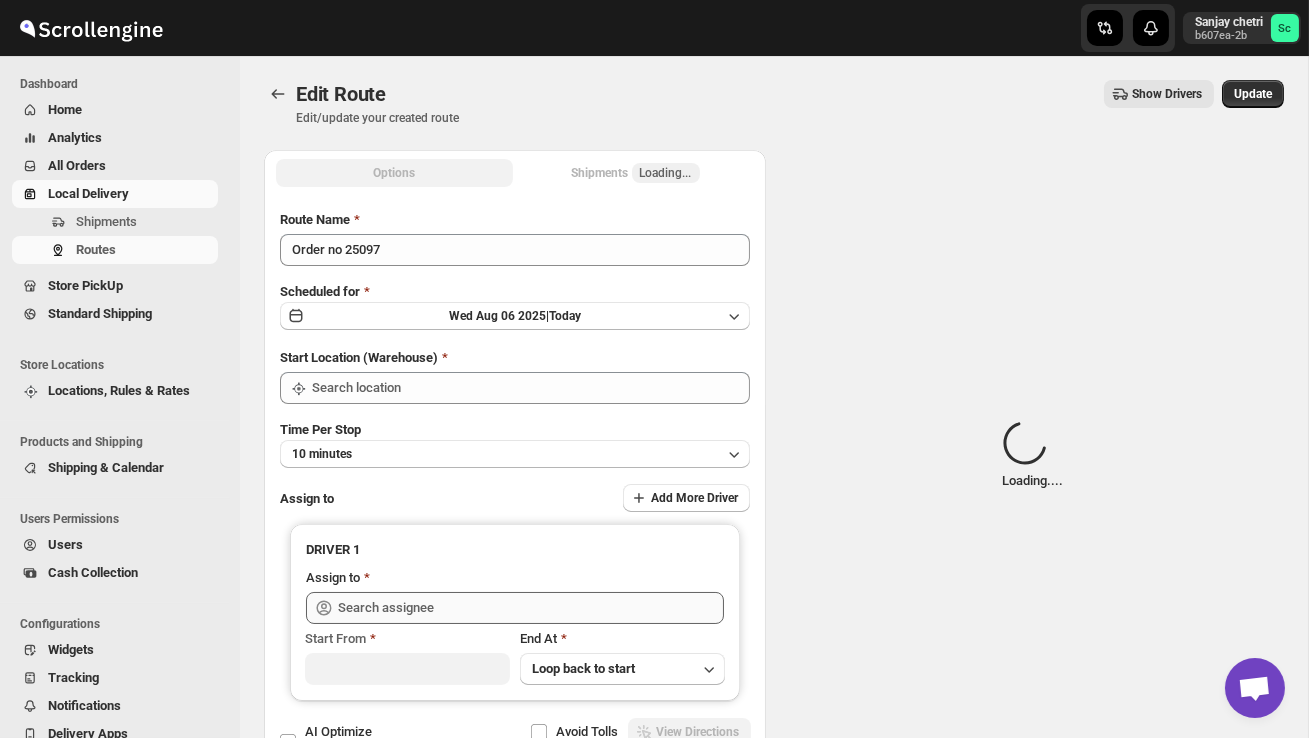 type on "DS02 Bileshivale" 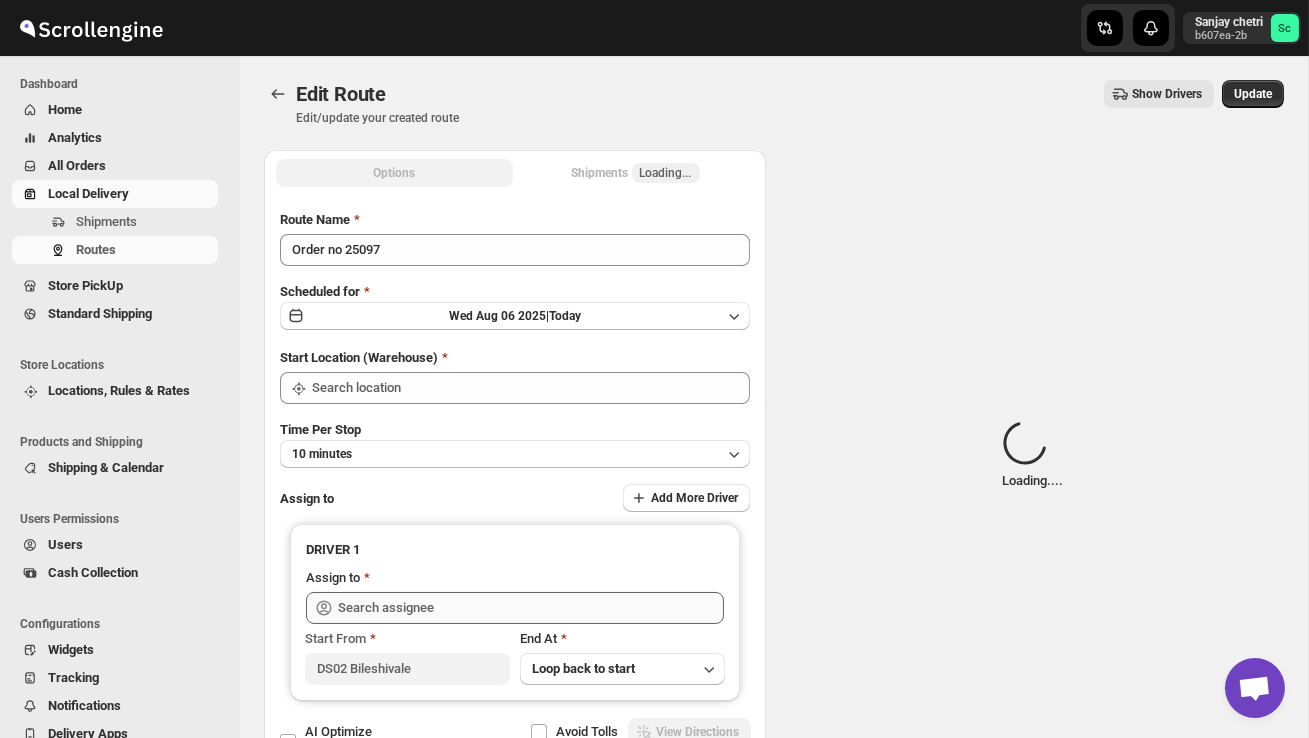 type on "DS02 Bileshivale" 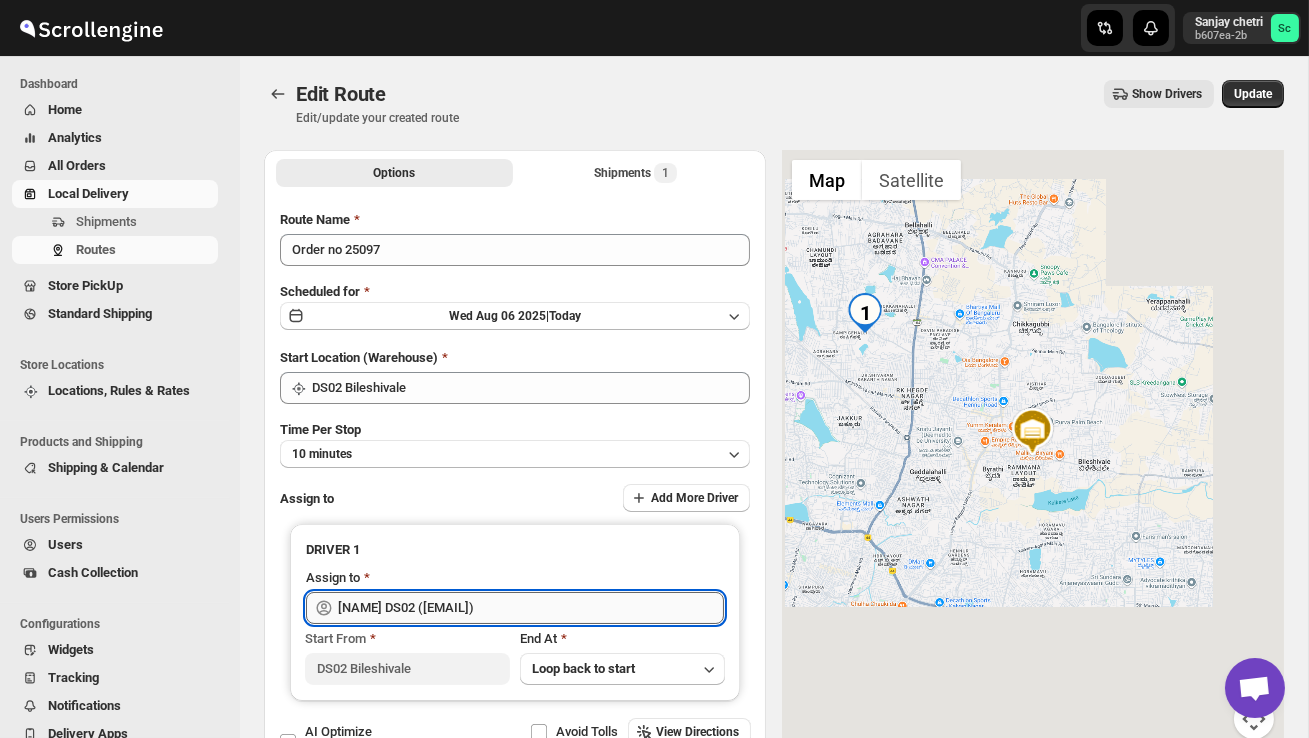 click on "SARIM DS02 (xititor414@owlny.com)" at bounding box center [531, 608] 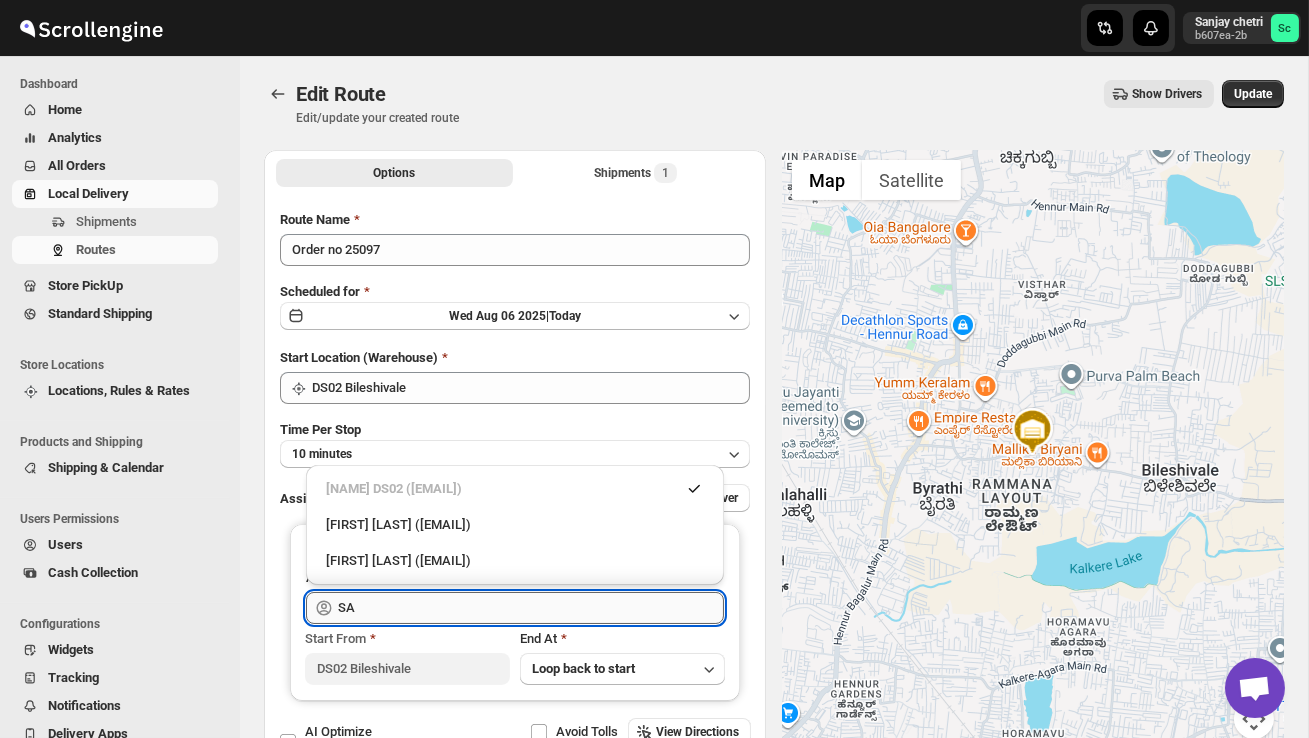 type on "S" 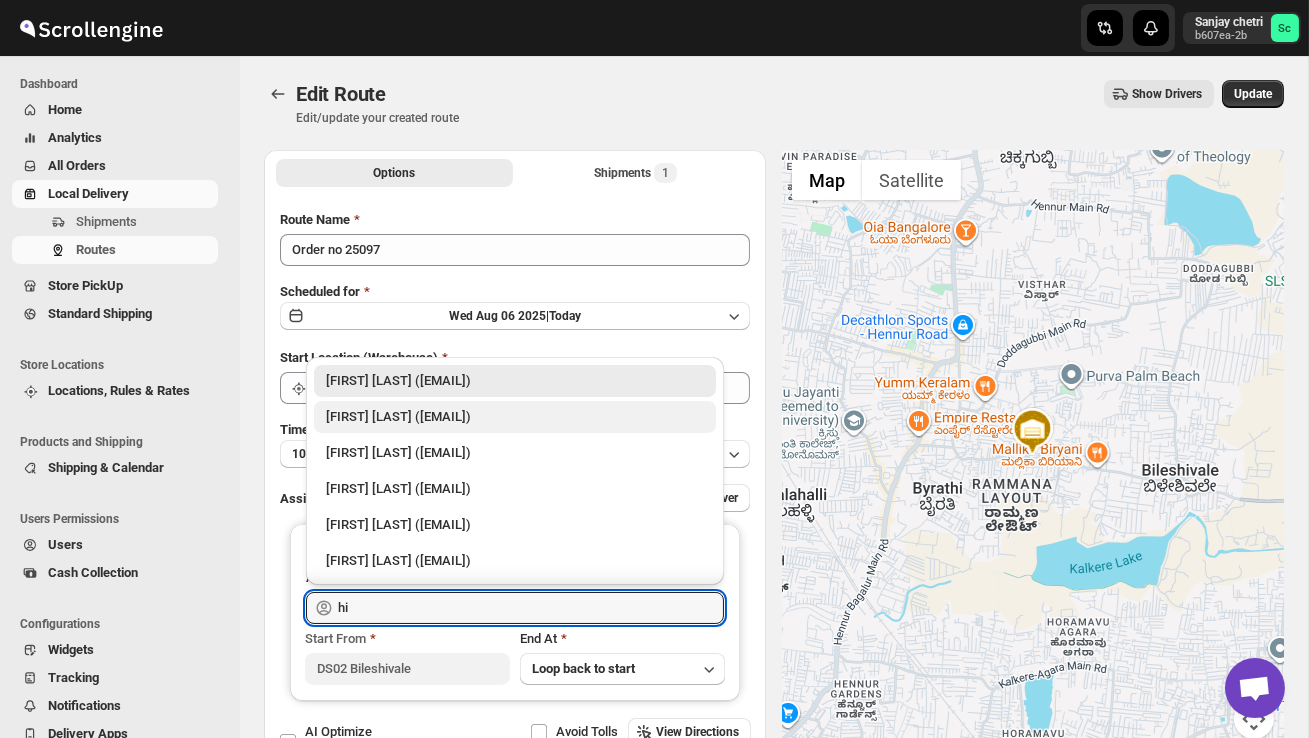 click on "HIFUJL DS02 (cepali9173@intady.com)" at bounding box center (515, 417) 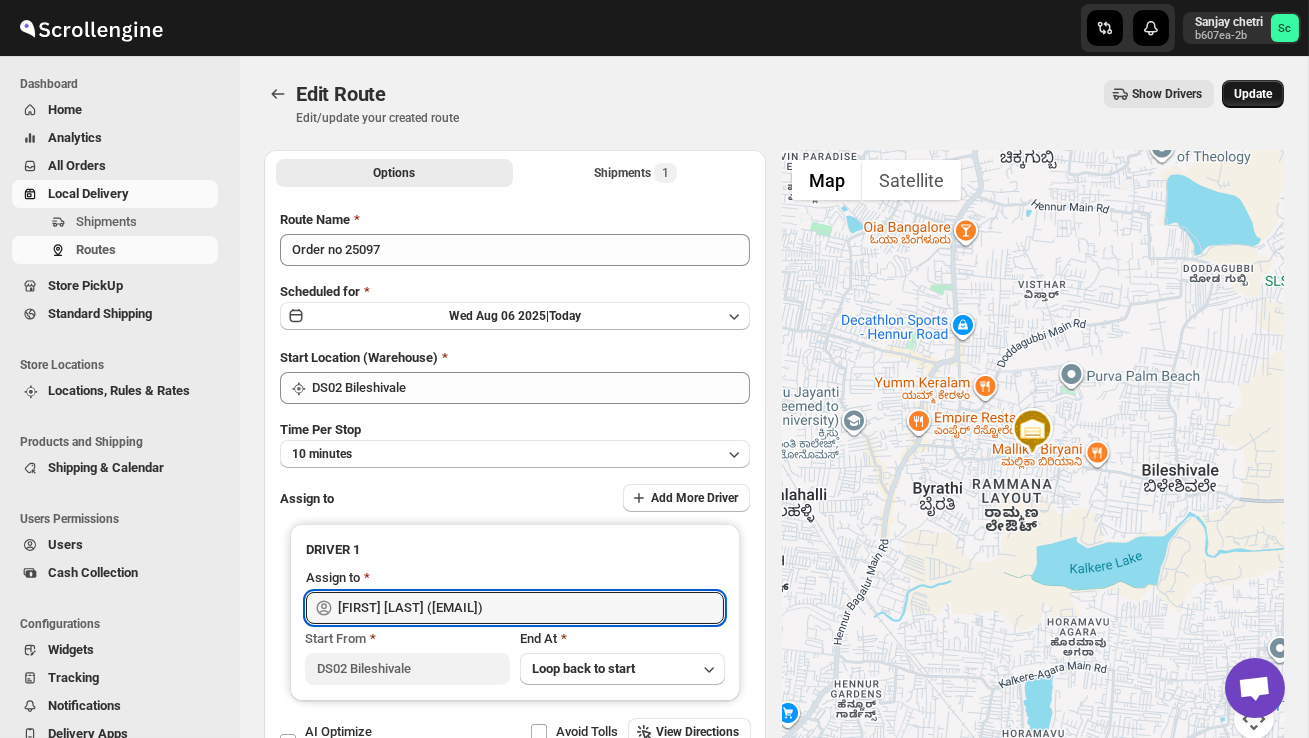 type on "HIFUJL DS02 (cepali9173@intady.com)" 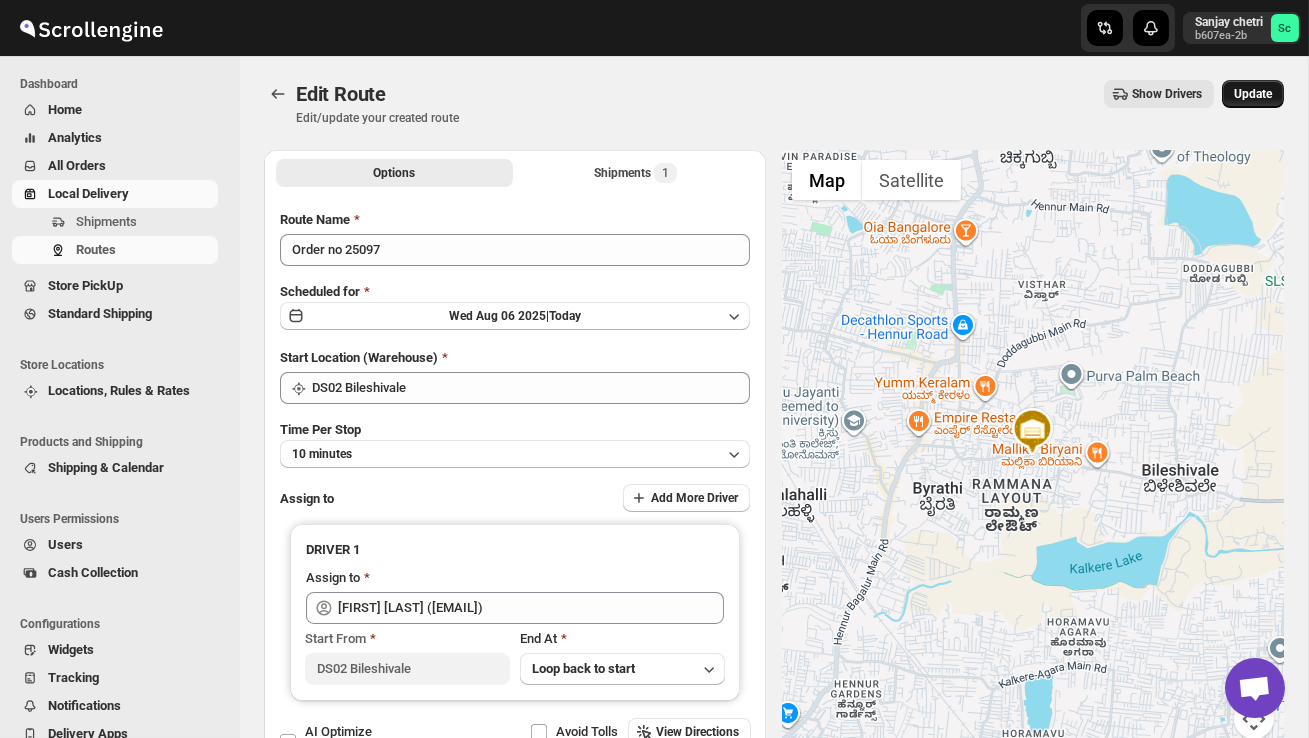 click on "Update" at bounding box center (1253, 94) 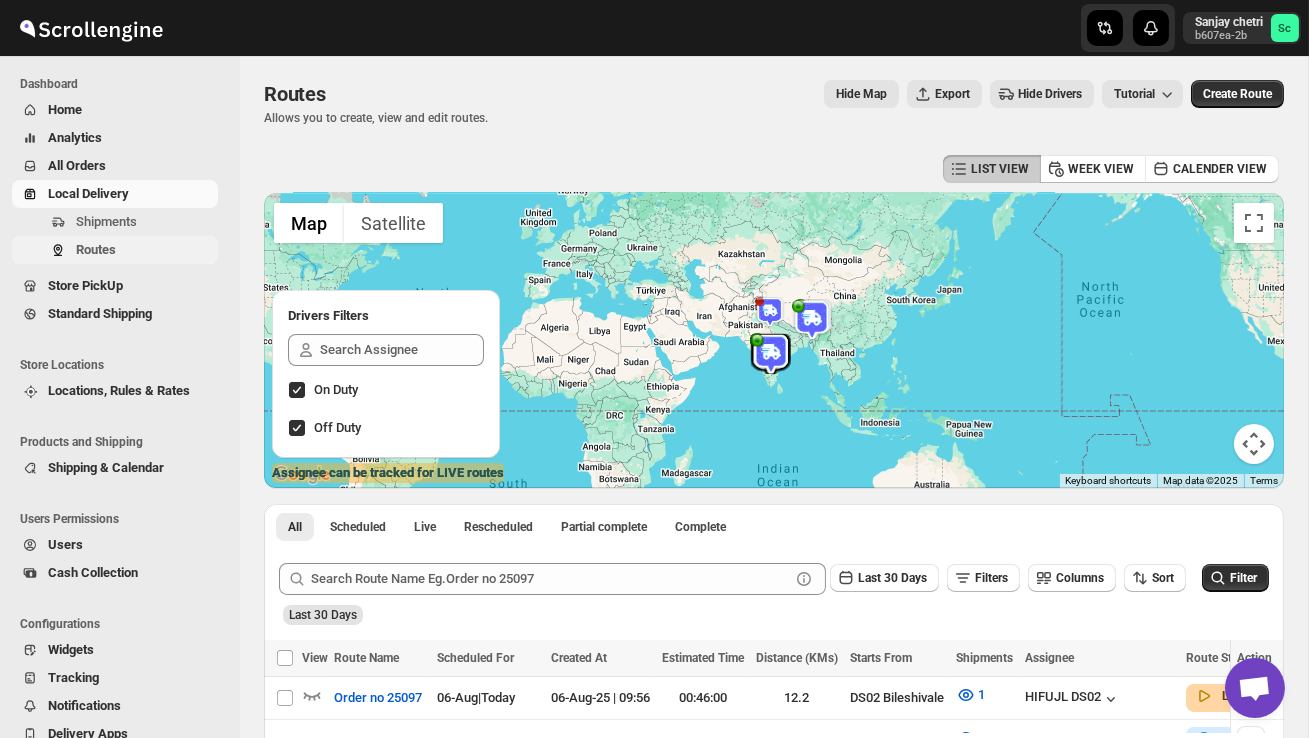 click on "Routes" at bounding box center (145, 250) 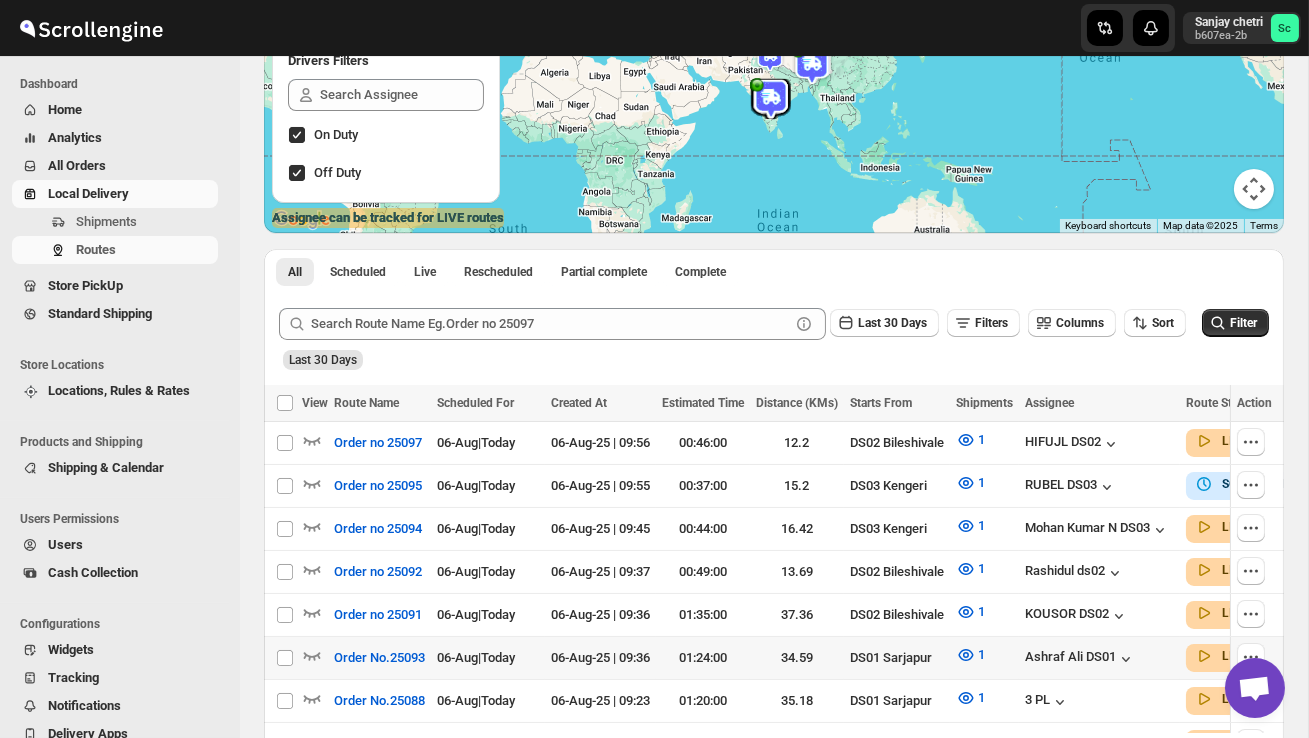 scroll, scrollTop: 282, scrollLeft: 0, axis: vertical 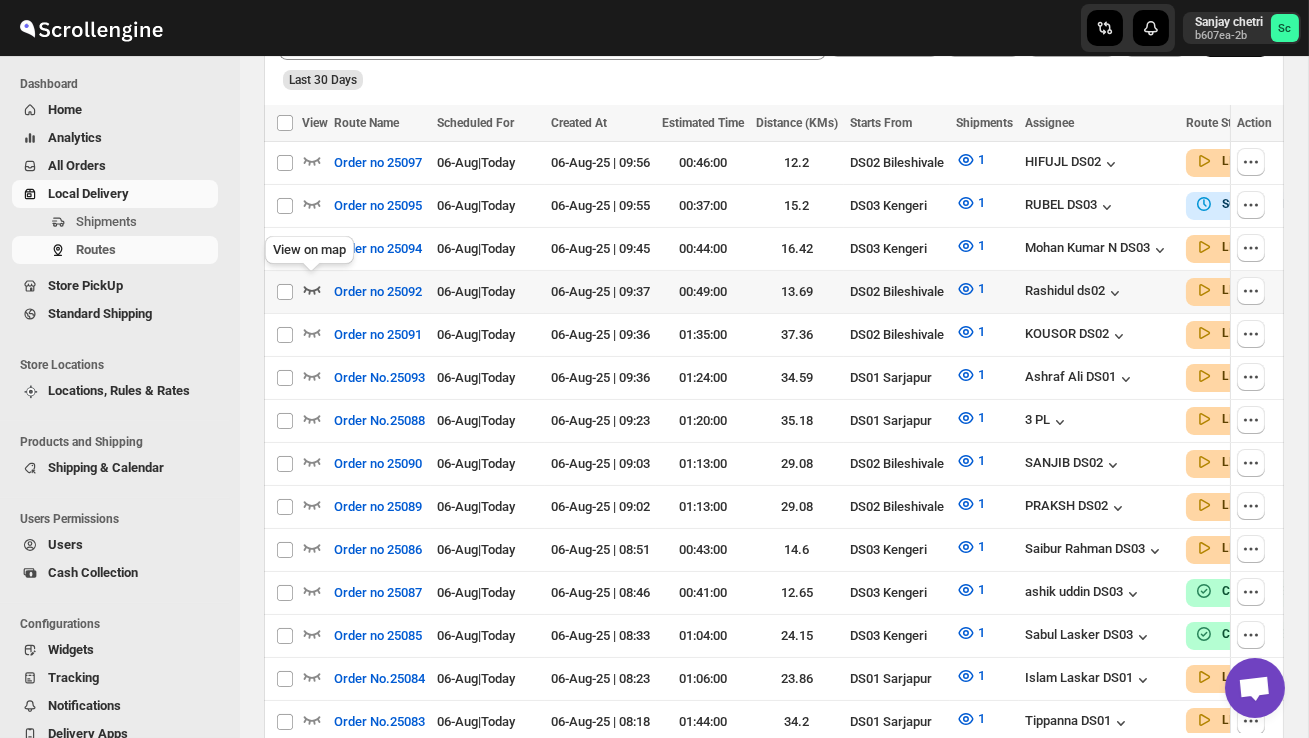 click 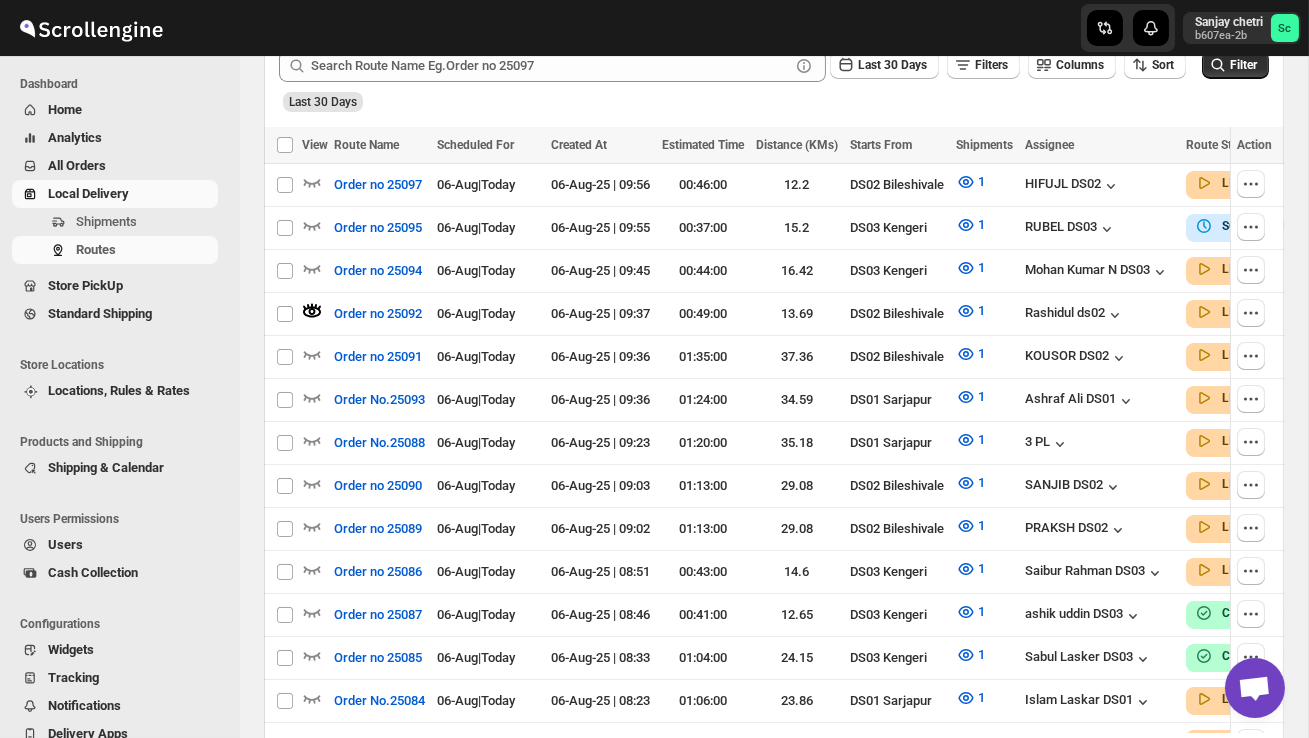 scroll, scrollTop: 0, scrollLeft: 0, axis: both 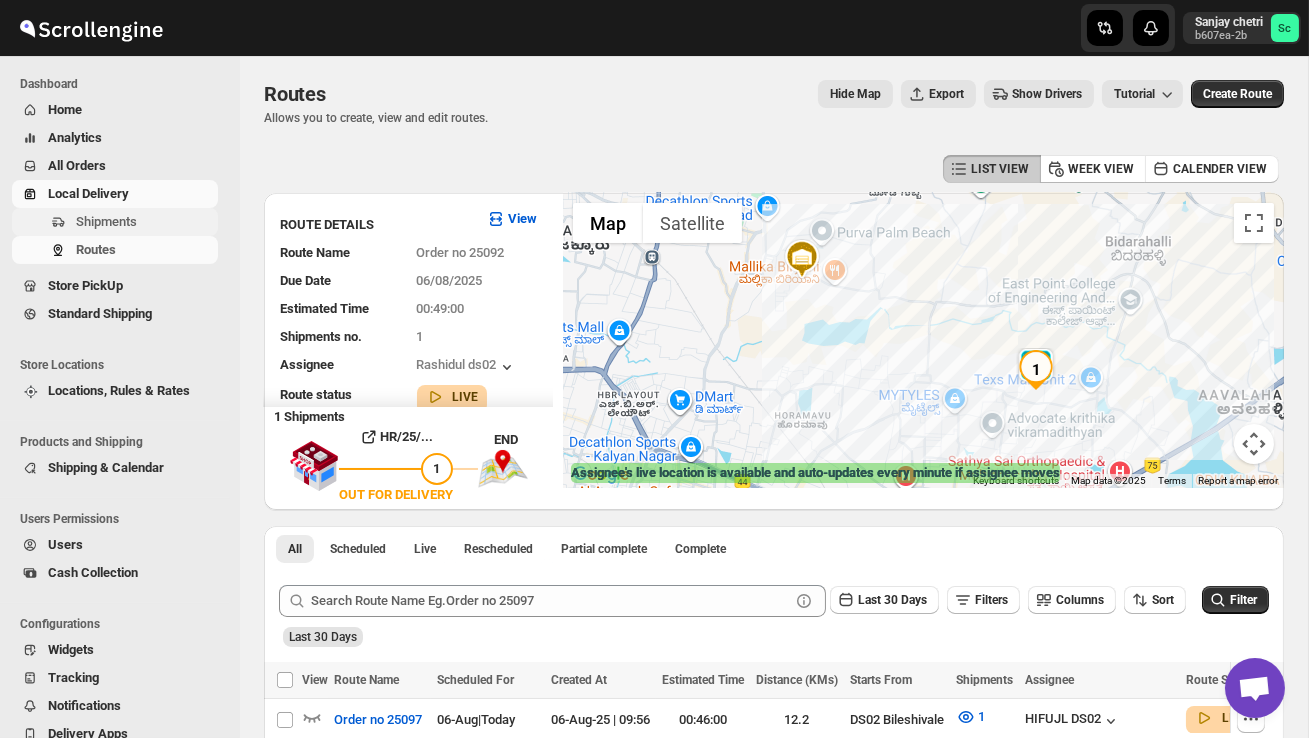 click on "Shipments" at bounding box center (106, 221) 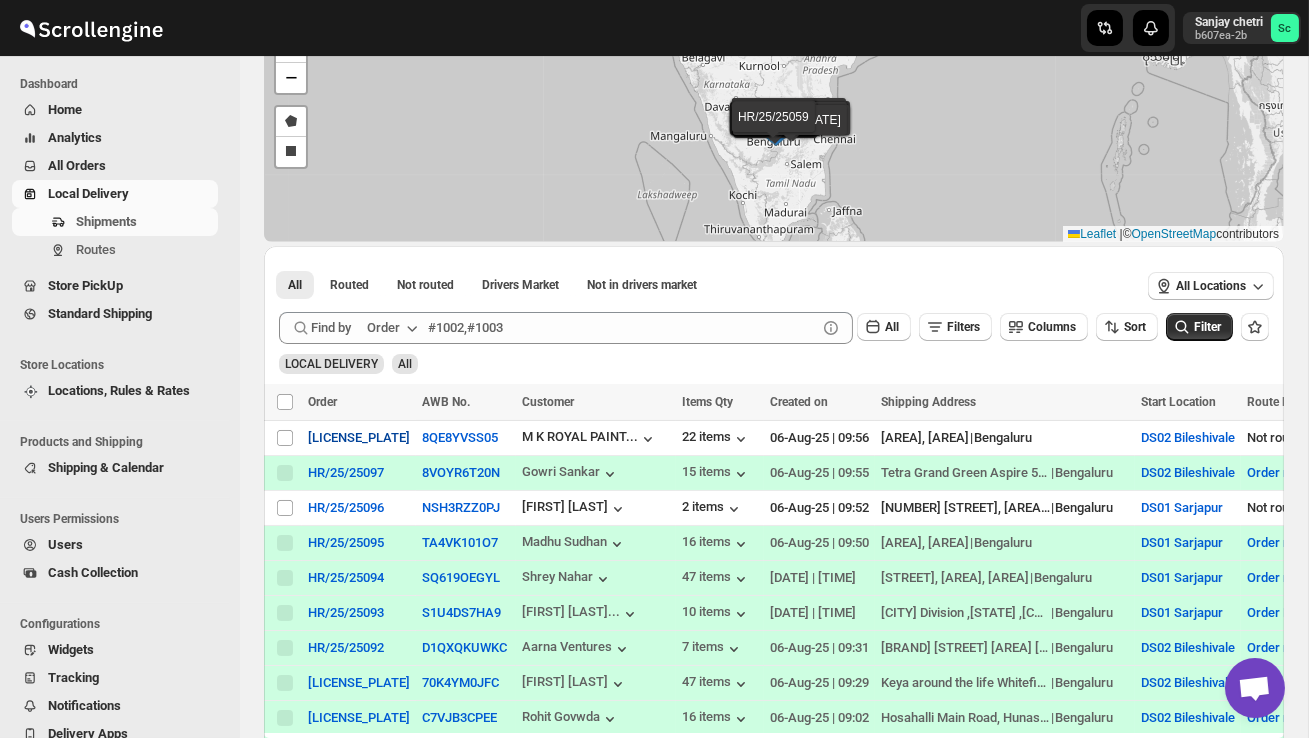 scroll, scrollTop: 135, scrollLeft: 0, axis: vertical 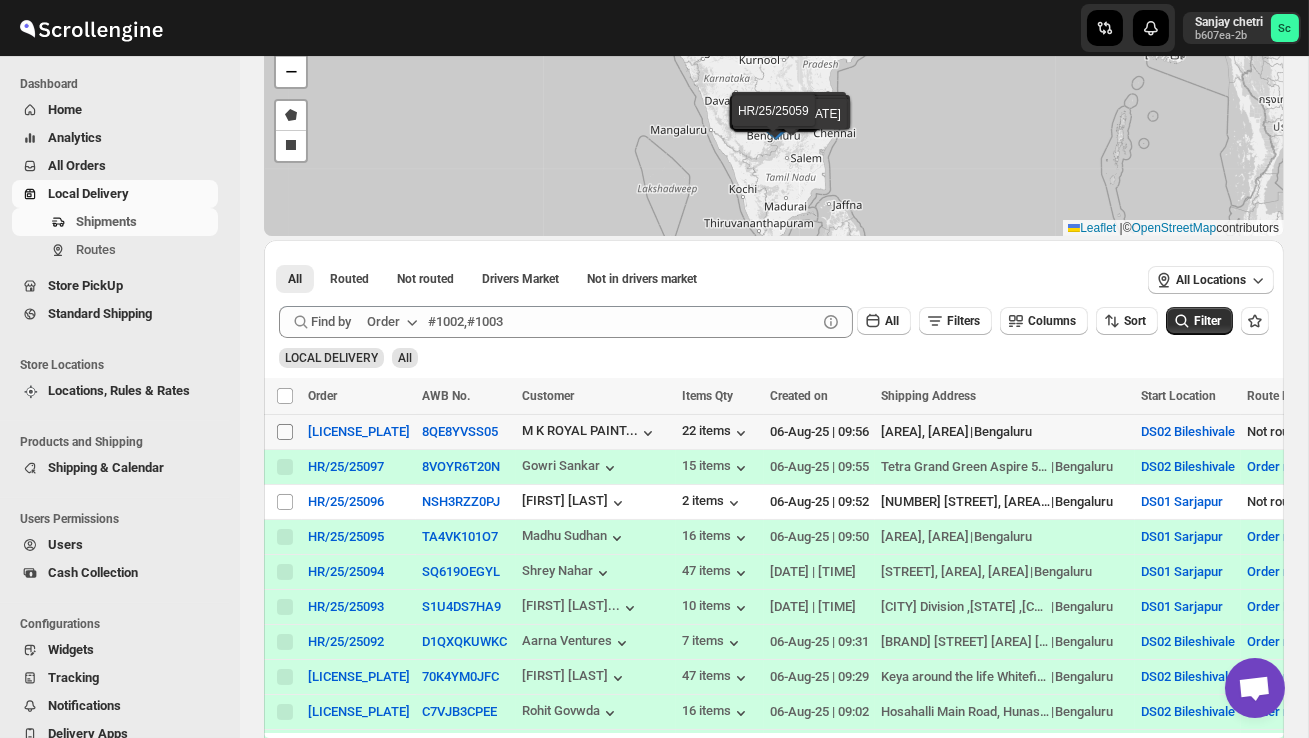 click on "Select shipment" at bounding box center (285, 432) 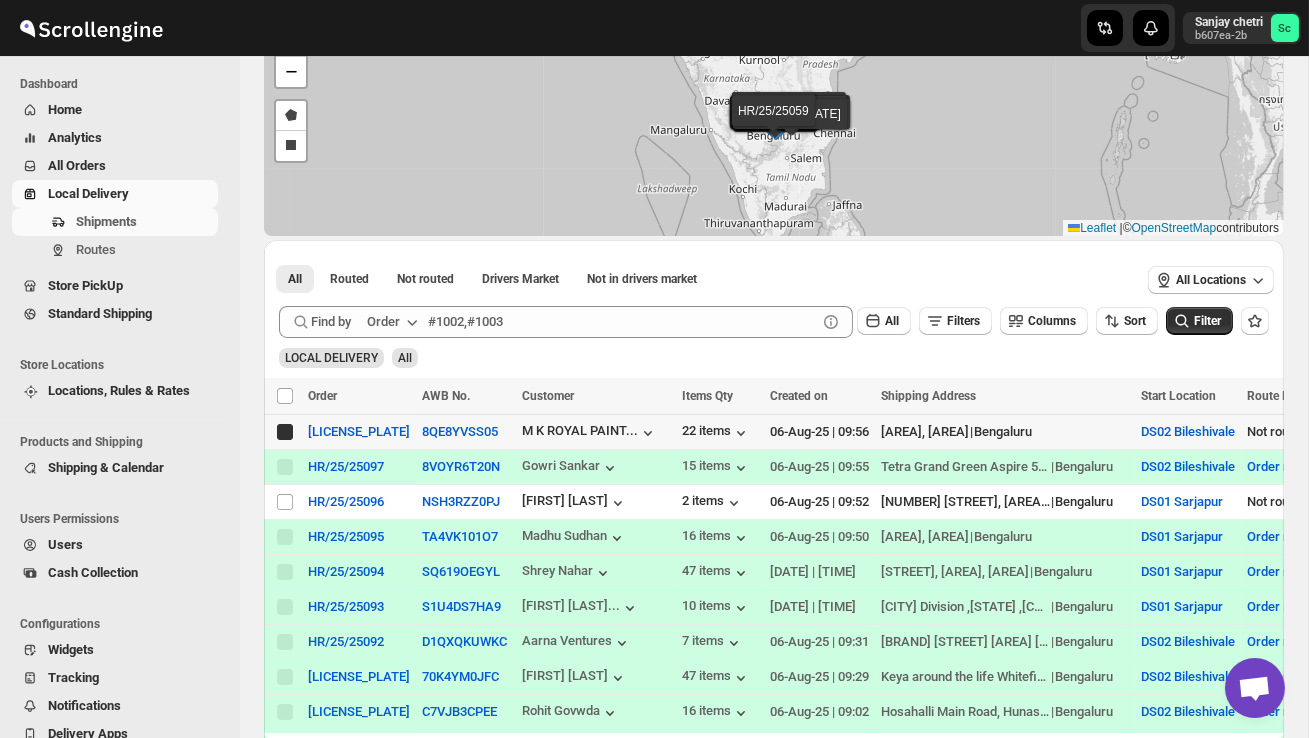 checkbox on "true" 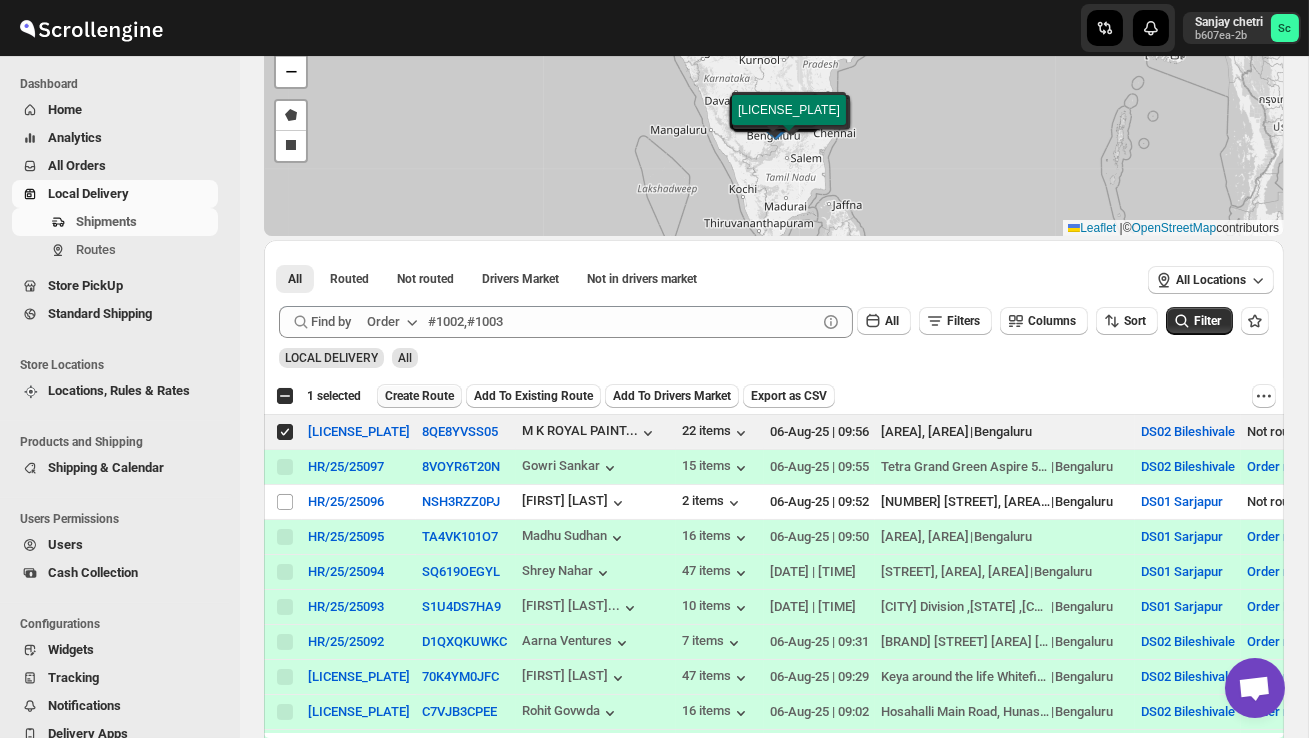 click on "Create Route" at bounding box center [419, 396] 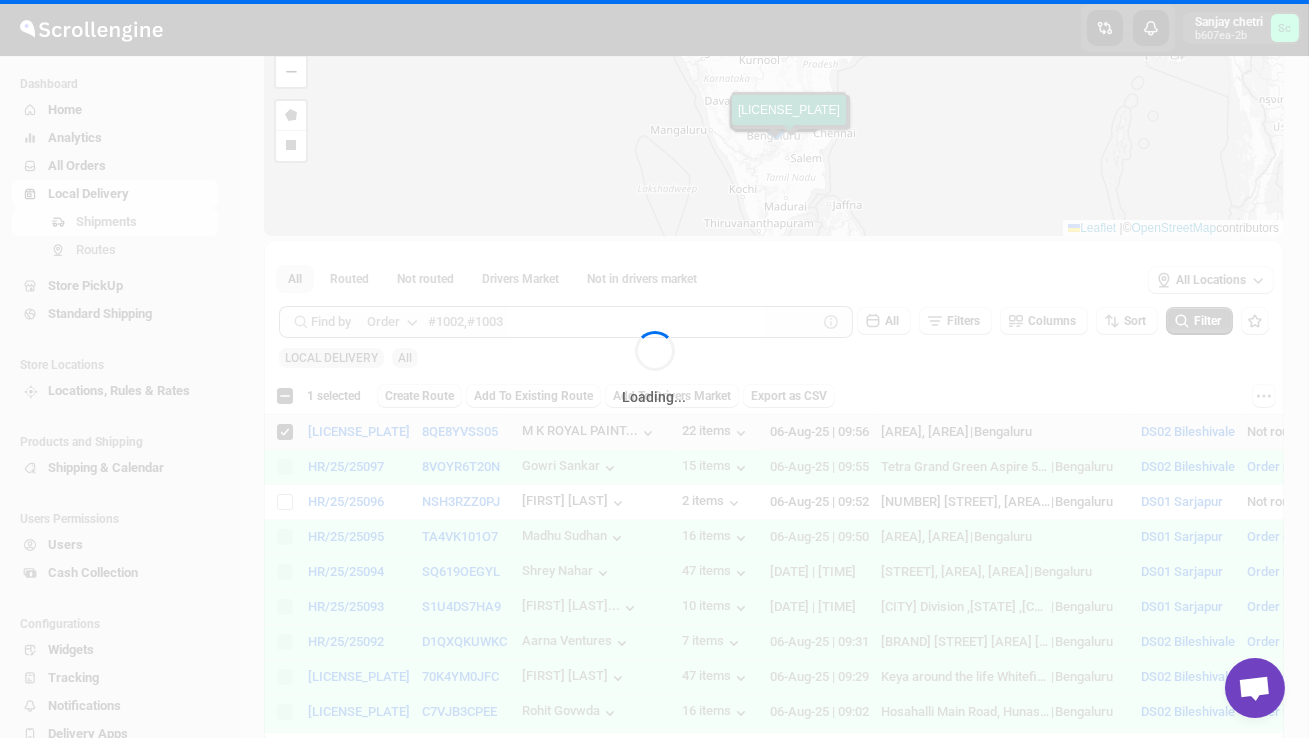 scroll, scrollTop: 0, scrollLeft: 0, axis: both 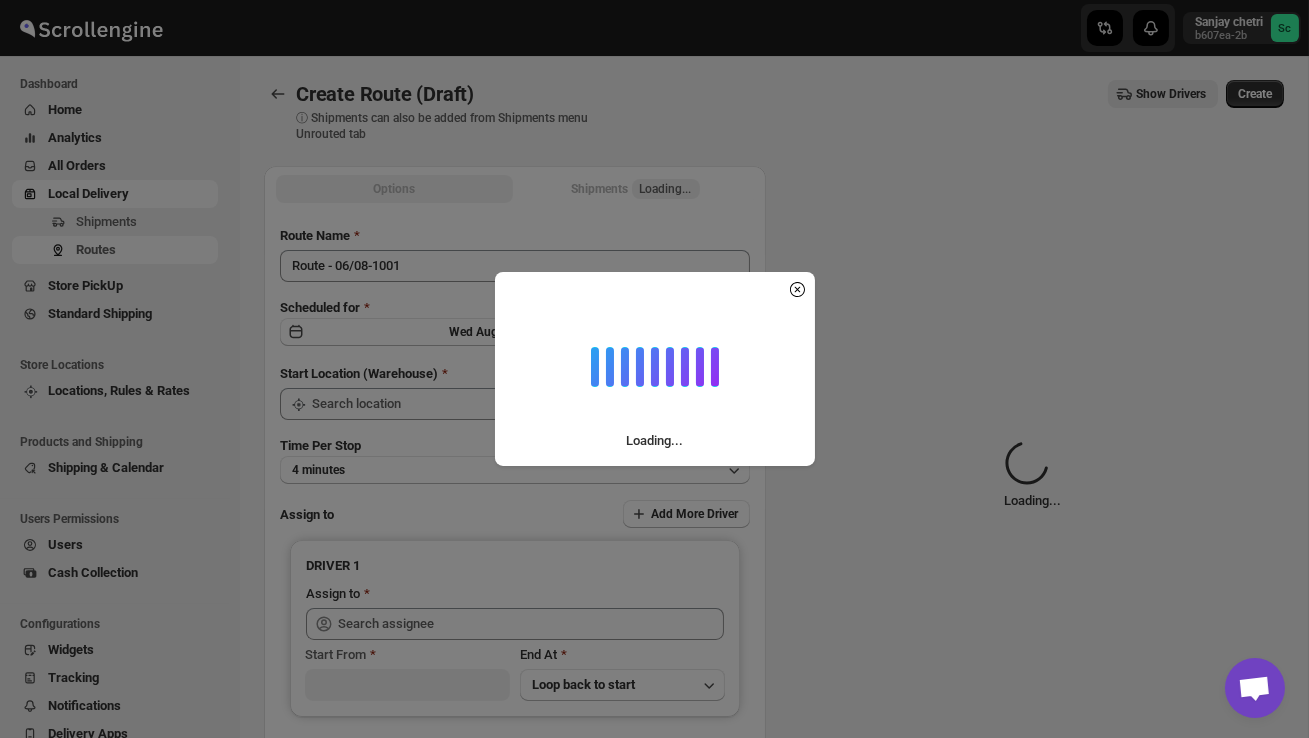 type on "DS02 Bileshivale" 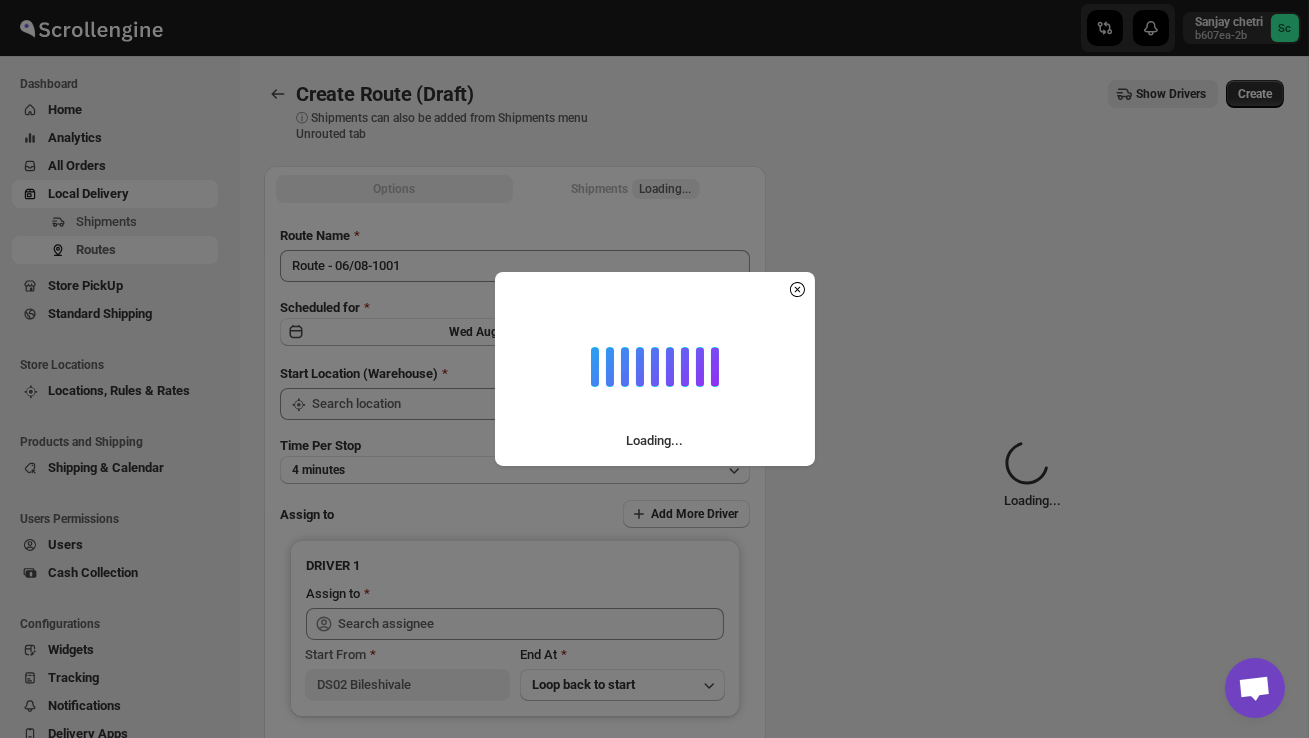 type on "DS02 Bileshivale" 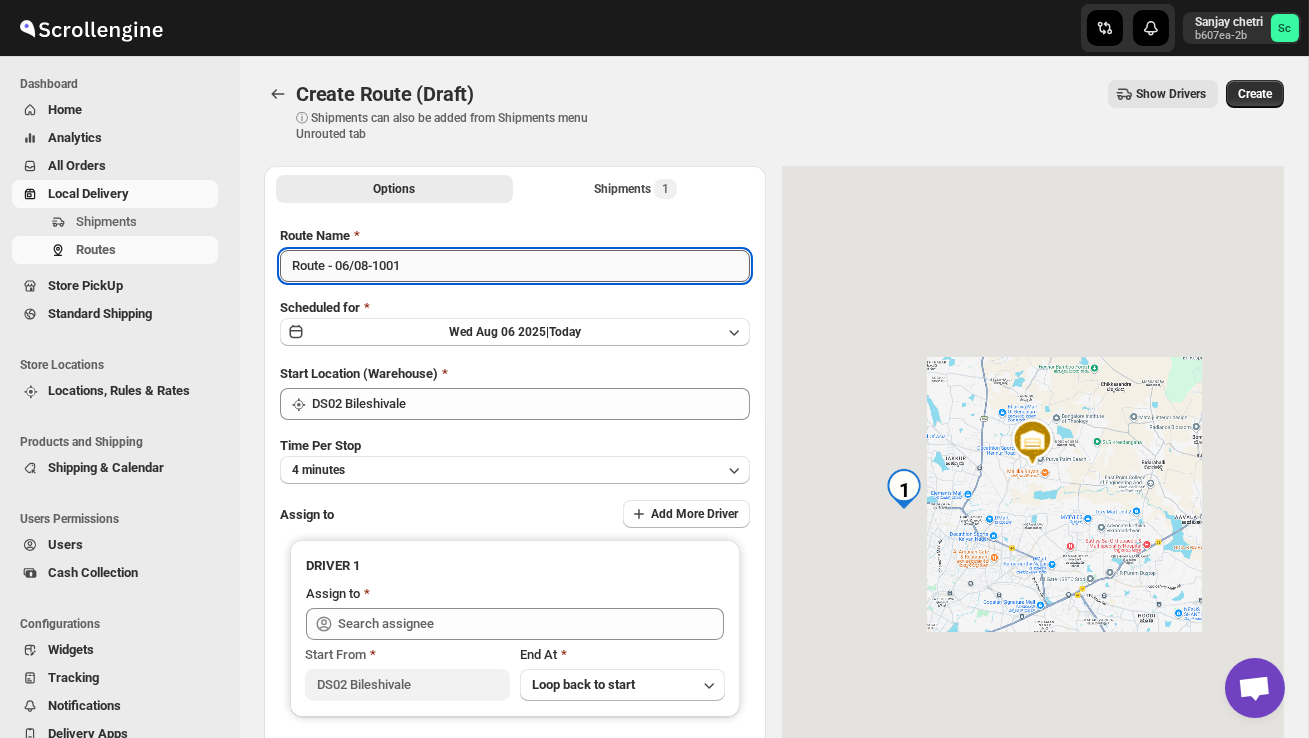 click on "Route - 06/08-1001" at bounding box center (515, 266) 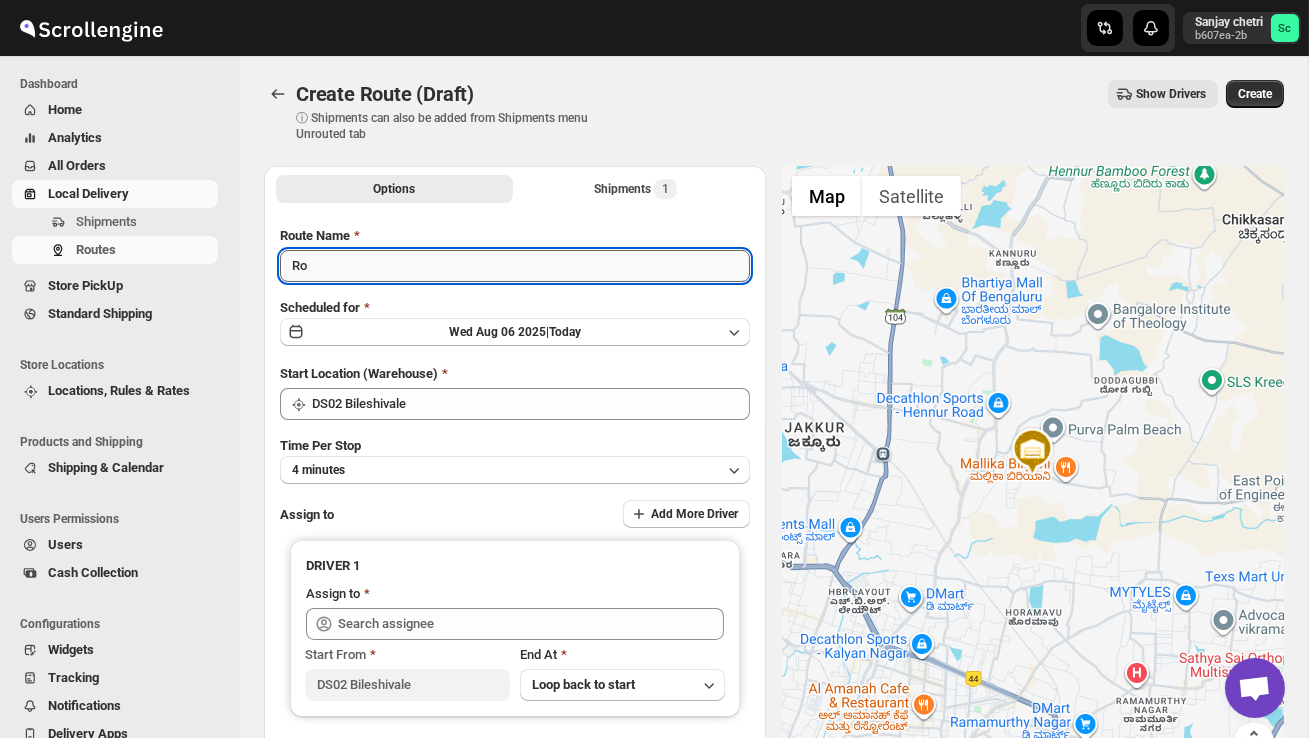 type on "R" 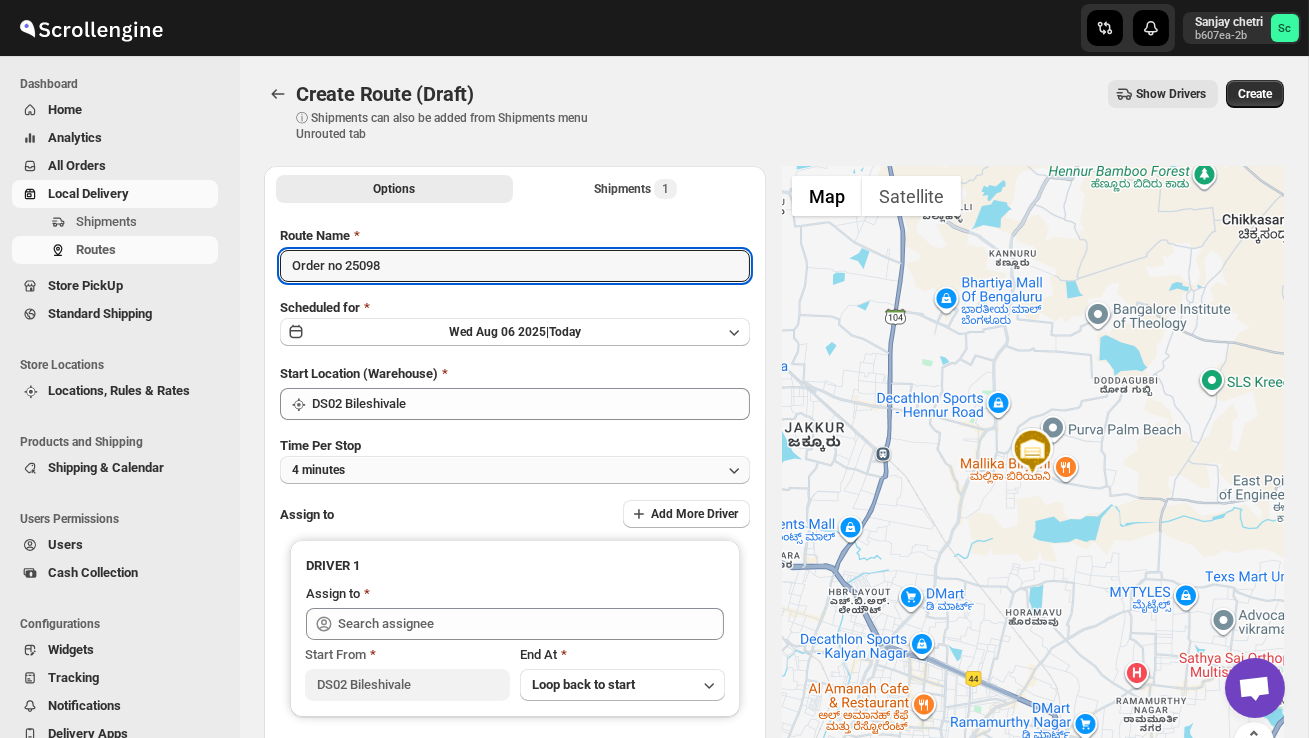 type on "Order no 25098" 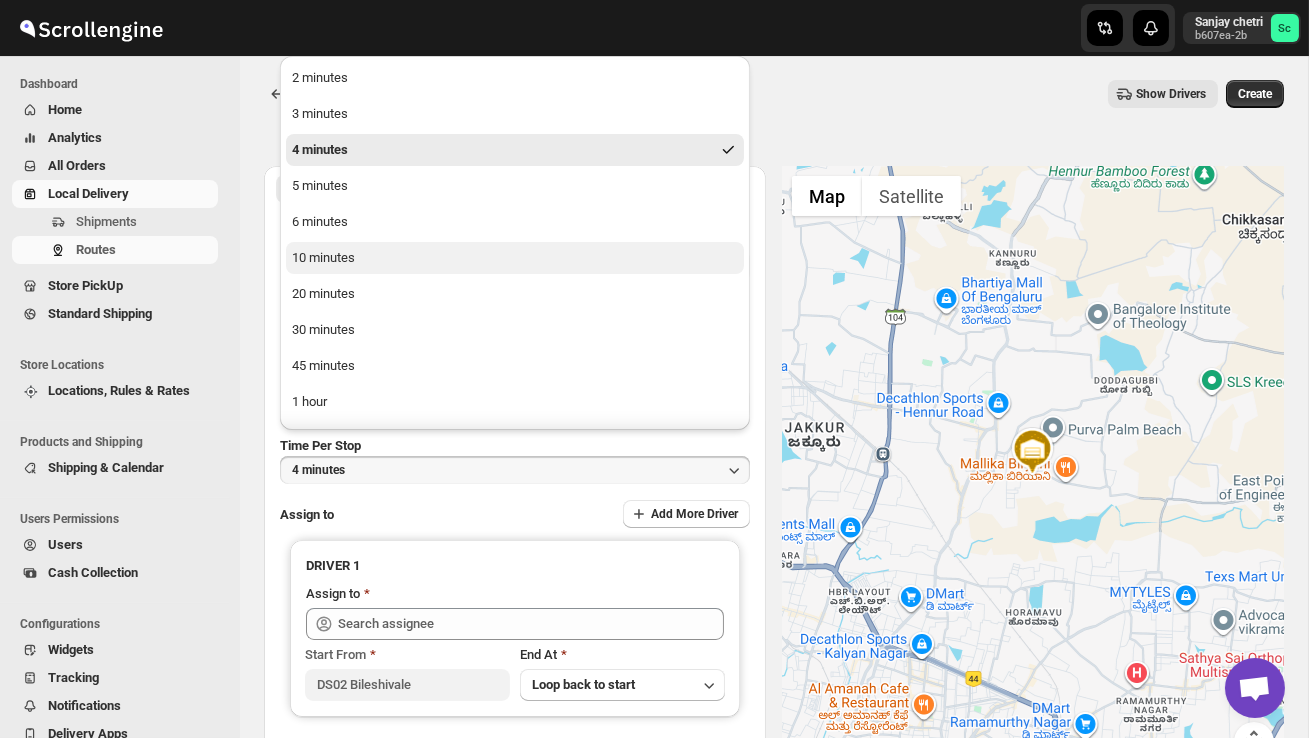 click on "10 minutes" at bounding box center (515, 258) 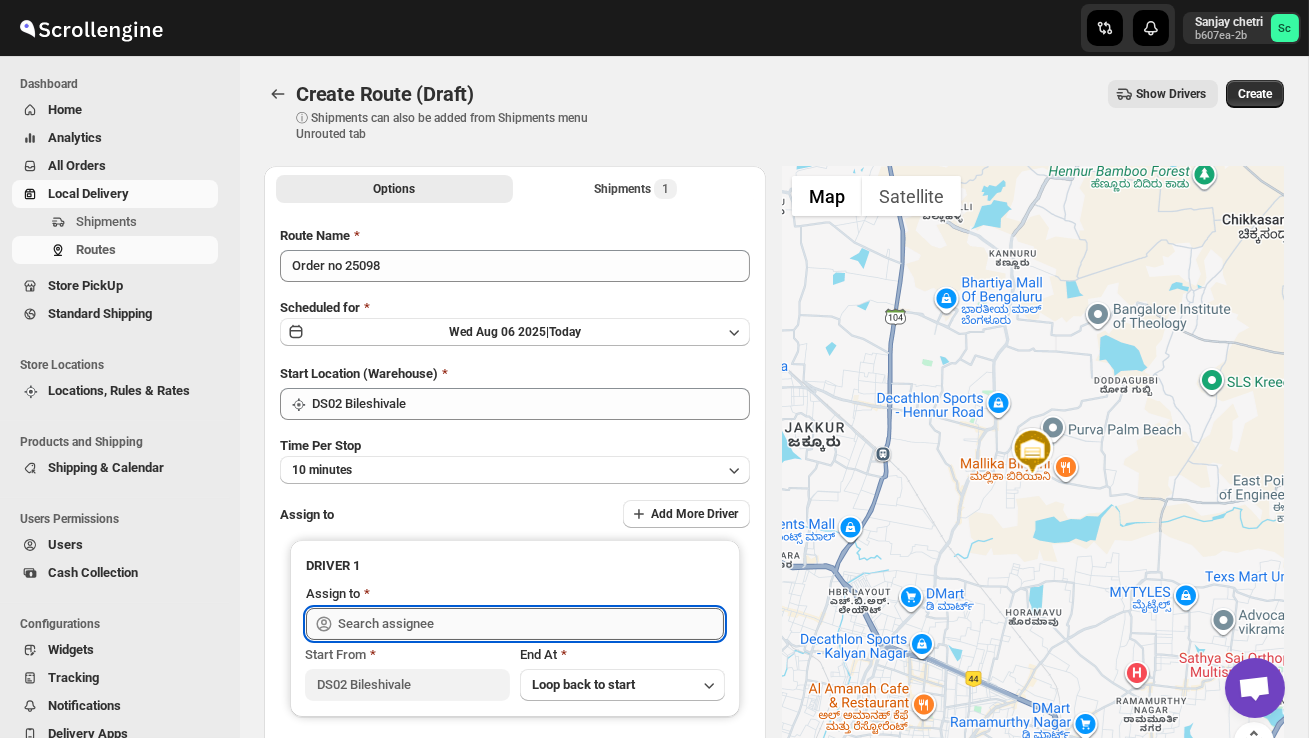 click at bounding box center (531, 624) 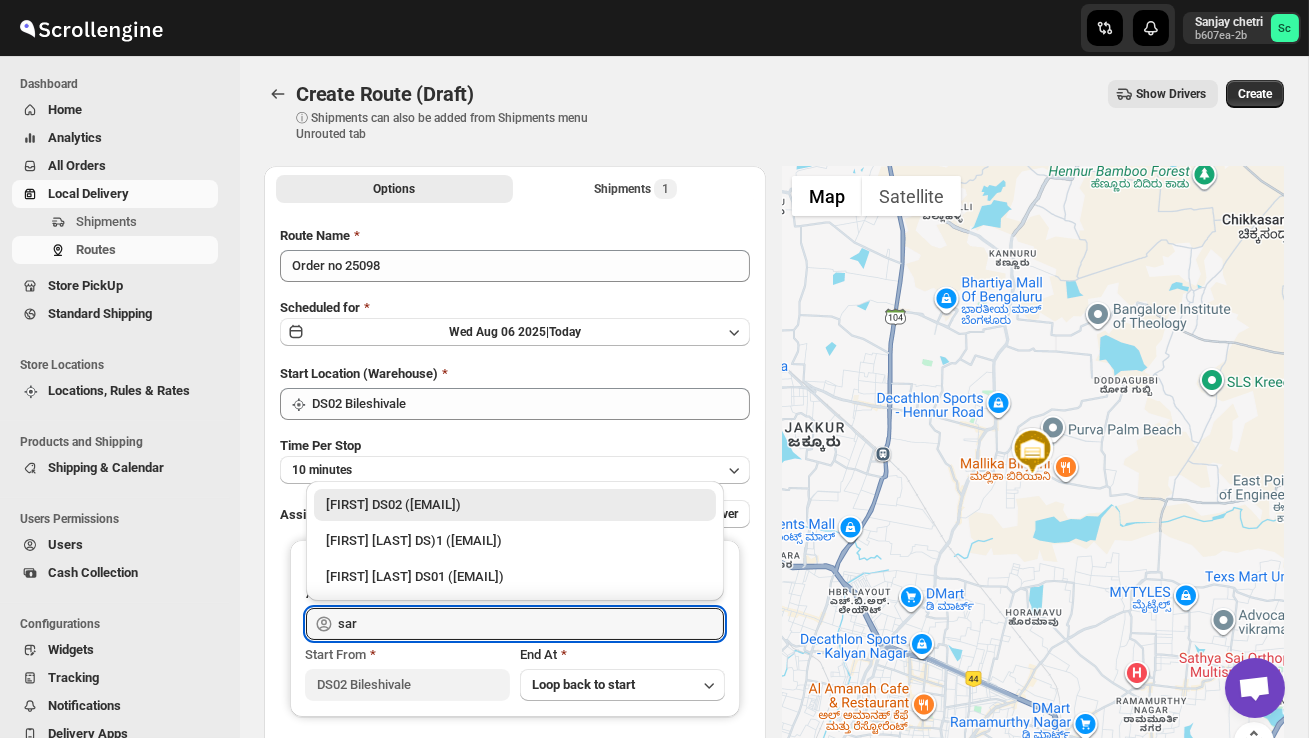 click on "SARIM DS02 (xititor414@owlny.com)" at bounding box center [515, 505] 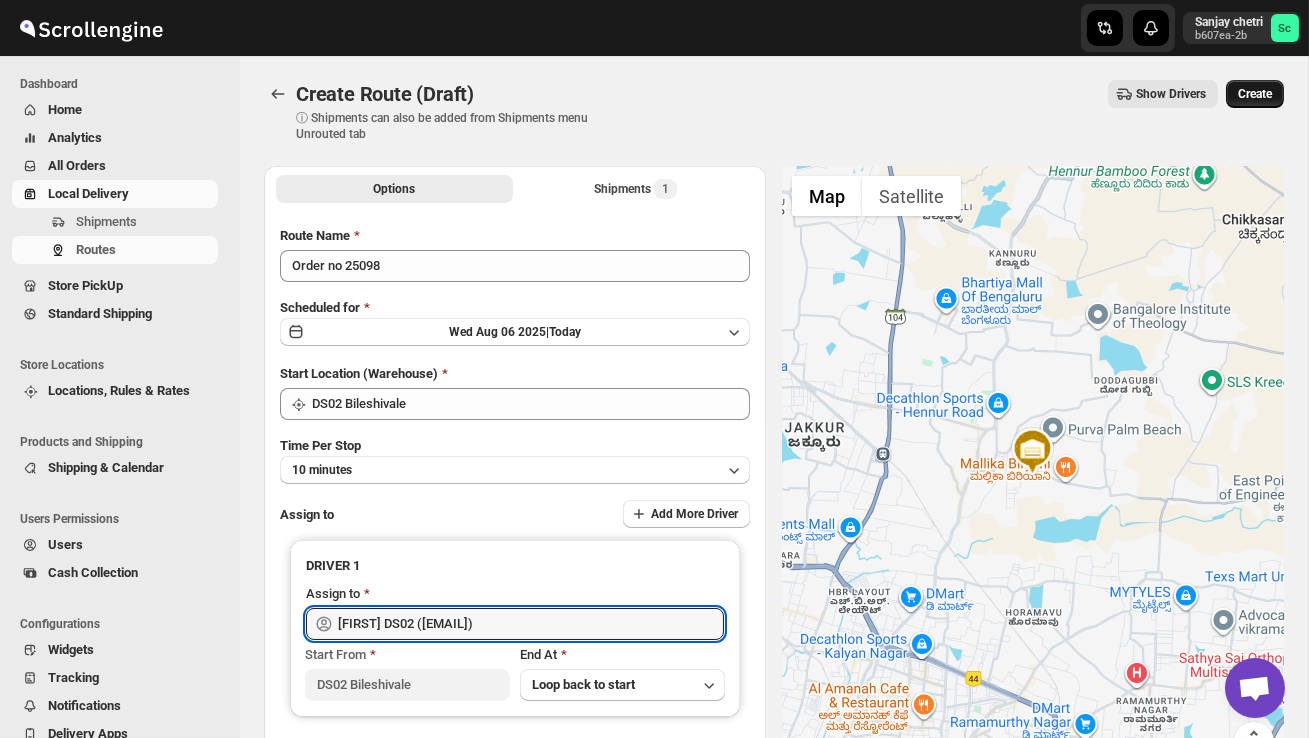 type on "SARIM DS02 (xititor414@owlny.com)" 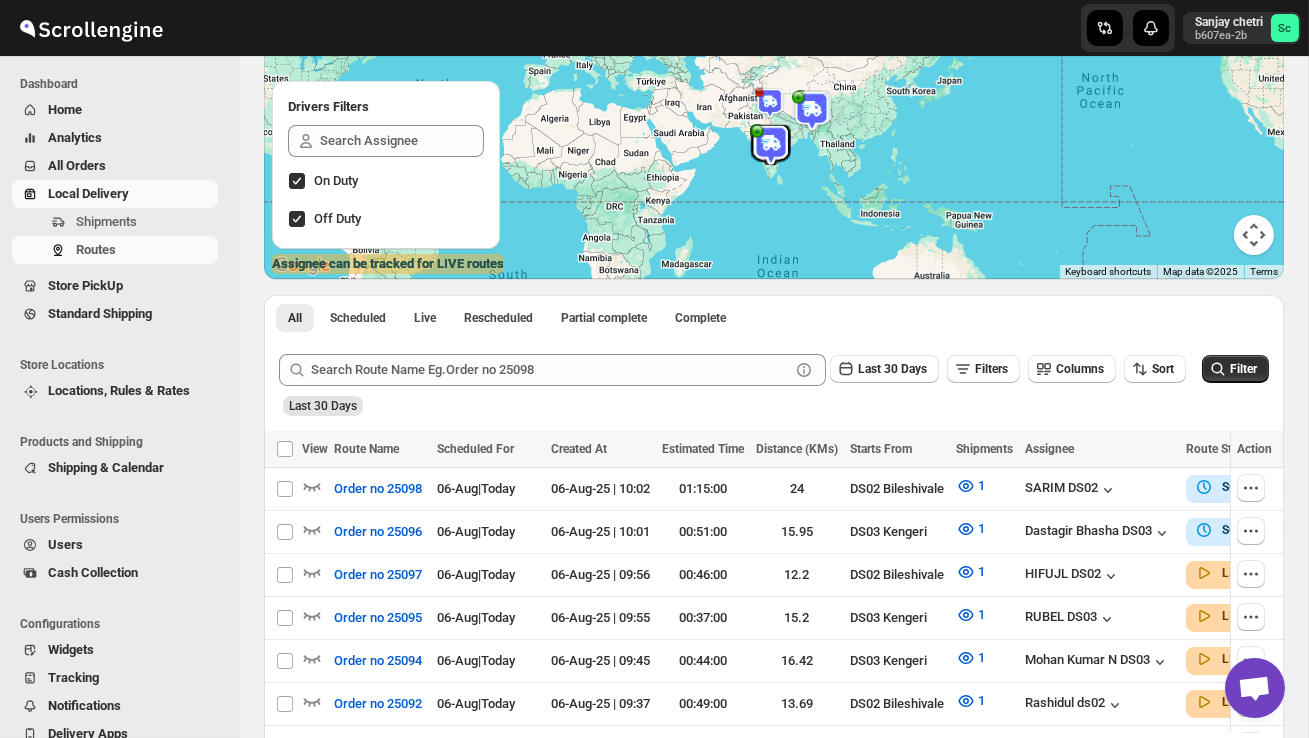 scroll, scrollTop: 215, scrollLeft: 0, axis: vertical 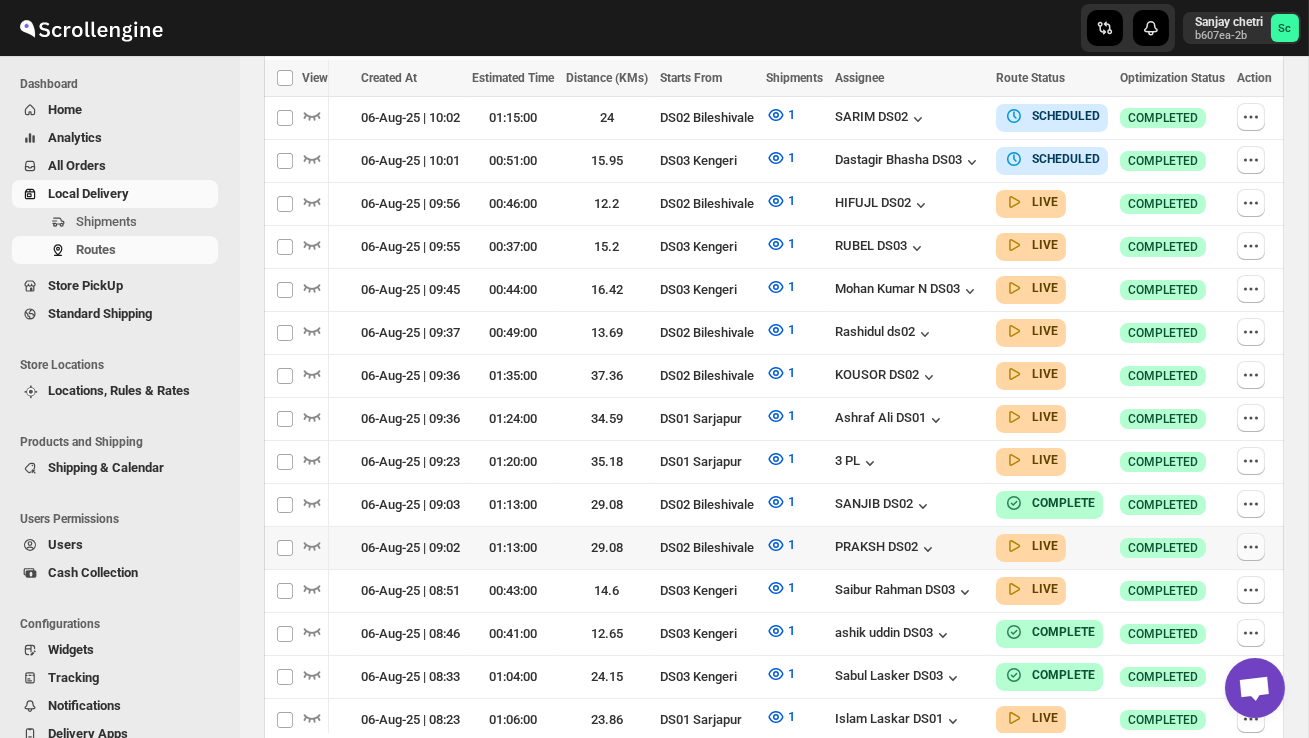 click 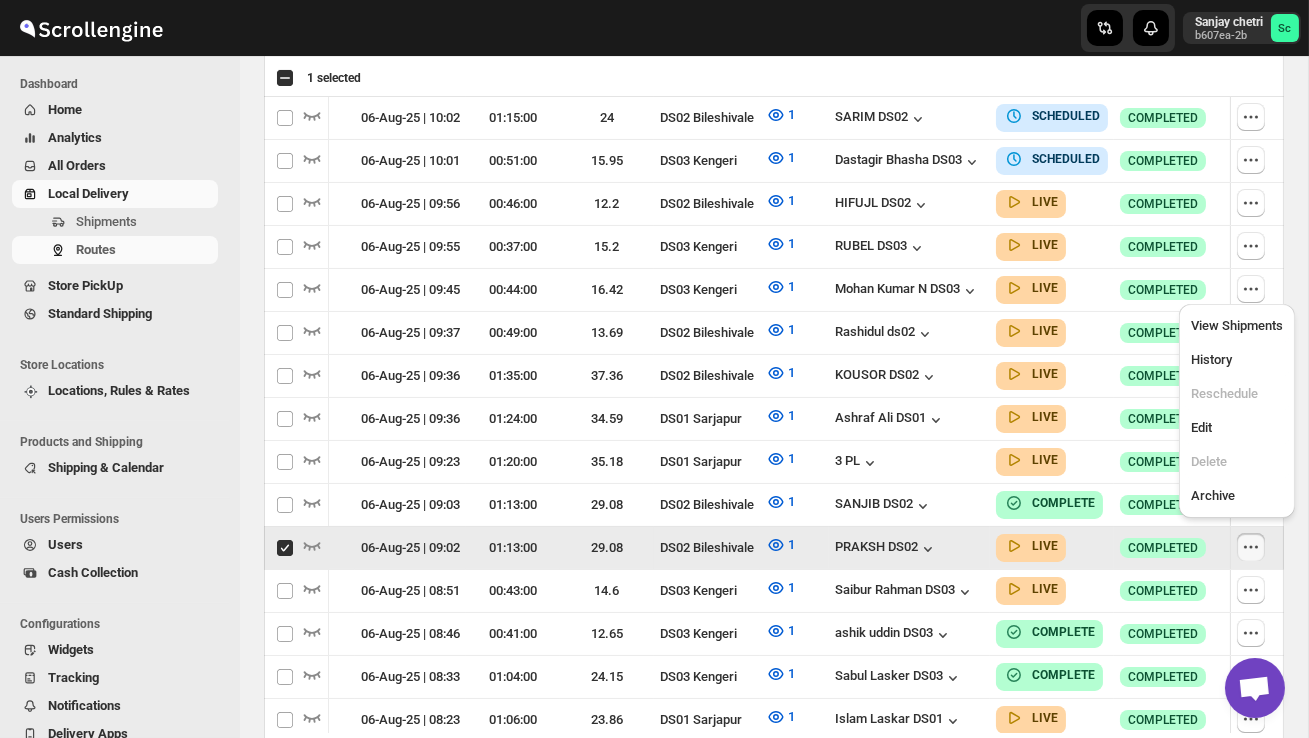 scroll, scrollTop: 0, scrollLeft: 1, axis: horizontal 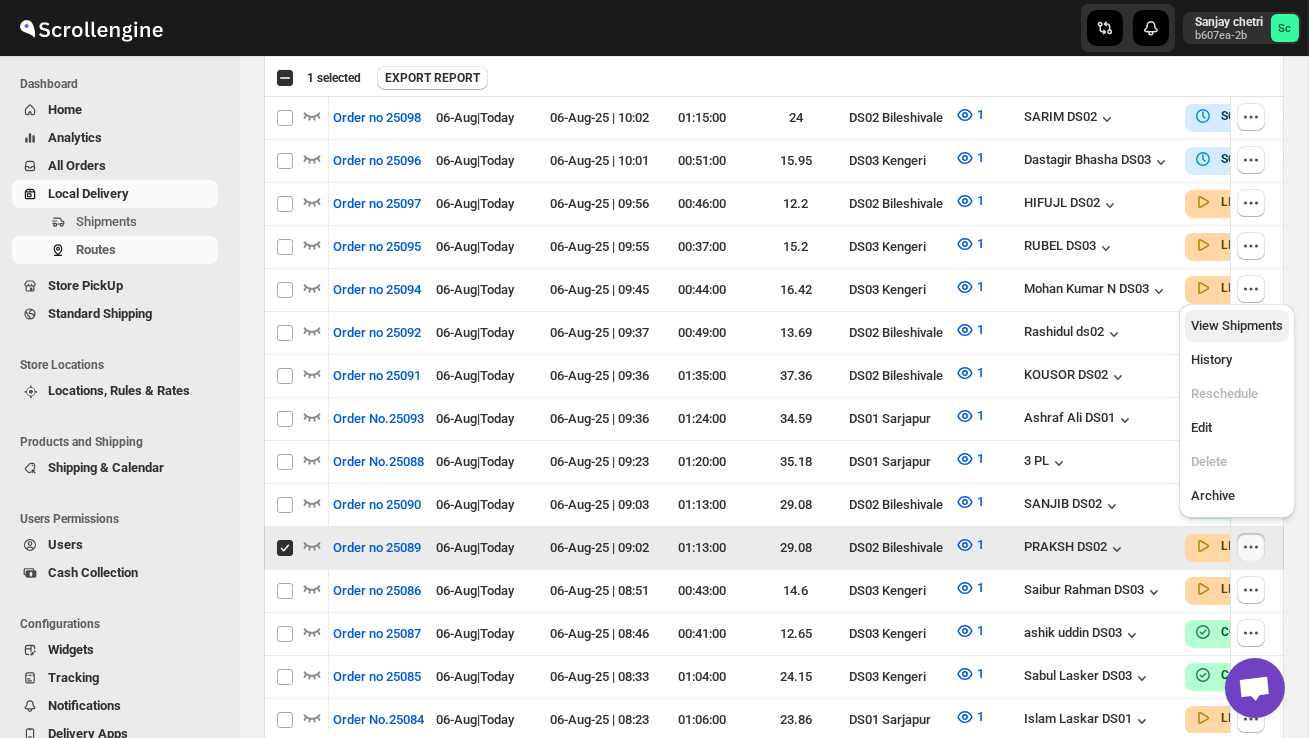 click on "View Shipments" at bounding box center [1237, 325] 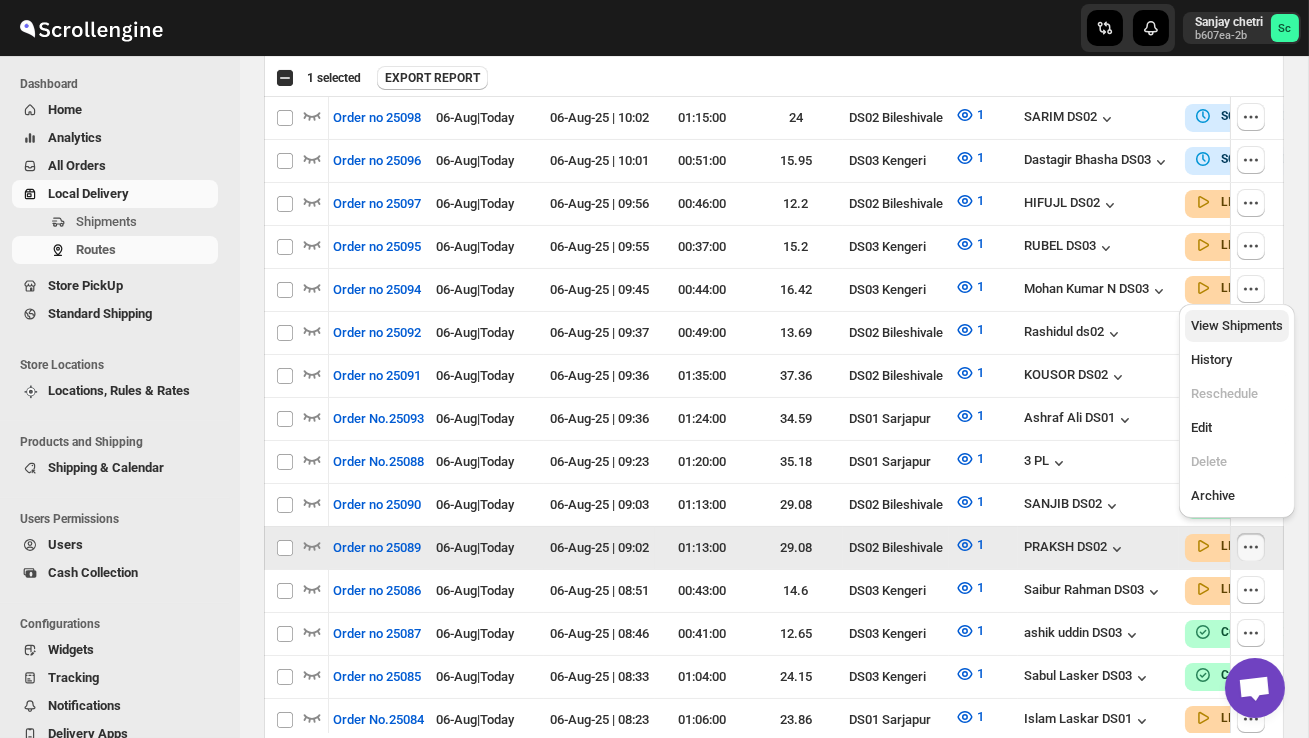 checkbox on "false" 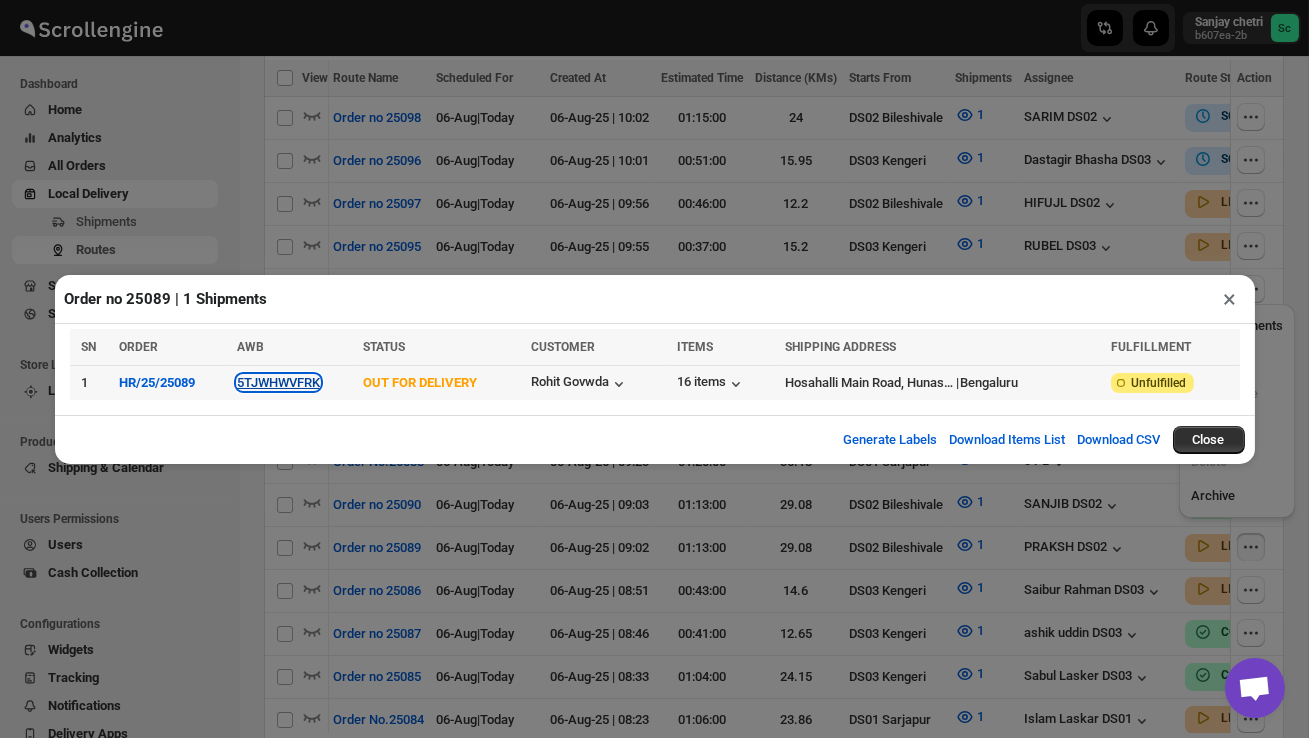 click on "5TJWHWVFRK" at bounding box center [278, 382] 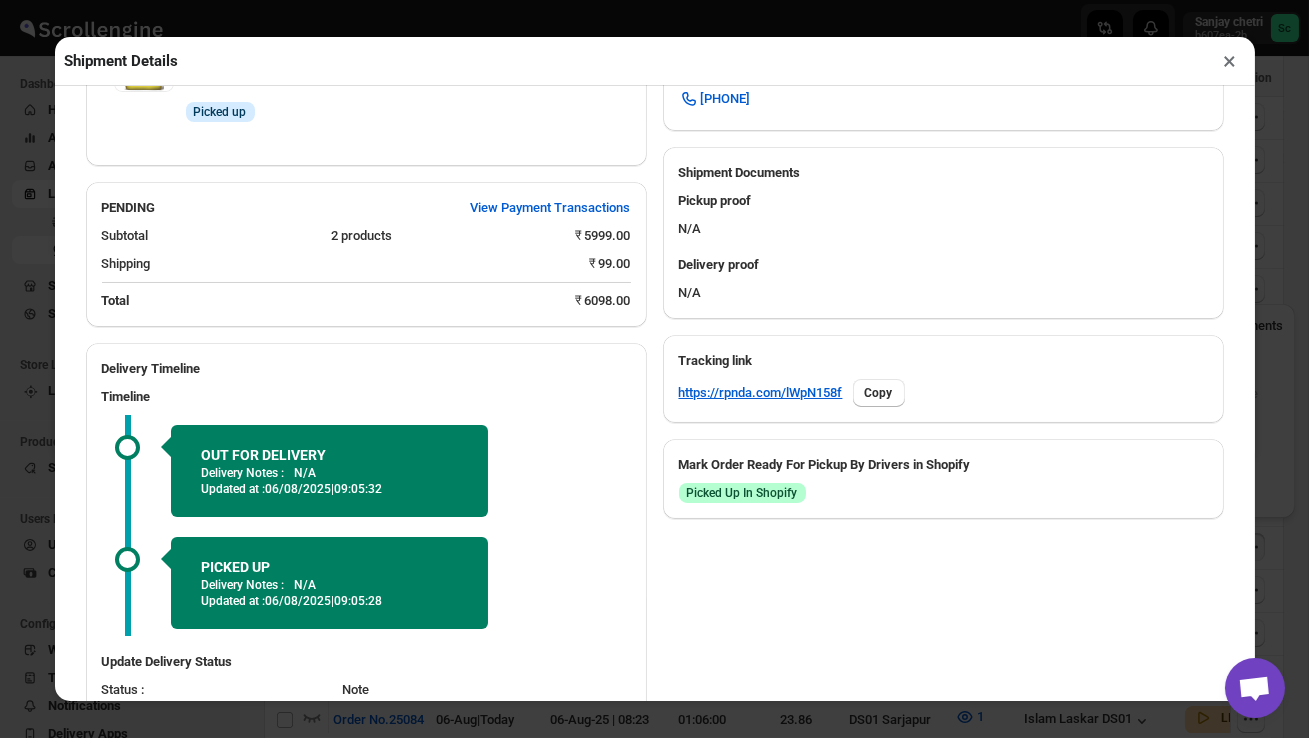 scroll, scrollTop: 780, scrollLeft: 0, axis: vertical 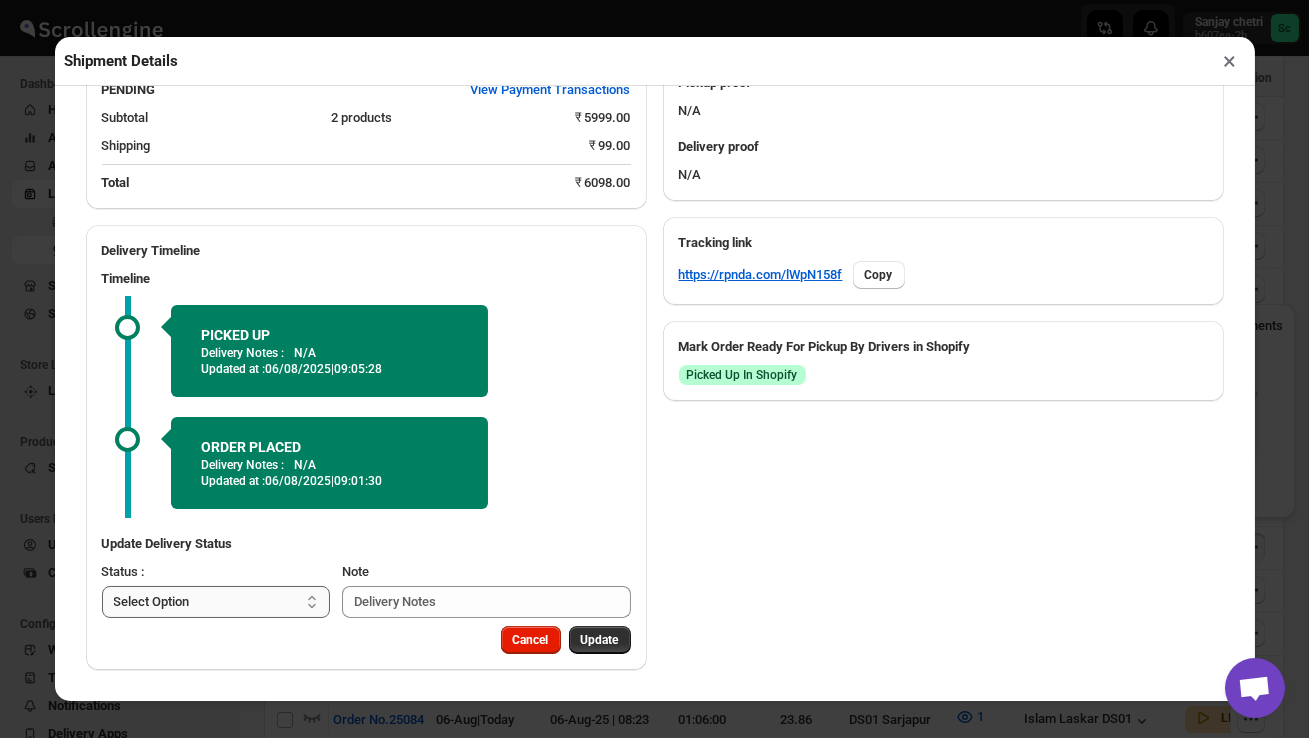 click on "Select Option PICKED UP OUT FOR DELIVERY RESCHEDULE DELIVERED CANCELLED" at bounding box center (216, 602) 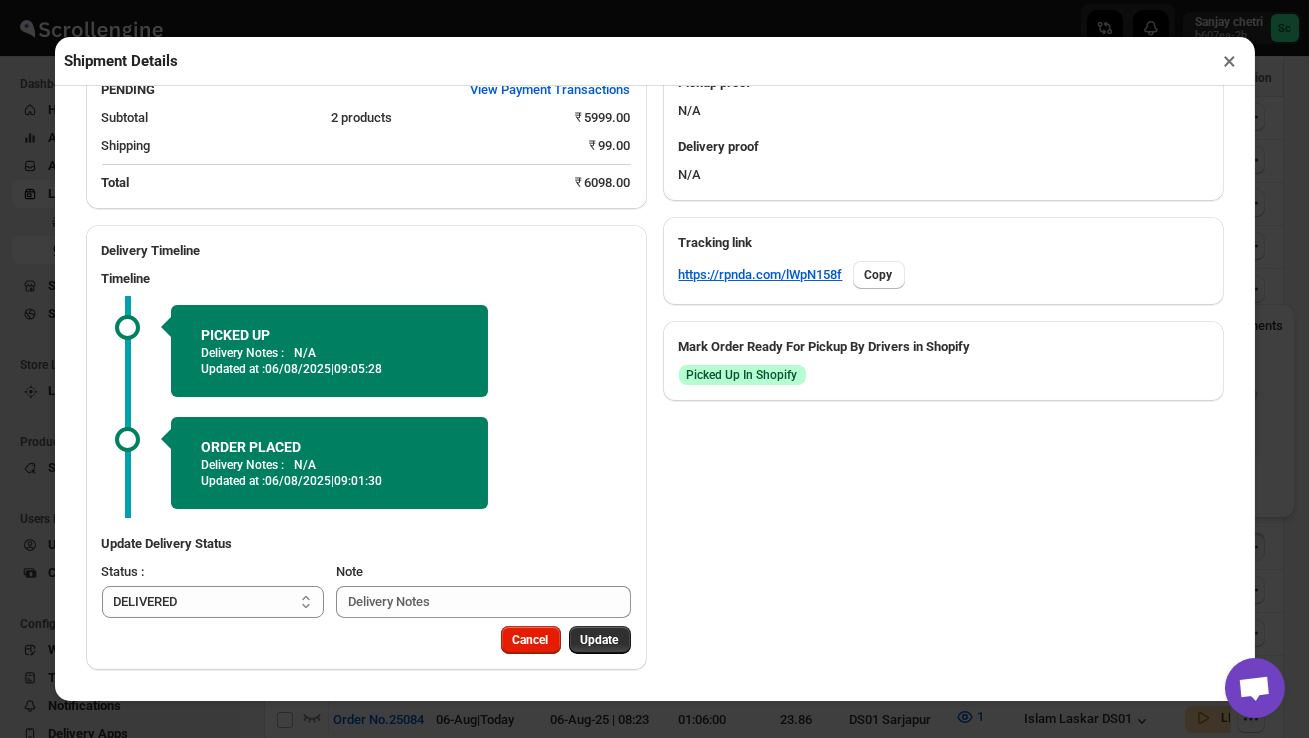 click on "Update" at bounding box center [600, 640] 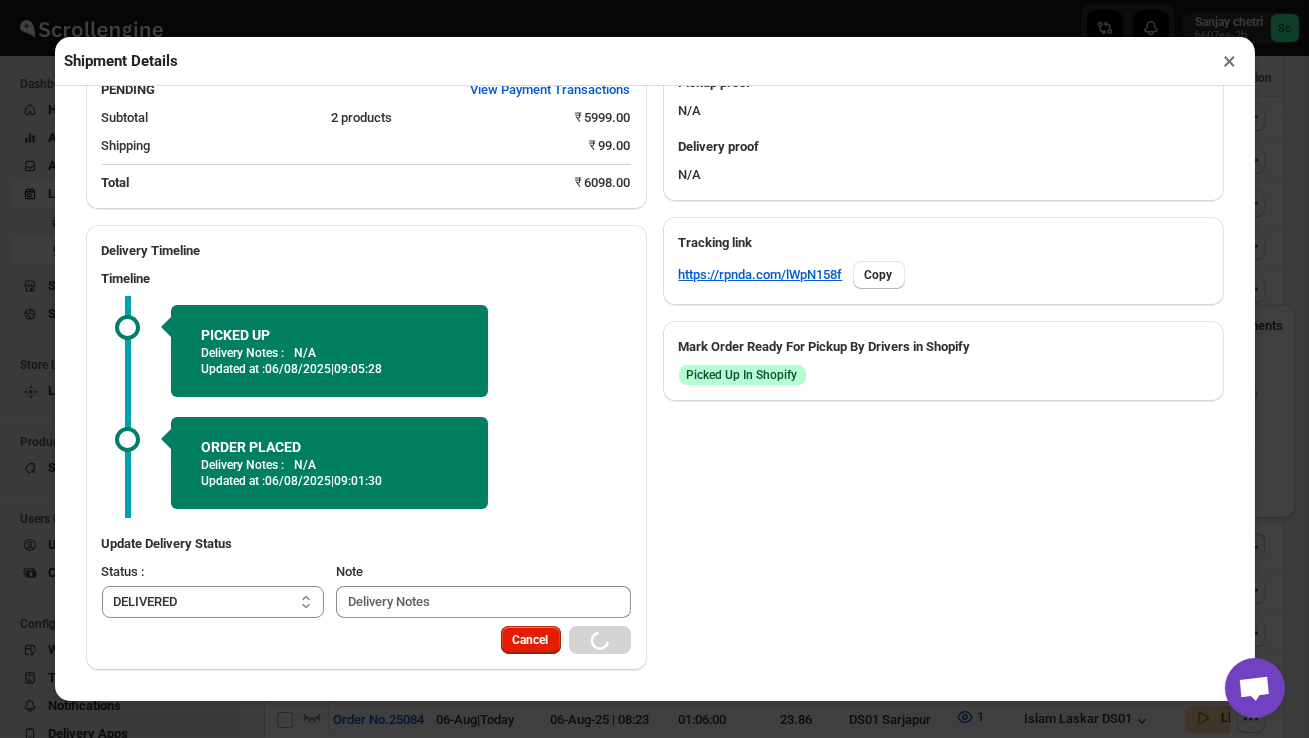 select 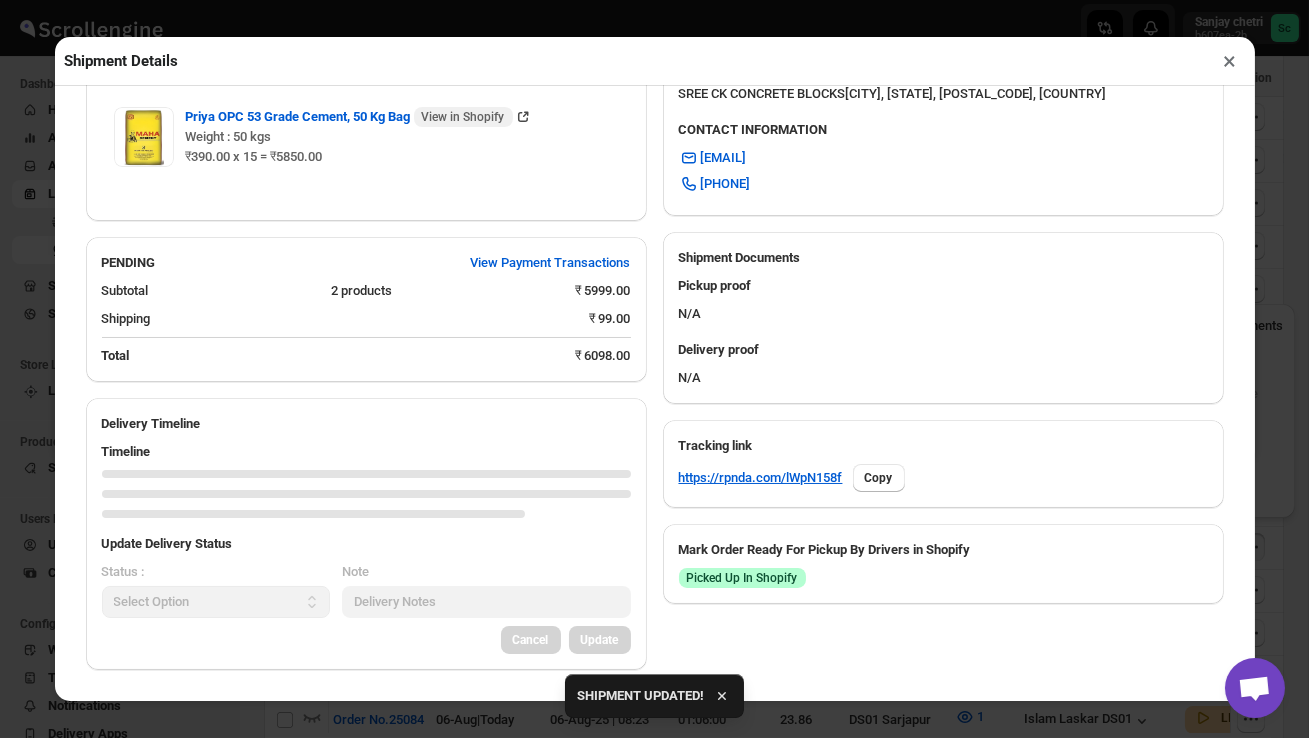 scroll, scrollTop: 861, scrollLeft: 0, axis: vertical 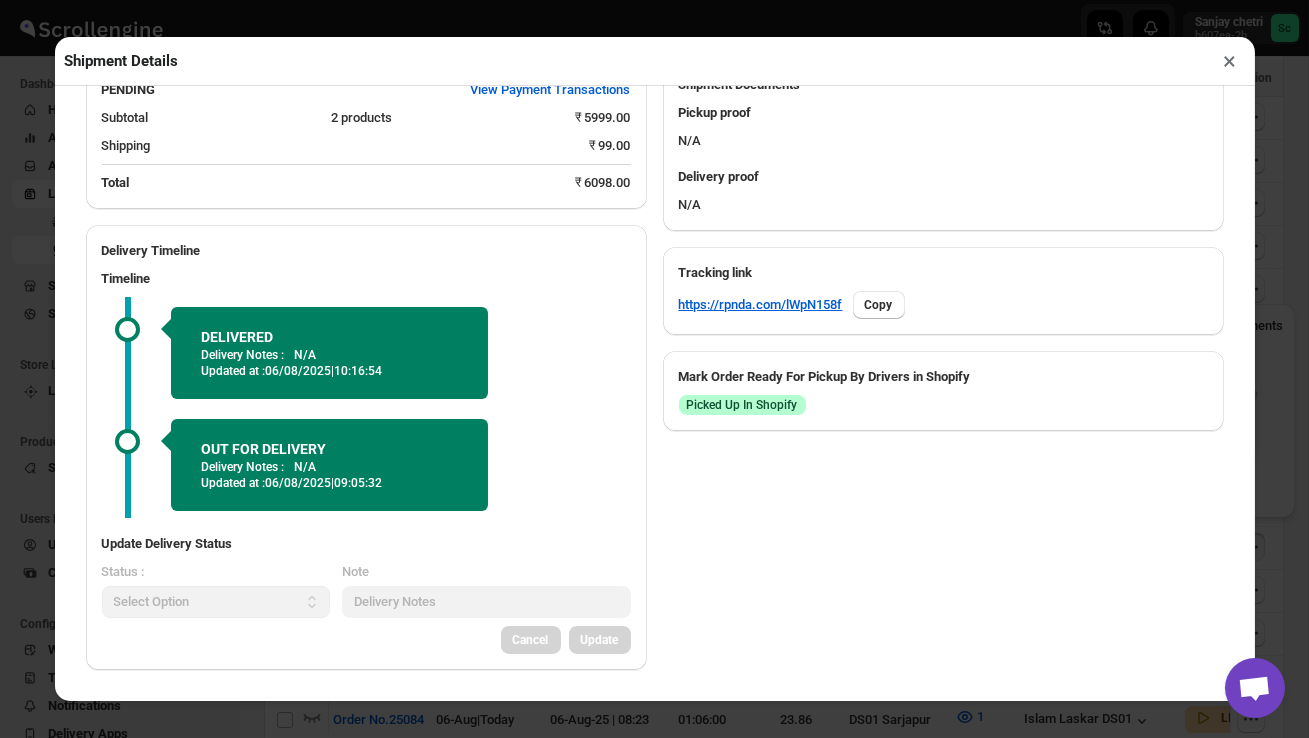click on "×" at bounding box center (1230, 61) 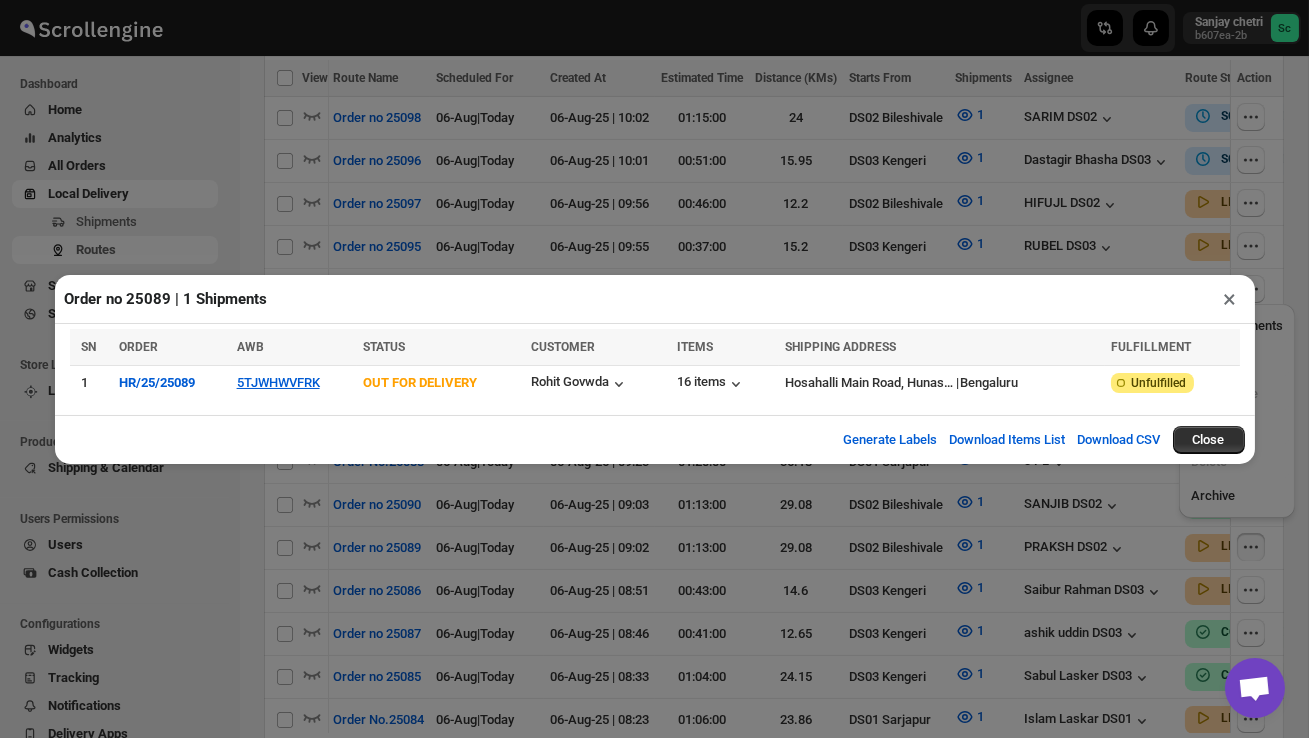click on "×" at bounding box center [1230, 299] 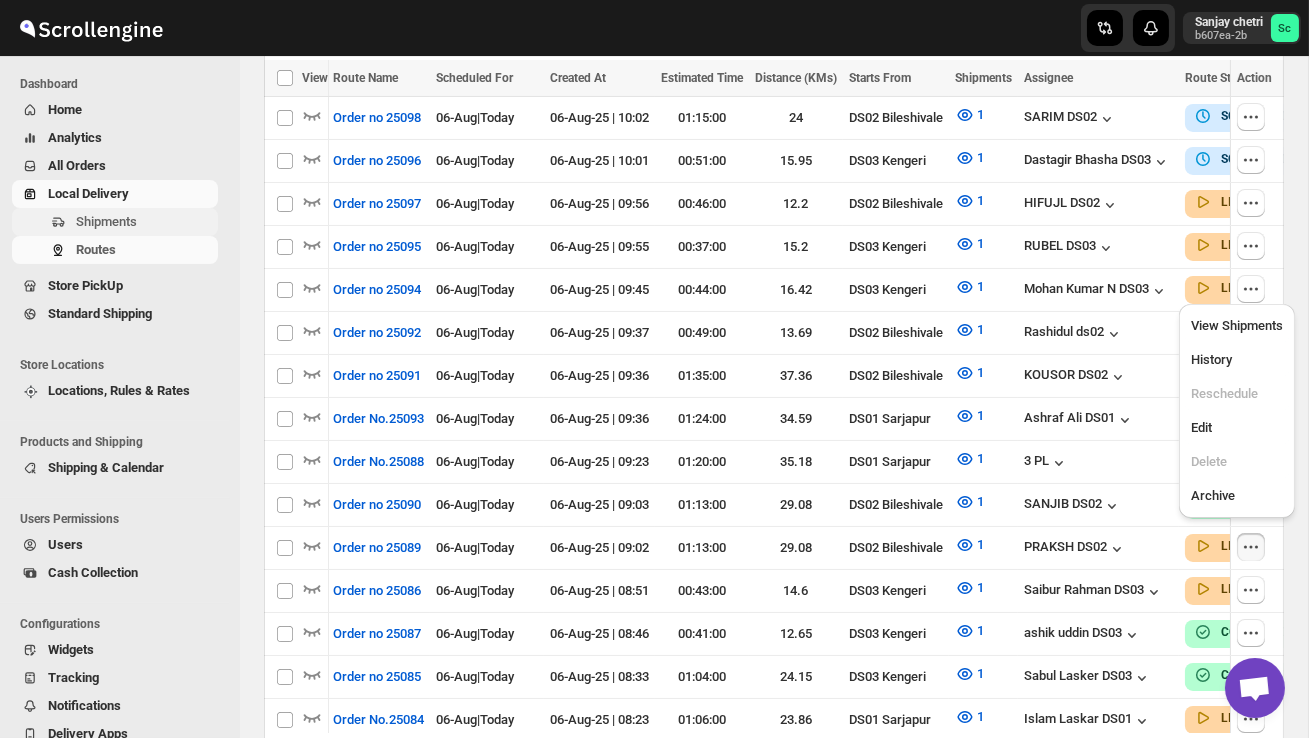 click on "Shipments" at bounding box center [106, 221] 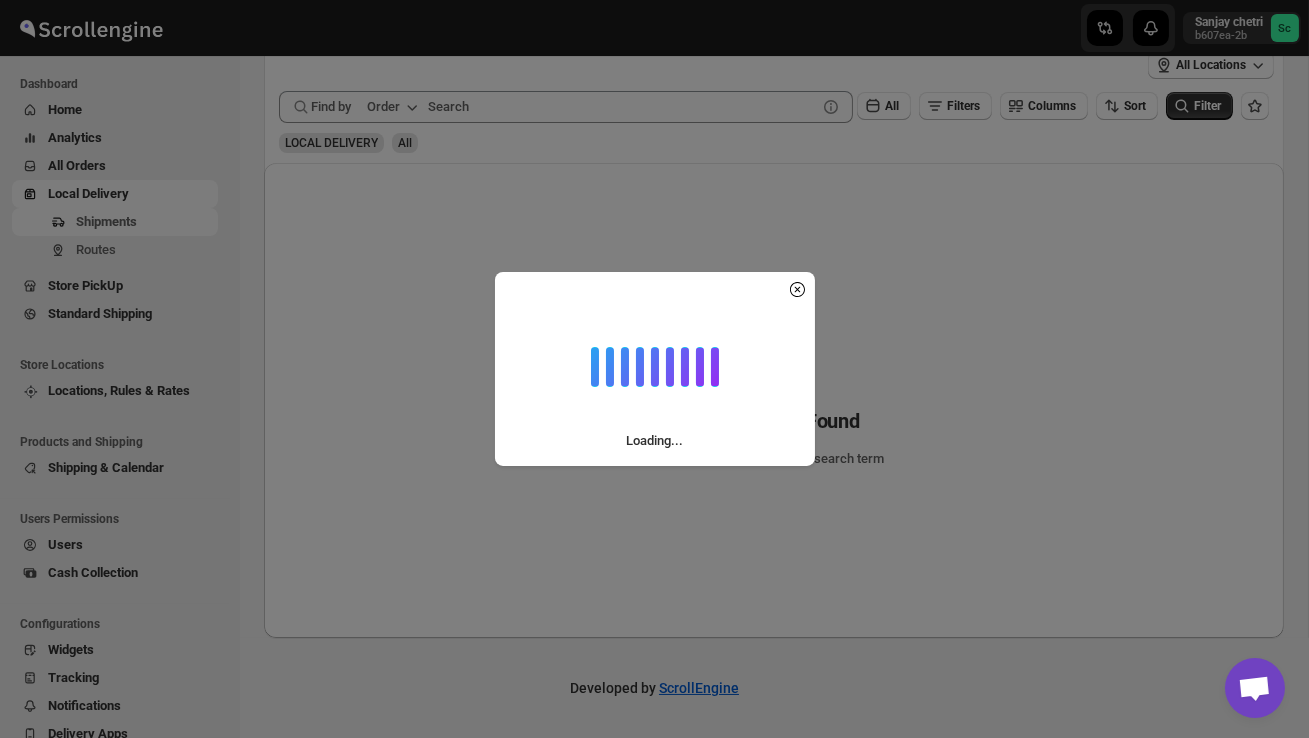 scroll, scrollTop: 0, scrollLeft: 0, axis: both 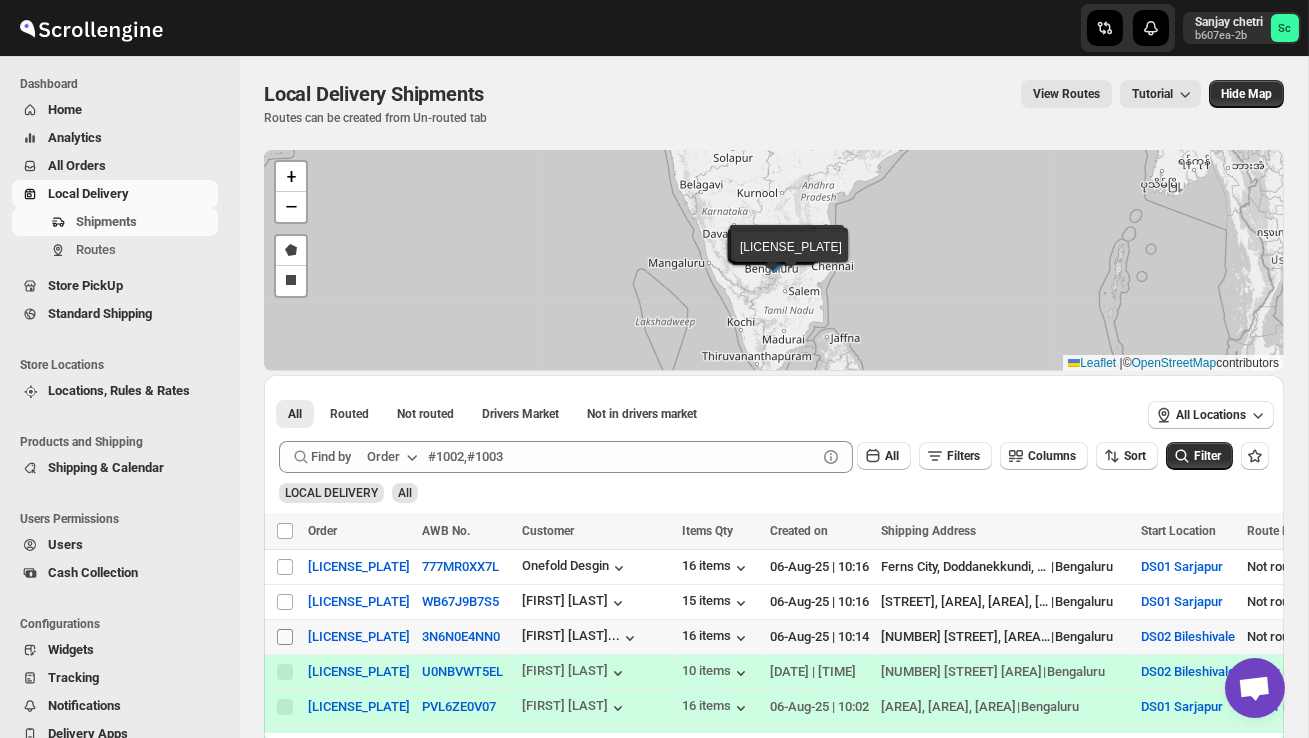click on "Select shipment" at bounding box center (285, 637) 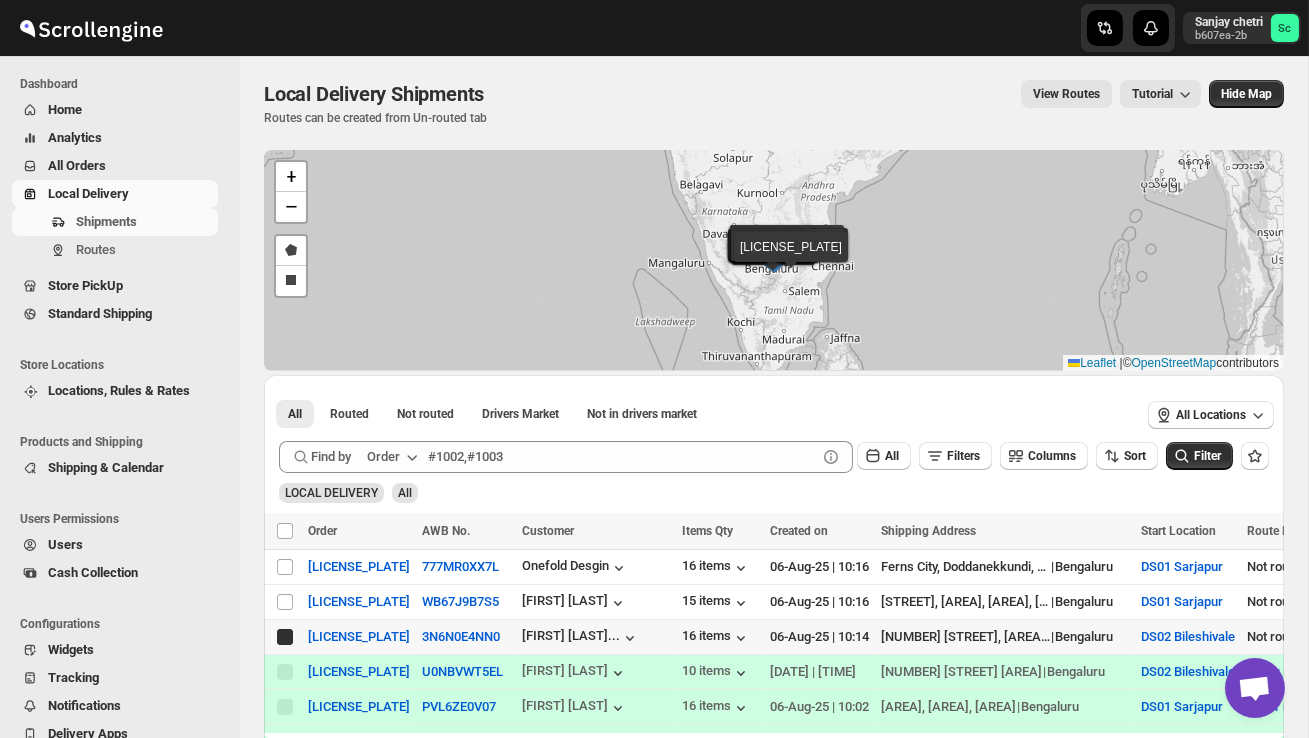checkbox on "true" 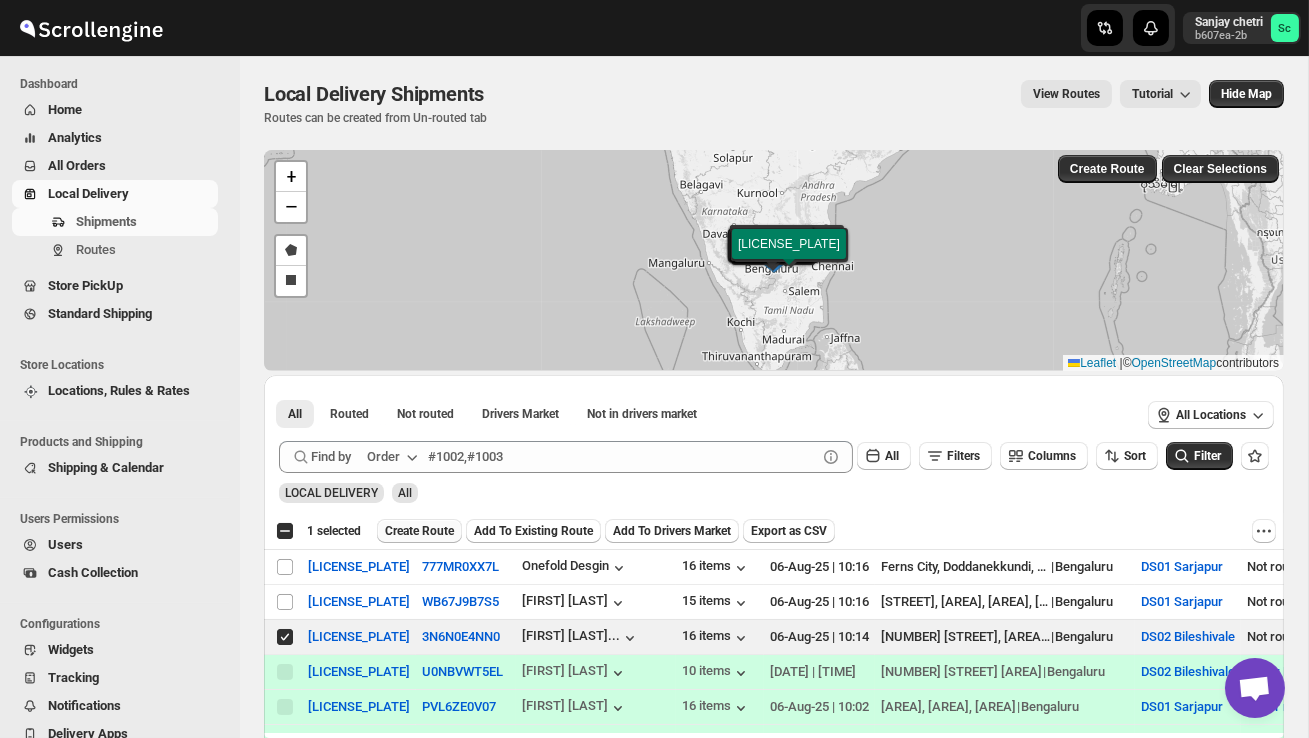 click on "Create Route" at bounding box center [419, 531] 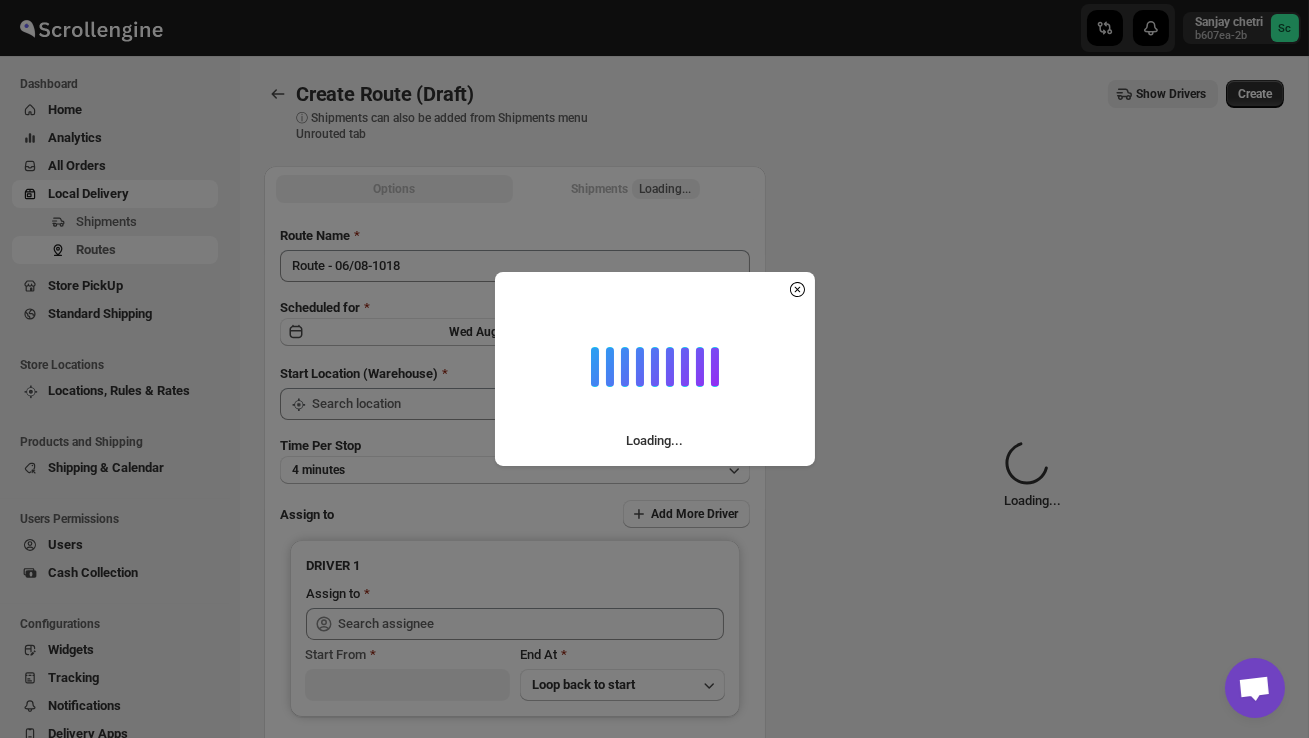 type on "DS02 Bileshivale" 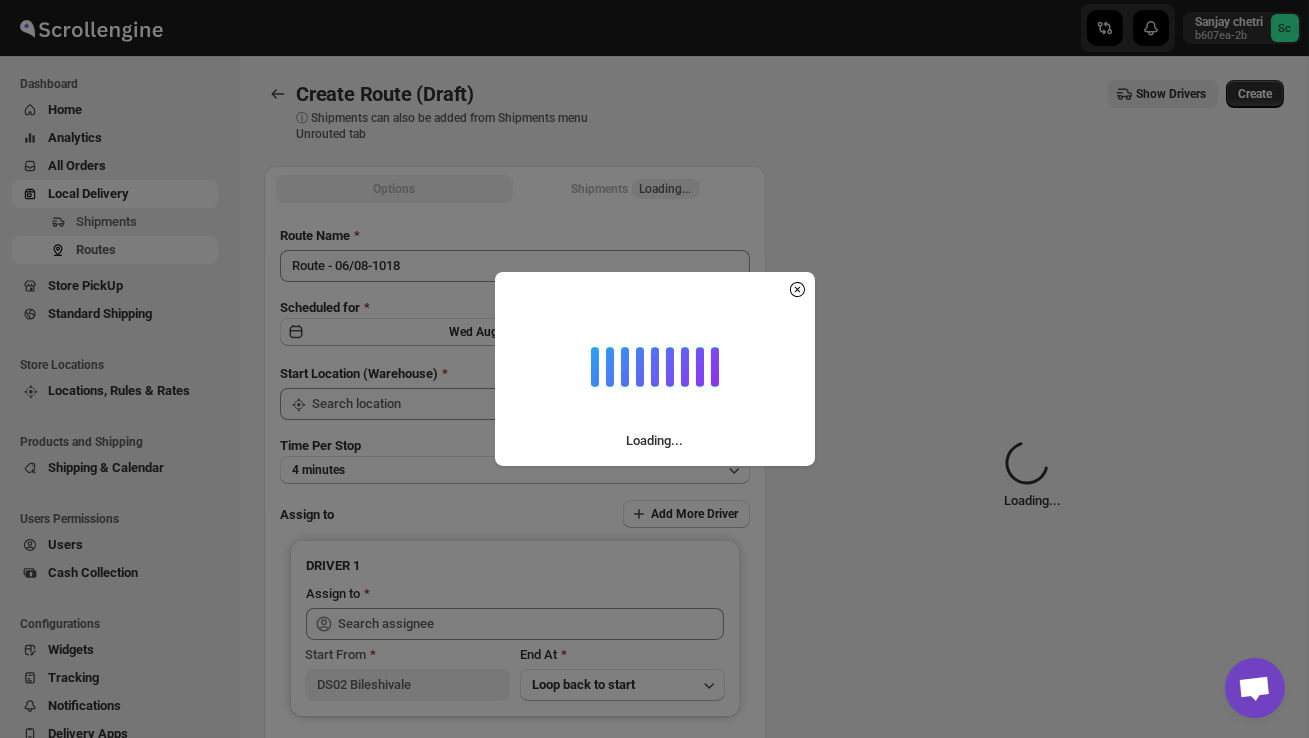 type on "DS02 Bileshivale" 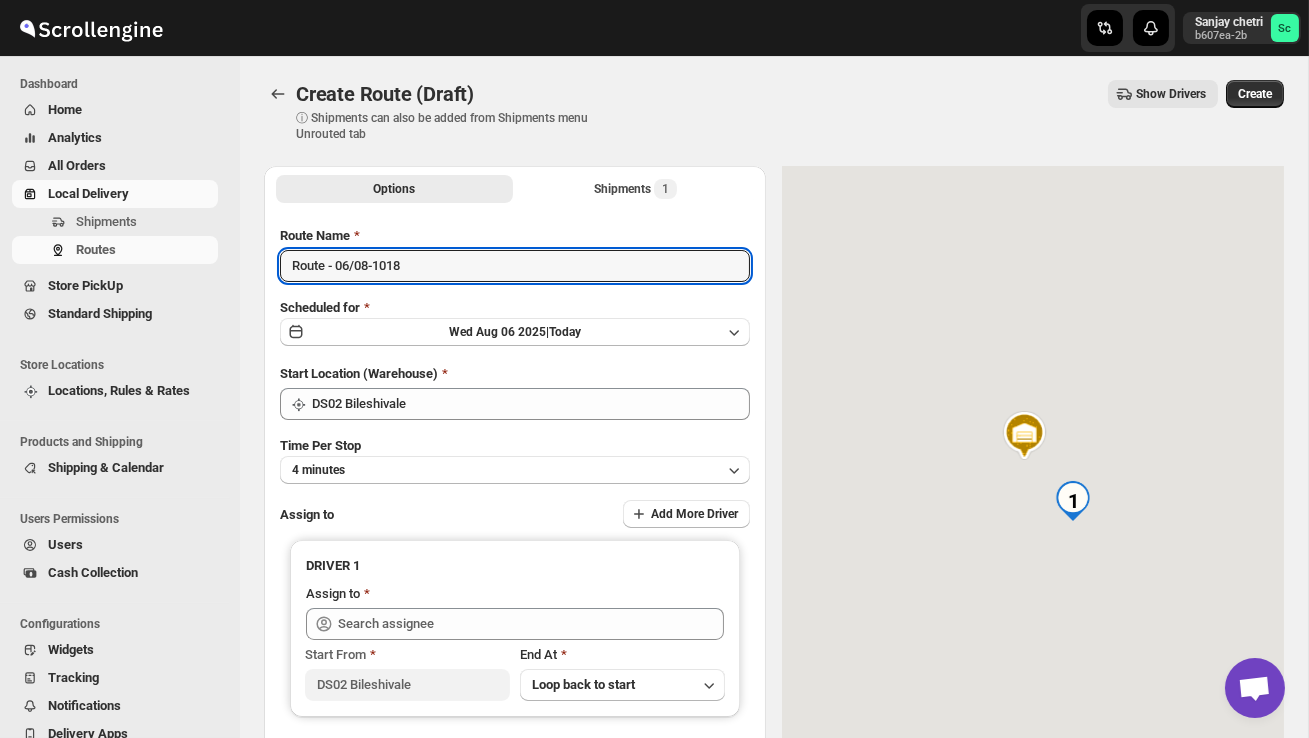 click on "Route - 06/08-1018" at bounding box center (515, 266) 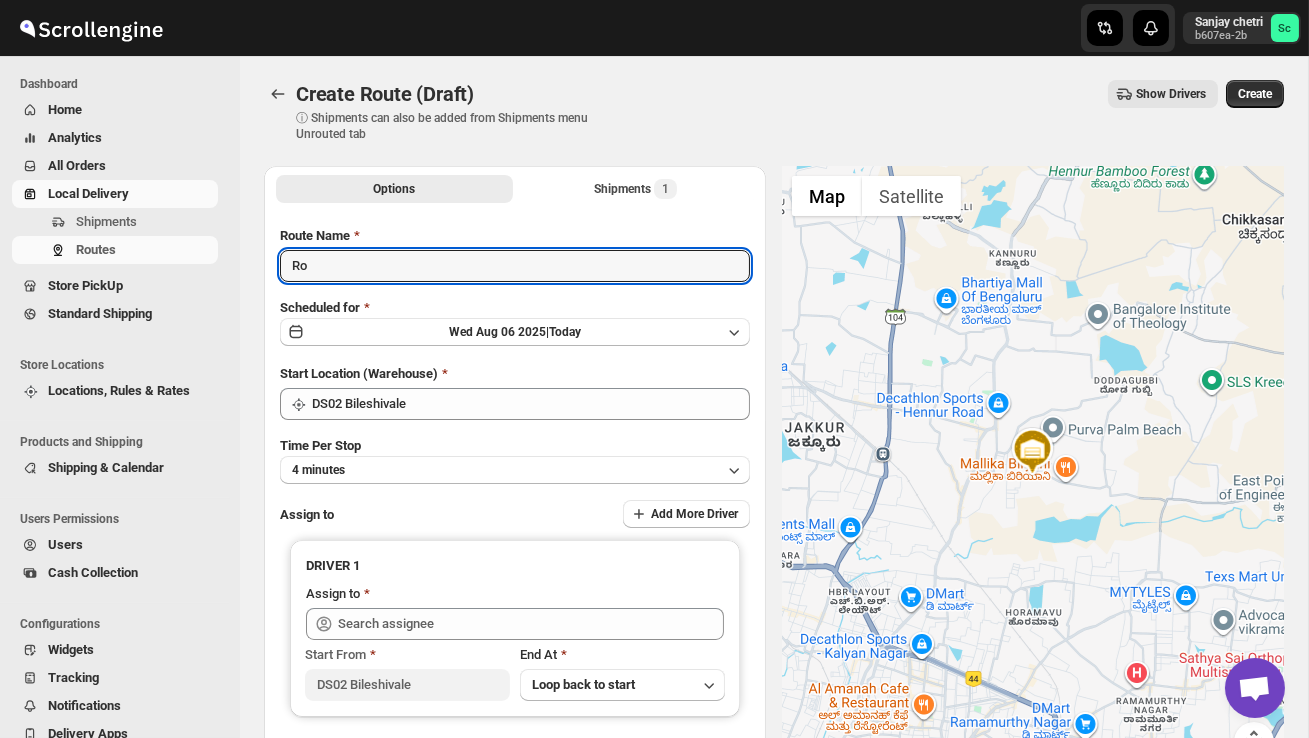 type on "R" 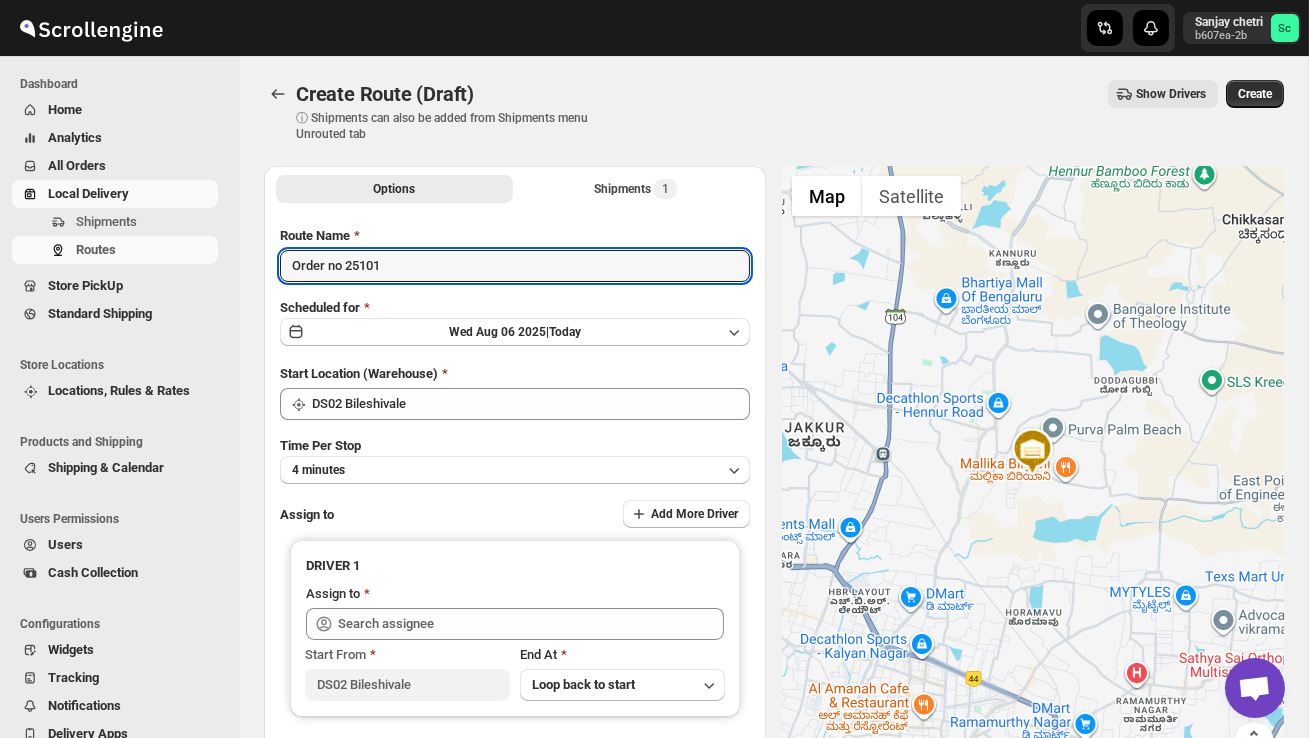 type on "Order no 25101" 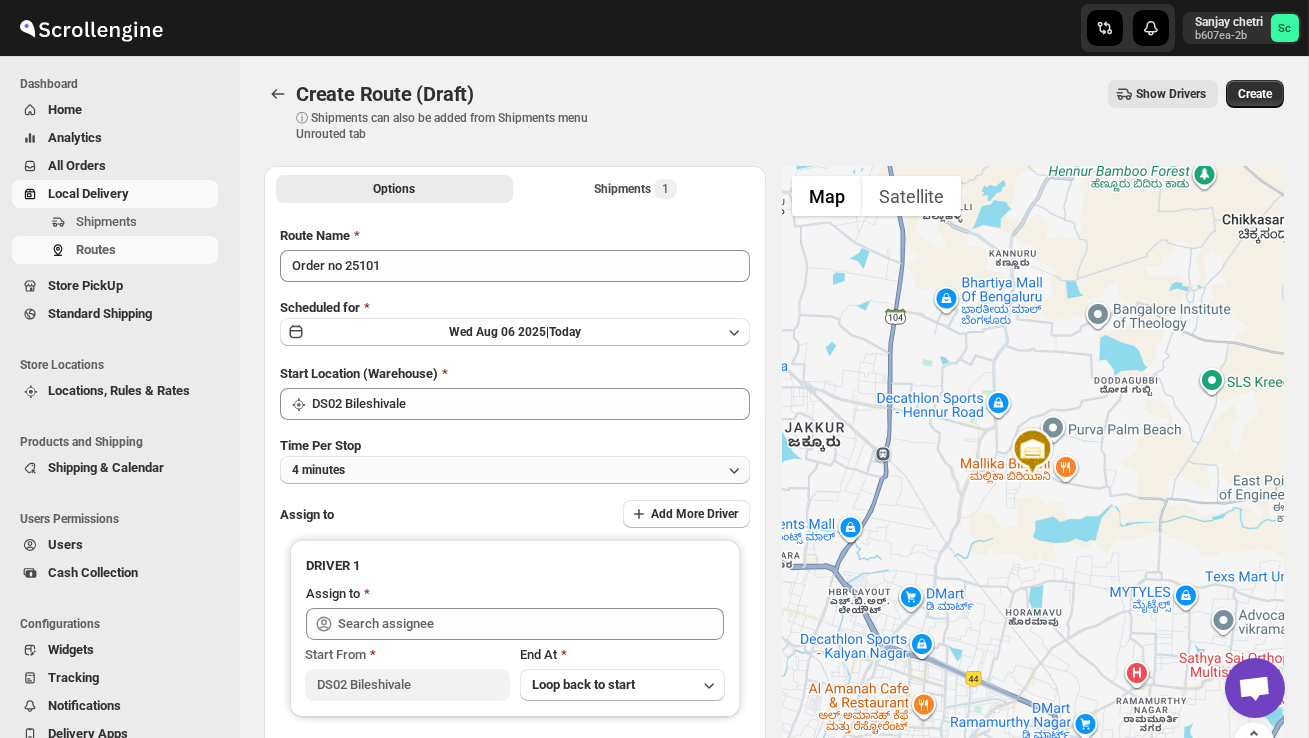 click on "4 minutes" at bounding box center (515, 470) 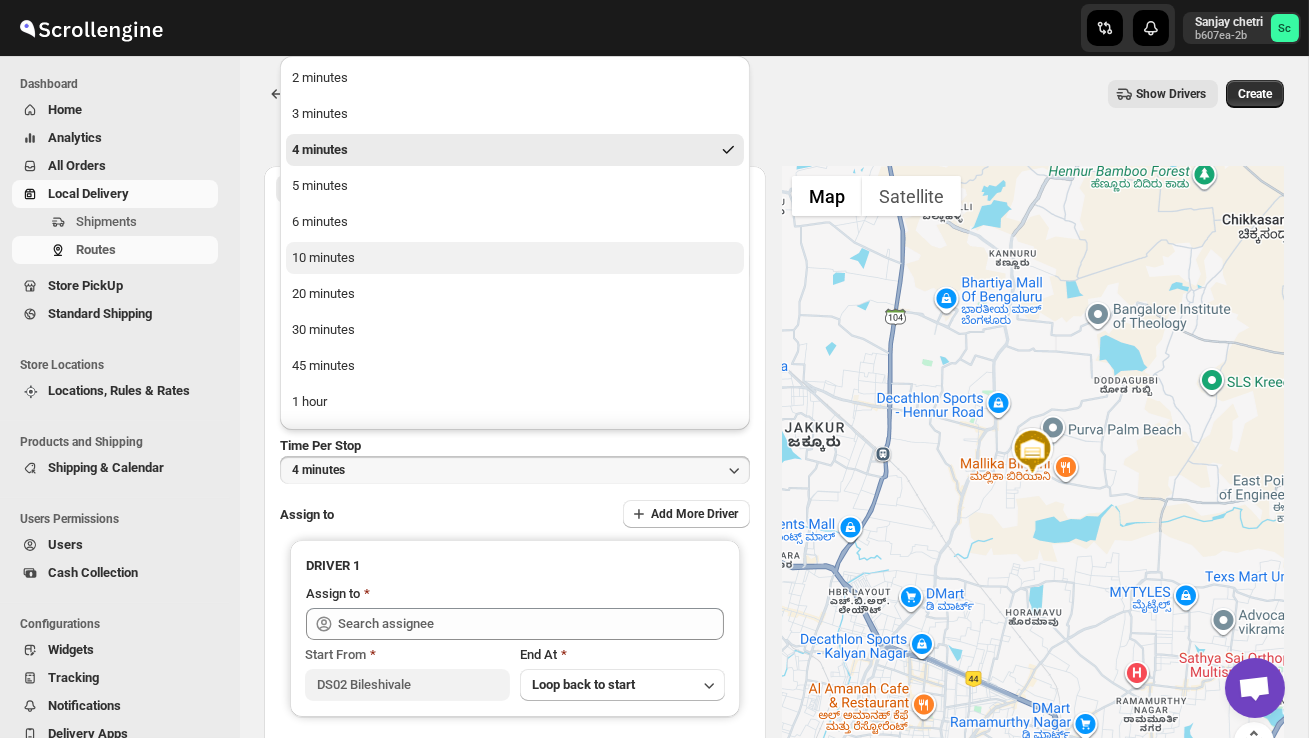 click on "10 minutes" at bounding box center (515, 258) 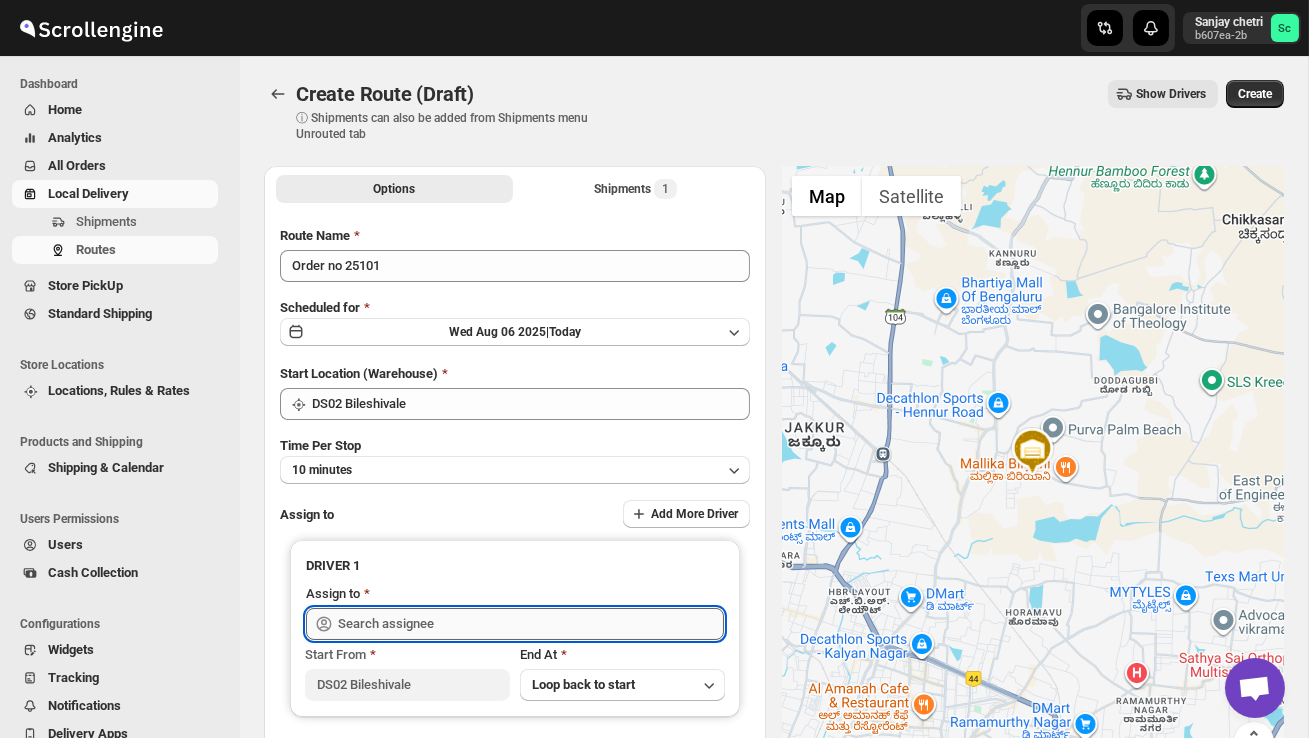 click at bounding box center [531, 624] 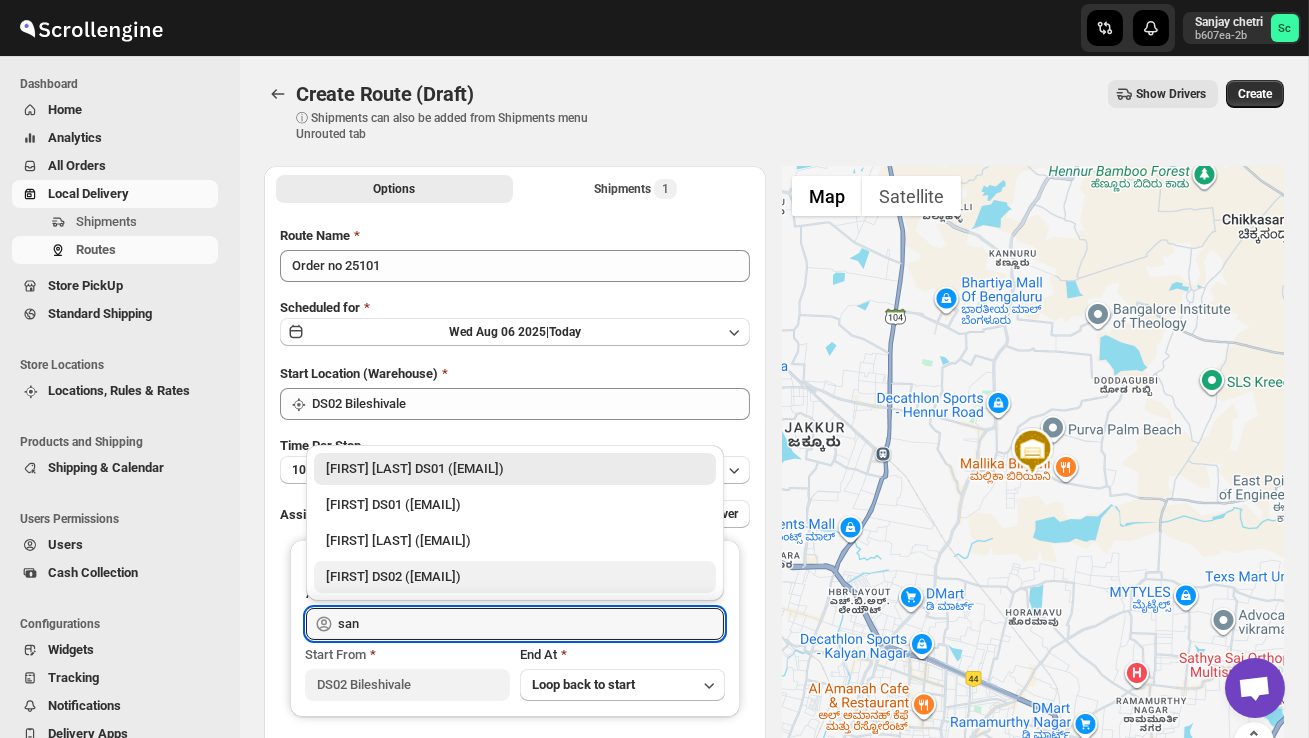 click on "[FIRST] [LAST] DS02 ([EMAIL])" at bounding box center (515, 577) 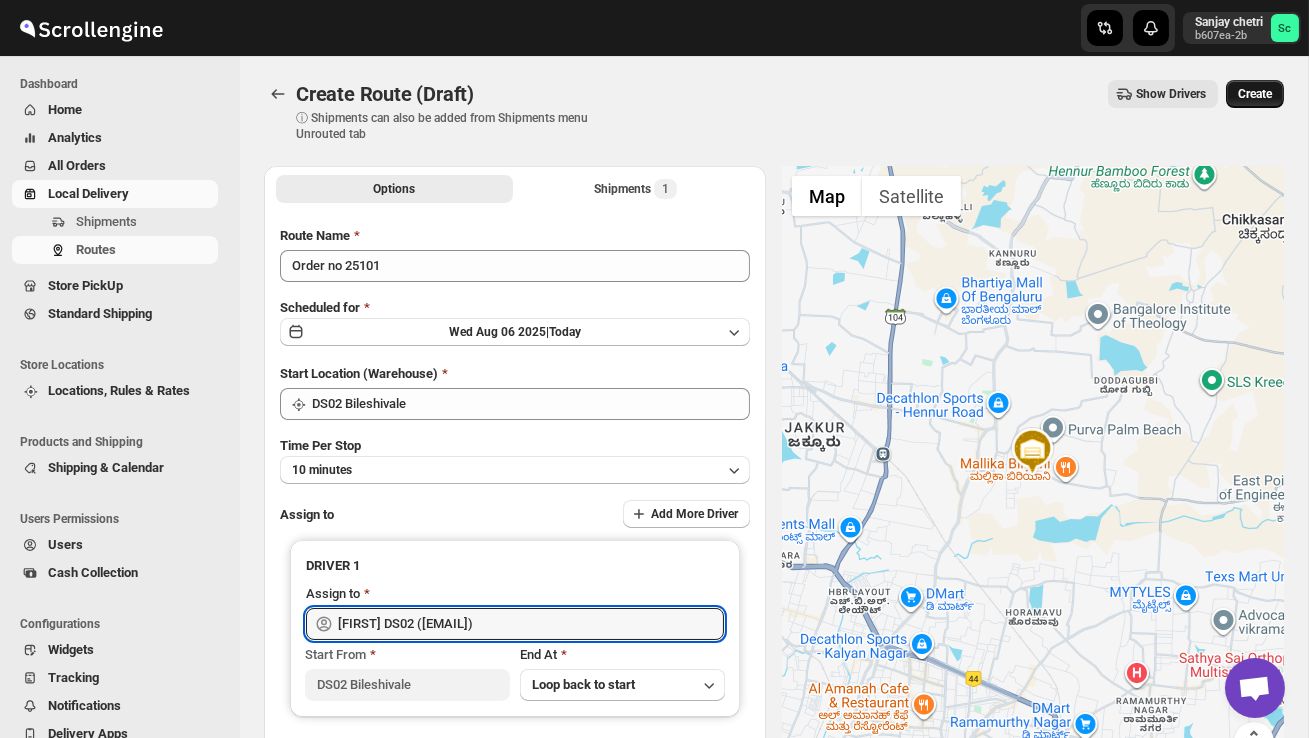 type on "[FIRST] [LAST] DS02 ([EMAIL])" 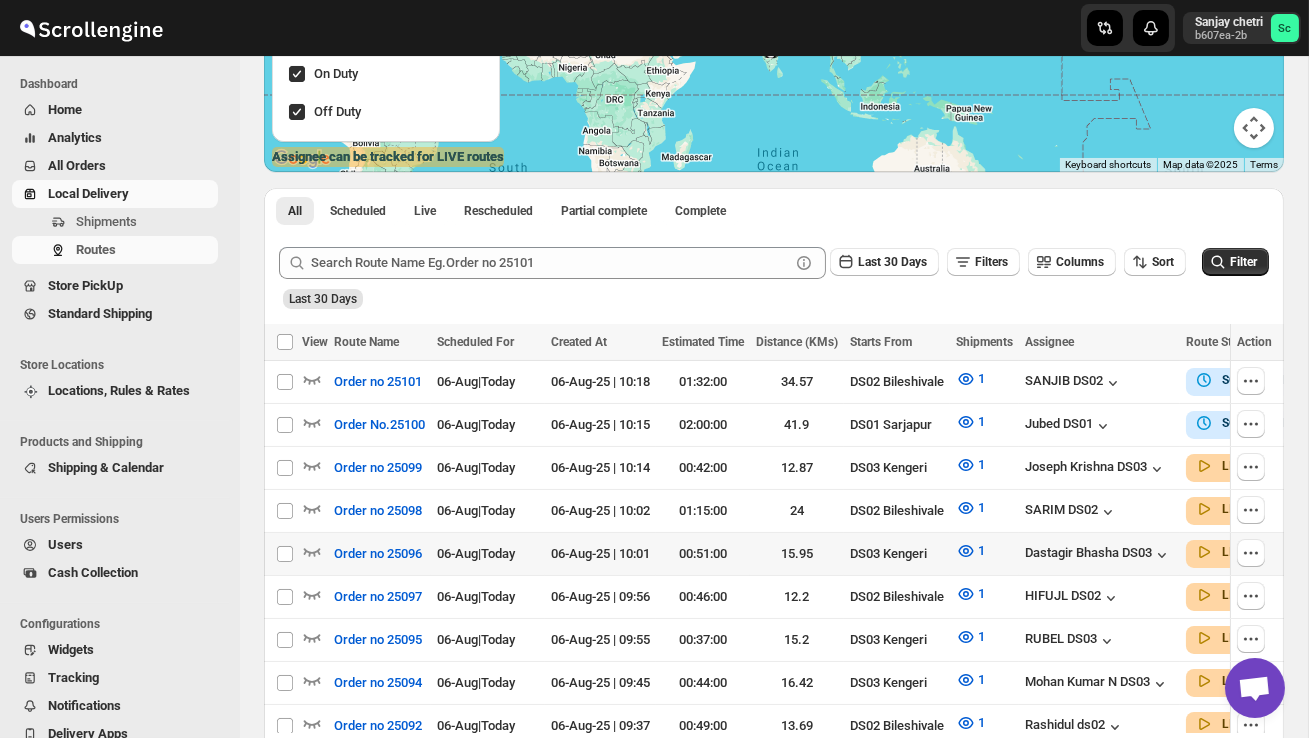 scroll, scrollTop: 339, scrollLeft: 0, axis: vertical 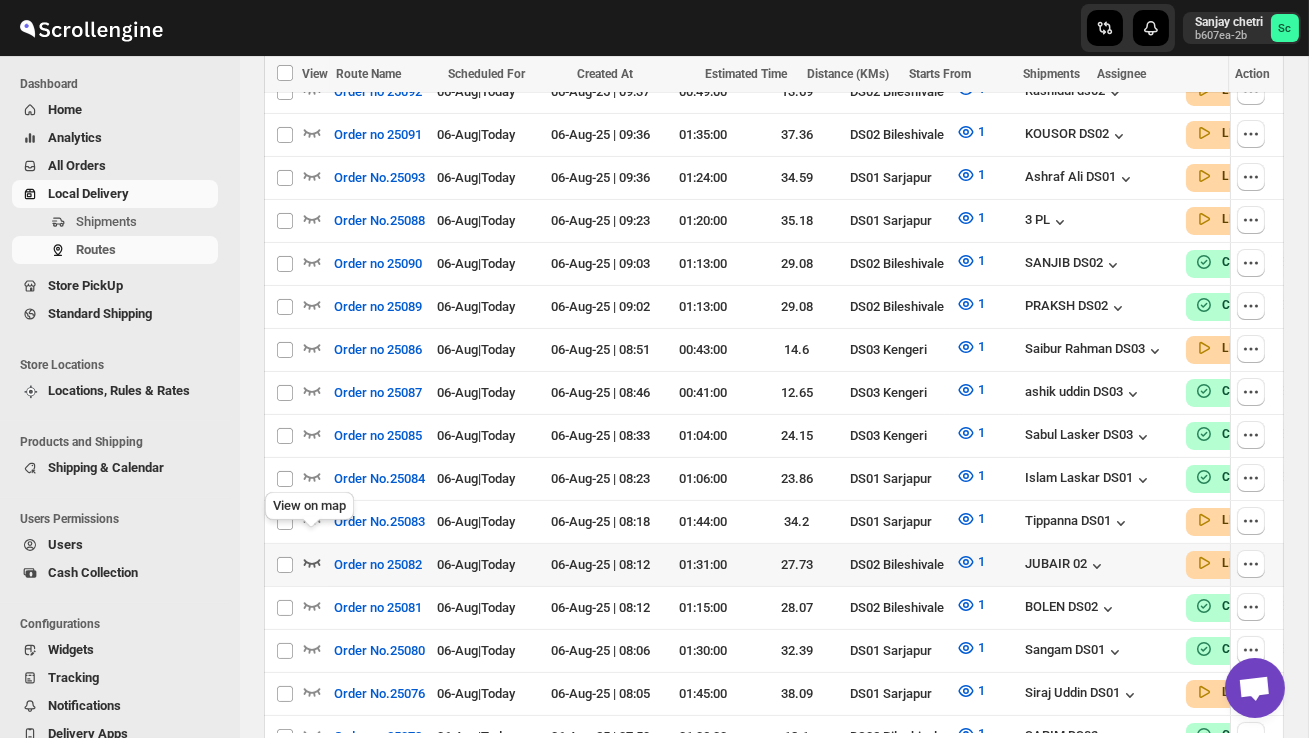 click 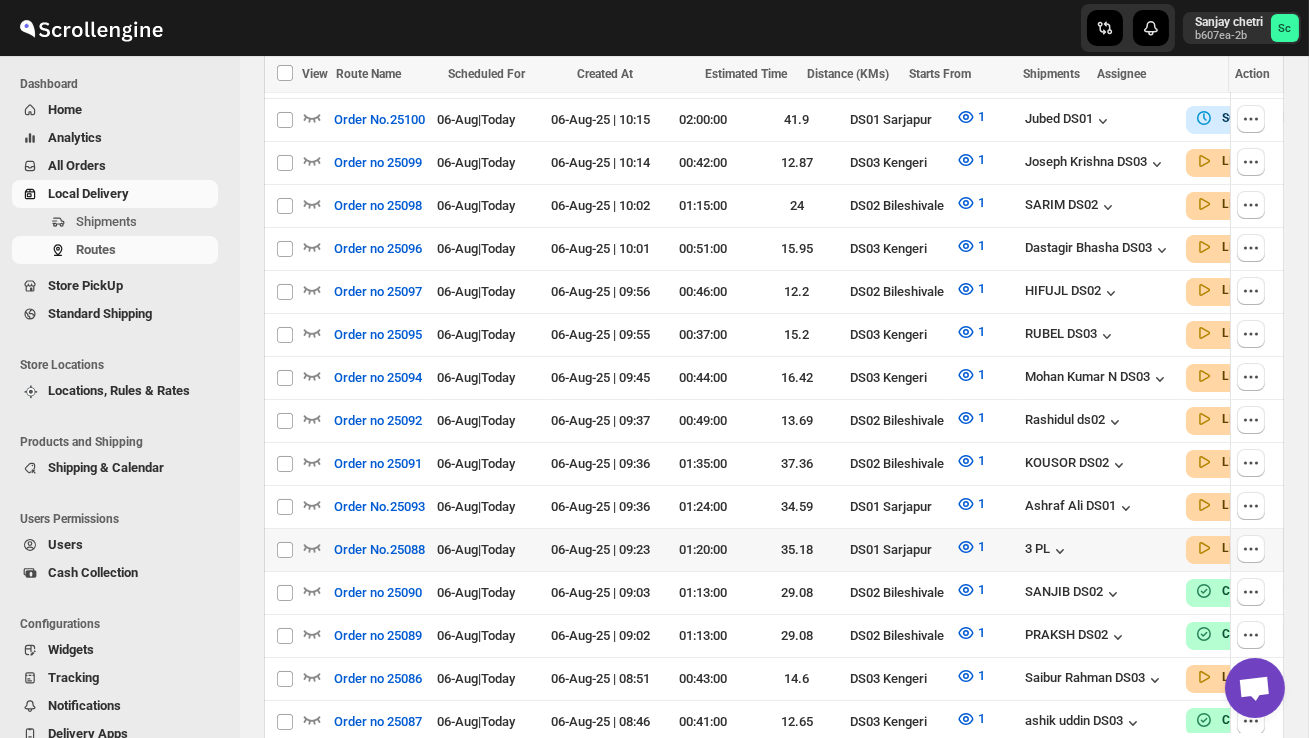 scroll, scrollTop: 658, scrollLeft: 0, axis: vertical 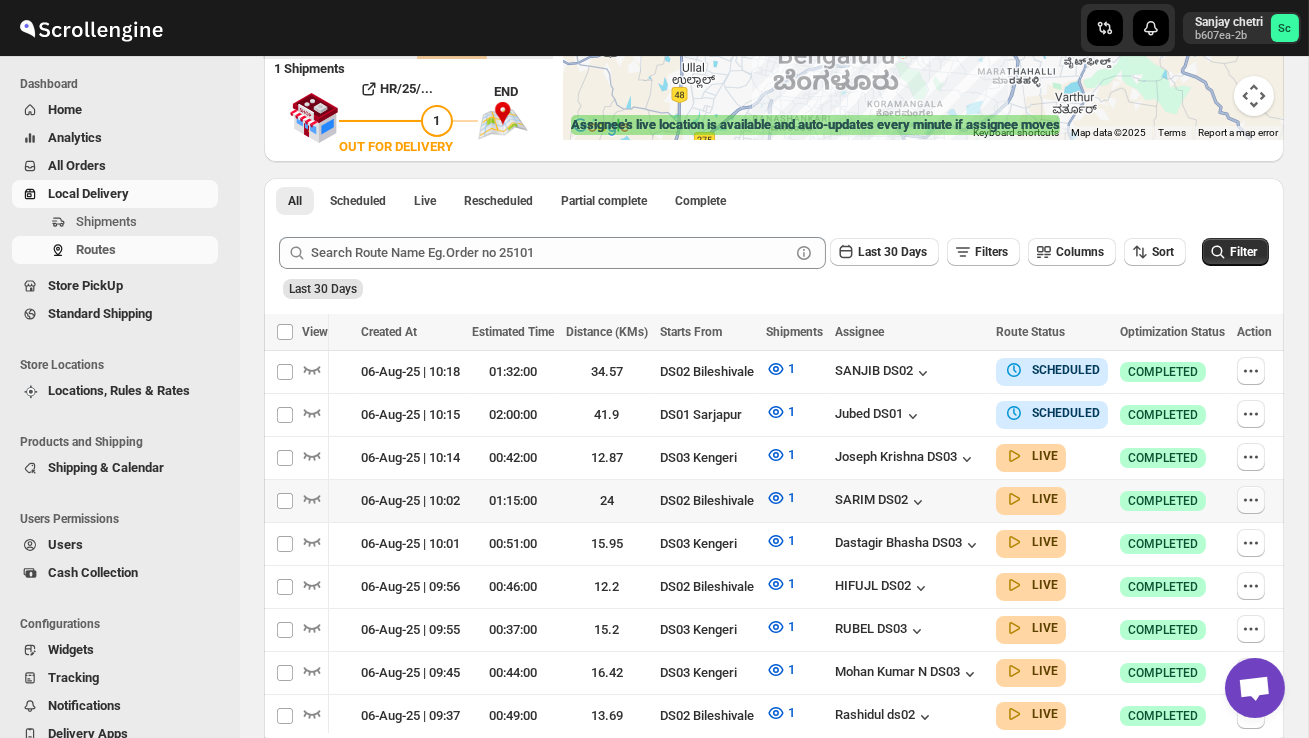 click 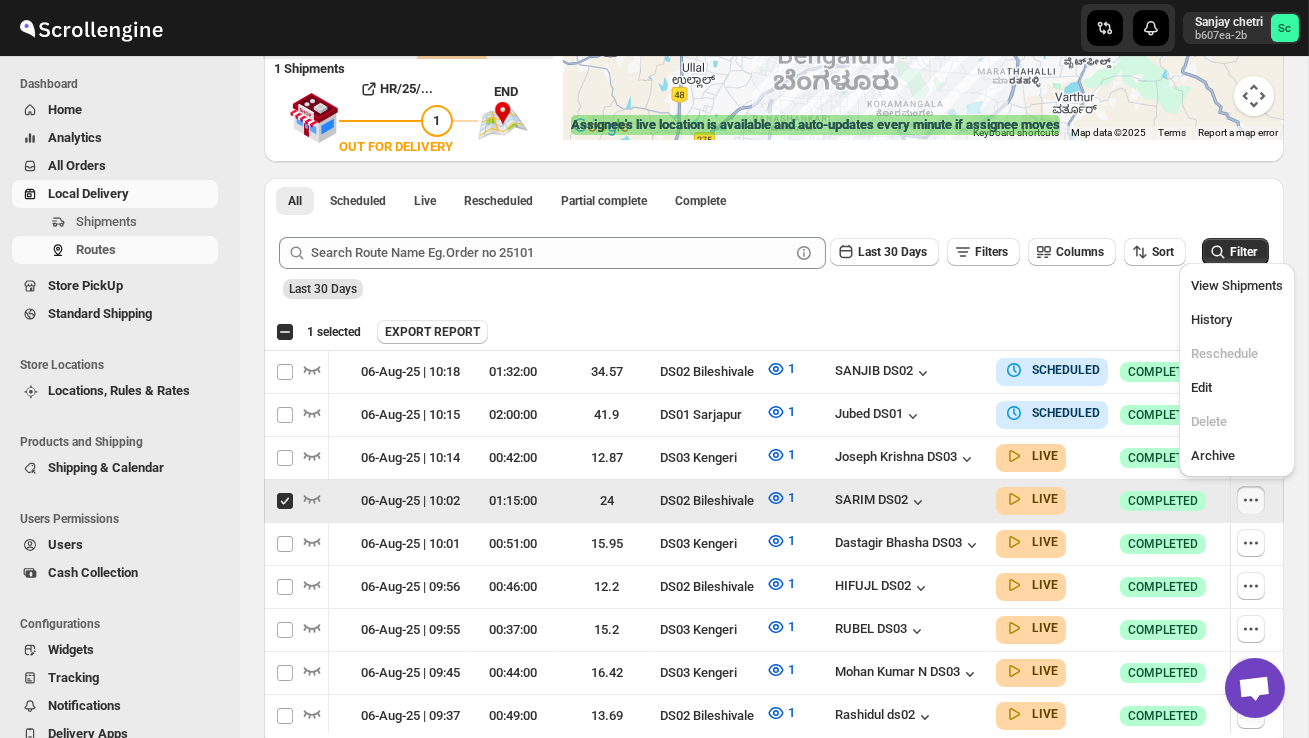 scroll, scrollTop: 0, scrollLeft: 1, axis: horizontal 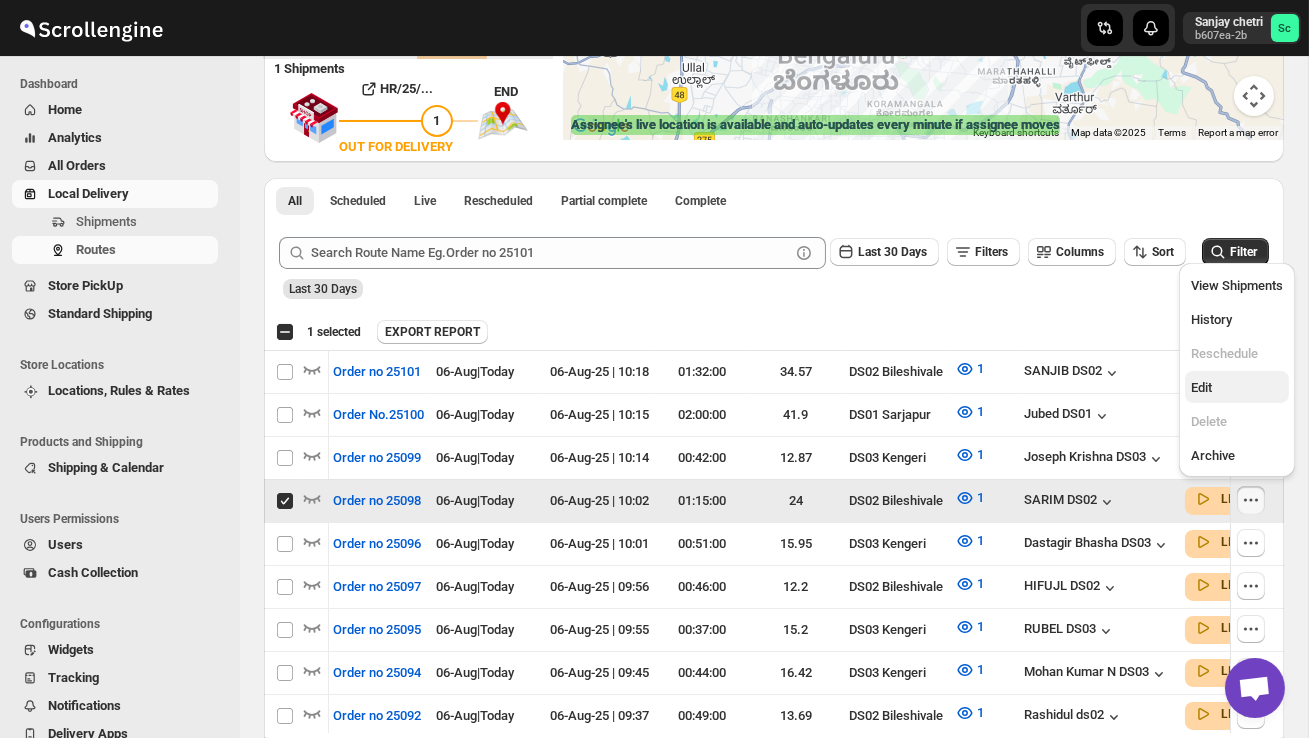 click on "Edit" at bounding box center [1237, 388] 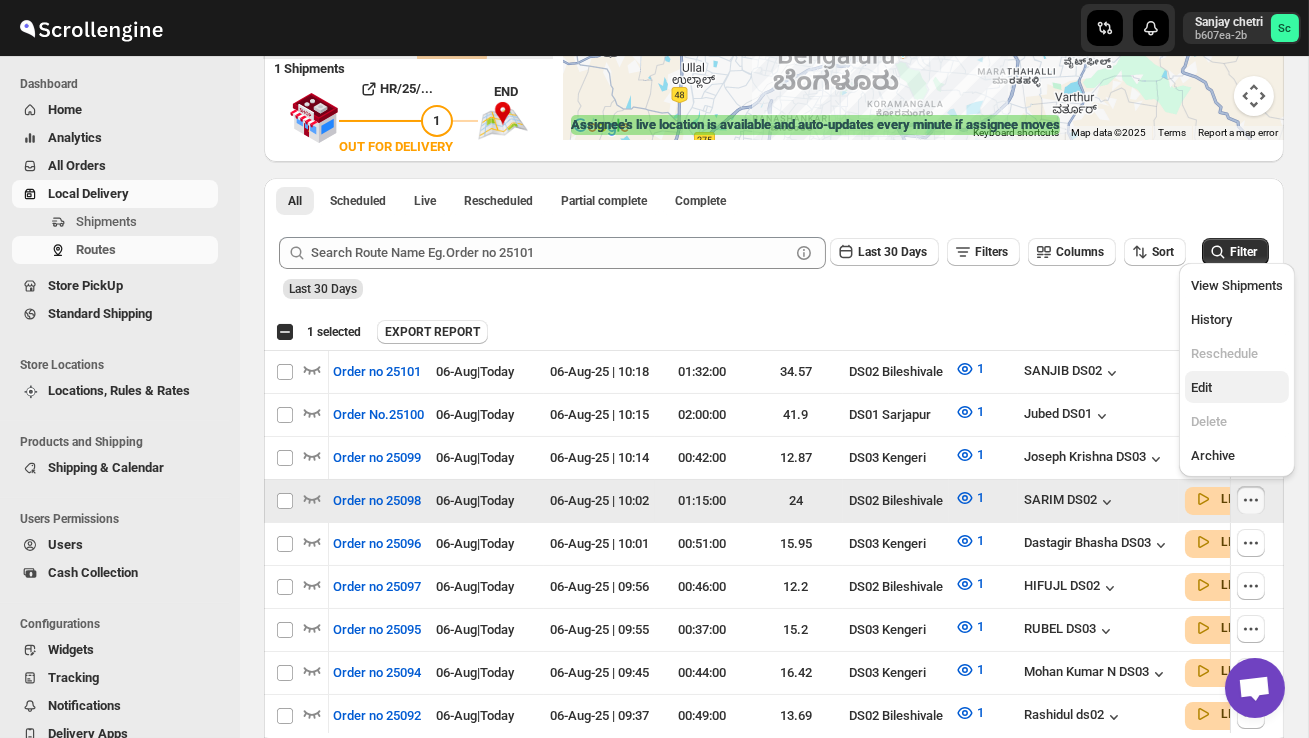 checkbox on "false" 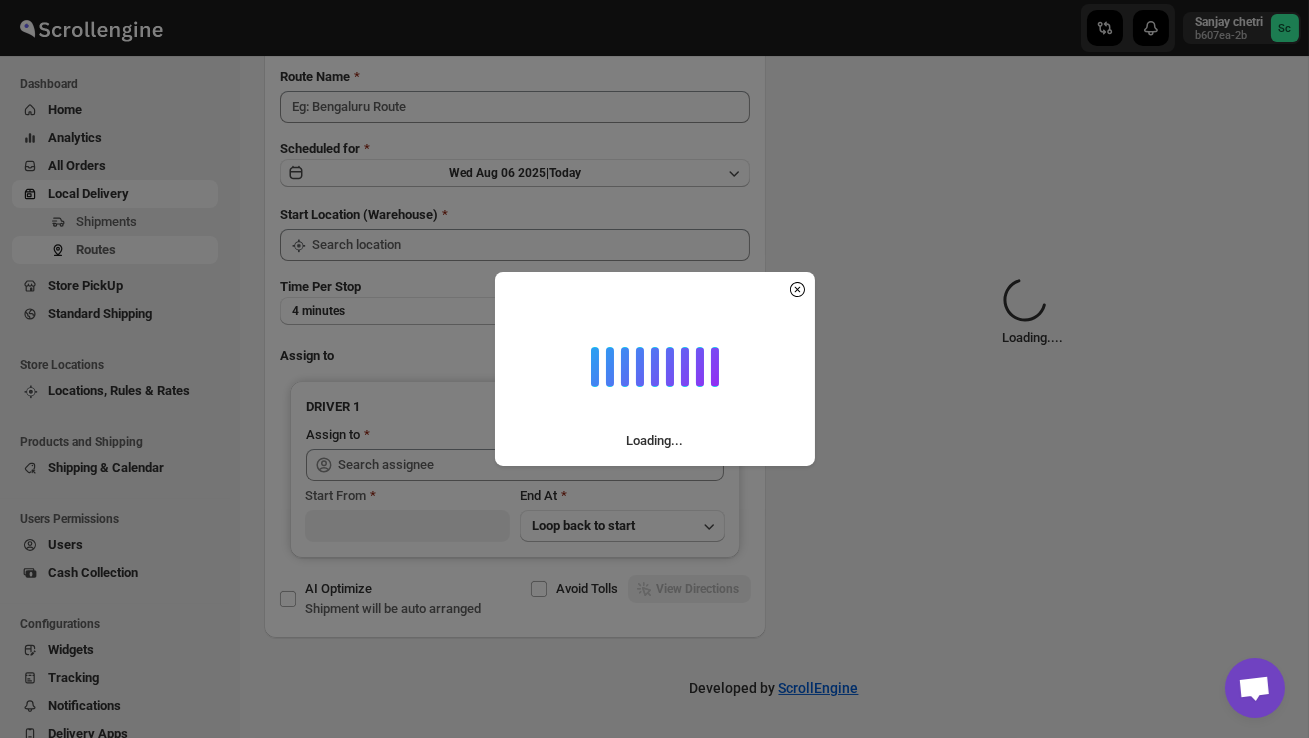 scroll, scrollTop: 0, scrollLeft: 0, axis: both 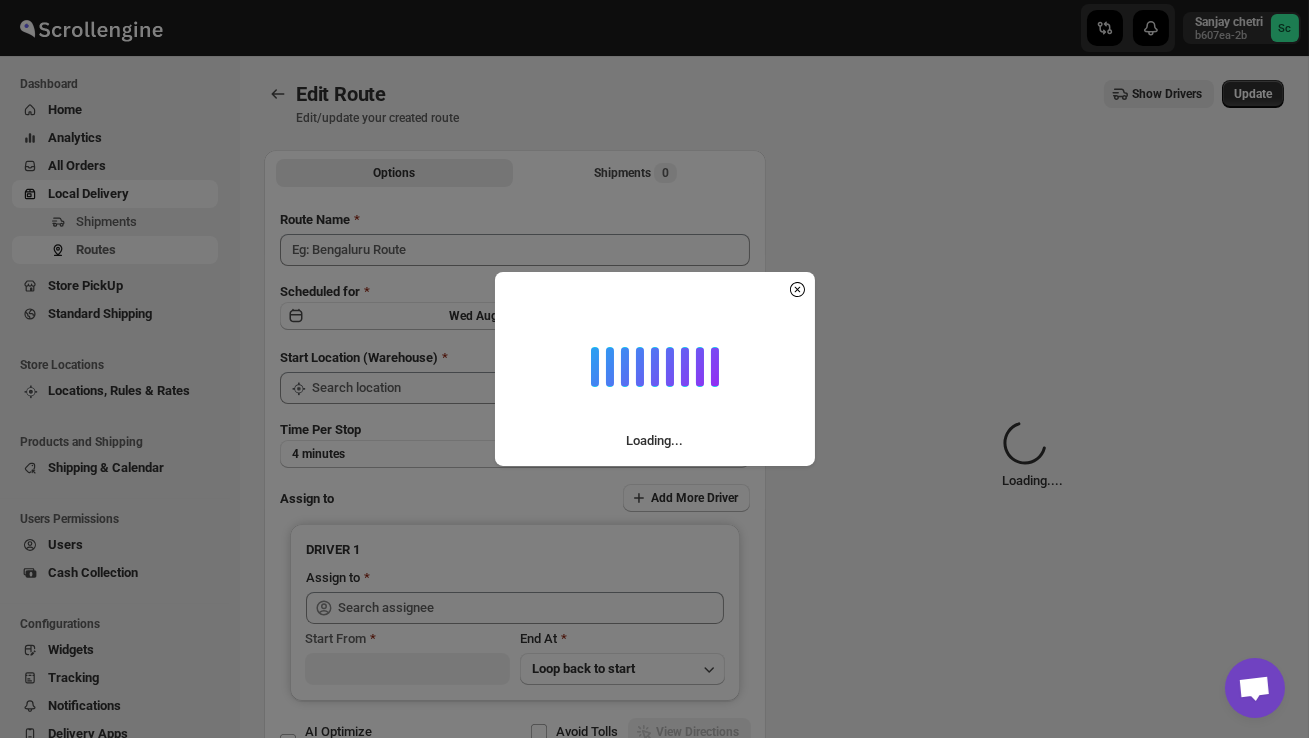 type on "Order no 25098" 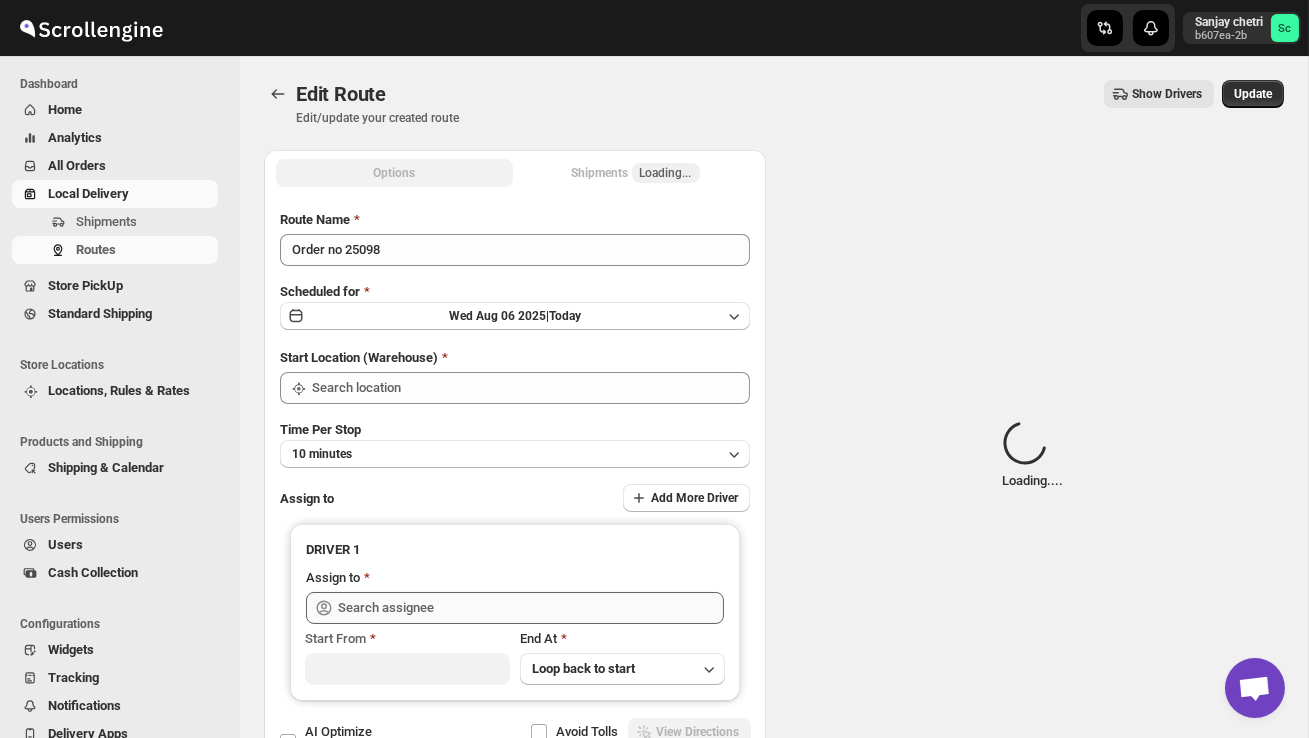type on "DS02 Bileshivale" 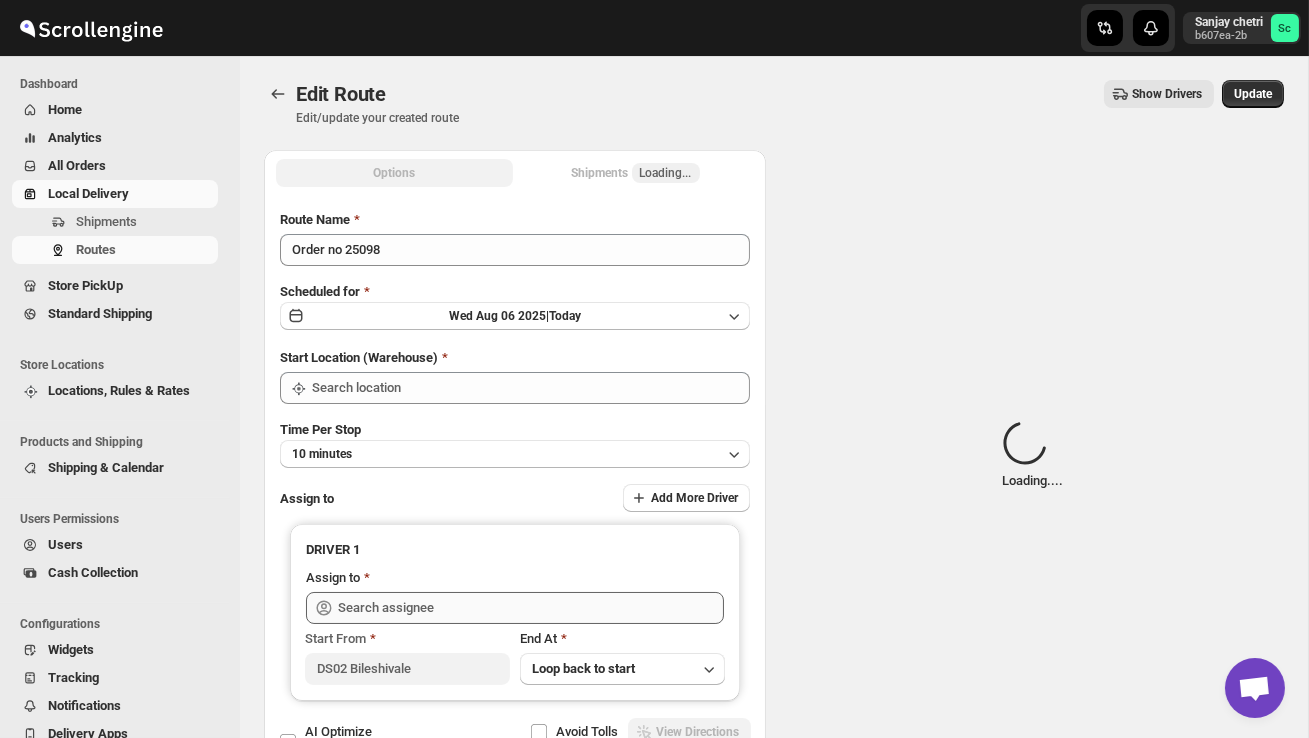 type on "DS02 Bileshivale" 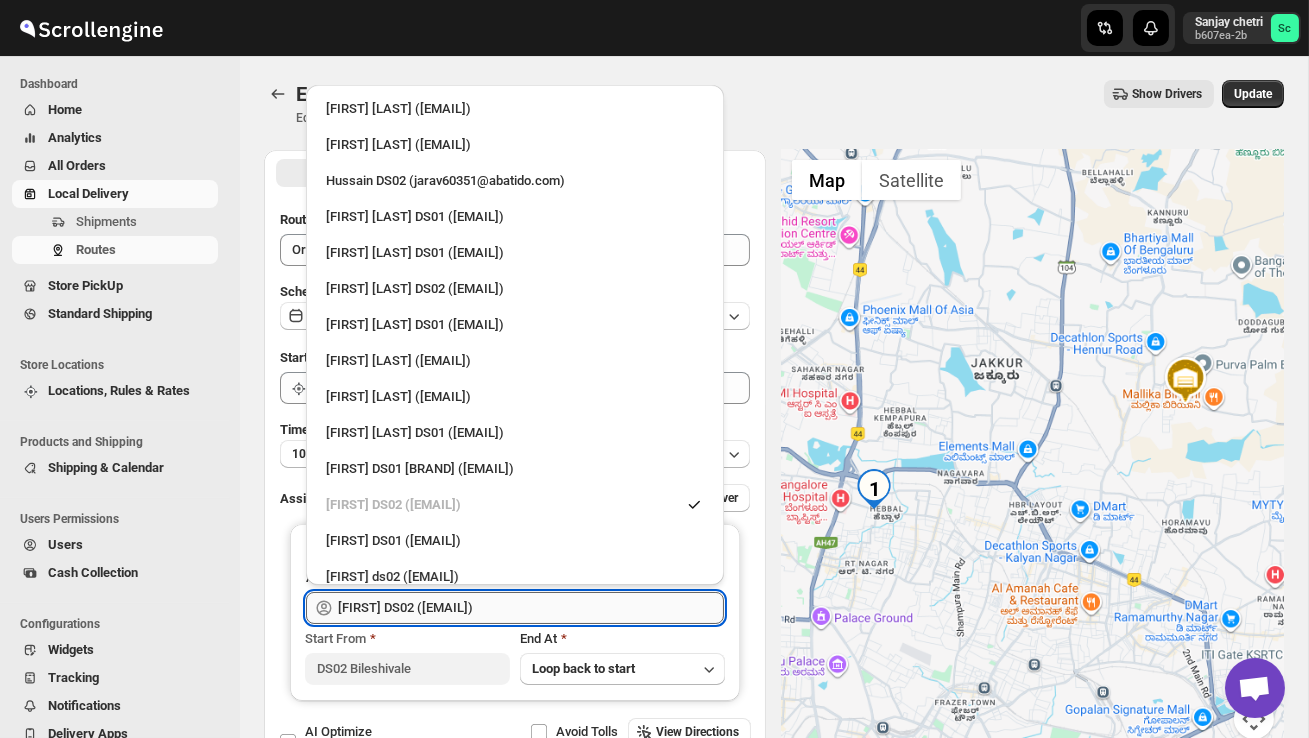 click on "[FIRST] DS02 ([EMAIL])" at bounding box center [531, 608] 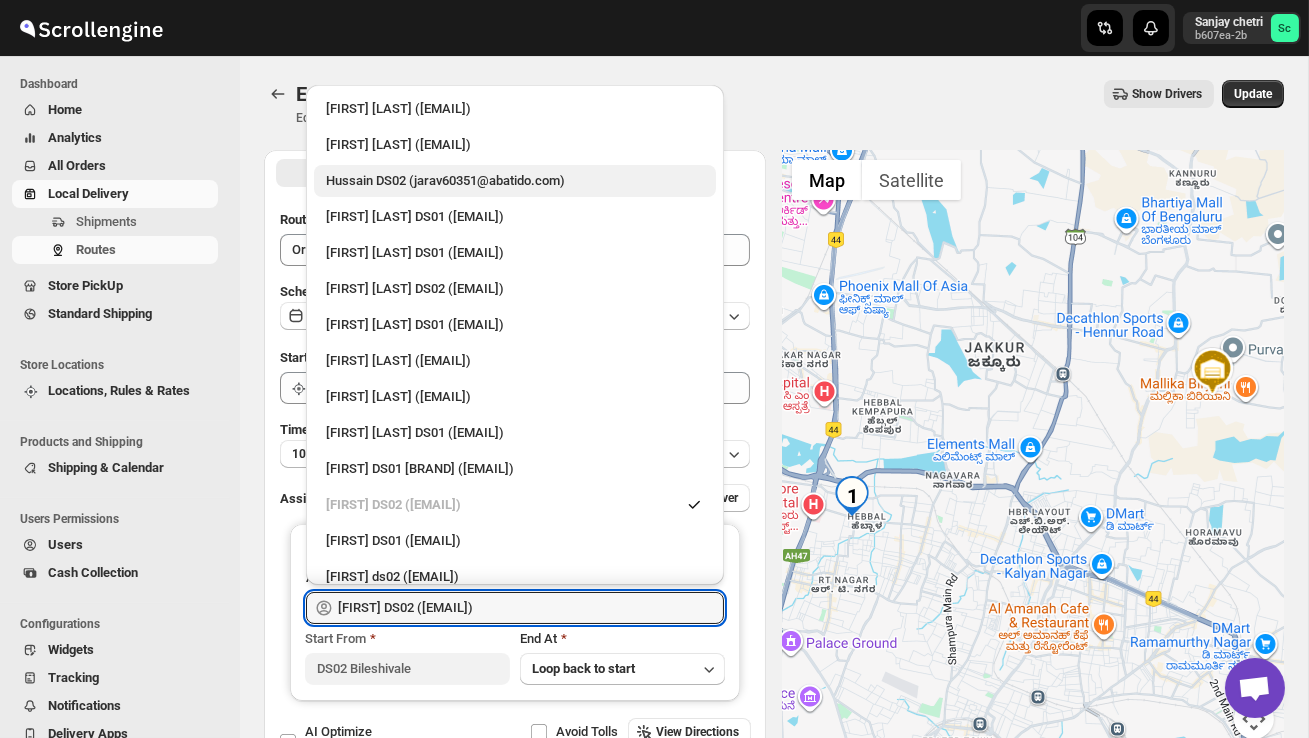 click on "Hussain DS02 (jarav60351@abatido.com)" at bounding box center [515, 181] 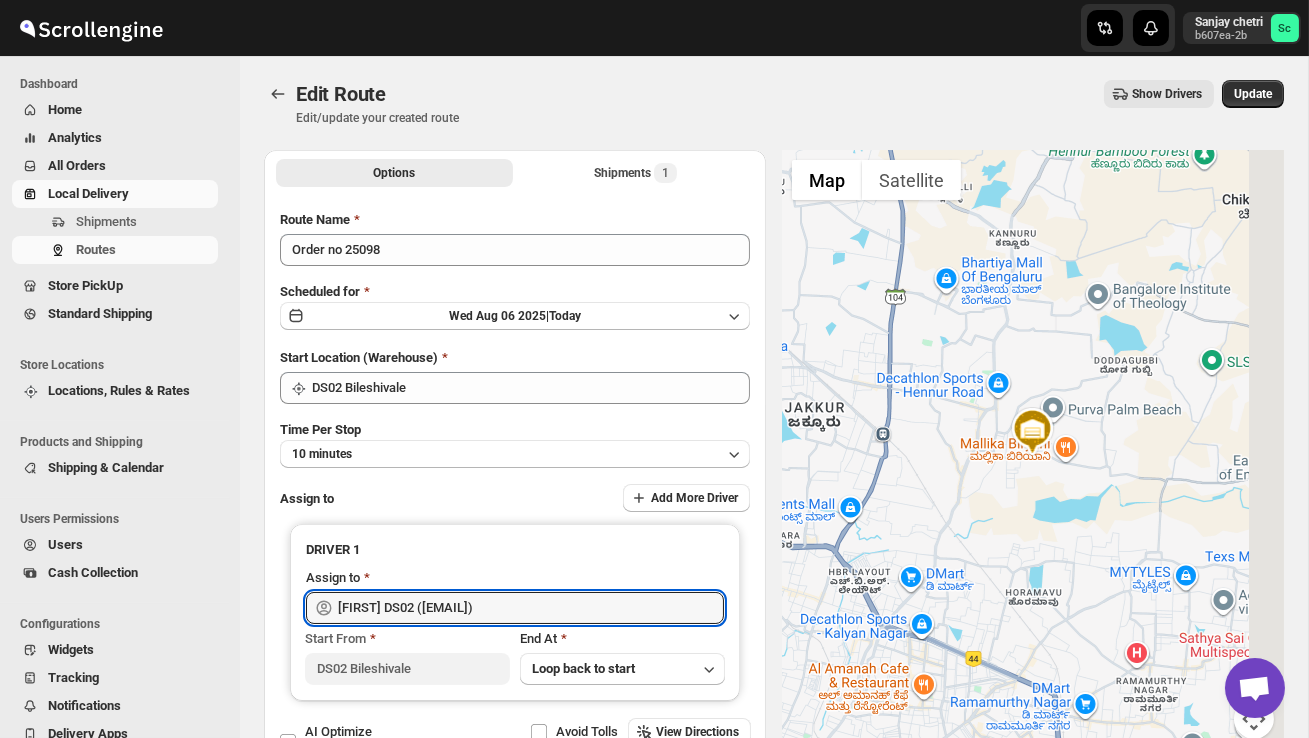 type on "Hussain DS02 (jarav60351@abatido.com)" 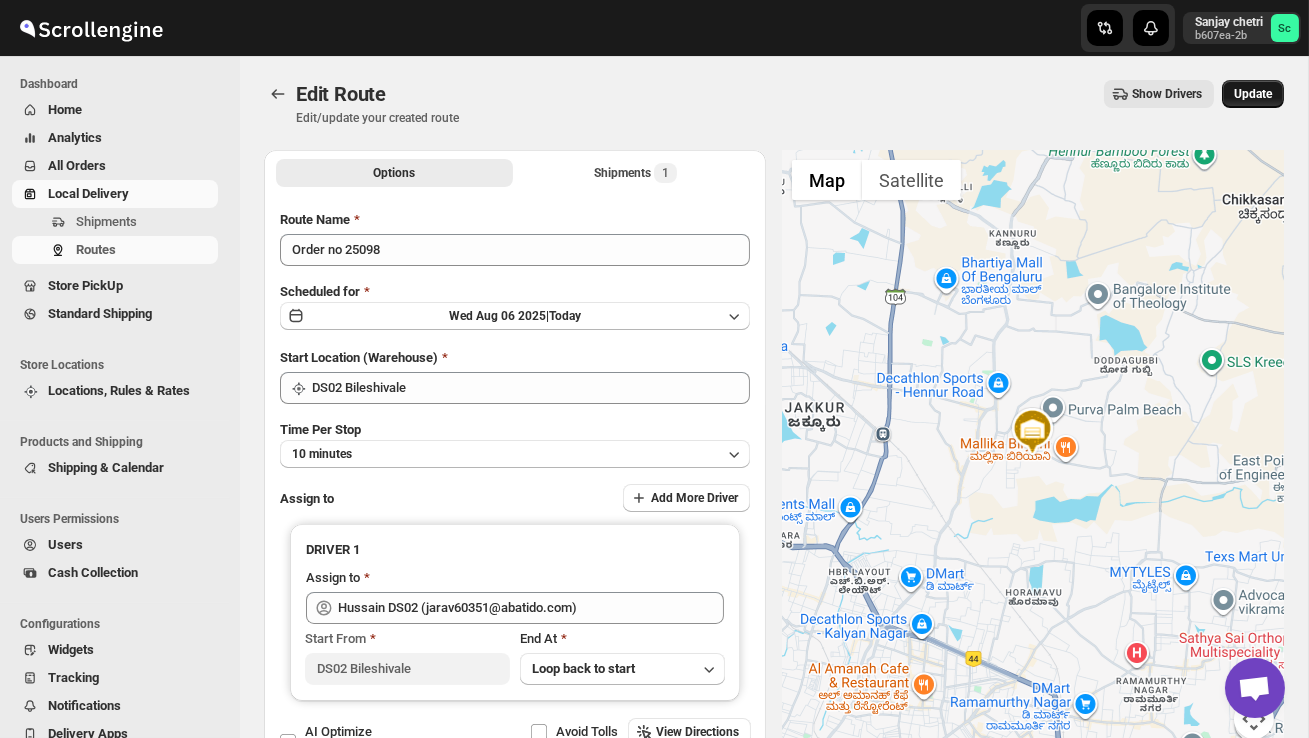 click on "Update" at bounding box center [1253, 94] 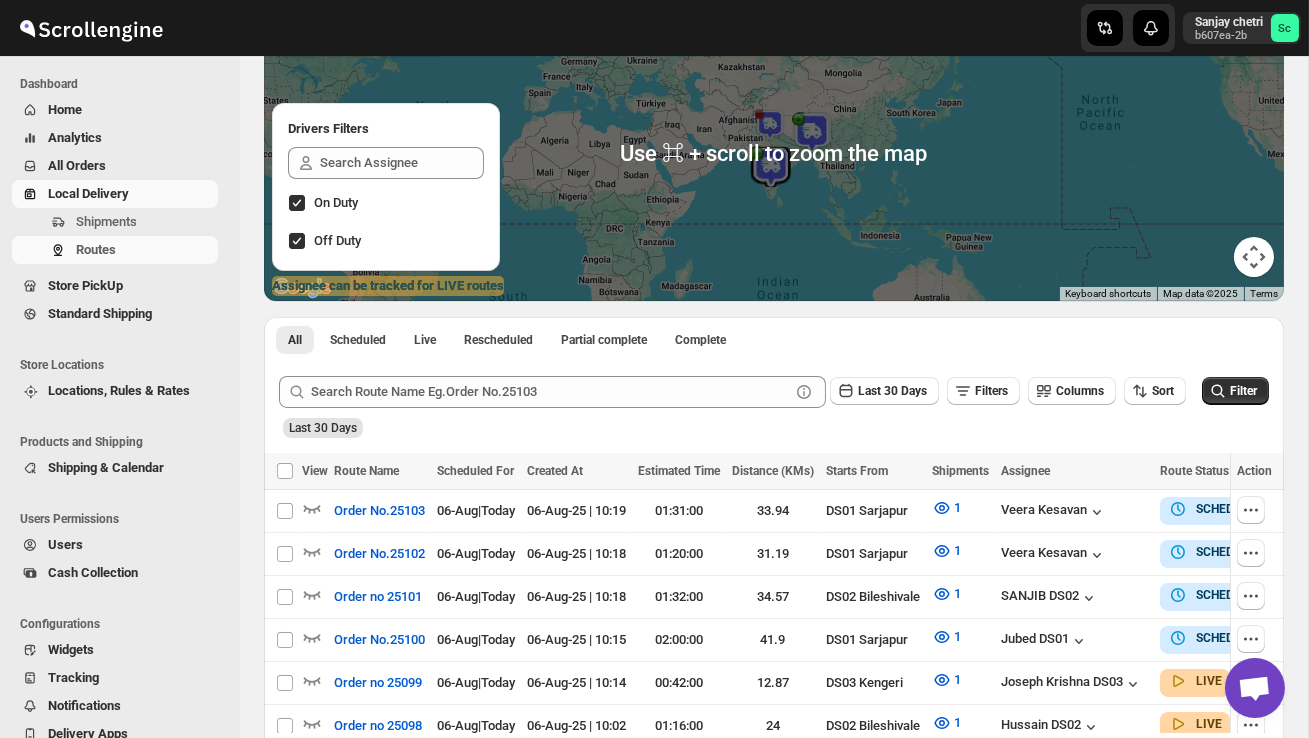 scroll, scrollTop: 216, scrollLeft: 0, axis: vertical 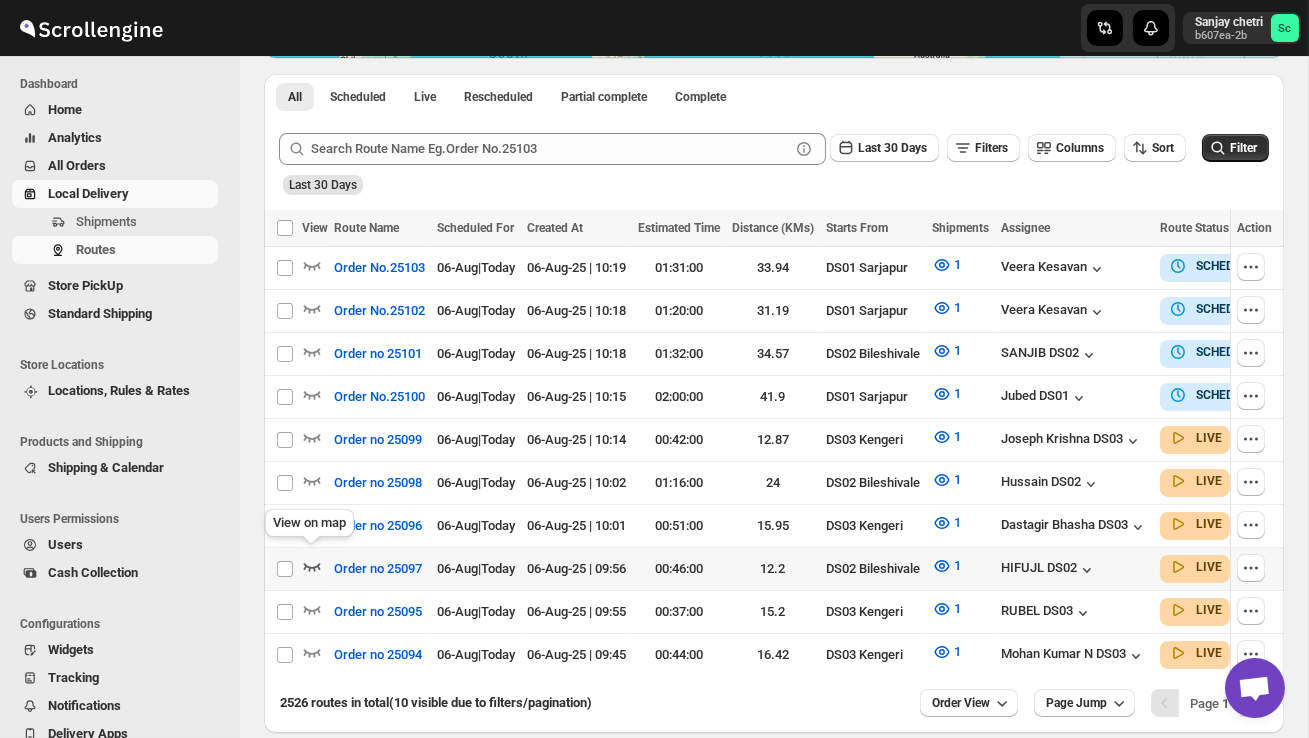 click 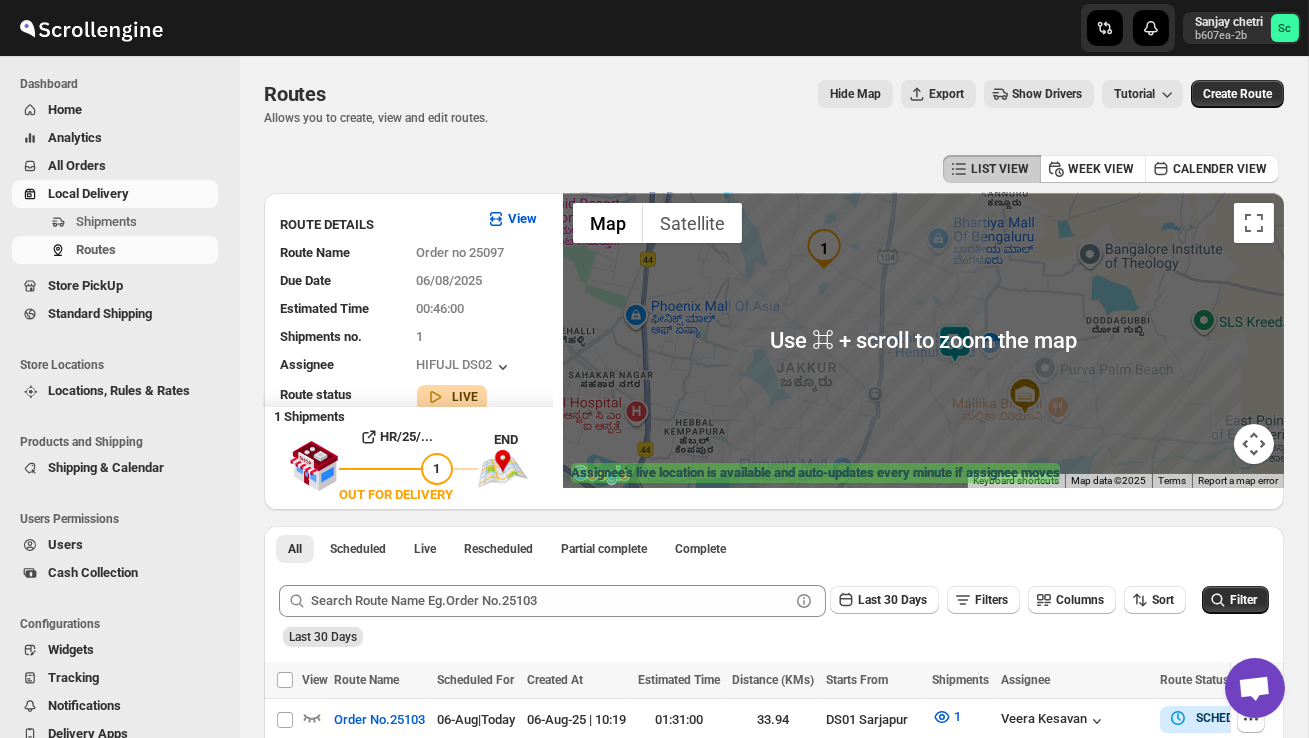 click at bounding box center (923, 340) 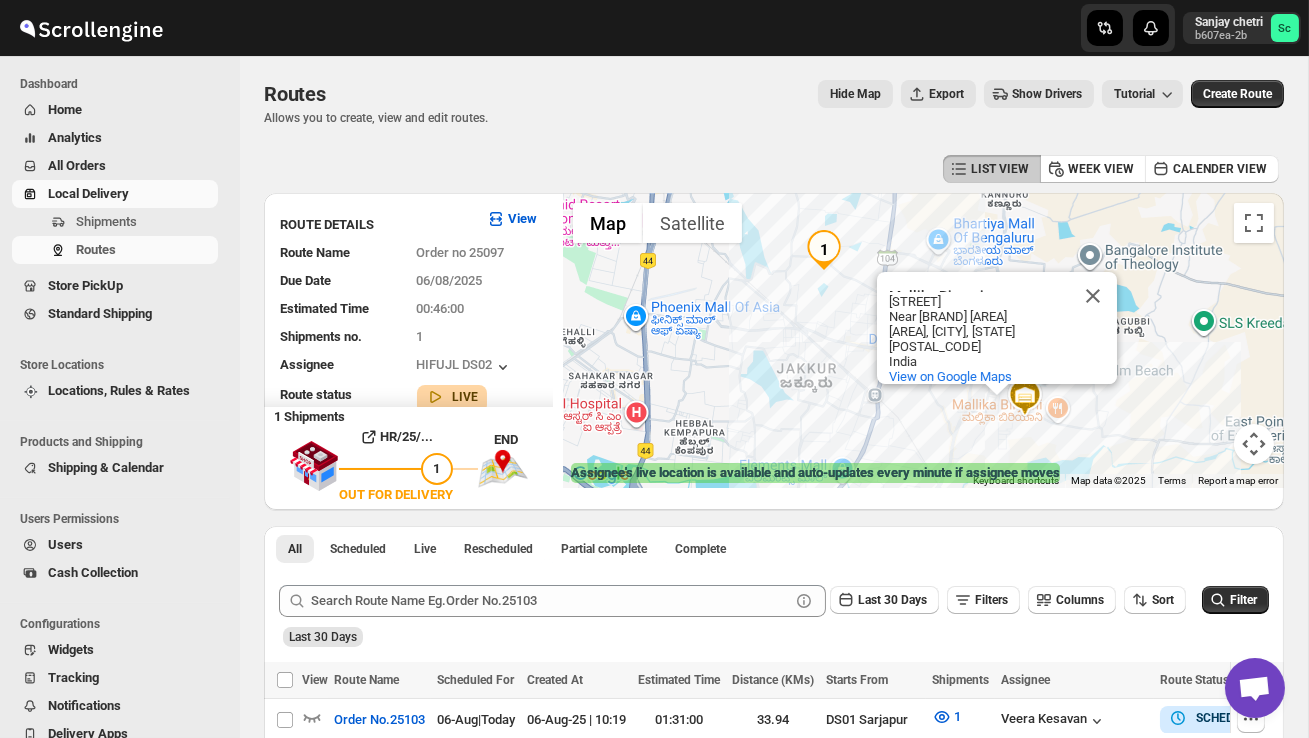 click on "Mallika Biryani                     Mallika Biryani                 Bileshivale Main Rd Near SSR College, Essel gardens Bileshivale, Bengaluru, Karnataka 560077 India              View on Google Maps" at bounding box center (923, 340) 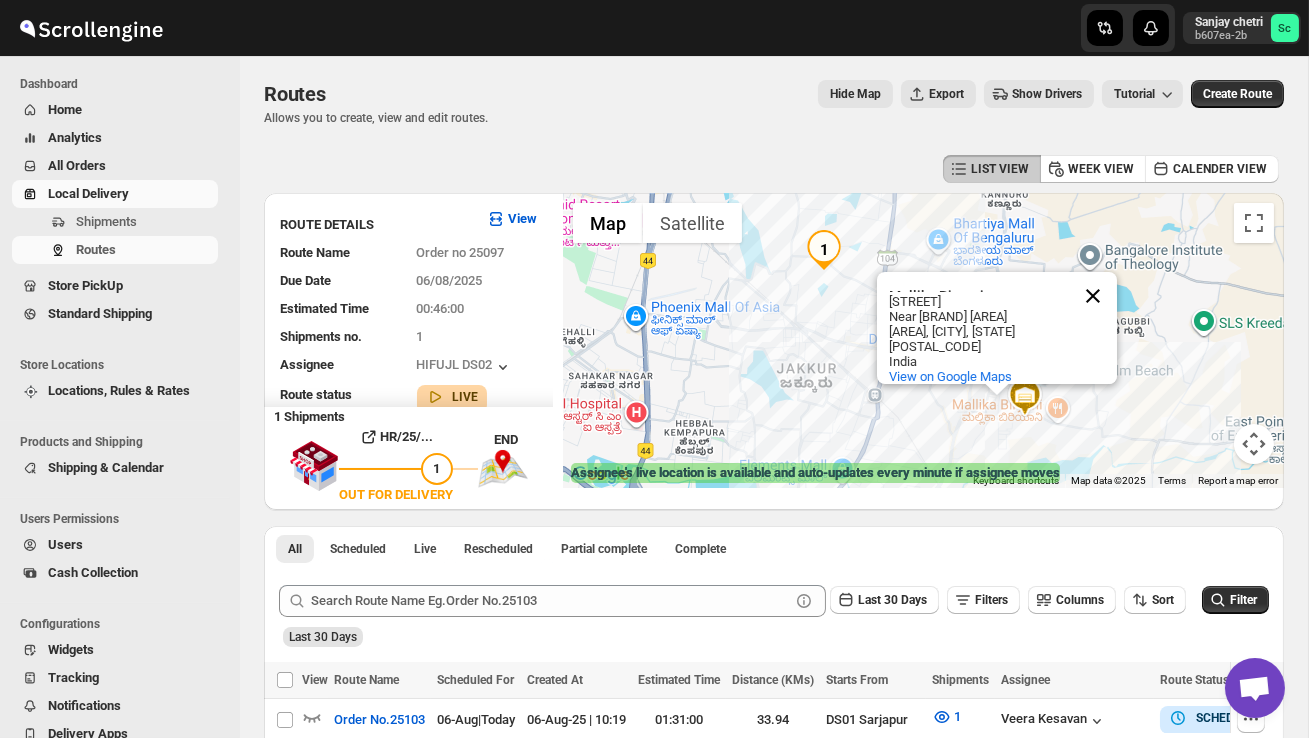 click at bounding box center [1093, 296] 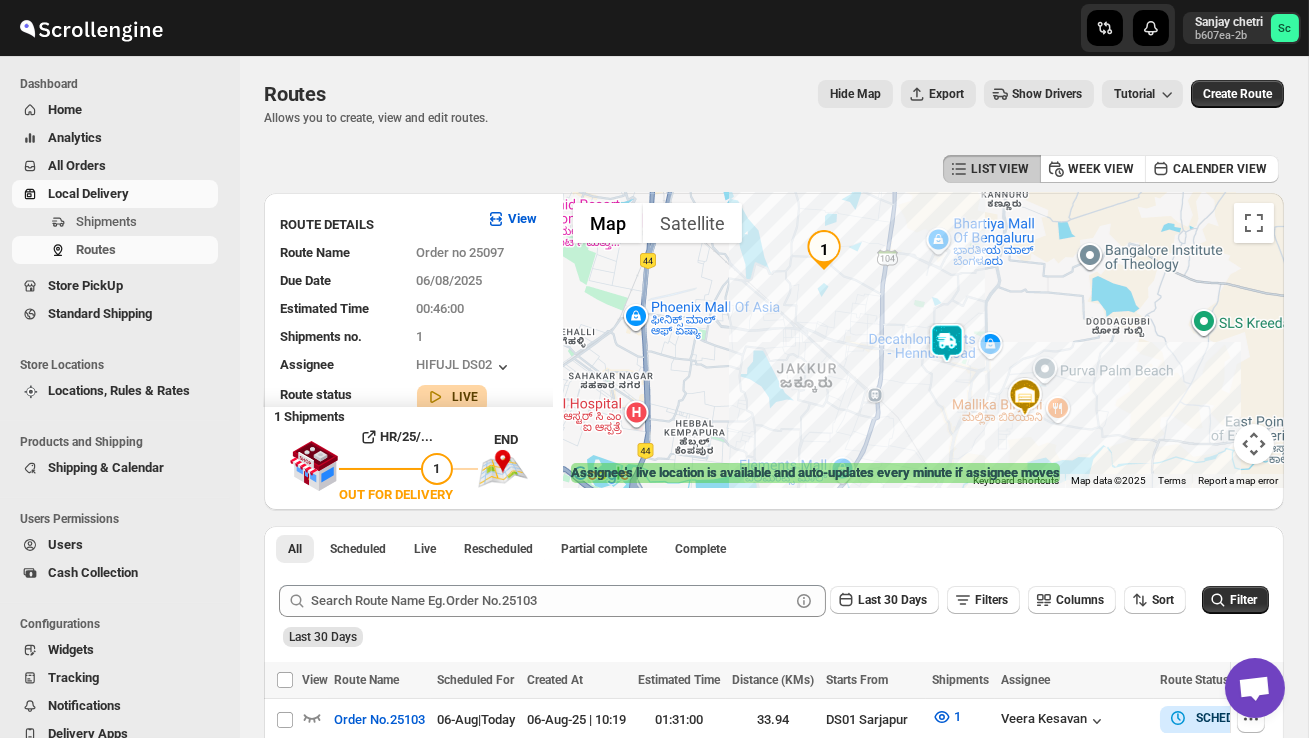 drag, startPoint x: 830, startPoint y: 307, endPoint x: 854, endPoint y: 328, distance: 31.890438 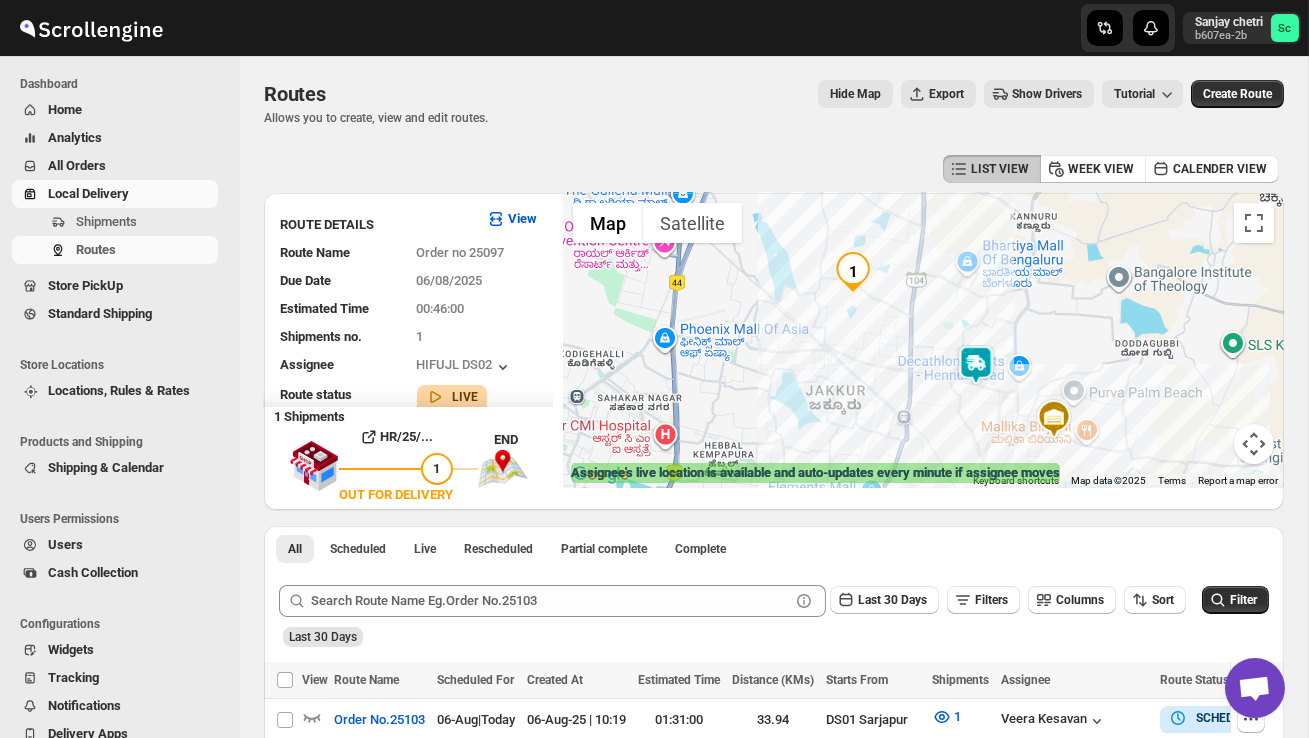 click at bounding box center [923, 340] 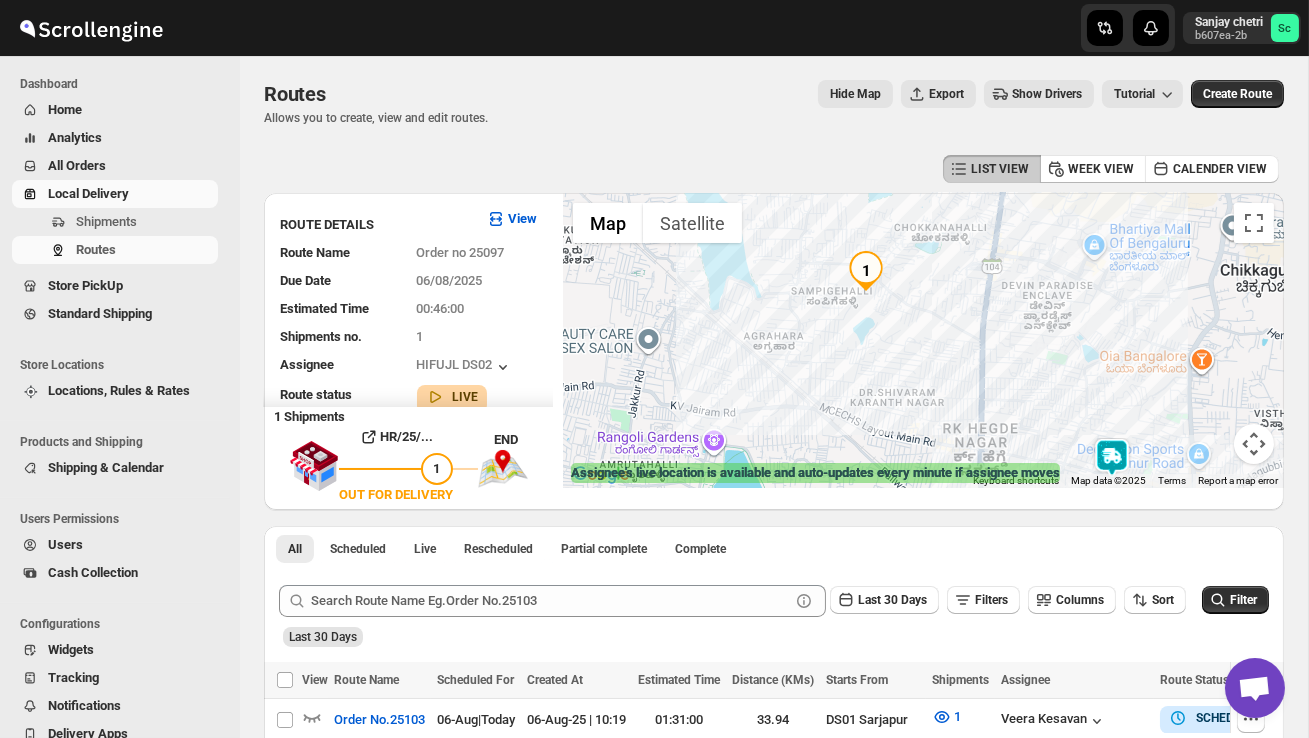 drag, startPoint x: 842, startPoint y: 280, endPoint x: 858, endPoint y: 336, distance: 58.24088 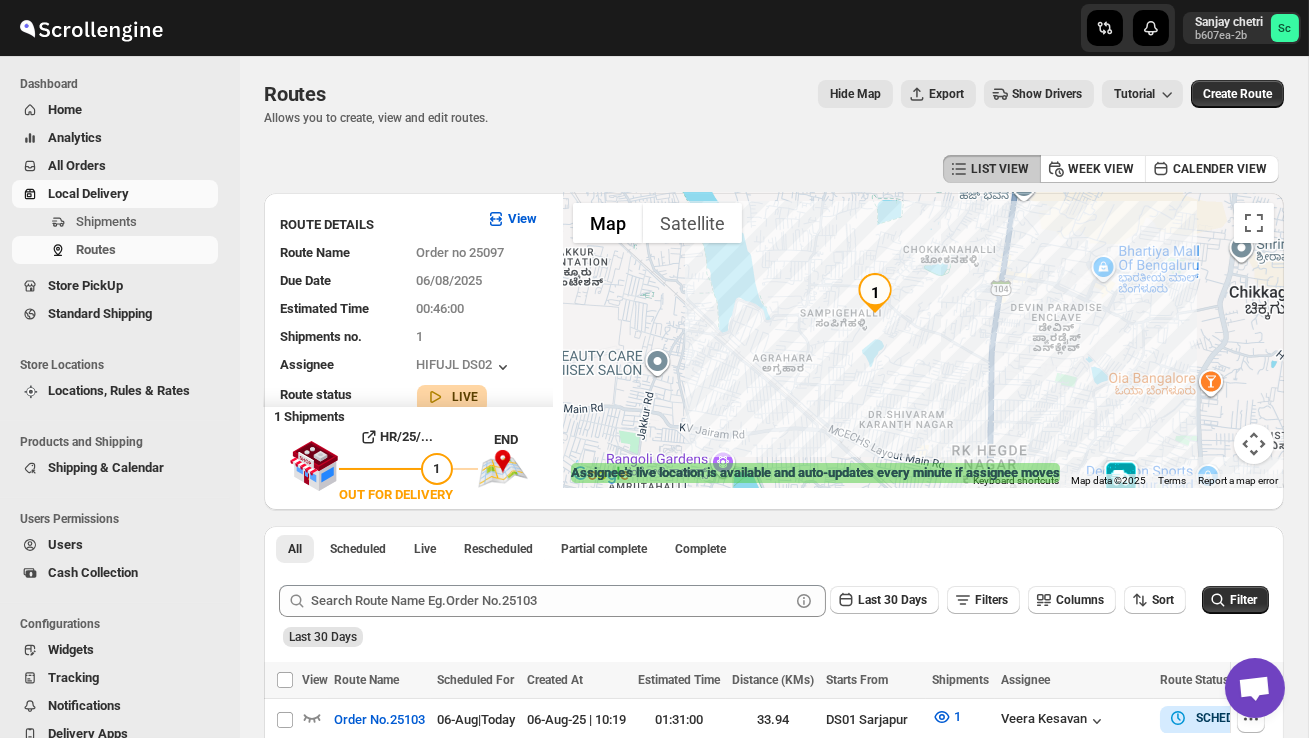 click at bounding box center (923, 340) 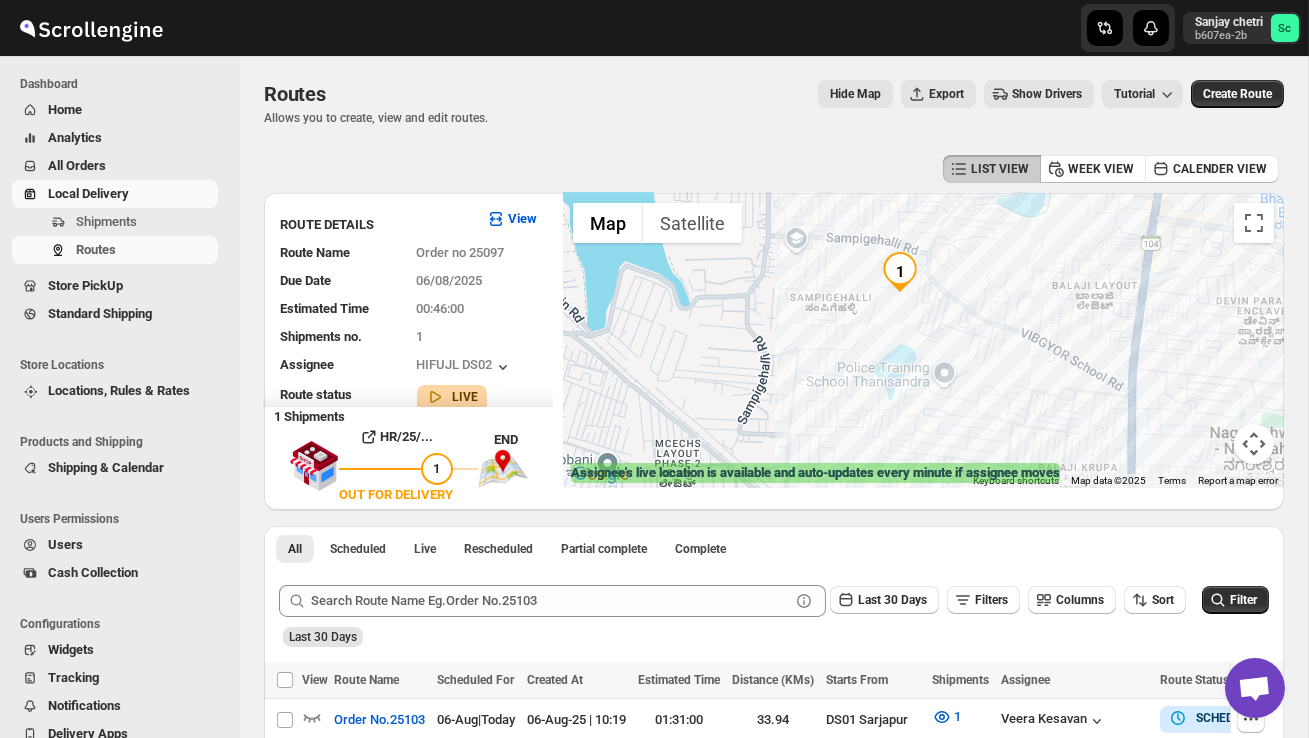 click at bounding box center [1254, 444] 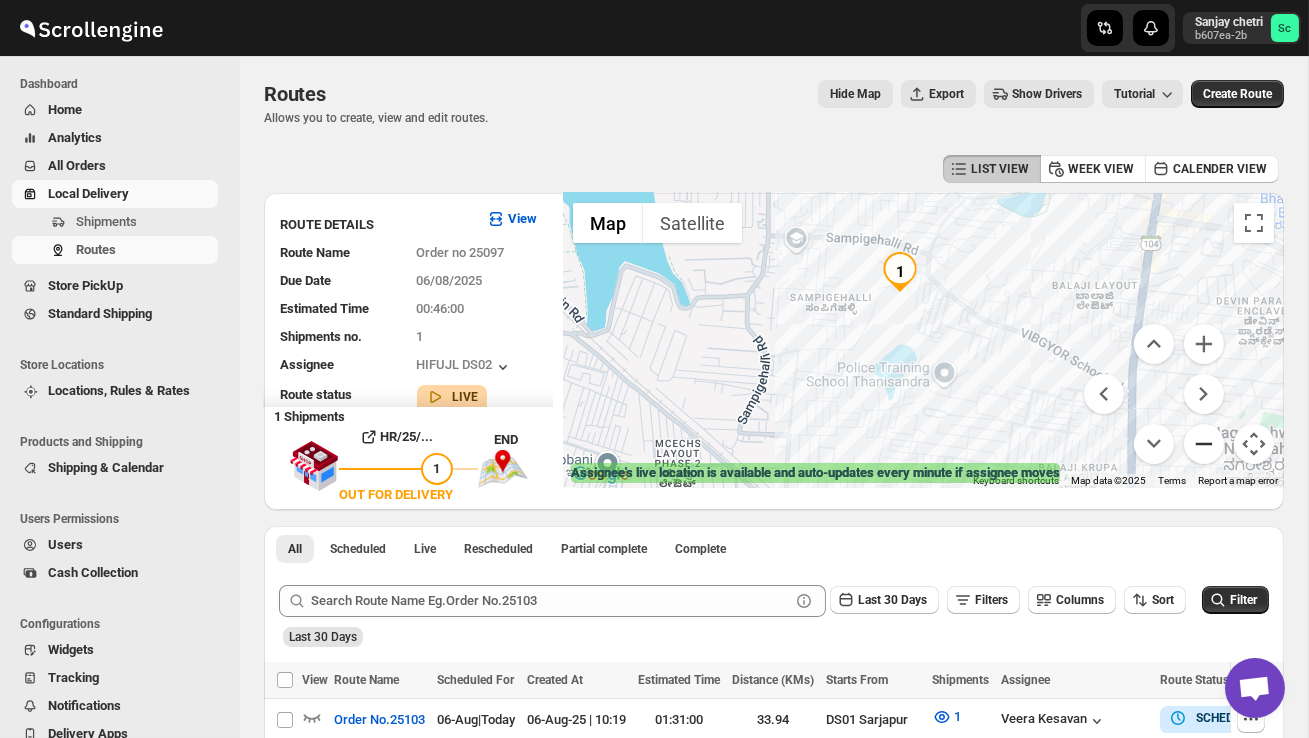click at bounding box center [1204, 444] 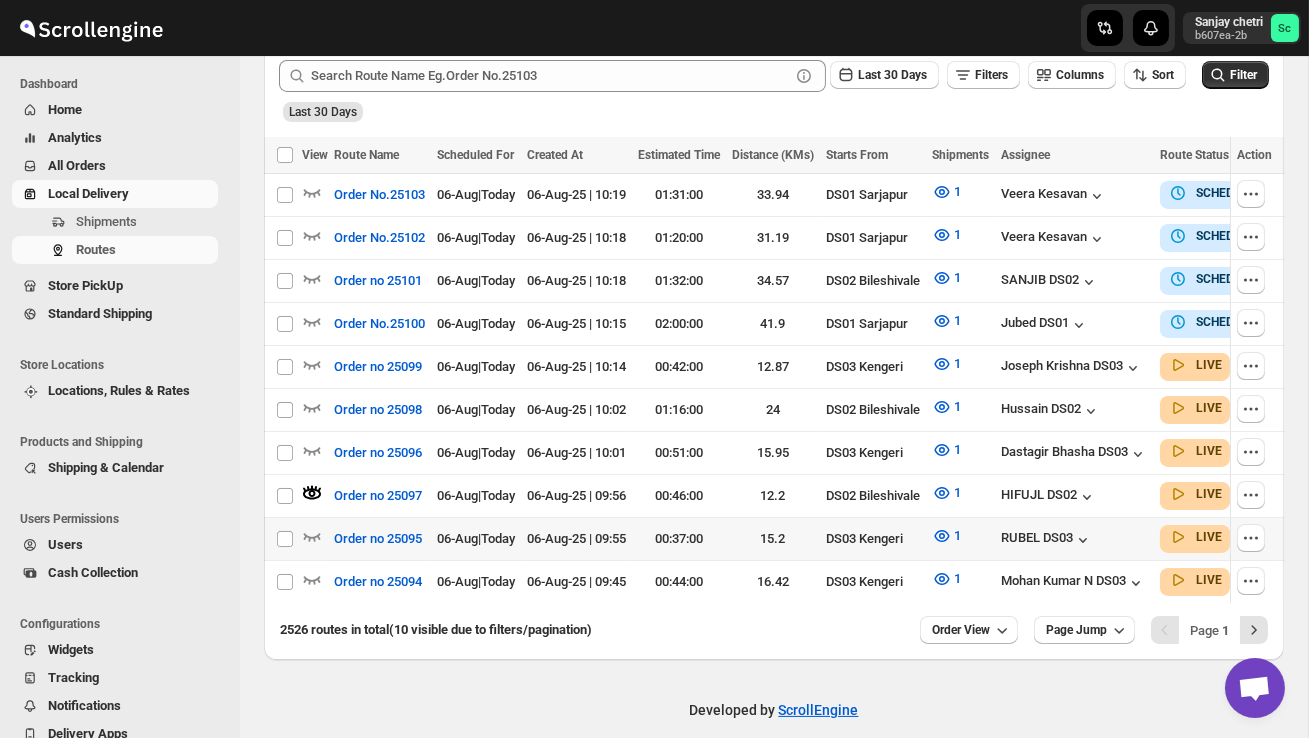 scroll, scrollTop: 539, scrollLeft: 0, axis: vertical 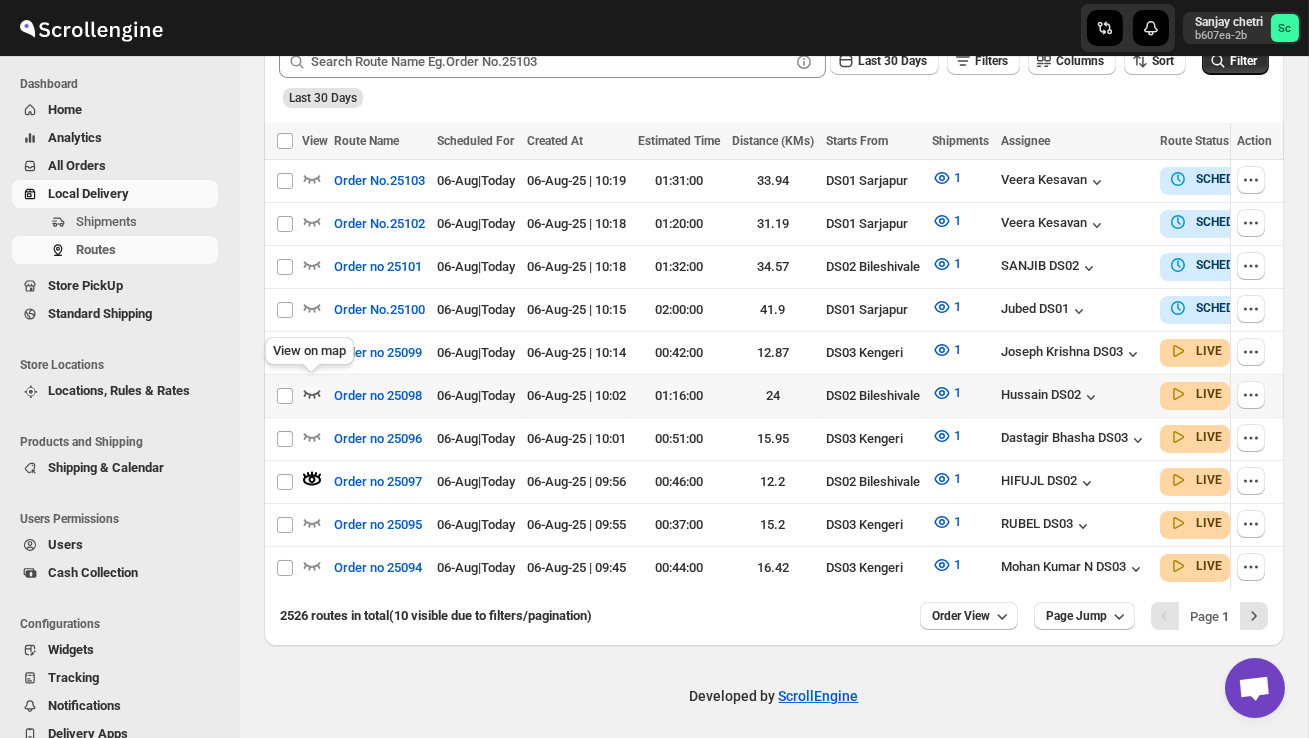 click 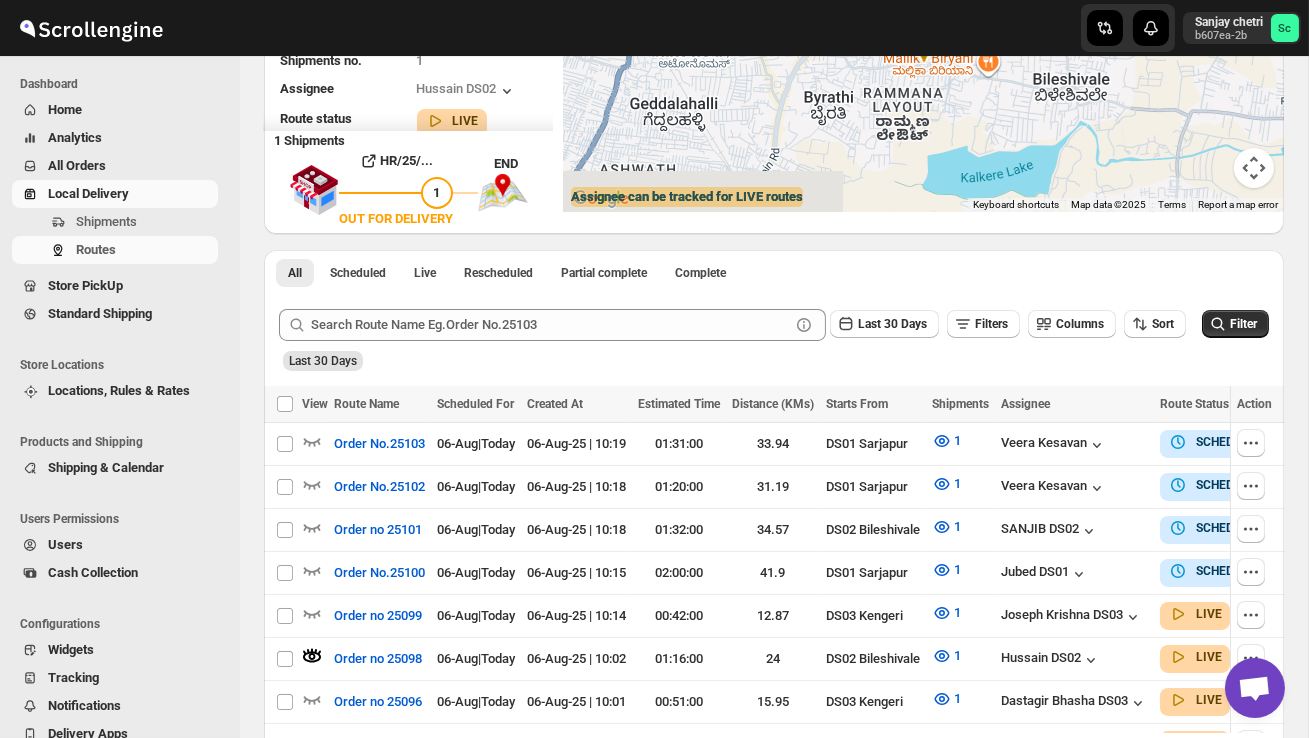 scroll, scrollTop: 0, scrollLeft: 0, axis: both 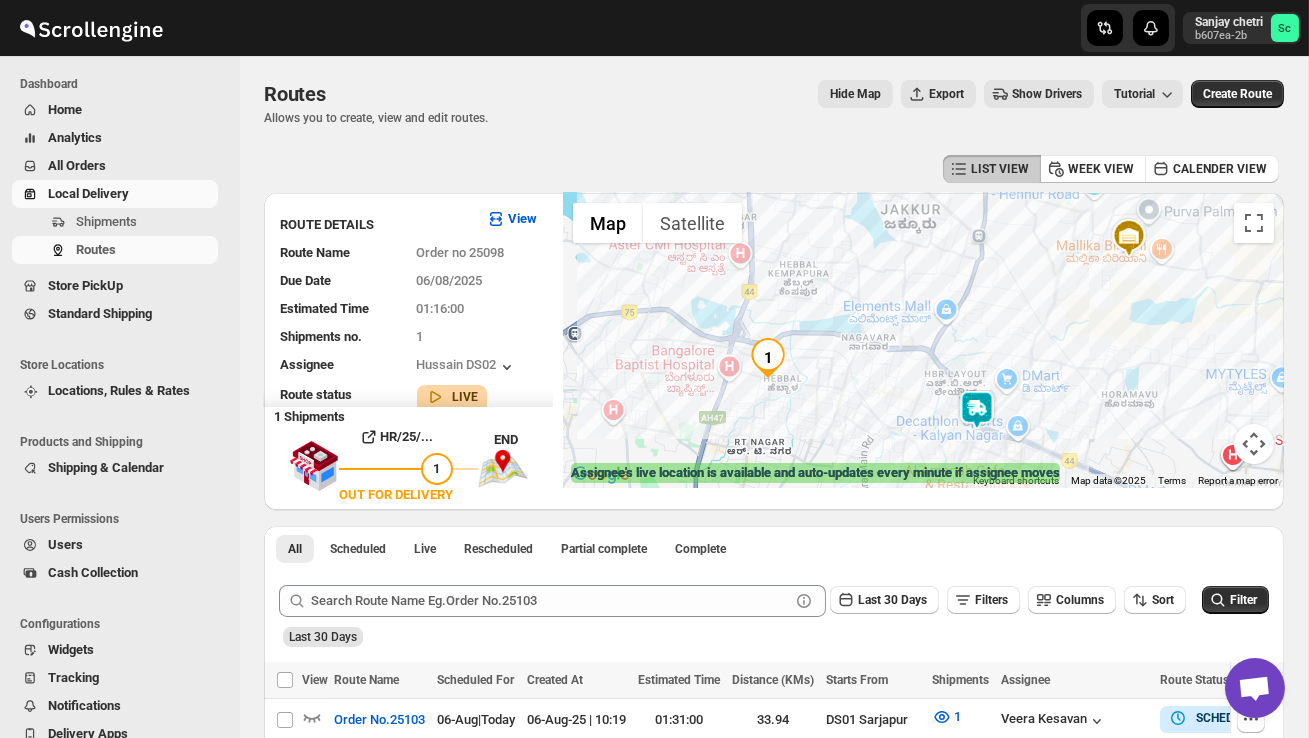 click at bounding box center [977, 410] 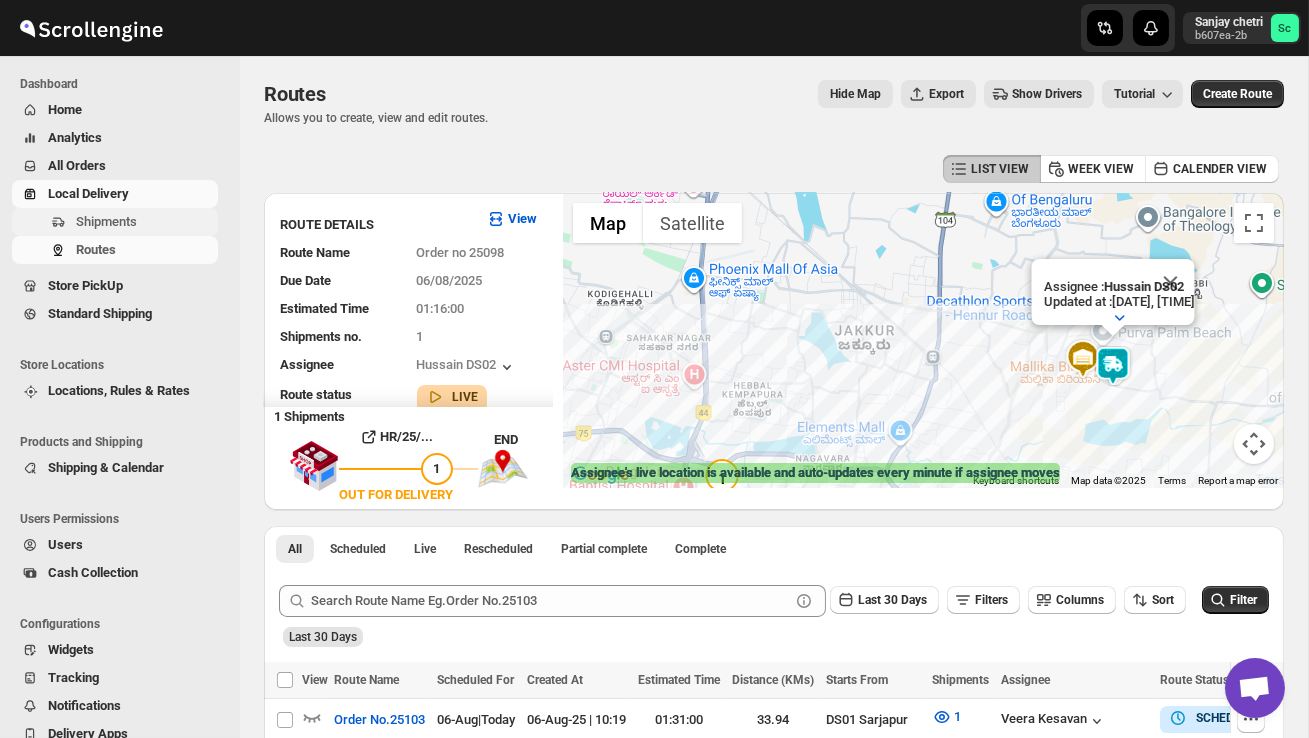 click on "Shipments" at bounding box center [145, 222] 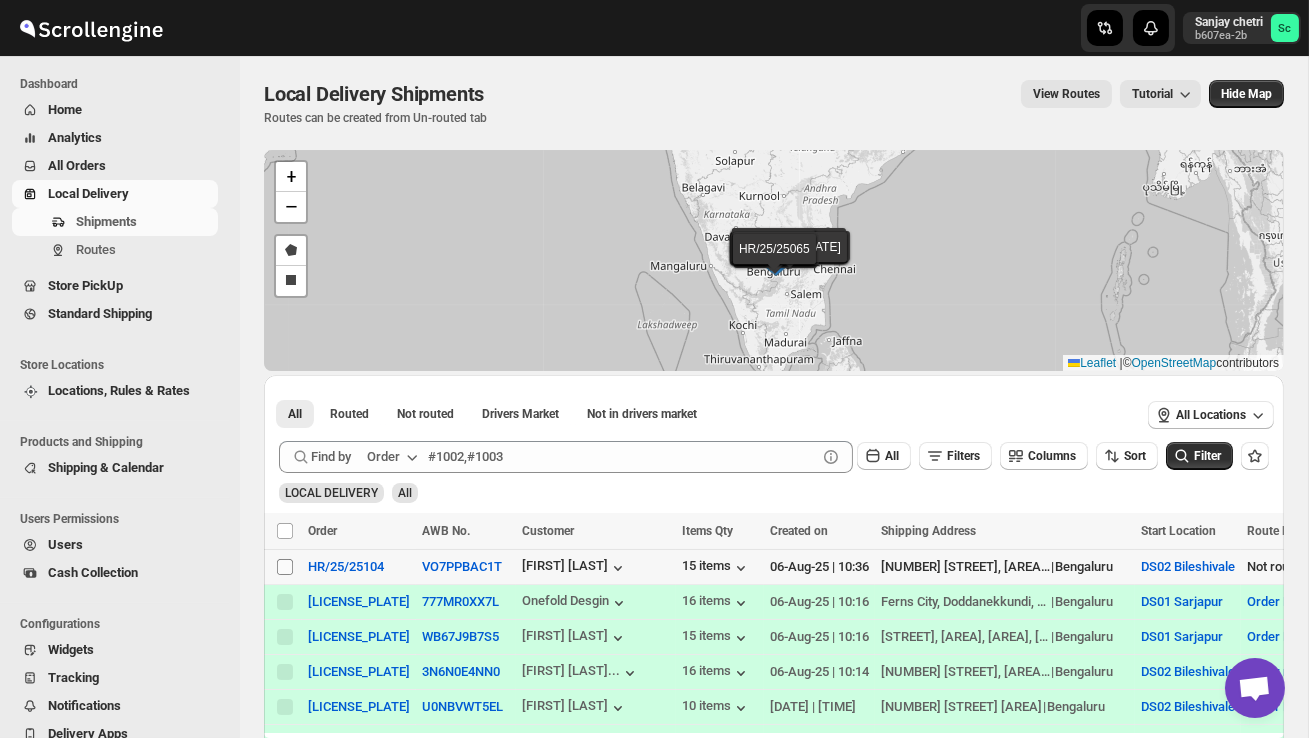 click on "Select shipment" at bounding box center (285, 567) 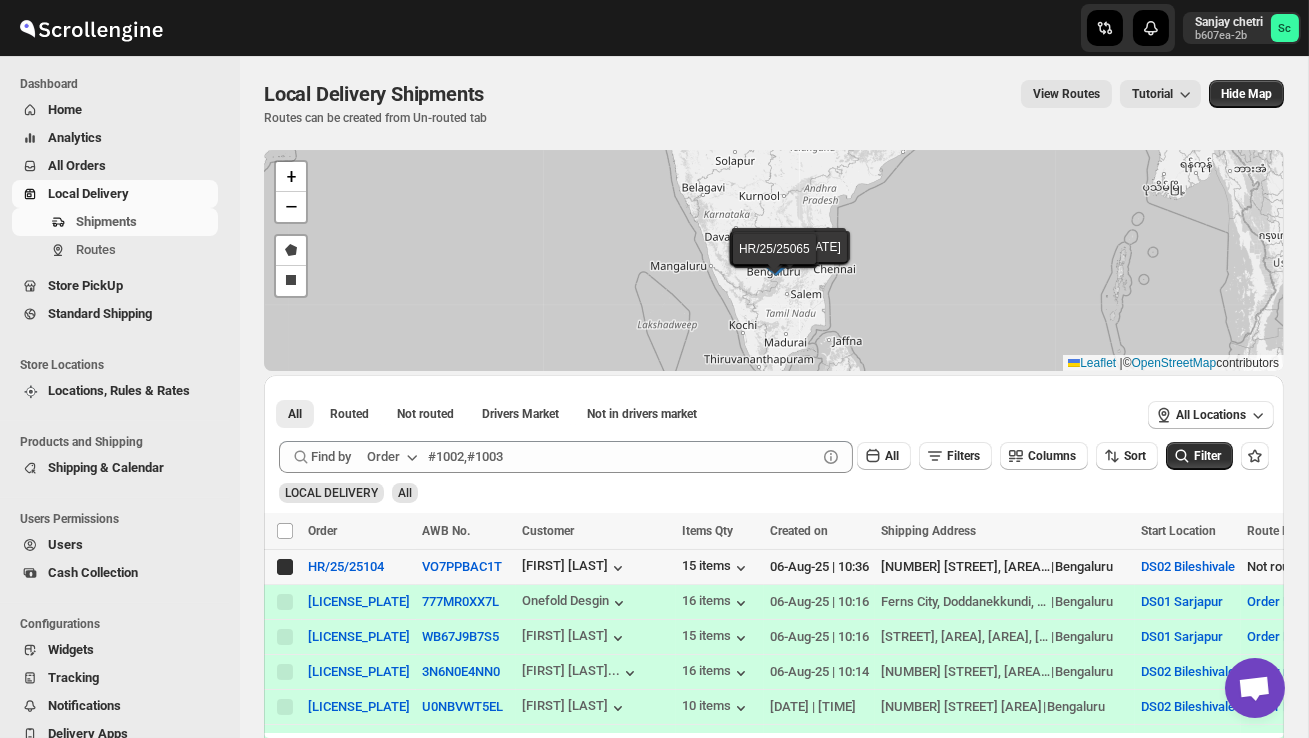 checkbox on "true" 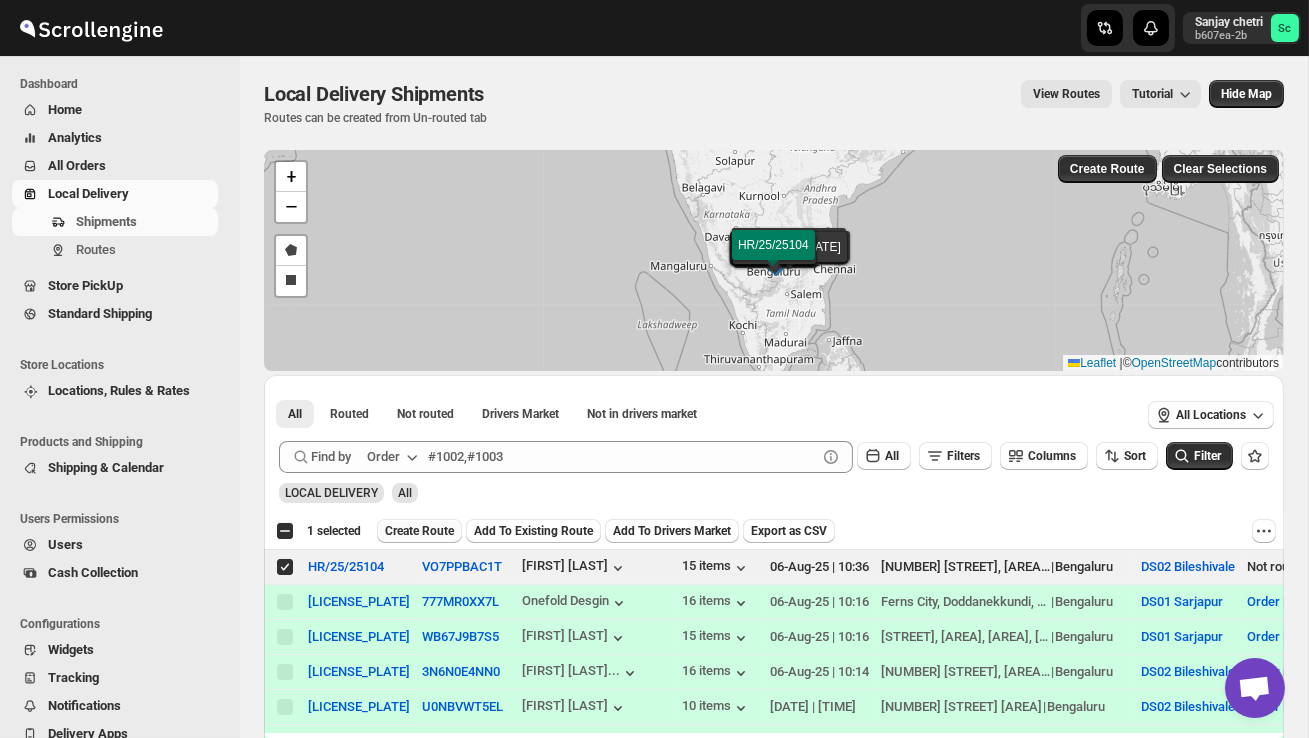 click on "Create Route" at bounding box center (419, 531) 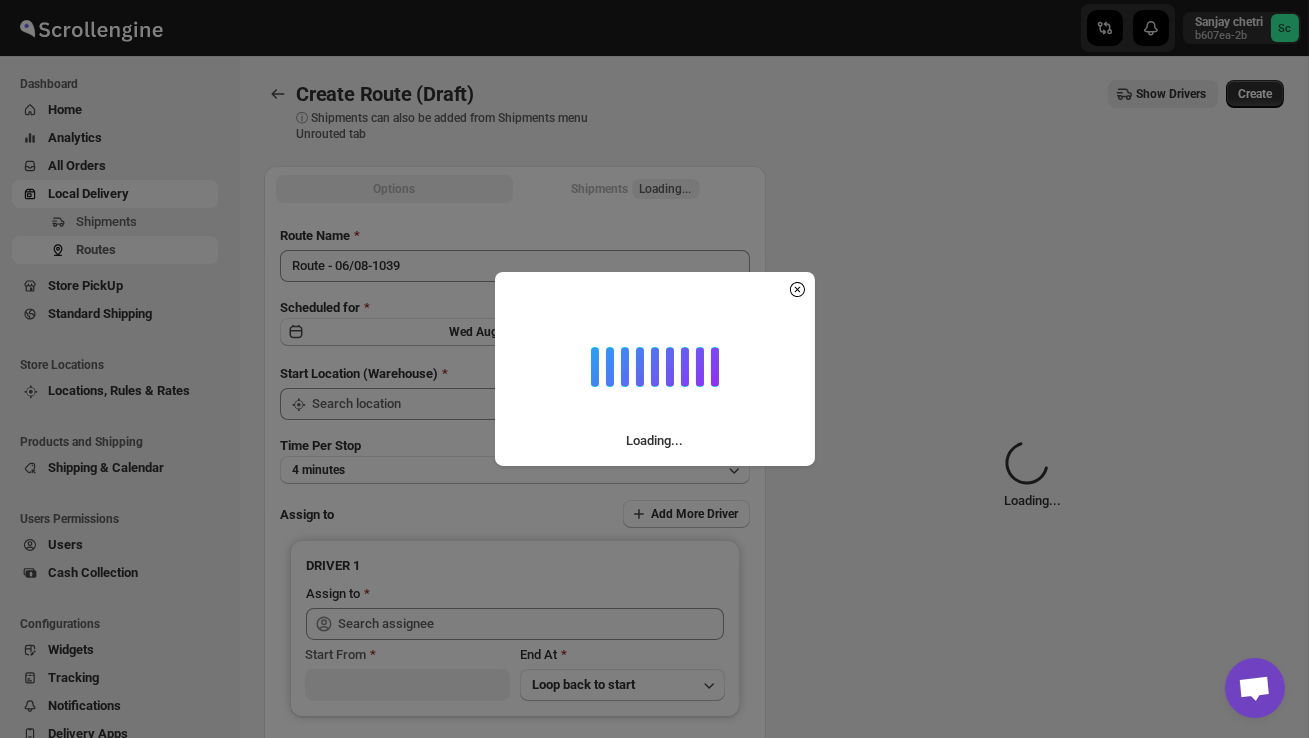 type on "DS02 Bileshivale" 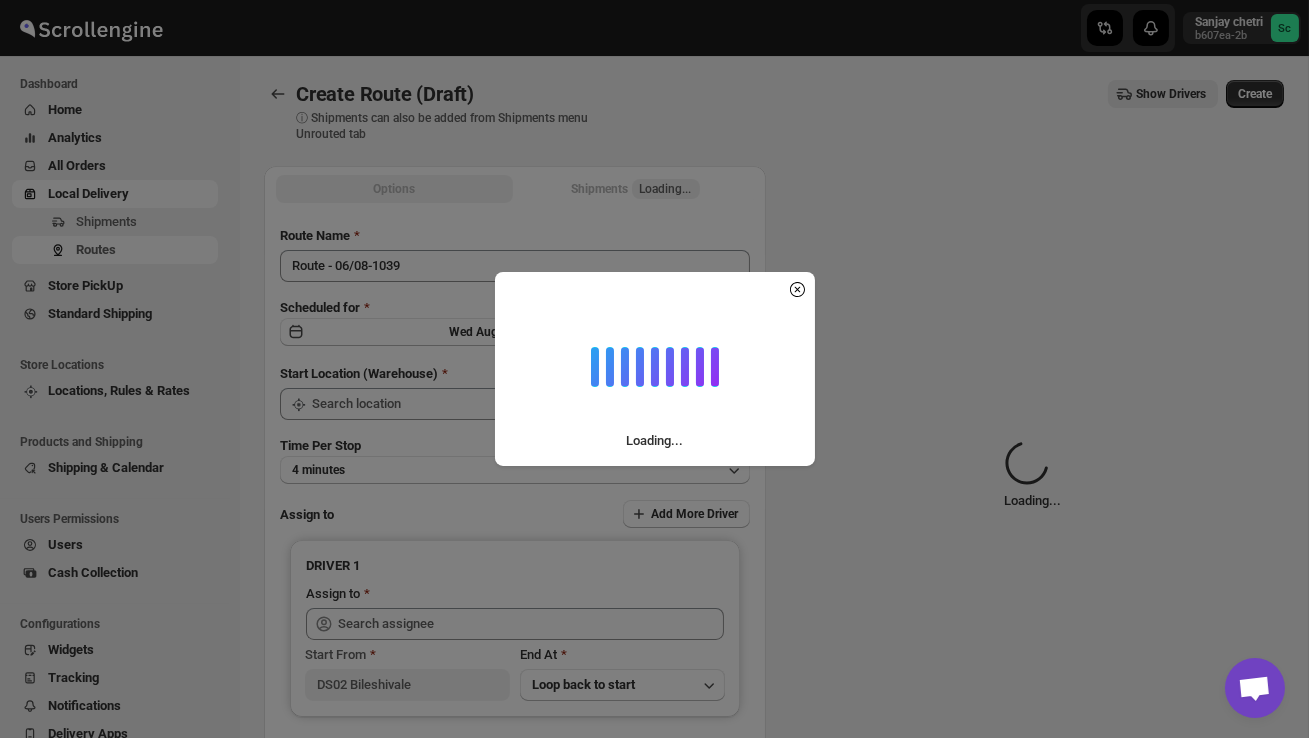type on "DS02 Bileshivale" 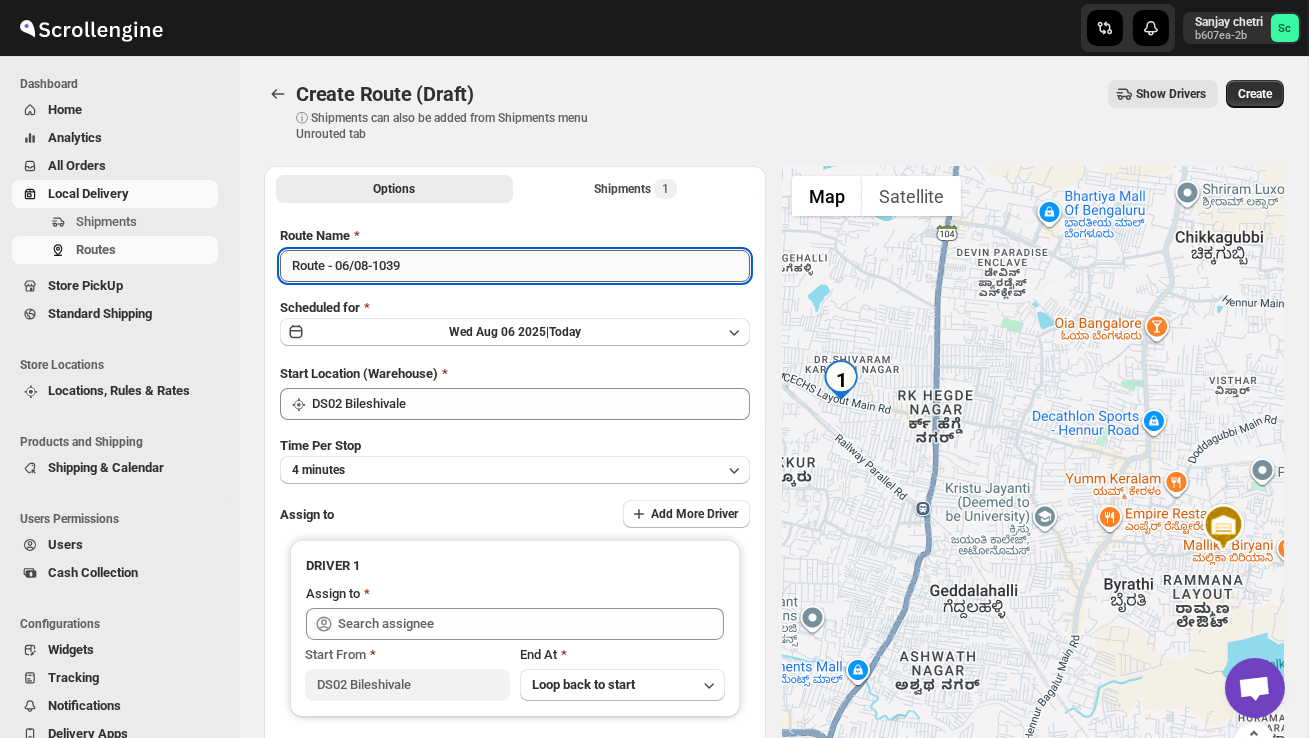click on "Route - 06/08-1039" at bounding box center (515, 266) 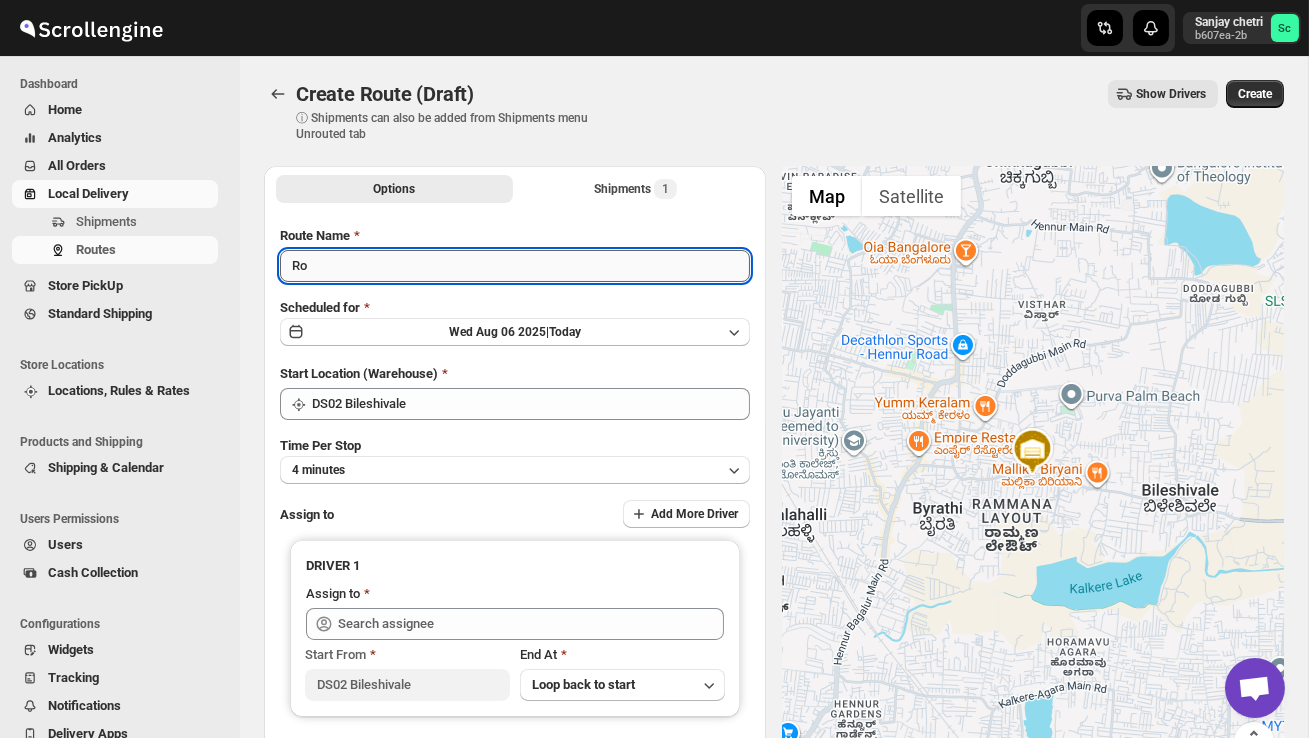 type on "R" 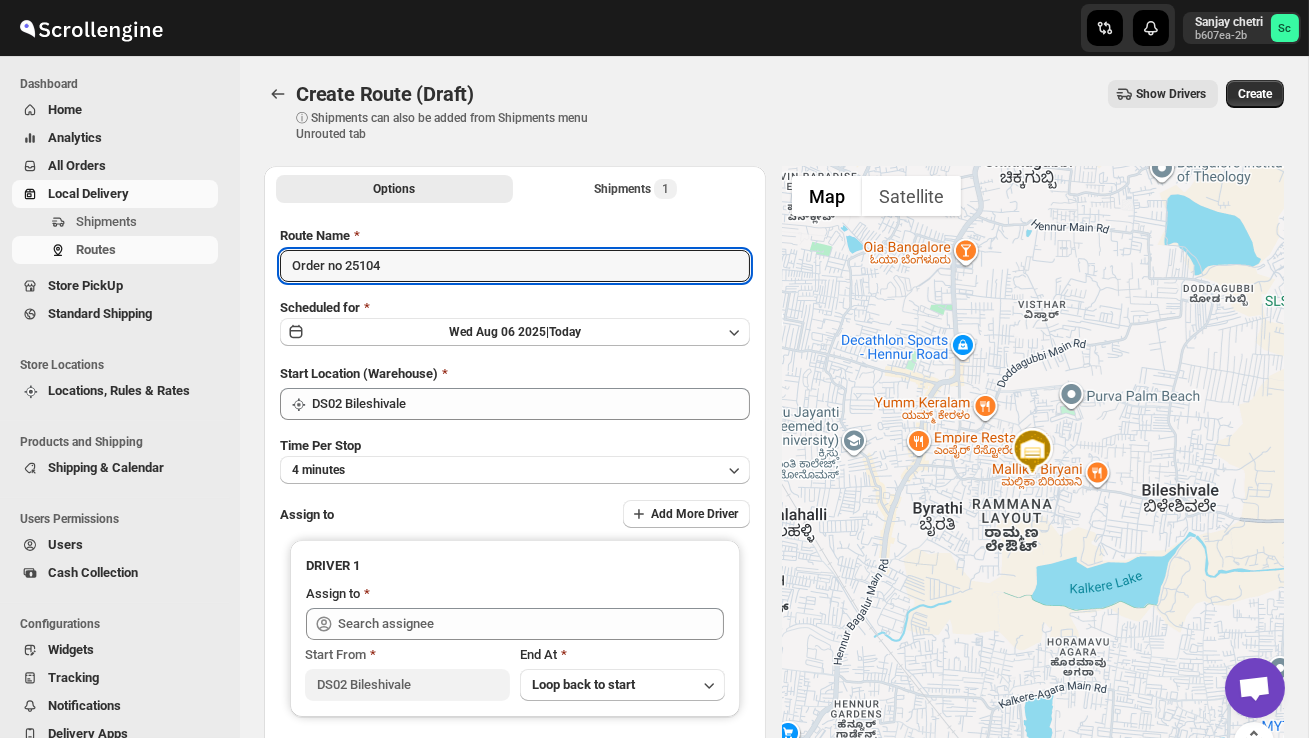 type on "Order no 25104" 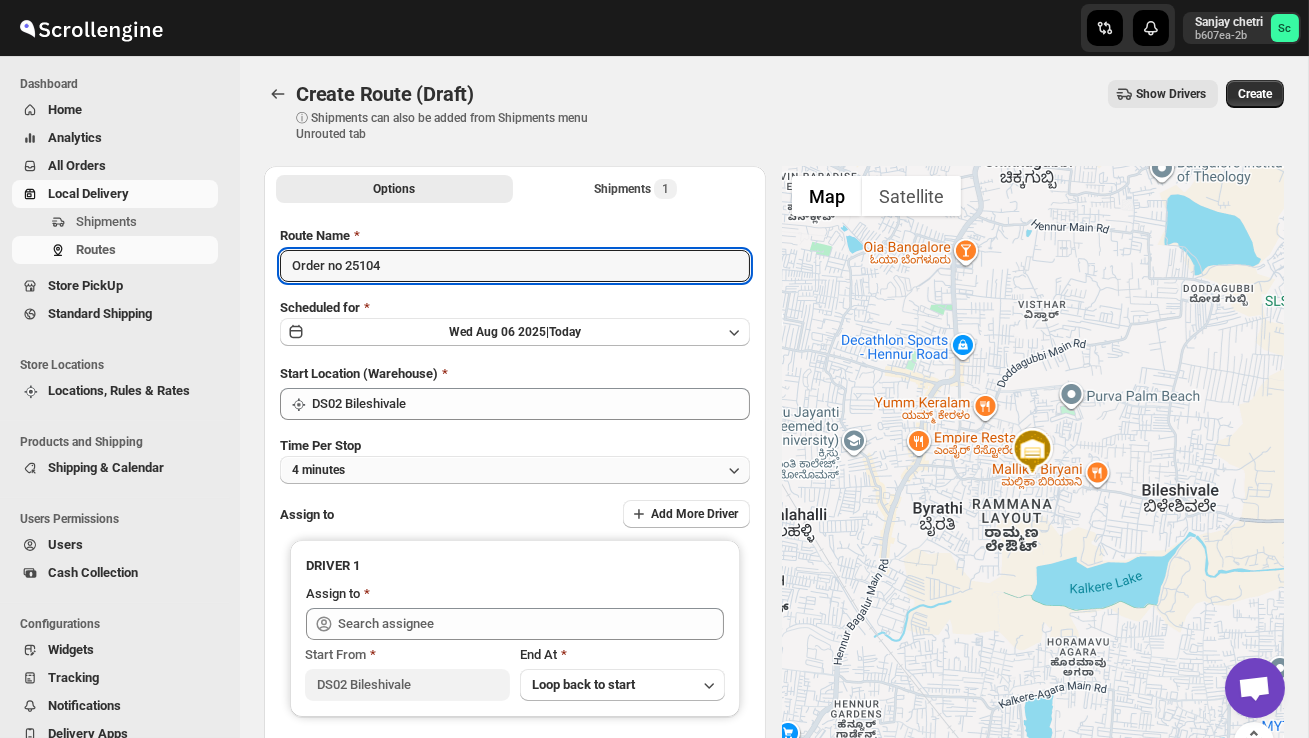 click on "4 minutes" at bounding box center [515, 470] 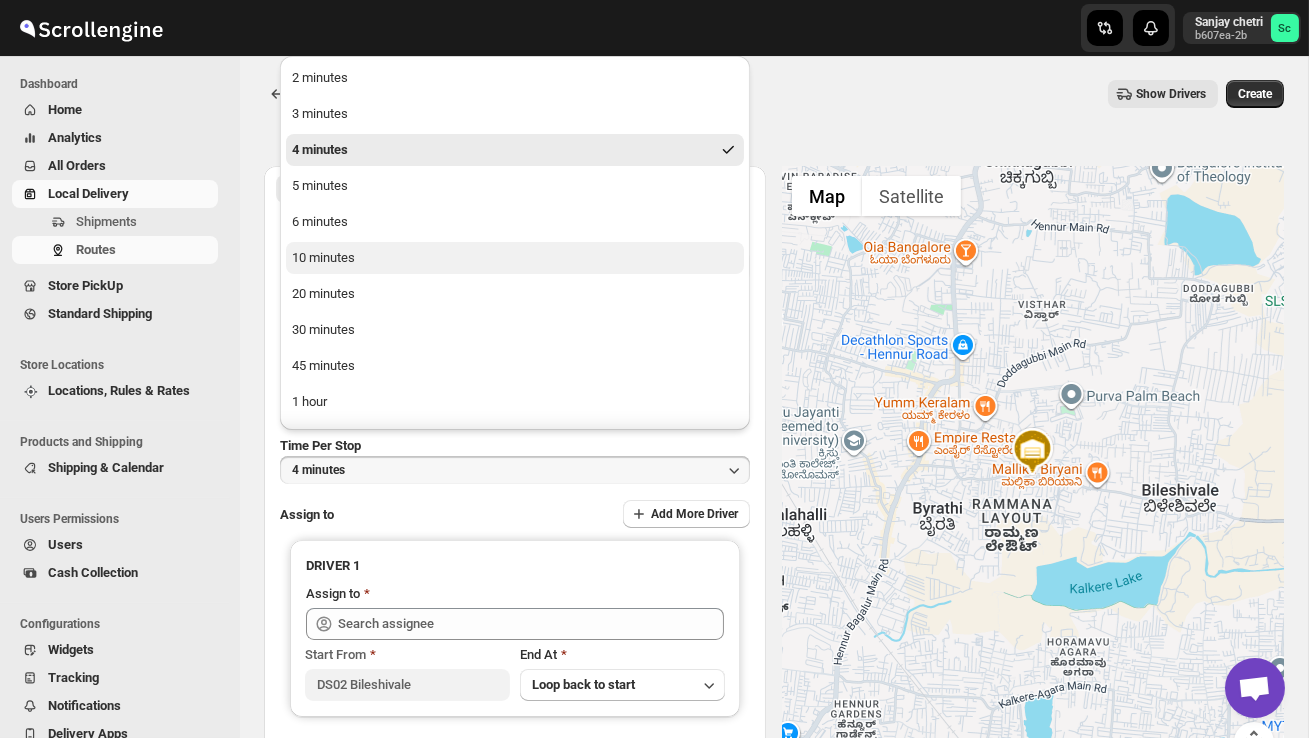 click on "10 minutes" at bounding box center (515, 258) 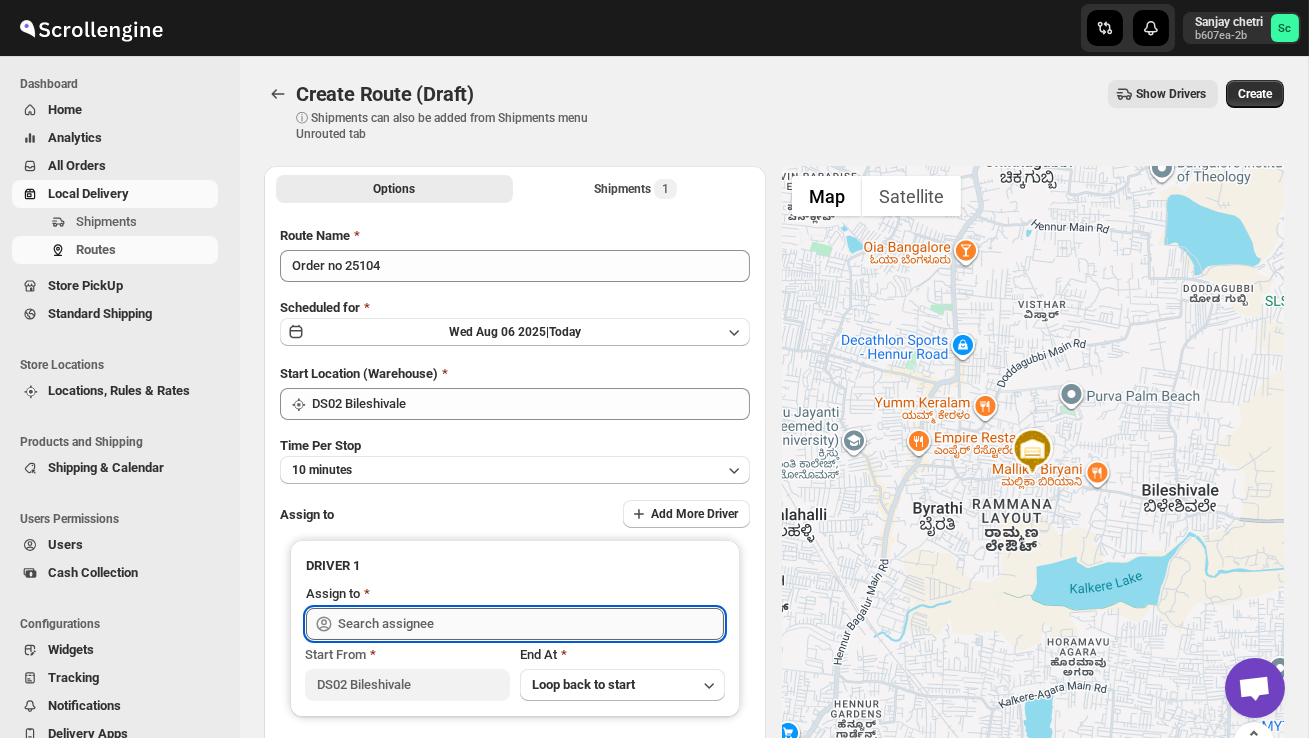 click at bounding box center [531, 624] 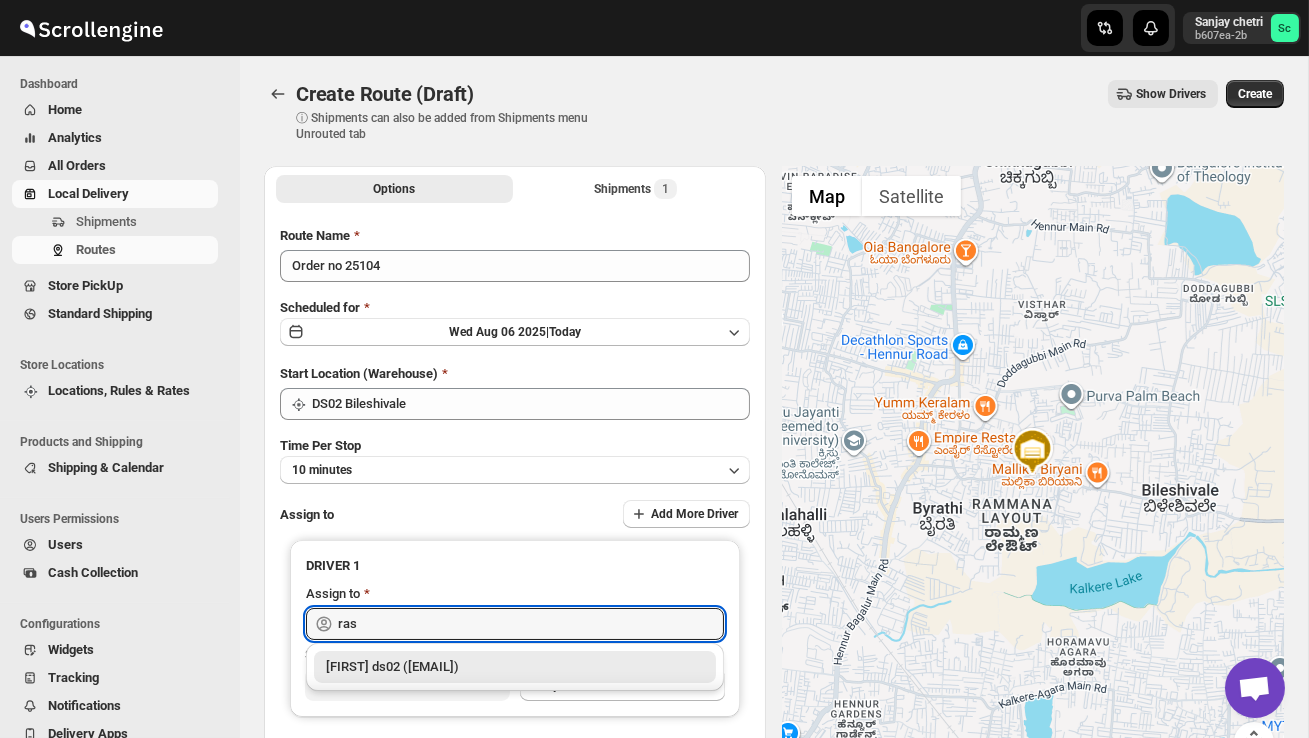 click on "[FIRST] ds02 ([EMAIL])" at bounding box center (515, 667) 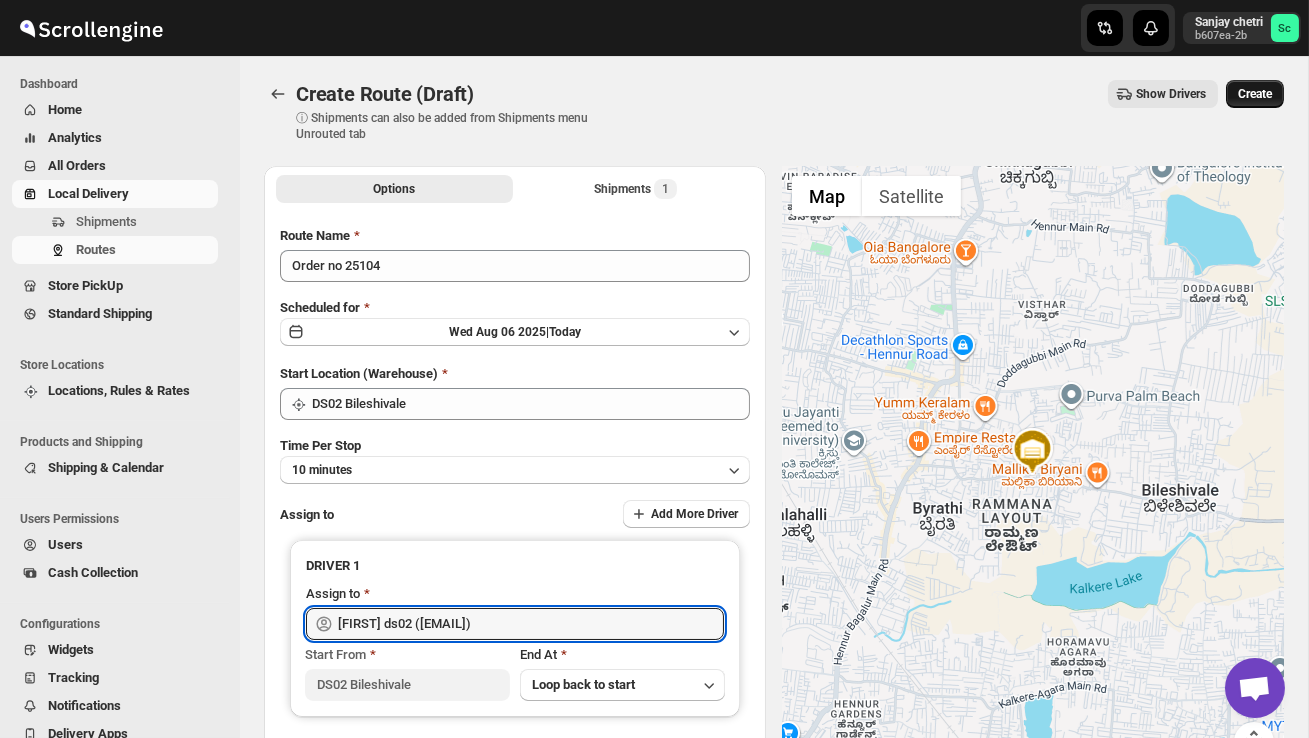 type on "[FIRST] ds02 ([EMAIL])" 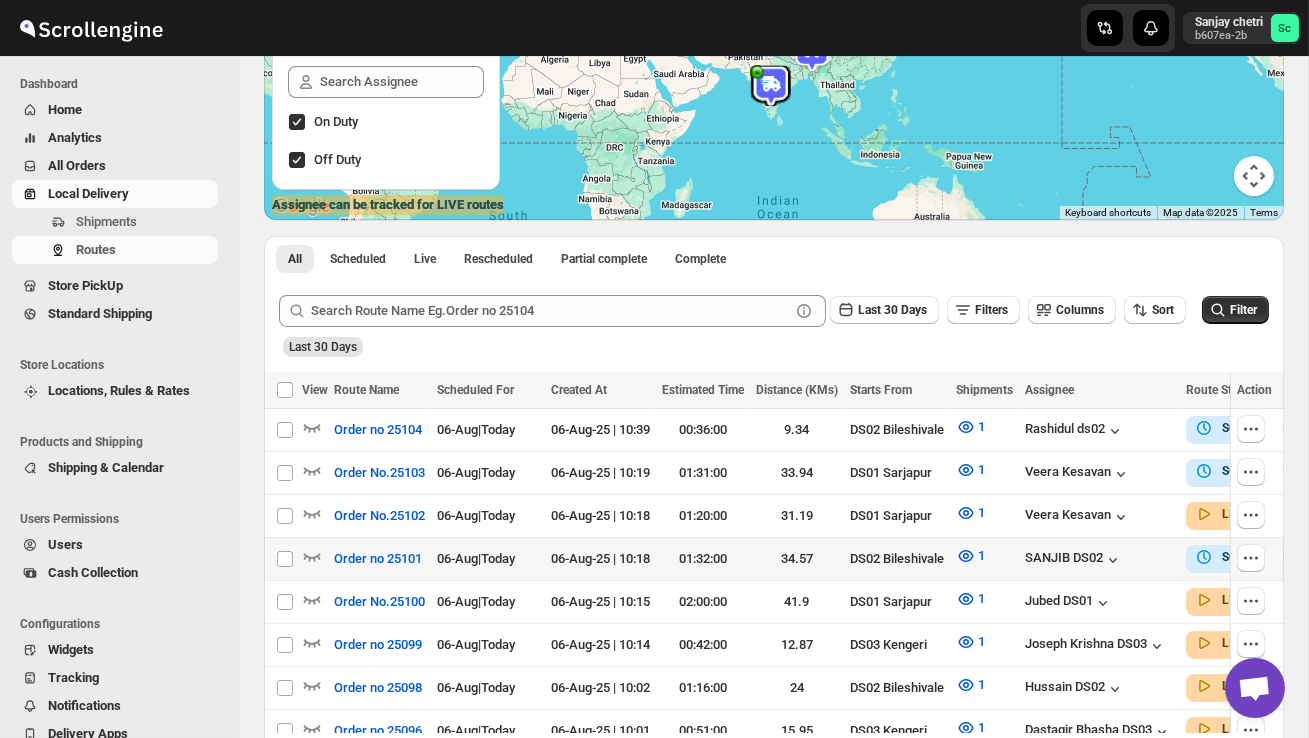 scroll, scrollTop: 288, scrollLeft: 0, axis: vertical 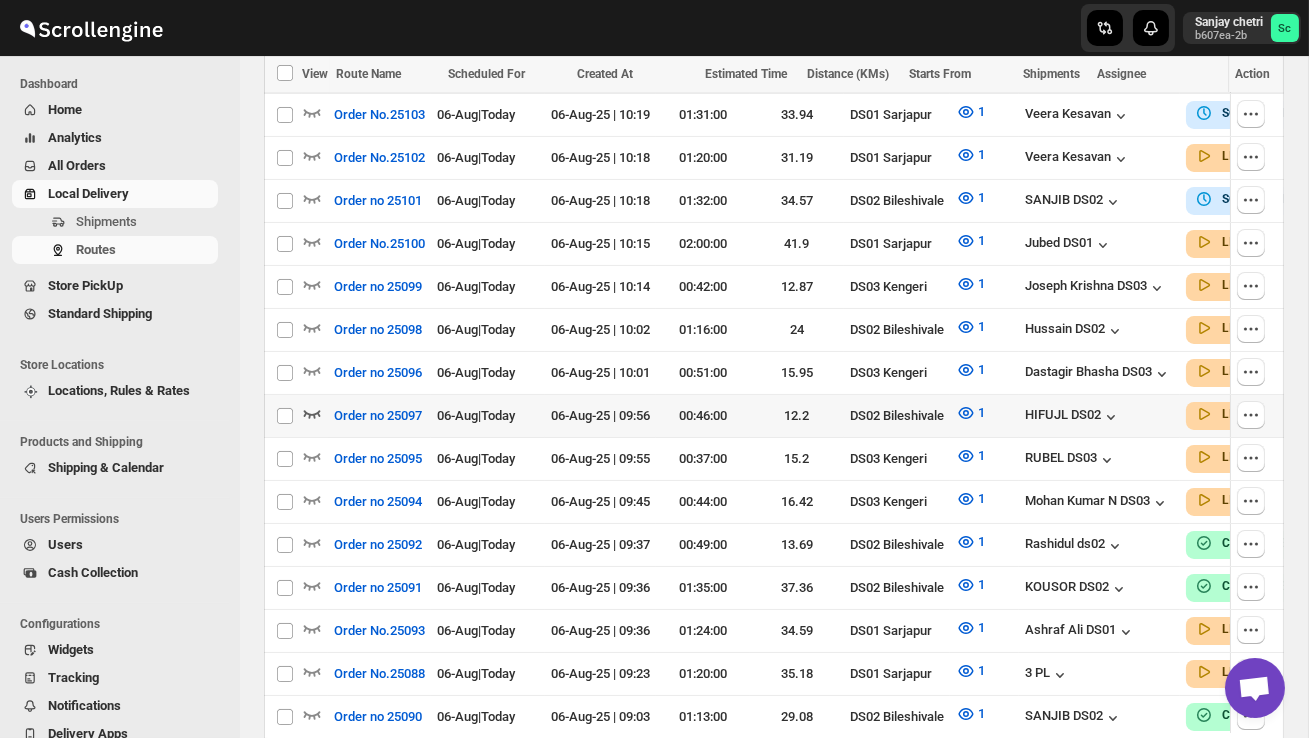 click 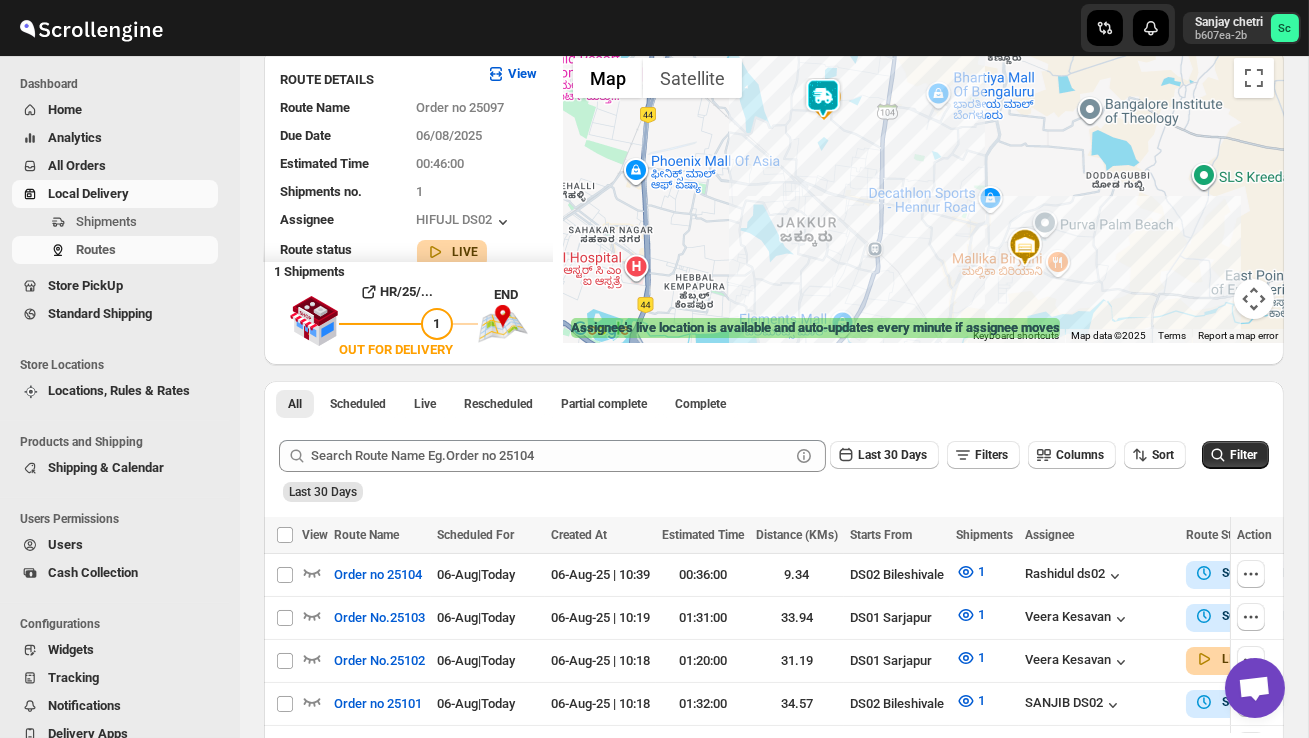 scroll, scrollTop: 0, scrollLeft: 0, axis: both 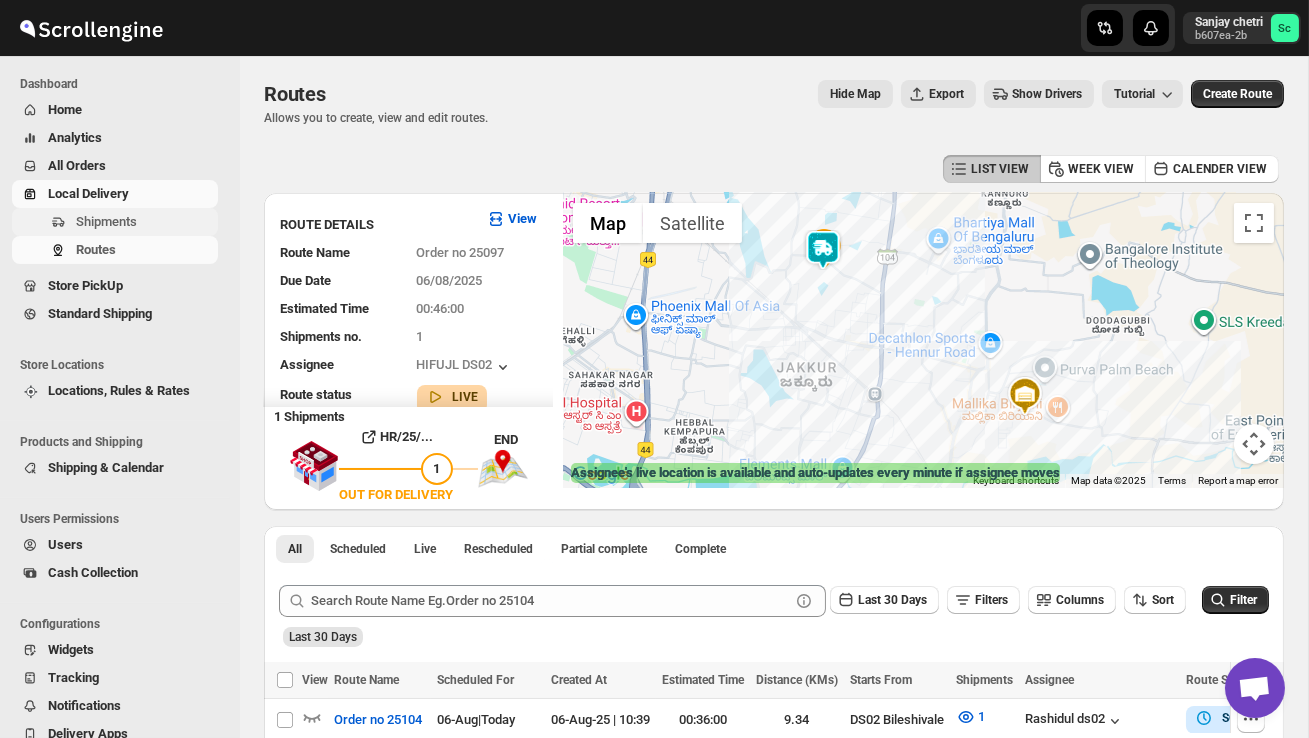 click on "Shipments" at bounding box center [106, 221] 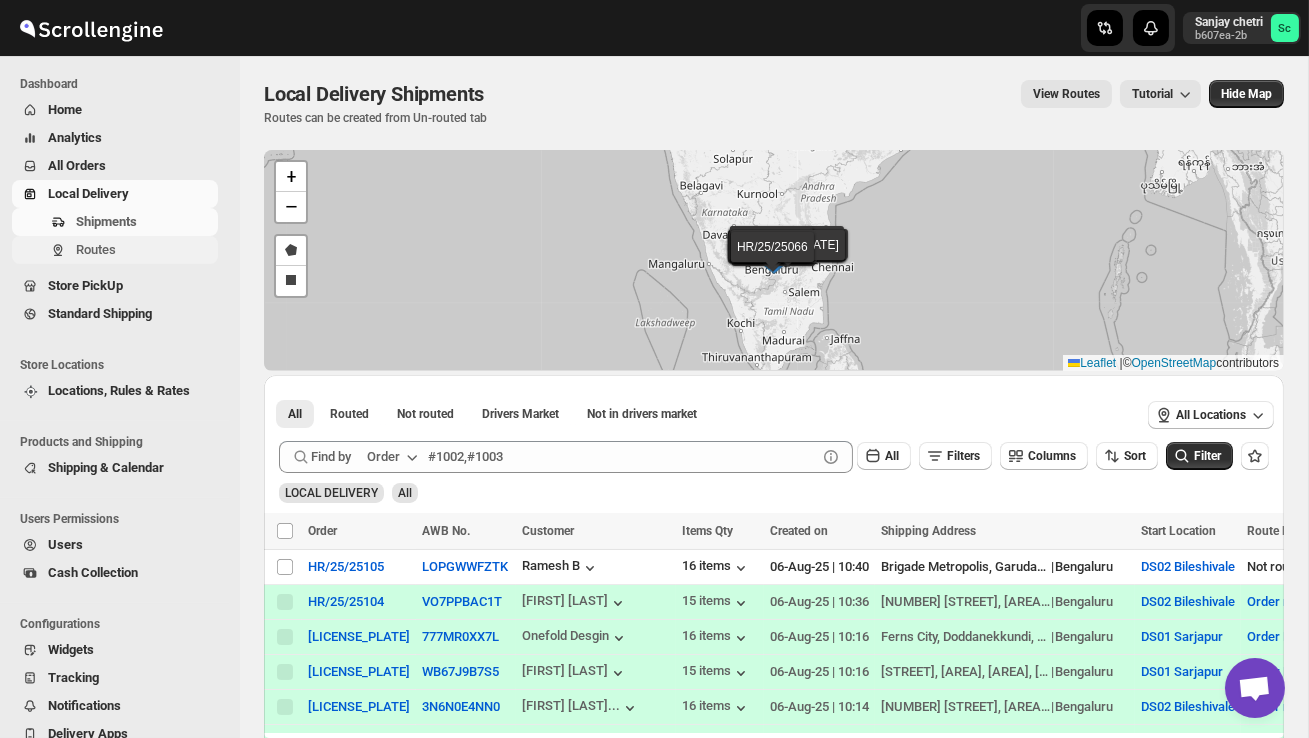 click on "Routes" at bounding box center [145, 250] 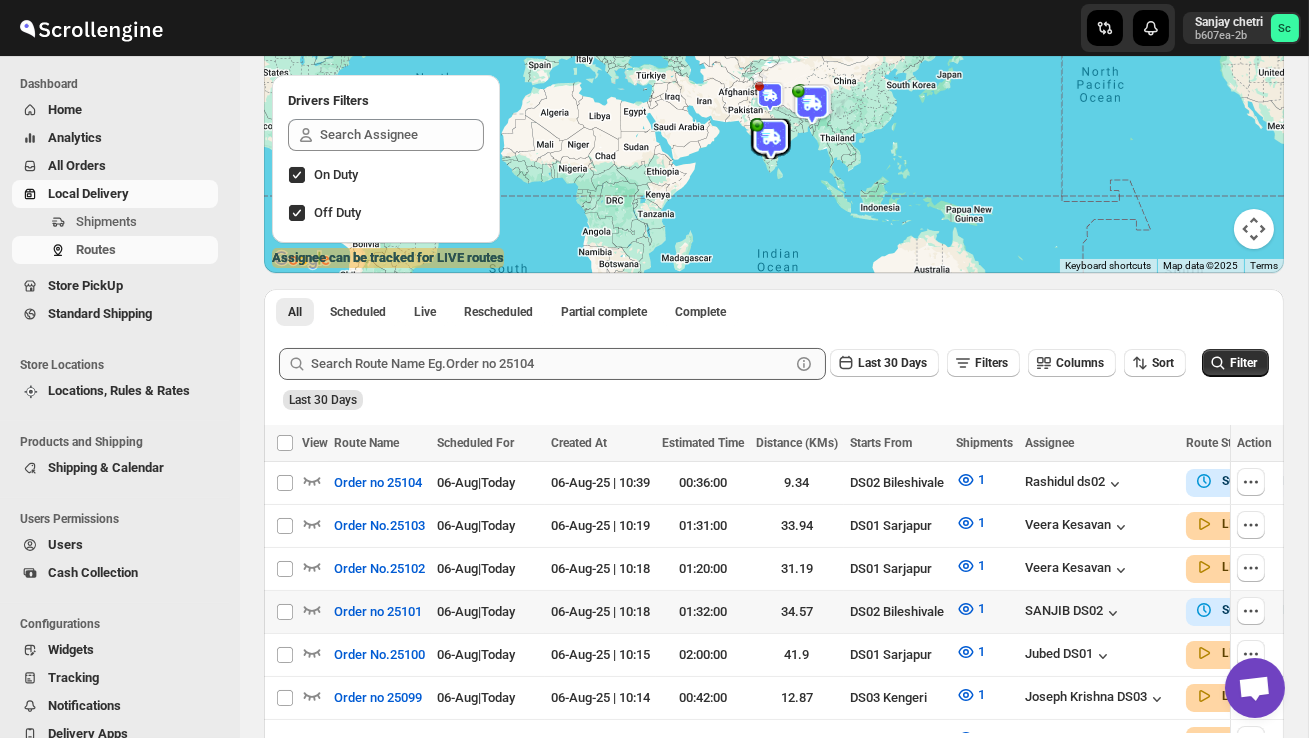 scroll, scrollTop: 224, scrollLeft: 0, axis: vertical 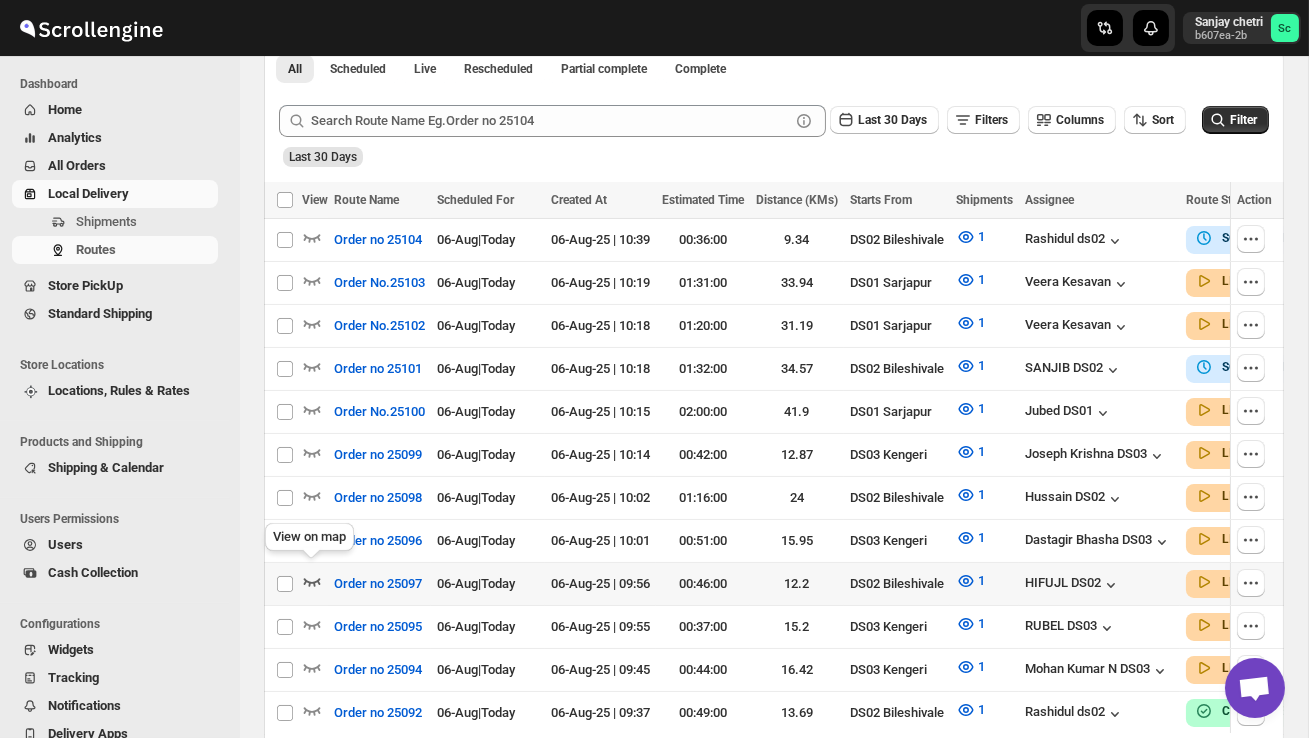 click 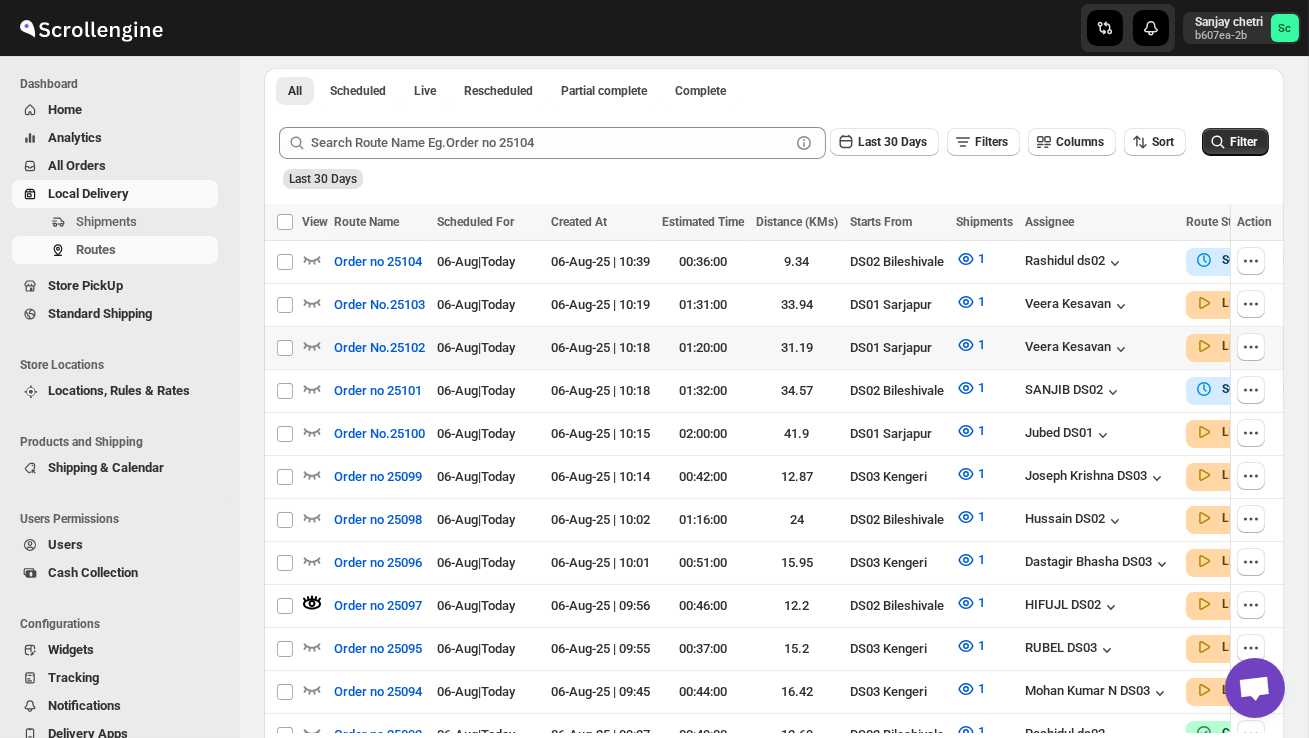 scroll, scrollTop: 0, scrollLeft: 0, axis: both 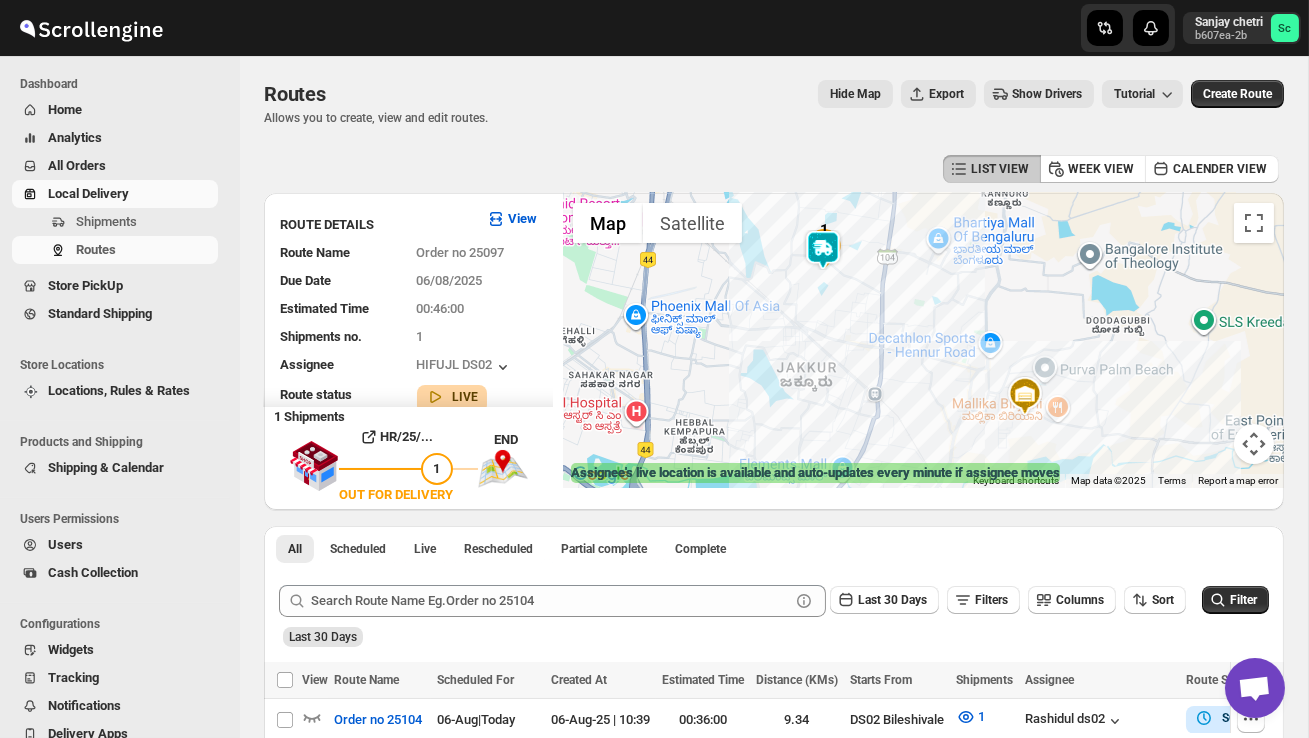 drag, startPoint x: 846, startPoint y: 311, endPoint x: 849, endPoint y: 390, distance: 79.05694 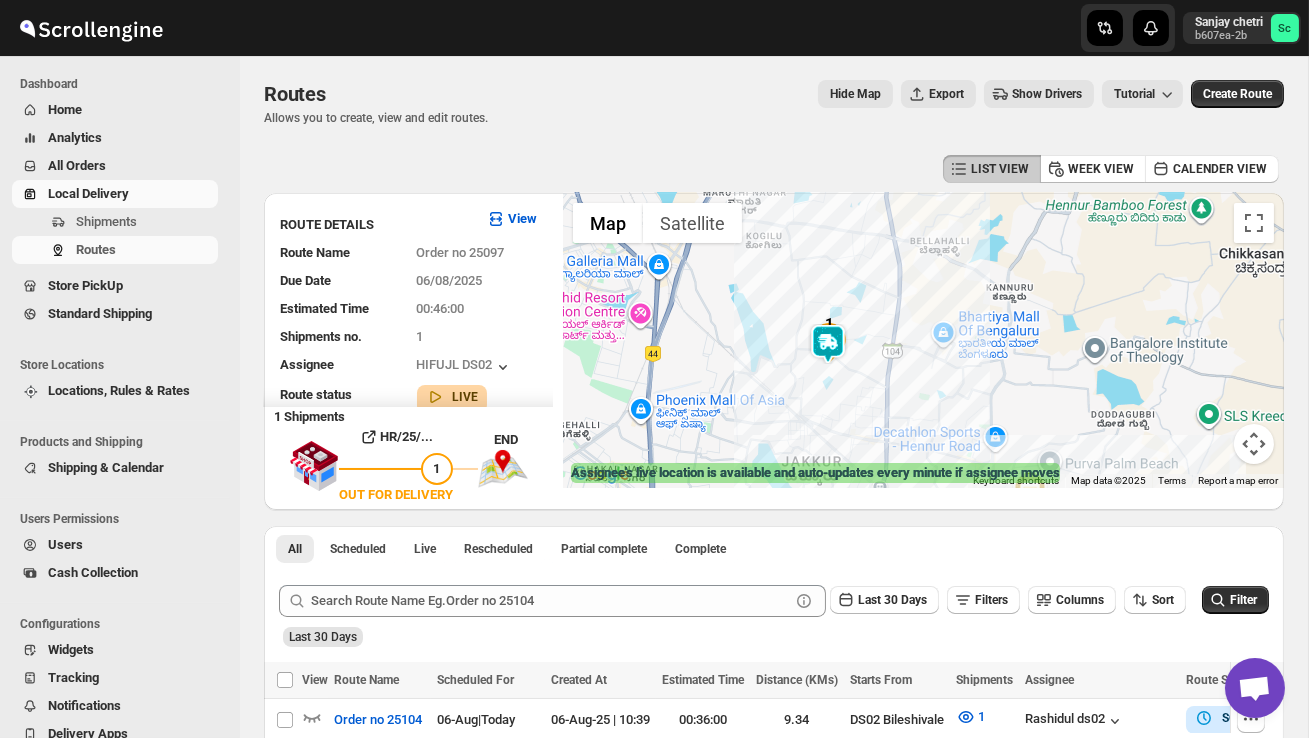 click at bounding box center (923, 340) 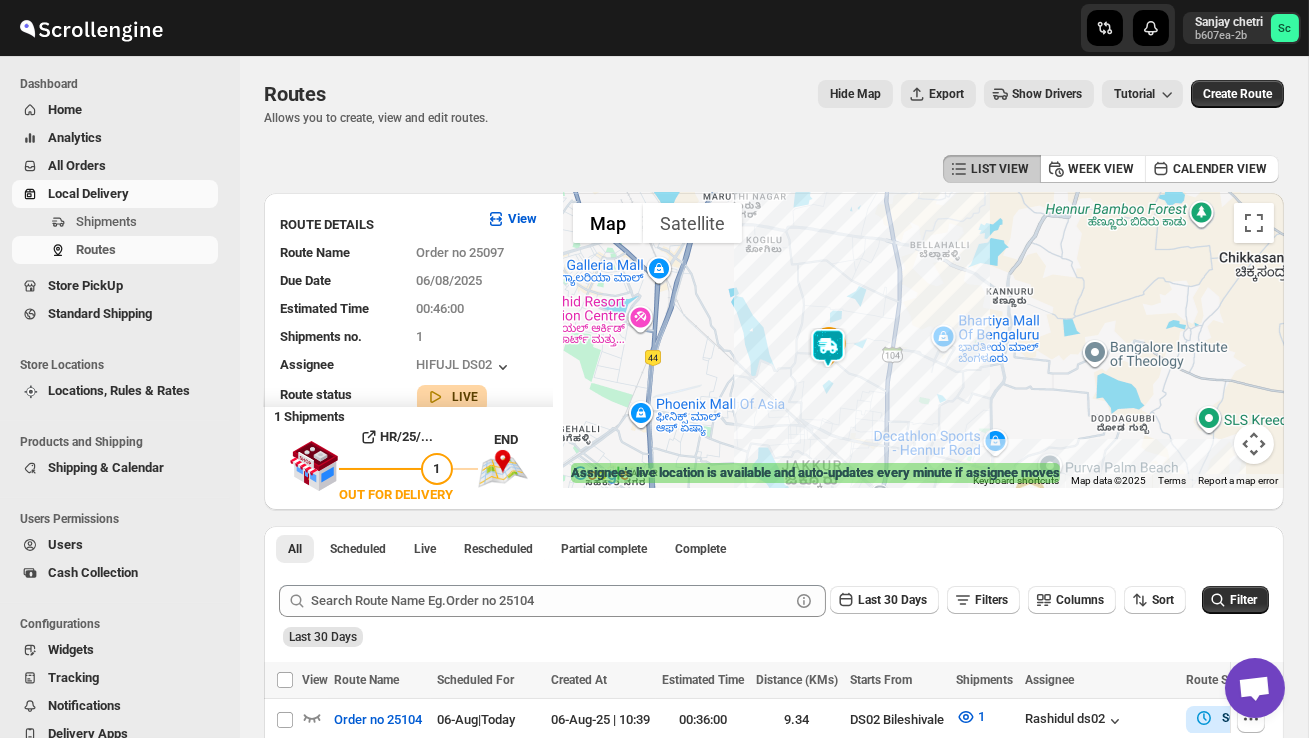 click at bounding box center [923, 340] 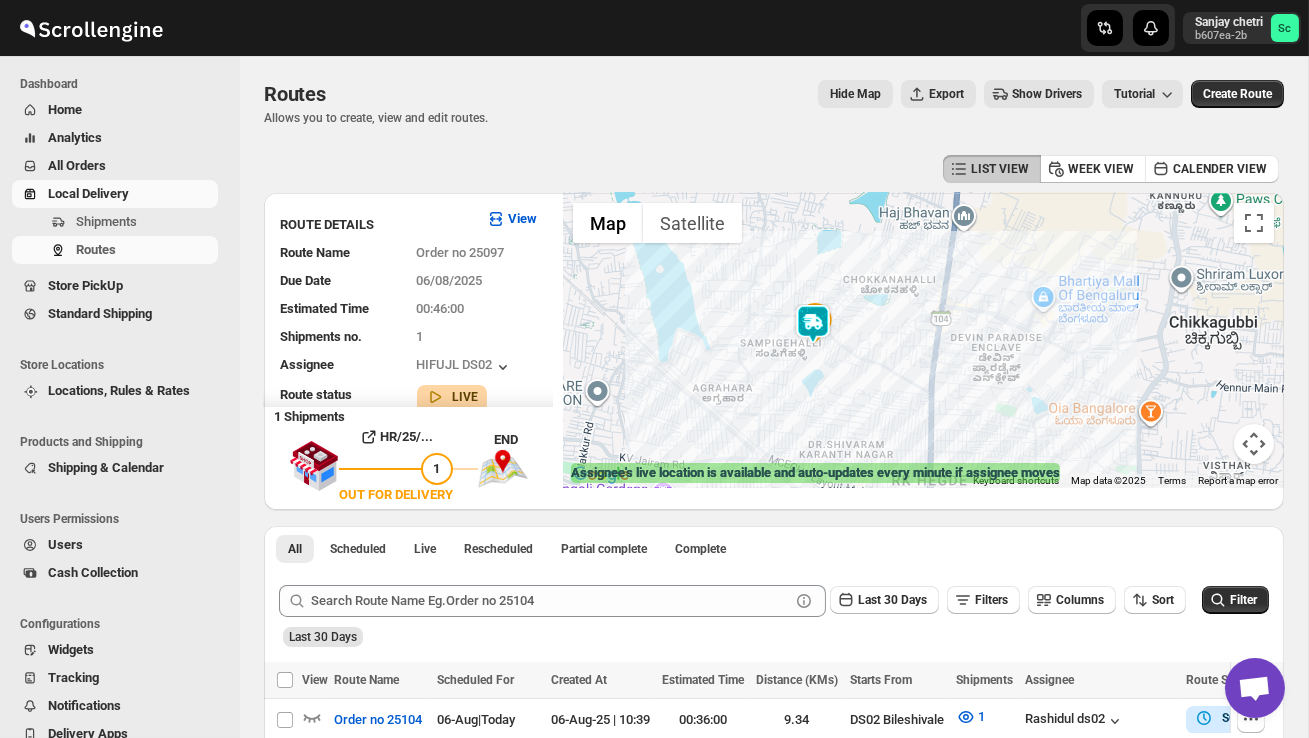 click at bounding box center [923, 340] 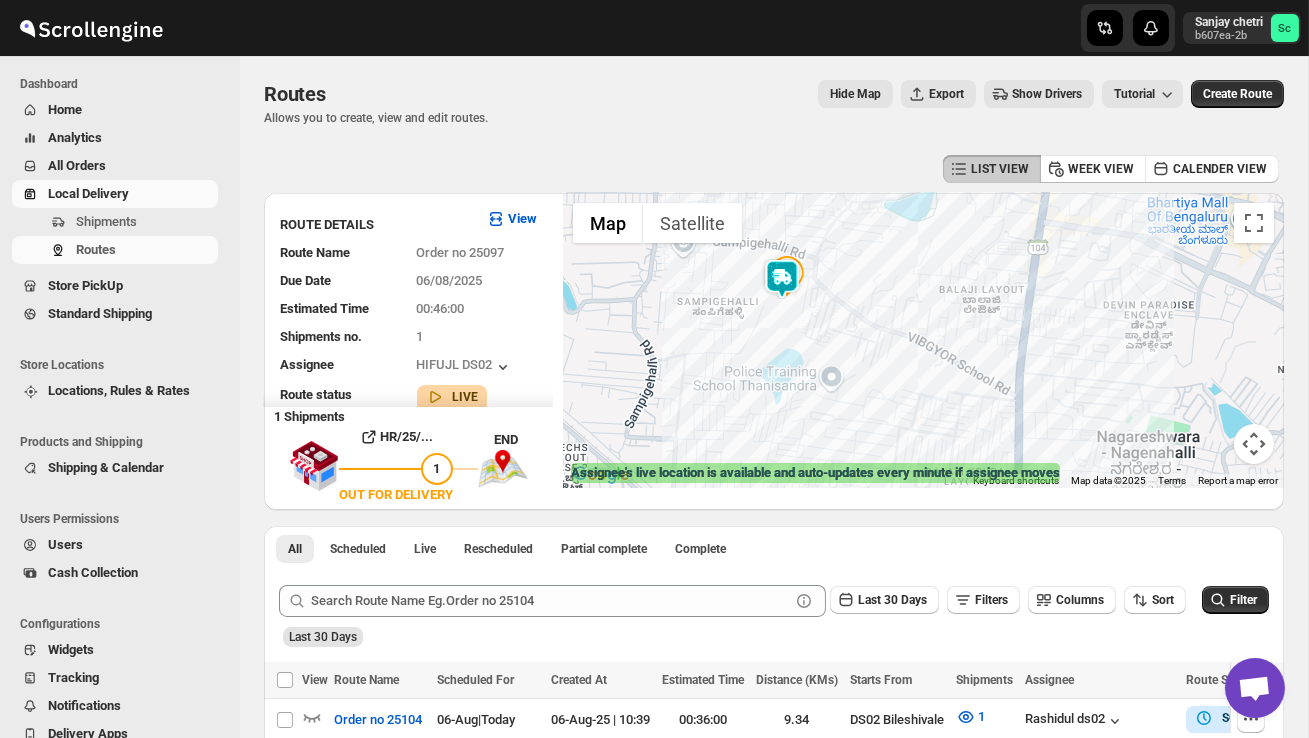 click at bounding box center (923, 340) 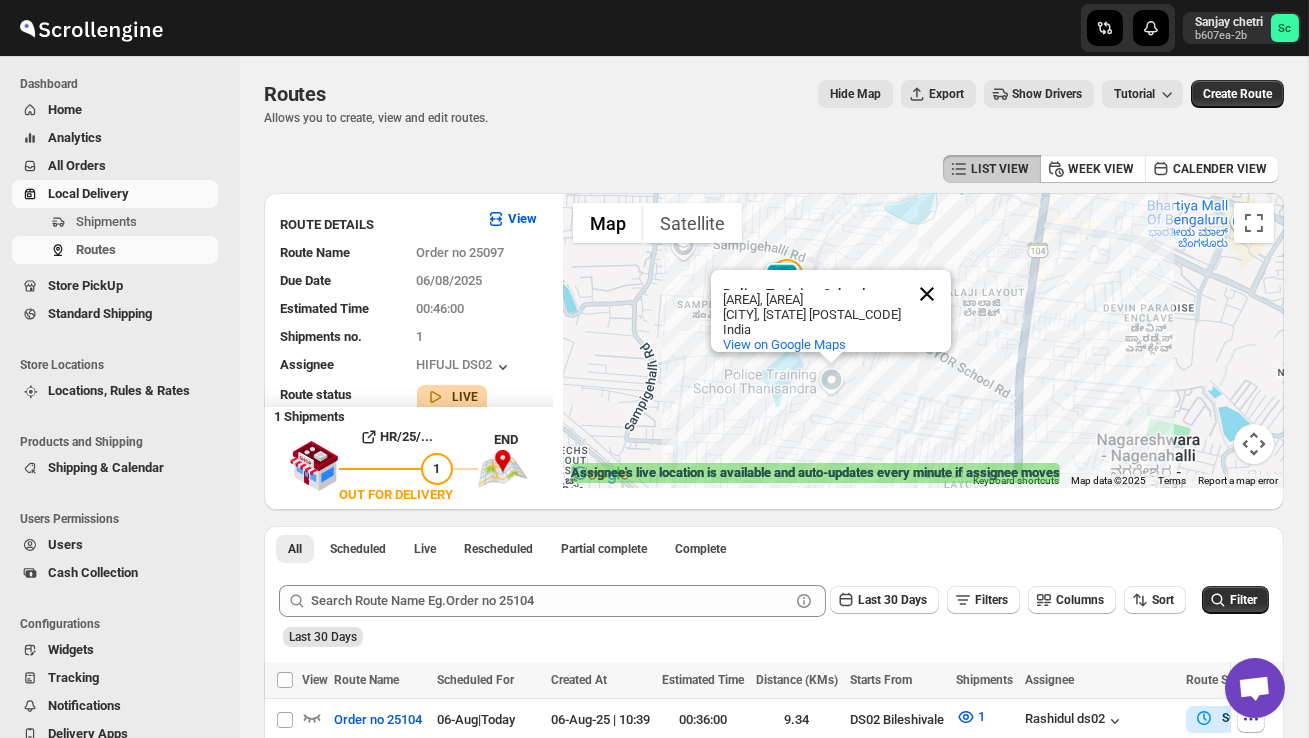 click at bounding box center (927, 294) 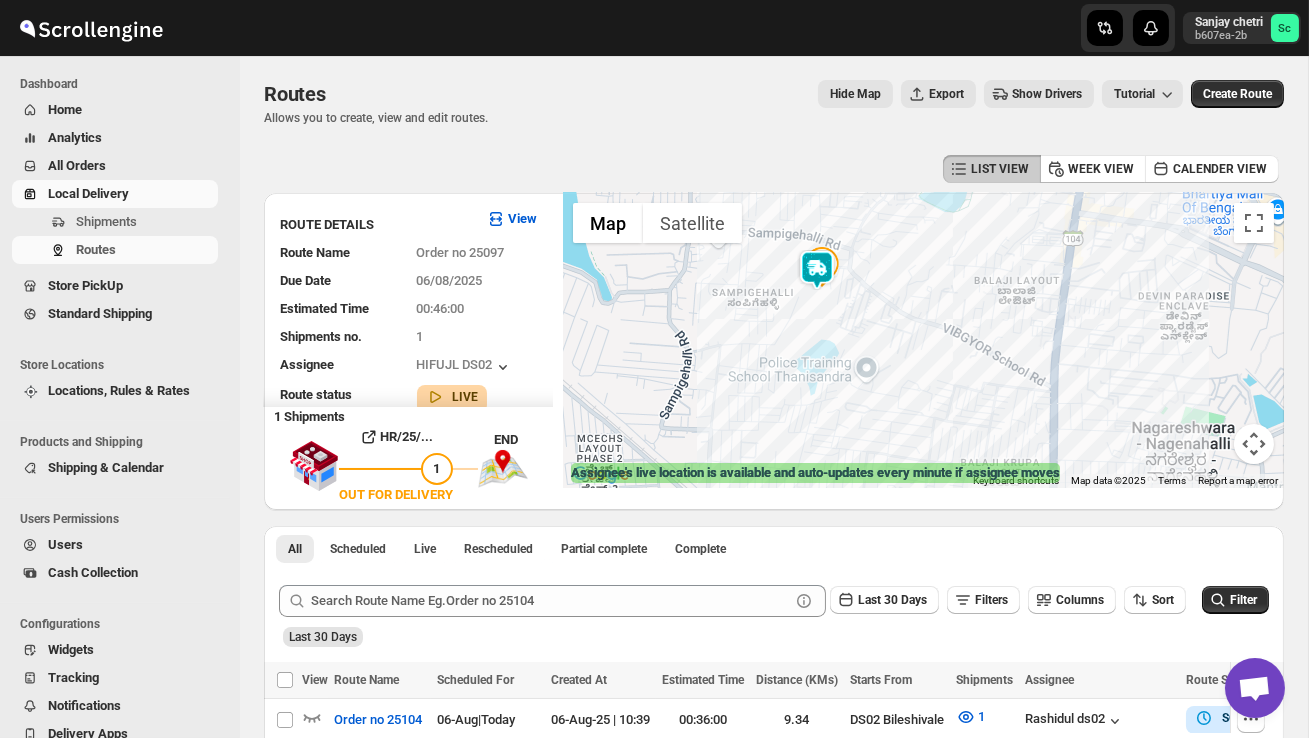 drag, startPoint x: 881, startPoint y: 409, endPoint x: 921, endPoint y: 394, distance: 42.72002 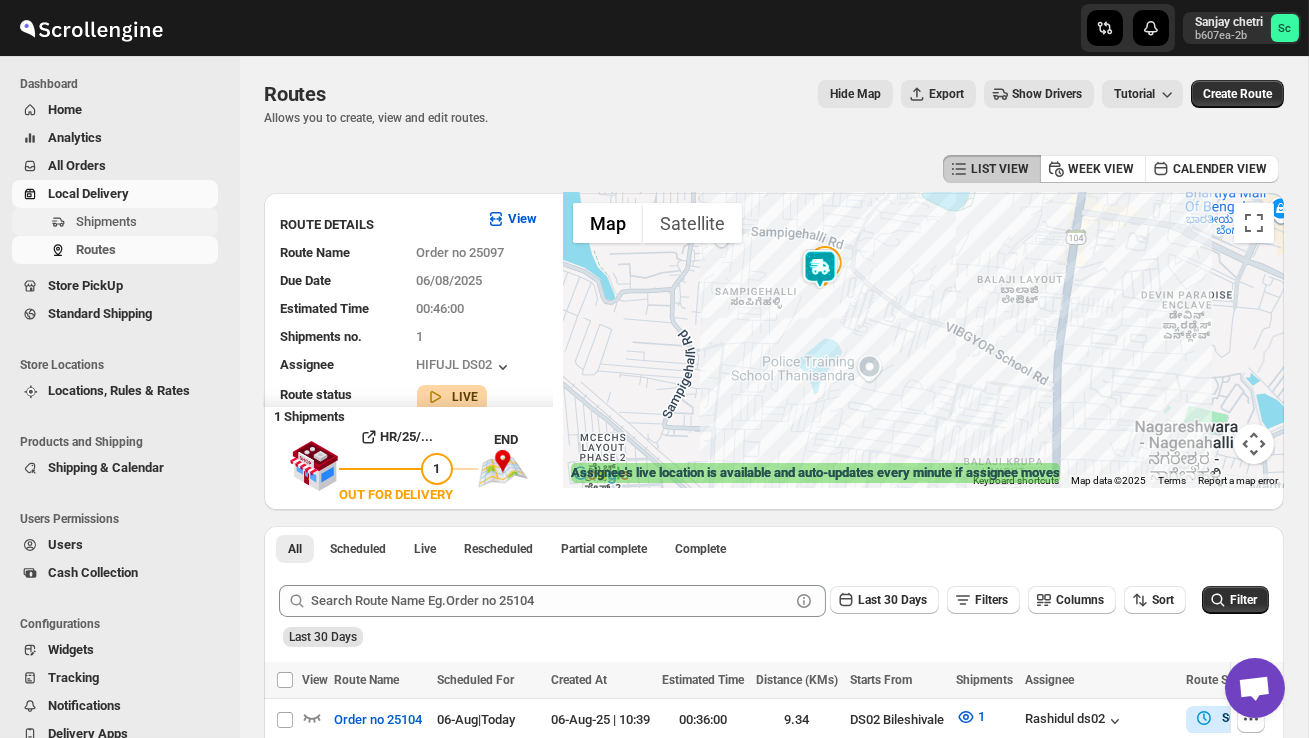 click on "Shipments" at bounding box center [145, 222] 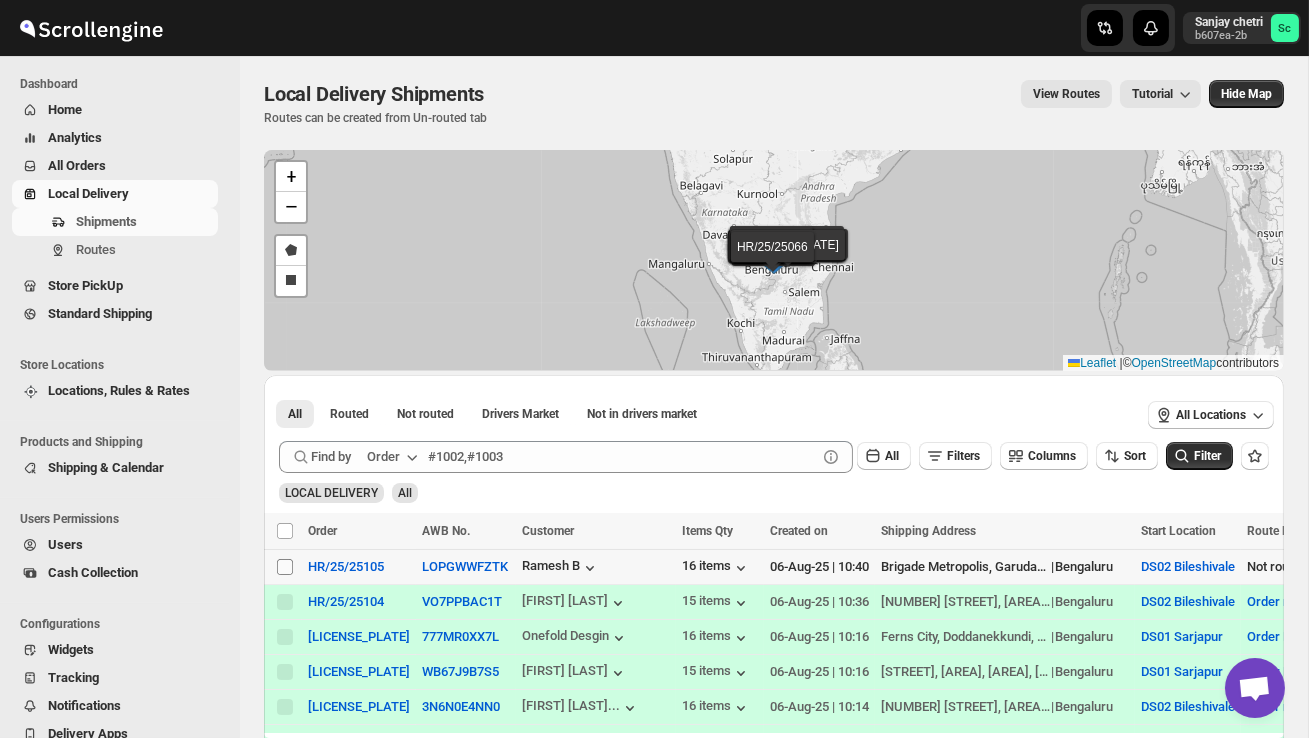 click on "Select shipment" at bounding box center (285, 567) 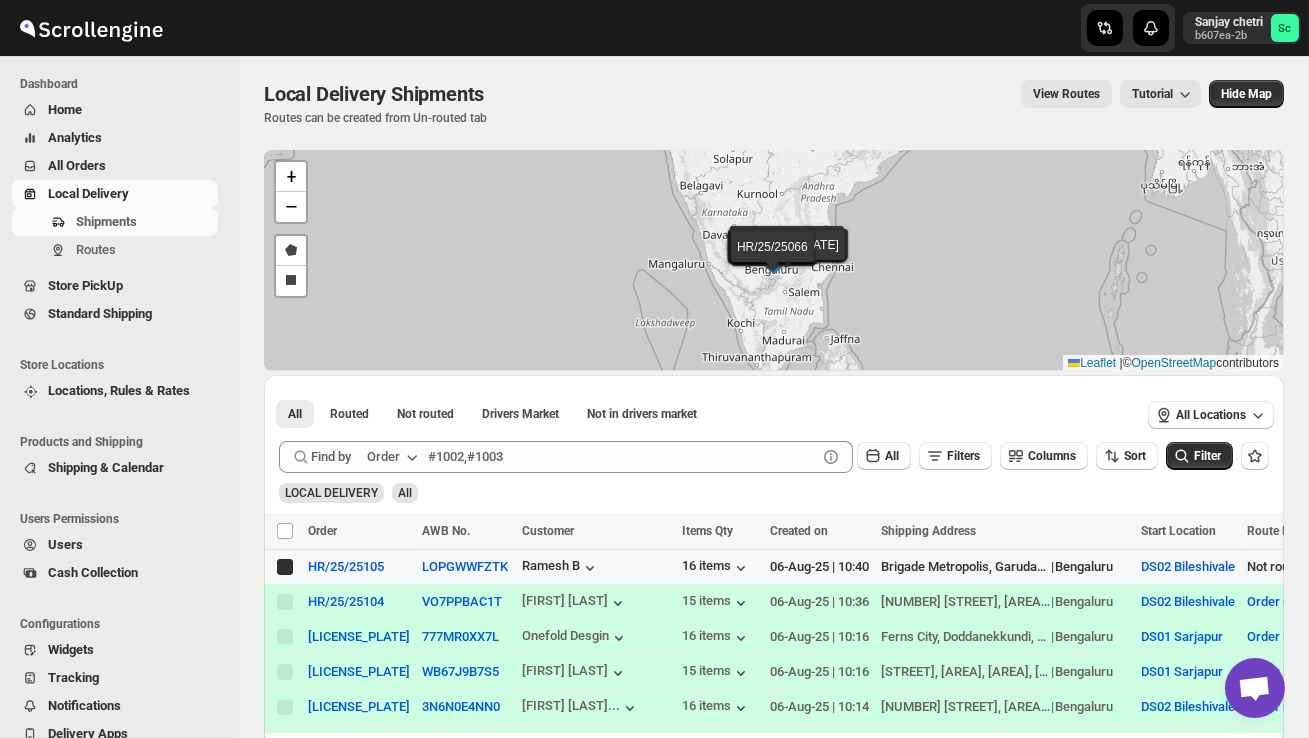 checkbox on "true" 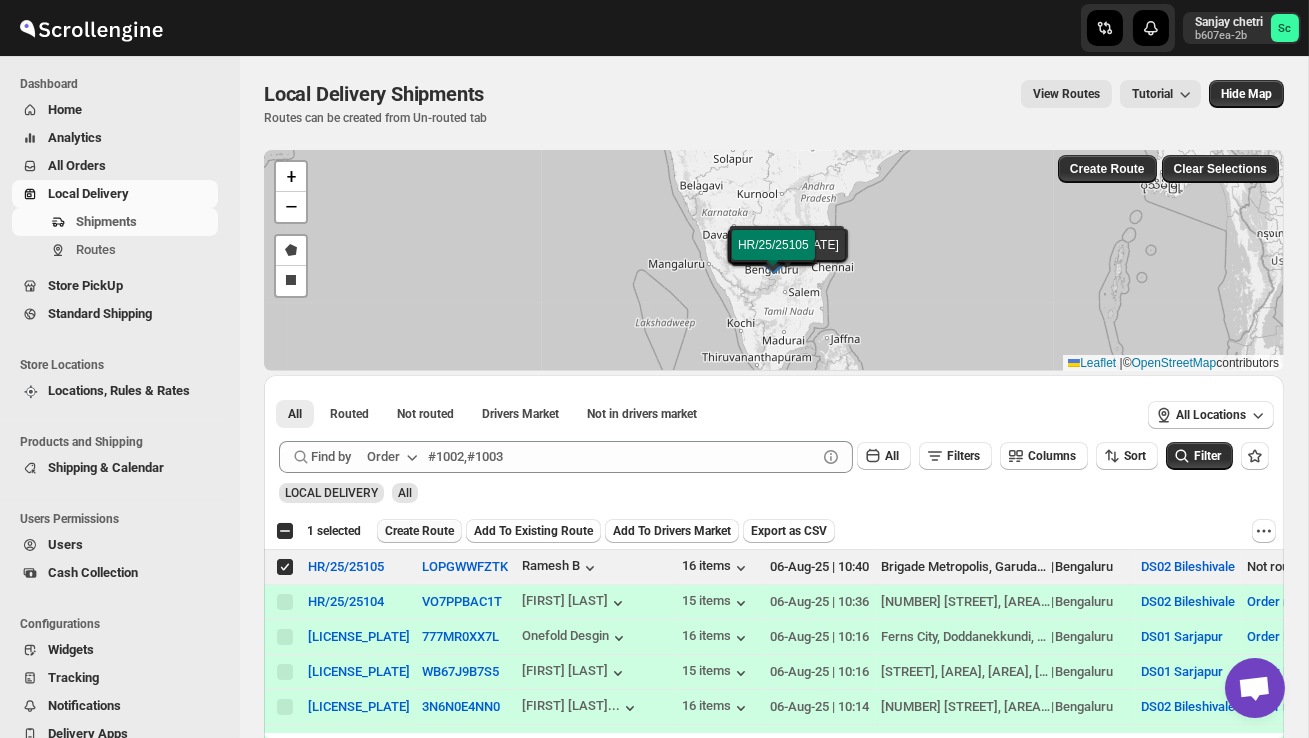 click on "Create Route" at bounding box center [419, 531] 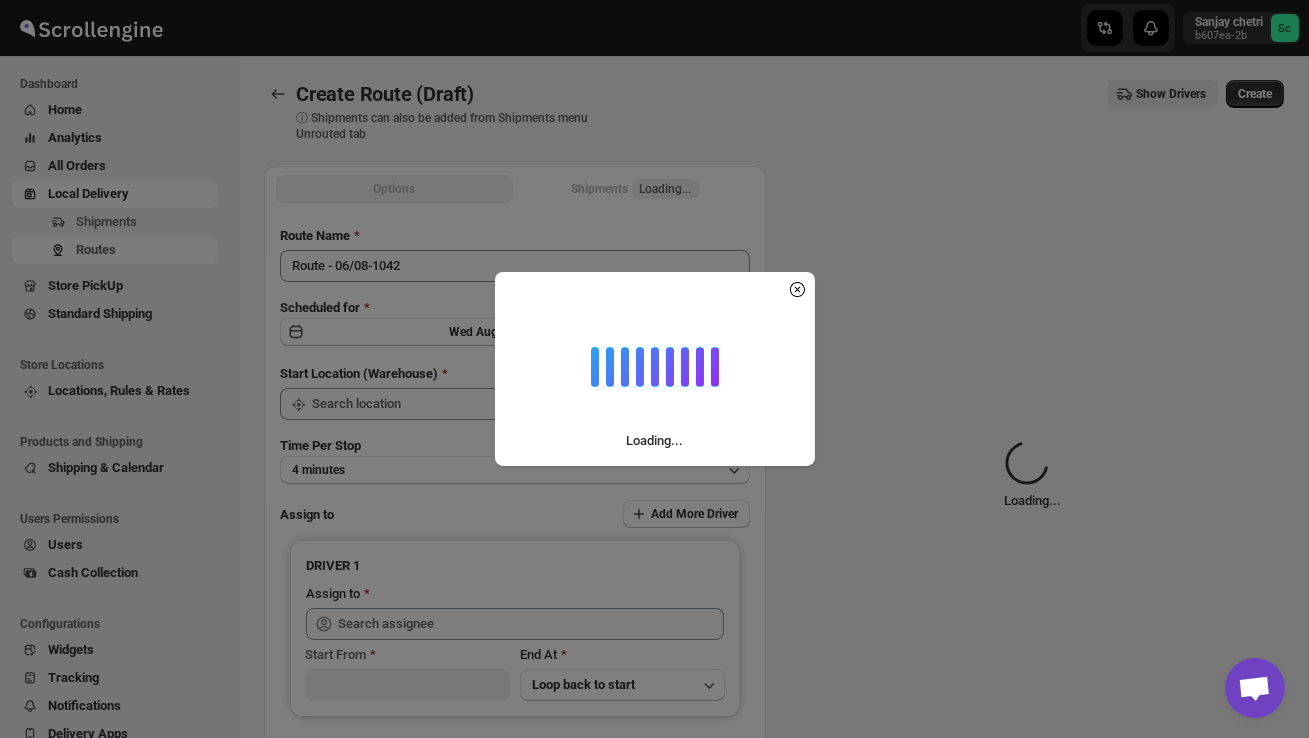 type on "DS02 Bileshivale" 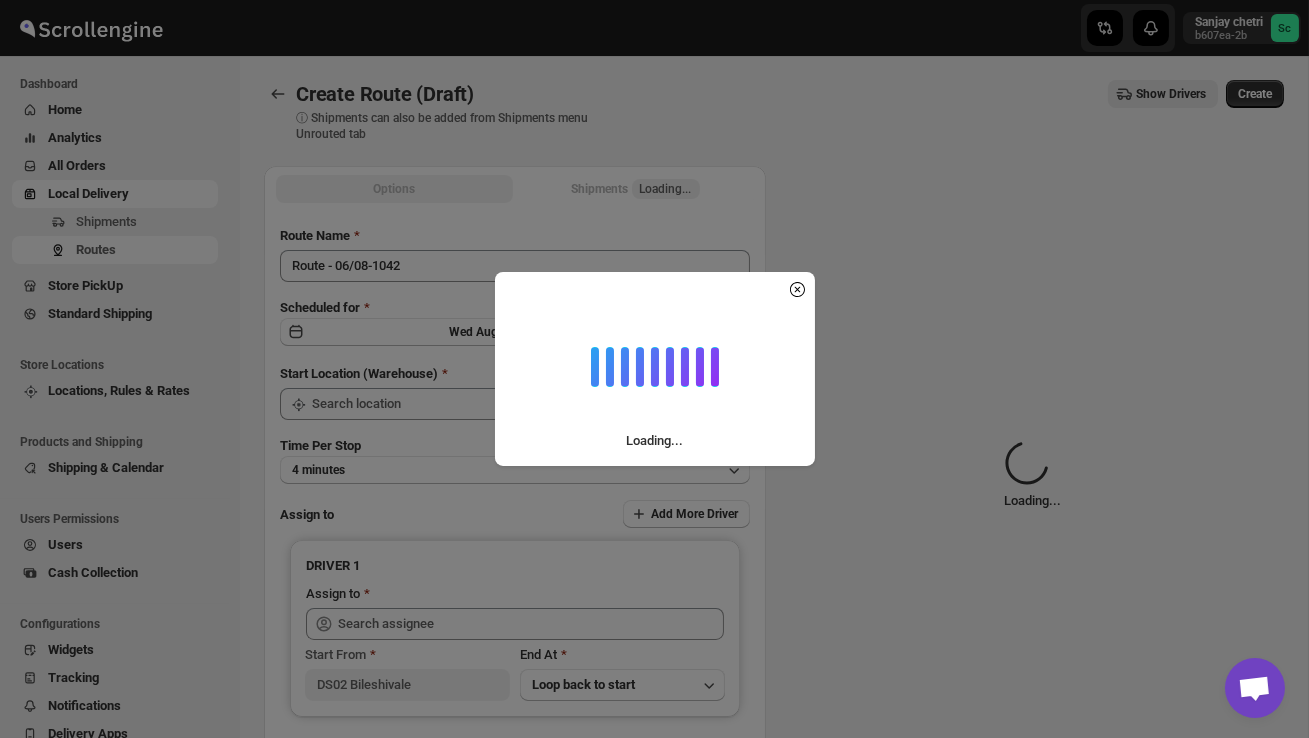 type on "DS02 Bileshivale" 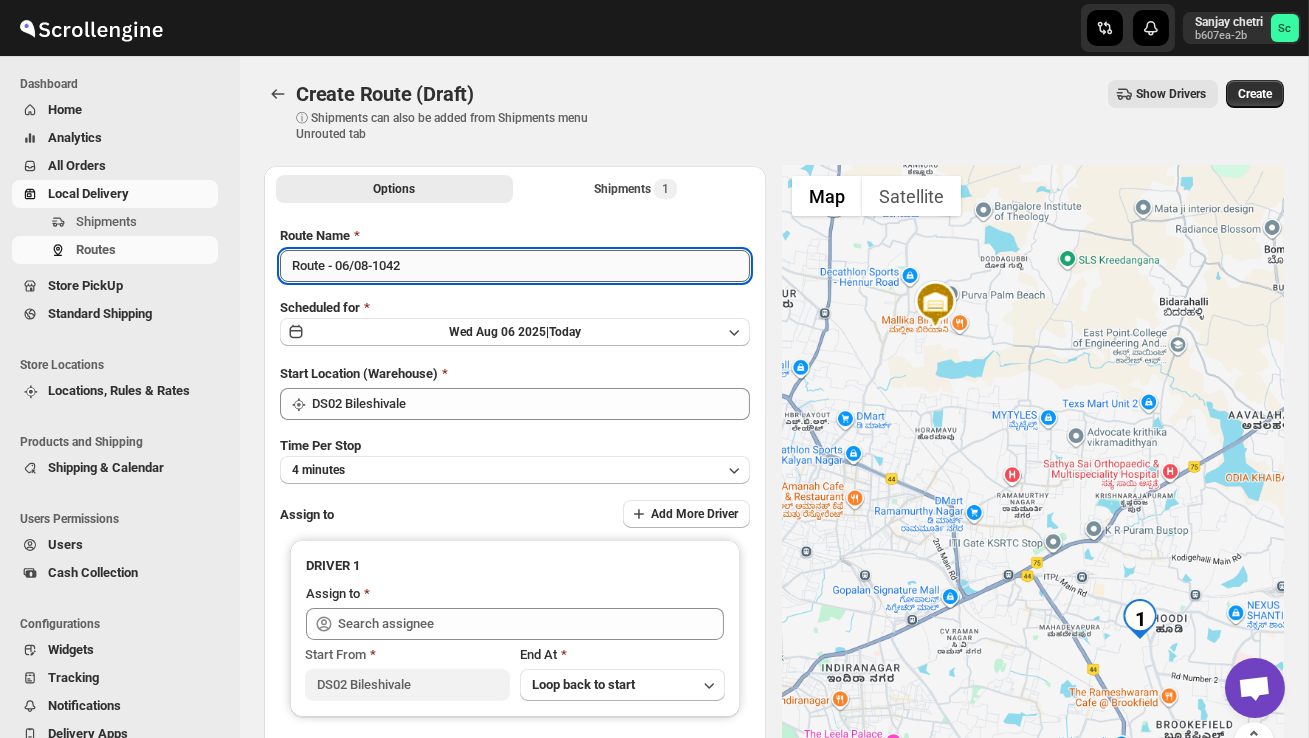 click on "Route - 06/08-1042" at bounding box center (515, 266) 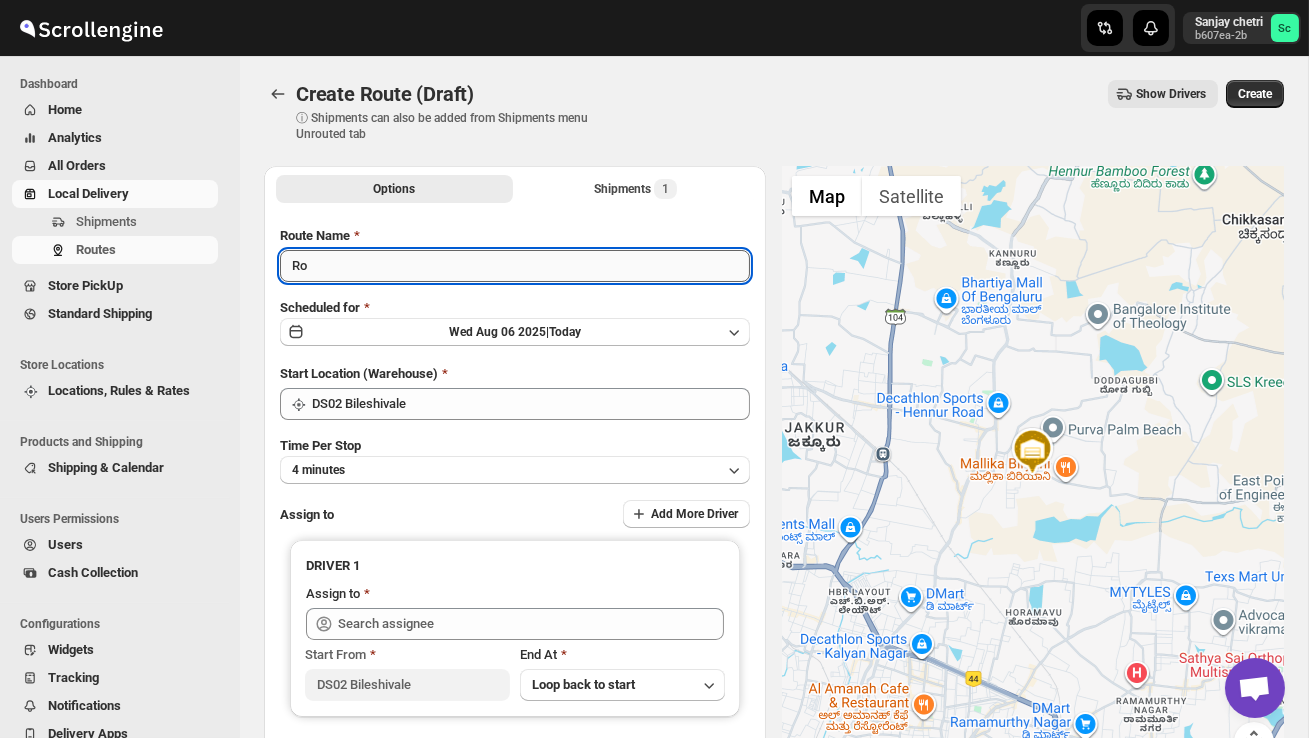 type on "R" 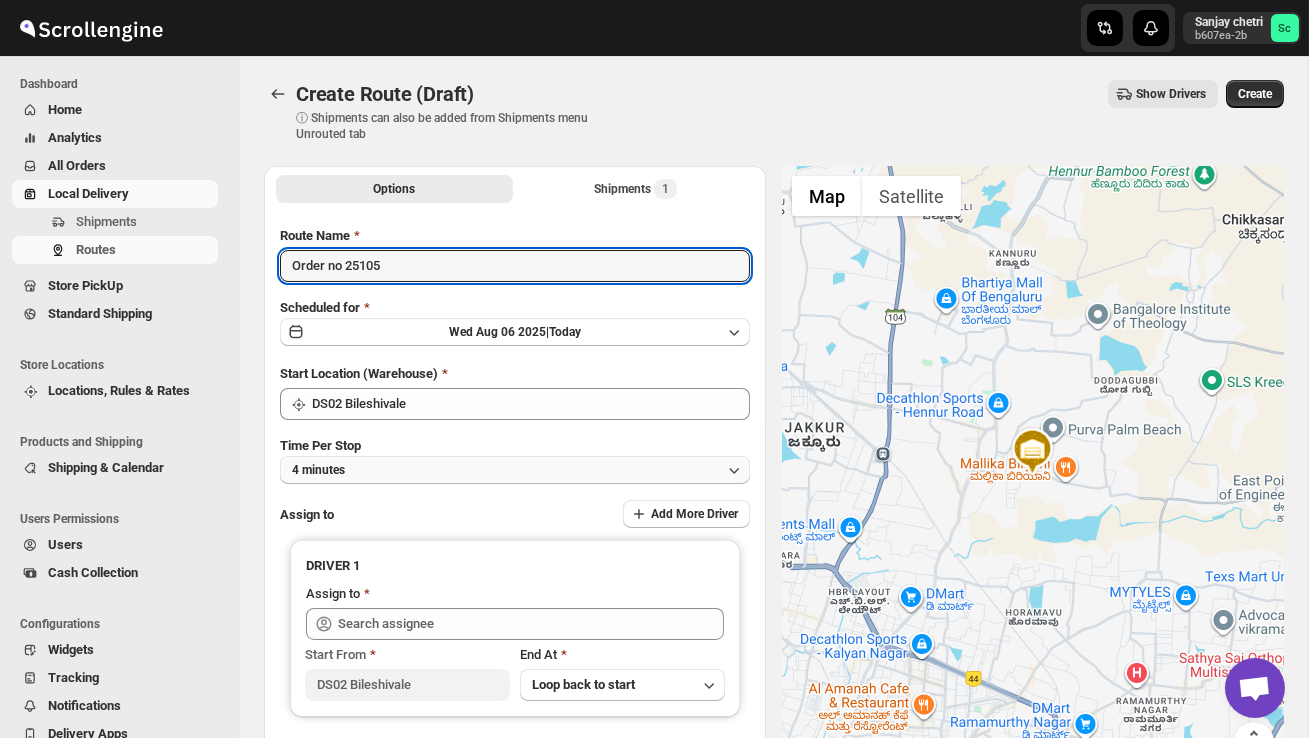 type on "Order no 25105" 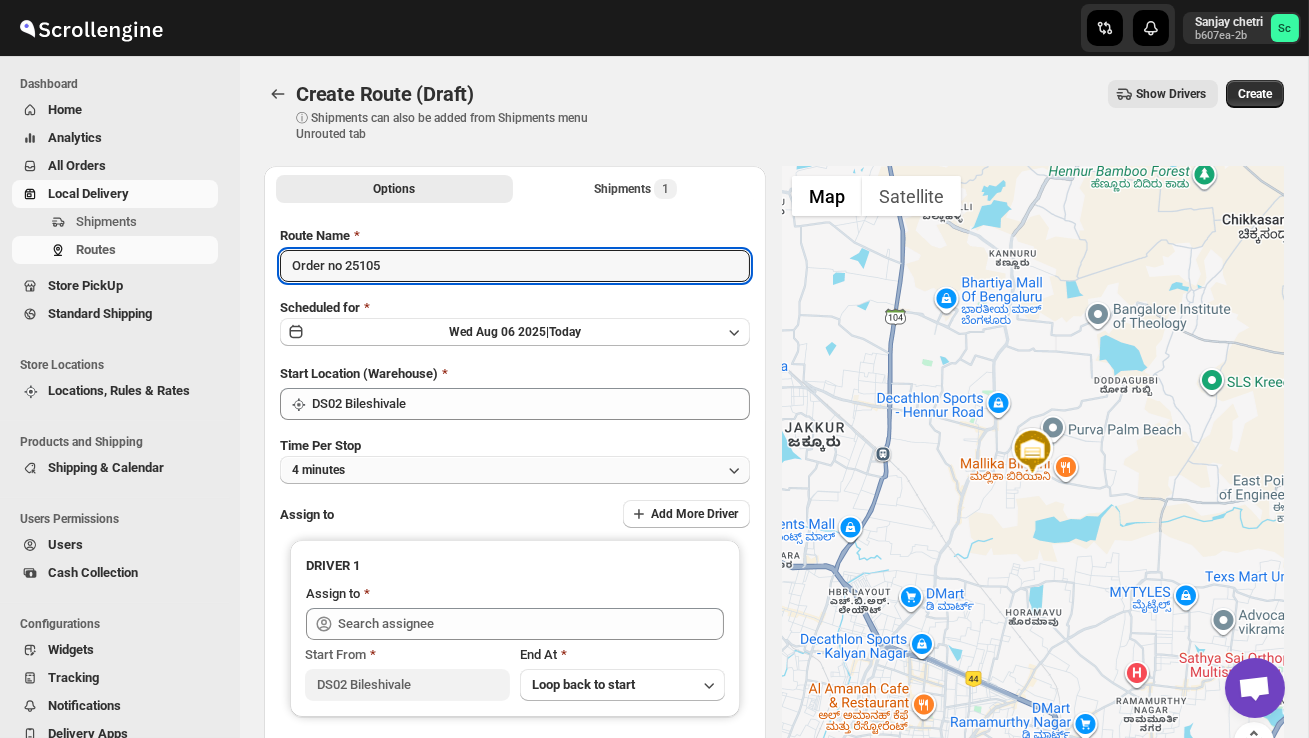 click on "4 minutes" at bounding box center [515, 470] 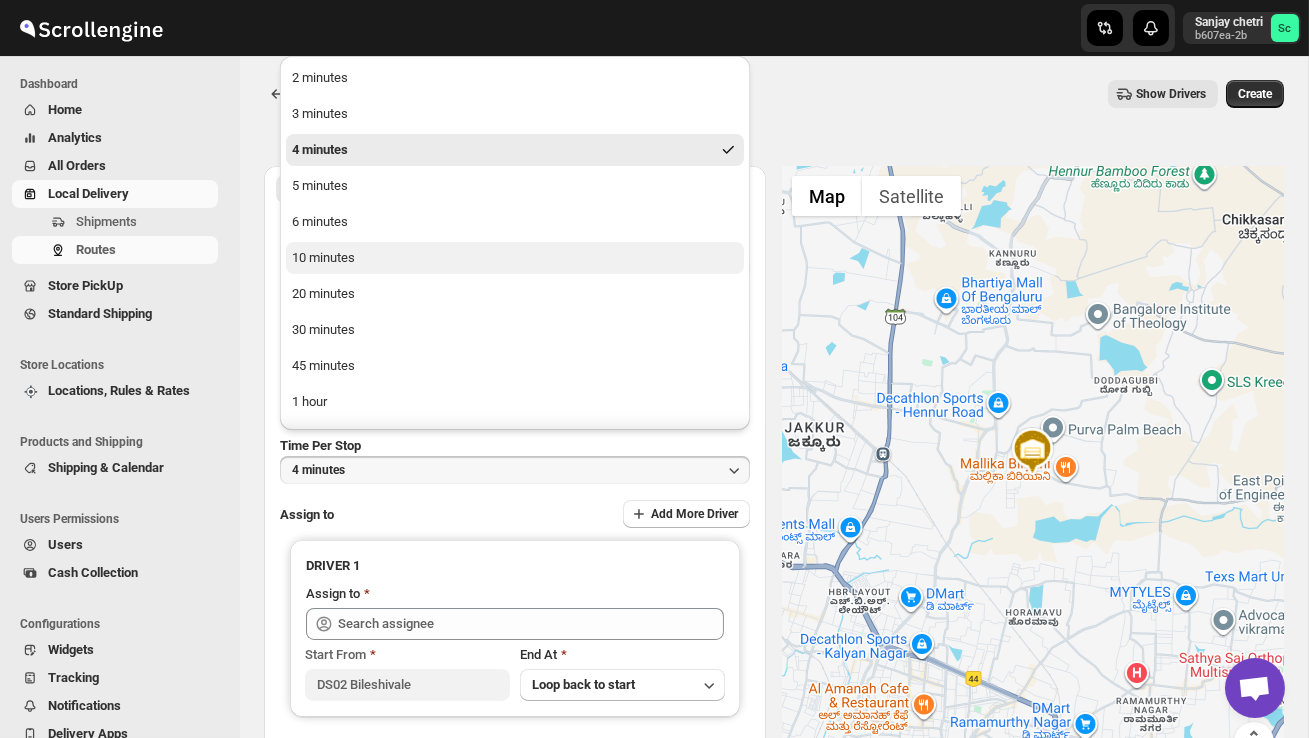 click on "10 minutes" at bounding box center [515, 258] 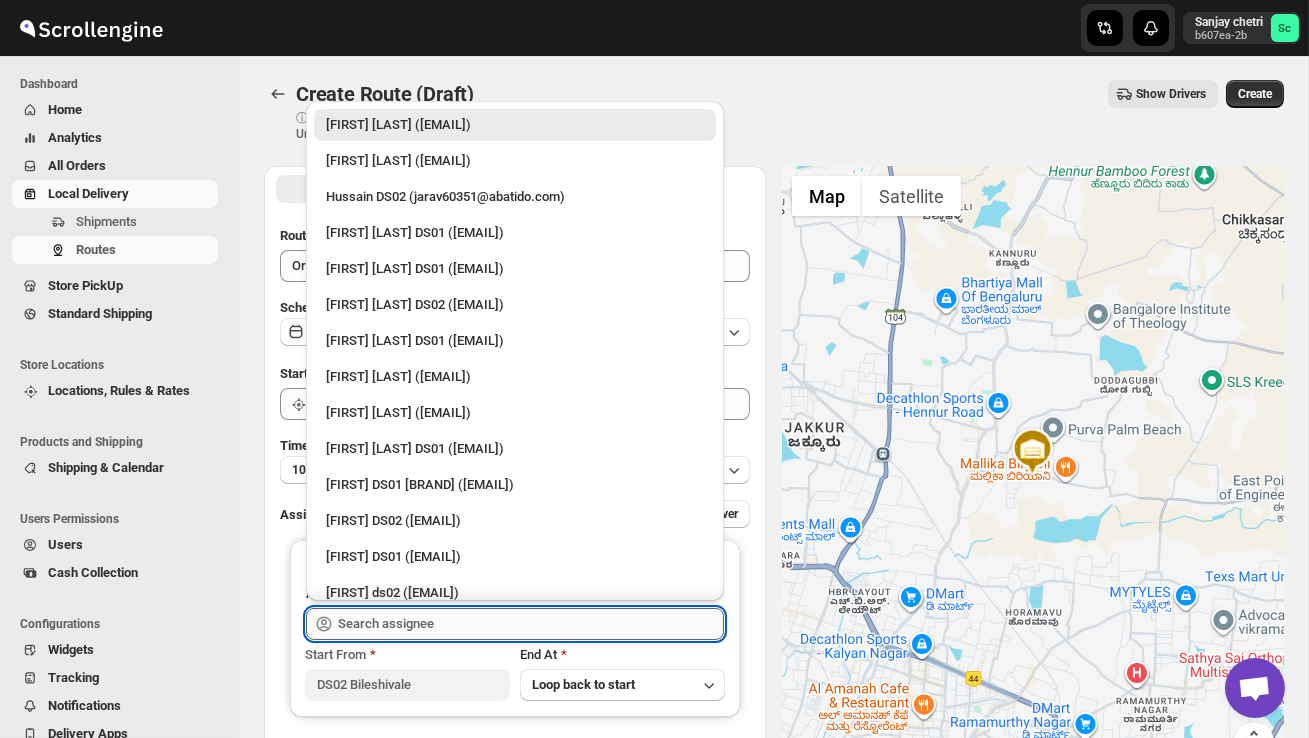 click at bounding box center (531, 624) 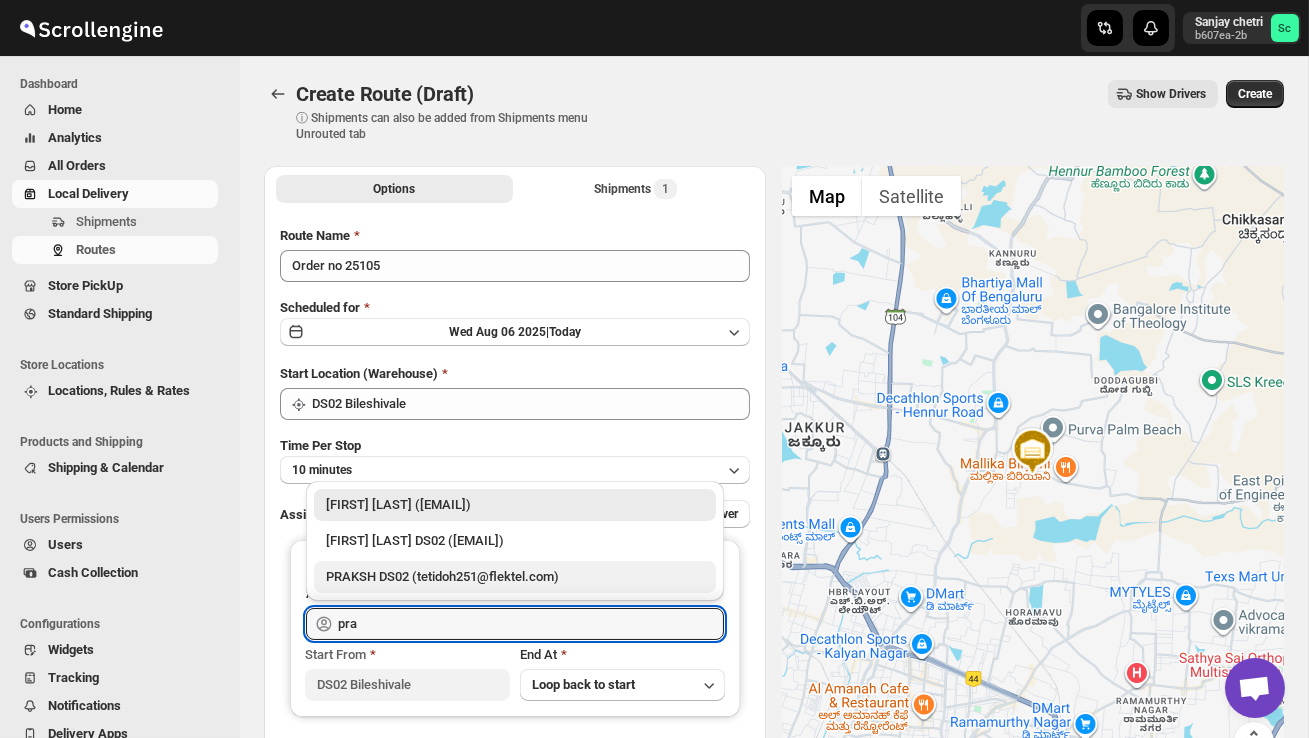 click on "PRAKSH DS02 (tetidoh251@flektel.com)" at bounding box center (515, 577) 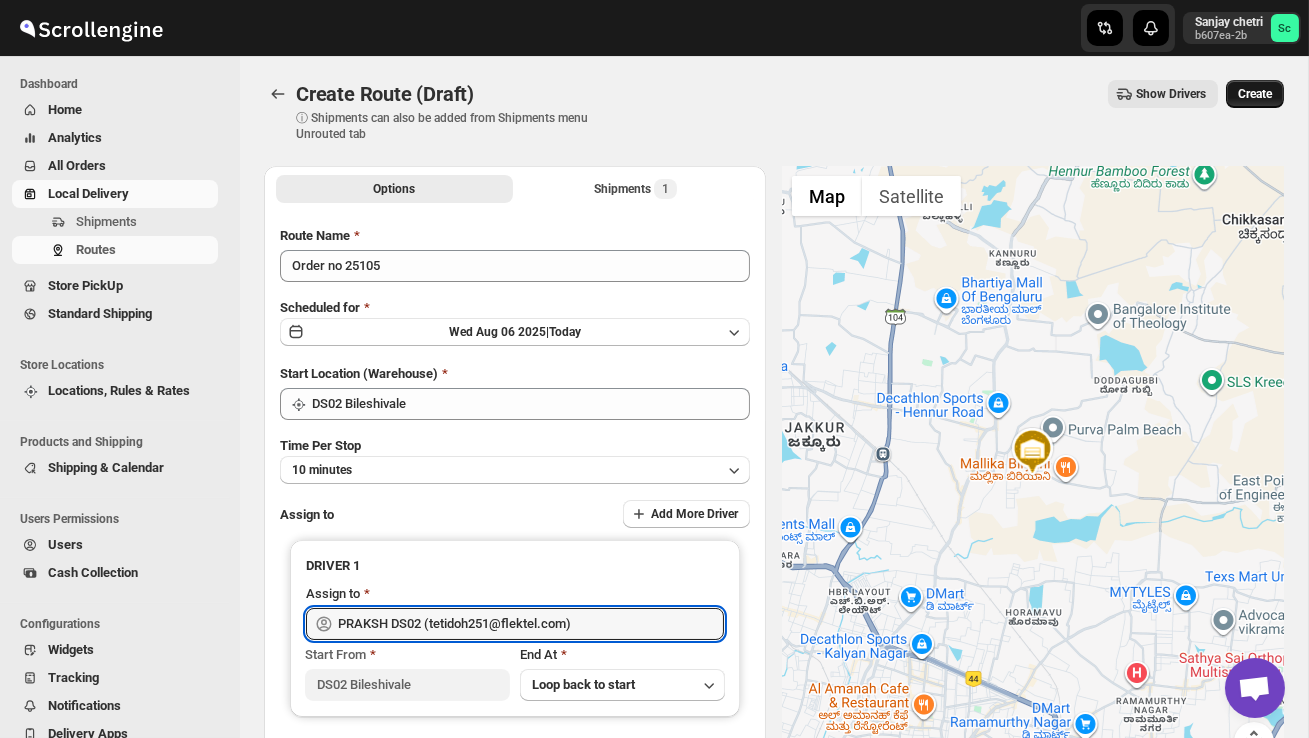 type on "PRAKSH DS02 (tetidoh251@flektel.com)" 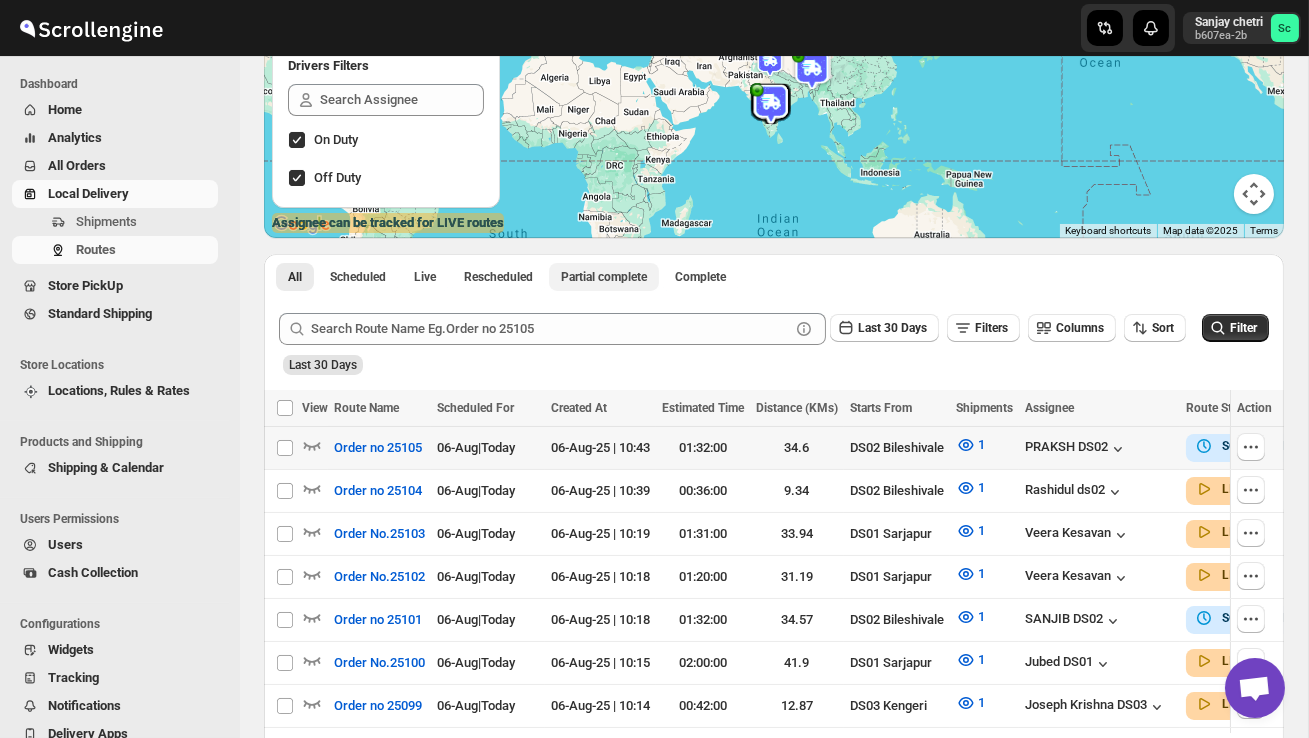 scroll, scrollTop: 251, scrollLeft: 0, axis: vertical 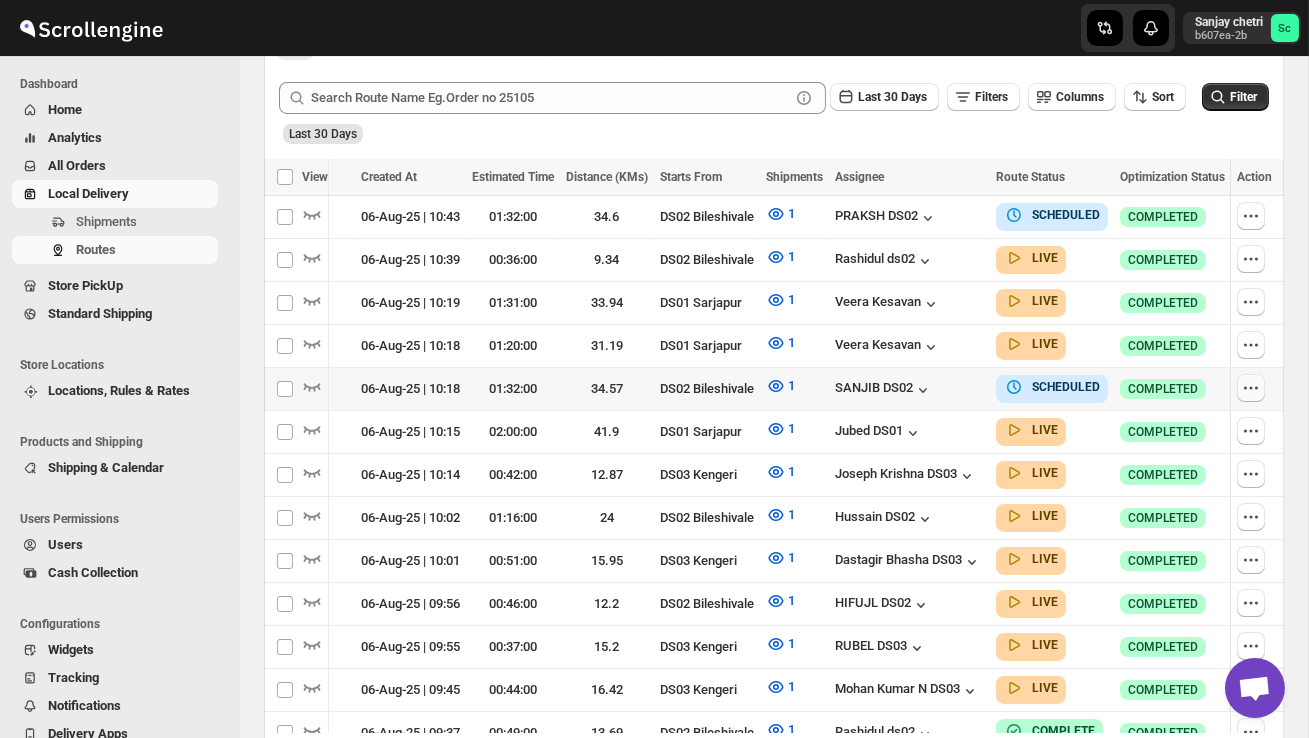 click 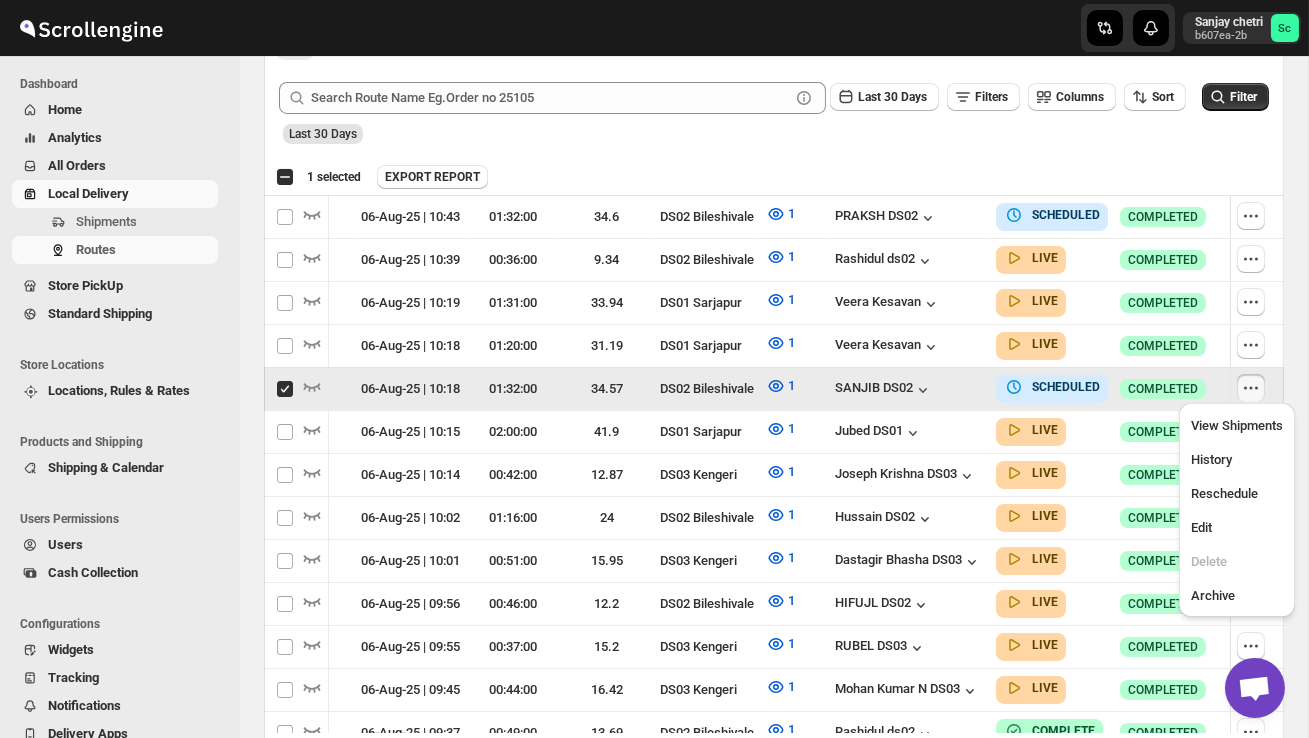scroll, scrollTop: 0, scrollLeft: 1, axis: horizontal 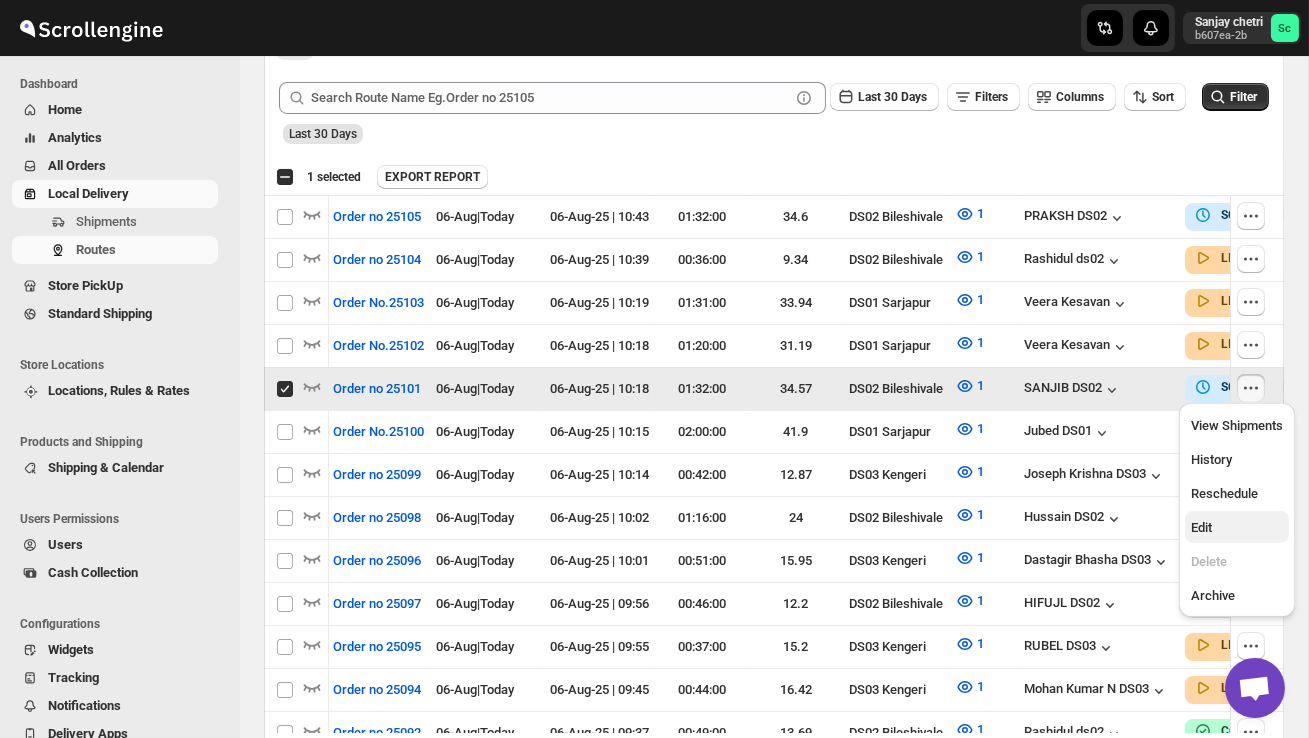 click on "Edit" at bounding box center [1237, 527] 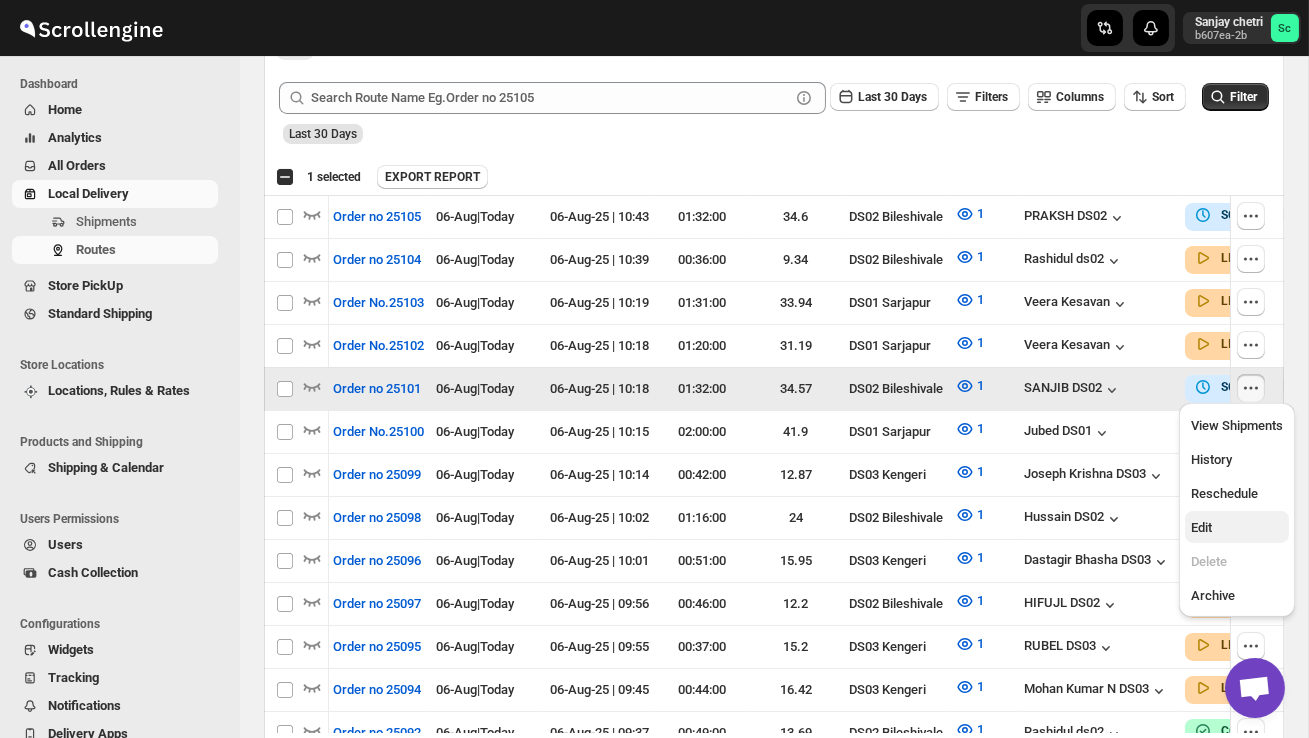 checkbox on "false" 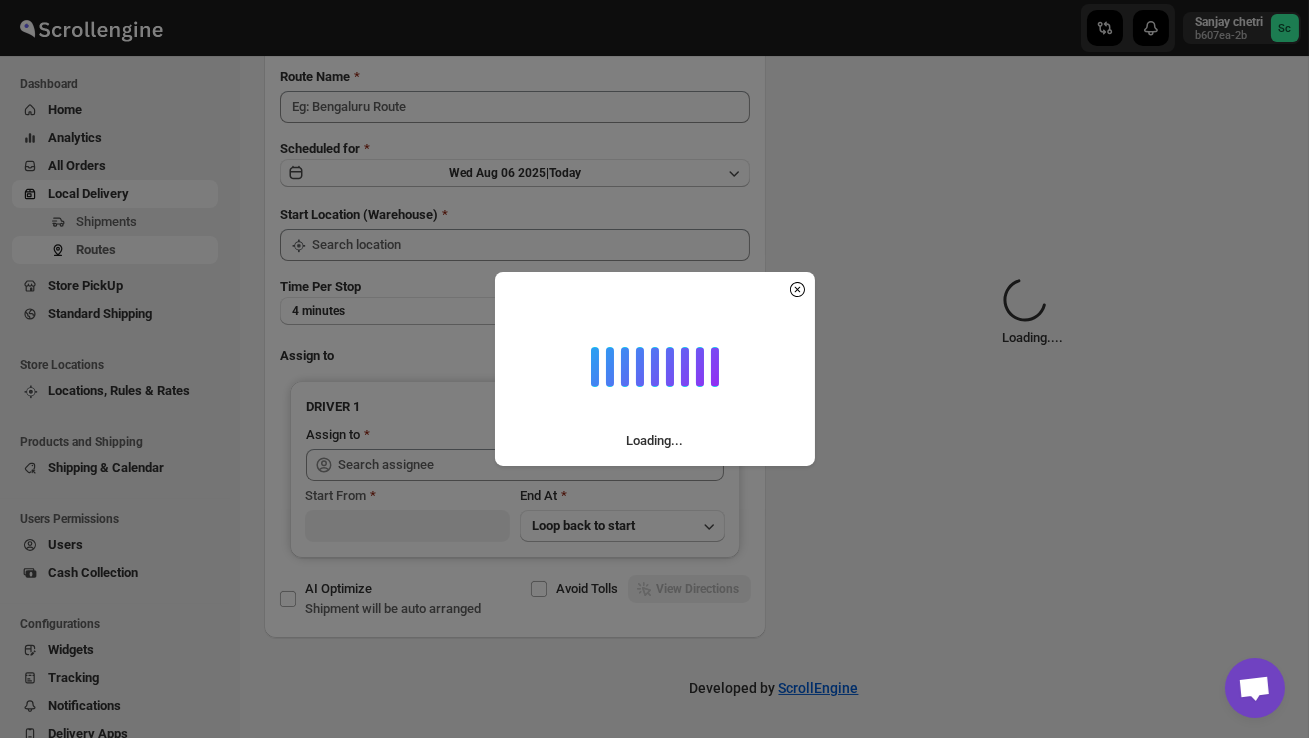 scroll, scrollTop: 0, scrollLeft: 0, axis: both 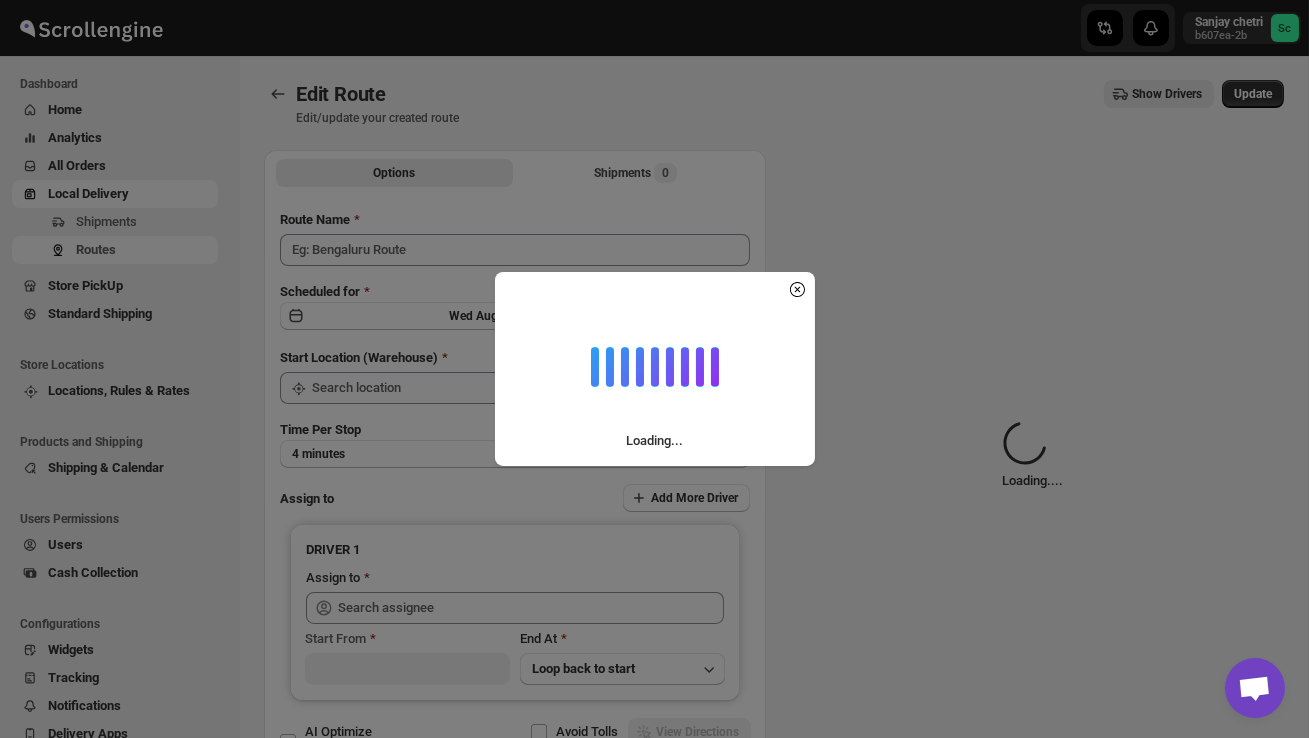 type on "Order no 25101" 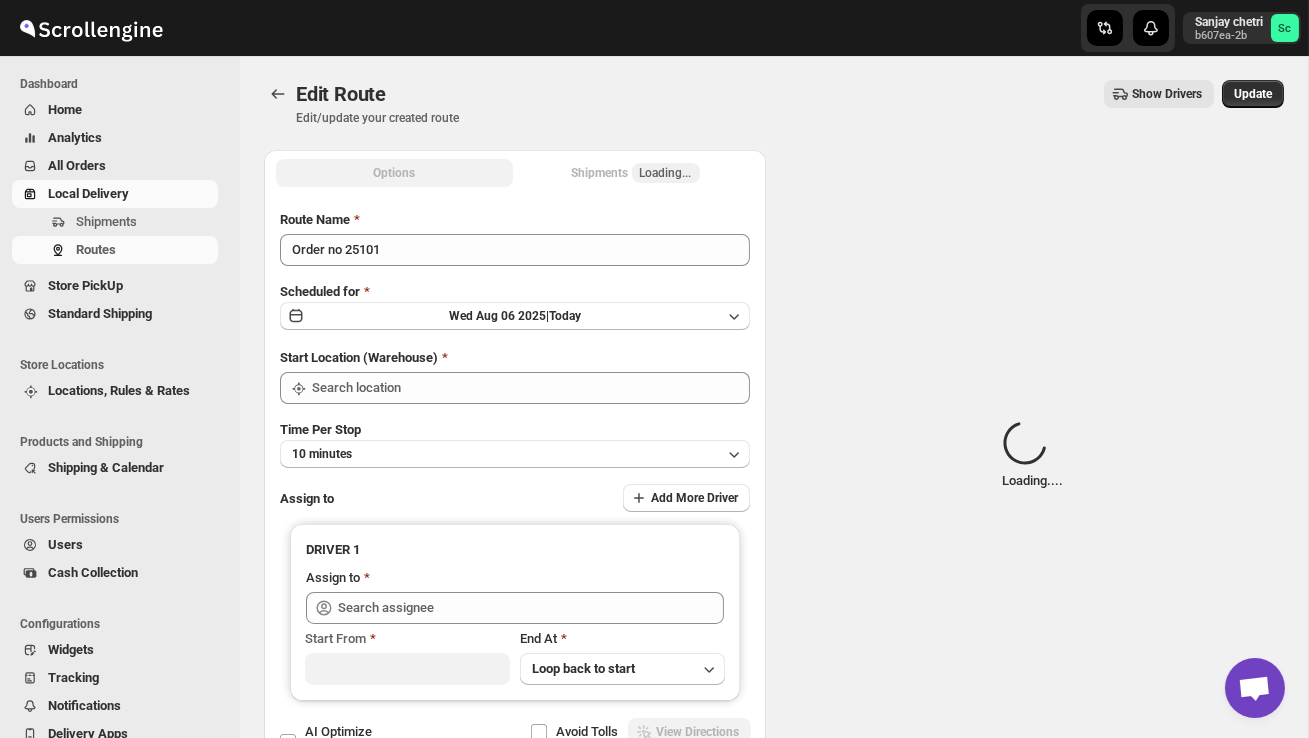 type on "DS02 Bileshivale" 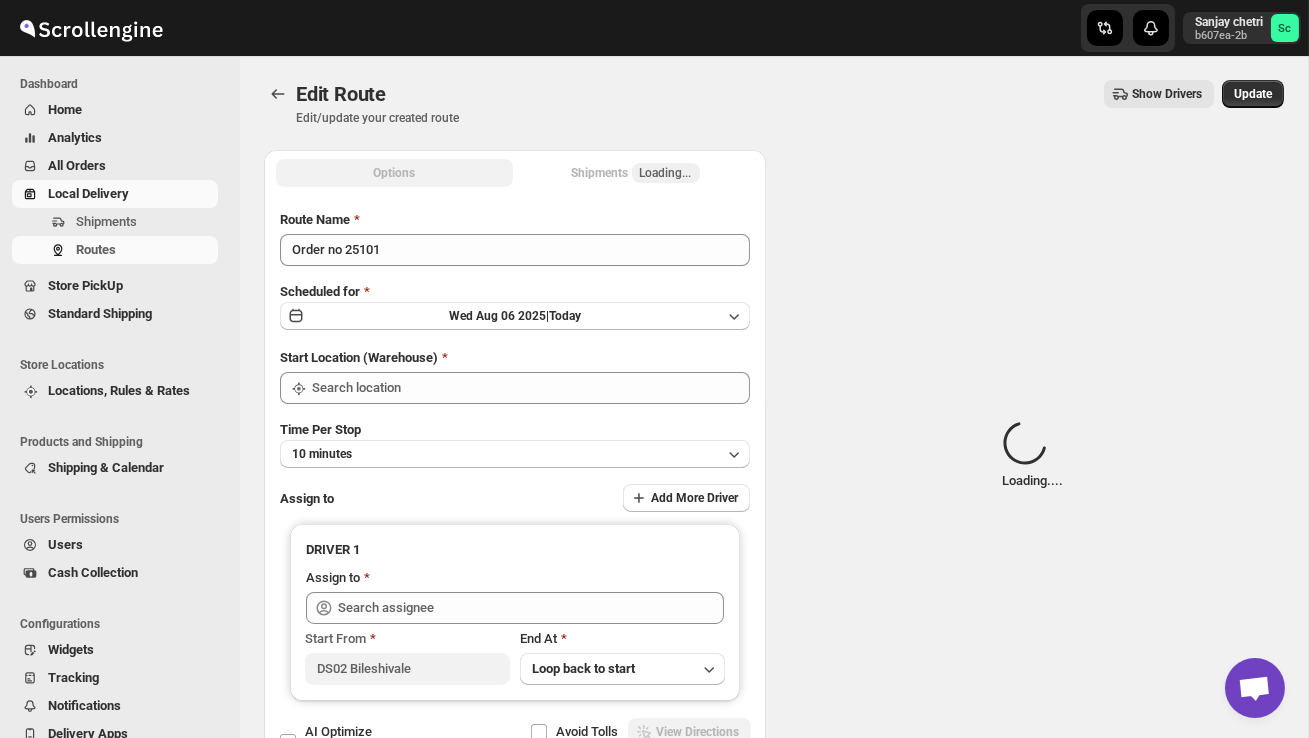 type on "DS02 Bileshivale" 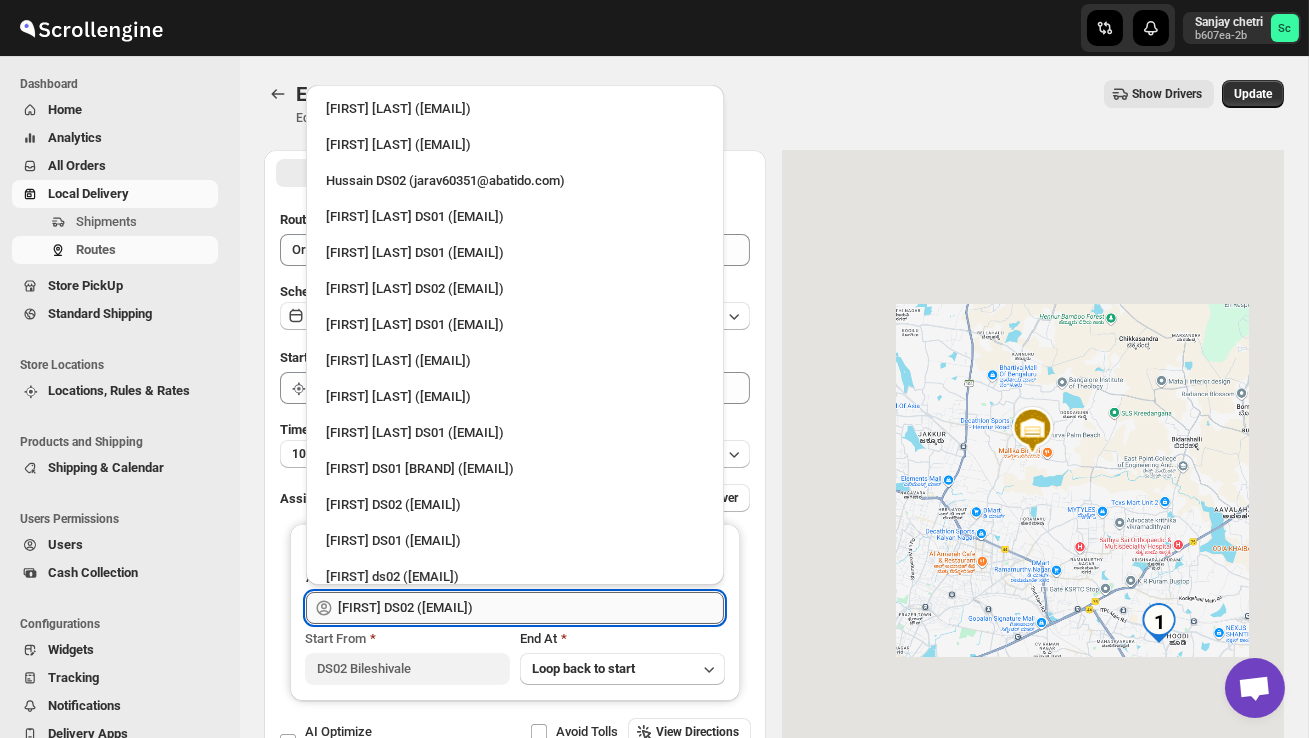 click on "[FIRST] [LAST] [NUMBER] ([EMAIL])" at bounding box center (531, 608) 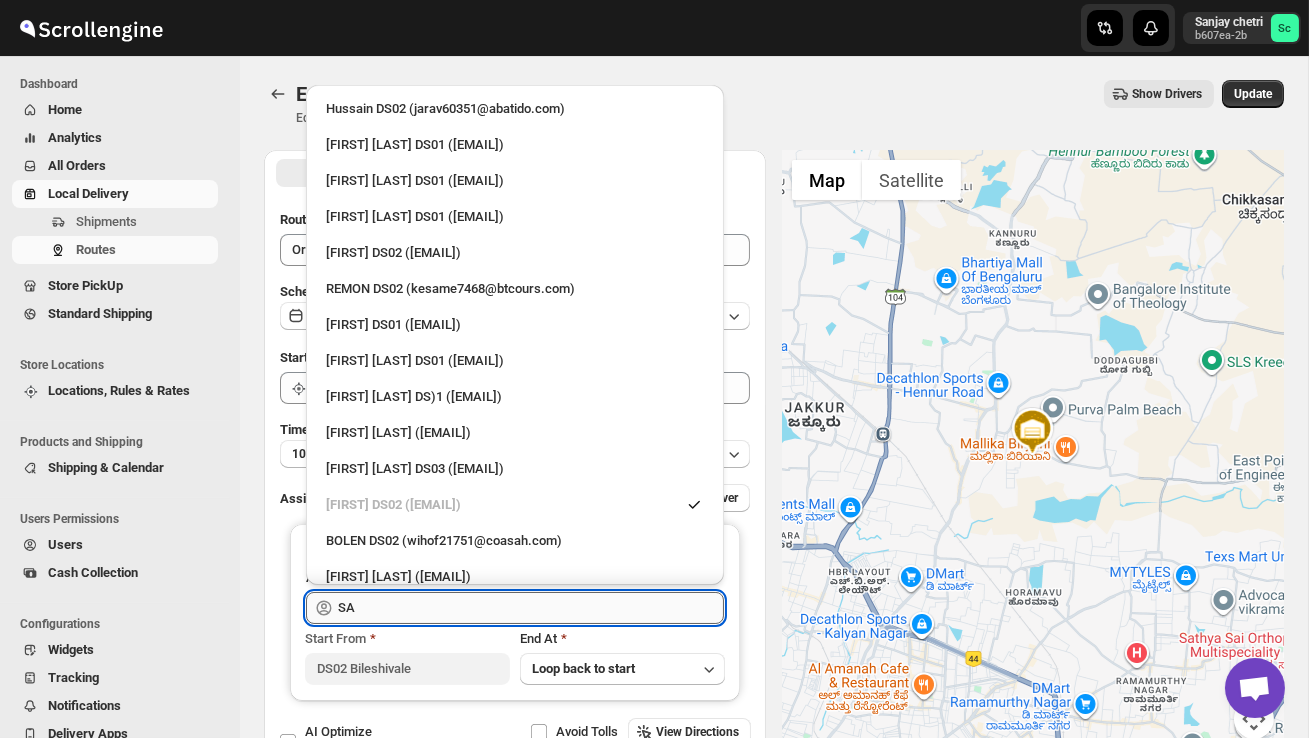 type on "S" 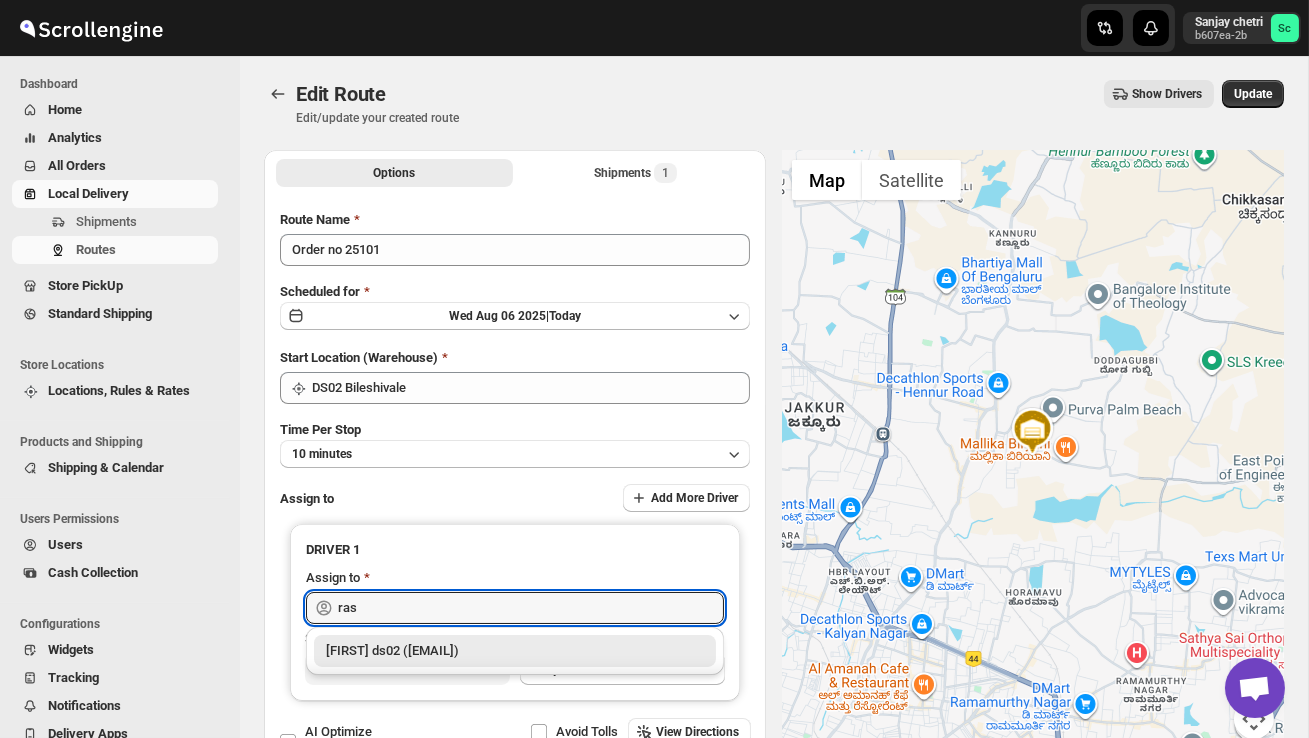 click on "[FIRST] [NUMBER] ([EMAIL])" at bounding box center [515, 651] 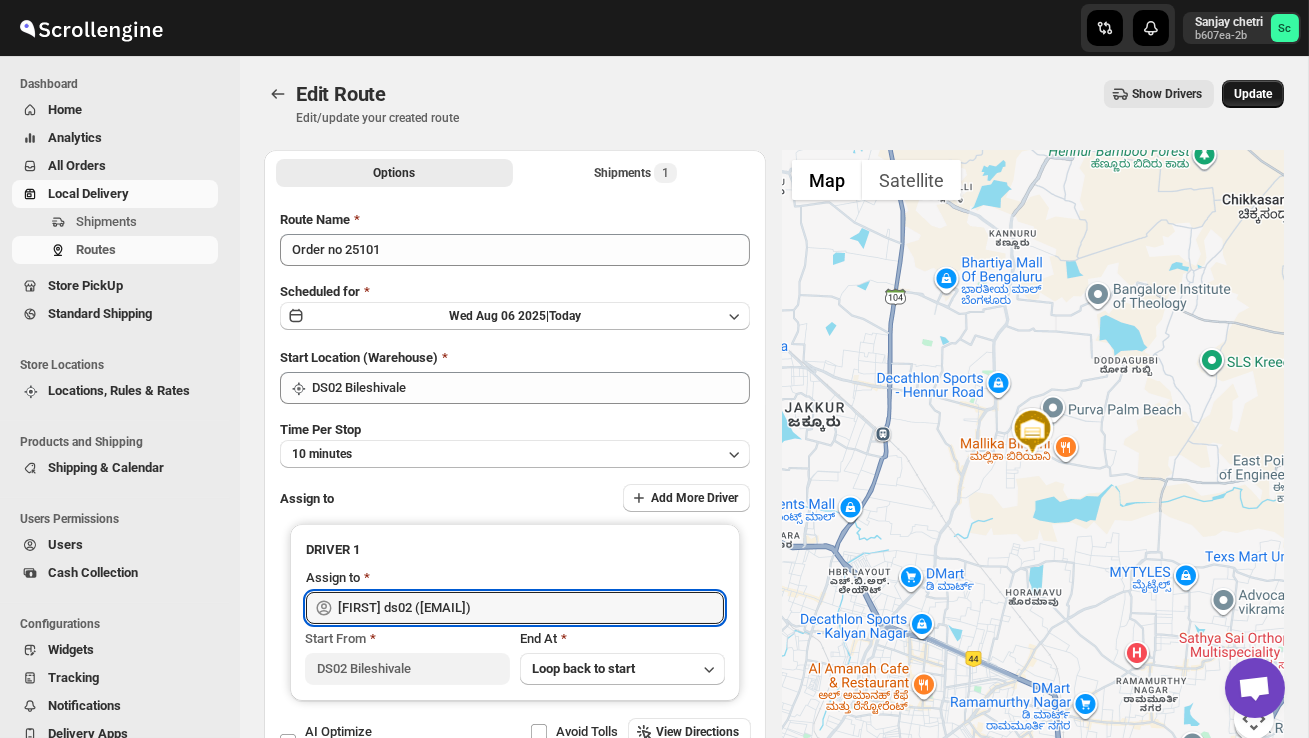 type on "[FIRST] [NUMBER] ([EMAIL])" 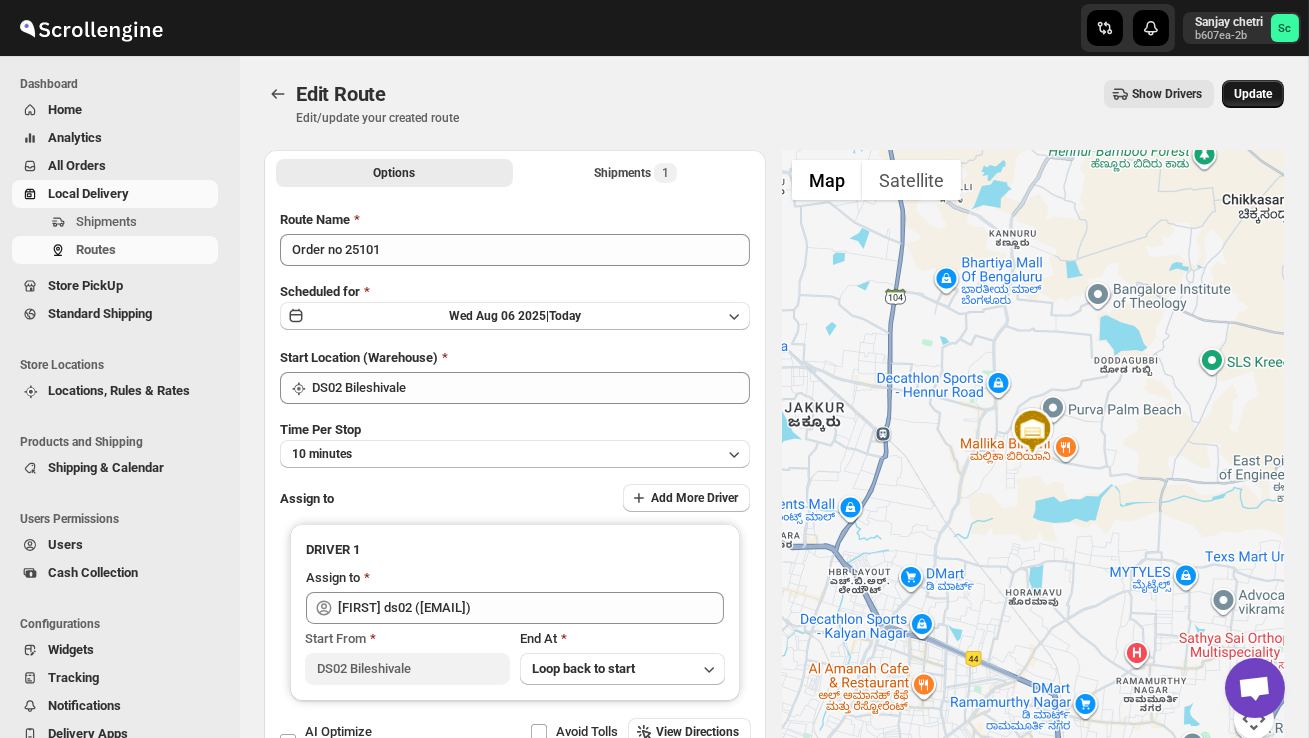 click on "Update" at bounding box center [1253, 94] 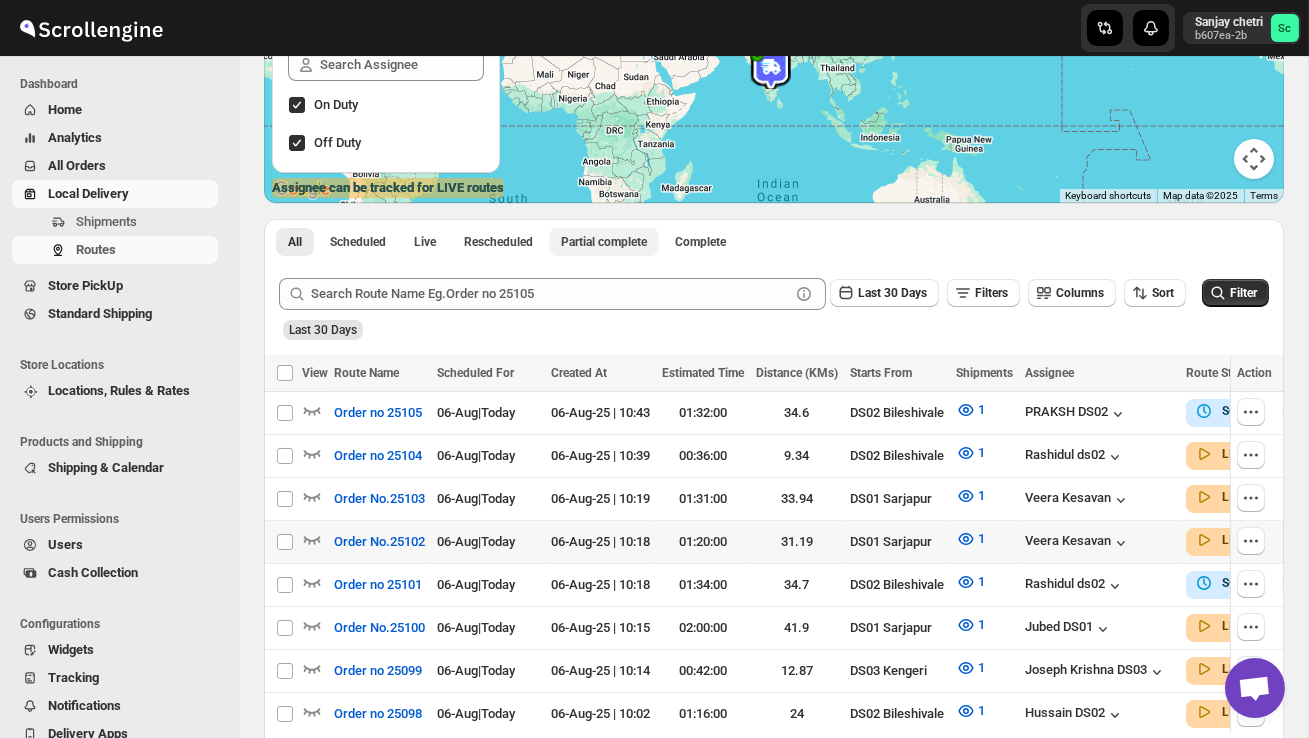 scroll, scrollTop: 286, scrollLeft: 0, axis: vertical 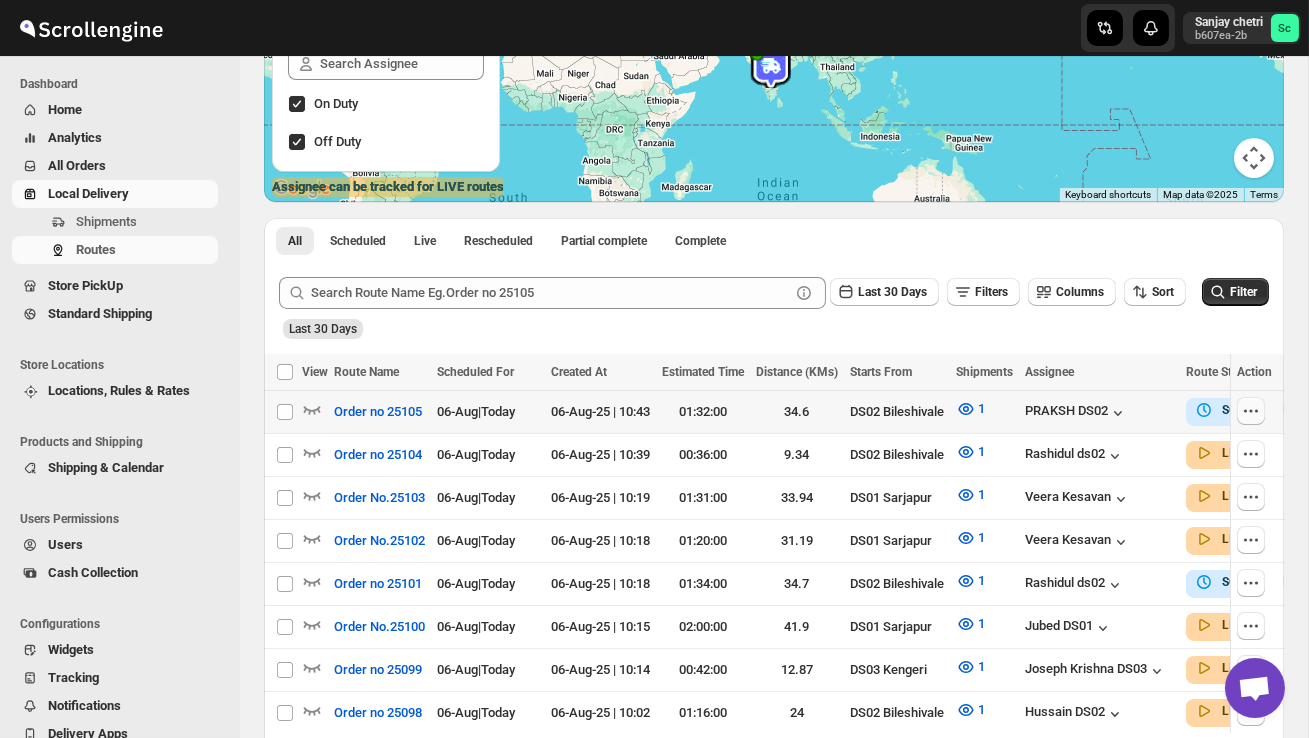 click 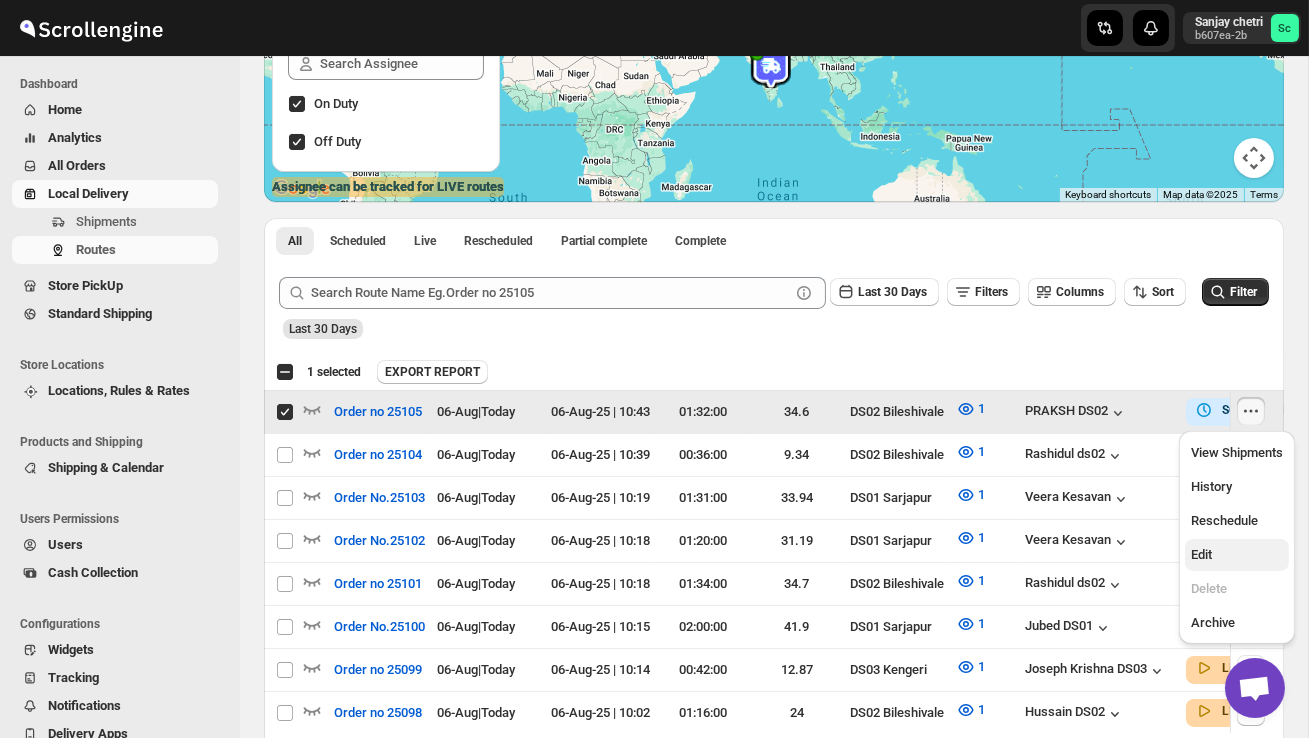 click on "Edit" at bounding box center [1237, 555] 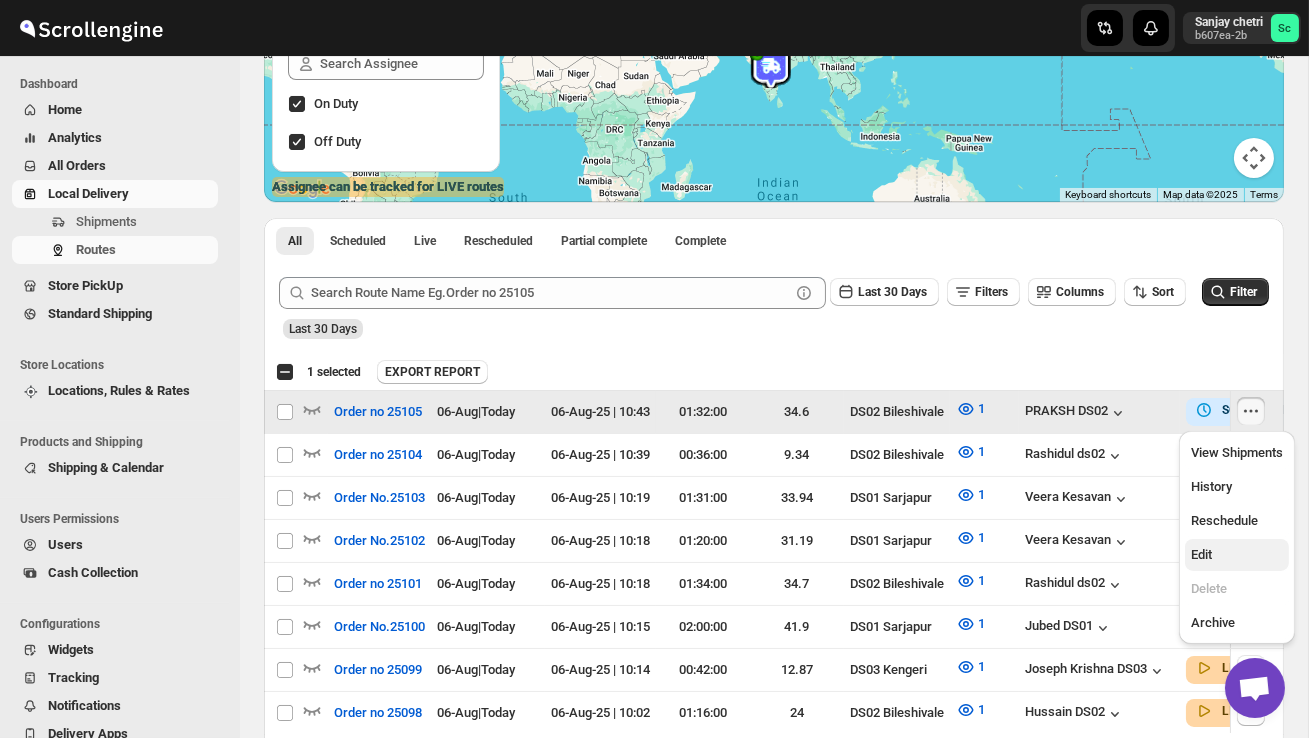 checkbox on "false" 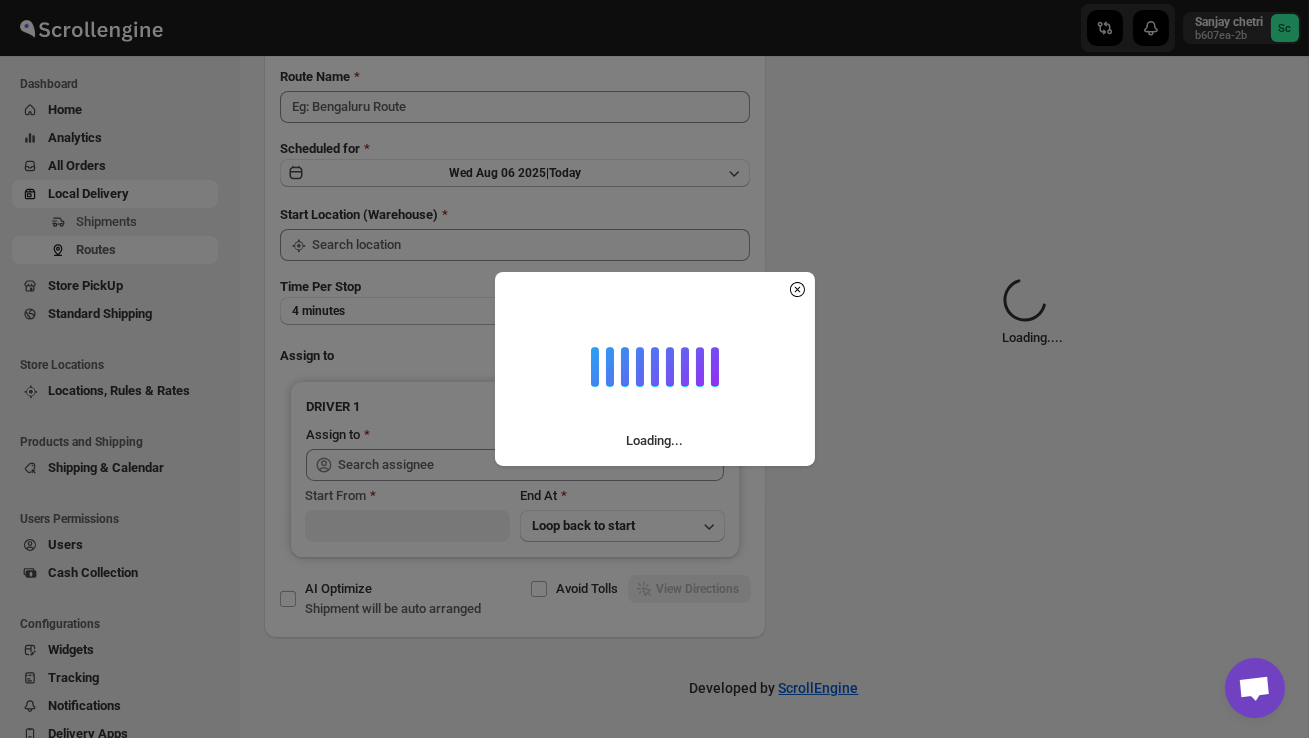 scroll, scrollTop: 0, scrollLeft: 0, axis: both 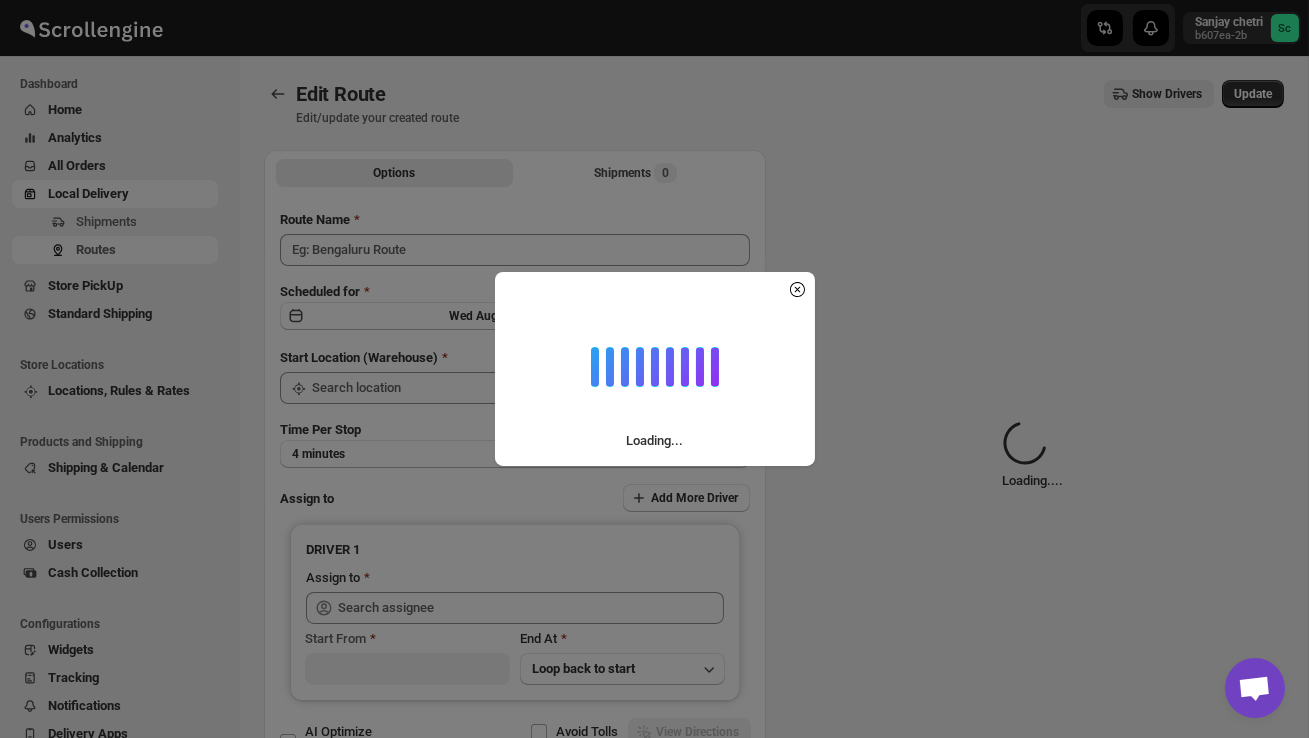 type on "Order no 25105" 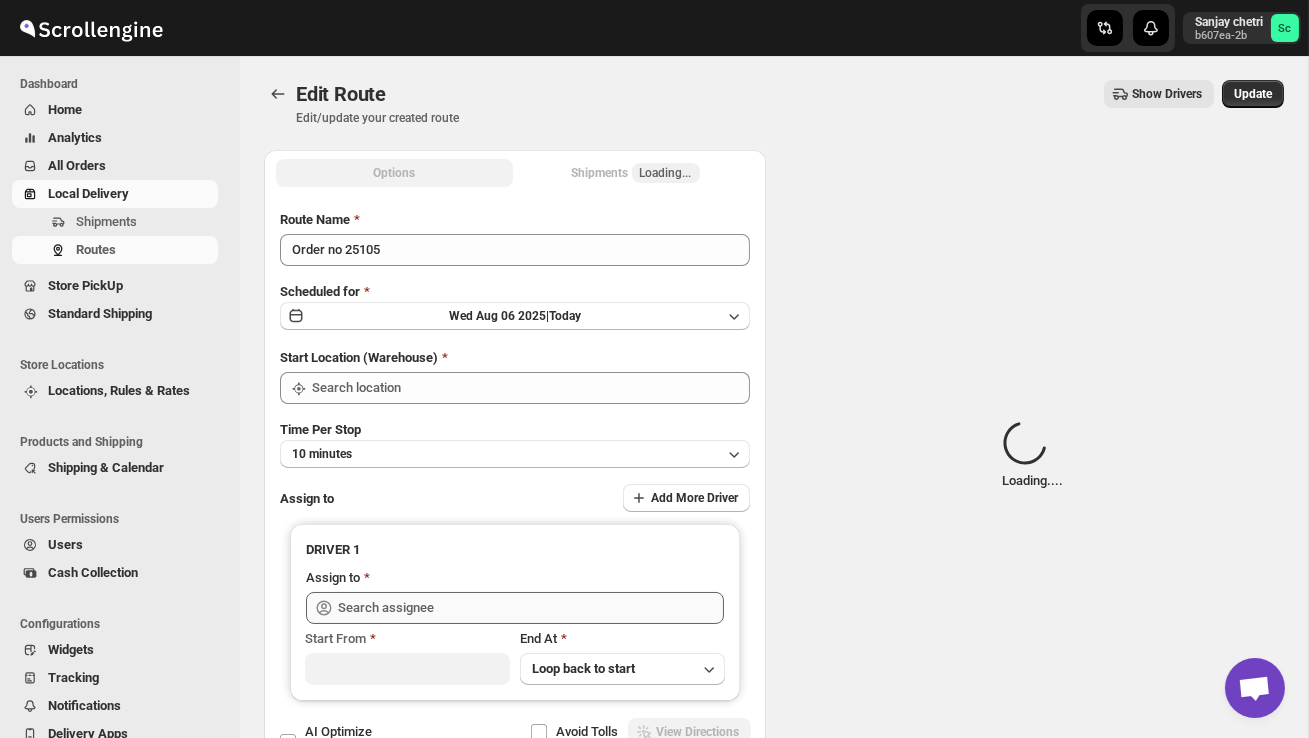 type on "DS02 Bileshivale" 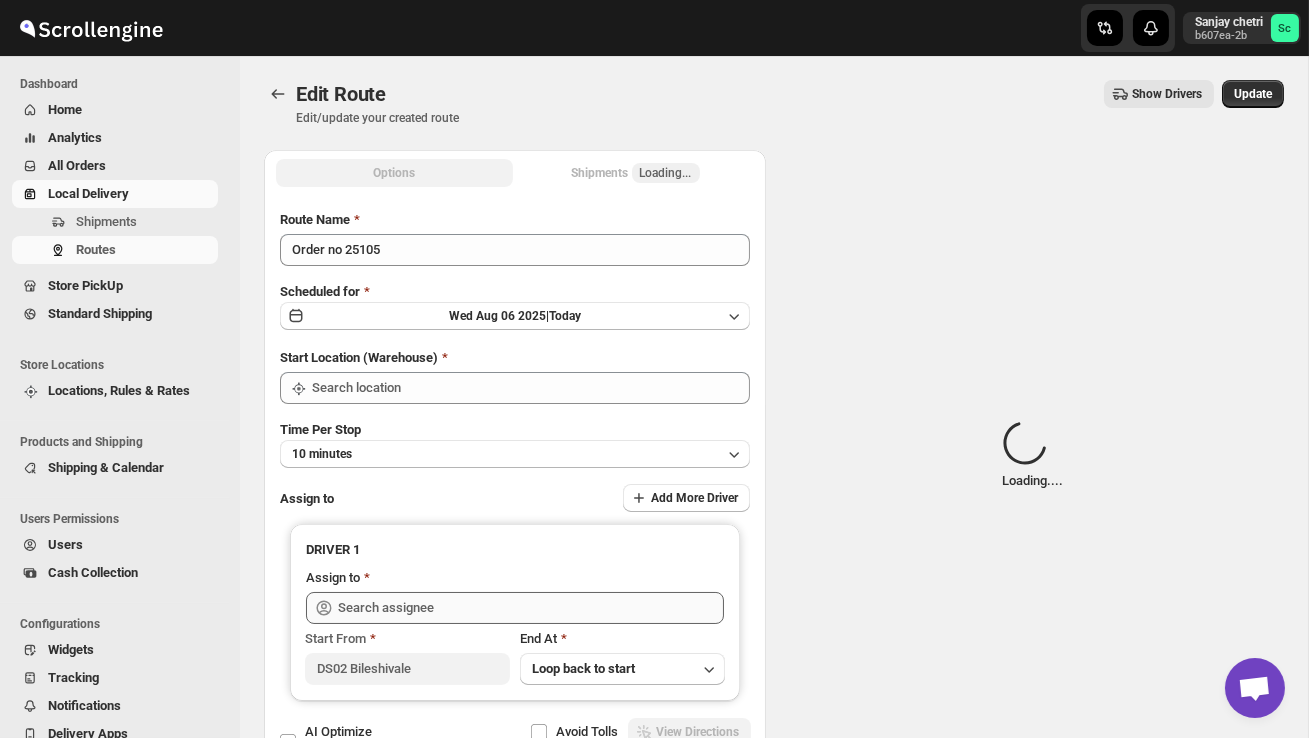 type on "DS02 Bileshivale" 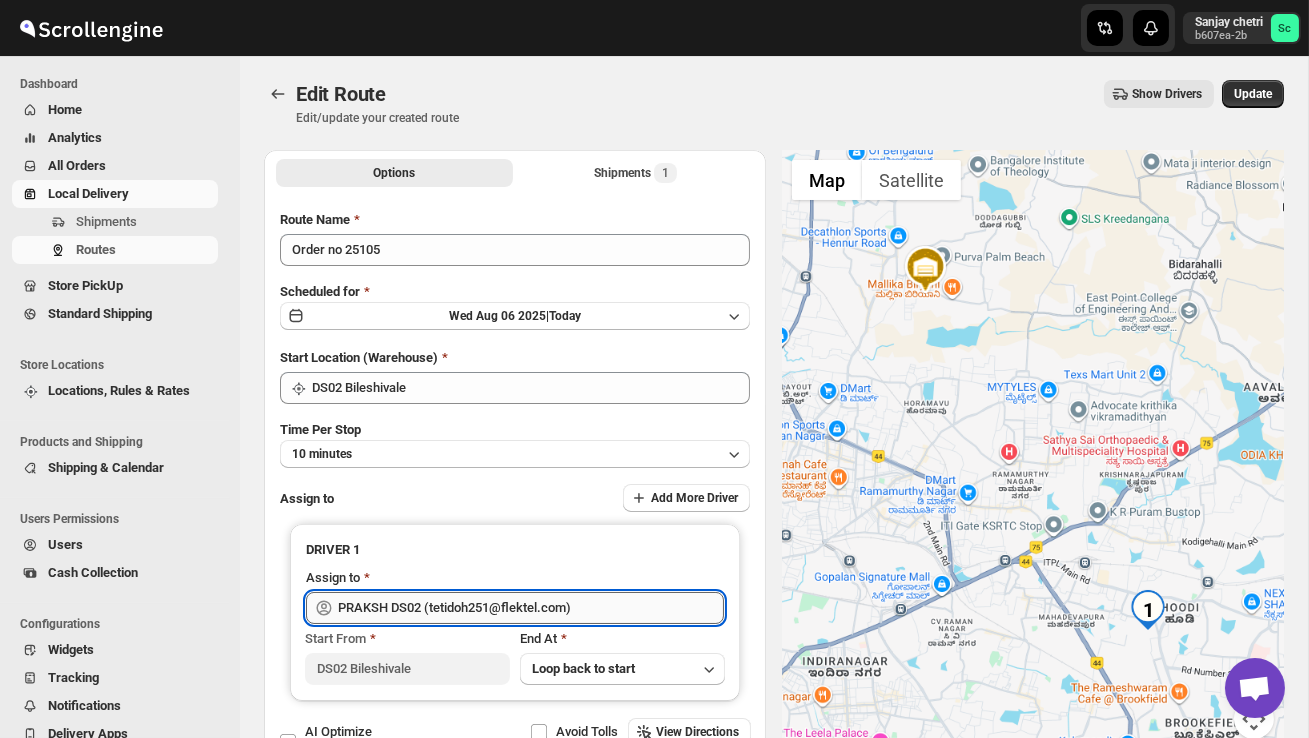 click on "PRAKSH DS02 (tetidoh251@flektel.com)" at bounding box center [531, 608] 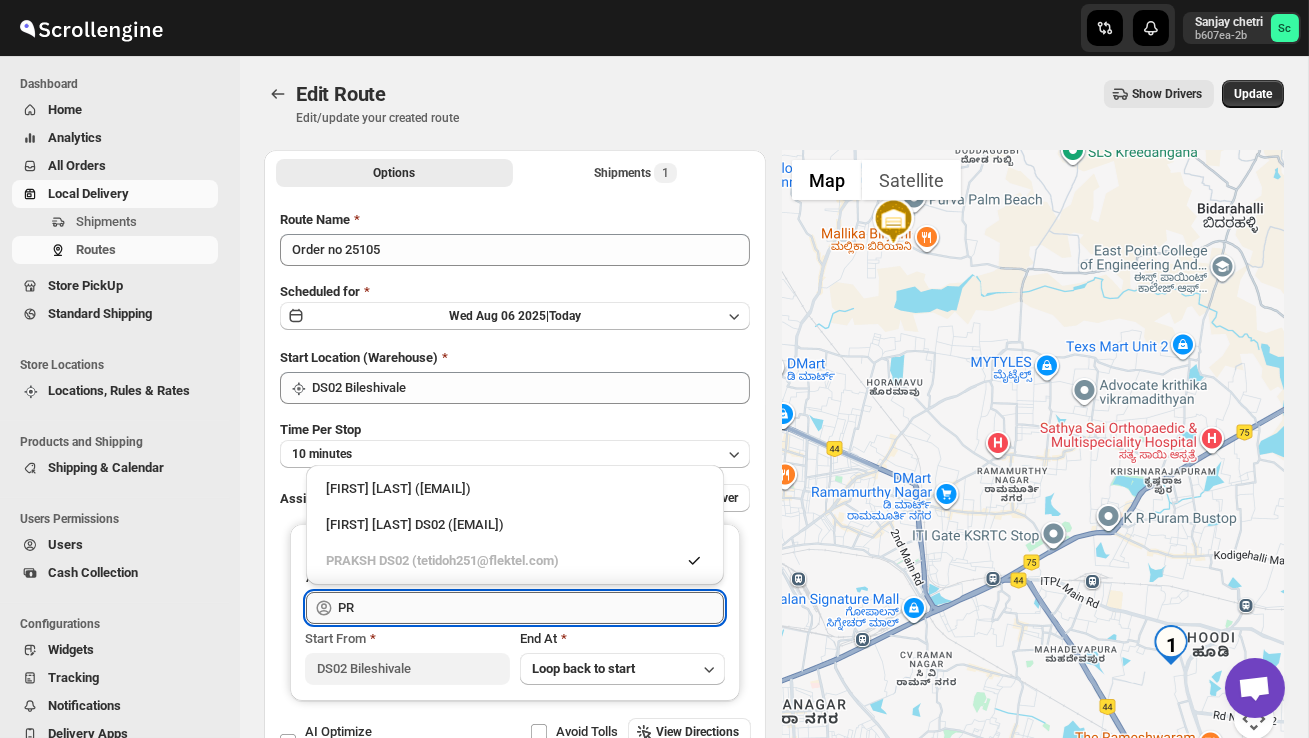 type on "P" 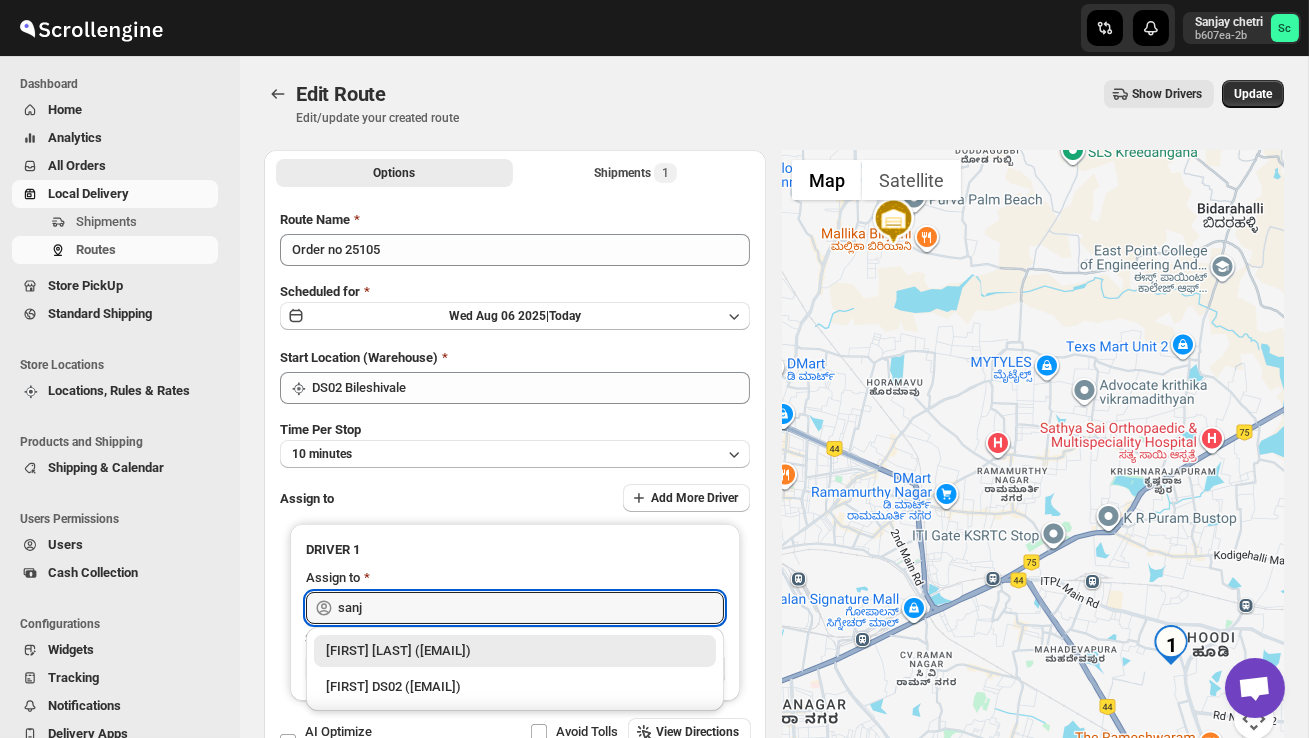 click on "[FIRST] [LAST] [NUMBER] ([EMAIL])" at bounding box center (515, 687) 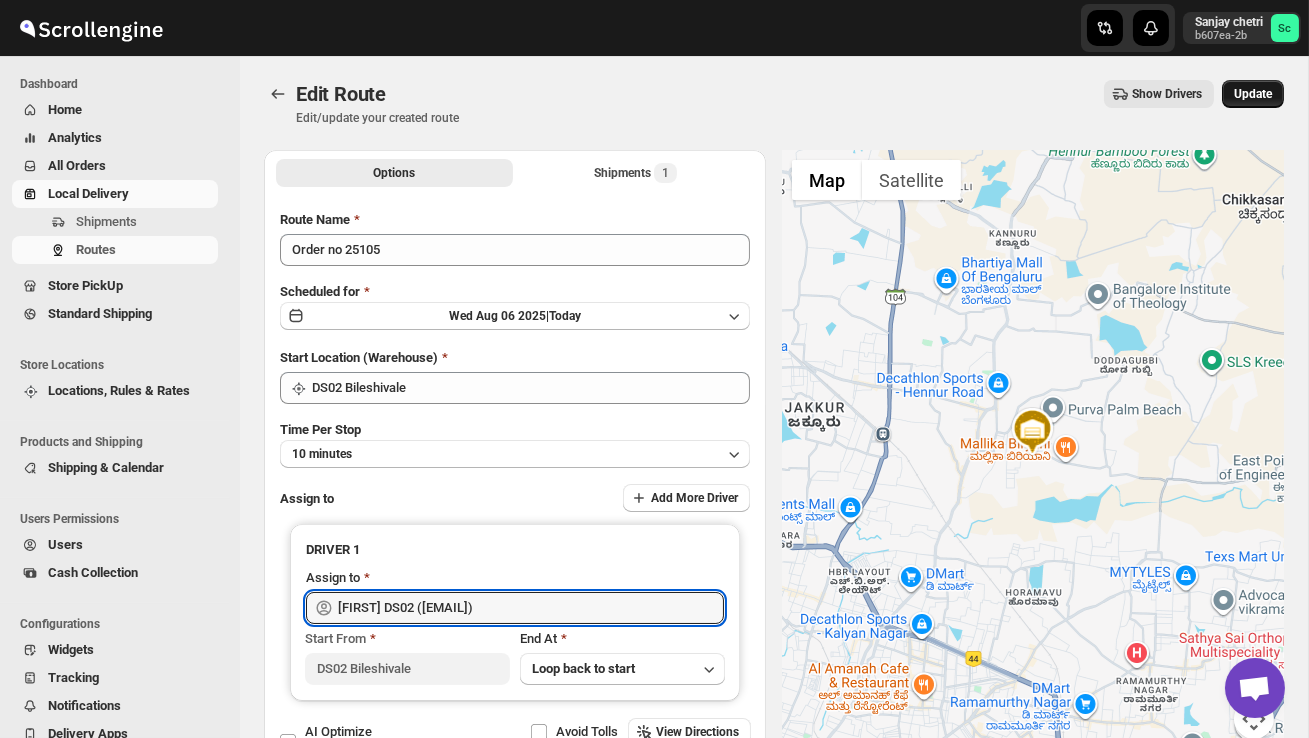 type on "[FIRST] [LAST] [NUMBER] ([EMAIL])" 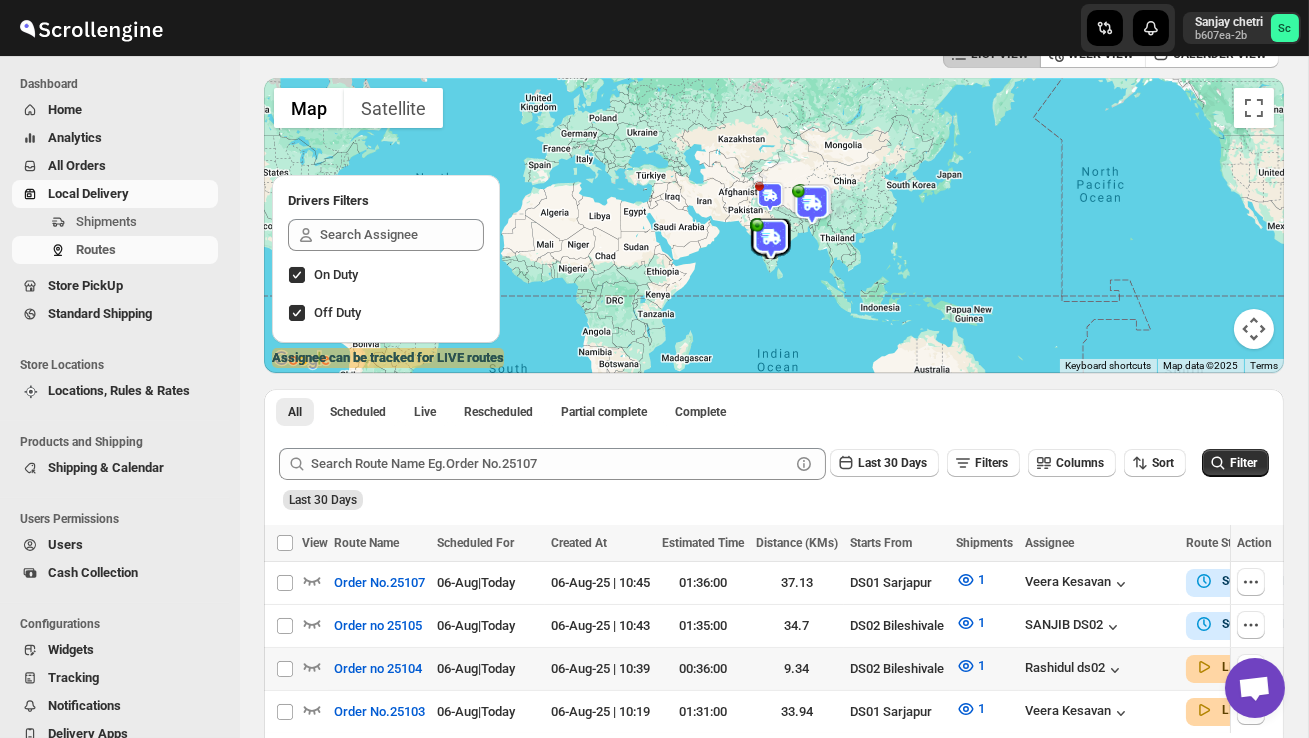 scroll, scrollTop: 254, scrollLeft: 0, axis: vertical 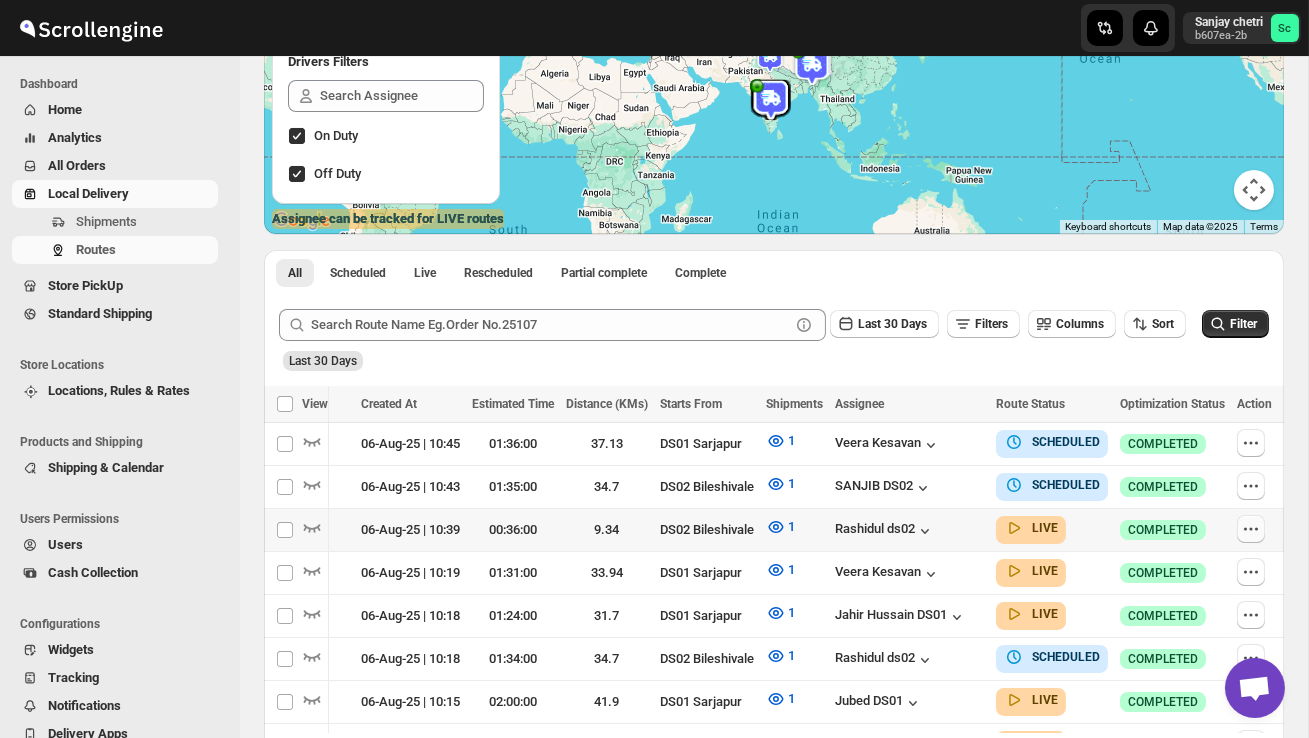click 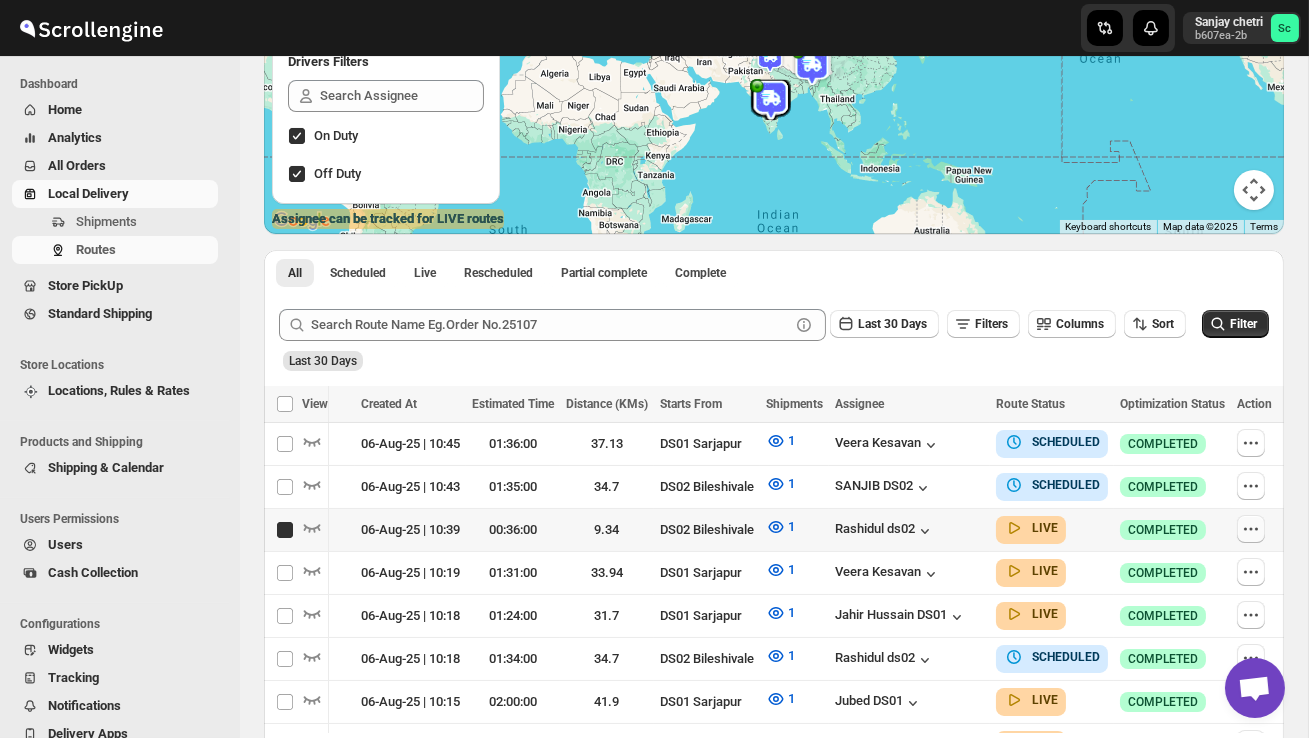 checkbox on "true" 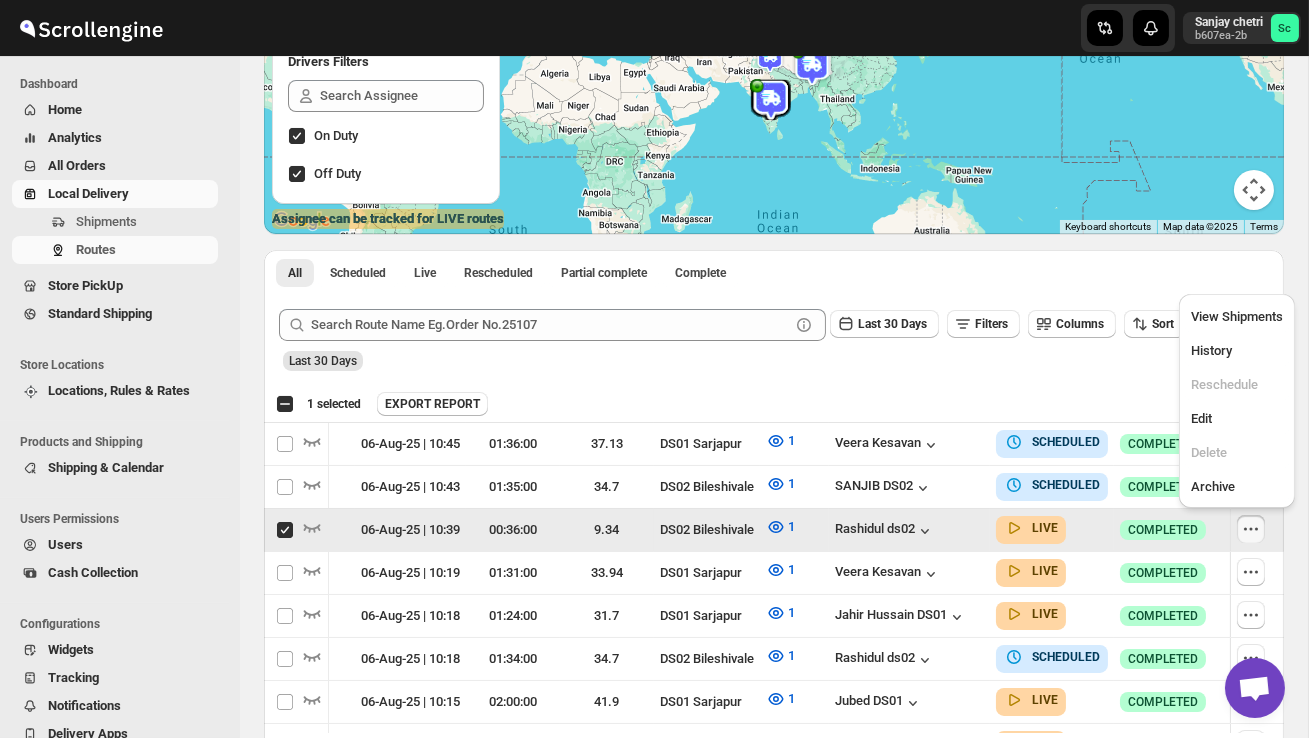 scroll, scrollTop: 0, scrollLeft: 1, axis: horizontal 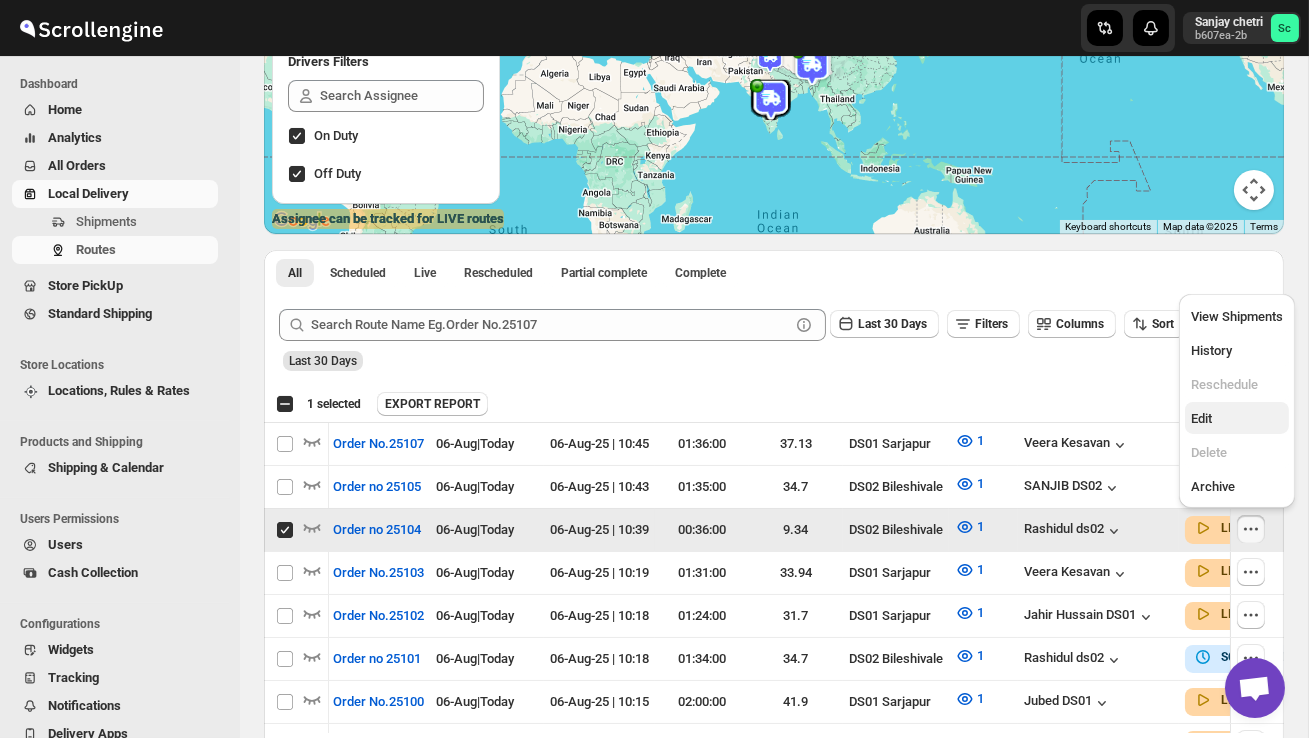 click on "Edit" at bounding box center (1201, 418) 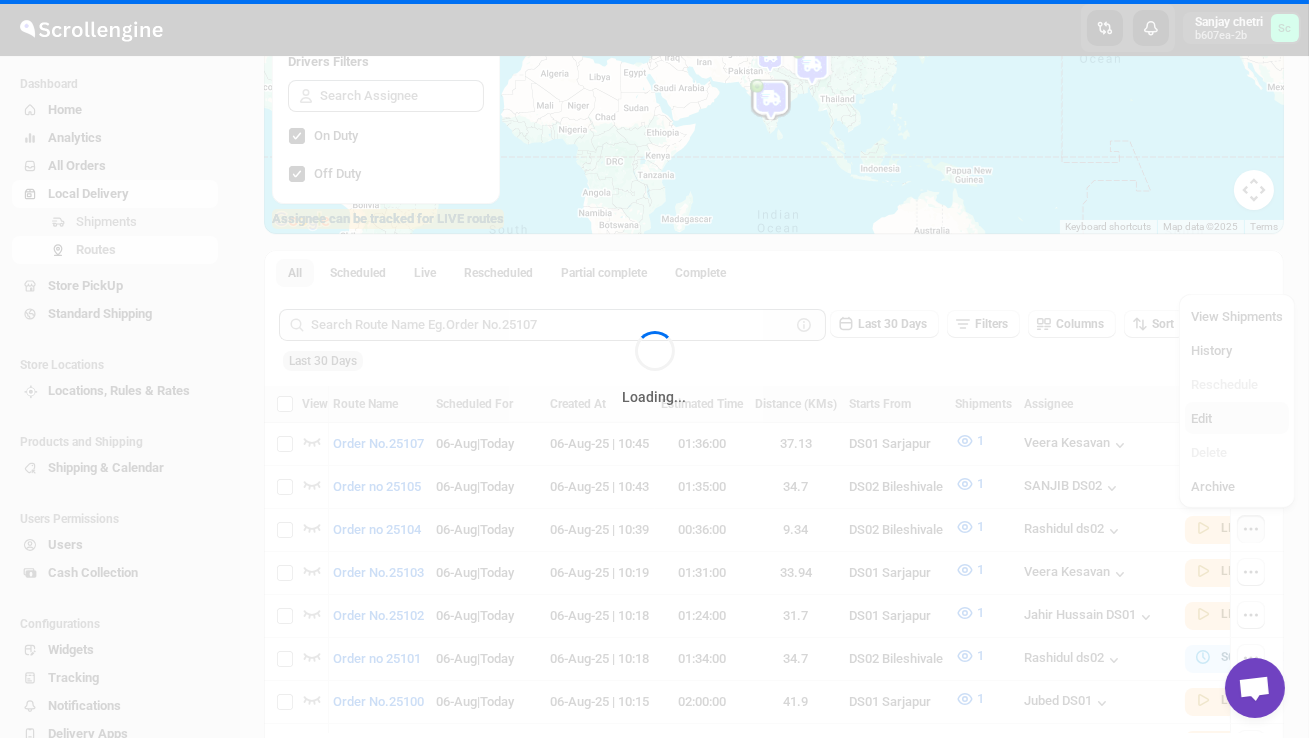scroll, scrollTop: 0, scrollLeft: 0, axis: both 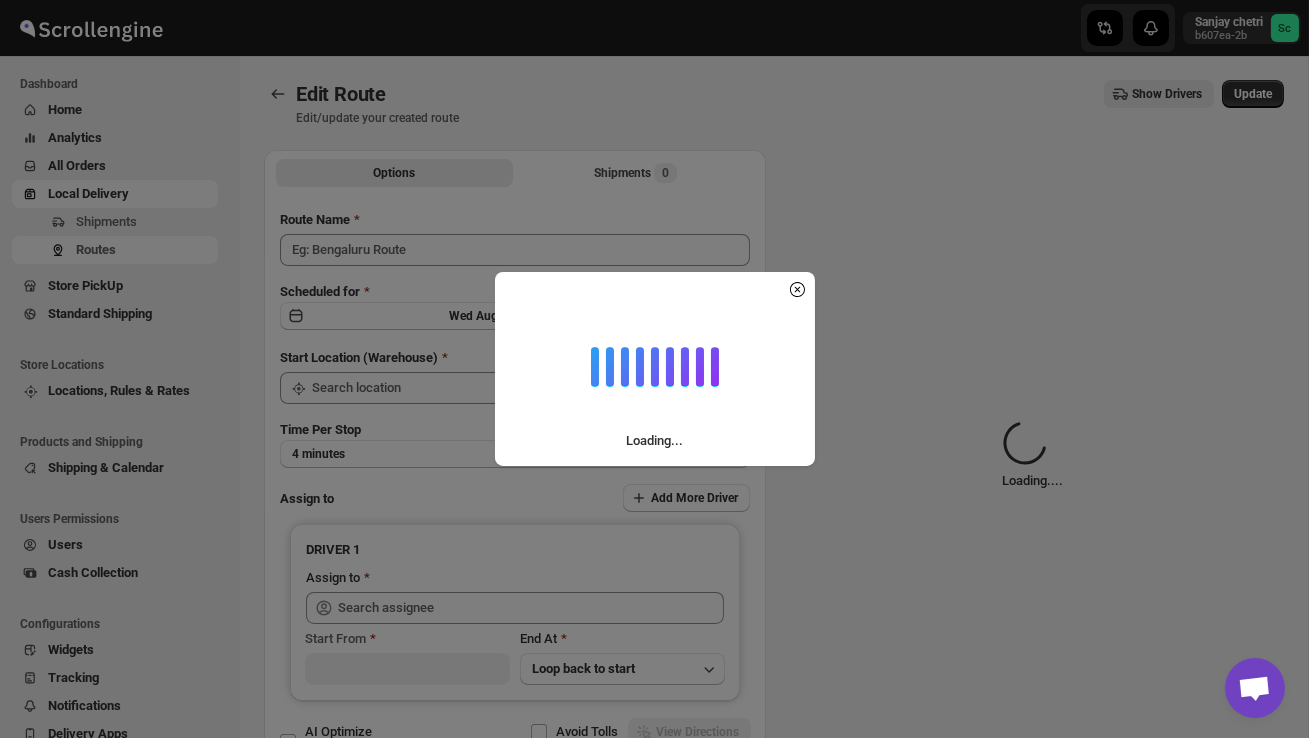 type on "Order no 25104" 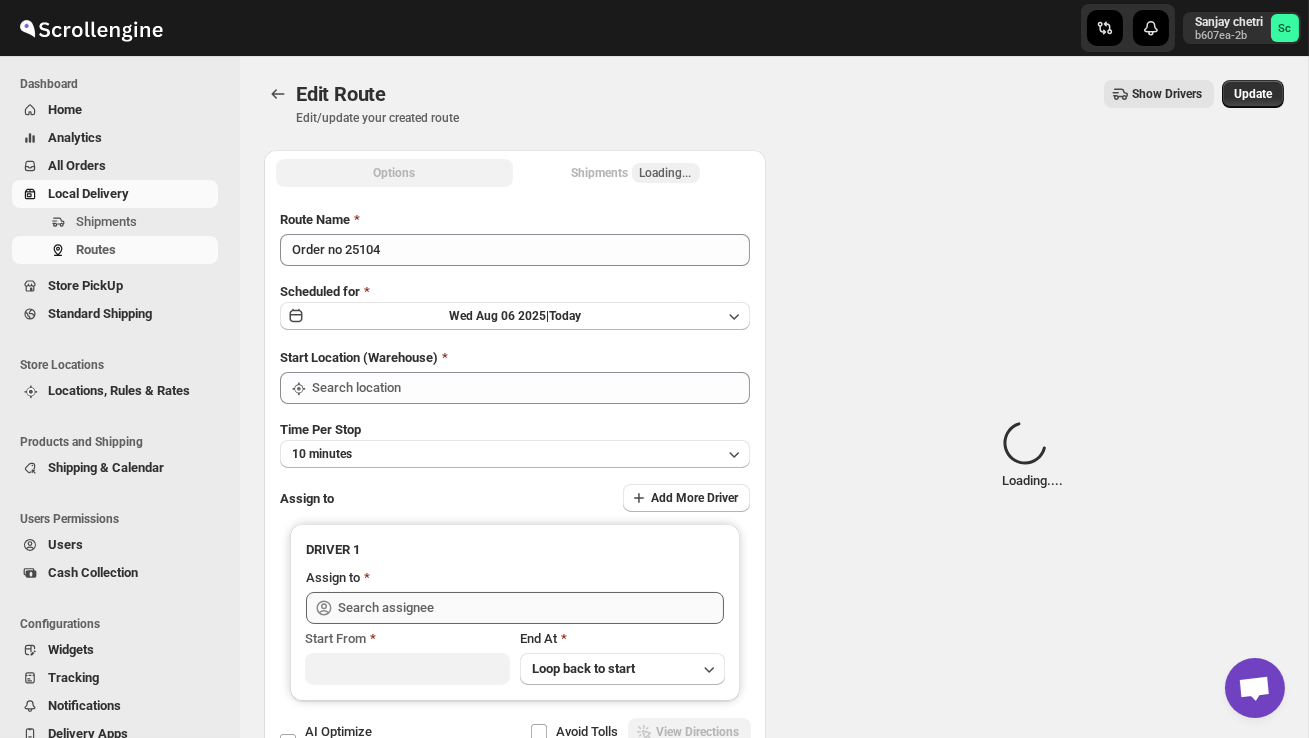 type on "DS02 Bileshivale" 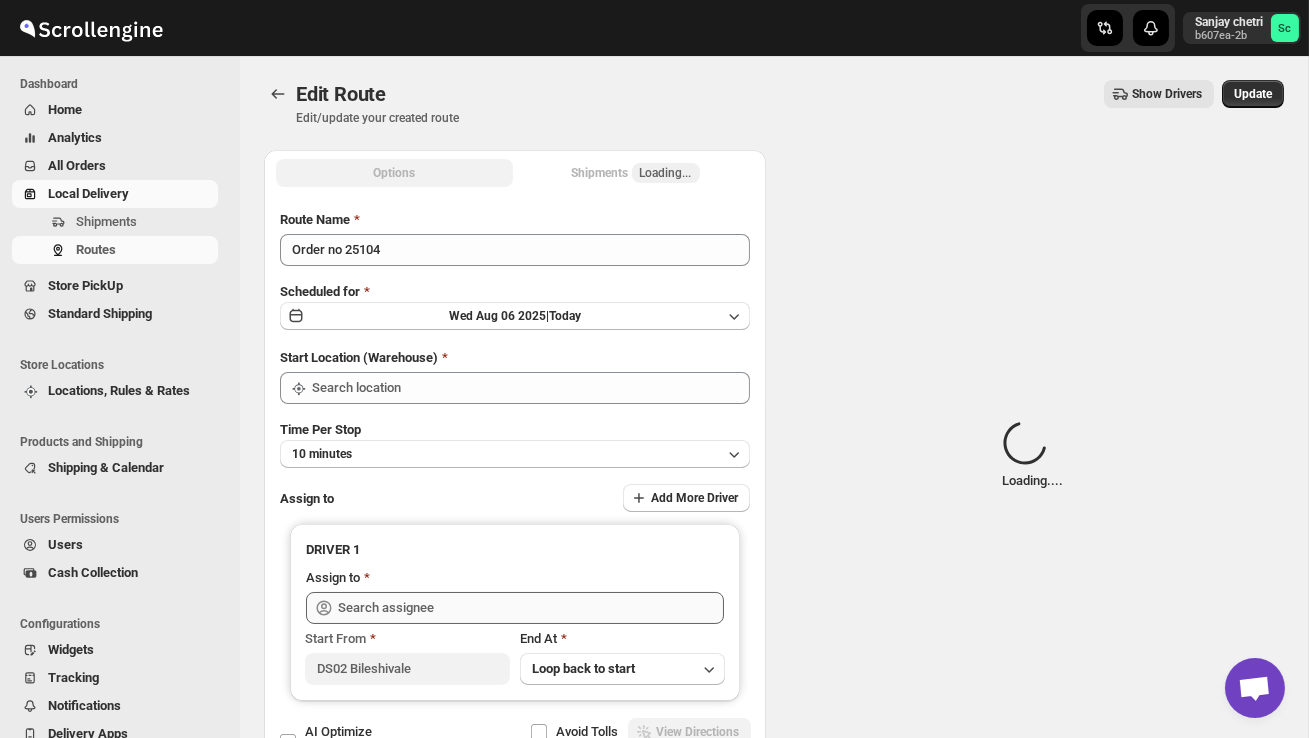 type on "DS02 Bileshivale" 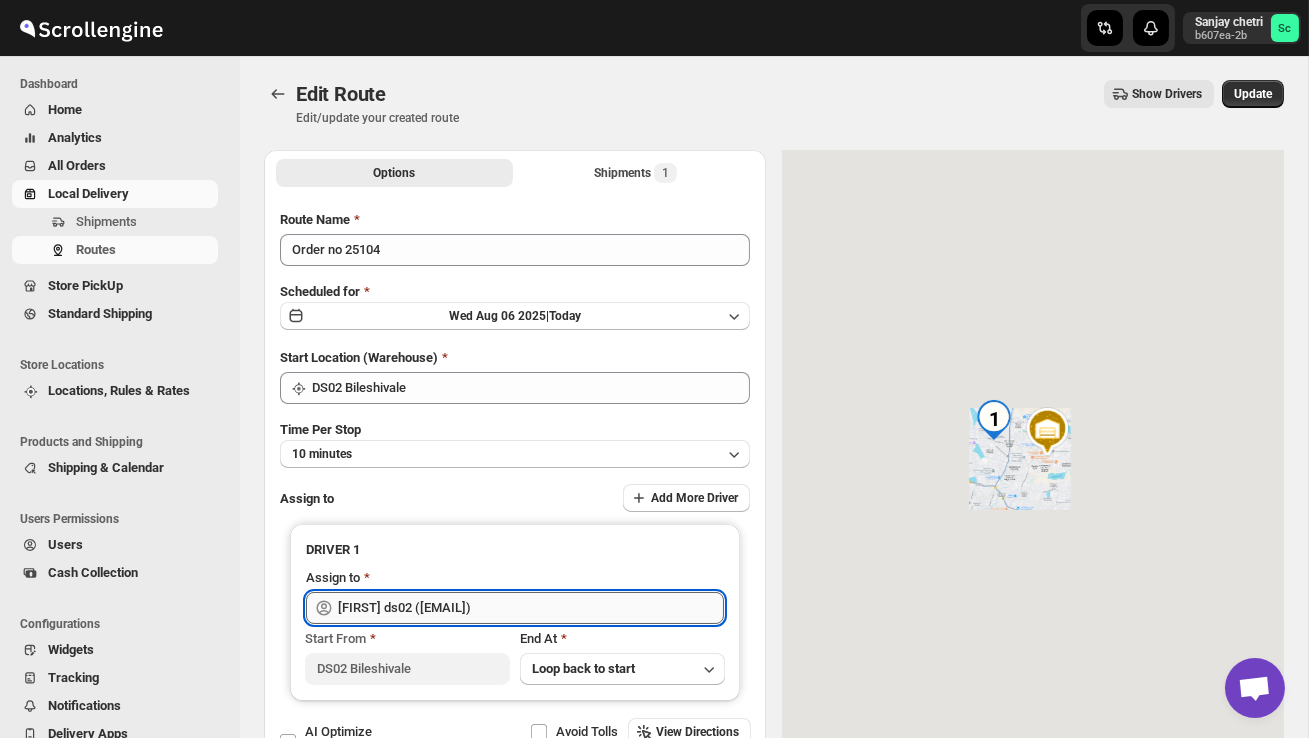 click on "[FIRST] [NUMBER] ([EMAIL])" at bounding box center [531, 608] 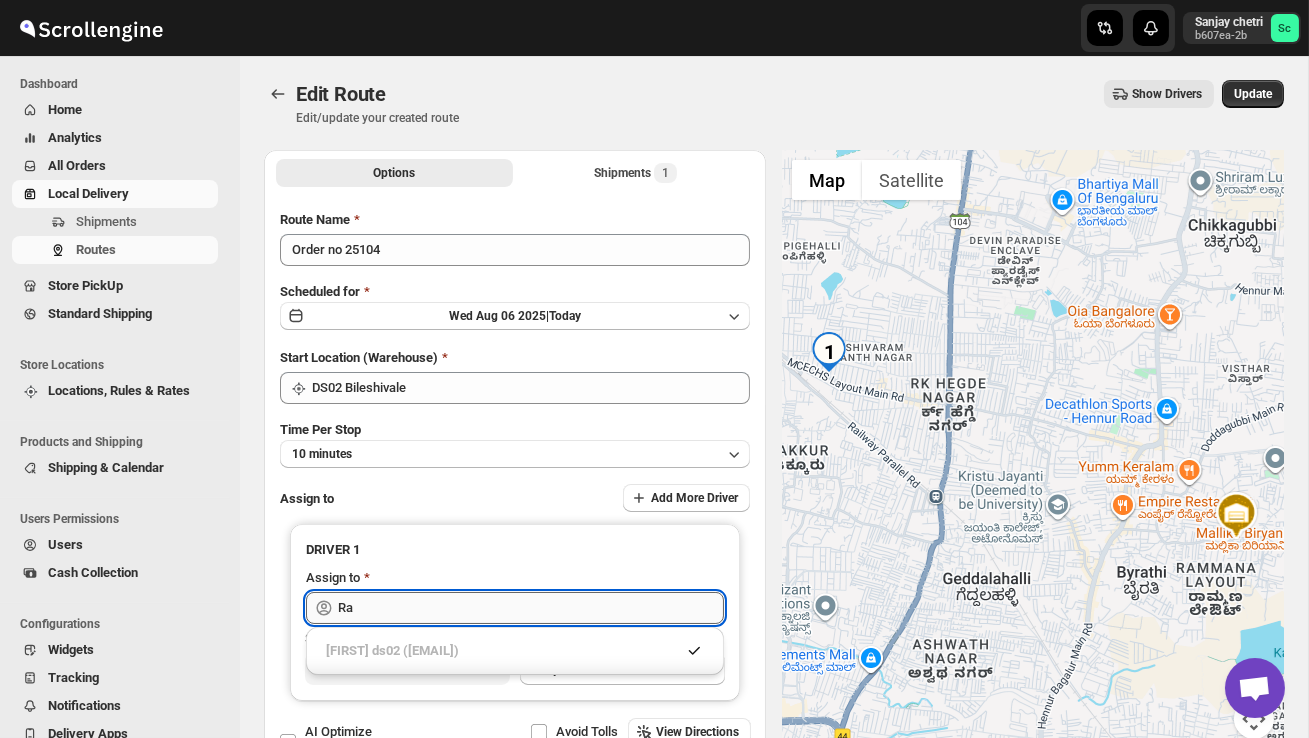 type on "R" 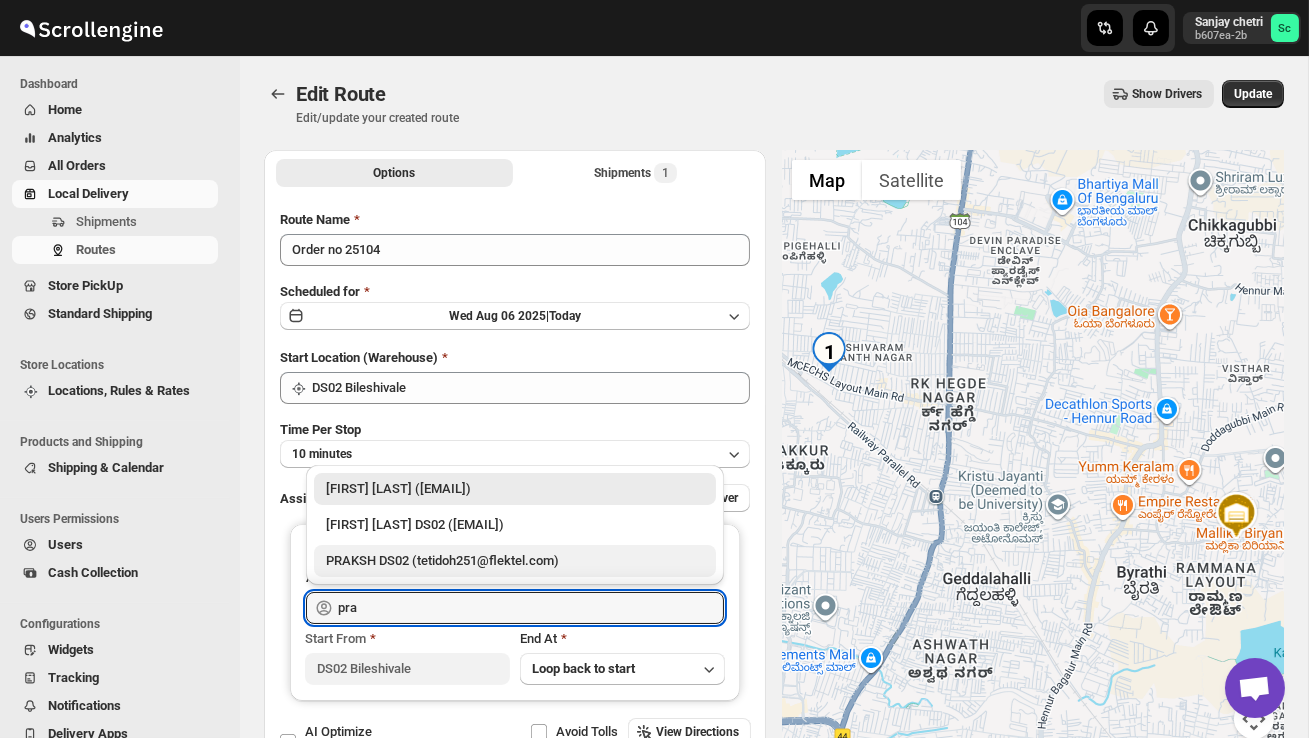 click on "PRAKSH DS02 (tetidoh251@flektel.com)" at bounding box center (515, 561) 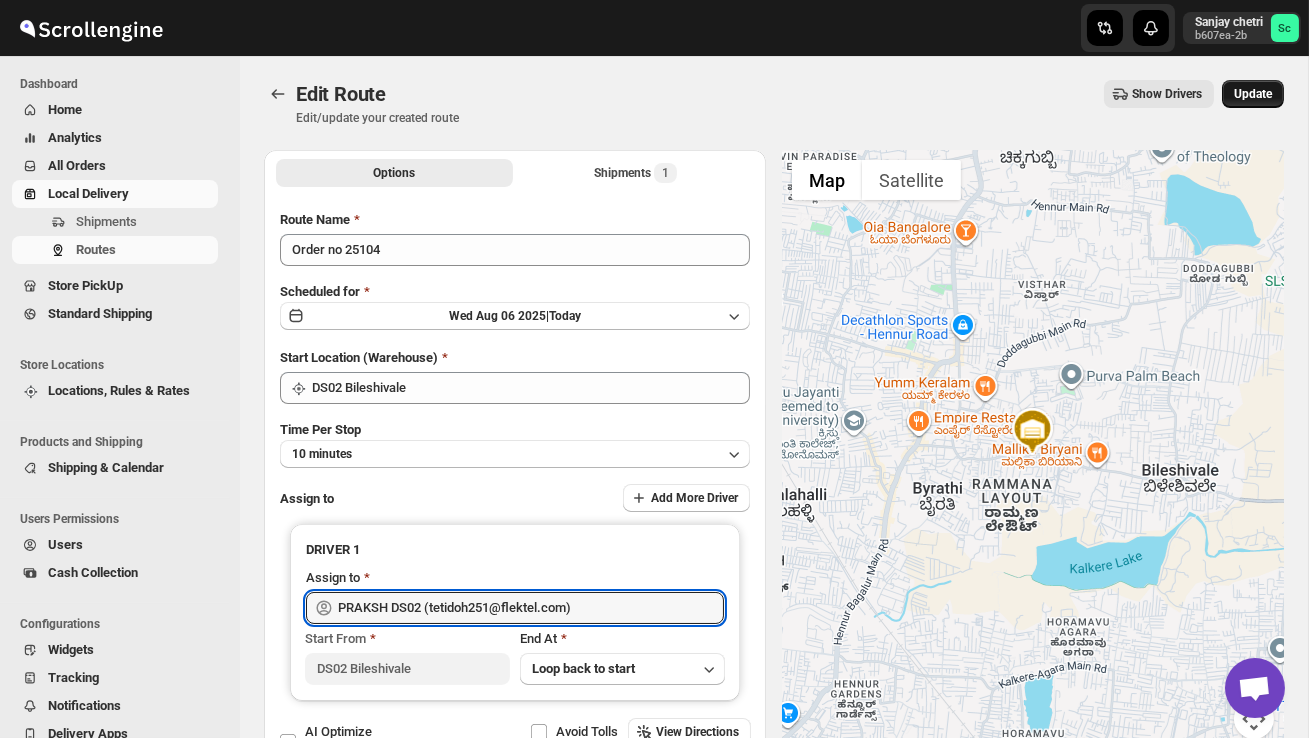 type on "PRAKSH DS02 (tetidoh251@flektel.com)" 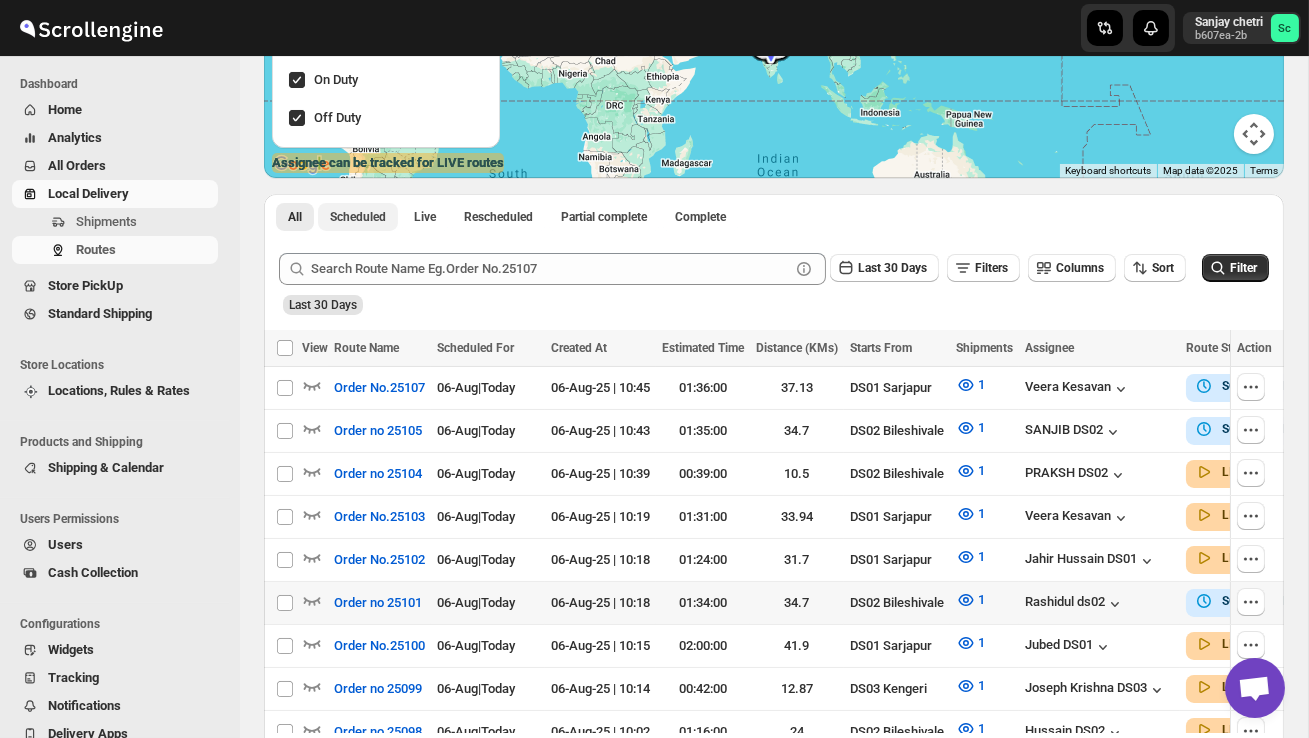 scroll, scrollTop: 413, scrollLeft: 0, axis: vertical 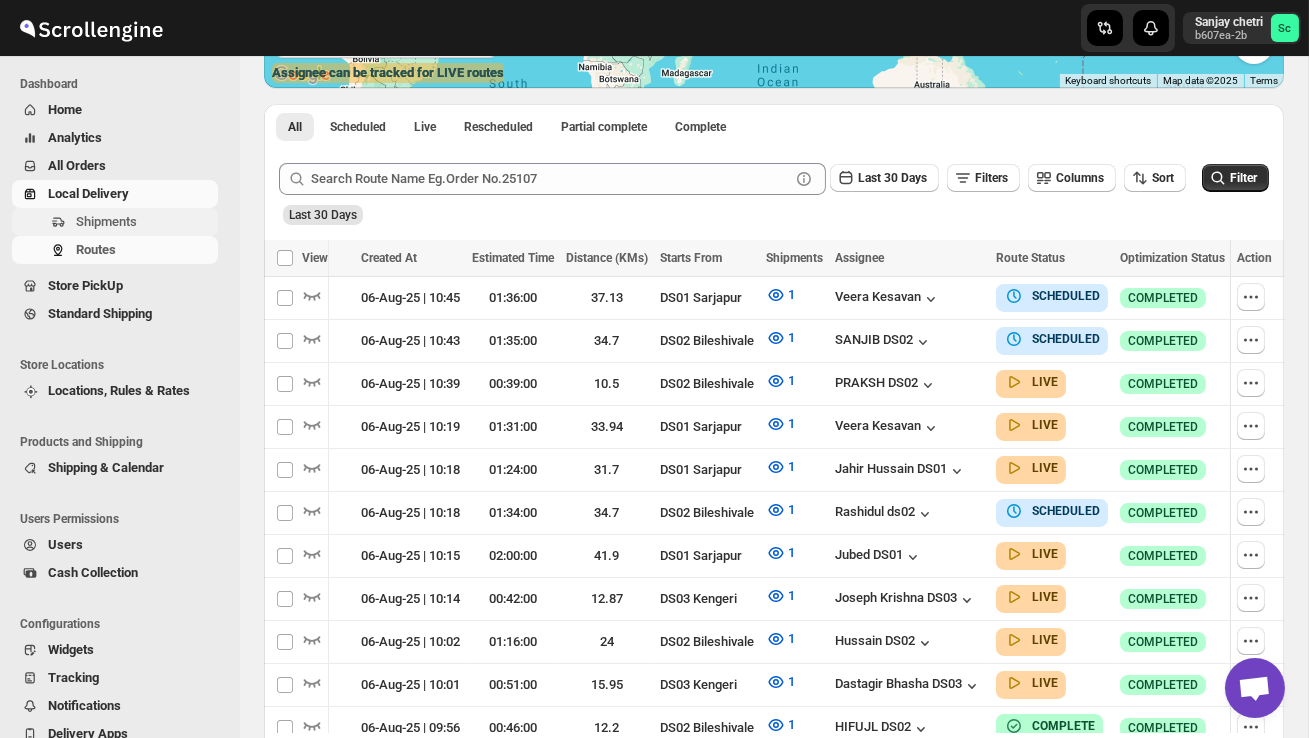 click on "Shipments" at bounding box center (106, 221) 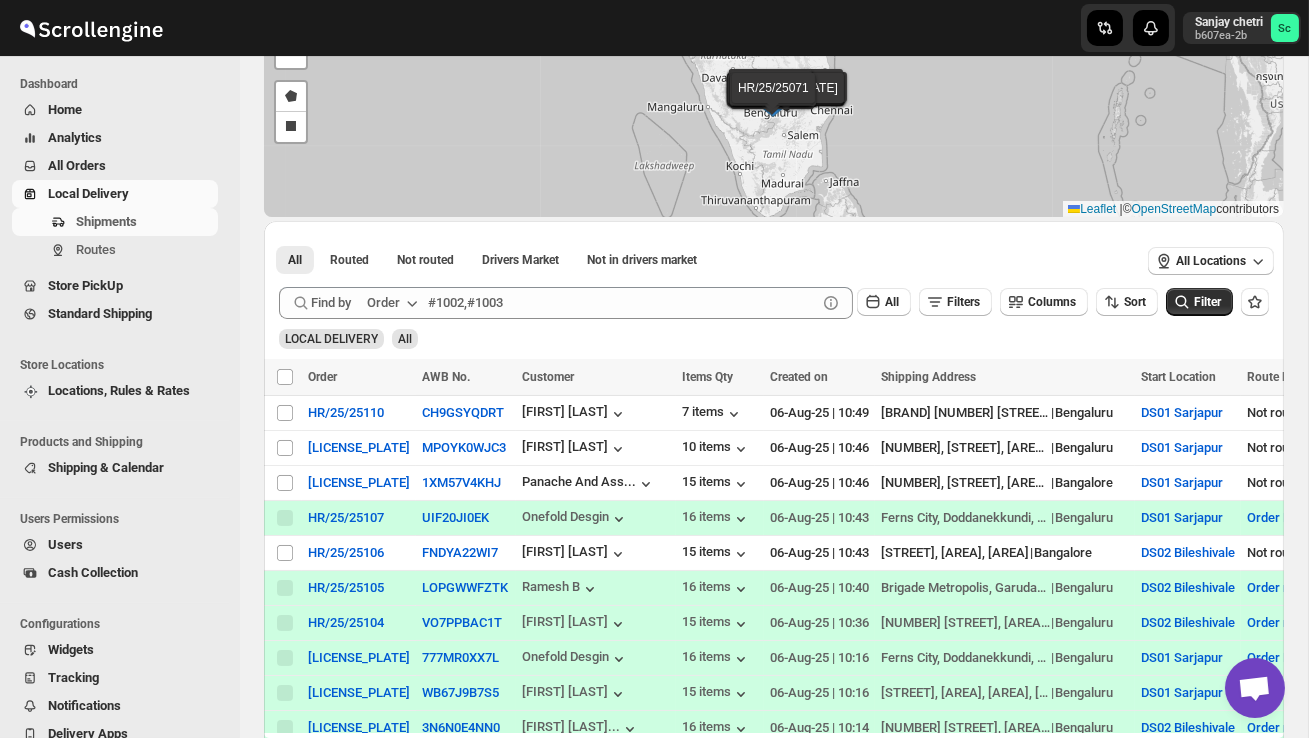 scroll, scrollTop: 158, scrollLeft: 0, axis: vertical 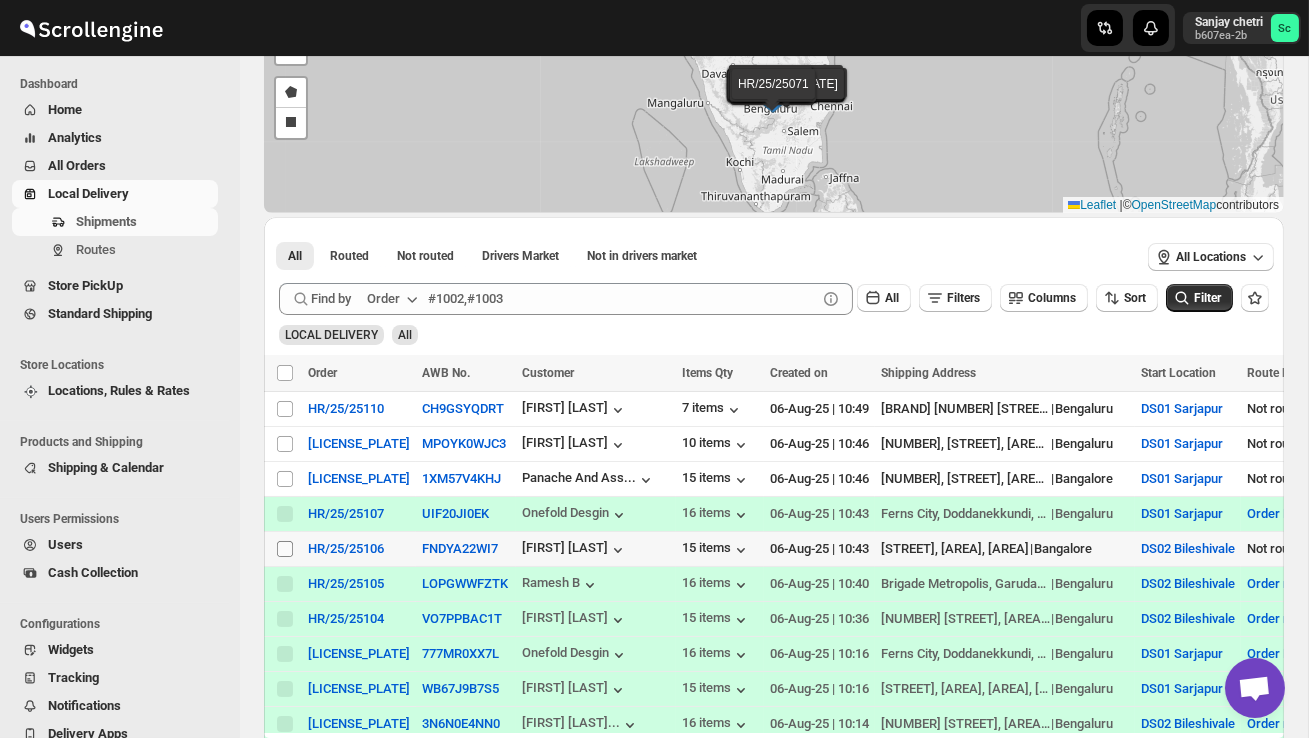 click on "Select shipment" at bounding box center (285, 549) 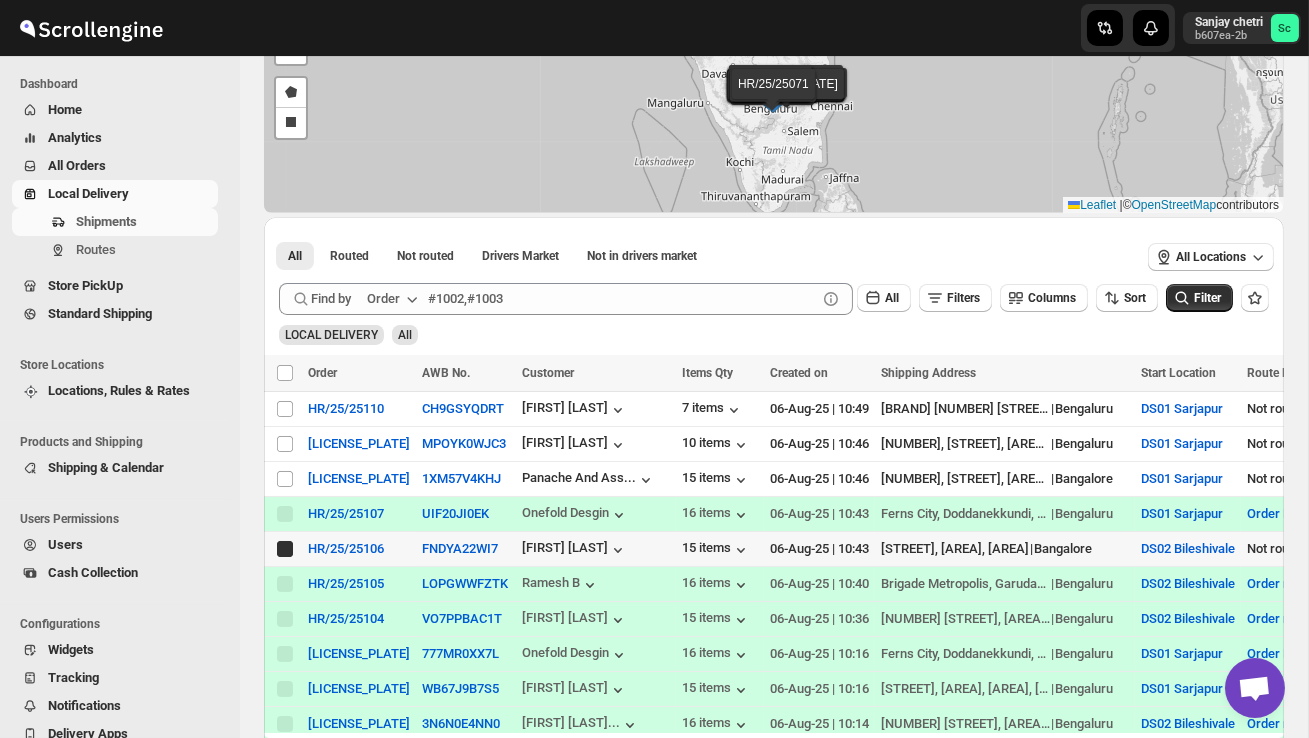 checkbox on "true" 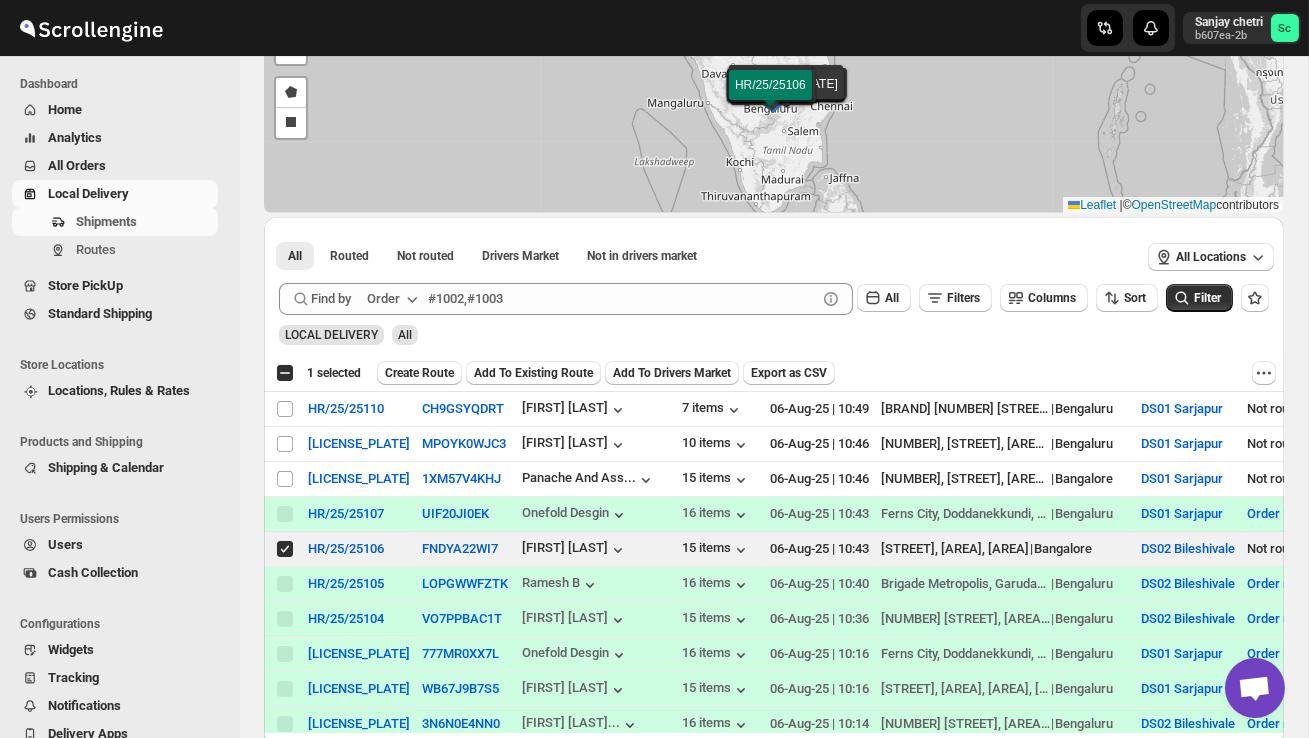 click on "Create Route" at bounding box center (419, 373) 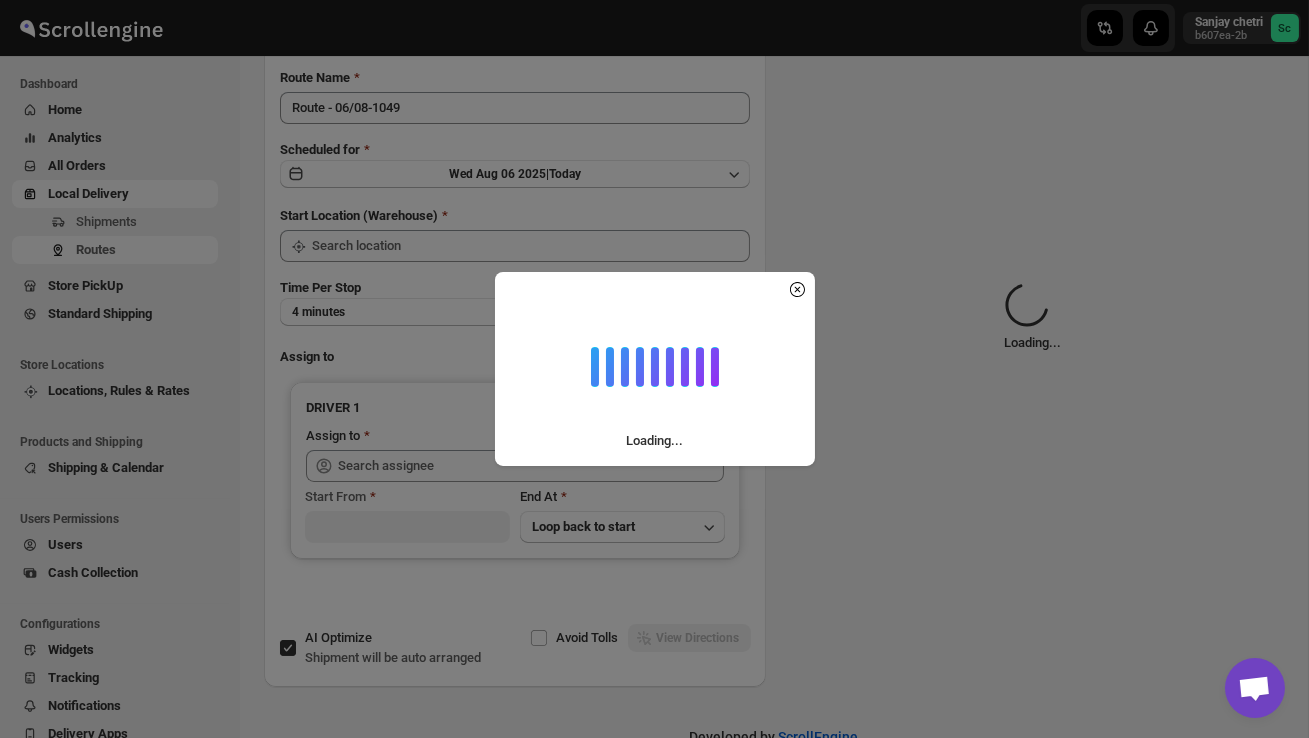 scroll, scrollTop: 0, scrollLeft: 0, axis: both 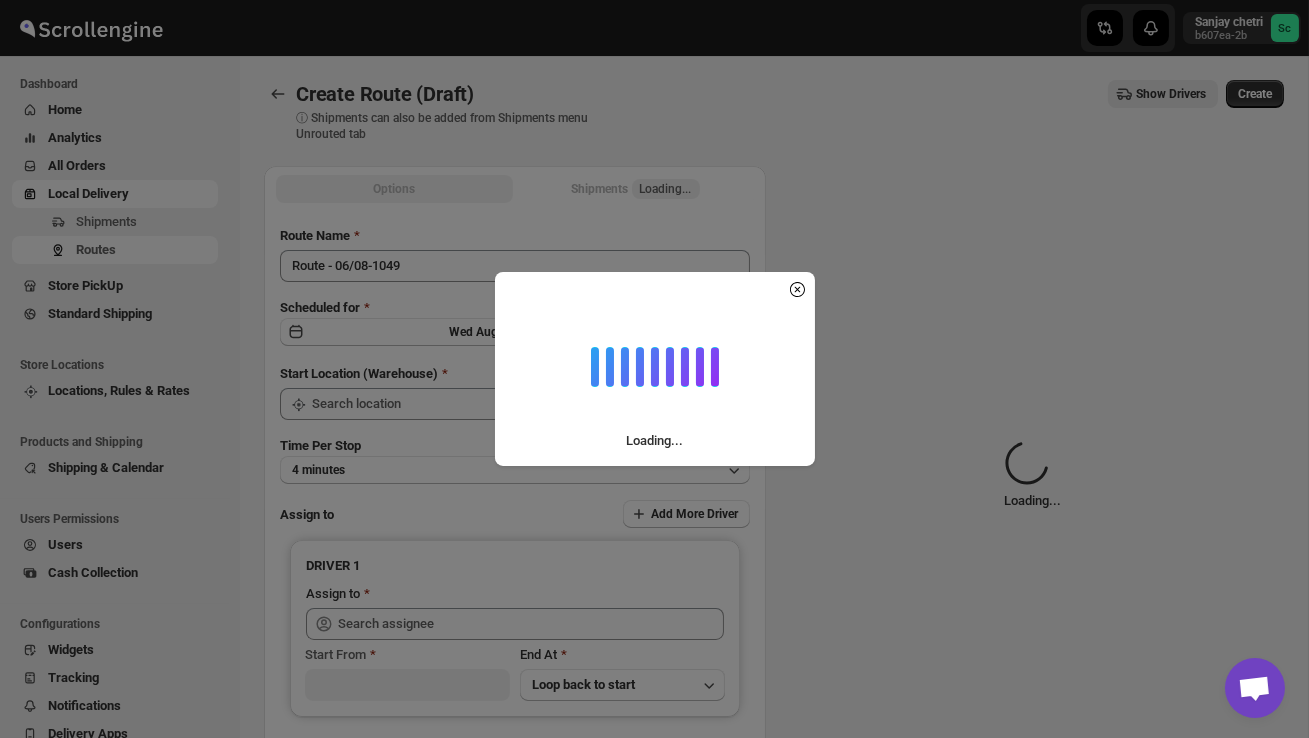 type on "DS02 Bileshivale" 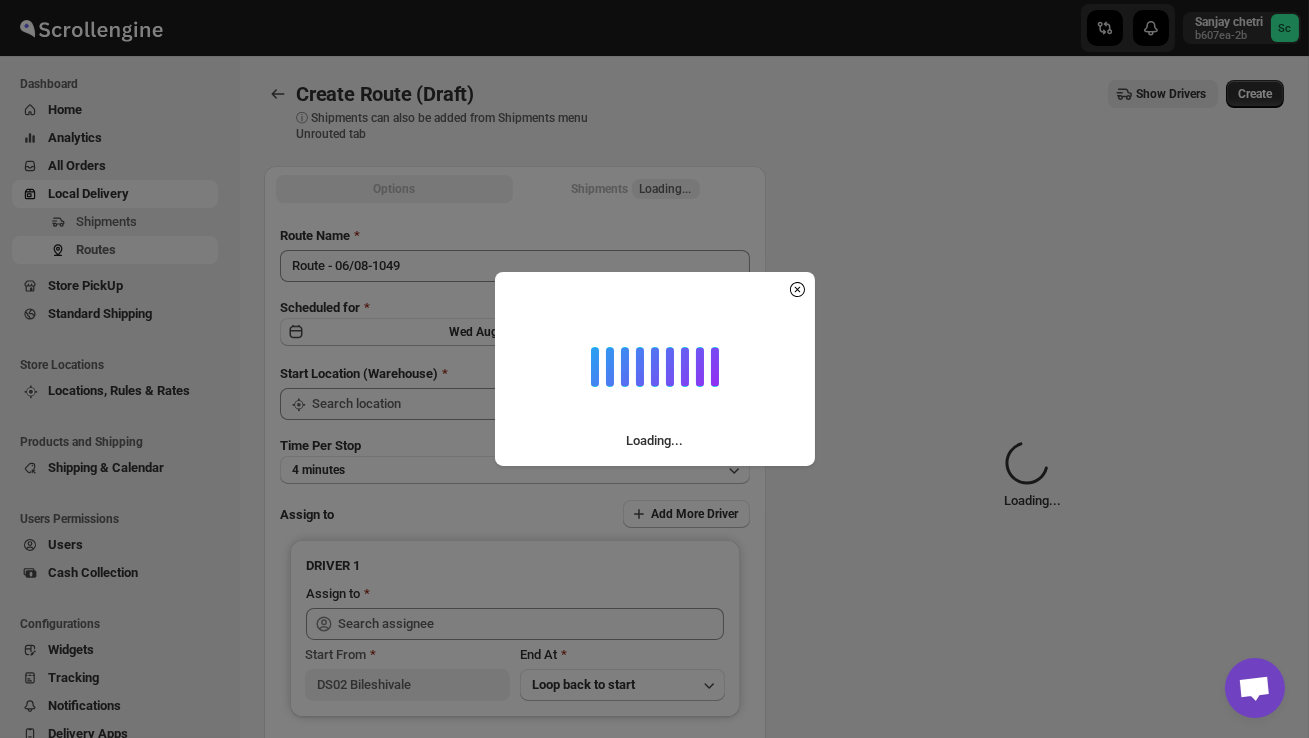 type on "DS02 Bileshivale" 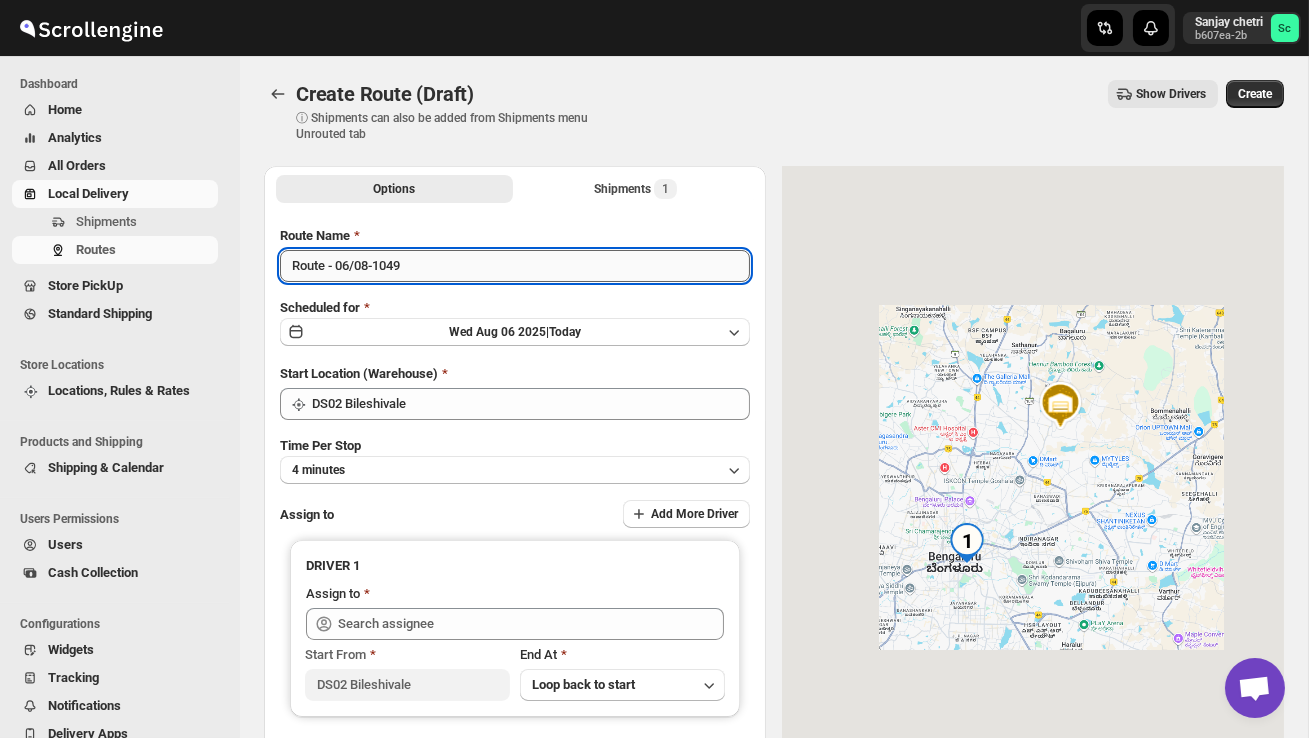 click on "Route - 06/08-1049" at bounding box center (515, 266) 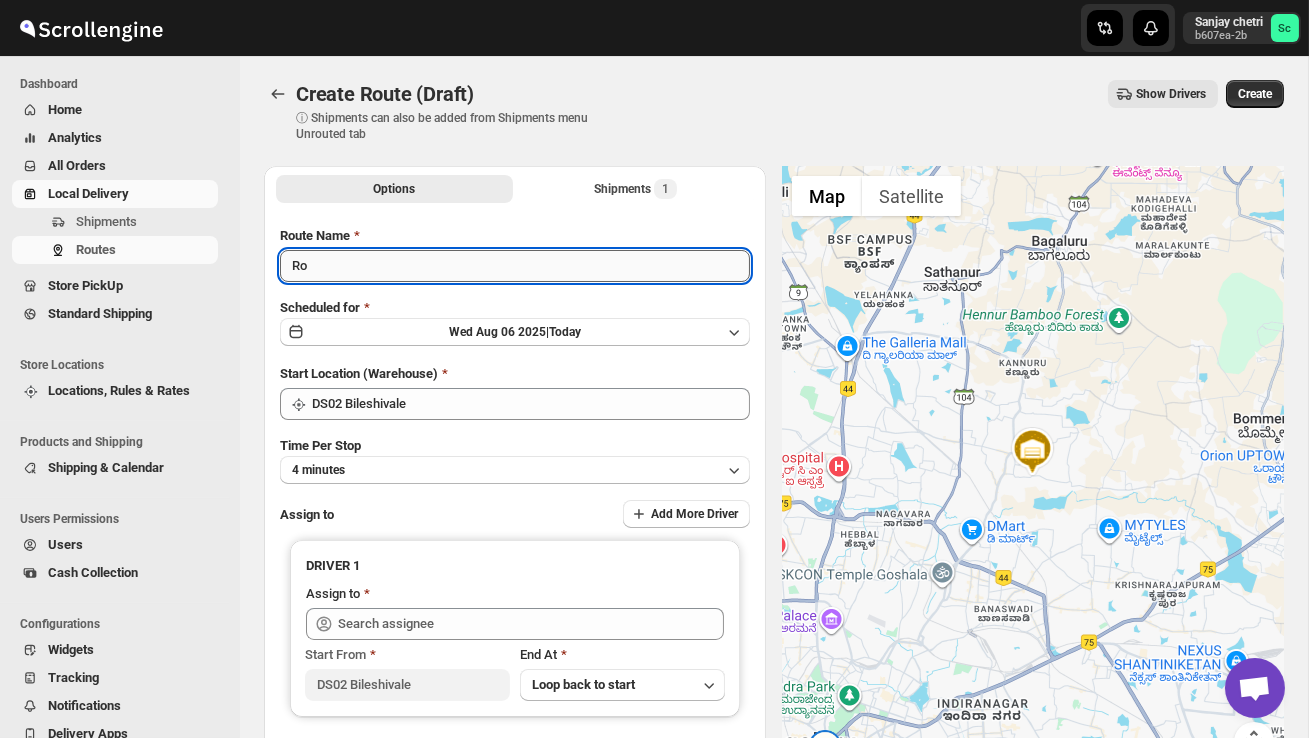 type on "R" 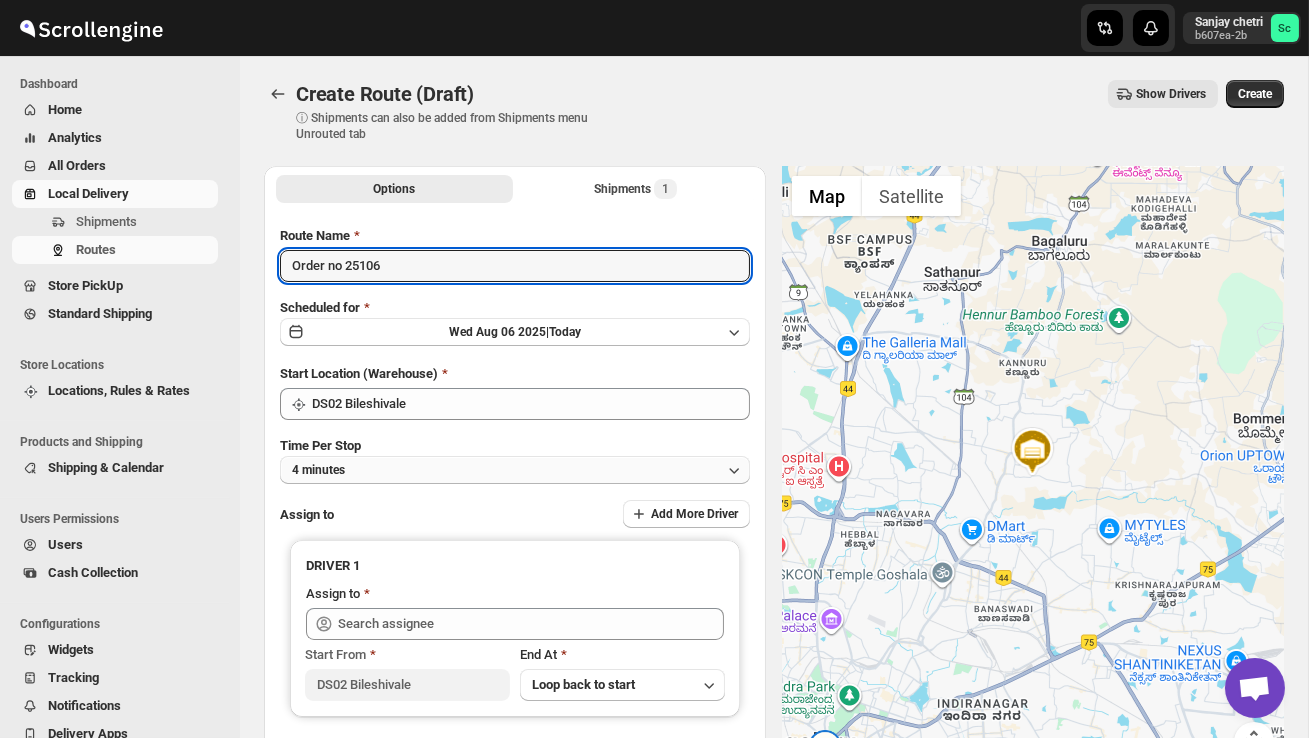 type on "Order no 25106" 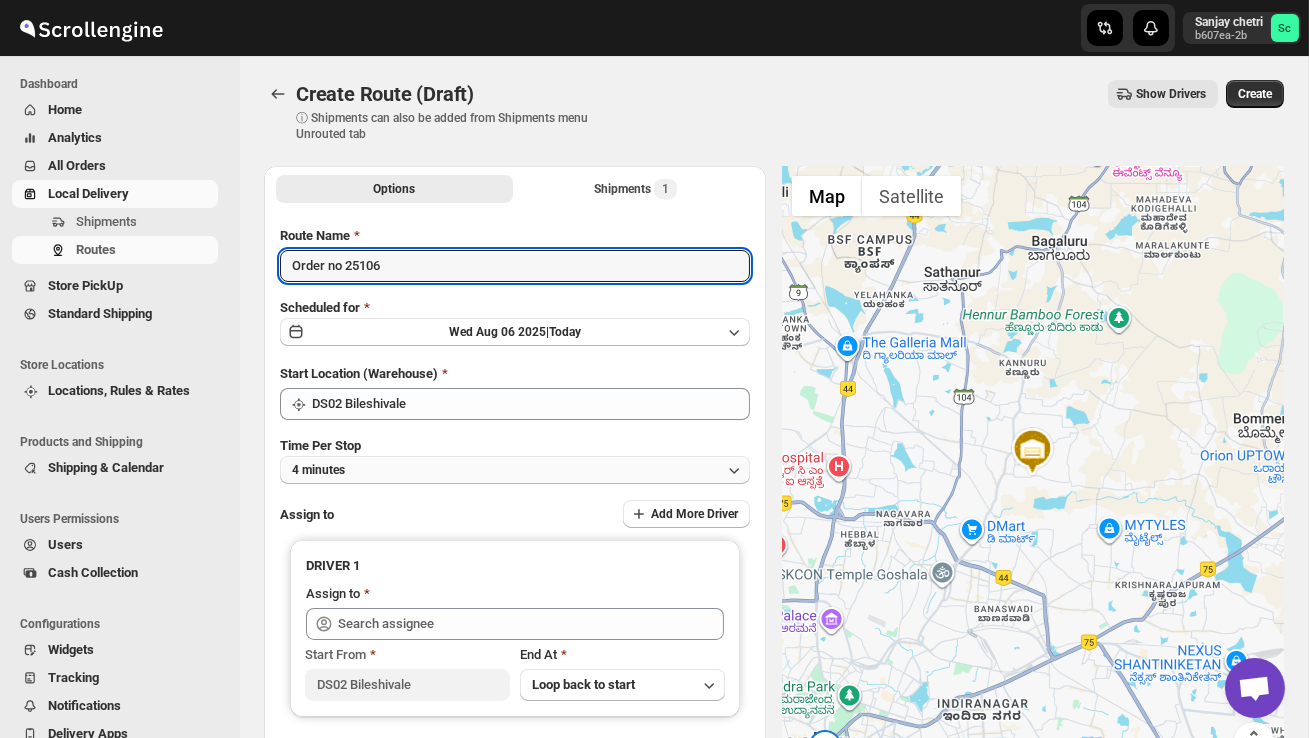 click on "4 minutes" at bounding box center [515, 470] 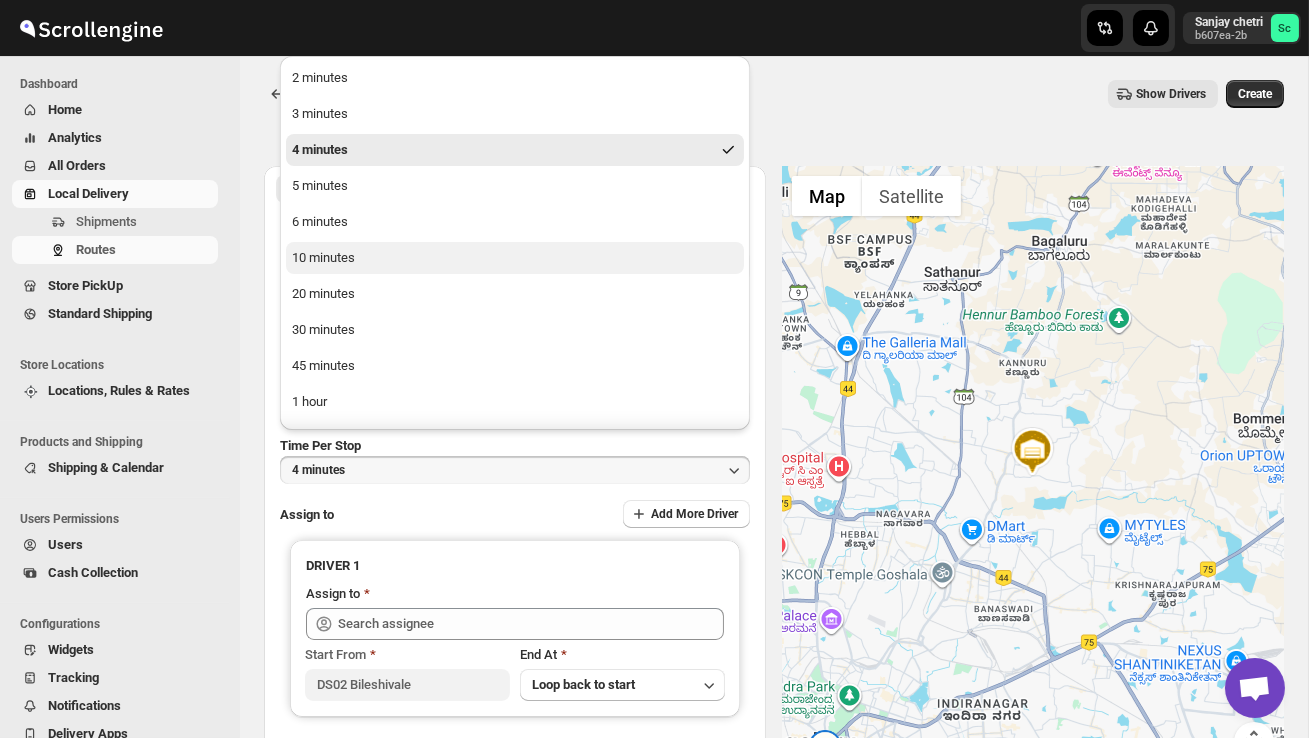 click on "10 minutes" at bounding box center (515, 258) 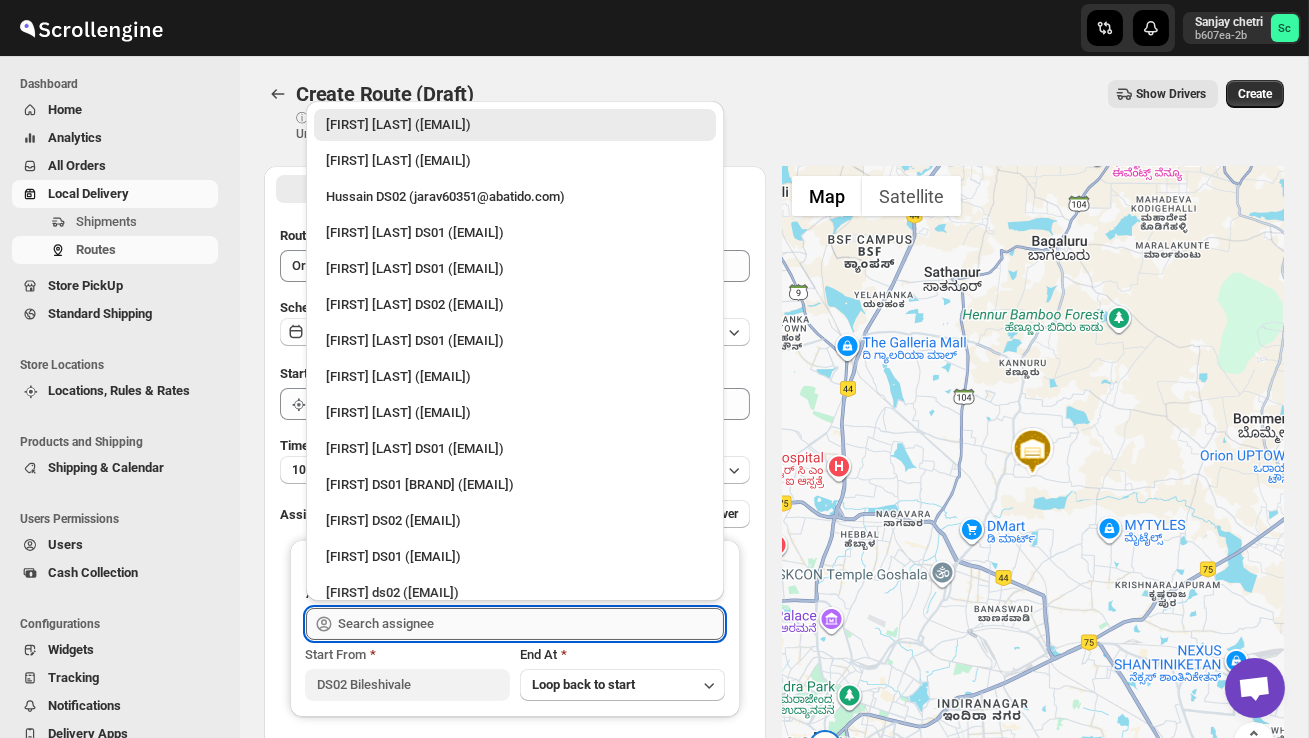 click at bounding box center [531, 624] 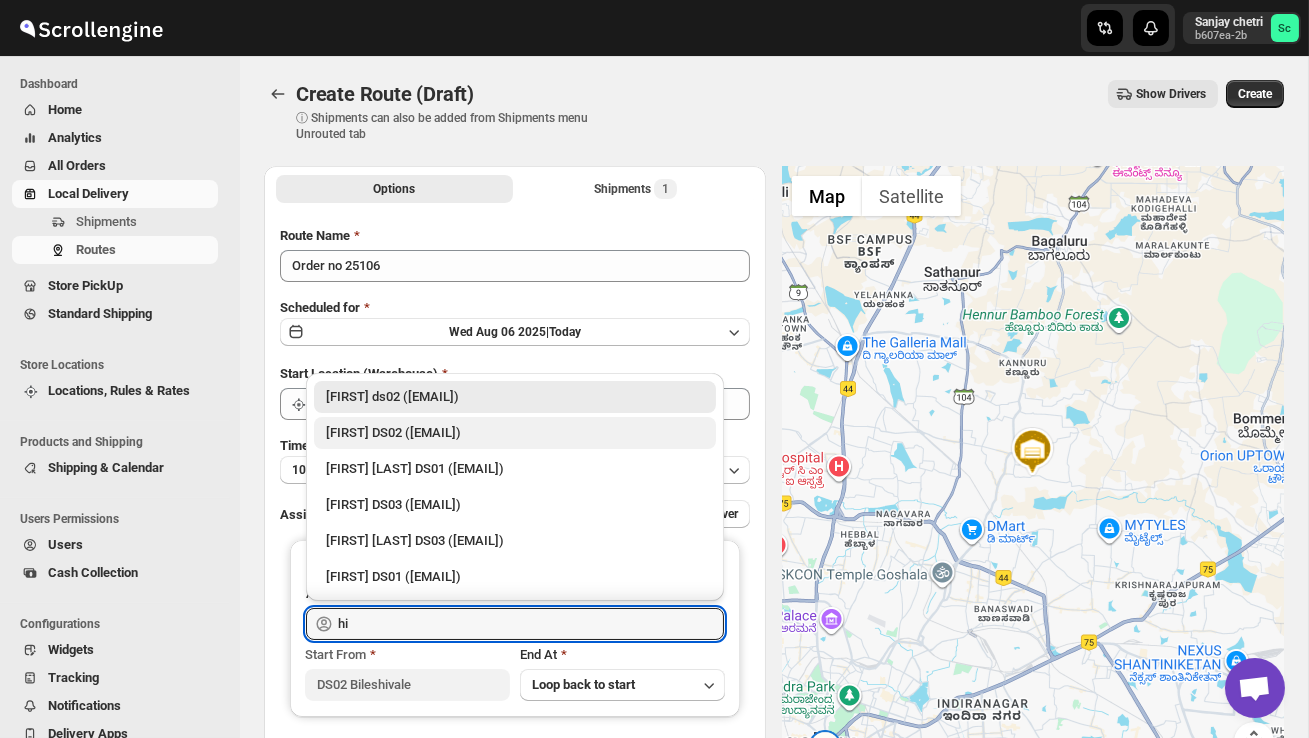 click on "[NAME] [NUMBER] ([EMAIL])" at bounding box center (515, 433) 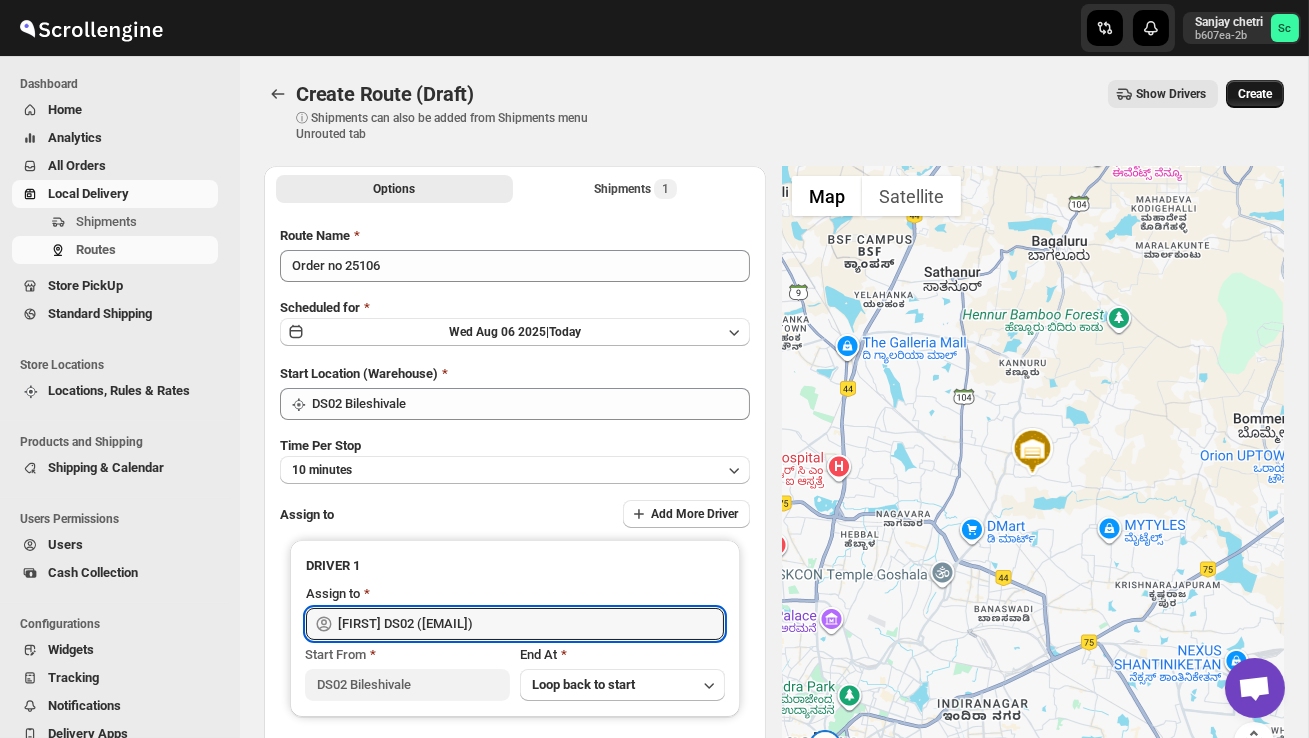 type on "[NAME] [NUMBER] ([EMAIL])" 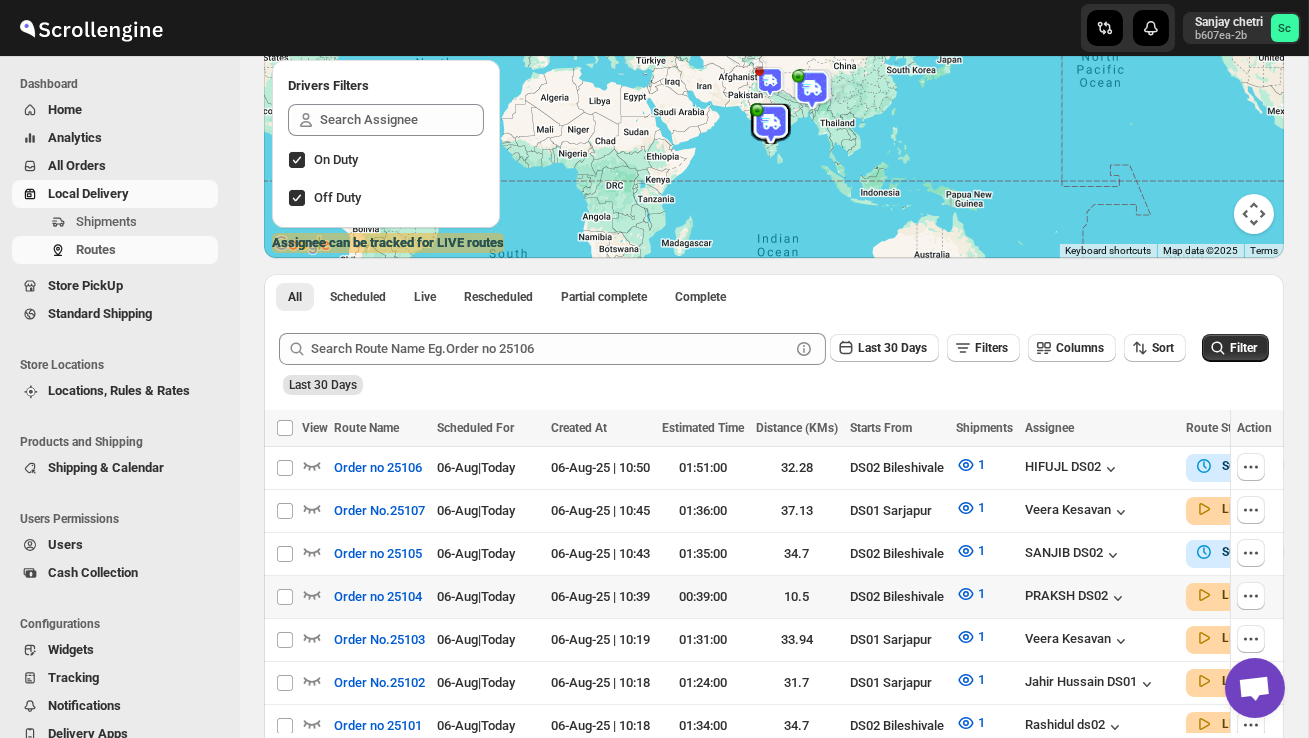 scroll, scrollTop: 230, scrollLeft: 0, axis: vertical 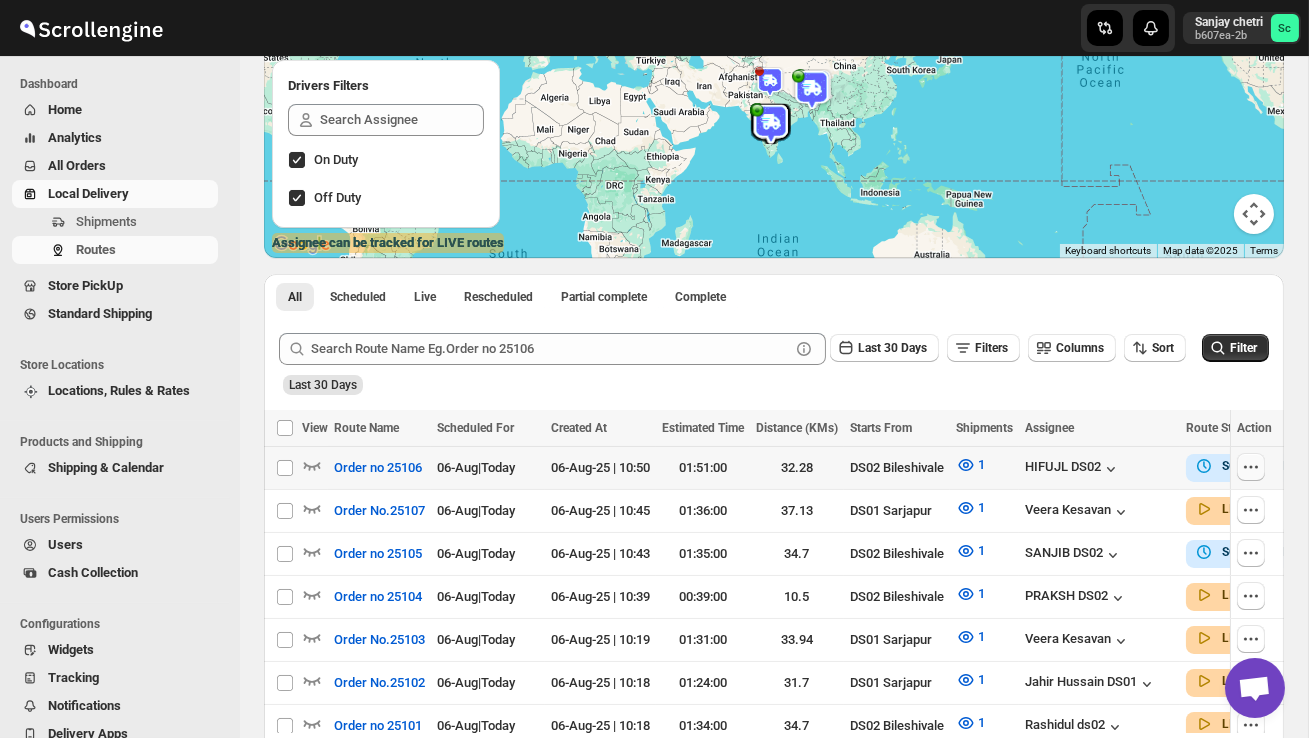 click 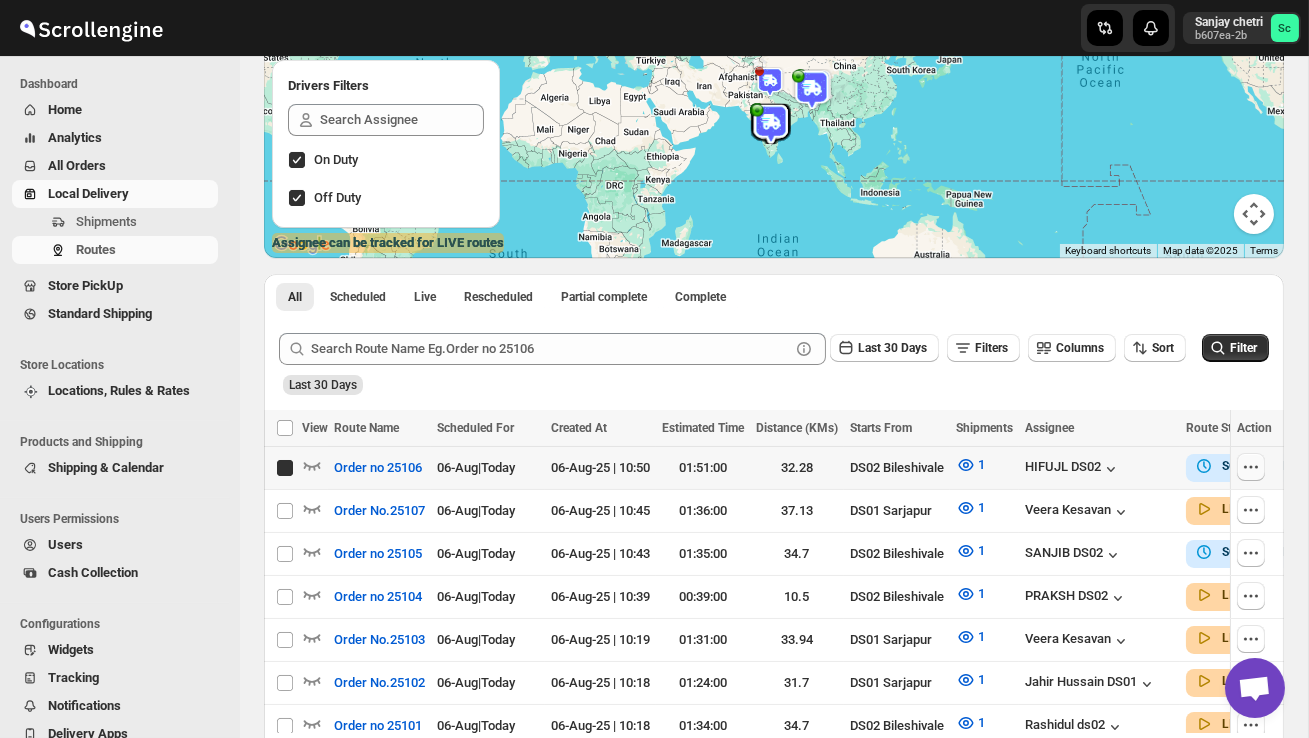 checkbox on "true" 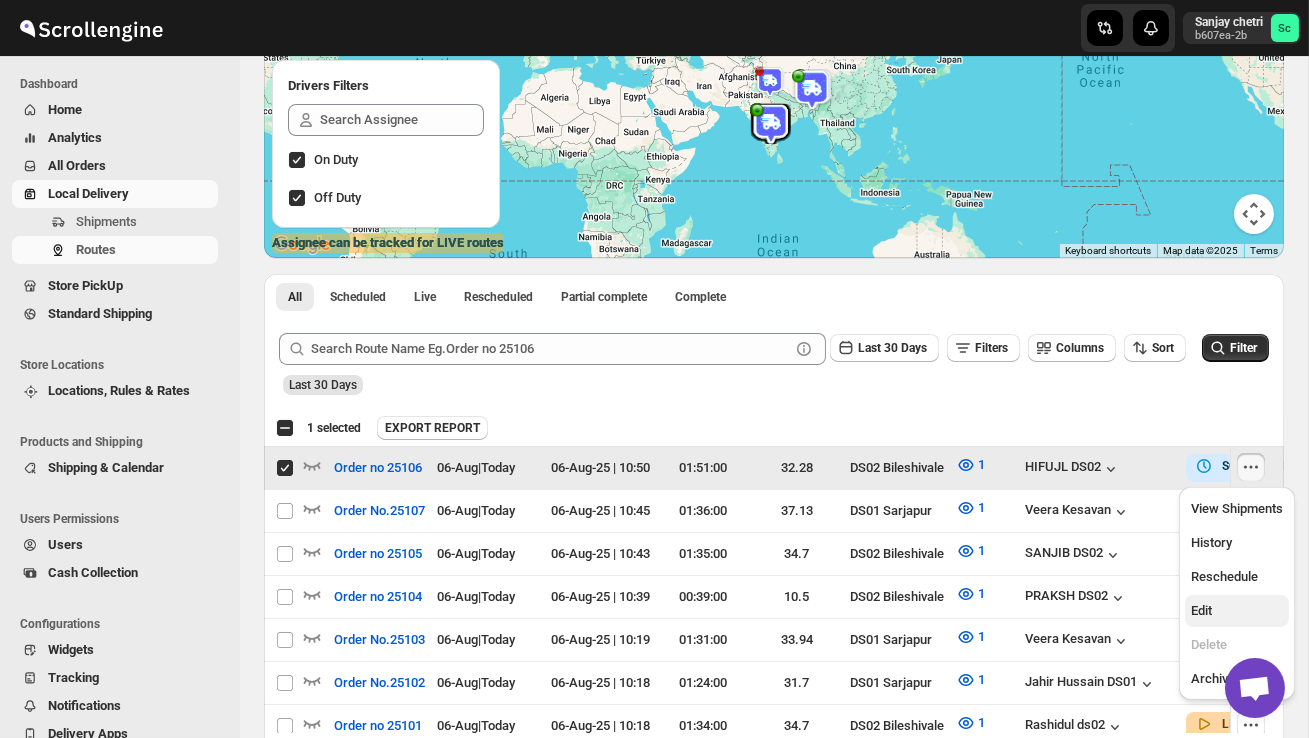 click on "Edit" at bounding box center [1237, 611] 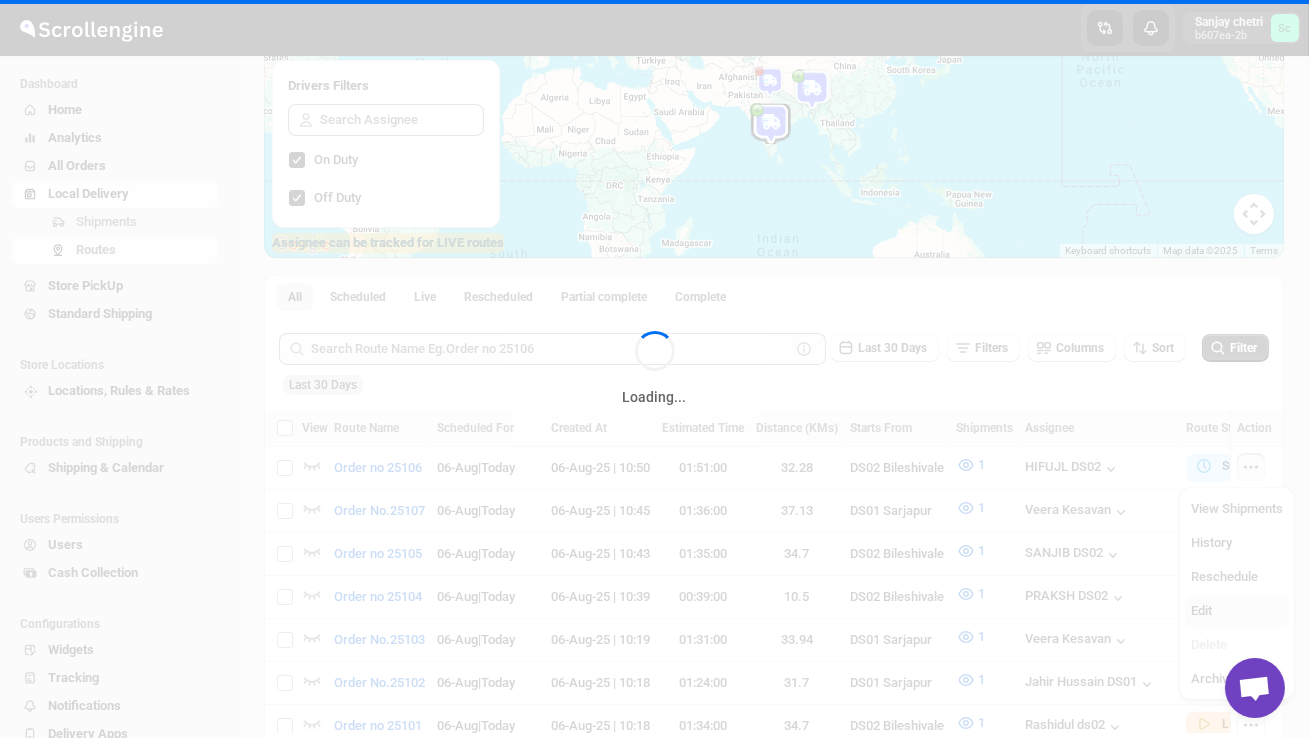 scroll, scrollTop: 0, scrollLeft: 0, axis: both 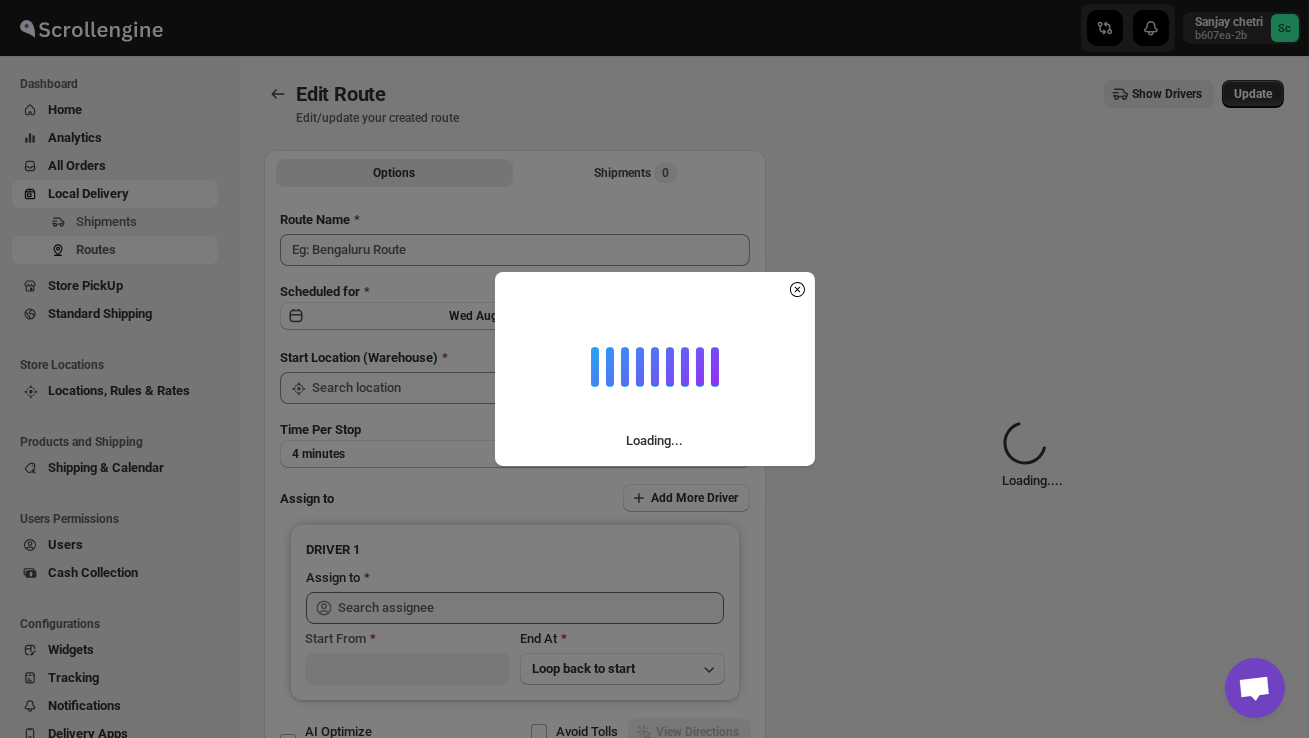 type on "Order no 25106" 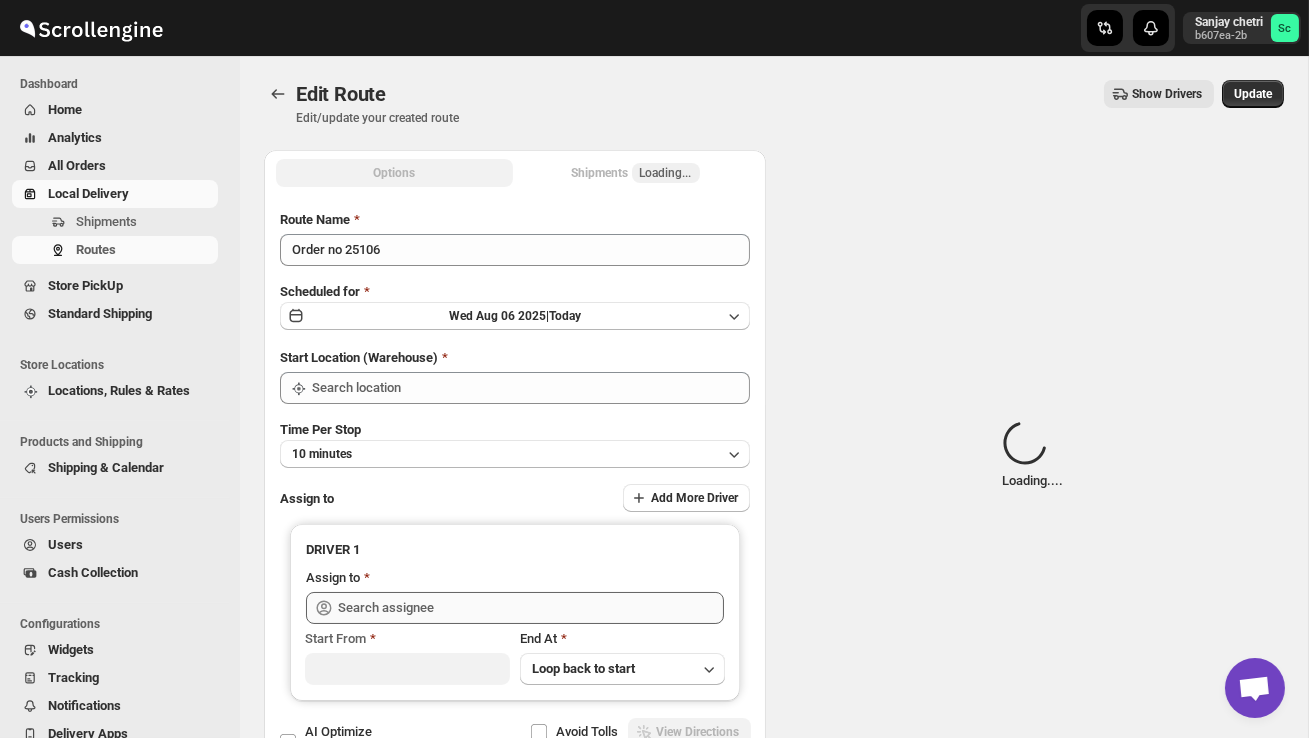 type on "DS02 Bileshivale" 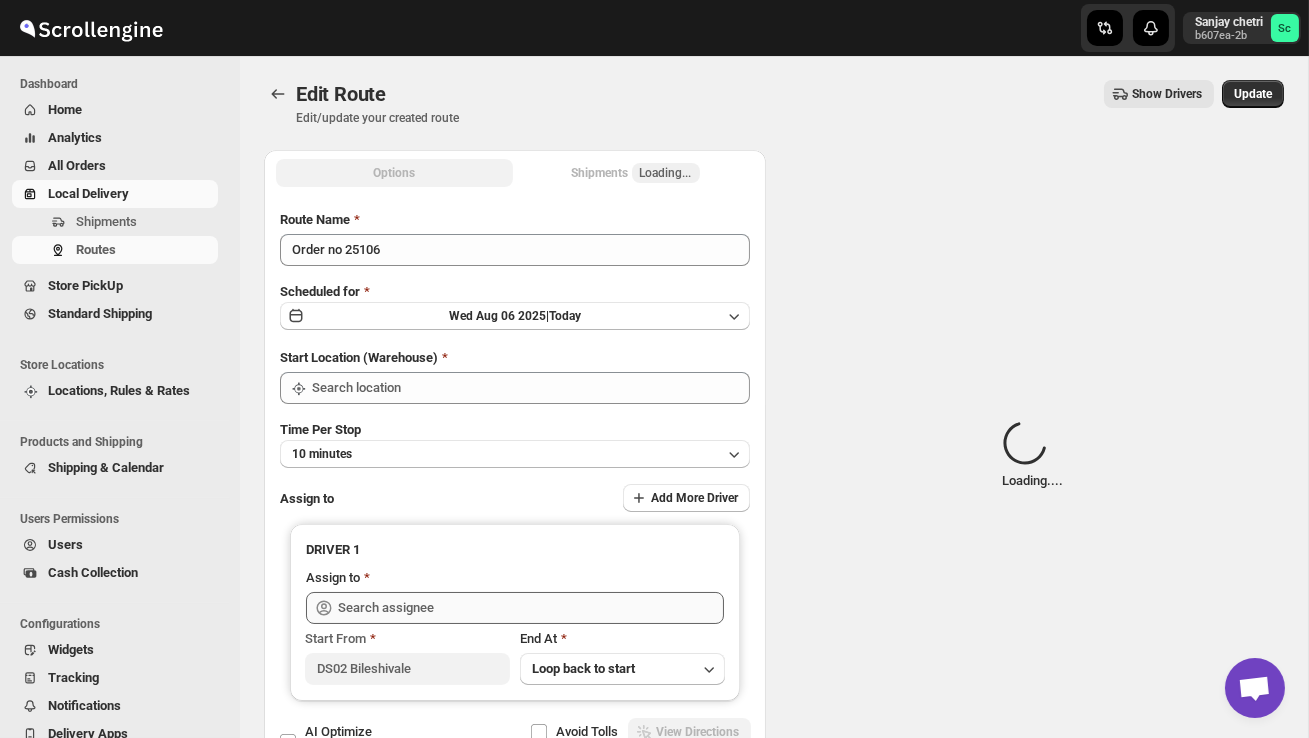type on "DS02 Bileshivale" 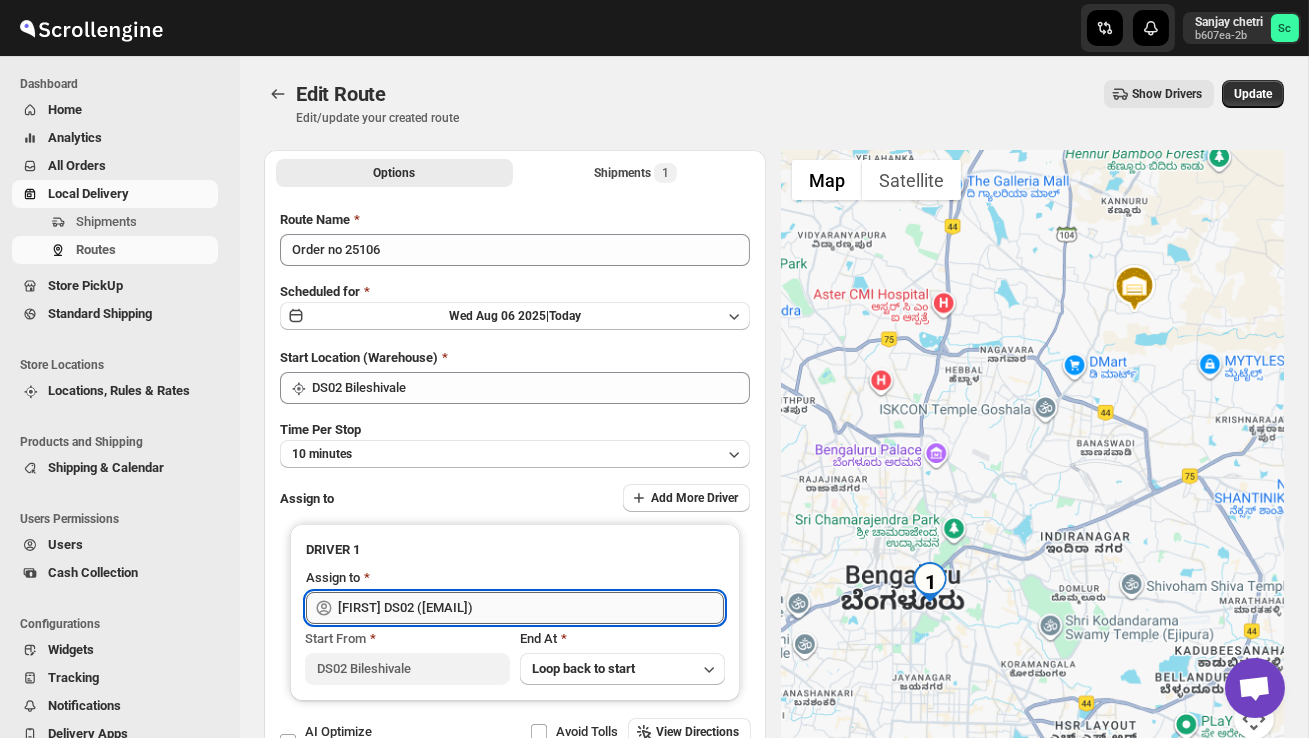 click on "[FIRST] [LAST] ([EMAIL])" at bounding box center (531, 608) 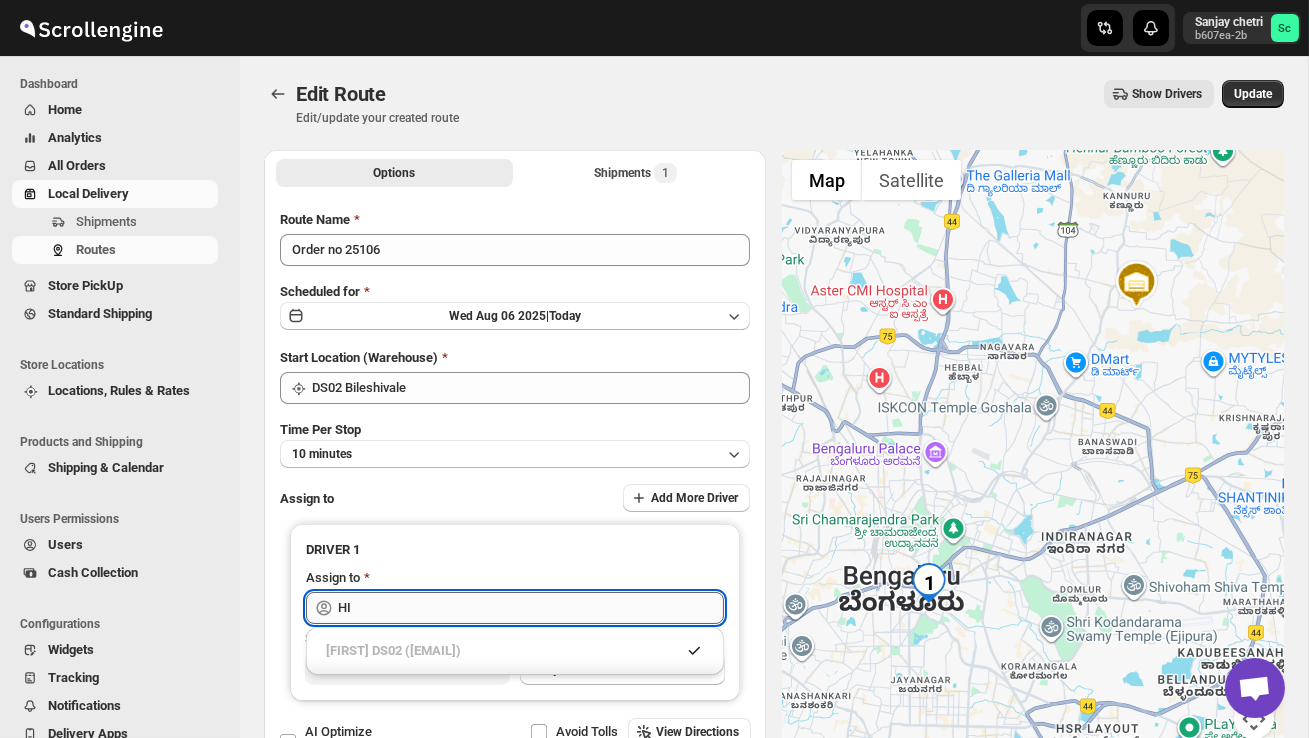 type on "H" 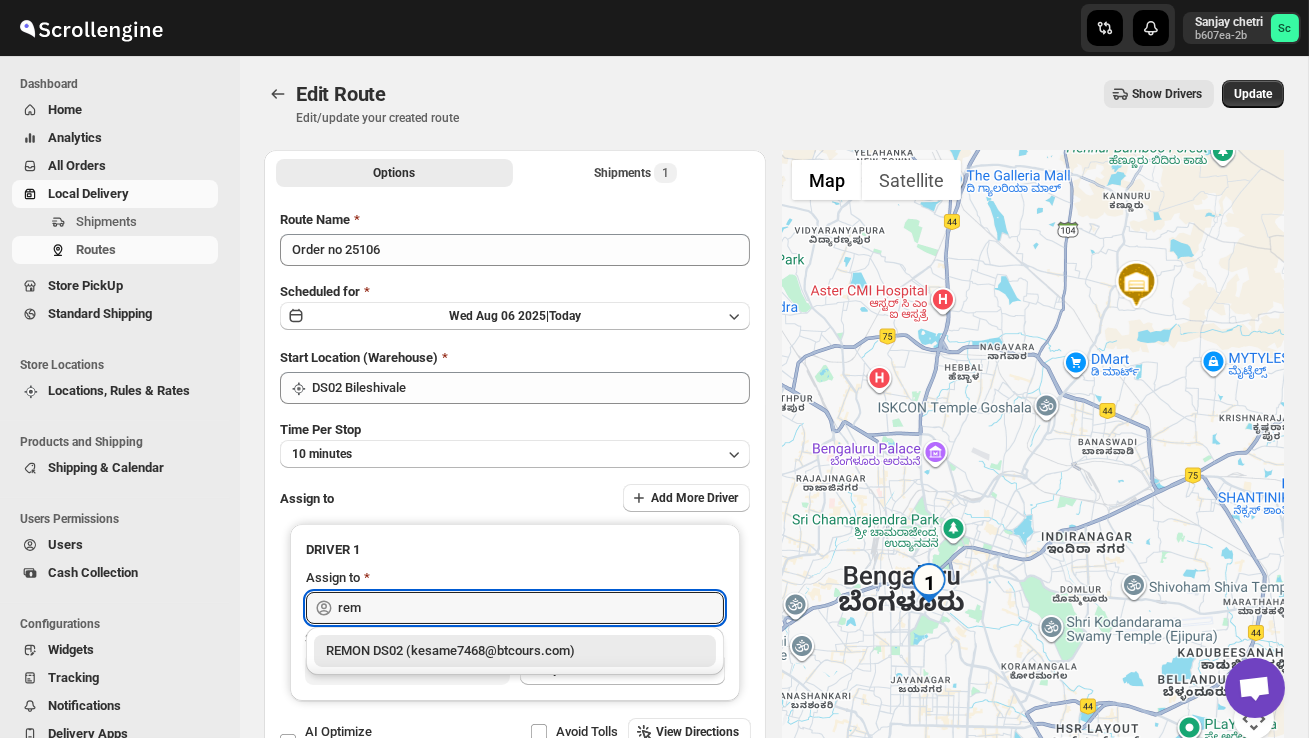 click on "REMON DS02 (kesame7468@btcours.com)" at bounding box center (515, 651) 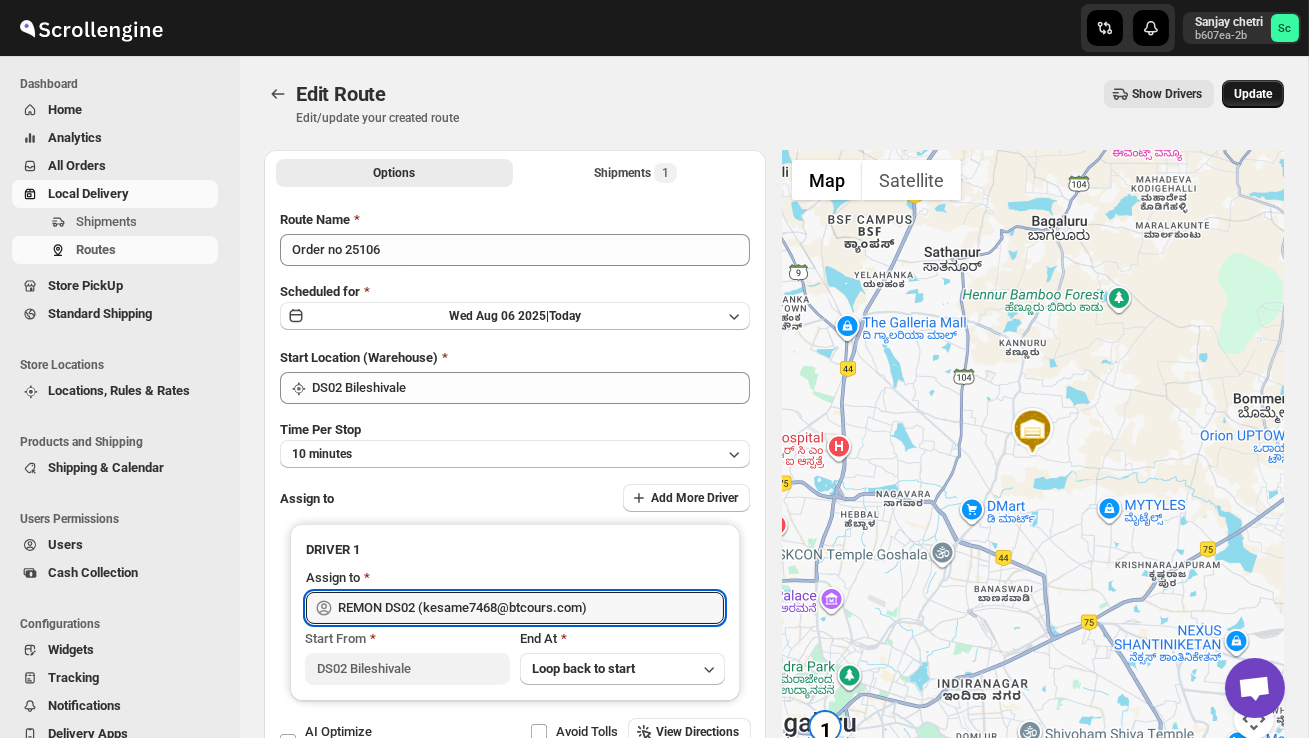 type on "REMON DS02 (kesame7468@btcours.com)" 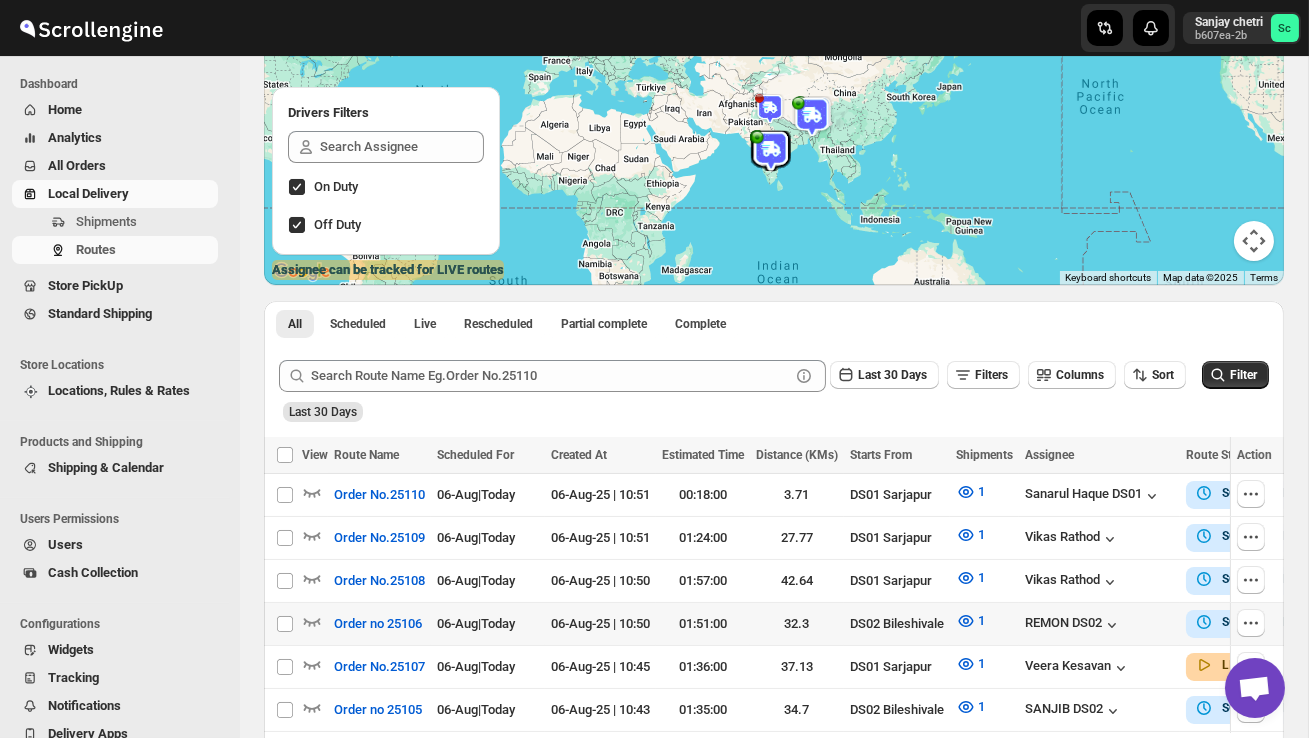 scroll, scrollTop: 205, scrollLeft: 0, axis: vertical 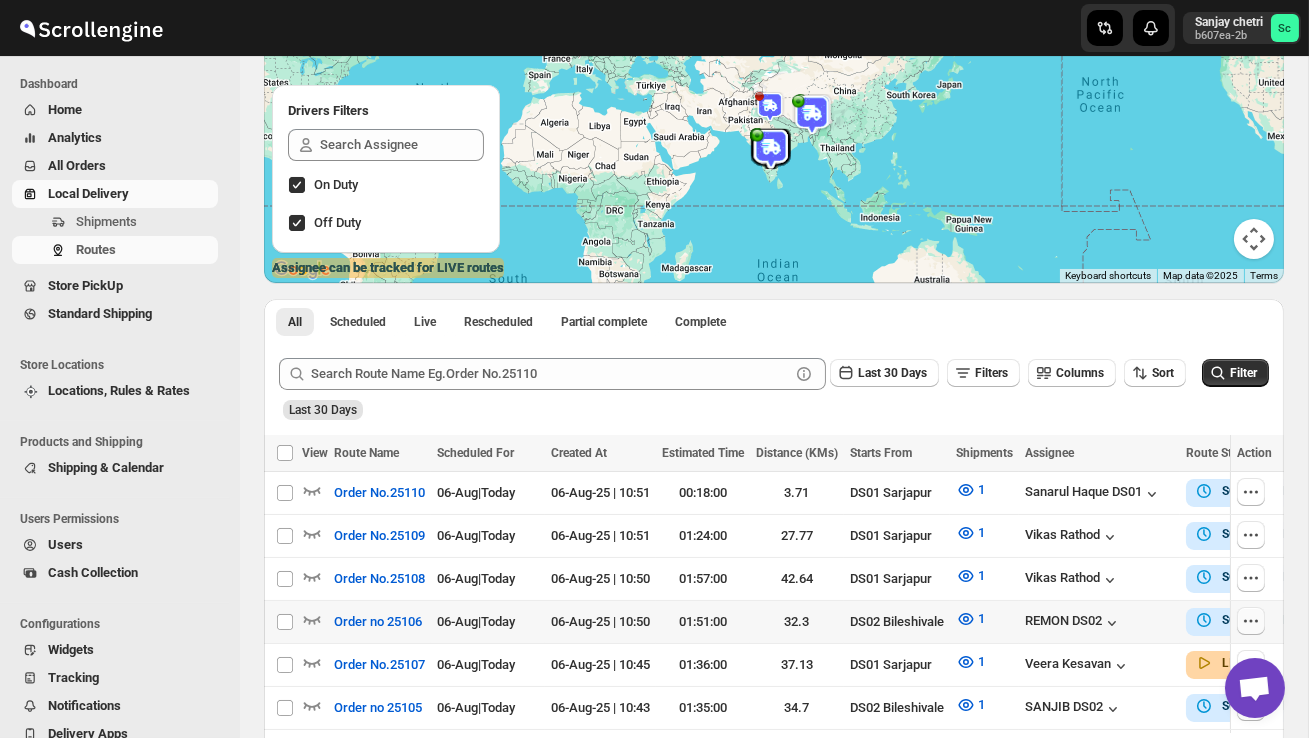 click 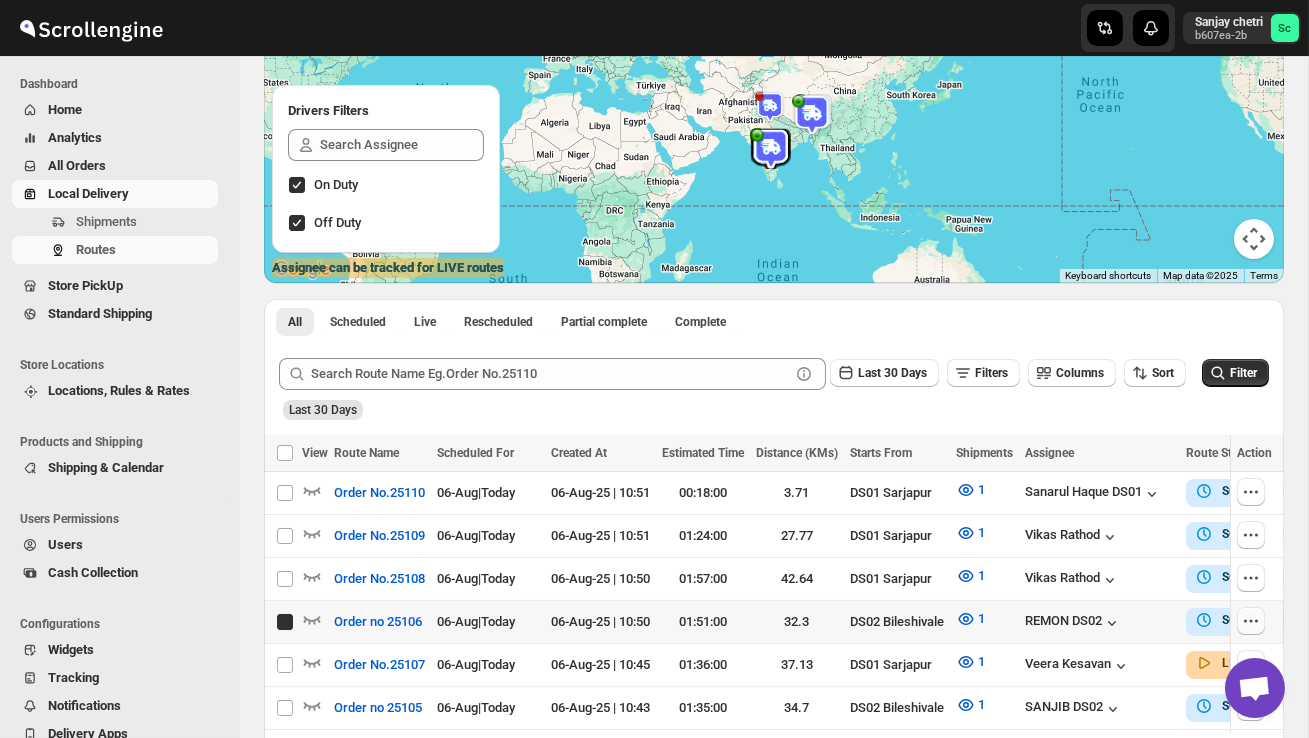 checkbox on "true" 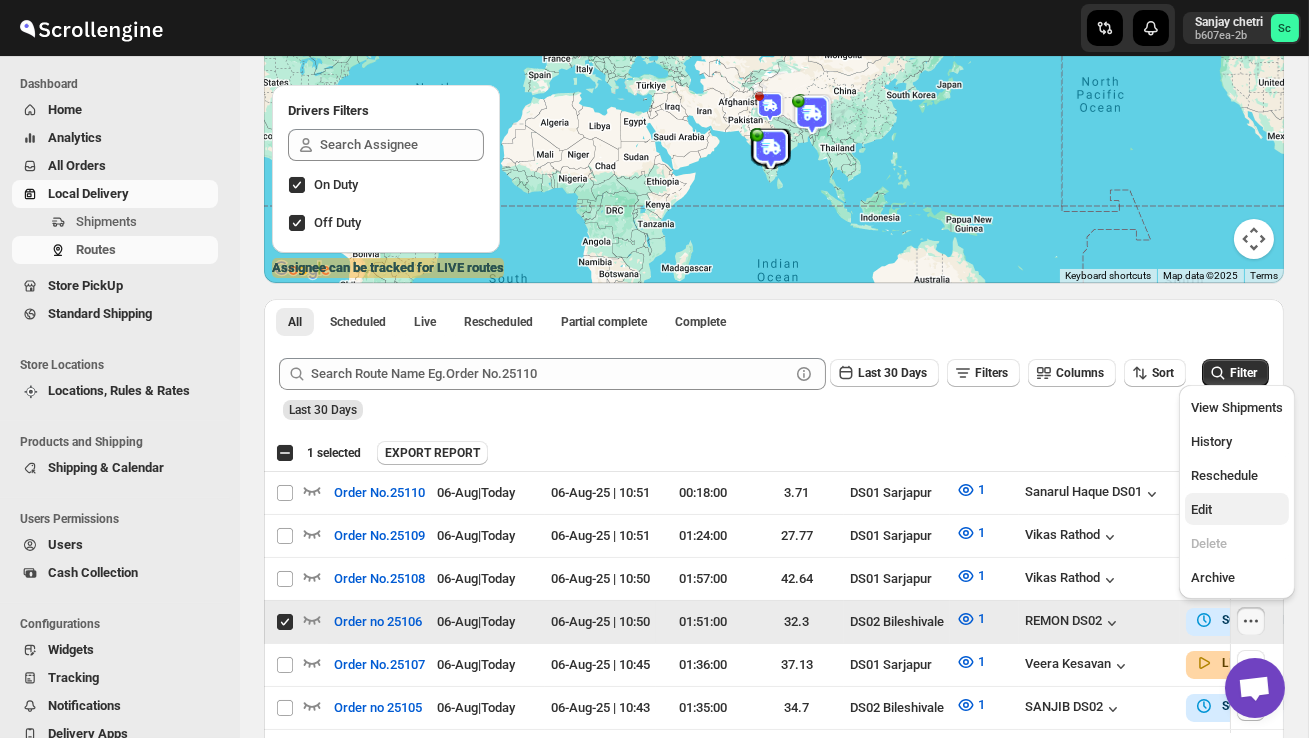 click on "Edit" at bounding box center (1237, 509) 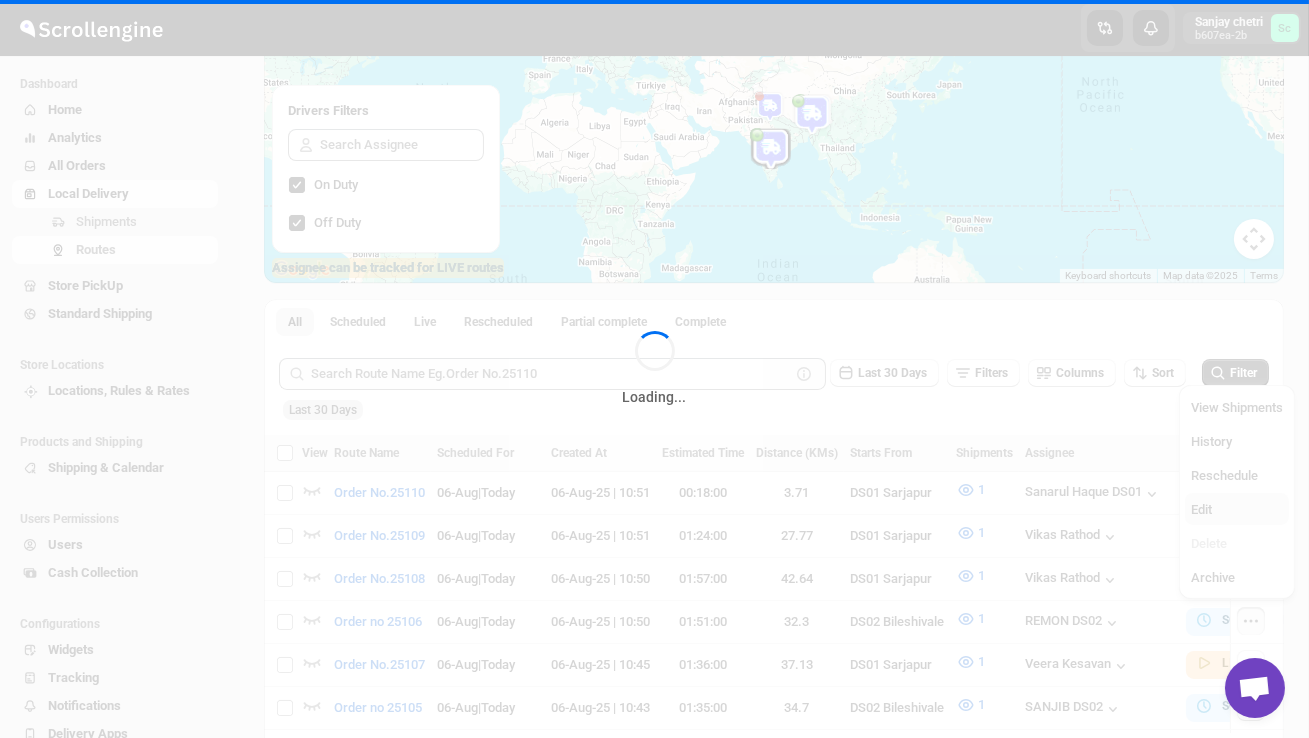 scroll, scrollTop: 0, scrollLeft: 0, axis: both 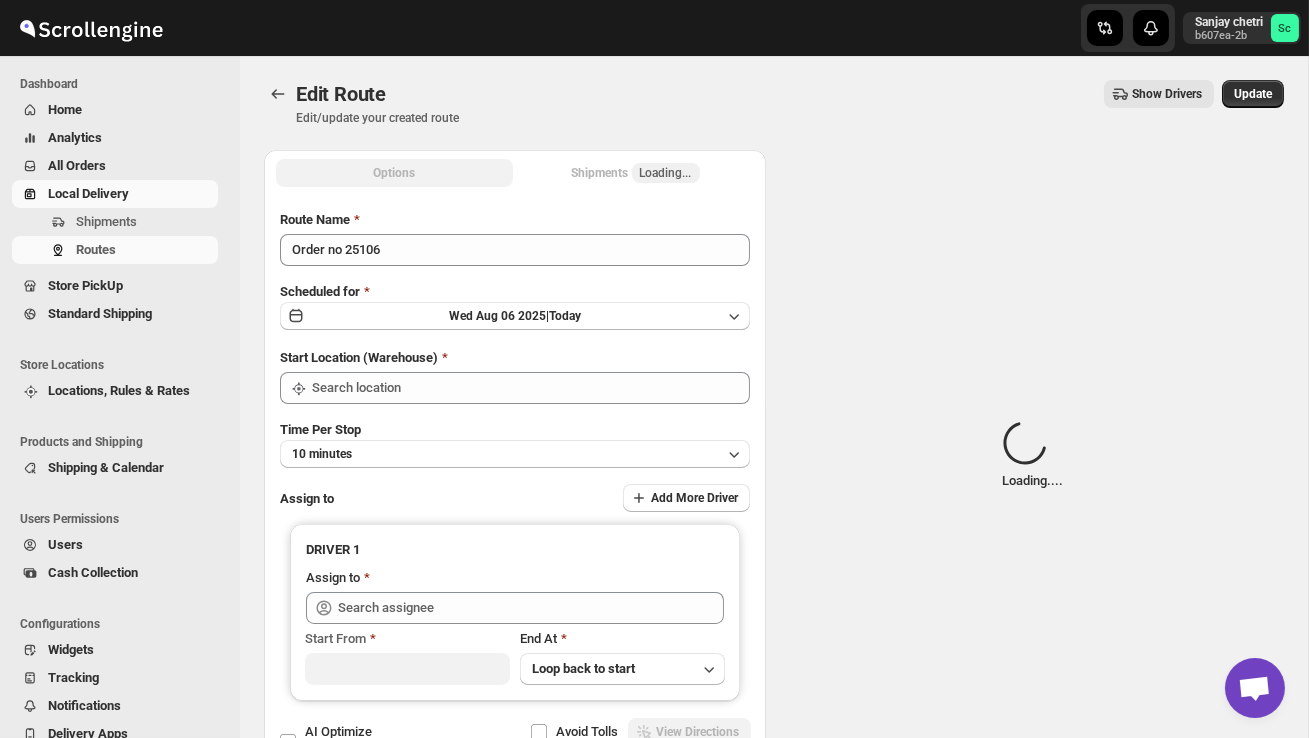 type on "Order no 25106" 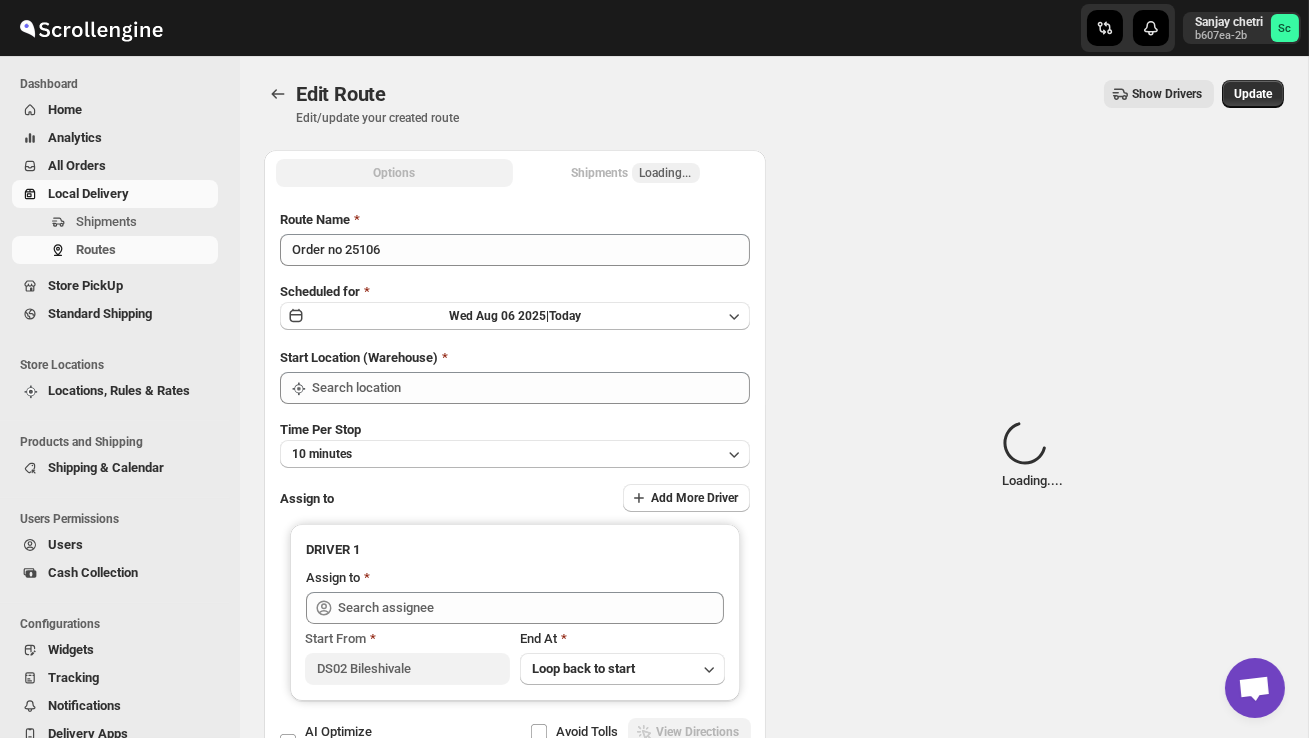 type on "DS02 Bileshivale" 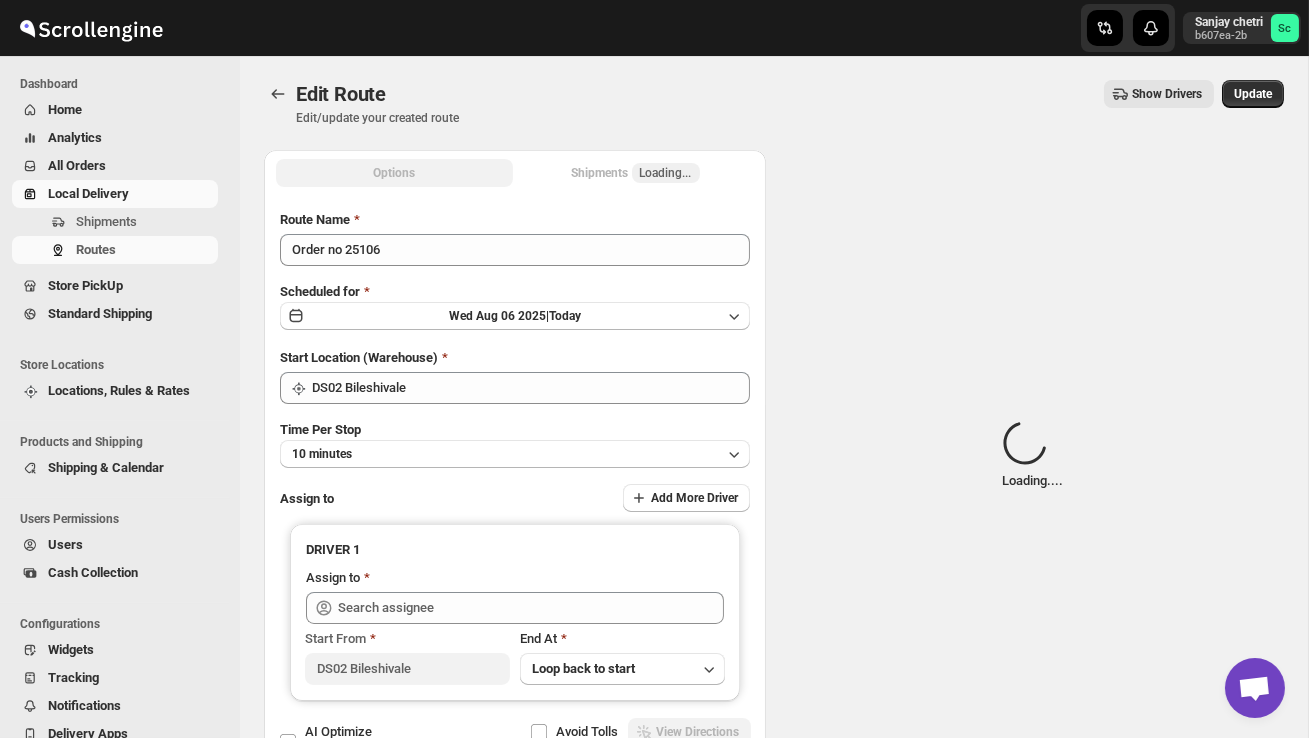 type on "REMON DS02 (kesame7468@btcours.com)" 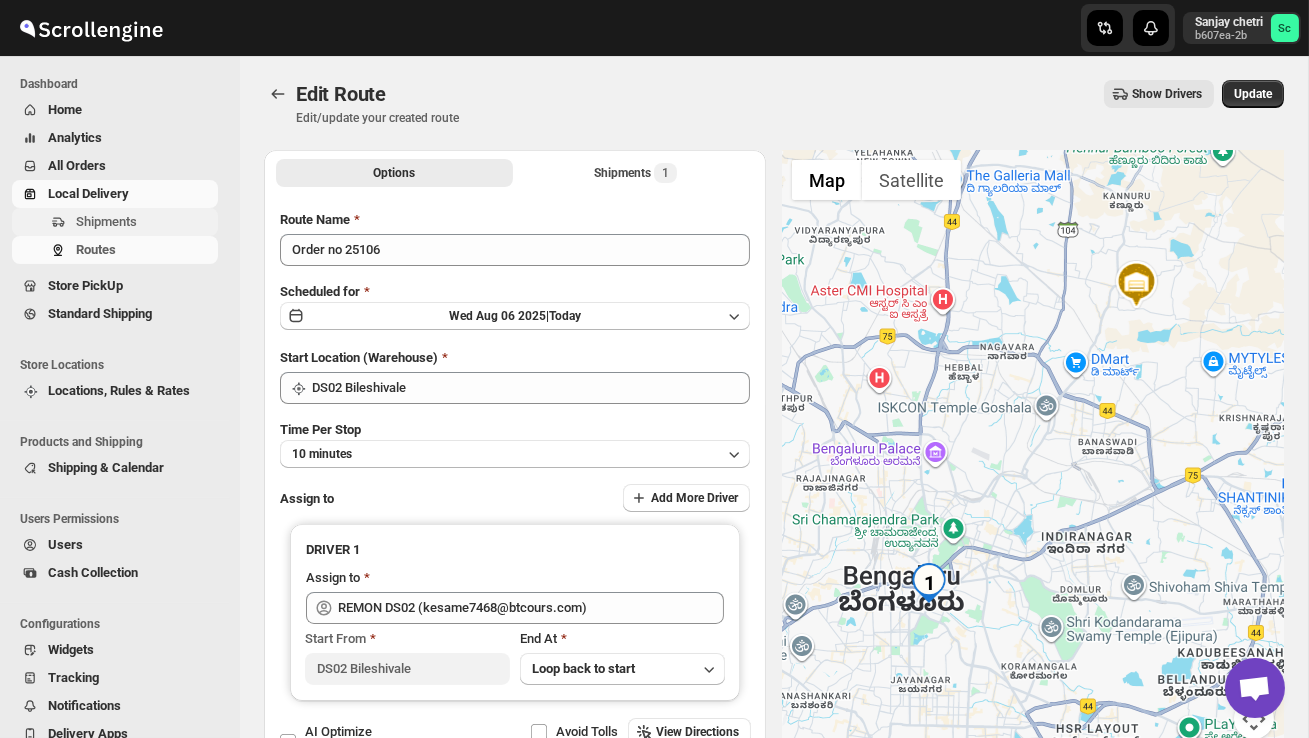 click on "Shipments" at bounding box center (106, 221) 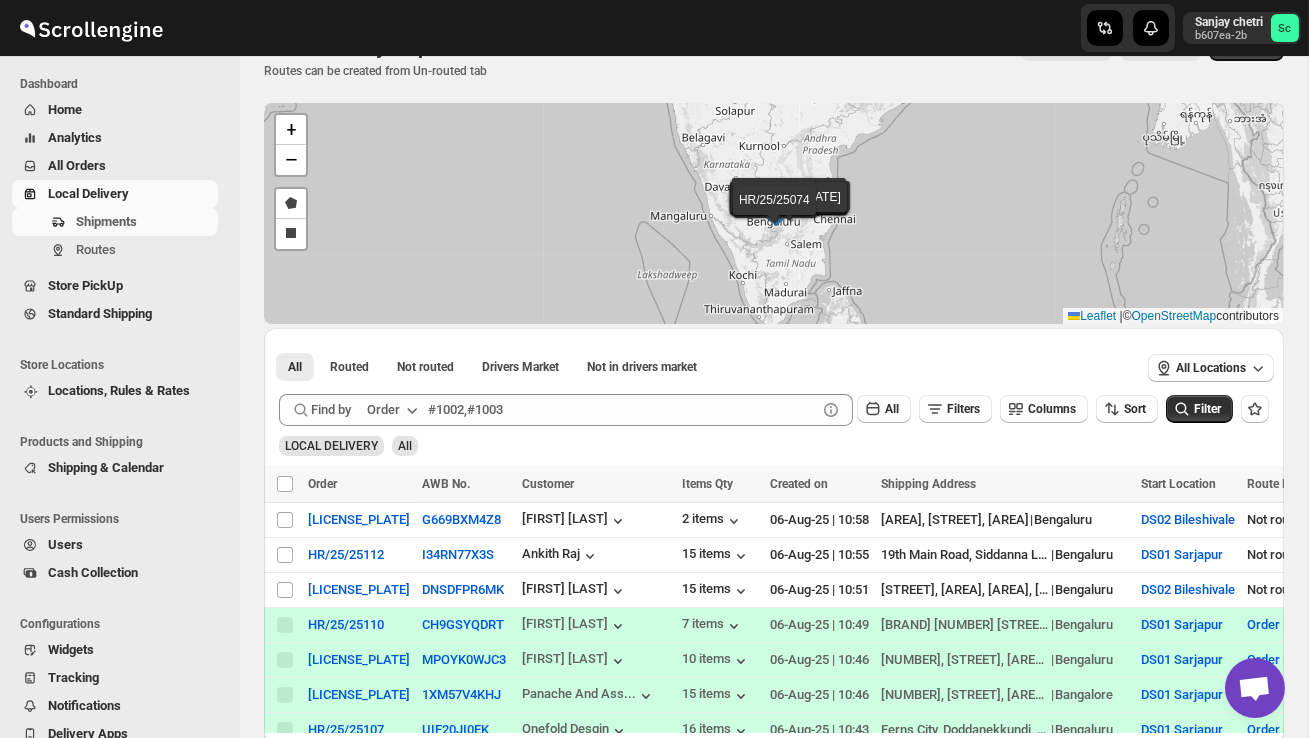 scroll, scrollTop: 49, scrollLeft: 0, axis: vertical 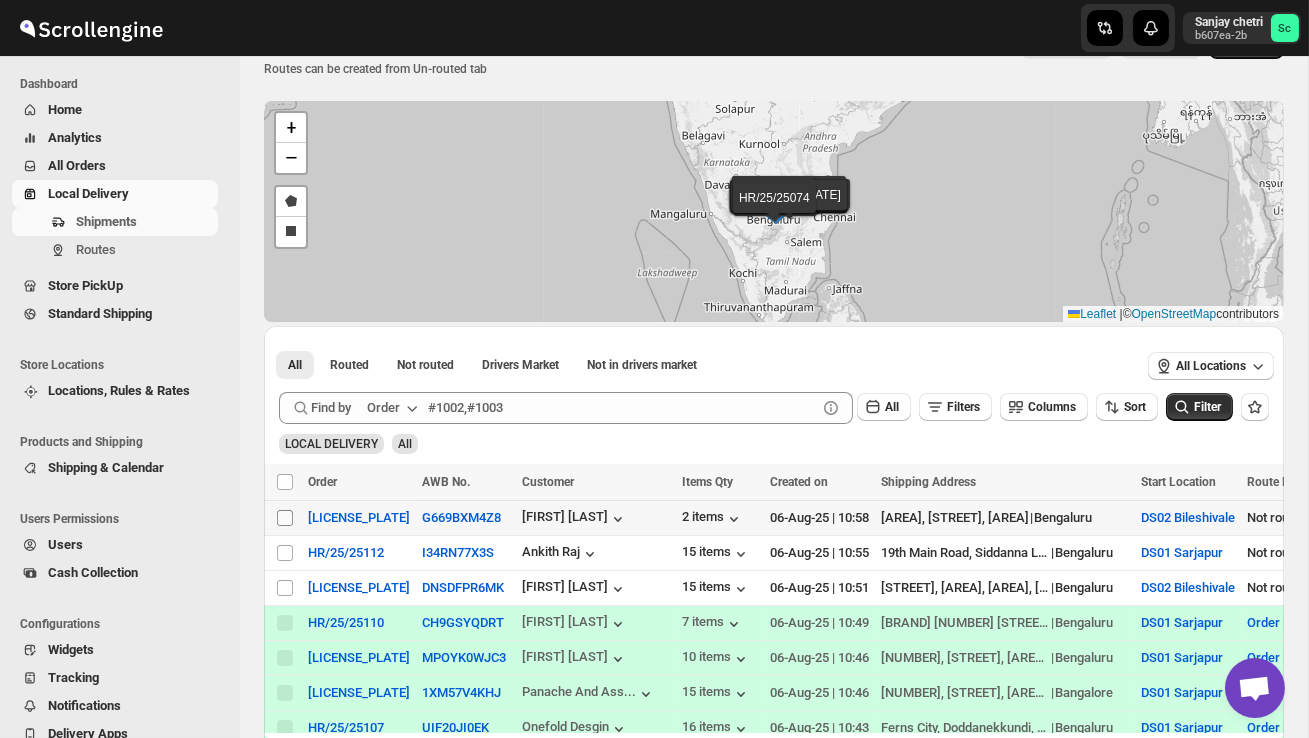 click on "Select shipment" at bounding box center (285, 518) 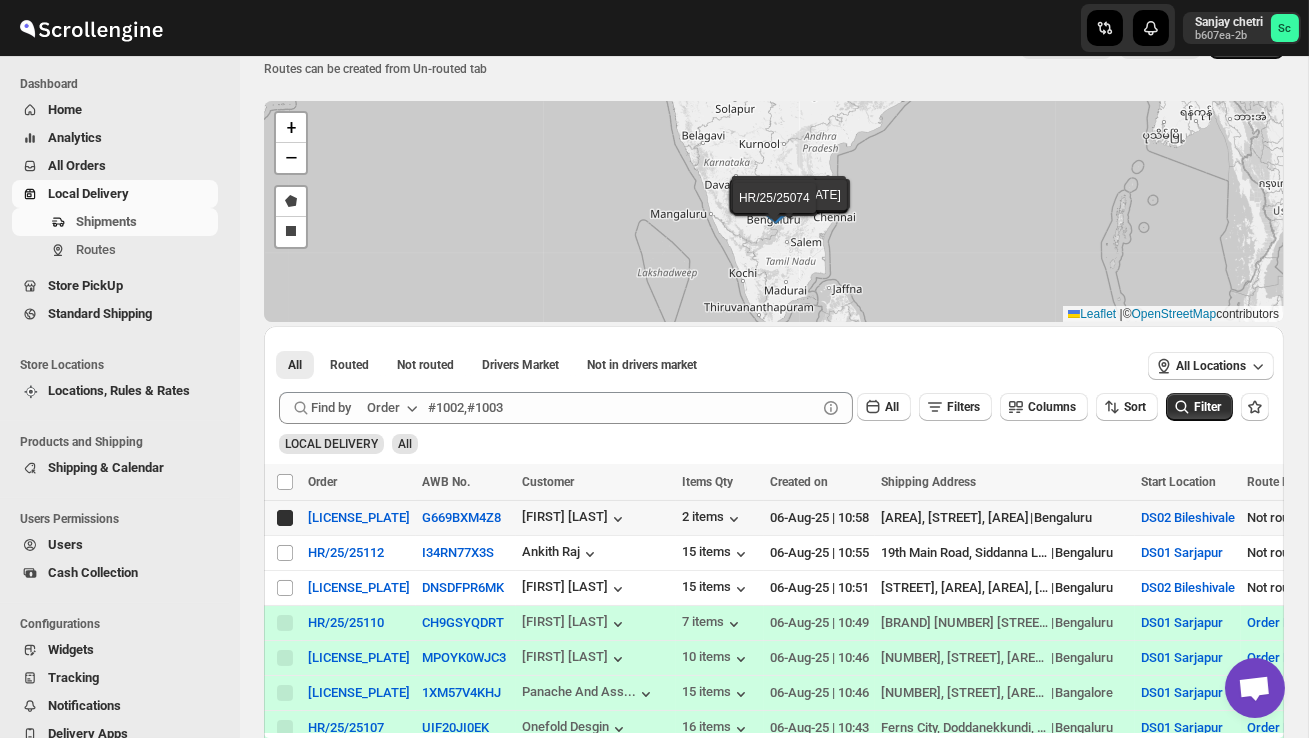 checkbox on "true" 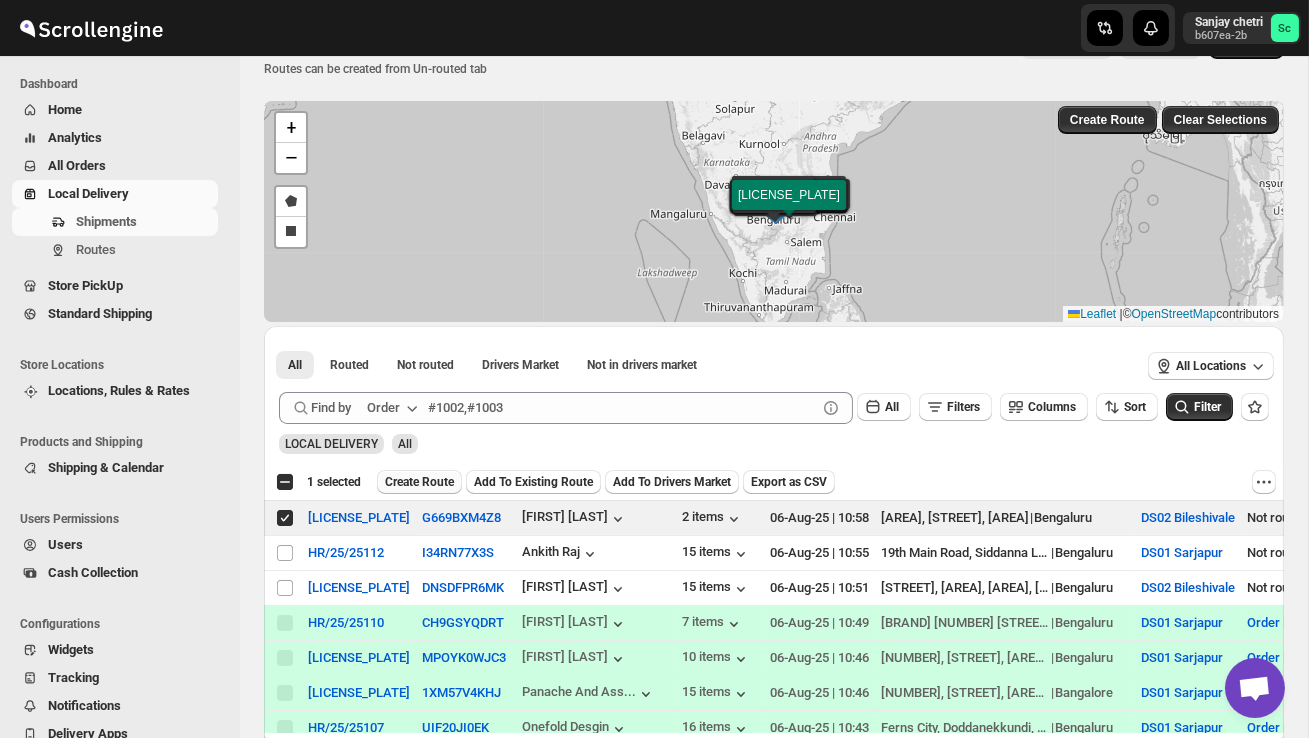 click on "Create Route" at bounding box center (419, 482) 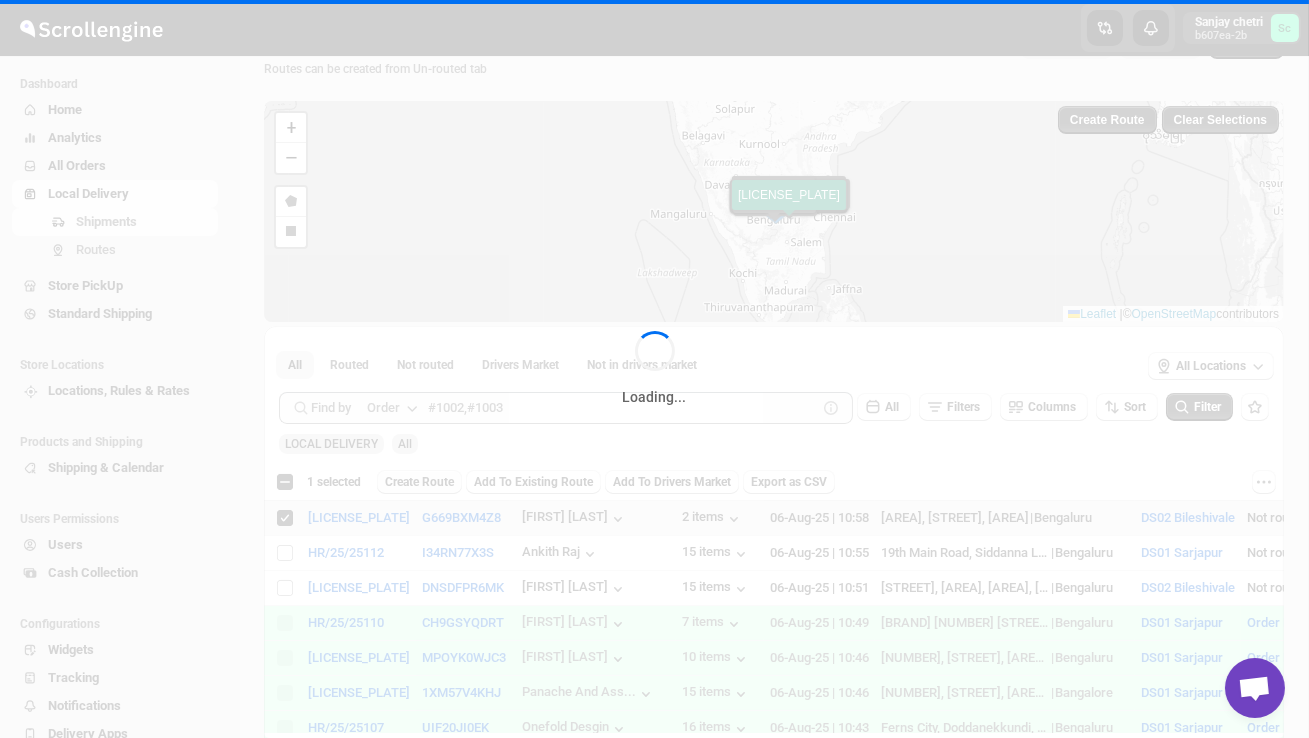 scroll, scrollTop: 0, scrollLeft: 0, axis: both 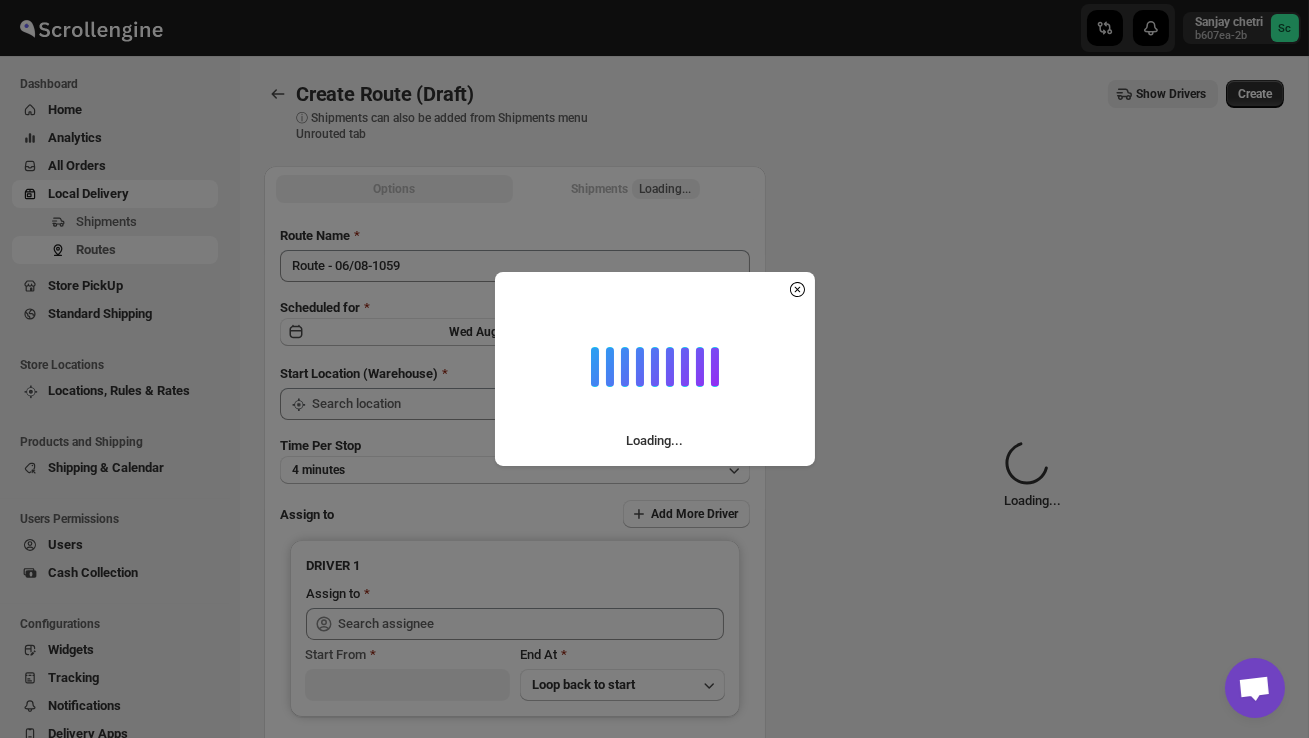 type on "DS02 Bileshivale" 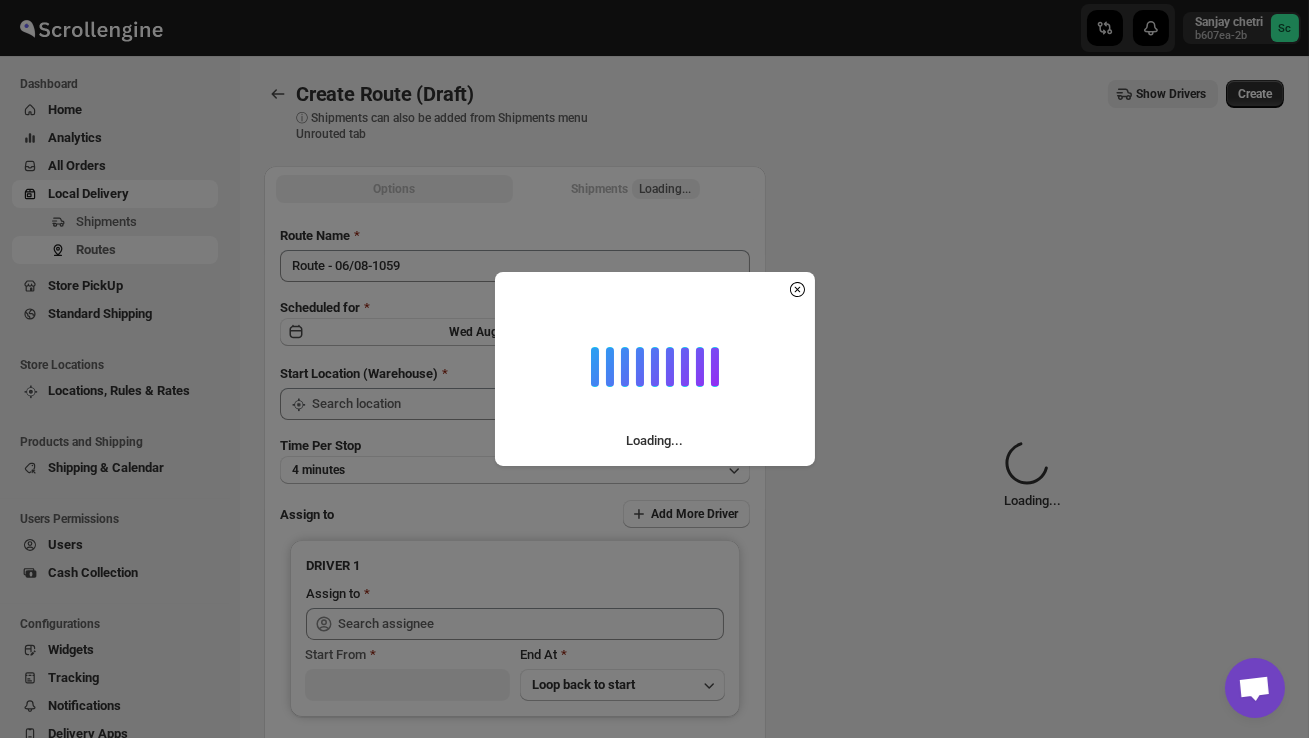 type on "DS02 Bileshivale" 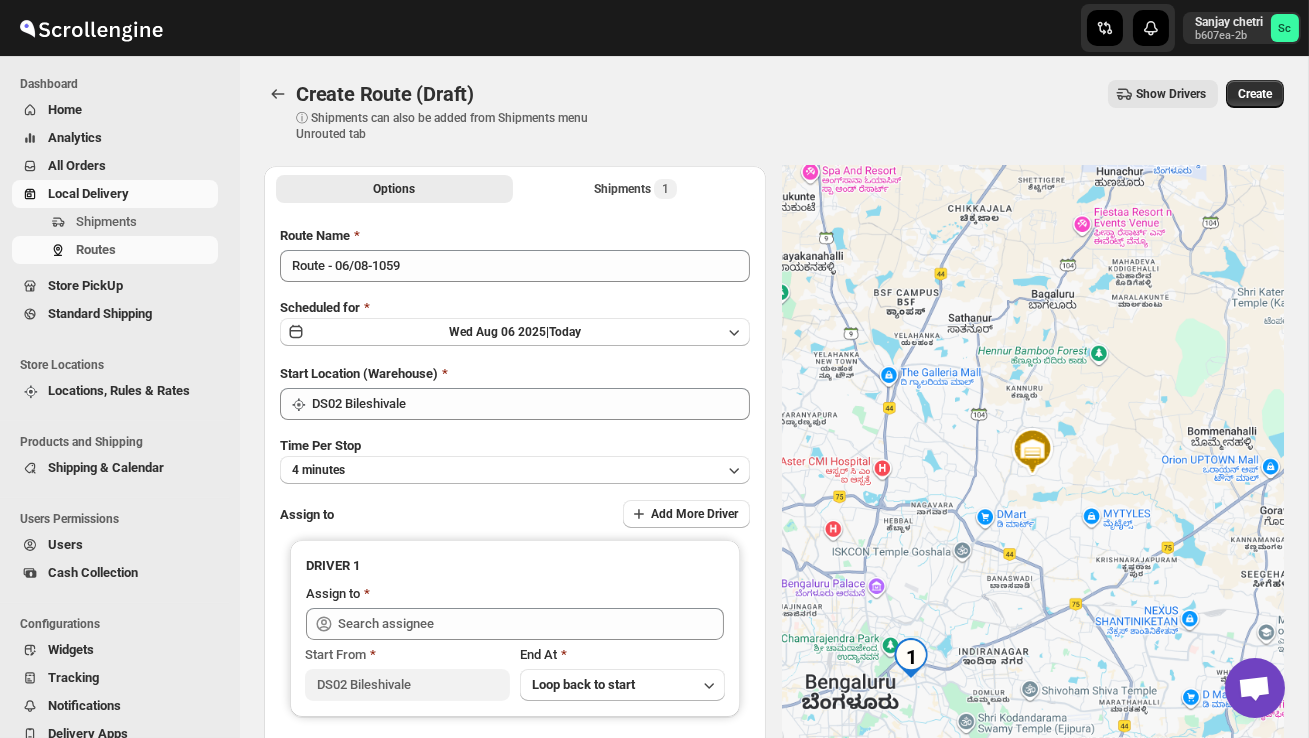 click on "Route Name Route - 06/08-1059 Scheduled for Wed Aug 06 2025   |   Today Start Location (Warehouse) DS02 Bileshivale Time Per Stop 4 minutes   Assign to Add More Driver DRIVER 1 Assign to Start From DS02 Bileshivale End At Loop back to start" at bounding box center (515, 500) 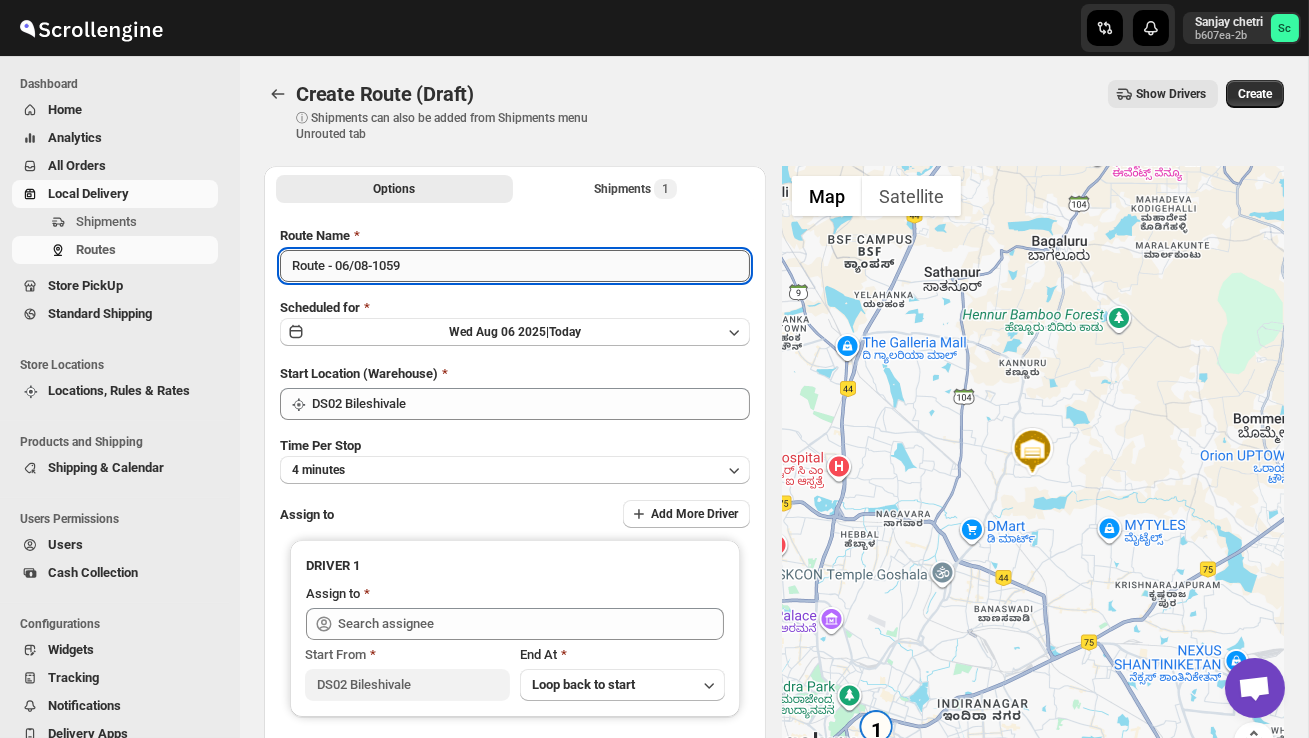 click on "Route - 06/08-1059" at bounding box center [515, 266] 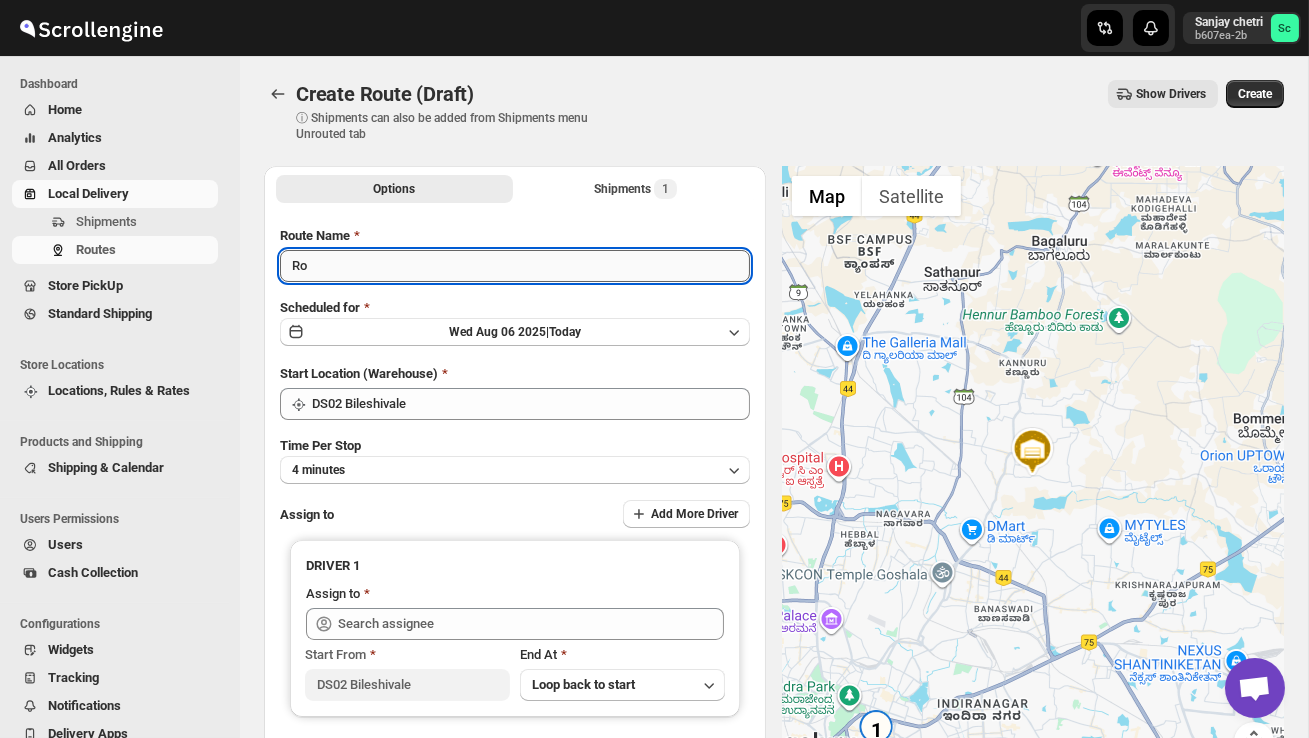 type on "R" 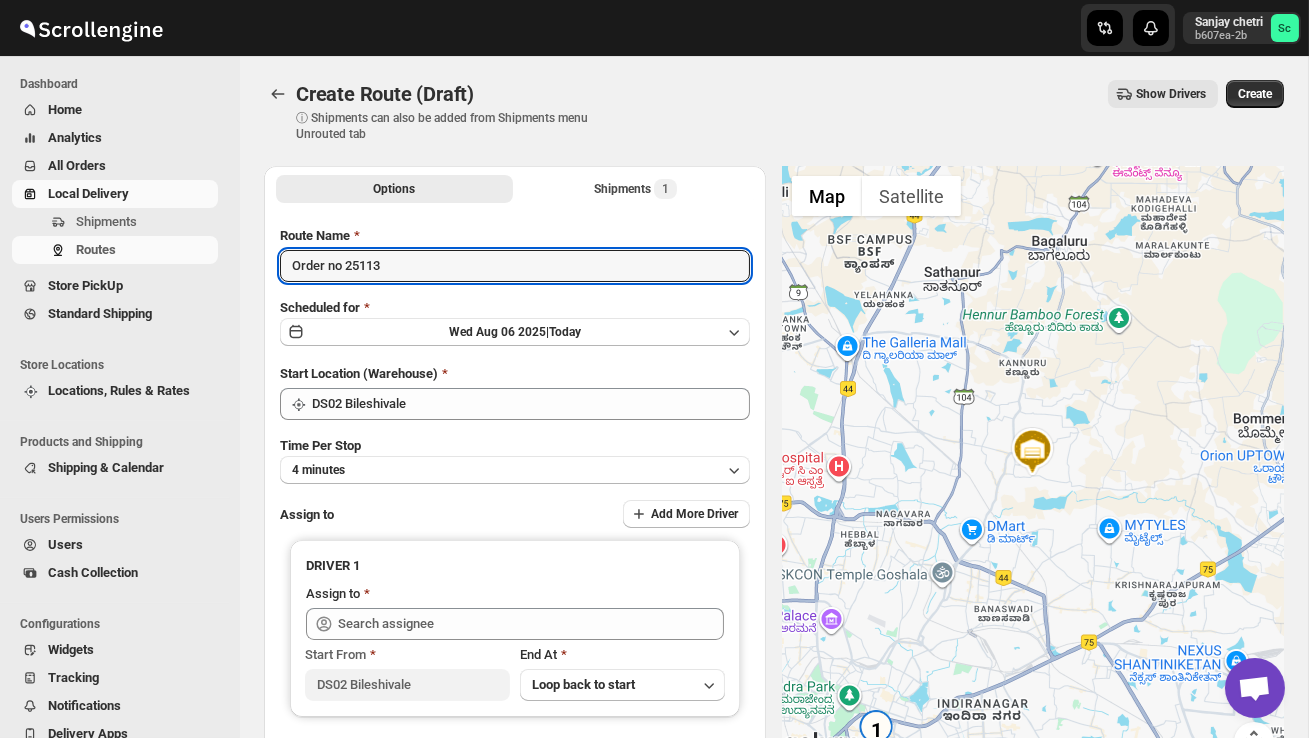 type on "Order no 25113" 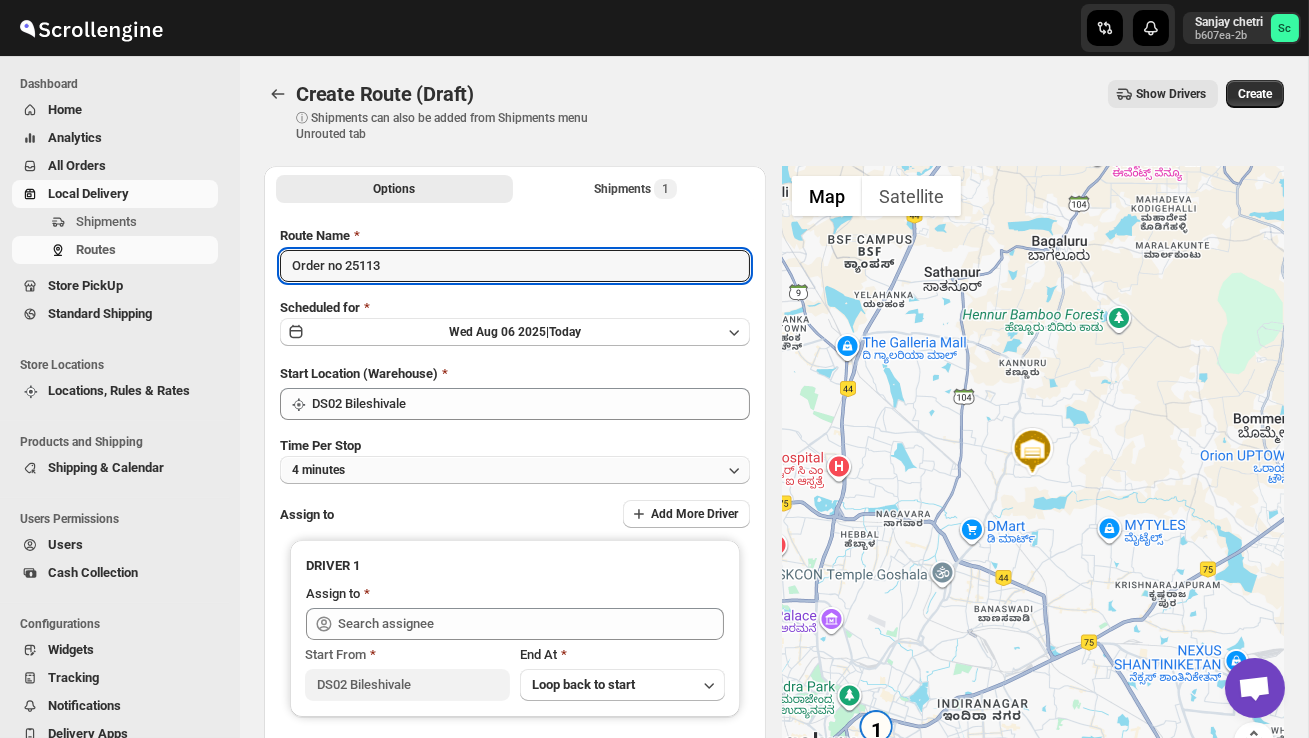 click on "4 minutes" at bounding box center (515, 470) 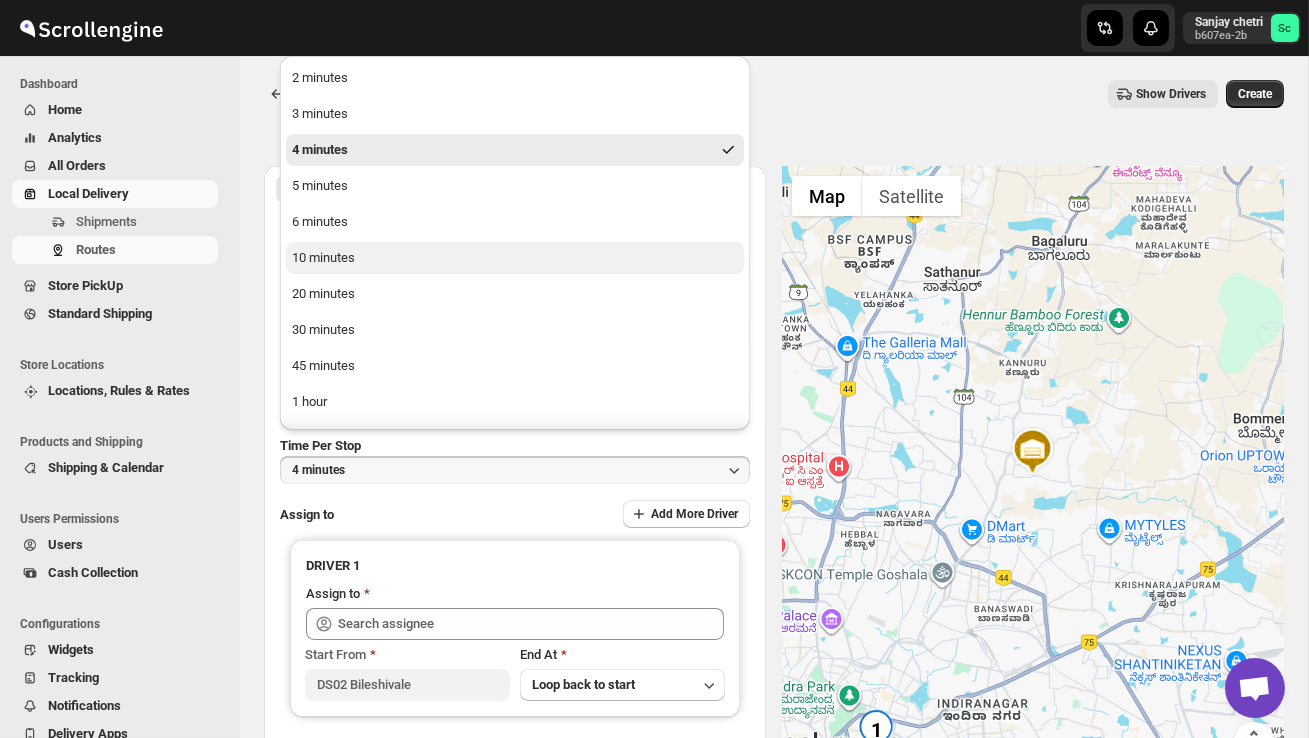 click on "10 minutes" at bounding box center (515, 258) 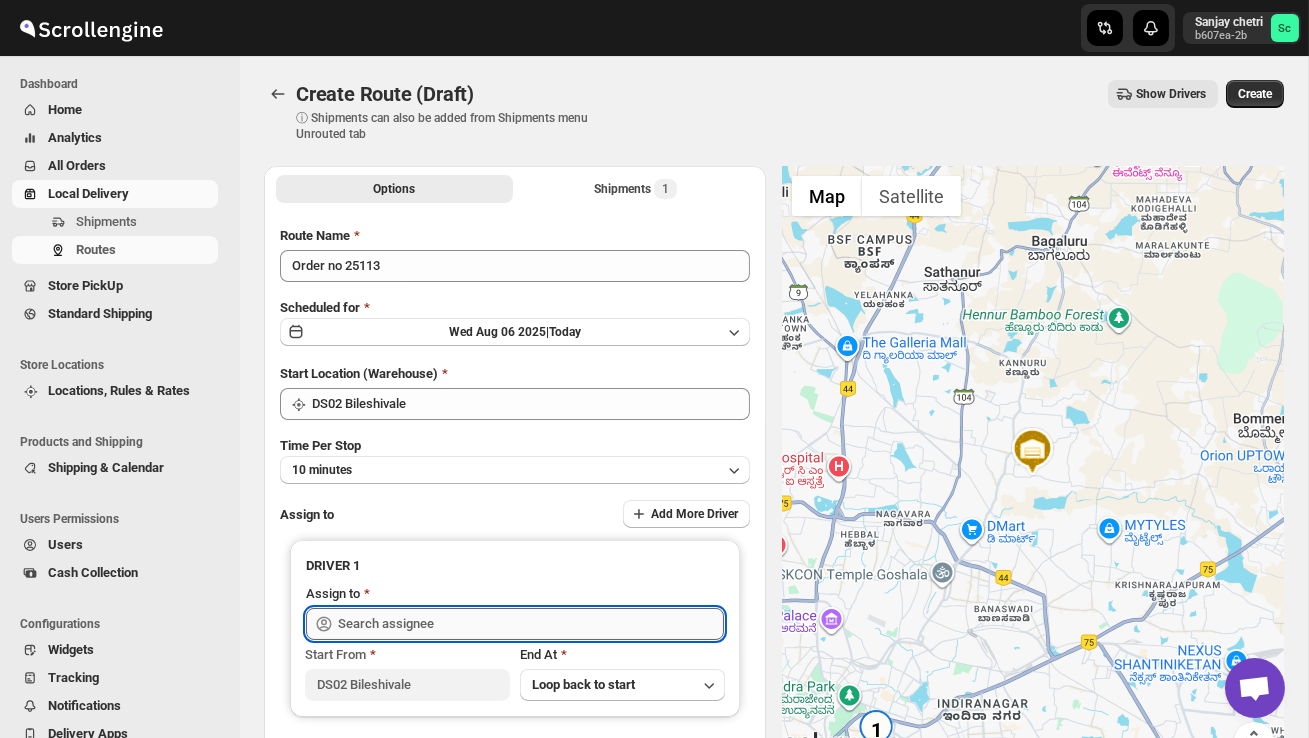 click at bounding box center (531, 624) 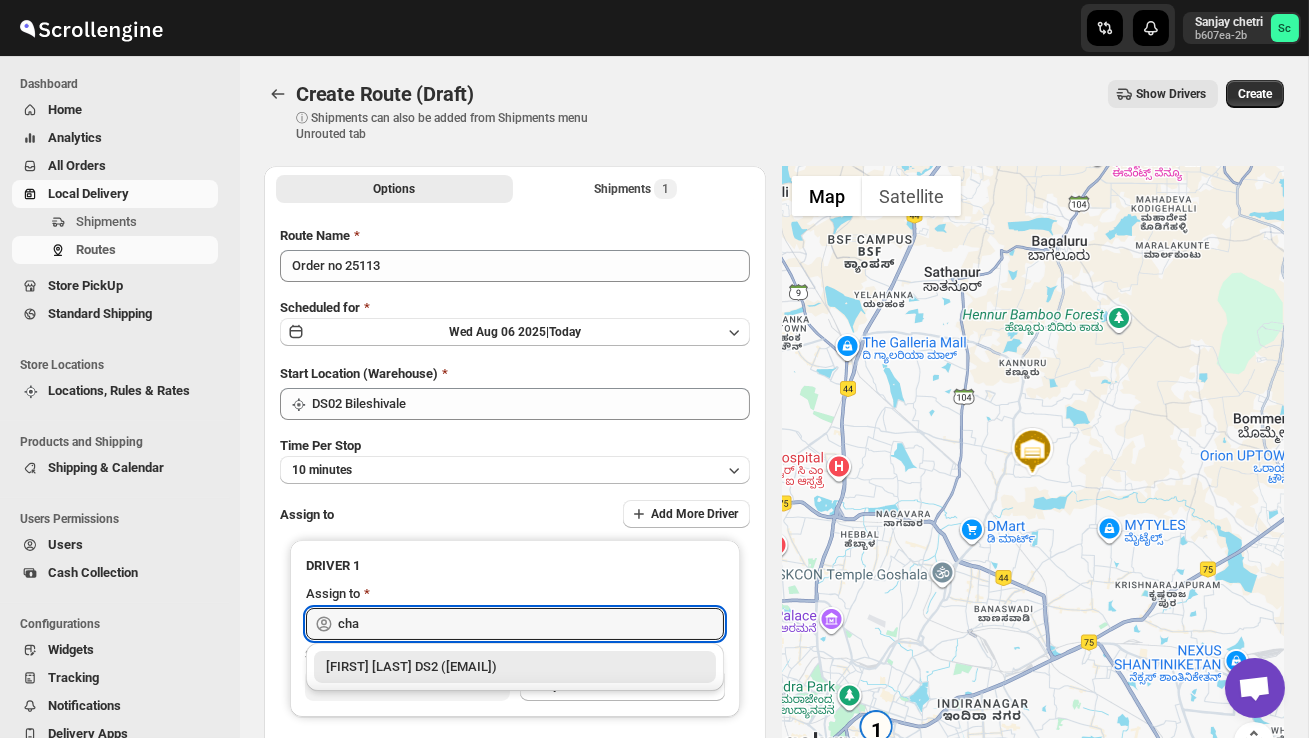 click on "[FIRST] [LAST]  [LAST] ([EMAIL])" at bounding box center (515, 667) 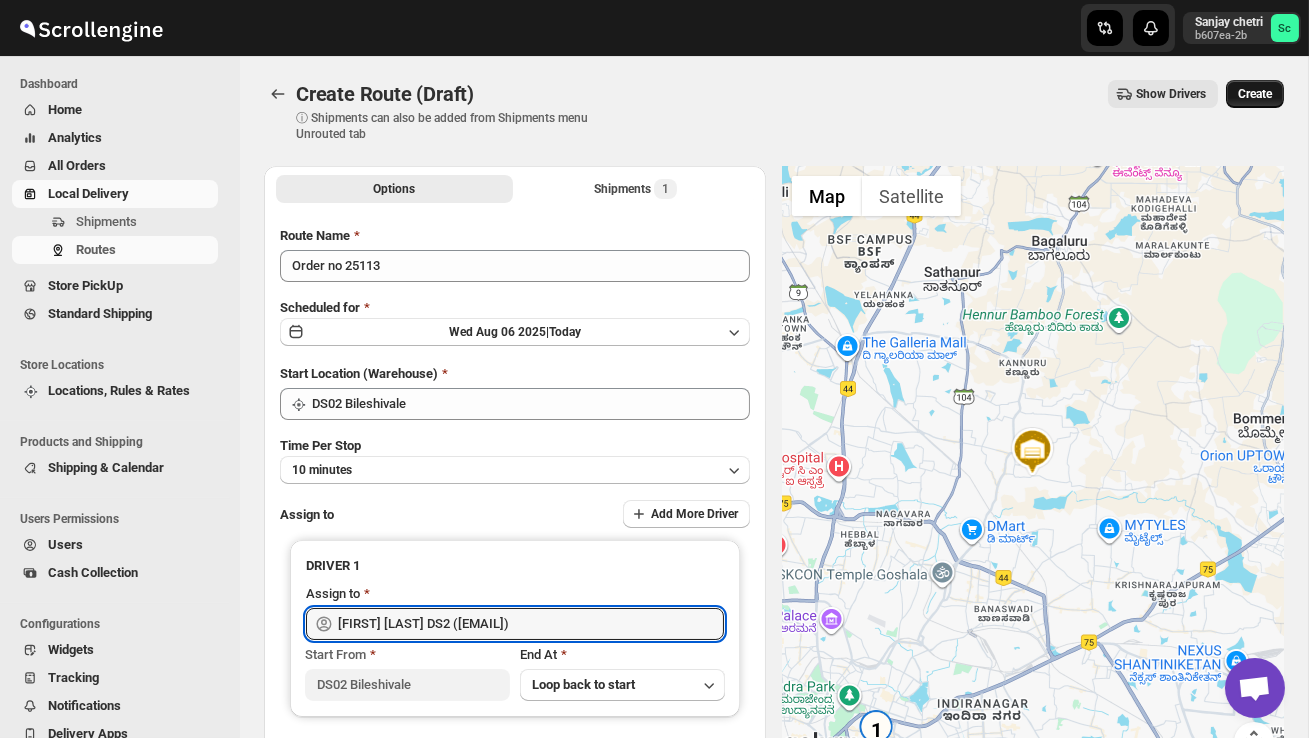 type on "[FIRST] [LAST]  [LAST] ([EMAIL])" 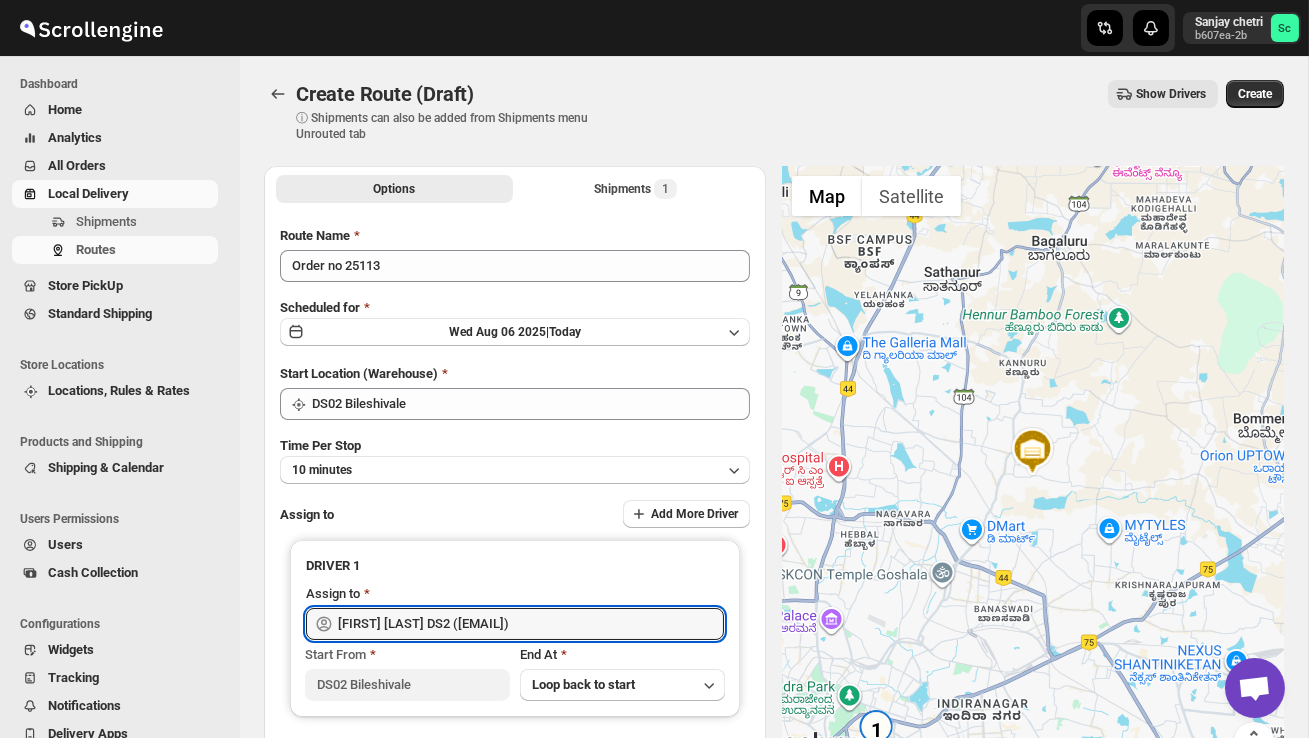 click on "Create" at bounding box center (1255, 94) 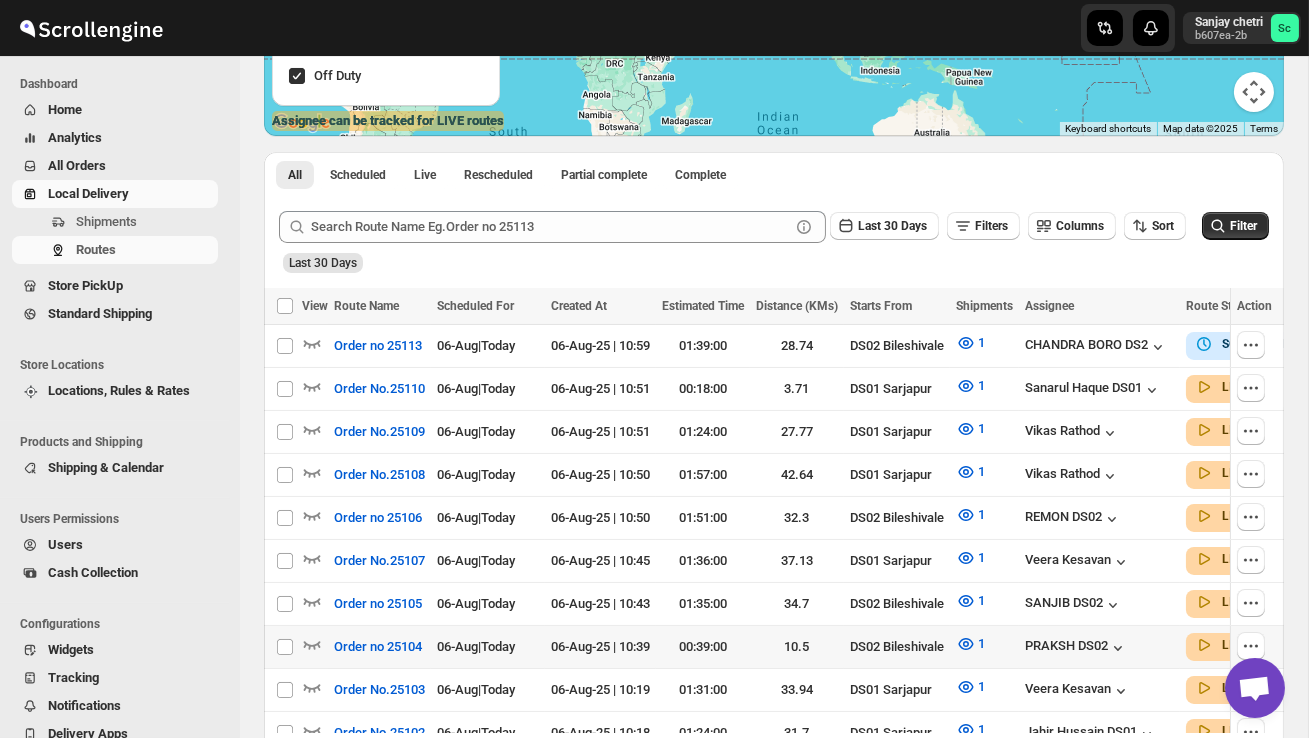 scroll, scrollTop: 348, scrollLeft: 0, axis: vertical 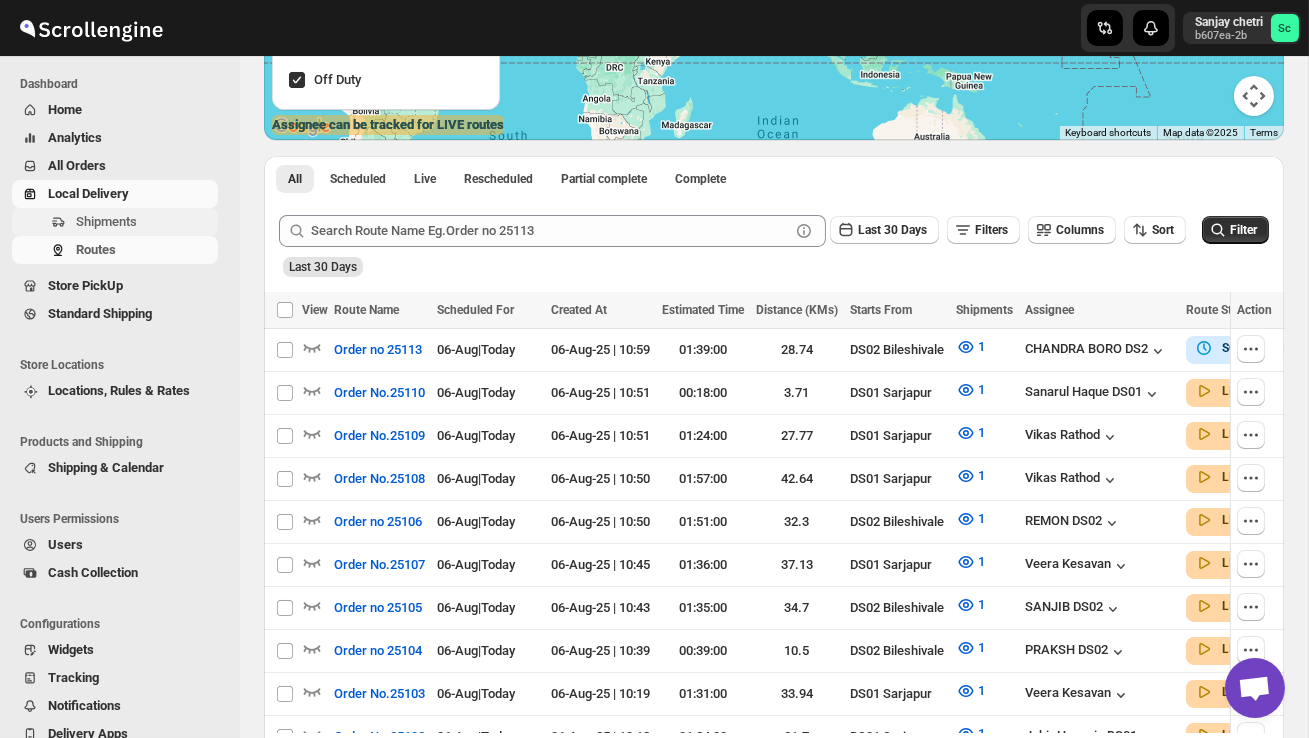 click on "Shipments" at bounding box center [145, 222] 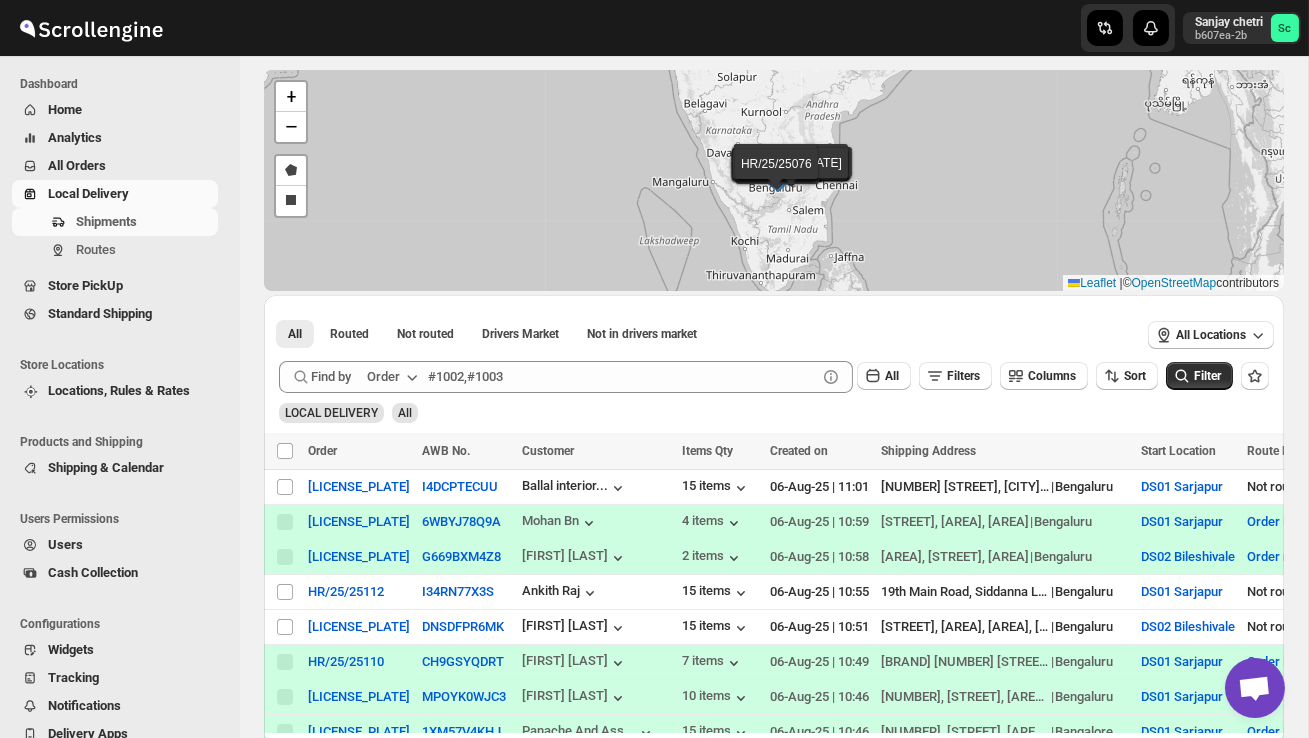 scroll, scrollTop: 120, scrollLeft: 0, axis: vertical 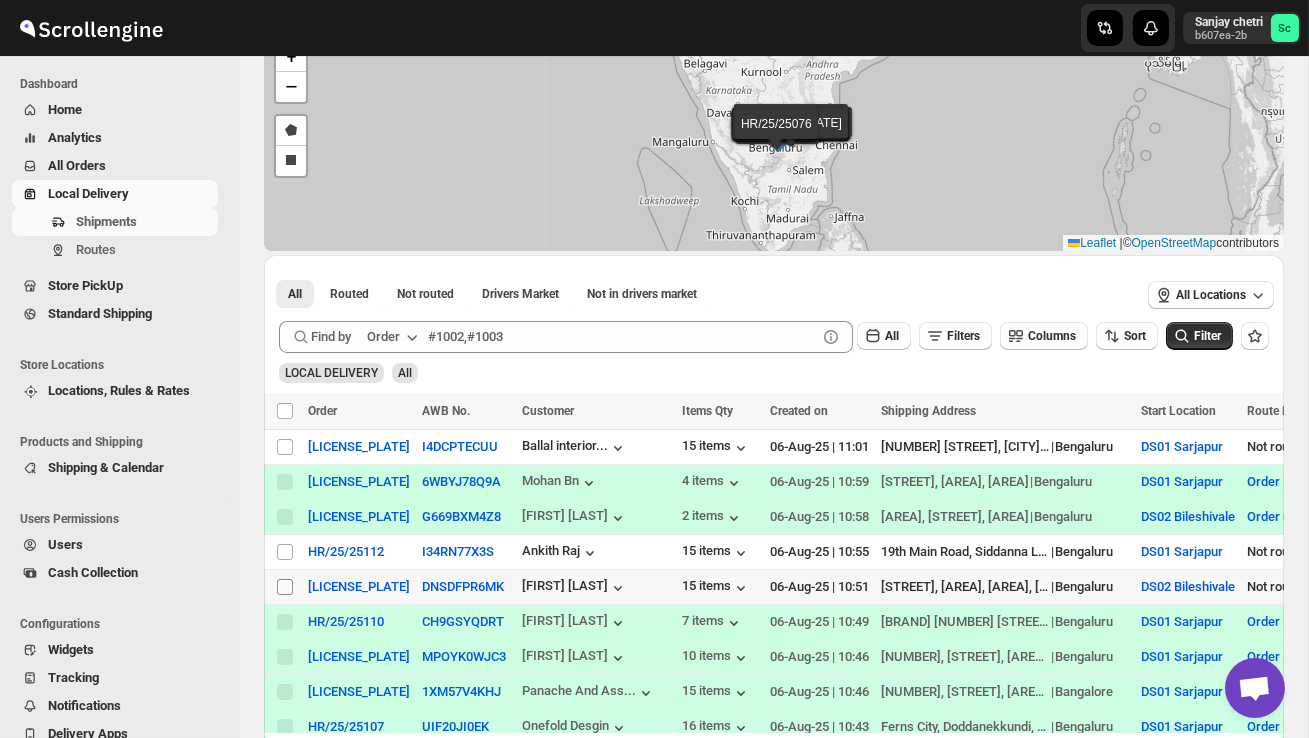 click on "Select shipment" at bounding box center [285, 587] 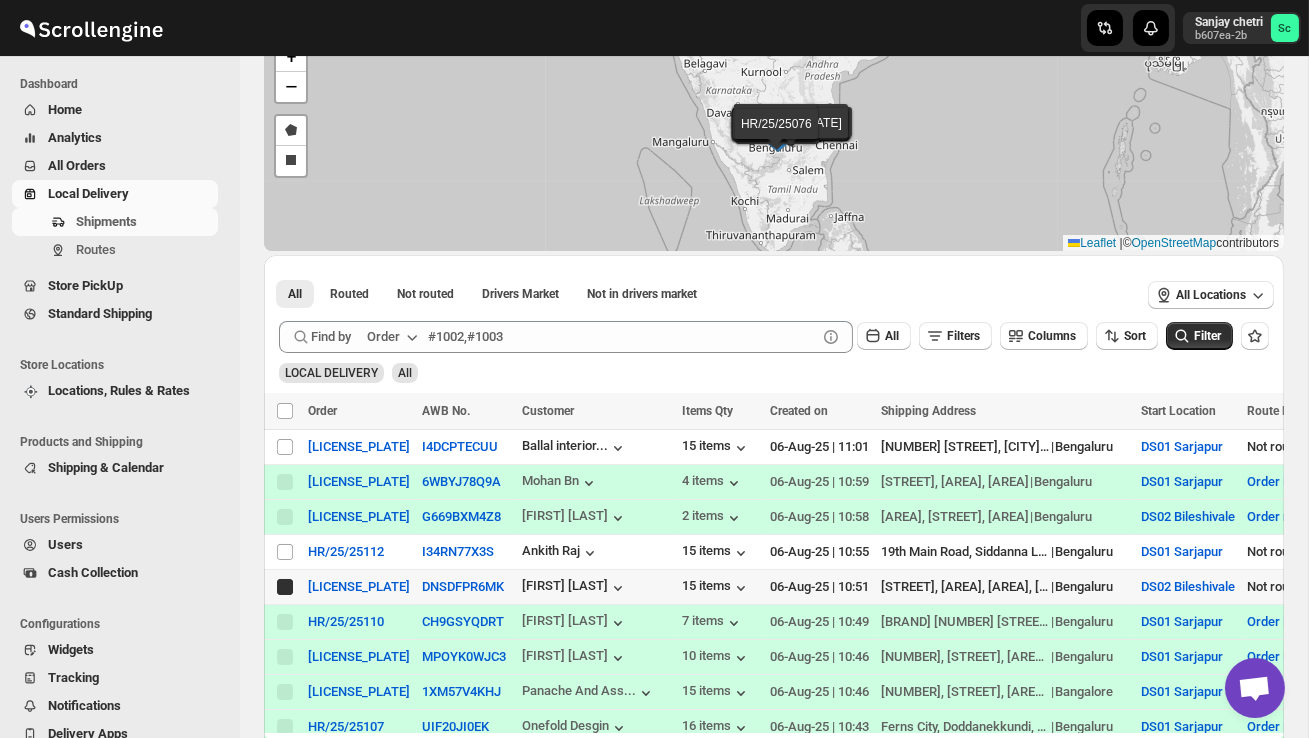 checkbox on "true" 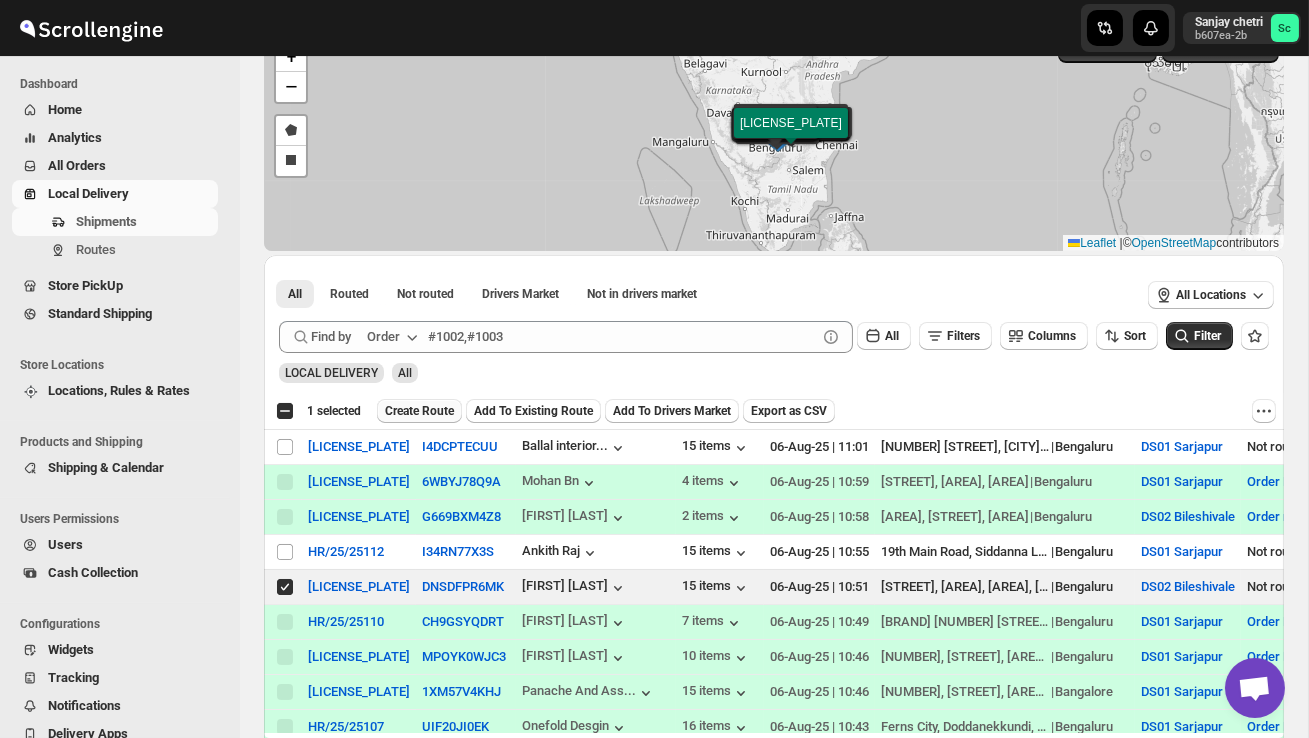 click on "Create Route" at bounding box center (419, 411) 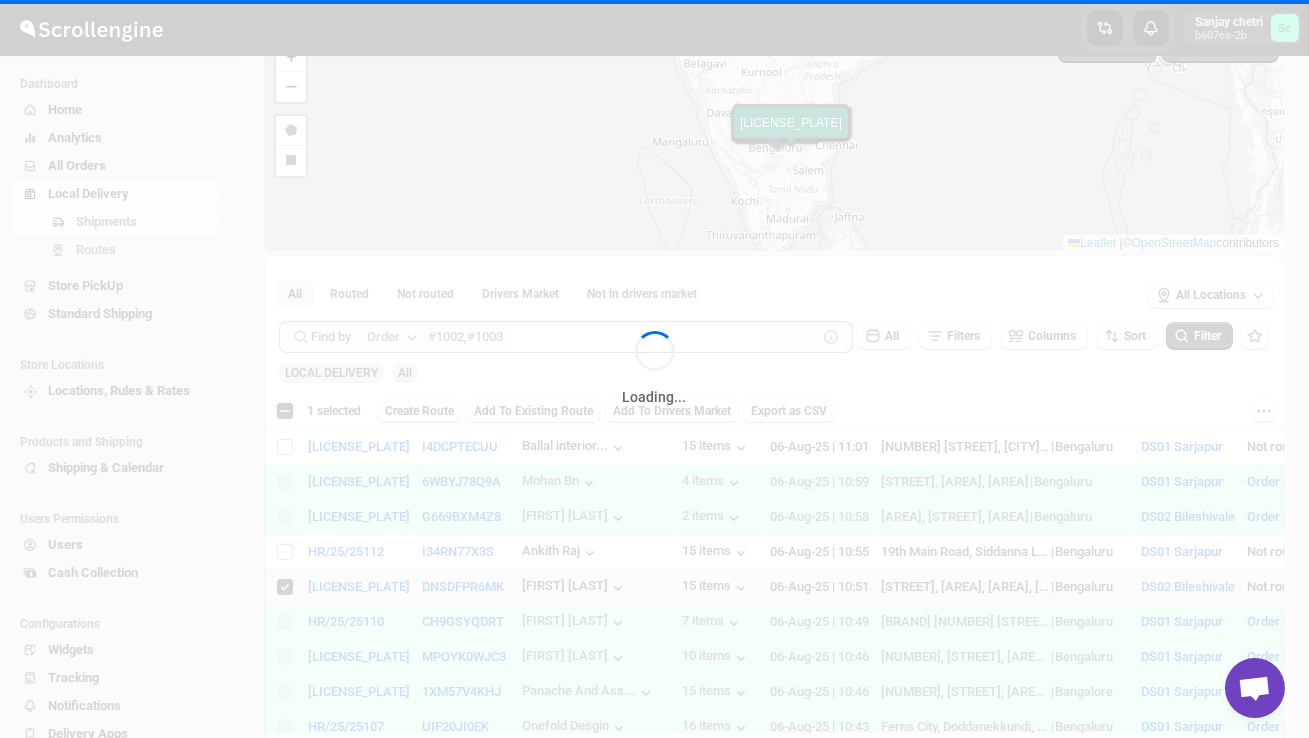 scroll, scrollTop: 0, scrollLeft: 0, axis: both 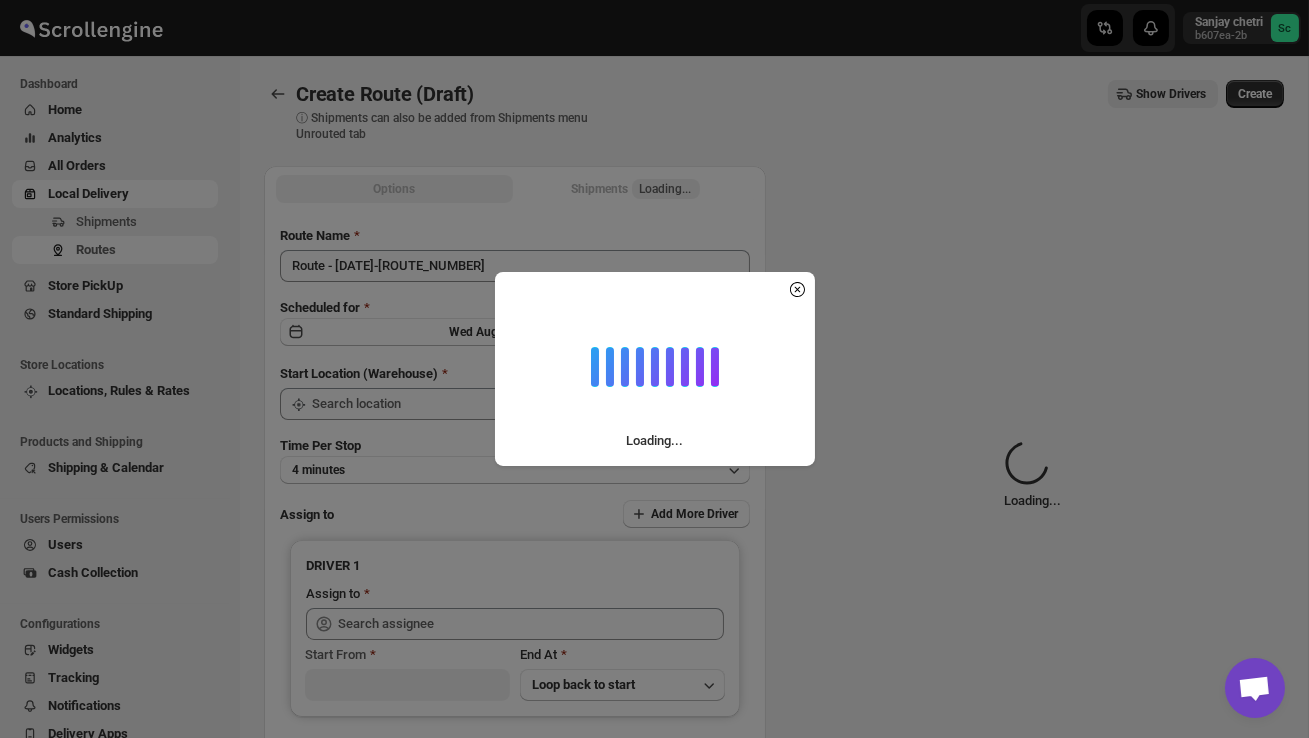 type on "DS02 Bileshivale" 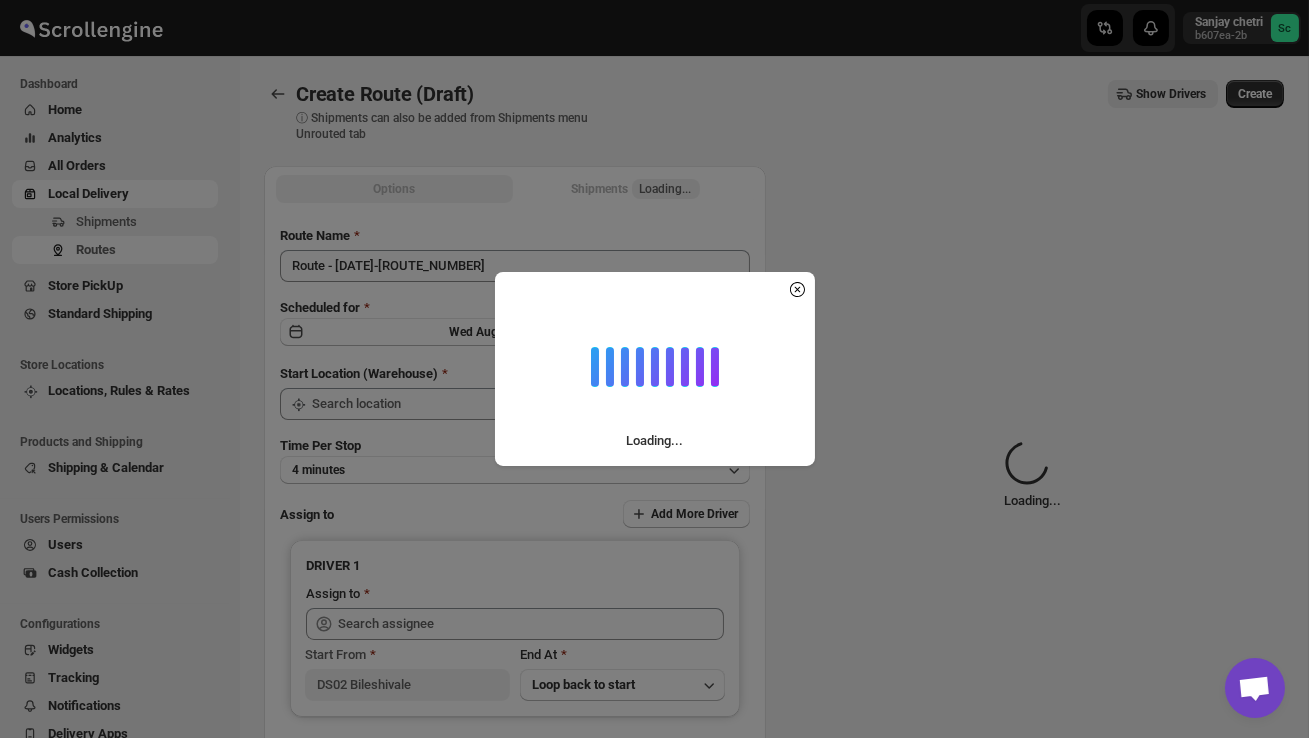 type on "DS02 Bileshivale" 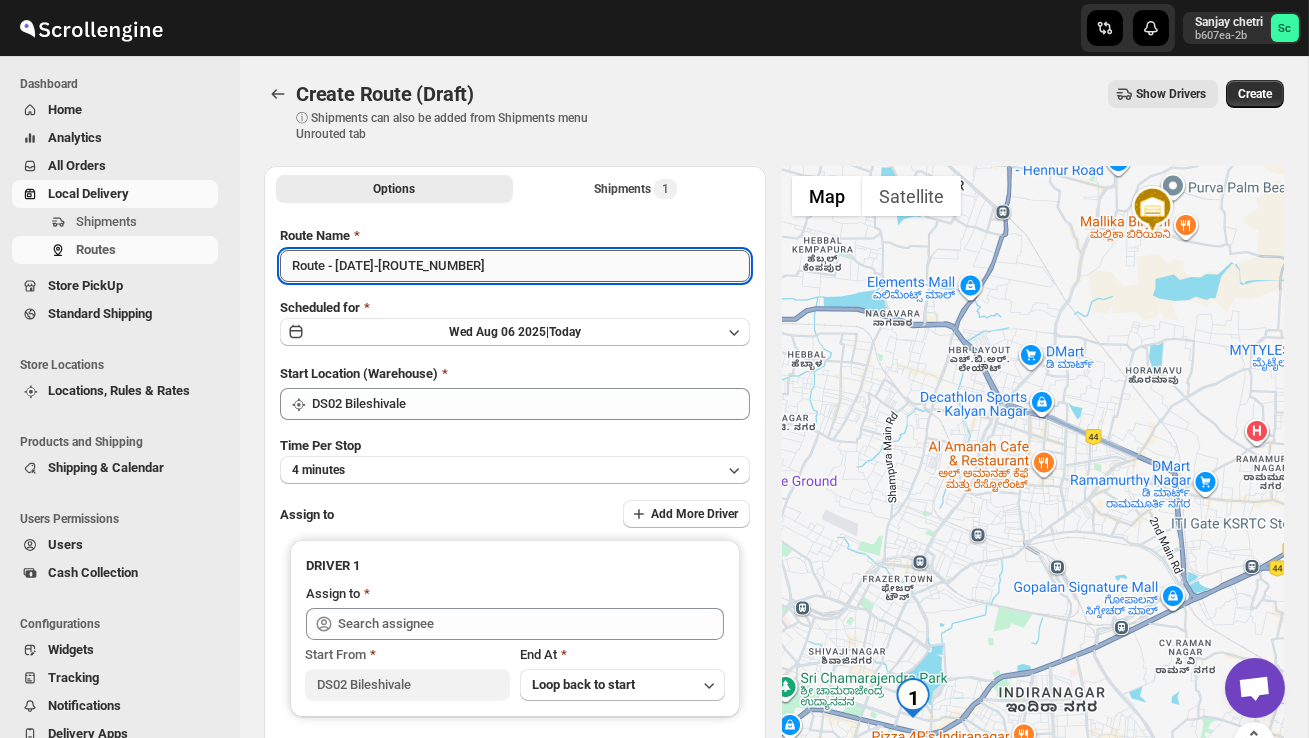 click on "Route - 06/08-1102" at bounding box center [515, 266] 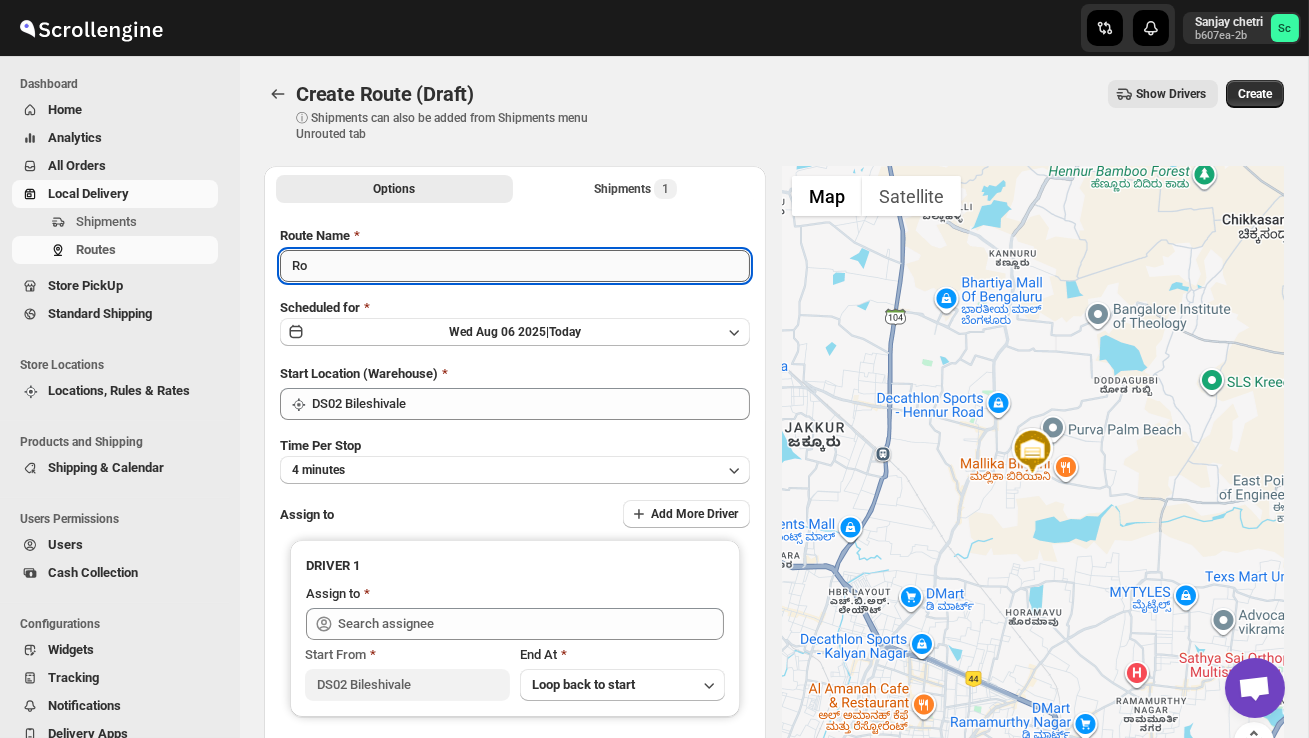 type on "R" 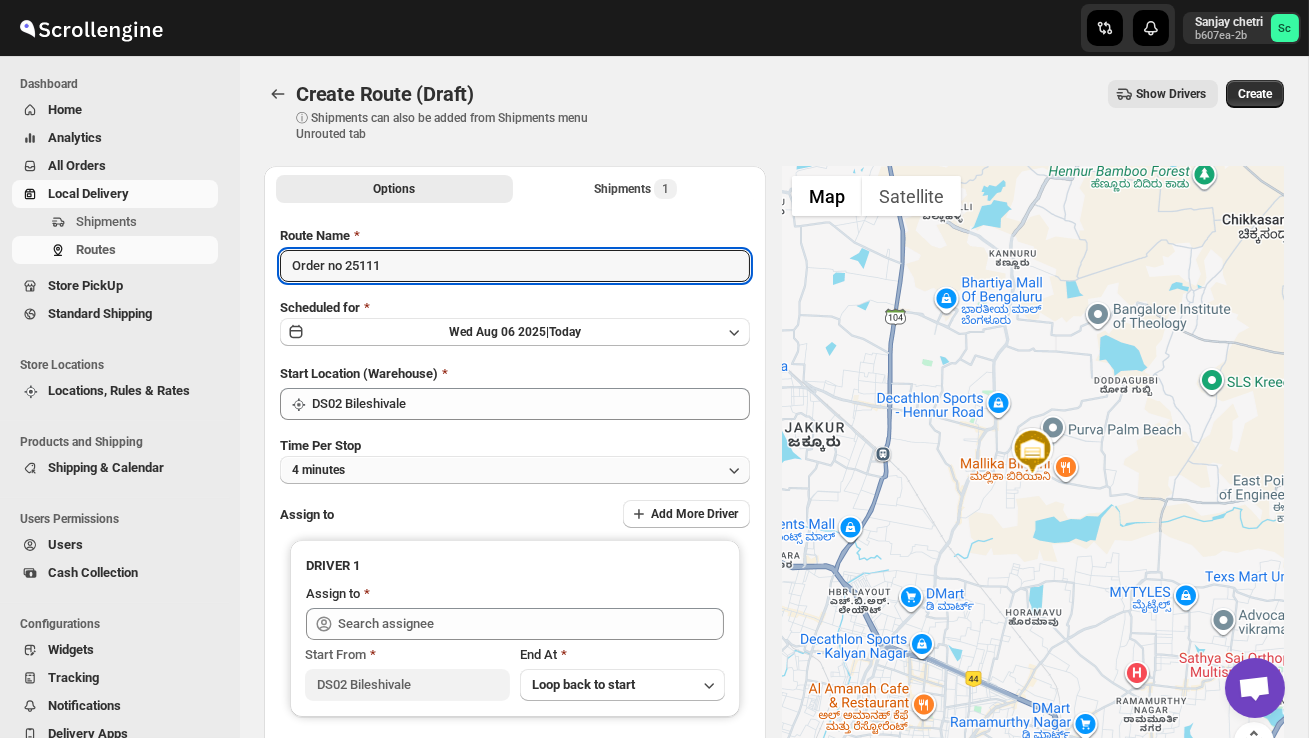 type on "Order no 25111" 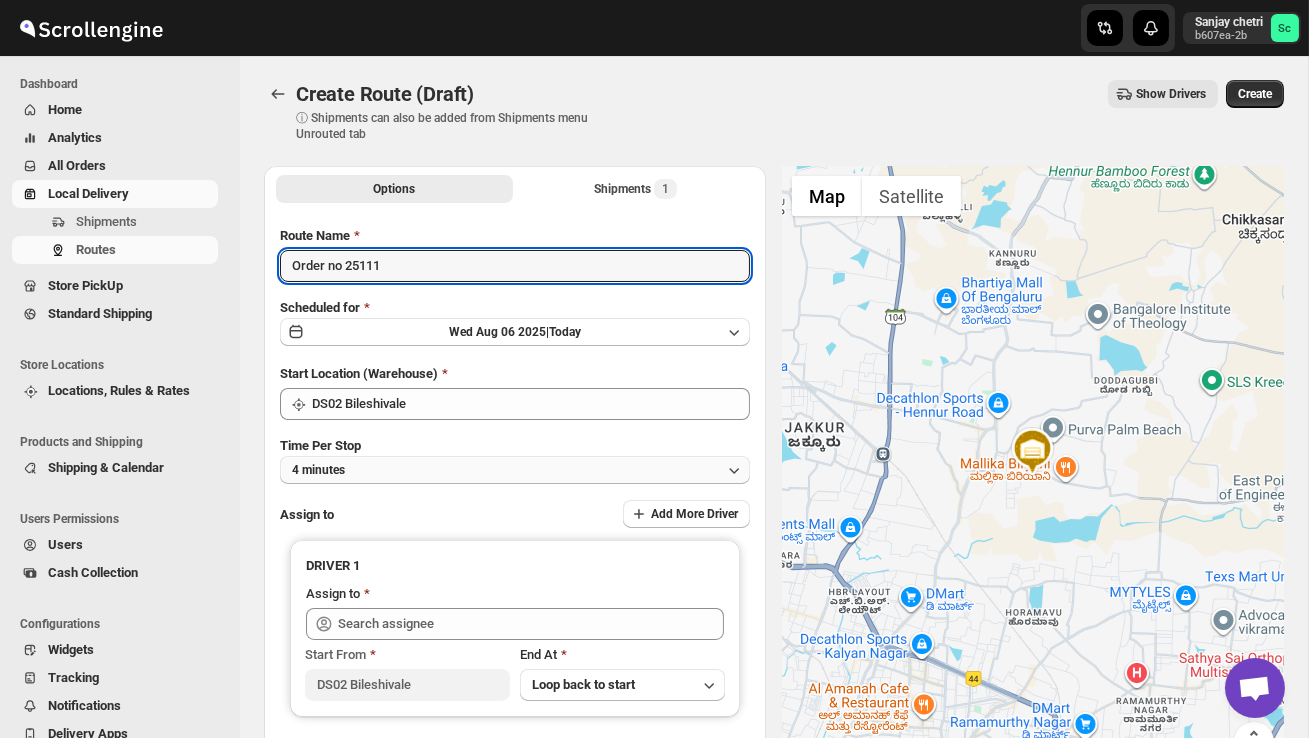 click on "4 minutes" at bounding box center [515, 470] 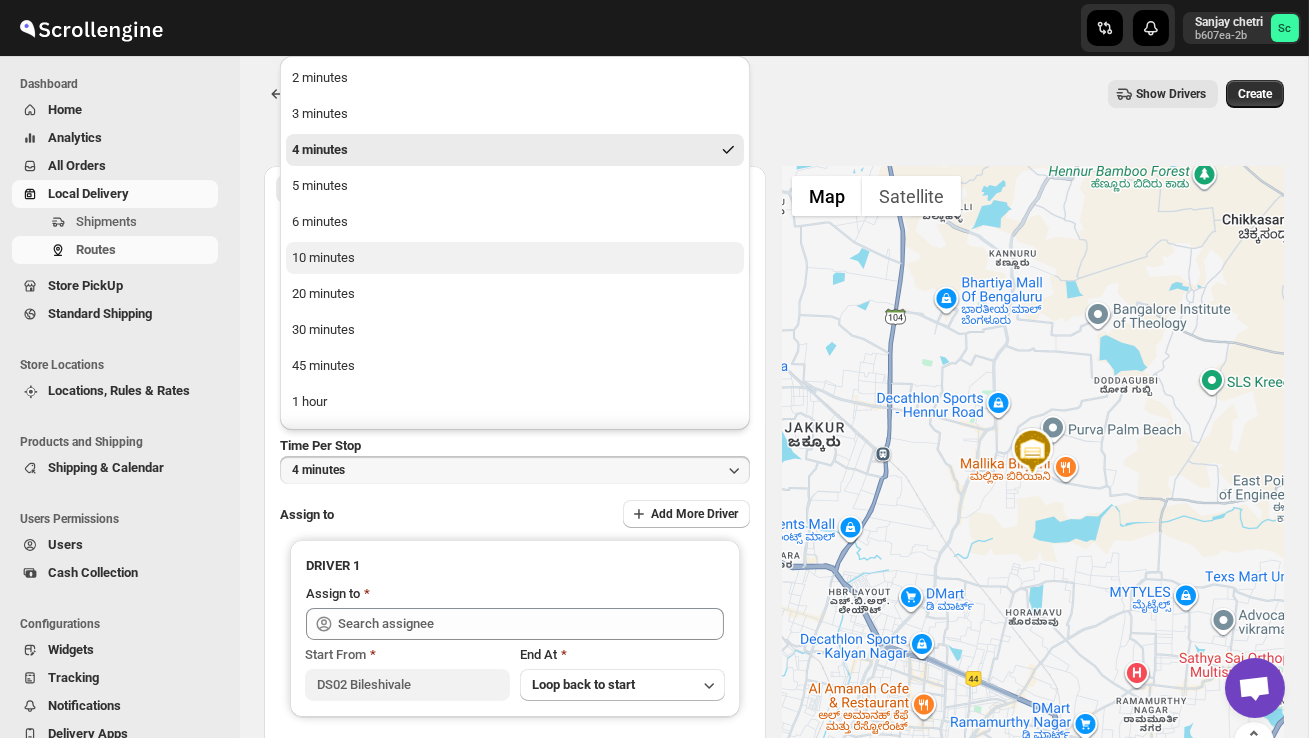 click on "10 minutes" at bounding box center [515, 258] 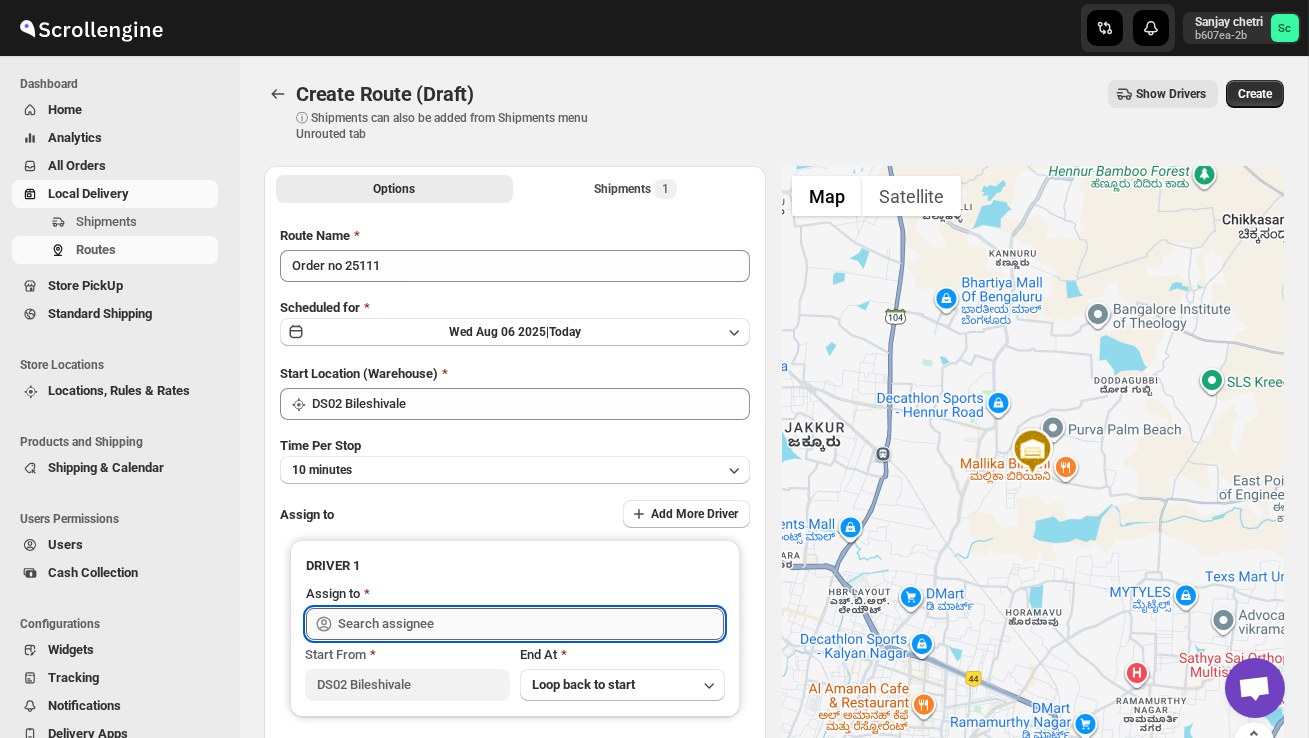 click at bounding box center [531, 624] 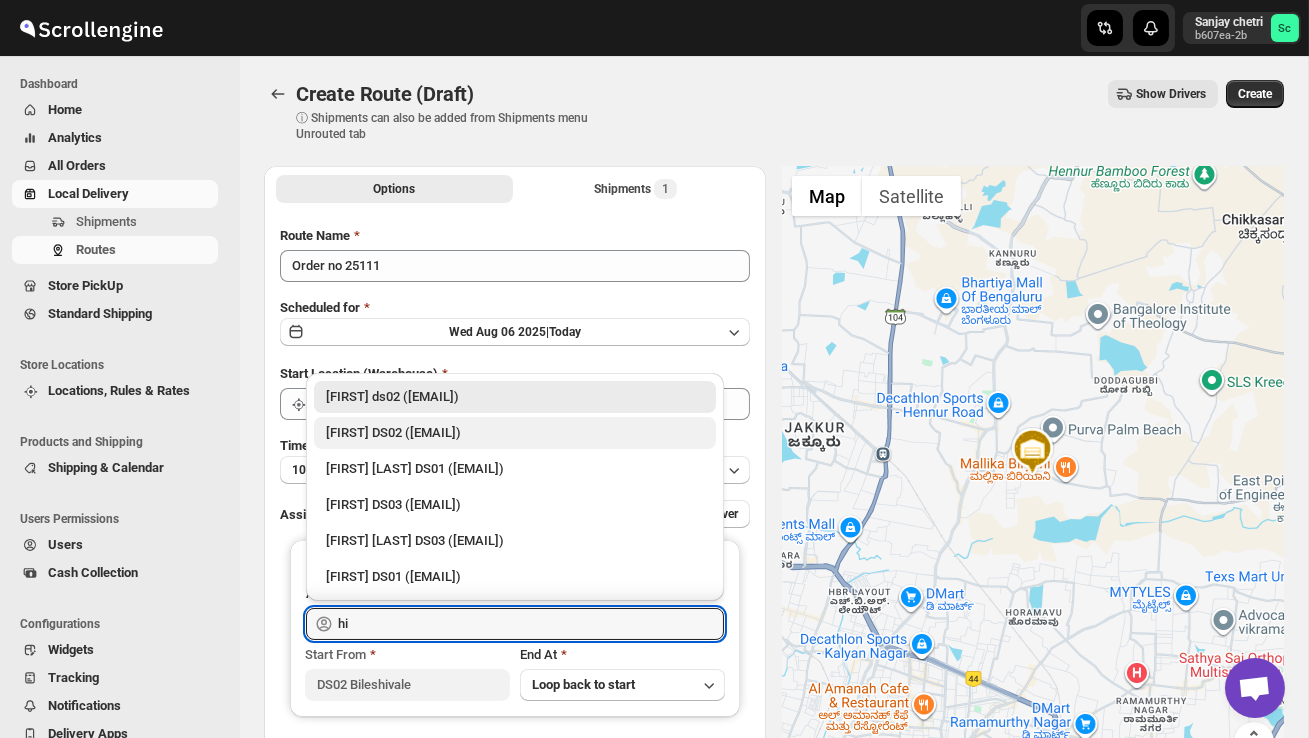 click on "[FIRST] [LAST] ([EMAIL])" at bounding box center [515, 433] 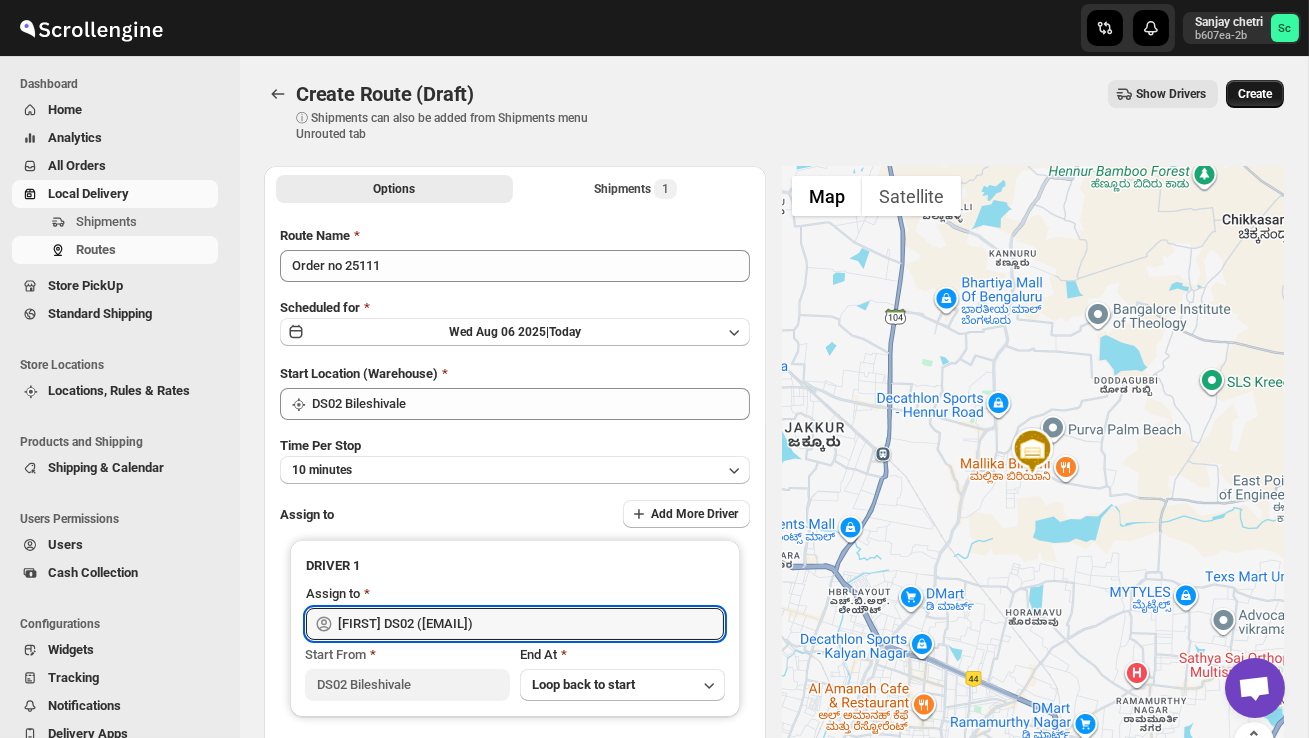 type on "[FIRST] [LAST] ([EMAIL])" 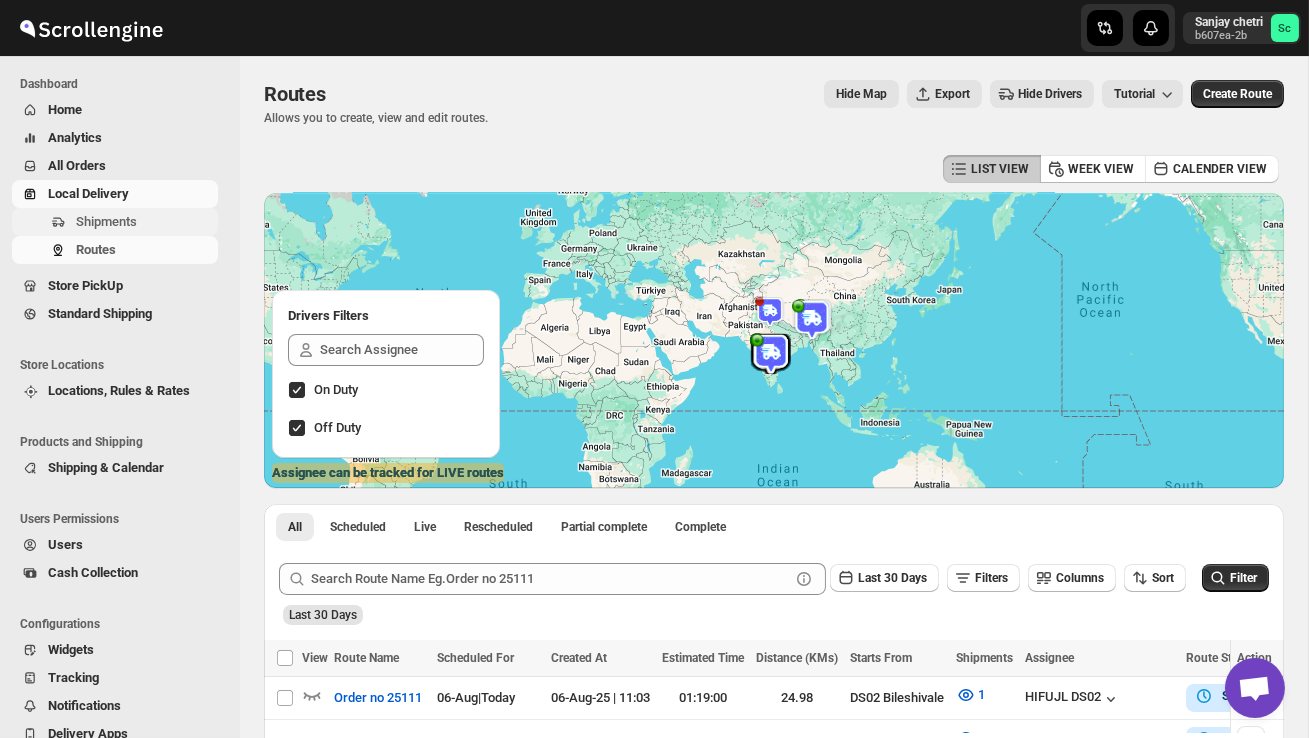 click on "Shipments" at bounding box center [106, 221] 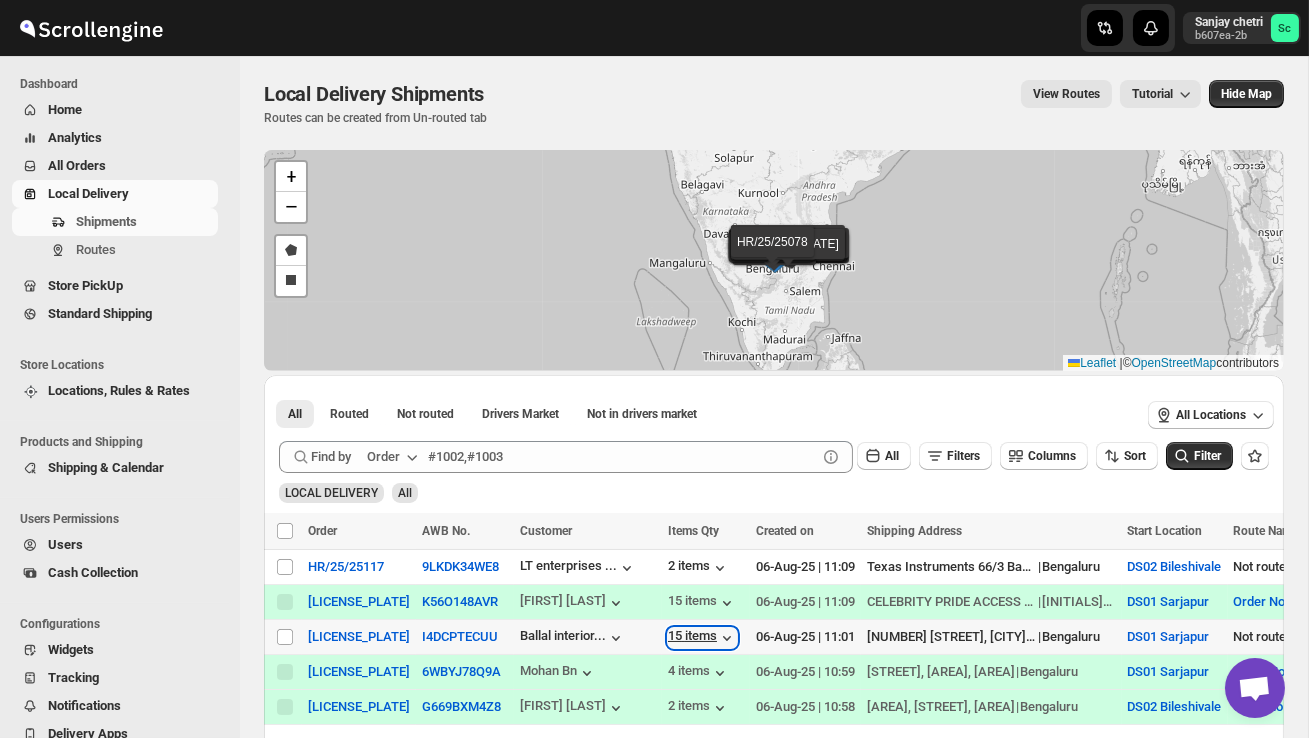 click on "15    items" at bounding box center [702, 638] 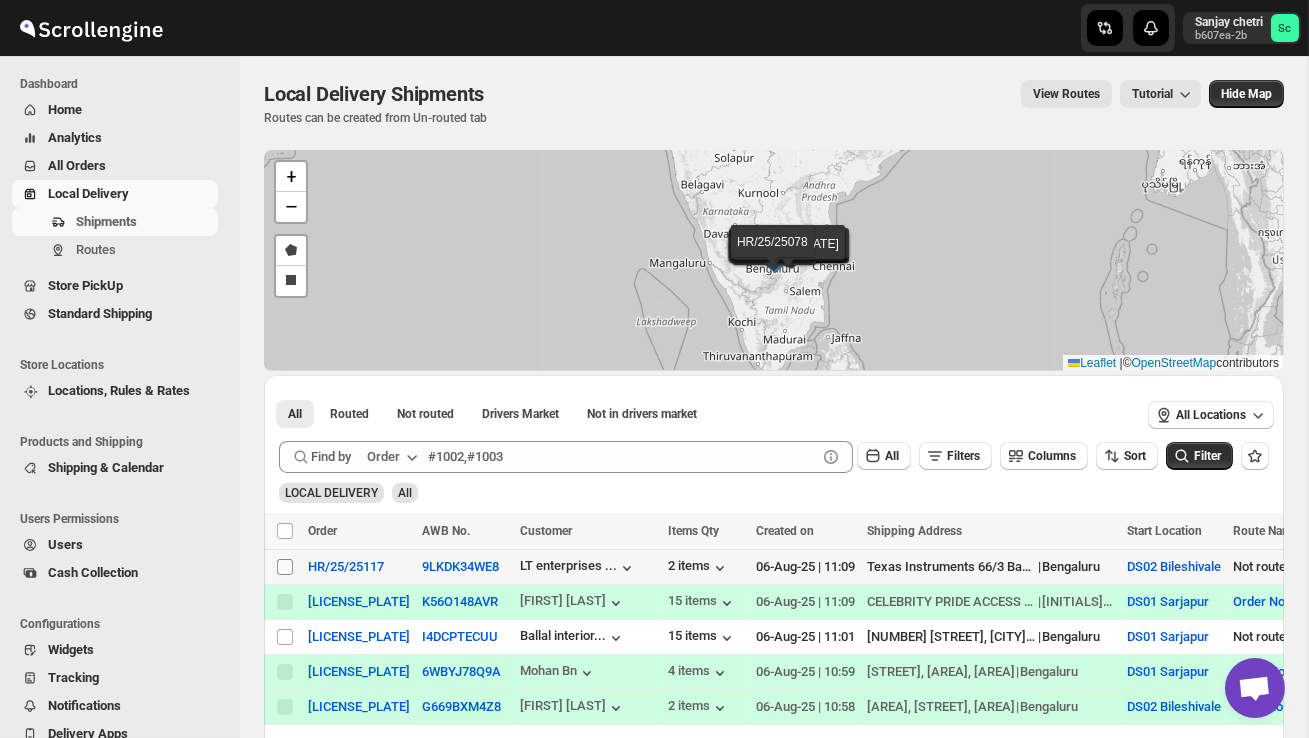 click on "Select shipment" at bounding box center (285, 567) 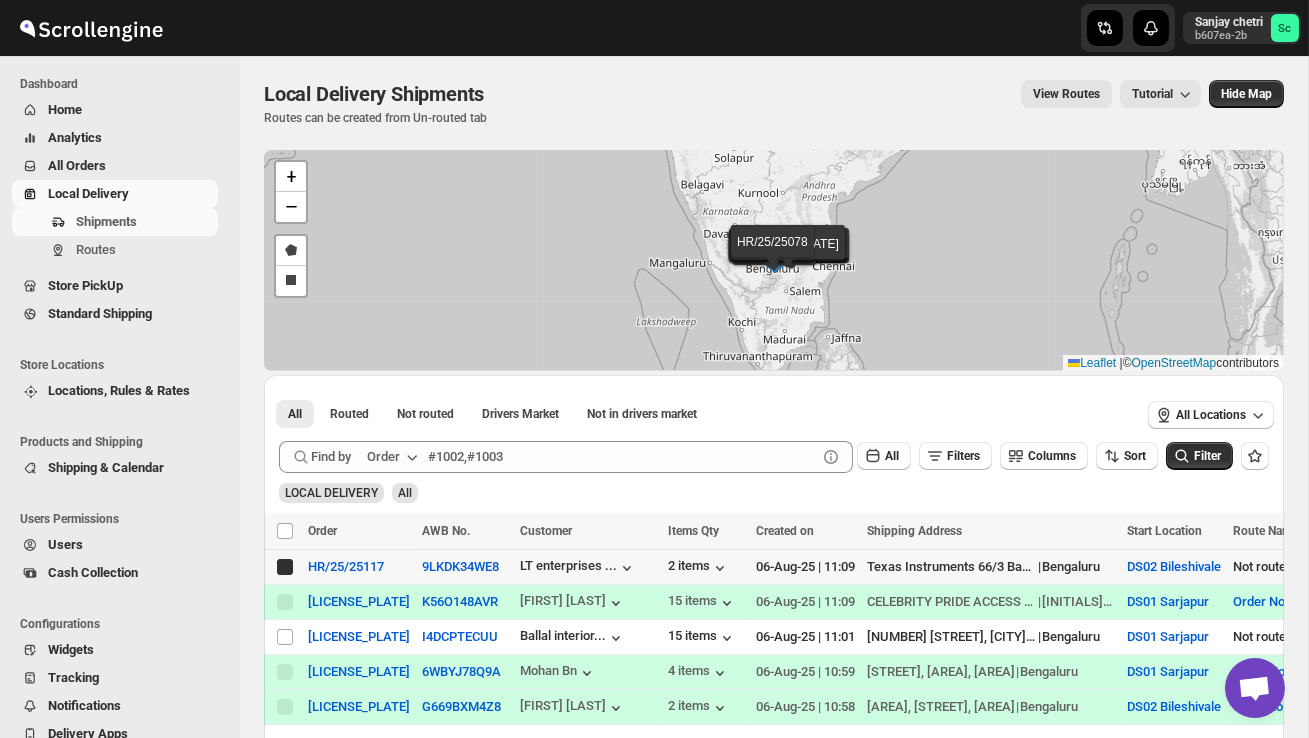 checkbox on "true" 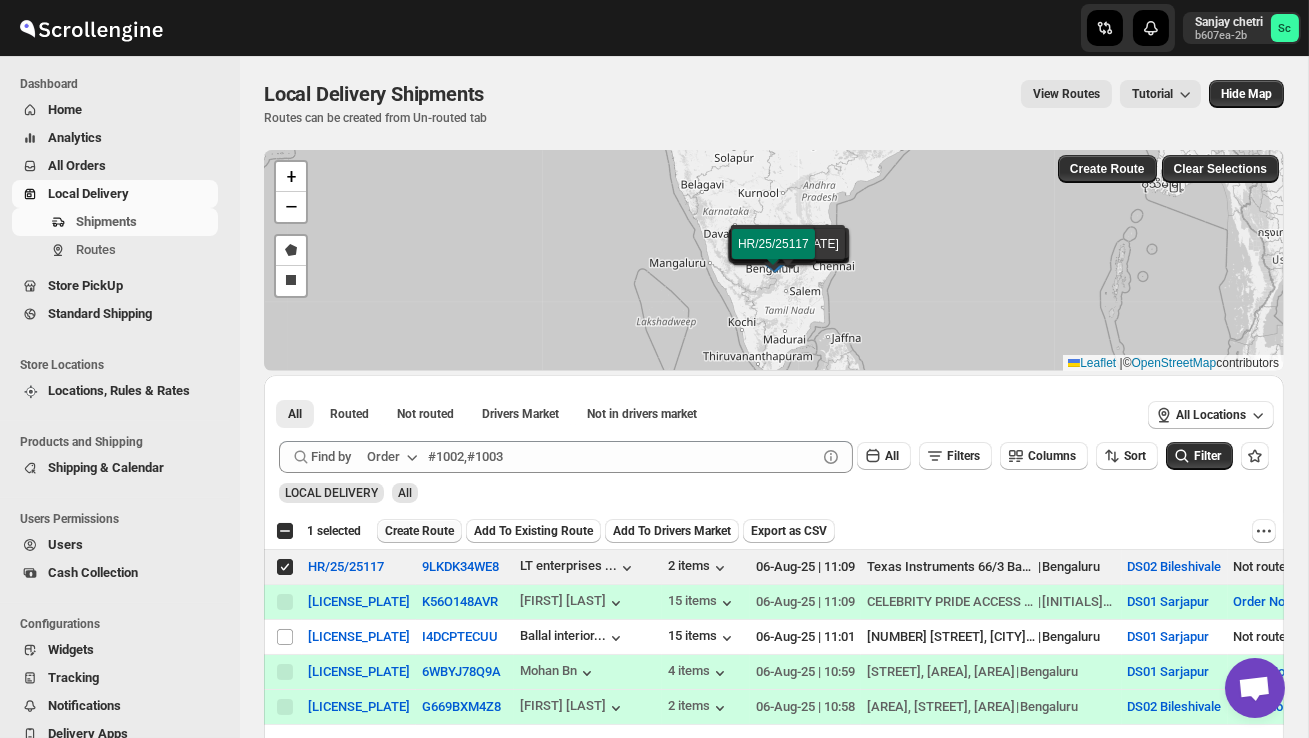 click on "Create Route" at bounding box center (419, 531) 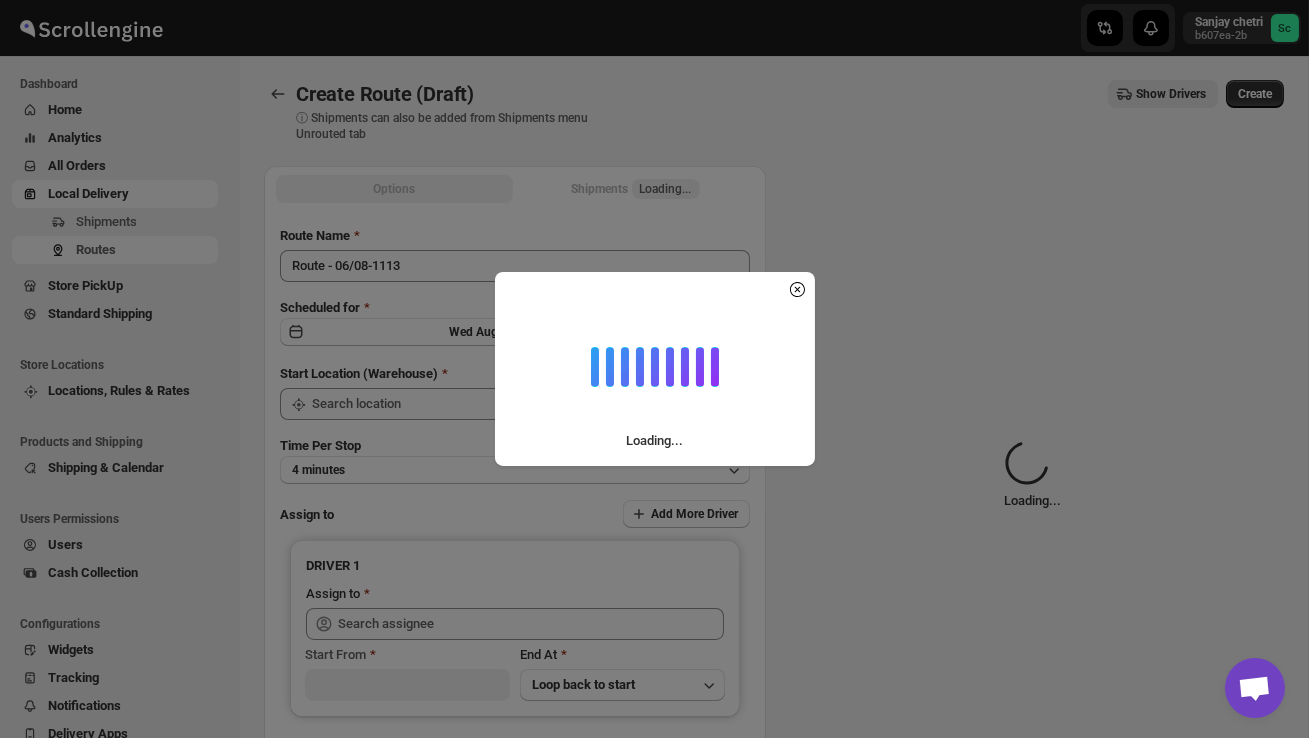 type on "DS02 Bileshivale" 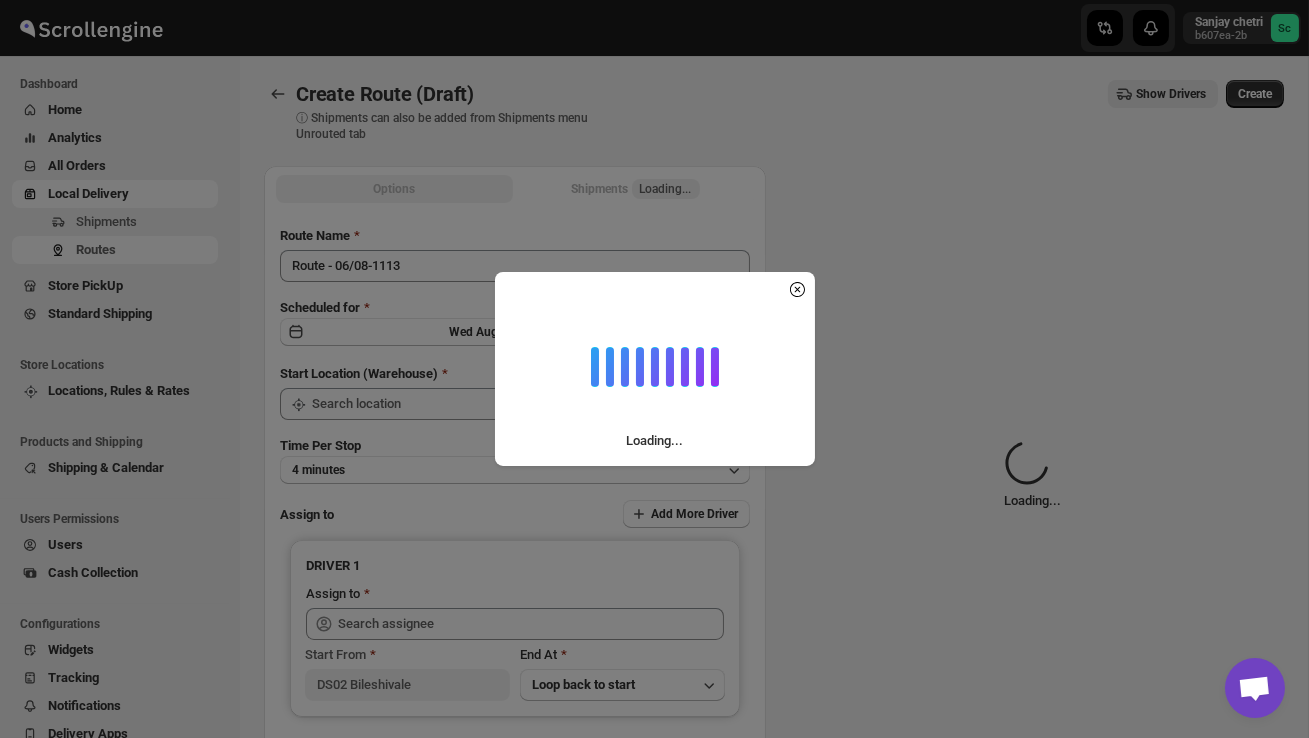 type on "DS02 Bileshivale" 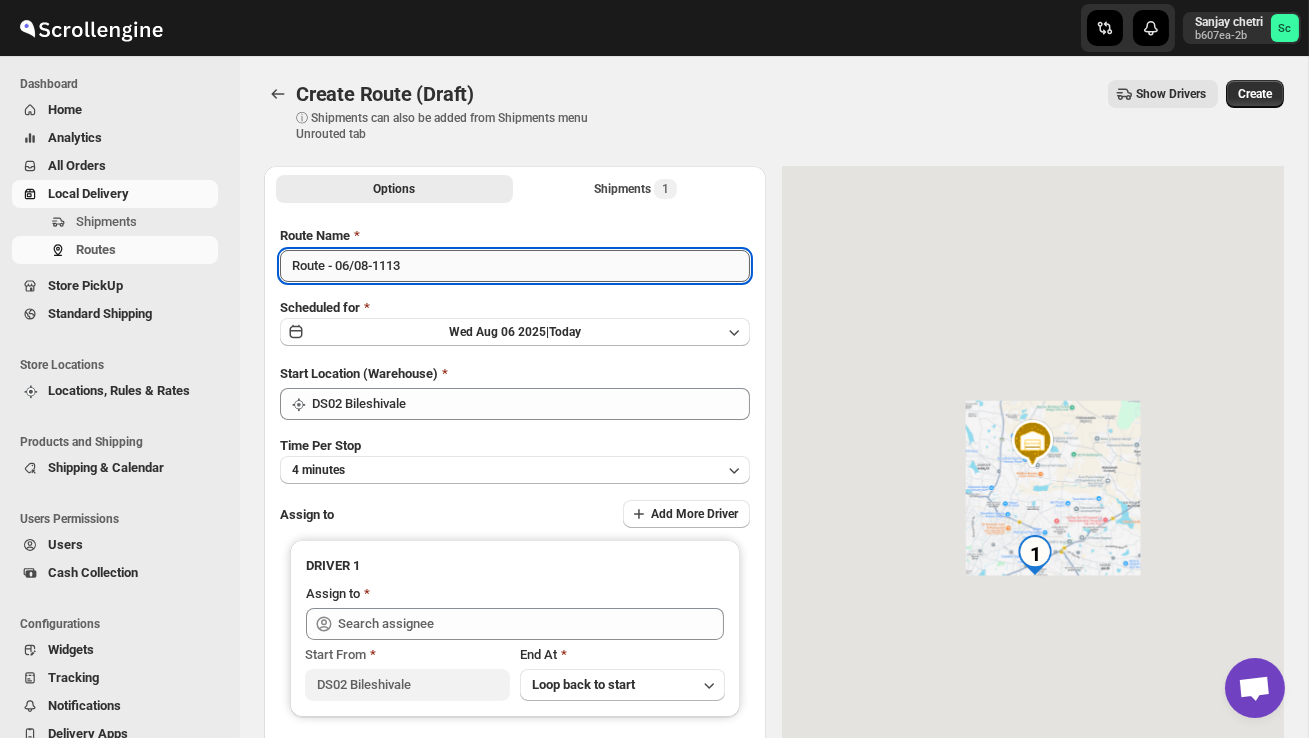 click on "Route - 06/08-1113" at bounding box center [515, 266] 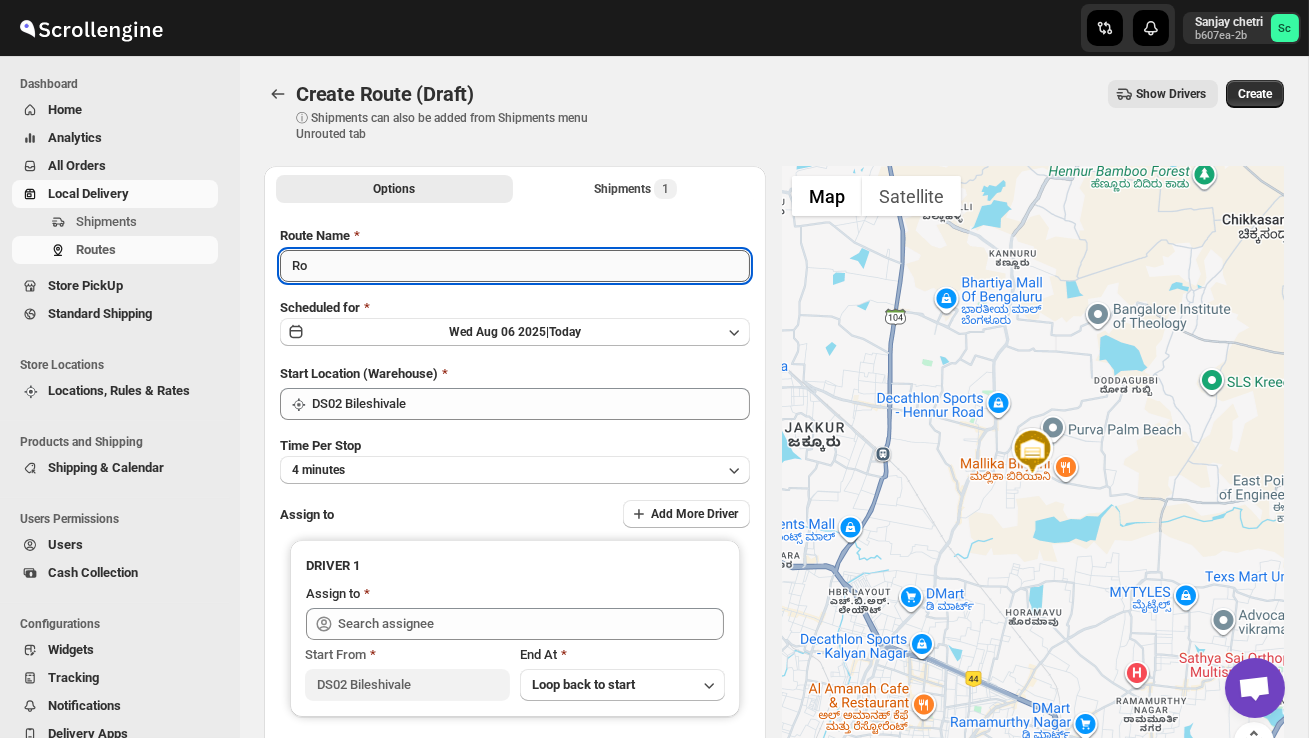 type on "R" 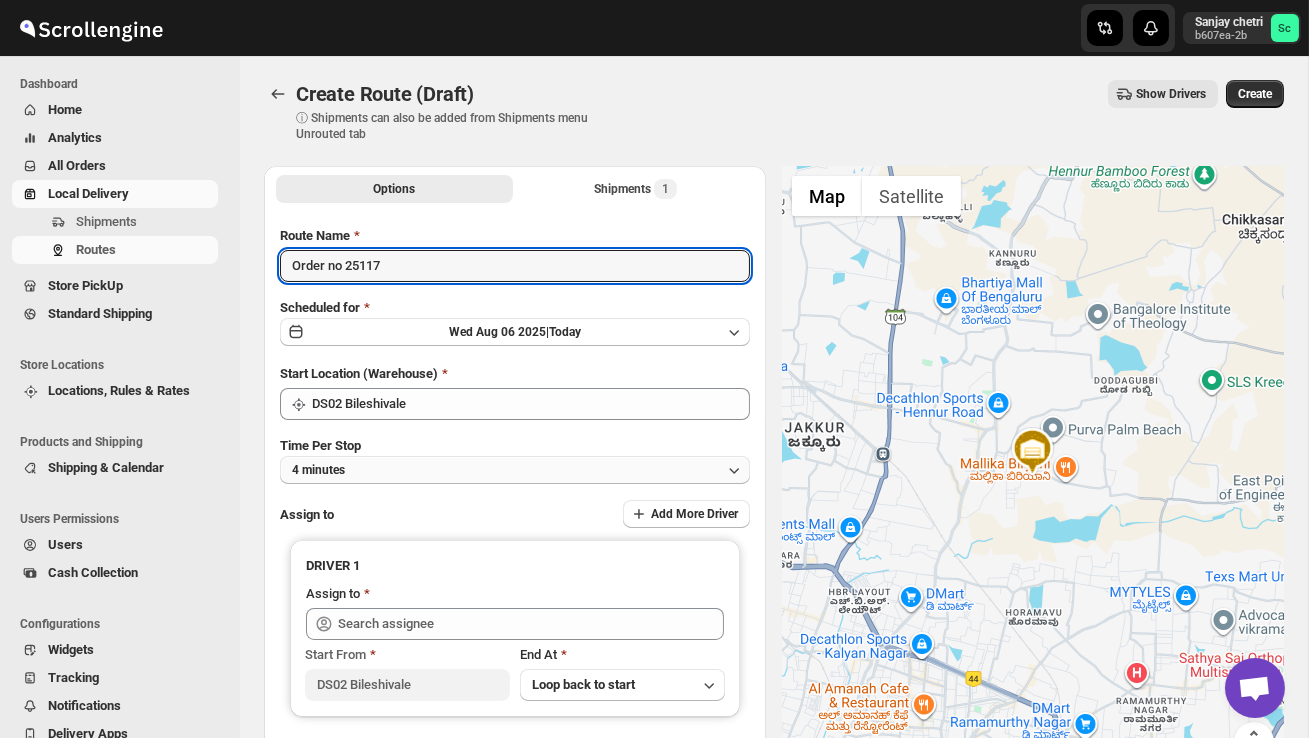 type on "Order no 25117" 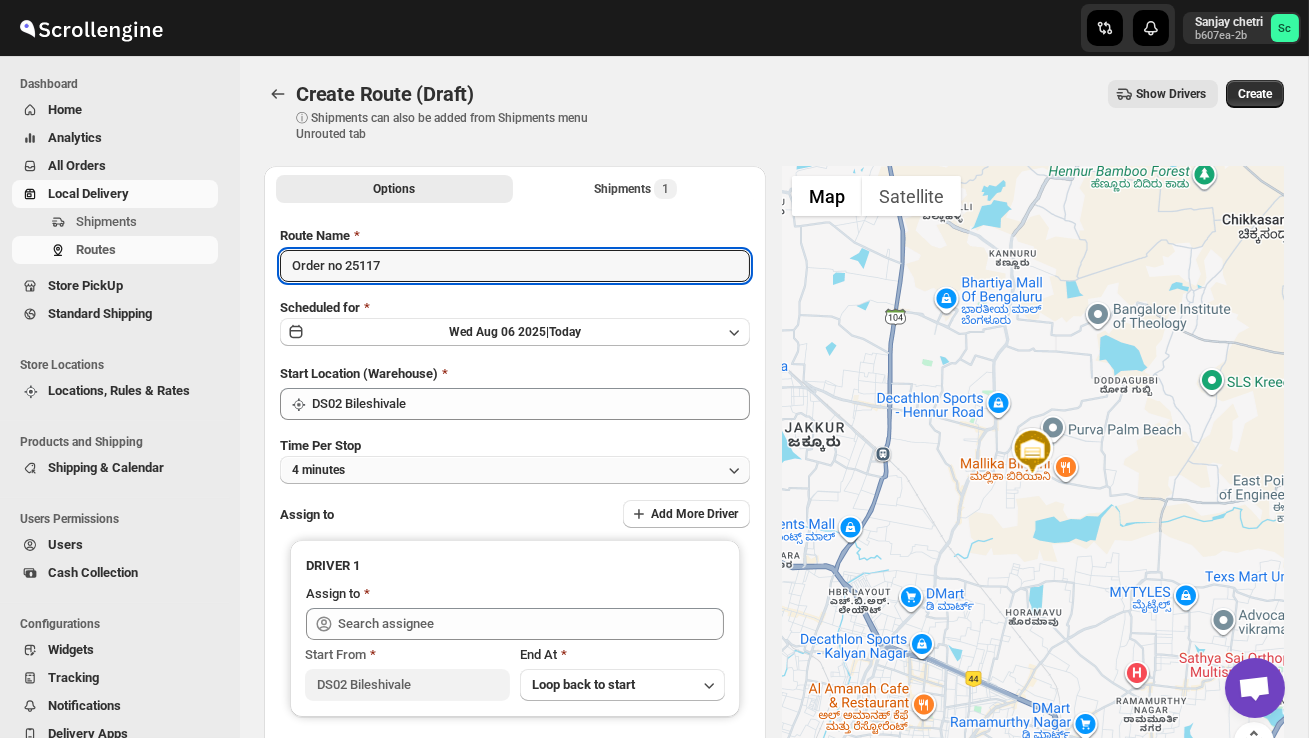 click on "4 minutes" at bounding box center (515, 470) 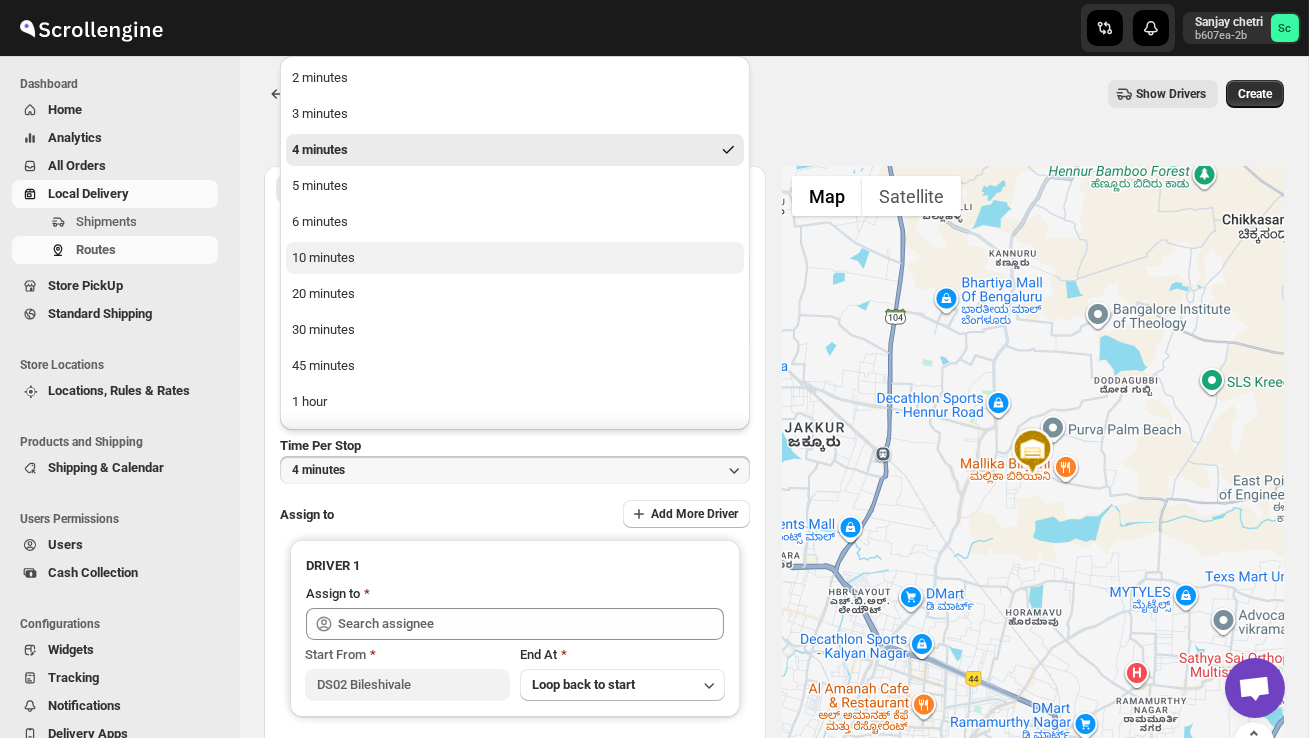 click on "10 minutes" at bounding box center [515, 258] 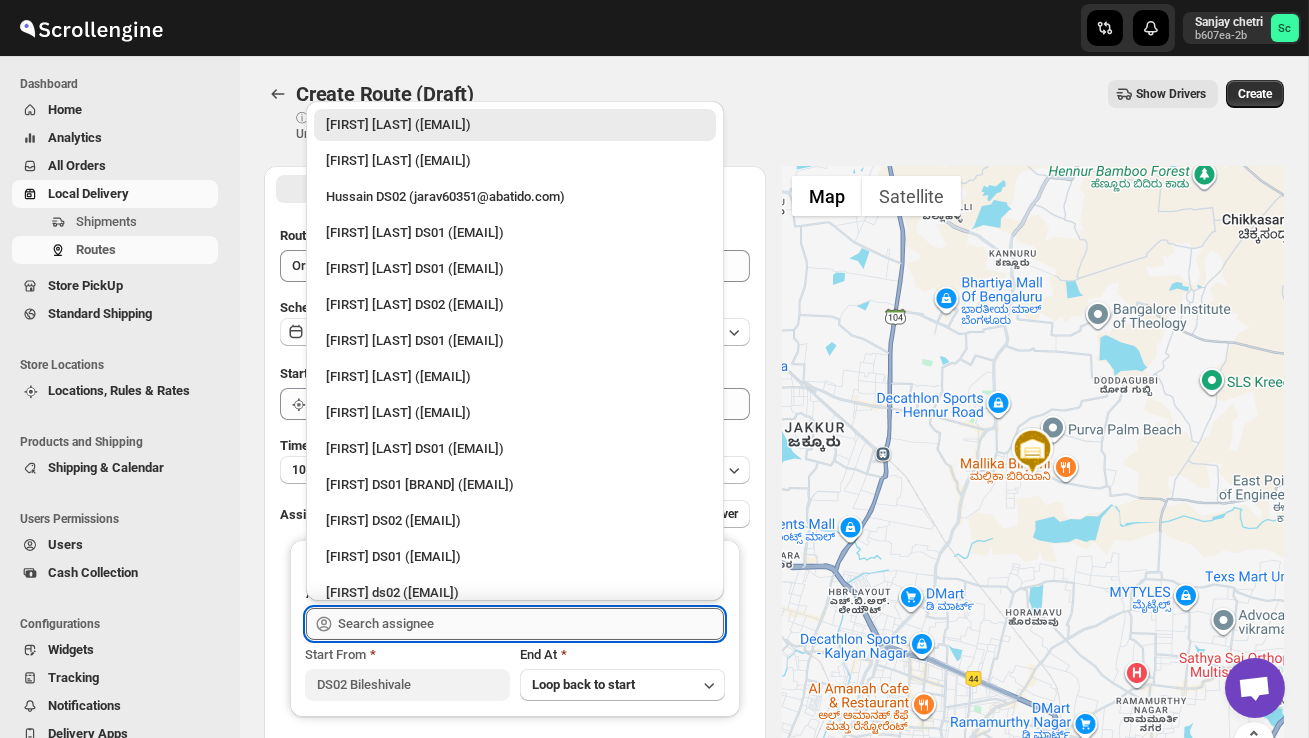 click at bounding box center (531, 624) 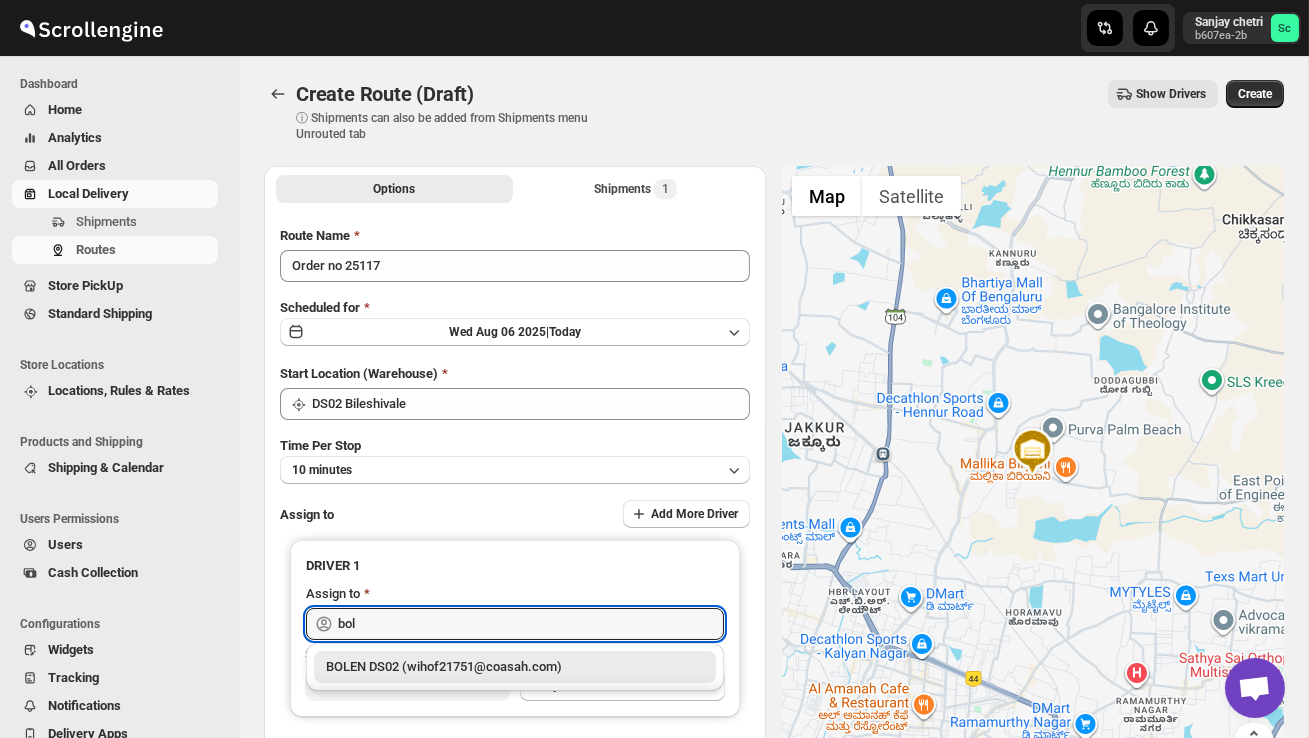 click on "BOLEN DS02 (wihof21751@coasah.com)" at bounding box center (515, 667) 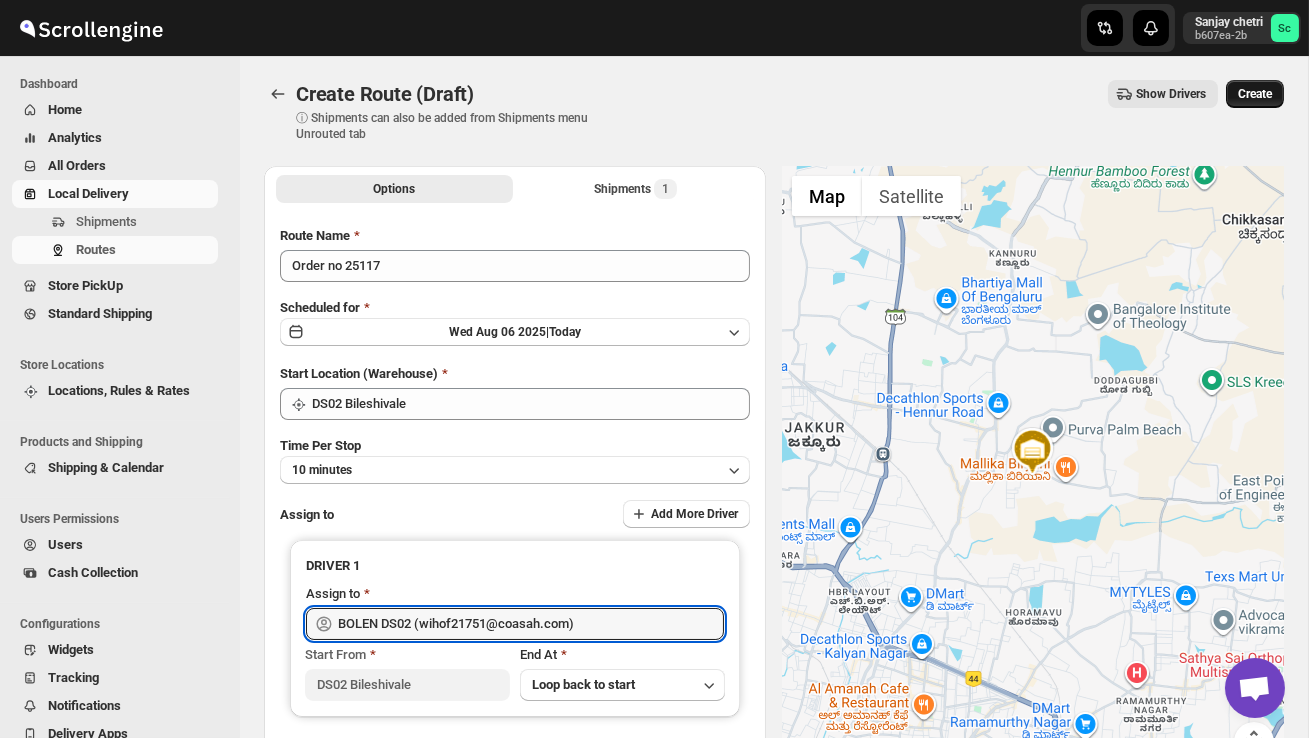 type on "BOLEN DS02 (wihof21751@coasah.com)" 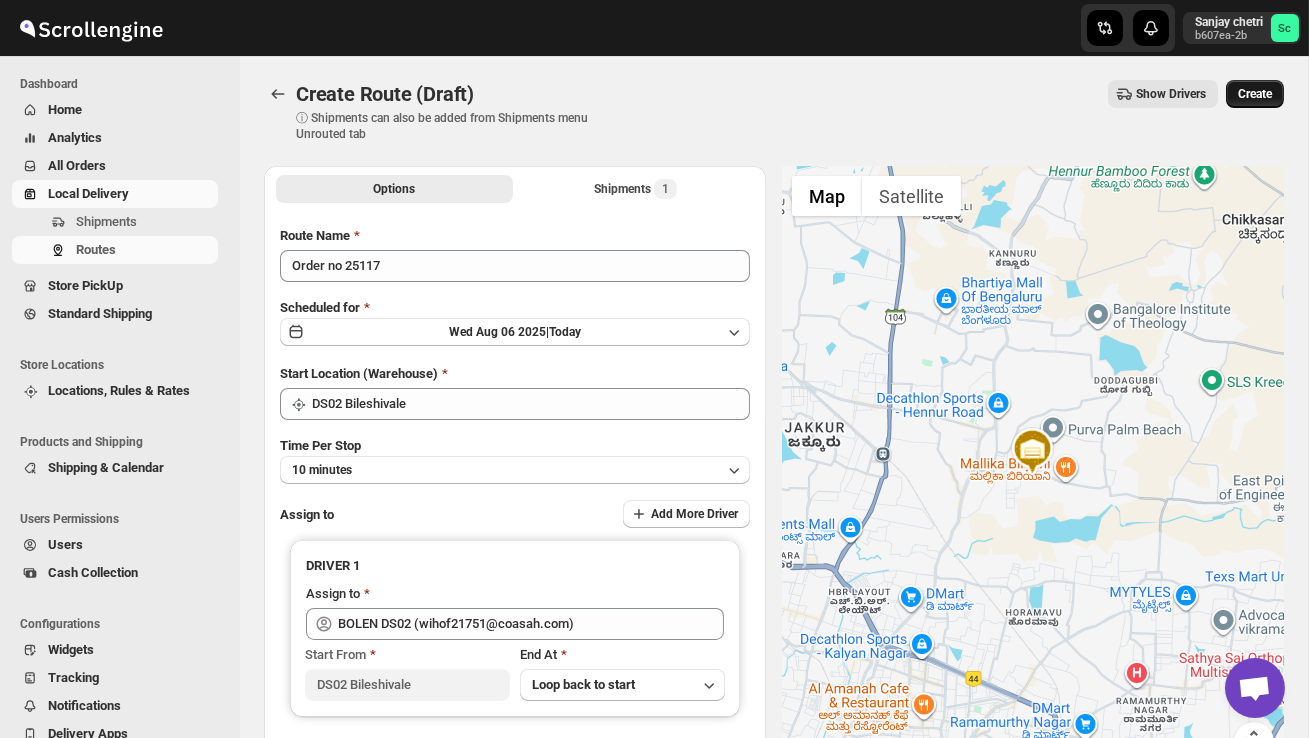 click on "Create" at bounding box center [1255, 94] 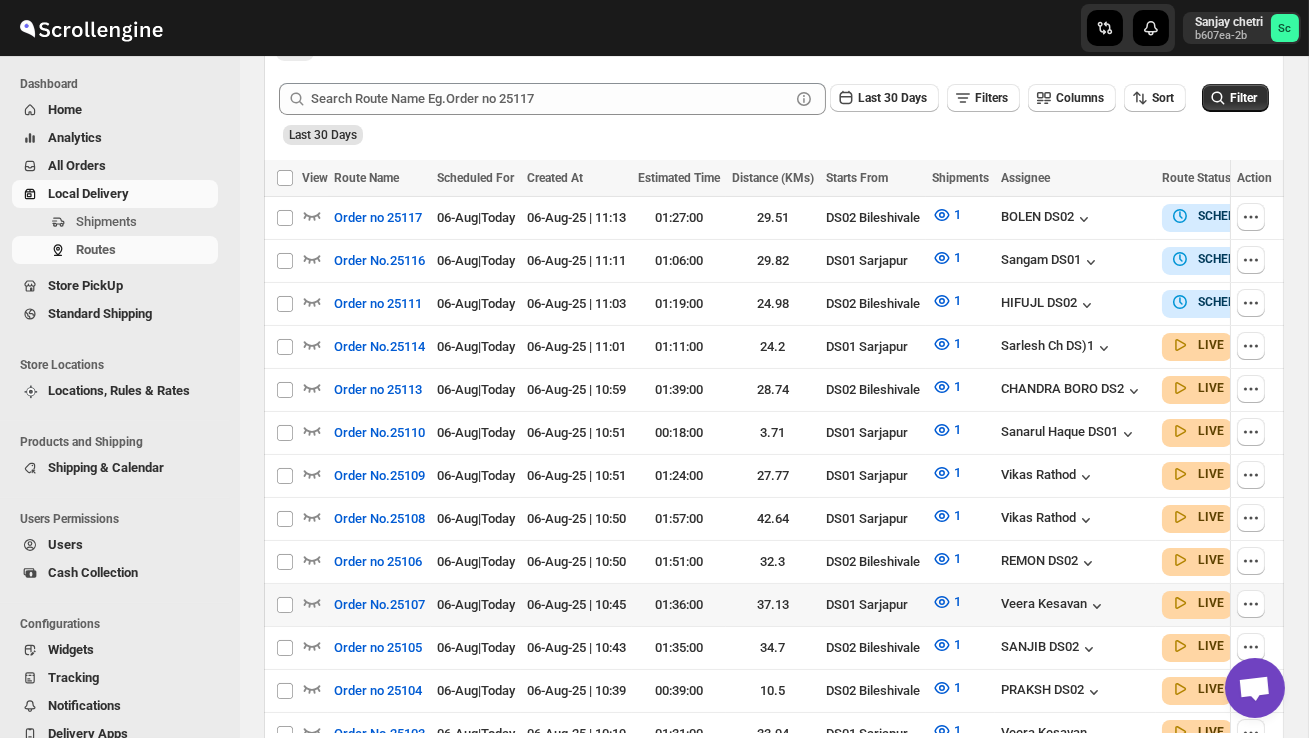 scroll, scrollTop: 489, scrollLeft: 0, axis: vertical 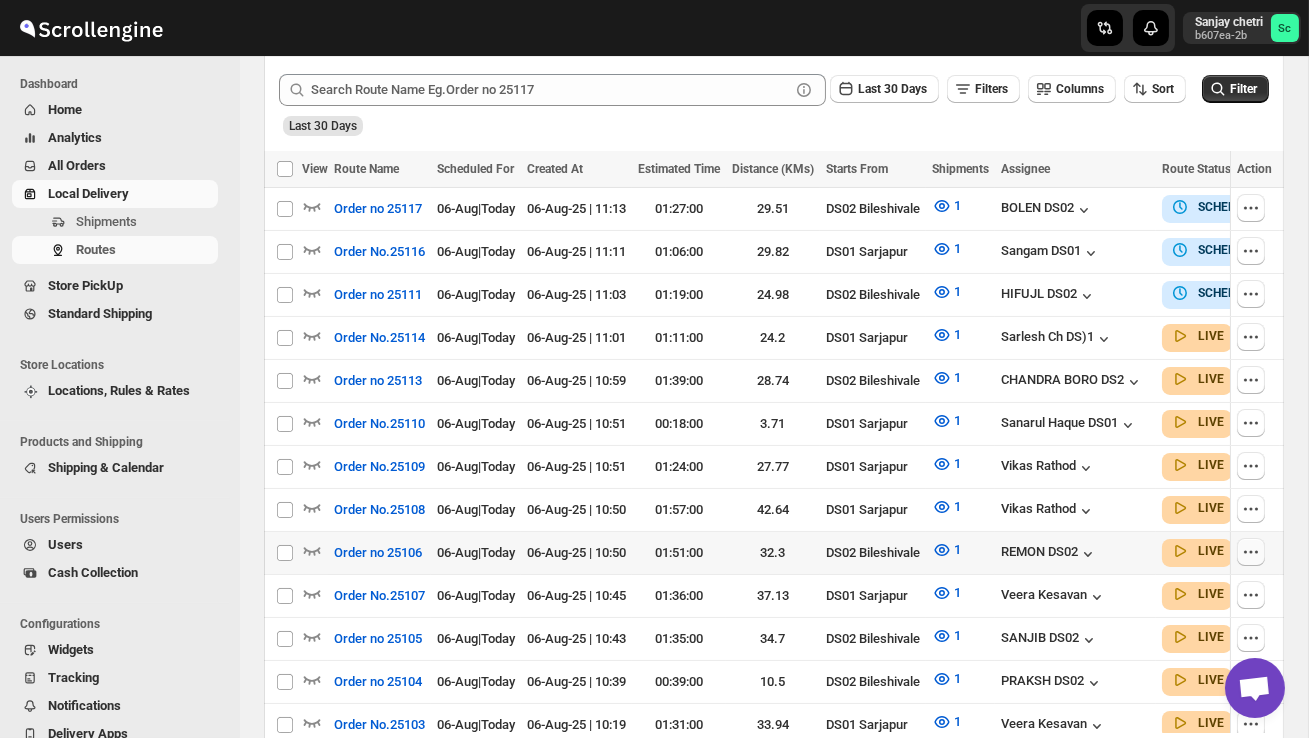 click 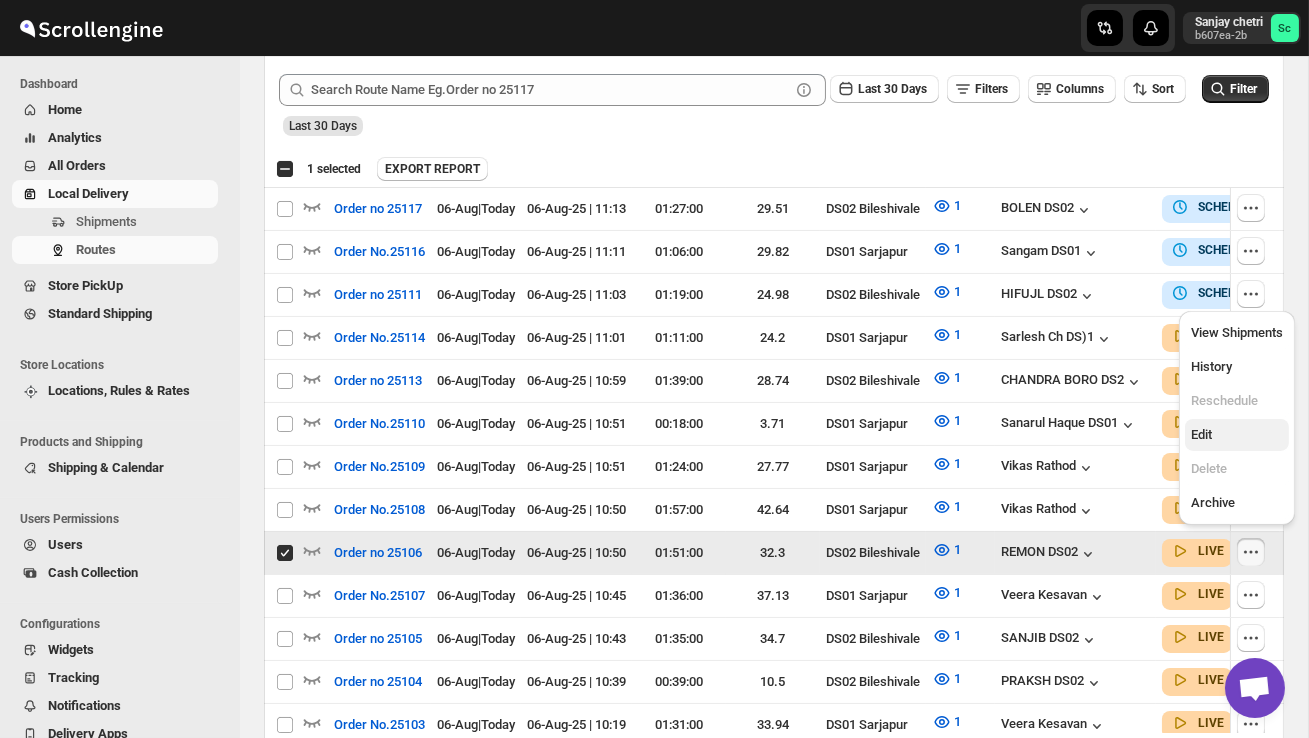click on "Edit" at bounding box center (1237, 435) 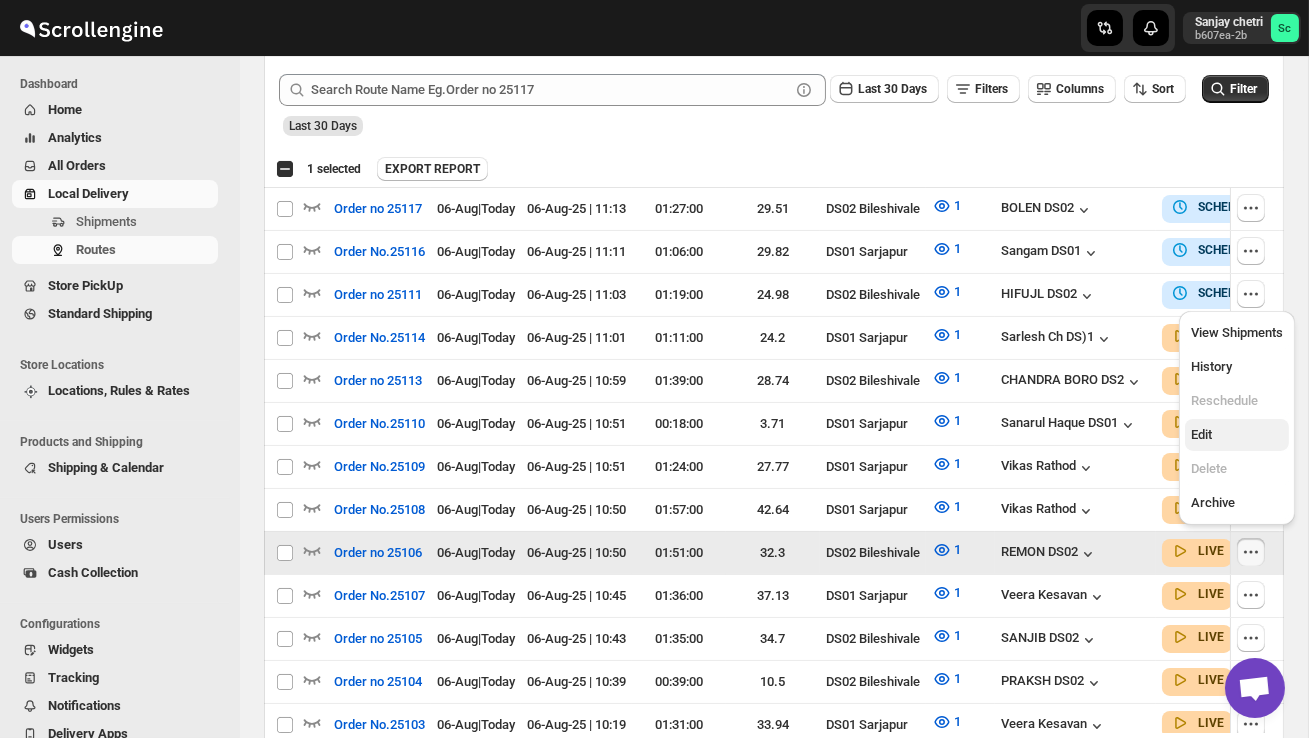 checkbox on "false" 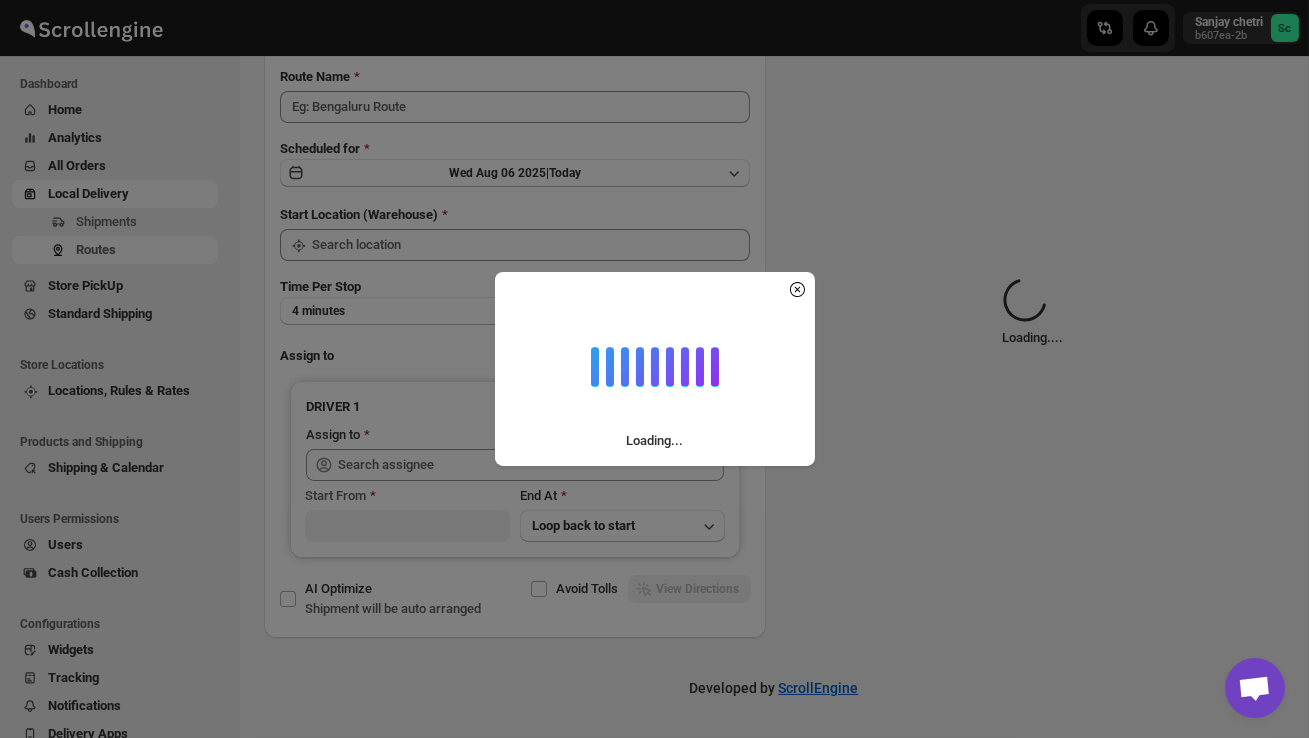 scroll, scrollTop: 0, scrollLeft: 0, axis: both 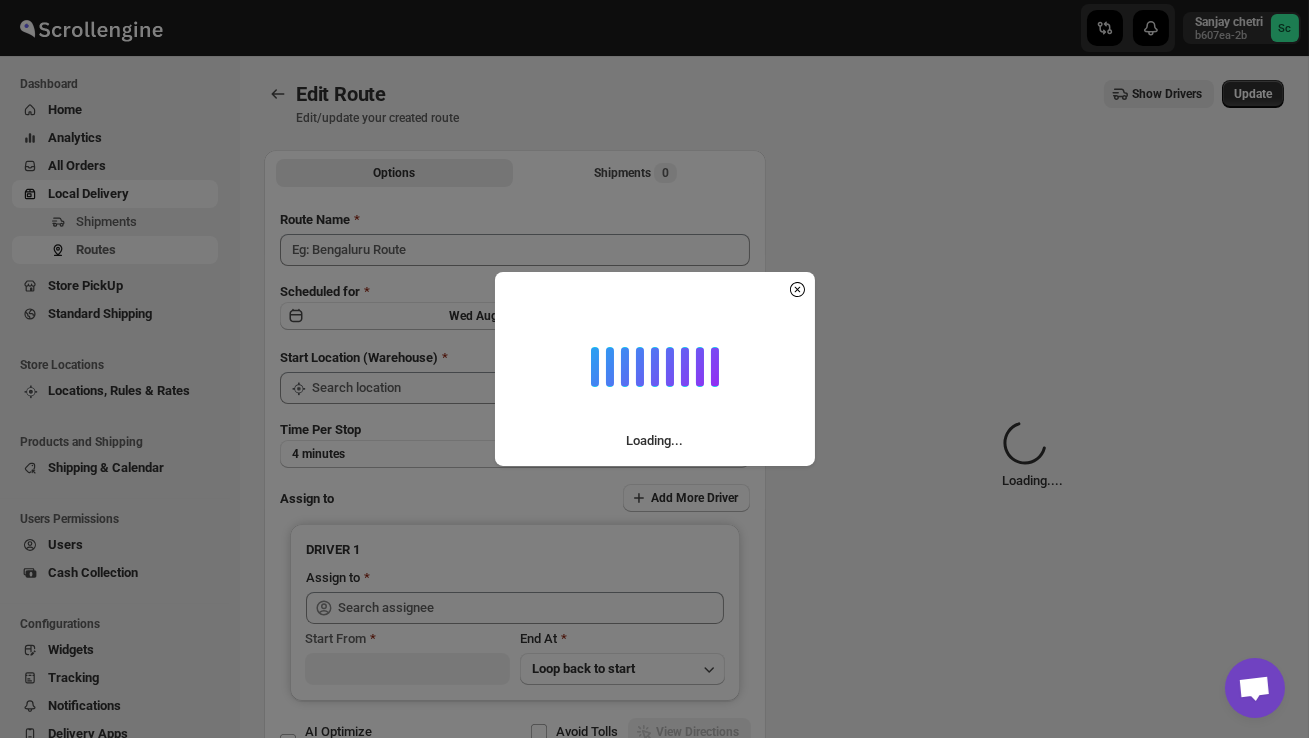type on "Order no 25106" 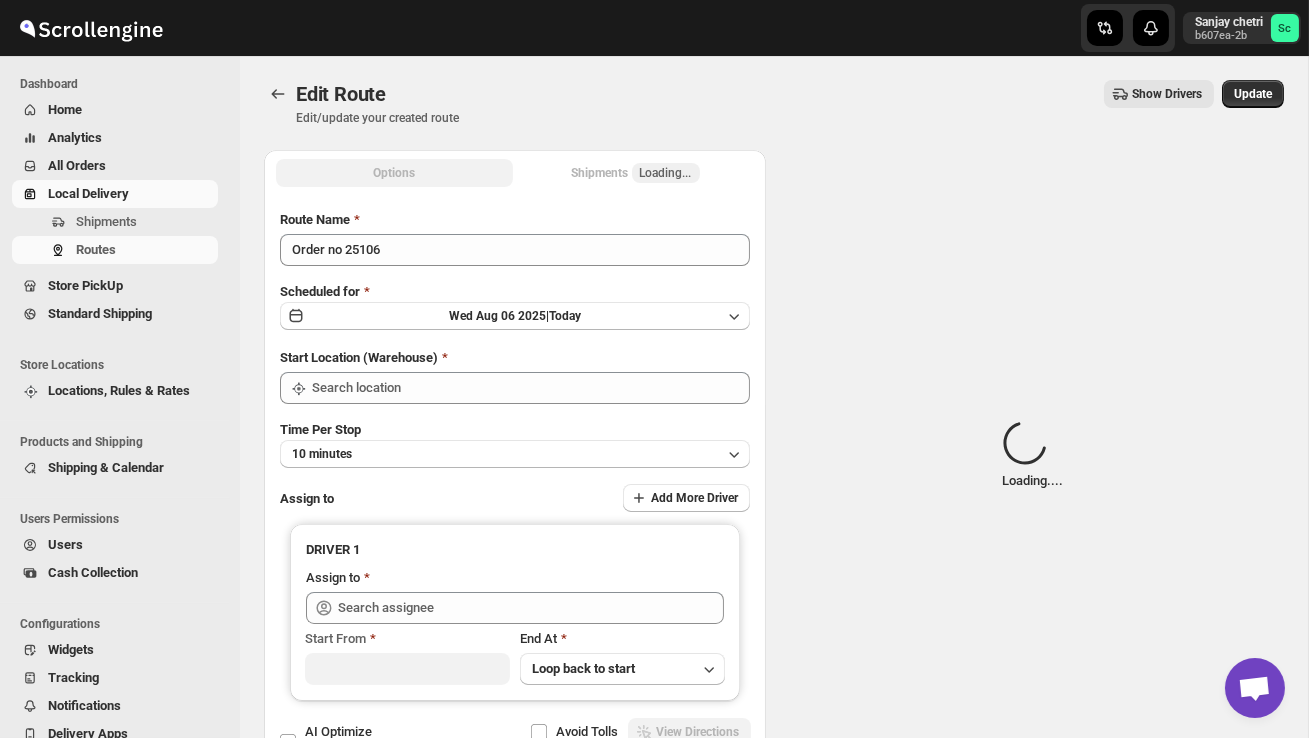 type on "DS02 Bileshivale" 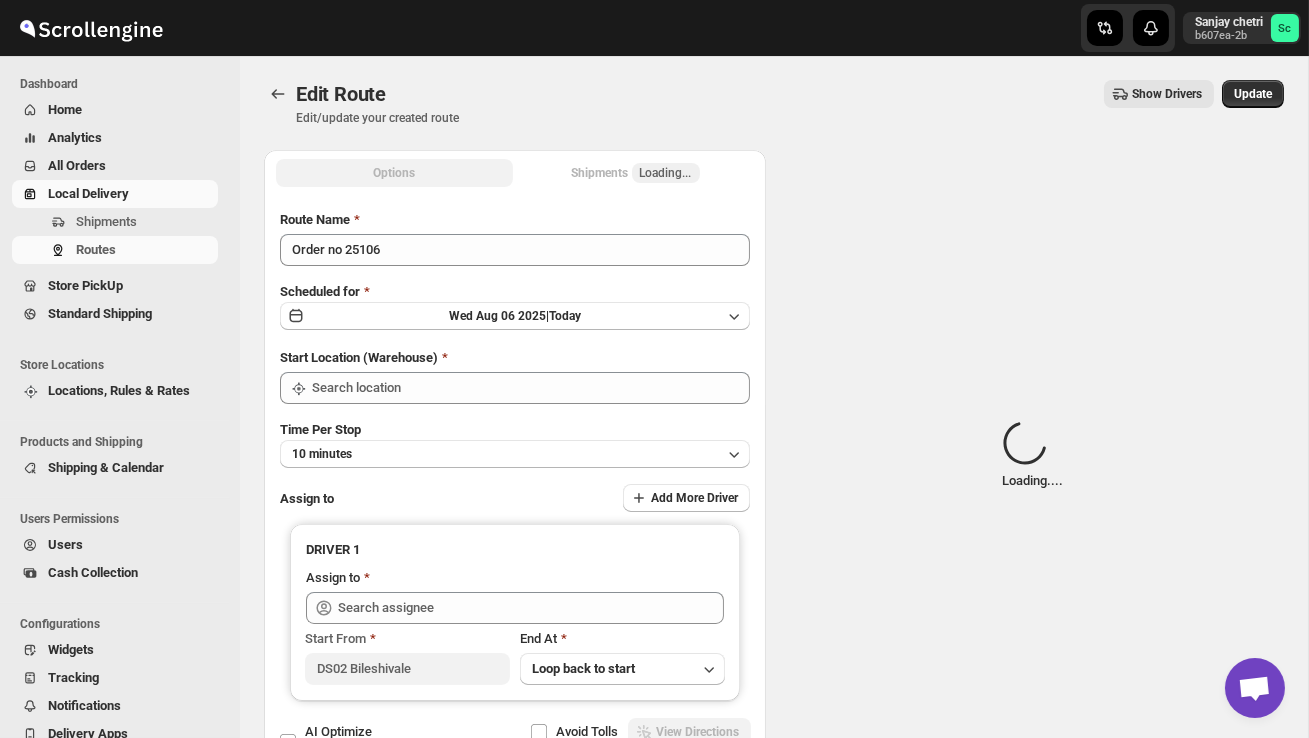 type on "DS02 Bileshivale" 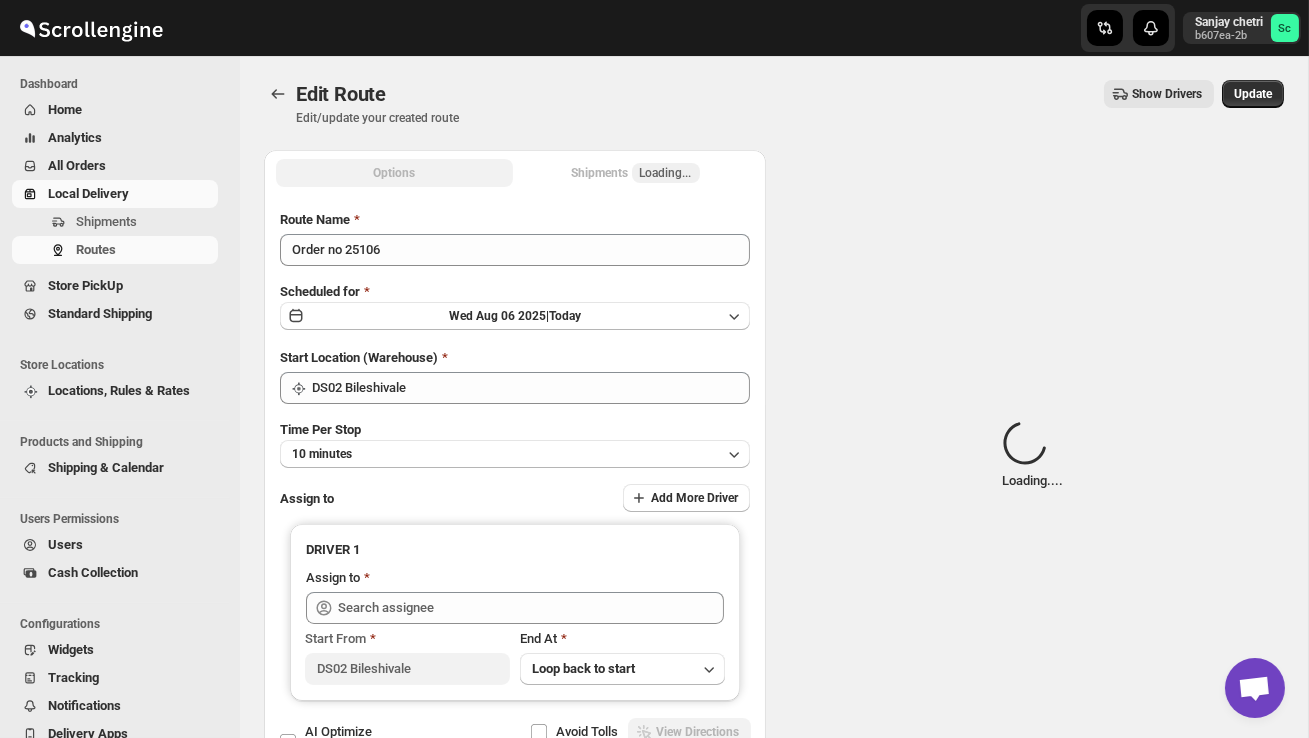 type on "REMON DS02 (kesame7468@btcours.com)" 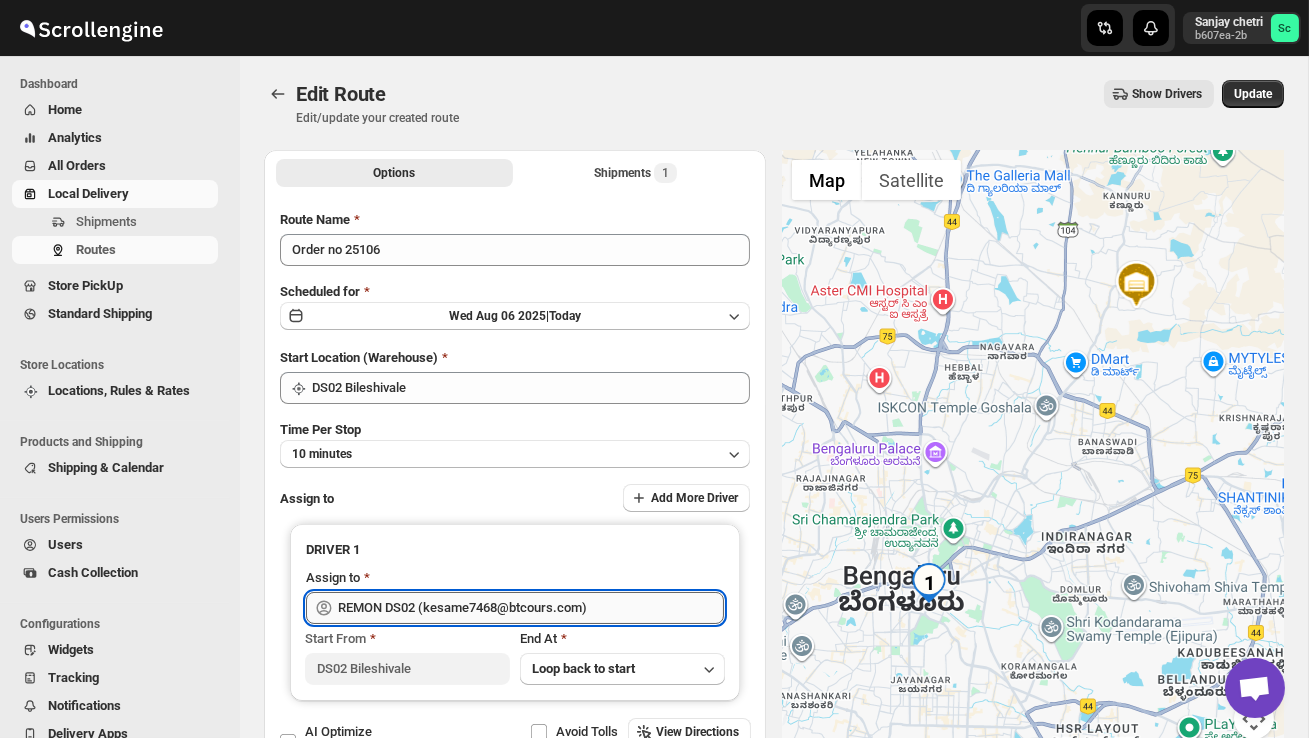 click on "REMON DS02 (kesame7468@btcours.com)" at bounding box center [531, 608] 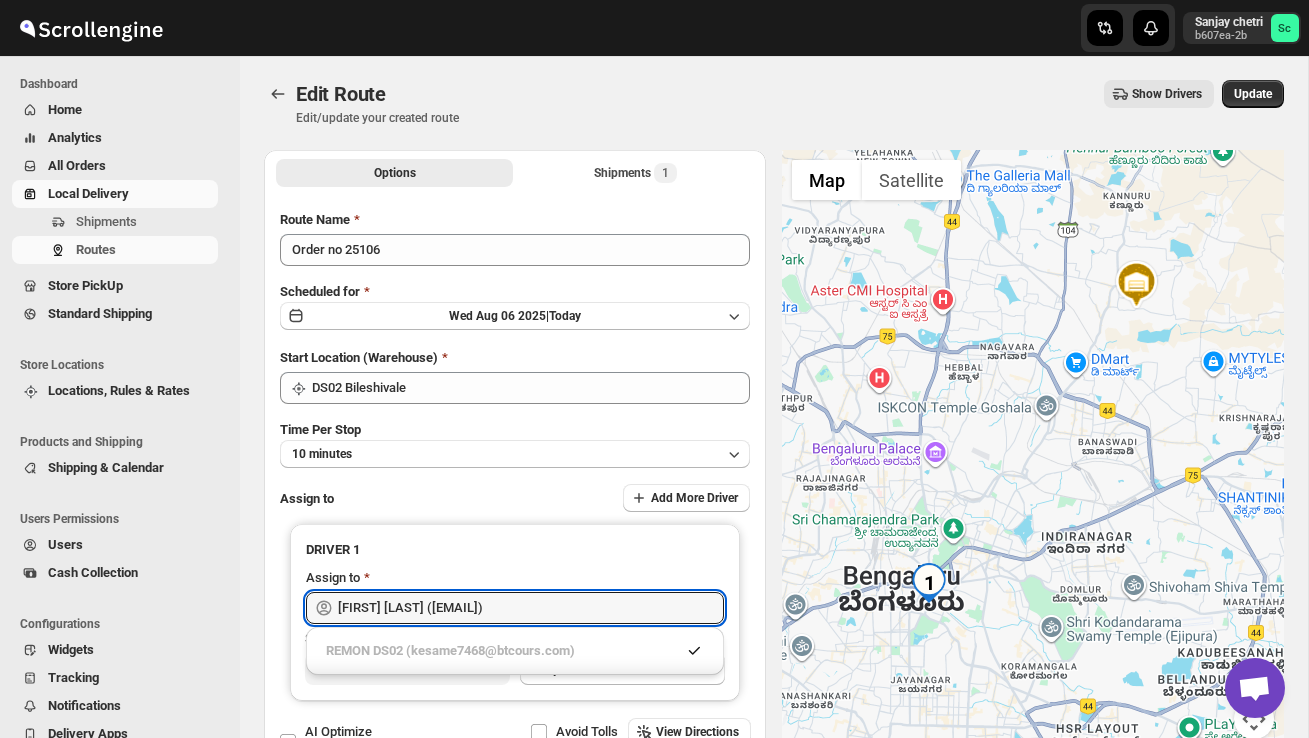 scroll, scrollTop: 0, scrollLeft: 0, axis: both 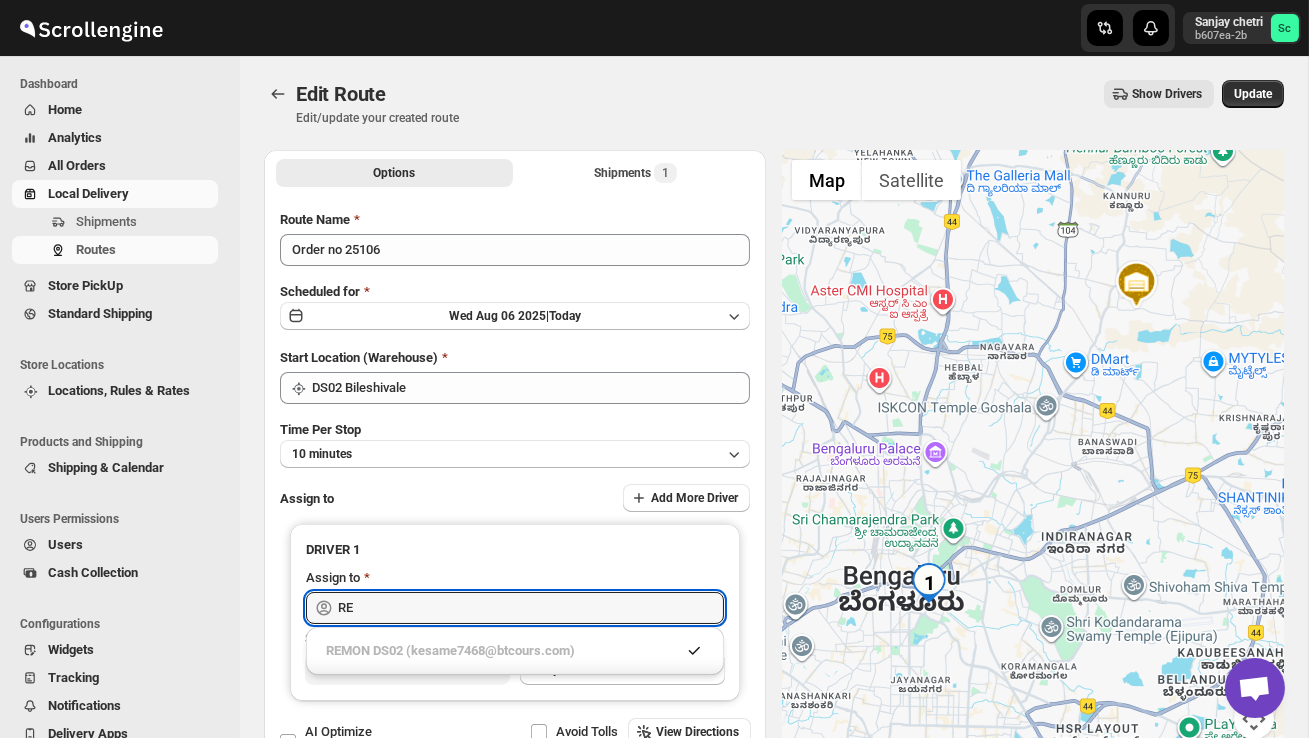 type on "R" 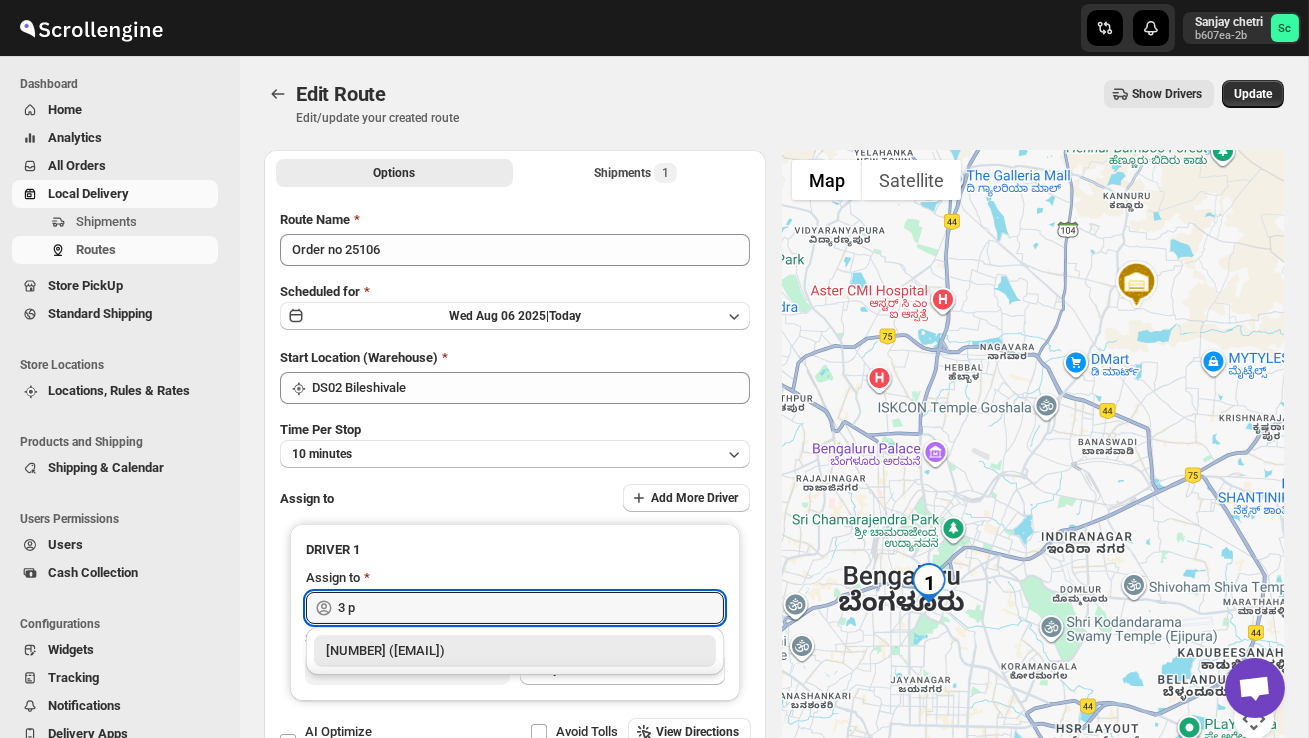 click on "3 PL ([EMAIL])" at bounding box center (515, 651) 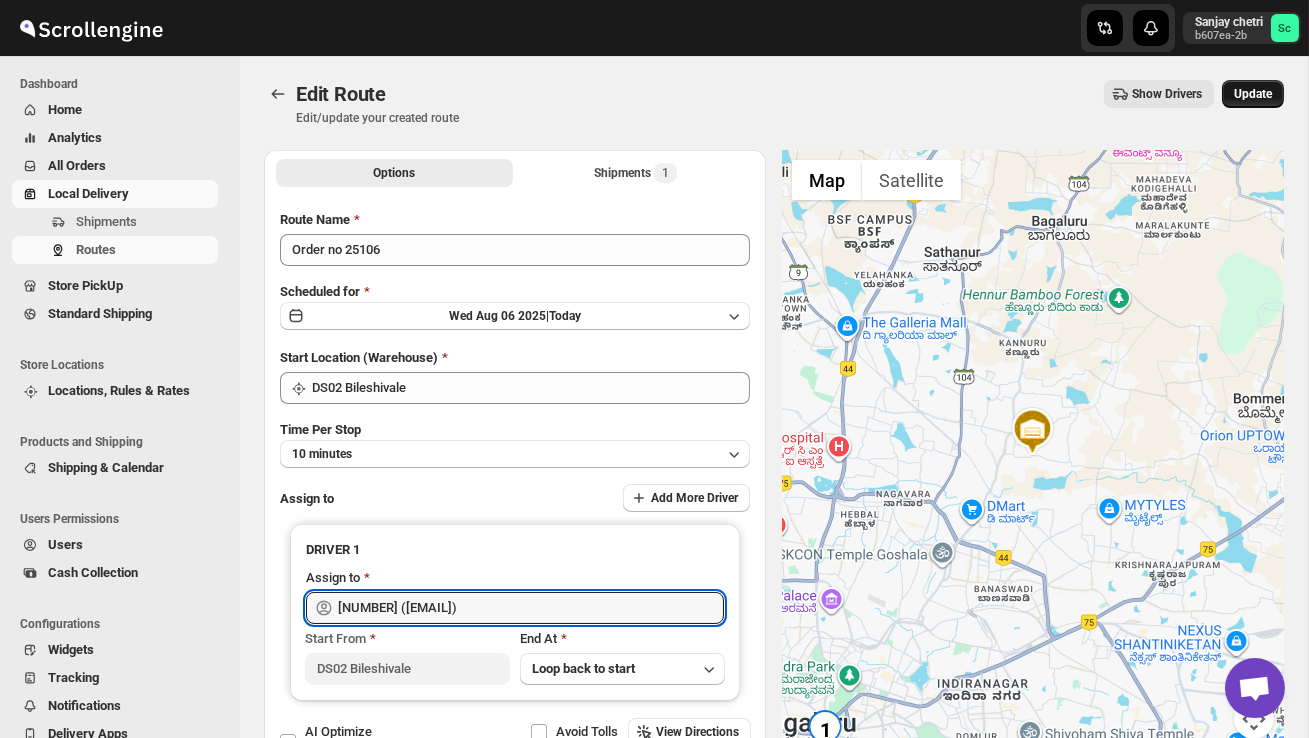 type on "[NUMBER] ([EMAIL])" 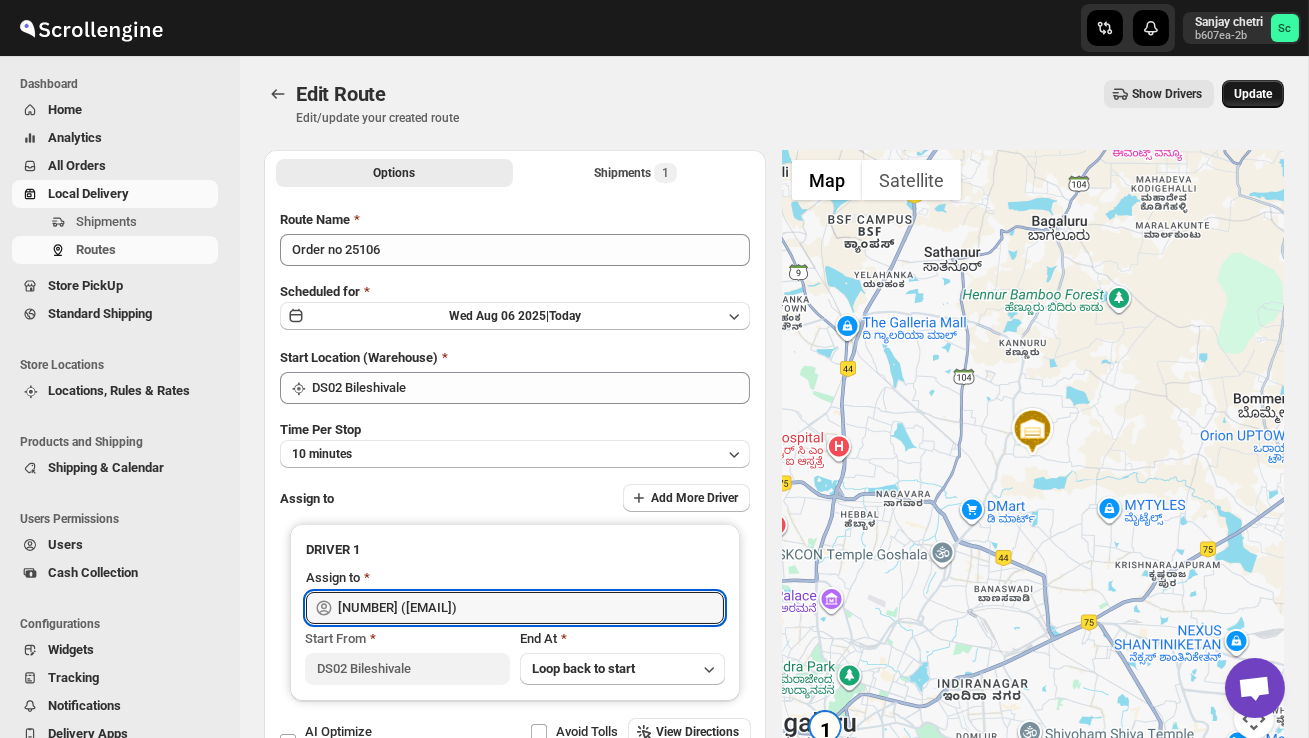 click on "Update" at bounding box center (1253, 94) 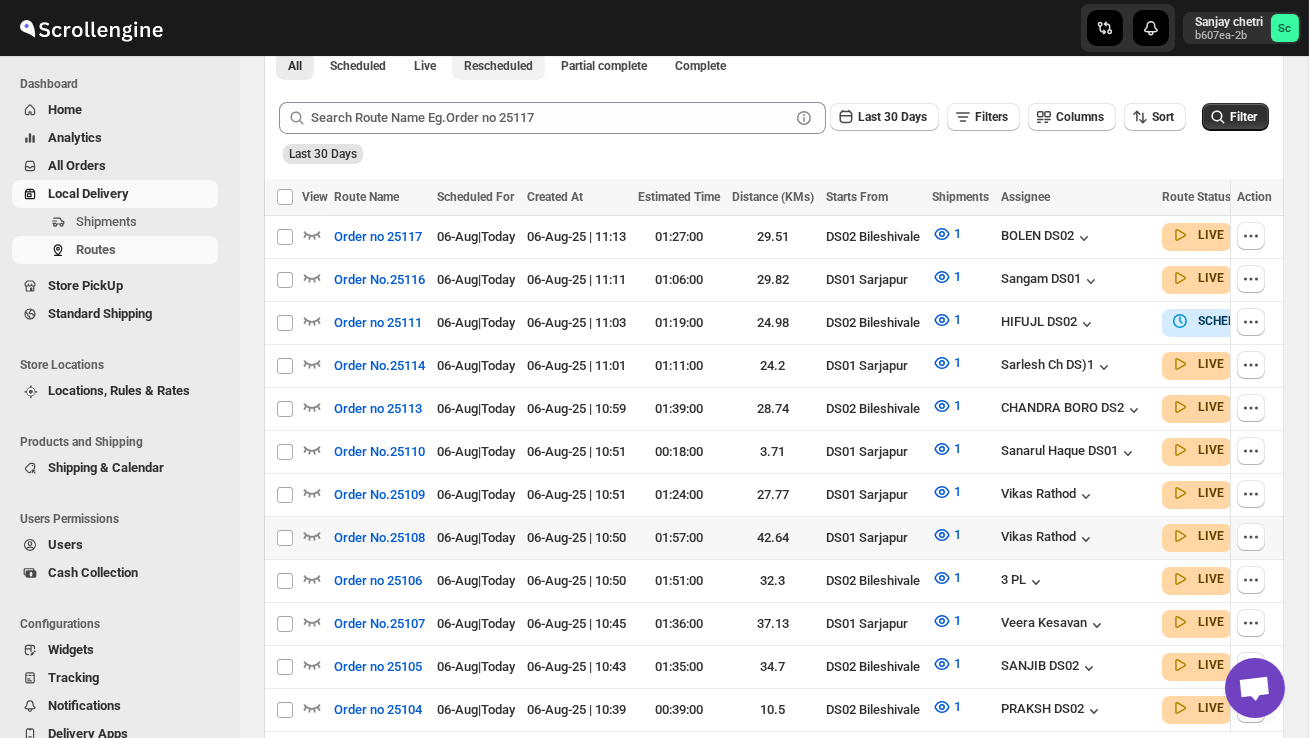 scroll, scrollTop: 463, scrollLeft: 0, axis: vertical 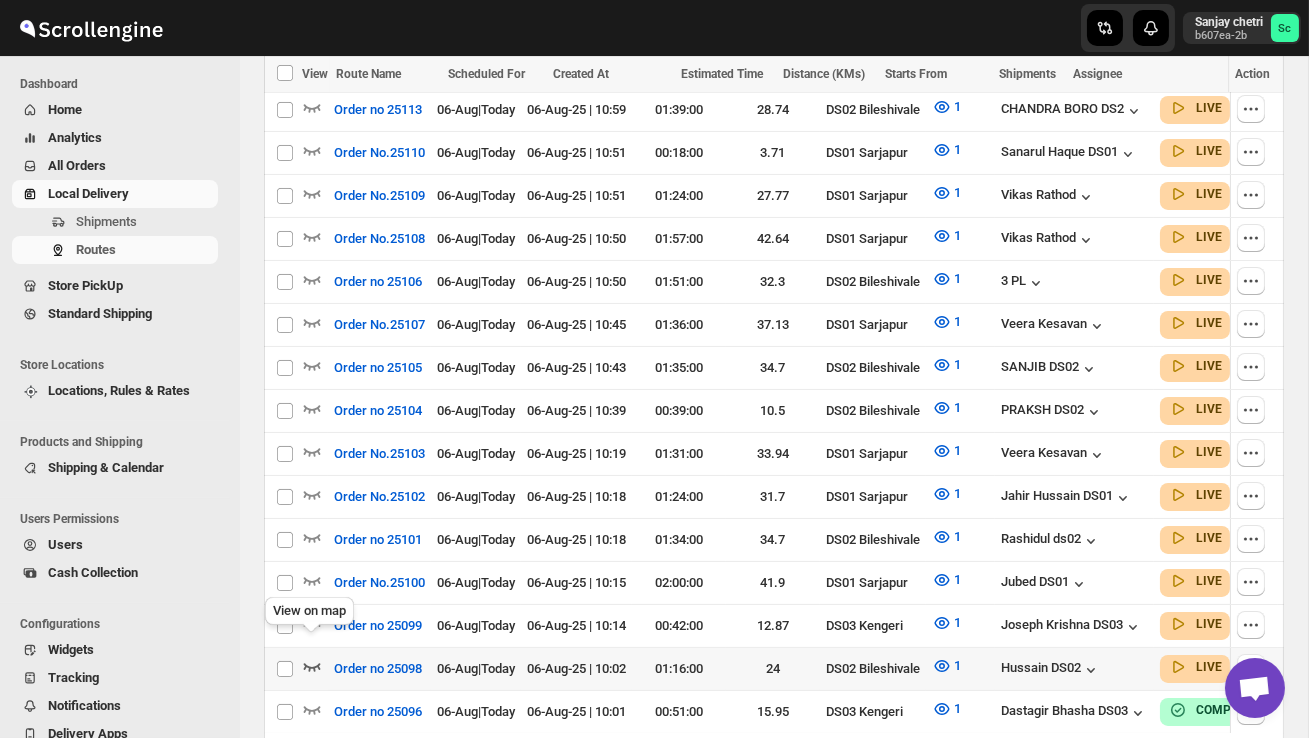 click 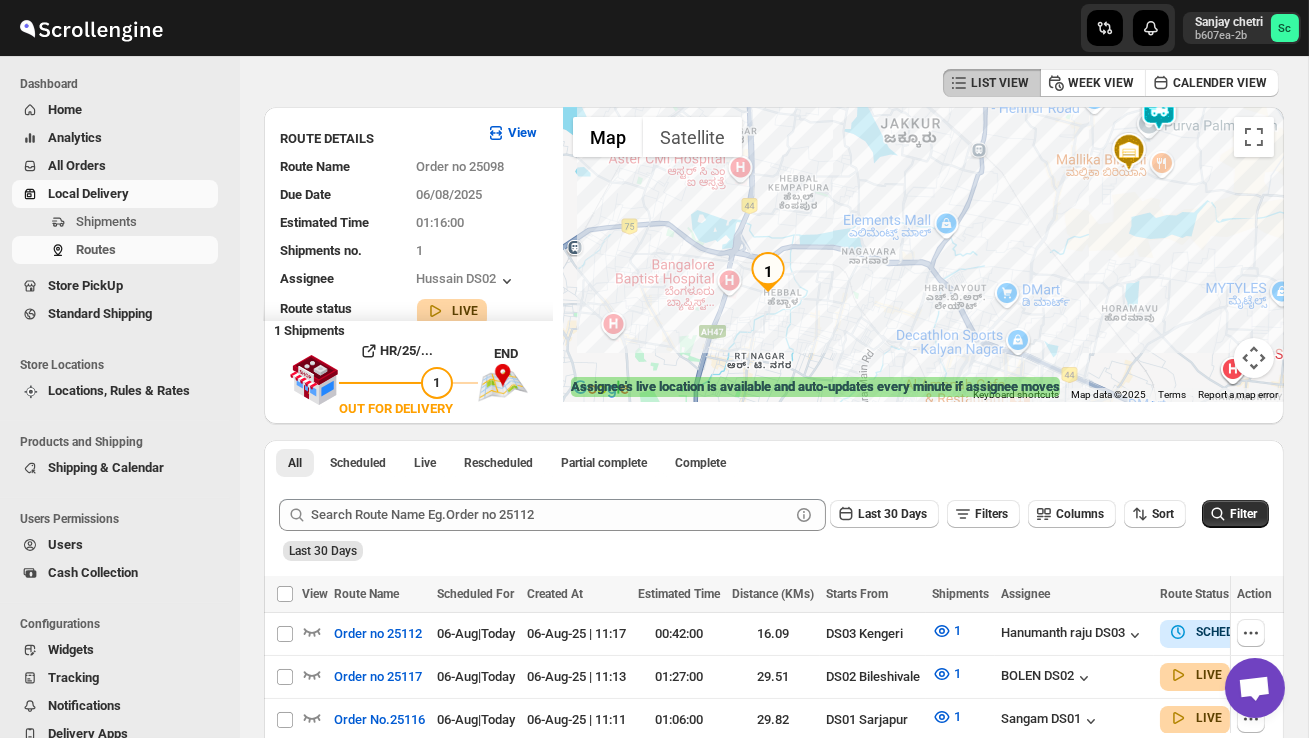 scroll, scrollTop: 0, scrollLeft: 0, axis: both 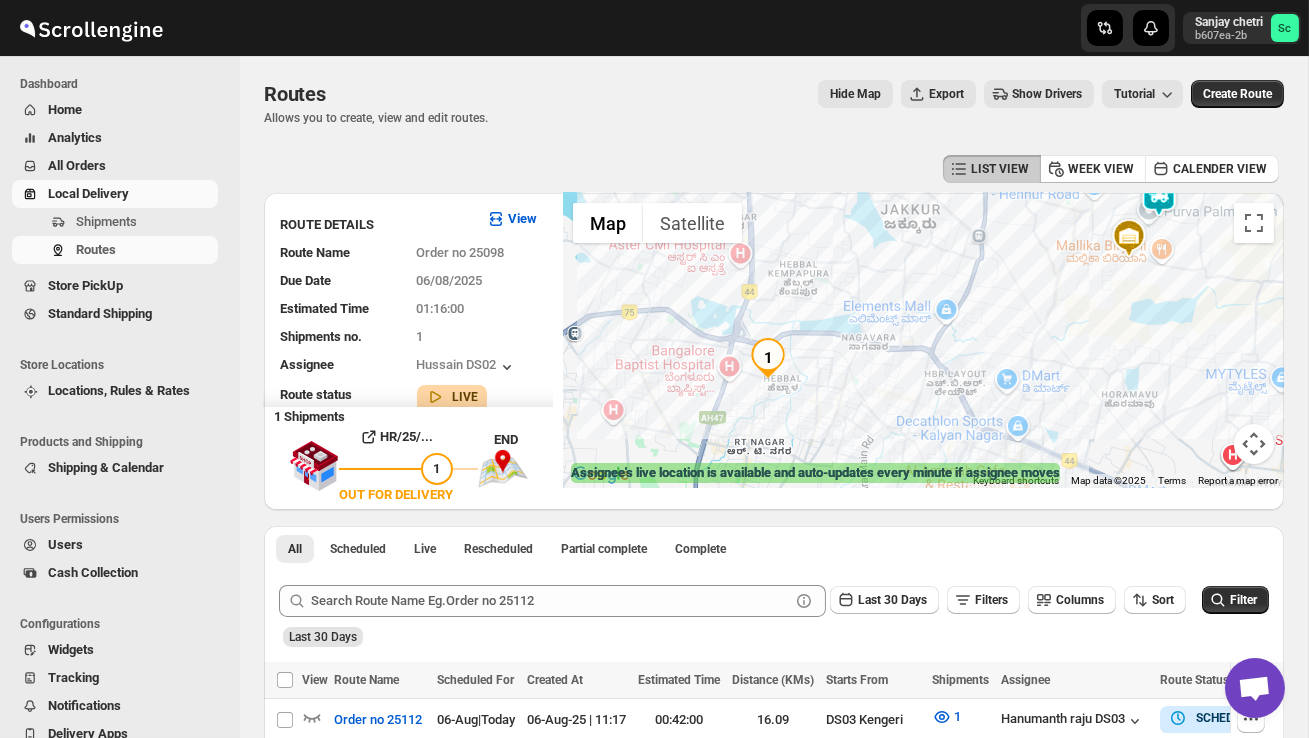 drag, startPoint x: 1015, startPoint y: 392, endPoint x: 923, endPoint y: 423, distance: 97.082436 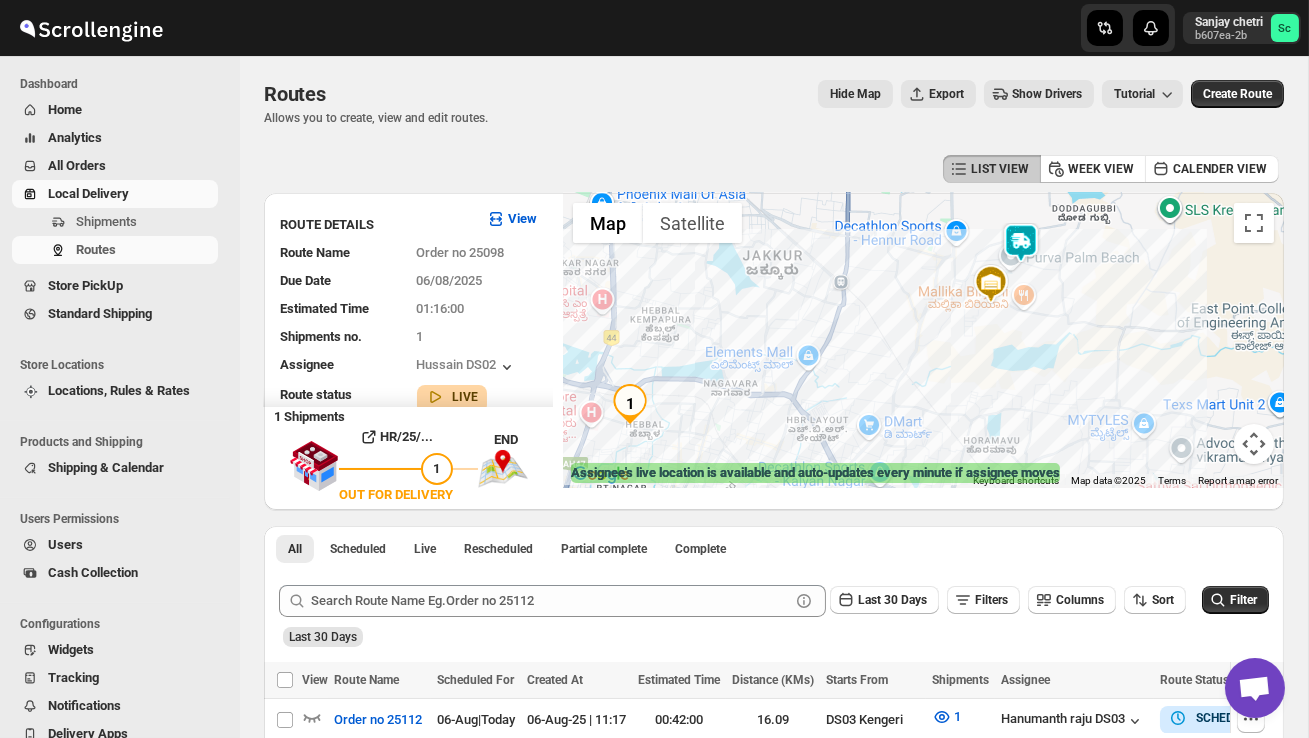 click at bounding box center (1021, 243) 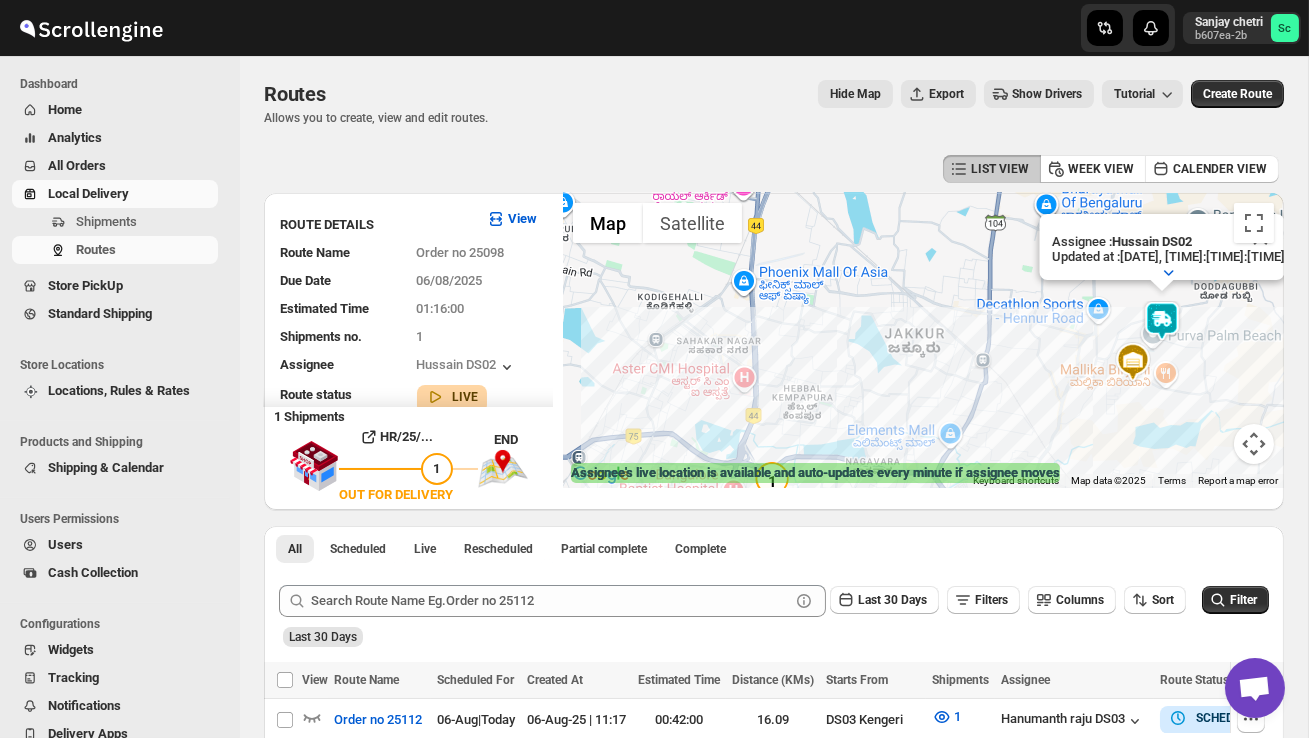 drag, startPoint x: 724, startPoint y: 401, endPoint x: 871, endPoint y: 359, distance: 152.88231 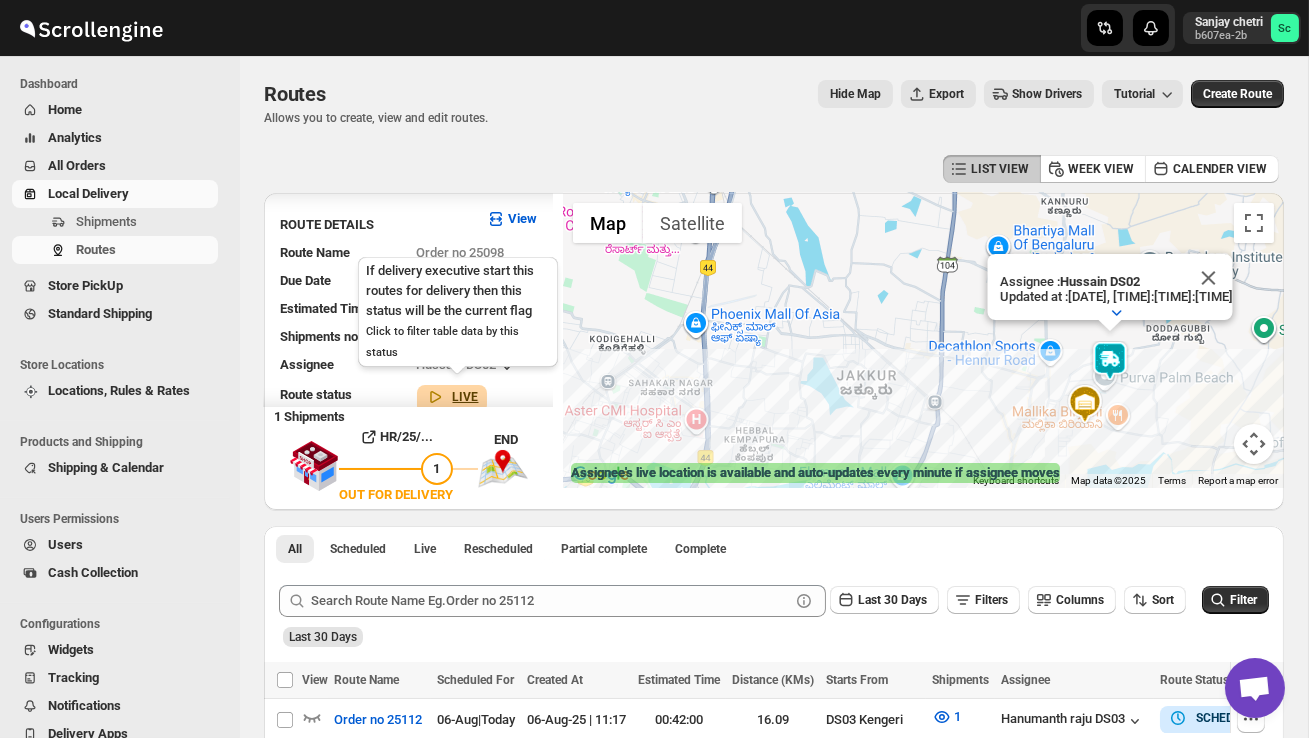scroll, scrollTop: 20, scrollLeft: 0, axis: vertical 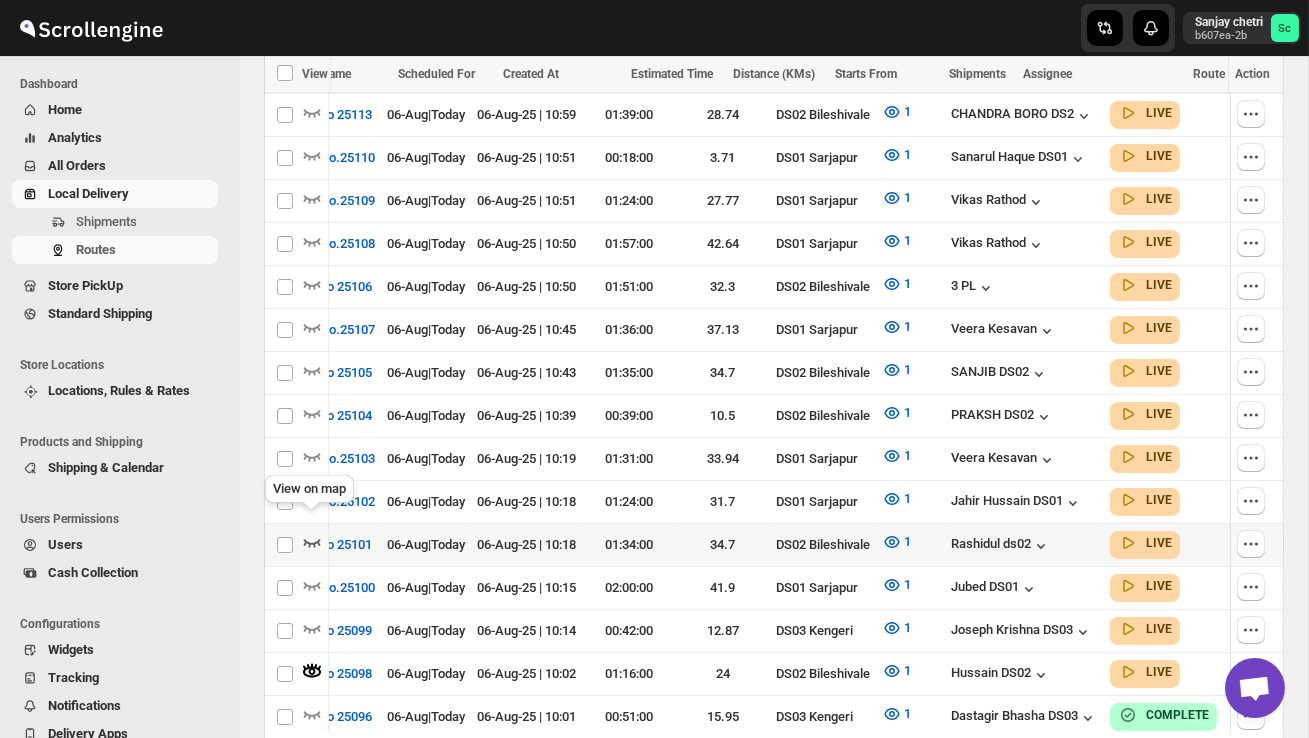 click 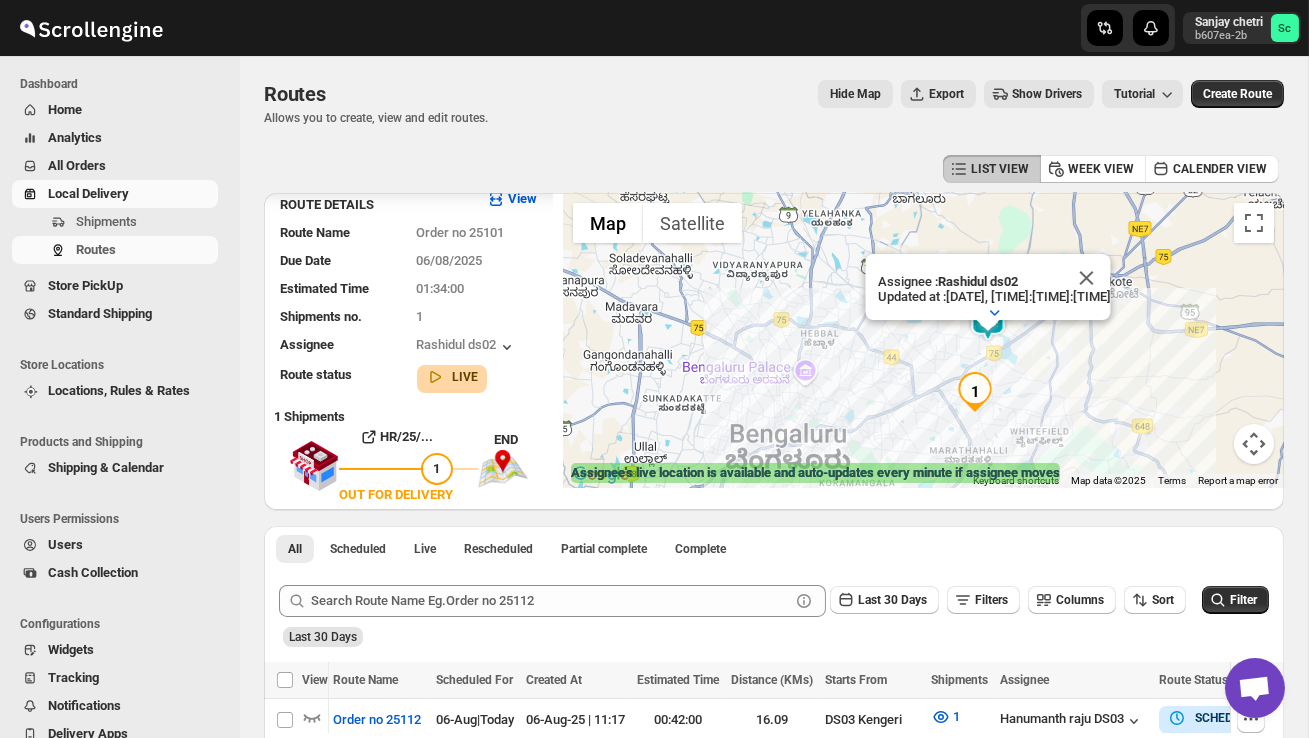 click at bounding box center (975, 392) 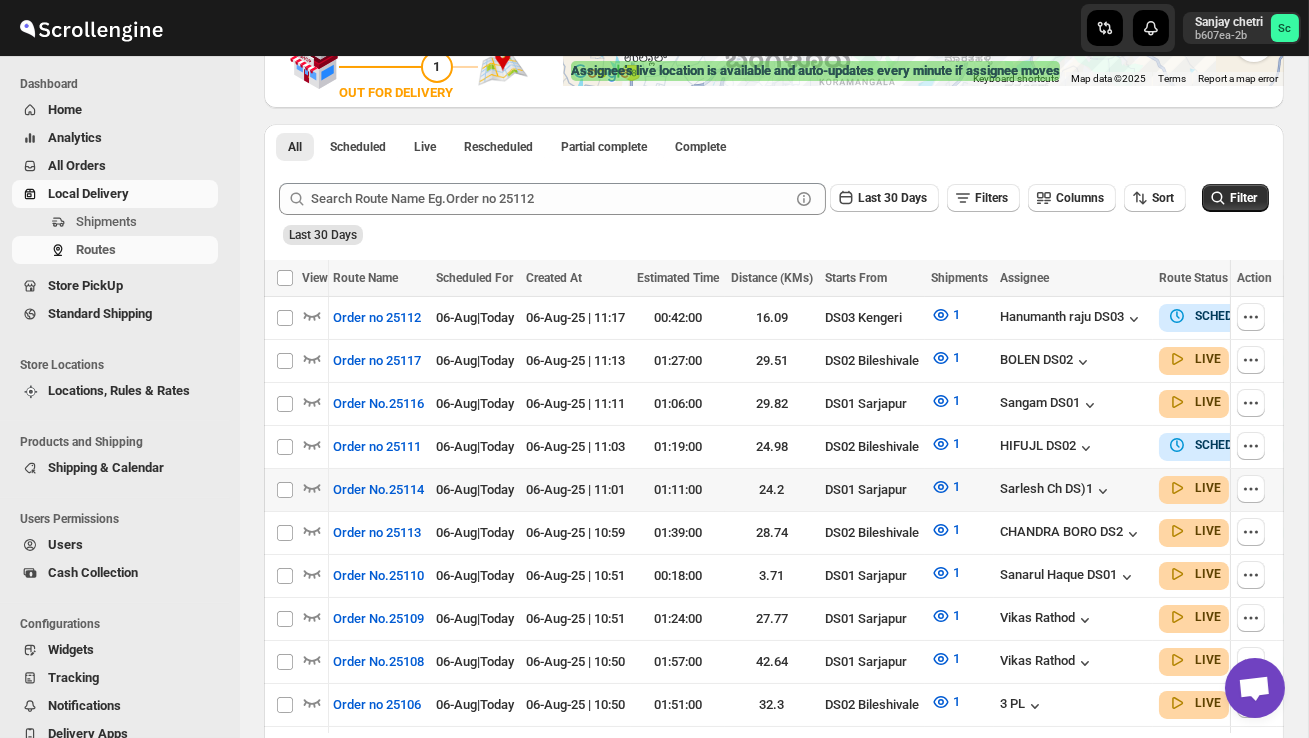 scroll, scrollTop: 408, scrollLeft: 0, axis: vertical 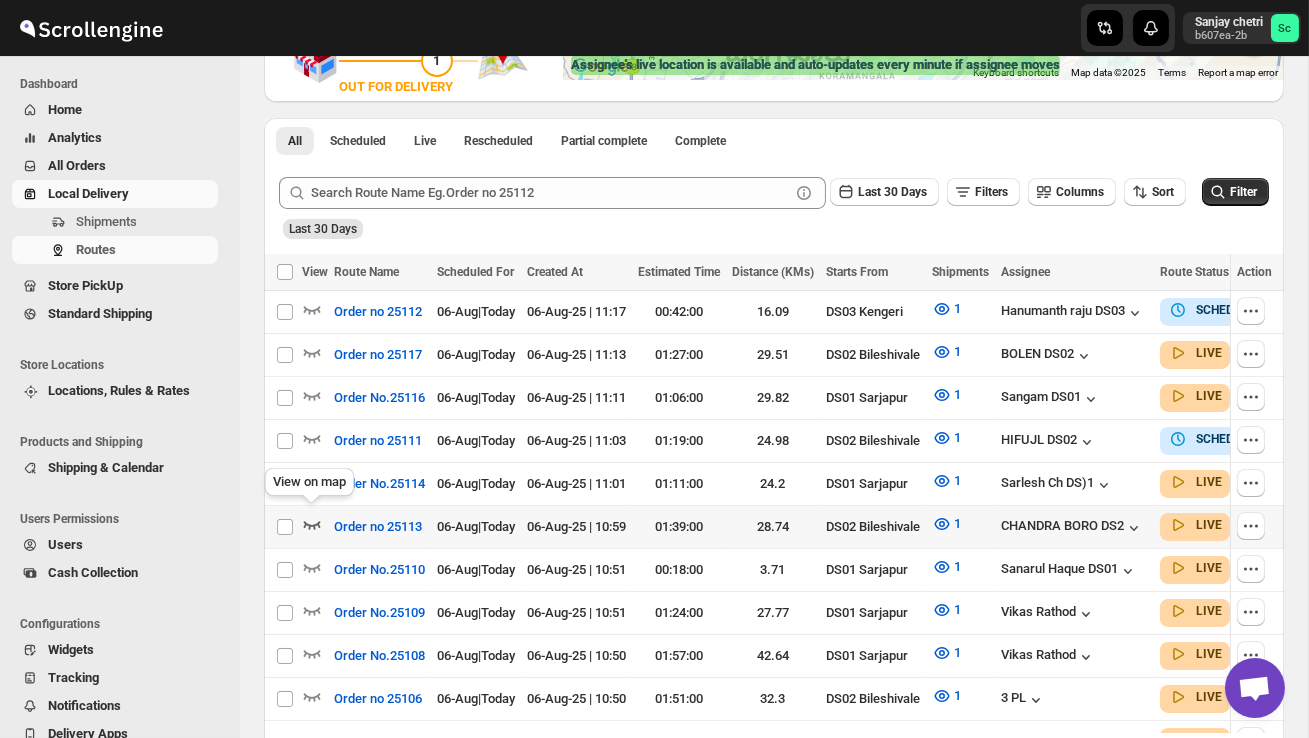 click 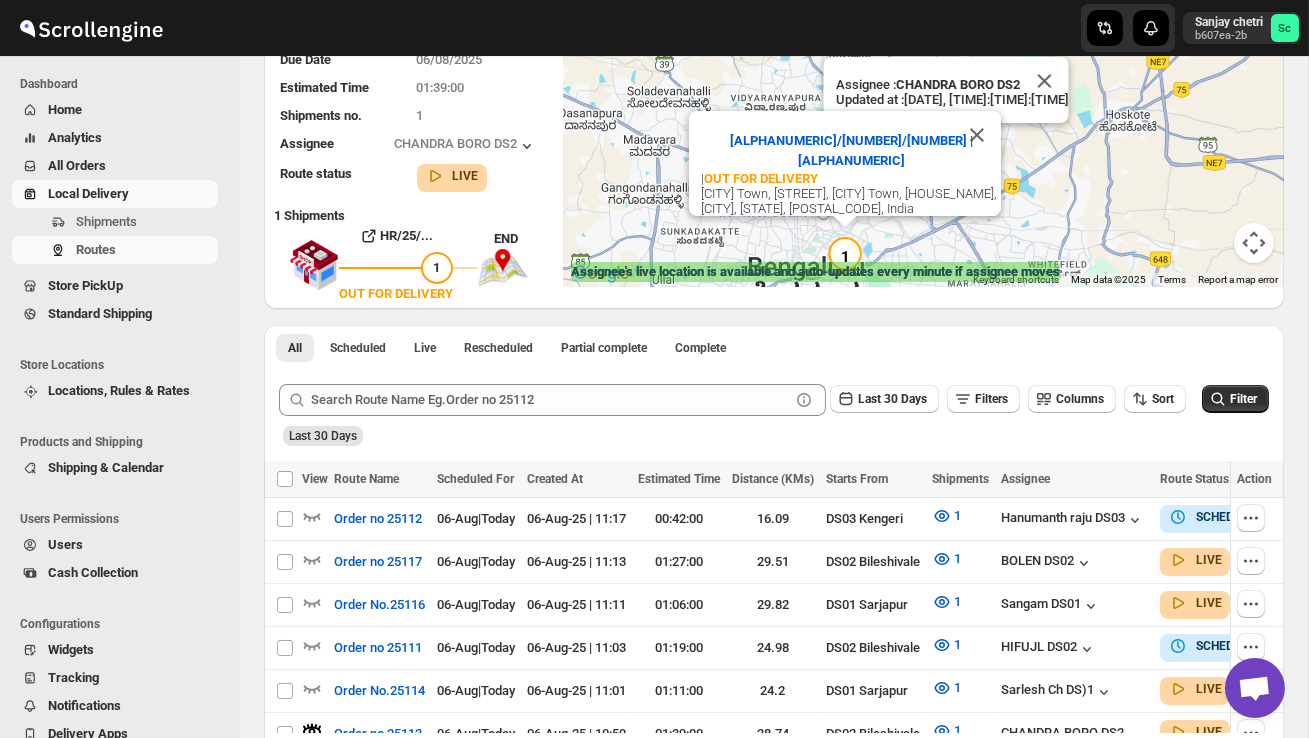 scroll, scrollTop: 0, scrollLeft: 0, axis: both 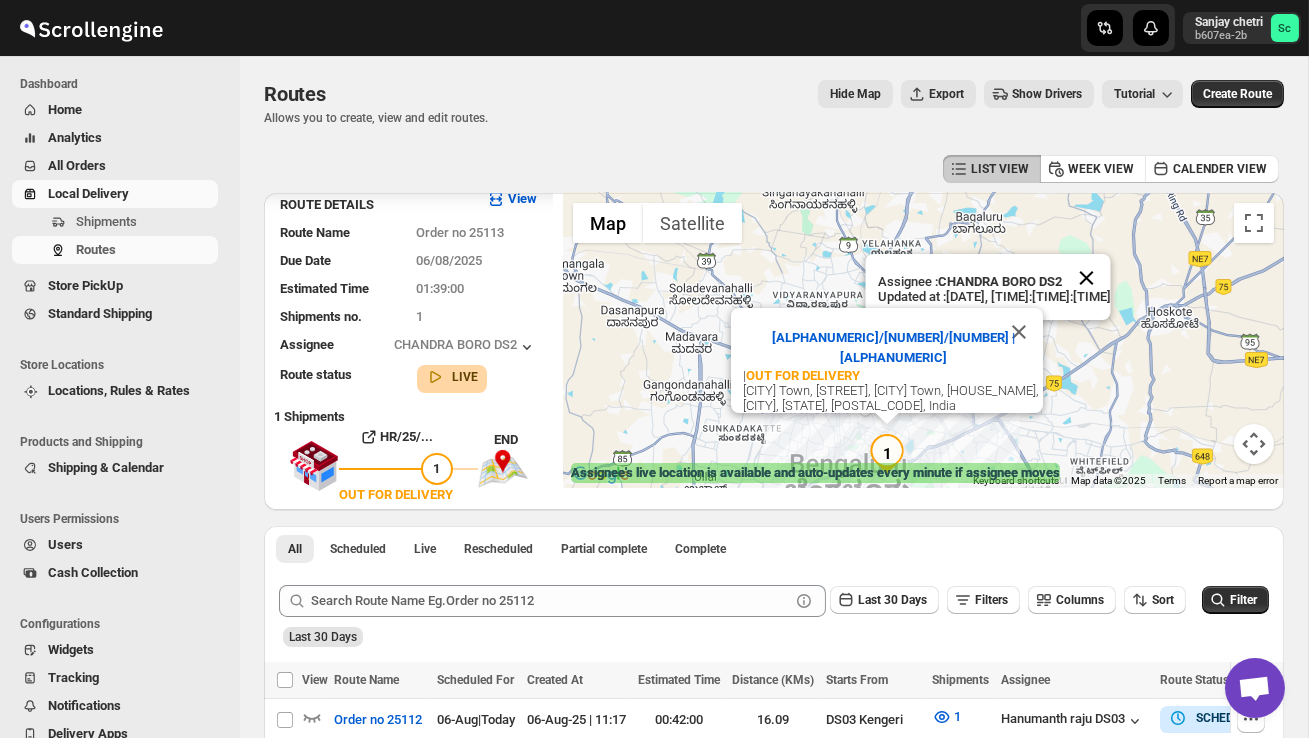 click at bounding box center (1086, 278) 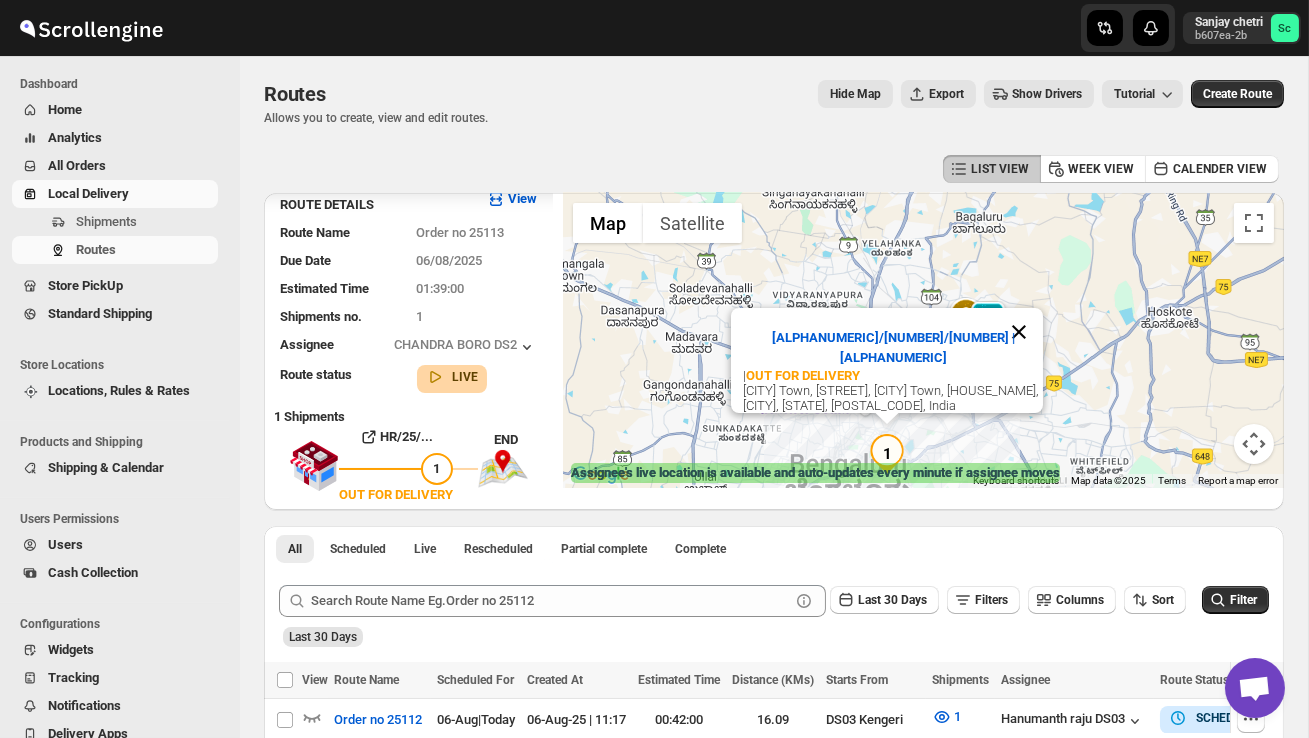 click at bounding box center [1019, 332] 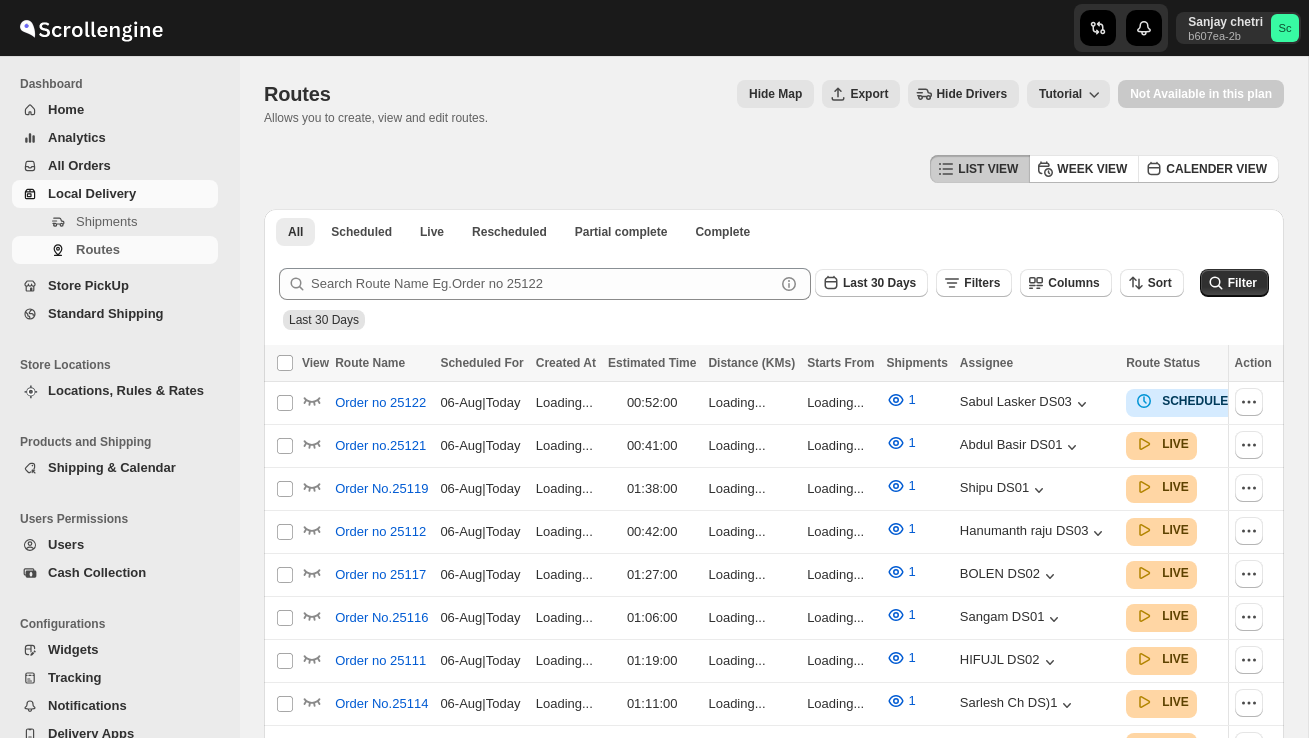scroll, scrollTop: 0, scrollLeft: 0, axis: both 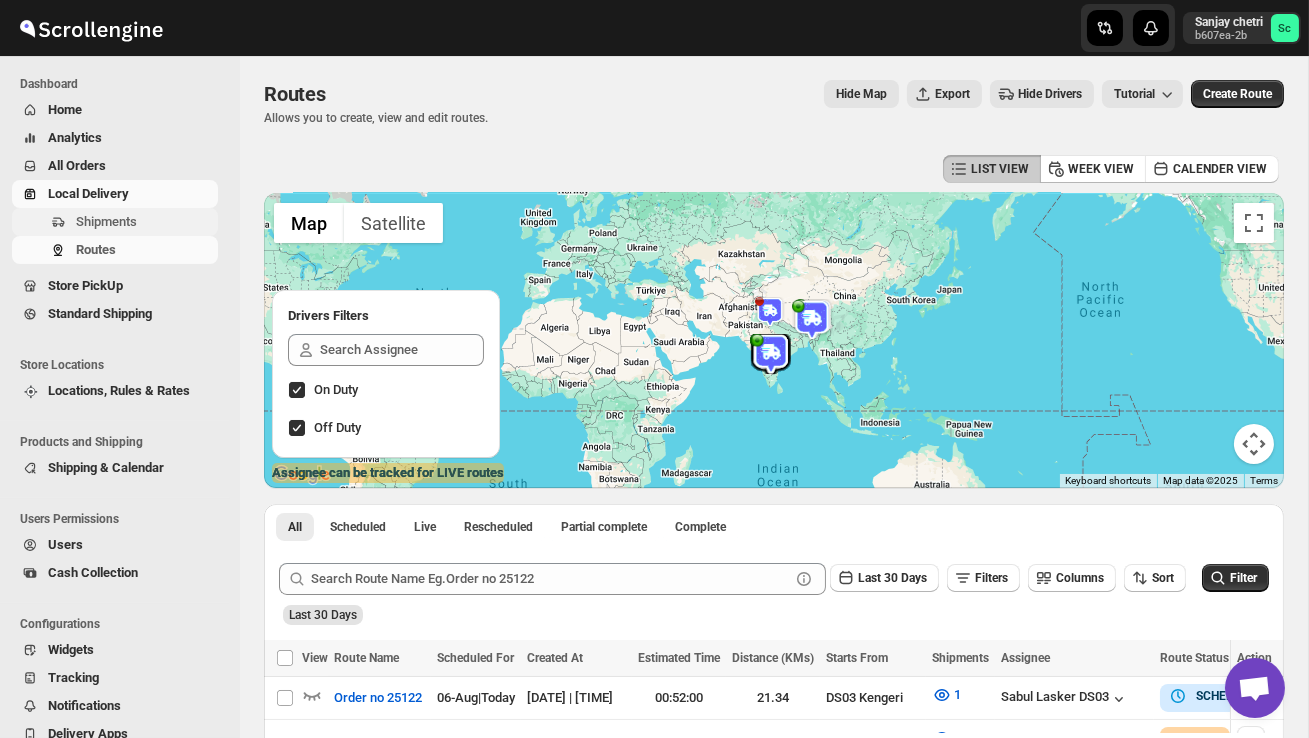 click on "Shipments" at bounding box center (115, 222) 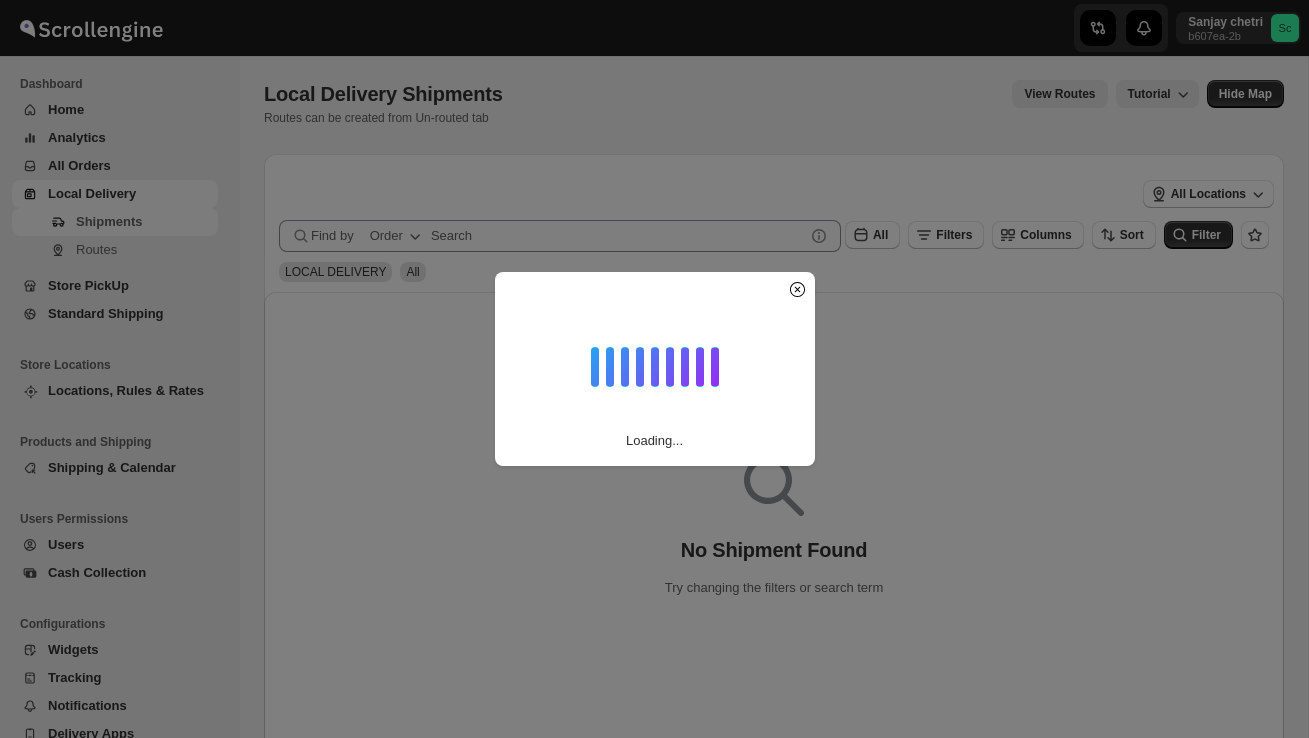 scroll, scrollTop: 0, scrollLeft: 0, axis: both 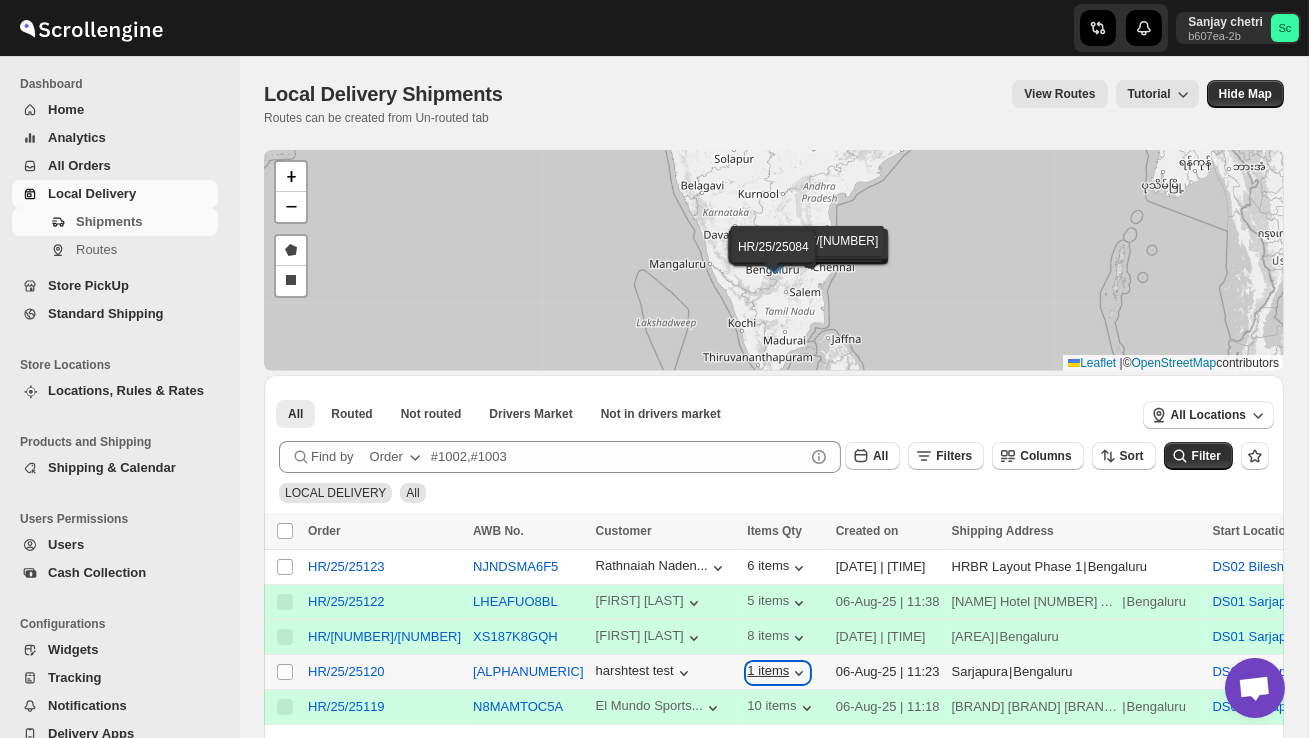 click on "1    items" at bounding box center [778, 673] 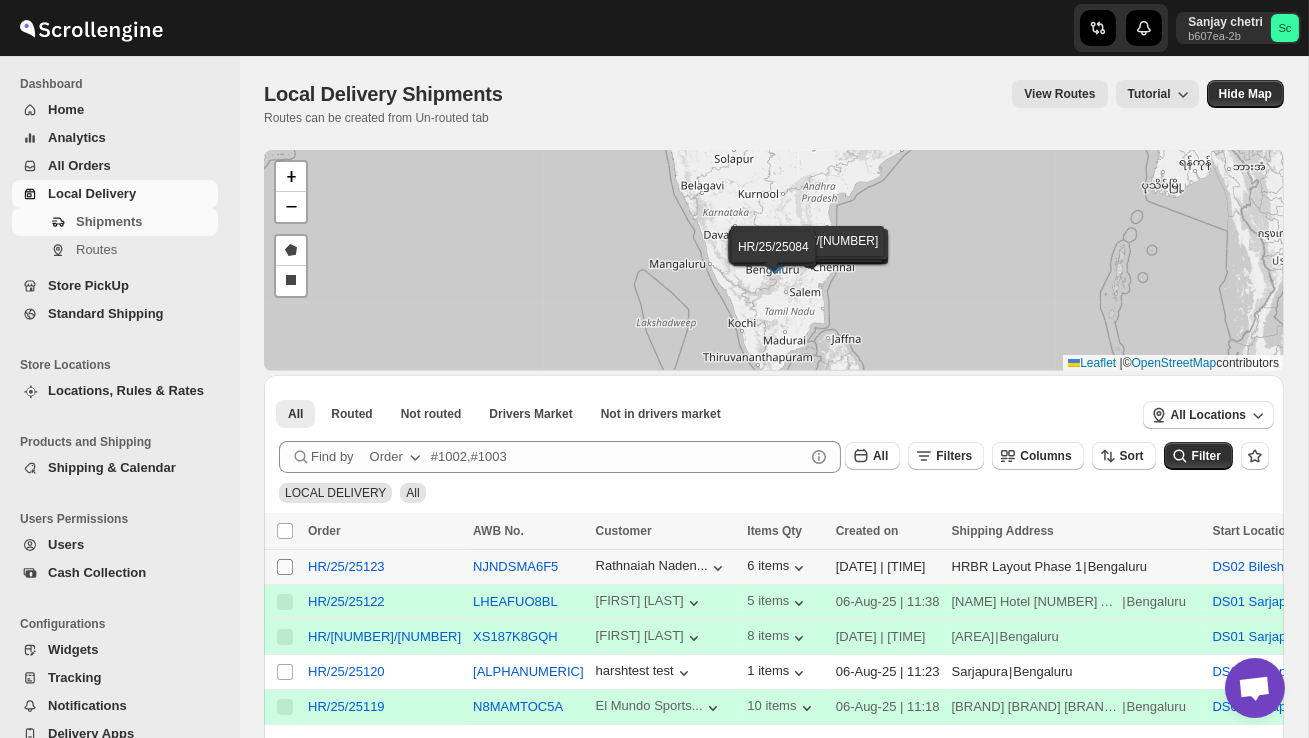 click on "Select shipment" at bounding box center [285, 567] 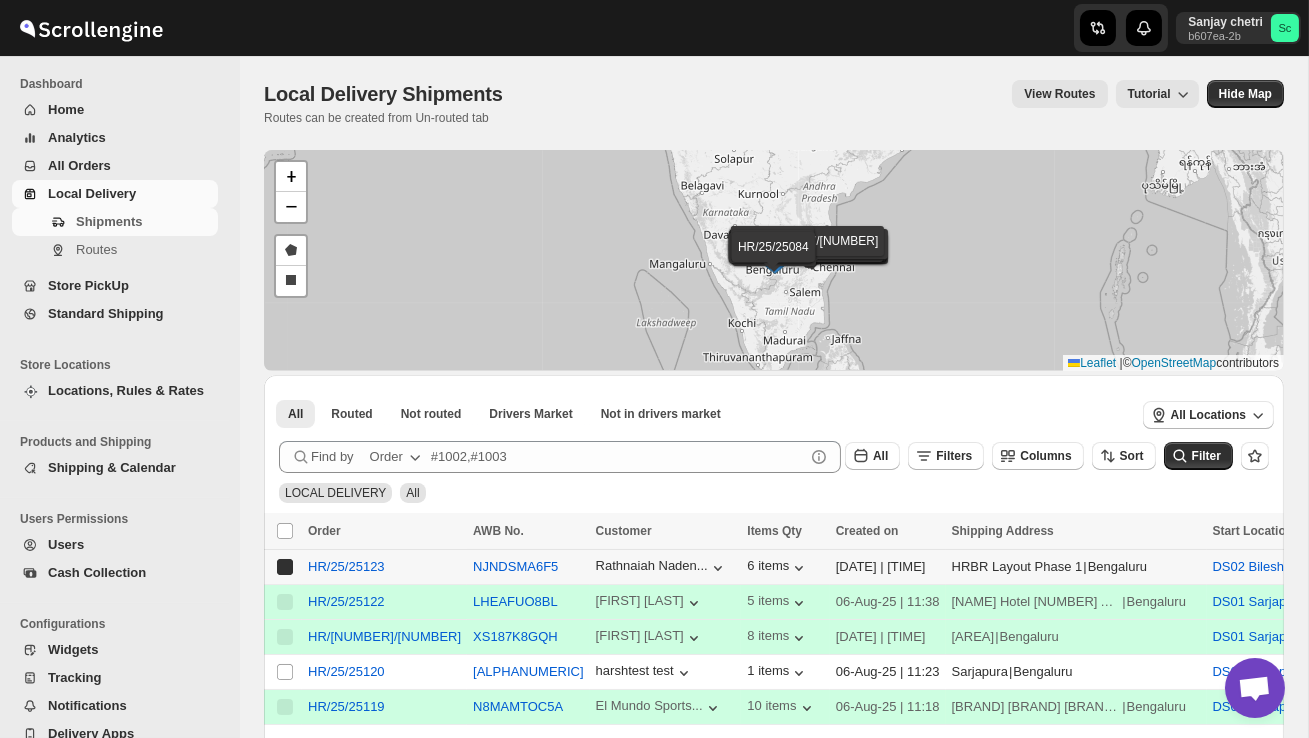 checkbox on "true" 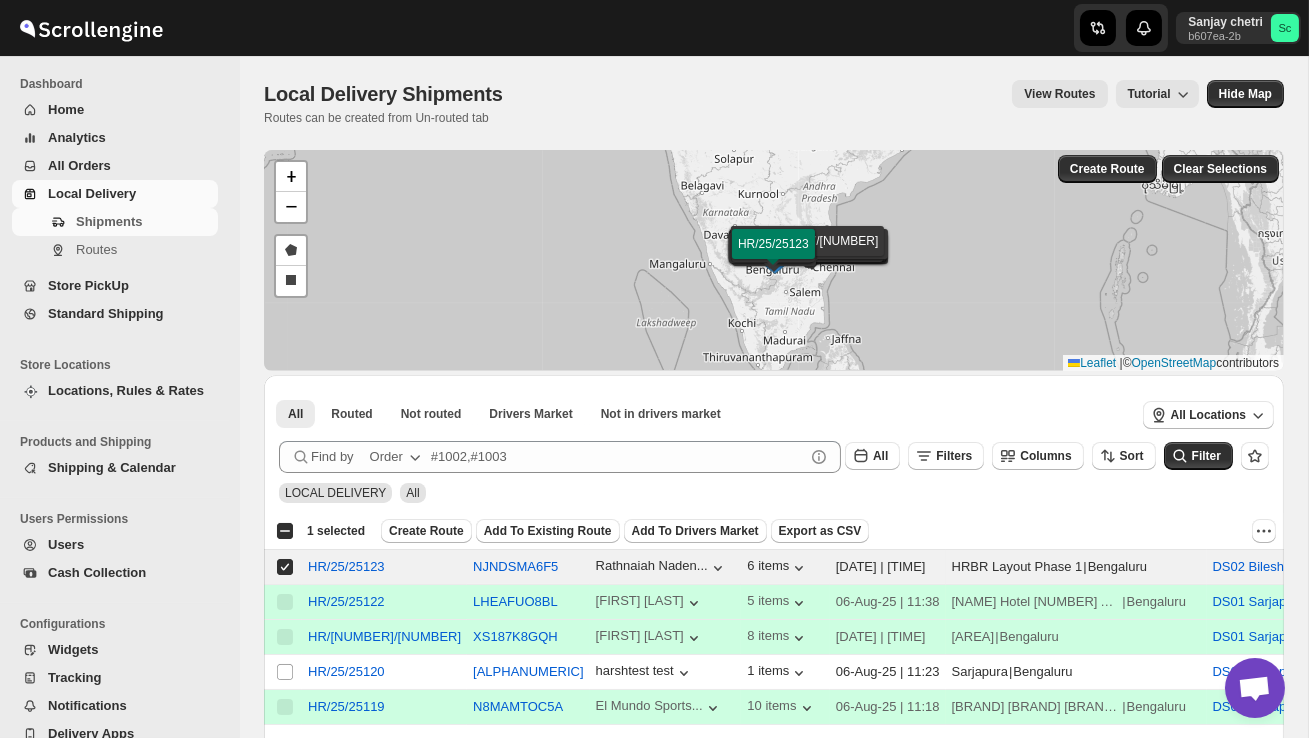 click on "Create Route" at bounding box center [426, 531] 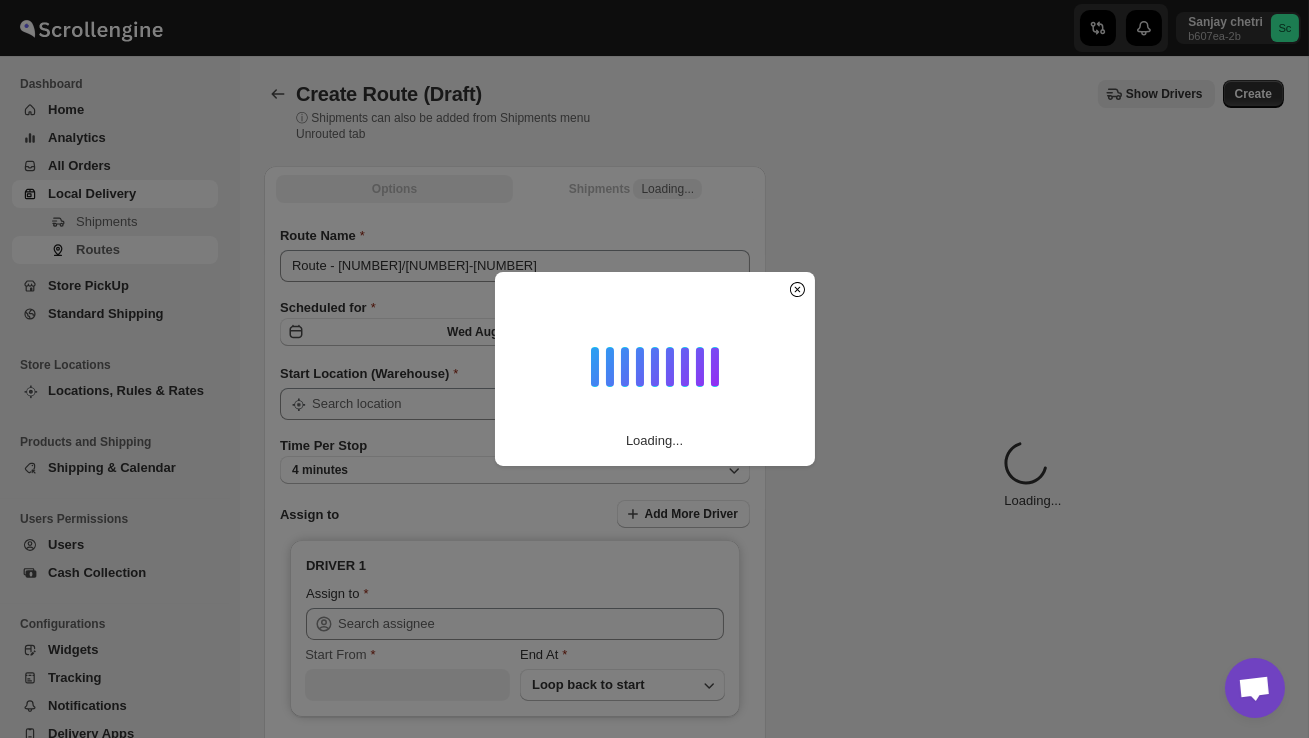 type on "DS02 Bileshivale" 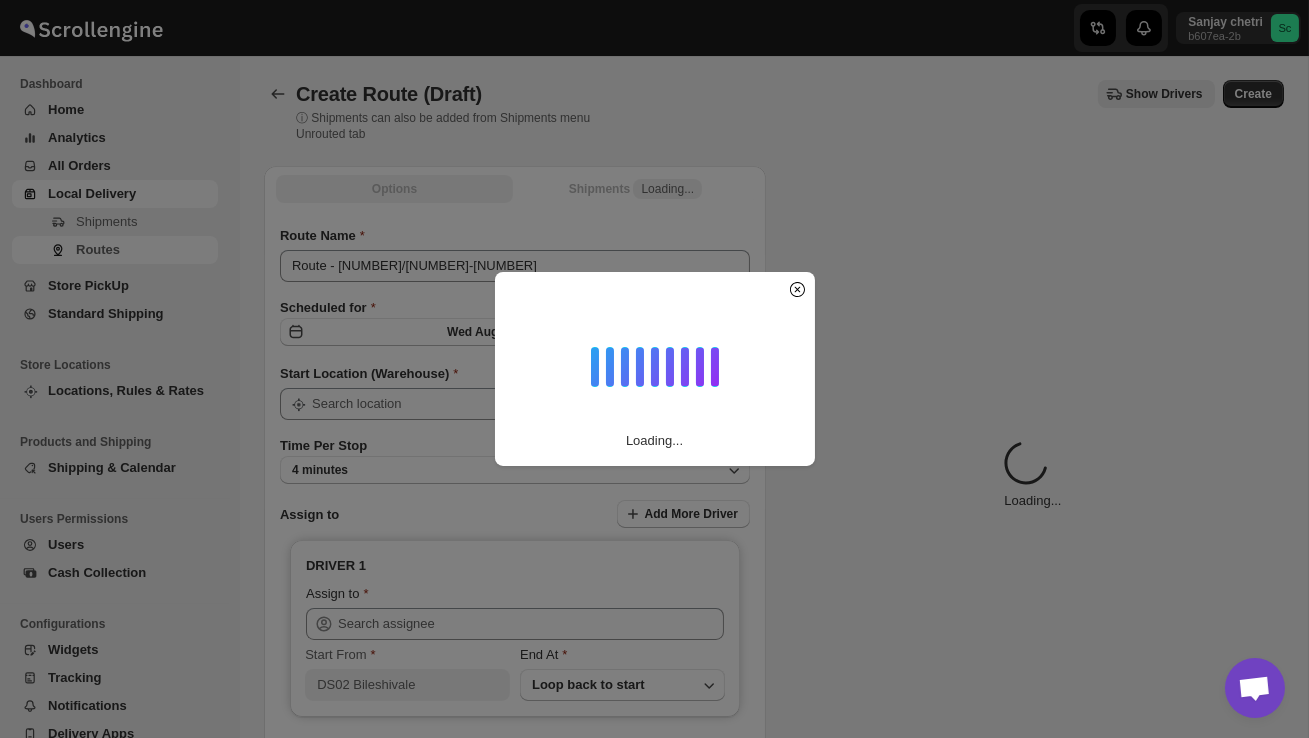 type on "DS02 Bileshivale" 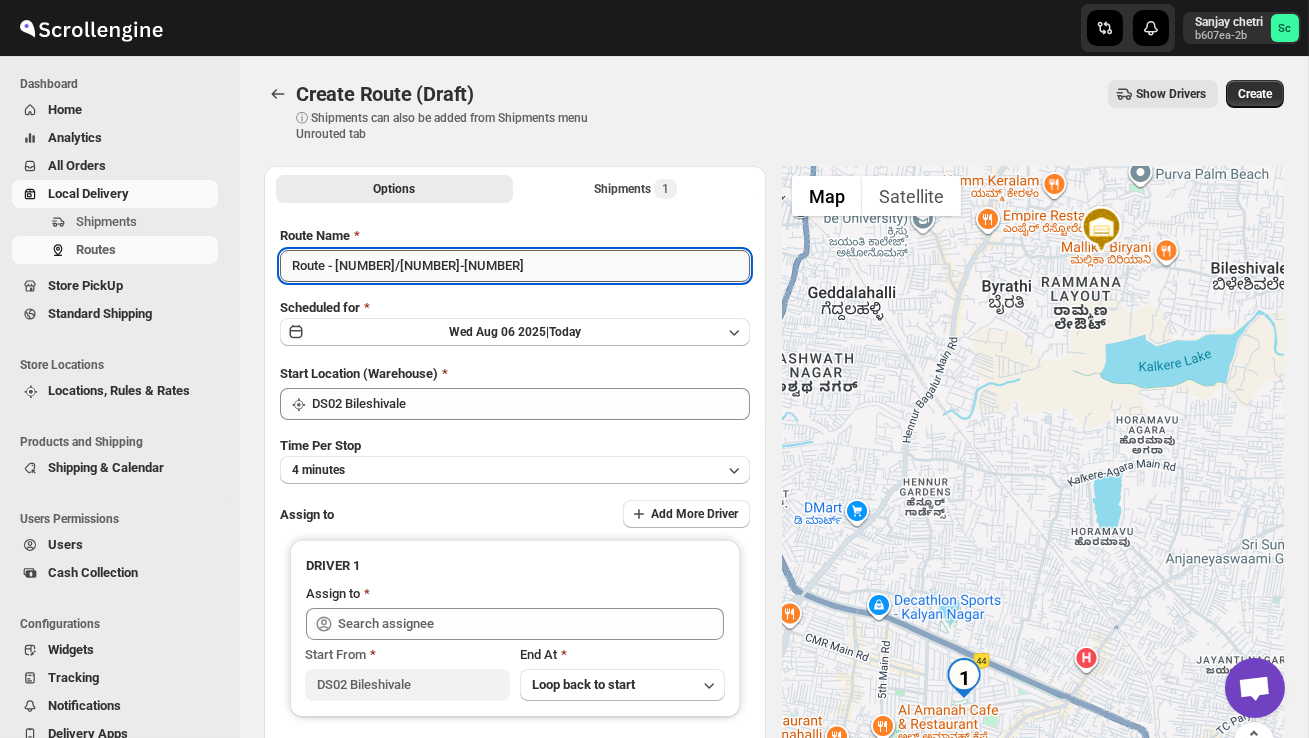 click on "Route - [NUMBER]/[NUMBER]-[NUMBER]" at bounding box center [515, 266] 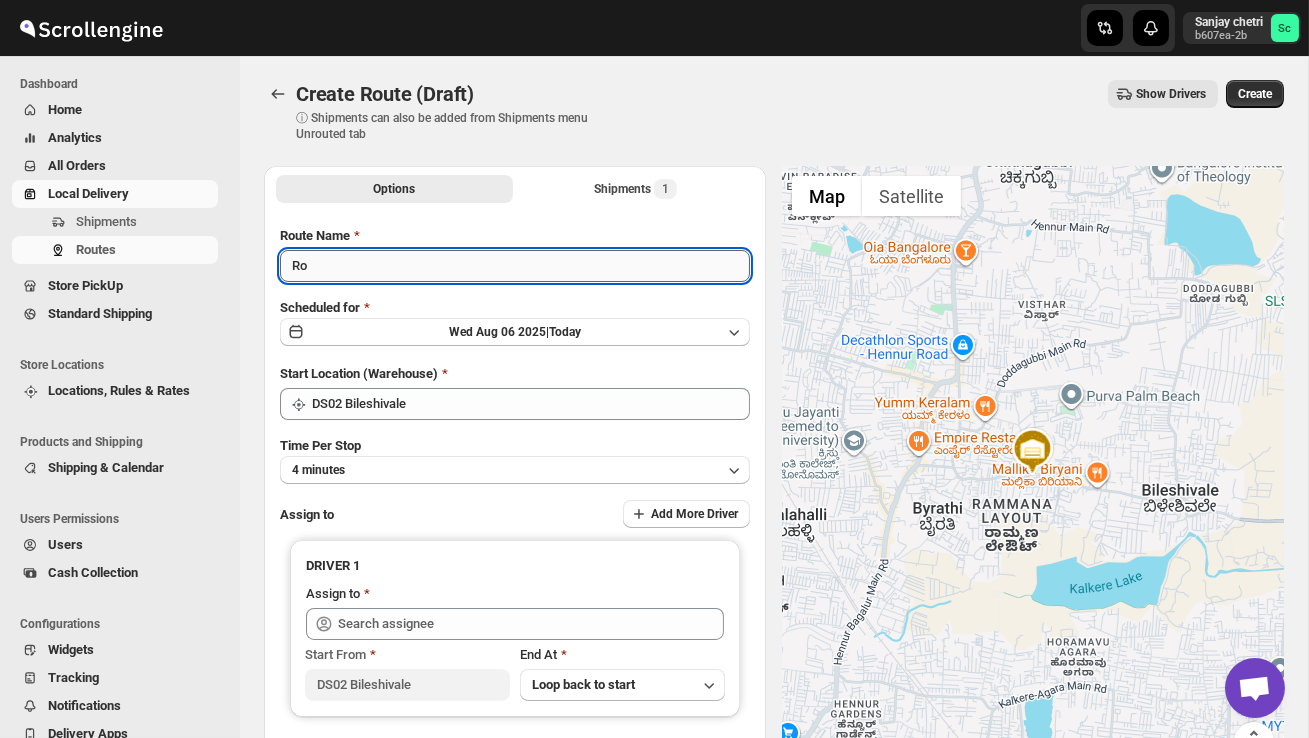 type on "R" 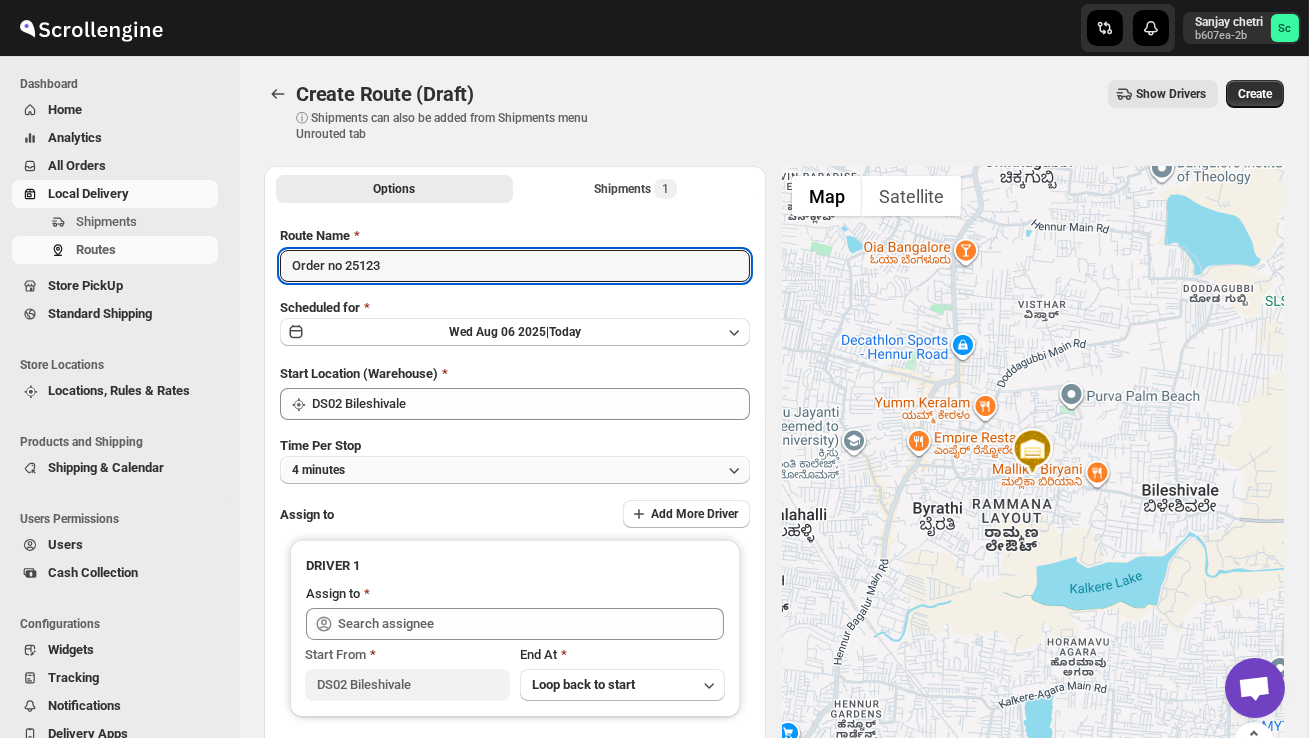 type on "Order no 25123" 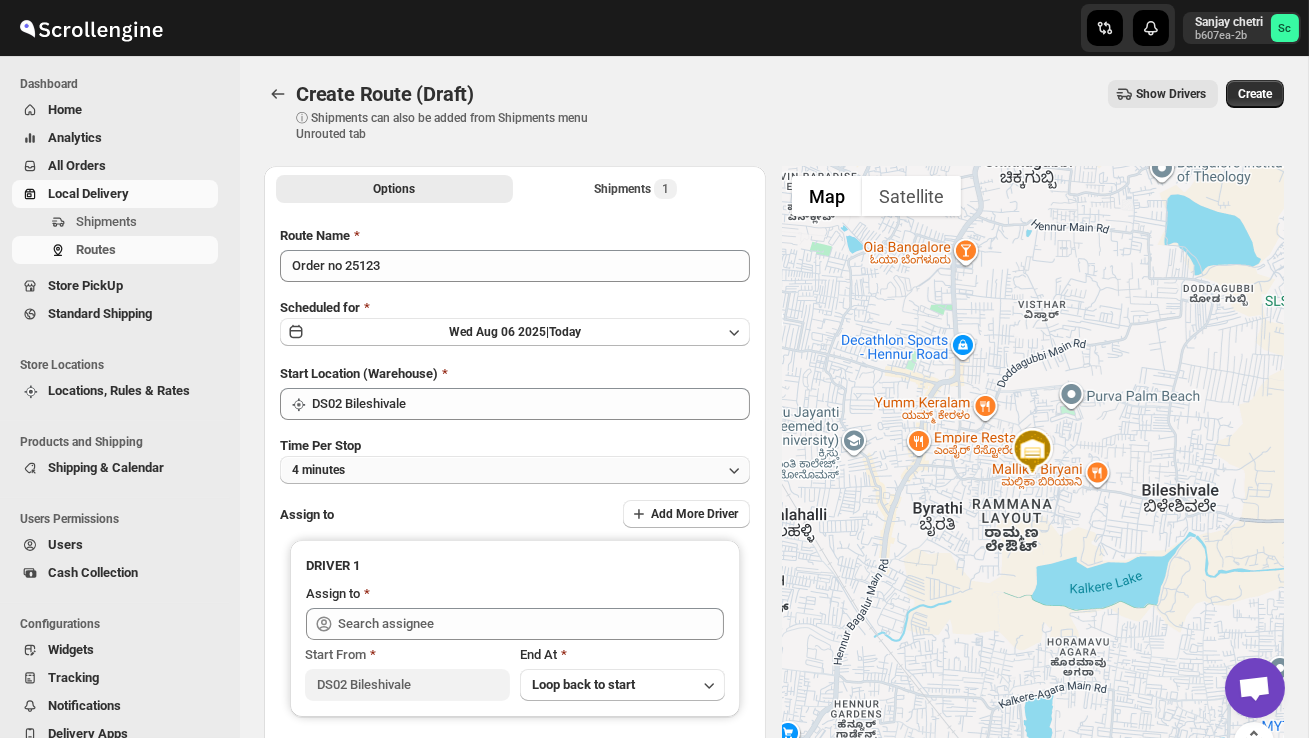 click on "4 minutes" at bounding box center [515, 470] 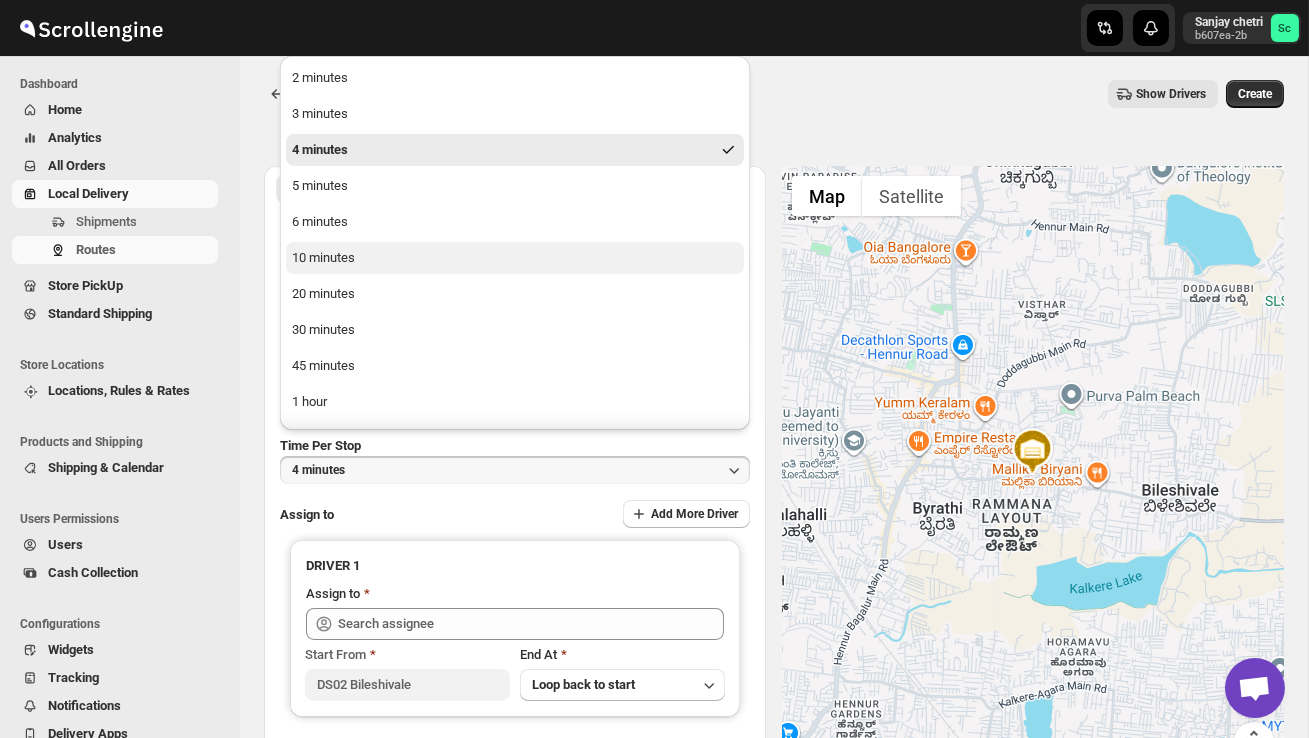 click on "10 minutes" at bounding box center [515, 258] 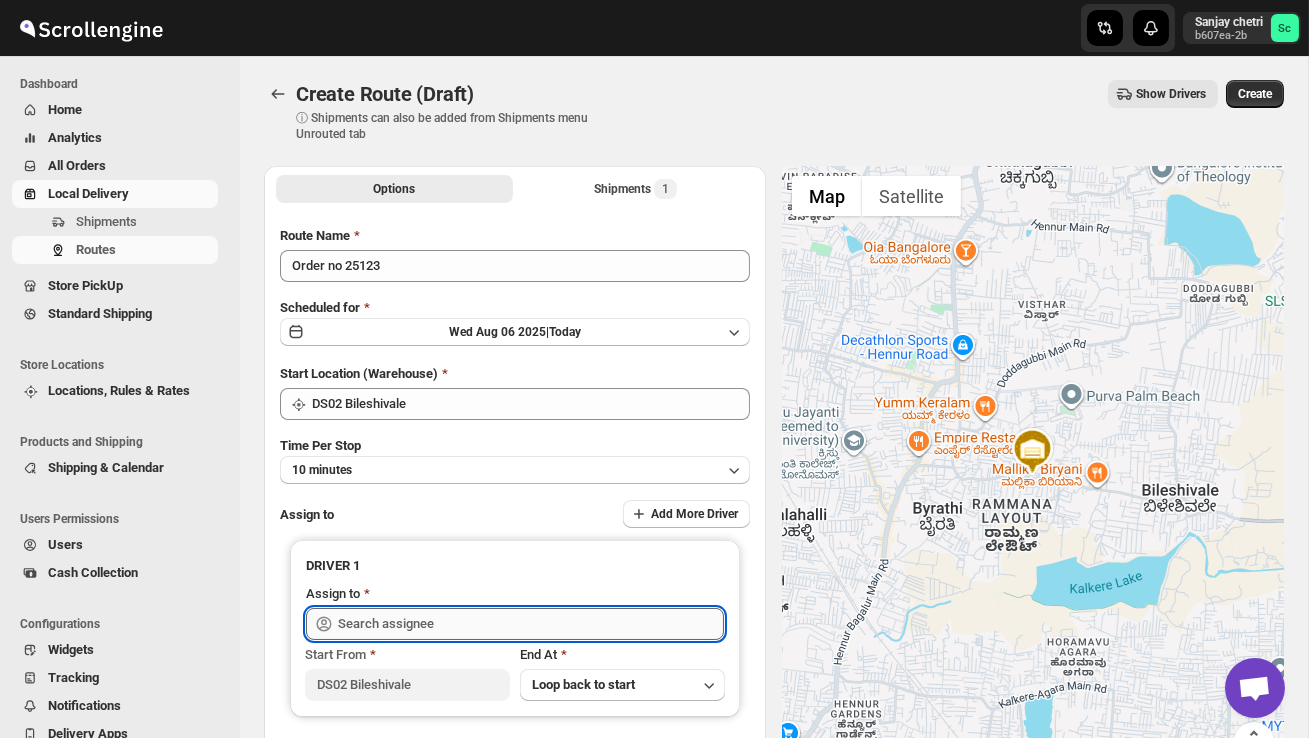 click at bounding box center (531, 624) 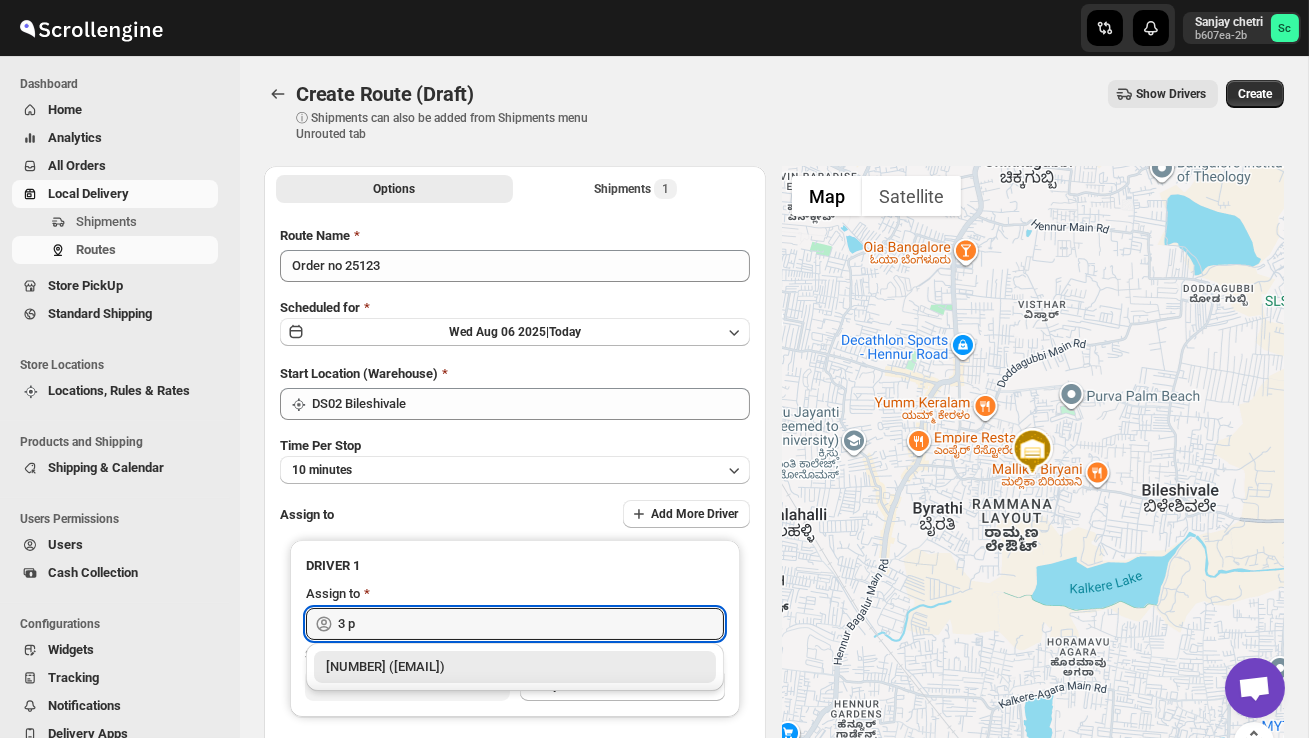 click on "[NUMBER] ([EMAIL])" at bounding box center (515, 667) 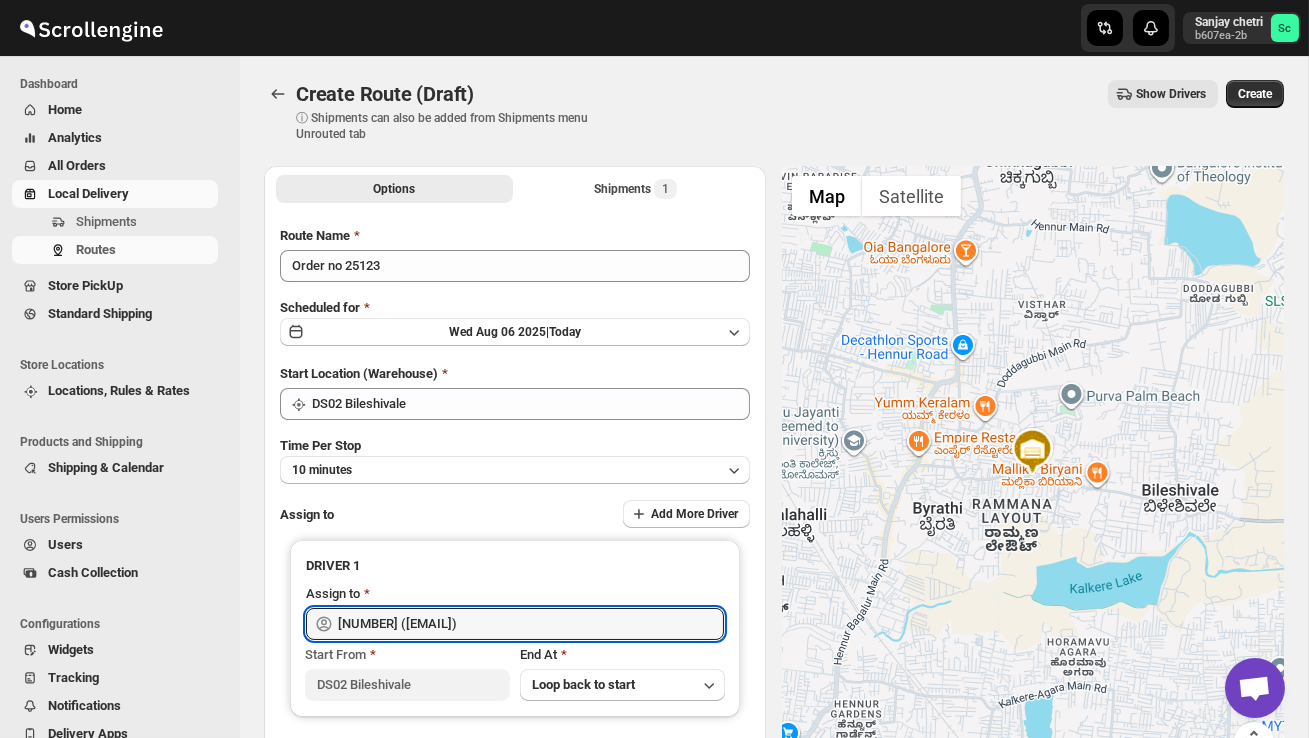type on "[NUMBER] ([EMAIL])" 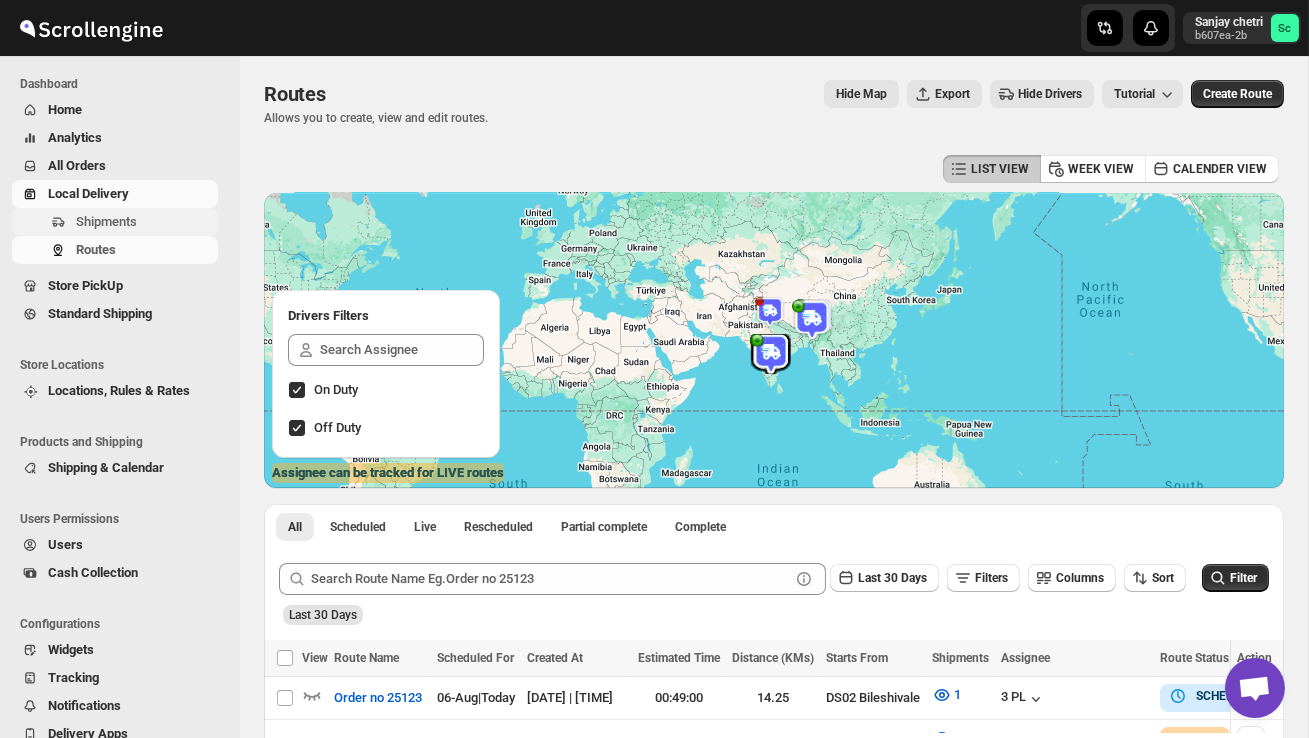 click on "Shipments" at bounding box center [145, 222] 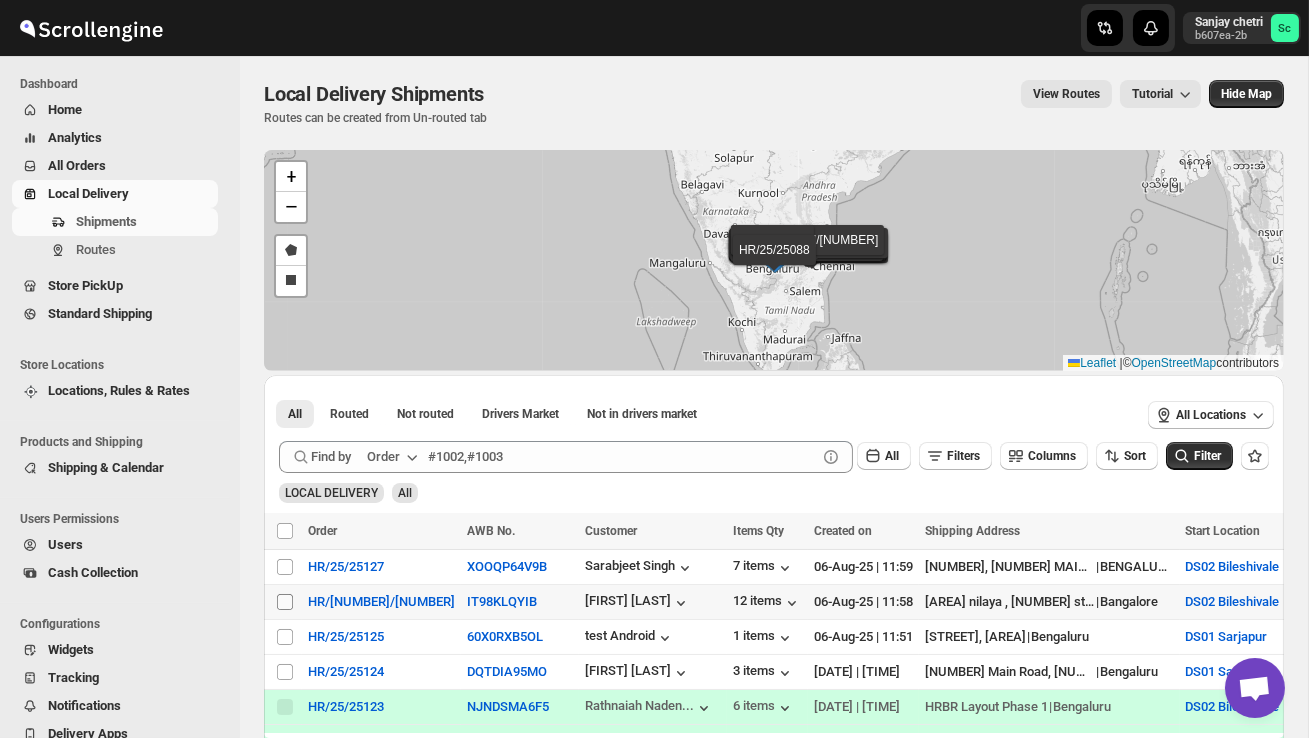 click on "Select shipment" at bounding box center [285, 602] 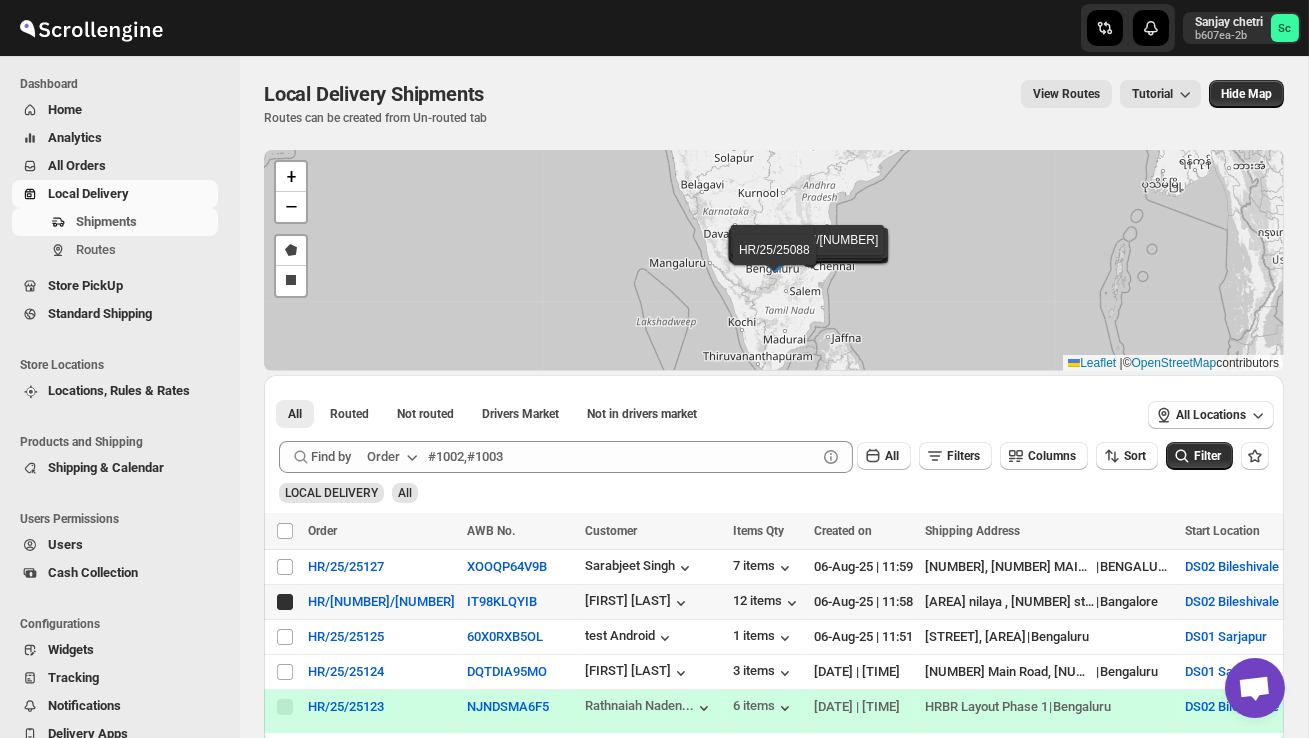 checkbox on "true" 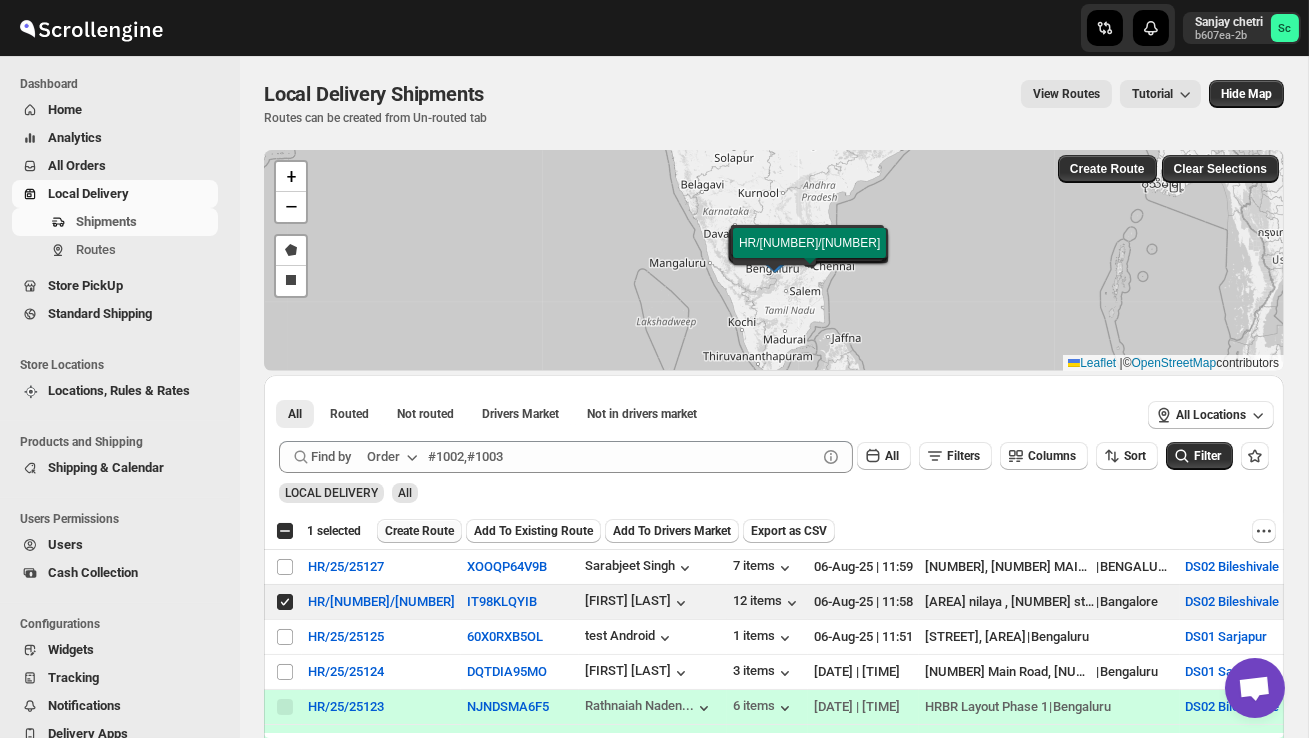 click on "Create Route" at bounding box center [419, 531] 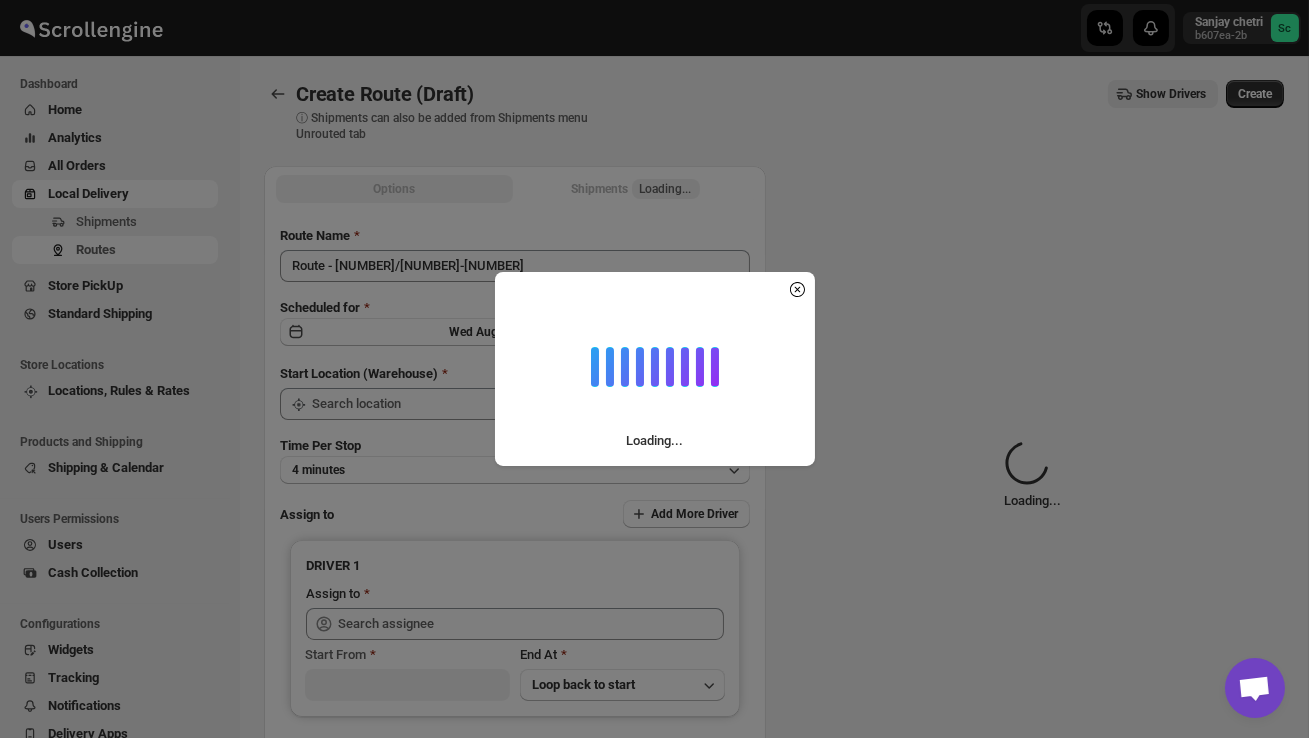 type on "DS02 Bileshivale" 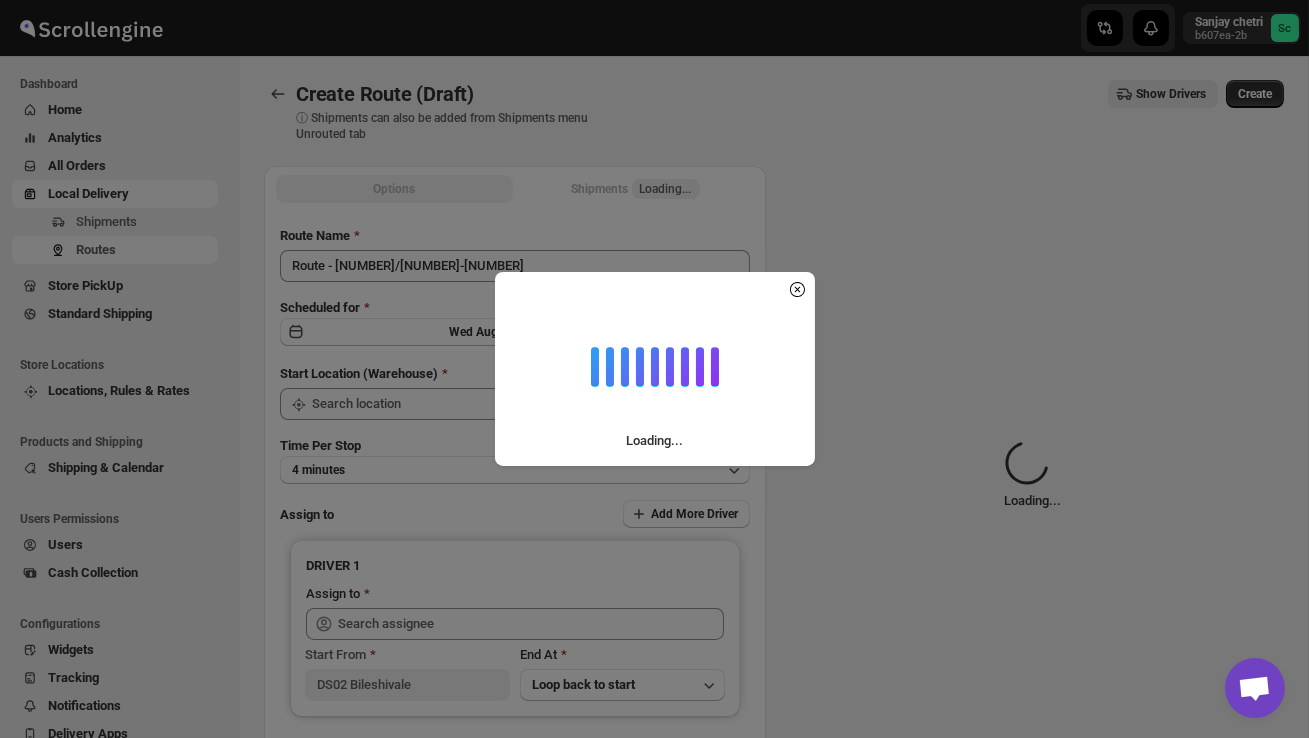 type on "DS02 Bileshivale" 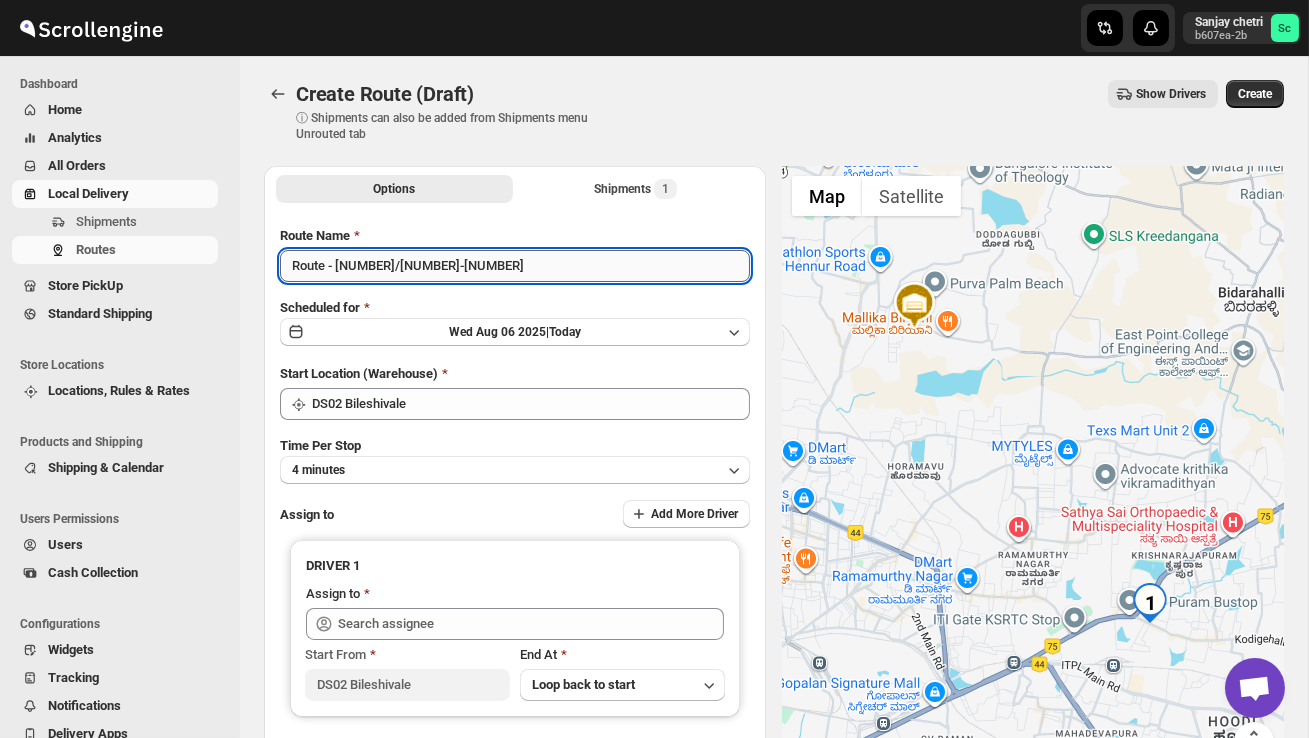 click on "Route - [NUMBER]/[NUMBER]-[NUMBER]" at bounding box center (515, 266) 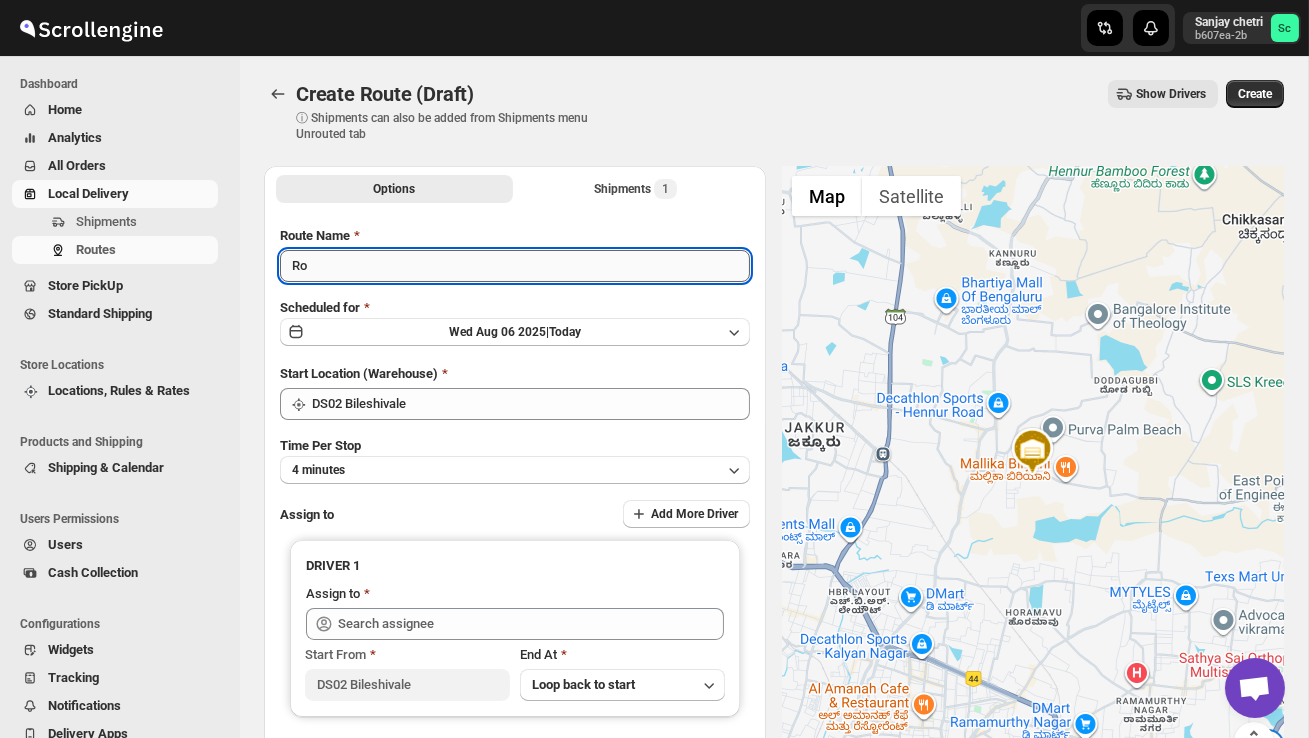 type on "R" 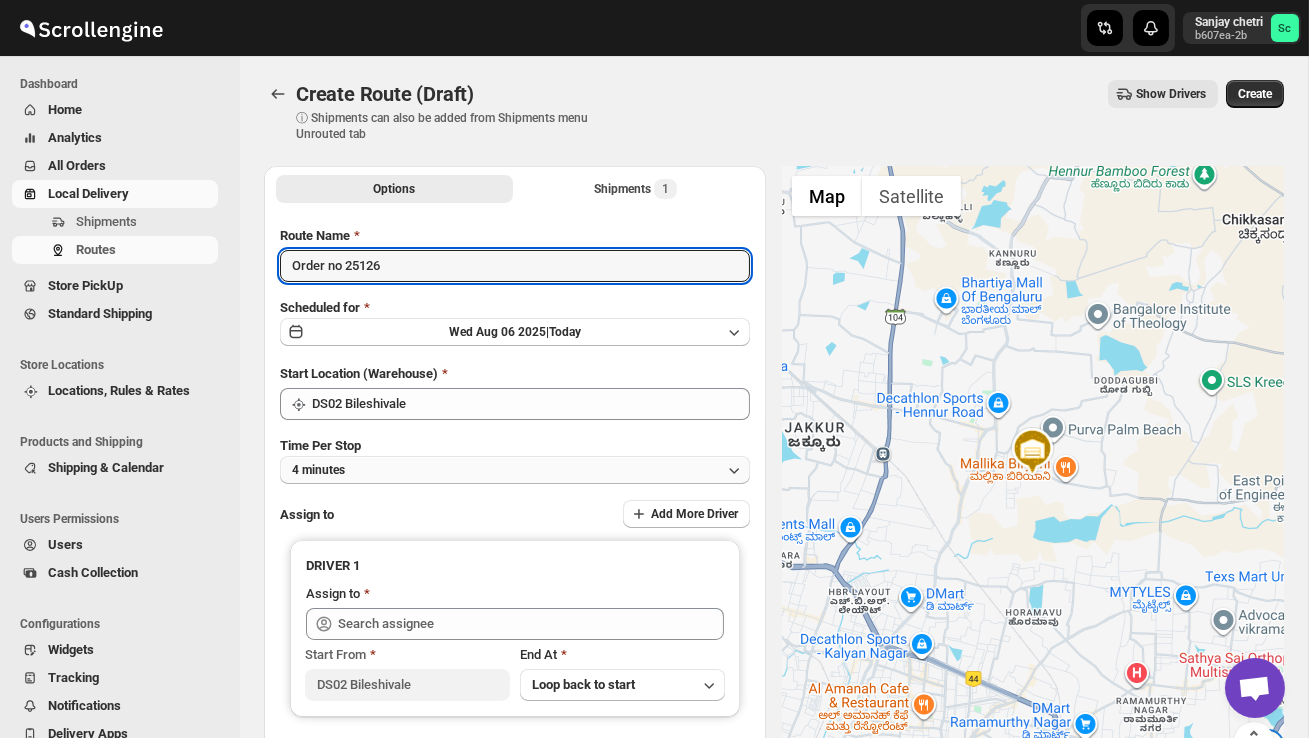 type on "Order no 25126" 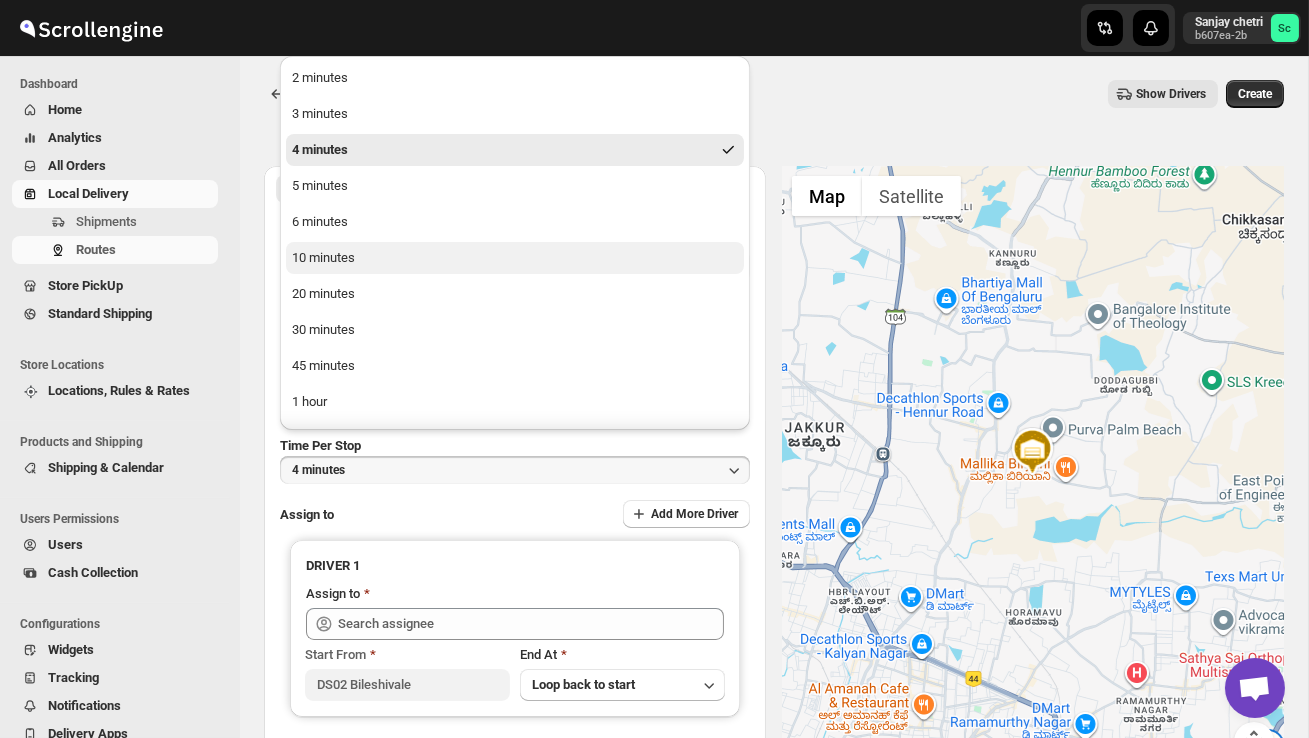 click on "10 minutes" at bounding box center (515, 258) 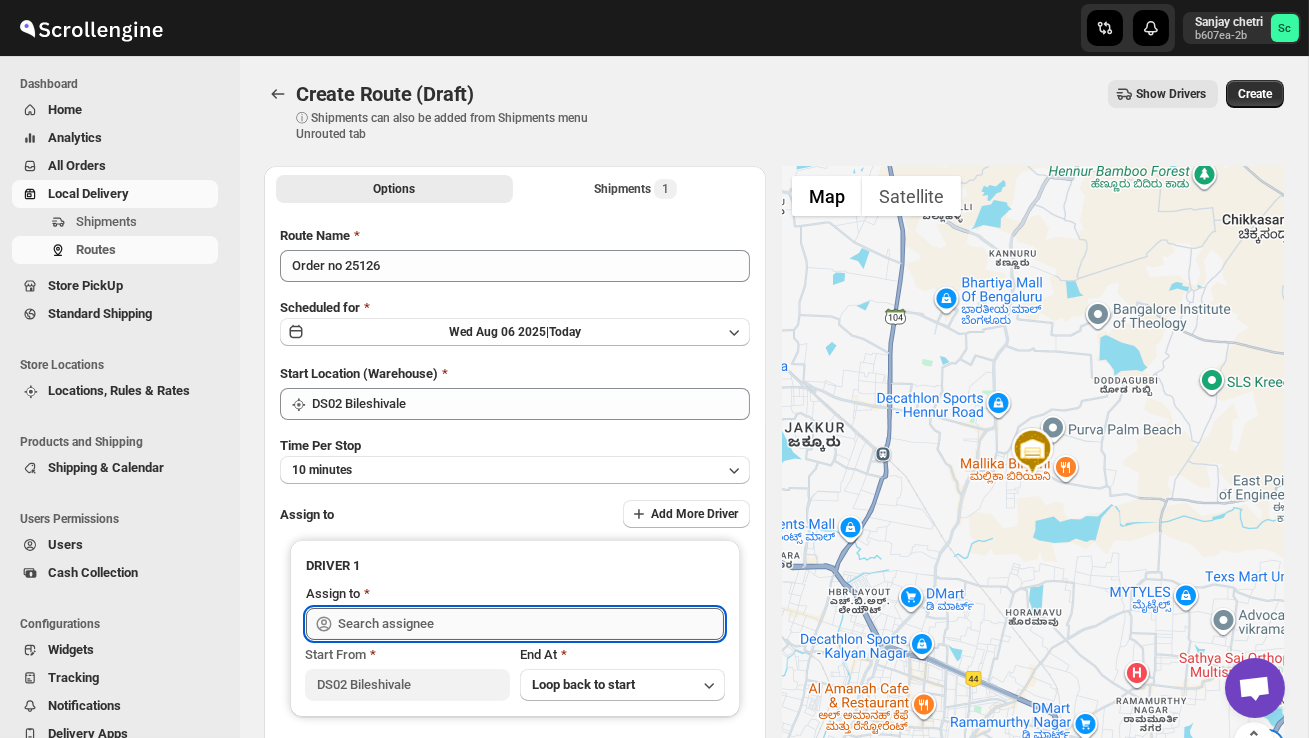 click at bounding box center [531, 624] 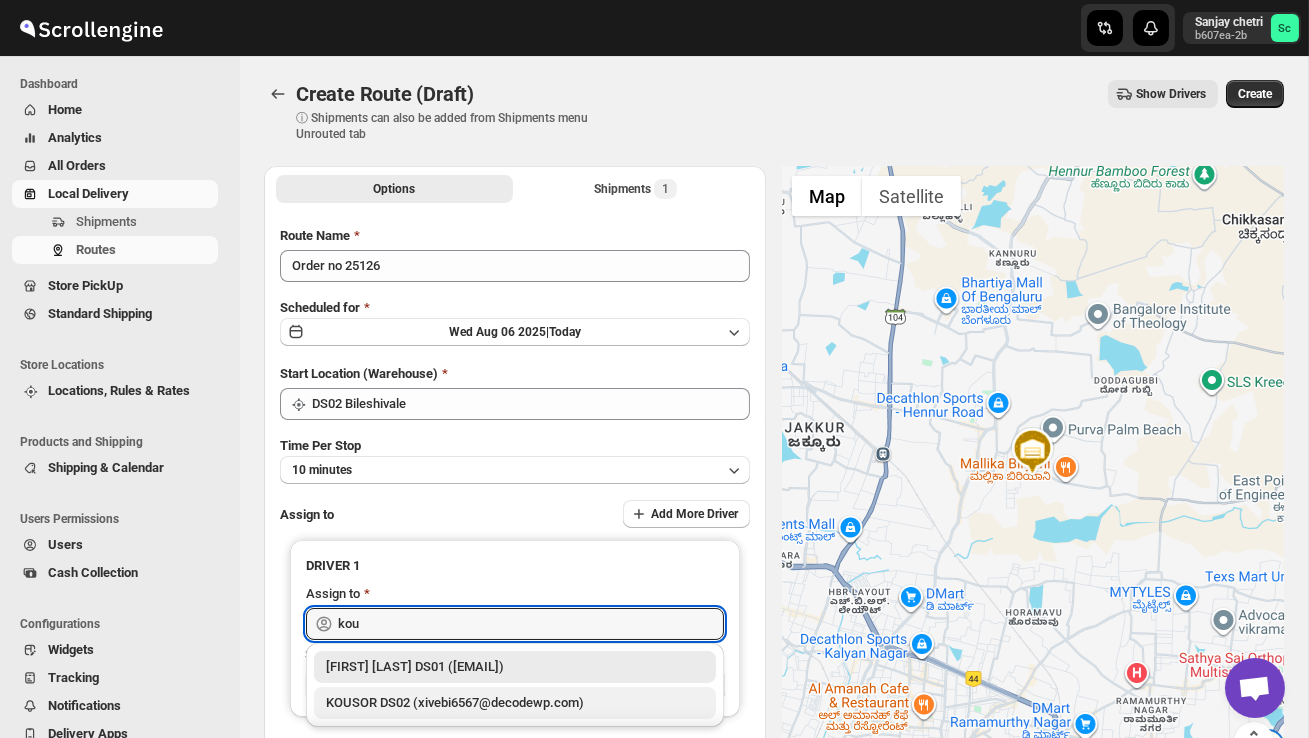 click on "KOUSOR DS02 (xivebi6567@decodewp.com)" at bounding box center [515, 703] 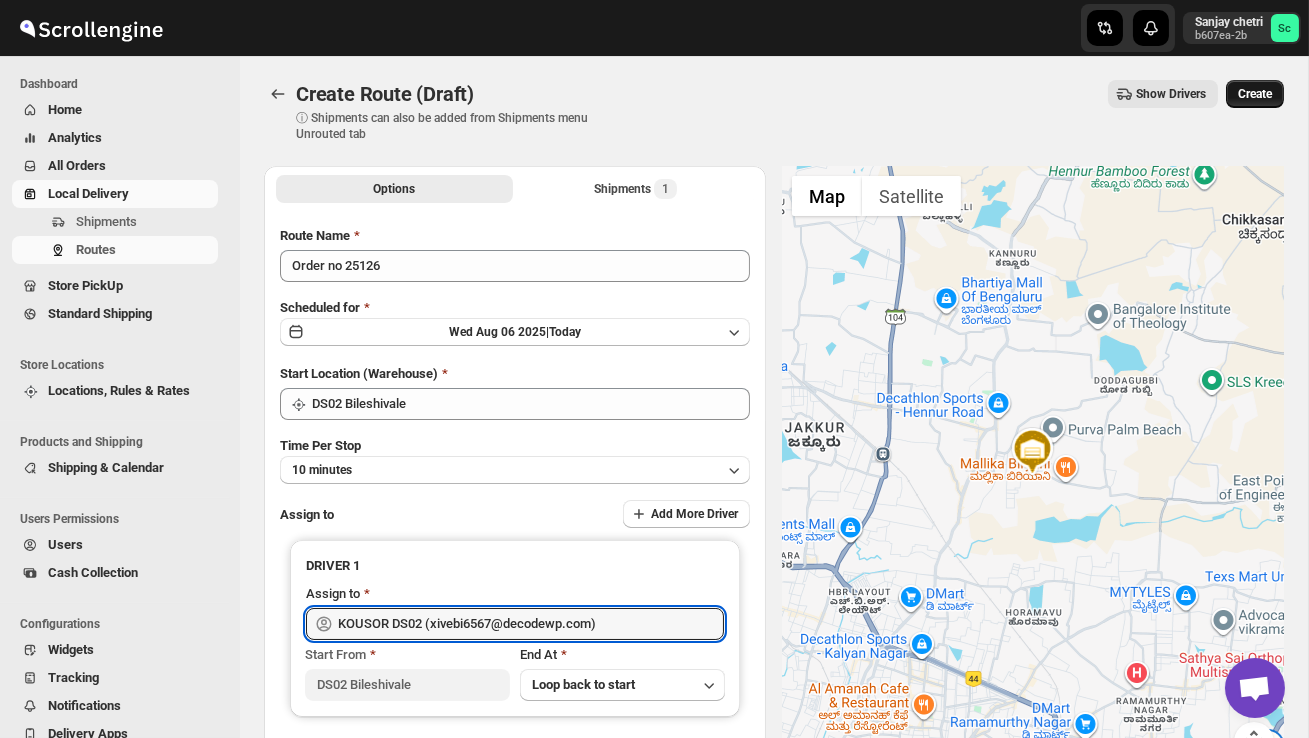 type on "KOUSOR DS02 (xivebi6567@decodewp.com)" 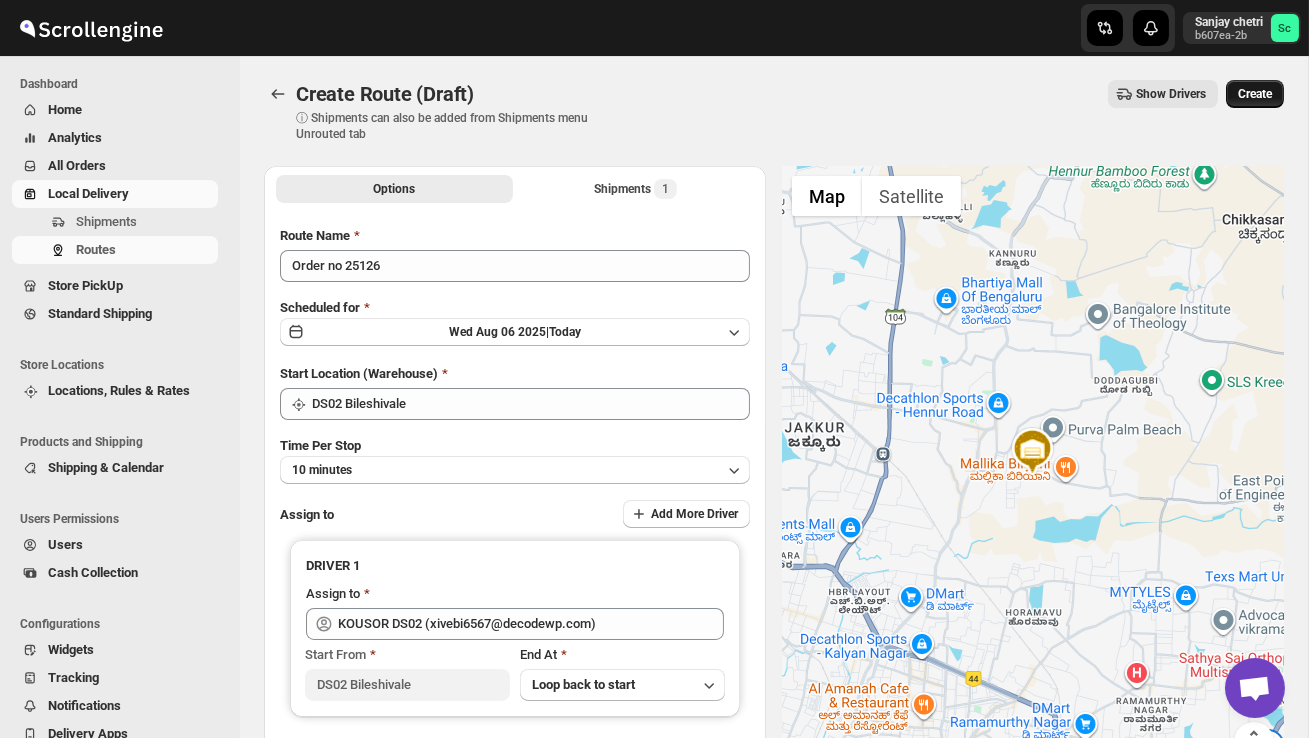 click on "Create" at bounding box center (1255, 94) 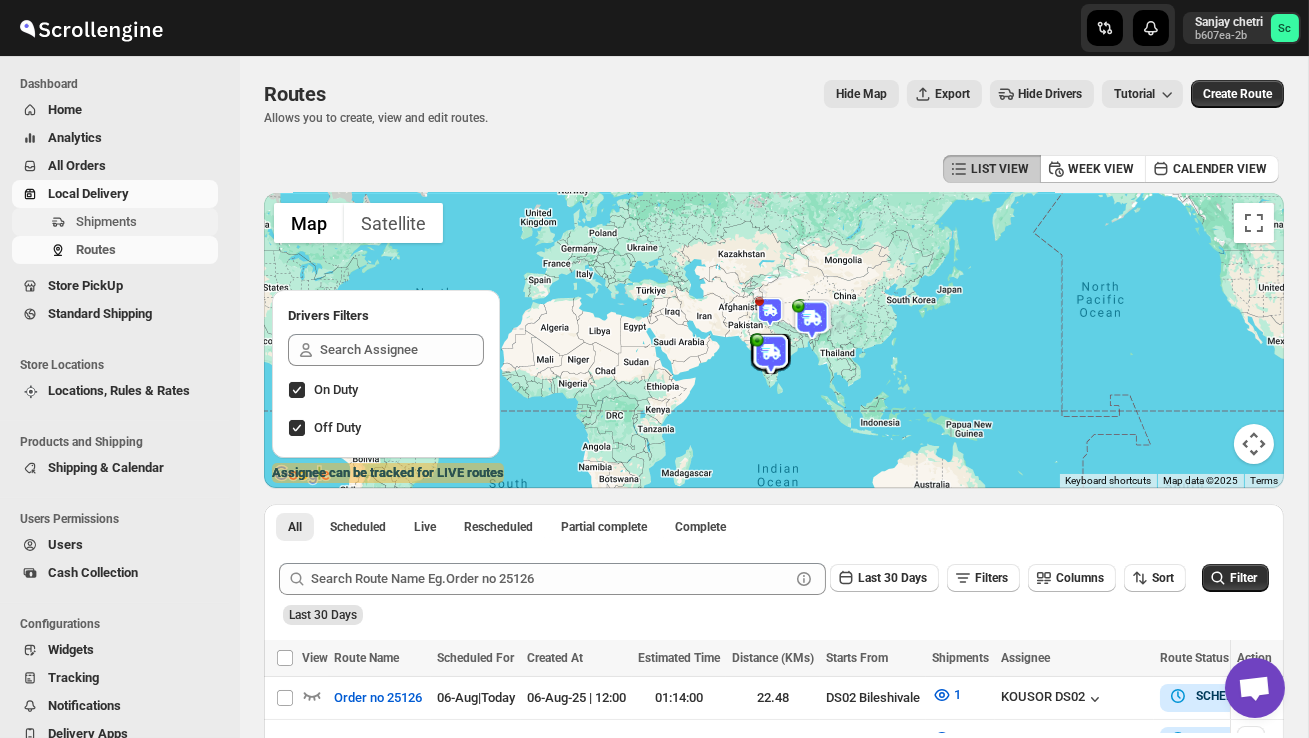 click on "Shipments" at bounding box center [145, 222] 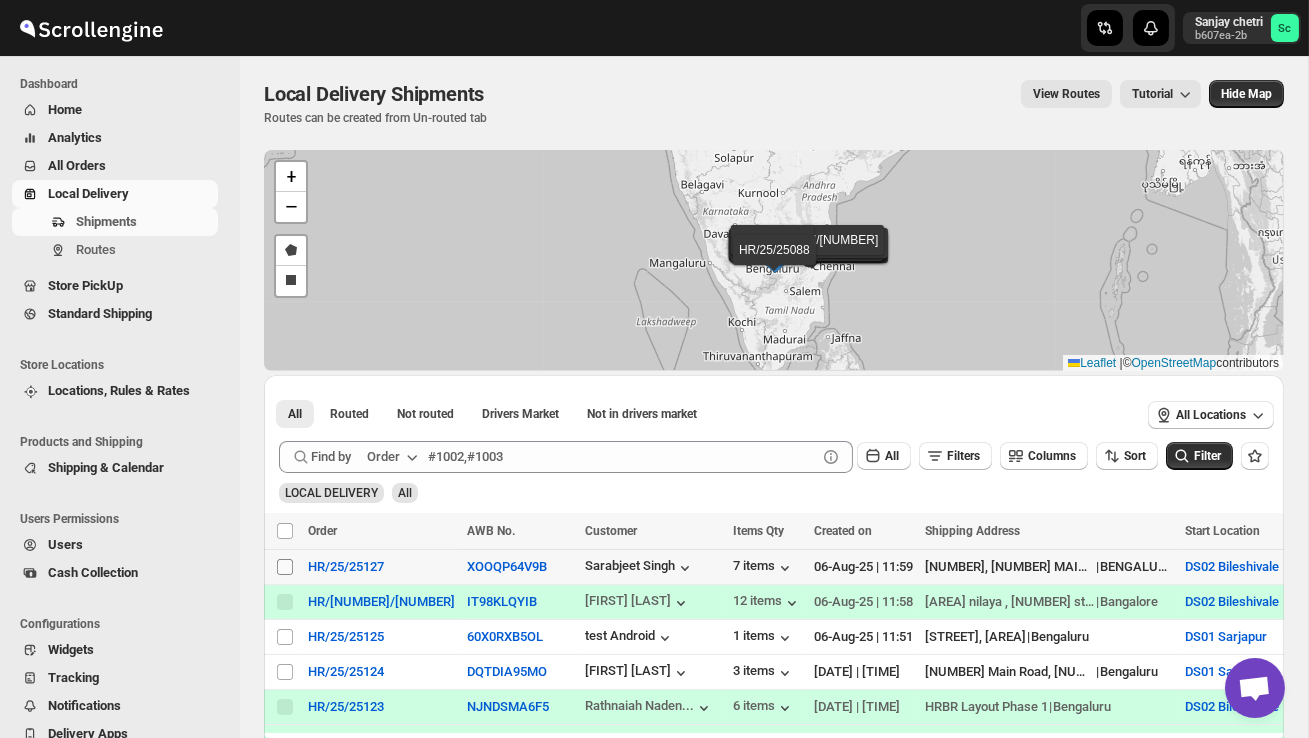 click on "Select shipment" at bounding box center (285, 567) 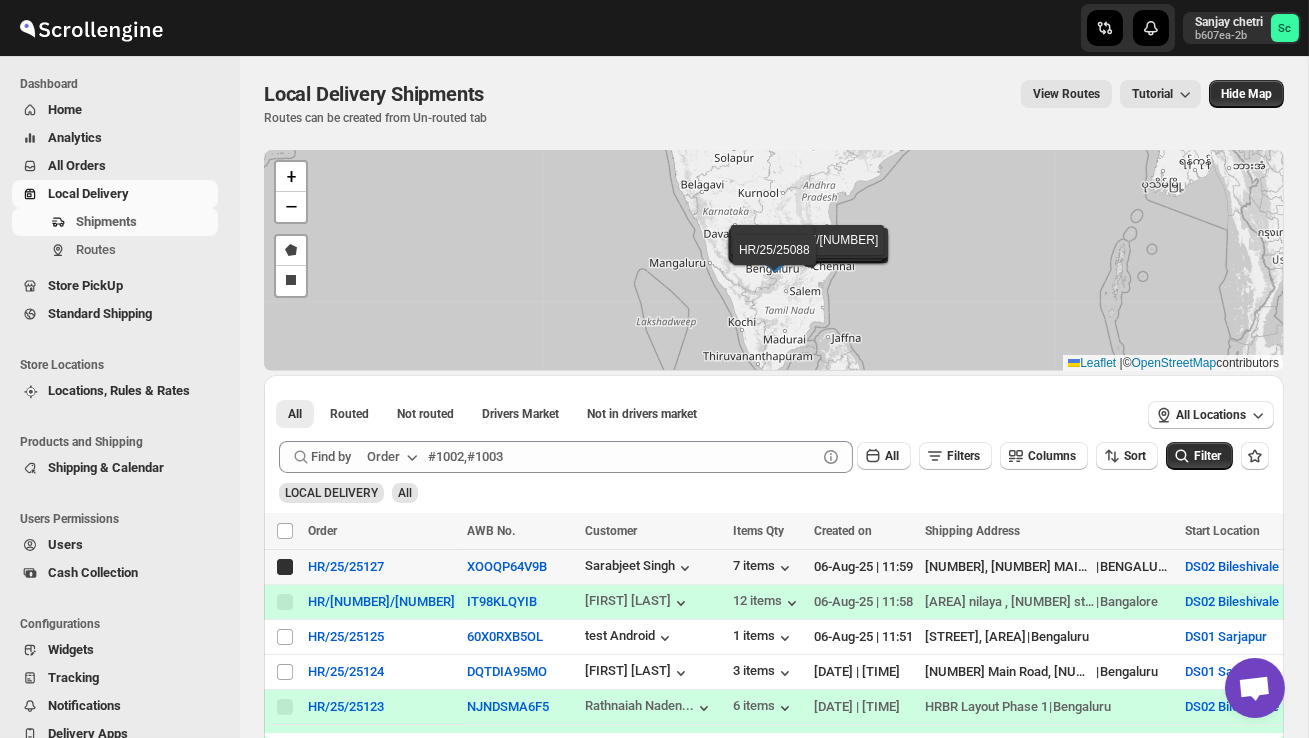 checkbox on "true" 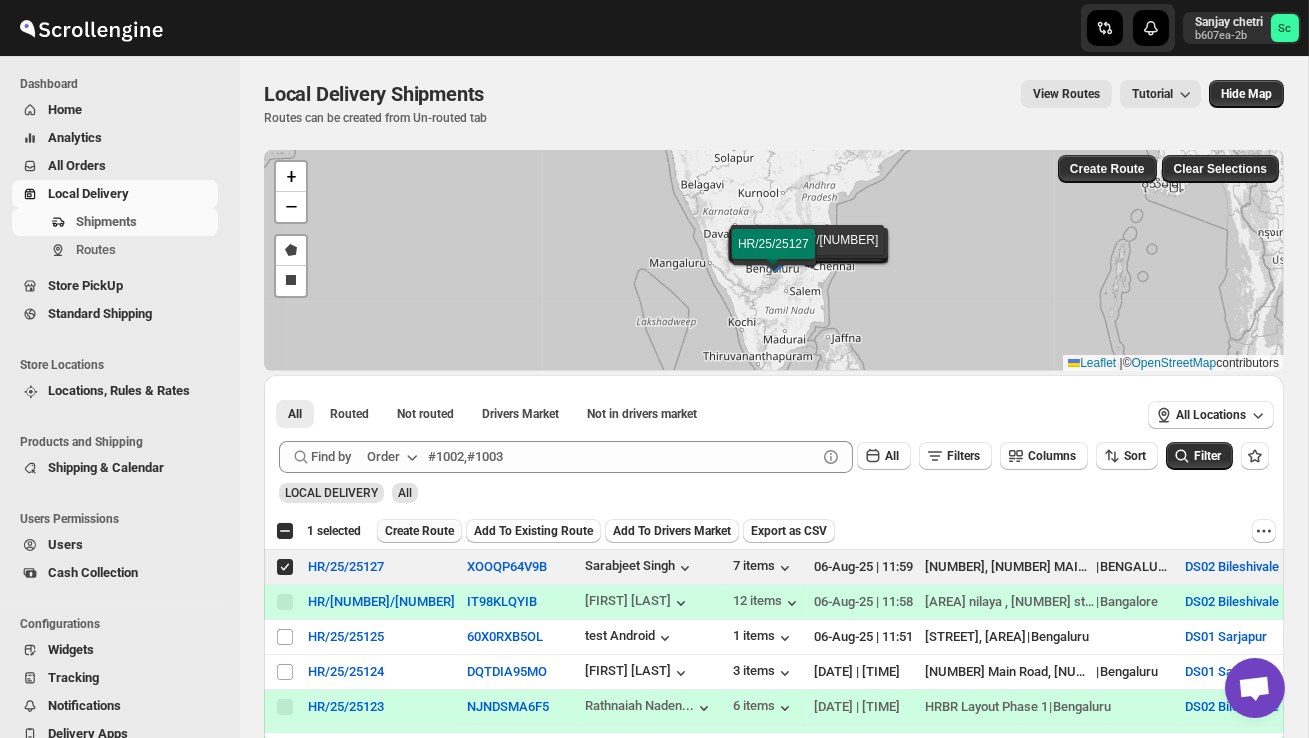click on "Create Route" at bounding box center (419, 531) 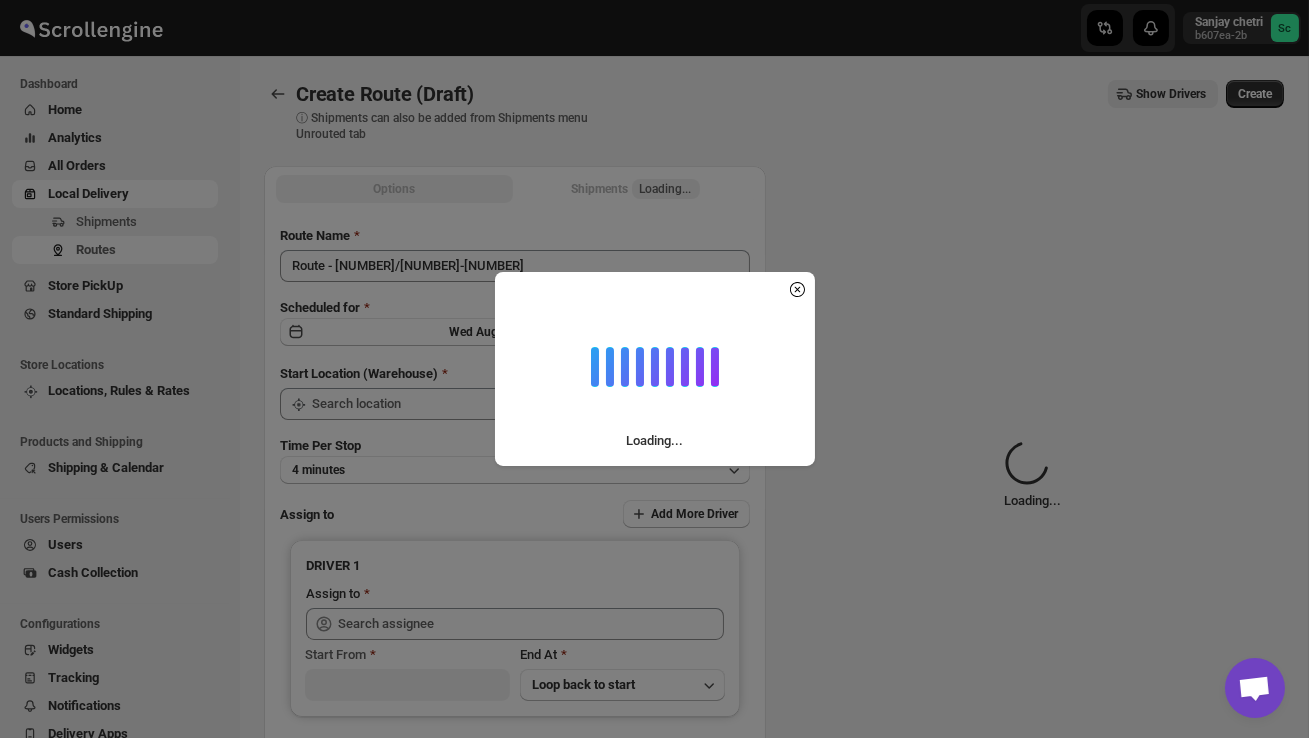type on "DS02 Bileshivale" 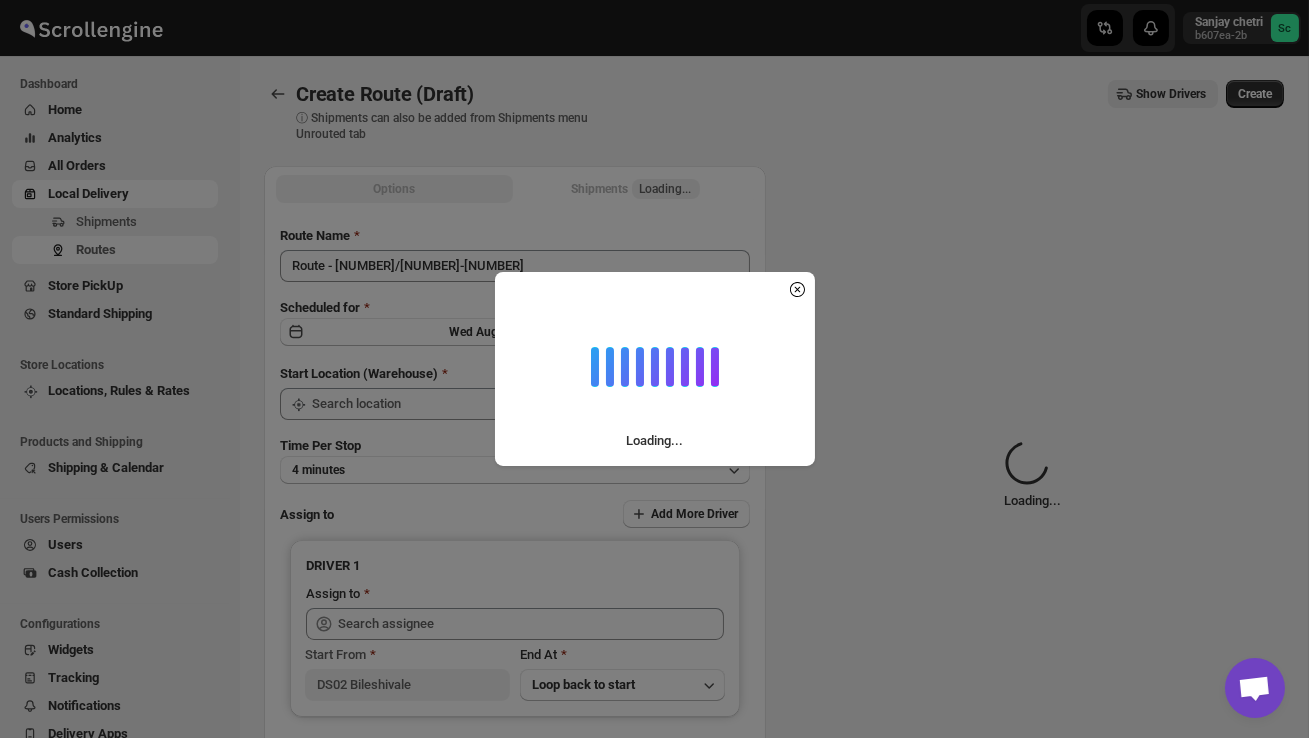 type on "DS02 Bileshivale" 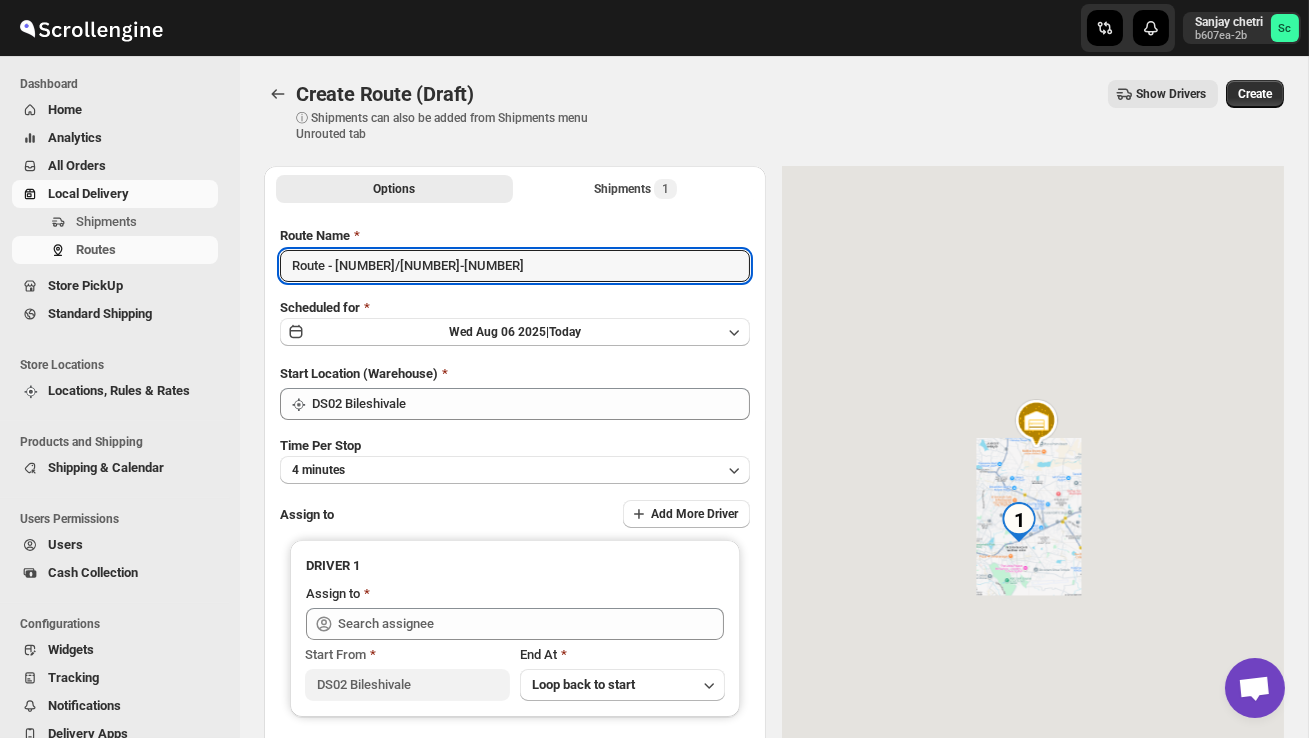 click on "Route - [NUMBER]/[NUMBER]-[NUMBER]" at bounding box center [515, 266] 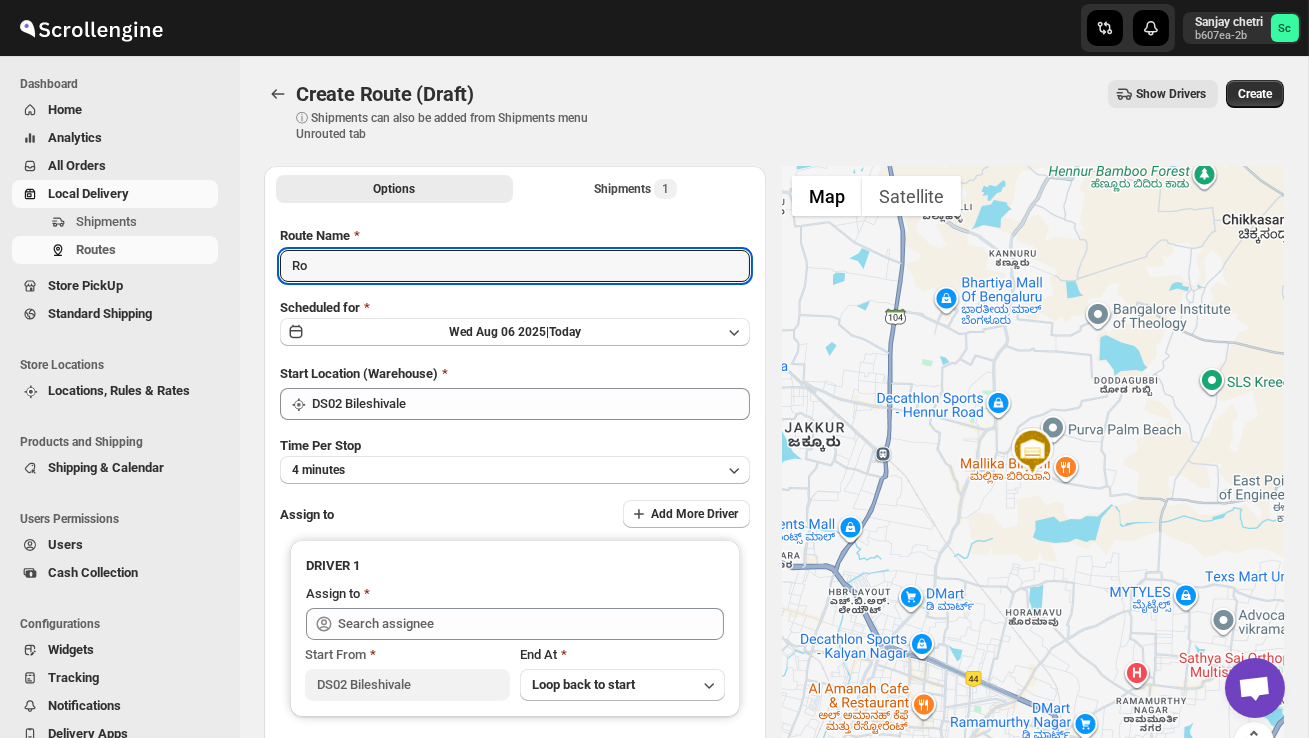 type on "R" 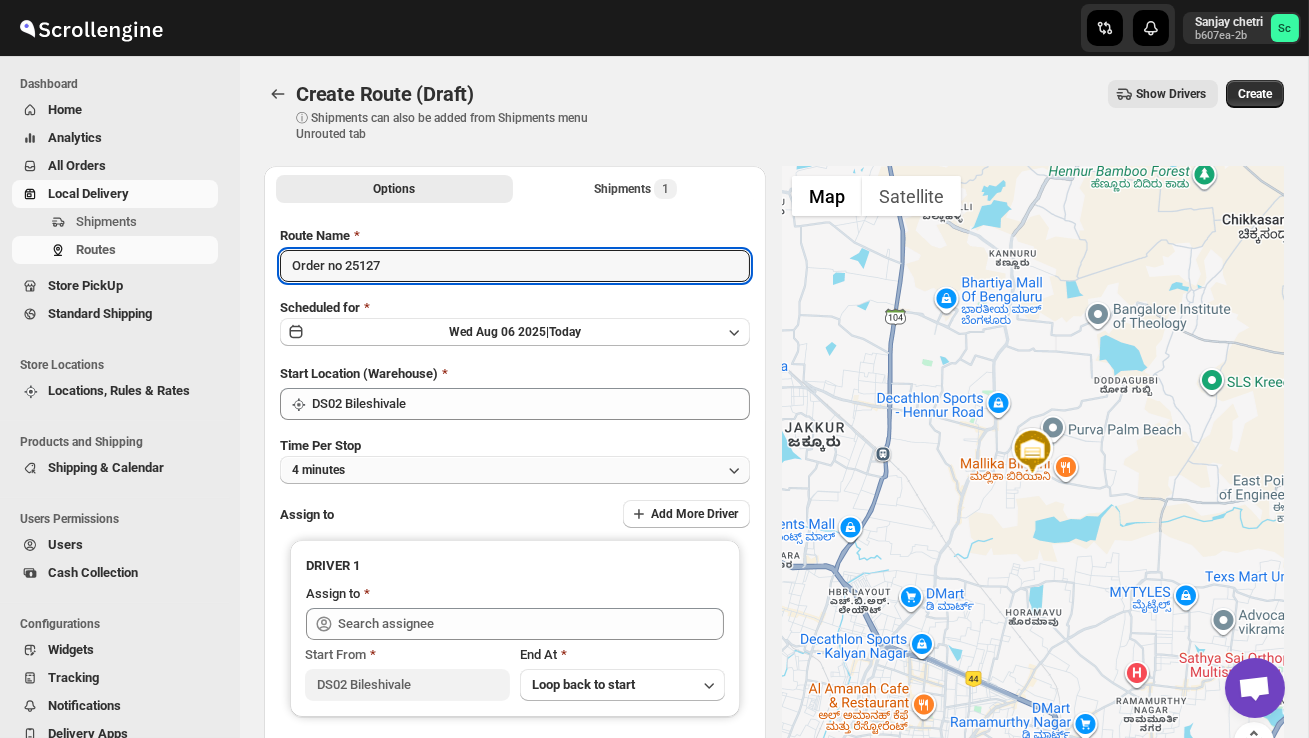 type on "Order no 25127" 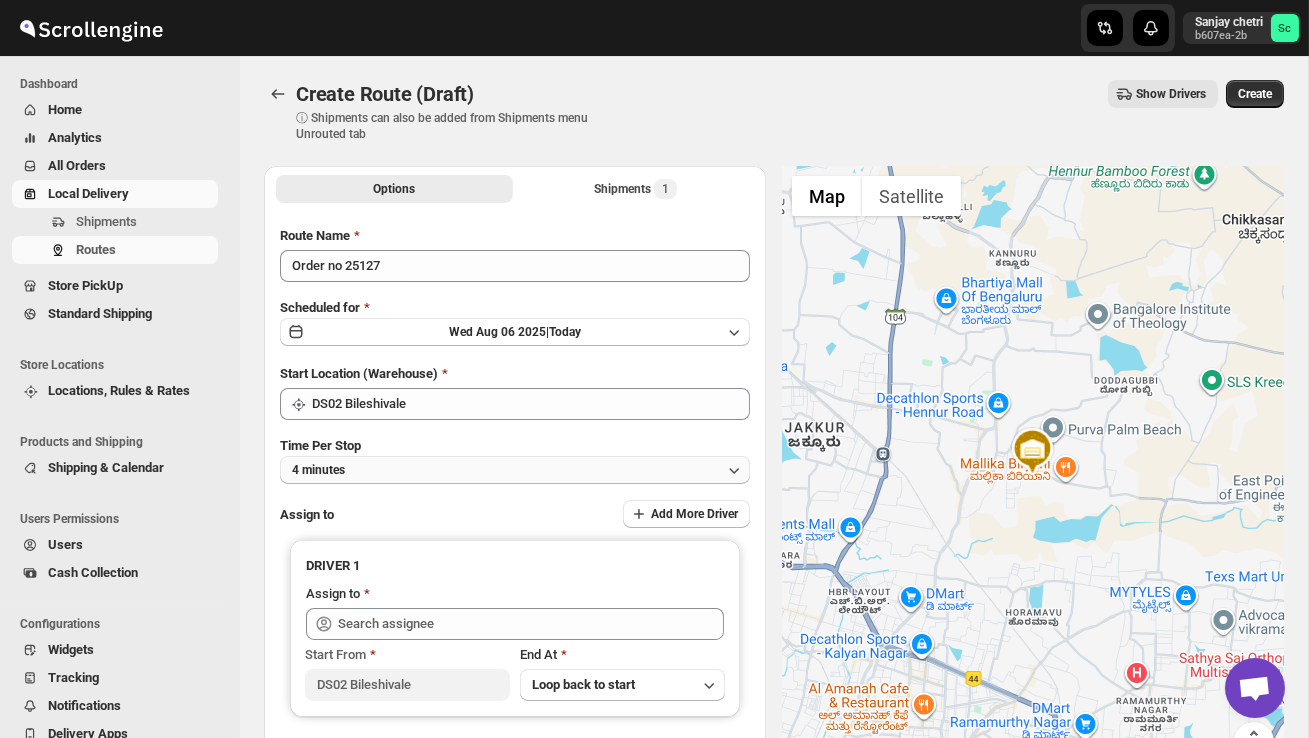 click on "4 minutes" at bounding box center [515, 470] 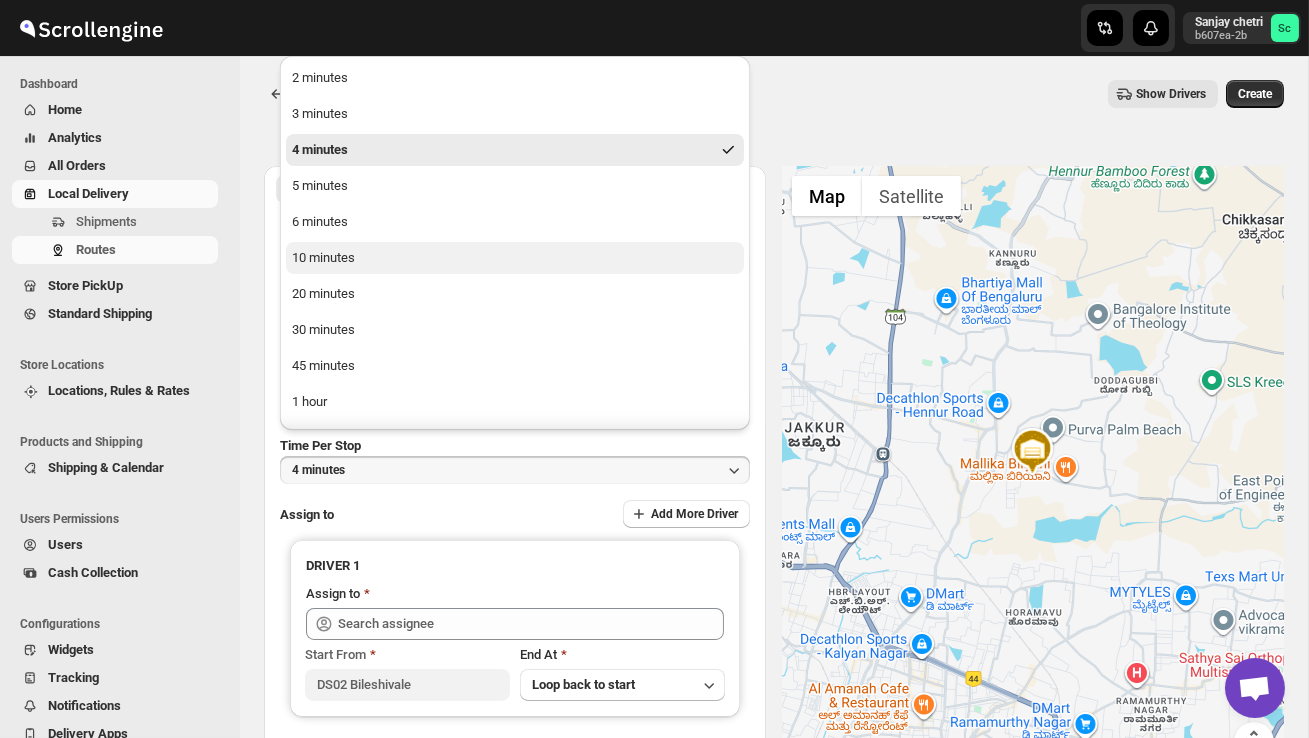 click on "10 minutes" at bounding box center (515, 258) 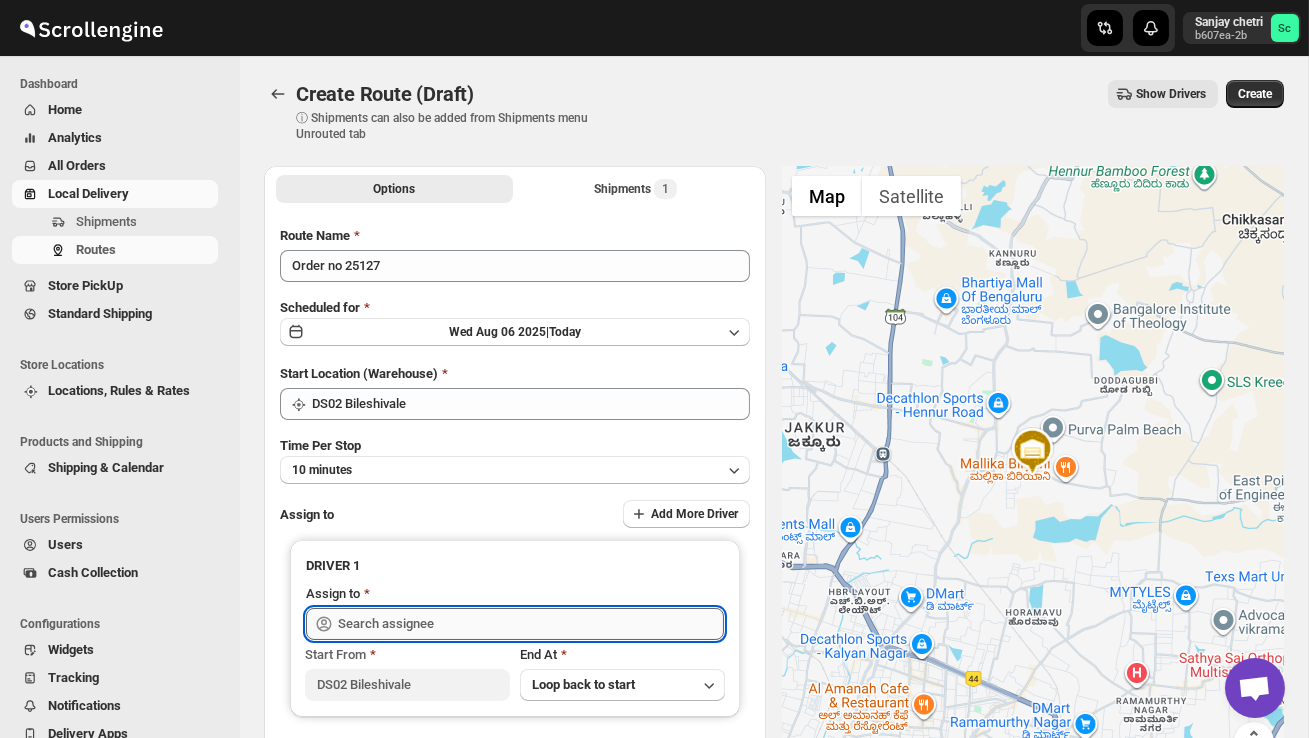 click at bounding box center (531, 624) 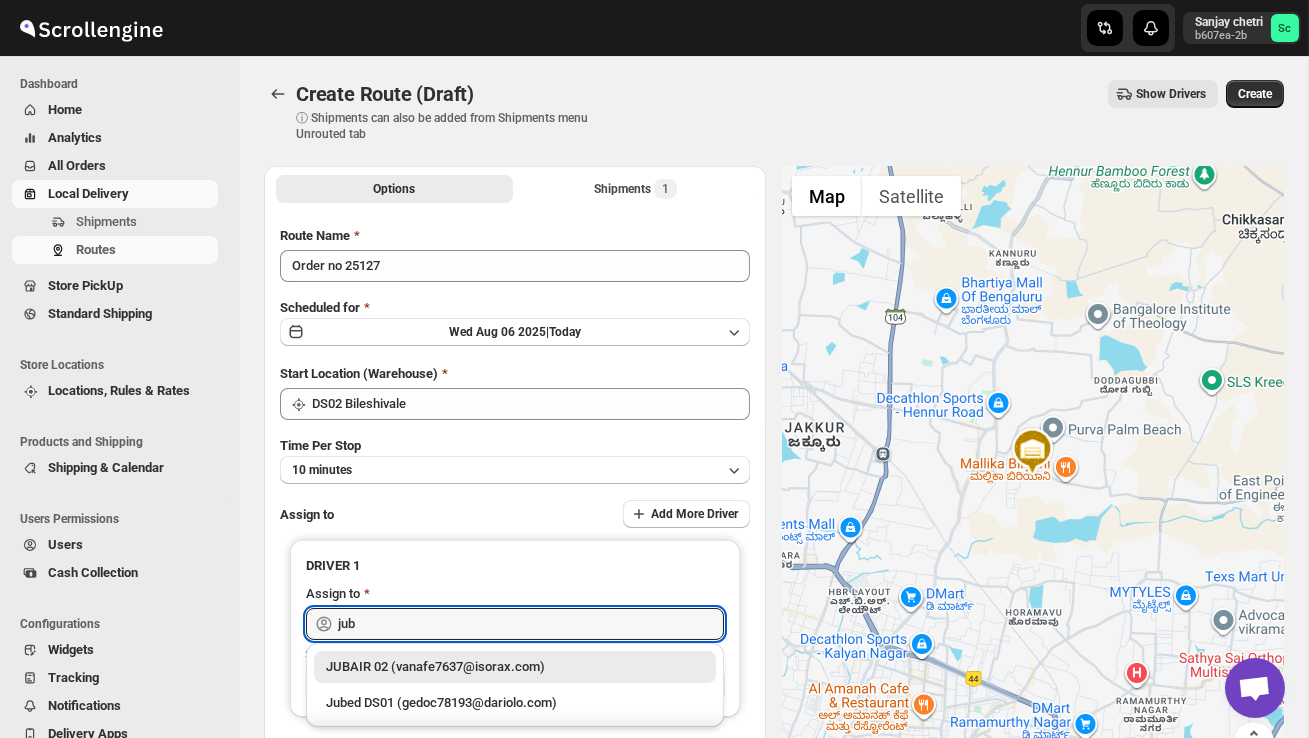 click on "JUBAIR  02 (vanafe7637@isorax.com)" at bounding box center (515, 667) 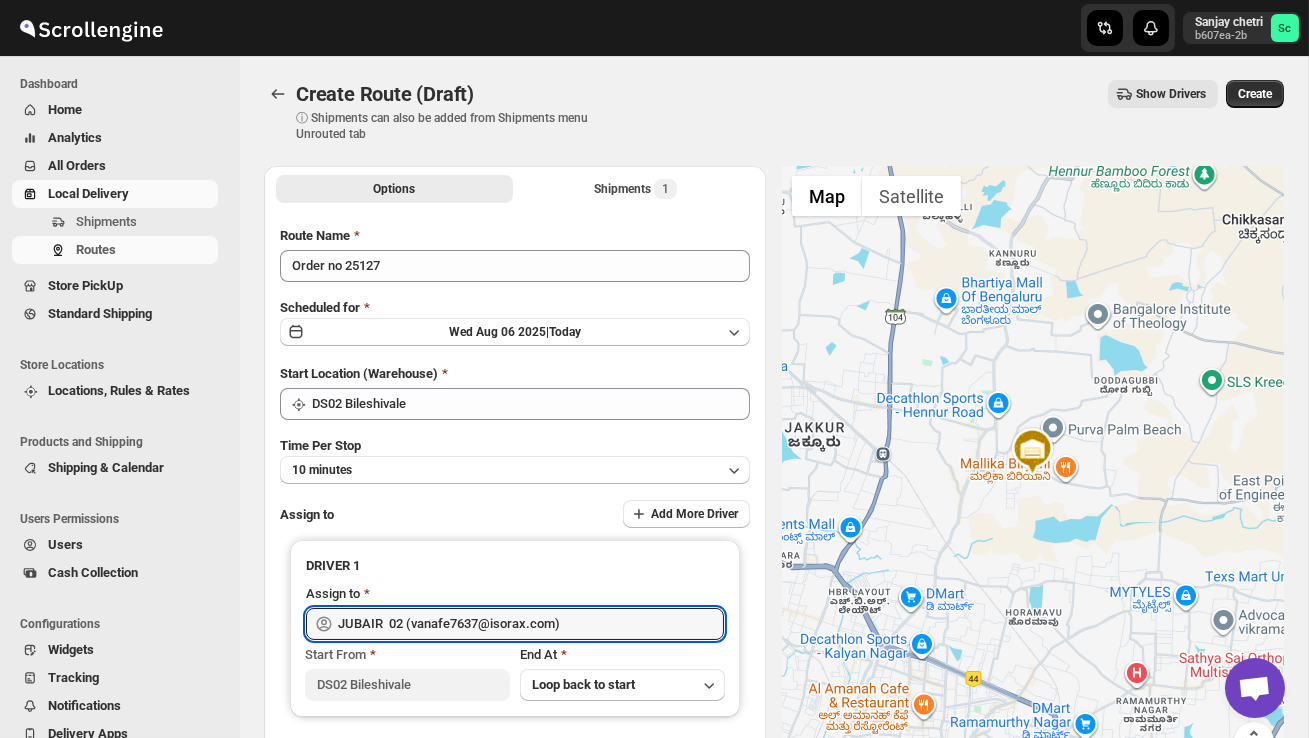 type on "JUBAIR  02 (vanafe7637@isorax.com)" 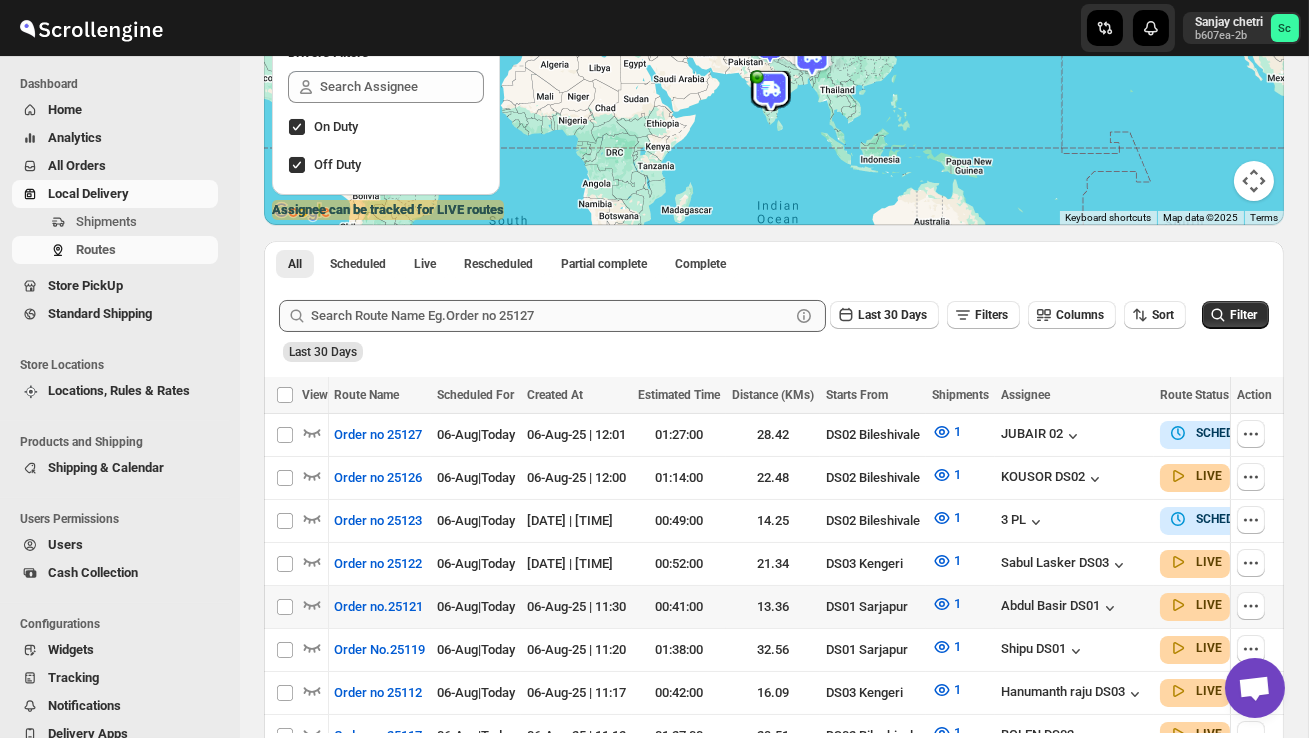 scroll, scrollTop: 268, scrollLeft: 0, axis: vertical 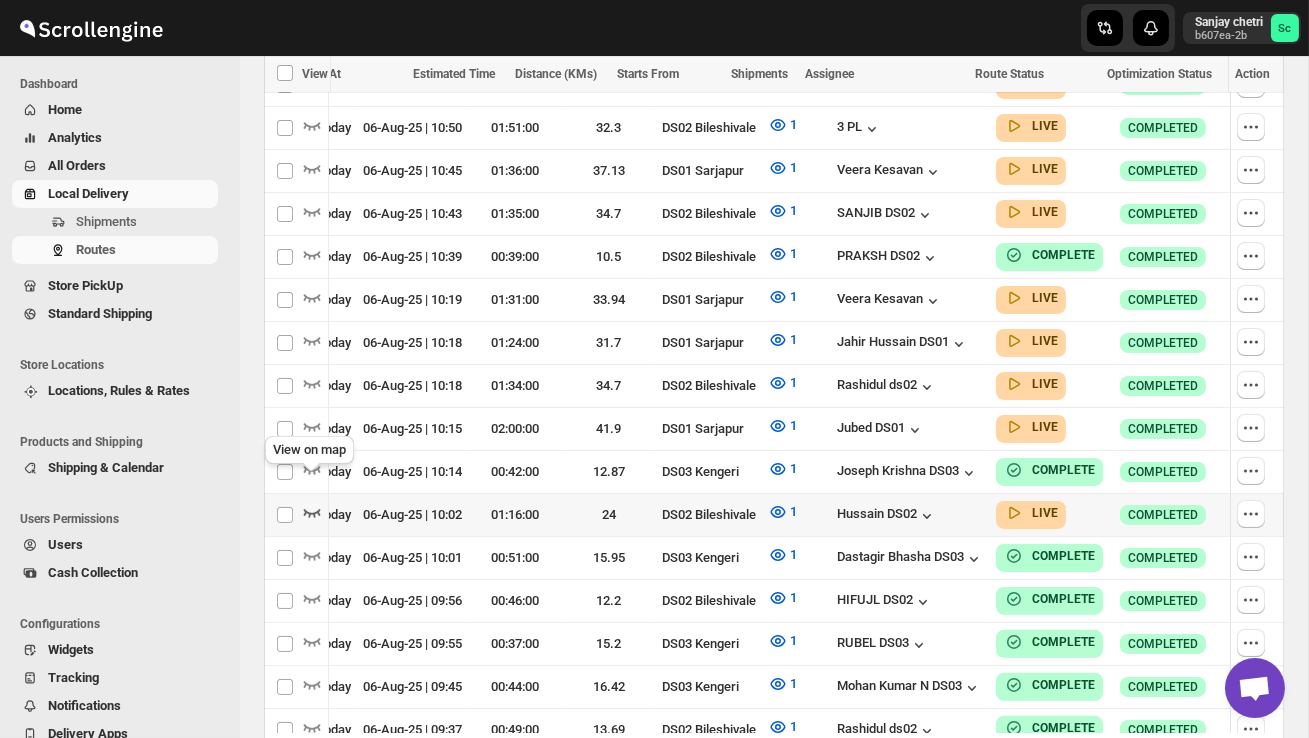 click 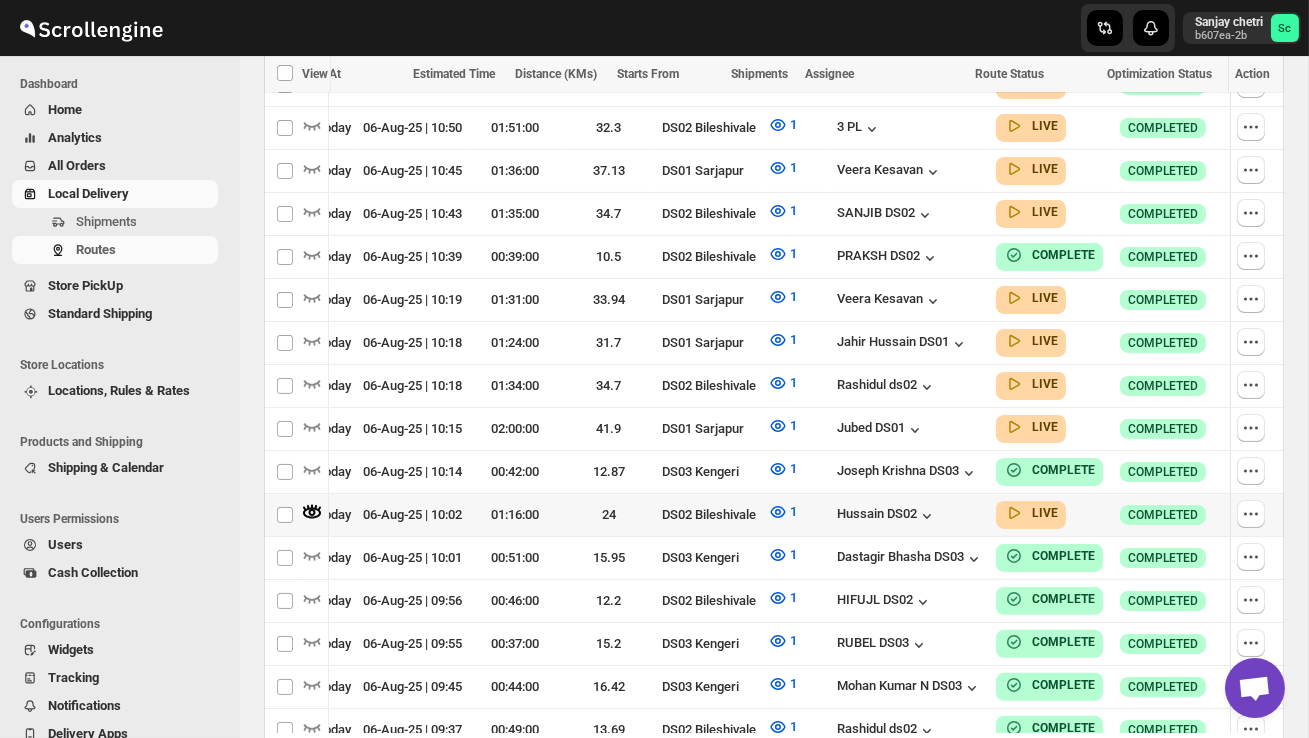 scroll, scrollTop: 0, scrollLeft: 1, axis: horizontal 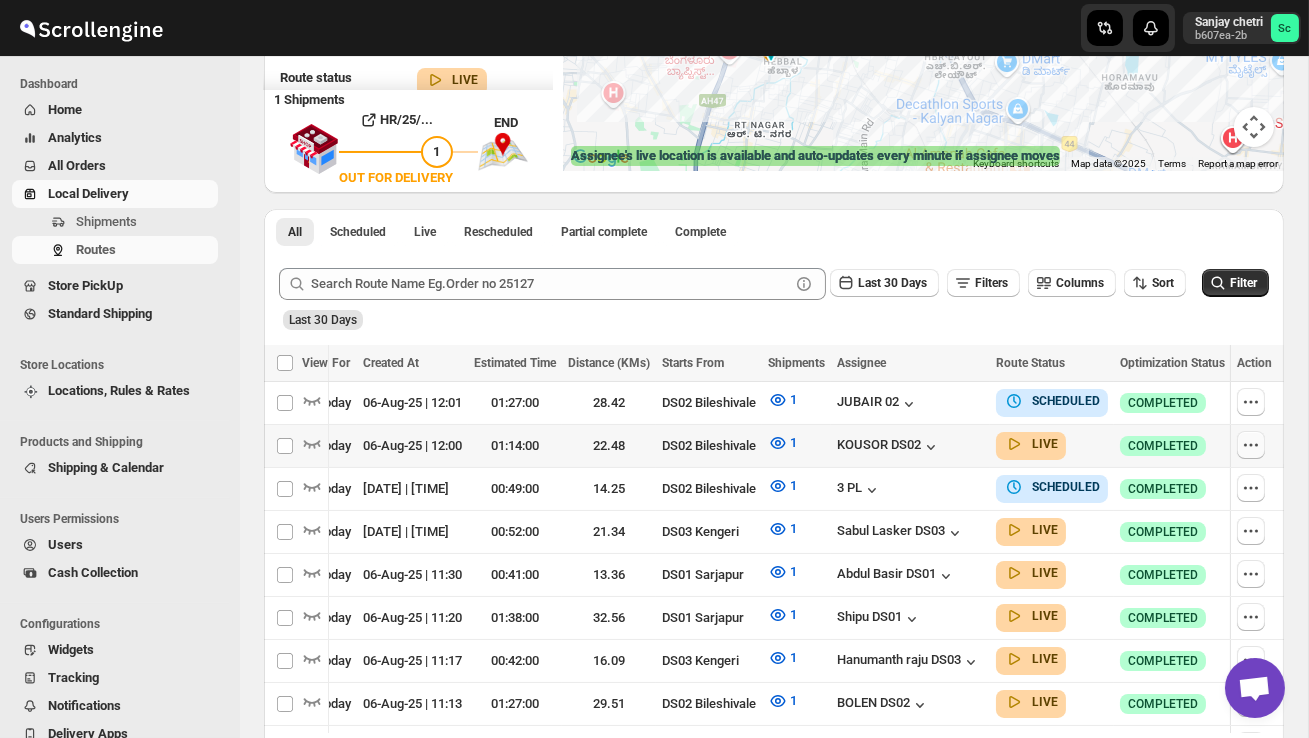 click 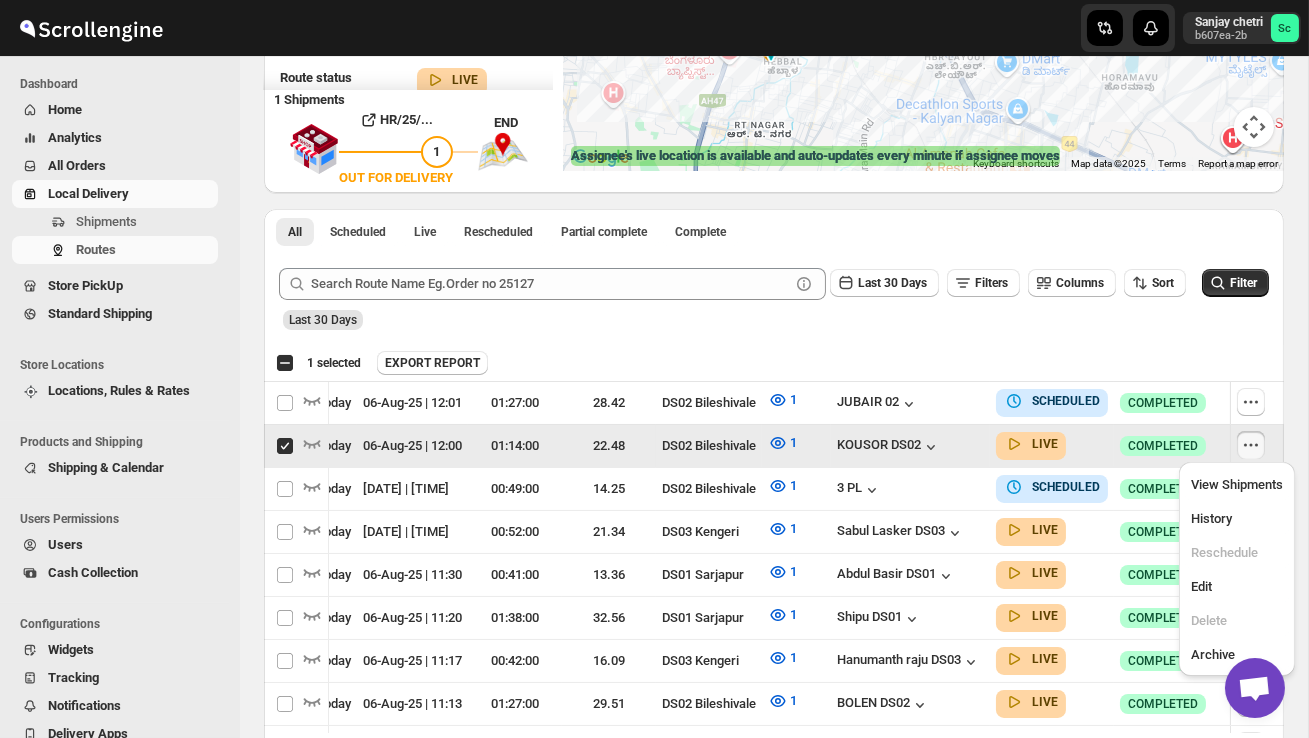 scroll, scrollTop: 0, scrollLeft: 1, axis: horizontal 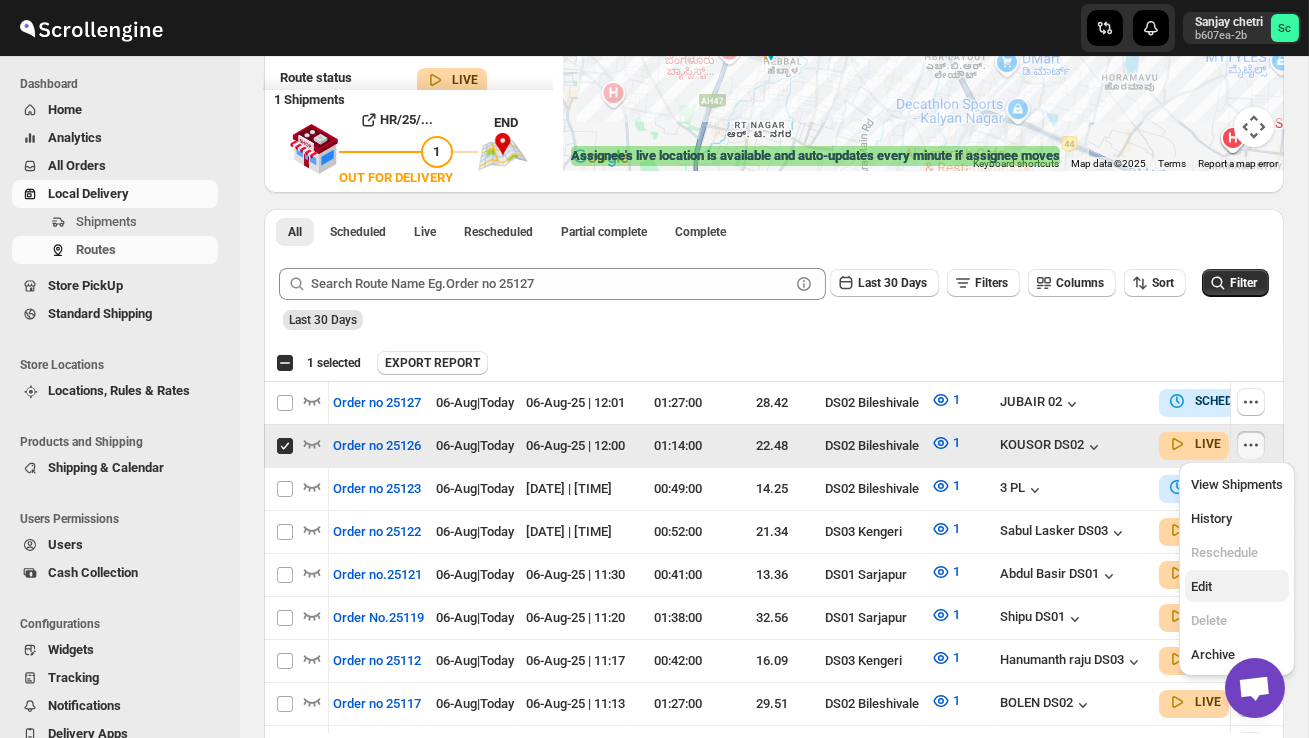 click on "Edit" at bounding box center [1237, 586] 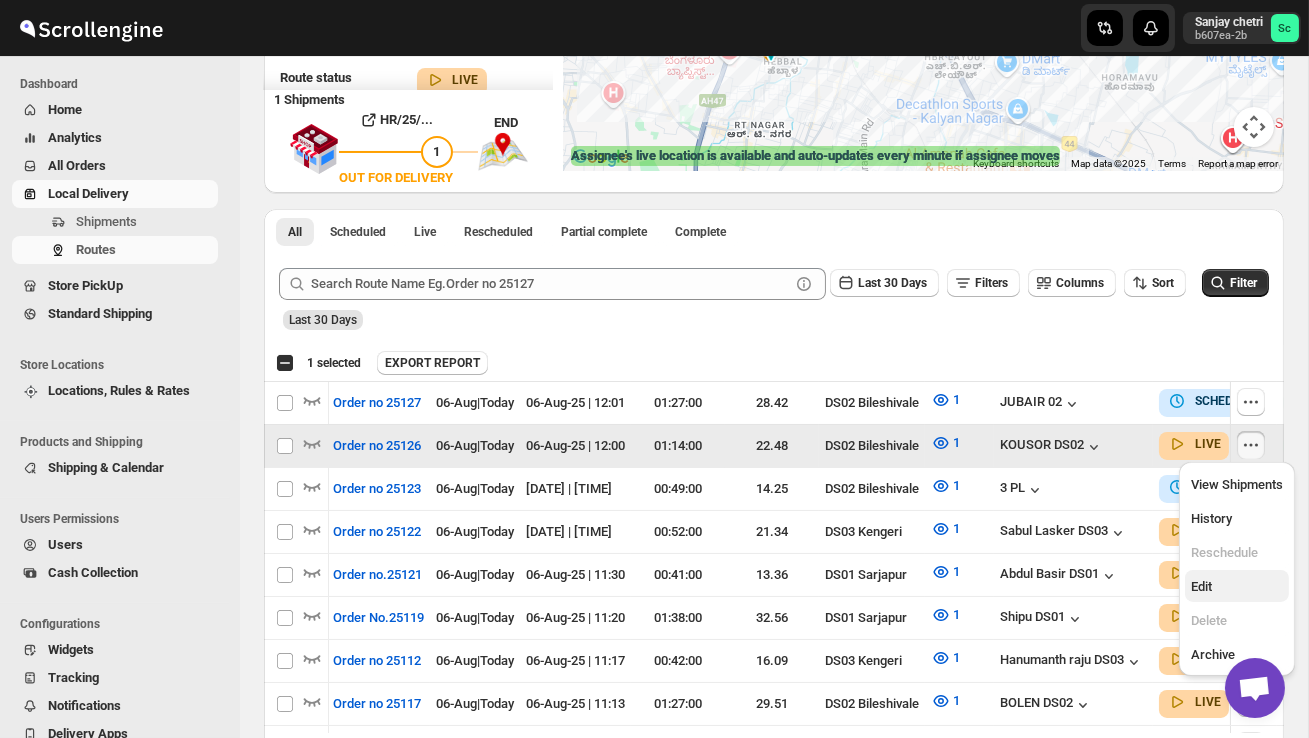 checkbox on "false" 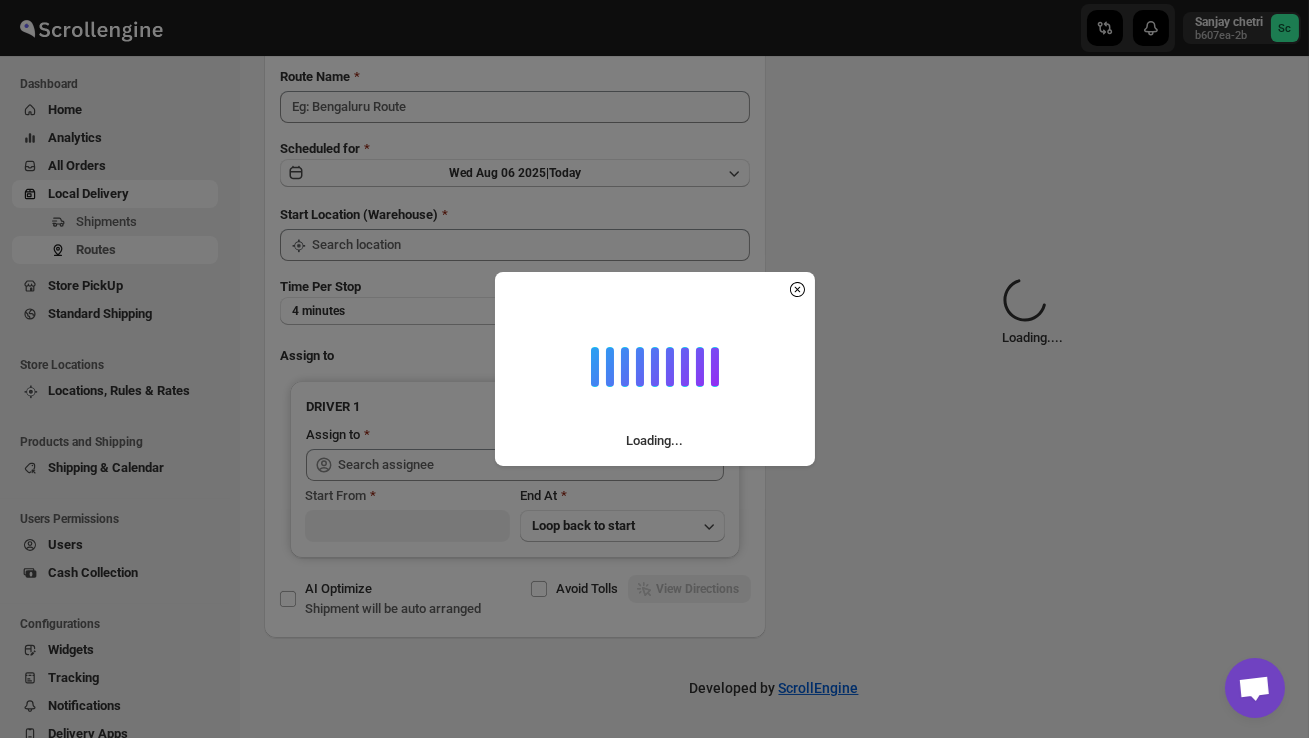scroll, scrollTop: 0, scrollLeft: 0, axis: both 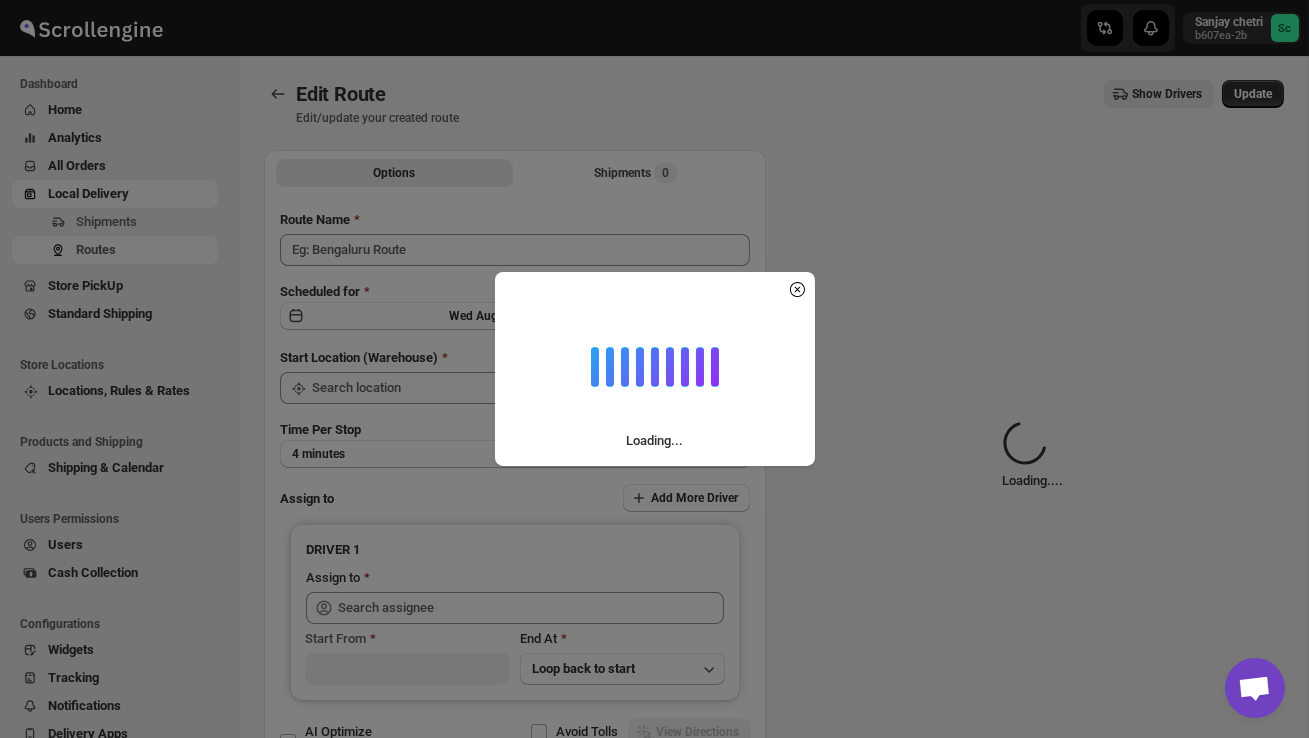 type on "Order no 25126" 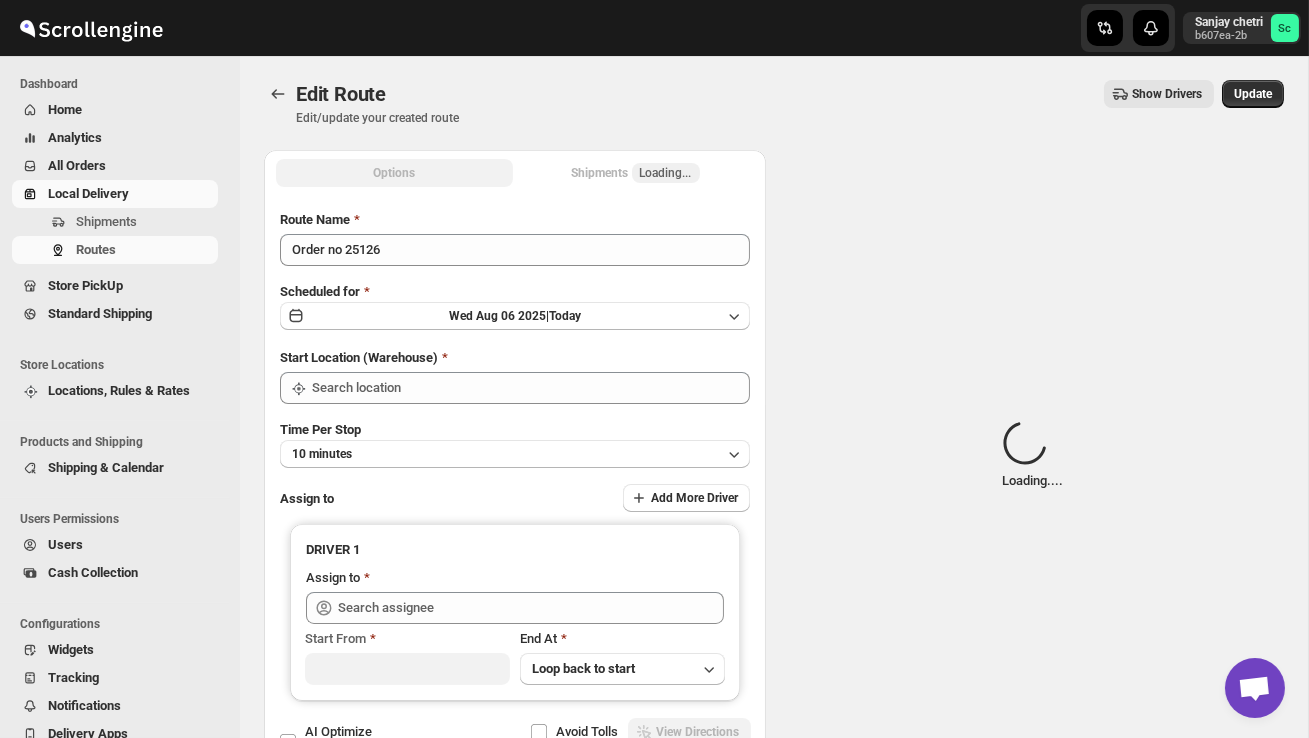 type on "DS02 Bileshivale" 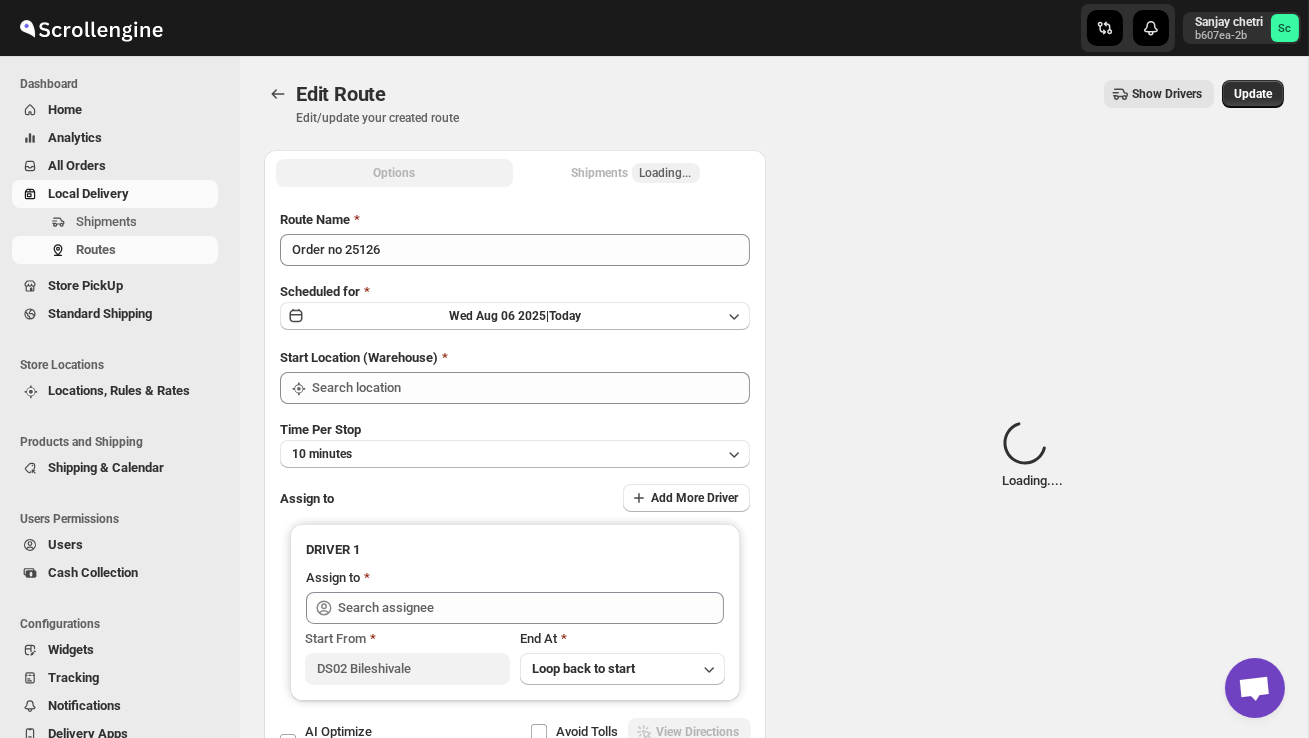type on "DS02 Bileshivale" 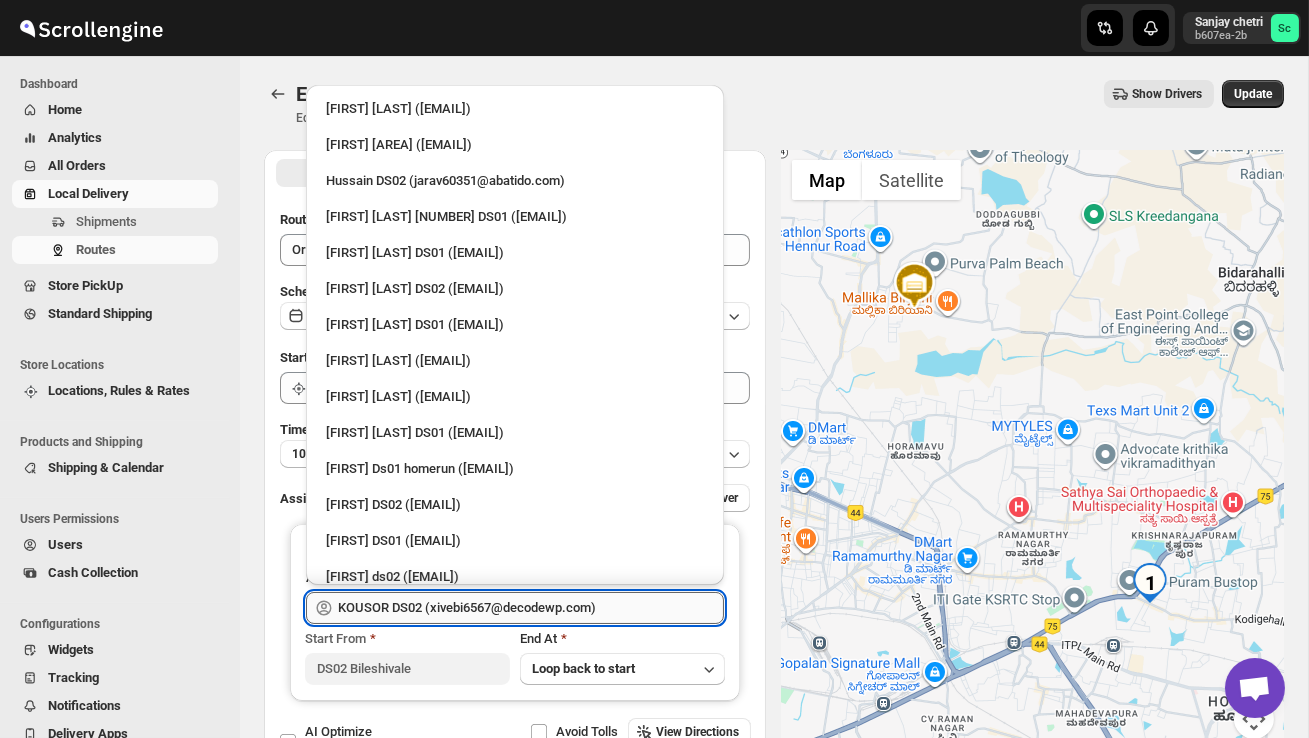 click on "KOUSOR DS02 (xivebi6567@decodewp.com)" at bounding box center [531, 608] 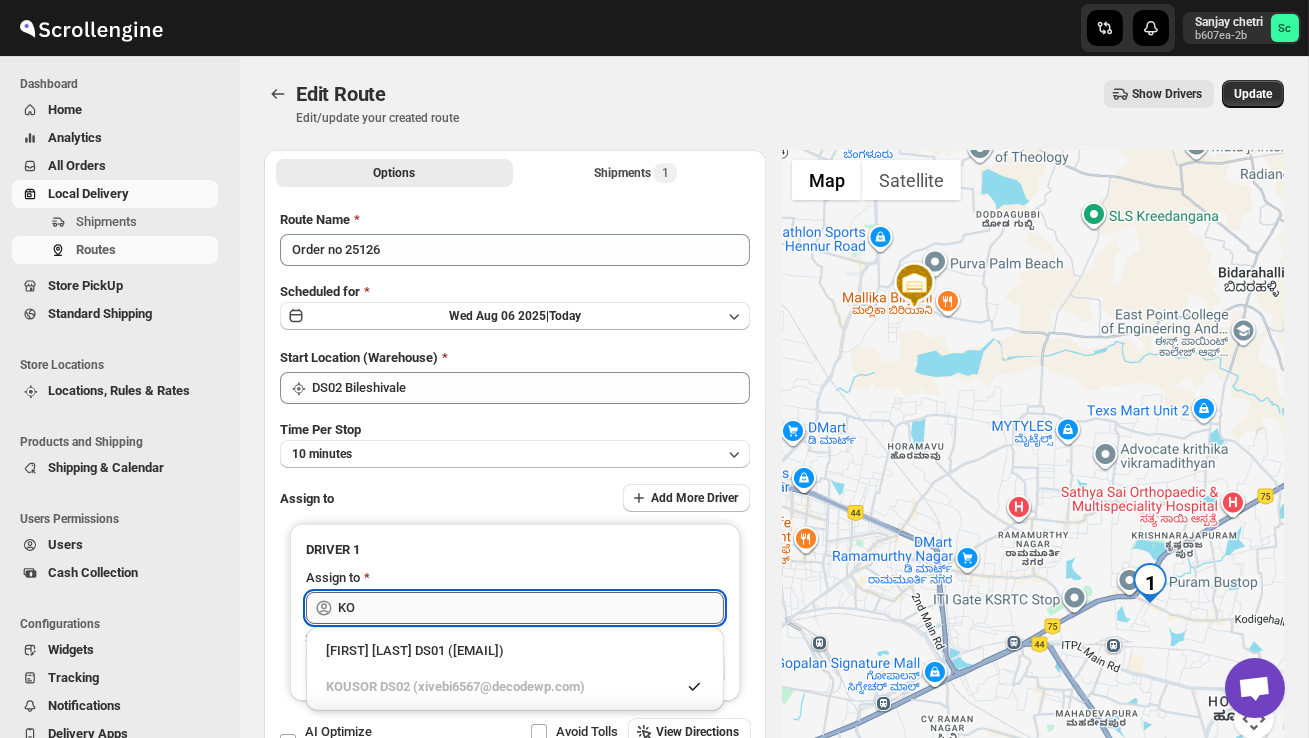 type on "K" 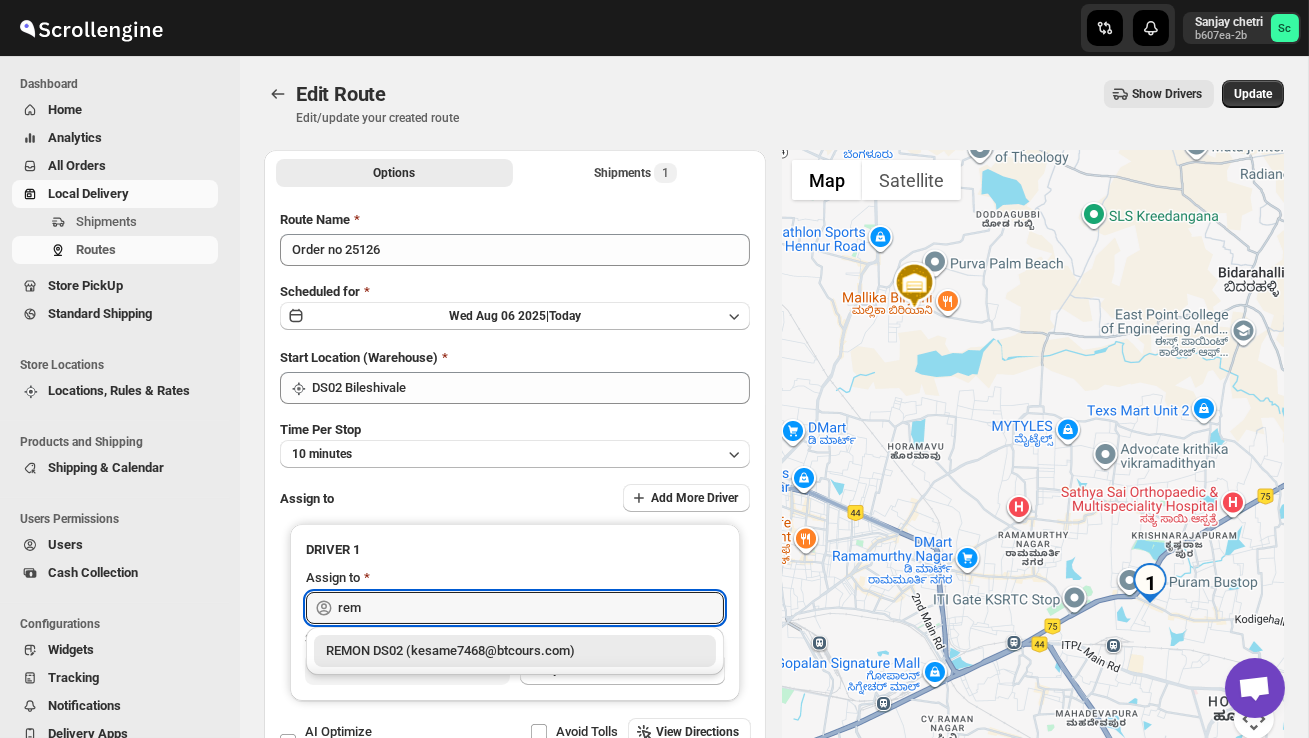 click on "REMON DS02 (kesame7468@btcours.com)" at bounding box center (515, 651) 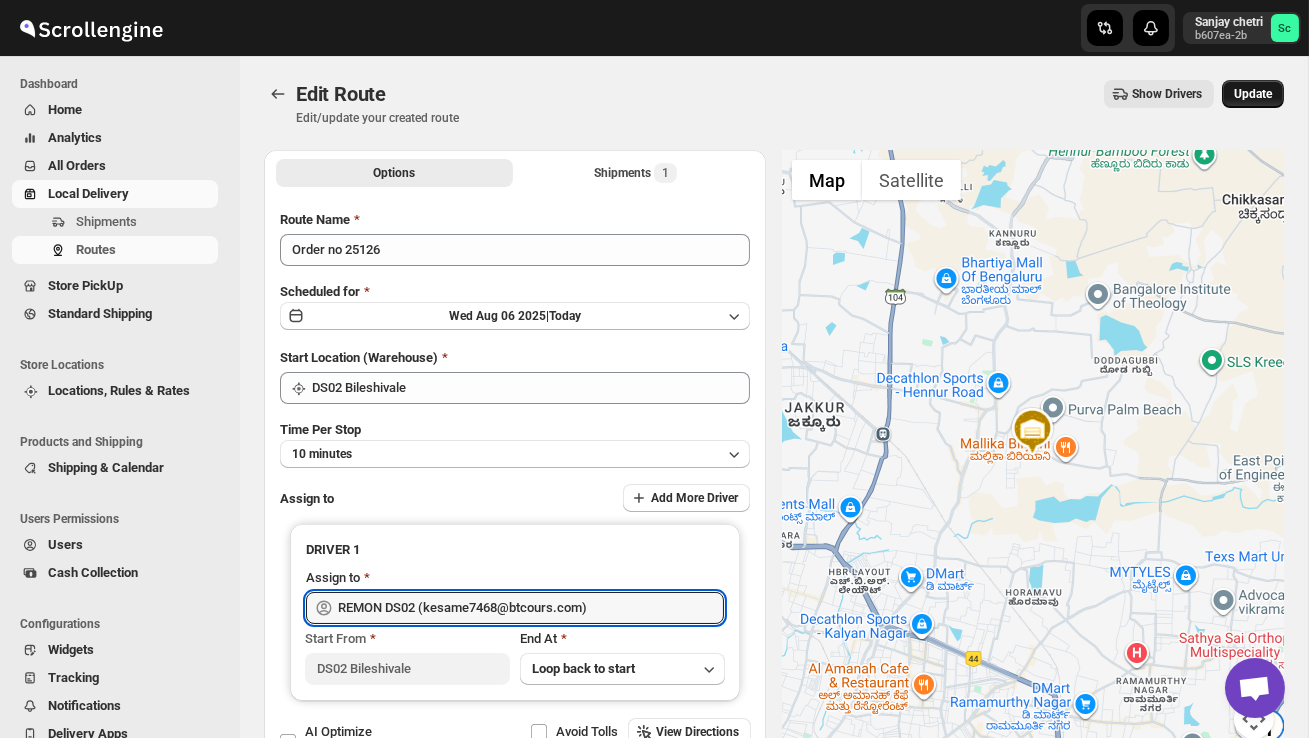 type on "REMON DS02 (kesame7468@btcours.com)" 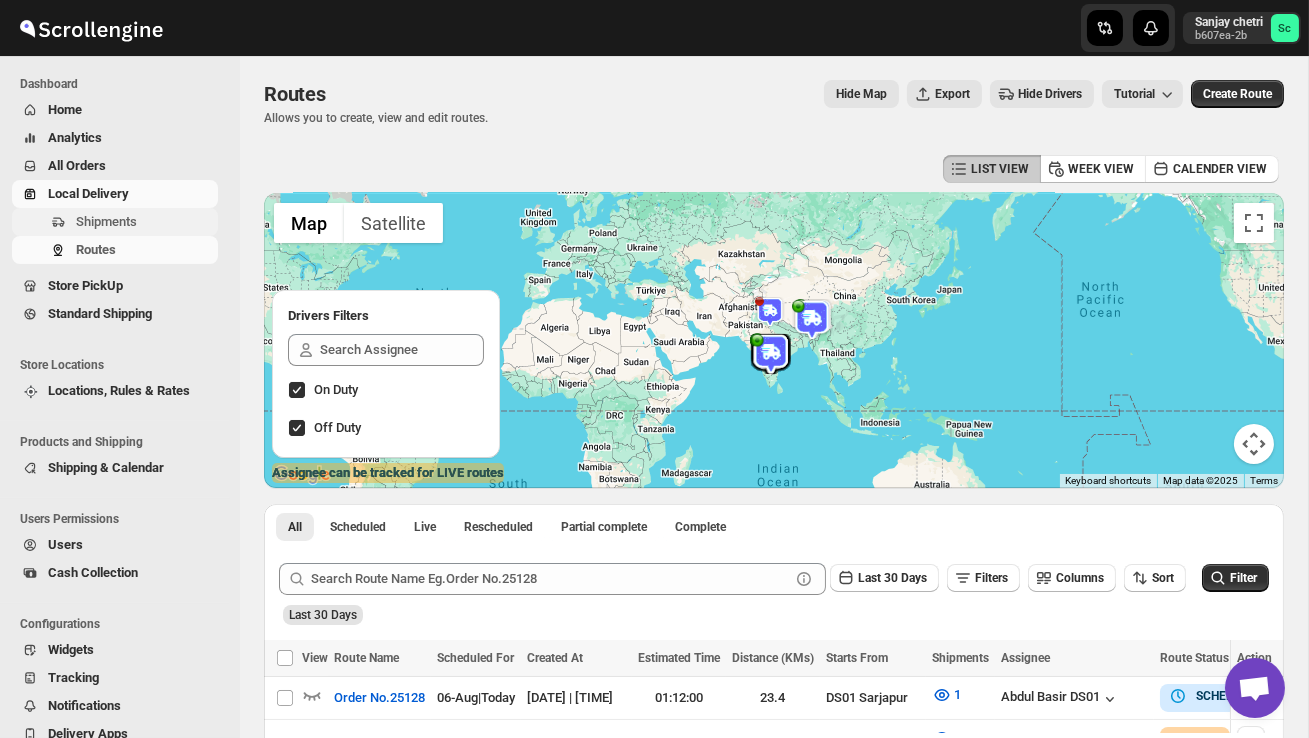 click on "Shipments" at bounding box center [145, 222] 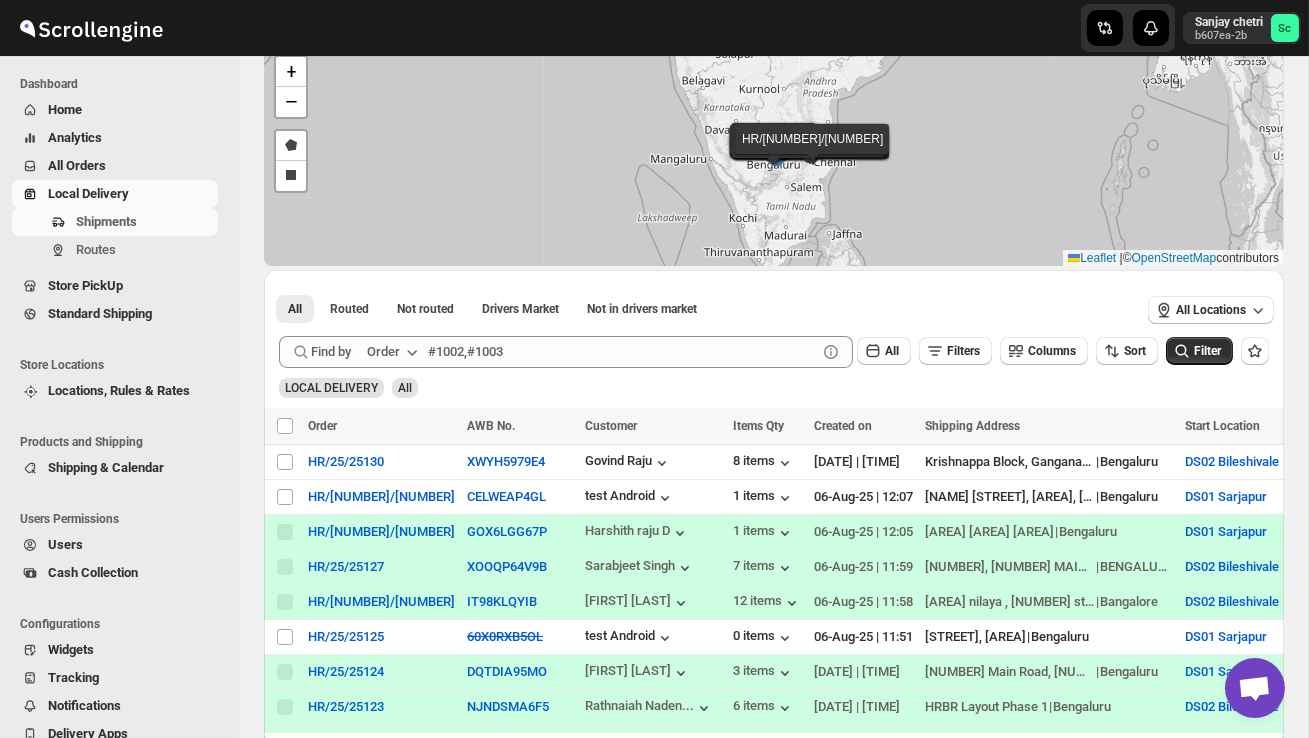 scroll, scrollTop: 138, scrollLeft: 0, axis: vertical 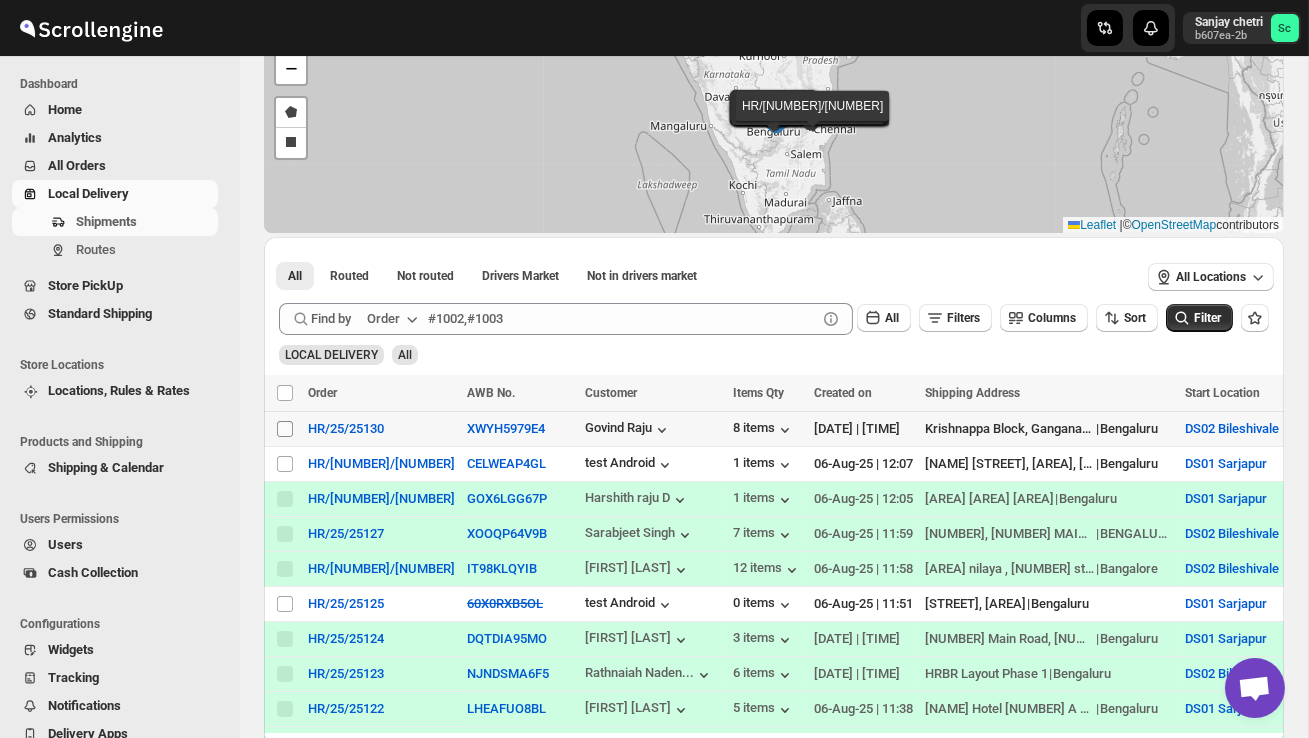 click on "Select shipment" at bounding box center (285, 429) 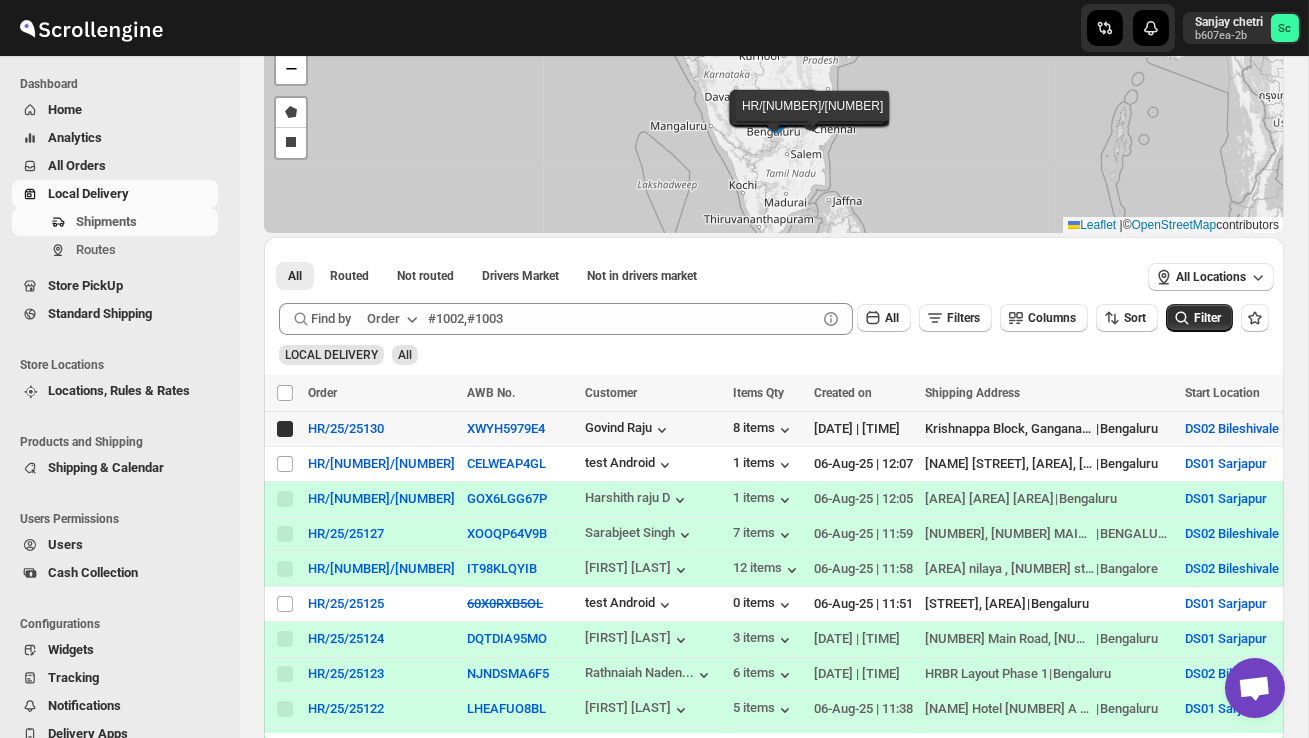 checkbox on "true" 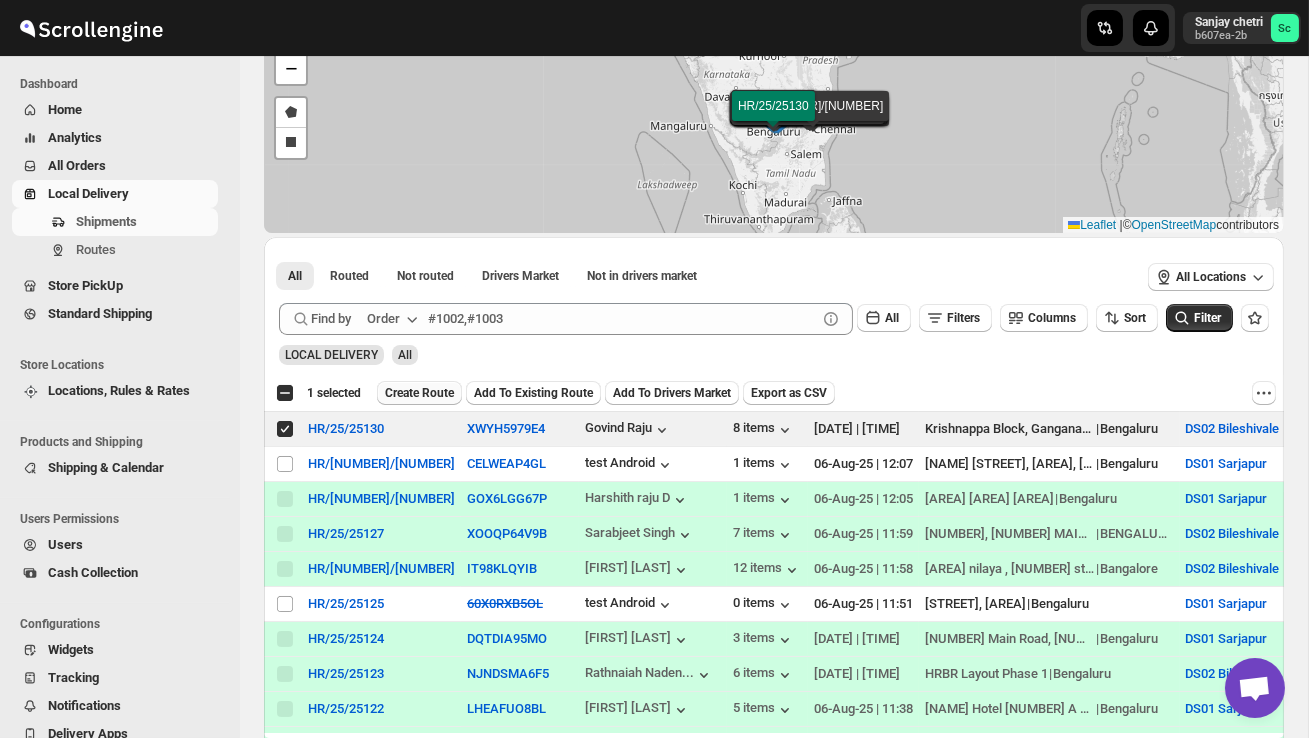 click on "Create Route" at bounding box center (419, 393) 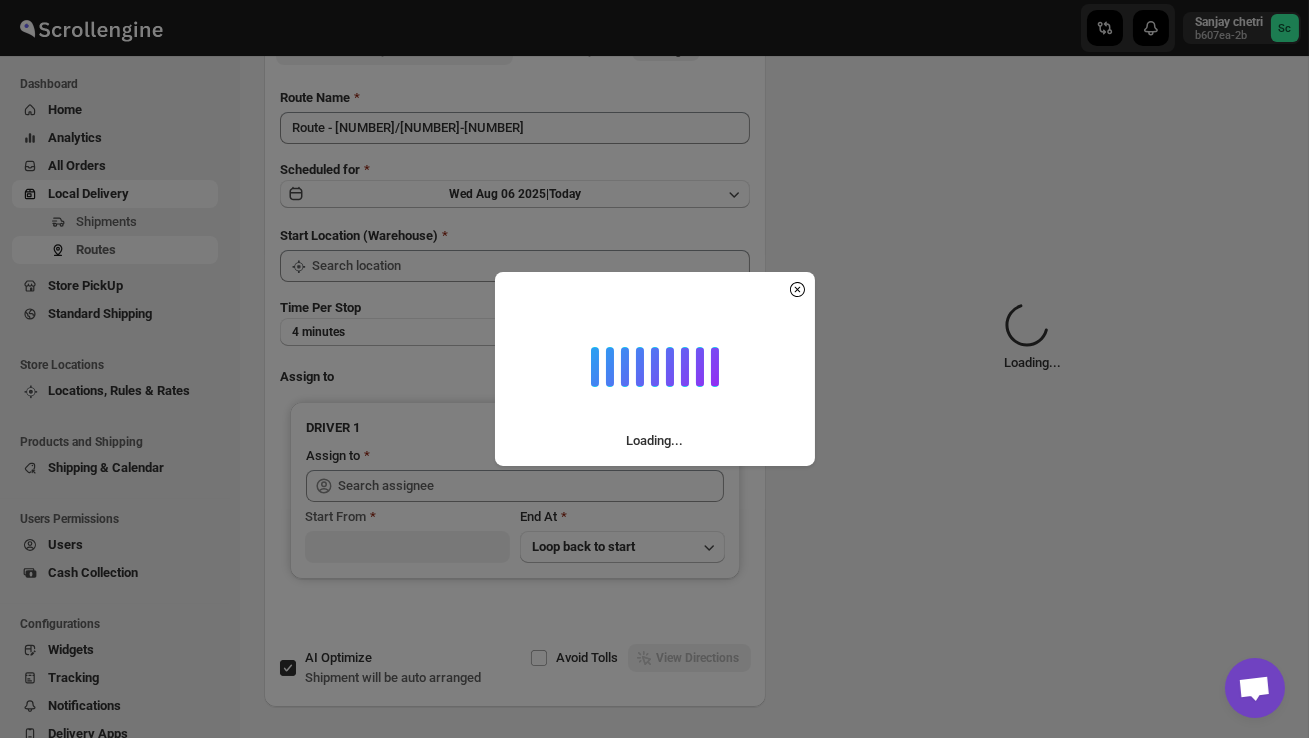 scroll, scrollTop: 0, scrollLeft: 0, axis: both 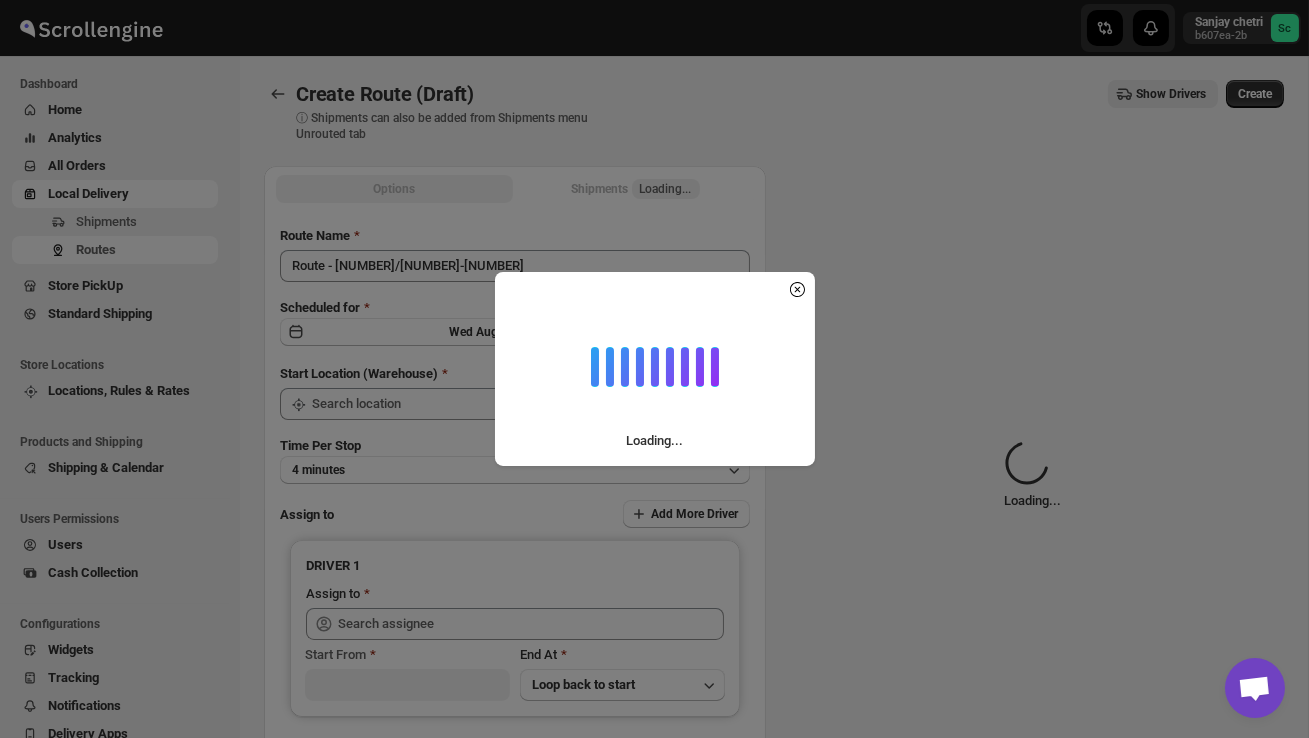 type on "DS02 Bileshivale" 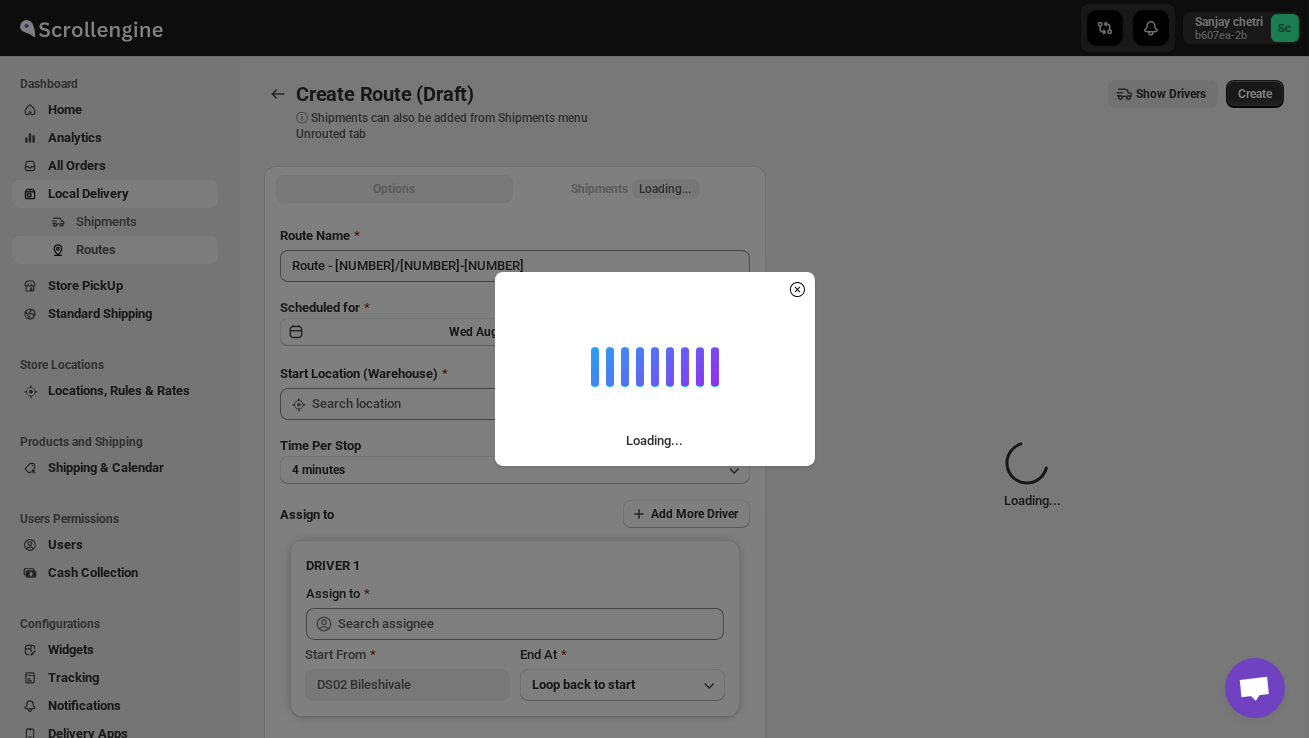 type on "DS02 Bileshivale" 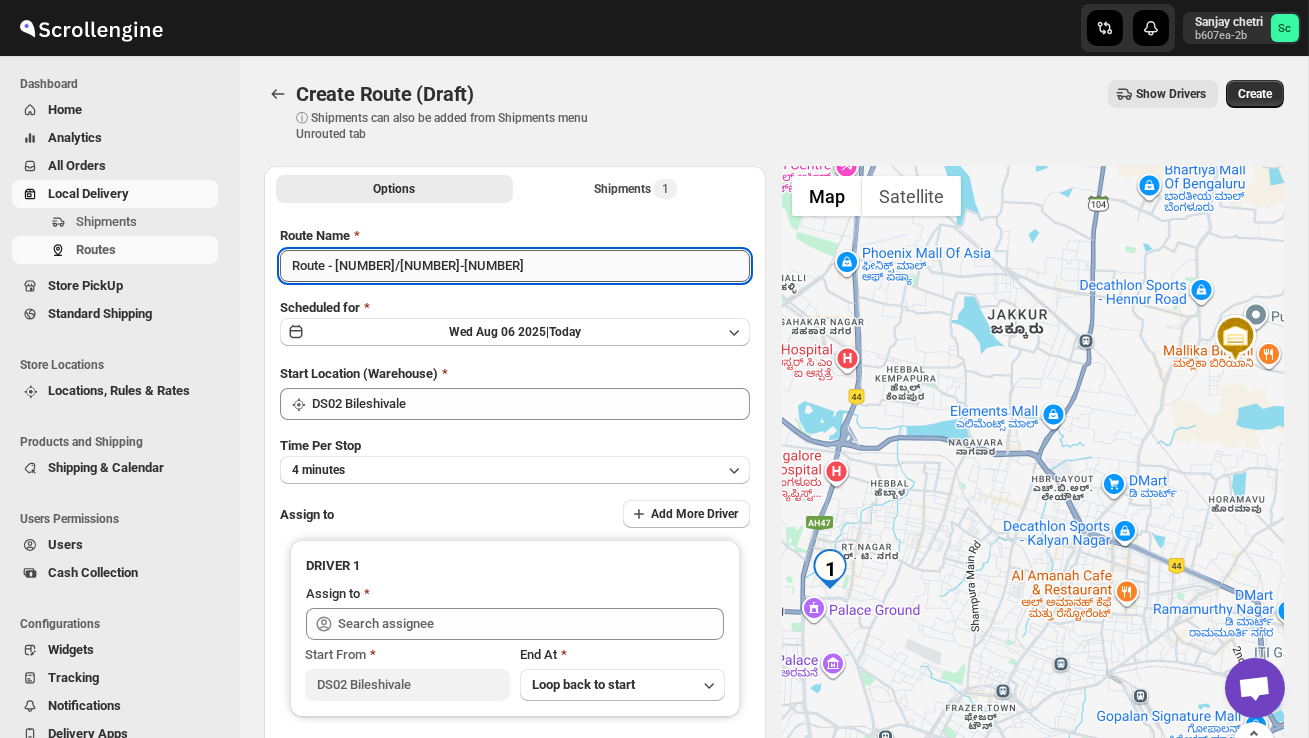 click on "Route - [NUMBER]/[NUMBER]-[NUMBER]" at bounding box center [515, 266] 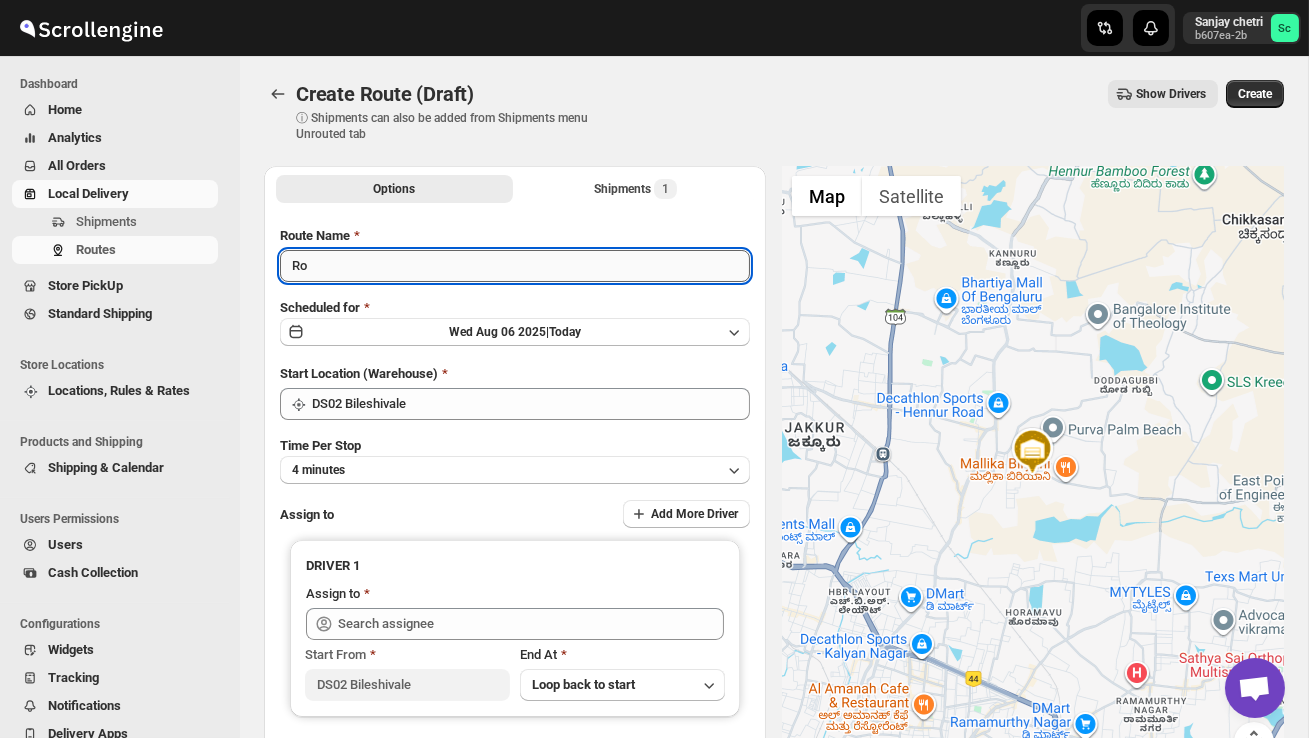 type on "R" 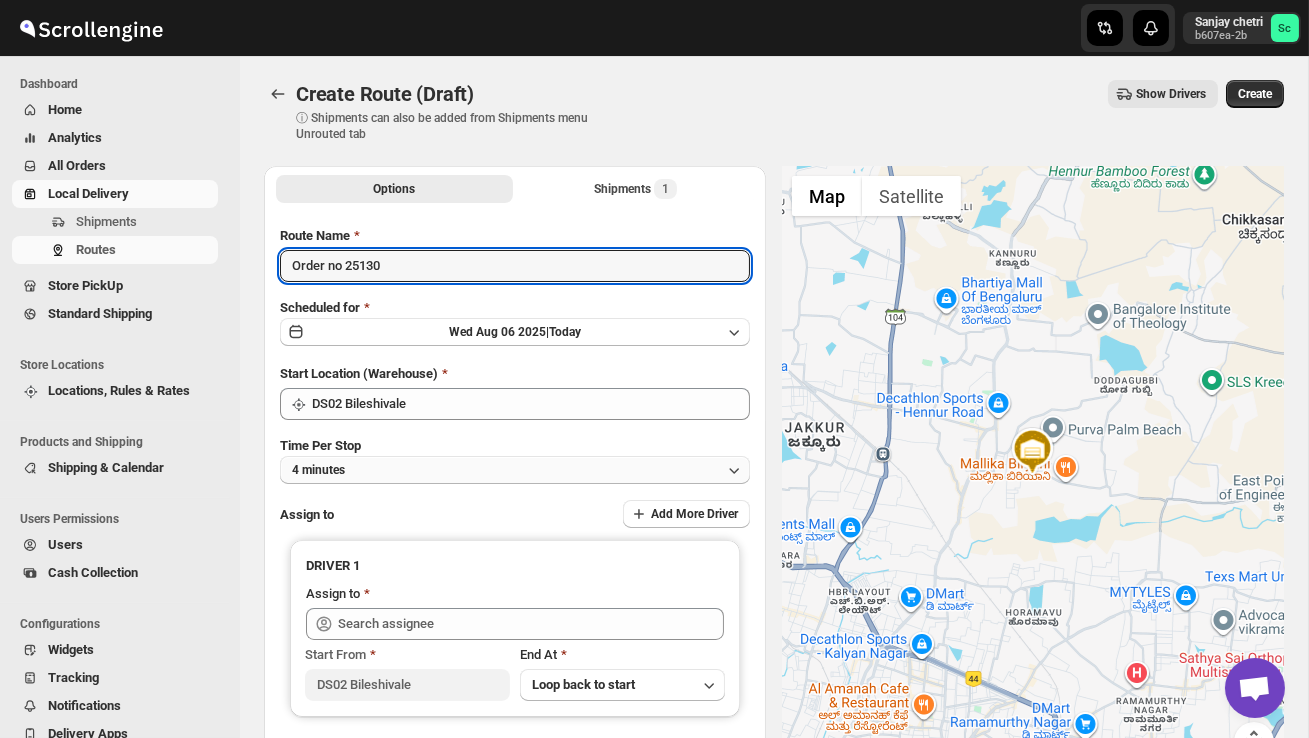 type on "Order no 25130" 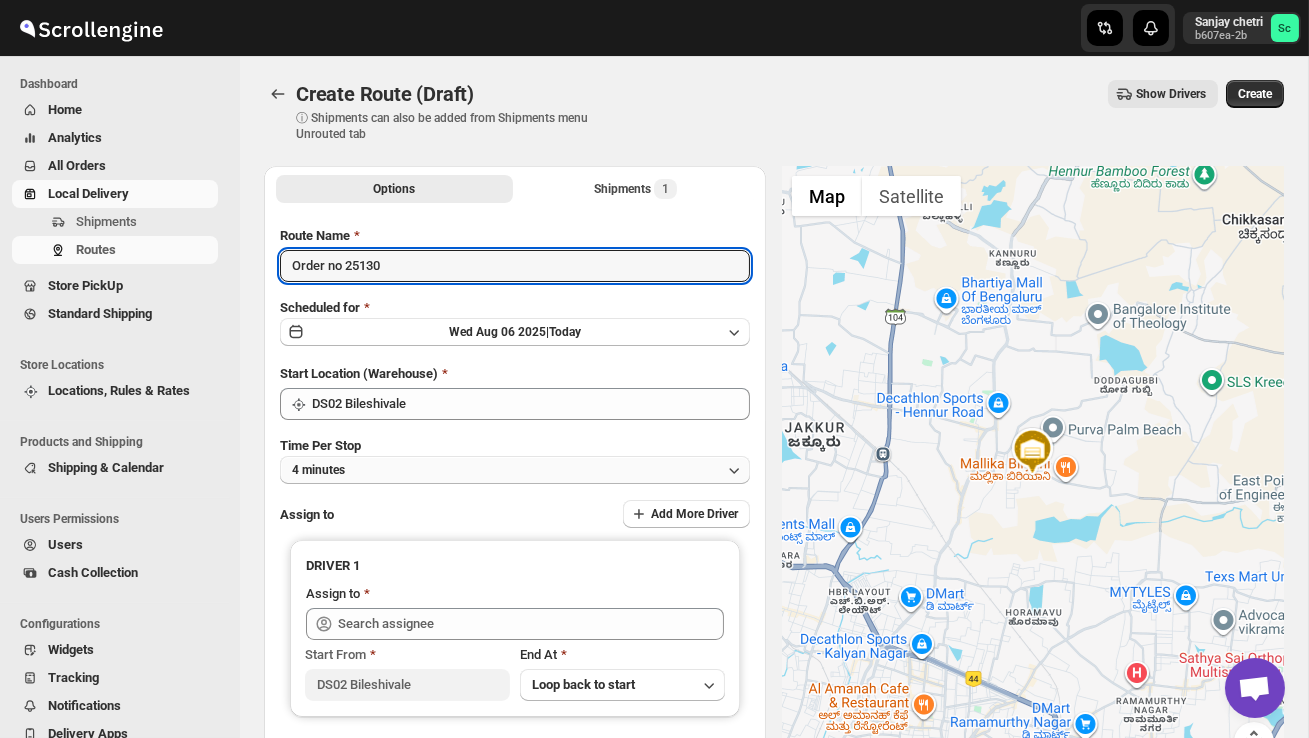 click on "4 minutes" at bounding box center [515, 470] 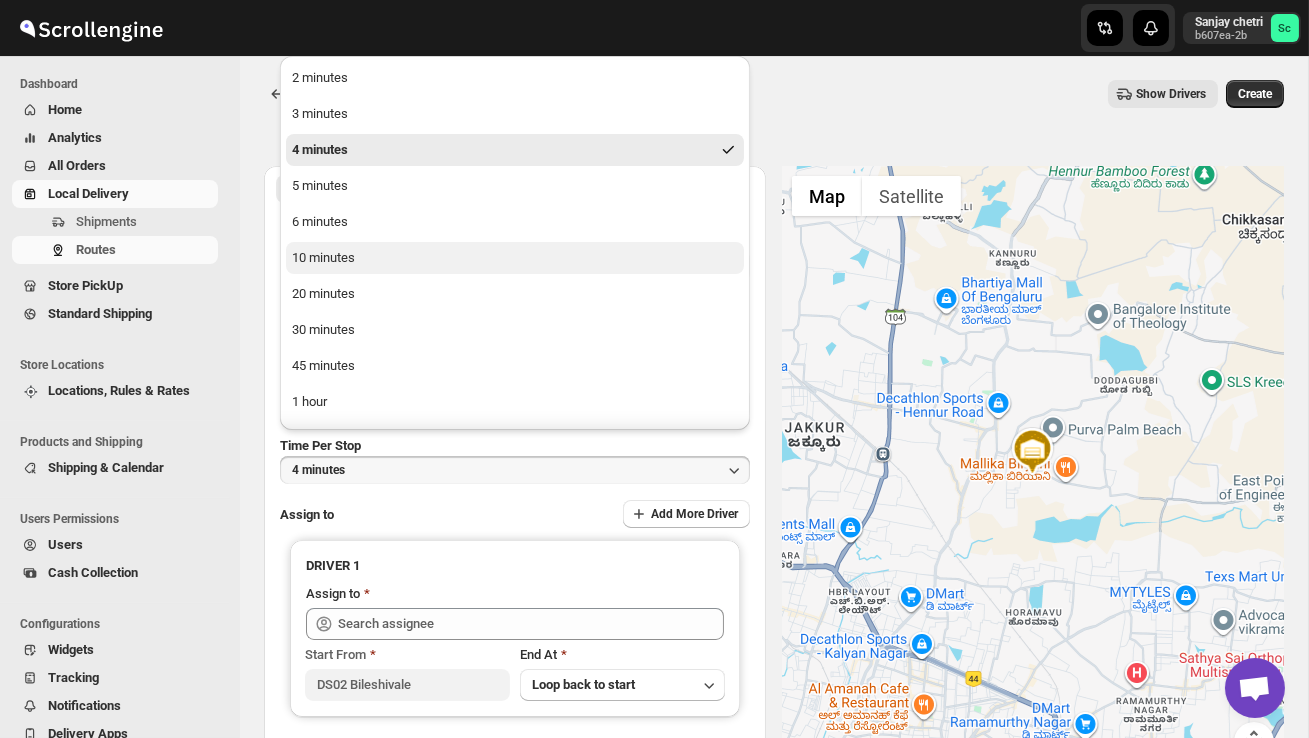 click on "10 minutes" at bounding box center [515, 258] 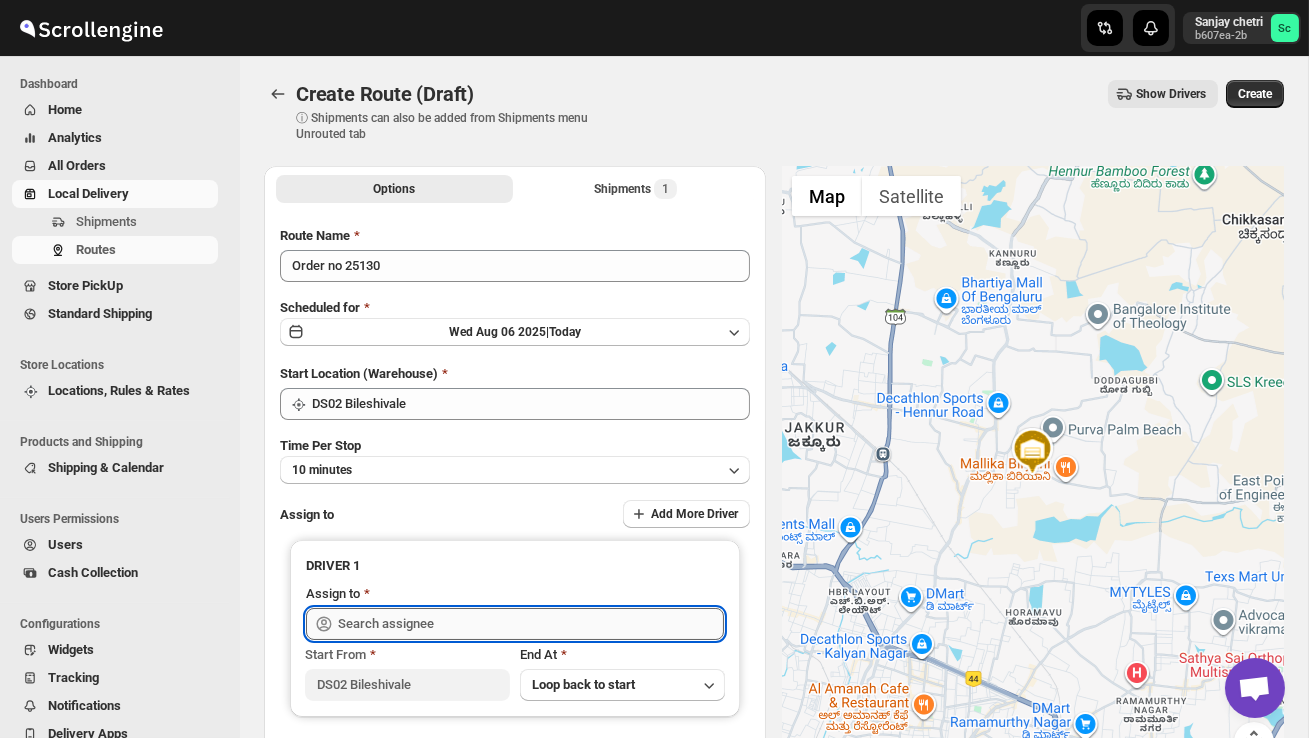 click at bounding box center [531, 624] 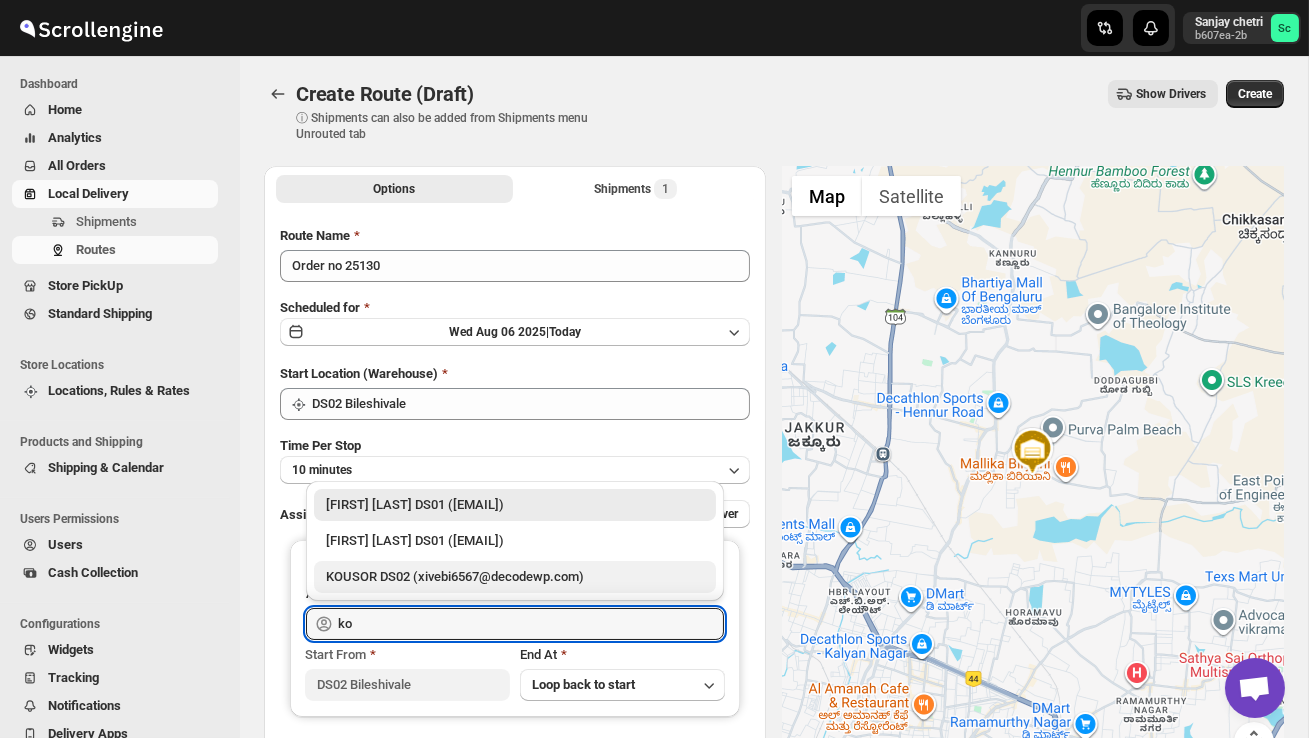 click on "KOUSOR DS02 (xivebi6567@decodewp.com)" at bounding box center [515, 577] 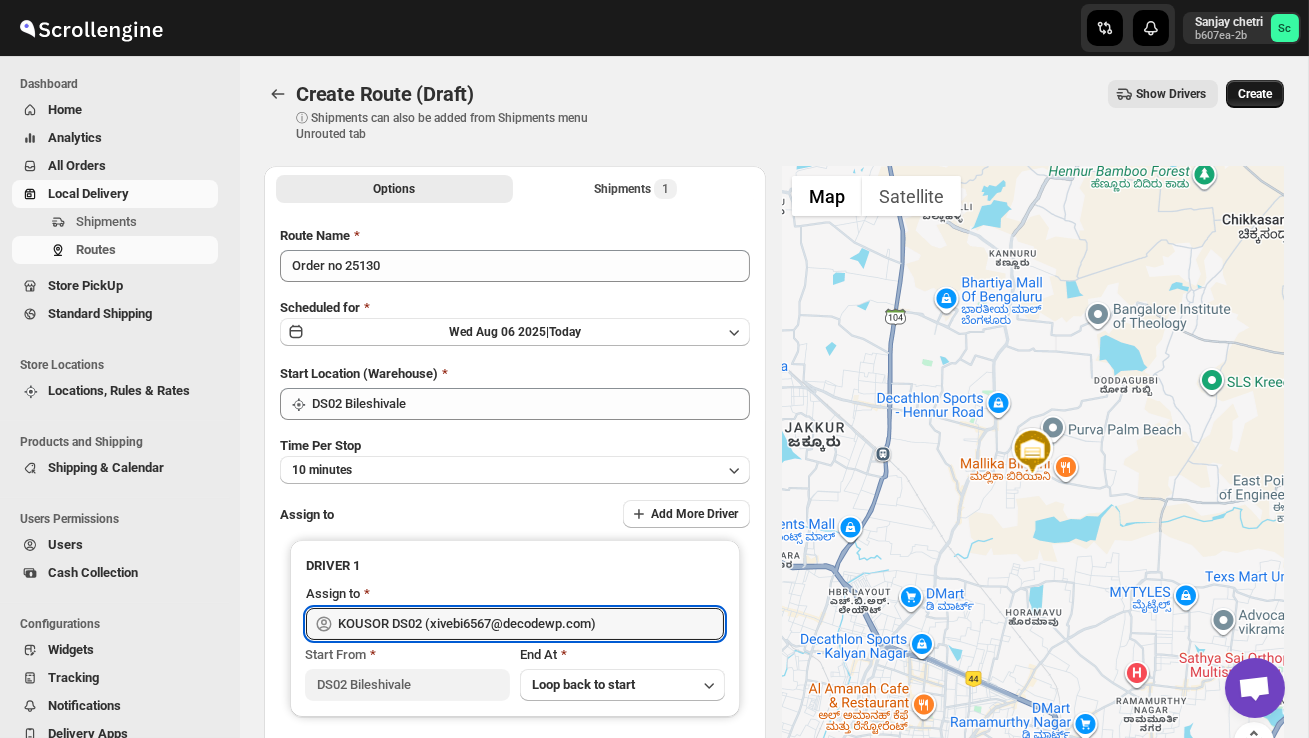type on "KOUSOR DS02 (xivebi6567@decodewp.com)" 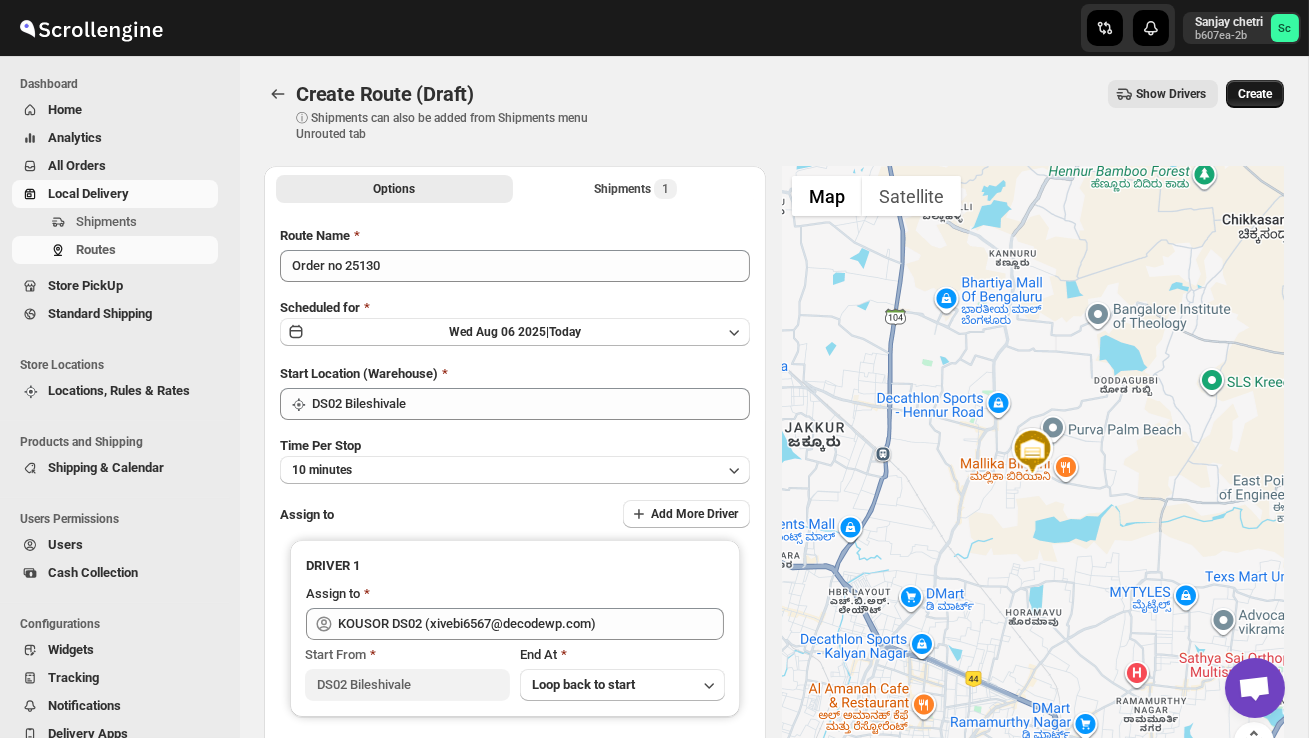 click on "Create" at bounding box center [1255, 94] 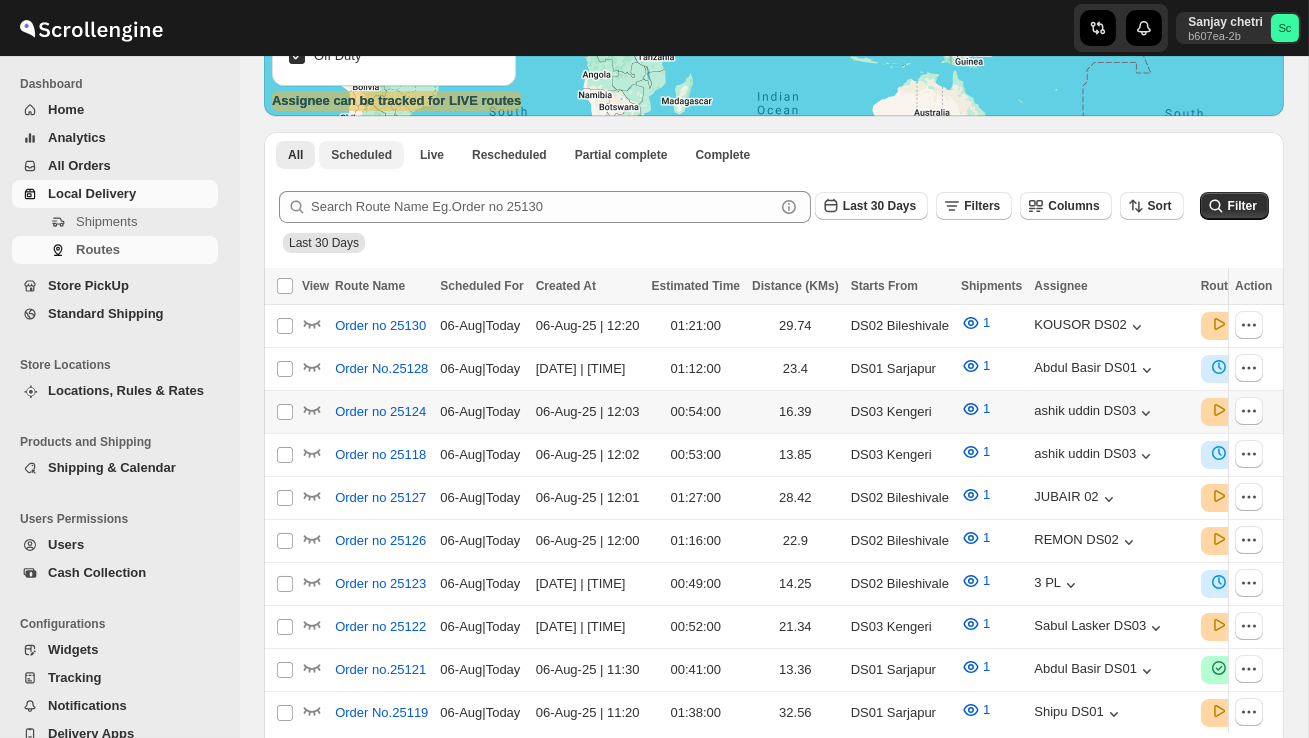 scroll, scrollTop: 378, scrollLeft: 0, axis: vertical 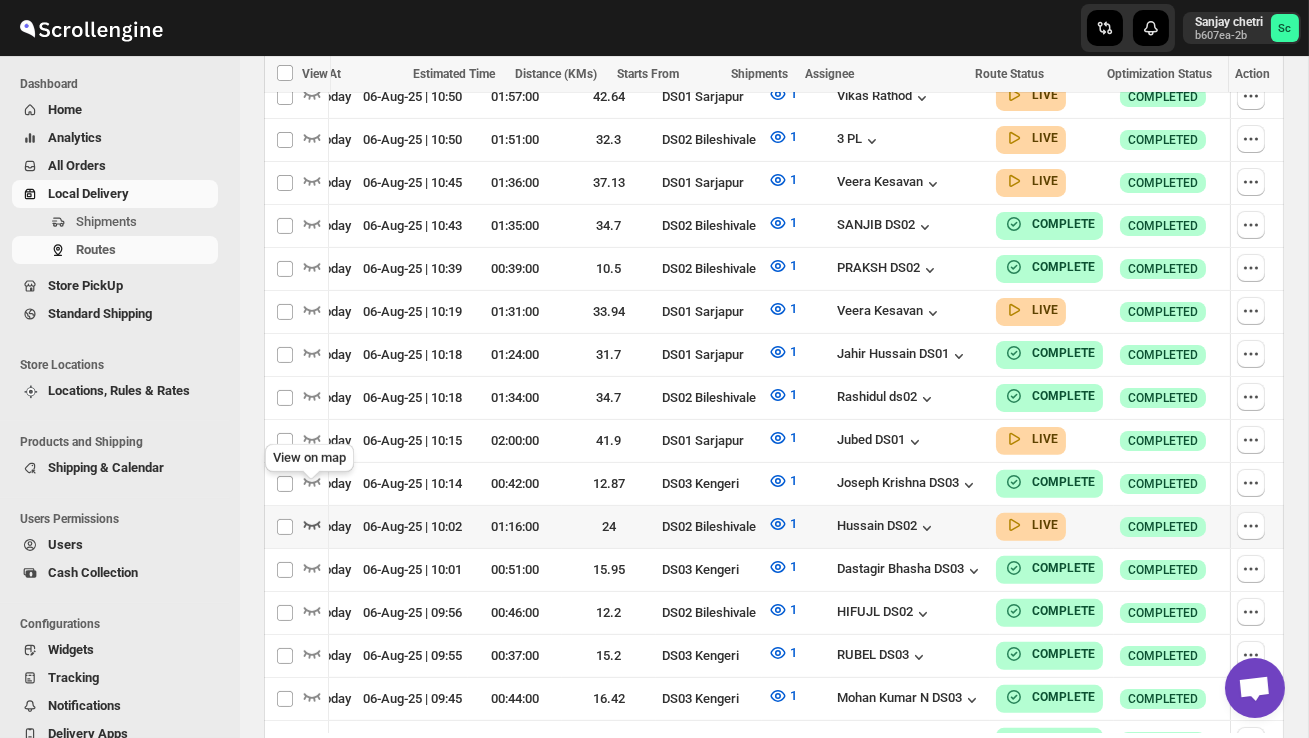 click 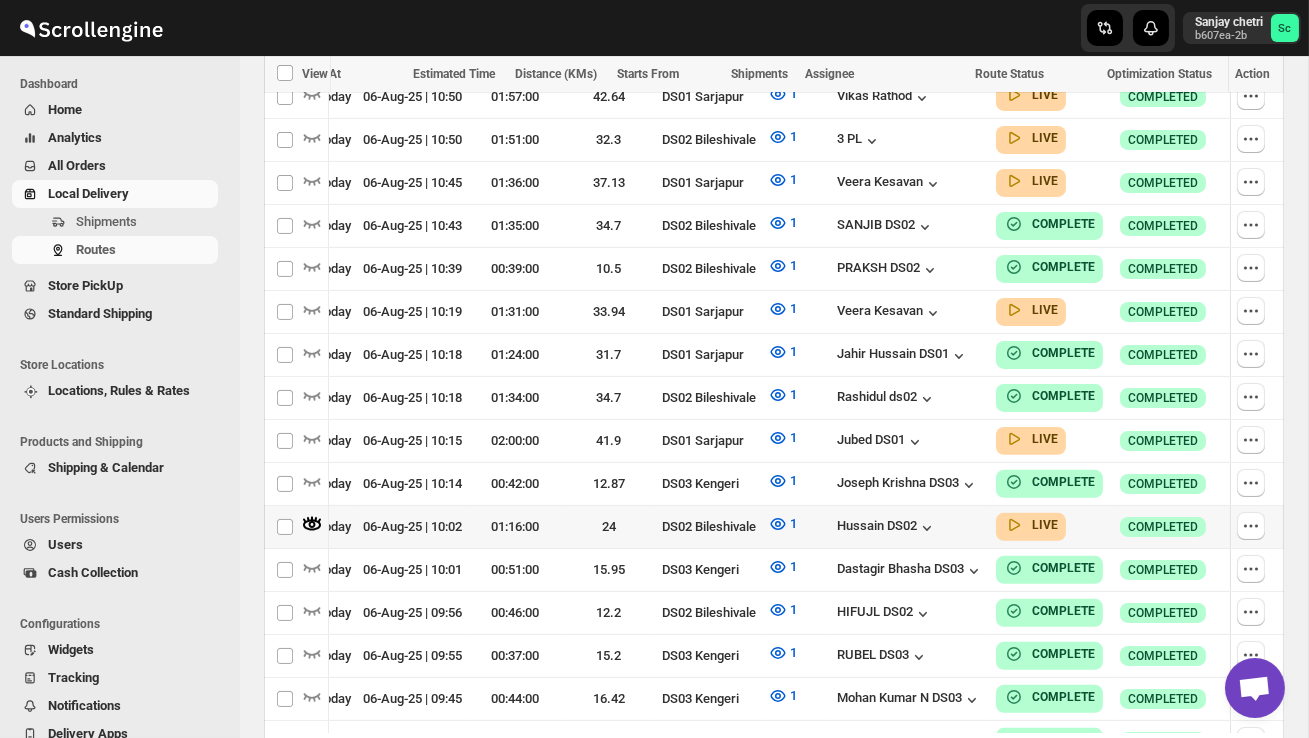 scroll, scrollTop: 0, scrollLeft: 1, axis: horizontal 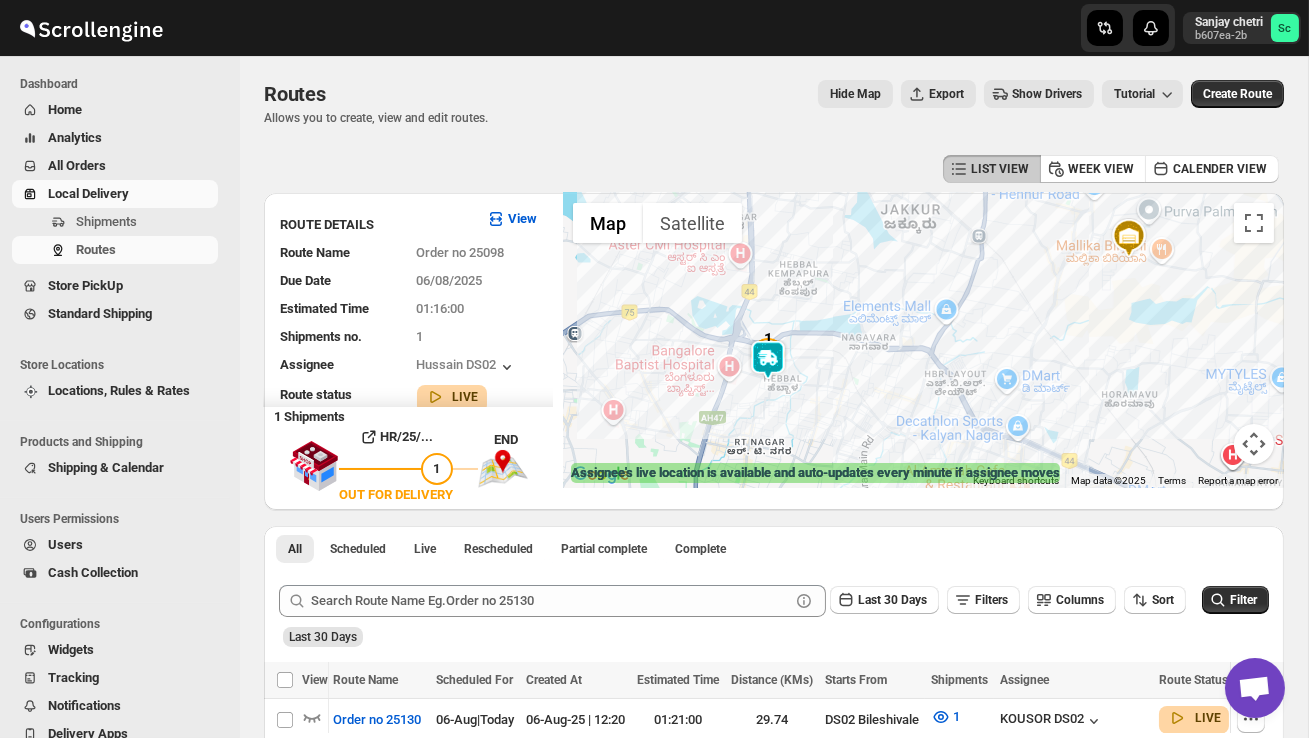 click at bounding box center [923, 340] 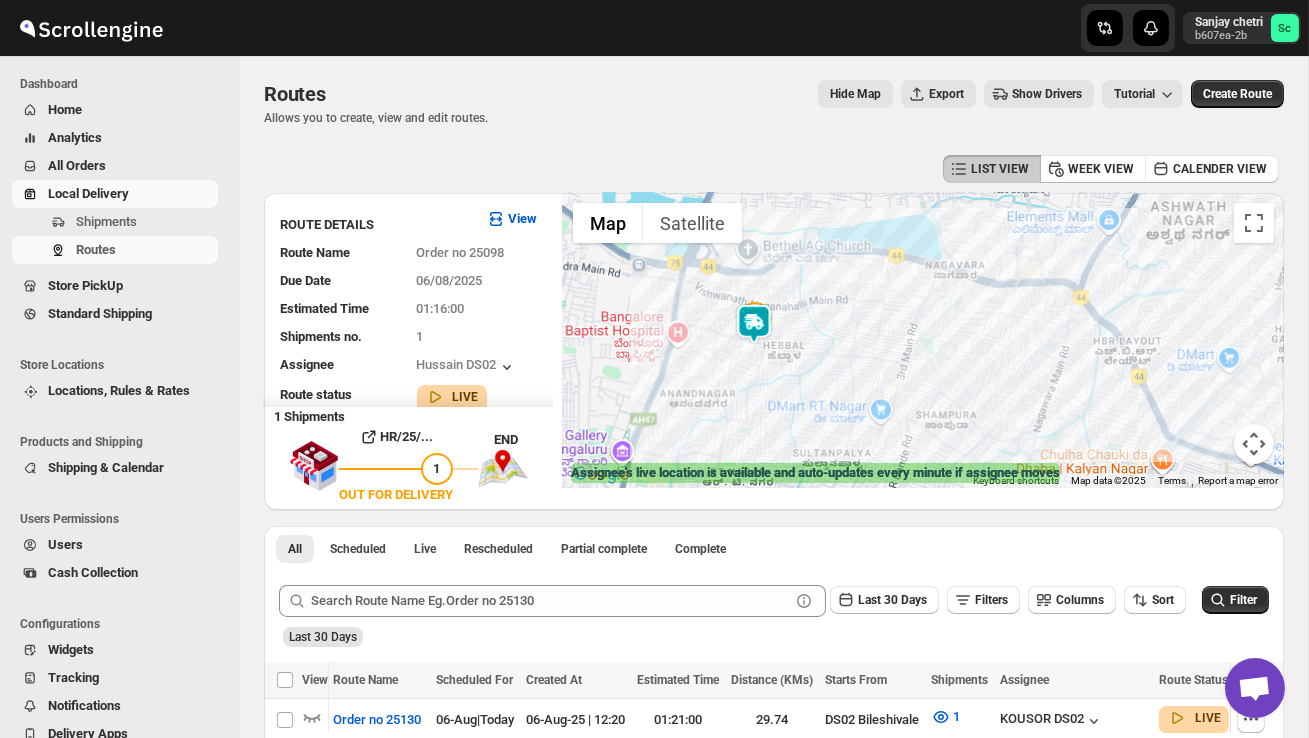 click at bounding box center [923, 340] 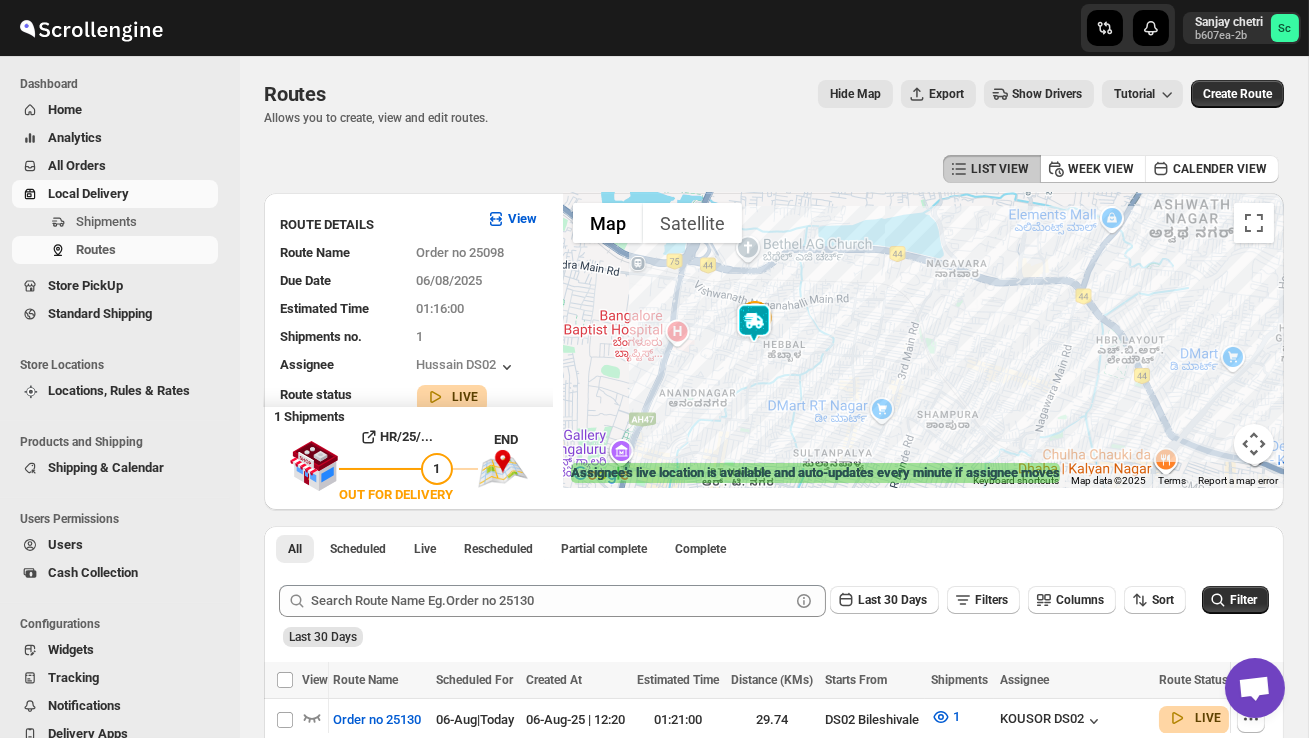 click at bounding box center [923, 340] 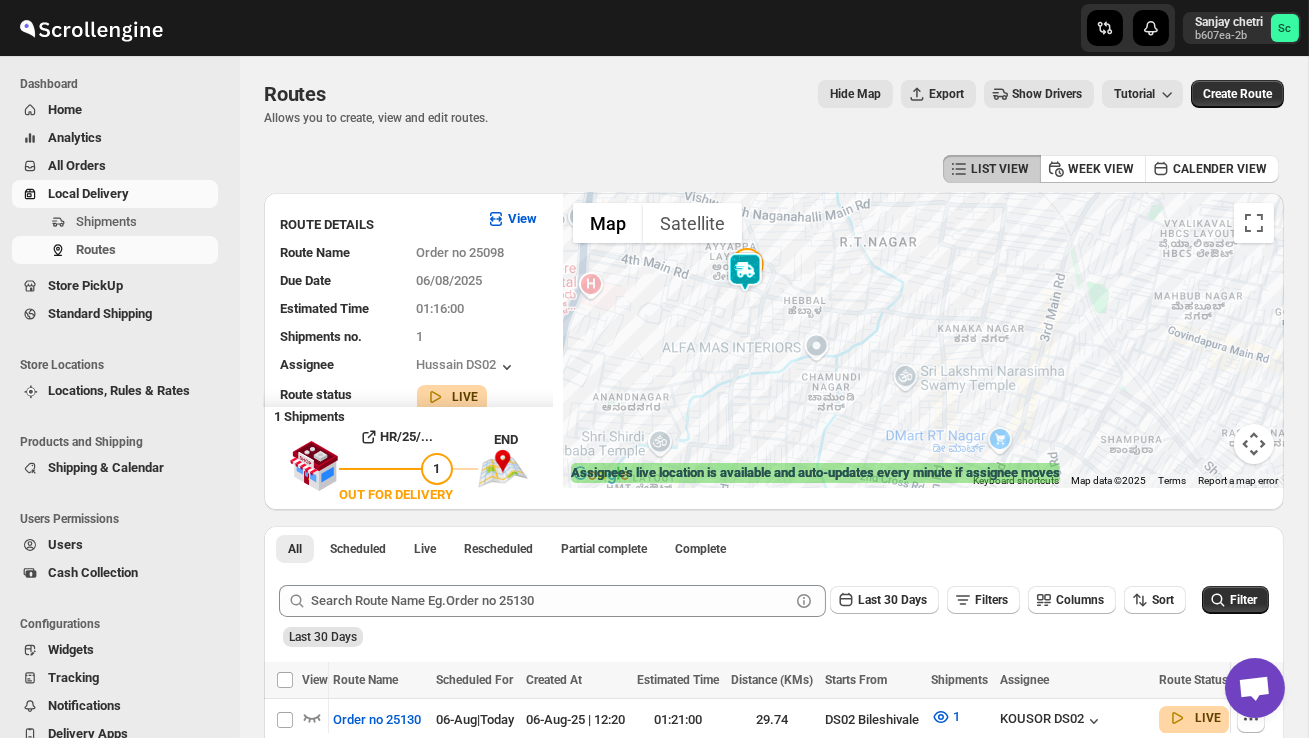 drag, startPoint x: 720, startPoint y: 334, endPoint x: 729, endPoint y: 361, distance: 28.460499 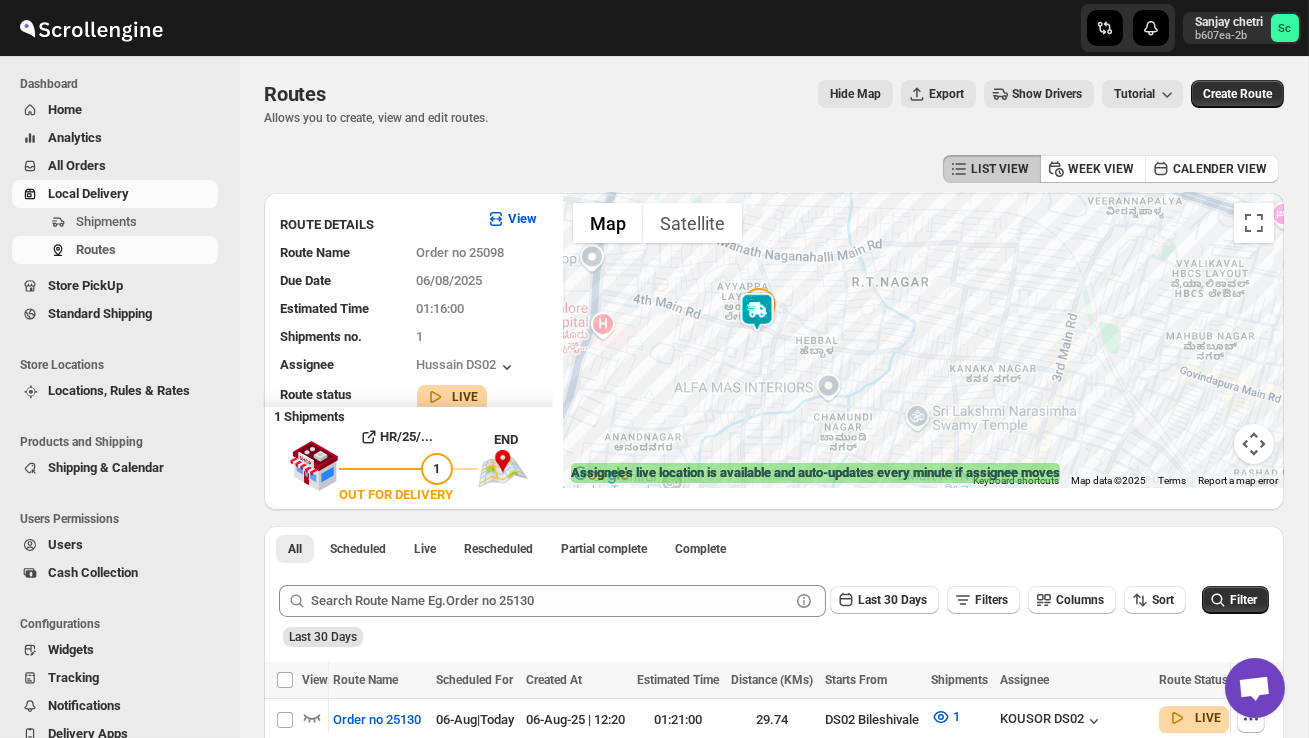 click at bounding box center [923, 340] 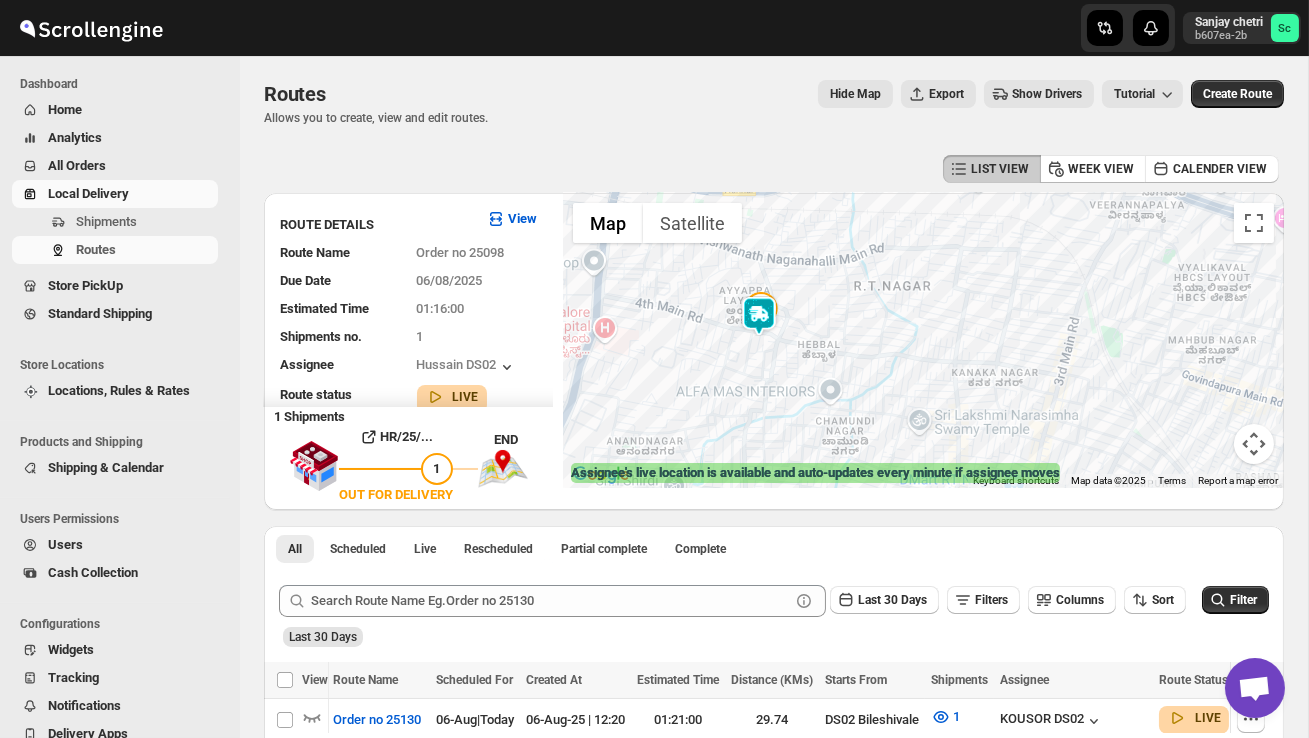 click at bounding box center (923, 340) 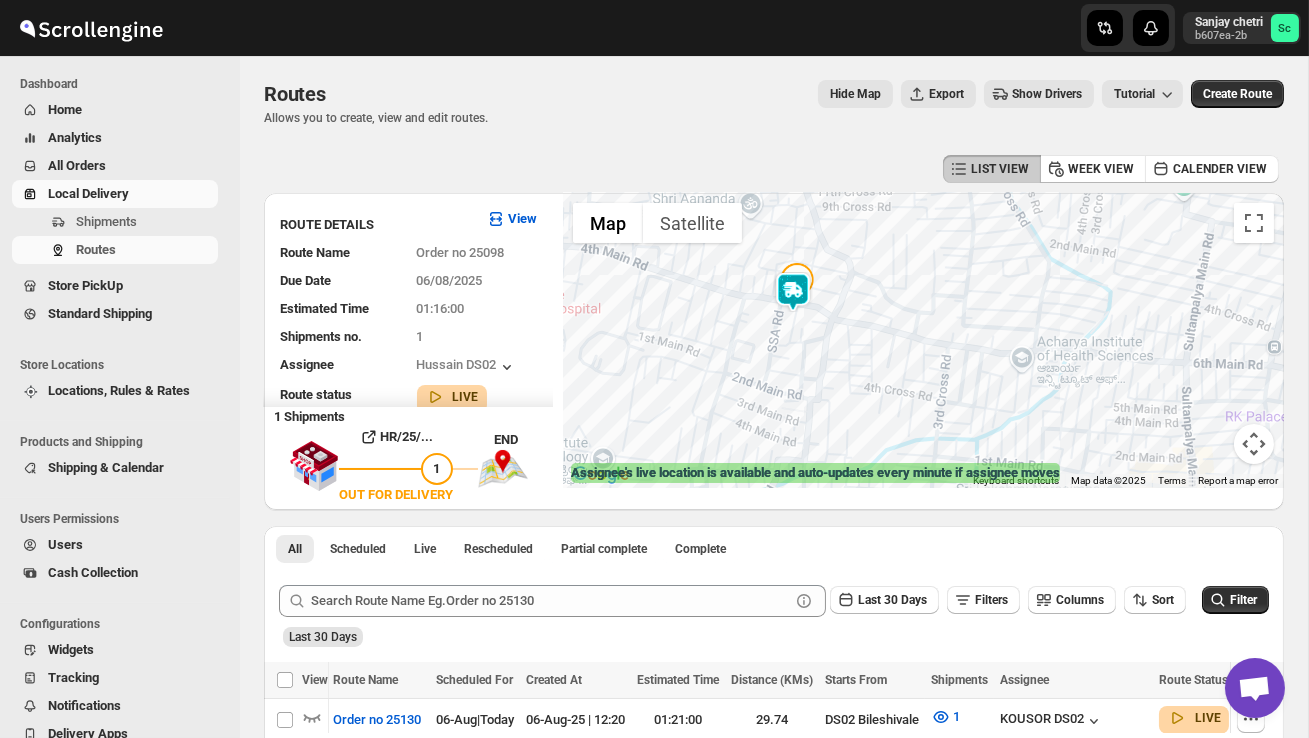 click at bounding box center (923, 340) 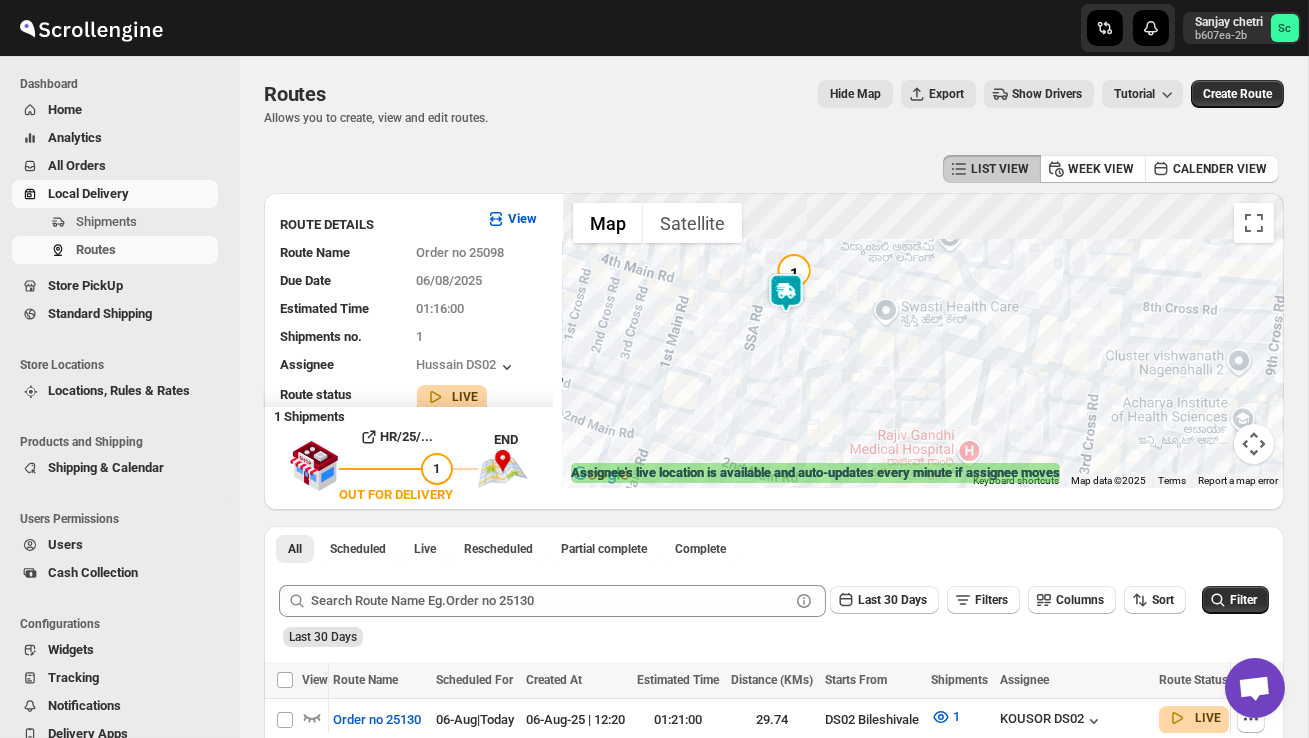 drag, startPoint x: 807, startPoint y: 332, endPoint x: 807, endPoint y: 407, distance: 75 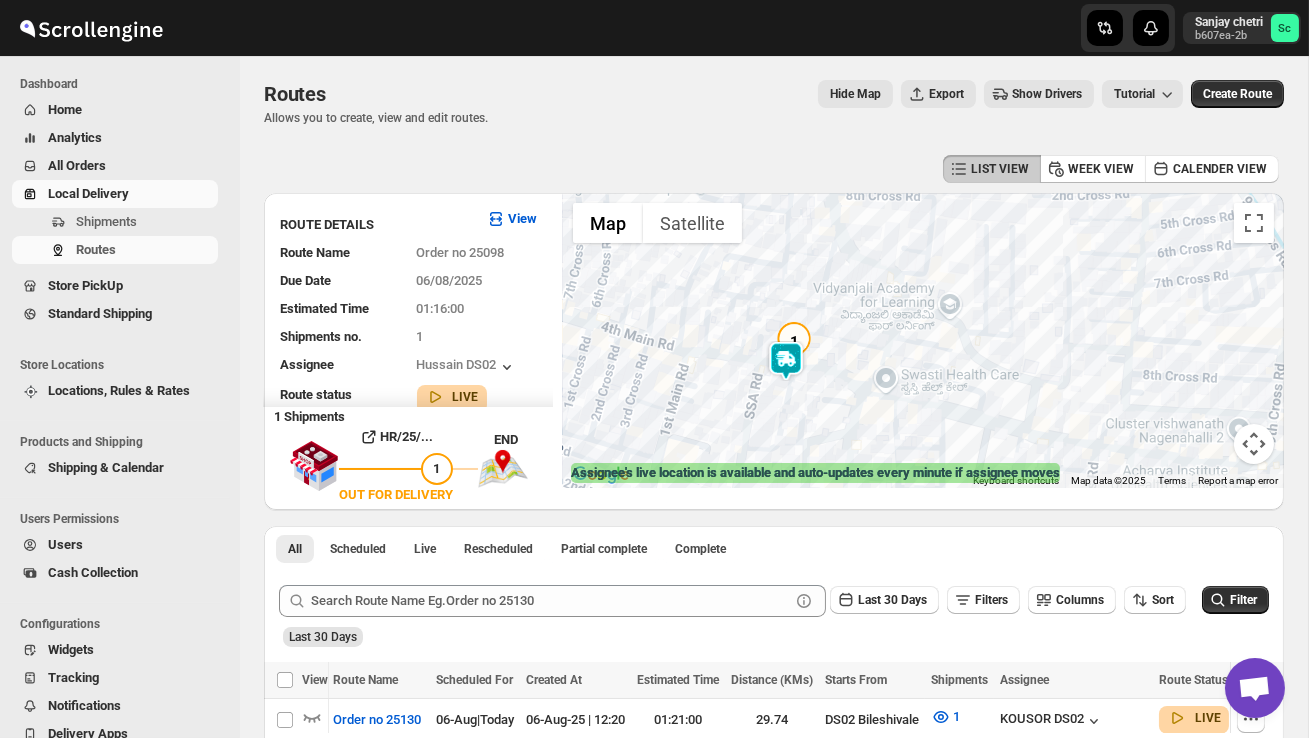 click at bounding box center (923, 340) 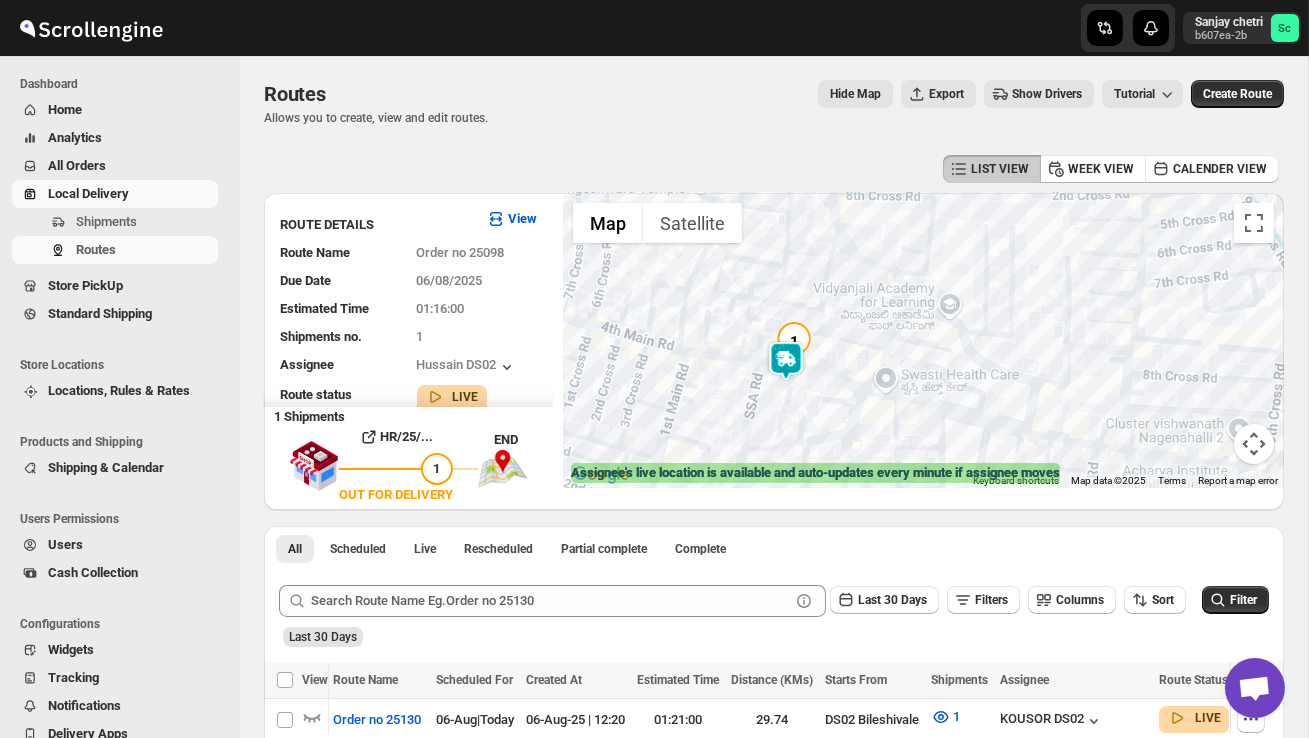 click at bounding box center [923, 340] 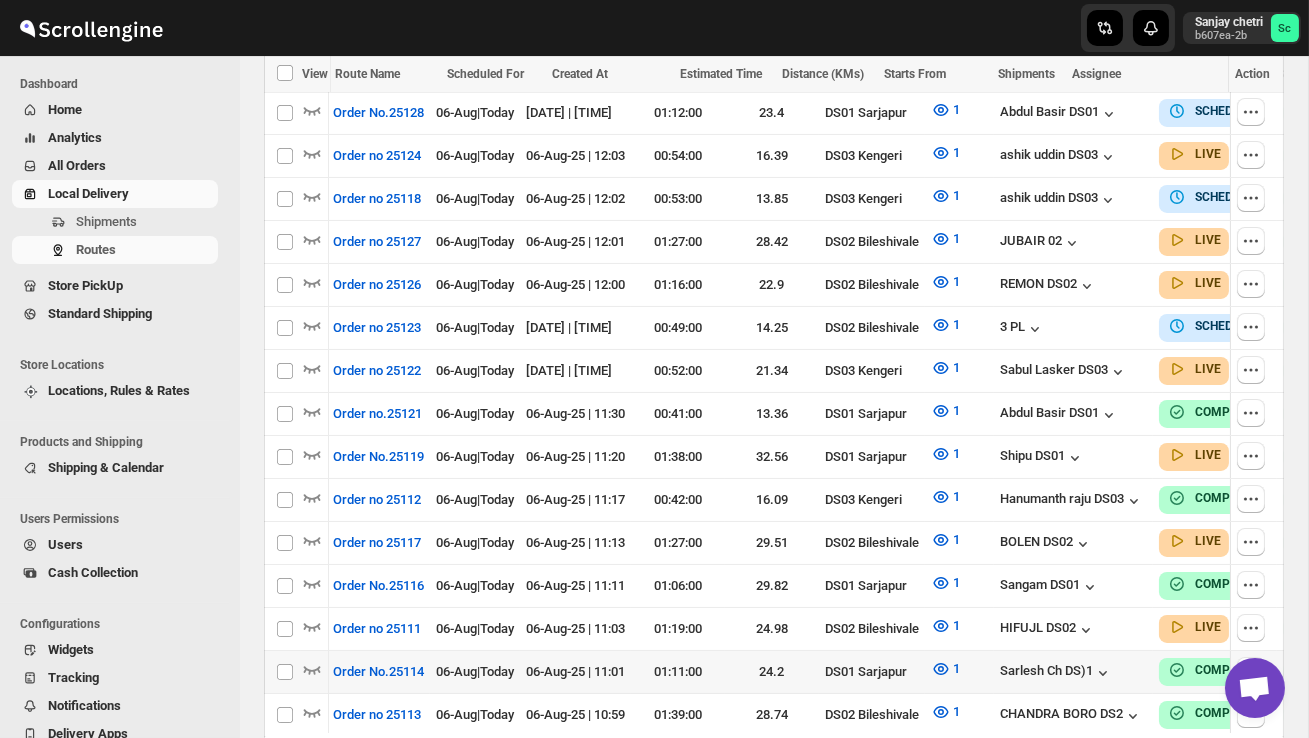 scroll, scrollTop: 748, scrollLeft: 0, axis: vertical 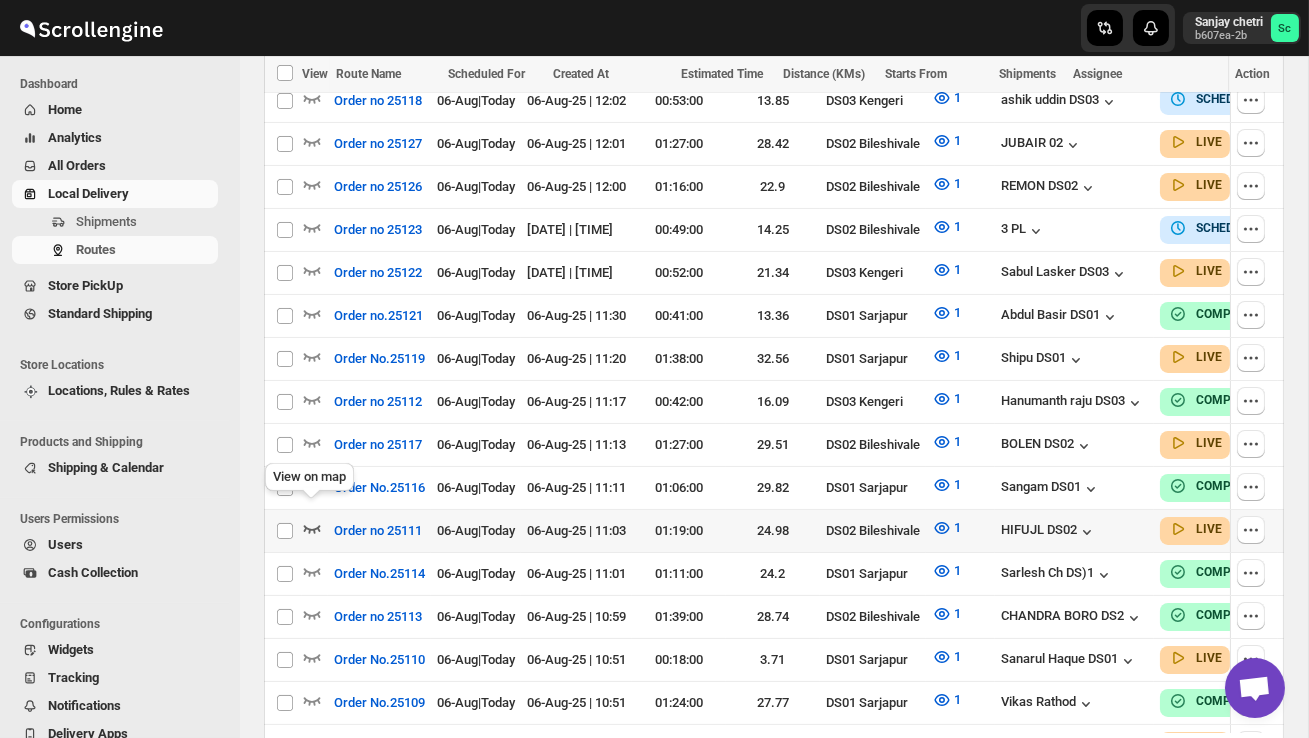 click 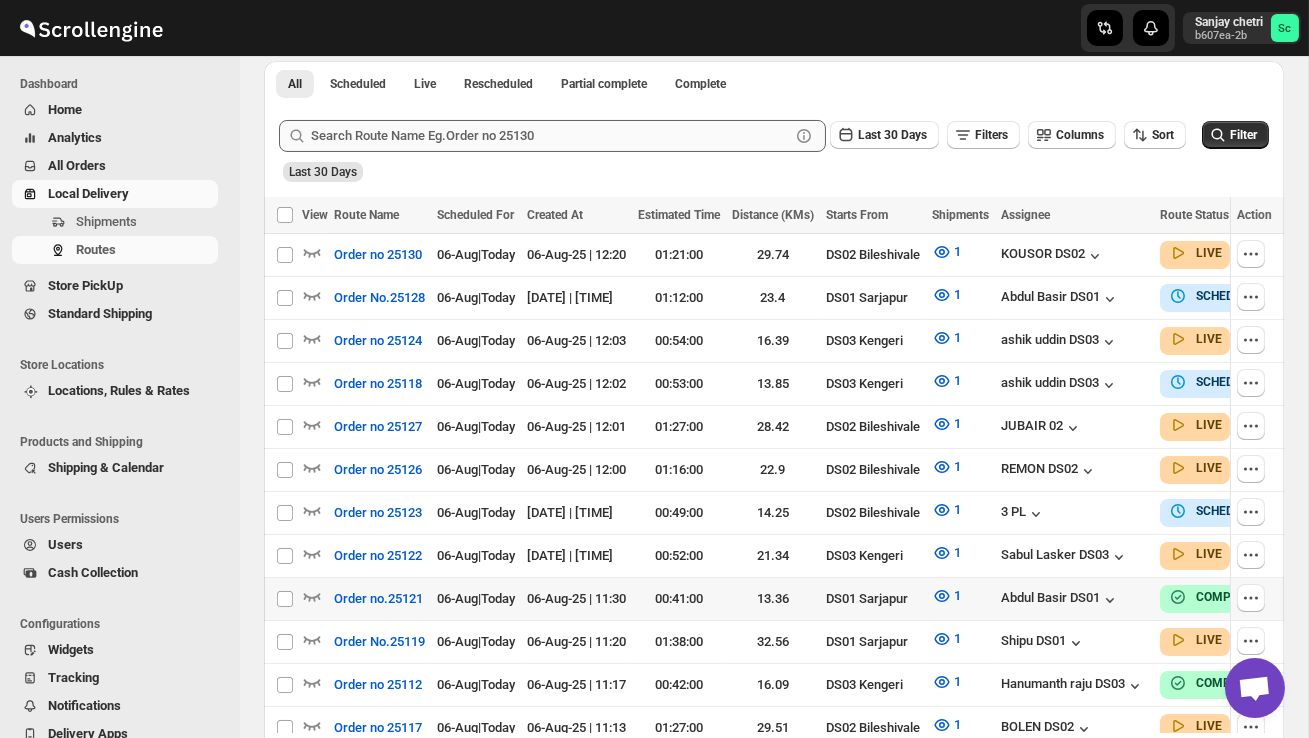 scroll, scrollTop: 480, scrollLeft: 0, axis: vertical 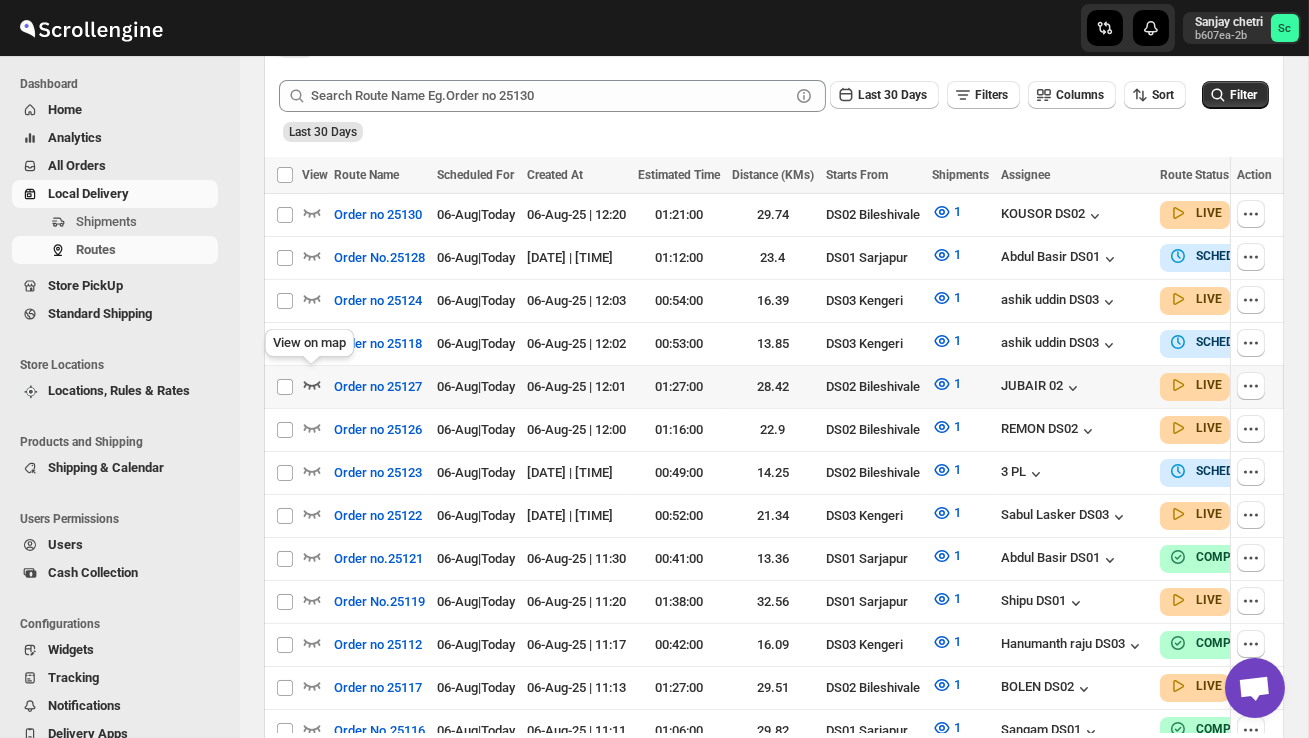 click 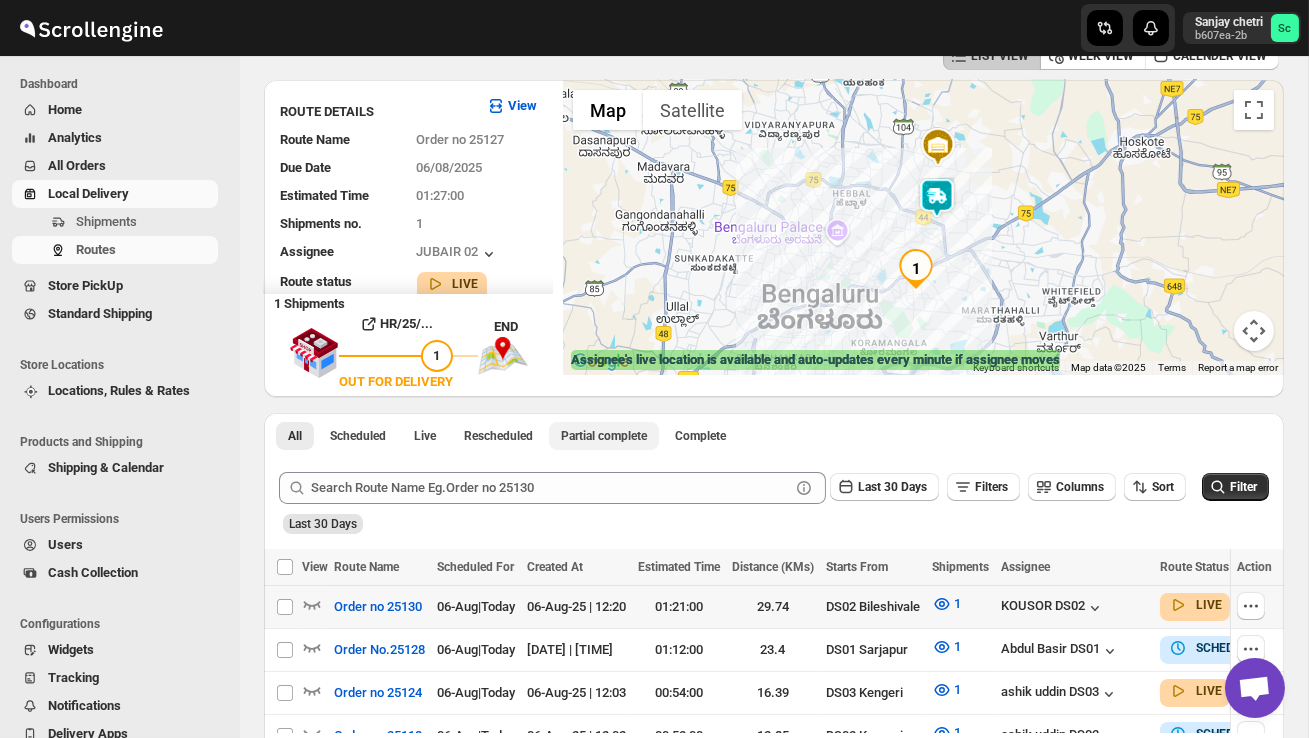scroll, scrollTop: 190, scrollLeft: 0, axis: vertical 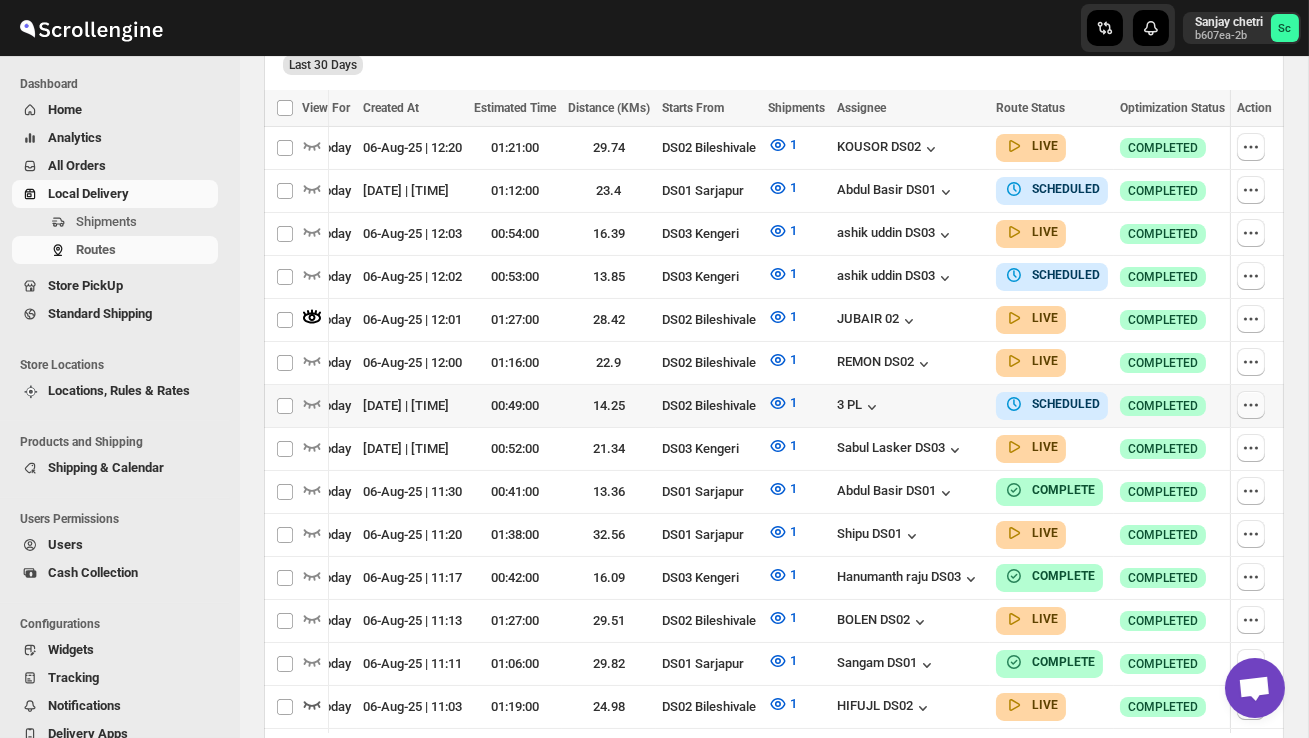 click 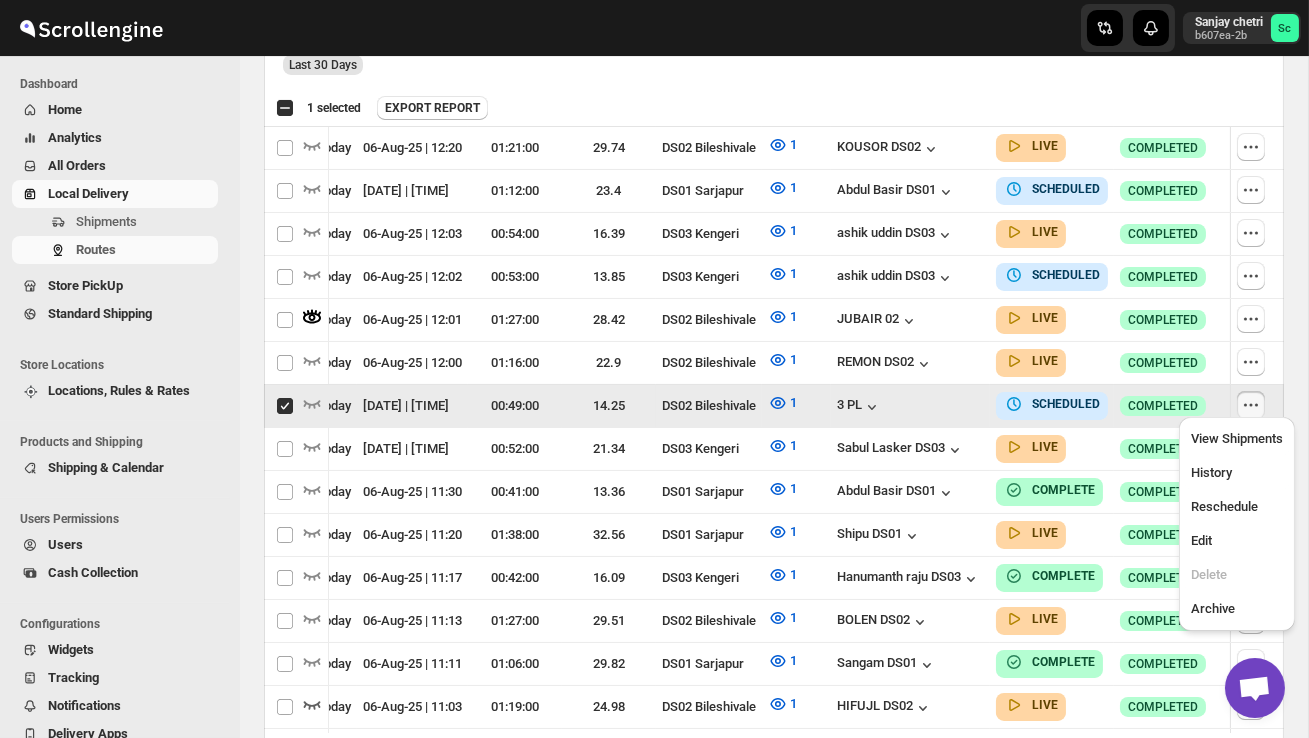 scroll, scrollTop: 0, scrollLeft: 1, axis: horizontal 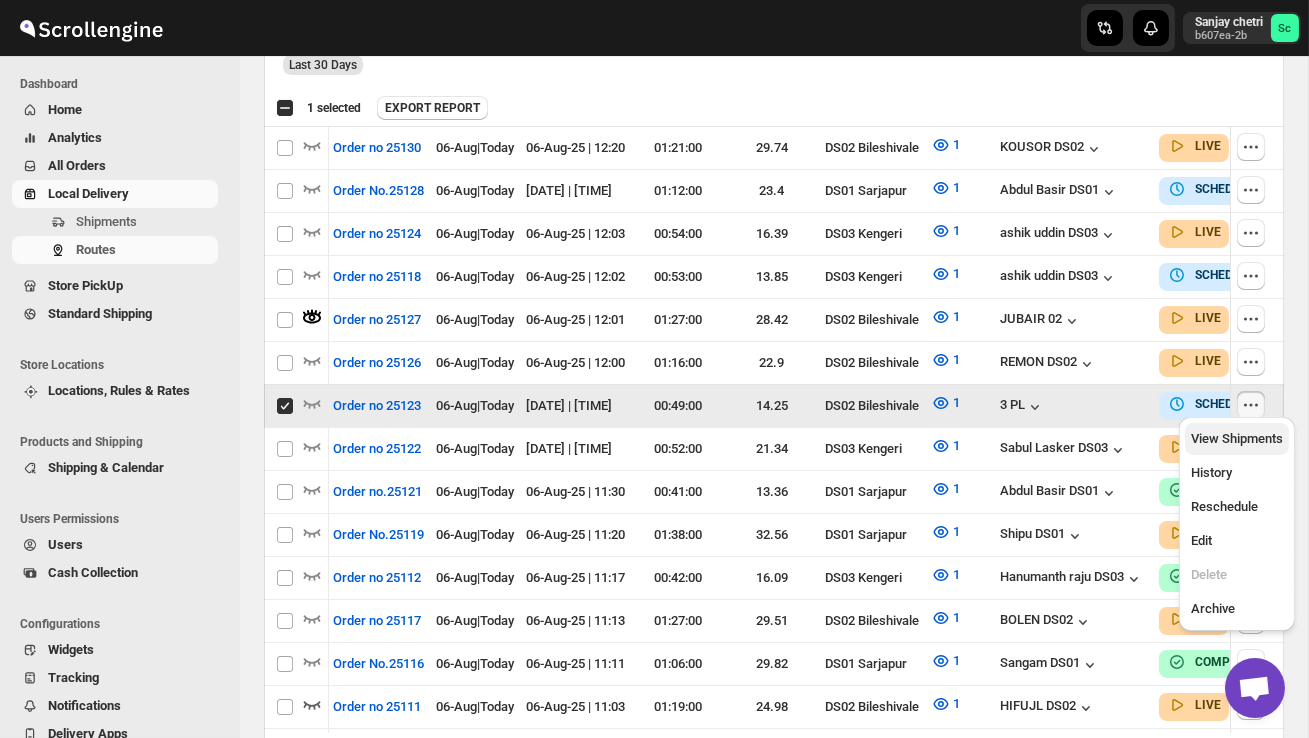 click on "View Shipments" at bounding box center [1237, 438] 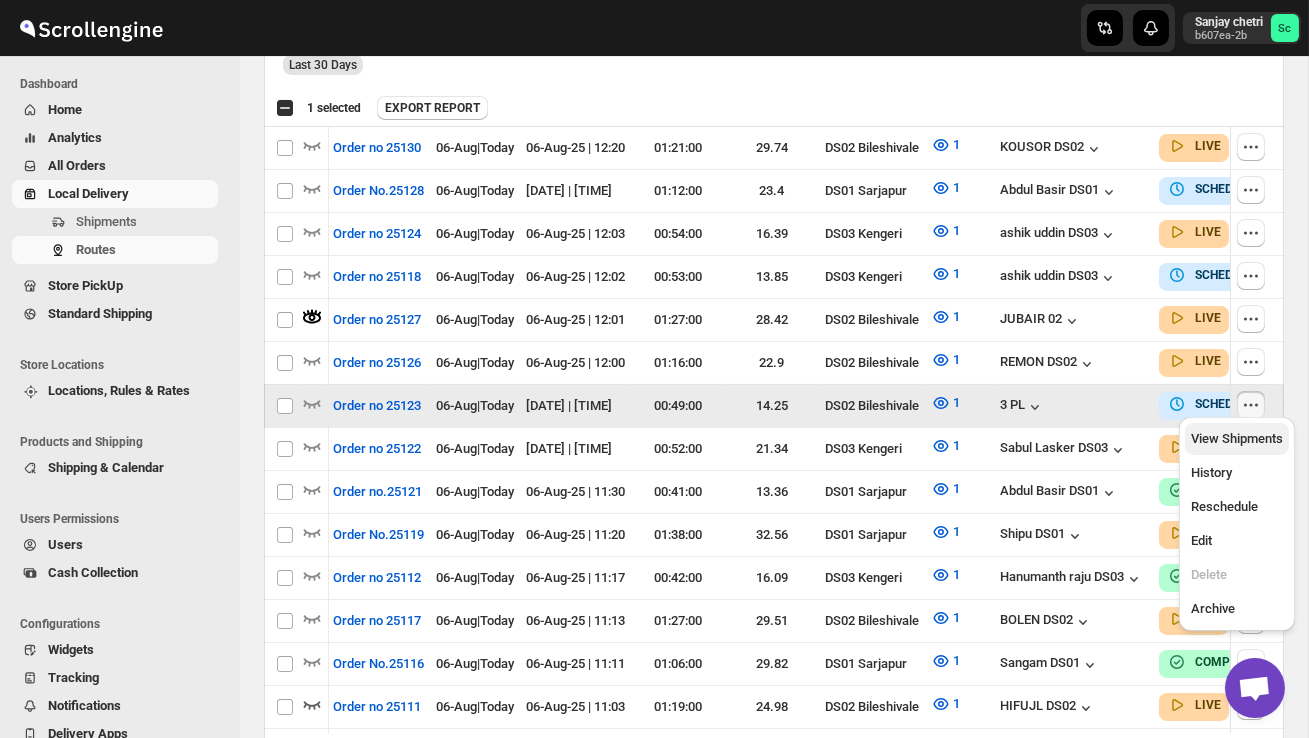 checkbox on "false" 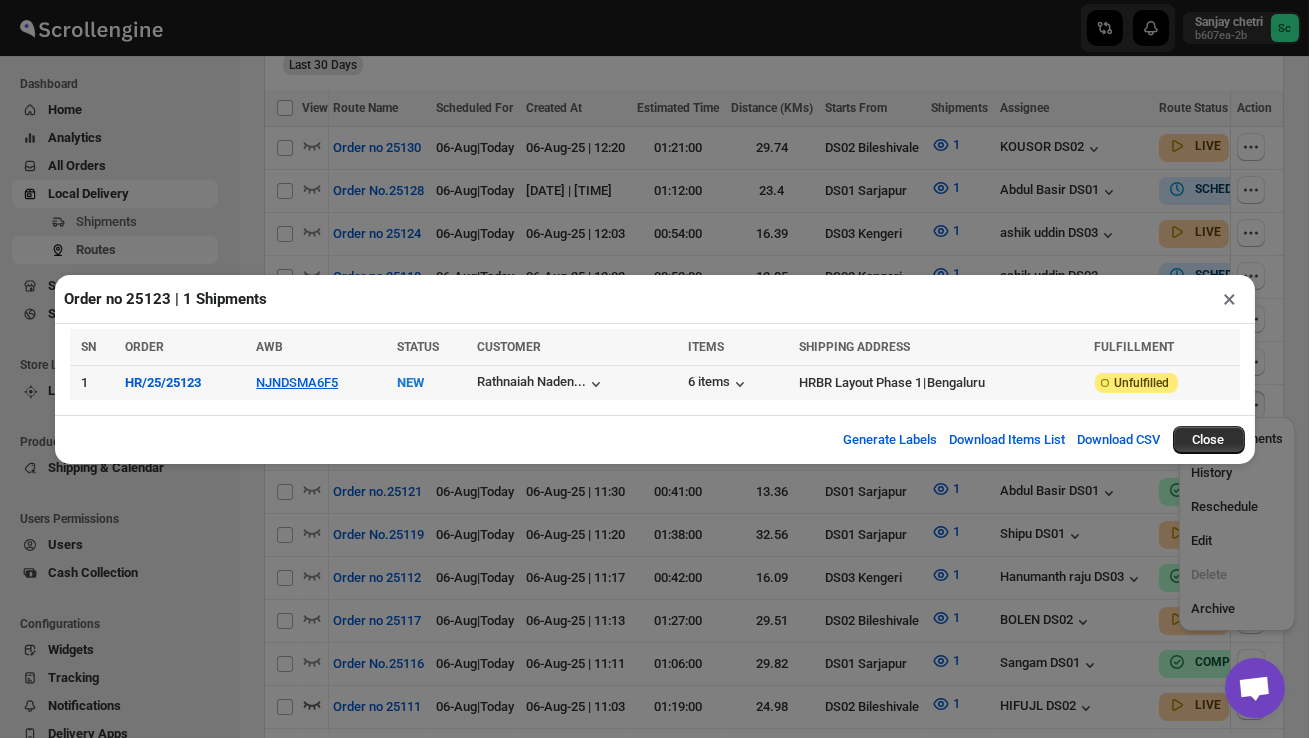 click on "NJNDSMA6F5" at bounding box center [320, 382] 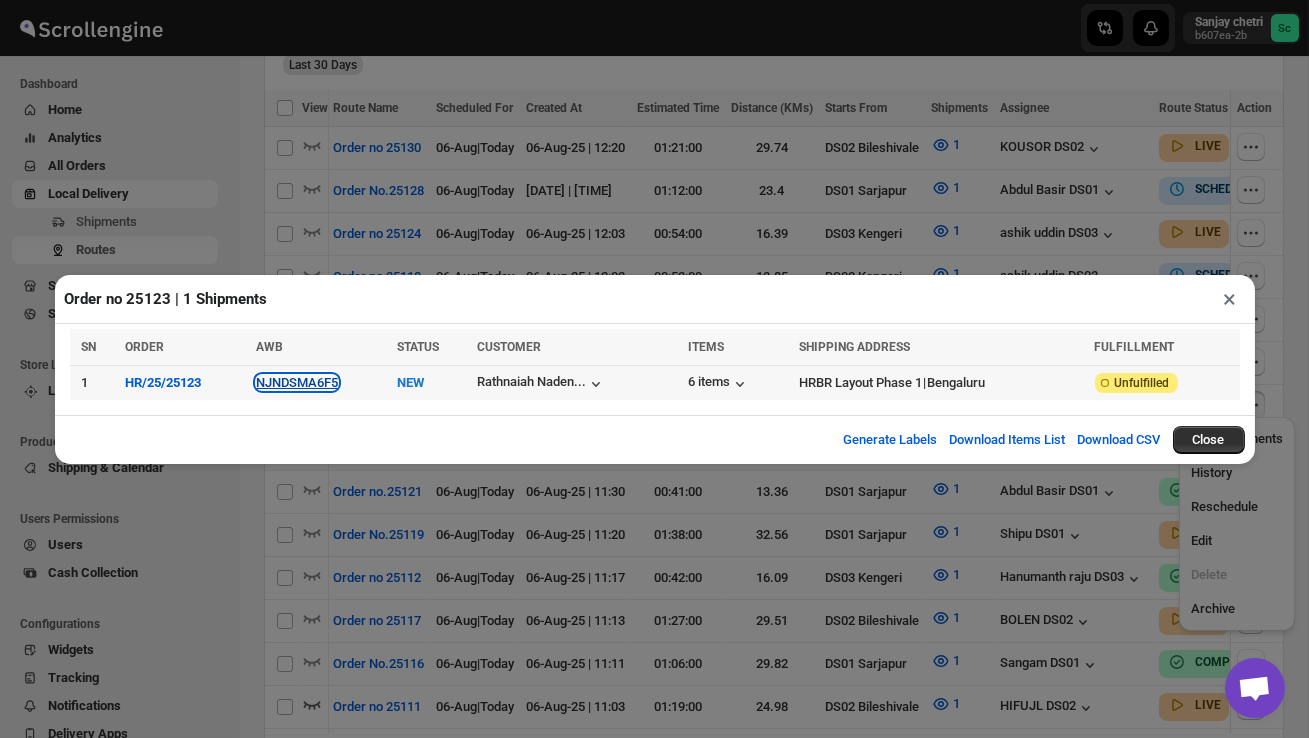 click on "NJNDSMA6F5" at bounding box center (297, 382) 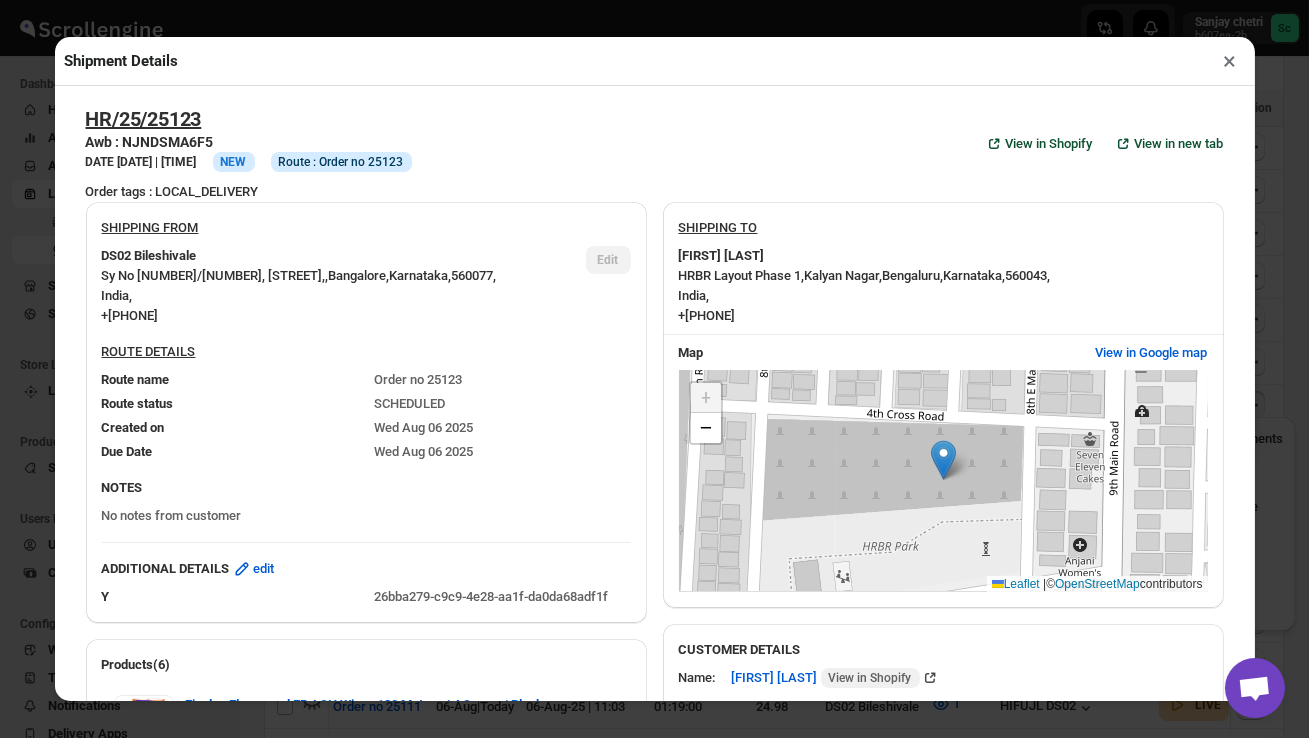 scroll, scrollTop: 888, scrollLeft: 0, axis: vertical 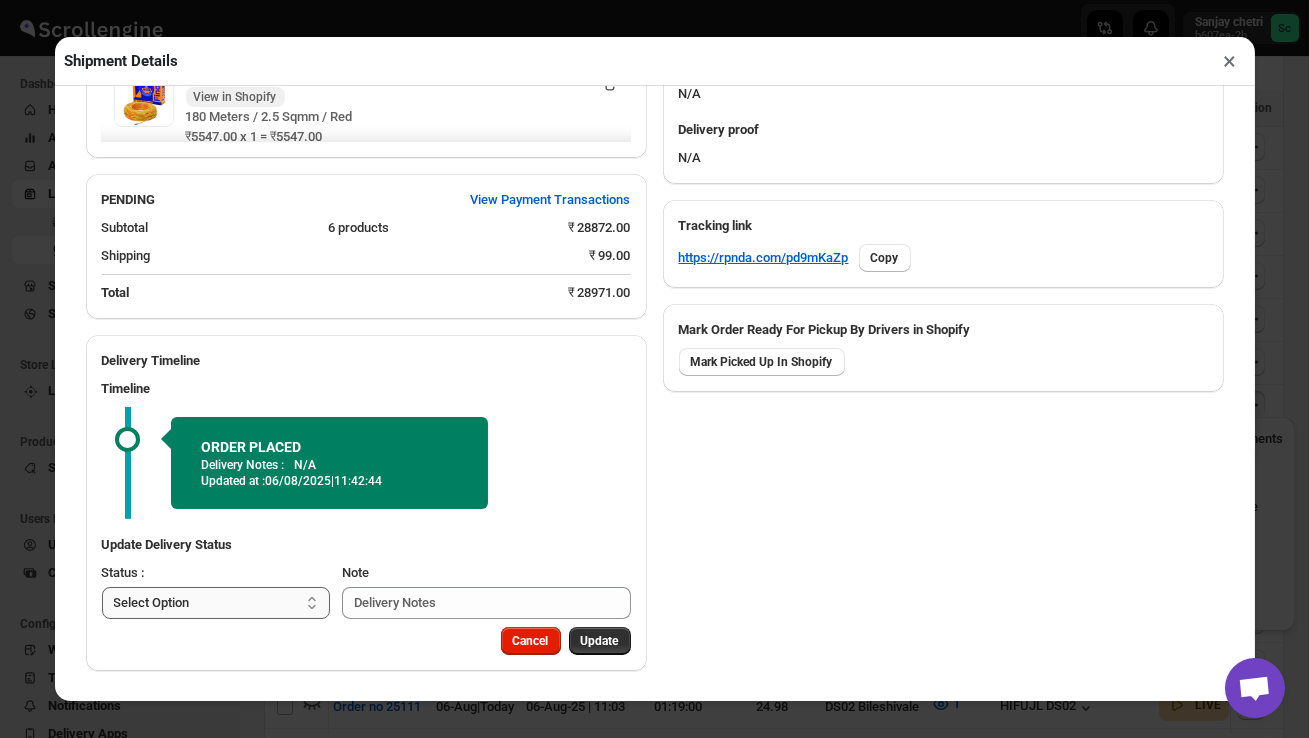 click on "Select Option PICKED UP OUT FOR DELIVERY RESCHEDULE DELIVERED CANCELLED" at bounding box center [216, 603] 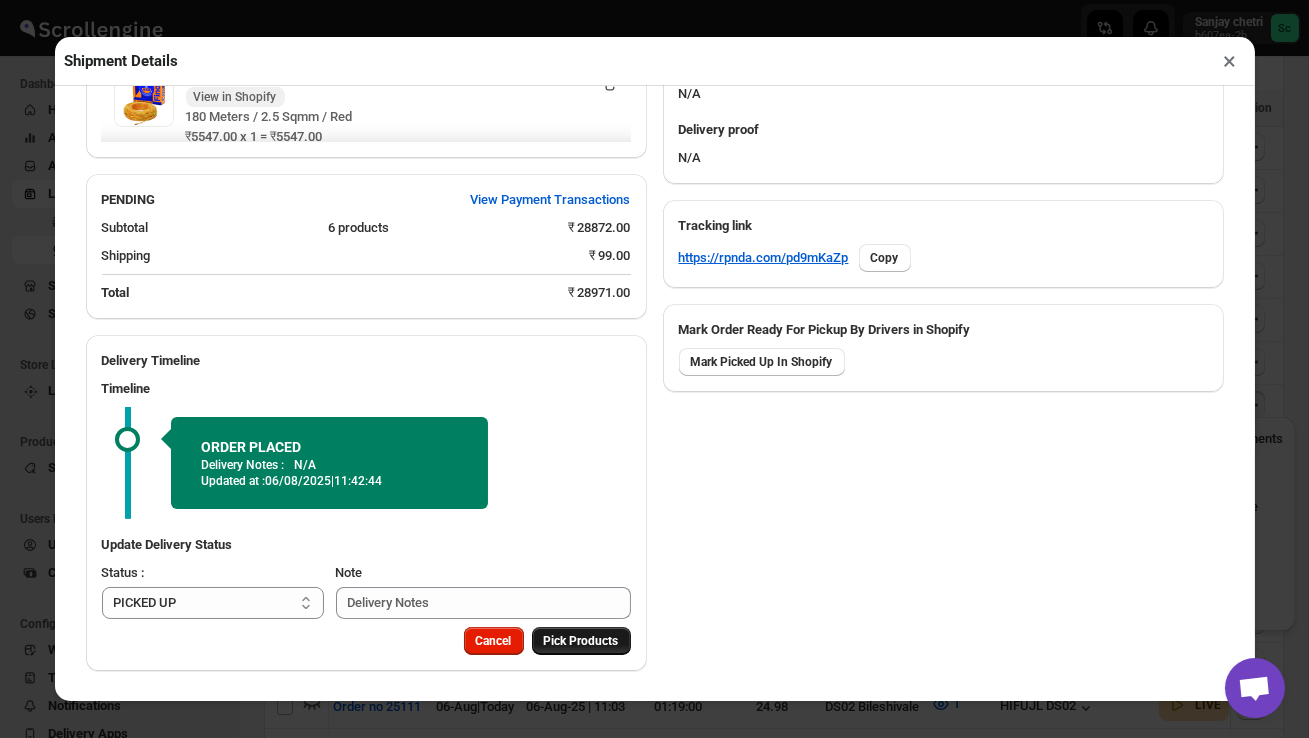 click on "Pick Products" at bounding box center (581, 641) 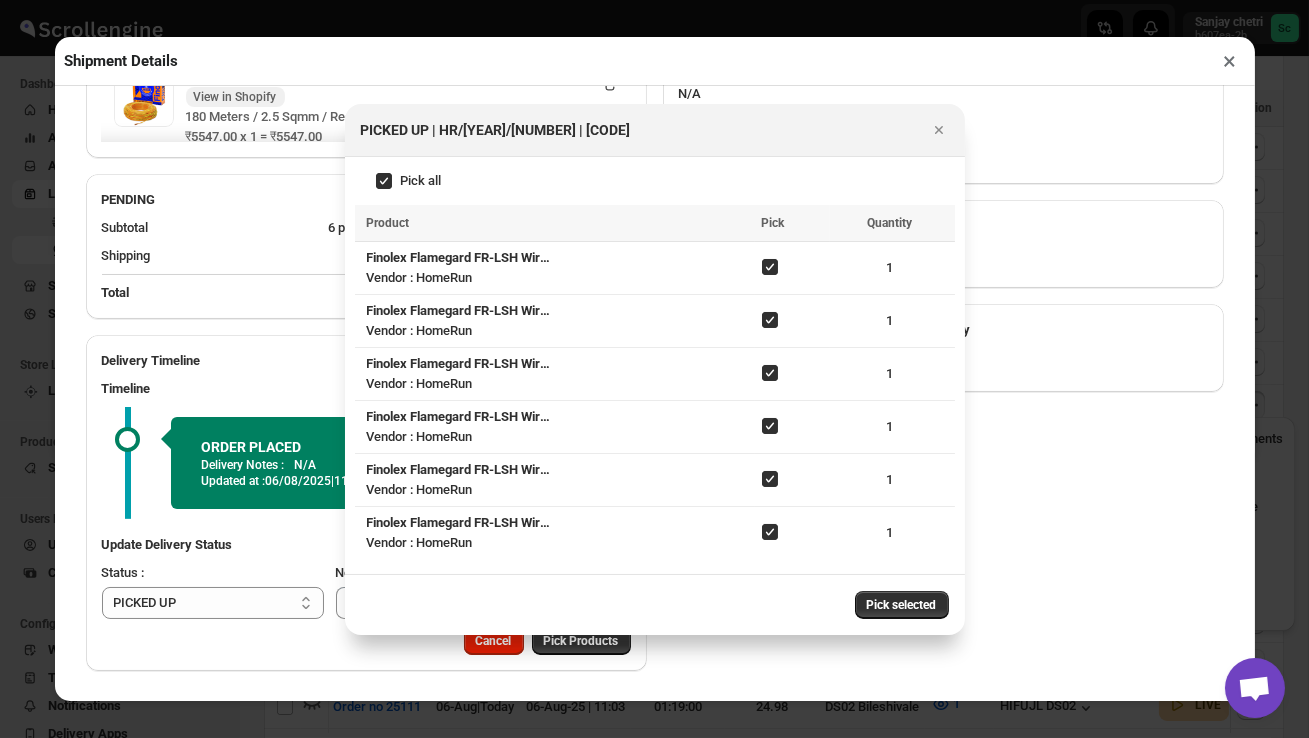 click on "Pick selected" at bounding box center (902, 605) 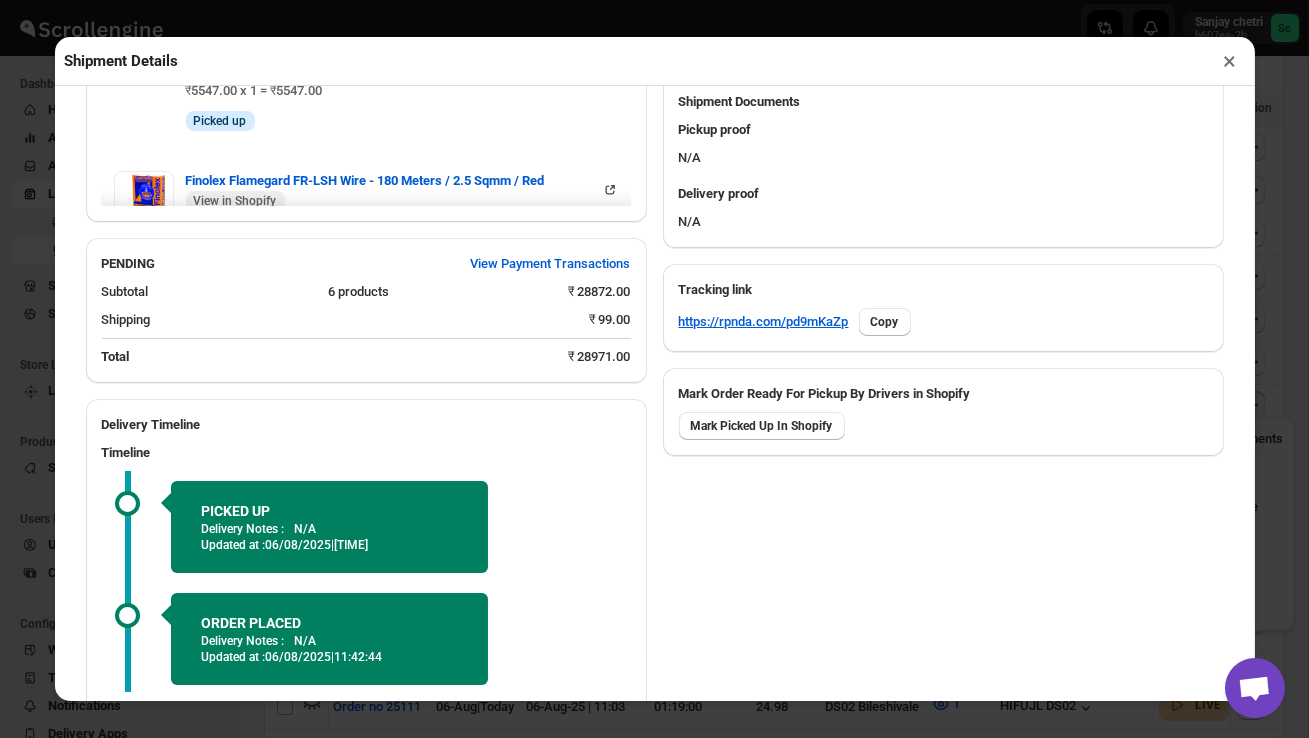 scroll, scrollTop: 888, scrollLeft: 0, axis: vertical 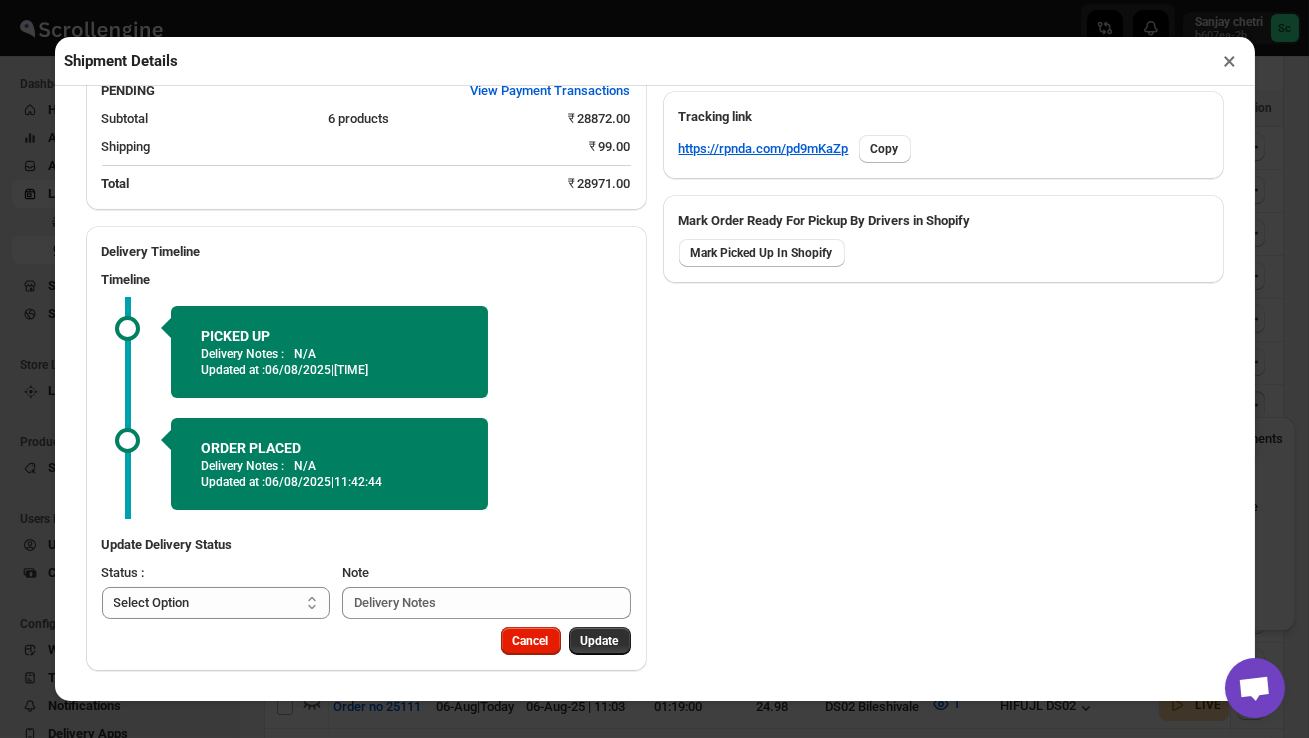 click on "Status :  Select Option PICKED UP OUT FOR DELIVERY RESCHEDULE DELIVERED CANCELLED Select Option" at bounding box center (216, 591) 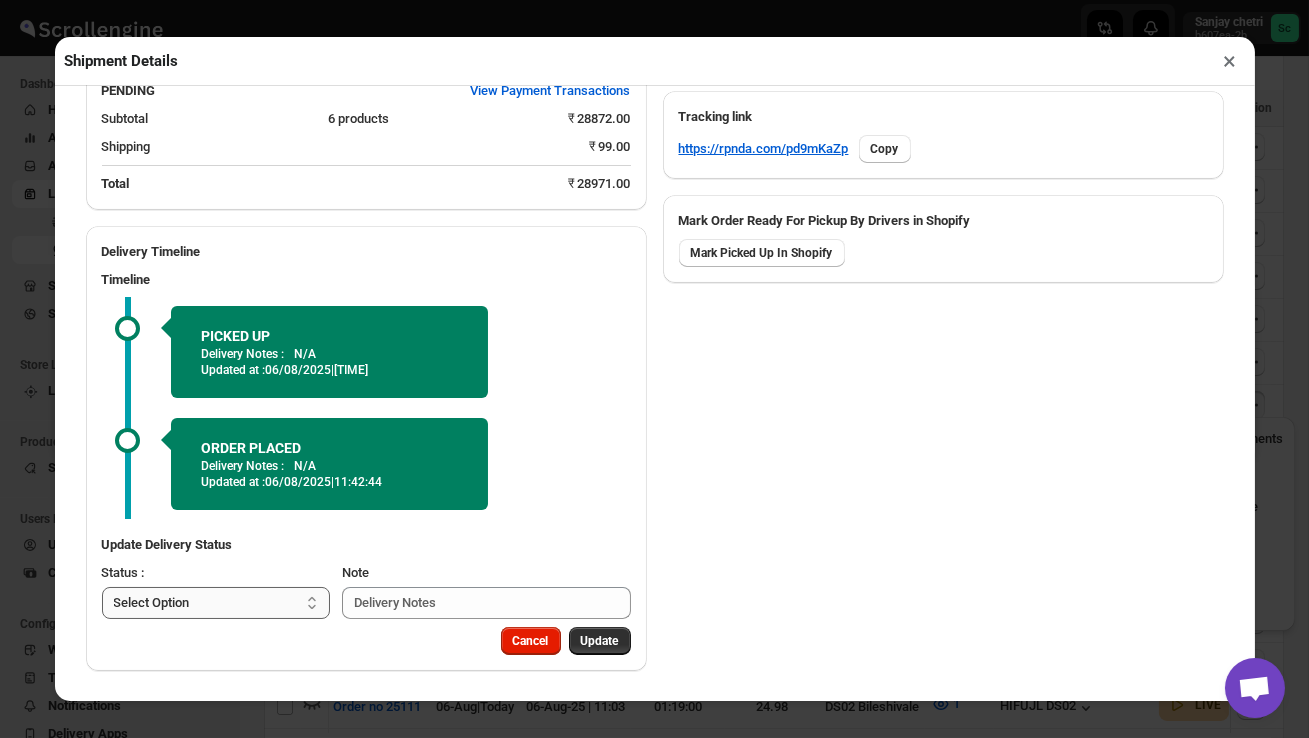 click on "Select Option PICKED UP OUT FOR DELIVERY RESCHEDULE DELIVERED CANCELLED" at bounding box center (216, 603) 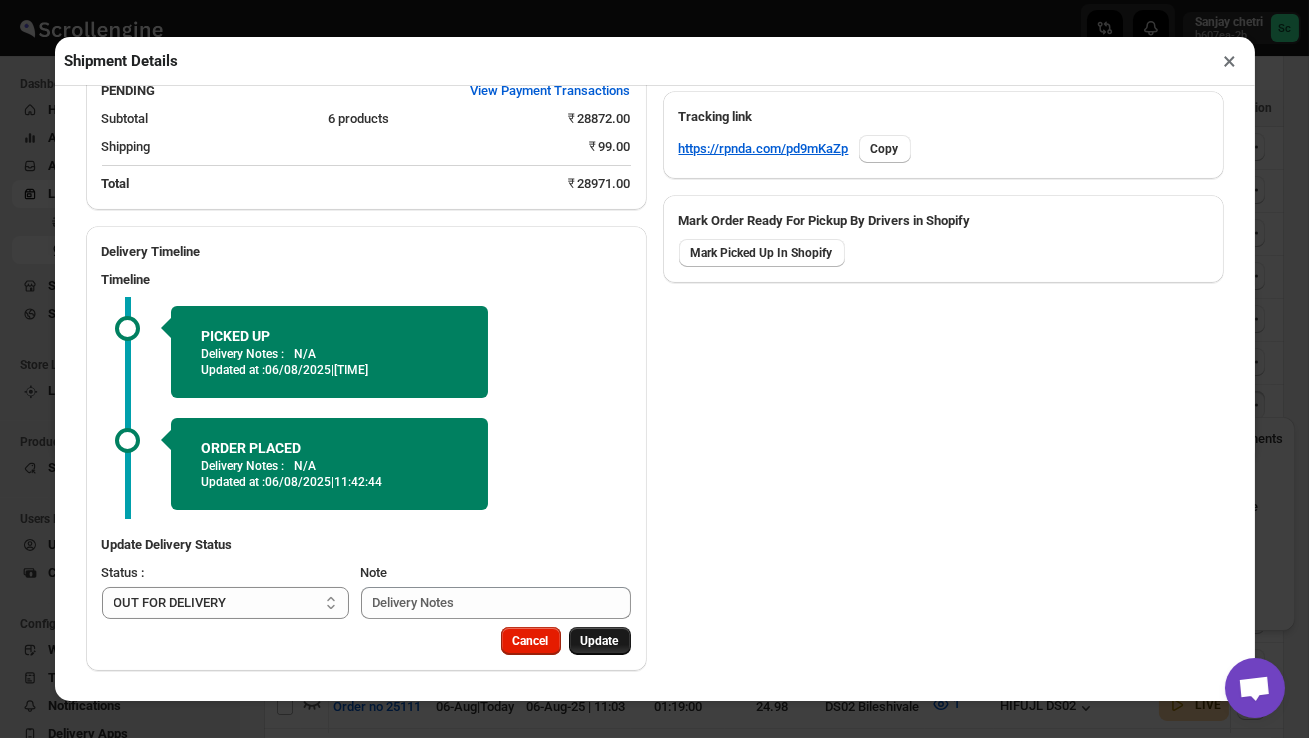 click on "Update" at bounding box center (600, 641) 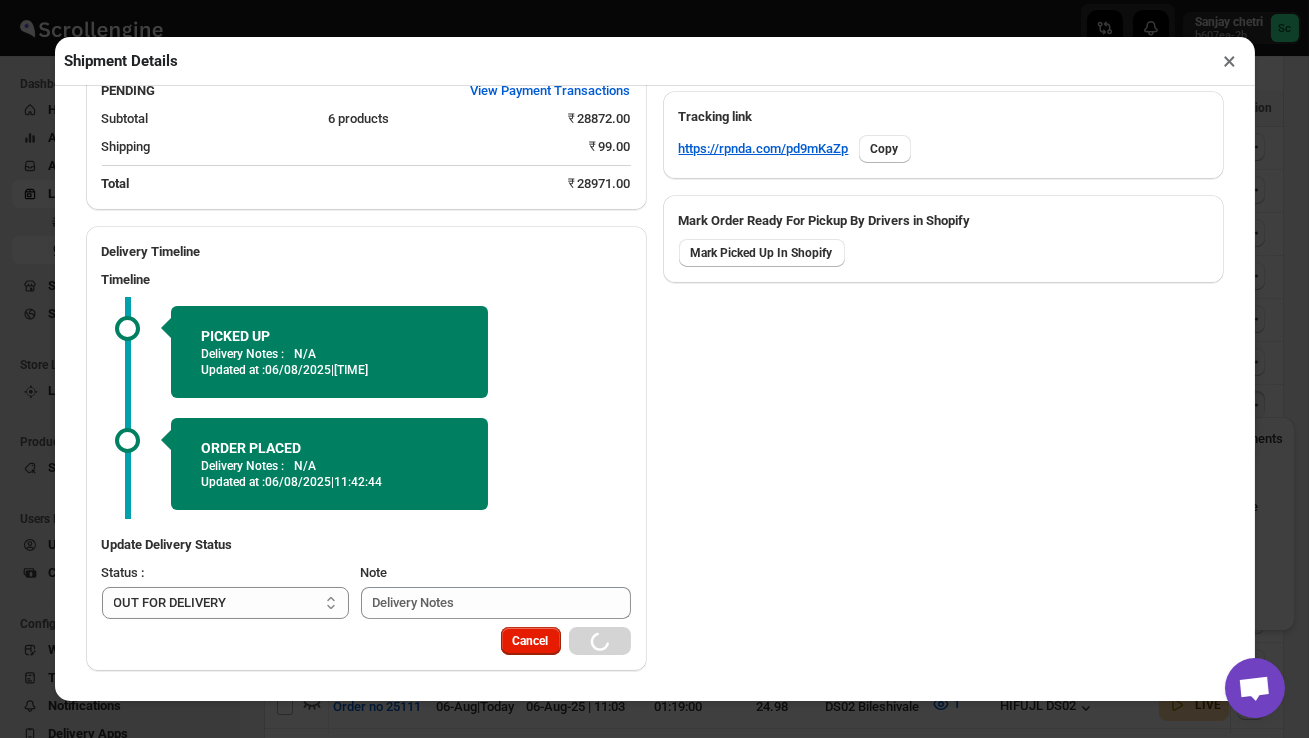 select 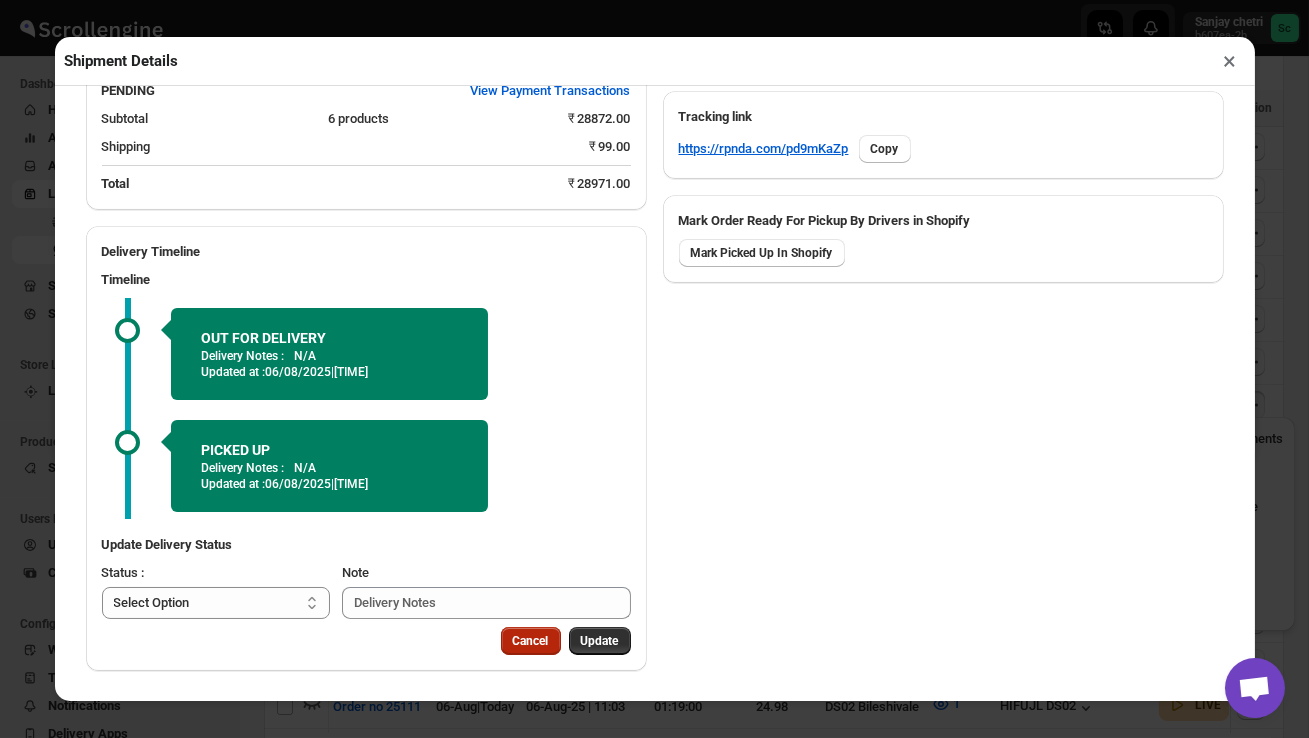 click on "Cancel" at bounding box center (531, 641) 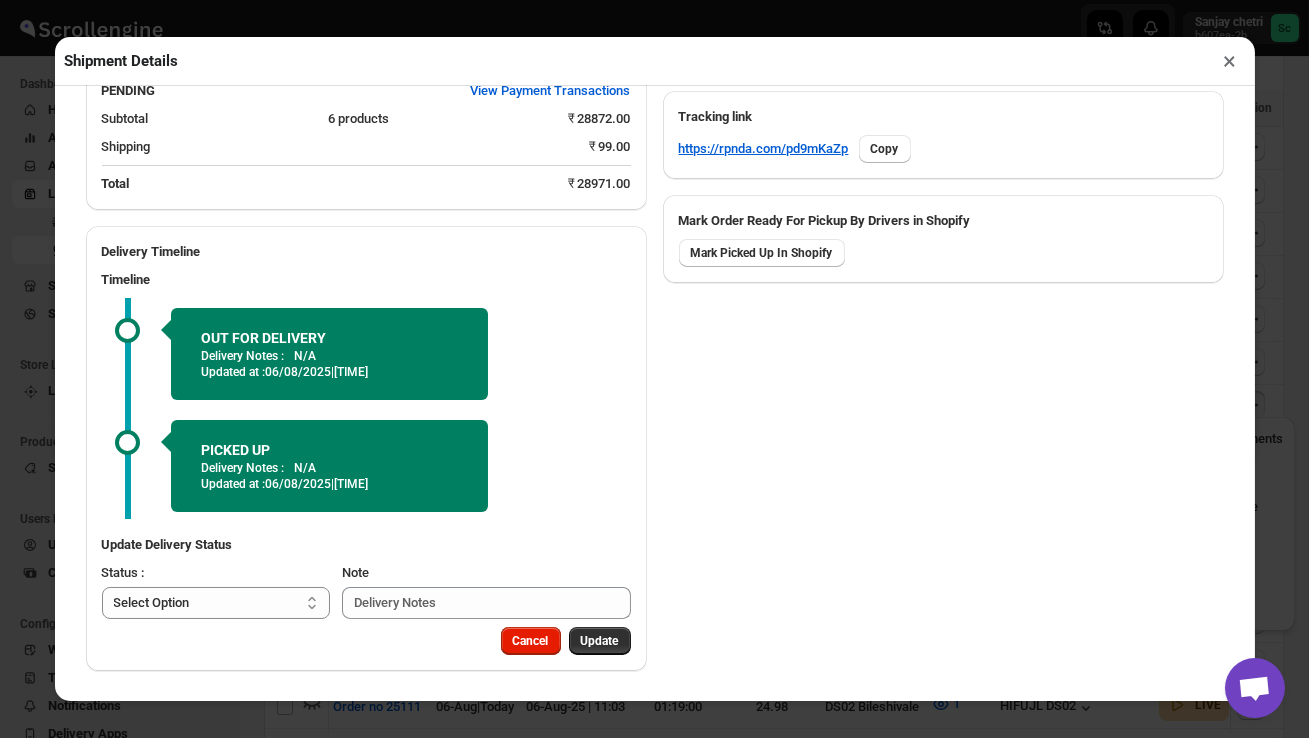 click on "×" at bounding box center [1230, 61] 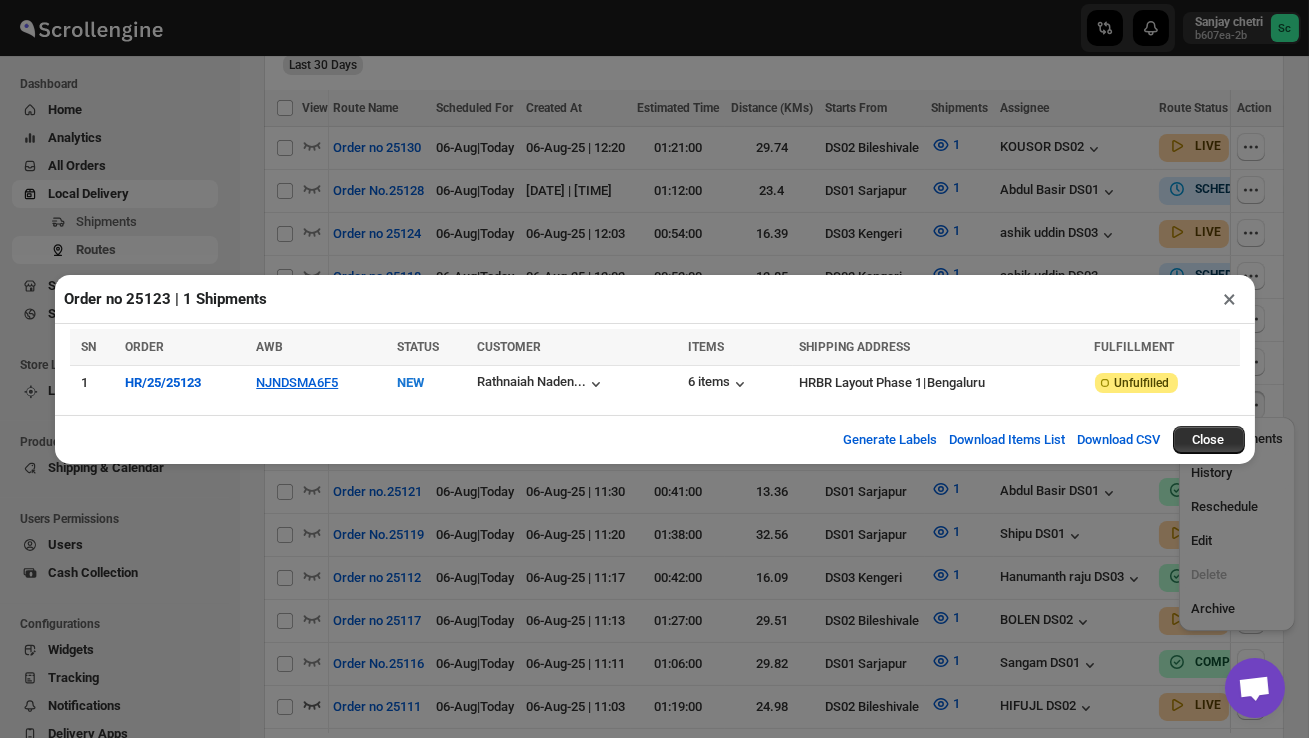 click on "×" at bounding box center [1230, 299] 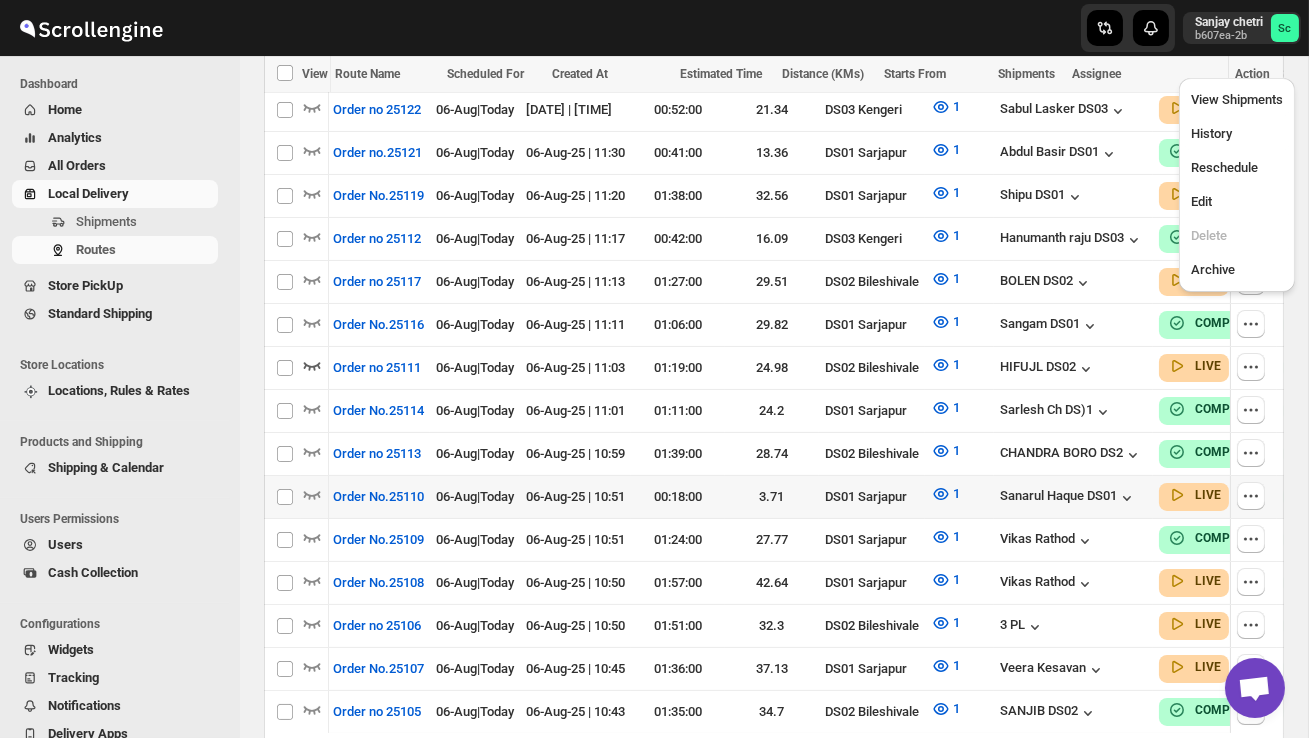 scroll, scrollTop: 913, scrollLeft: 0, axis: vertical 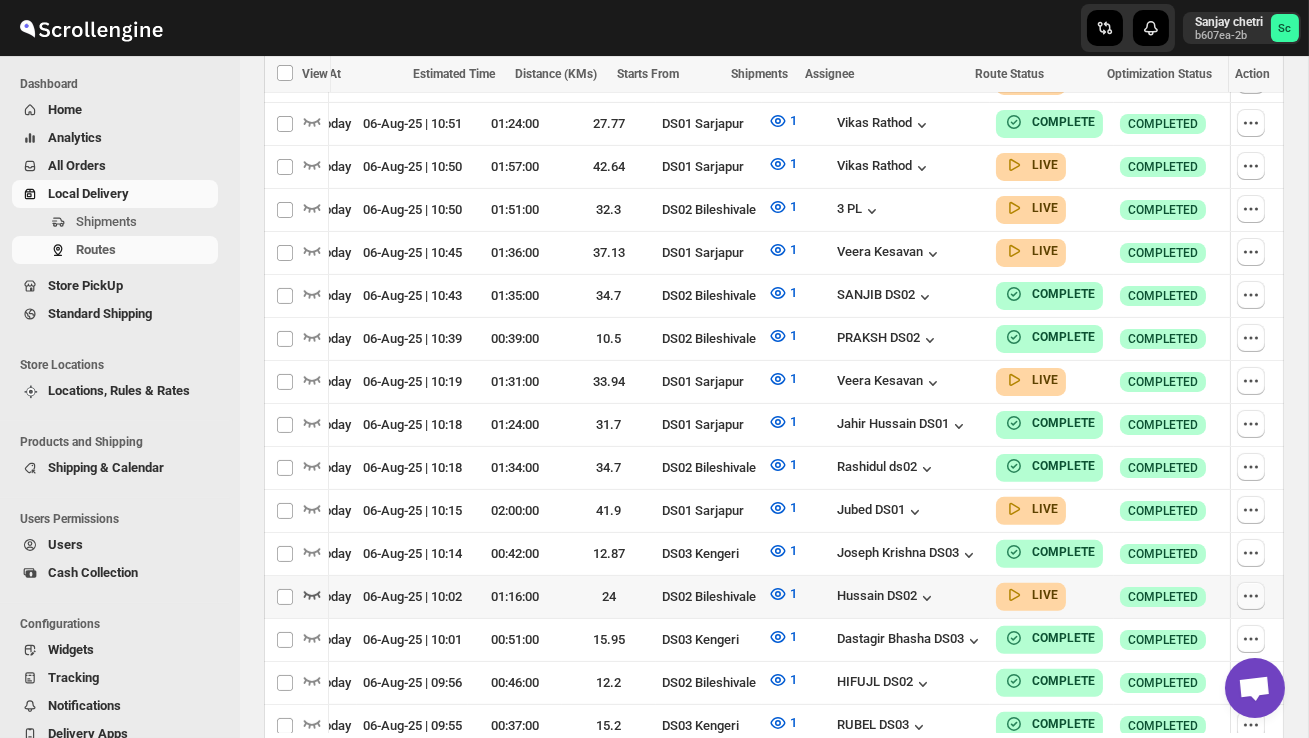click 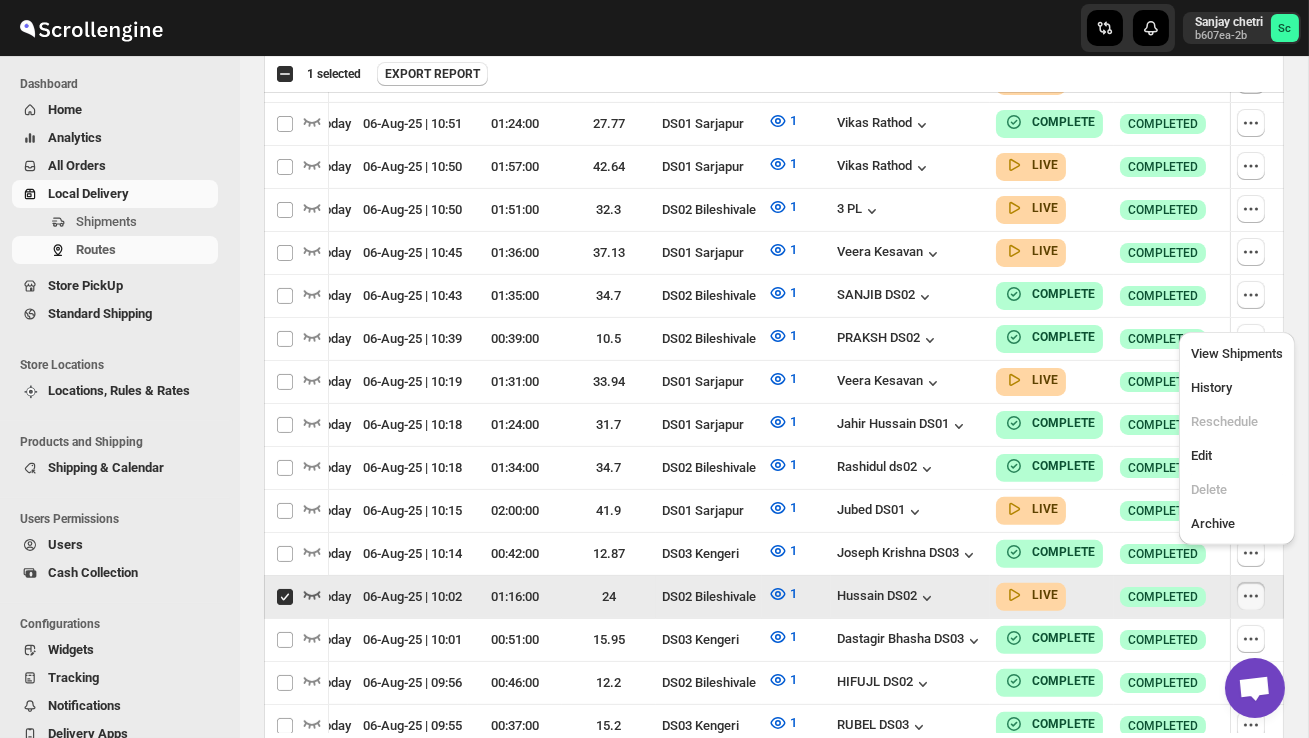 scroll, scrollTop: 0, scrollLeft: 1, axis: horizontal 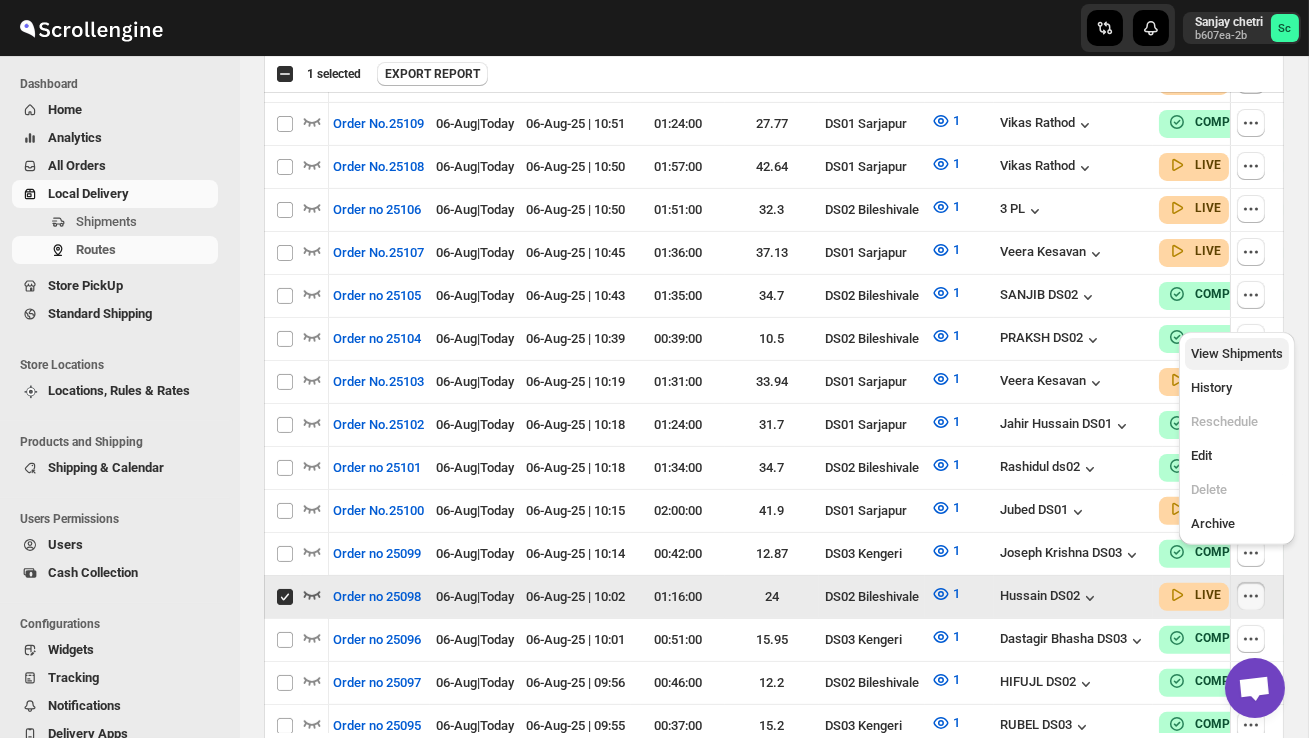 click on "View Shipments" at bounding box center (1237, 353) 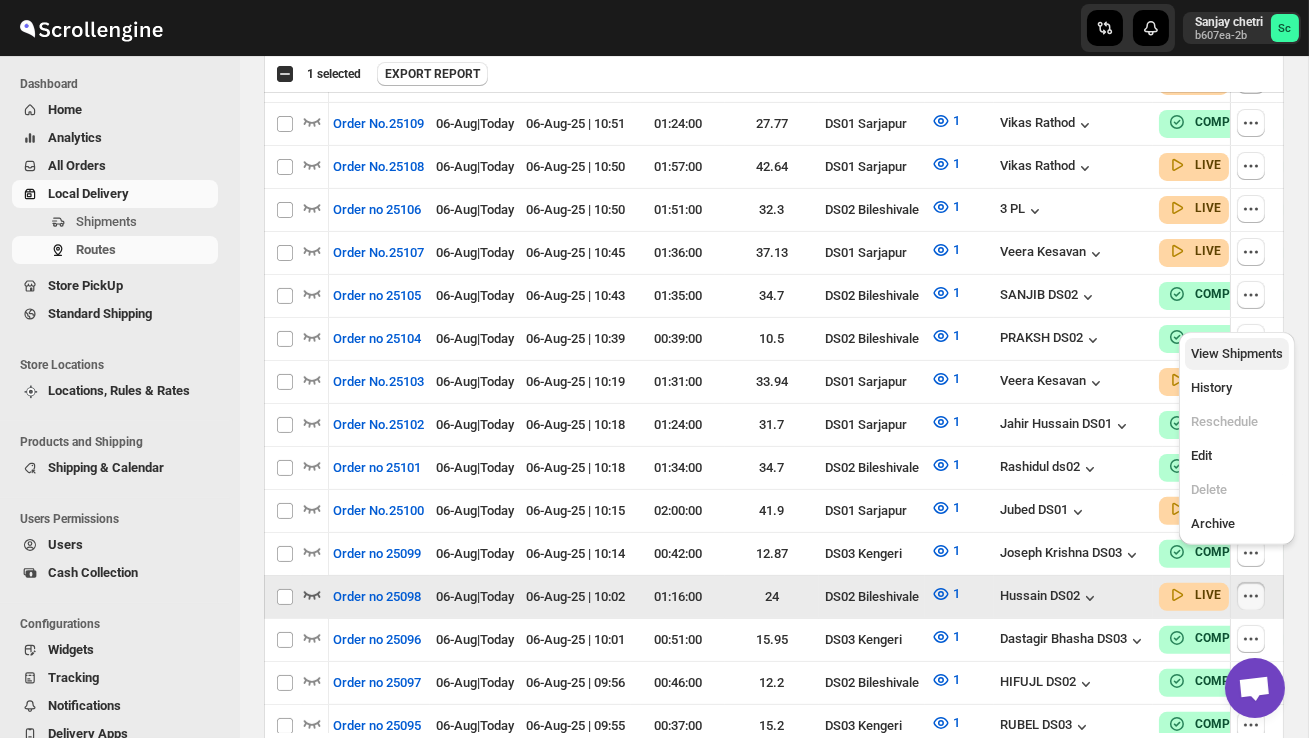 checkbox on "false" 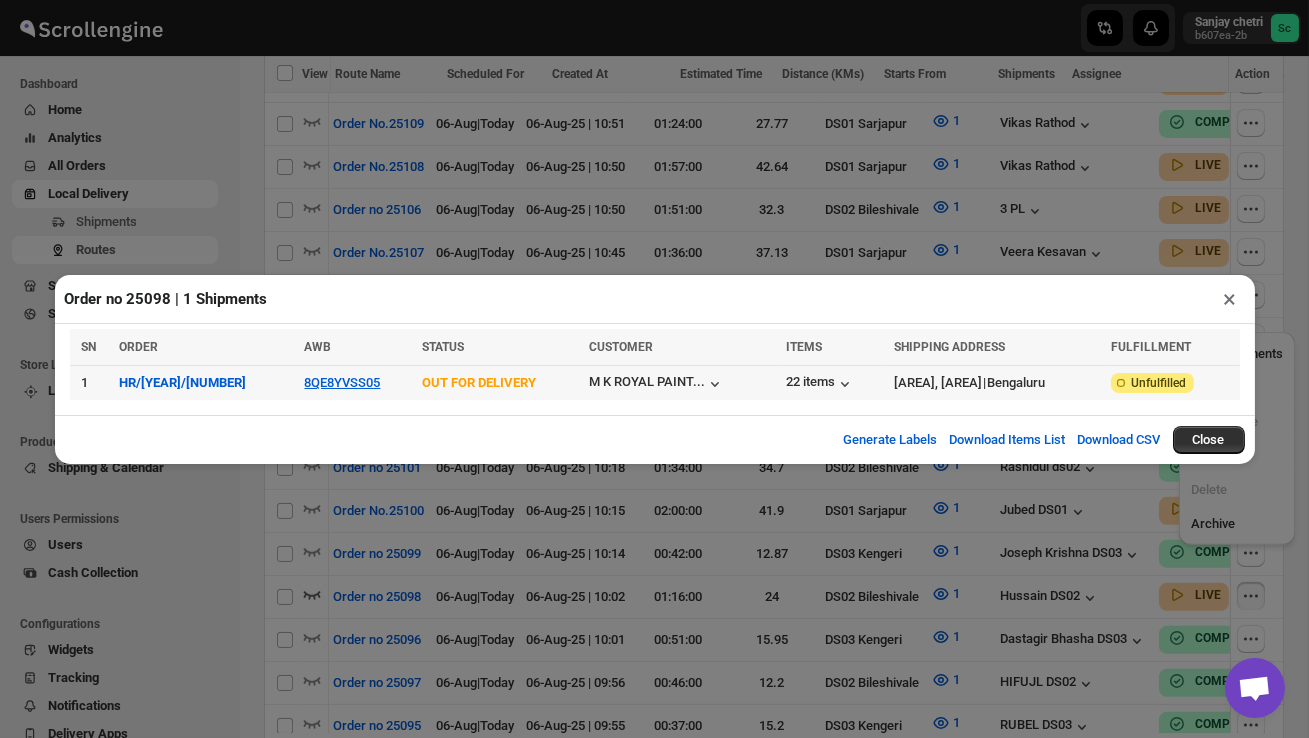 click on "OUT FOR DELIVERY" at bounding box center [479, 382] 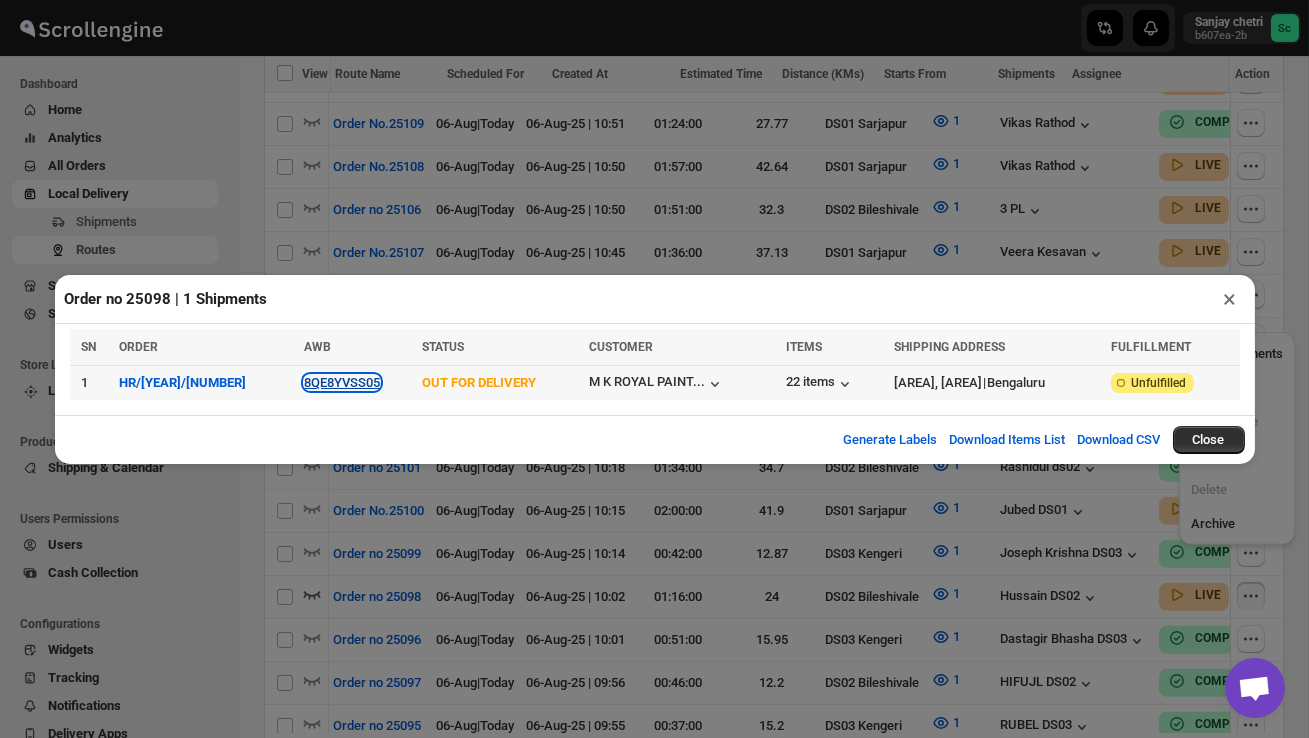 click on "8QE8YVSS05" at bounding box center [342, 382] 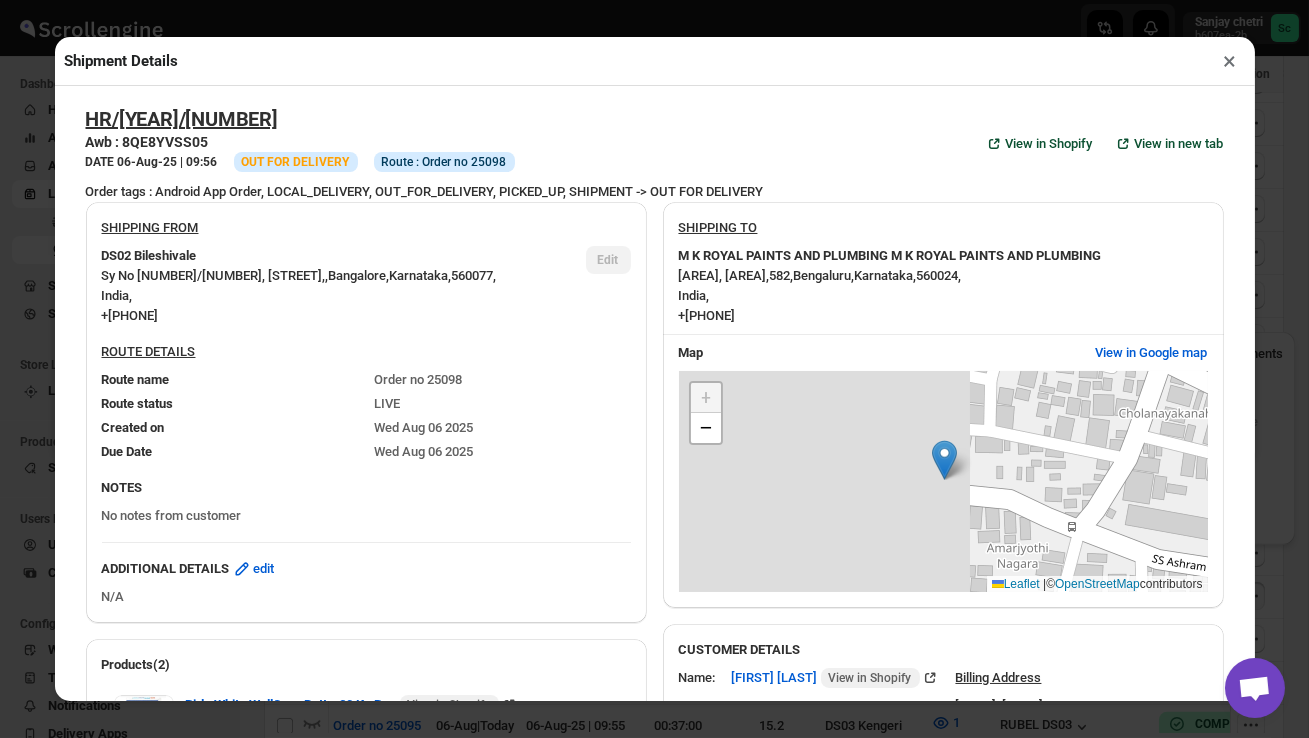 scroll, scrollTop: 892, scrollLeft: 0, axis: vertical 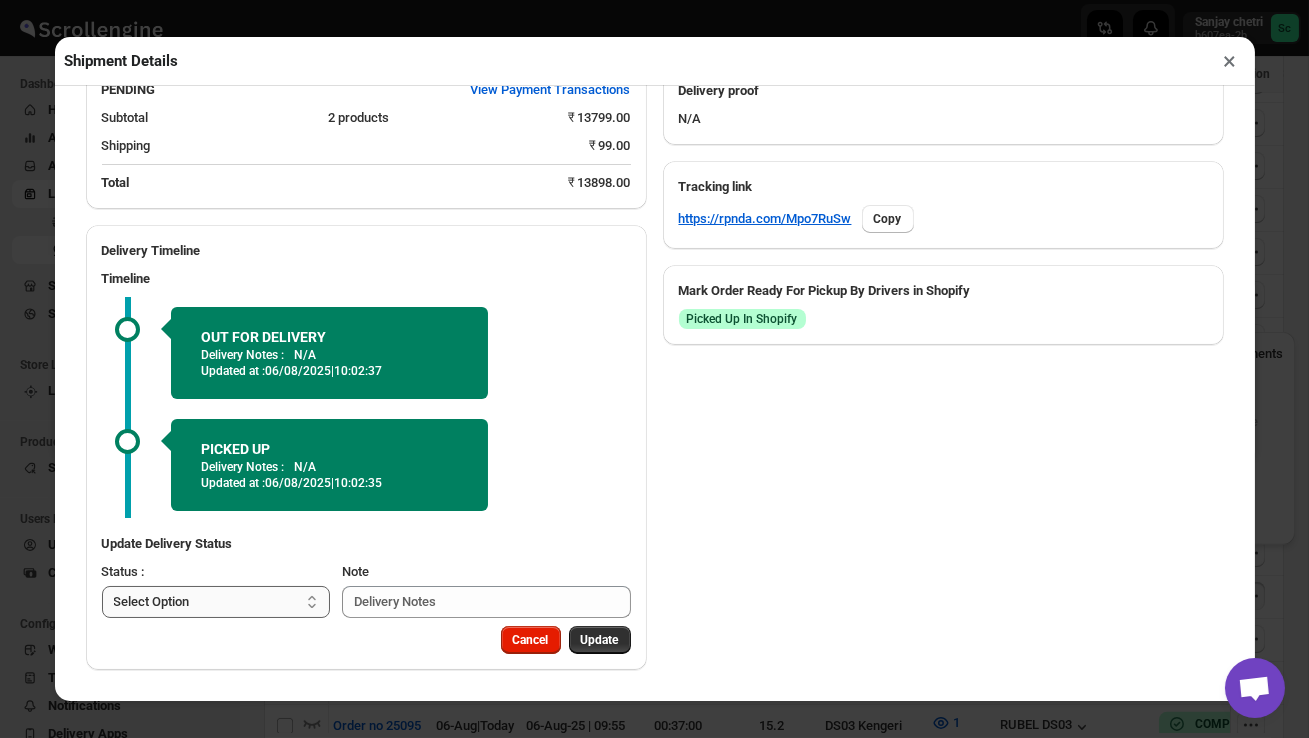 click on "Select Option PICKED UP OUT FOR DELIVERY RESCHEDULE DELIVERED CANCELLED" at bounding box center (216, 602) 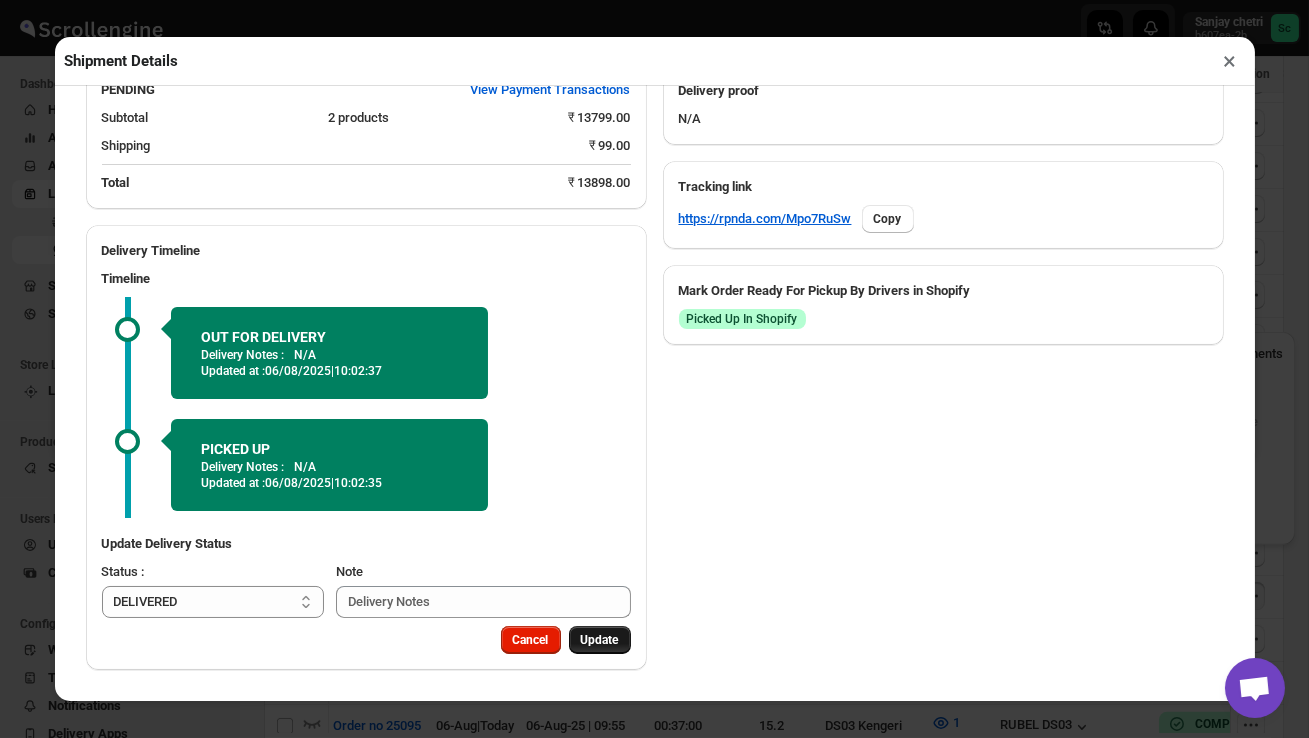 click on "Update" at bounding box center (600, 640) 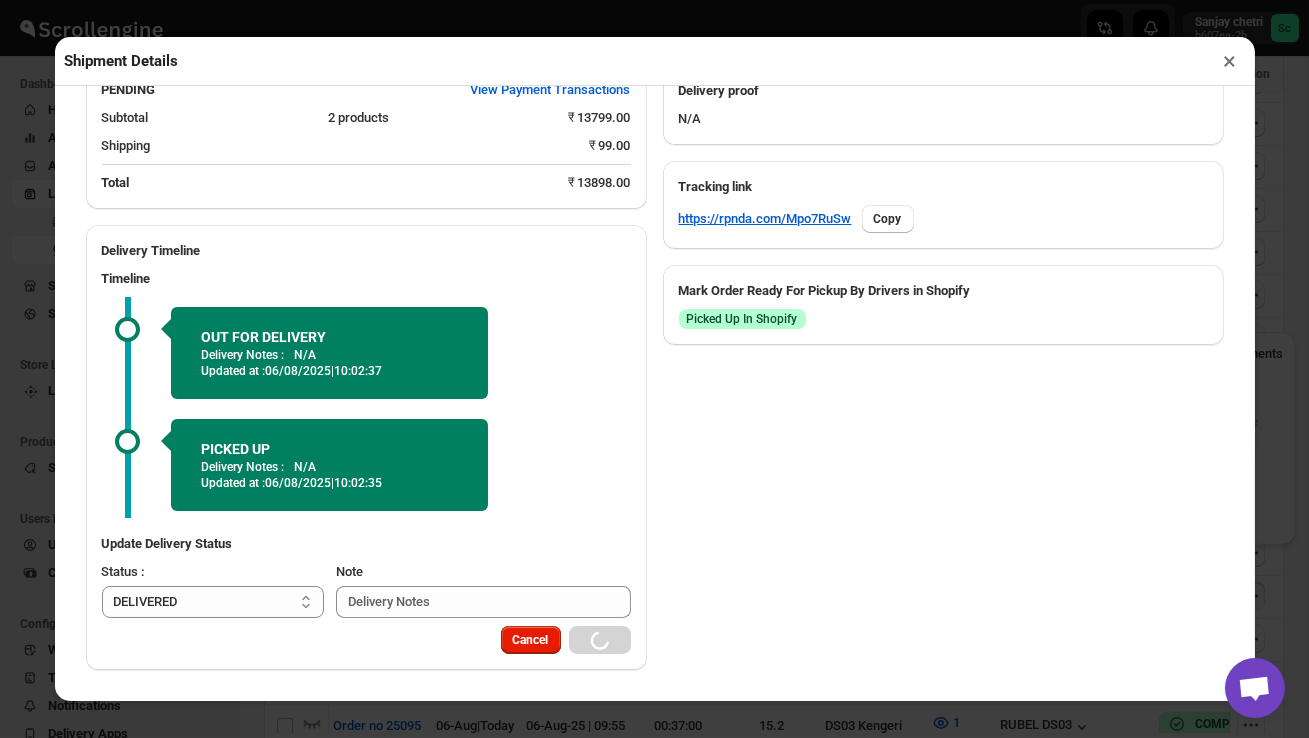 select 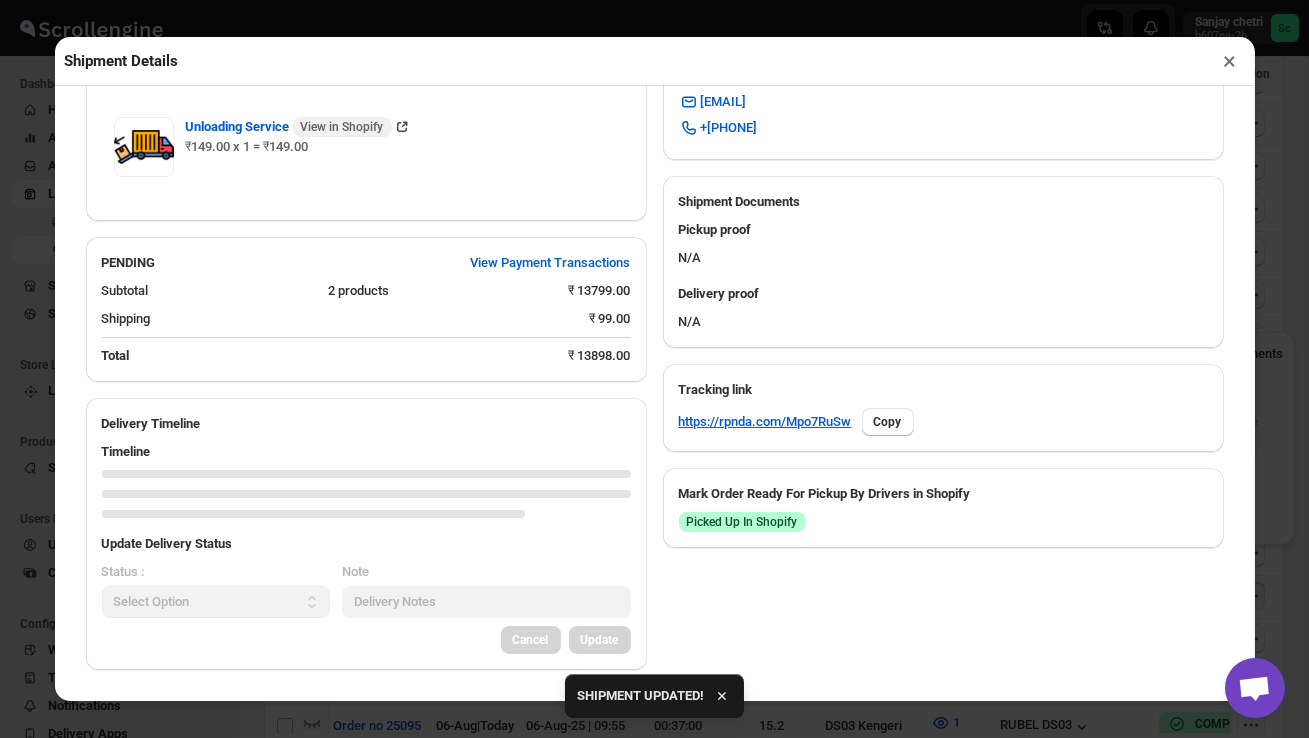 scroll, scrollTop: 861, scrollLeft: 0, axis: vertical 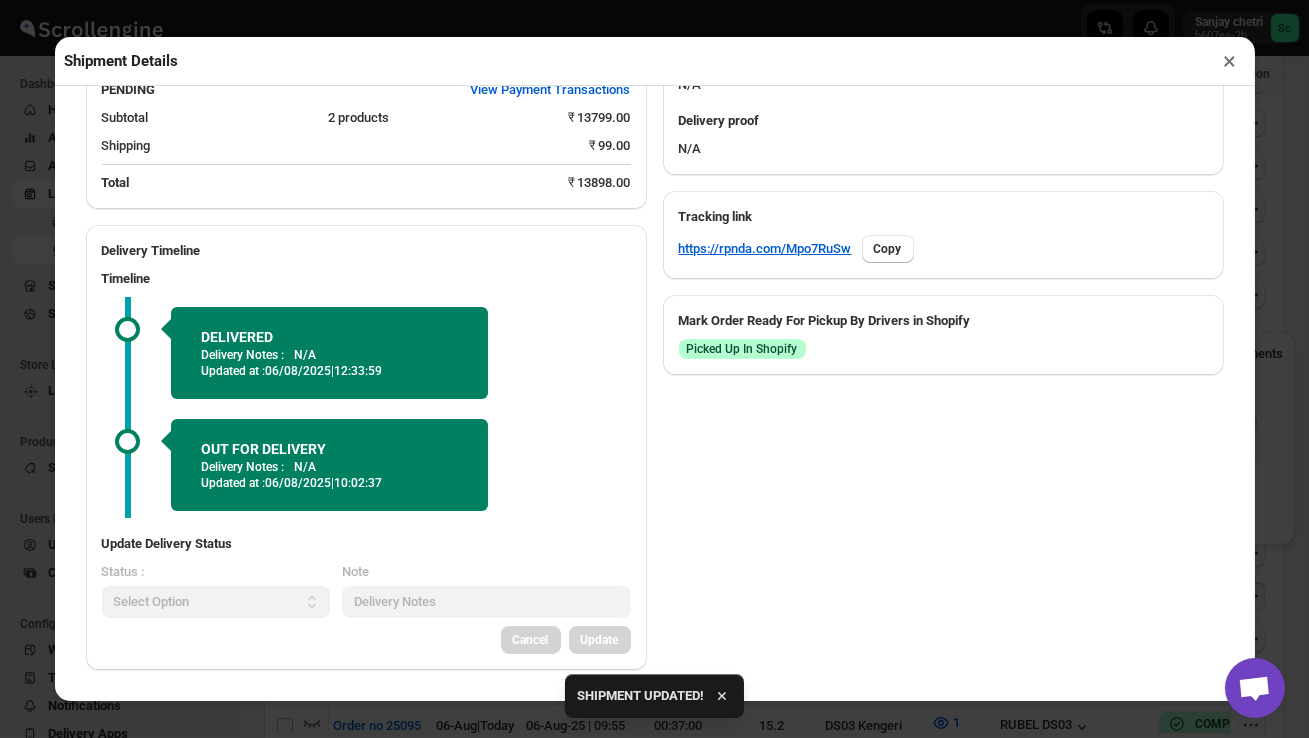 click on "×" at bounding box center [1230, 61] 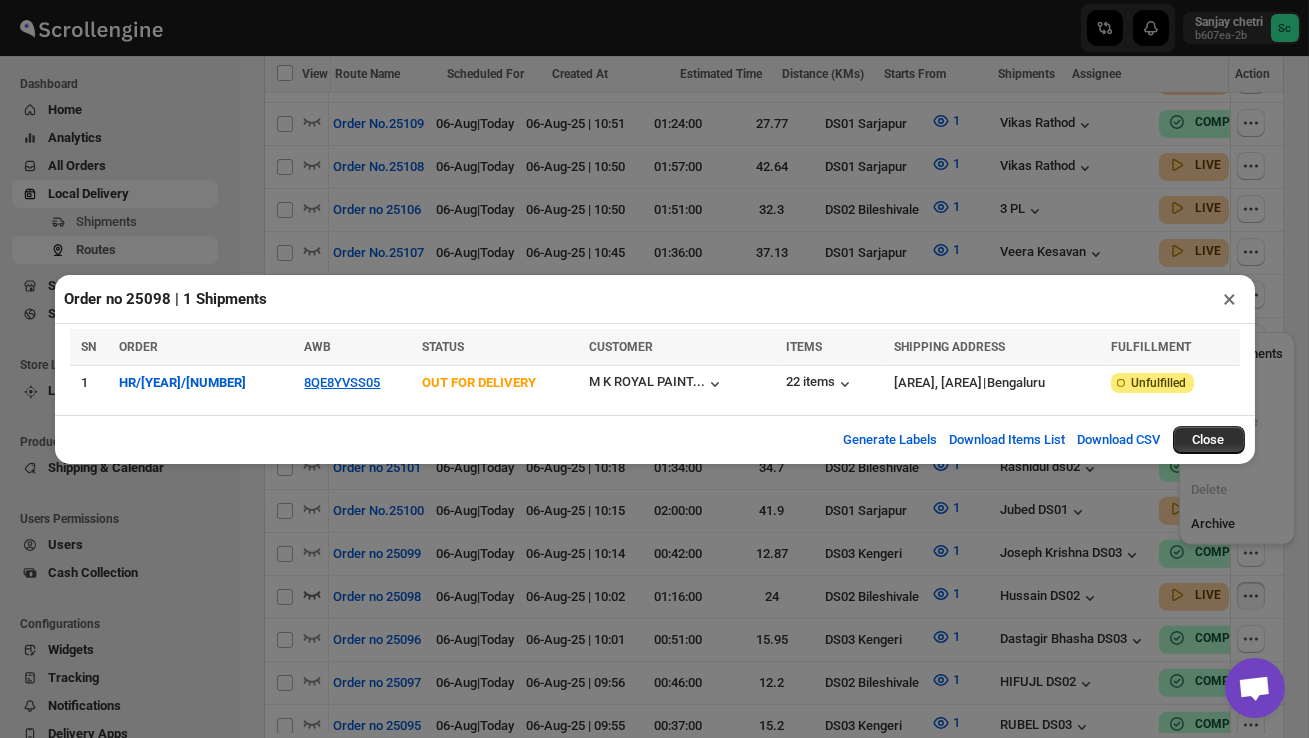 click on "×" at bounding box center (1230, 299) 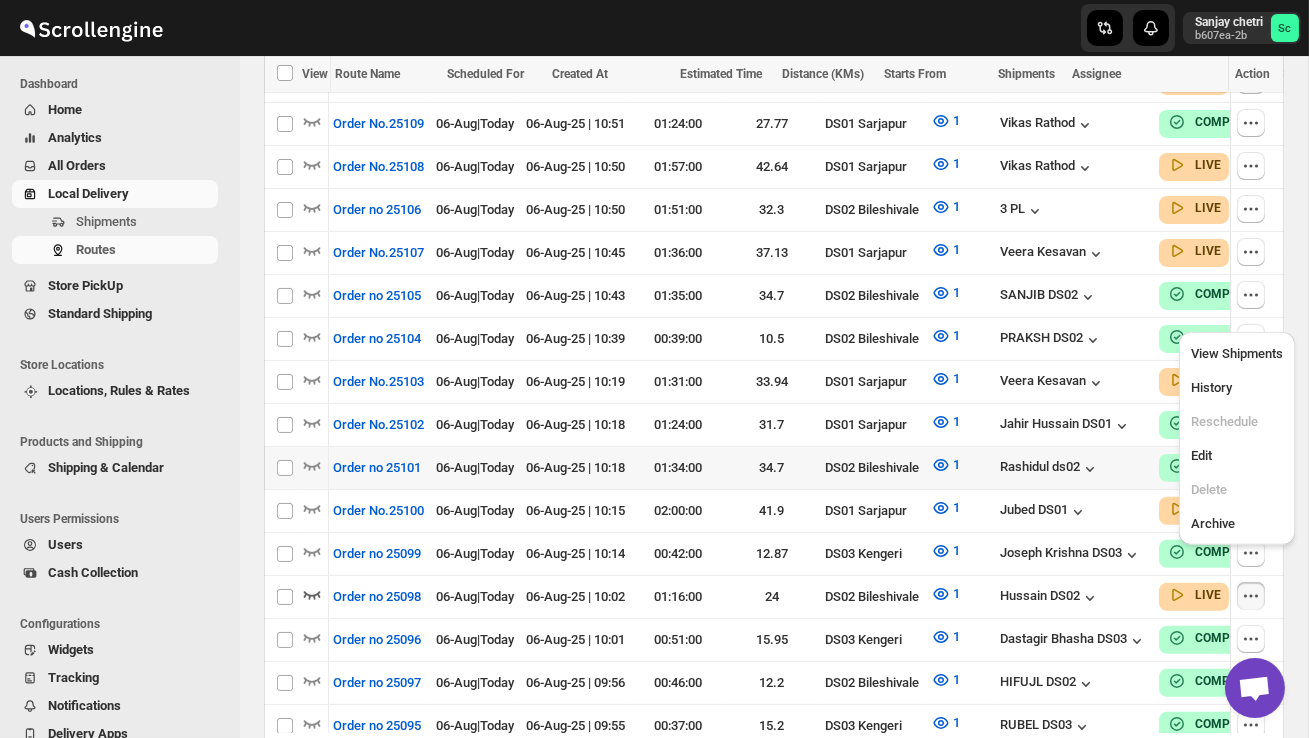 scroll, scrollTop: 0, scrollLeft: 136, axis: horizontal 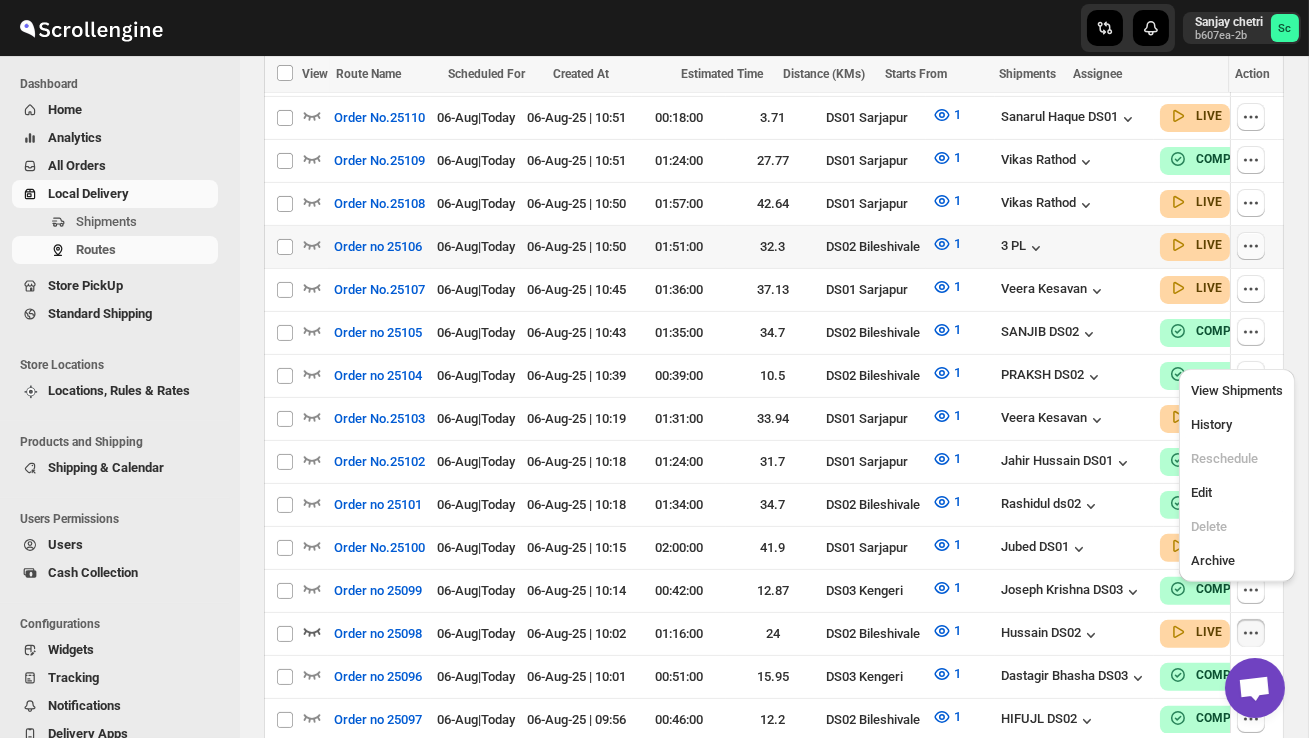 click 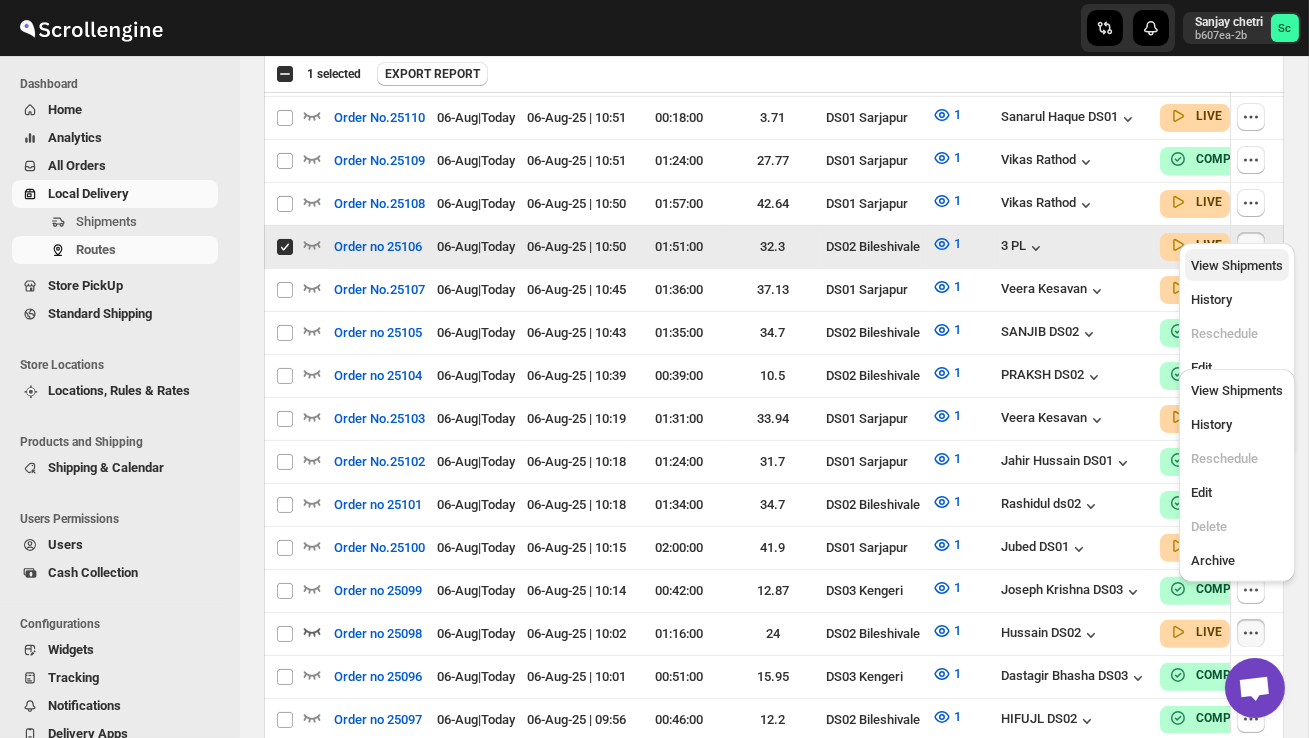 click on "View Shipments" at bounding box center (1237, 265) 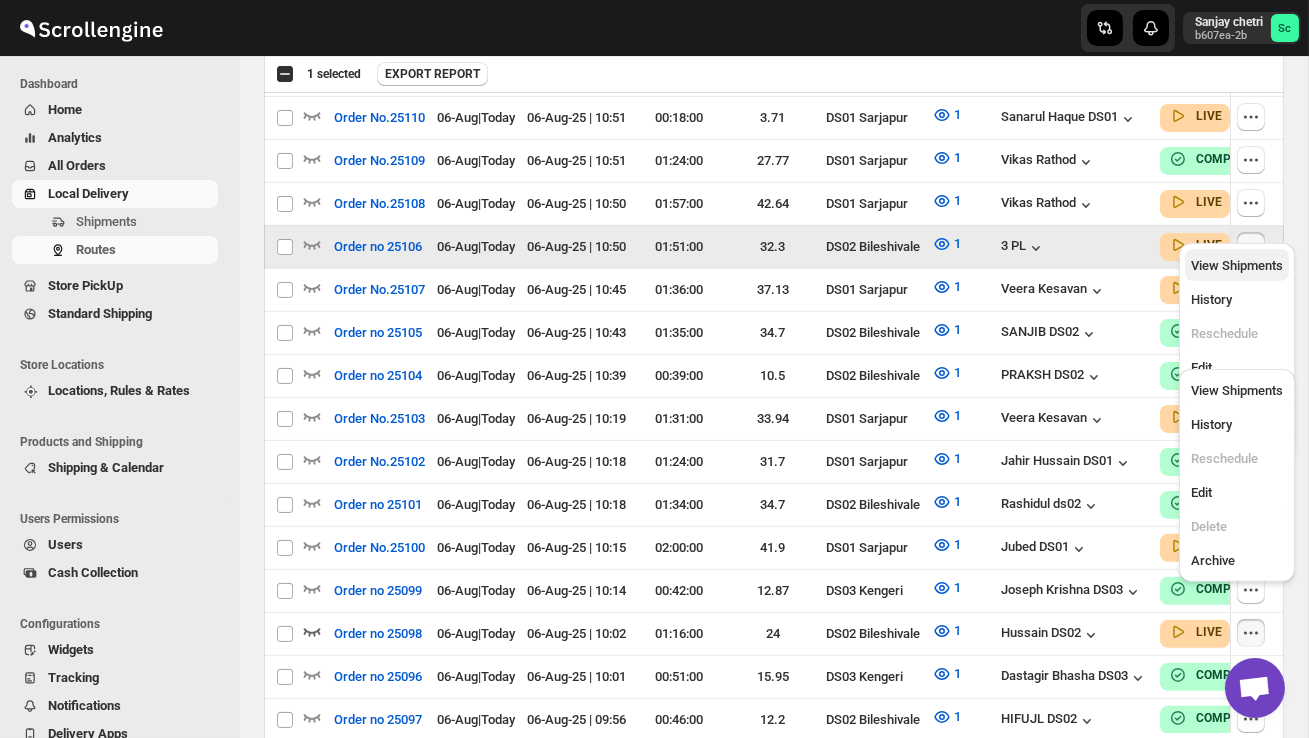 checkbox on "false" 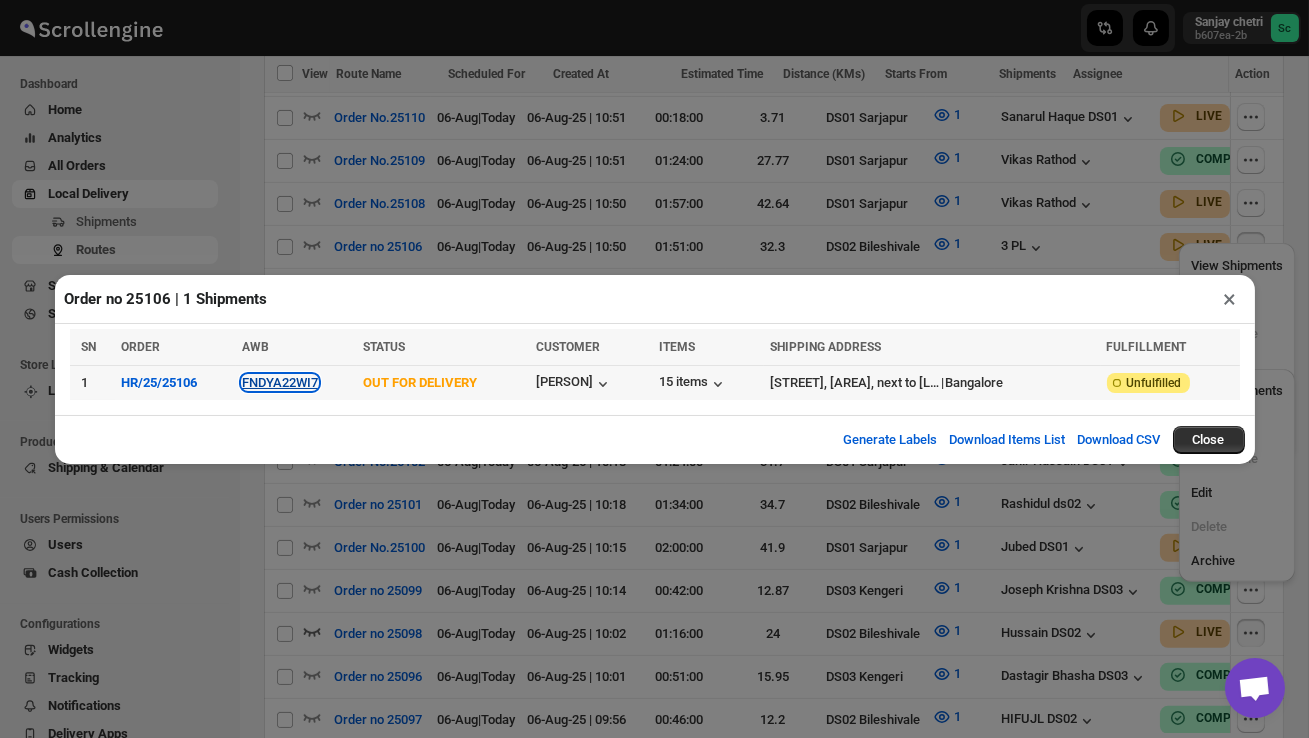 click on "FNDYA22WI7" at bounding box center [280, 382] 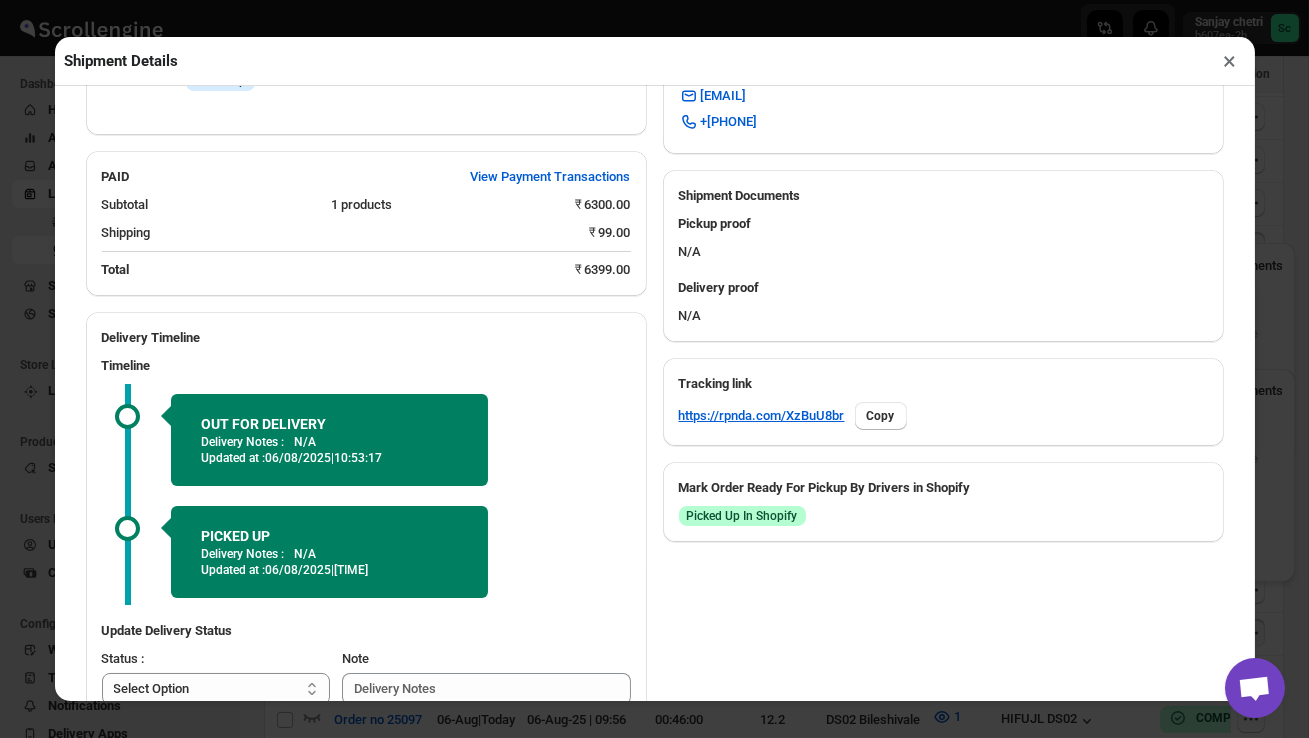 scroll, scrollTop: 781, scrollLeft: 0, axis: vertical 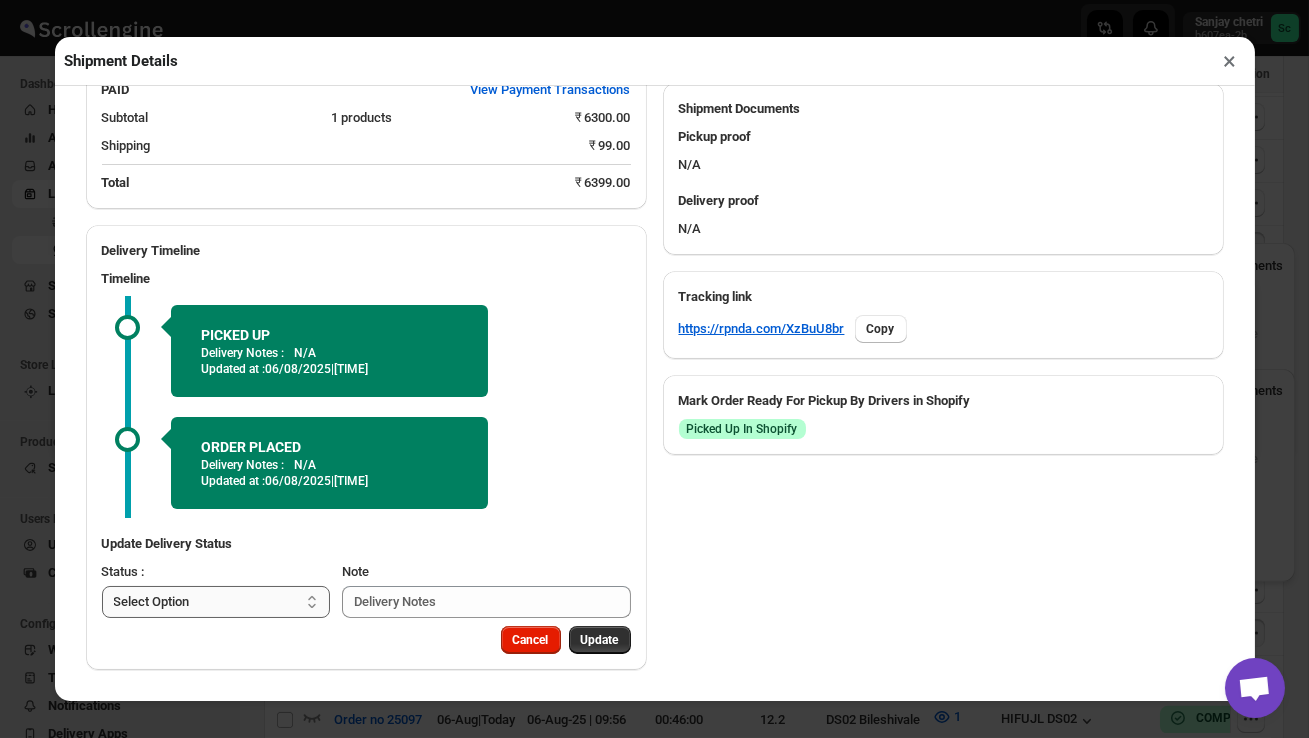 click on "Select Option PICKED UP OUT FOR DELIVERY RESCHEDULE DELIVERED CANCELLED" at bounding box center (216, 602) 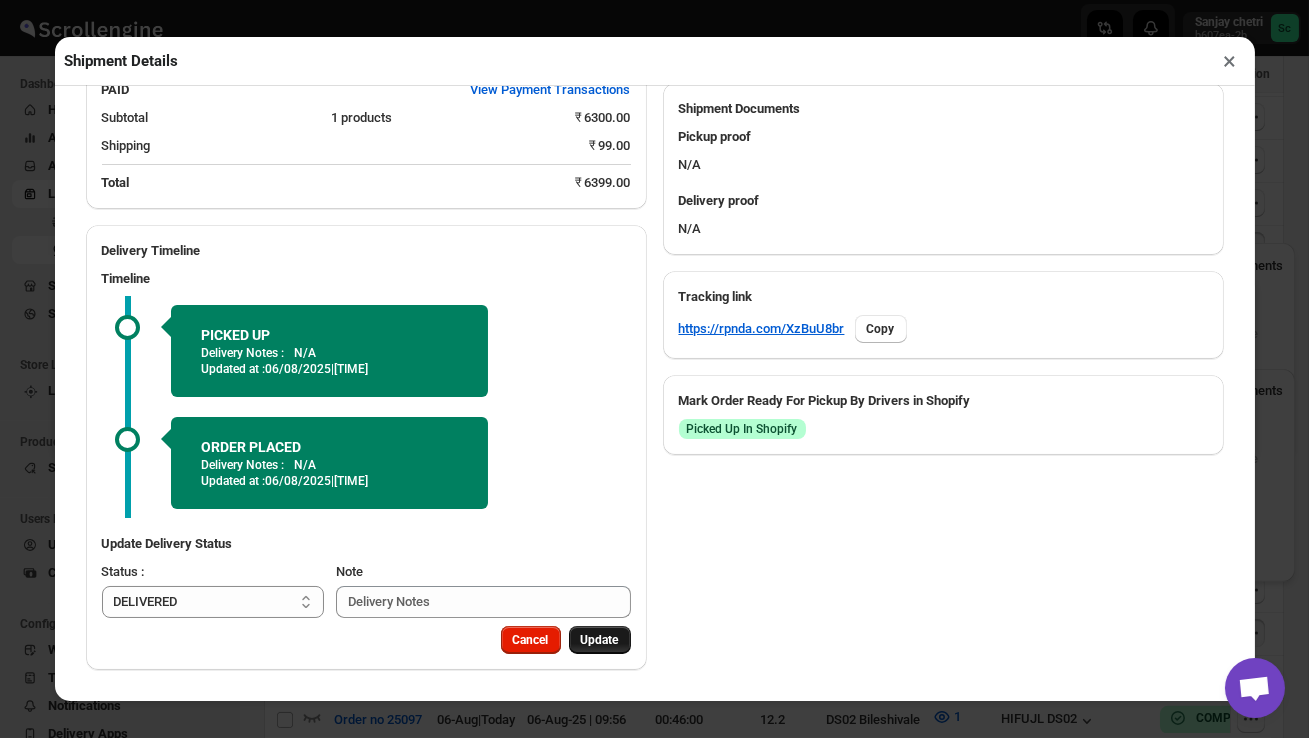 click on "Update" at bounding box center [600, 640] 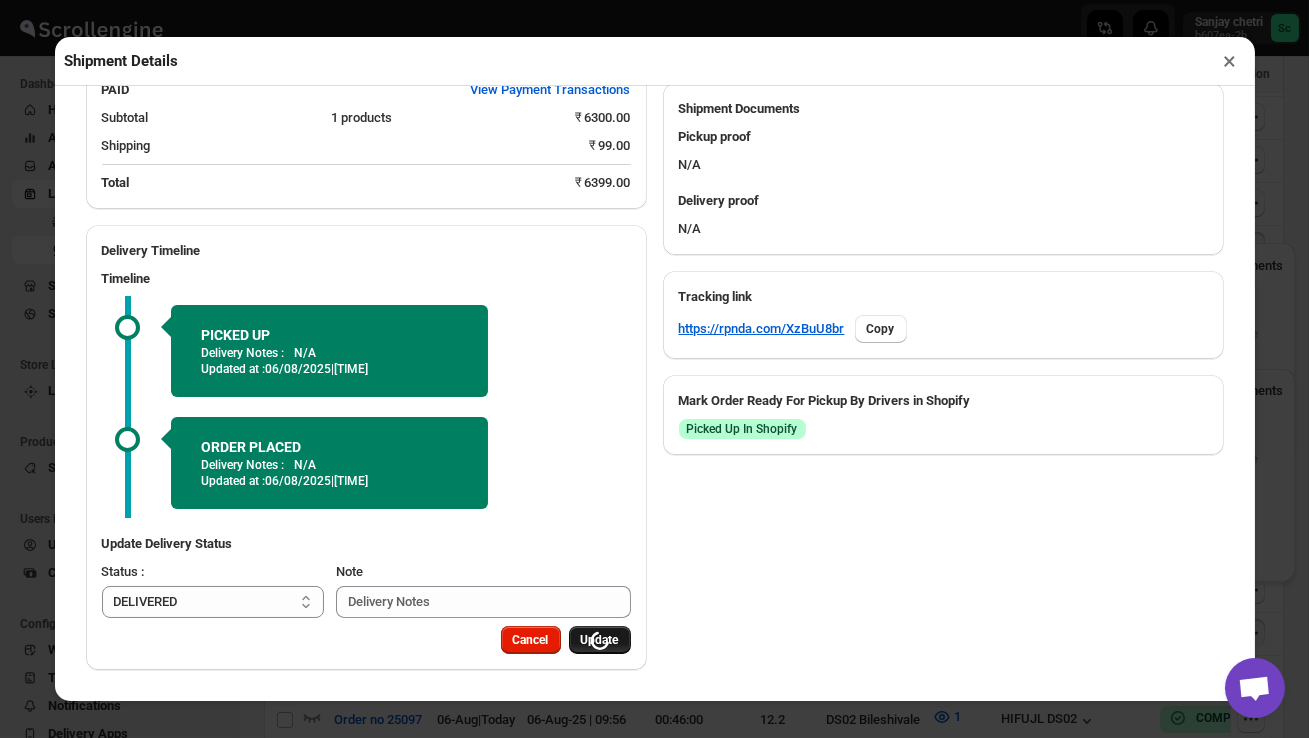 select 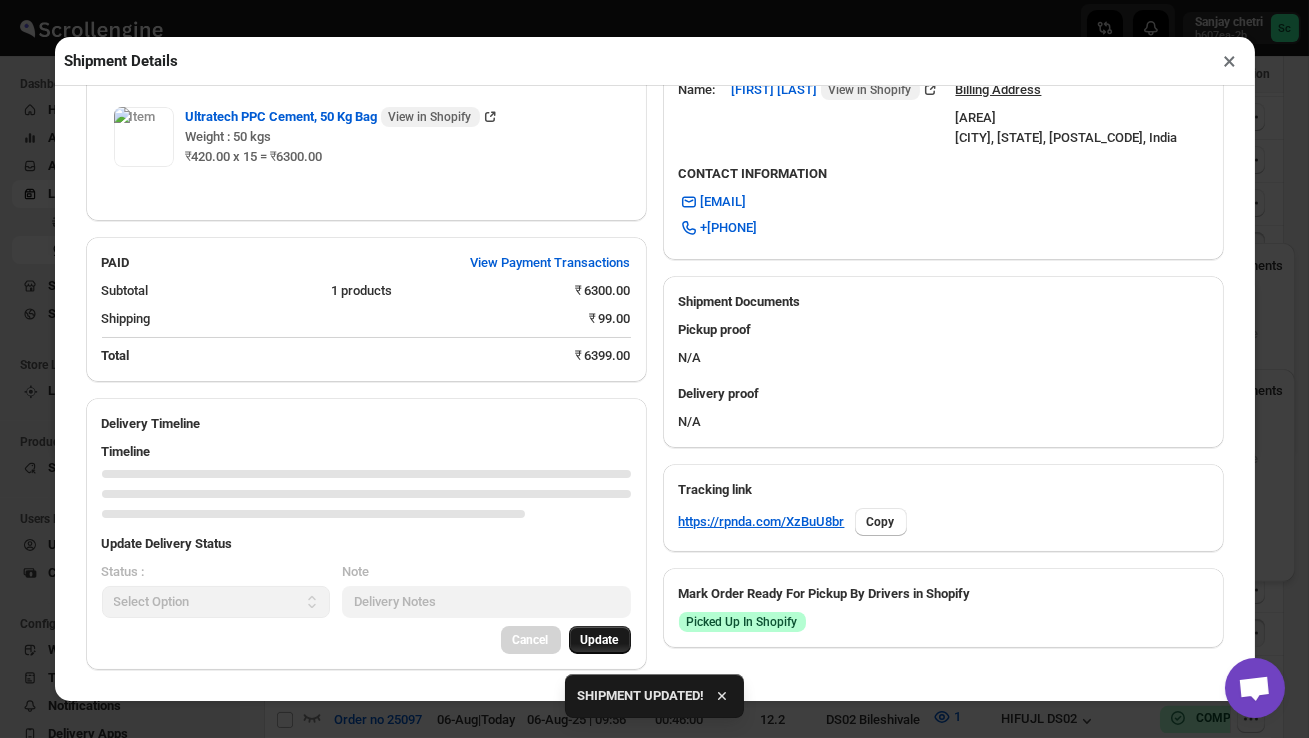 scroll, scrollTop: 761, scrollLeft: 0, axis: vertical 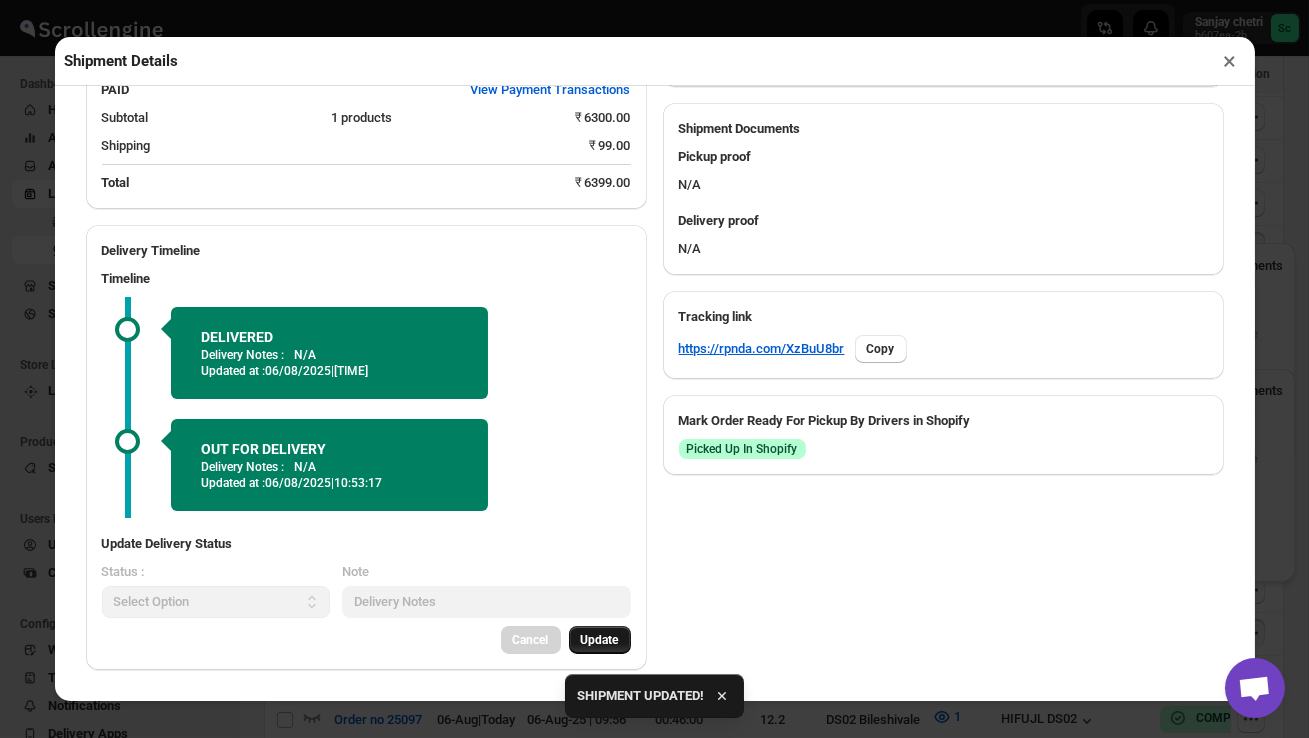 click on "×" at bounding box center [1230, 61] 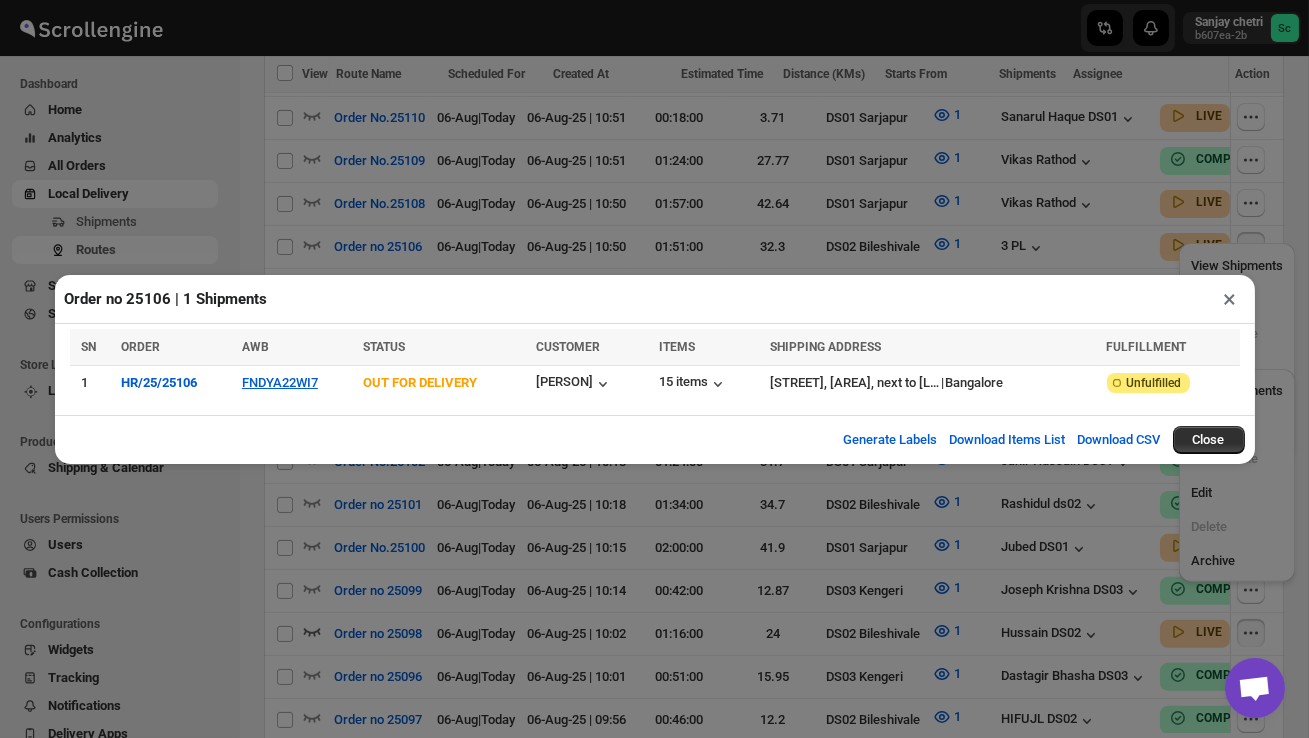 click on "×" at bounding box center [1230, 299] 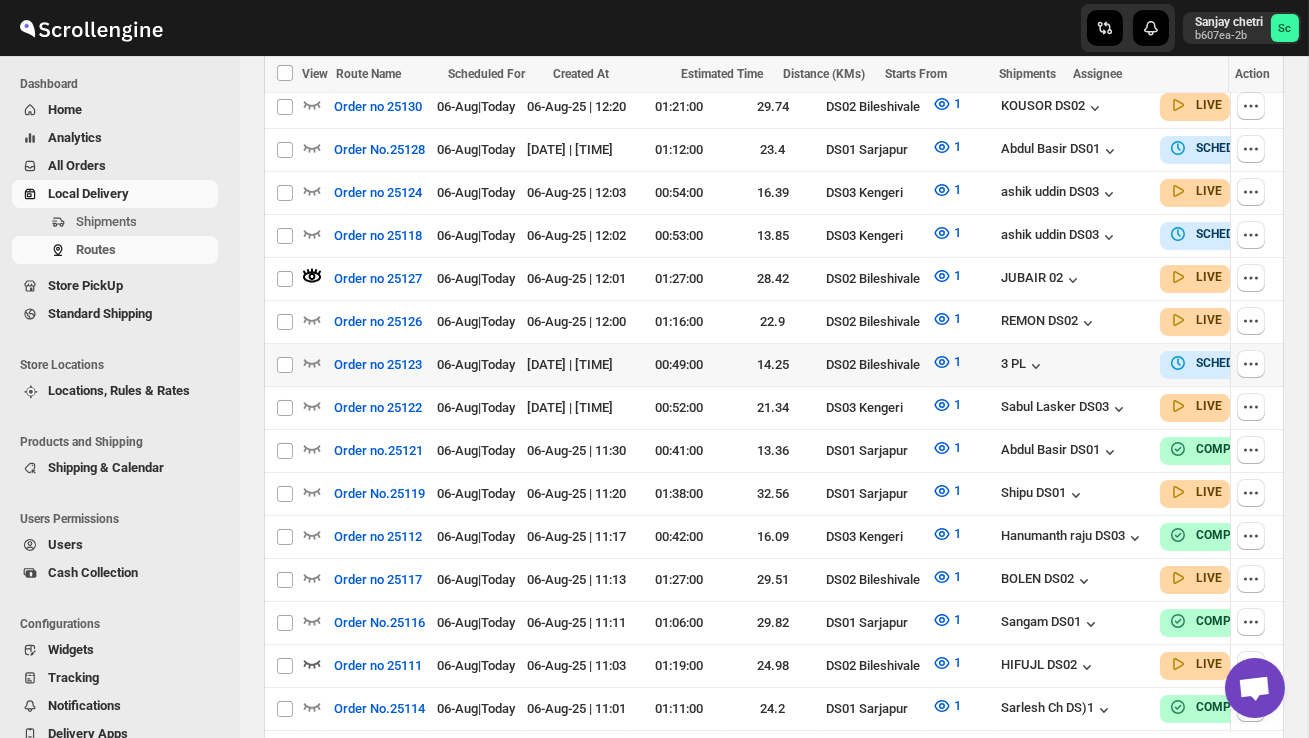 scroll, scrollTop: 566, scrollLeft: 0, axis: vertical 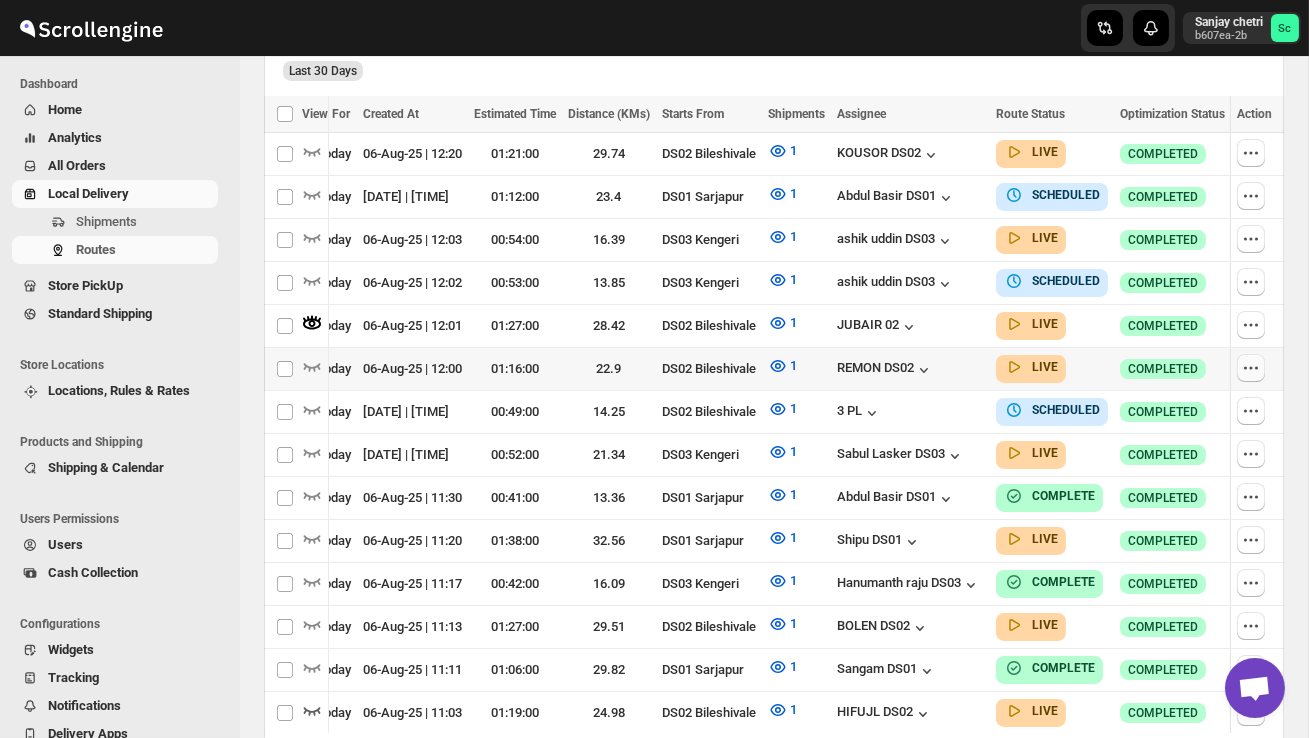 click 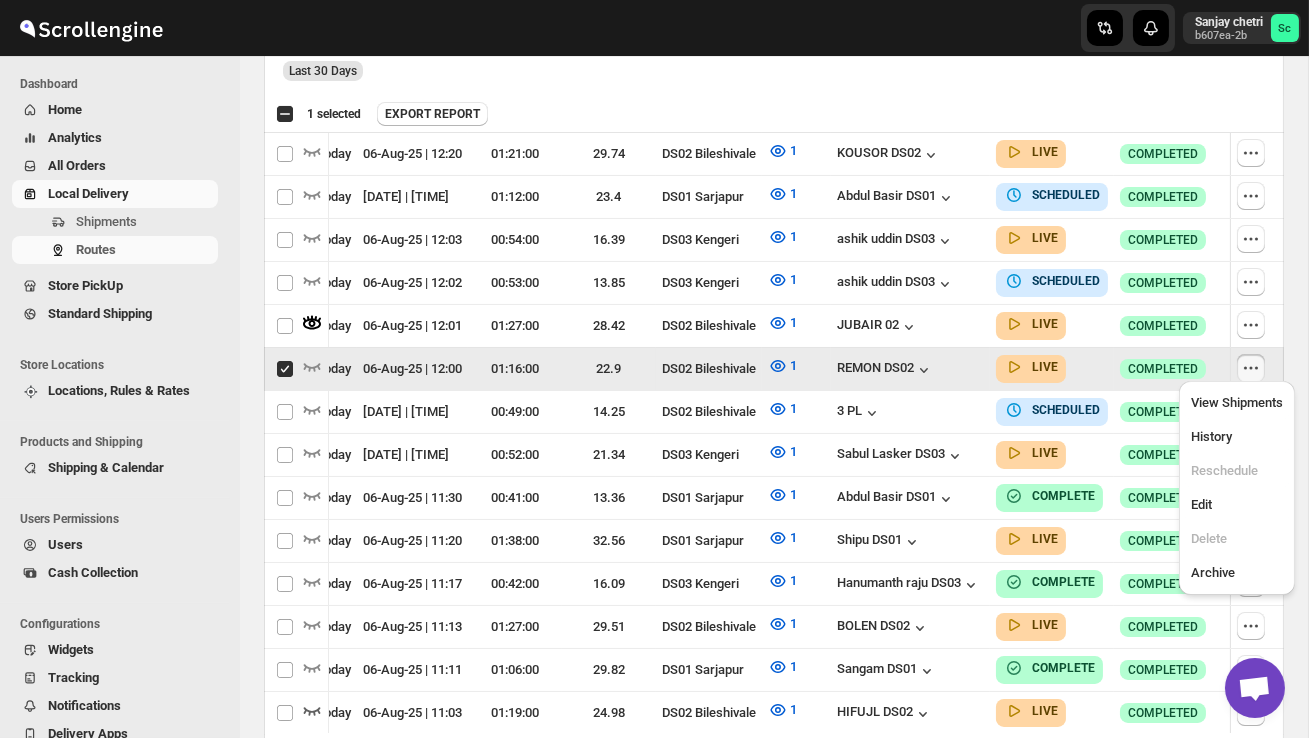 scroll, scrollTop: 0, scrollLeft: 1, axis: horizontal 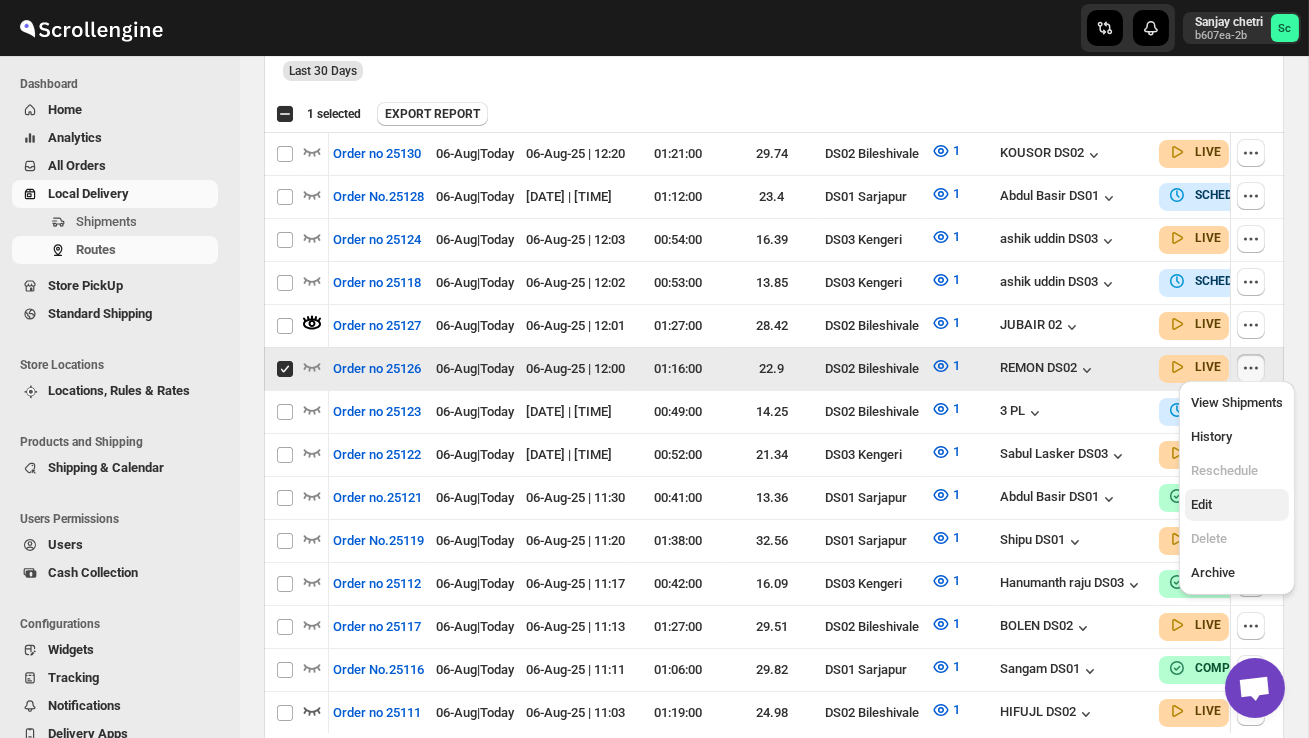 click on "Edit" at bounding box center (1237, 505) 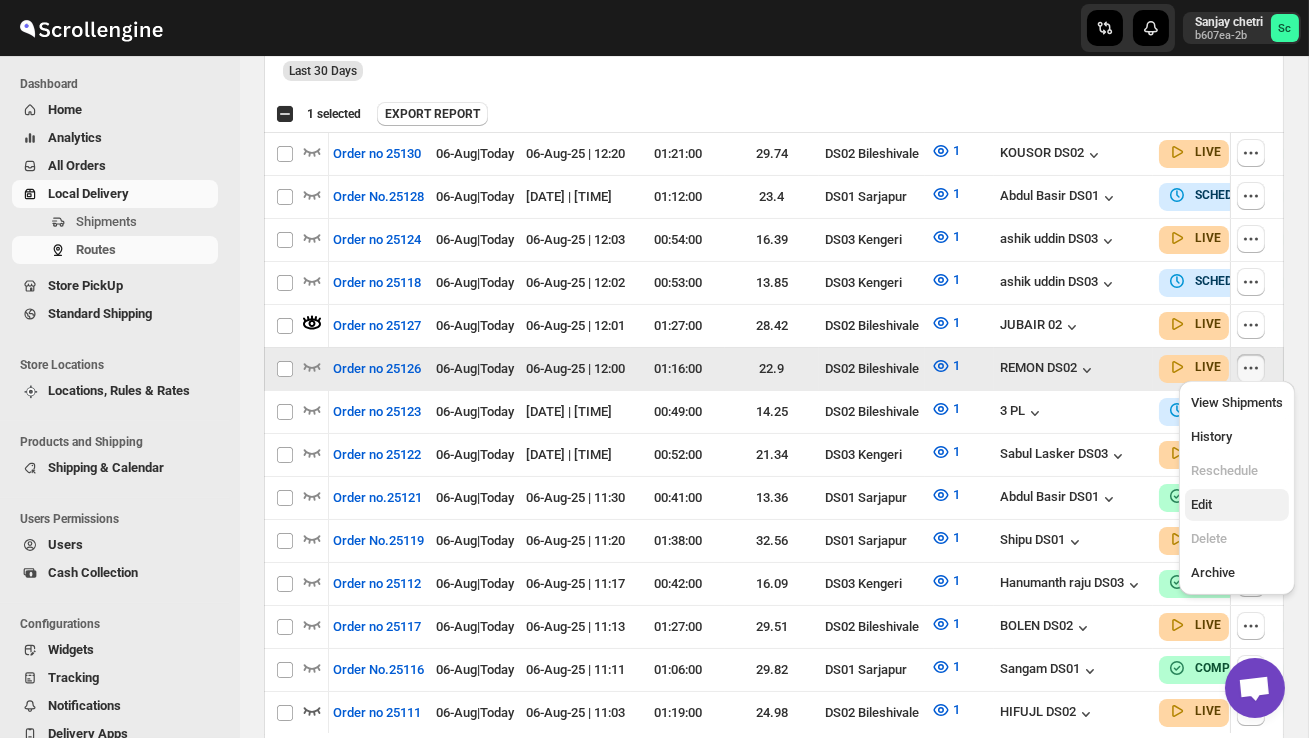 checkbox on "false" 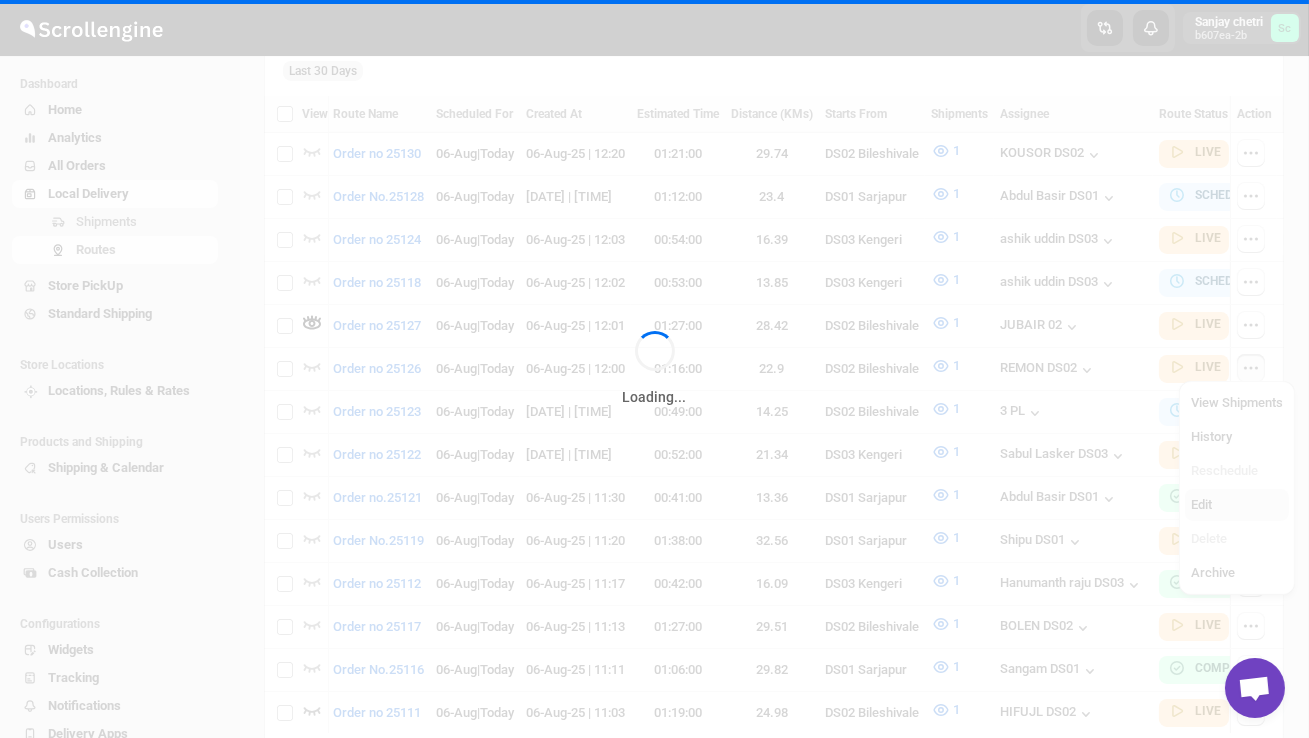 scroll, scrollTop: 0, scrollLeft: 0, axis: both 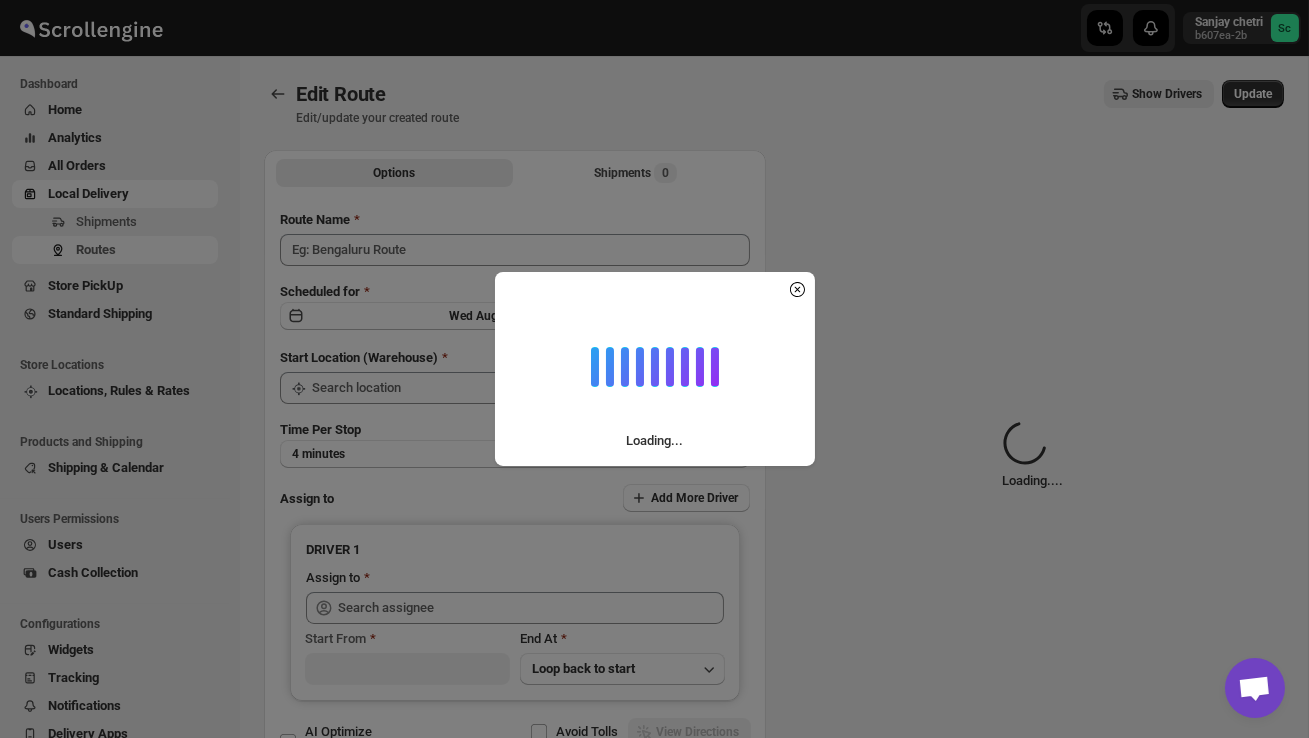 type on "Order no 25126" 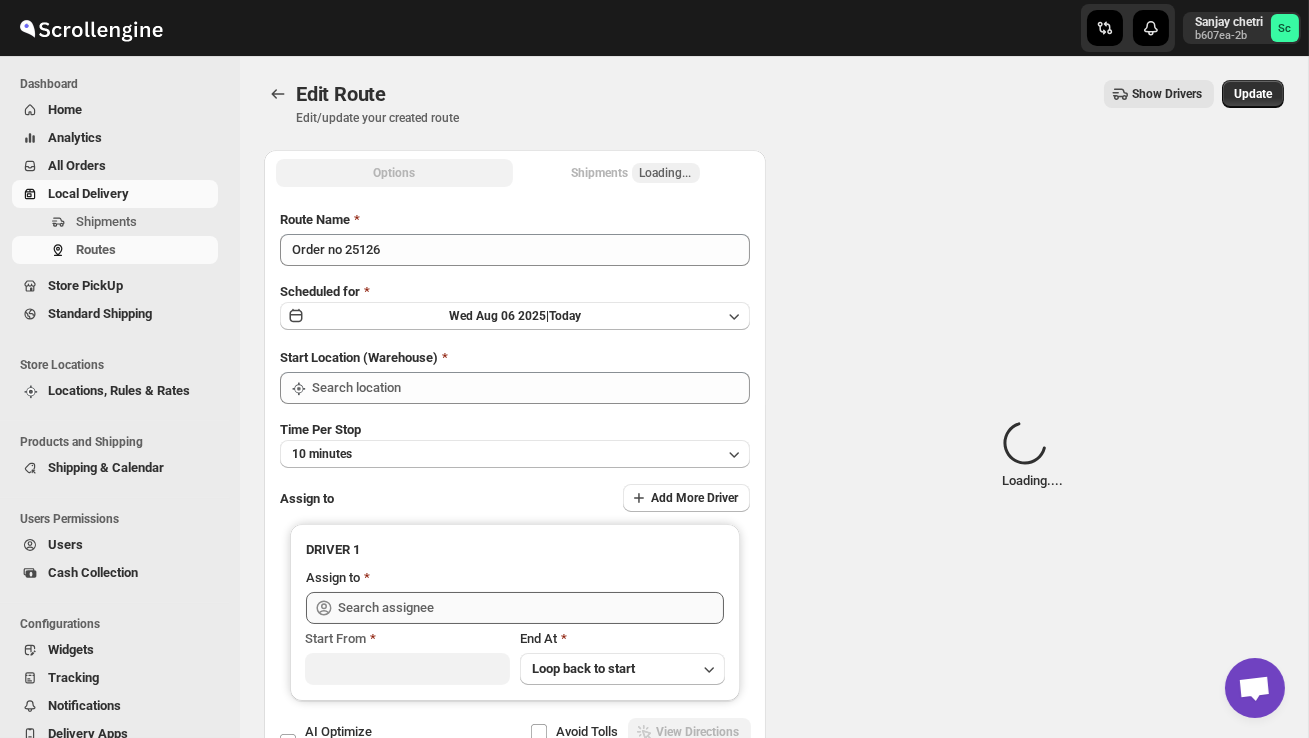 type on "DS02 Bileshivale" 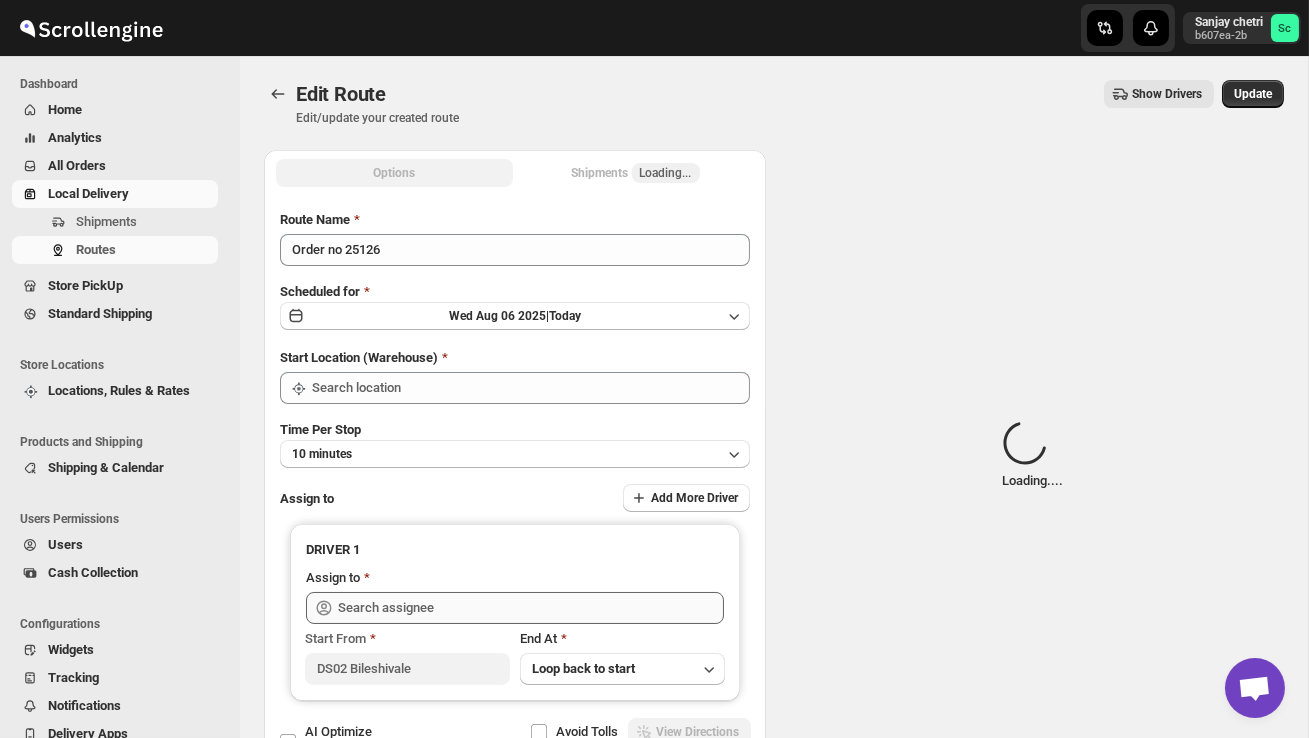 type on "DS02 Bileshivale" 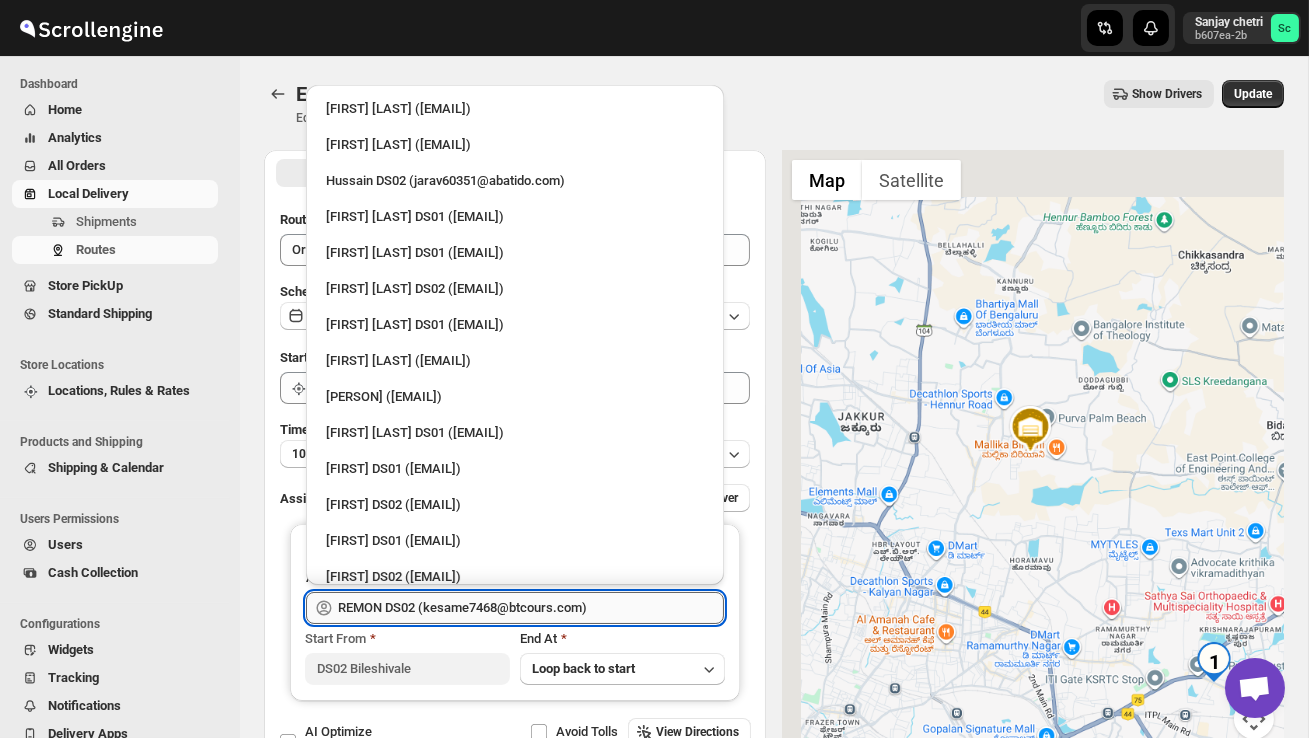 click on "REMON DS02 (kesame7468@btcours.com)" at bounding box center (531, 608) 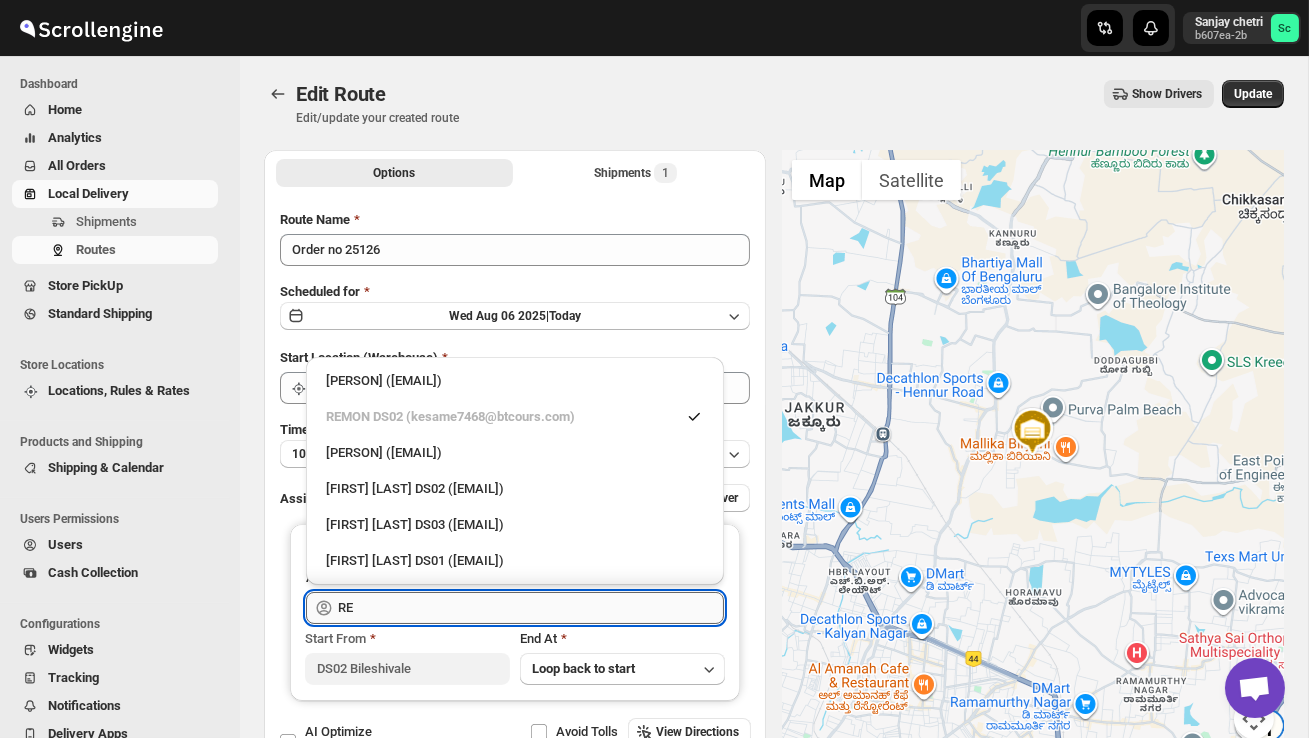 type on "R" 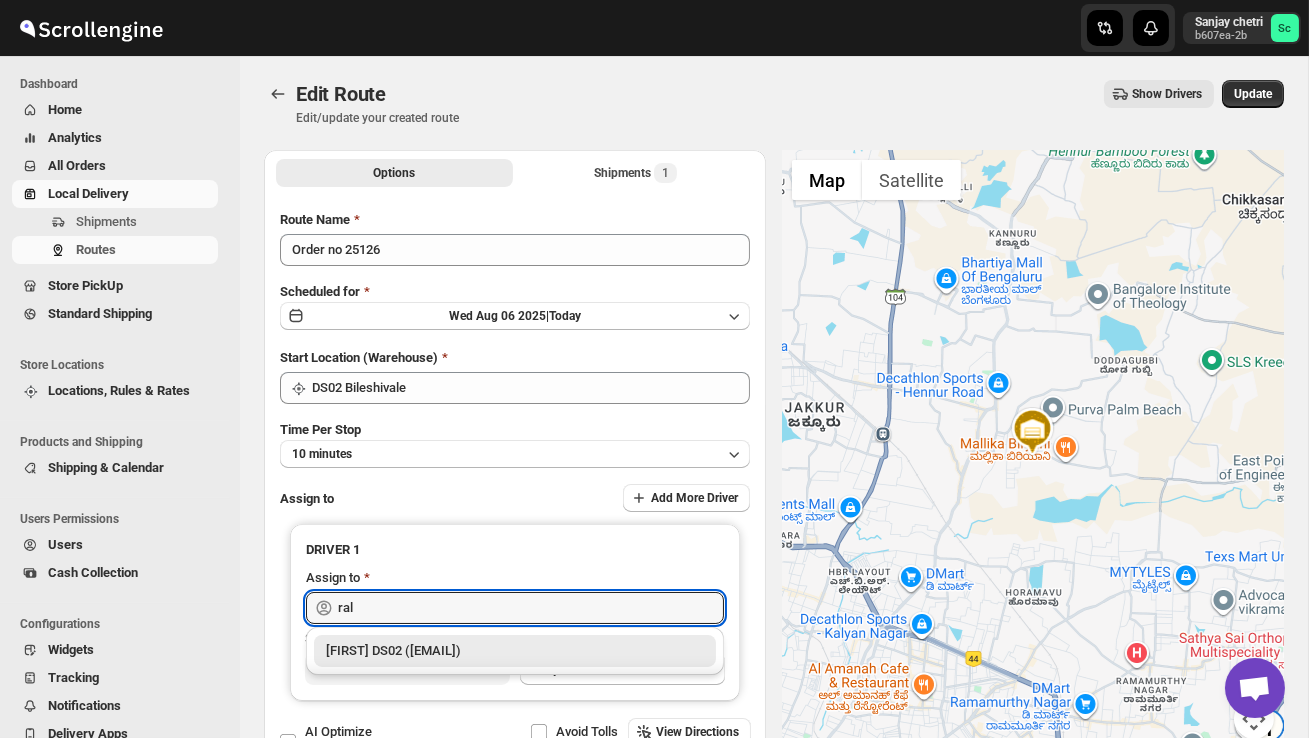 click on "[FIRST] [NUMBER] ([EMAIL])" at bounding box center (515, 651) 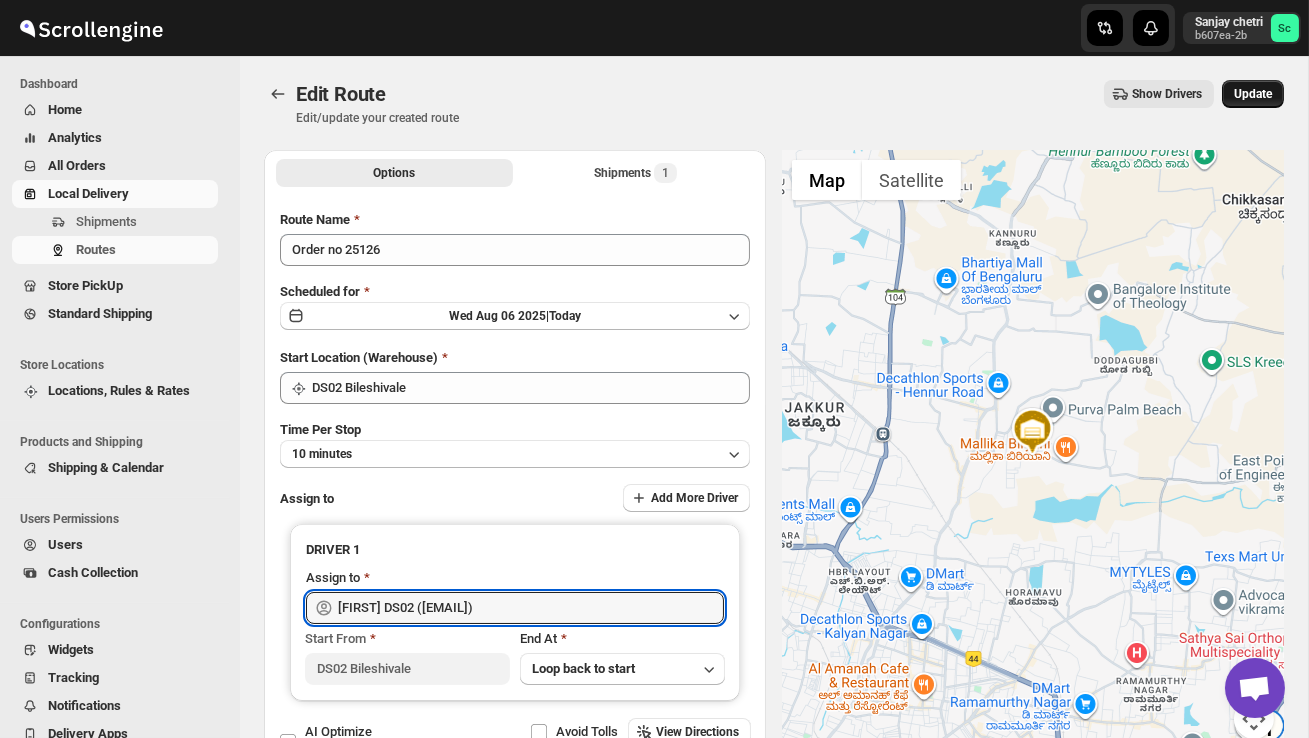 type on "[FIRST] [NUMBER] ([EMAIL])" 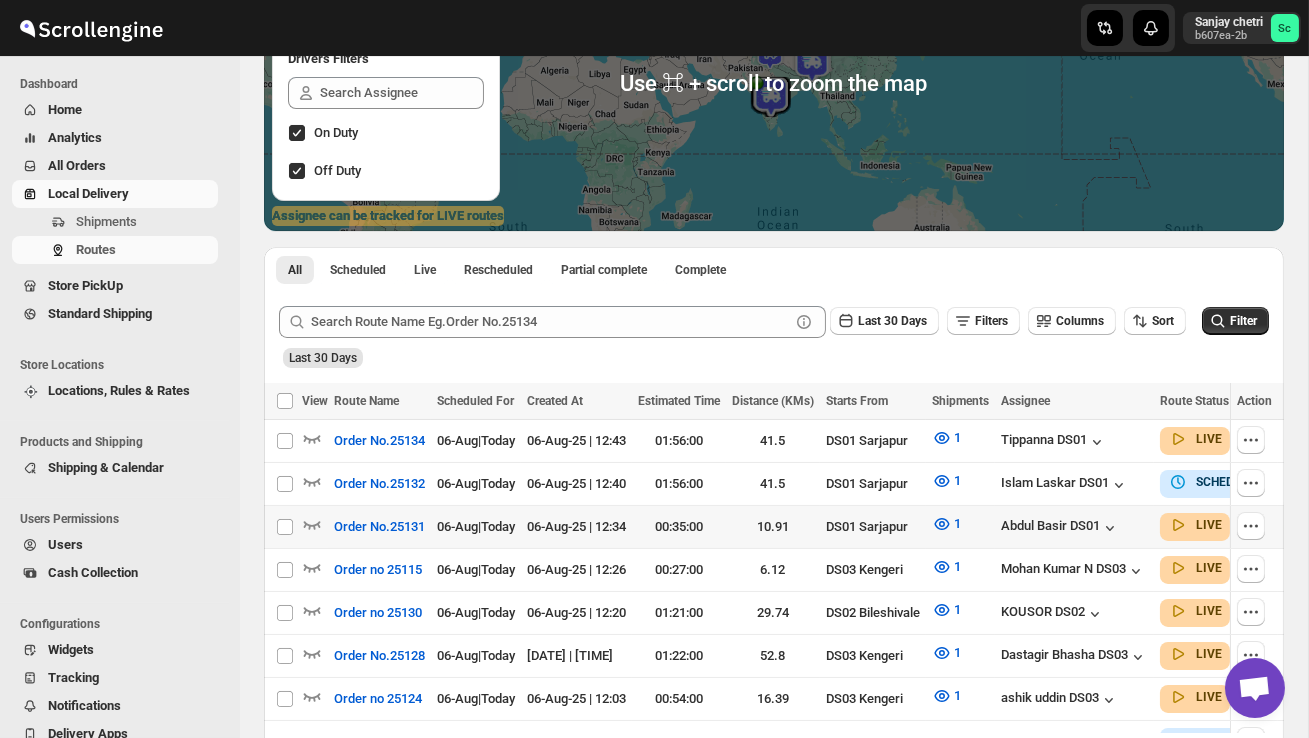 scroll, scrollTop: 291, scrollLeft: 0, axis: vertical 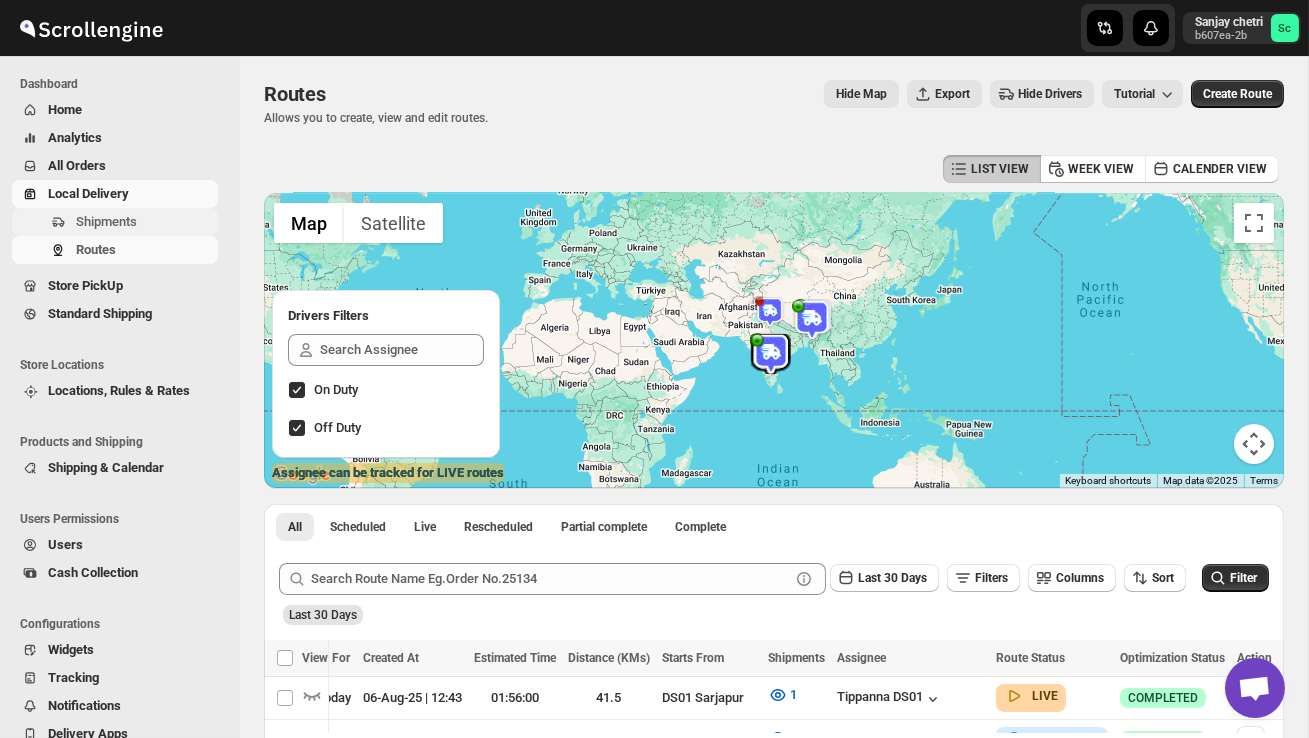 click on "Shipments" at bounding box center [115, 222] 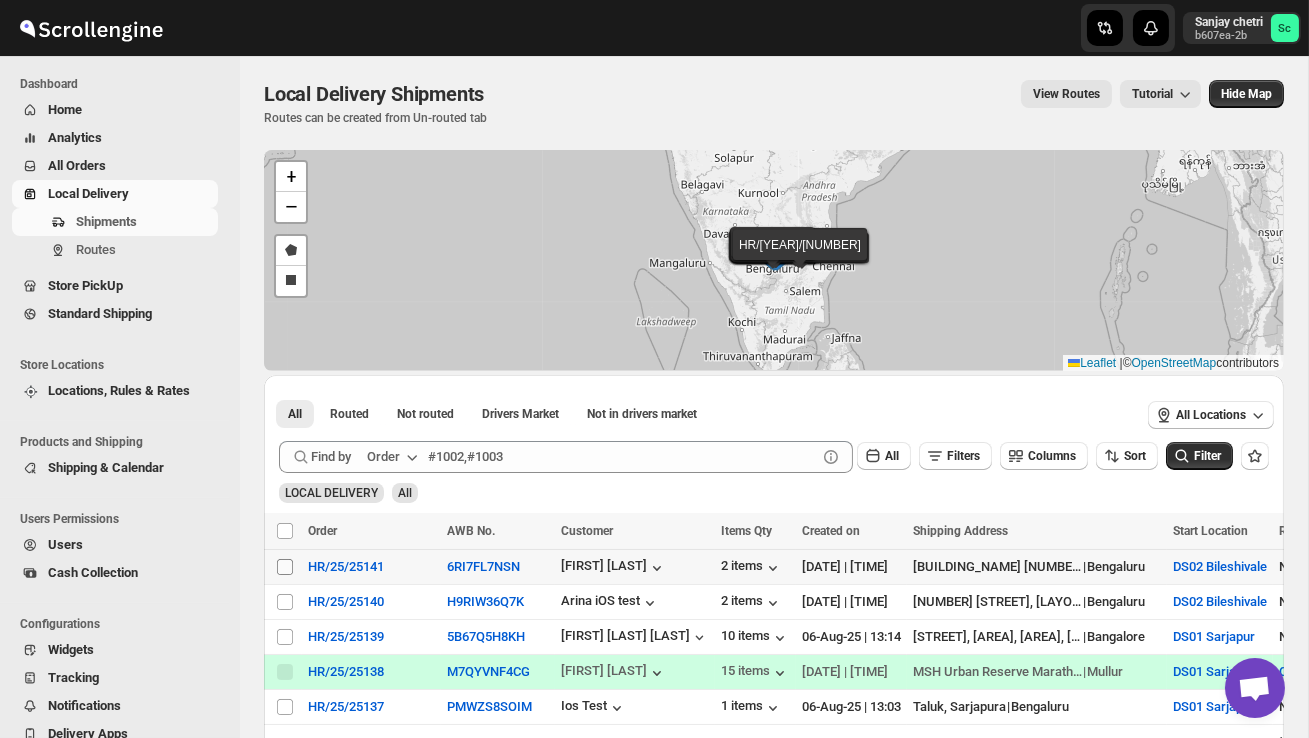 click at bounding box center [285, 567] 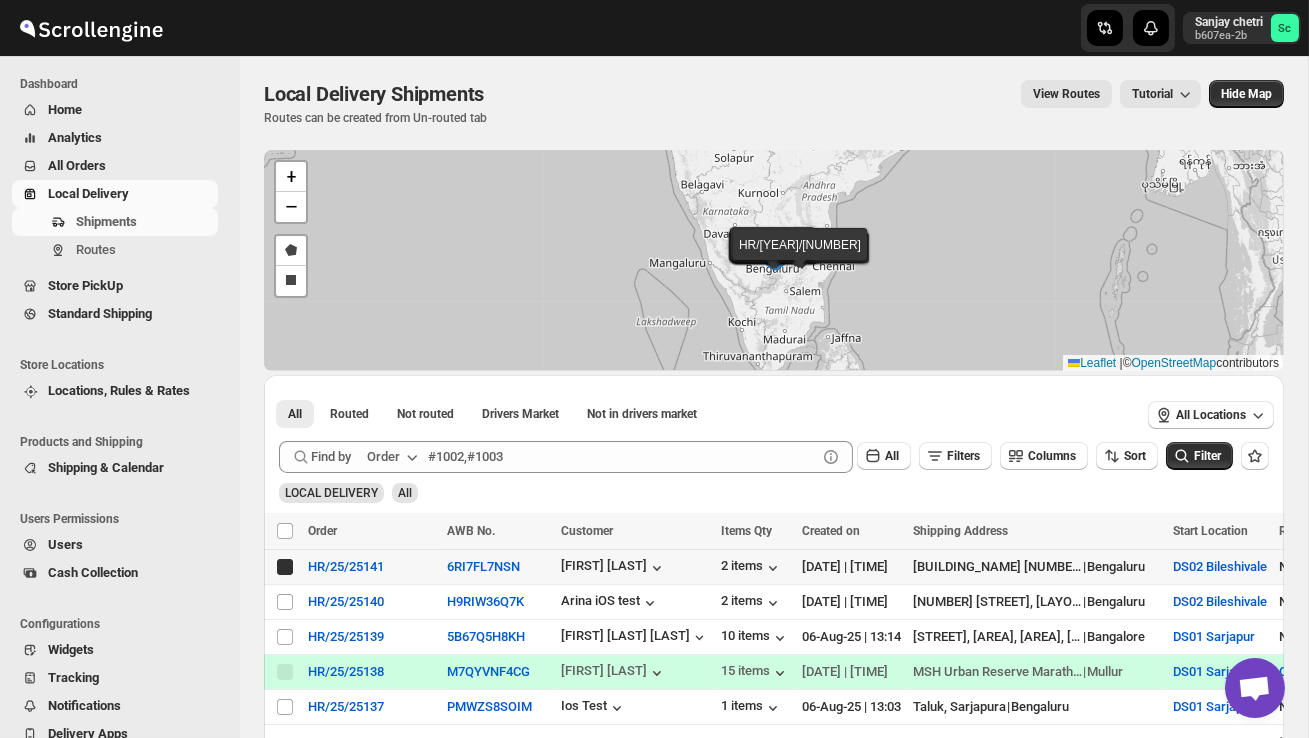 click on "Select shipment" at bounding box center (285, 567) 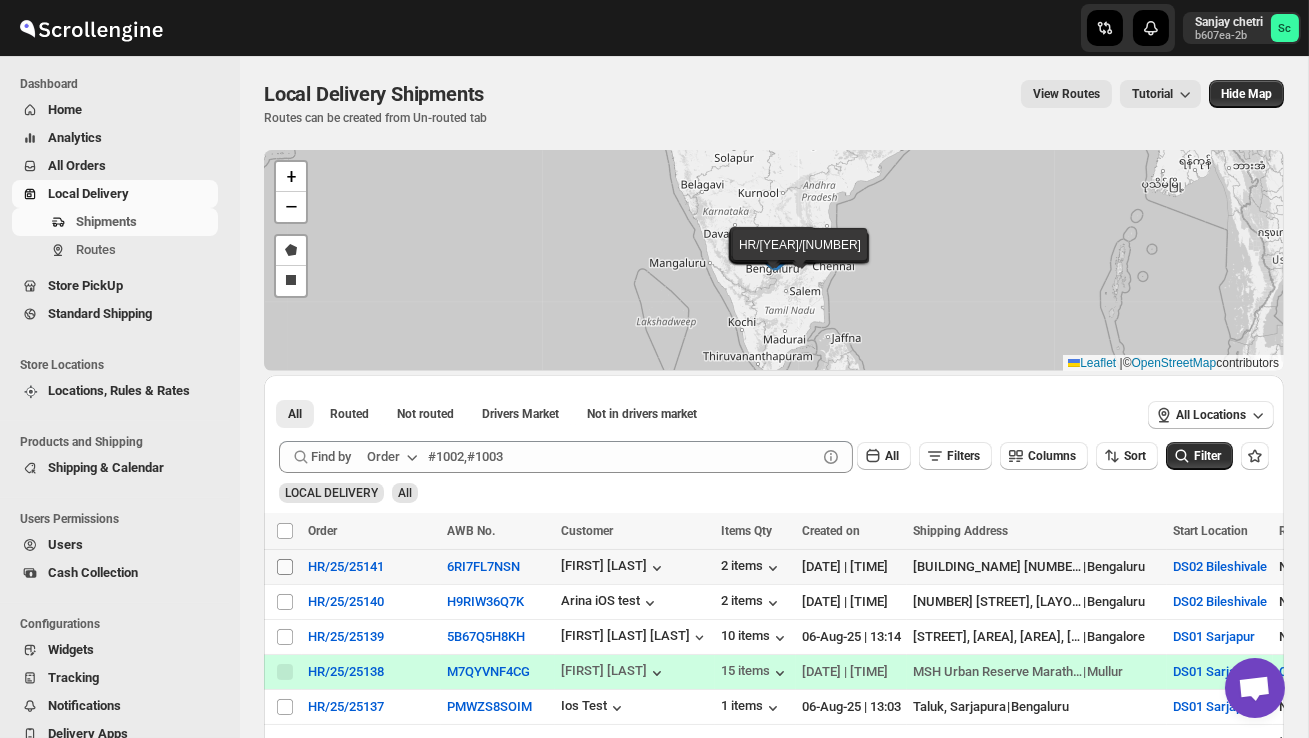click on "Select shipment" at bounding box center (285, 567) 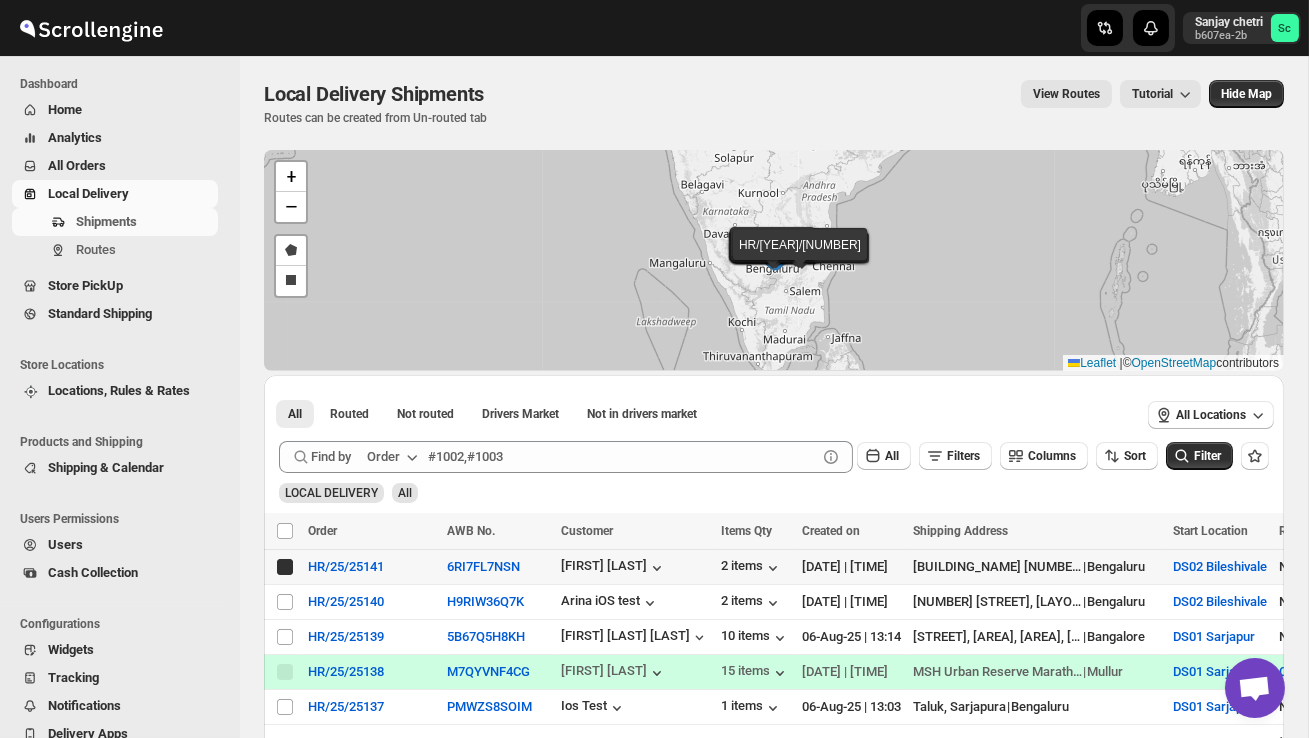 checkbox on "true" 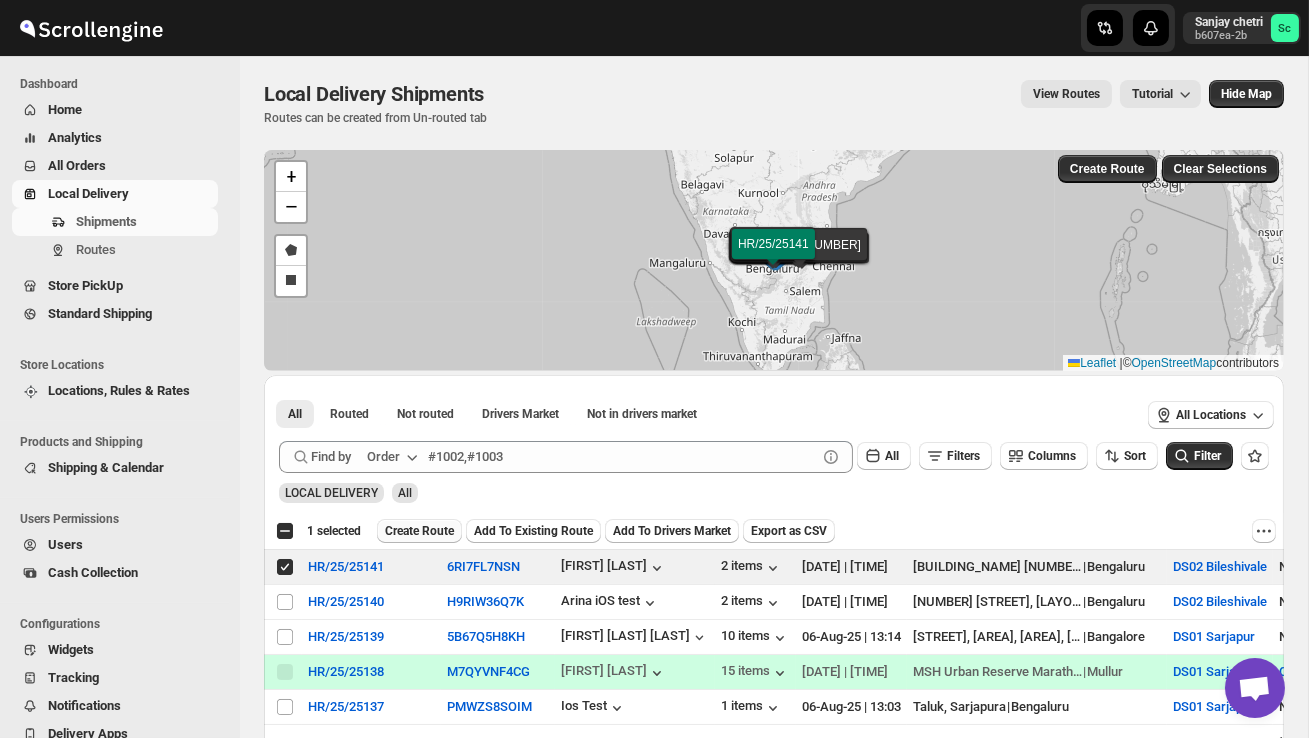 click on "Create Route" at bounding box center (419, 531) 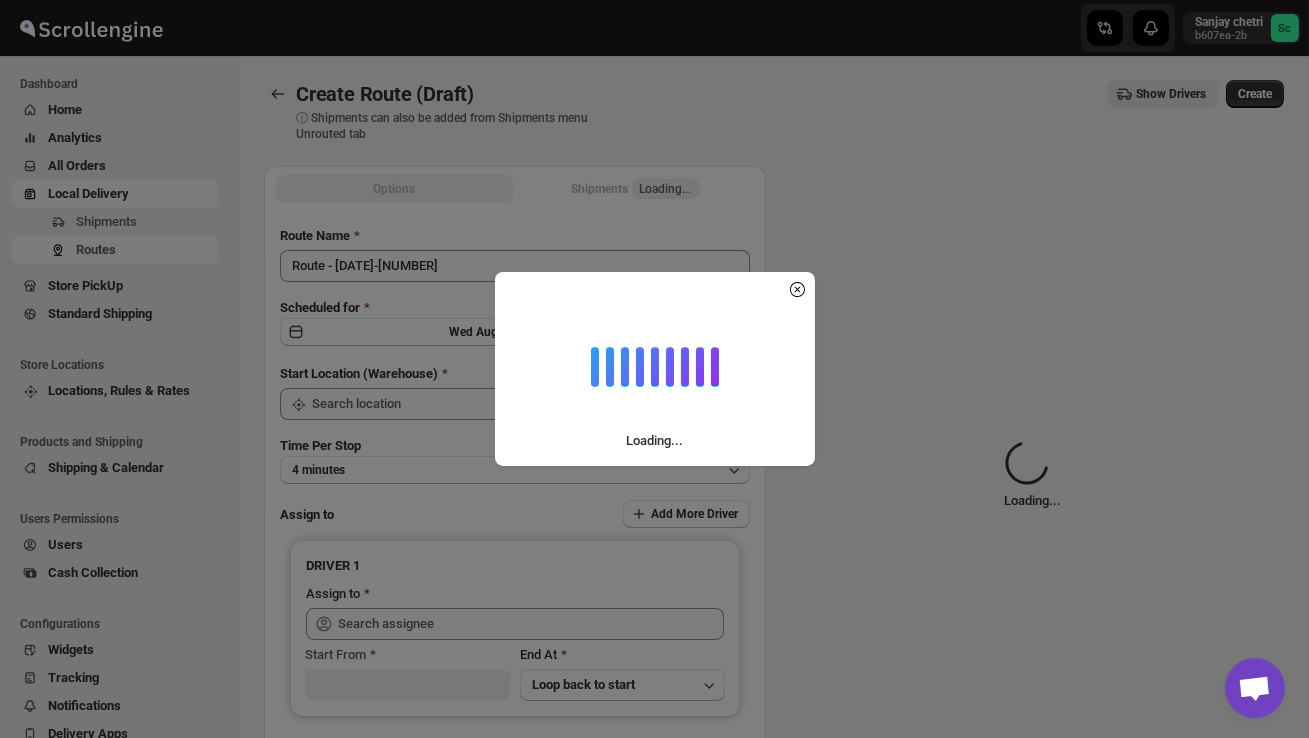 type on "DS02 Bileshivale" 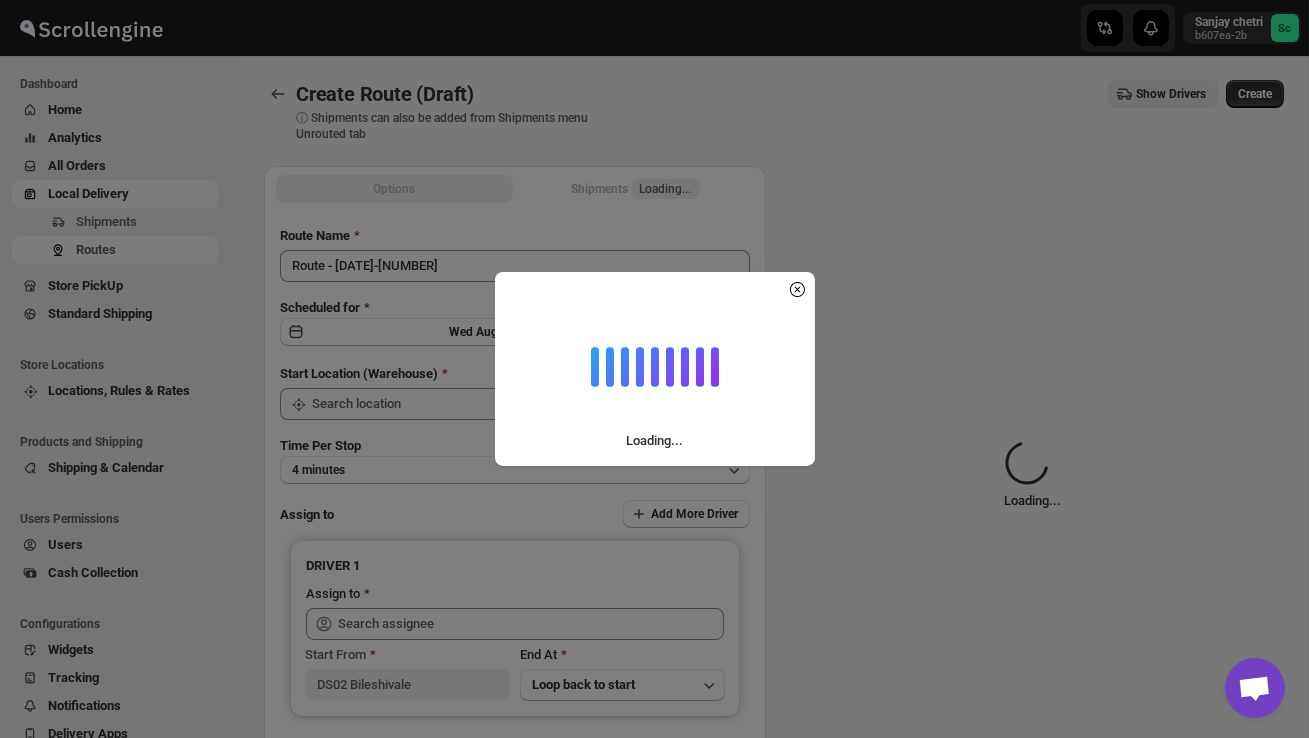 type on "DS02 Bileshivale" 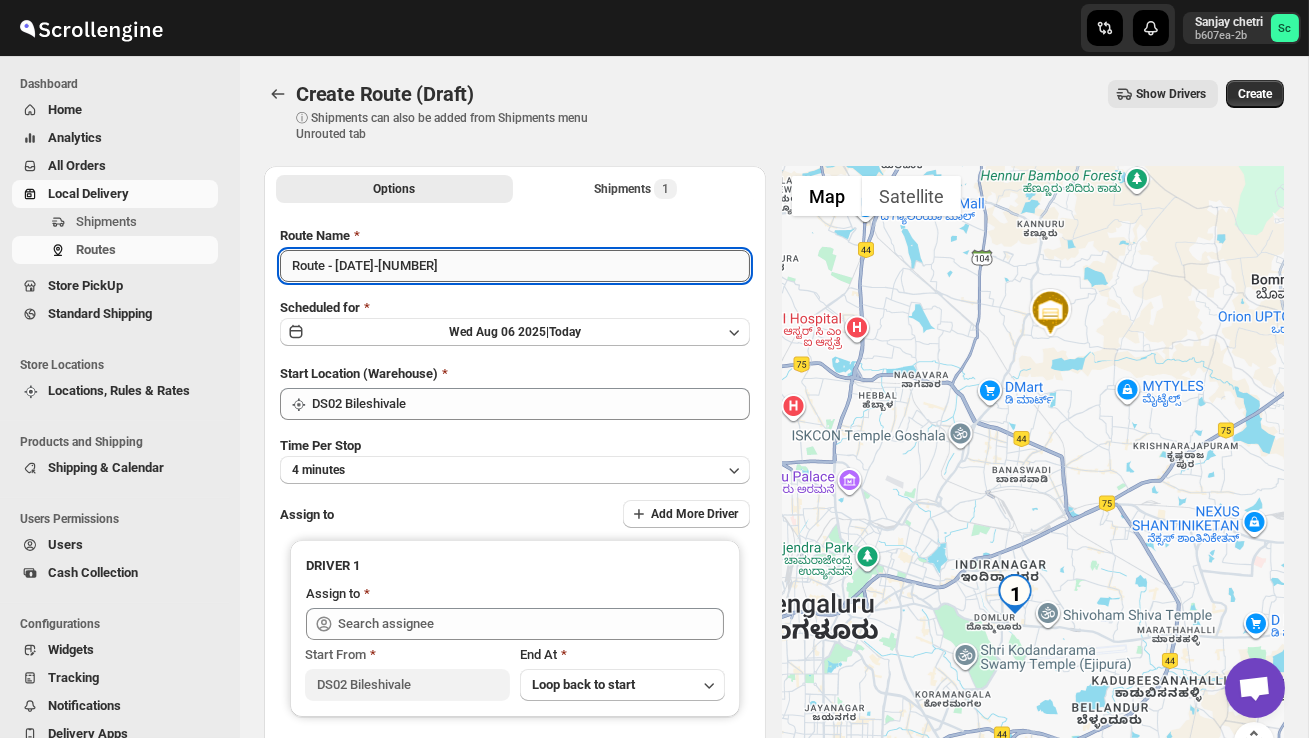 click on "Route - 06/08-0116" at bounding box center [515, 266] 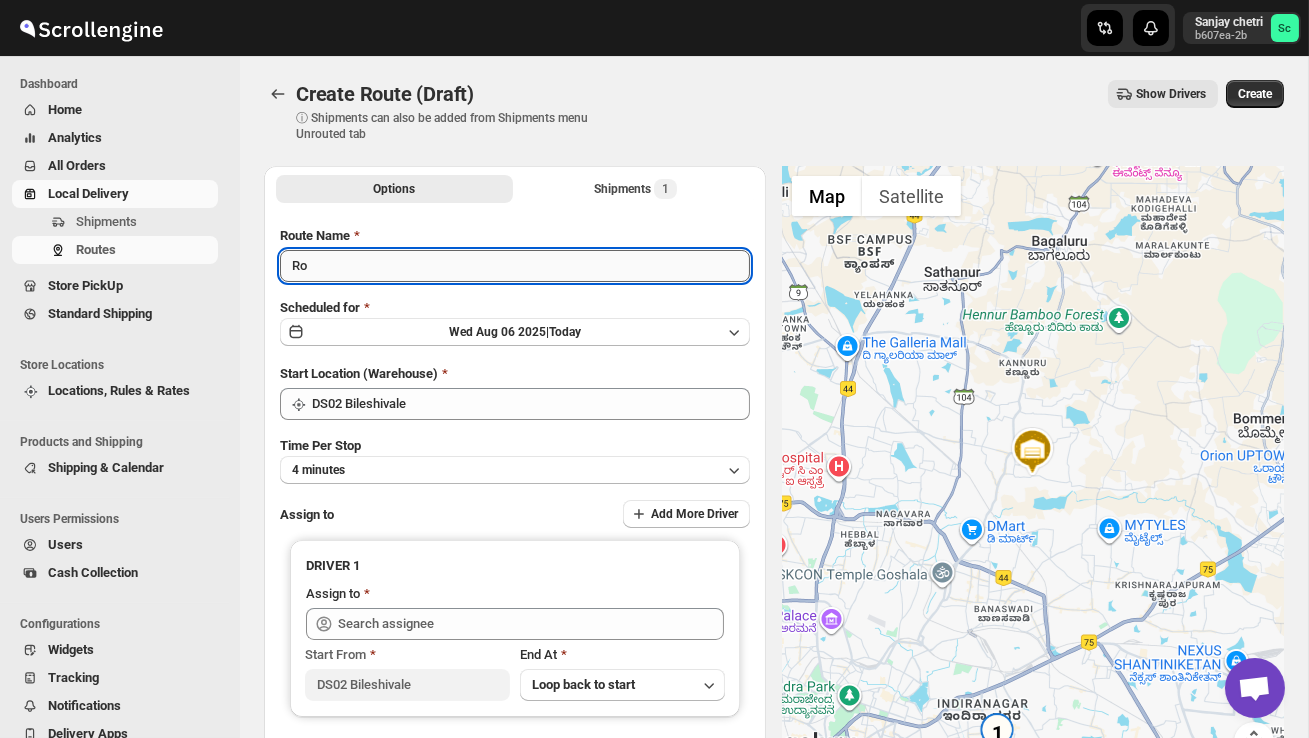 type on "R" 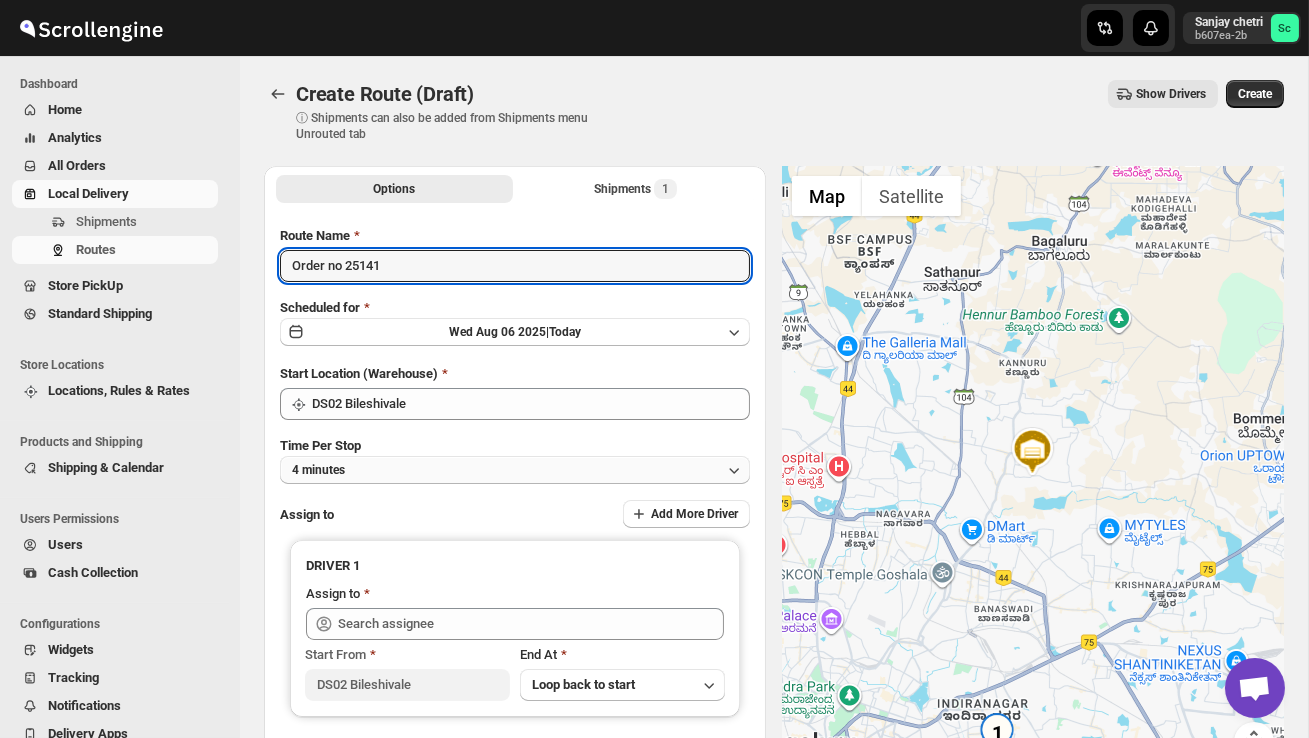 type on "Order no 25141" 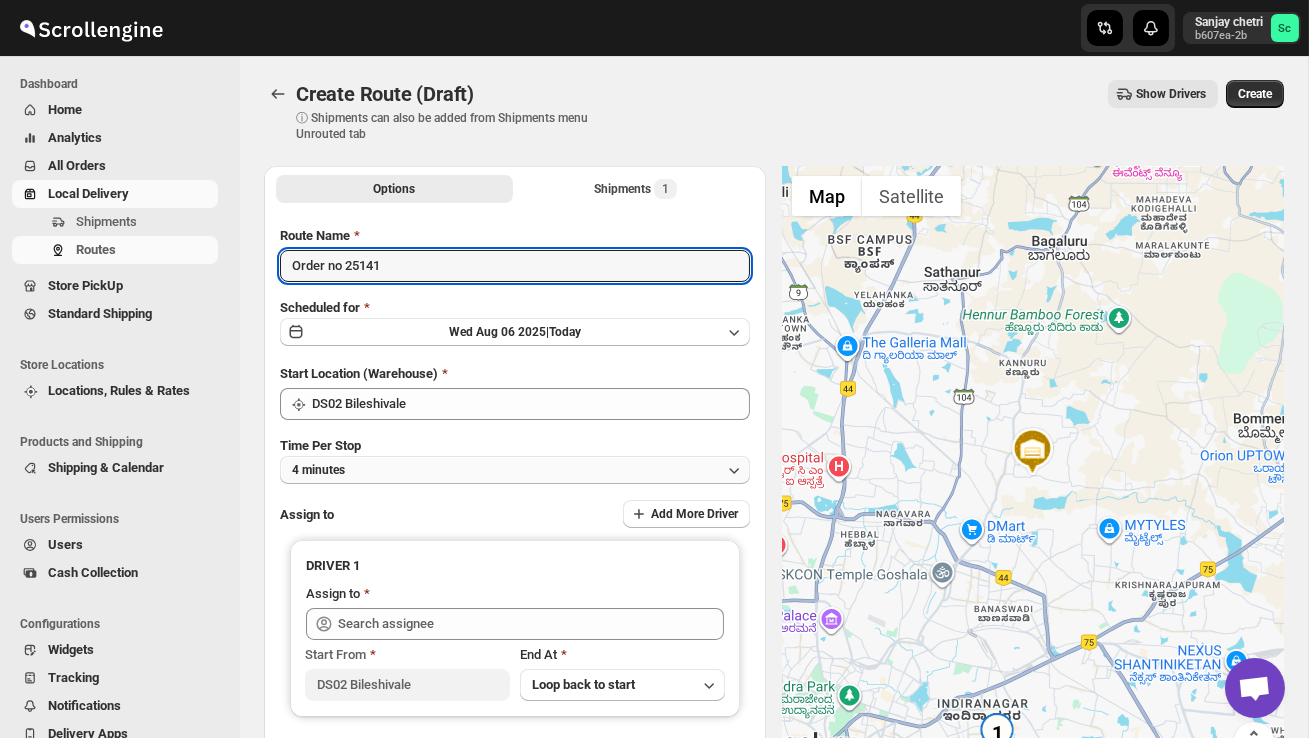 click on "4 minutes" at bounding box center (515, 470) 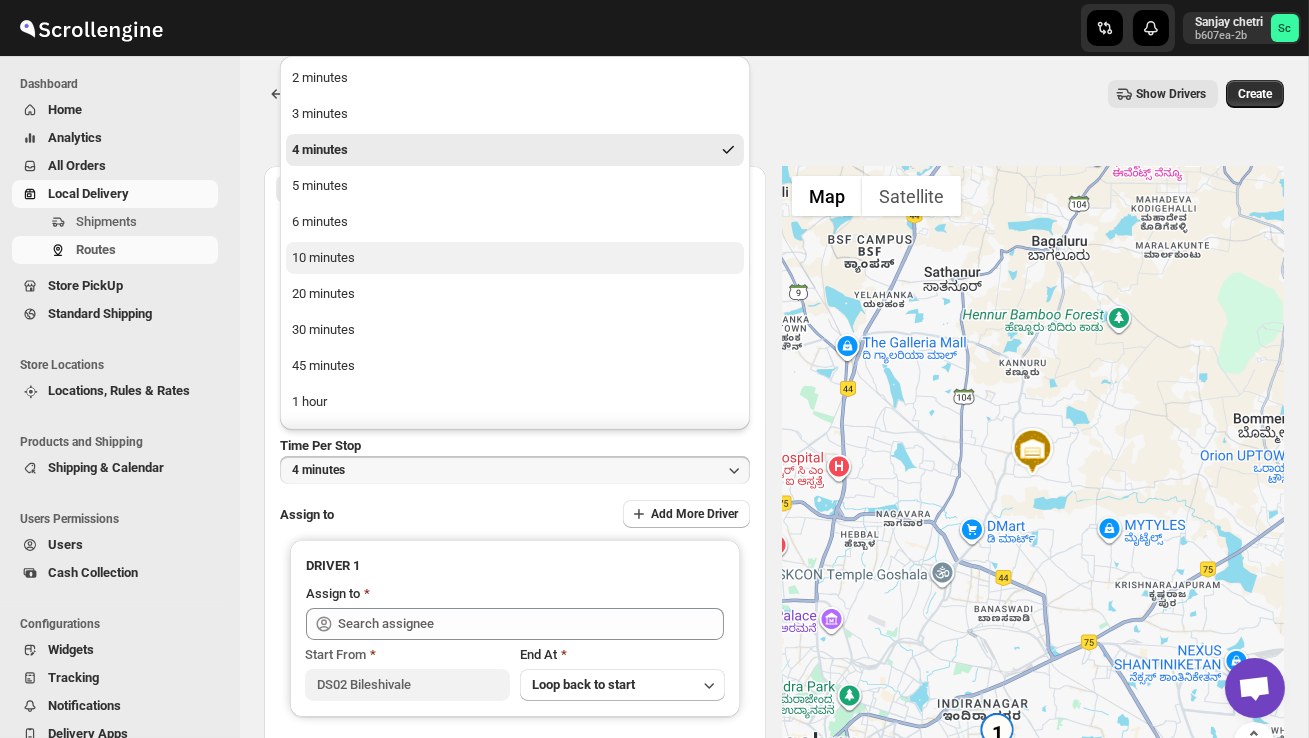 click on "10 minutes" at bounding box center (323, 258) 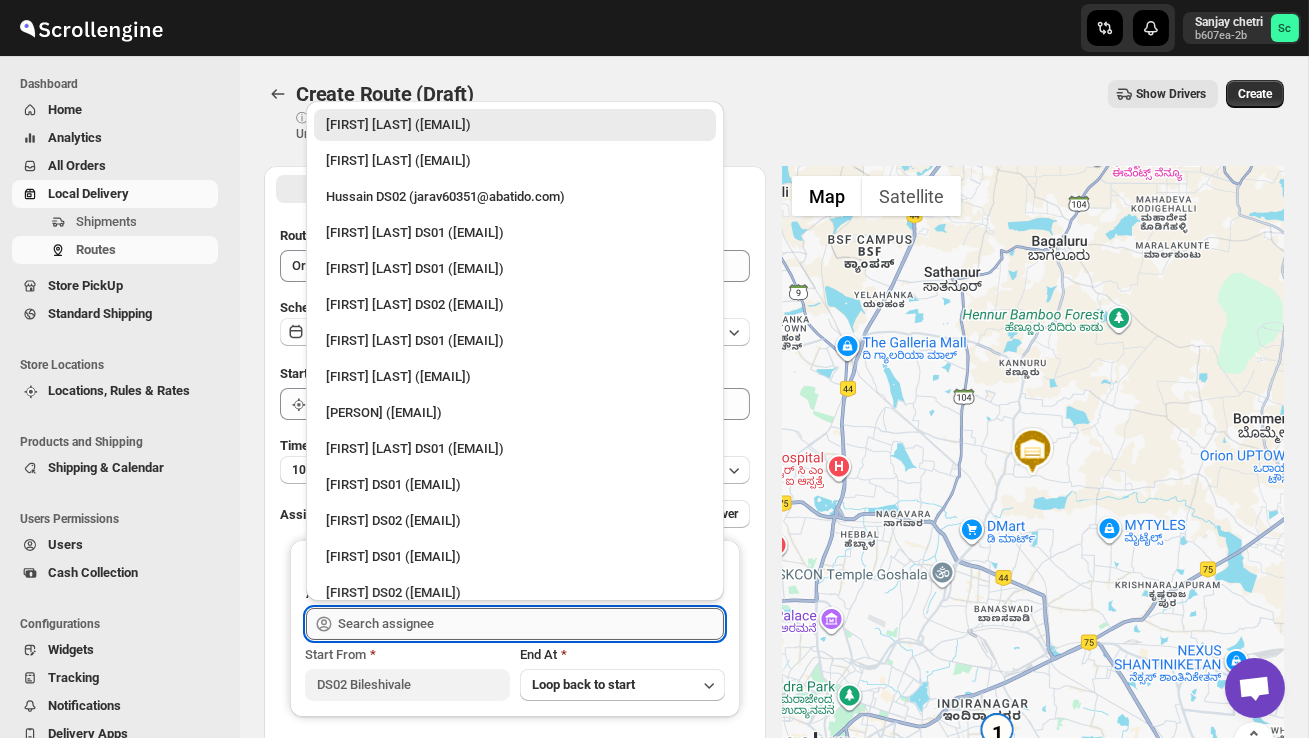 click at bounding box center (531, 624) 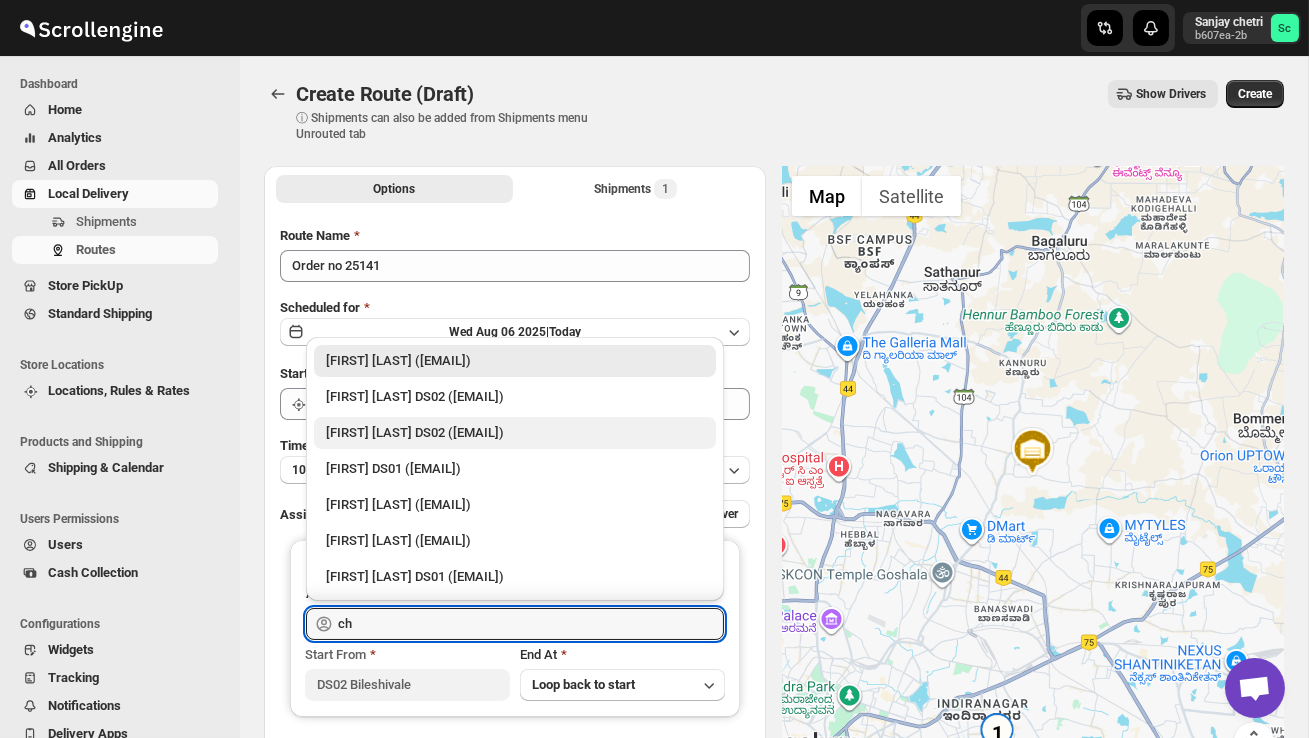 click on "[FIRST] [LAST] (support@example.com)" at bounding box center [515, 433] 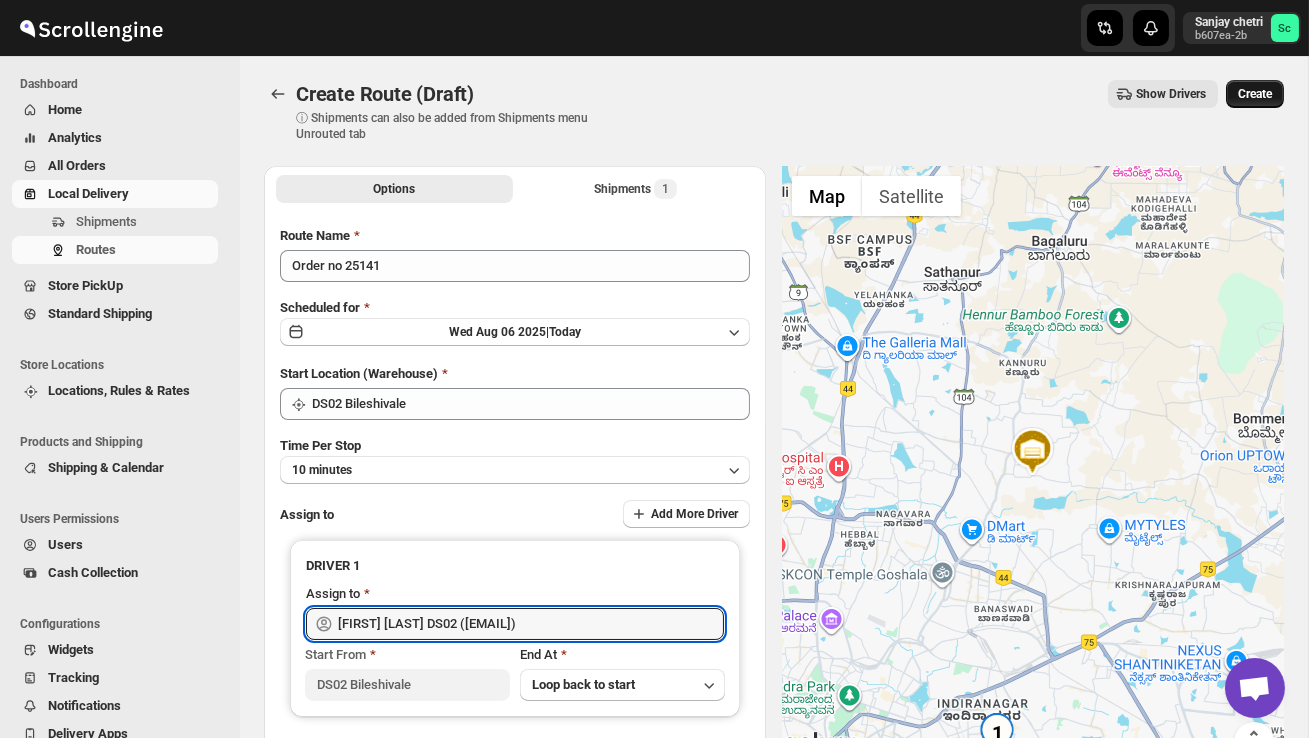 type on "[FIRST] [LAST] (support@example.com)" 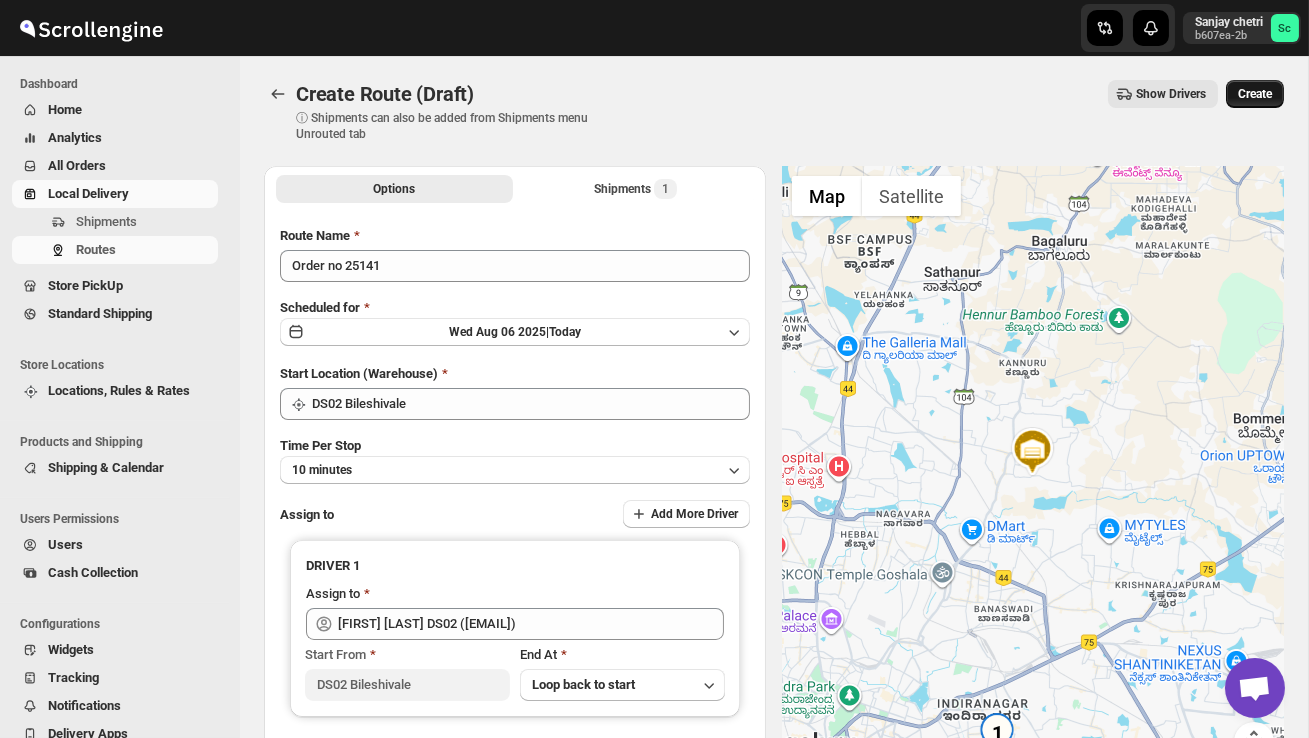 click on "Create" at bounding box center (1255, 94) 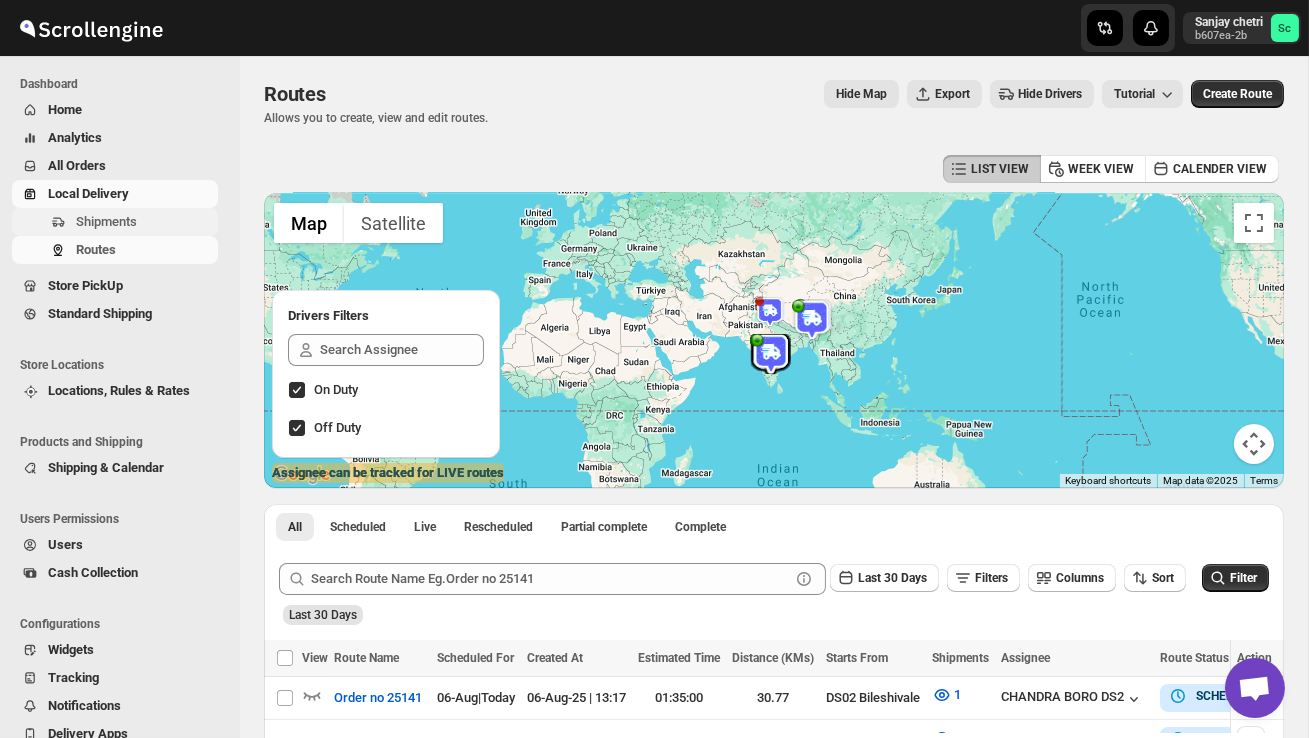 click on "Shipments" at bounding box center [106, 221] 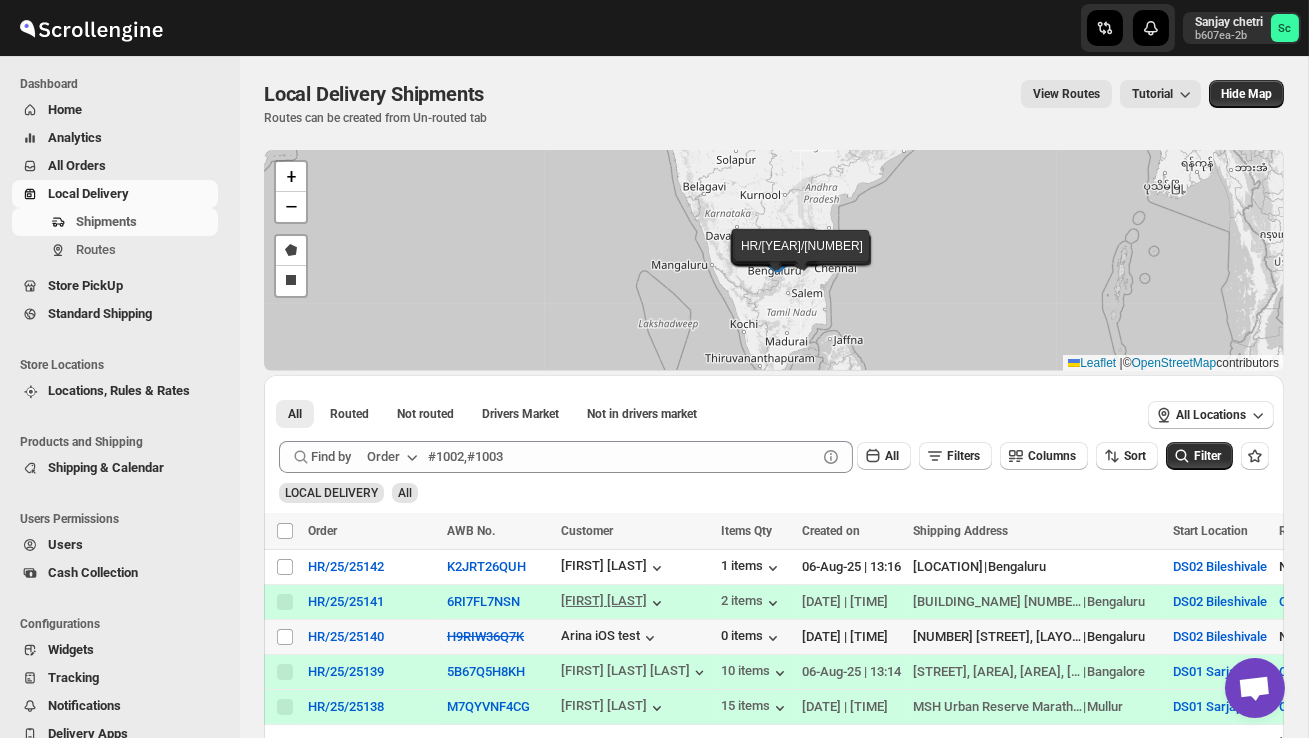 scroll, scrollTop: 127, scrollLeft: 0, axis: vertical 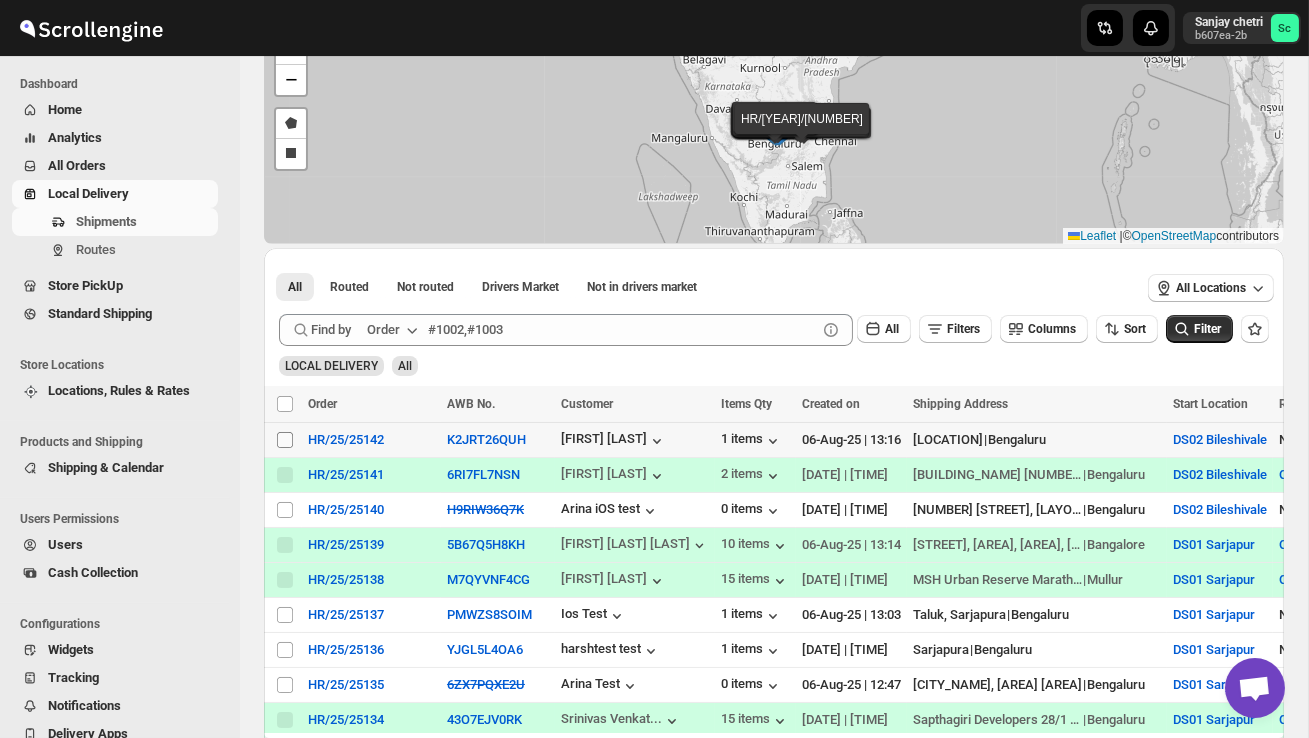 click at bounding box center [285, 440] 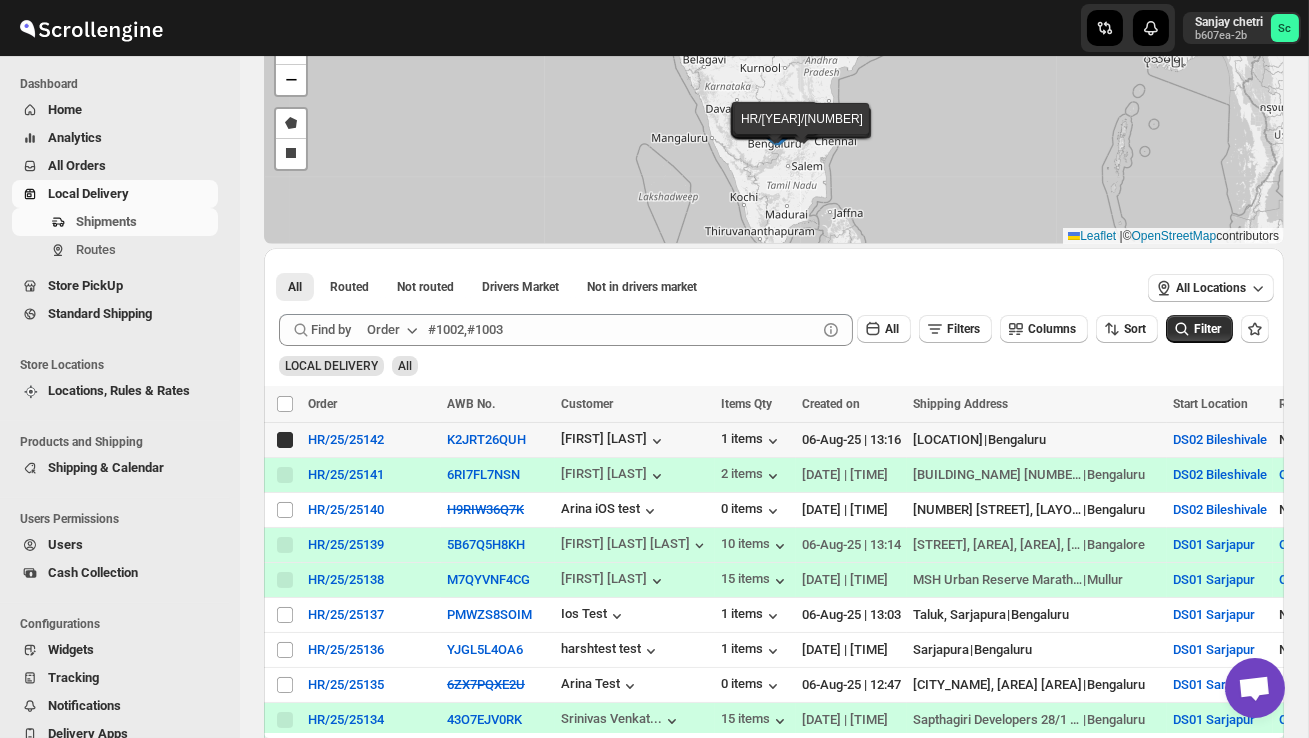 click on "Select shipment" at bounding box center [285, 440] 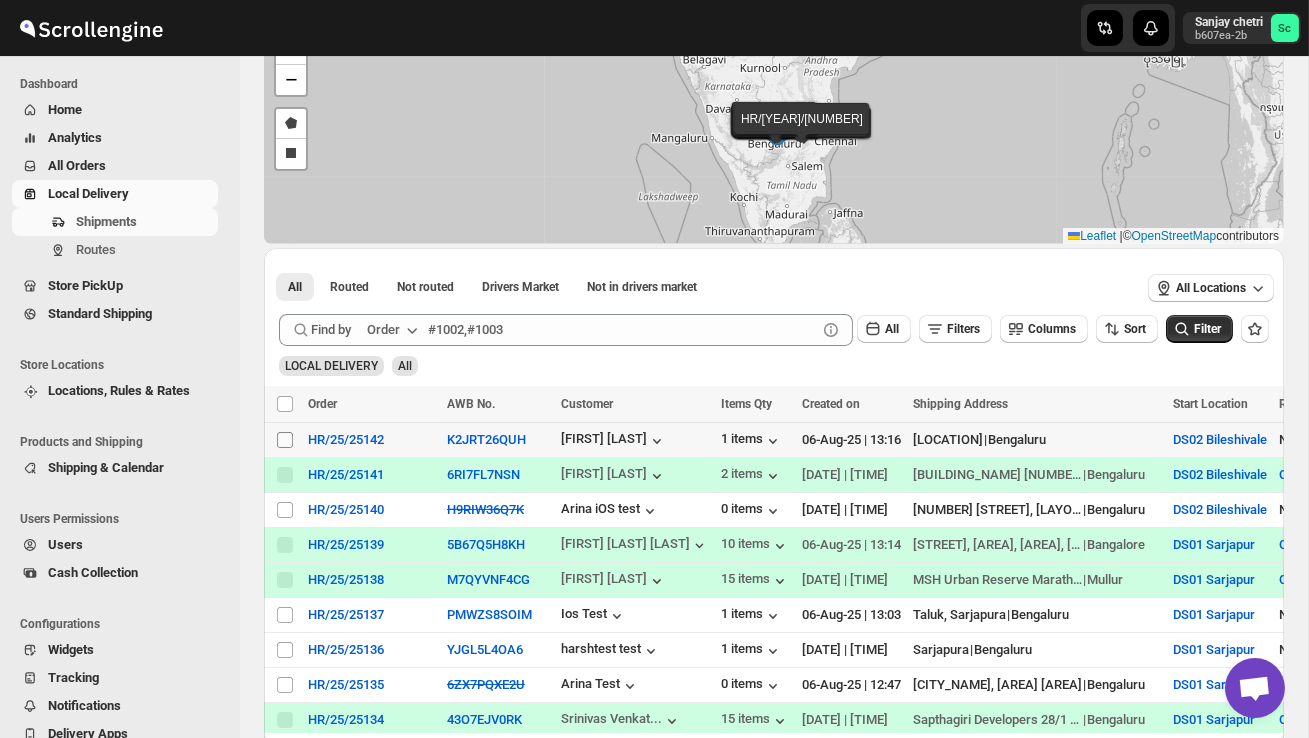 click on "Select shipment" at bounding box center [285, 440] 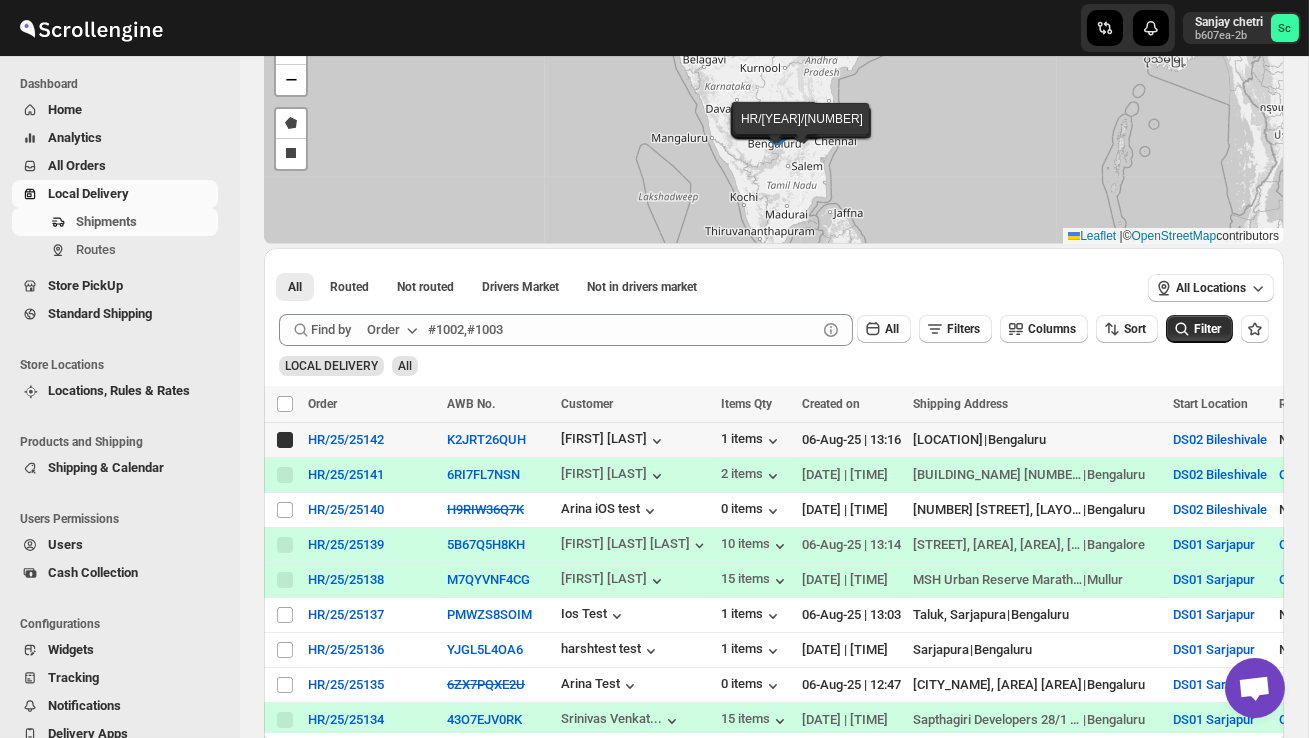 checkbox on "true" 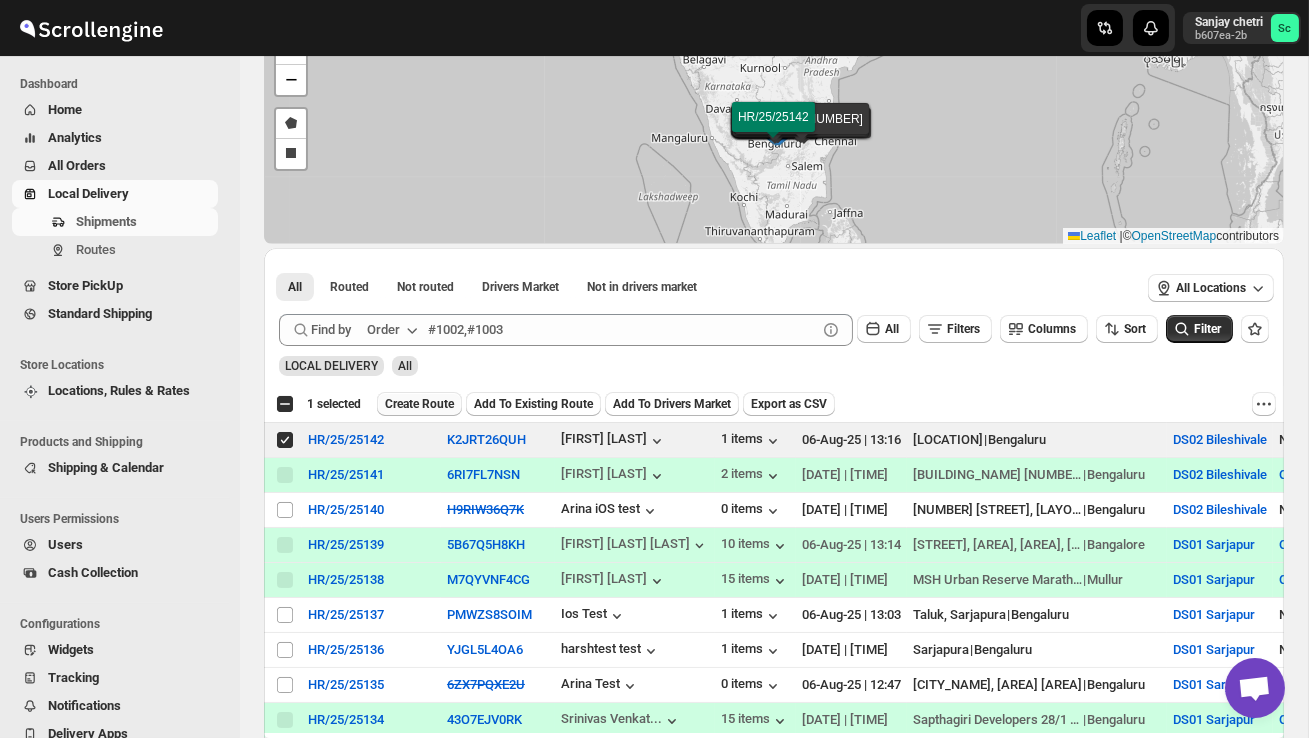 click on "Create Route" at bounding box center [419, 404] 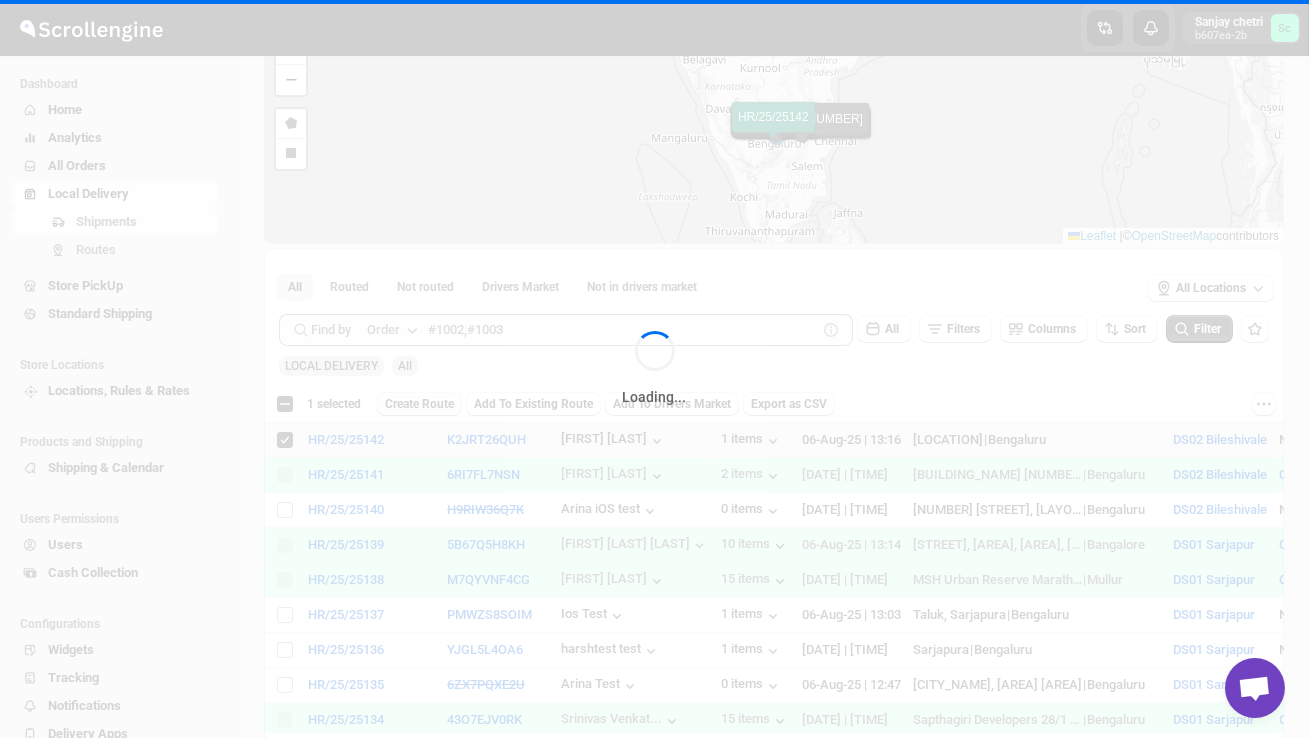 scroll, scrollTop: 0, scrollLeft: 0, axis: both 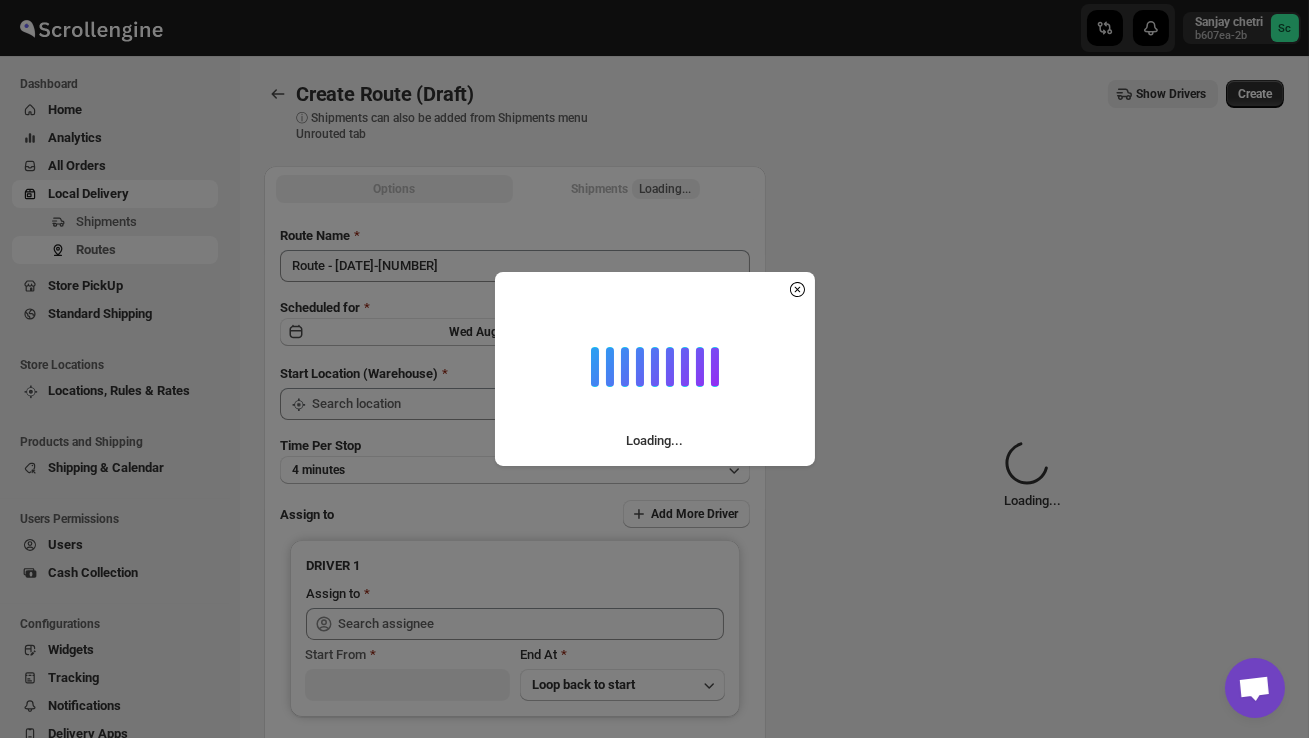 type on "DS02 Bileshivale" 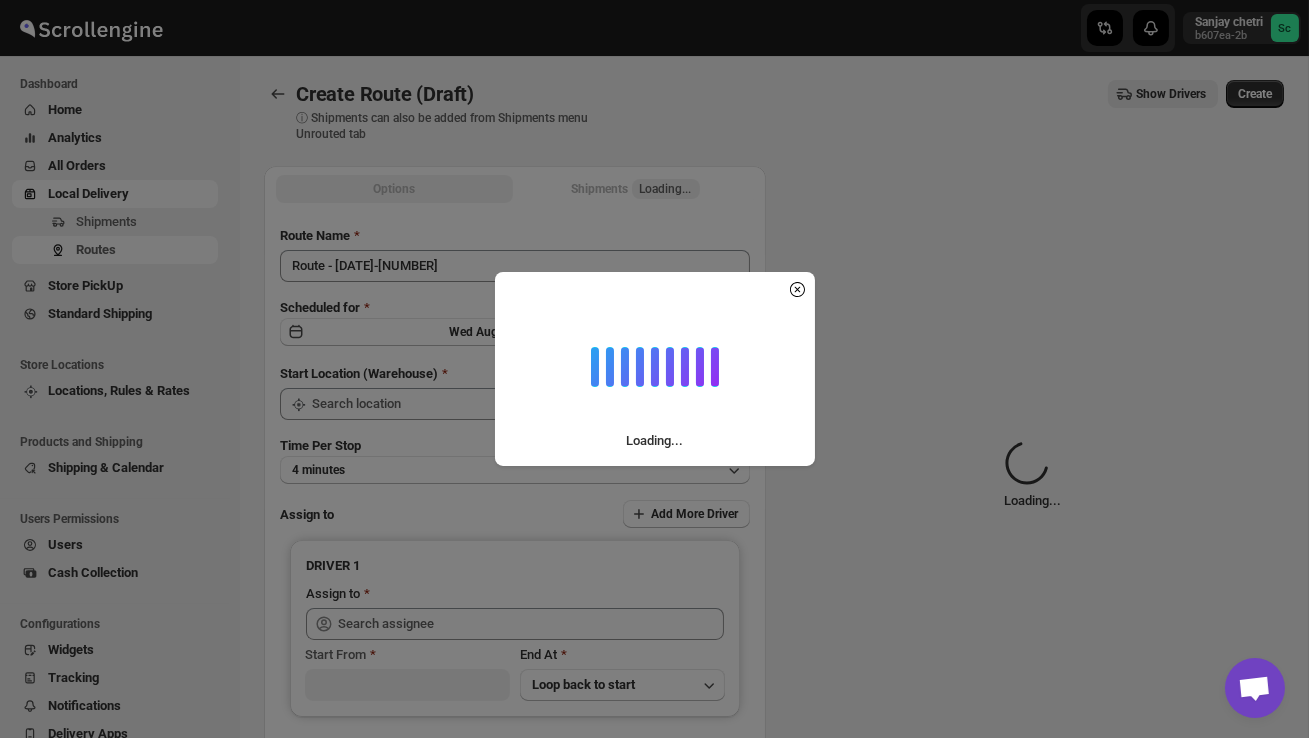 type on "DS02 Bileshivale" 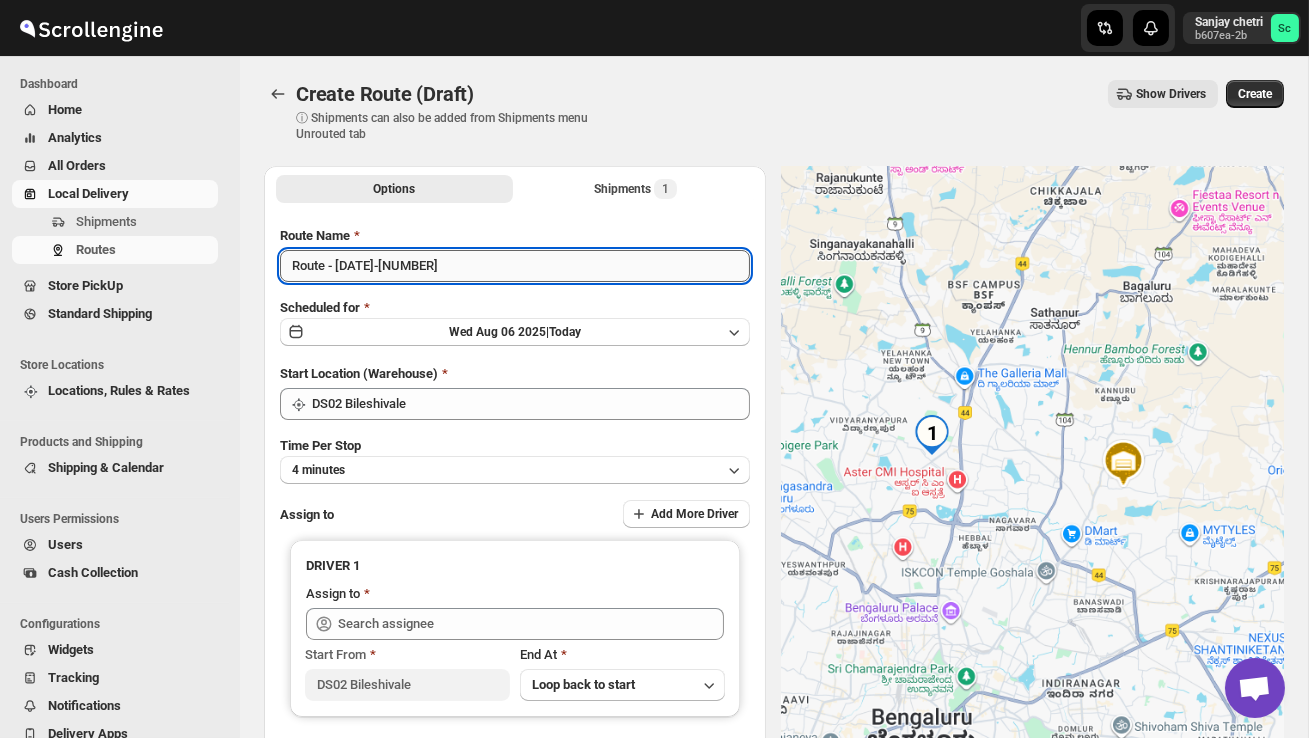 click on "Route - 06/08-0118" at bounding box center (515, 266) 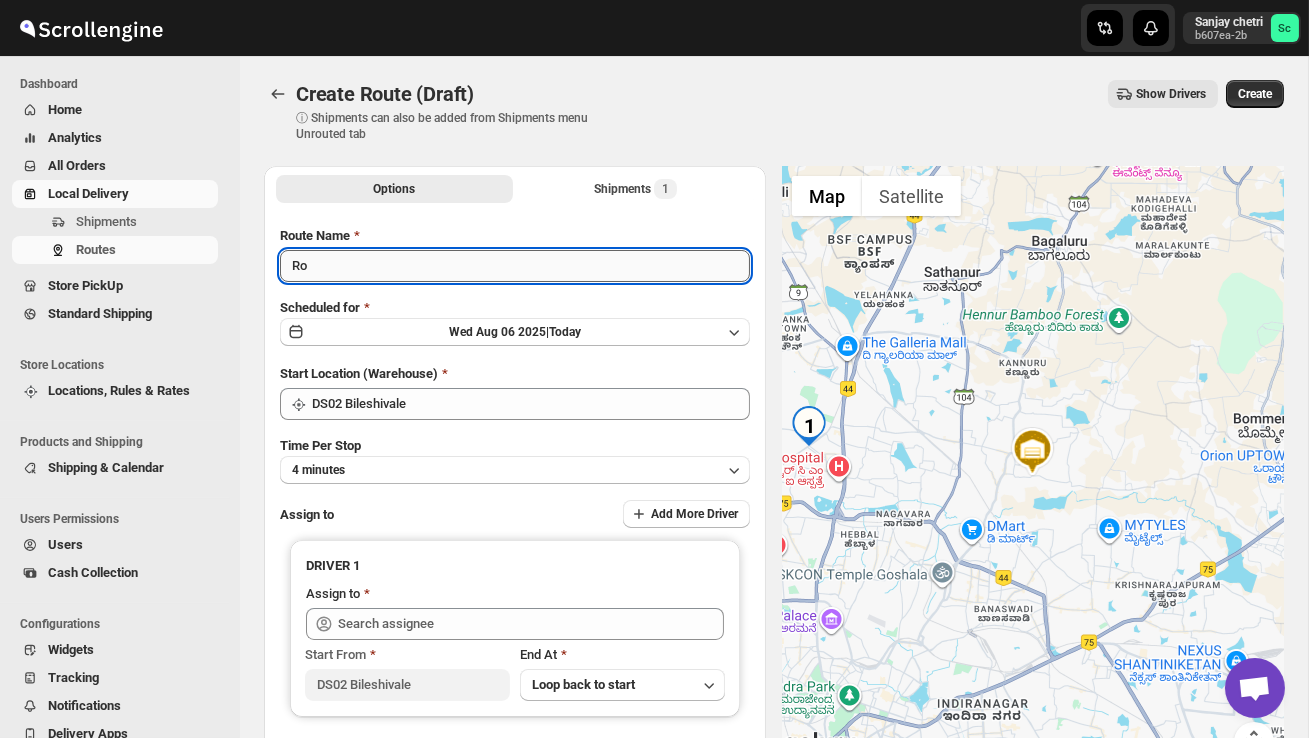 type on "R" 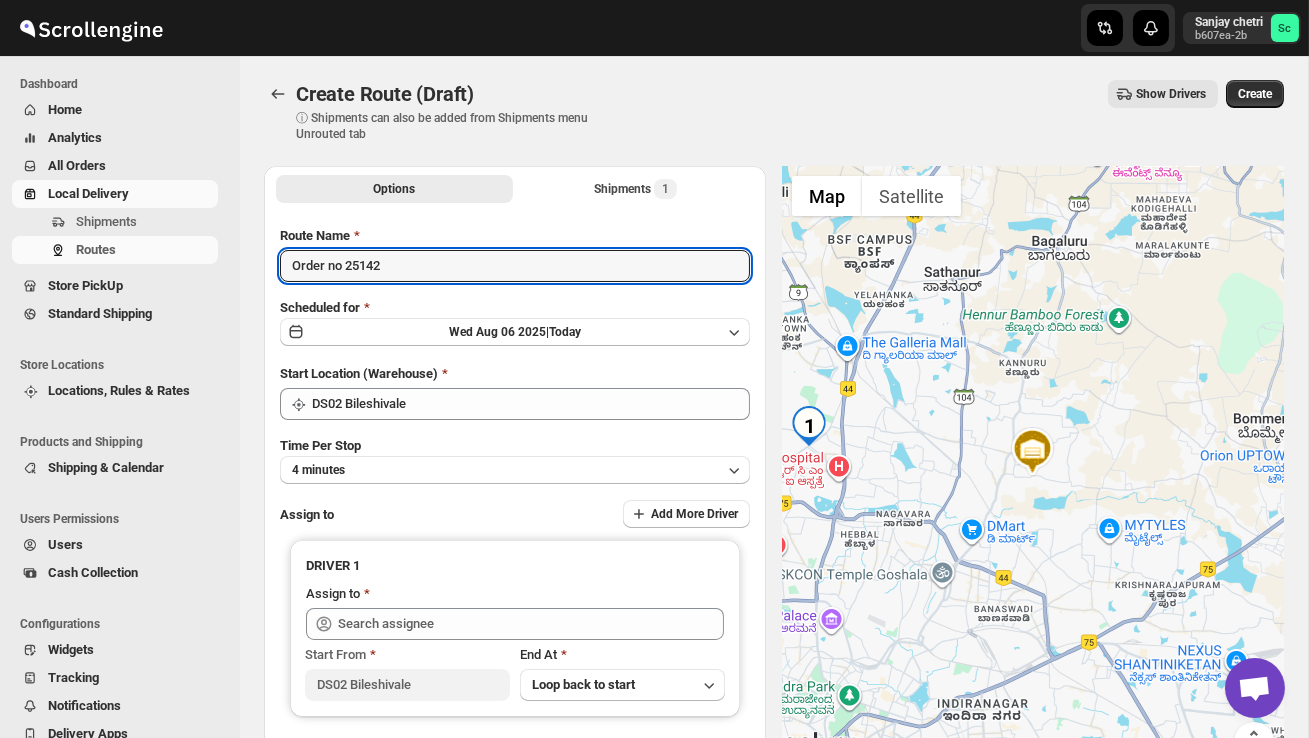 type on "Order no 25142" 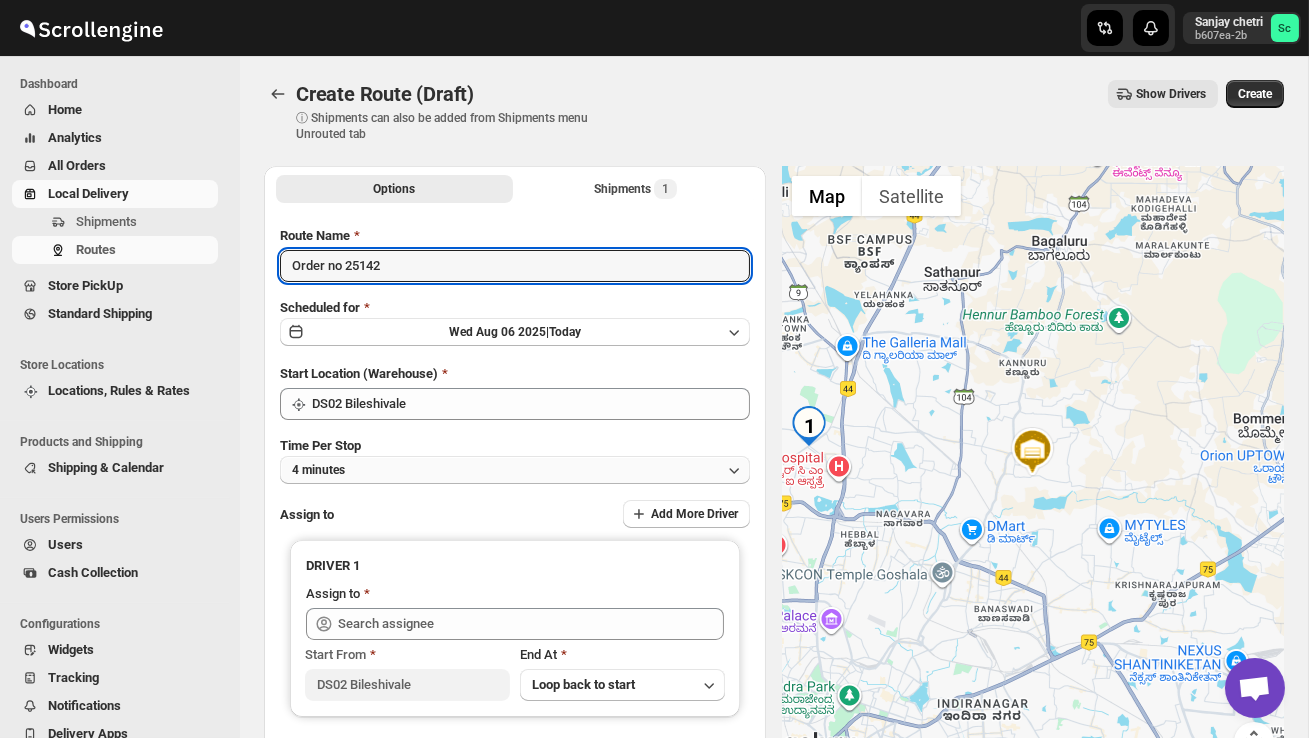 click on "4 minutes" at bounding box center (515, 470) 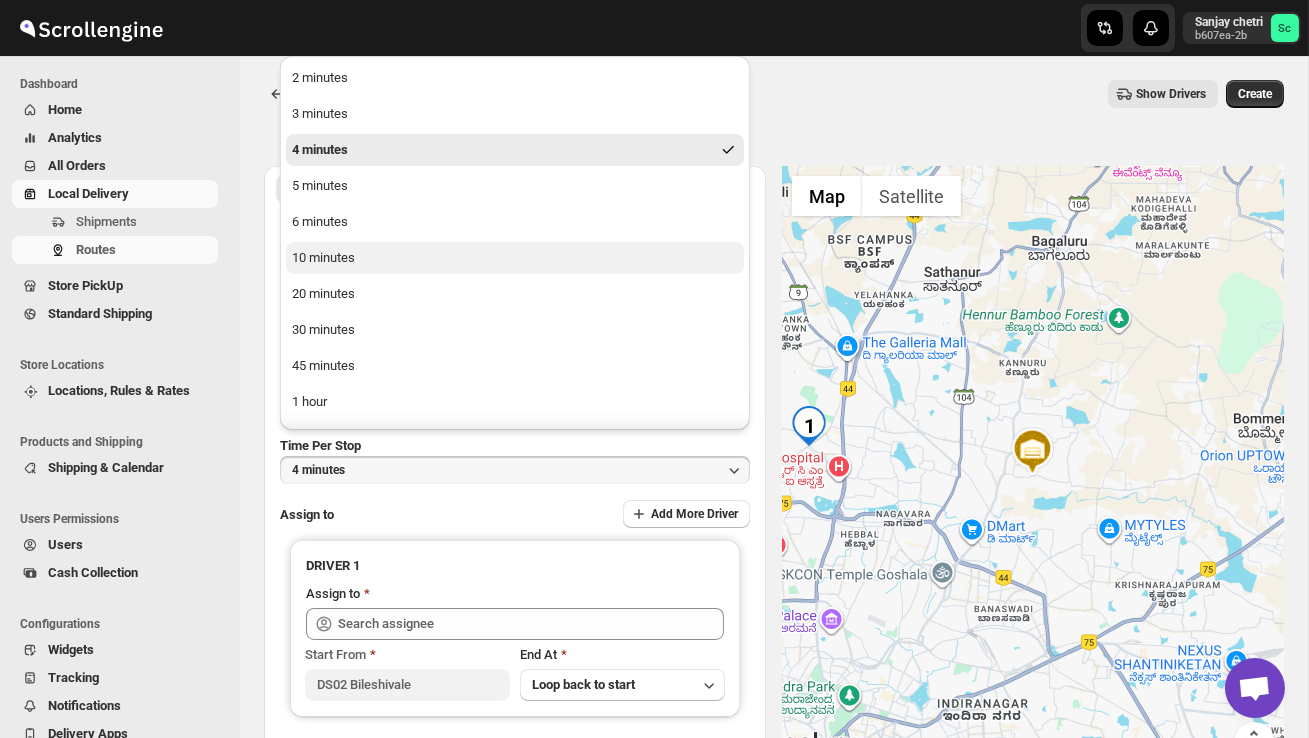 click on "10 minutes" at bounding box center (323, 258) 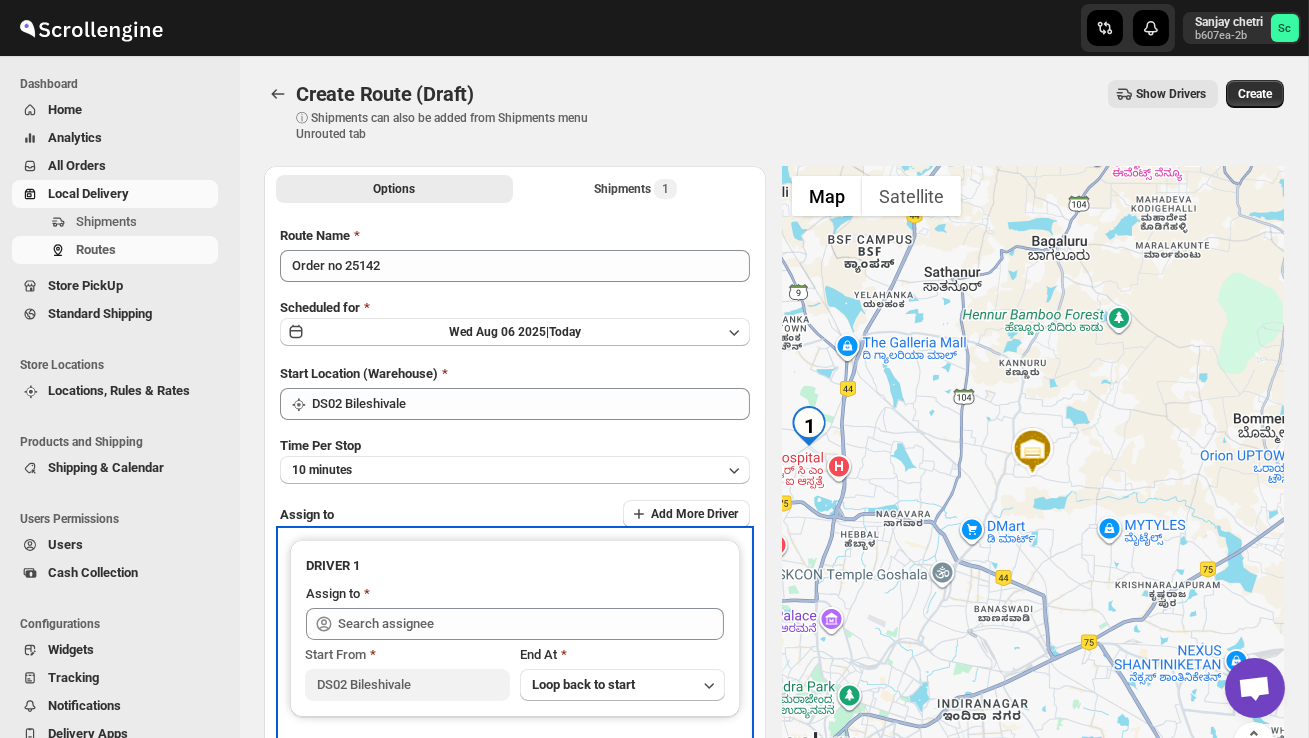 click on "Assign to" at bounding box center (515, 596) 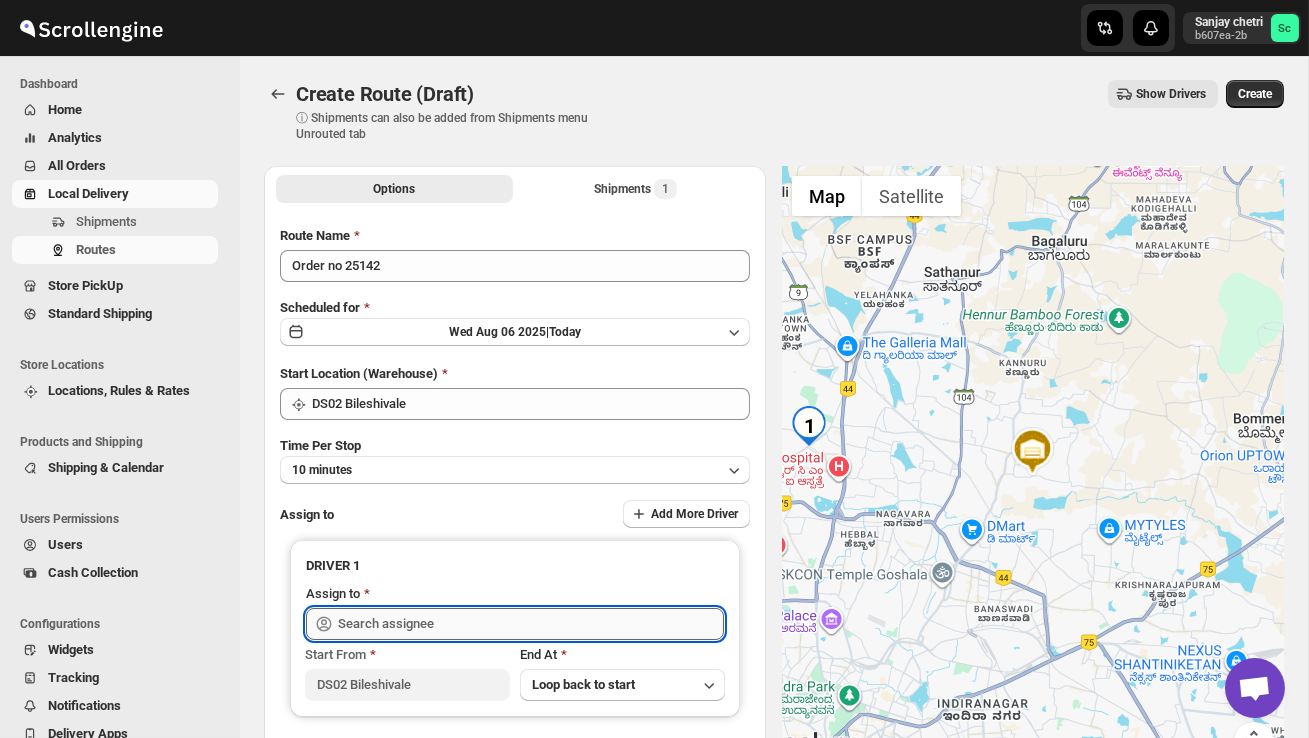 click at bounding box center [531, 624] 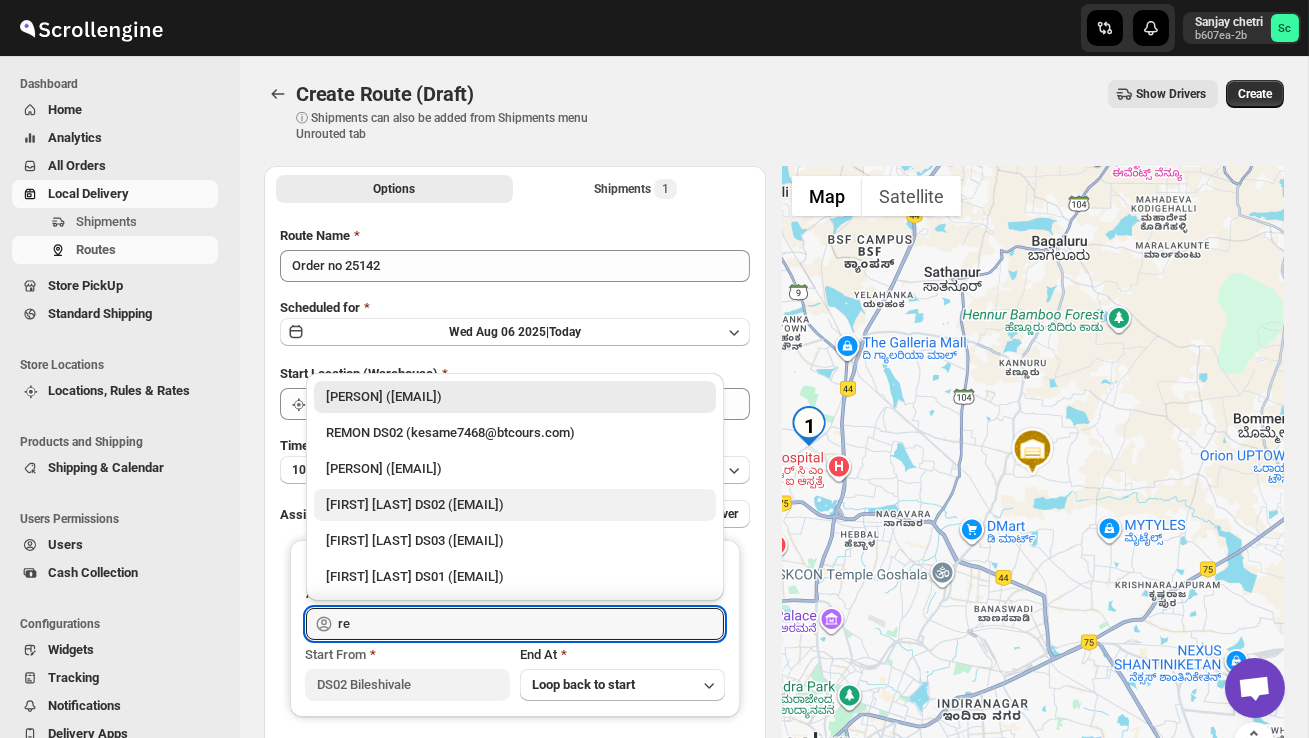 click on "[FIRST] [LAST] [NUMBER] ([EMAIL])" at bounding box center (515, 505) 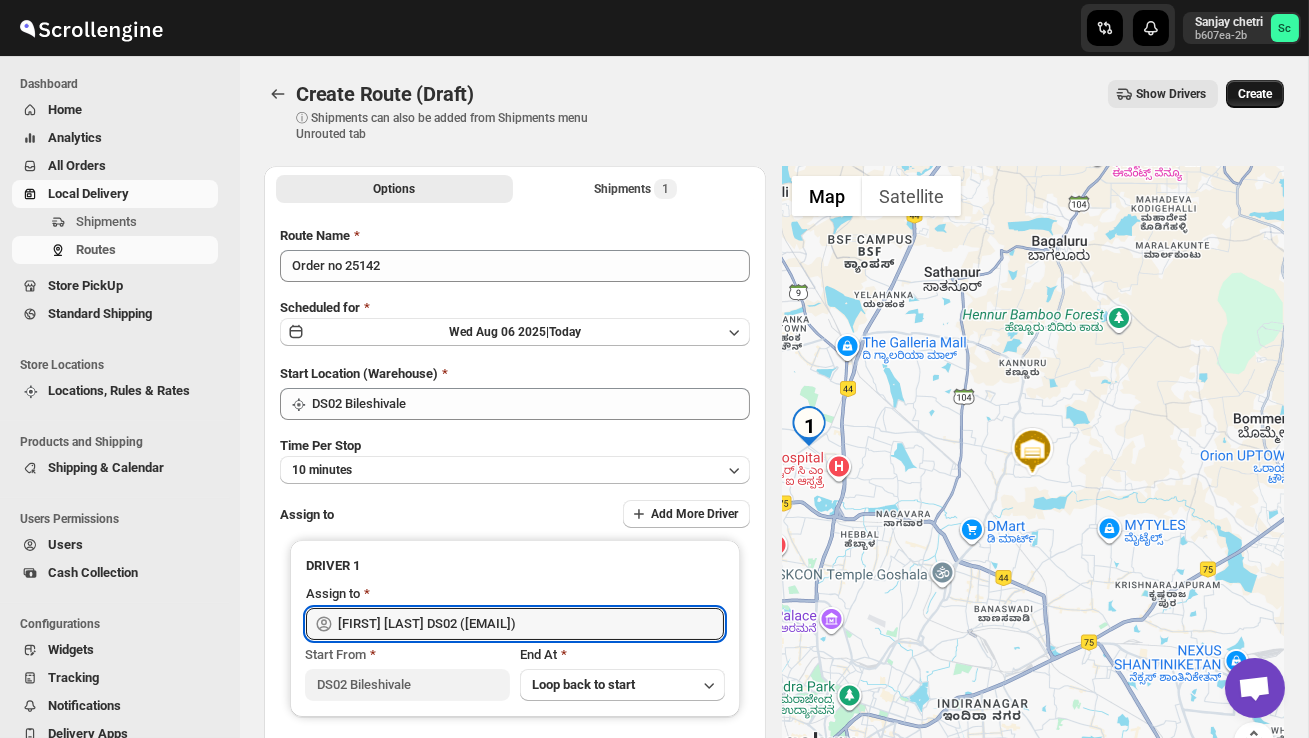 type on "[FIRST] [LAST] [NUMBER] ([EMAIL])" 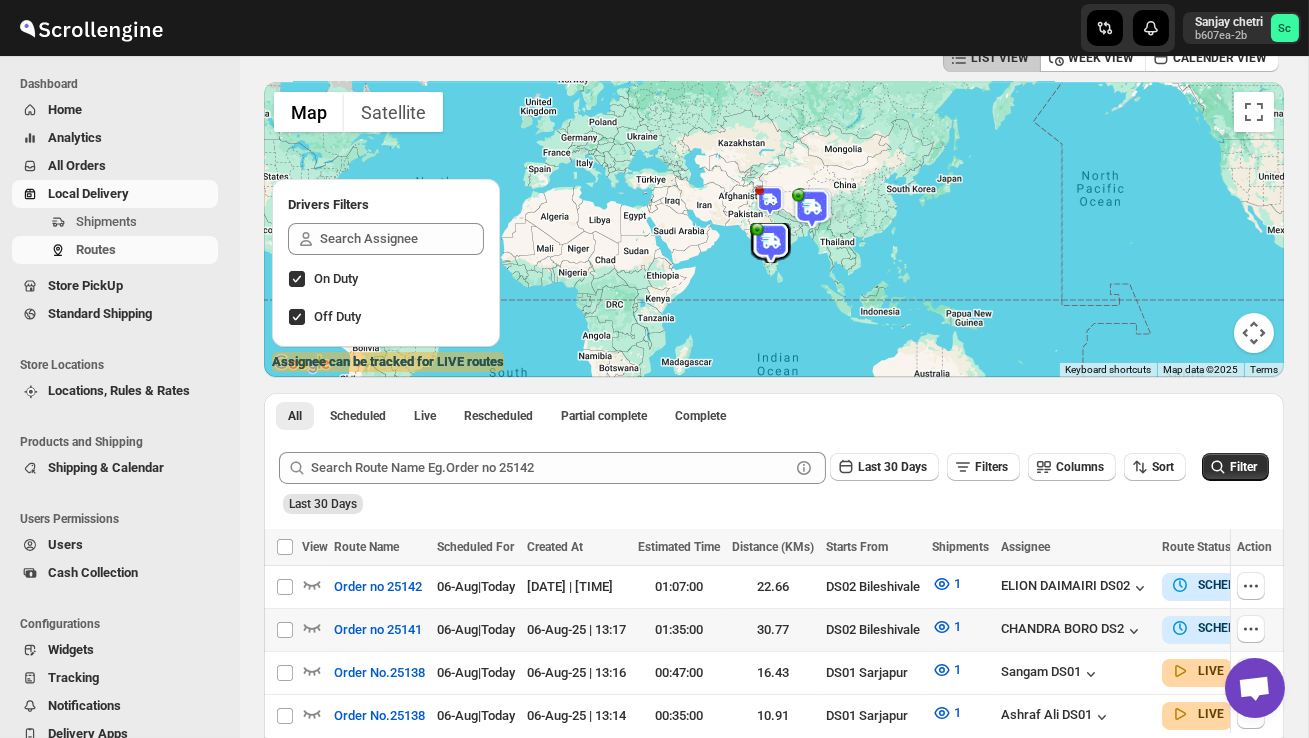 scroll, scrollTop: 112, scrollLeft: 0, axis: vertical 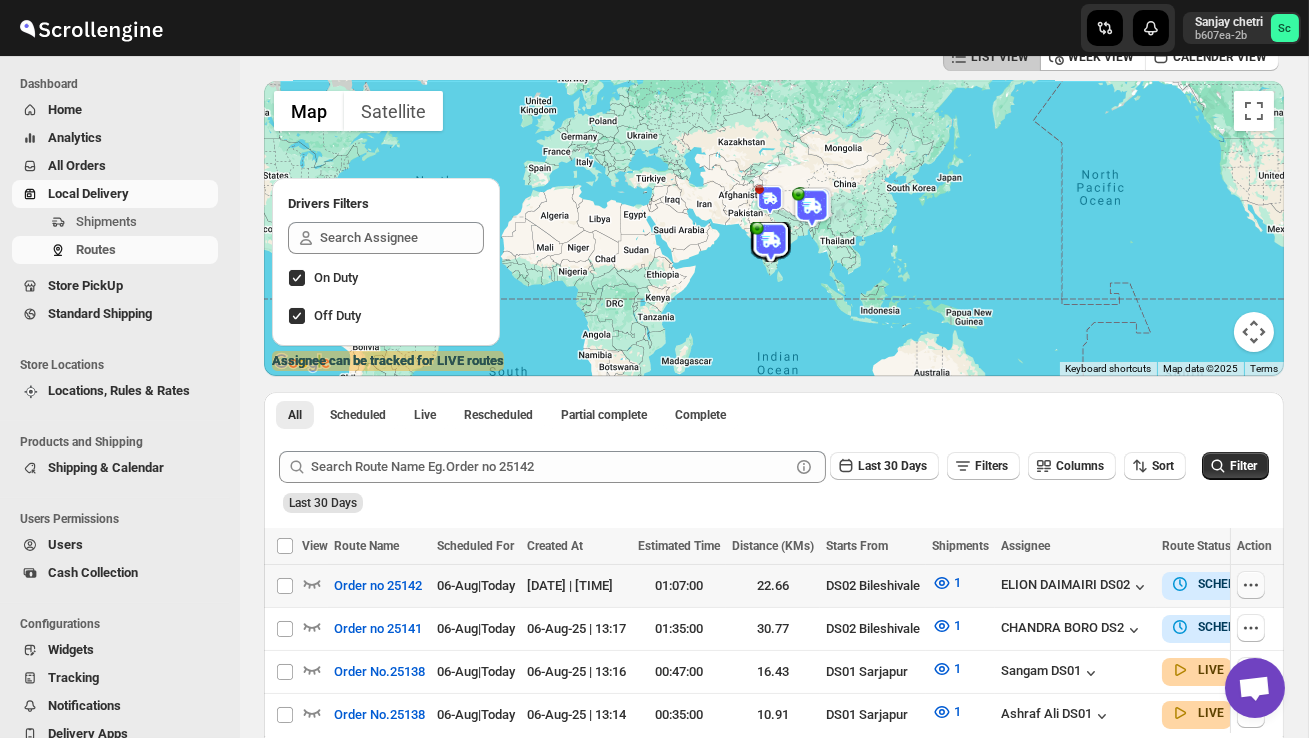 click 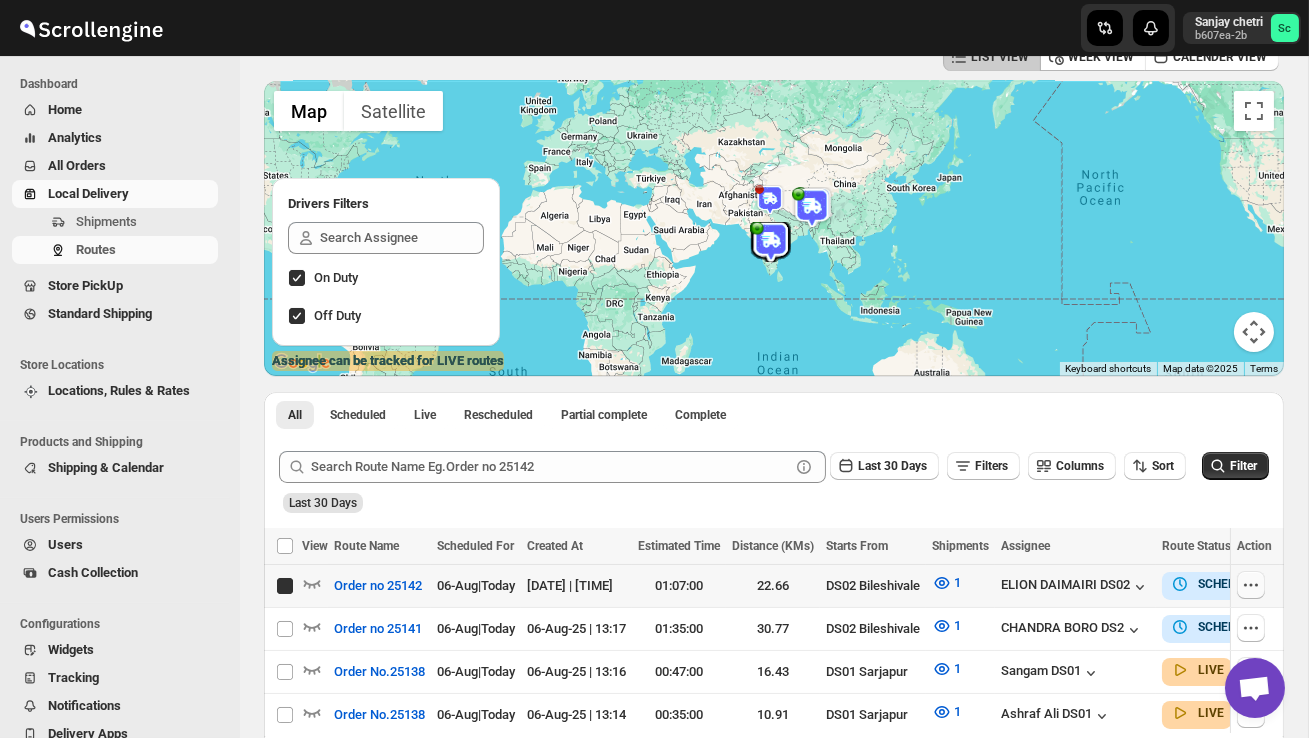 checkbox on "true" 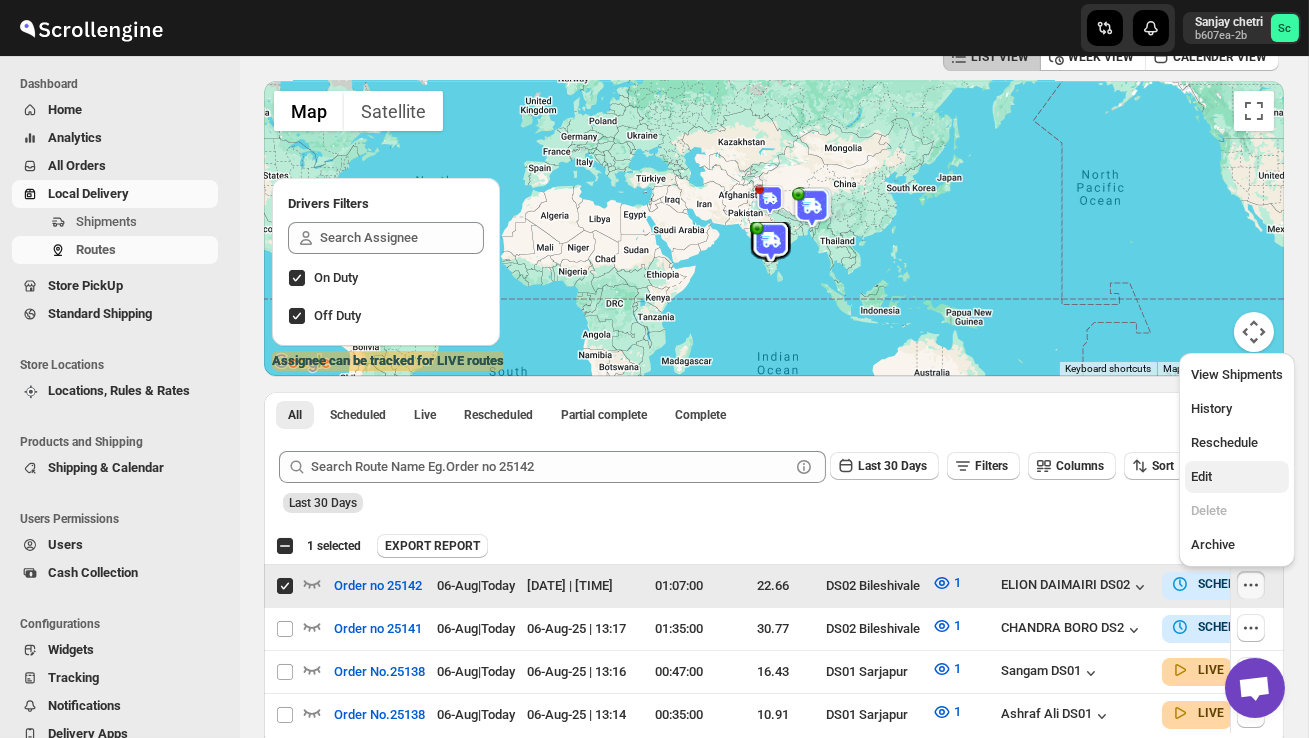 click on "Edit" at bounding box center [1237, 477] 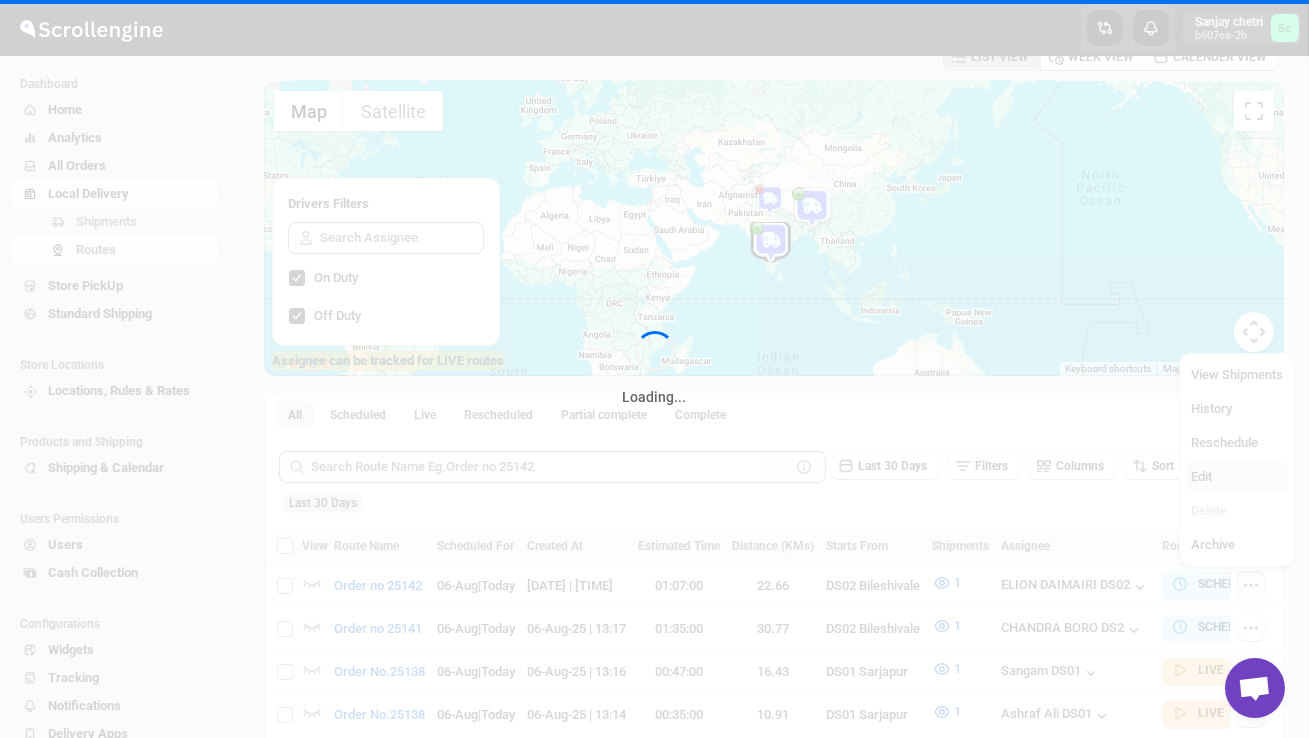 scroll, scrollTop: 0, scrollLeft: 0, axis: both 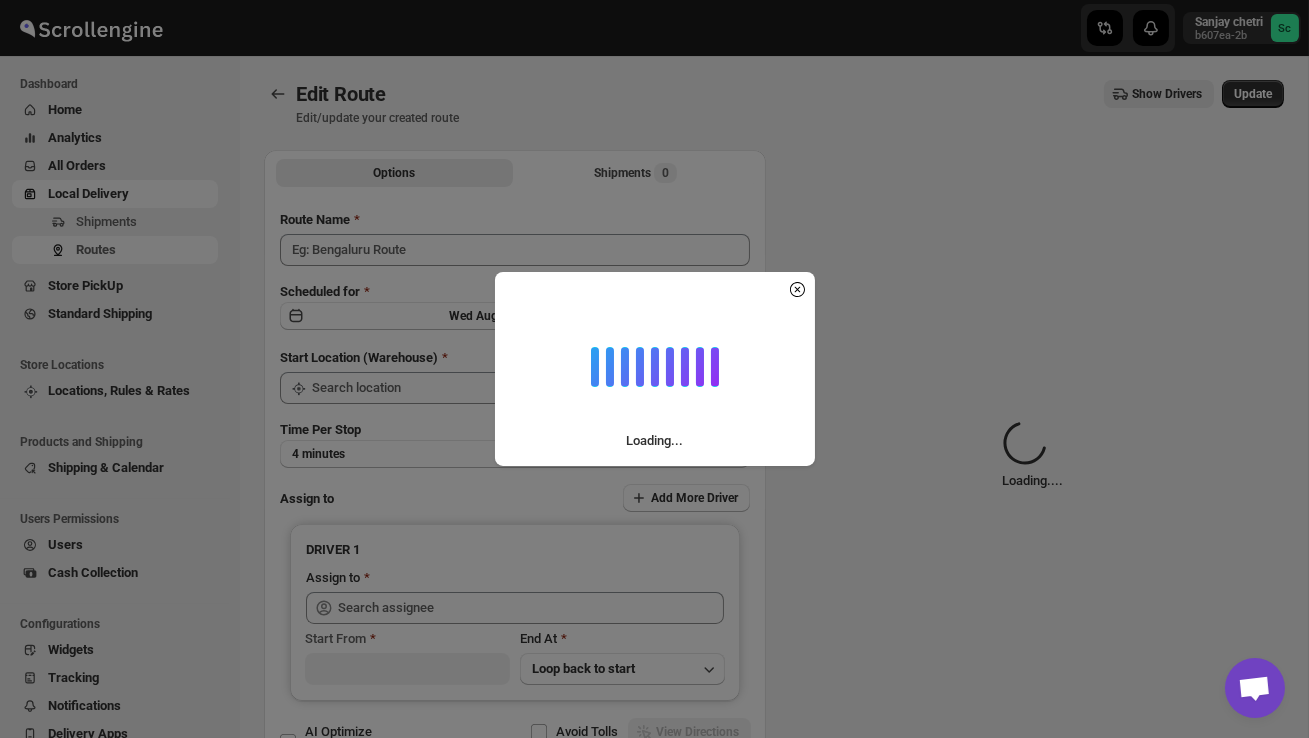 type on "Order no 25142" 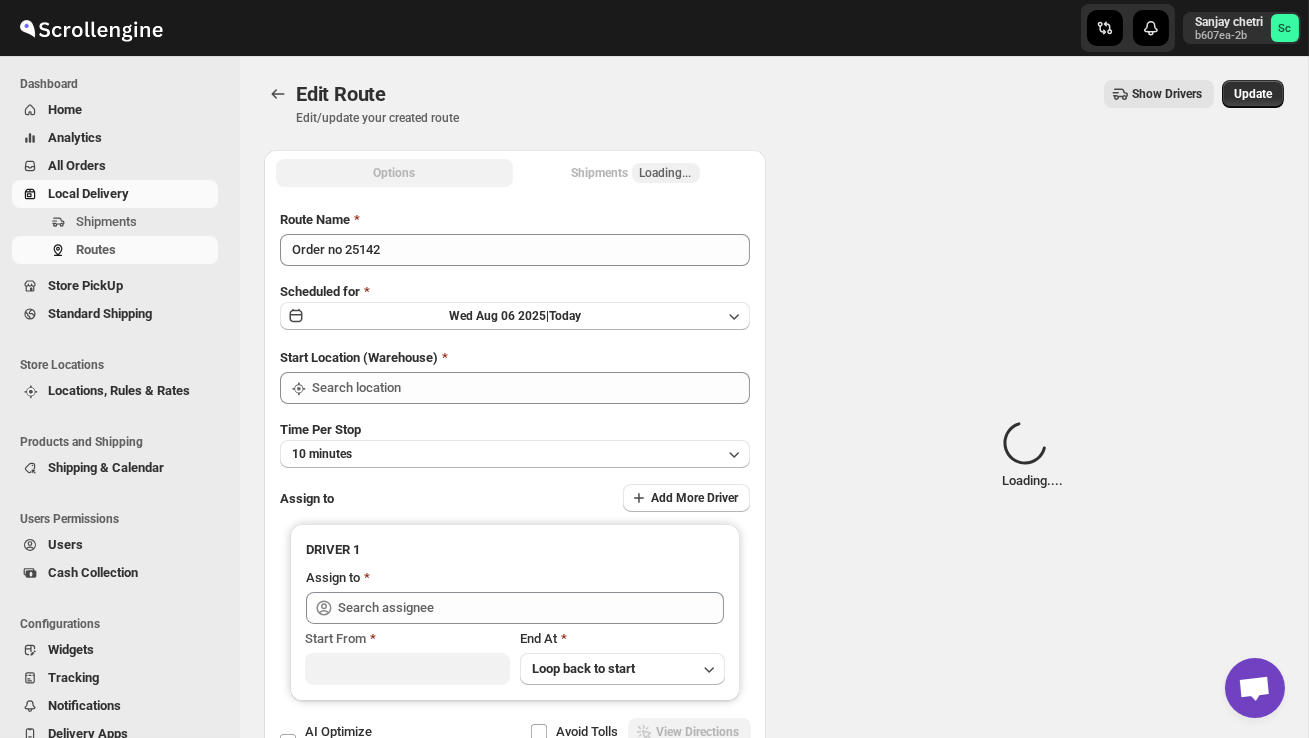 type on "DS02 Bileshivale" 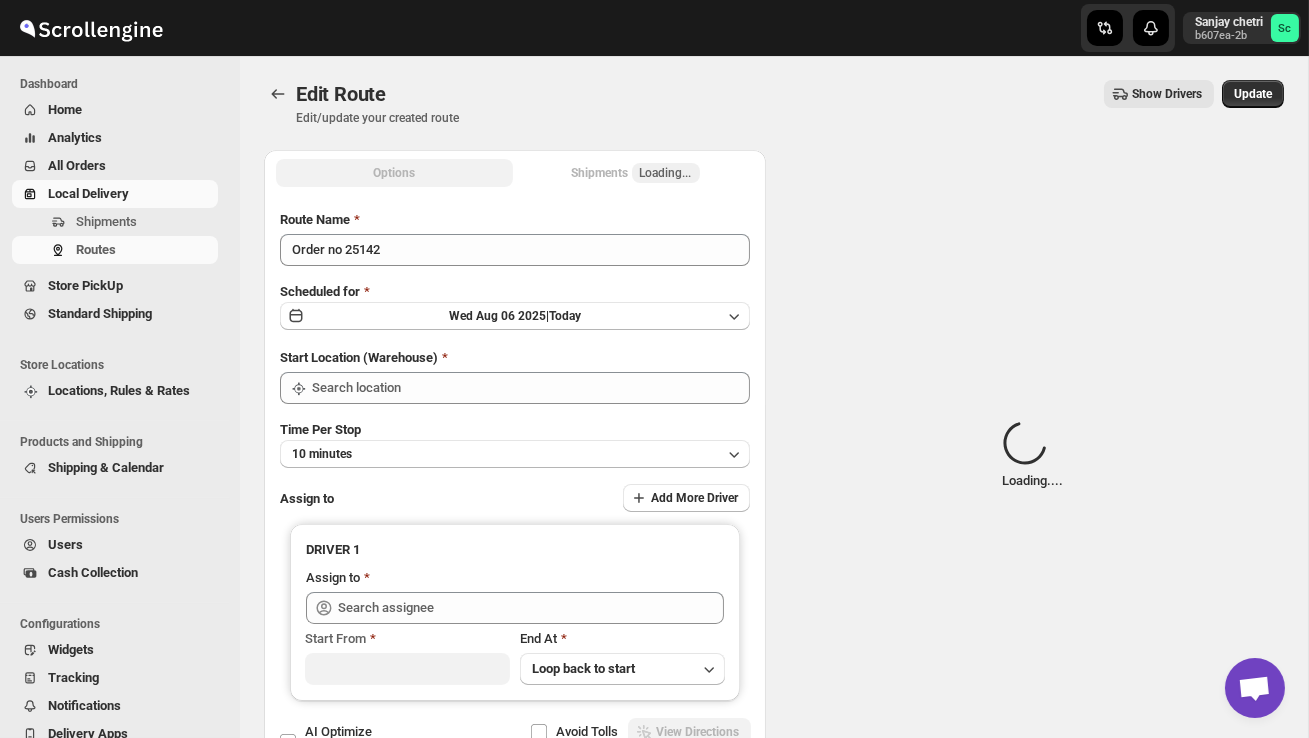type on "DS02 Bileshivale" 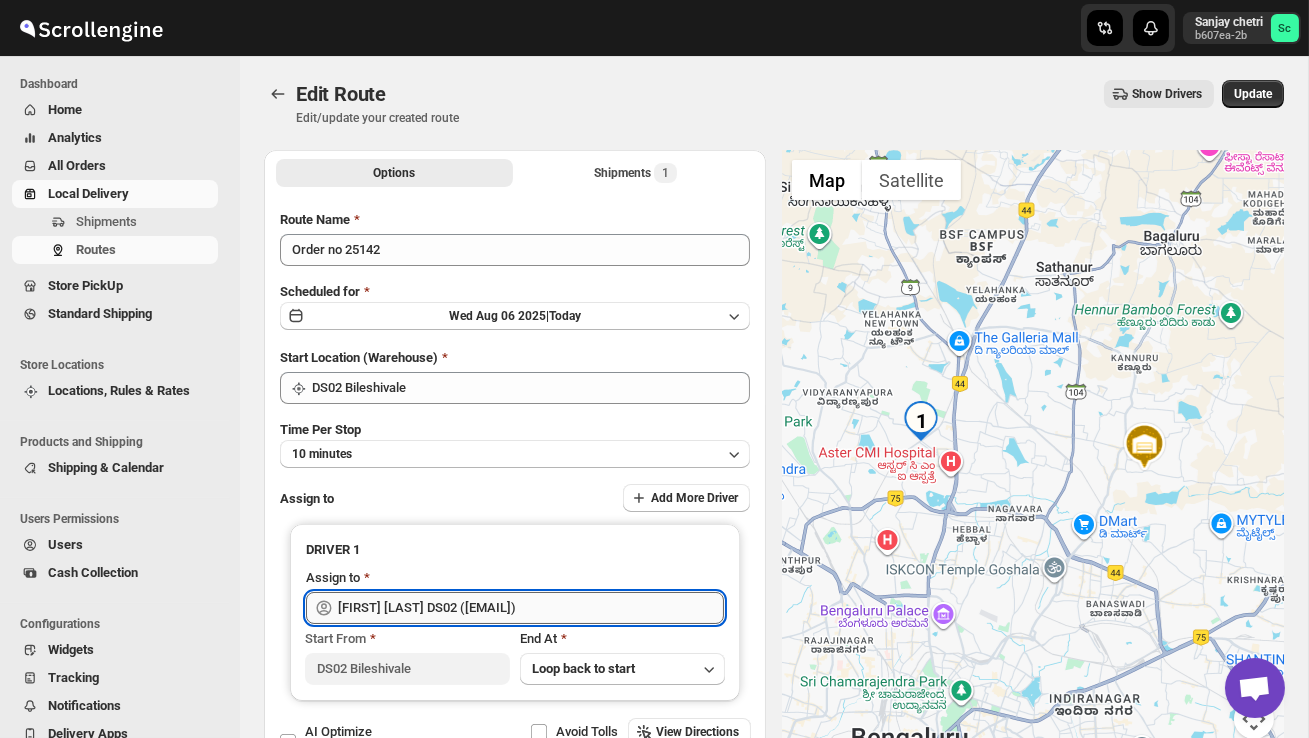 click on "[FIRST] [LAST] [NUMBER] ([EMAIL])" at bounding box center (531, 608) 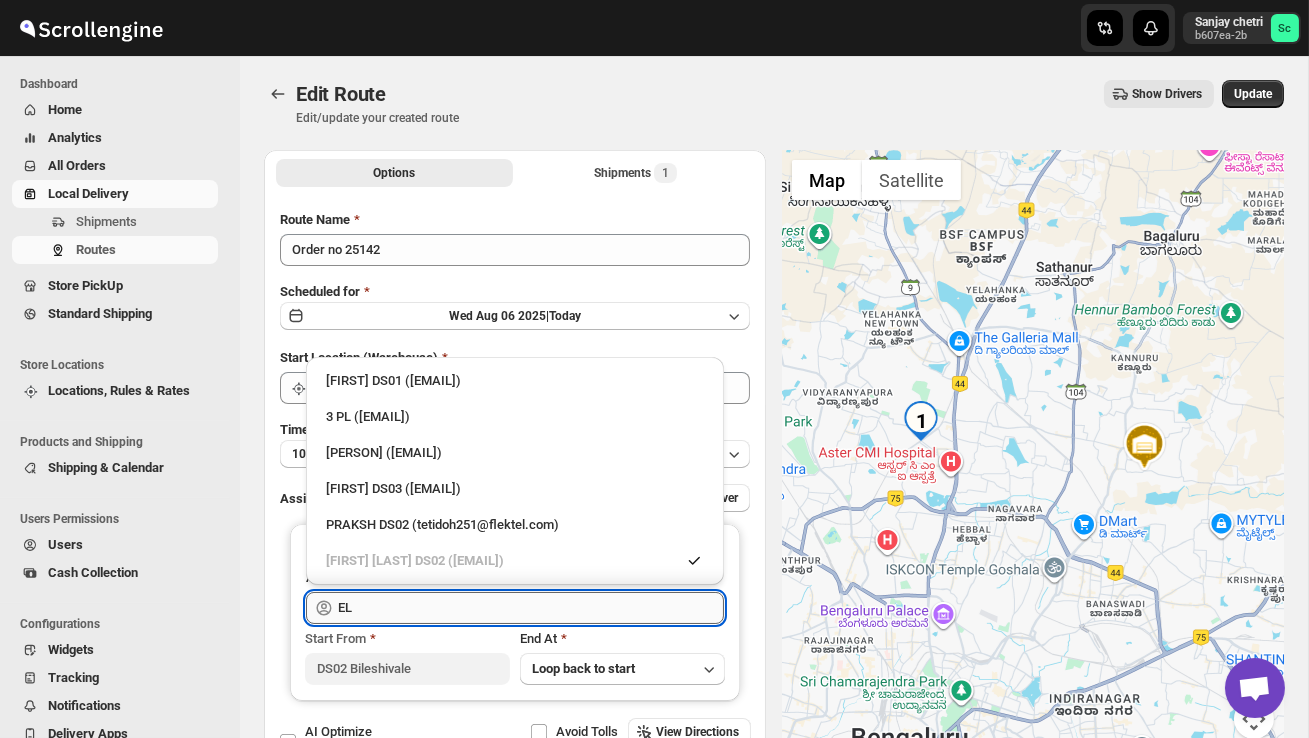 type on "E" 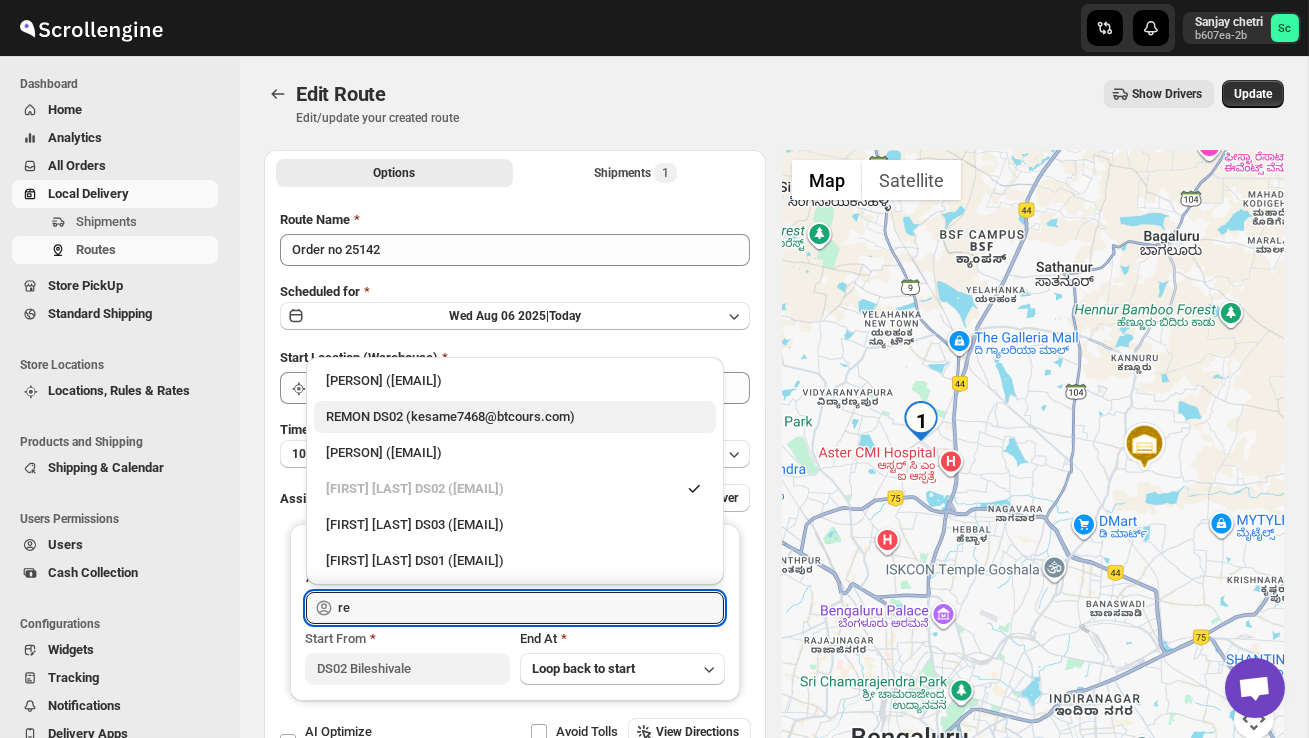 click on "REMON DS02 (kesame7468@btcours.com)" at bounding box center [515, 417] 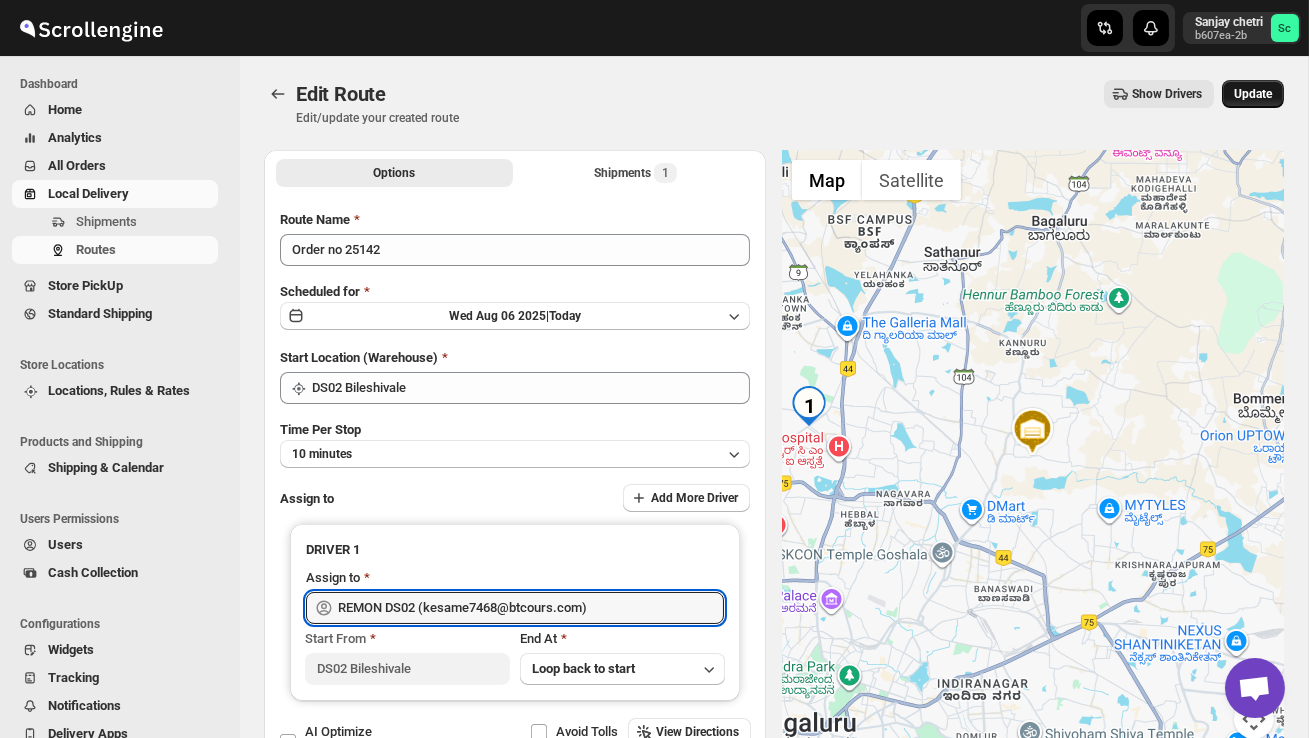 type on "REMON DS02 (kesame7468@btcours.com)" 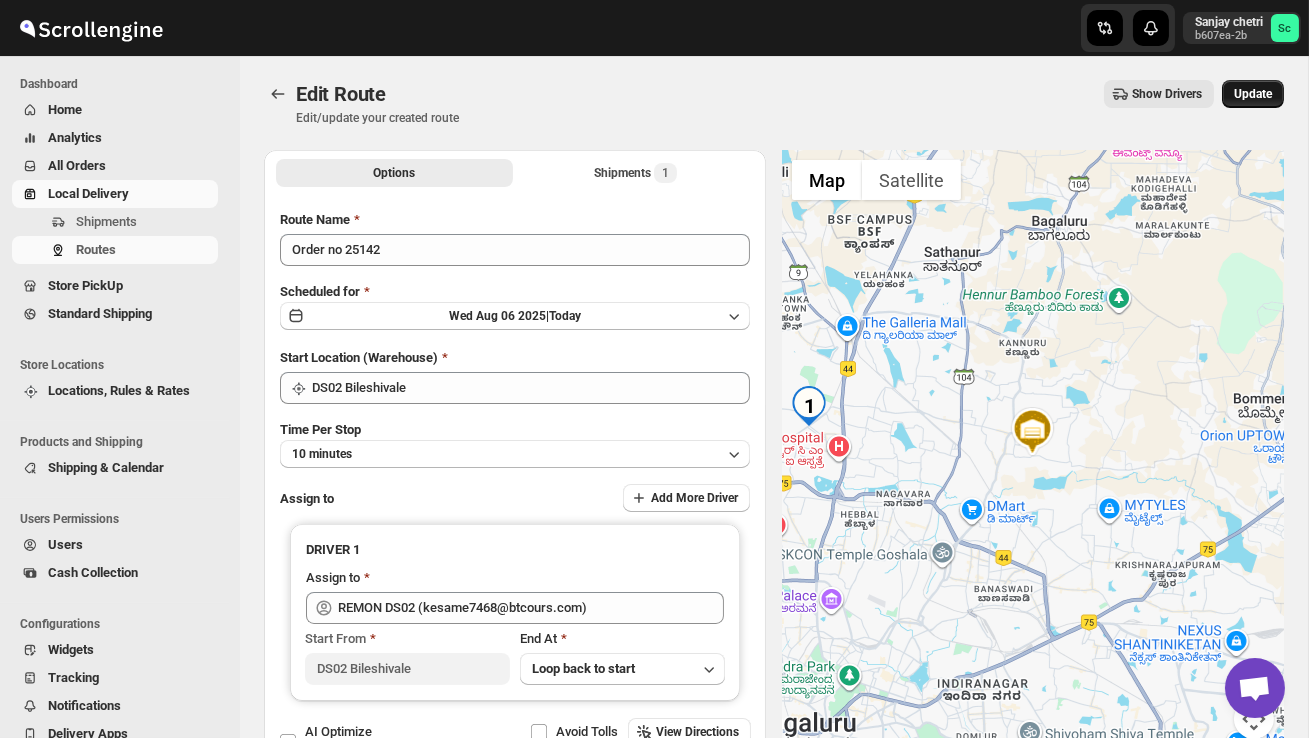 click on "Update" at bounding box center [1253, 94] 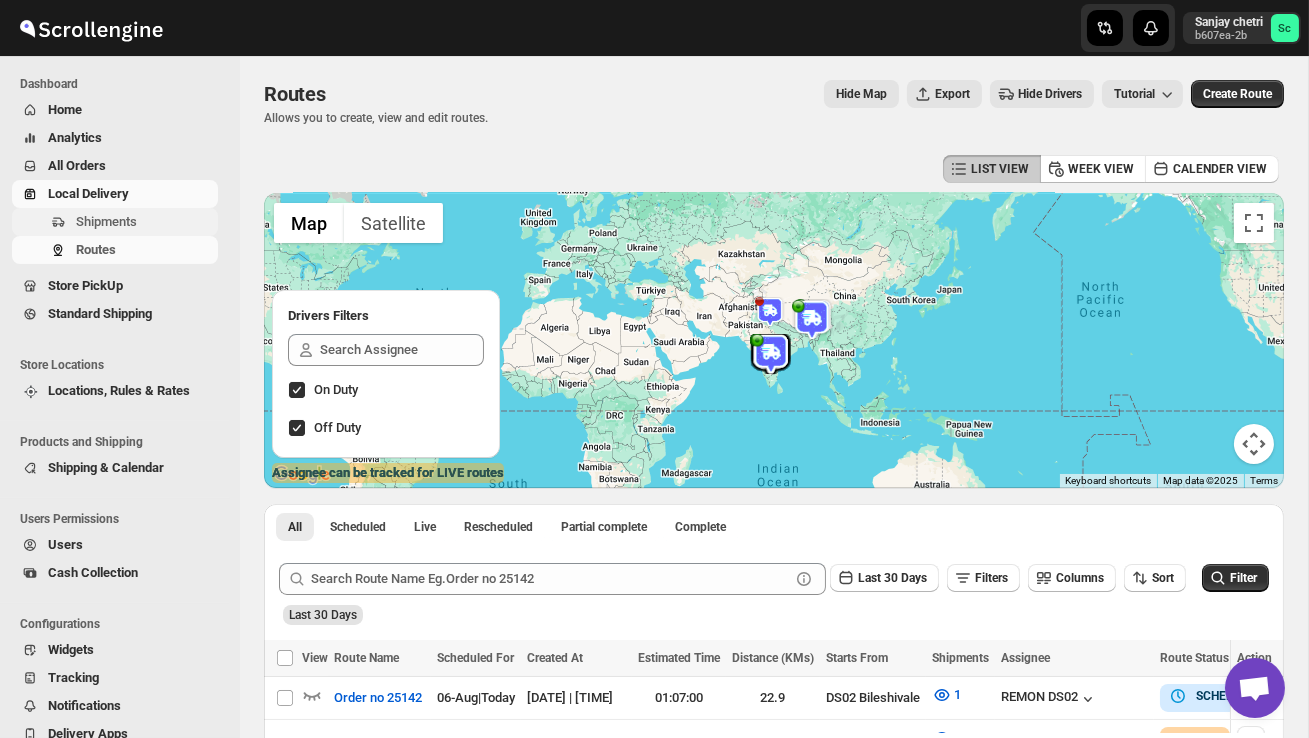 click on "Shipments" at bounding box center (106, 221) 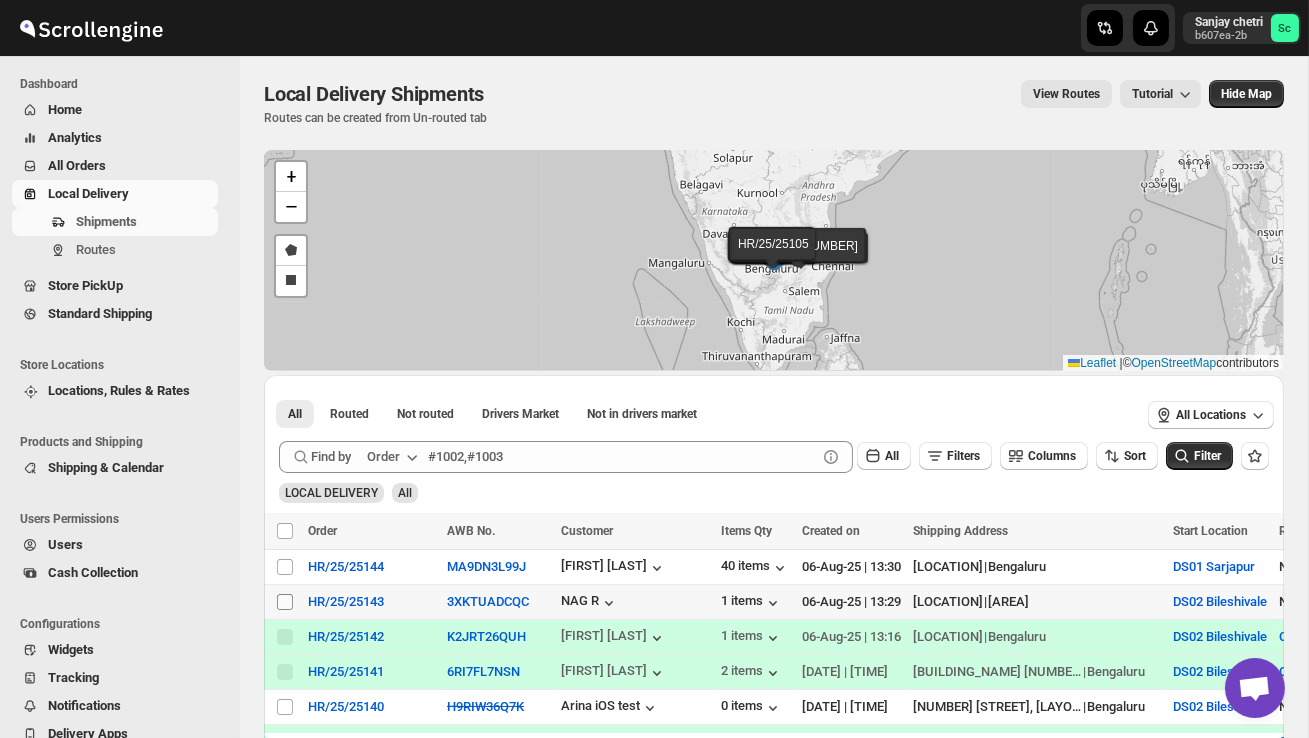 click on "Select shipment" at bounding box center (285, 602) 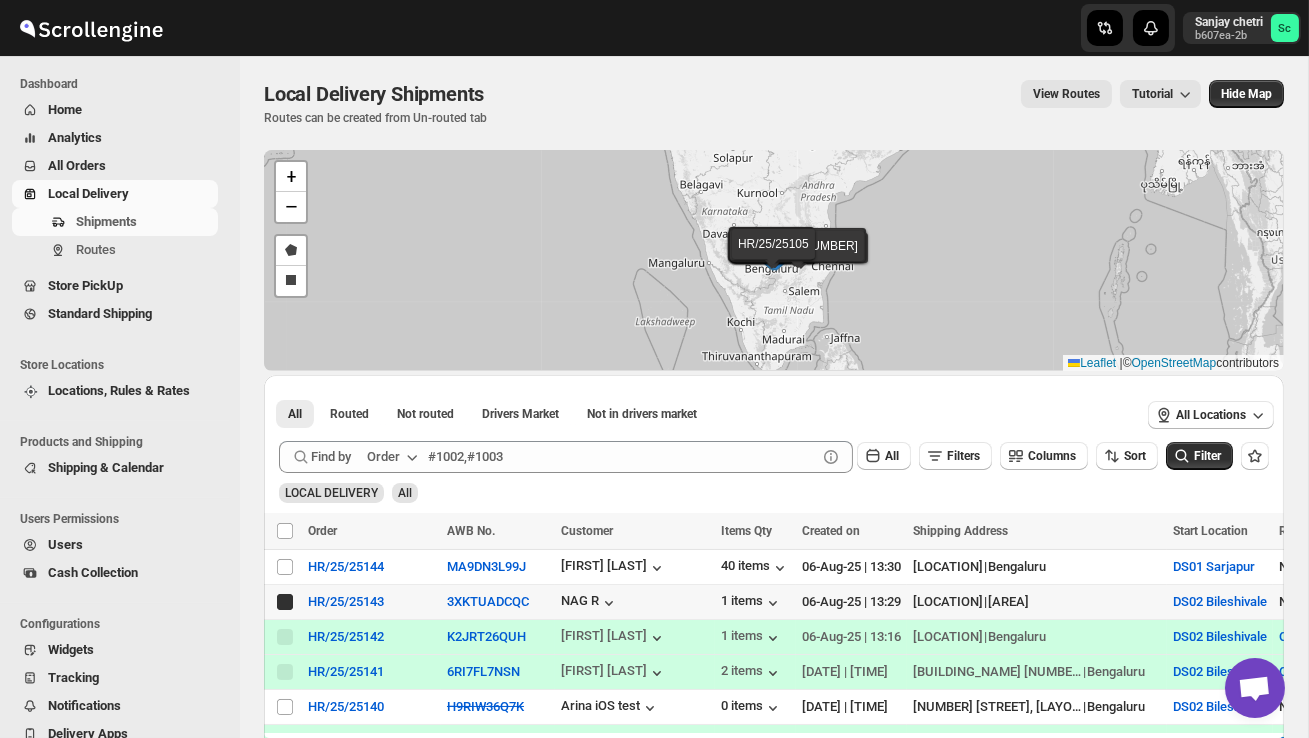 checkbox on "true" 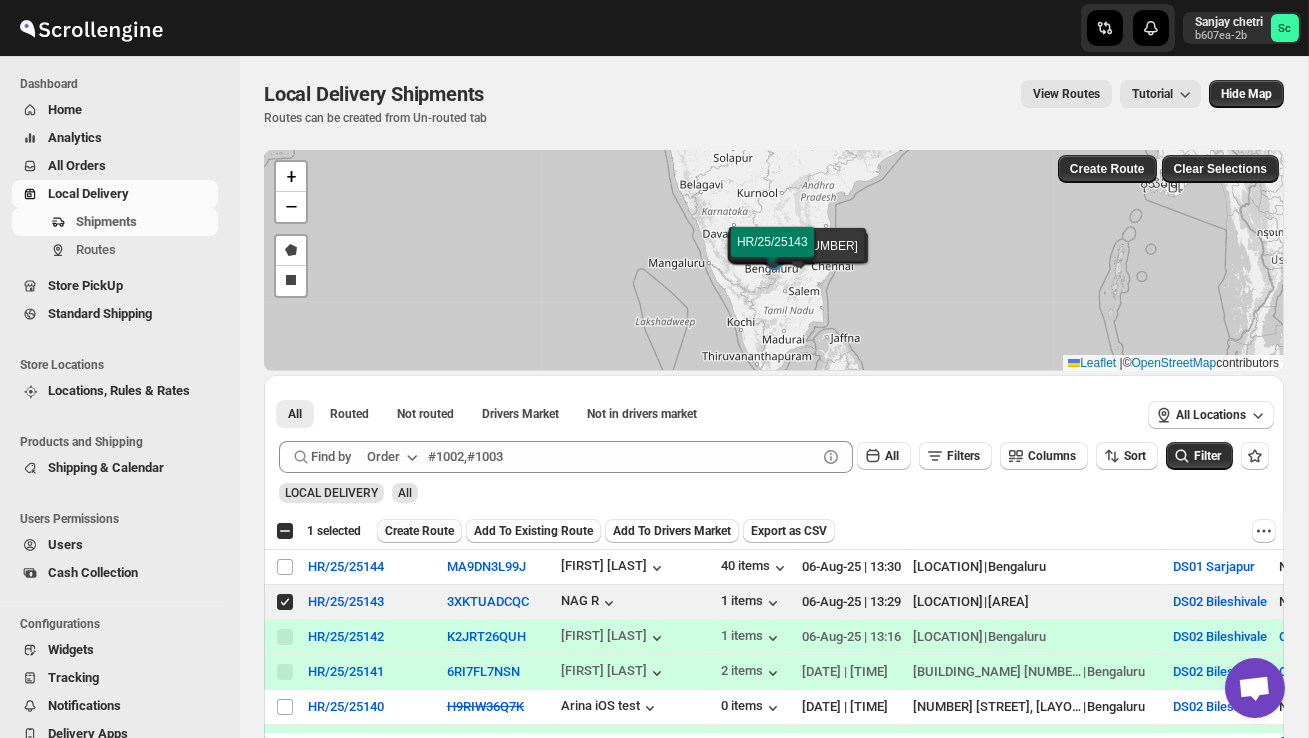 click on "Create Route" at bounding box center [419, 531] 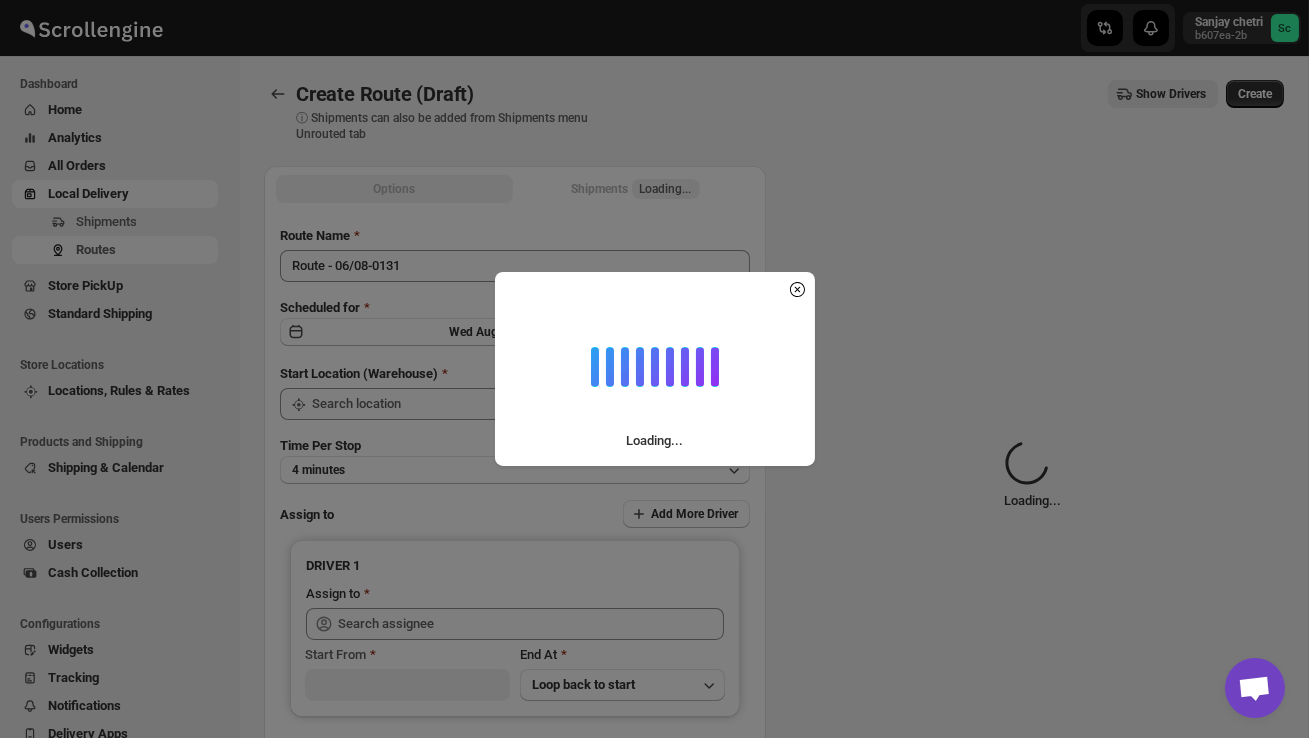 type on "DS02 Bileshivale" 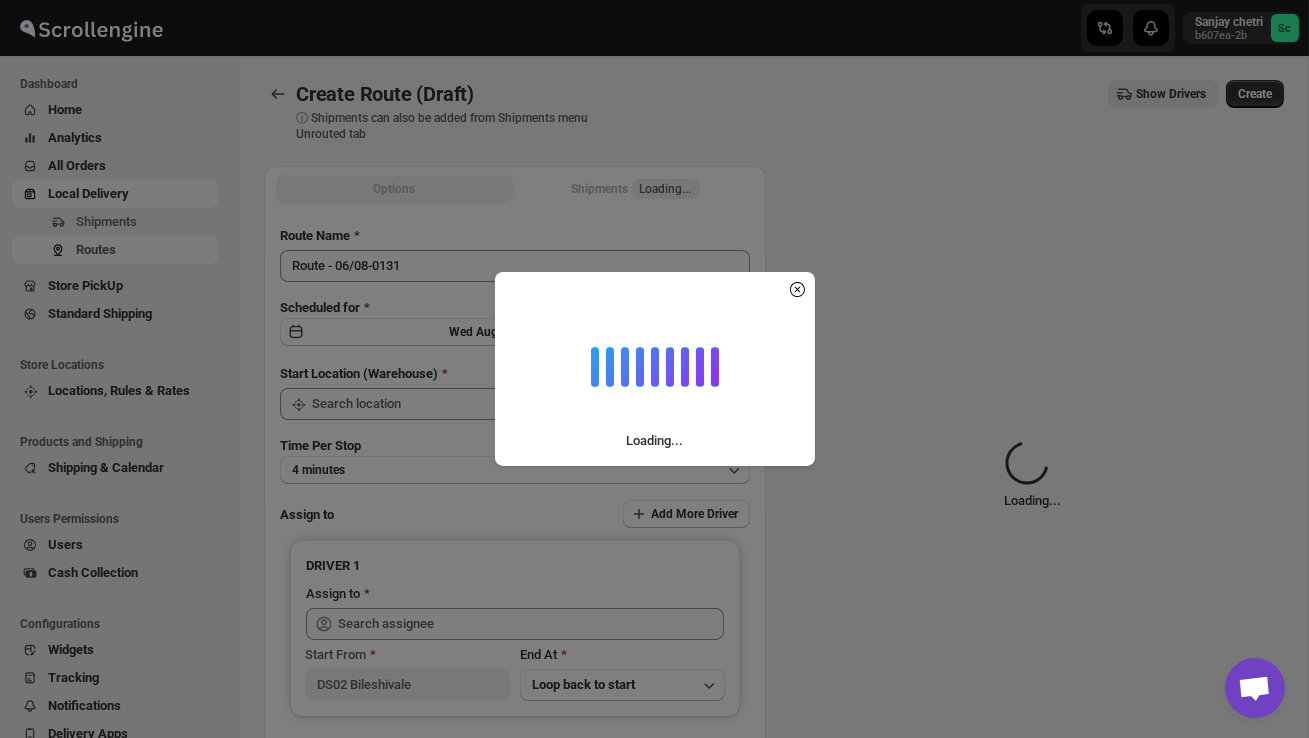 type on "DS02 Bileshivale" 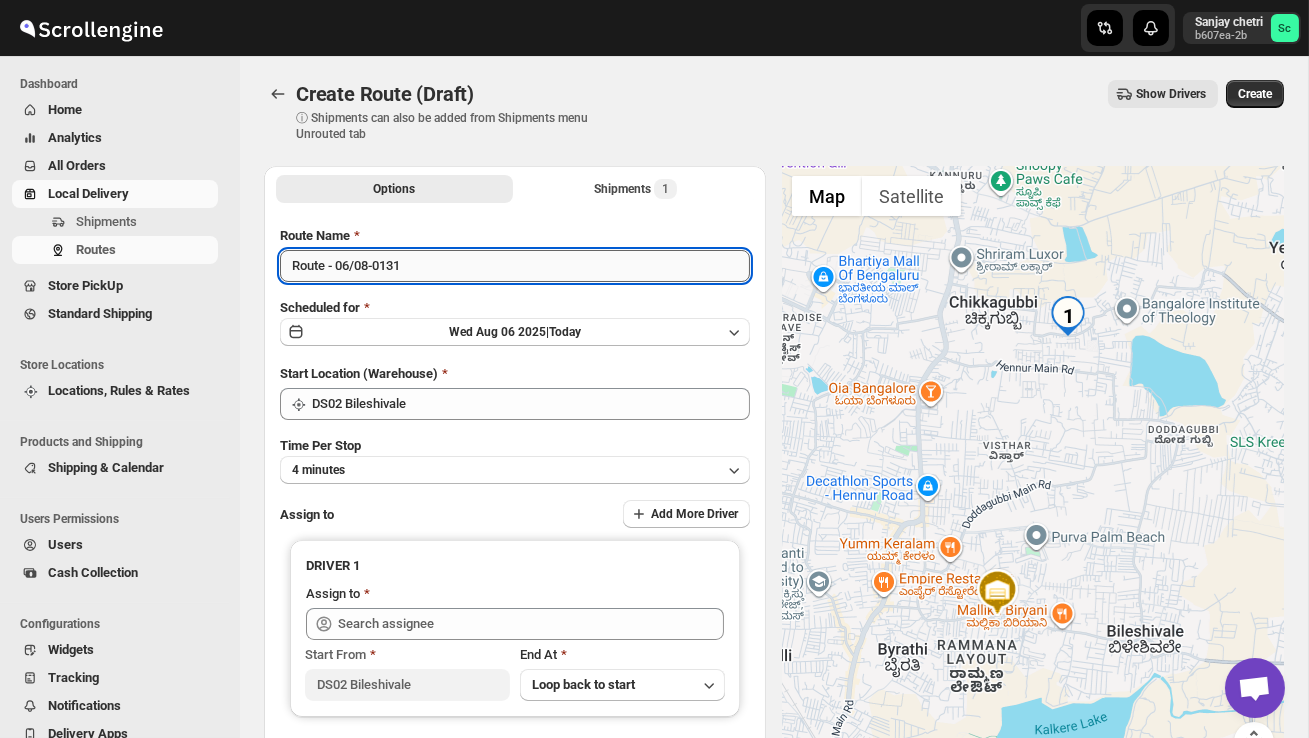 click on "Route - 06/08-0131" at bounding box center [515, 266] 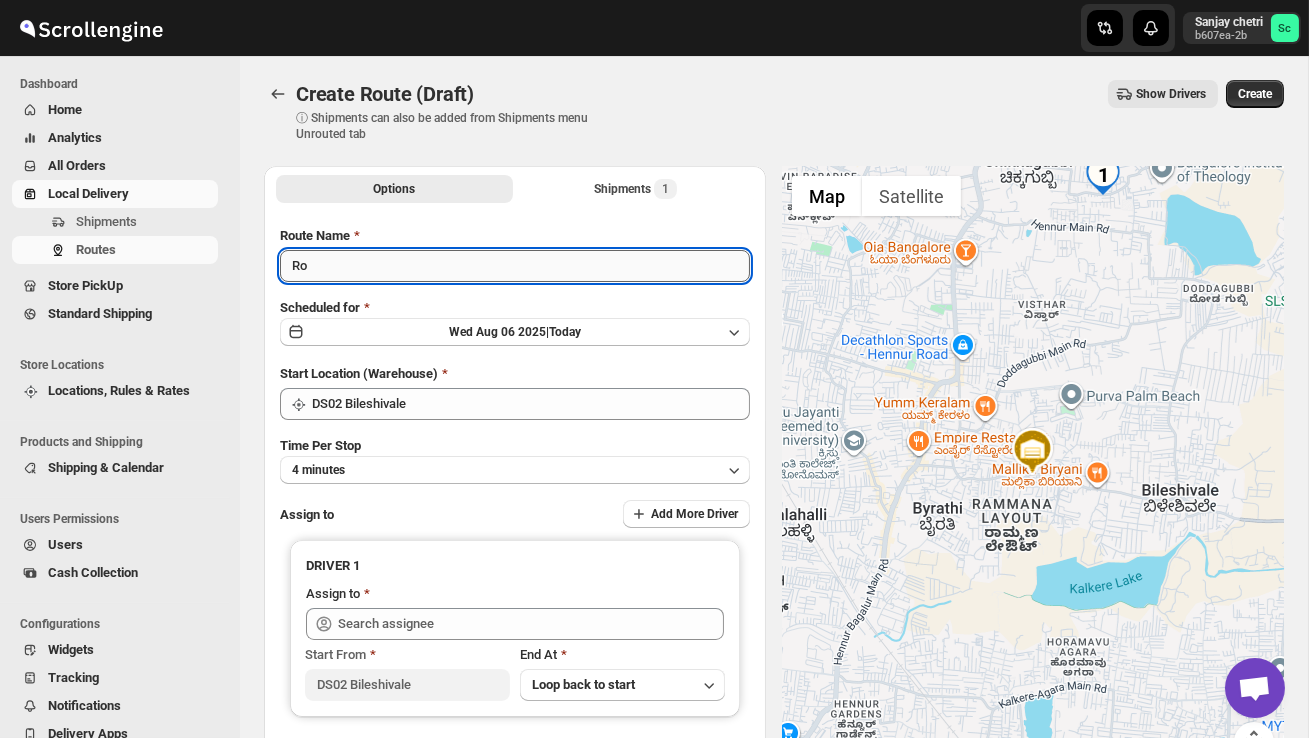 type on "R" 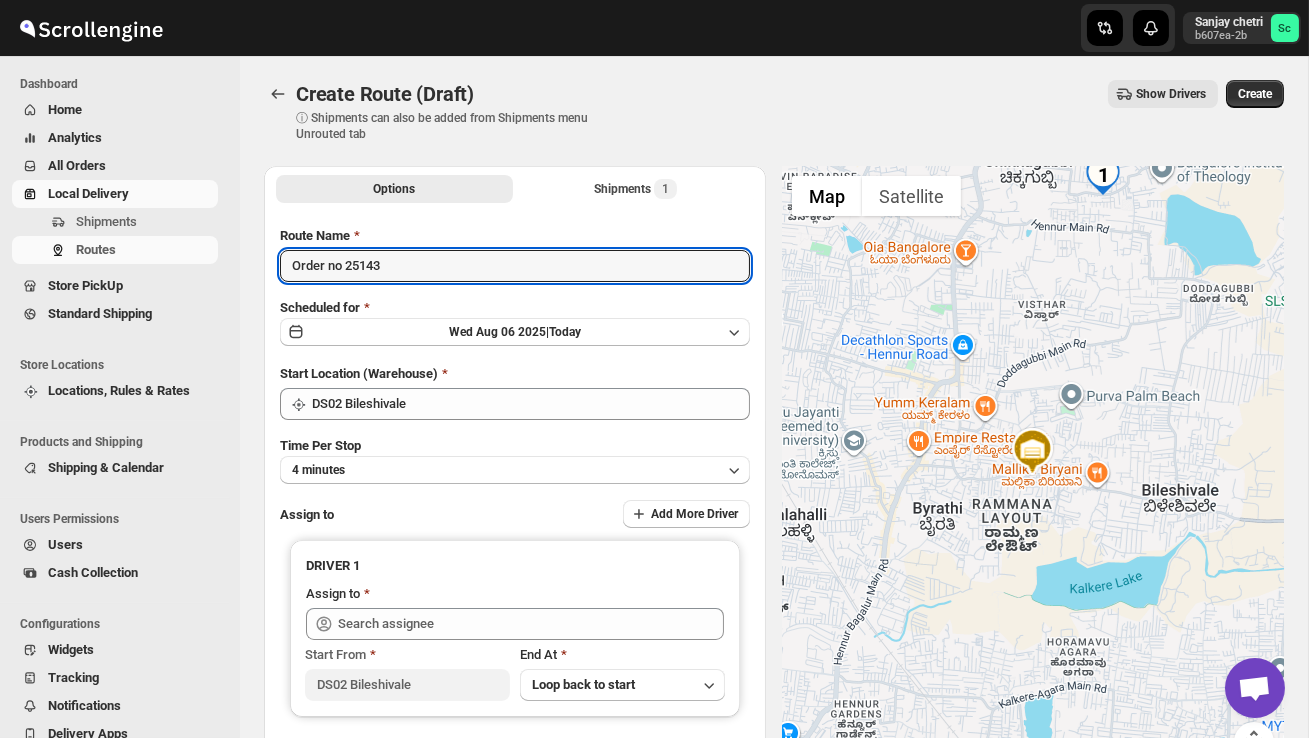 type on "Order no 25143" 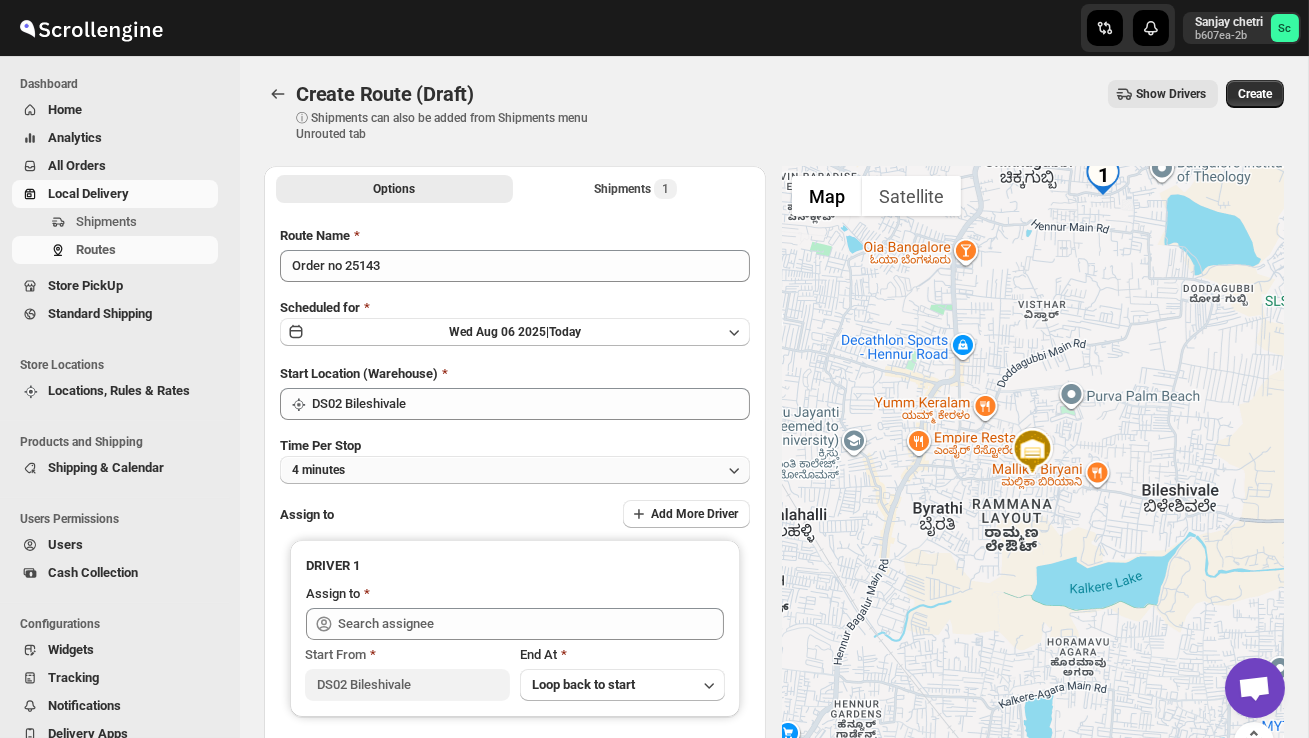 click on "4 minutes" at bounding box center [515, 470] 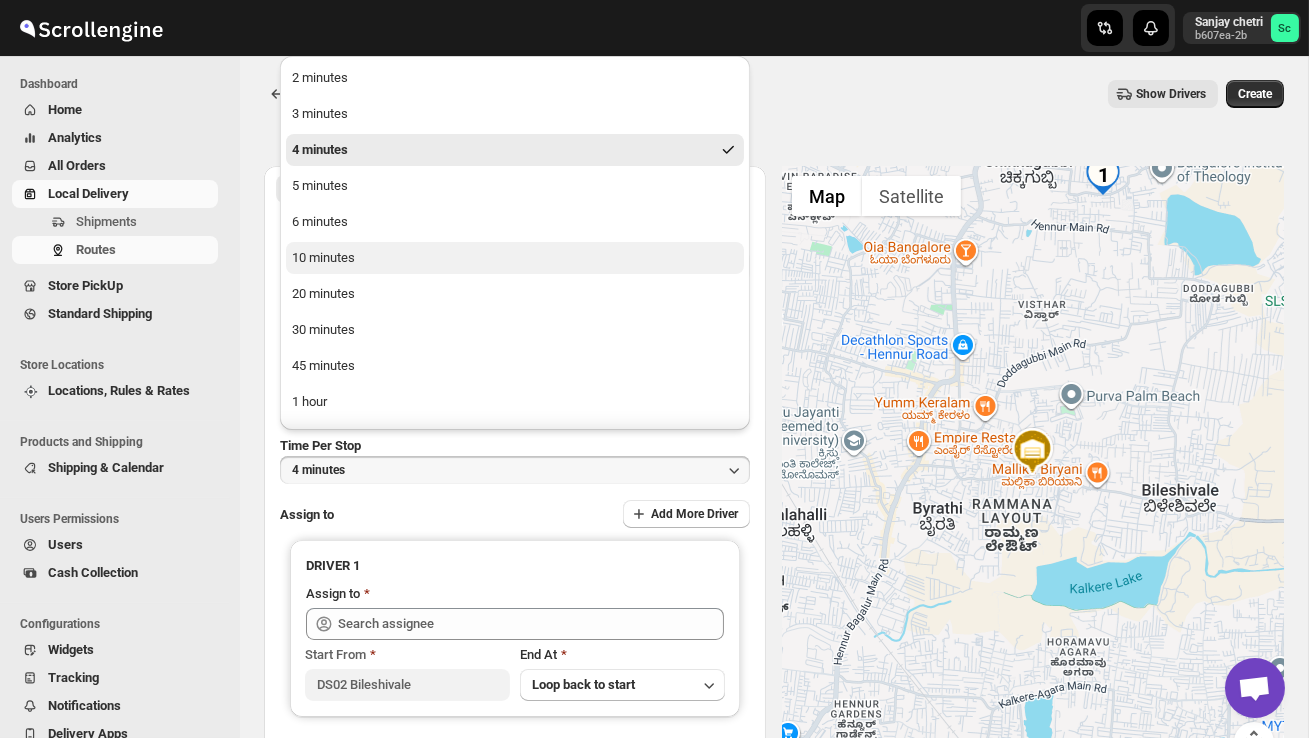 click on "10 minutes" at bounding box center [323, 258] 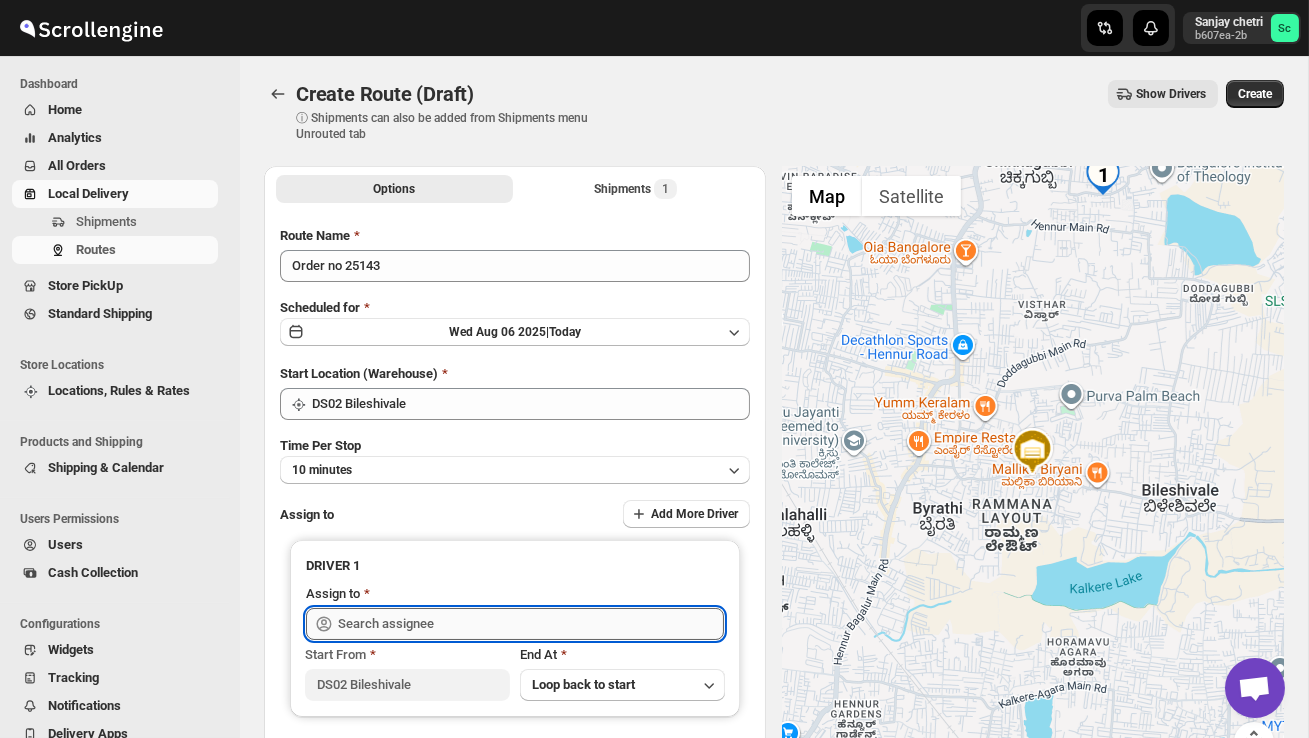 click at bounding box center [531, 624] 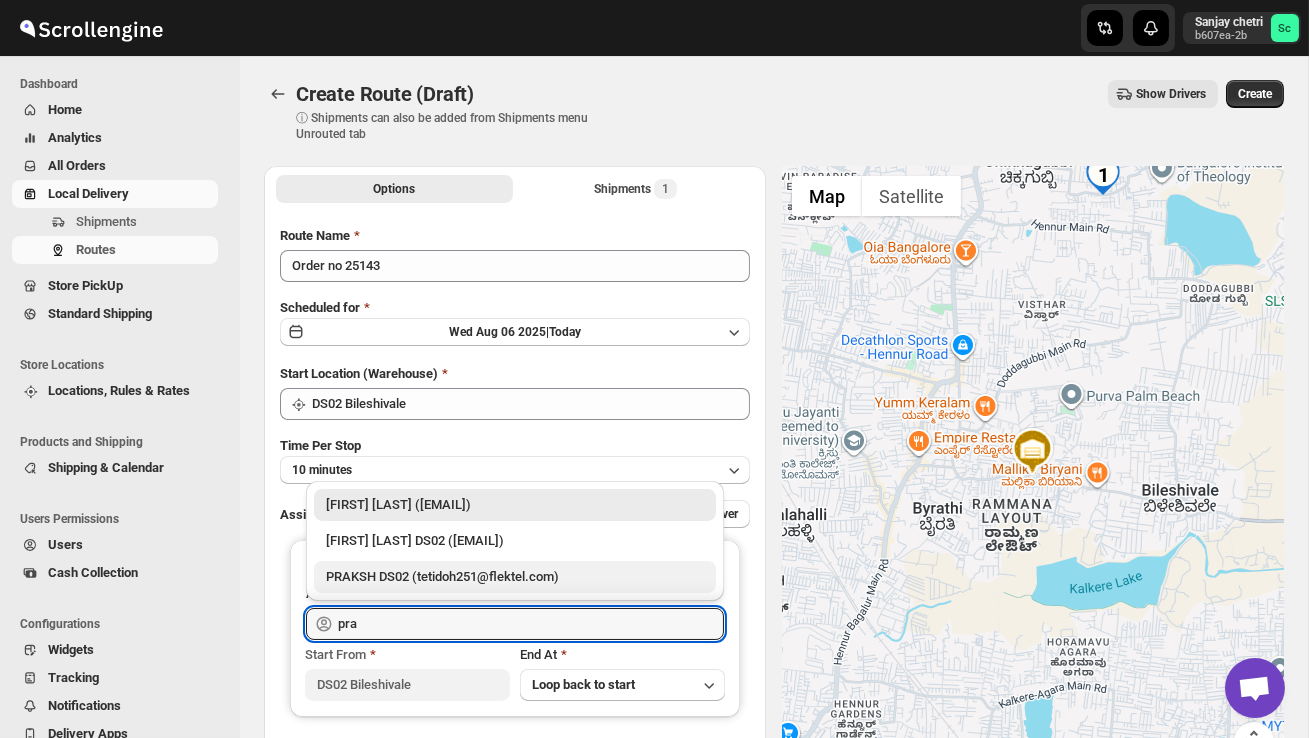 click on "PRAKSH DS02 (tetidoh251@flektel.com)" at bounding box center [515, 577] 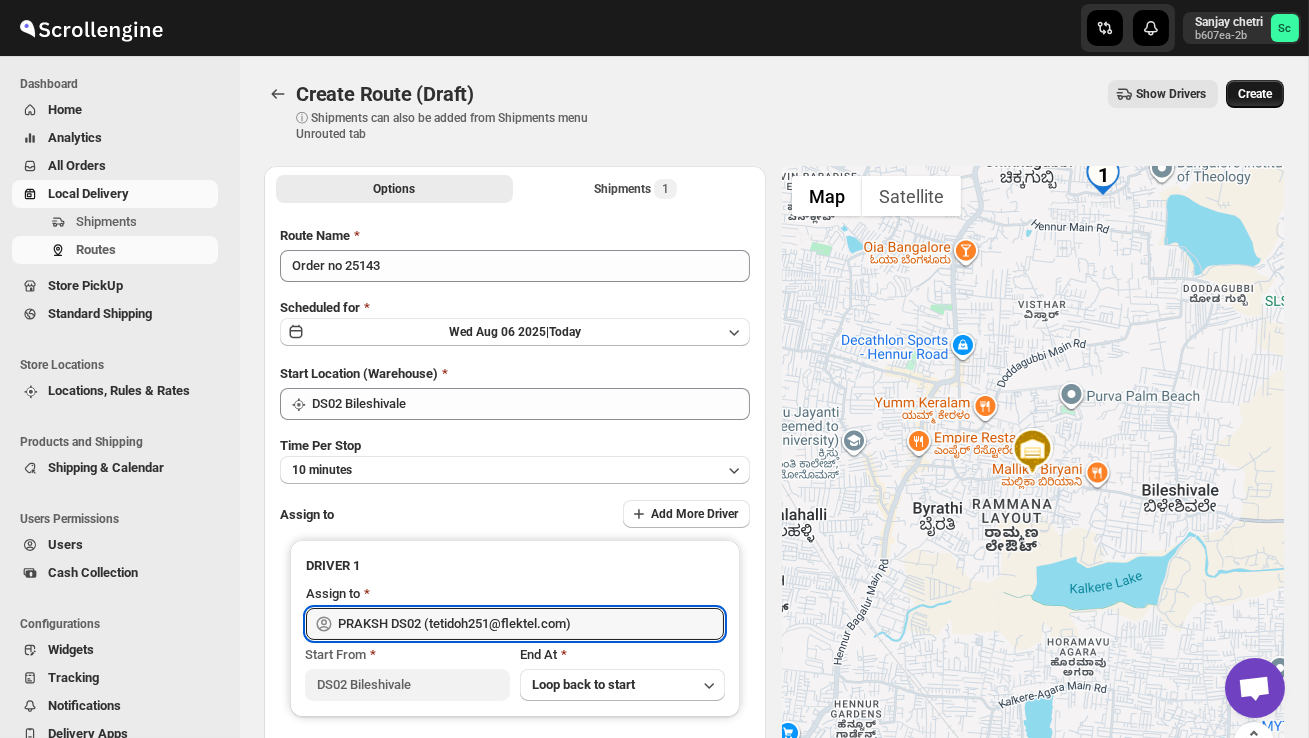 type on "PRAKSH DS02 (tetidoh251@flektel.com)" 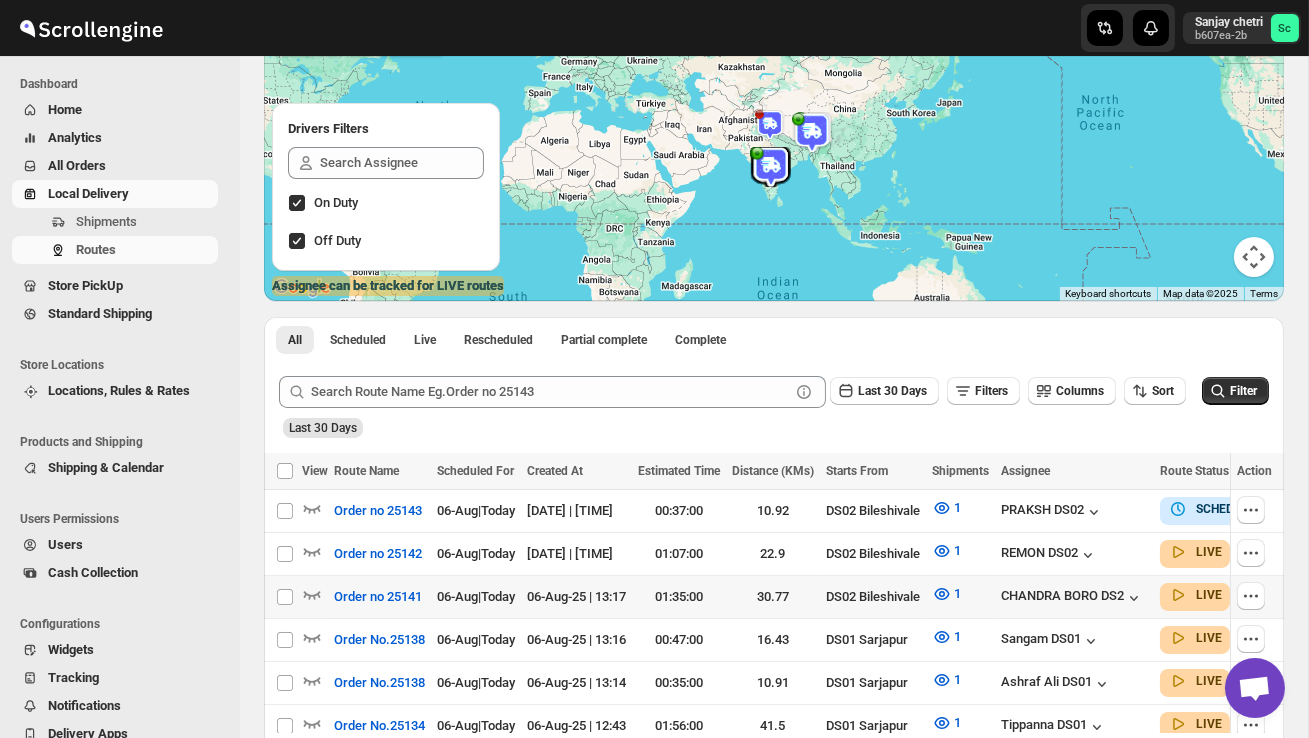 scroll, scrollTop: 207, scrollLeft: 0, axis: vertical 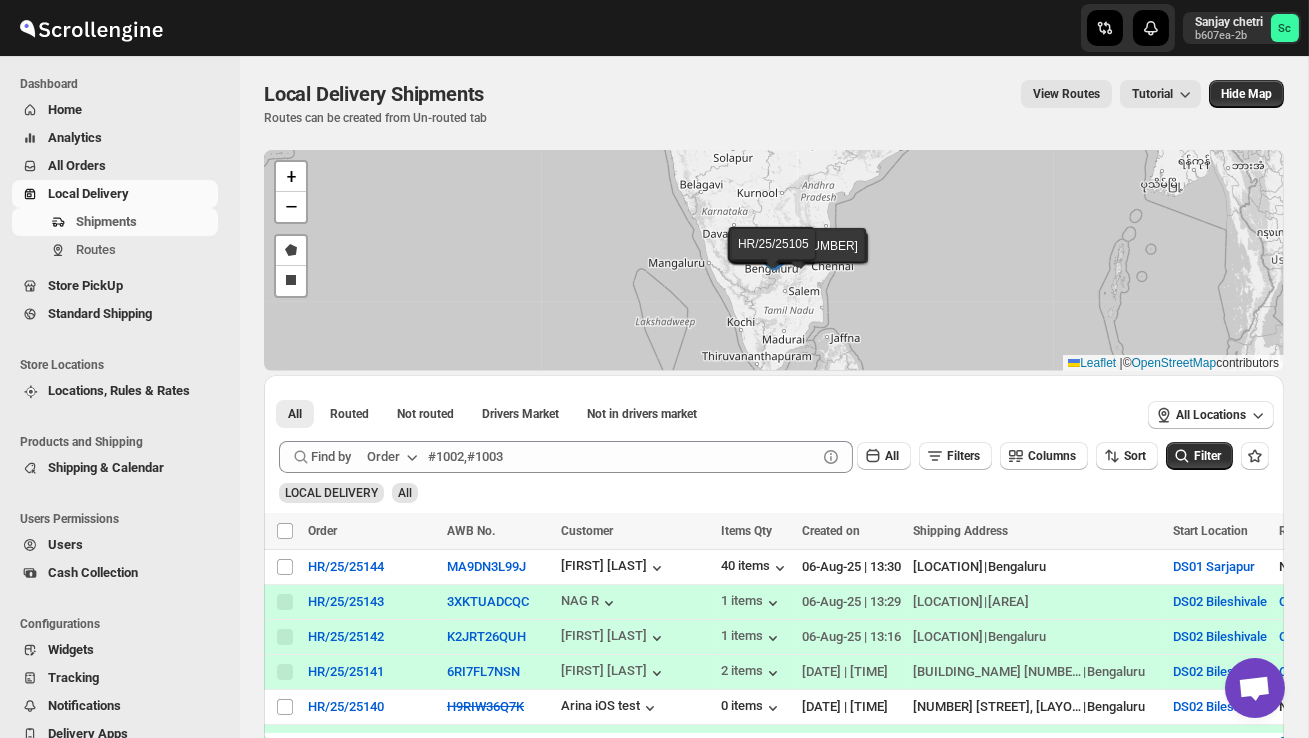 click on "Shipments Routes" at bounding box center [115, 240] 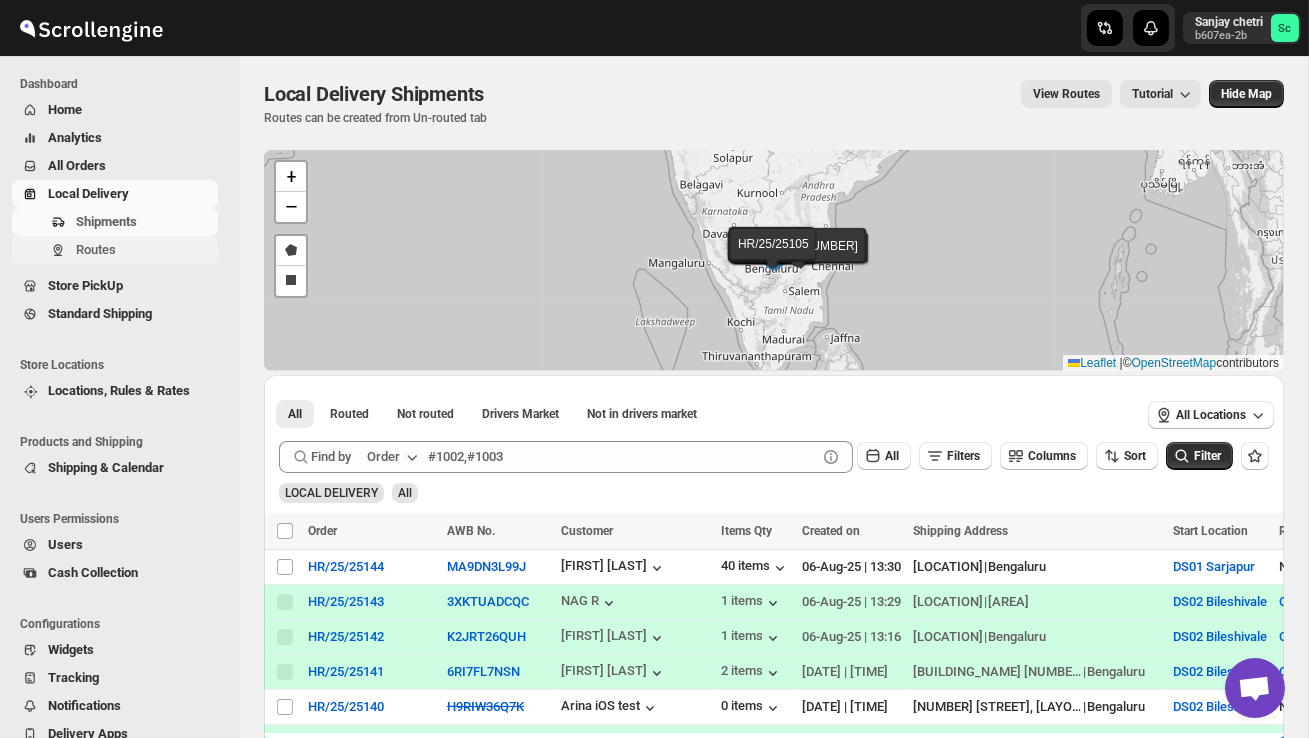 click on "Routes" at bounding box center (145, 250) 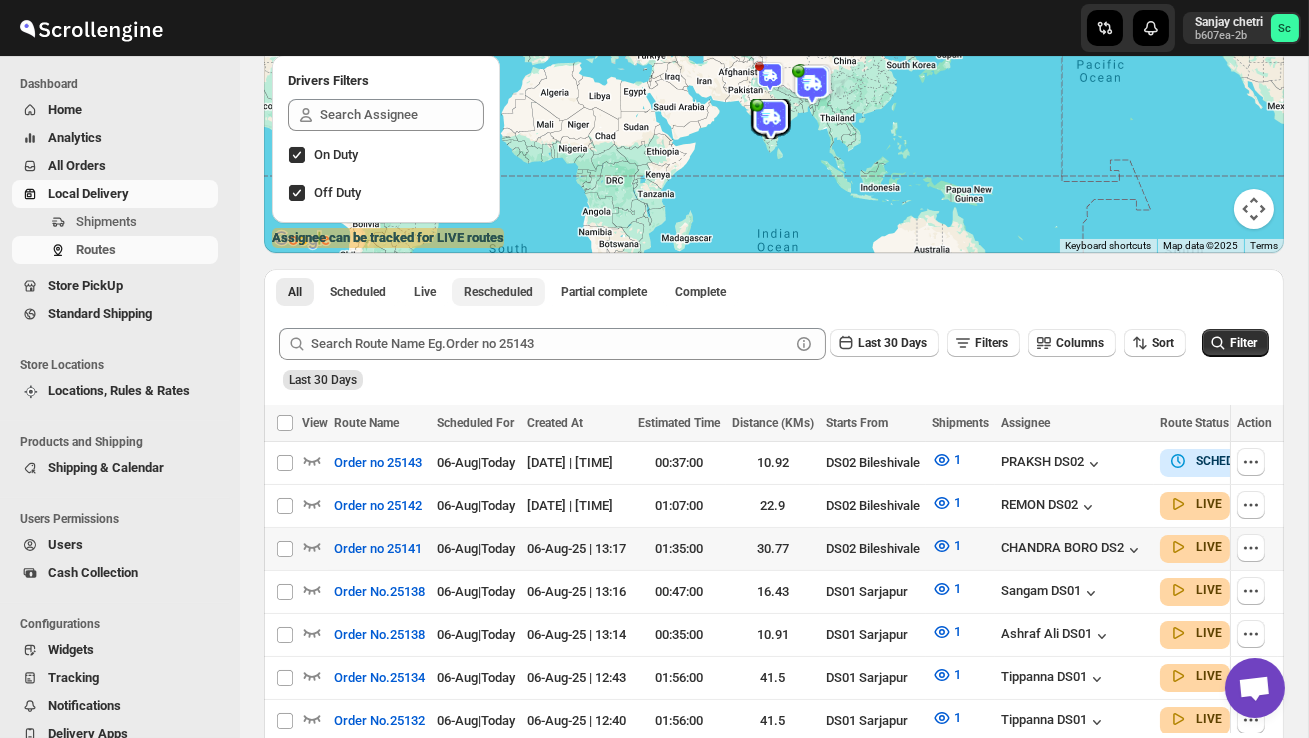 scroll, scrollTop: 251, scrollLeft: 0, axis: vertical 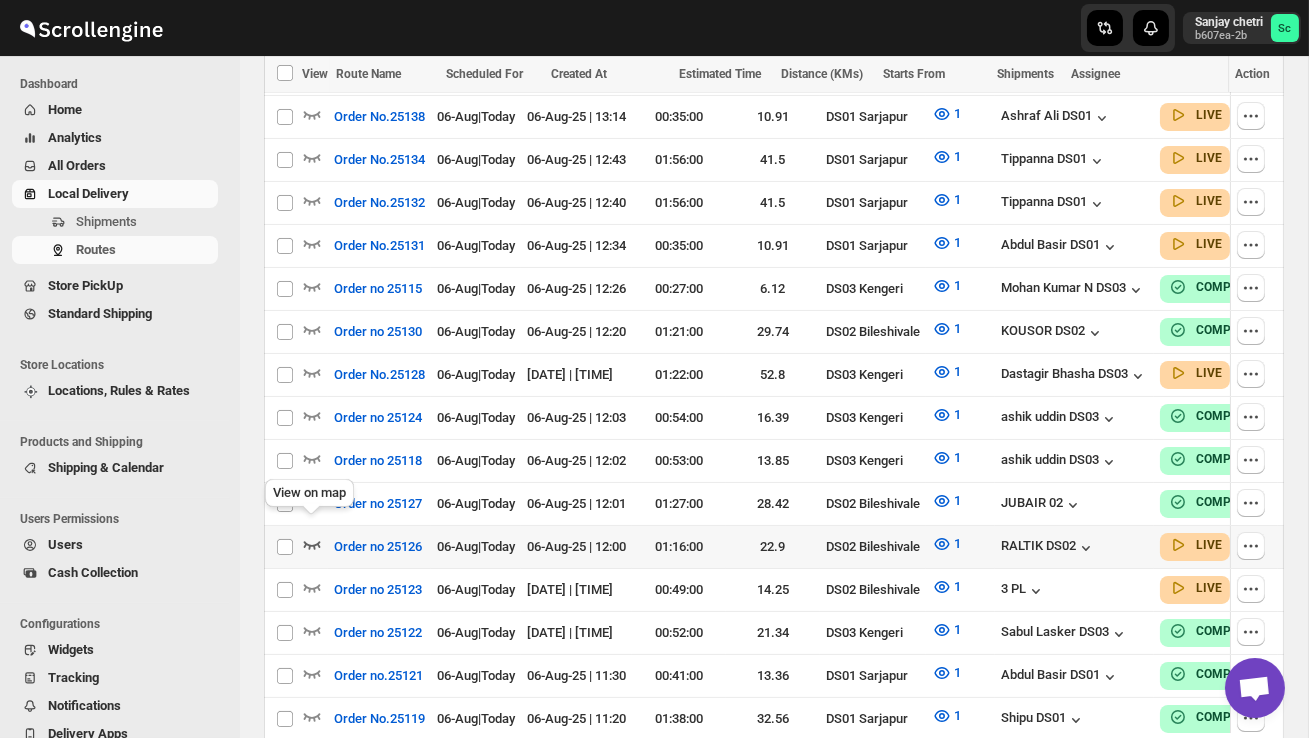 click 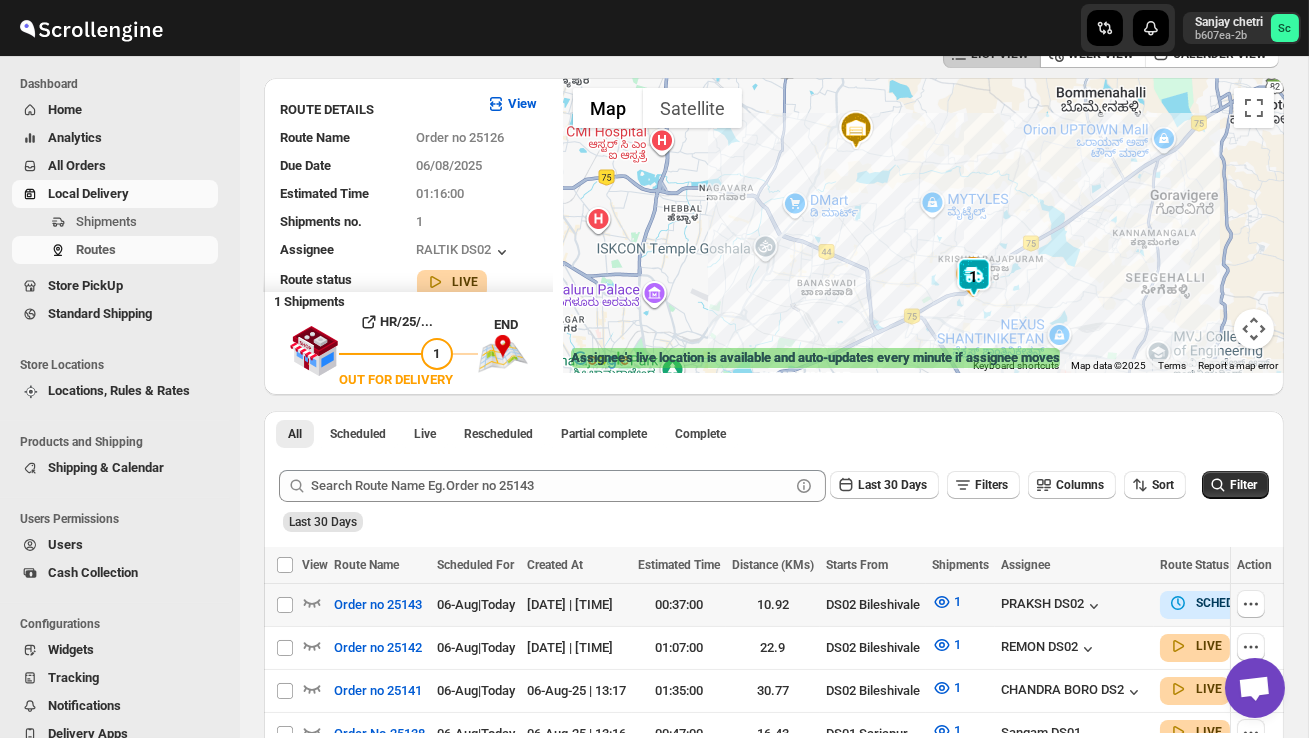 scroll, scrollTop: 118, scrollLeft: 0, axis: vertical 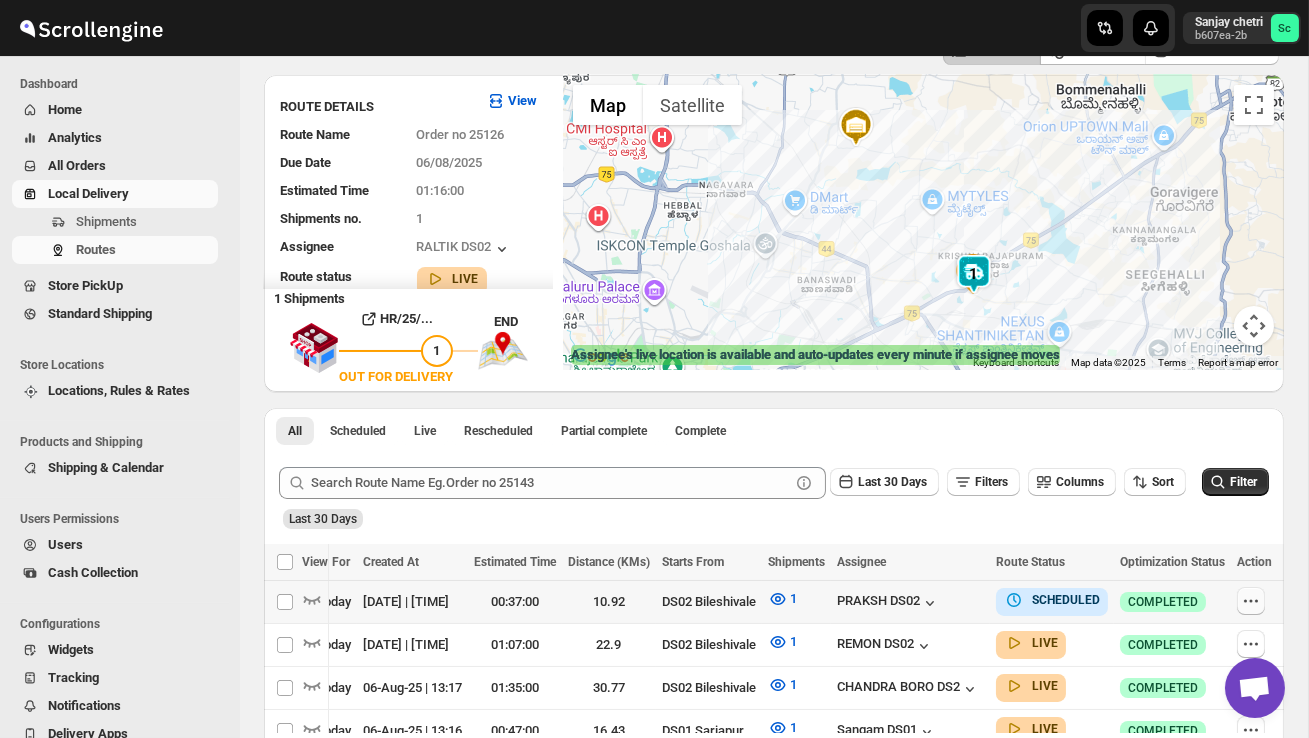 click at bounding box center [1251, 601] 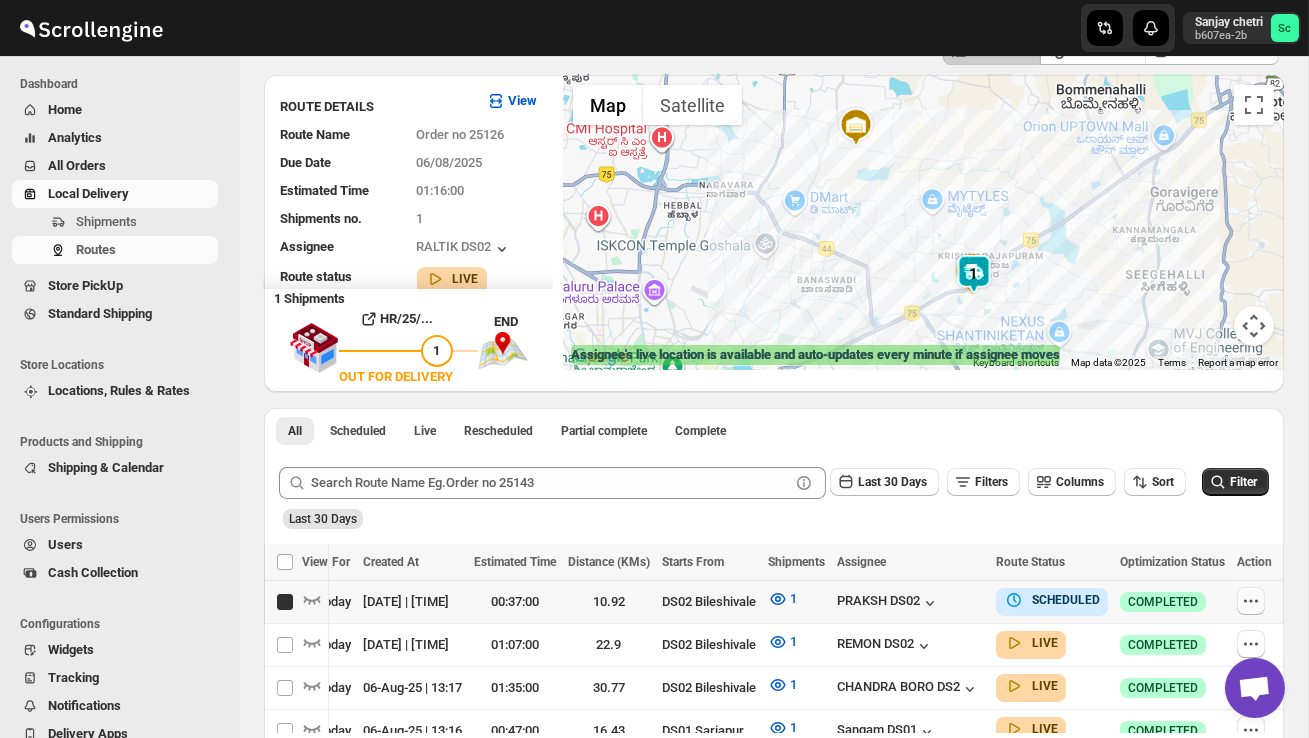 checkbox on "true" 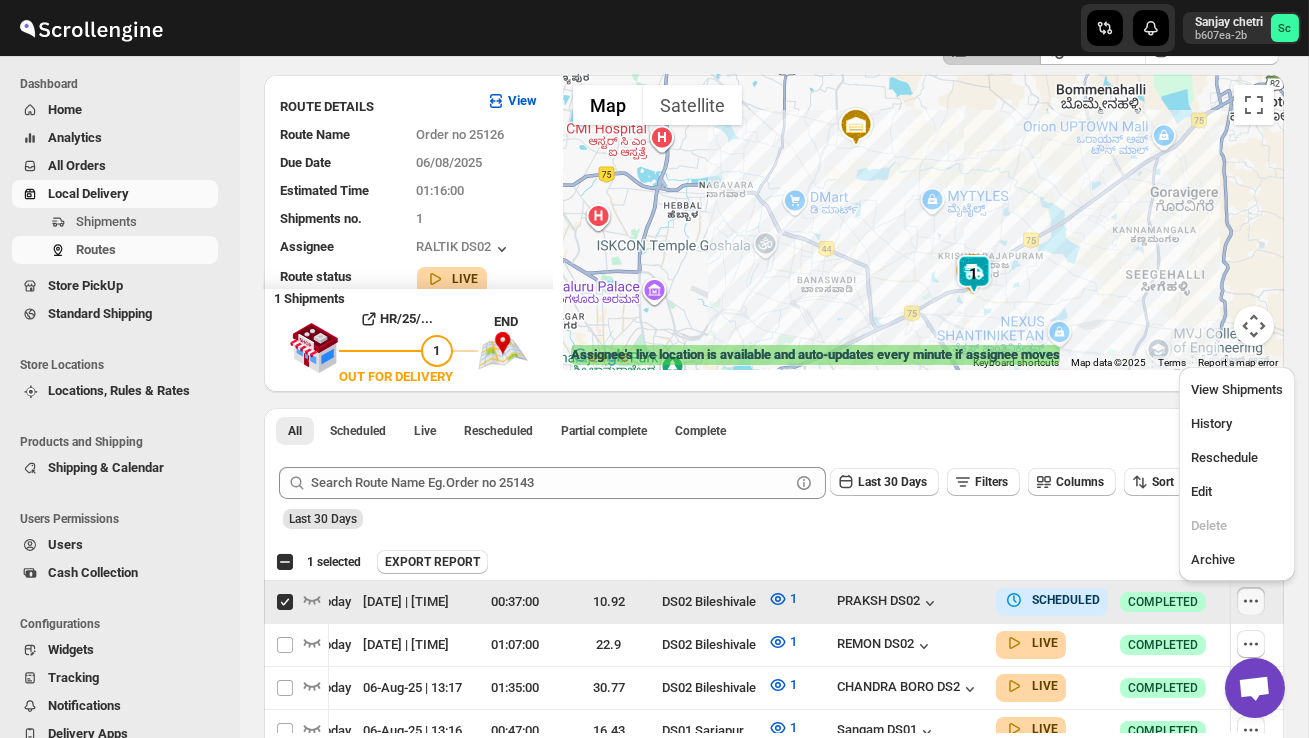 scroll, scrollTop: 0, scrollLeft: 1, axis: horizontal 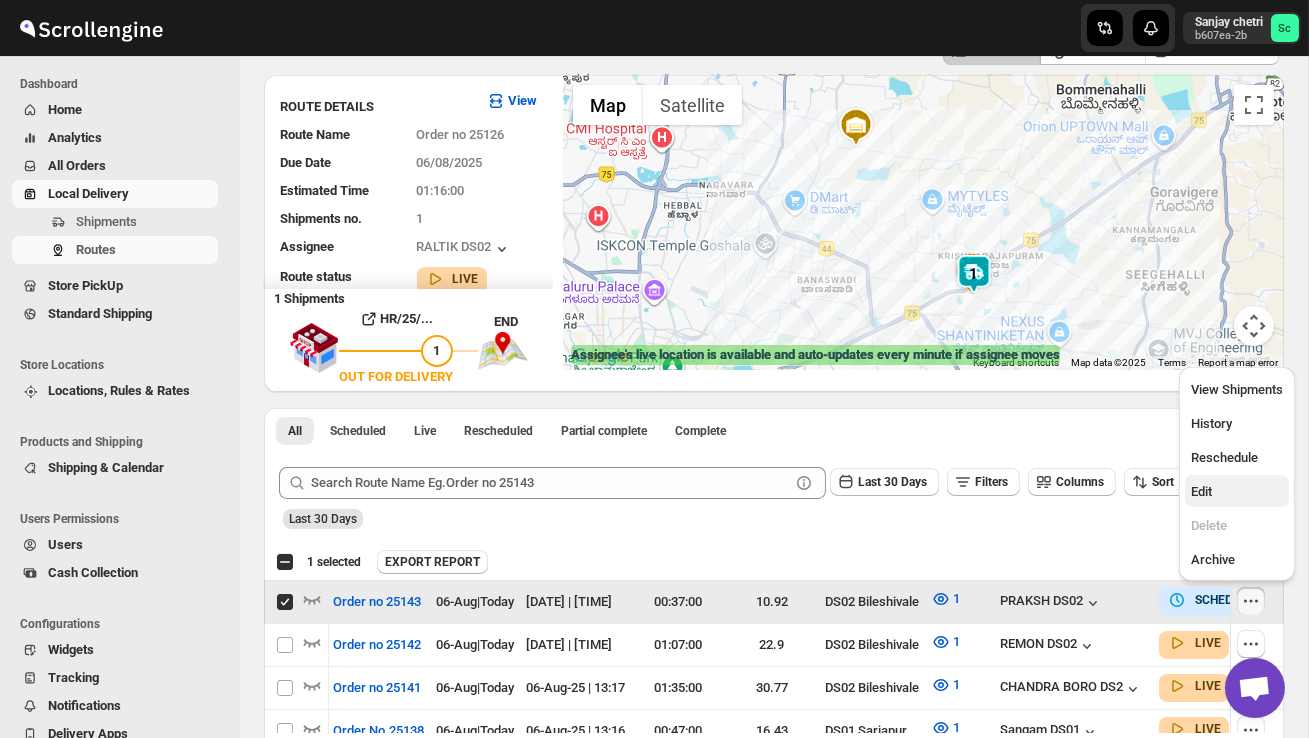 click on "Edit" at bounding box center [1237, 491] 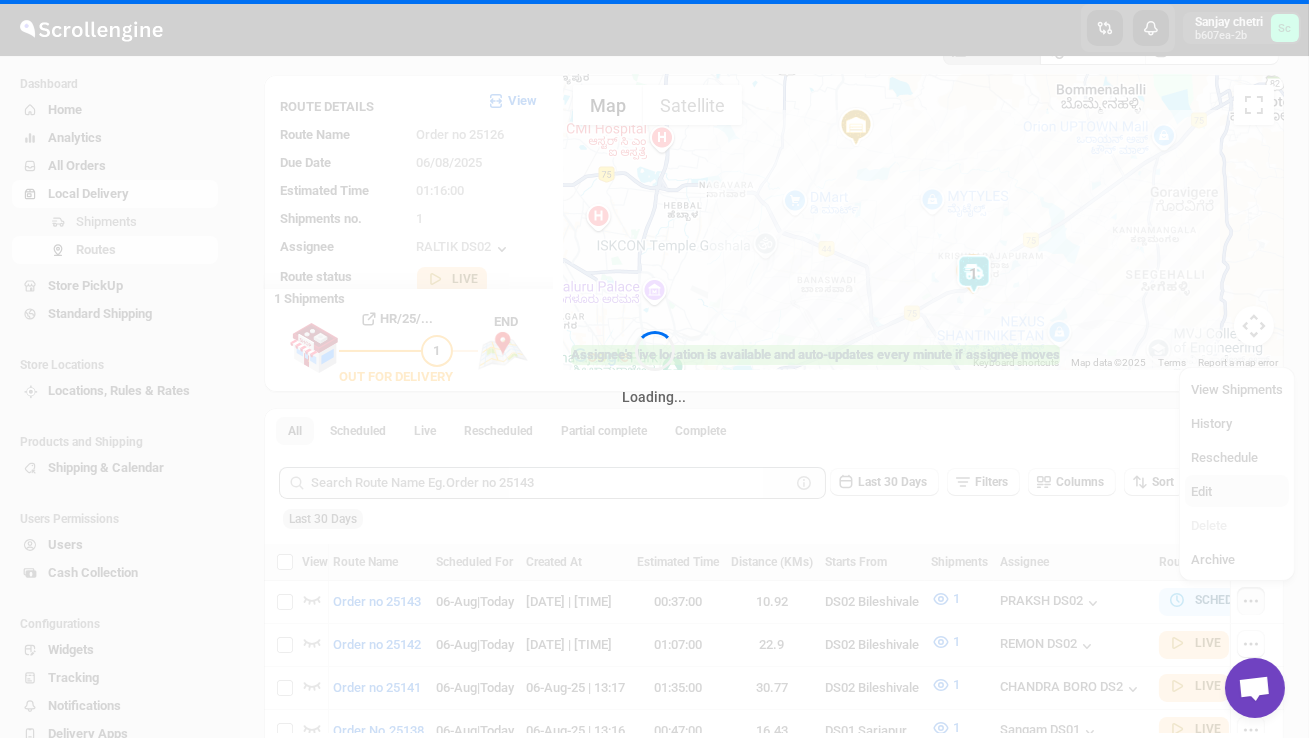 scroll, scrollTop: 0, scrollLeft: 0, axis: both 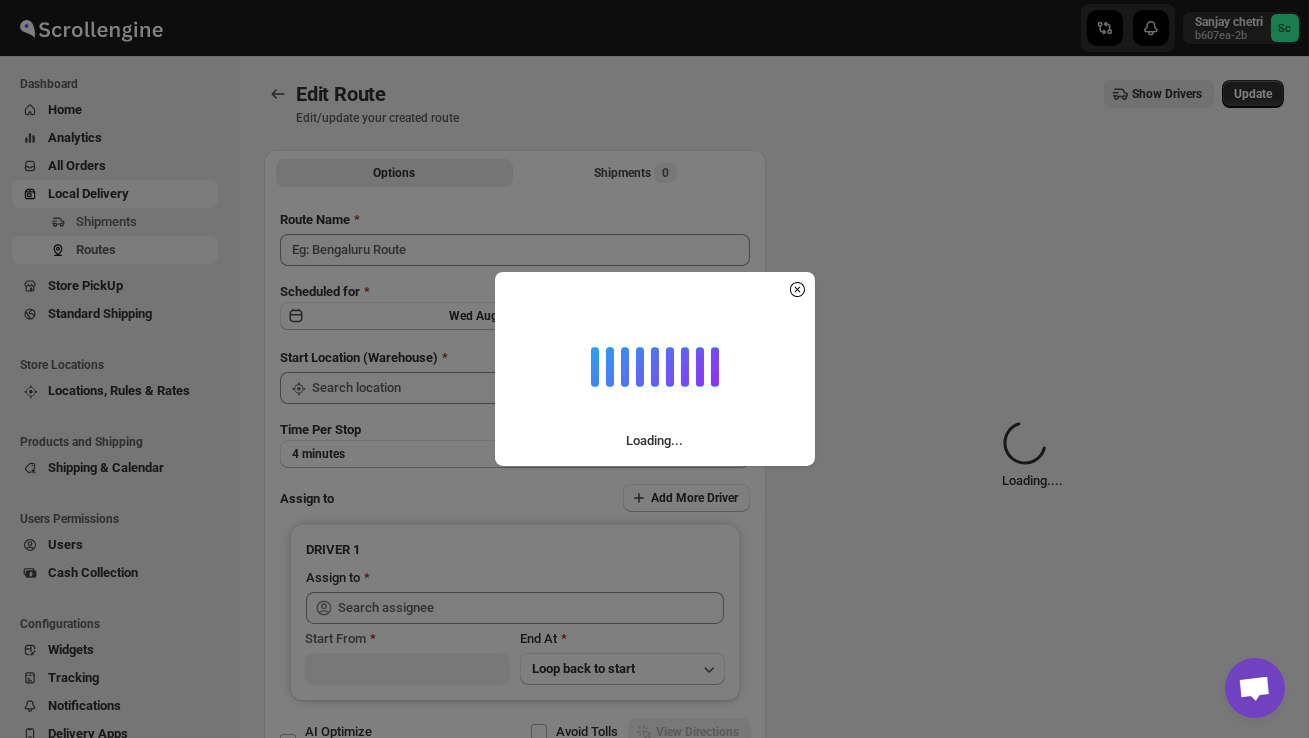 type on "Order no 25143" 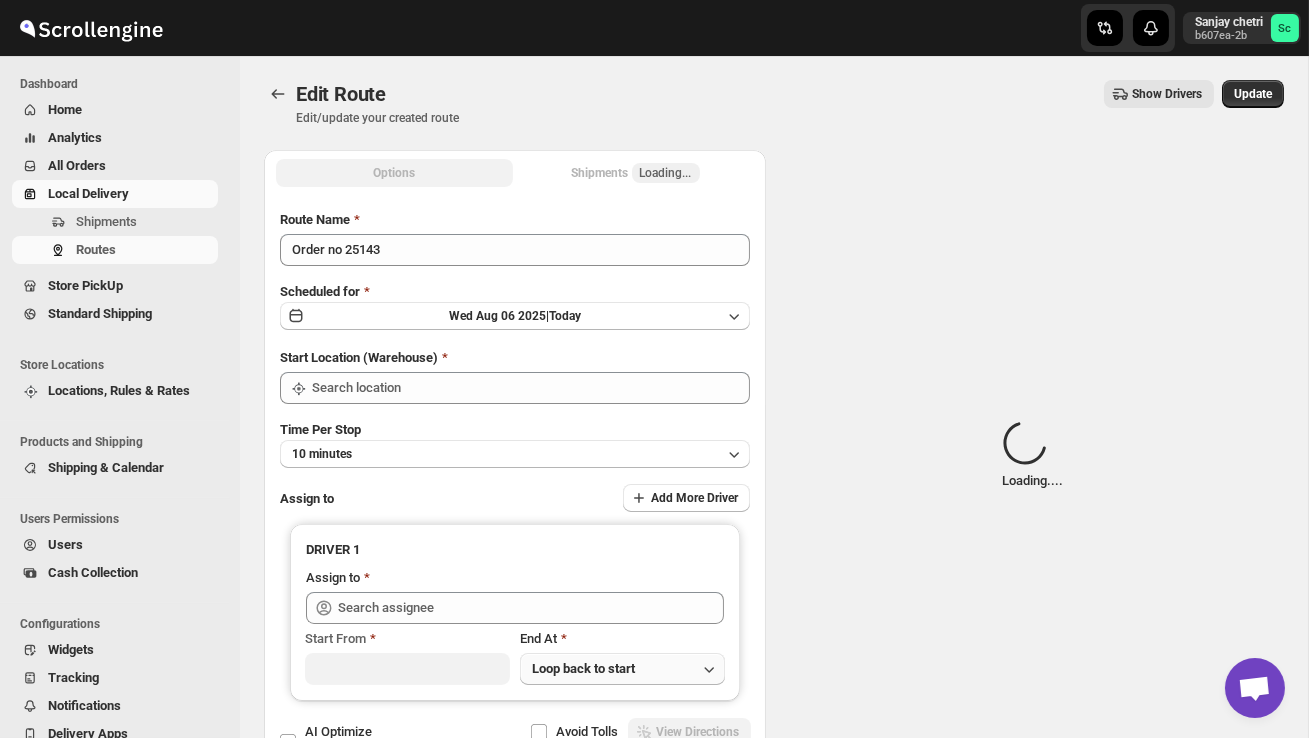 type on "DS02 Bileshivale" 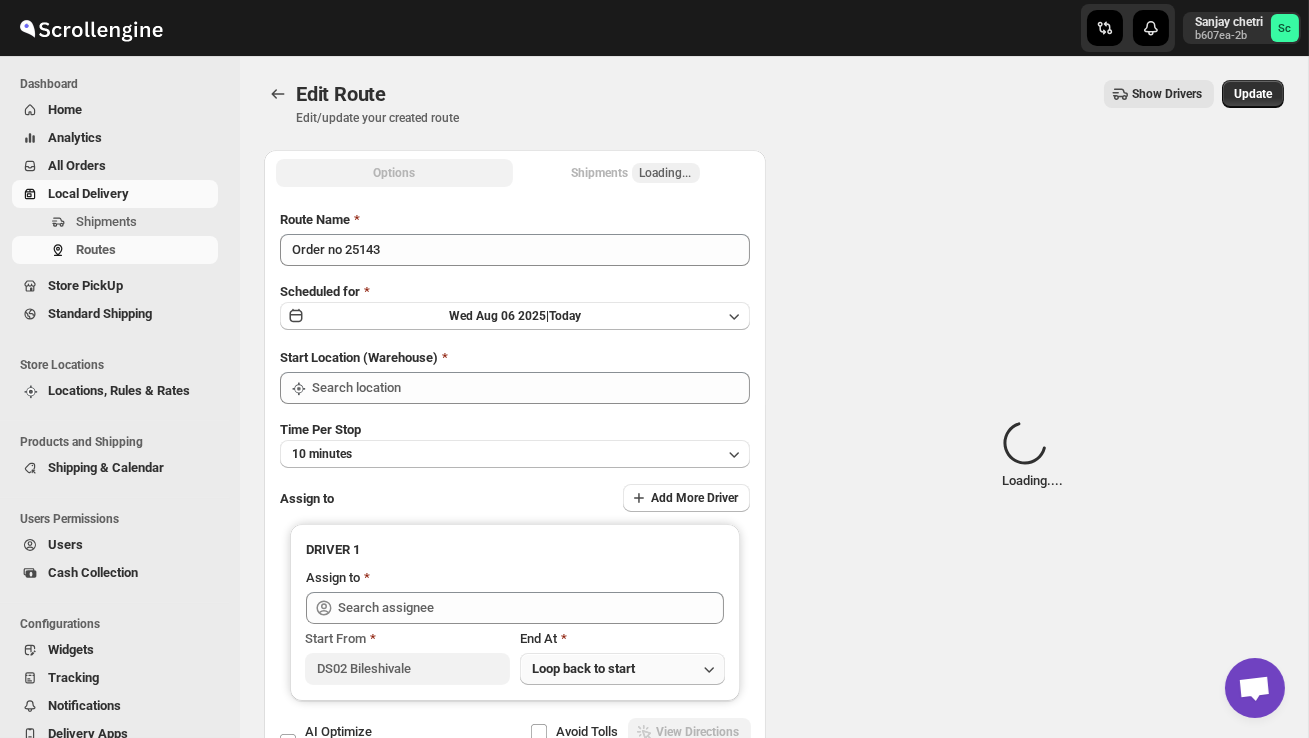 type on "DS02 Bileshivale" 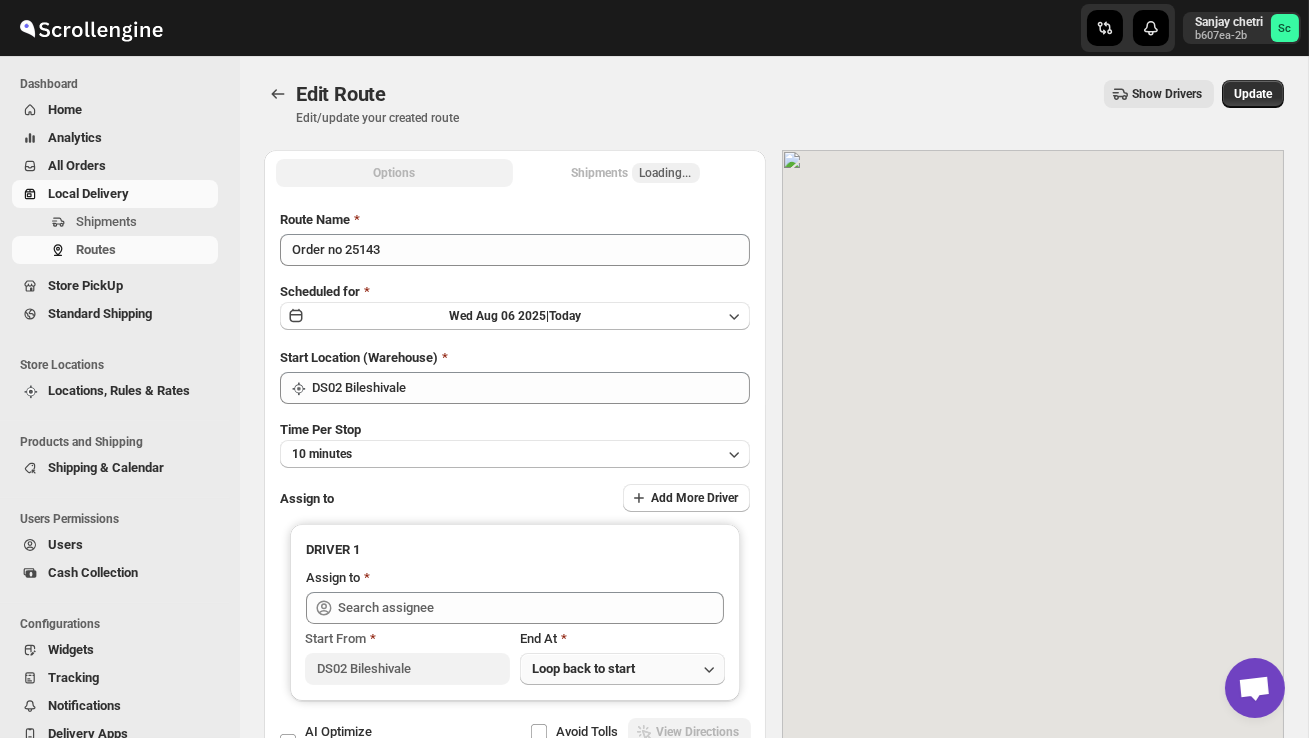 type on "PRAKSH DS02 (tetidoh251@flektel.com)" 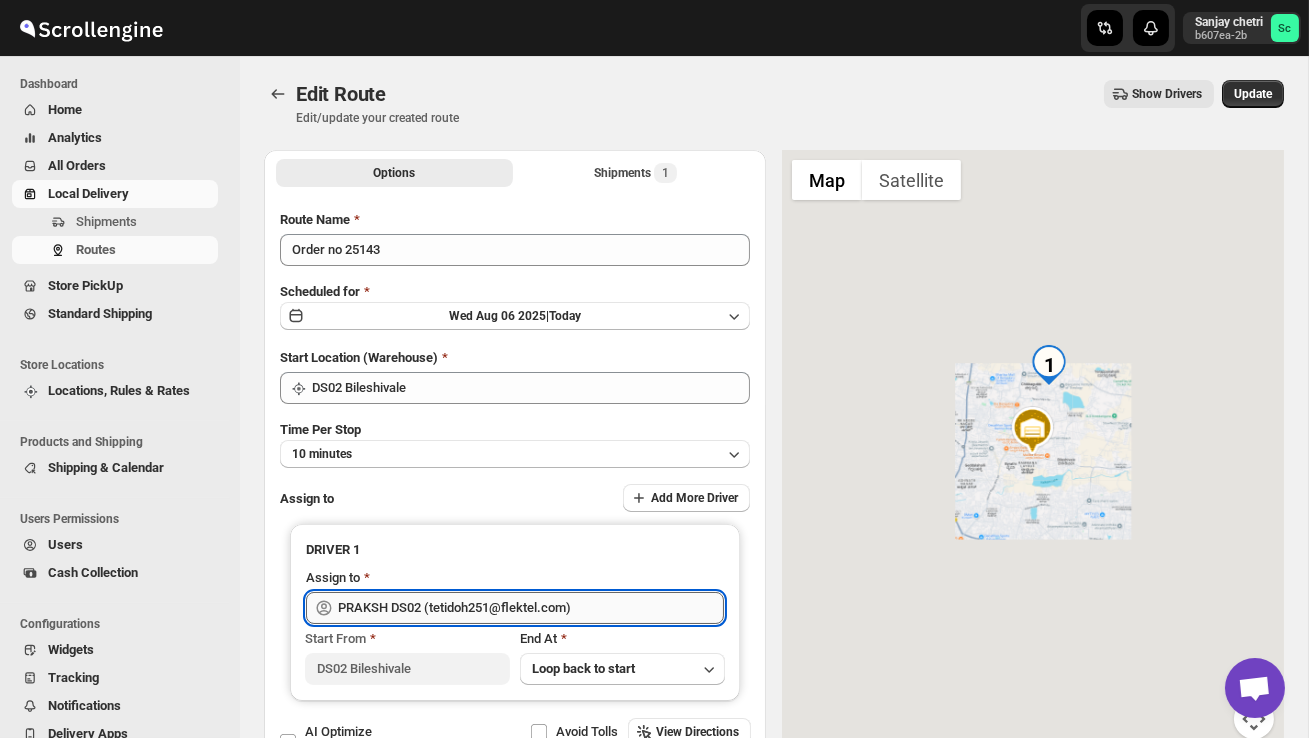 click on "PRAKSH DS02 (tetidoh251@flektel.com)" at bounding box center (531, 608) 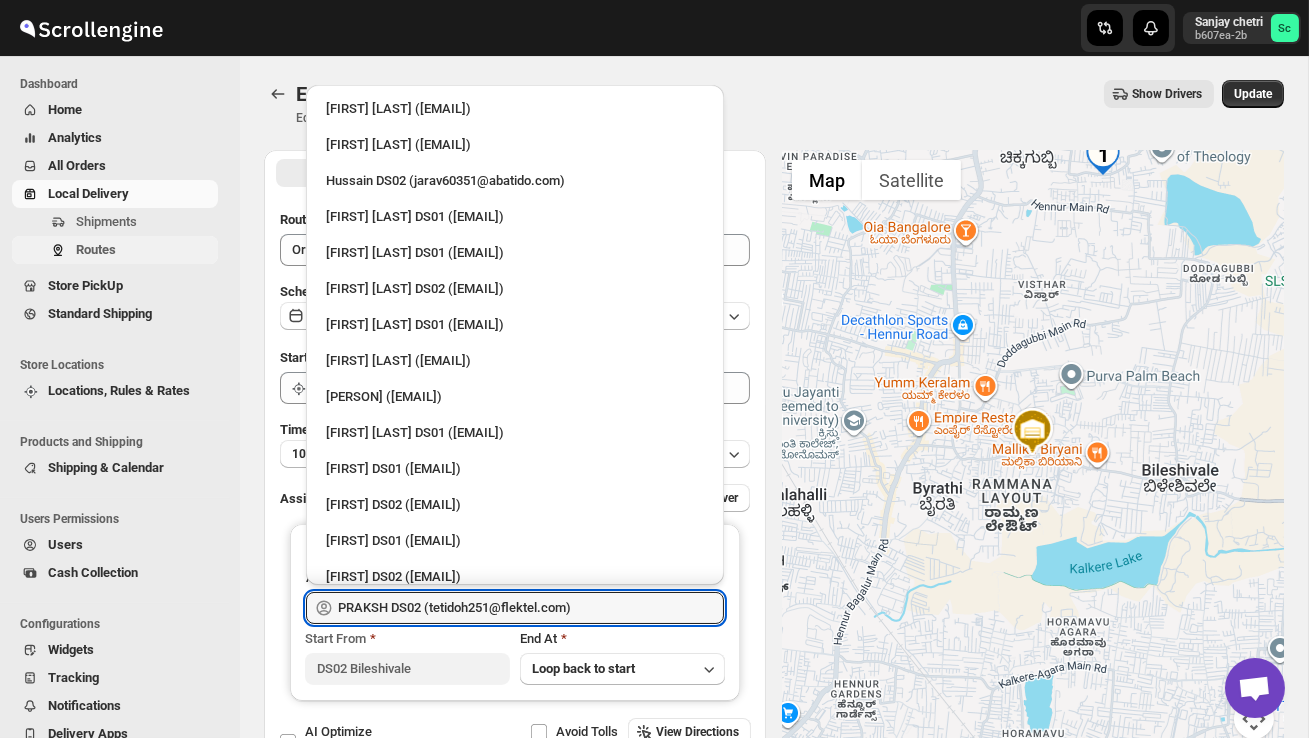 click on "Routes" at bounding box center [145, 250] 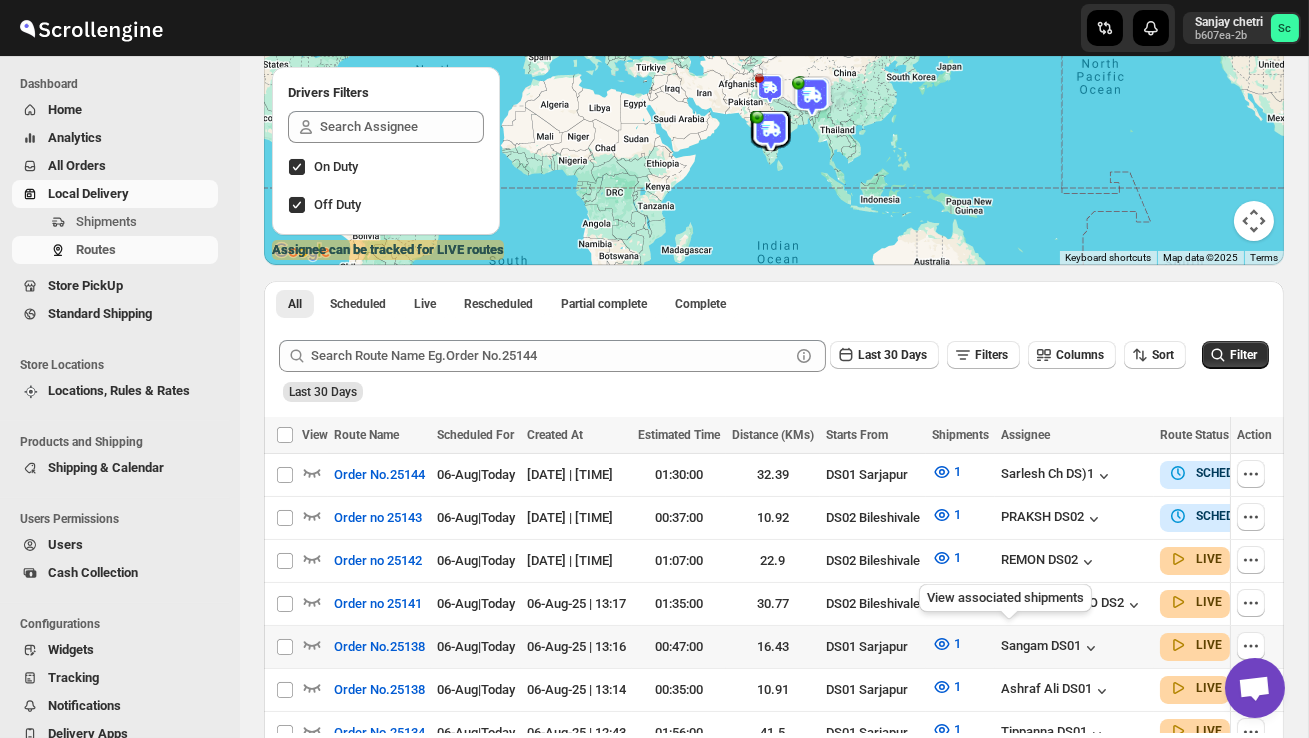 scroll, scrollTop: 233, scrollLeft: 0, axis: vertical 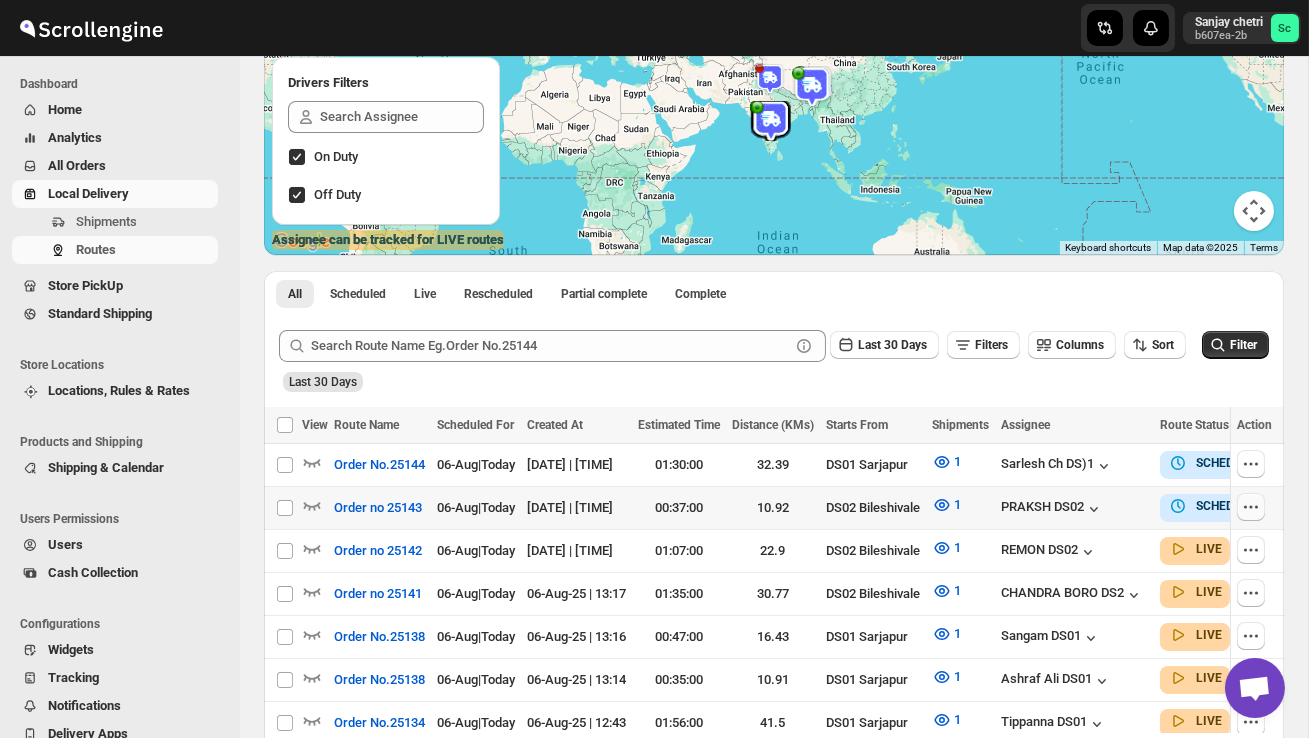 click 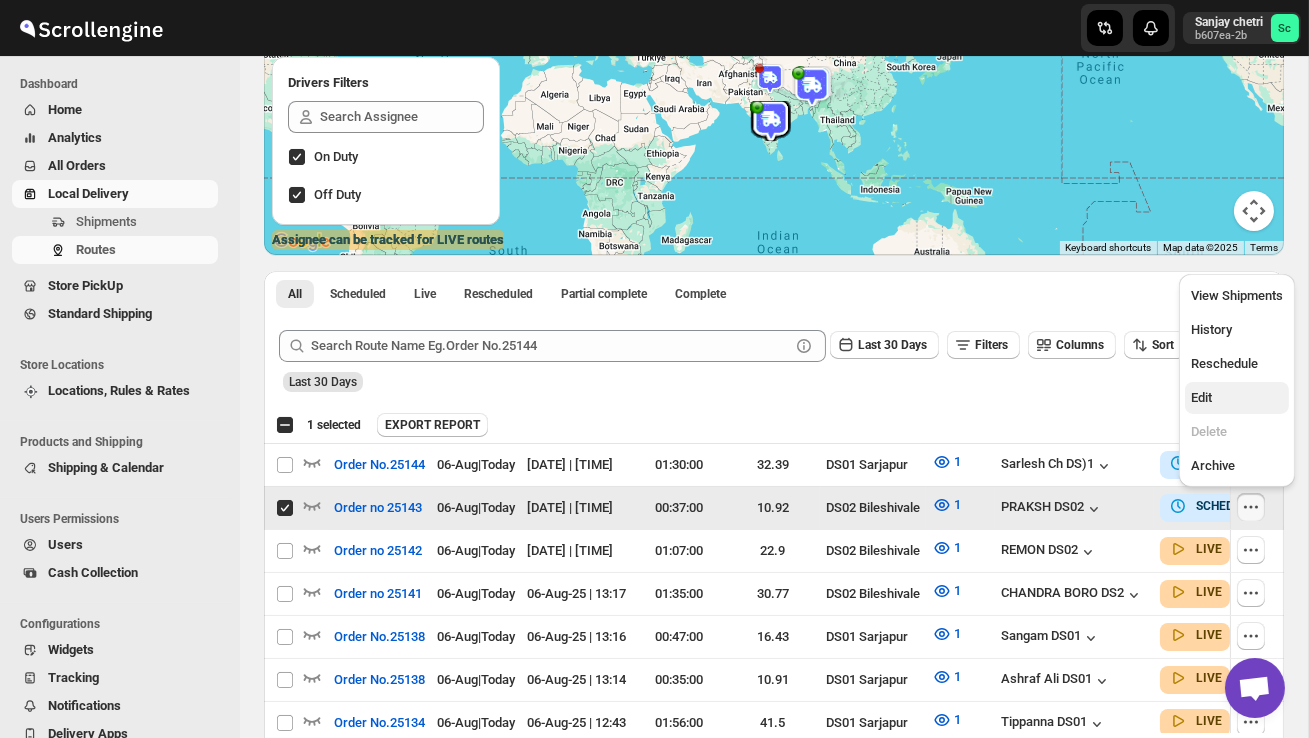 click on "Edit" at bounding box center (1237, 398) 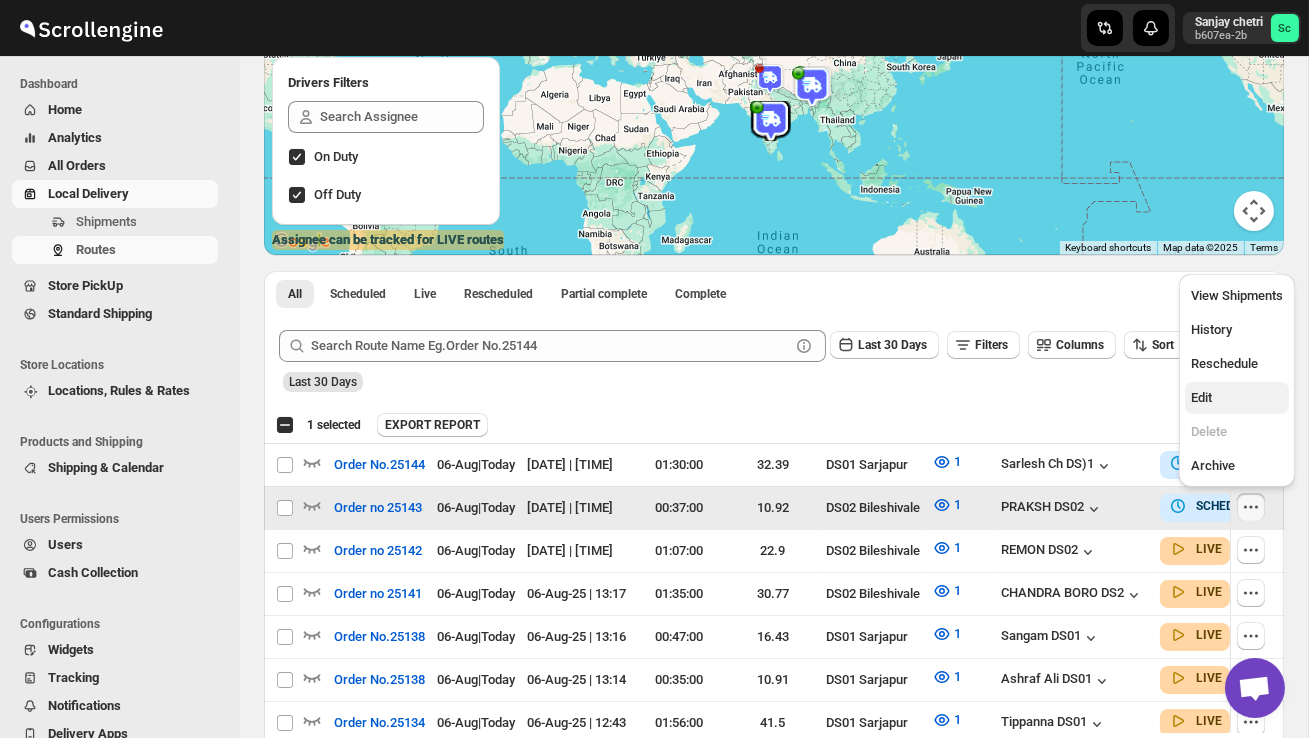 checkbox on "false" 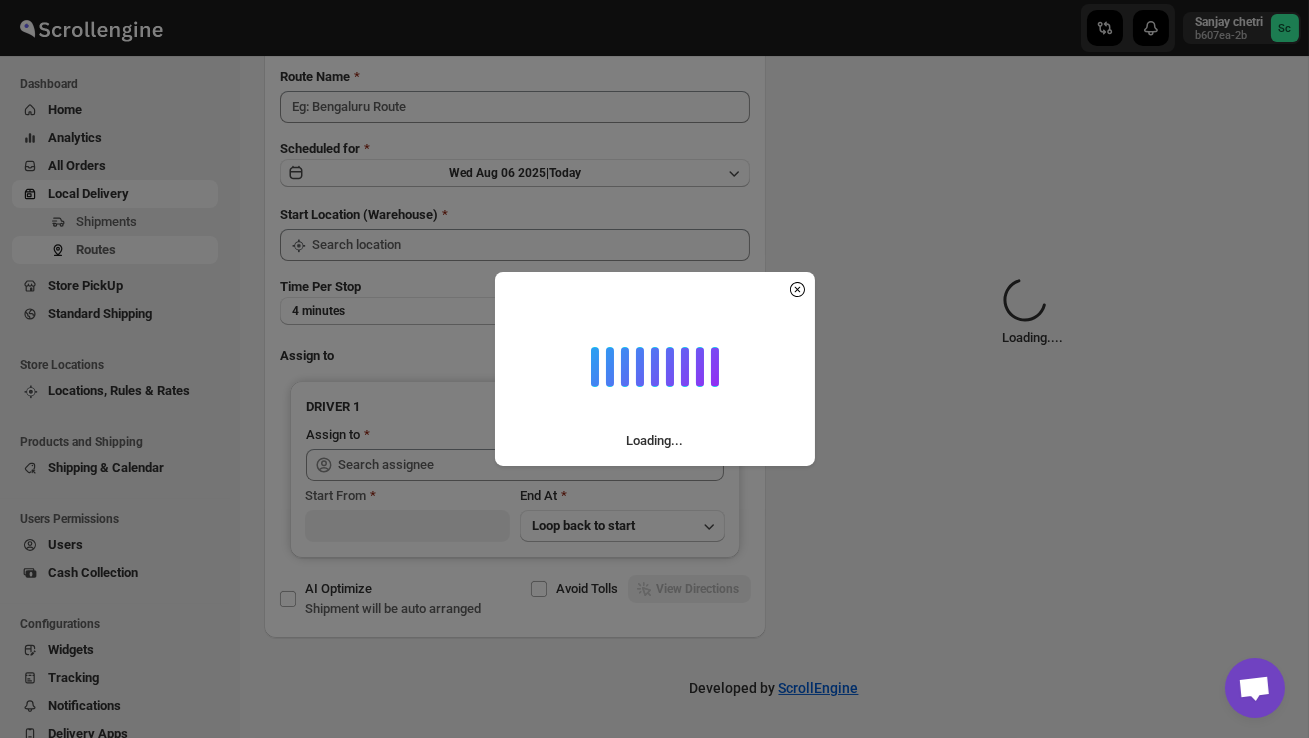 scroll, scrollTop: 0, scrollLeft: 0, axis: both 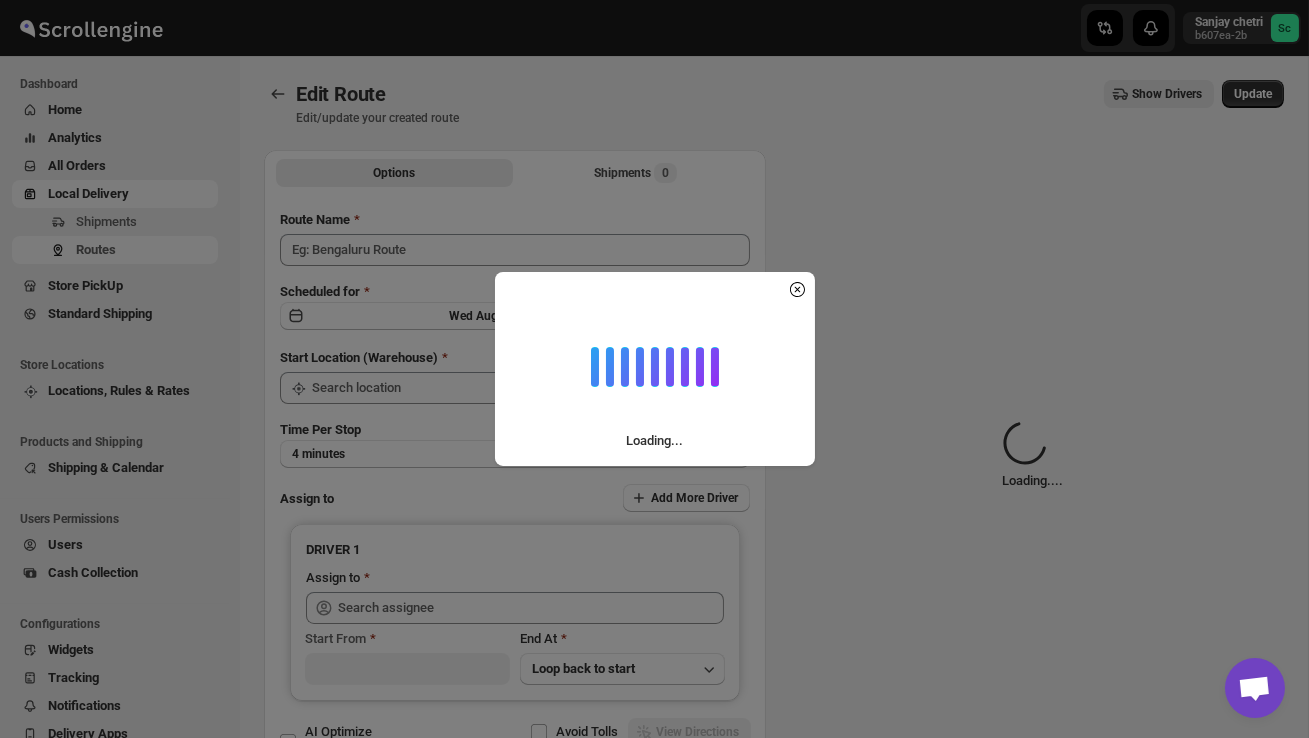 type on "Order no 25143" 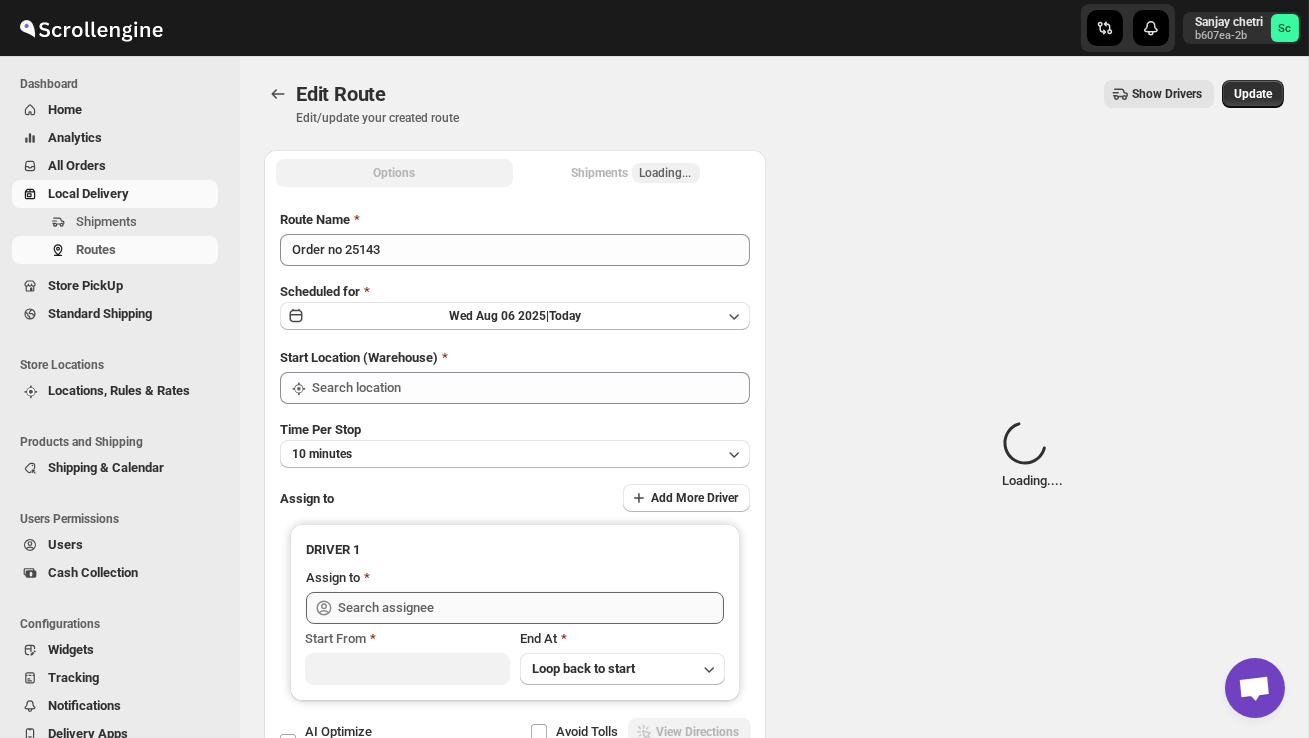 type on "DS02 Bileshivale" 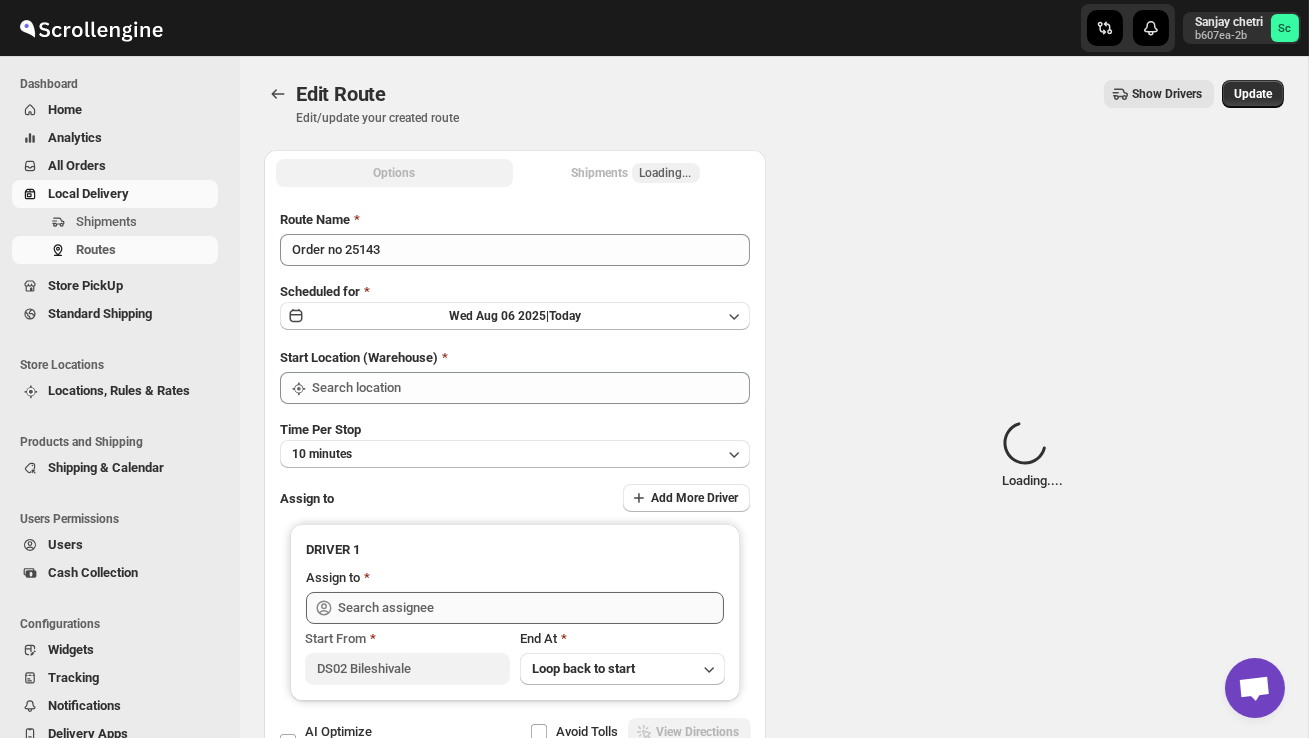type on "DS02 Bileshivale" 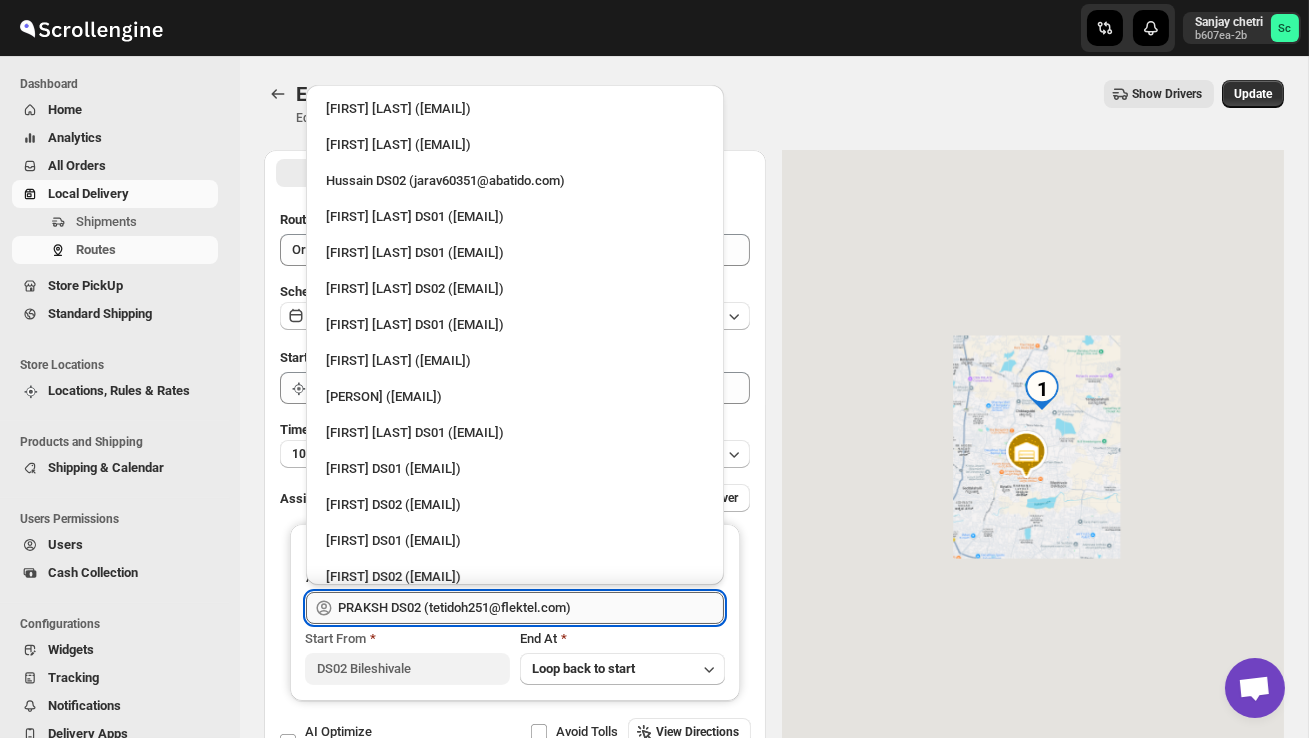 click on "PRAKSH DS02 (tetidoh251@flektel.com)" at bounding box center (531, 608) 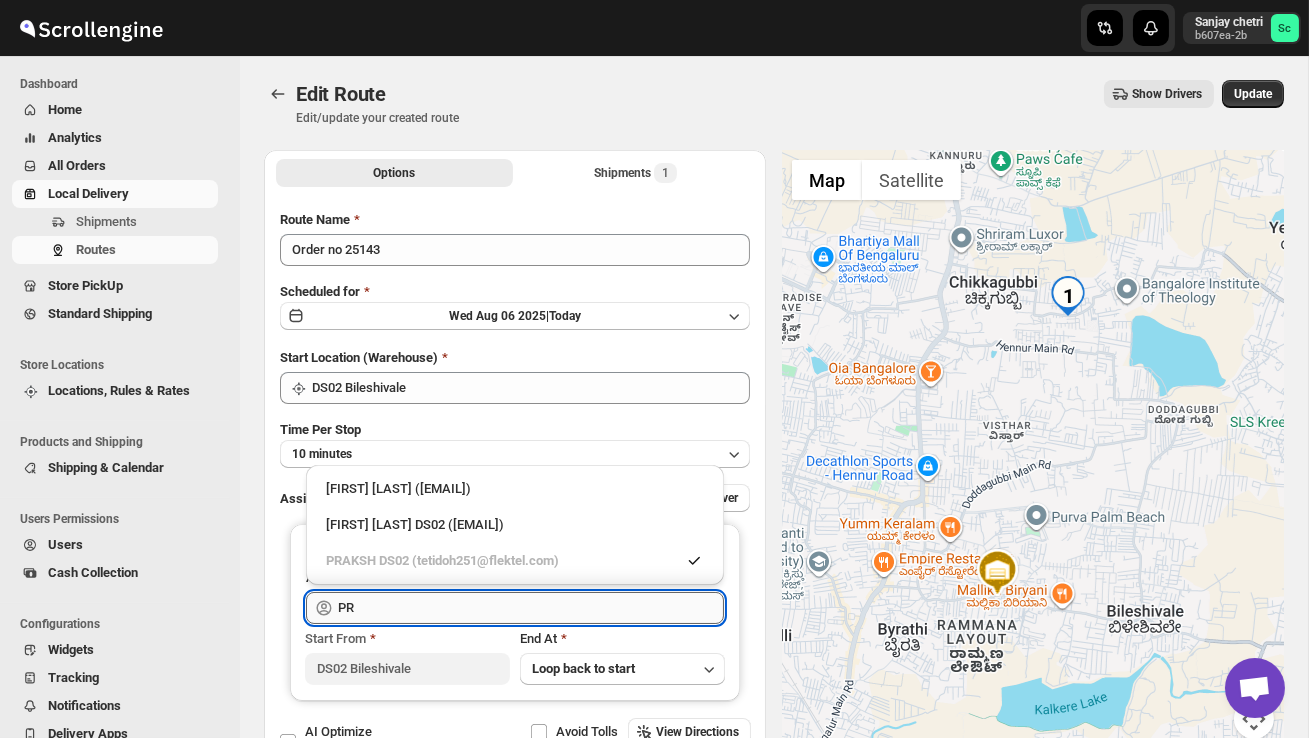 type on "P" 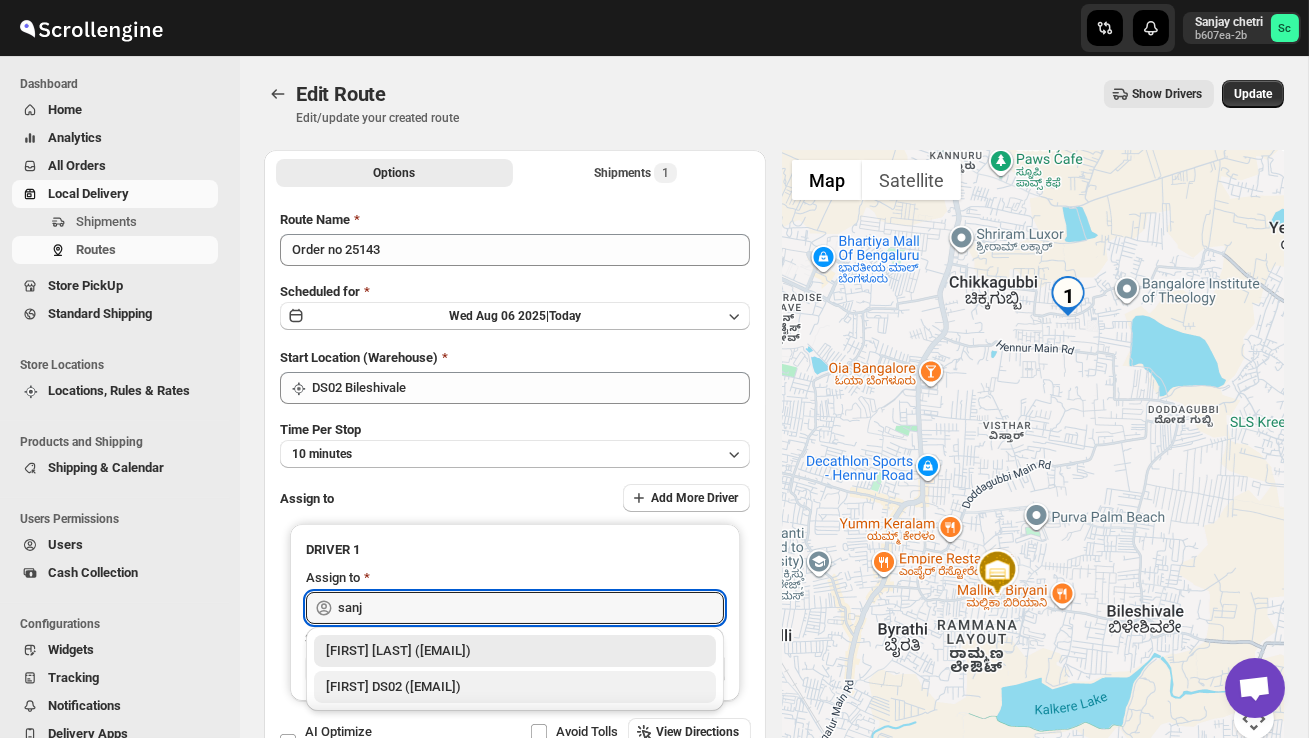 click on "[FIRST] [LAST] [NUMBER] ([EMAIL])" at bounding box center (515, 687) 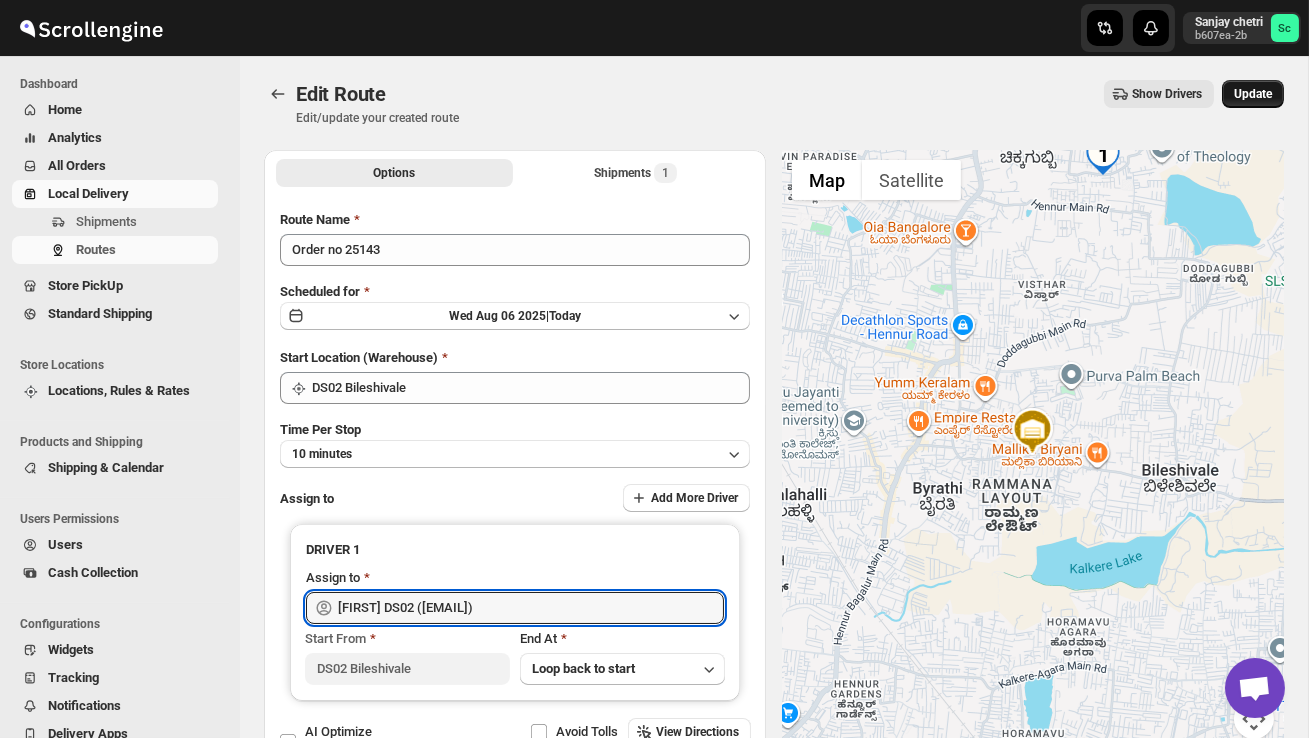 type on "[FIRST] [LAST] [NUMBER] ([EMAIL])" 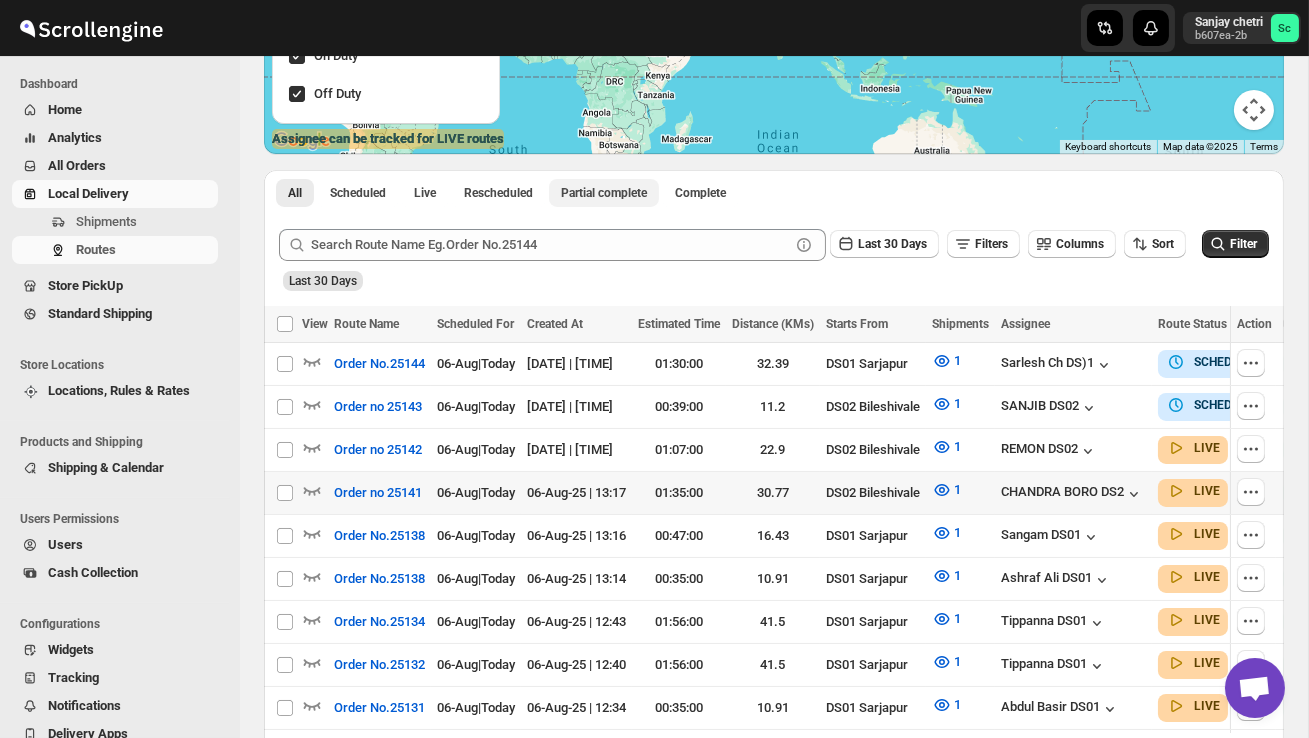 scroll, scrollTop: 356, scrollLeft: 0, axis: vertical 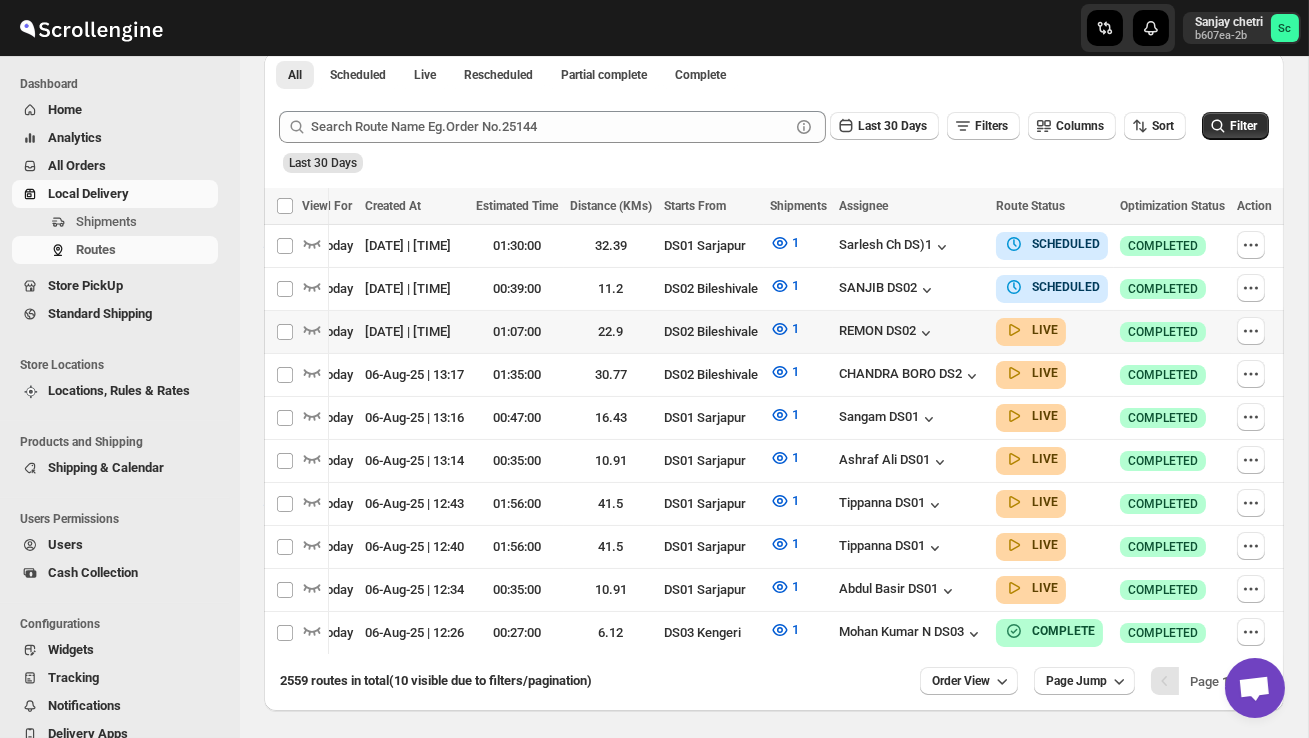 click on "Select route" at bounding box center [283, 332] 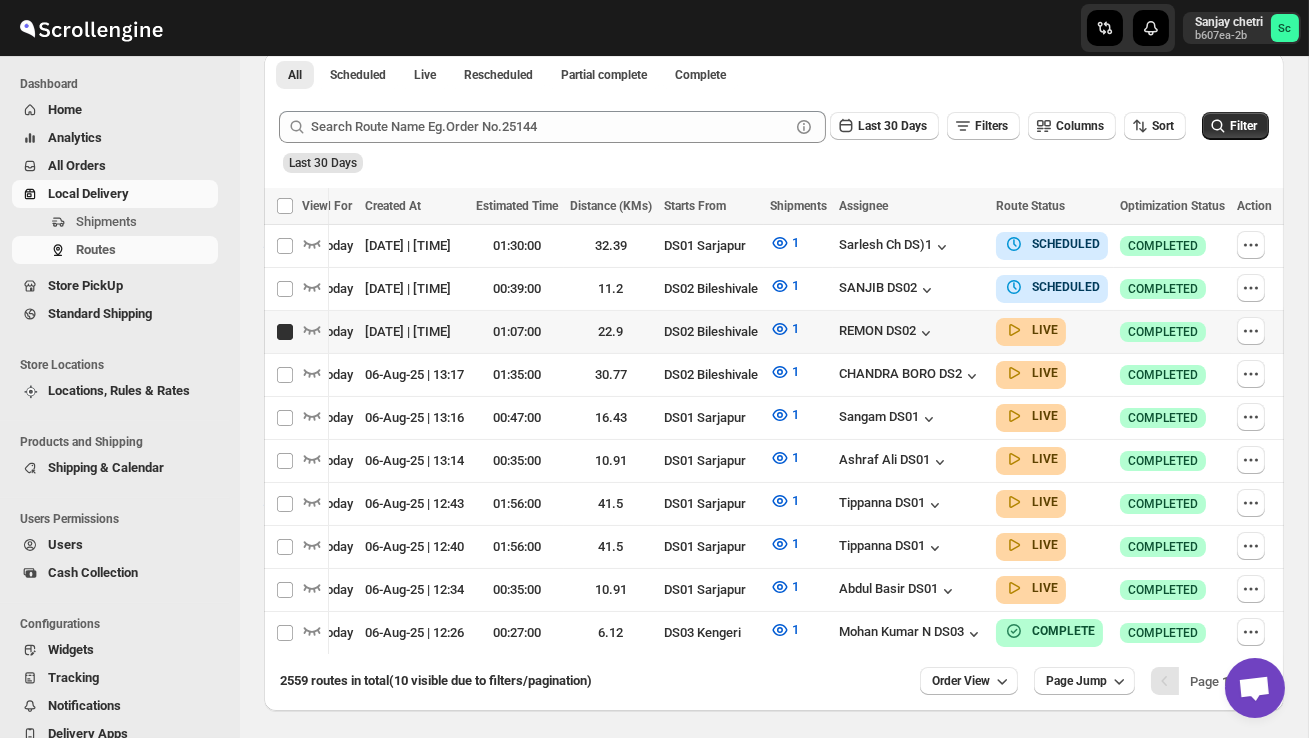 checkbox on "true" 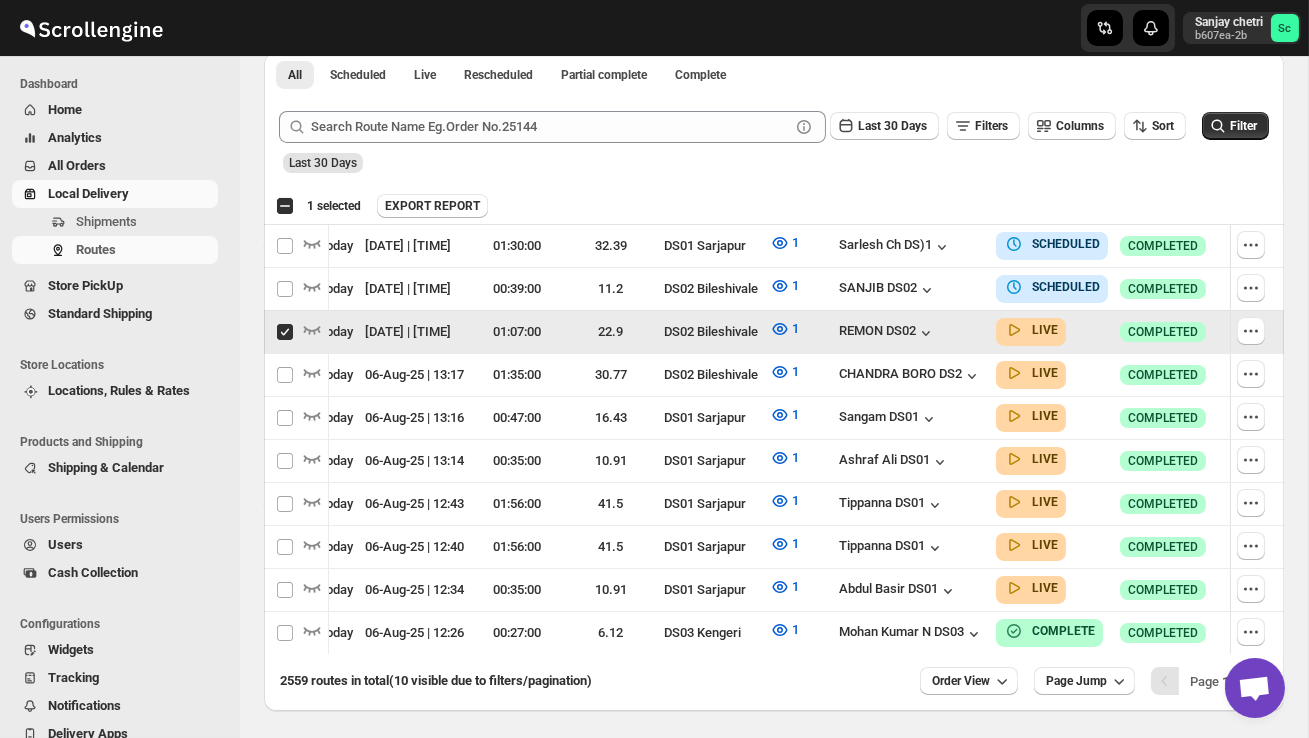 scroll, scrollTop: 0, scrollLeft: 1, axis: horizontal 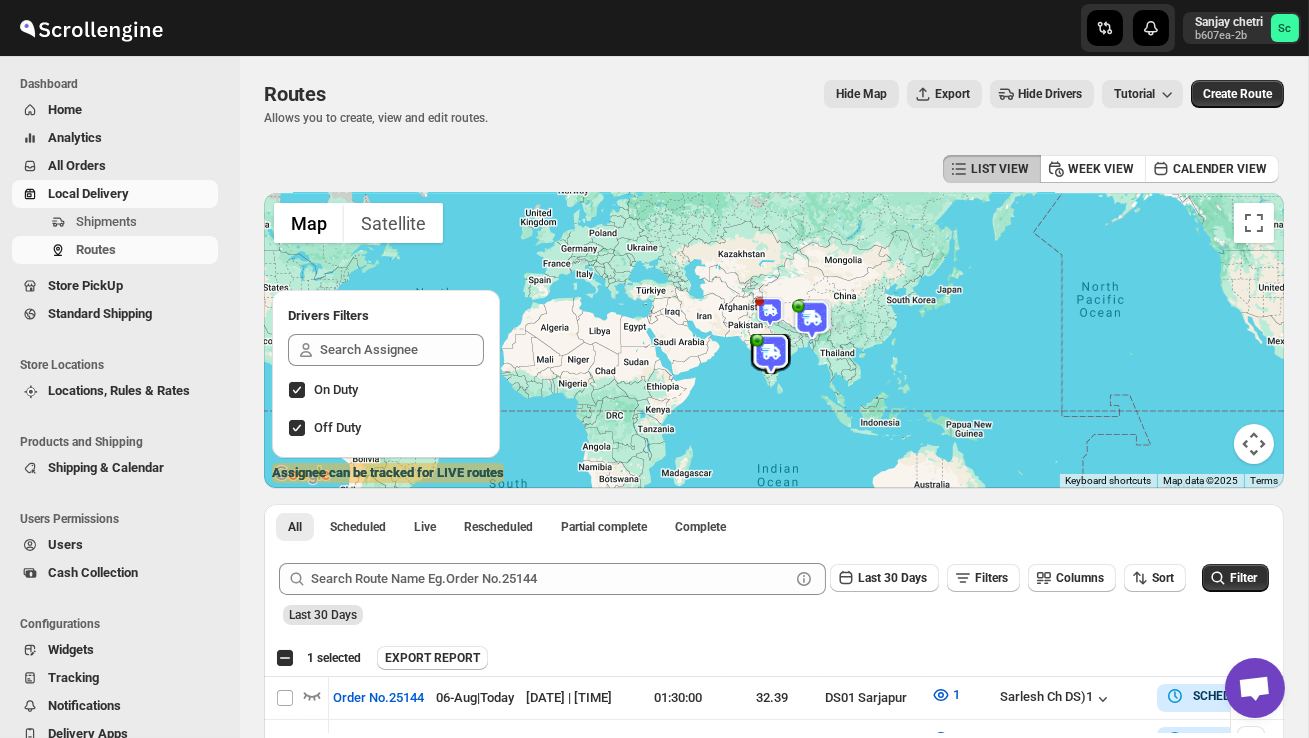 click on "Select all 10 Routes 1 selected" at bounding box center [318, 658] 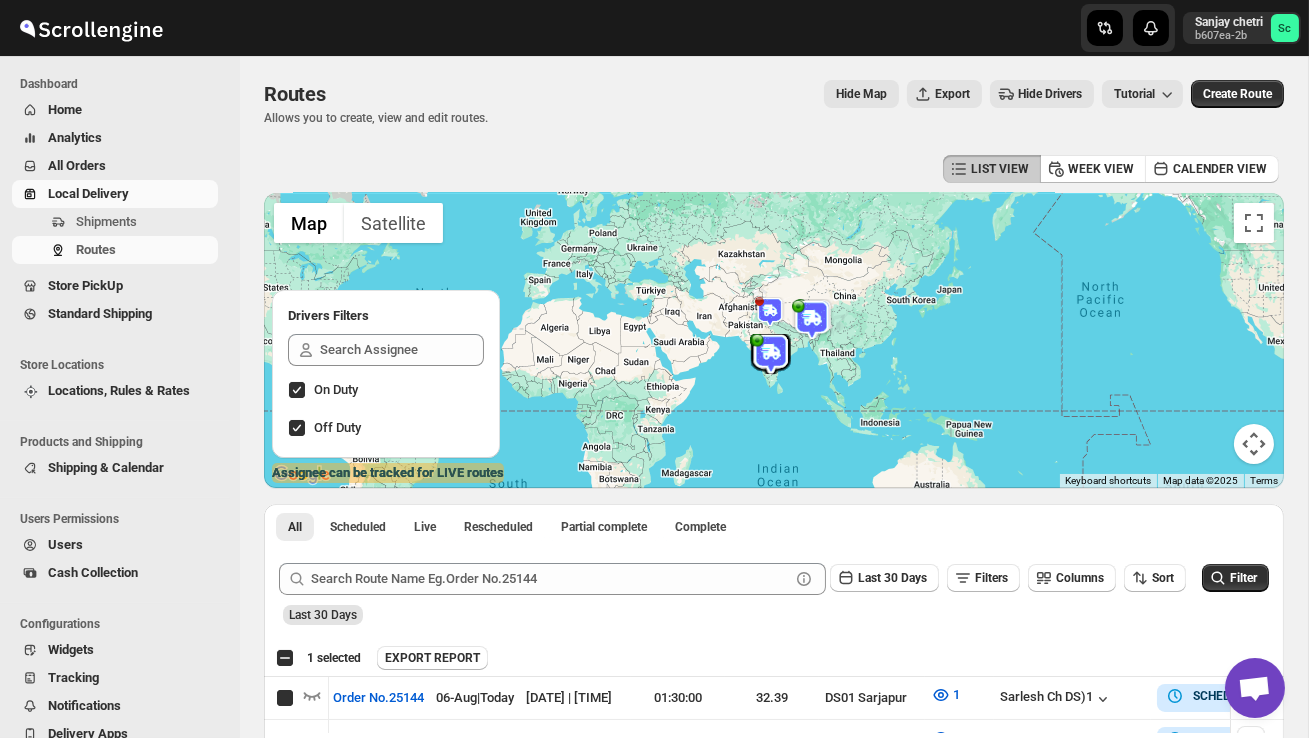 checkbox on "true" 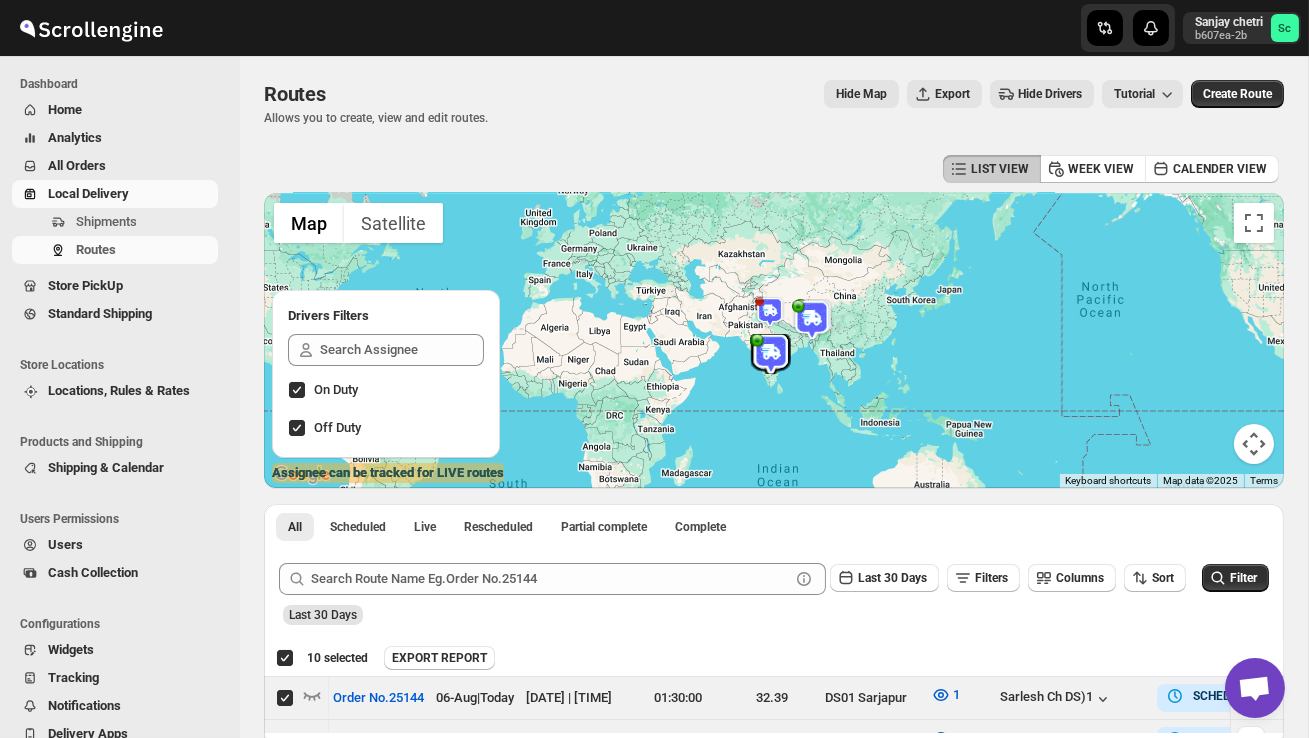 click on "Deselect all 10 Routes 10 selected" at bounding box center [322, 658] 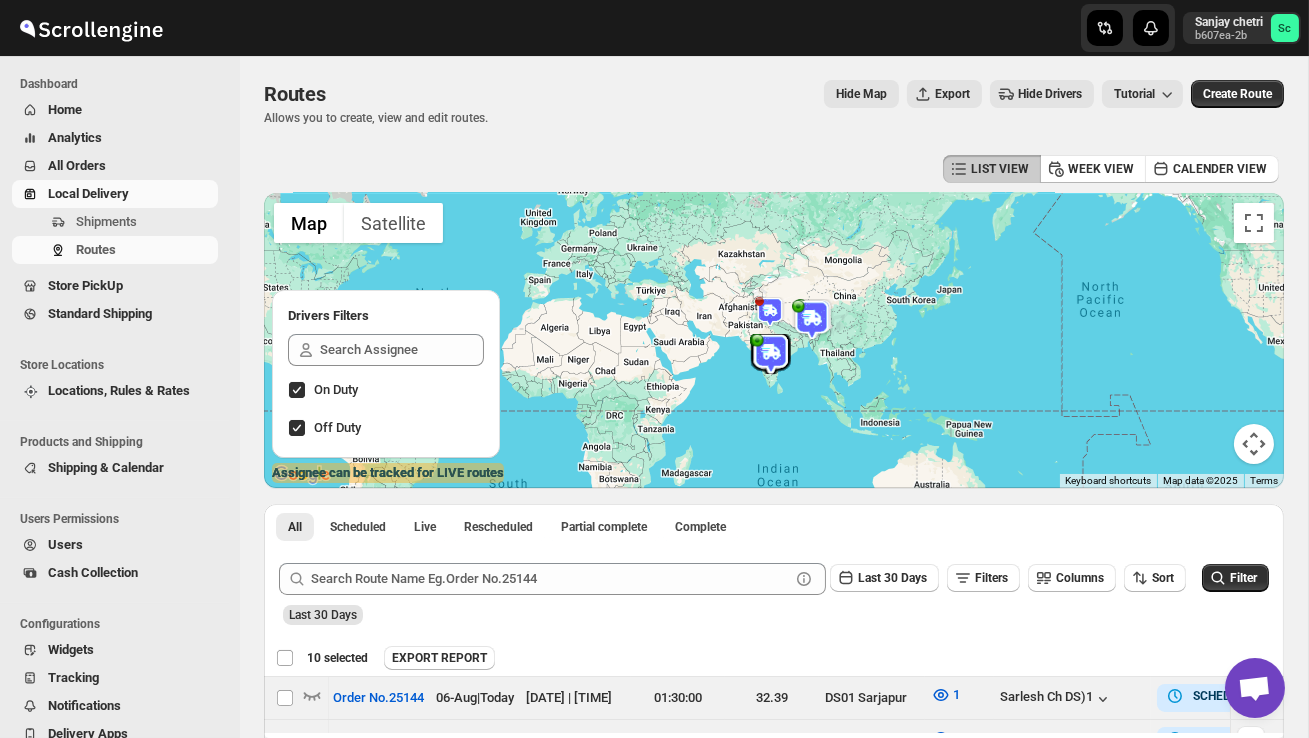 checkbox on "false" 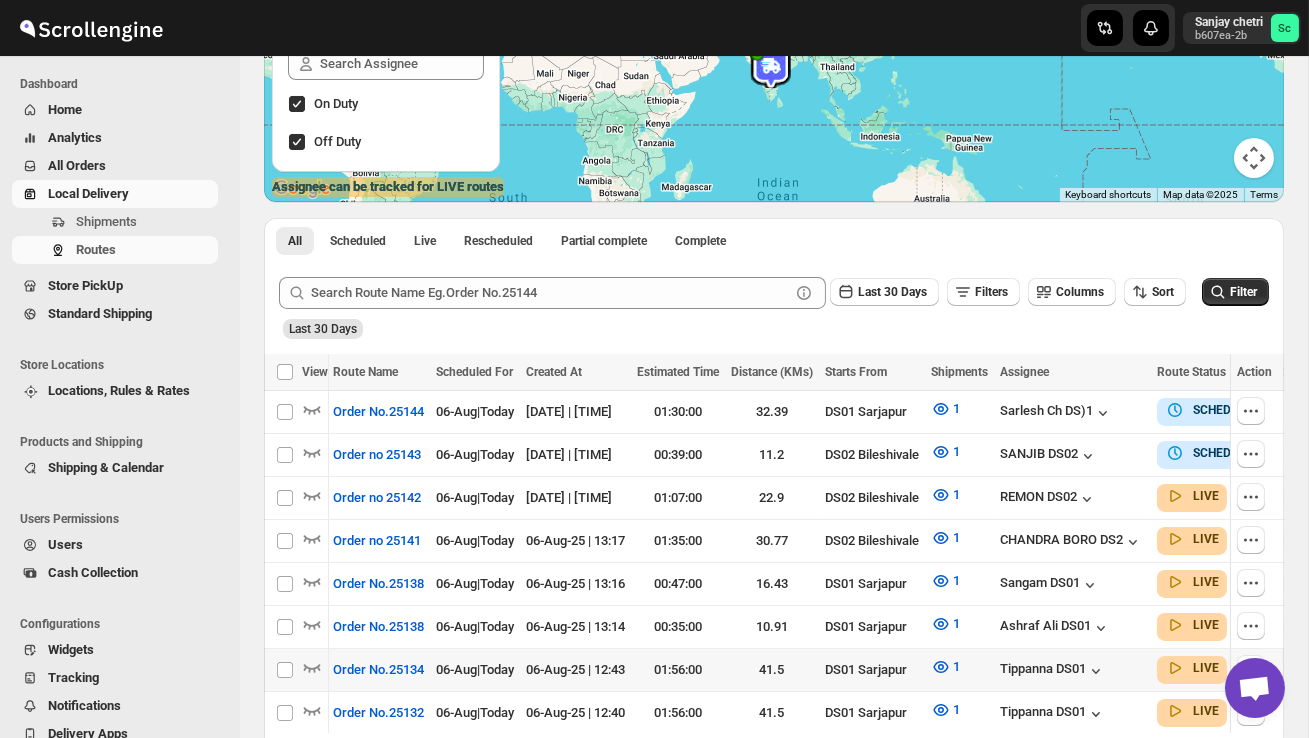 scroll, scrollTop: 300, scrollLeft: 0, axis: vertical 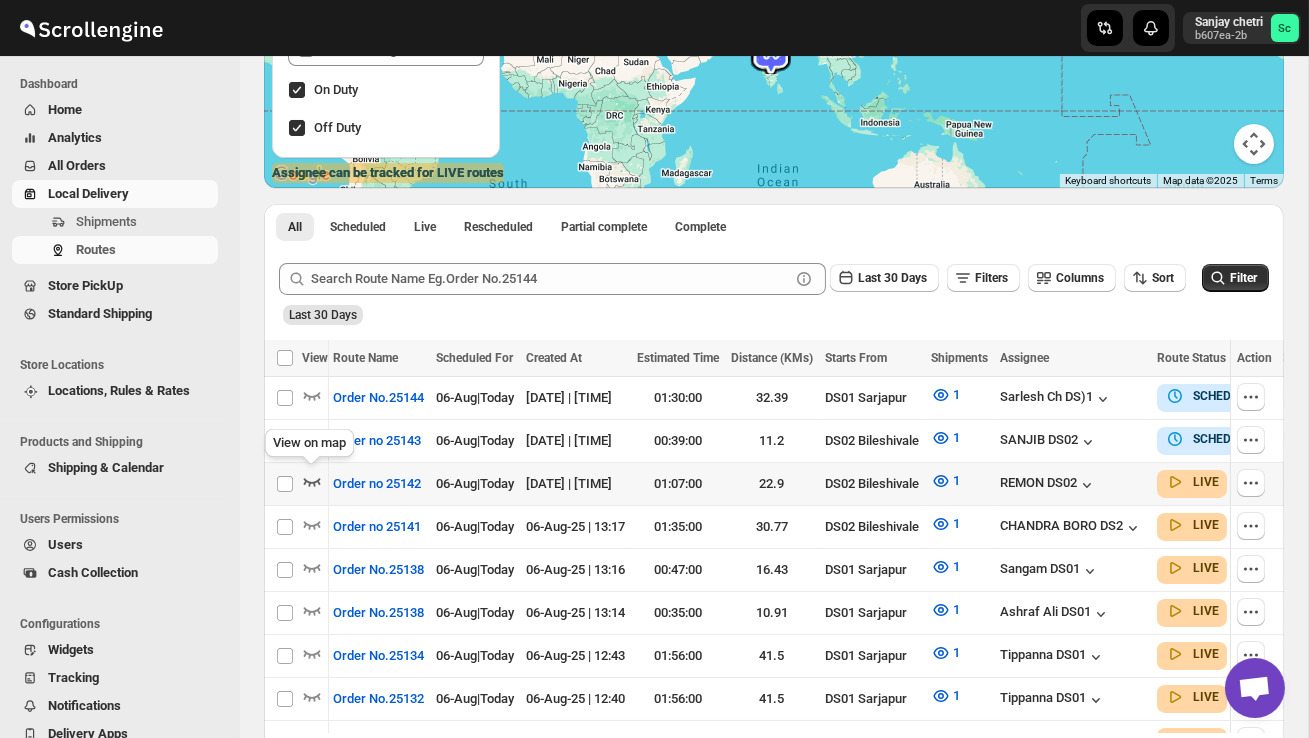 click 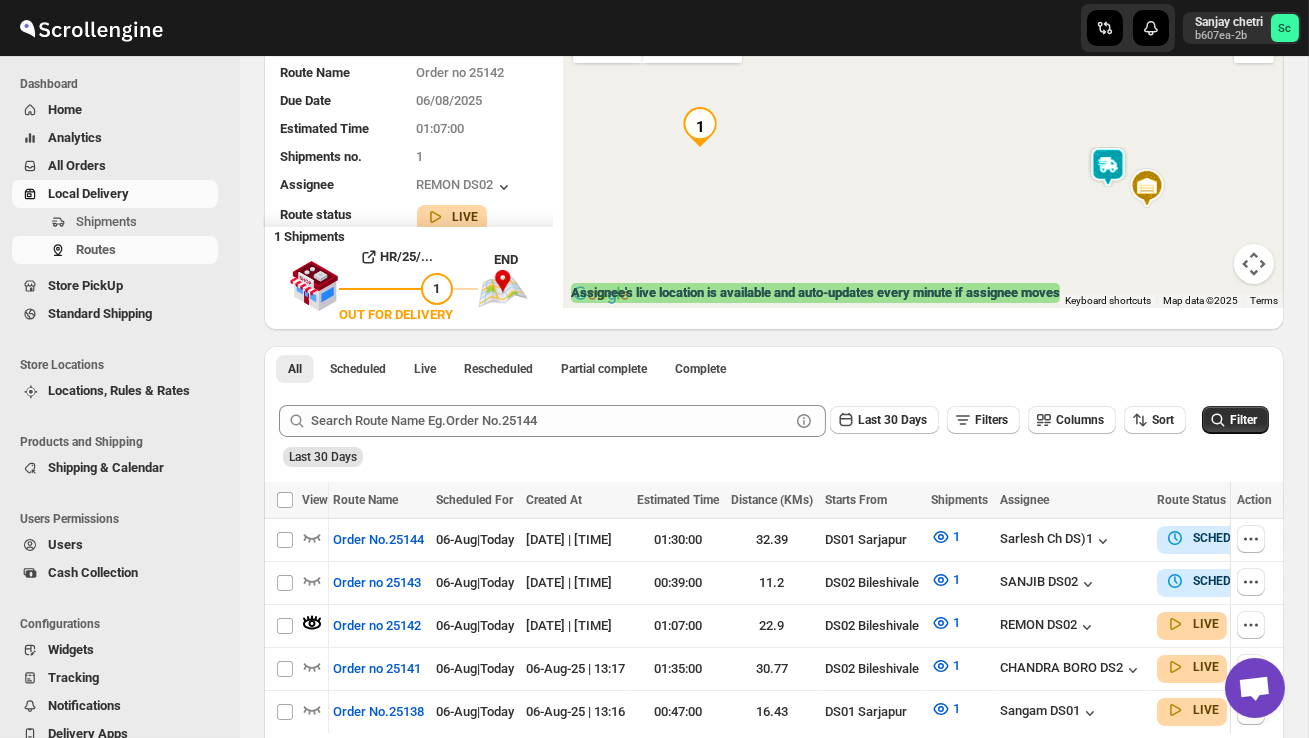 scroll, scrollTop: 0, scrollLeft: 0, axis: both 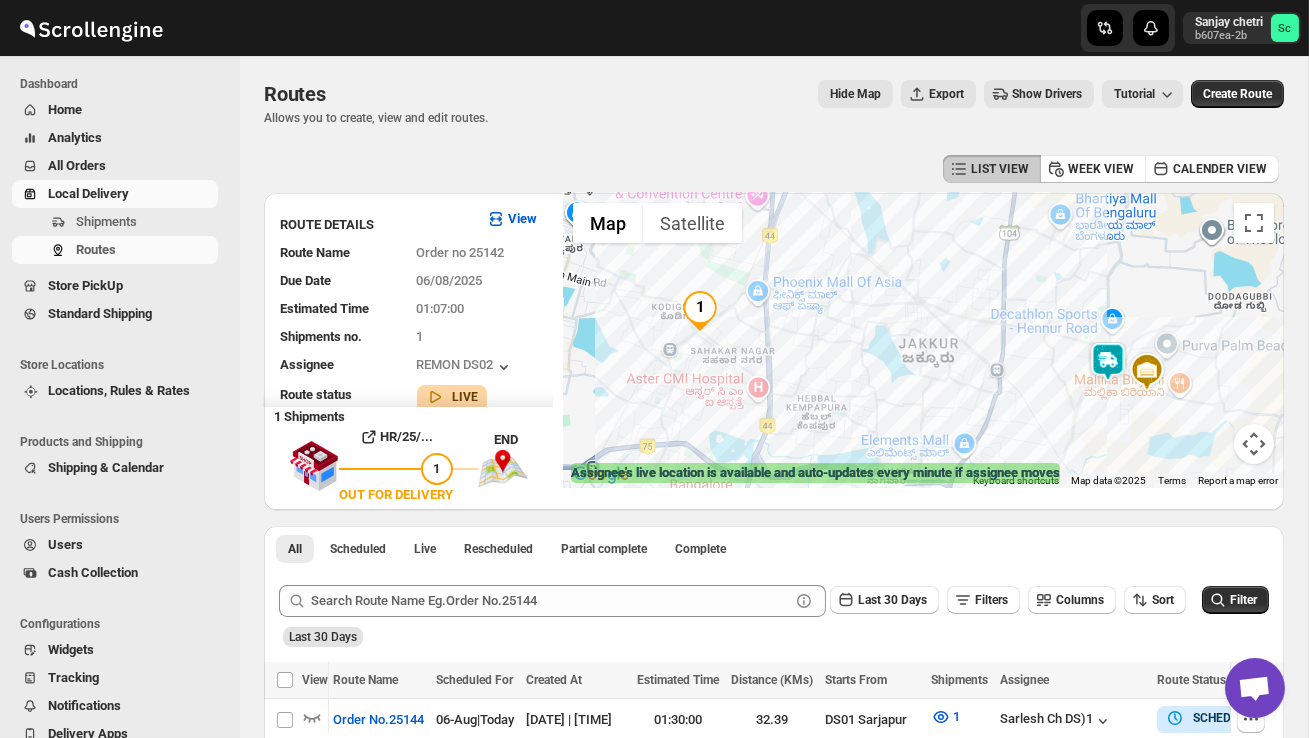 click at bounding box center [1108, 362] 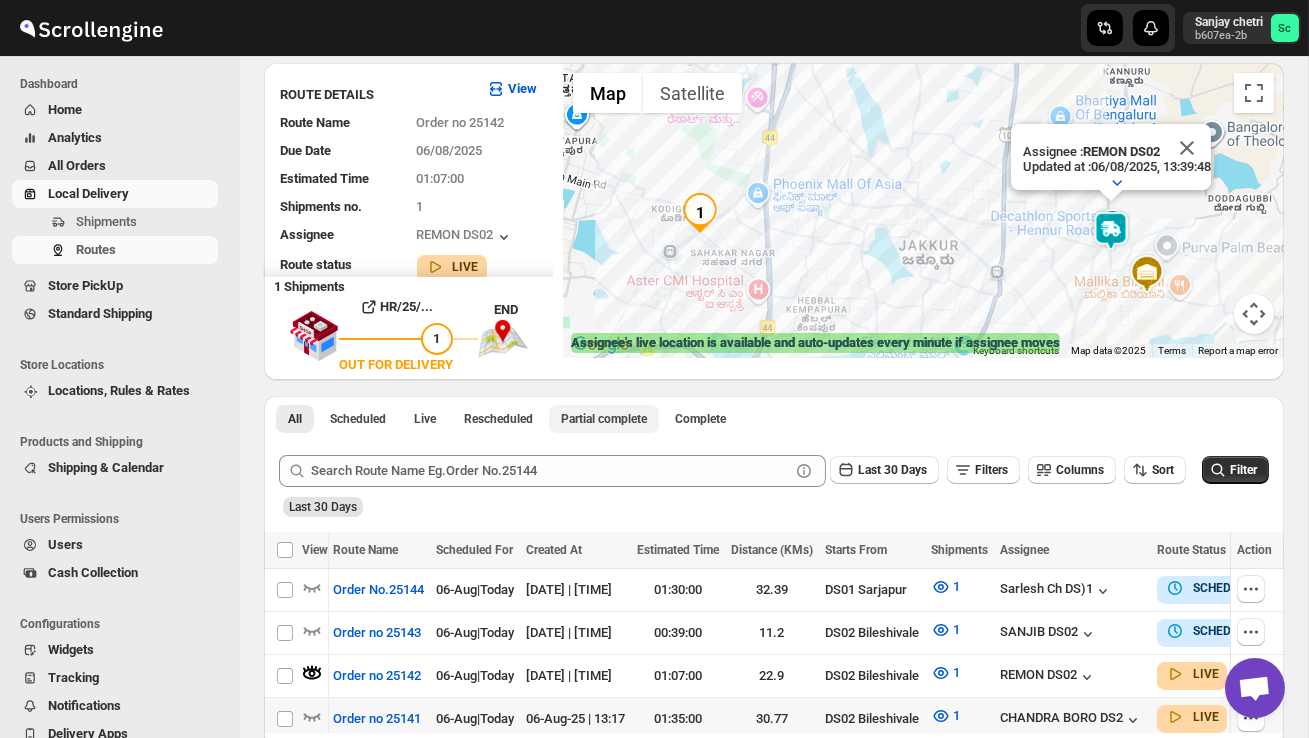 scroll, scrollTop: 543, scrollLeft: 0, axis: vertical 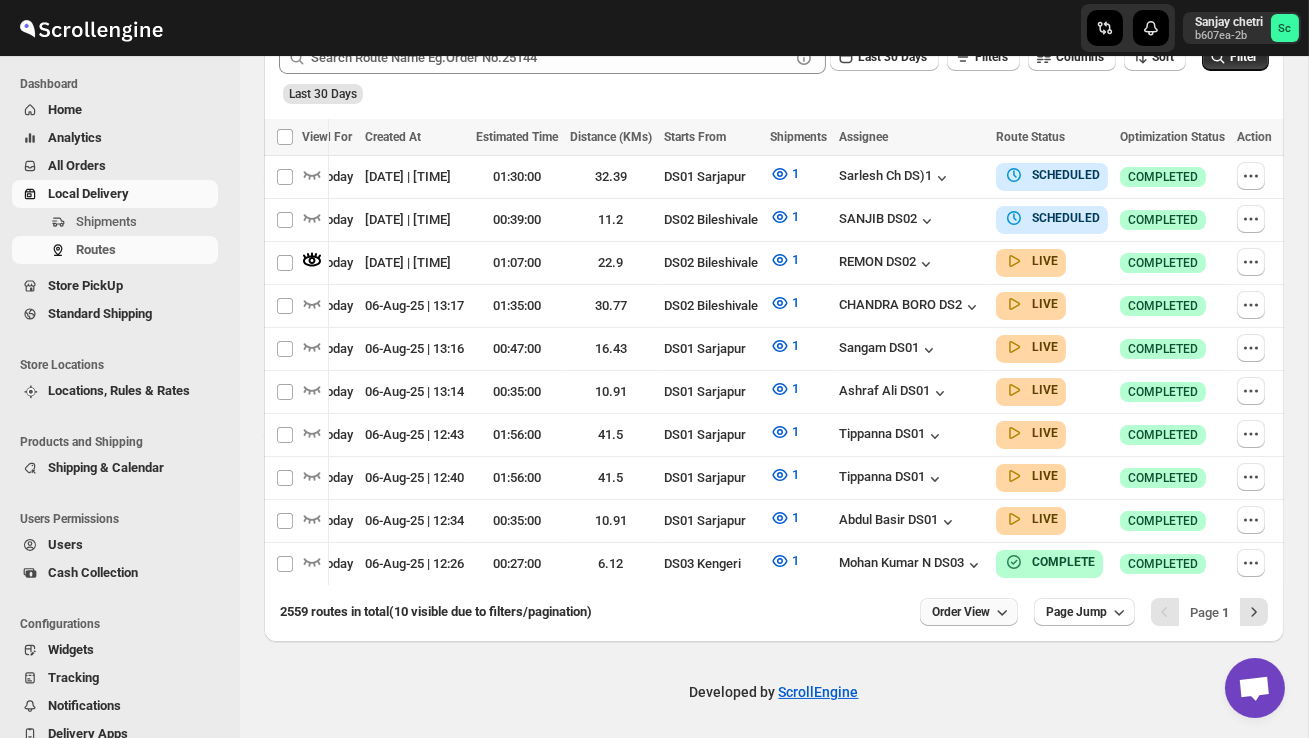click on "Order View" at bounding box center [961, 612] 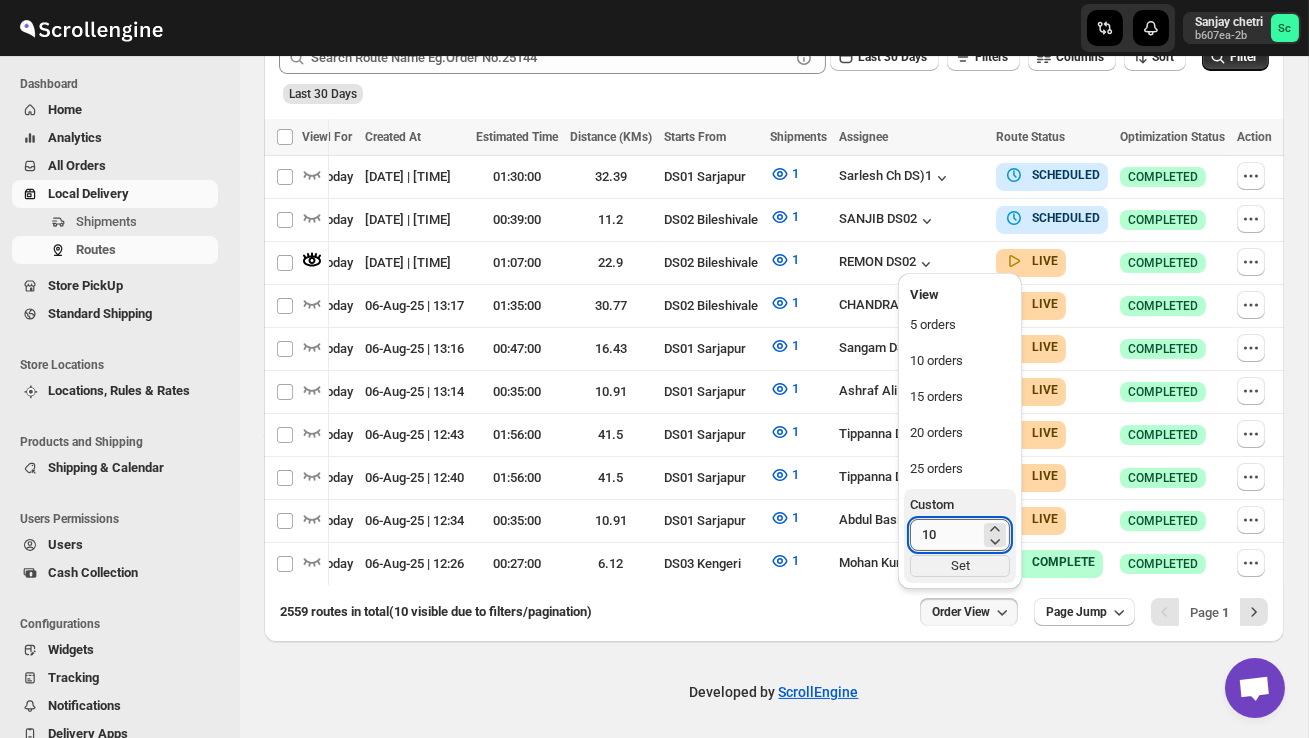 click on "10" at bounding box center [945, 535] 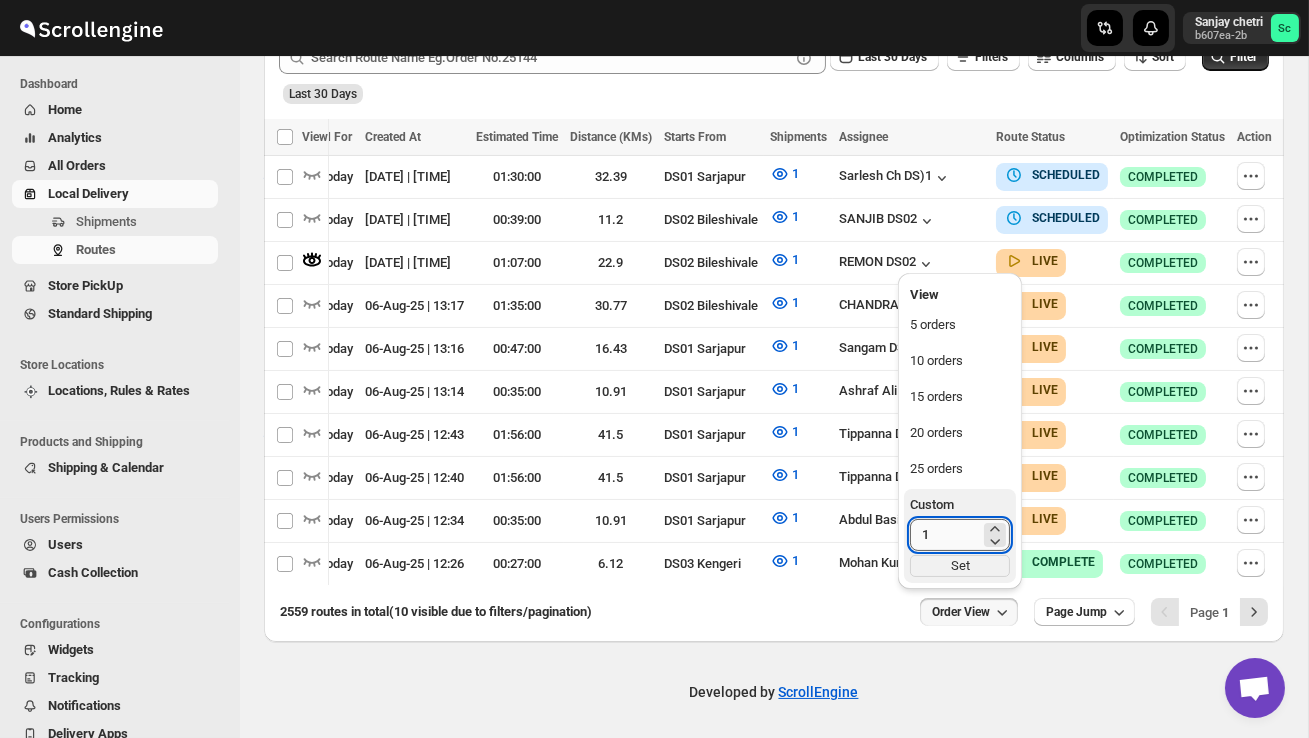 type on "1" 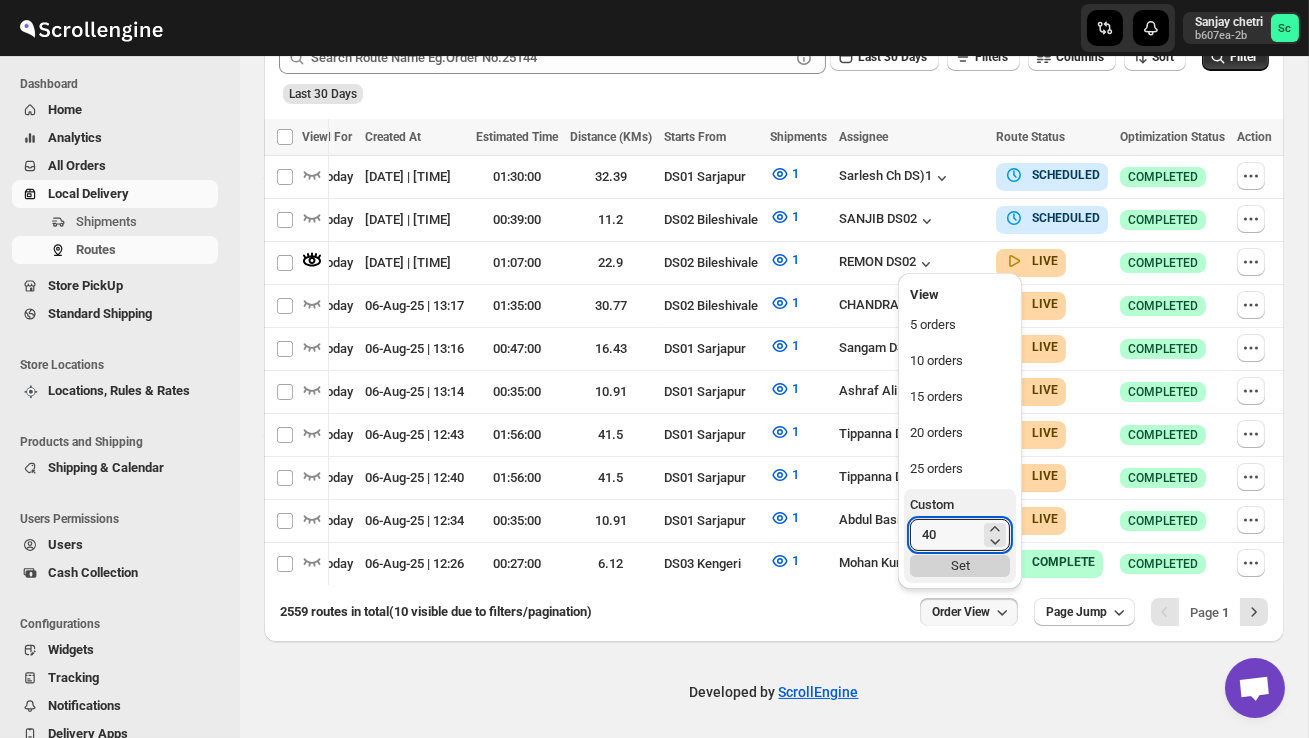 type on "40" 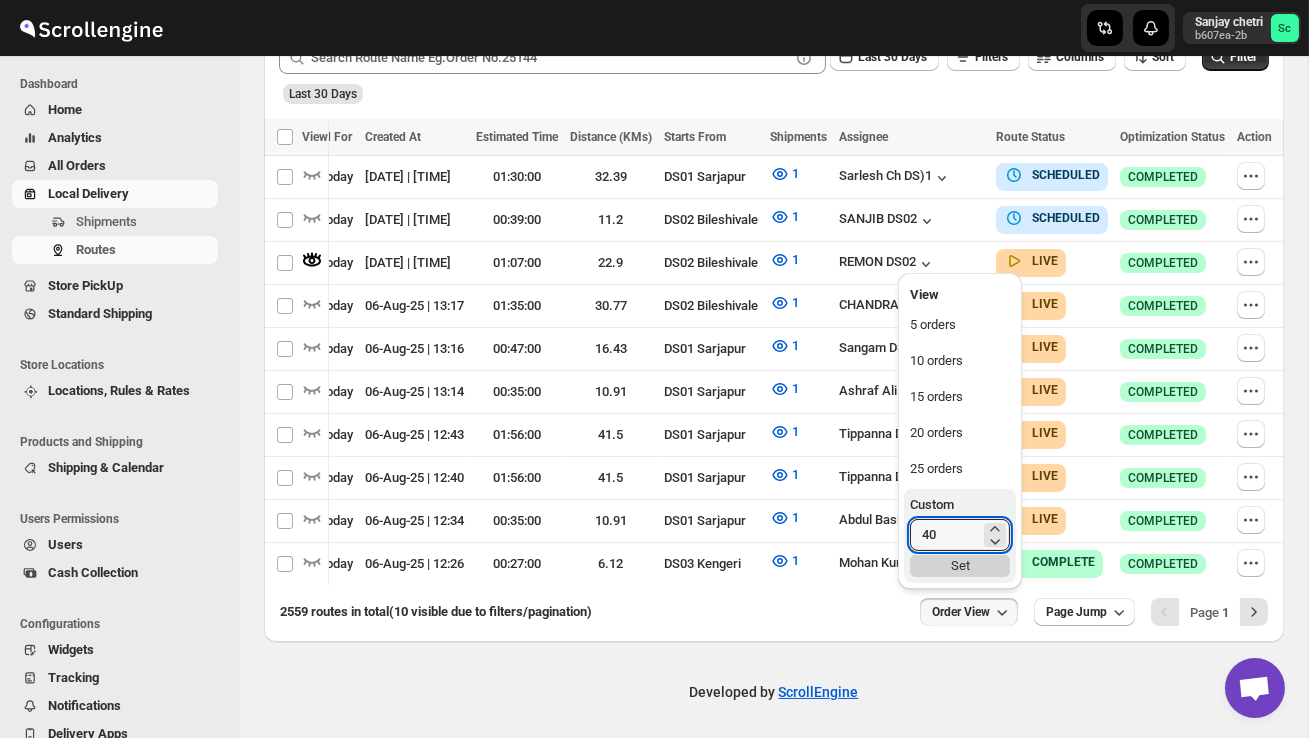 click on "Set" at bounding box center (960, 566) 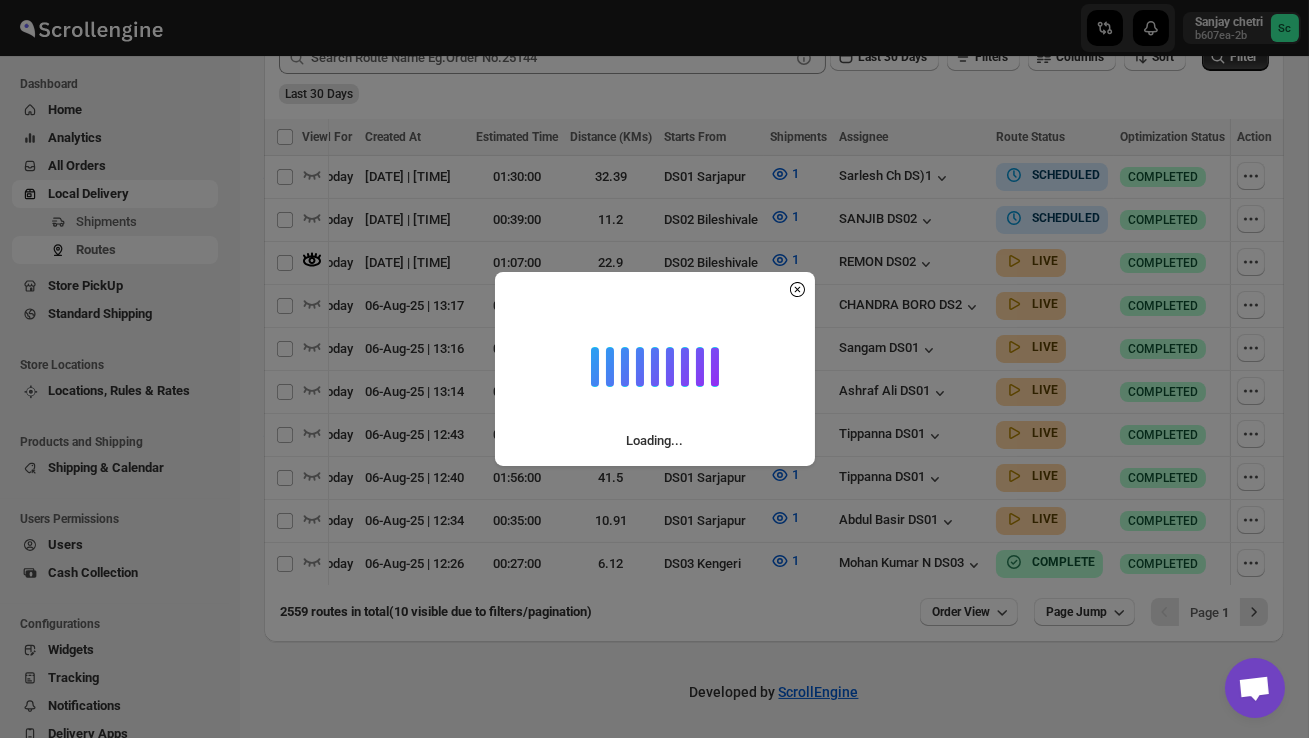 scroll, scrollTop: 0, scrollLeft: 1, axis: horizontal 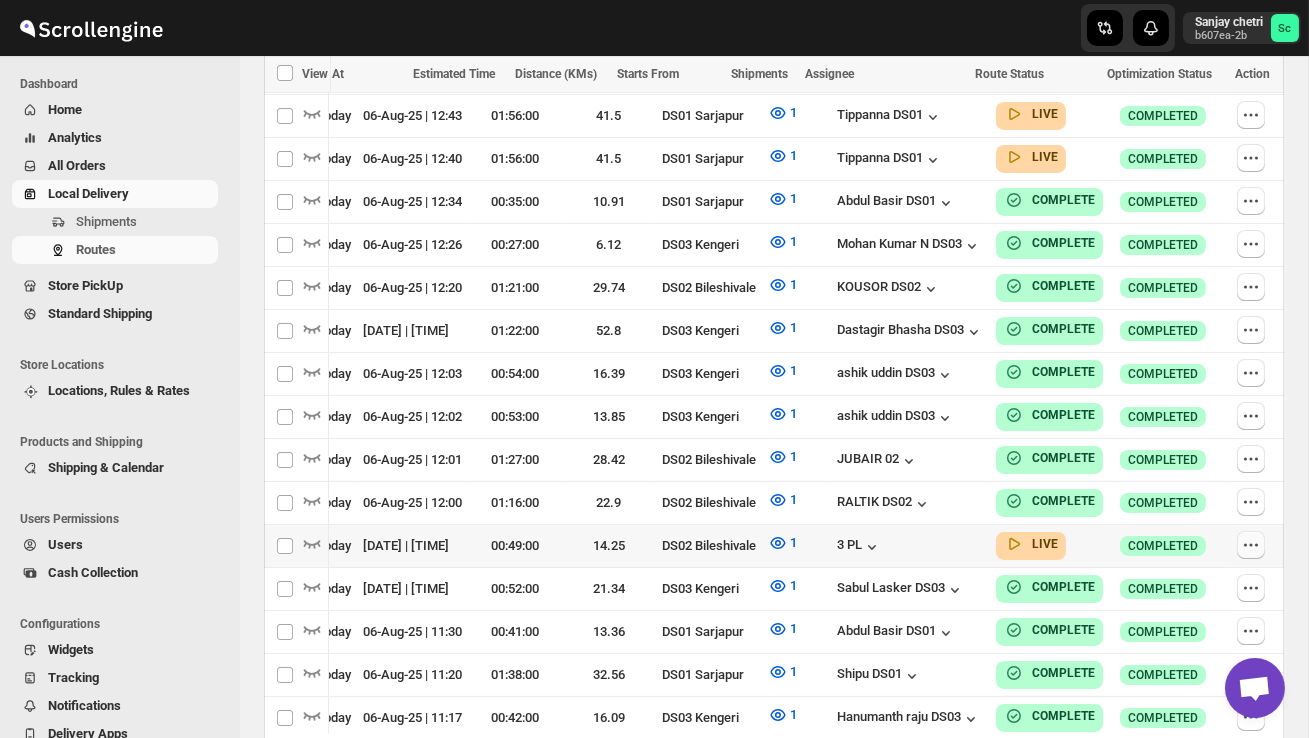 click 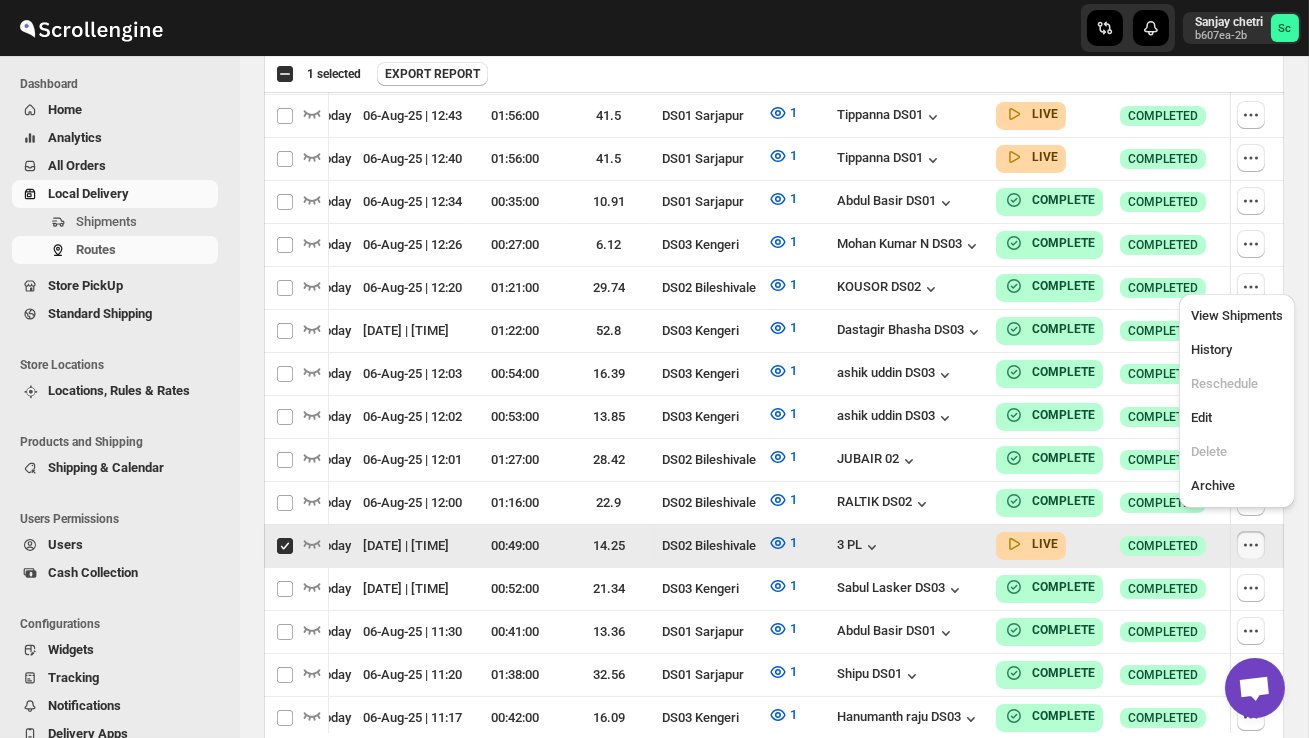 scroll, scrollTop: 0, scrollLeft: 1, axis: horizontal 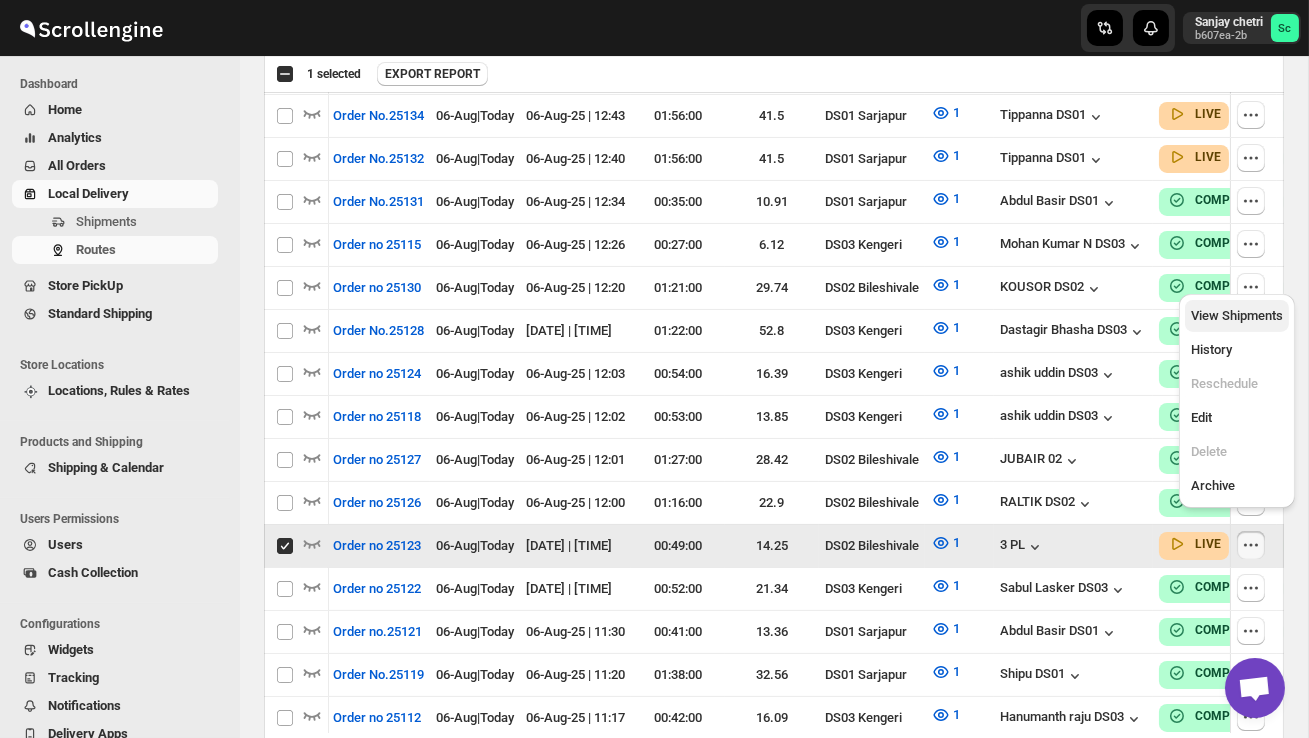 click on "View Shipments" at bounding box center (1237, 315) 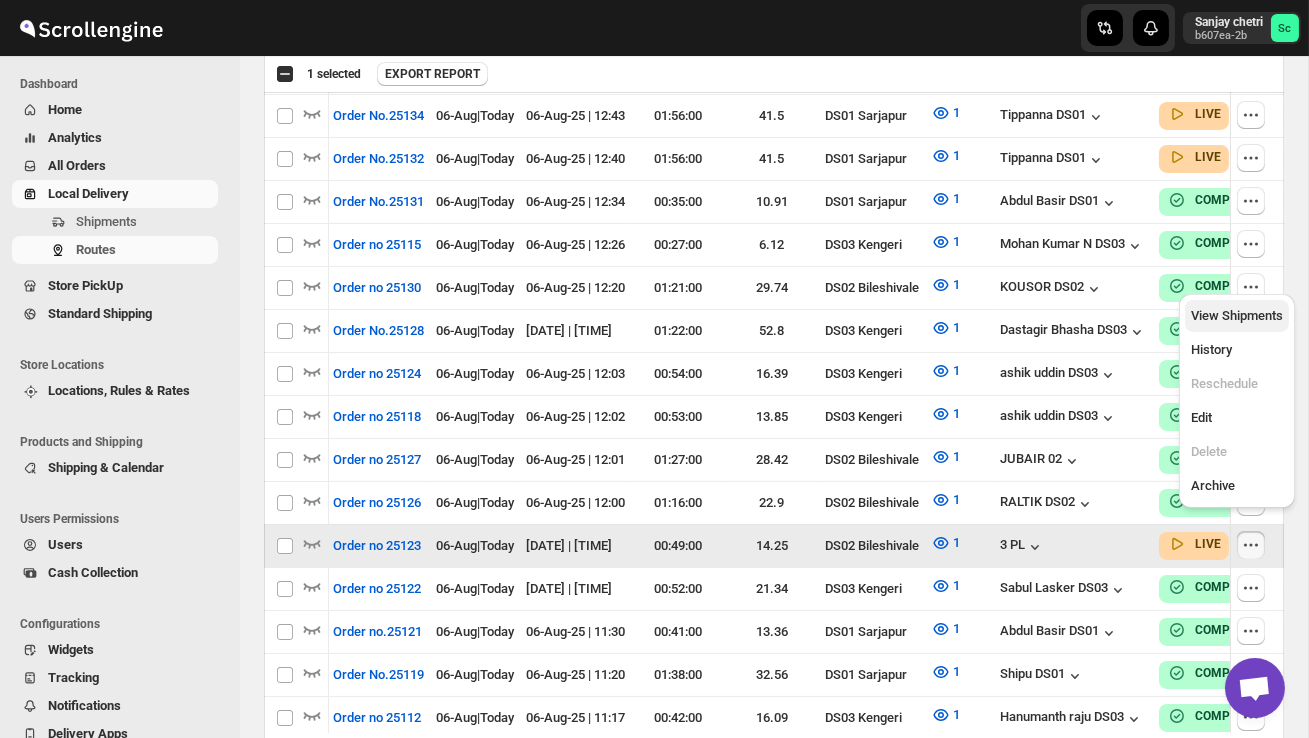 checkbox on "false" 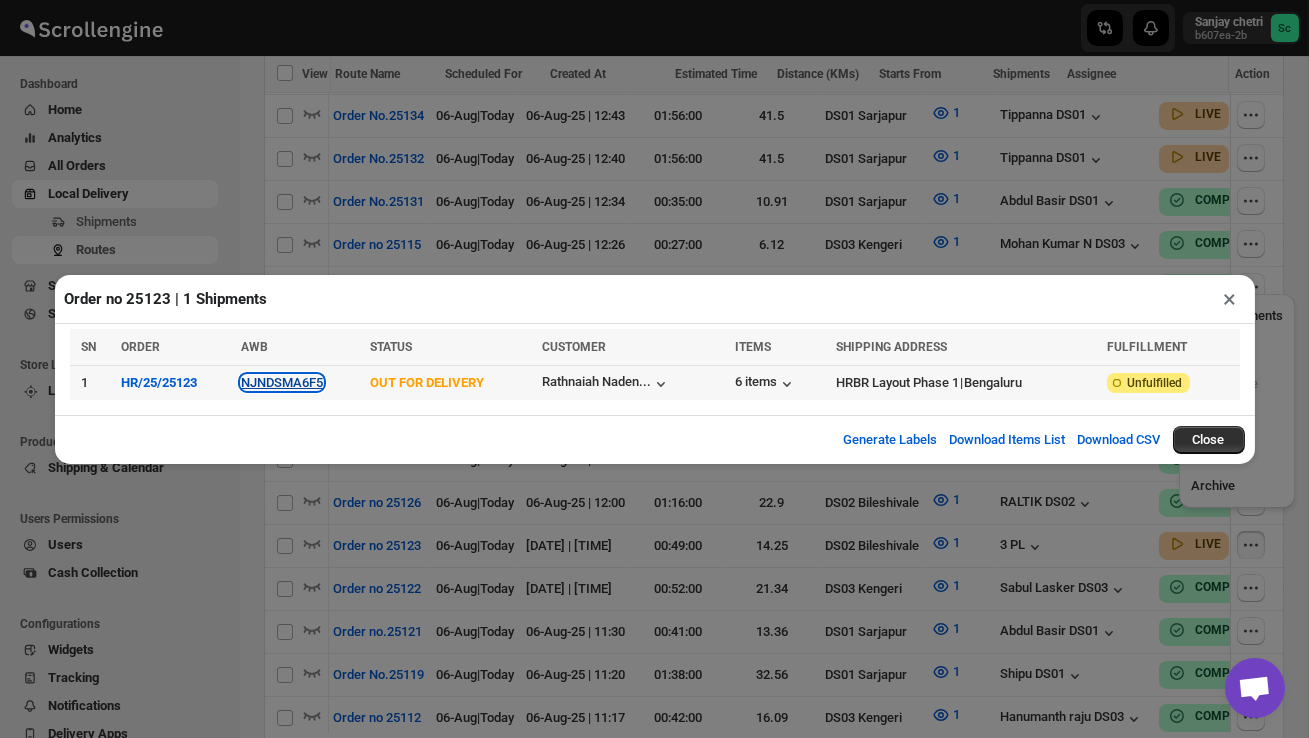 click on "NJNDSMA6F5" at bounding box center [282, 382] 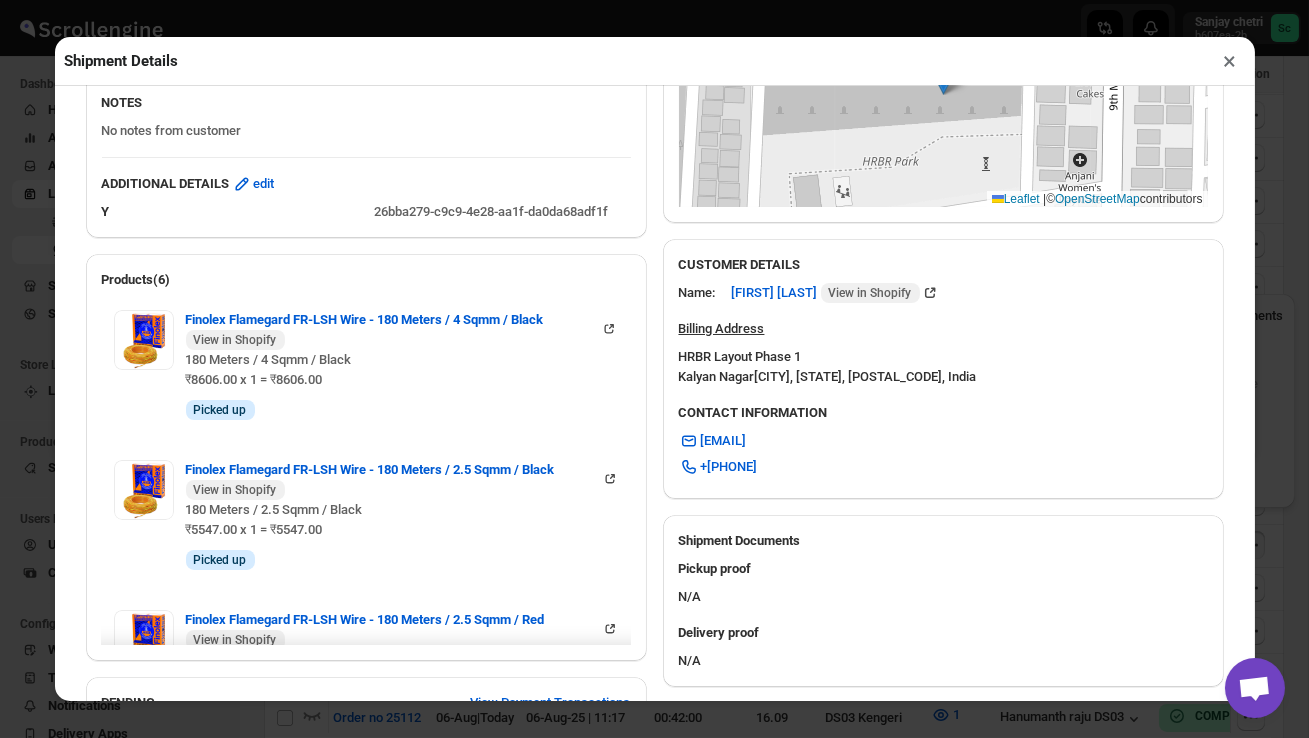 scroll, scrollTop: 410, scrollLeft: 0, axis: vertical 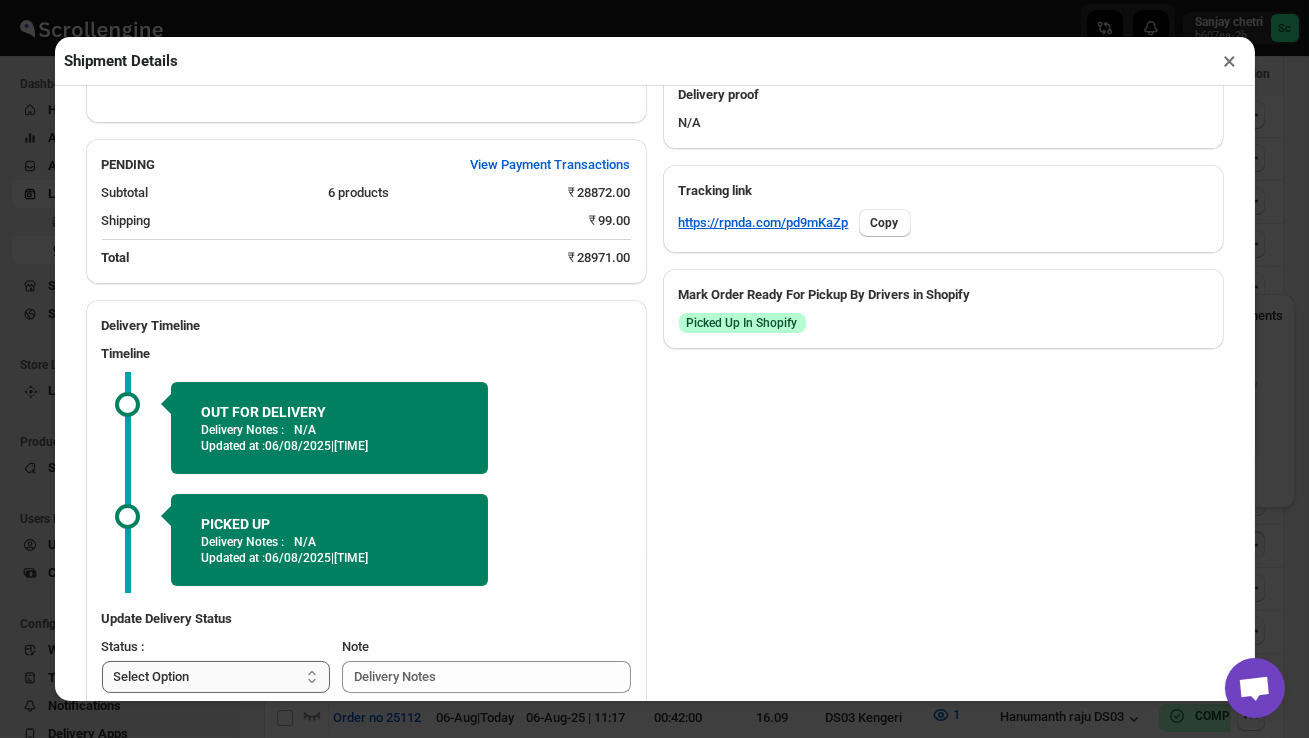 click on "Select Option PICKED UP OUT FOR DELIVERY RESCHEDULE DELIVERED CANCELLED" at bounding box center [216, 677] 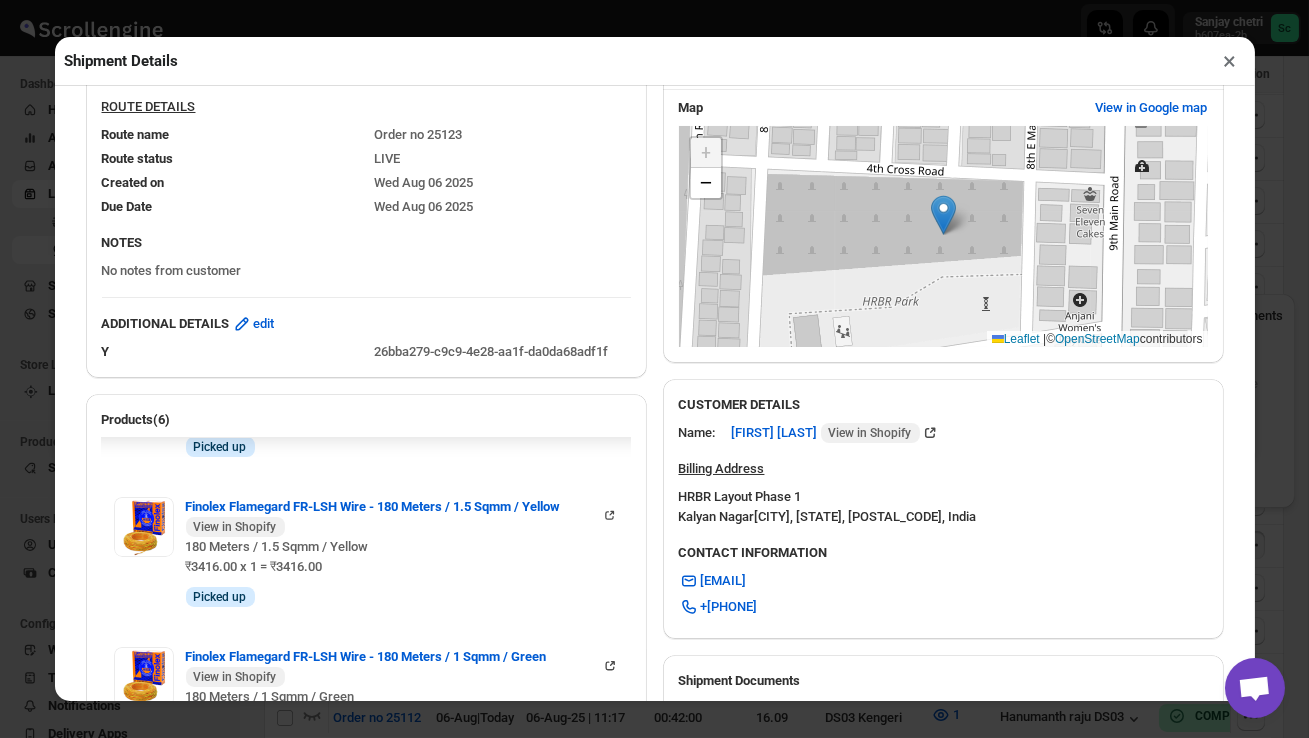scroll, scrollTop: 997, scrollLeft: 0, axis: vertical 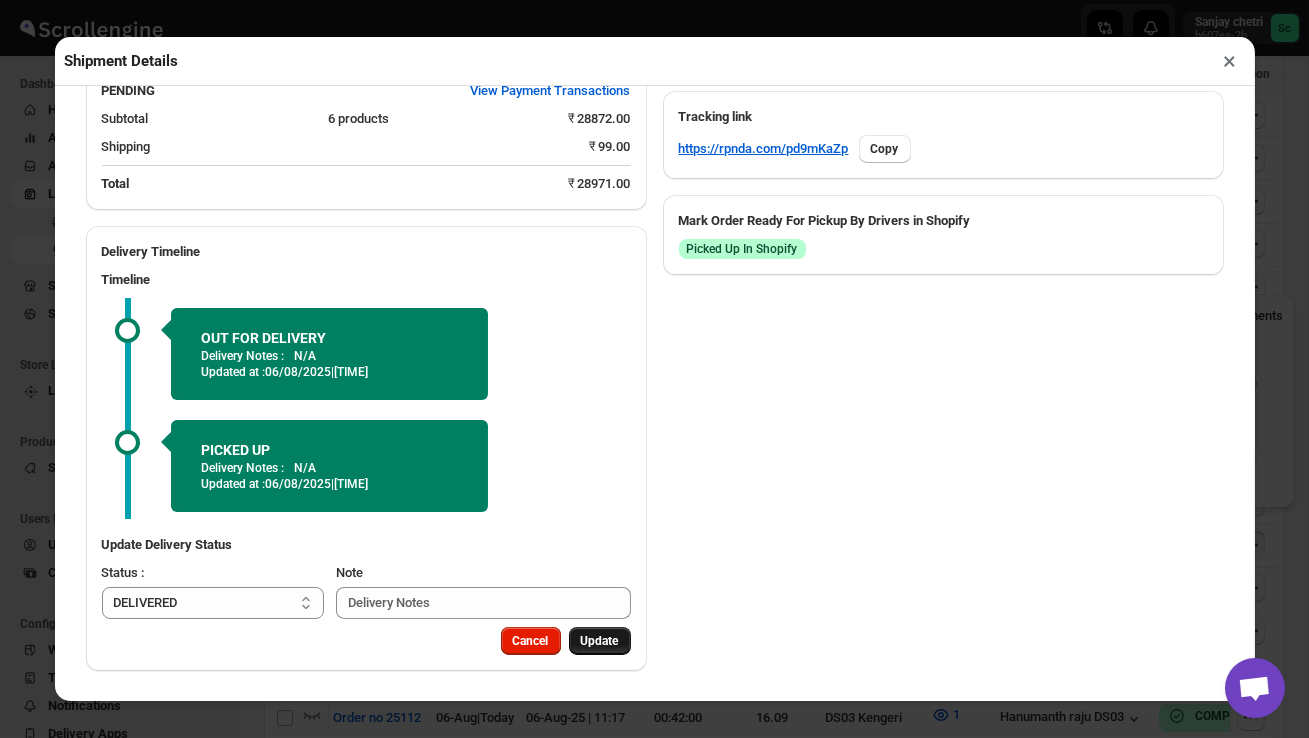 click on "Update" at bounding box center (600, 641) 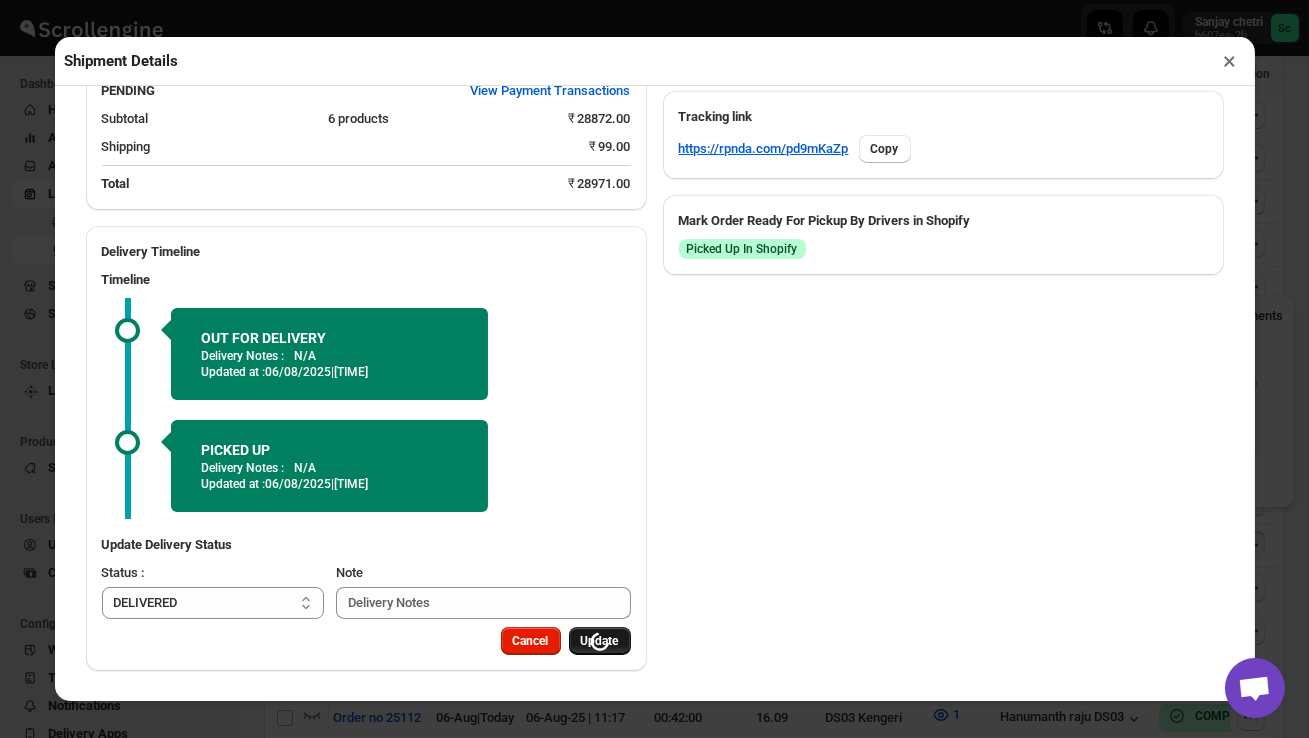 select 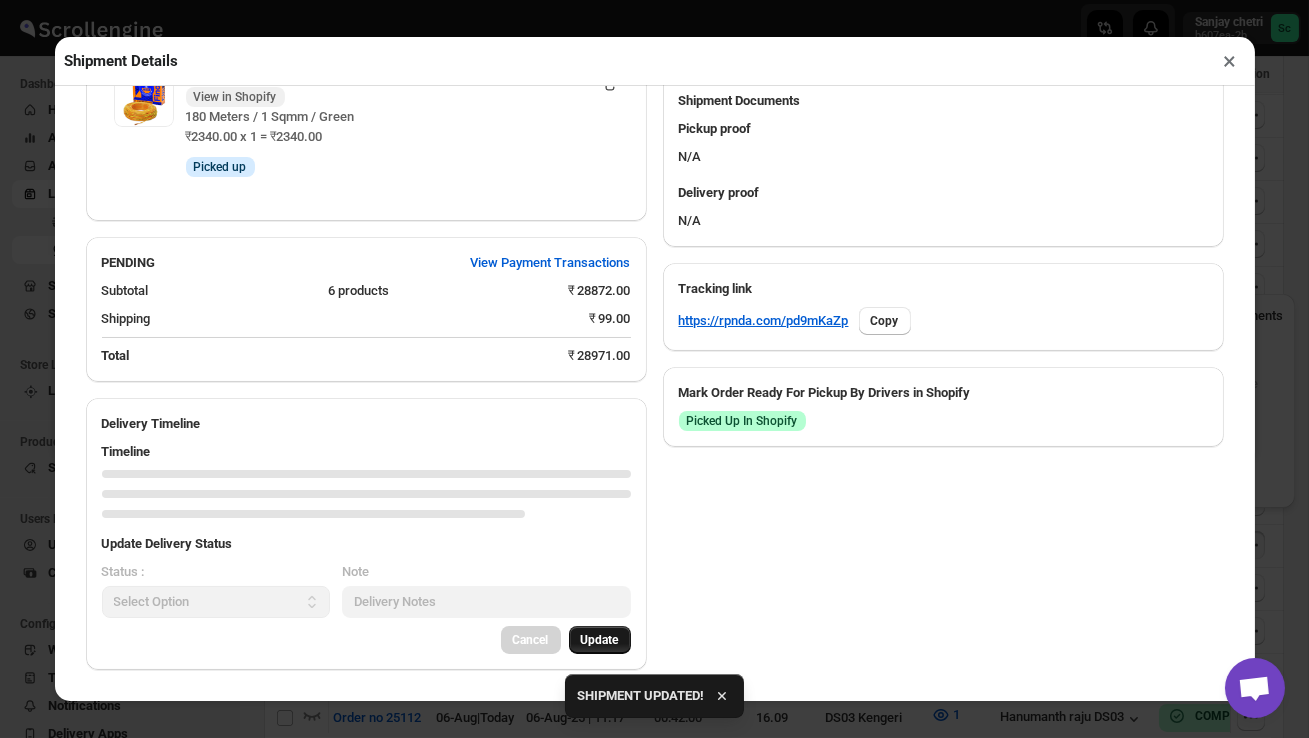 scroll, scrollTop: 824, scrollLeft: 0, axis: vertical 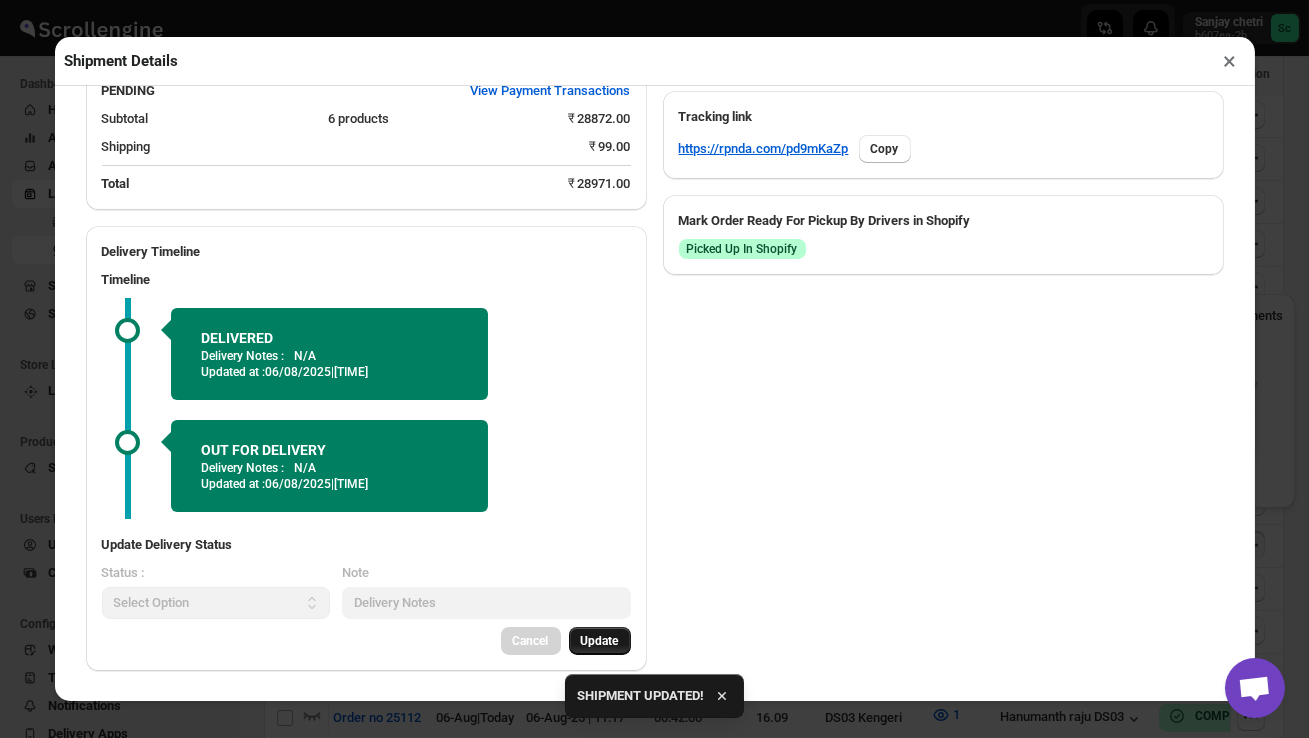 click on "×" at bounding box center [1230, 61] 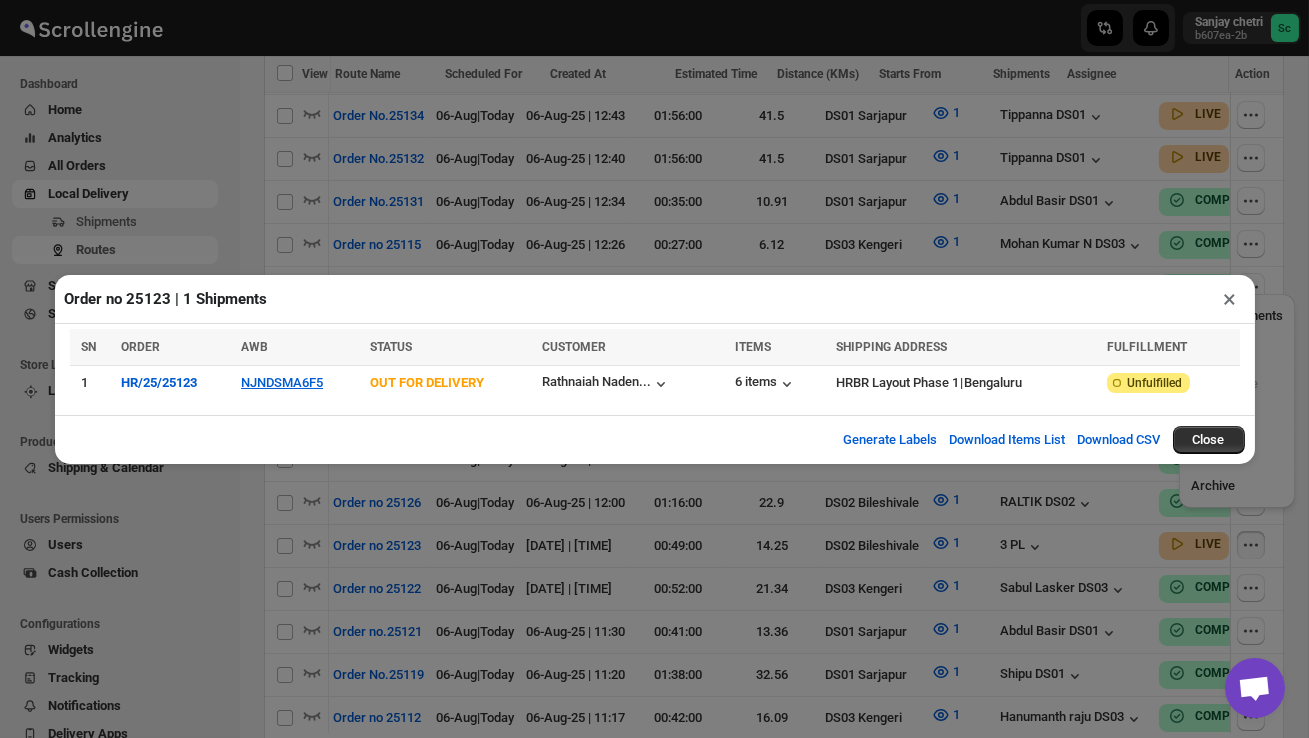 click on "×" at bounding box center [1230, 299] 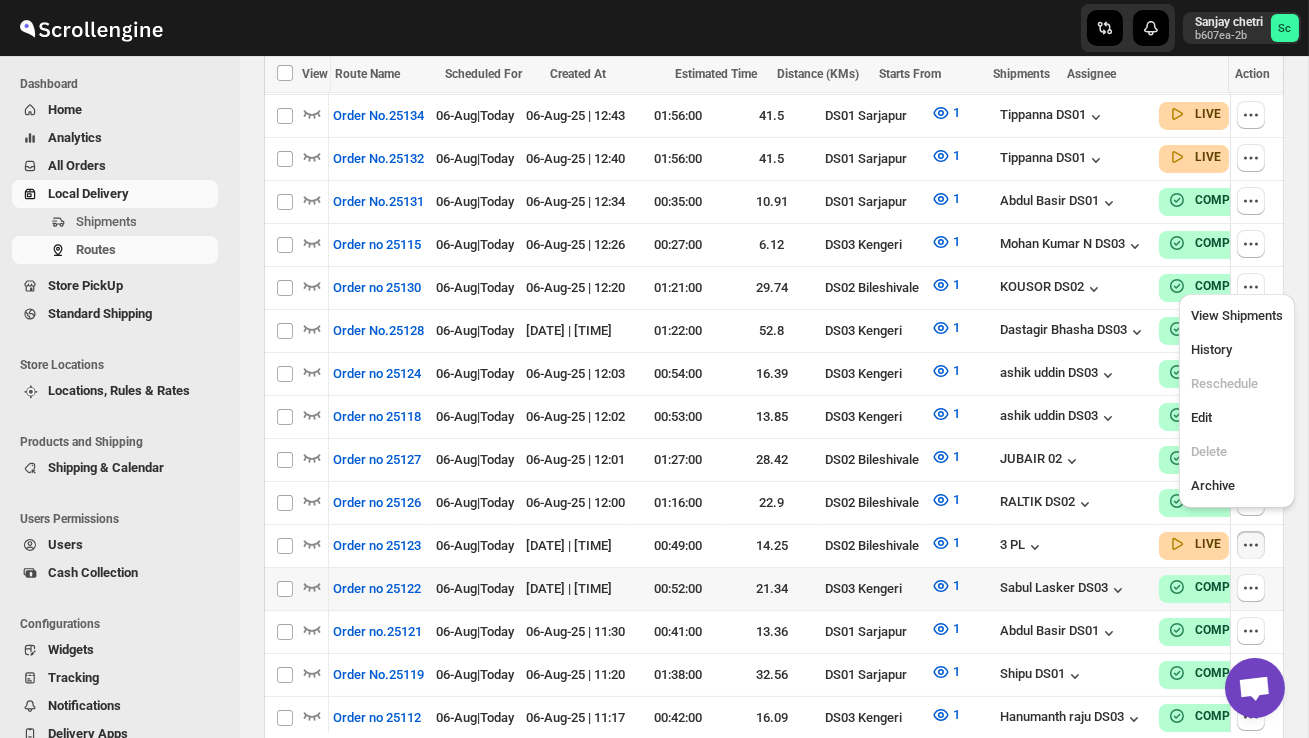 scroll, scrollTop: 871, scrollLeft: 0, axis: vertical 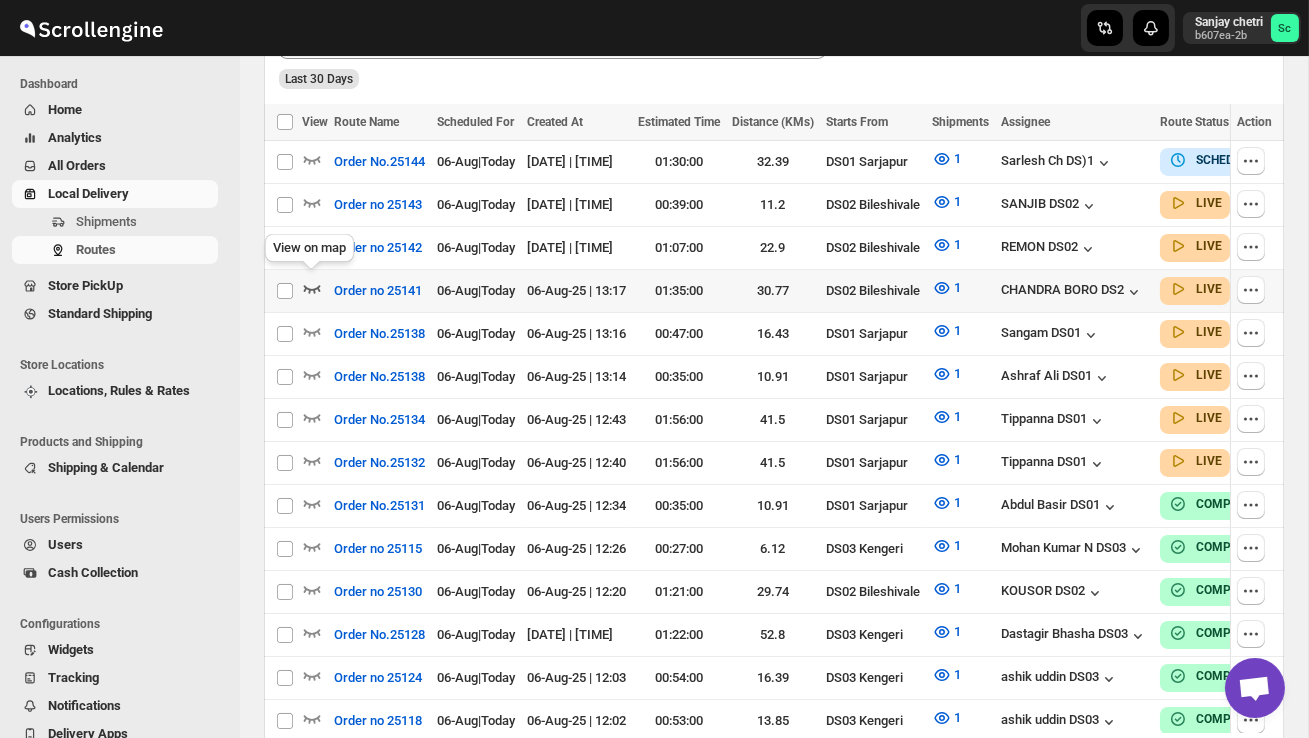 click 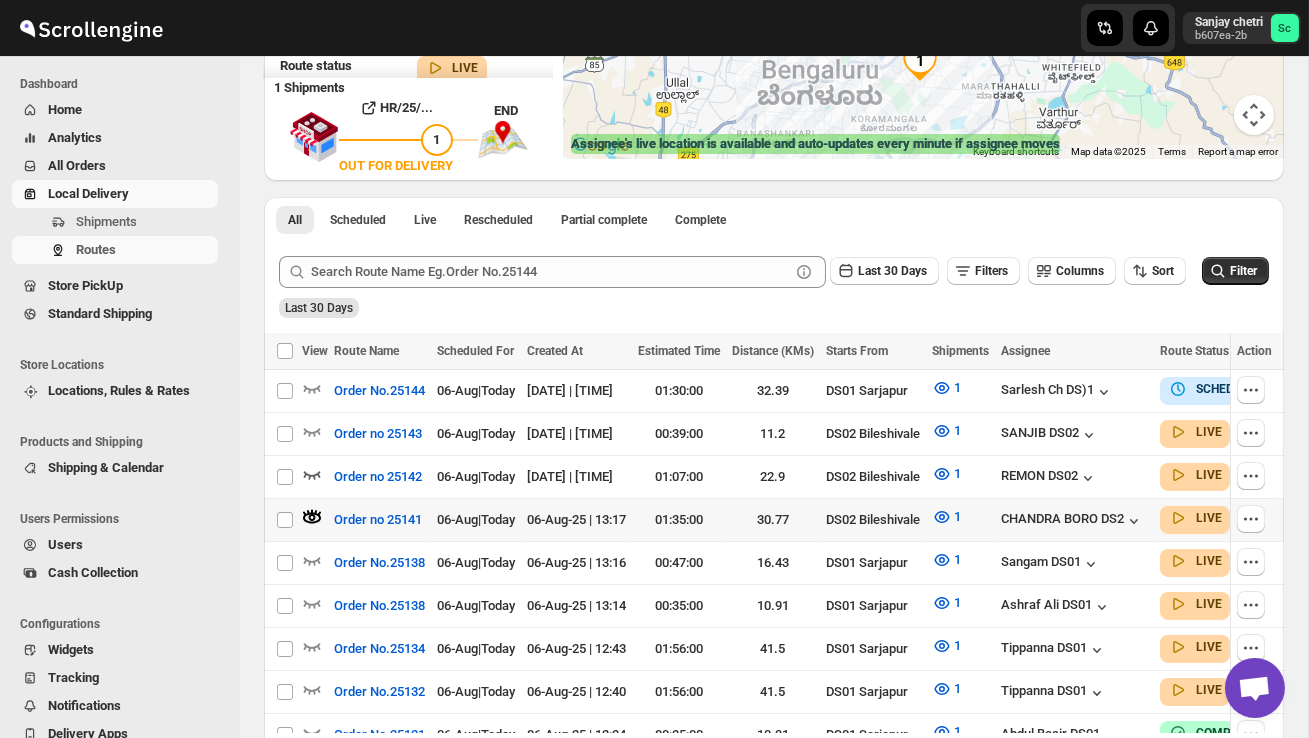 scroll, scrollTop: 330, scrollLeft: 0, axis: vertical 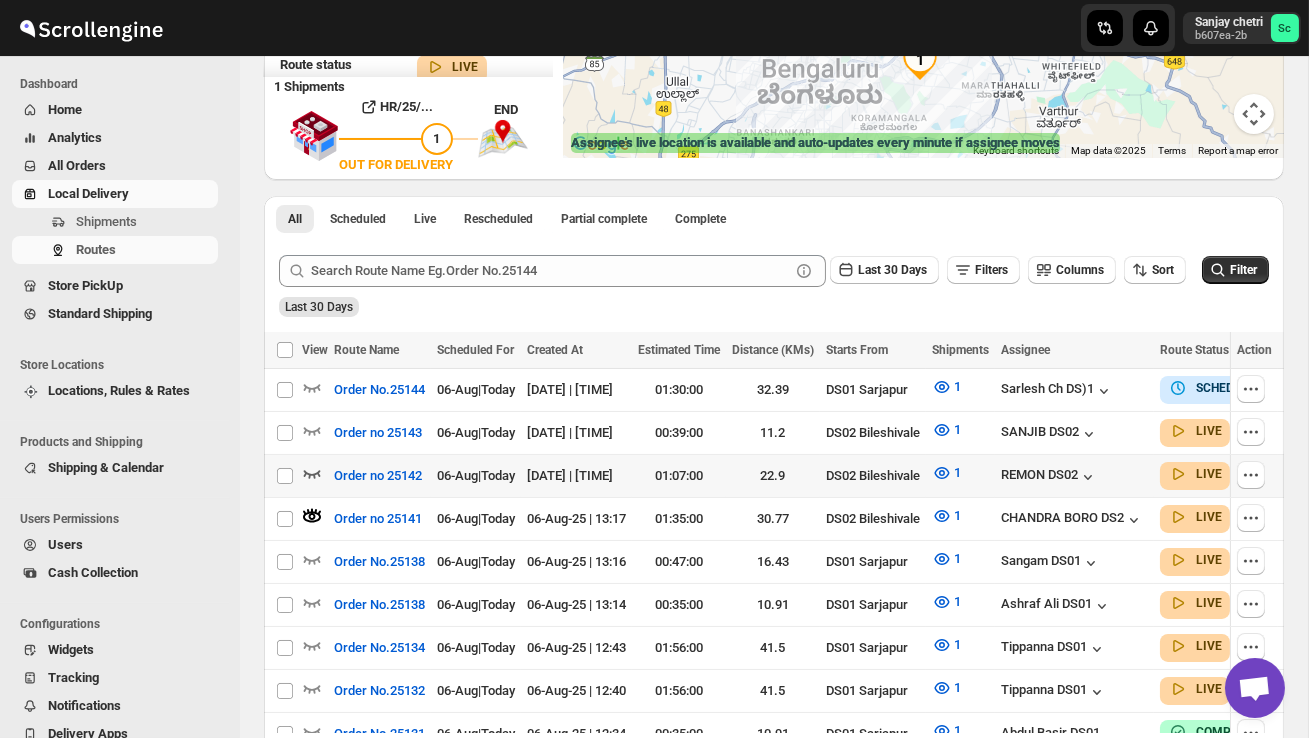 click 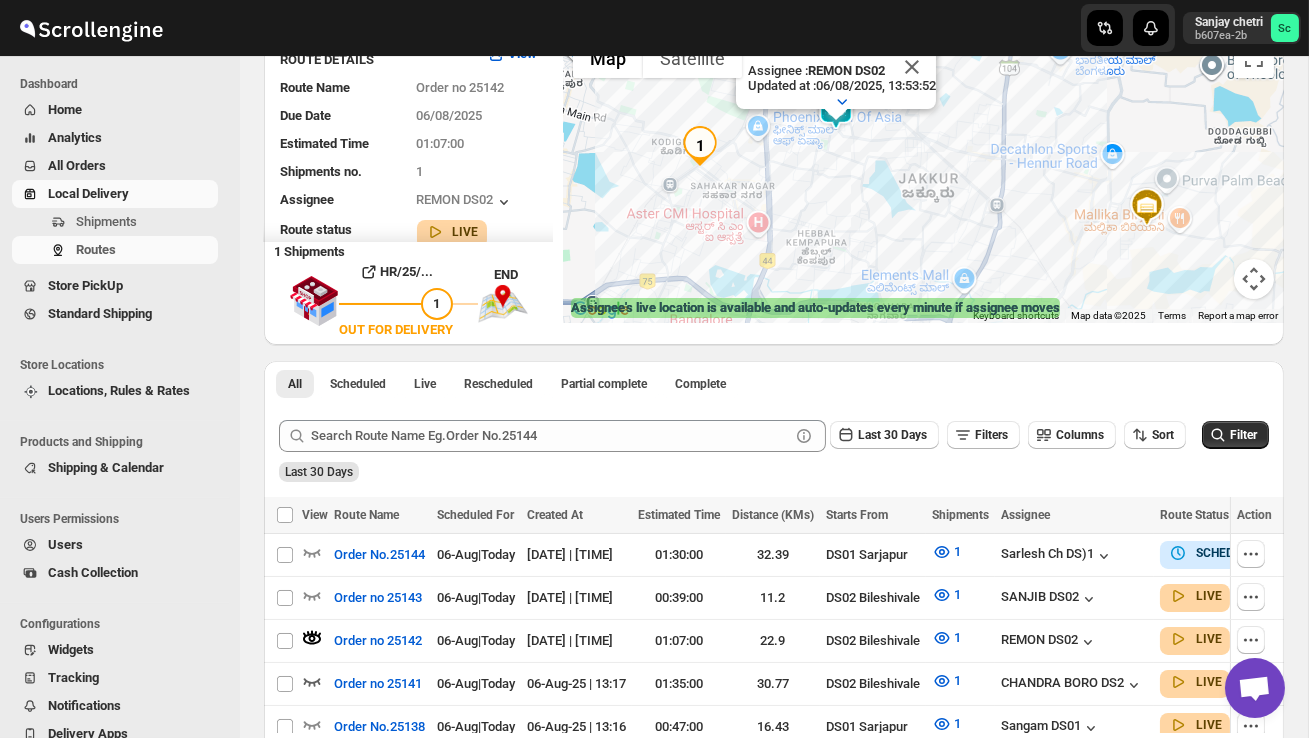 scroll, scrollTop: 196, scrollLeft: 0, axis: vertical 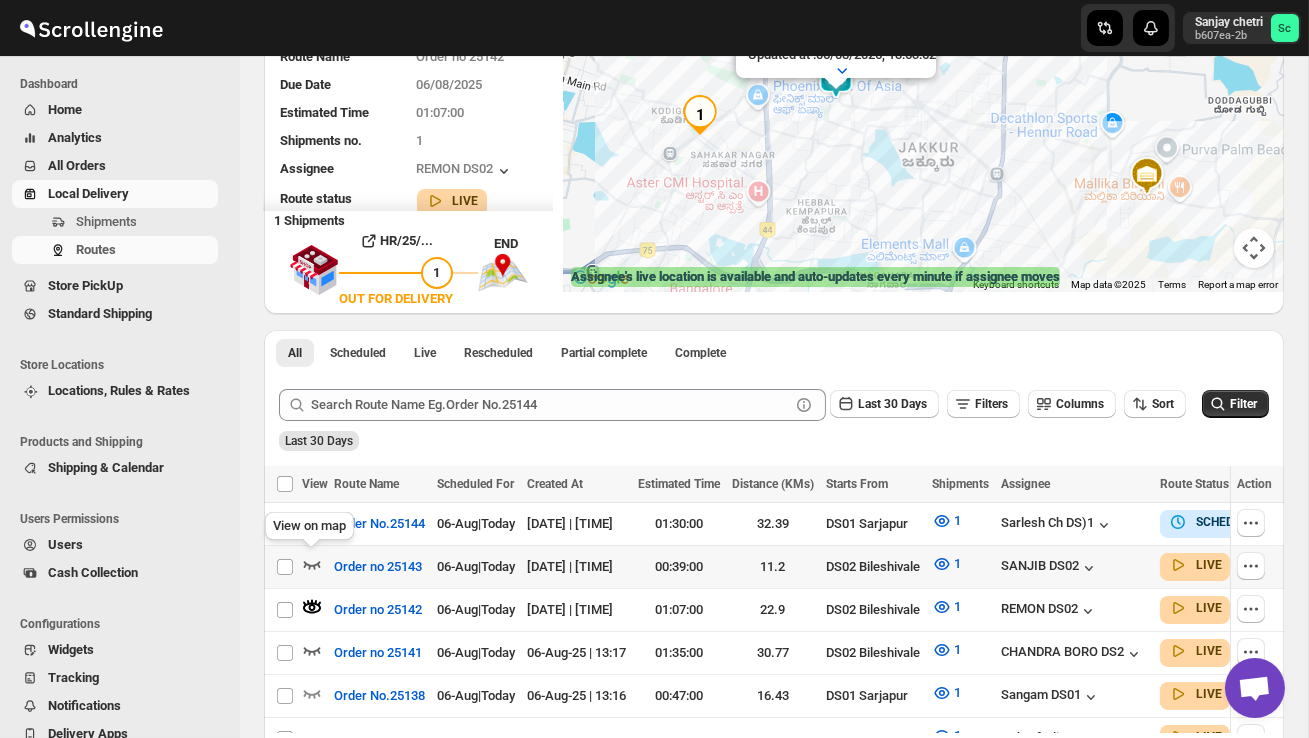 click 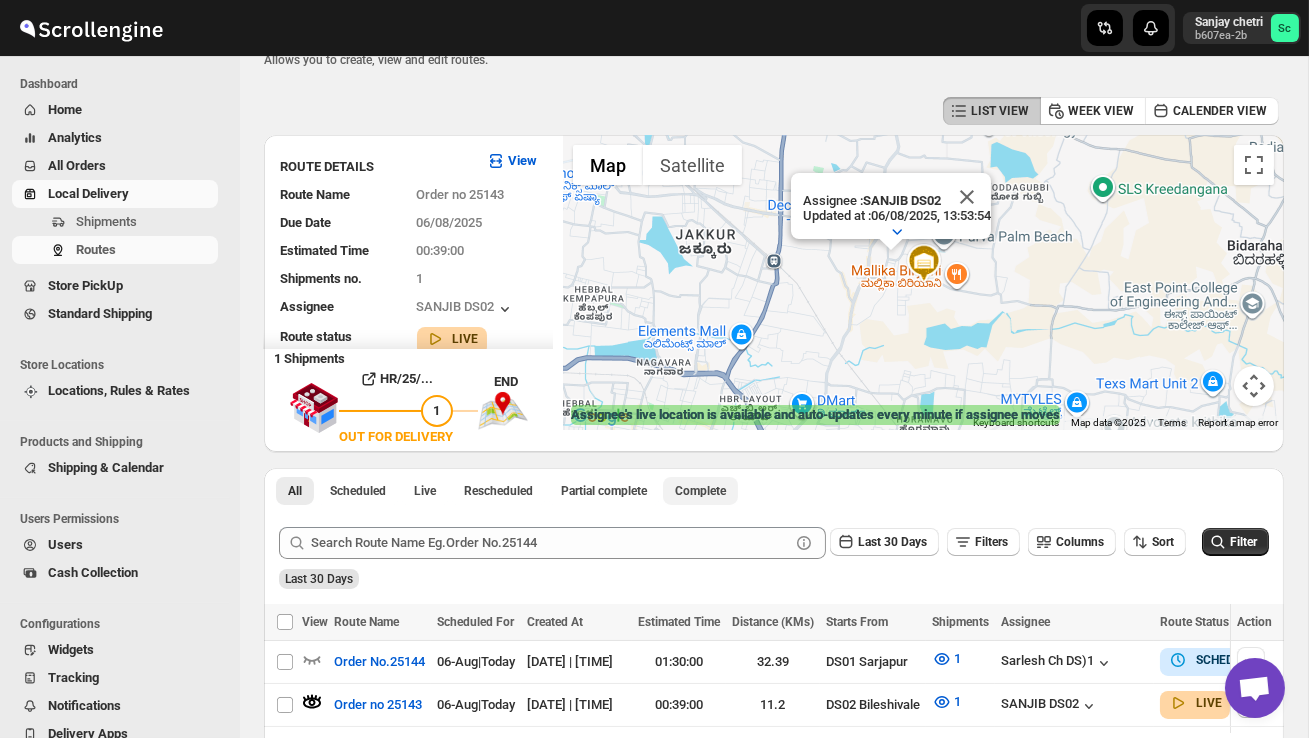 scroll, scrollTop: 0, scrollLeft: 0, axis: both 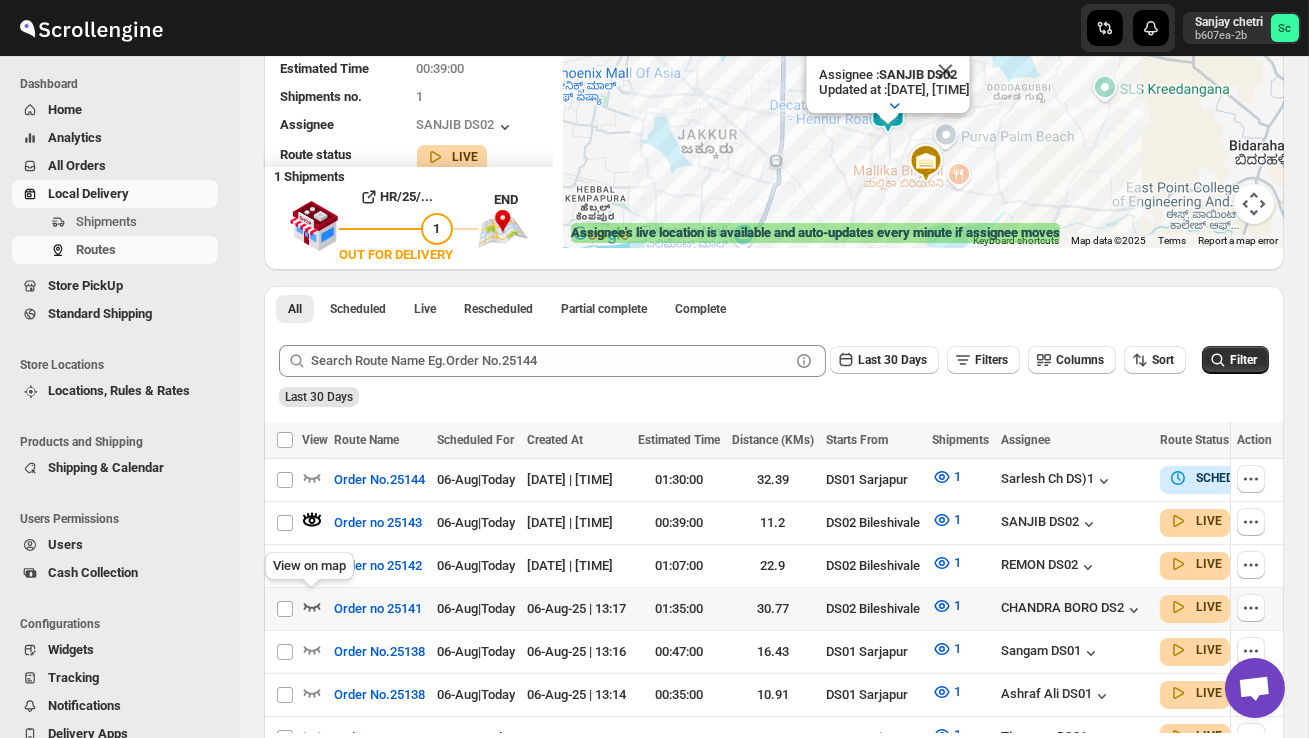click 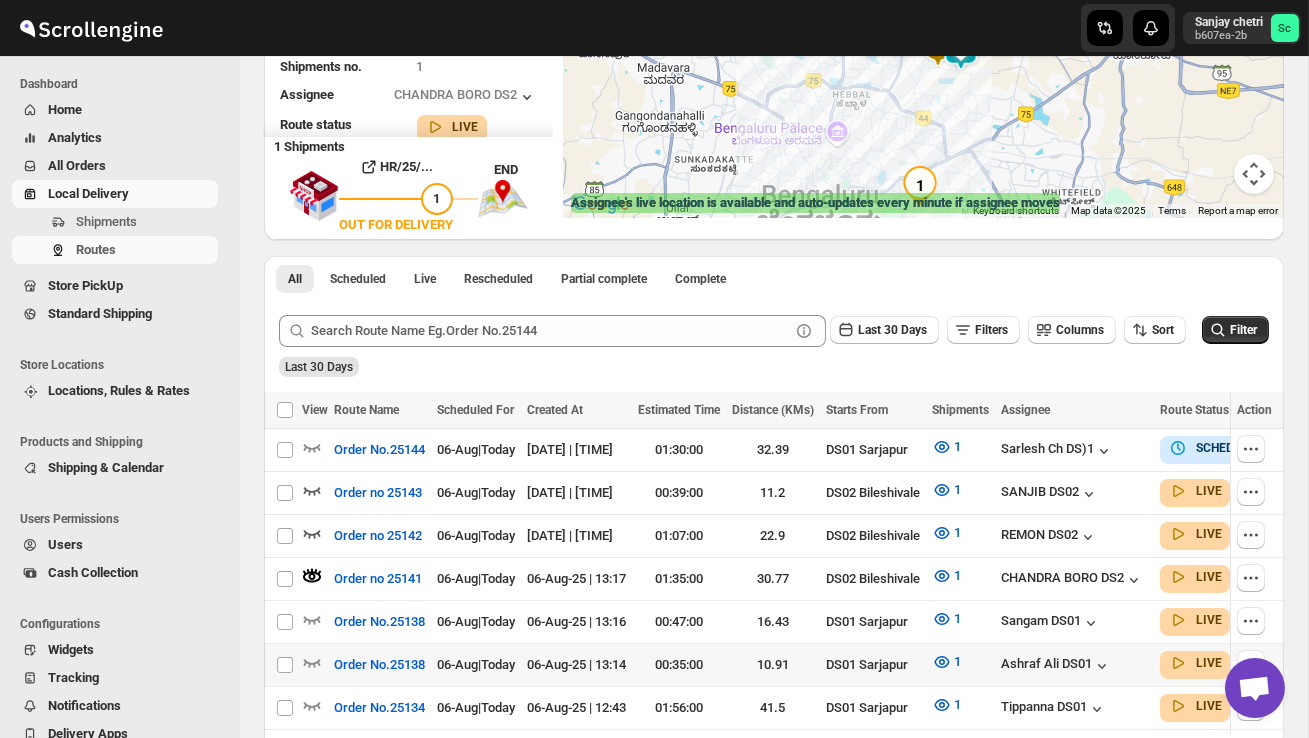 scroll, scrollTop: 270, scrollLeft: 0, axis: vertical 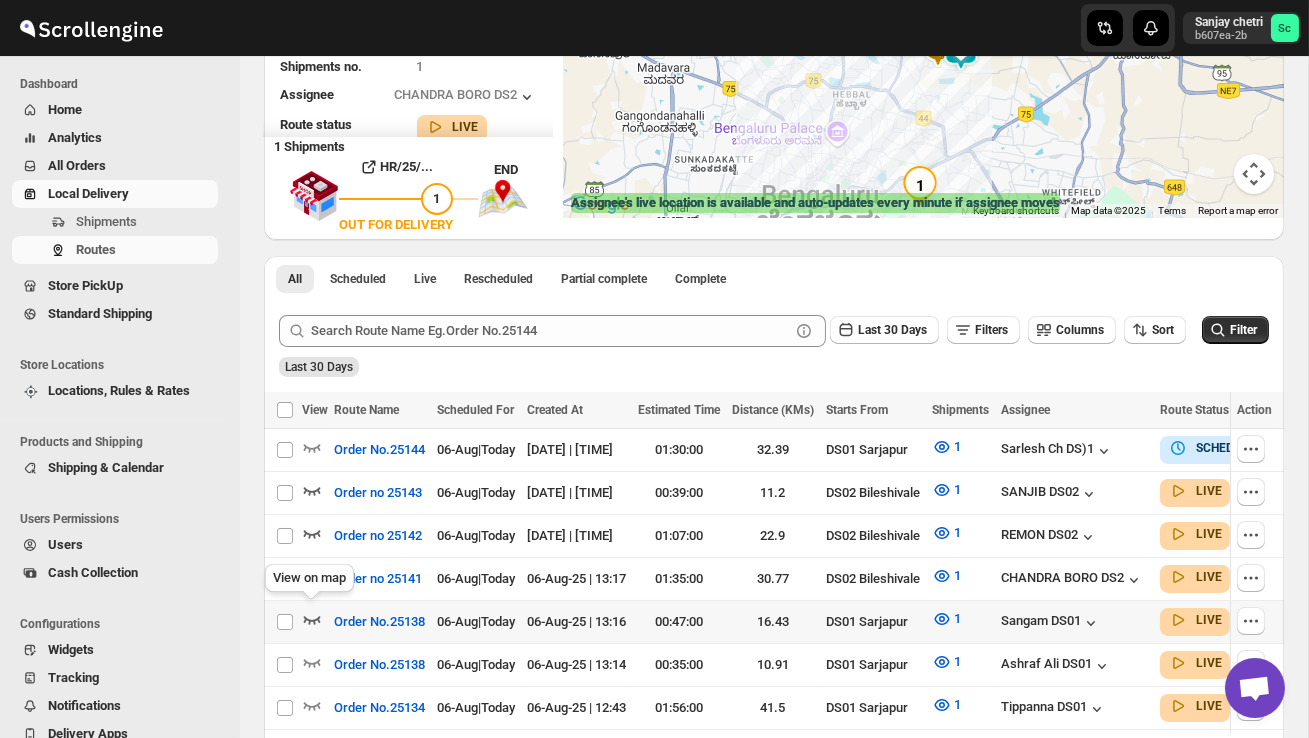 click 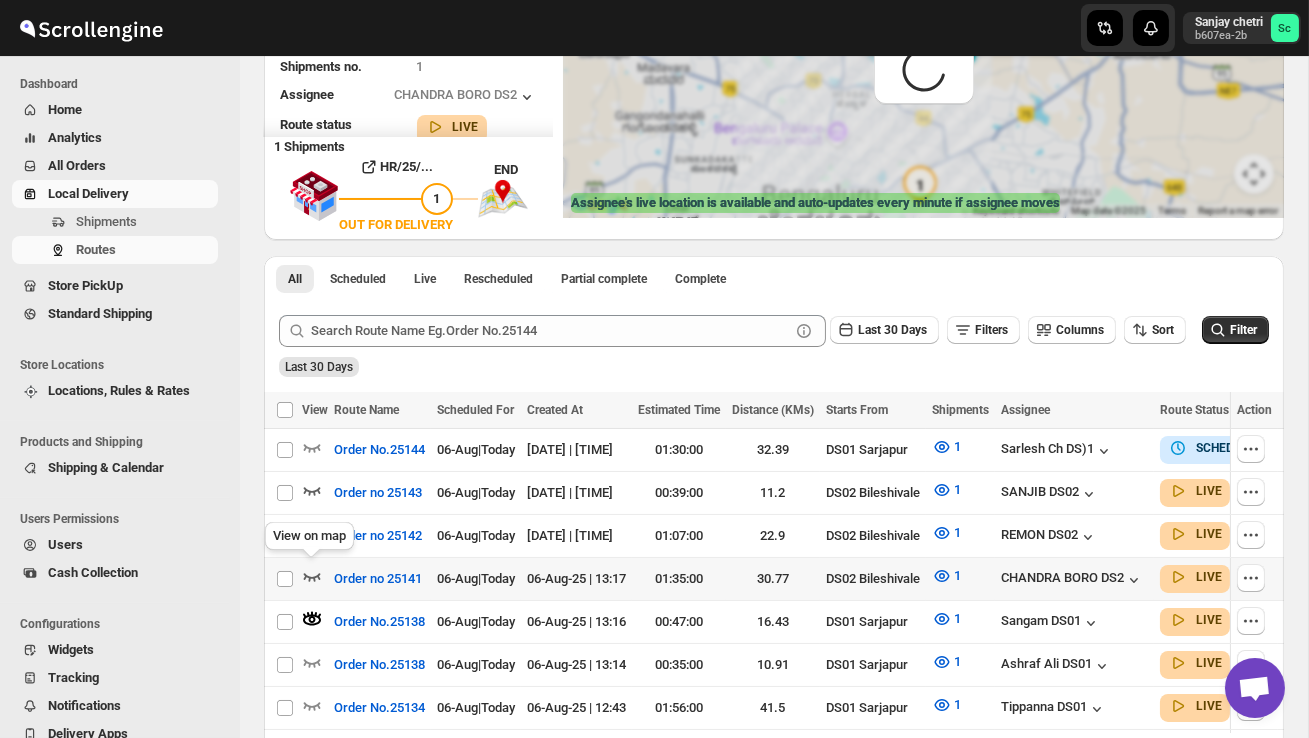 click 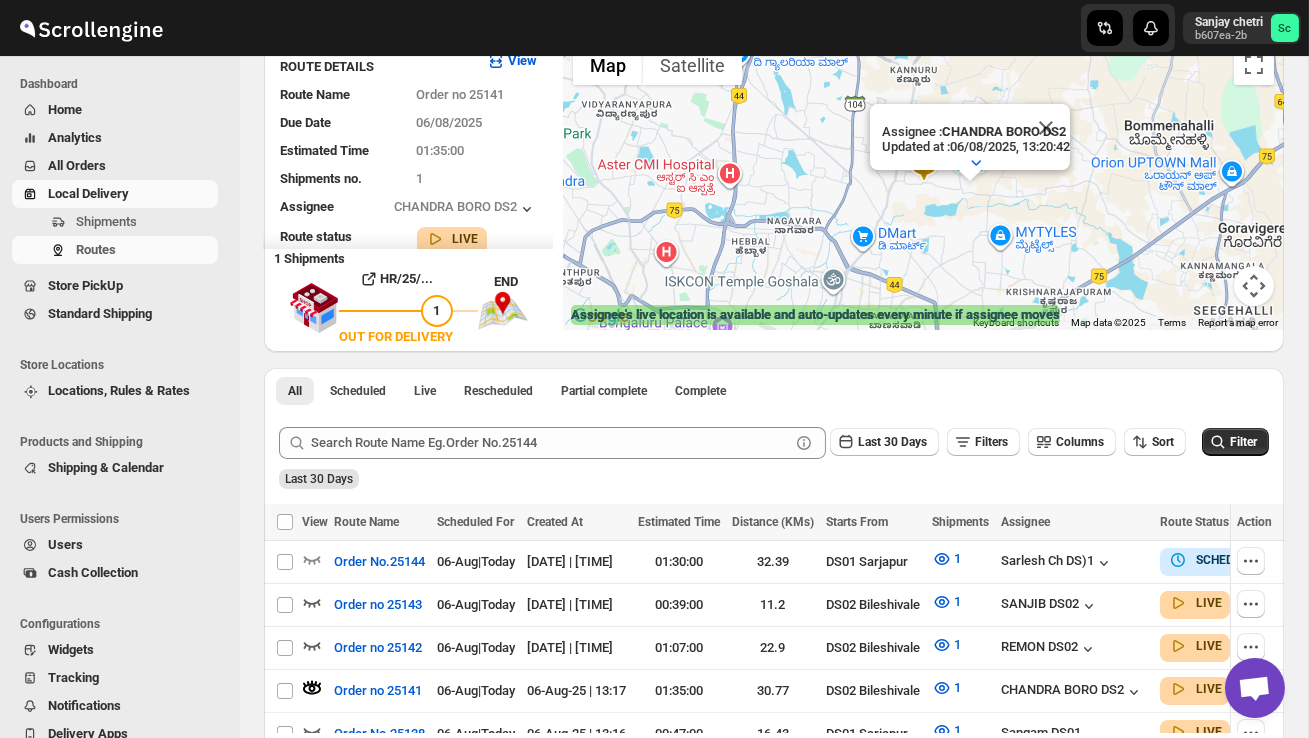 scroll, scrollTop: 0, scrollLeft: 0, axis: both 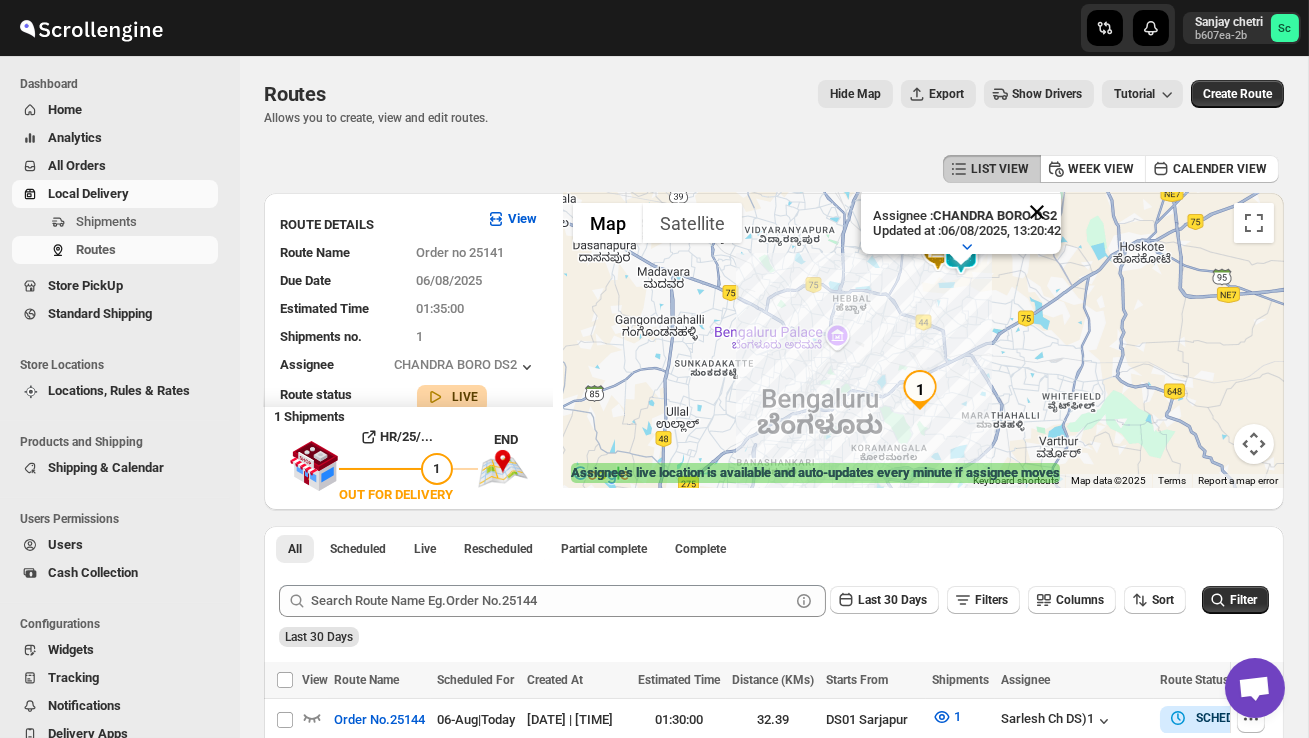 click at bounding box center [1037, 212] 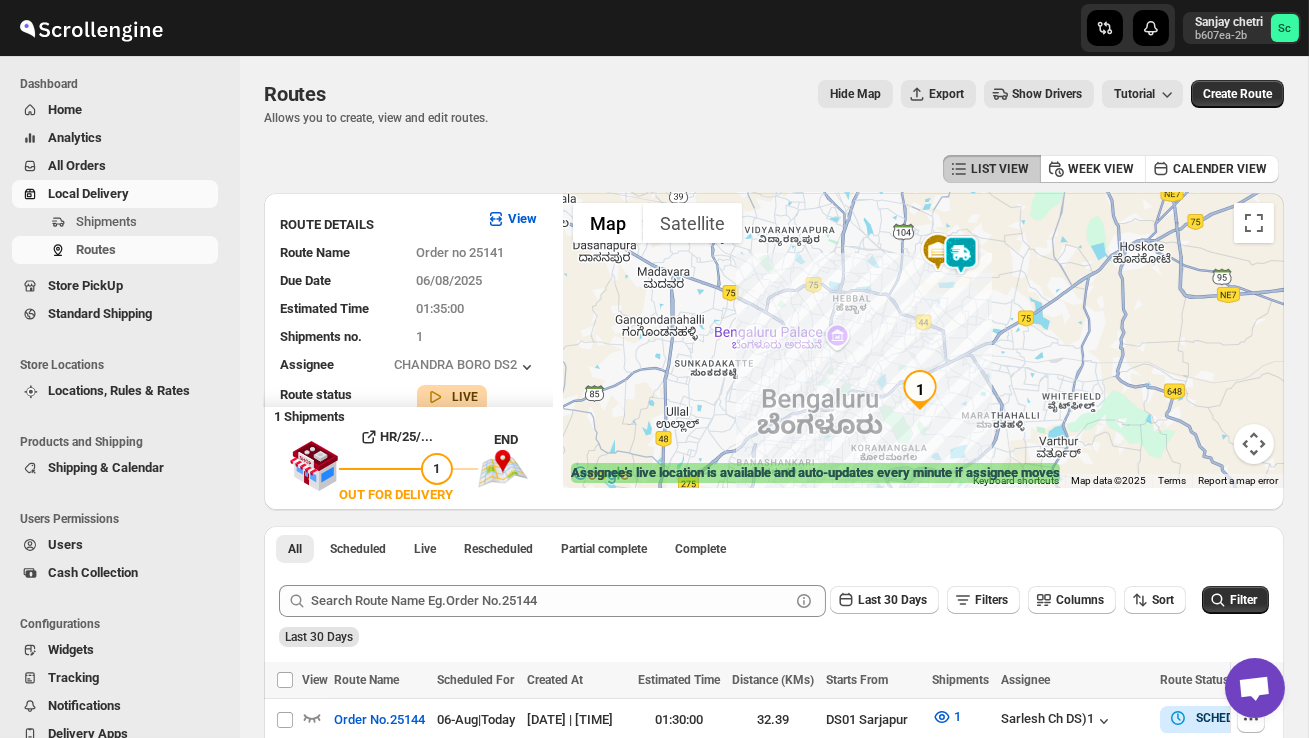 click at bounding box center (923, 340) 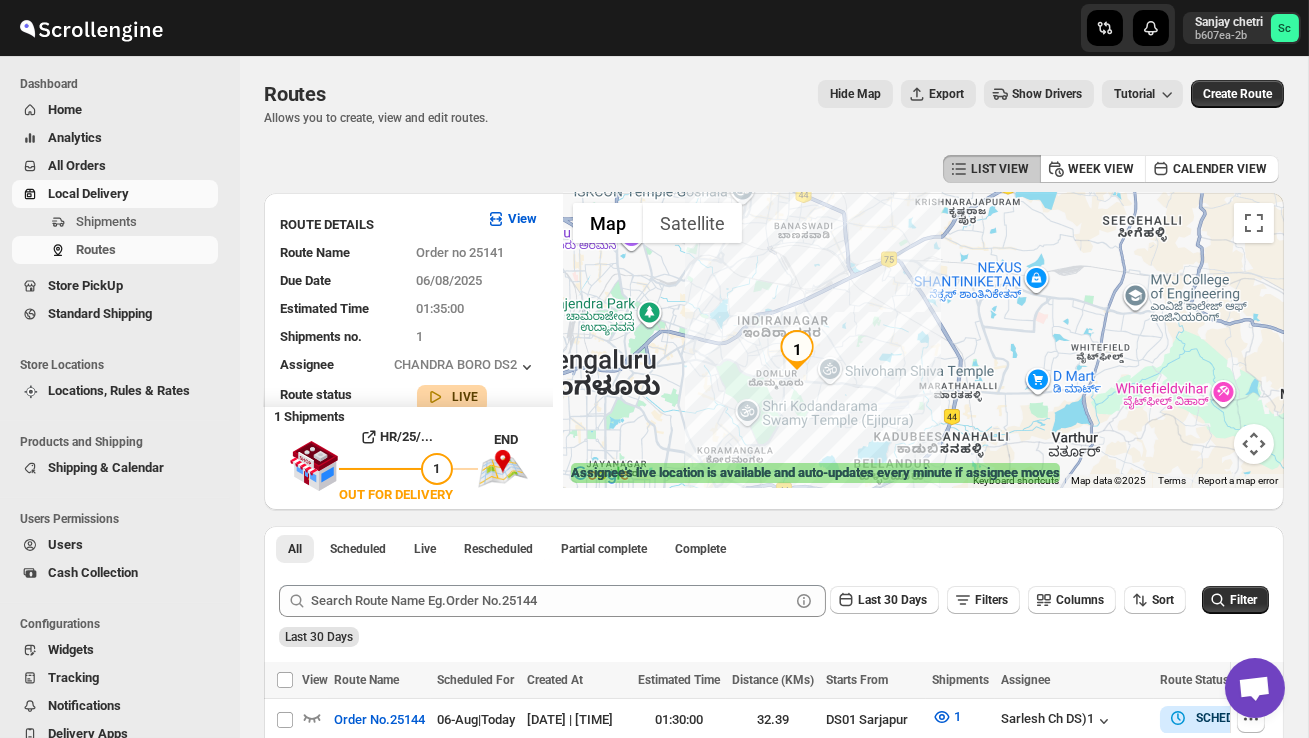 drag, startPoint x: 916, startPoint y: 403, endPoint x: 738, endPoint y: 299, distance: 206.15529 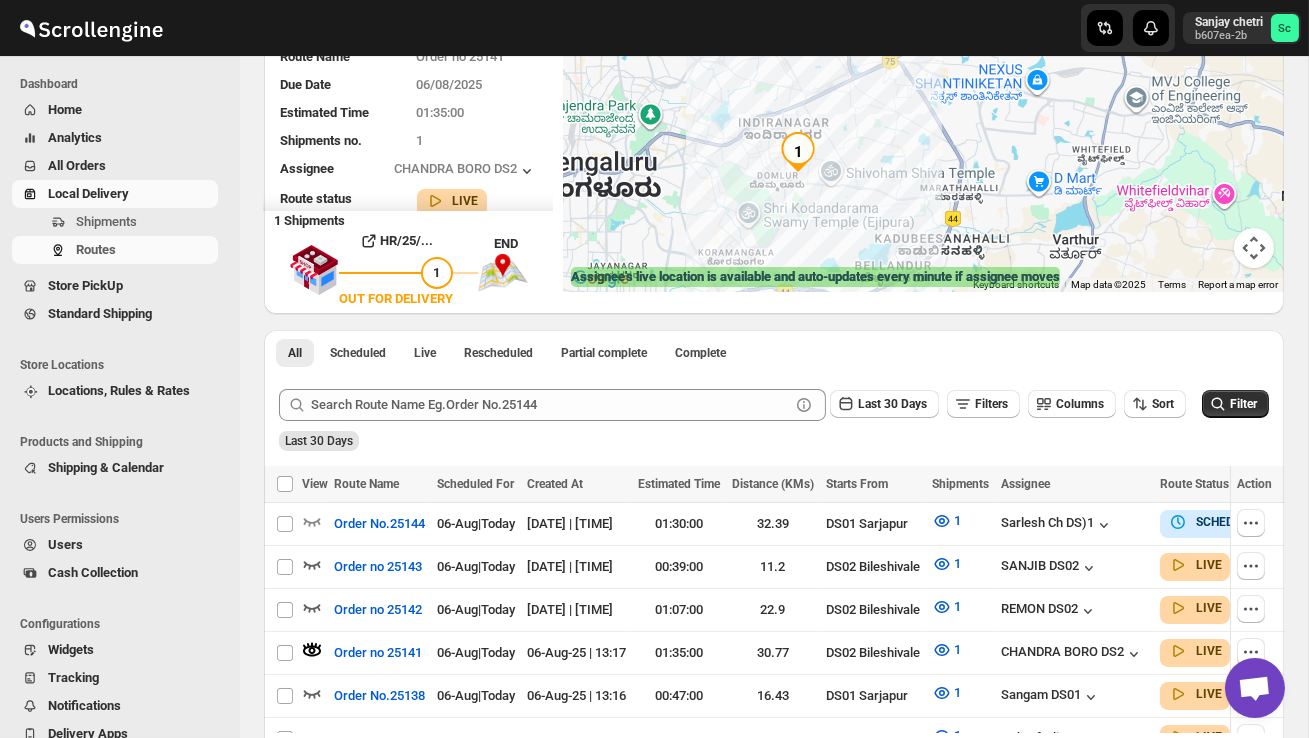 scroll, scrollTop: 197, scrollLeft: 0, axis: vertical 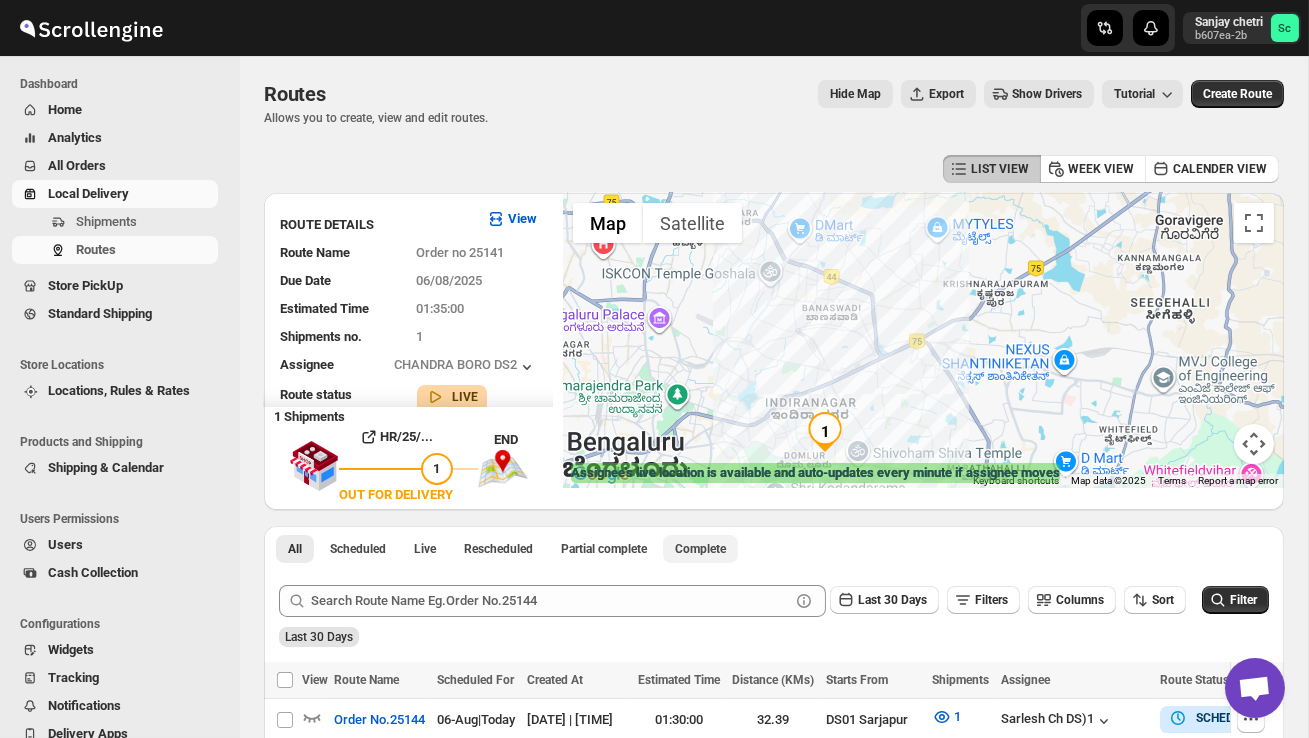 drag, startPoint x: 662, startPoint y: 407, endPoint x: 742, endPoint y: 539, distance: 154.35025 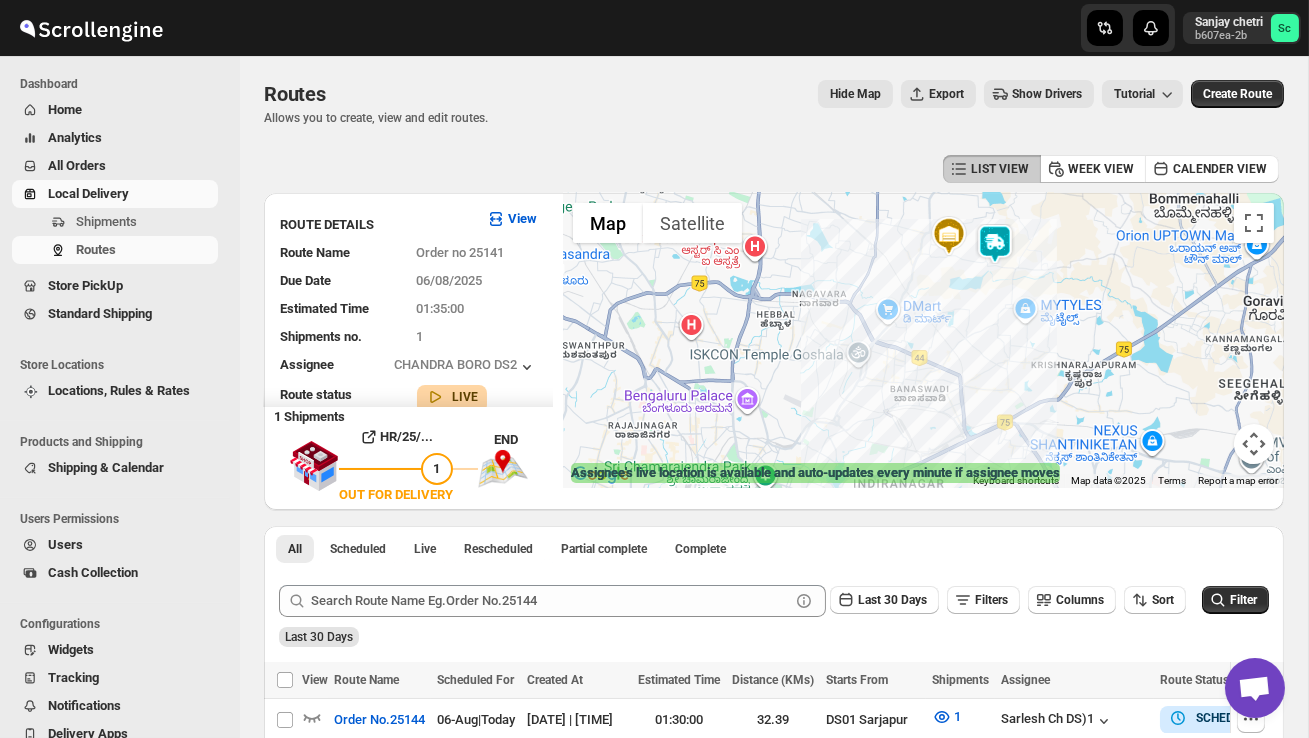 click at bounding box center [995, 244] 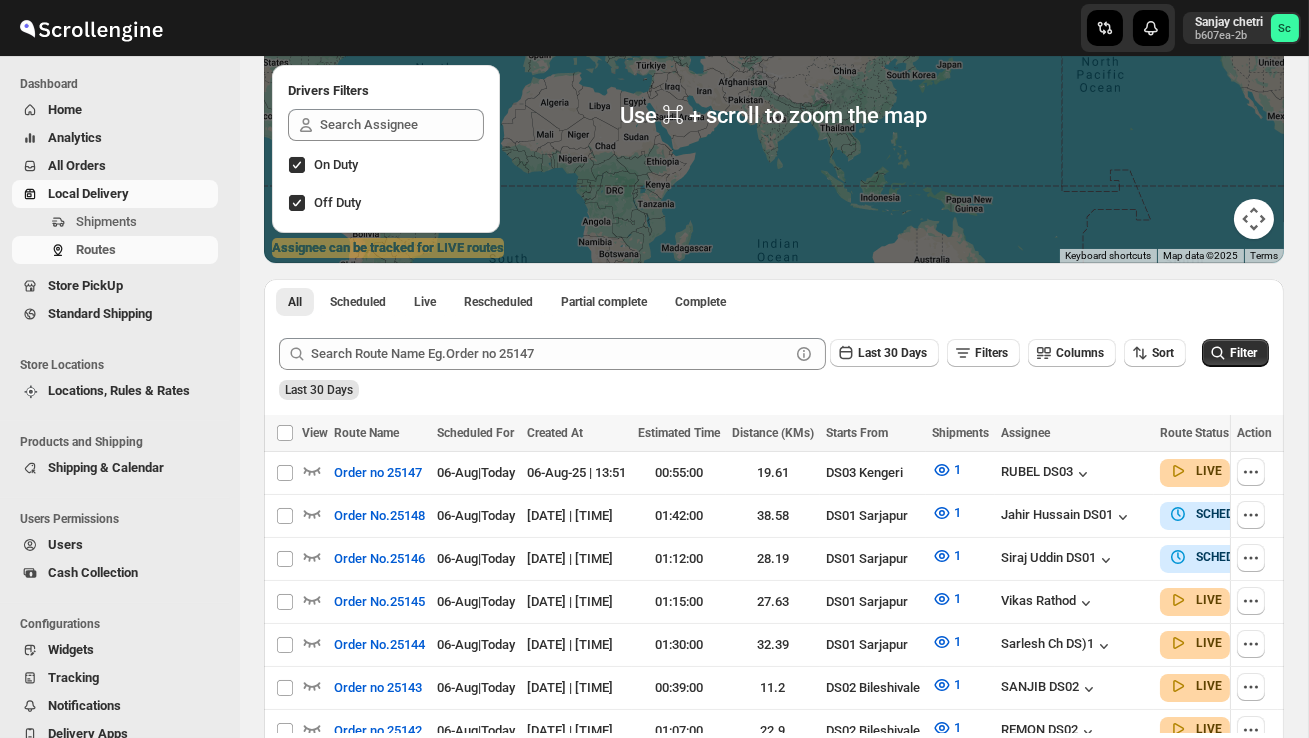 scroll, scrollTop: 226, scrollLeft: 0, axis: vertical 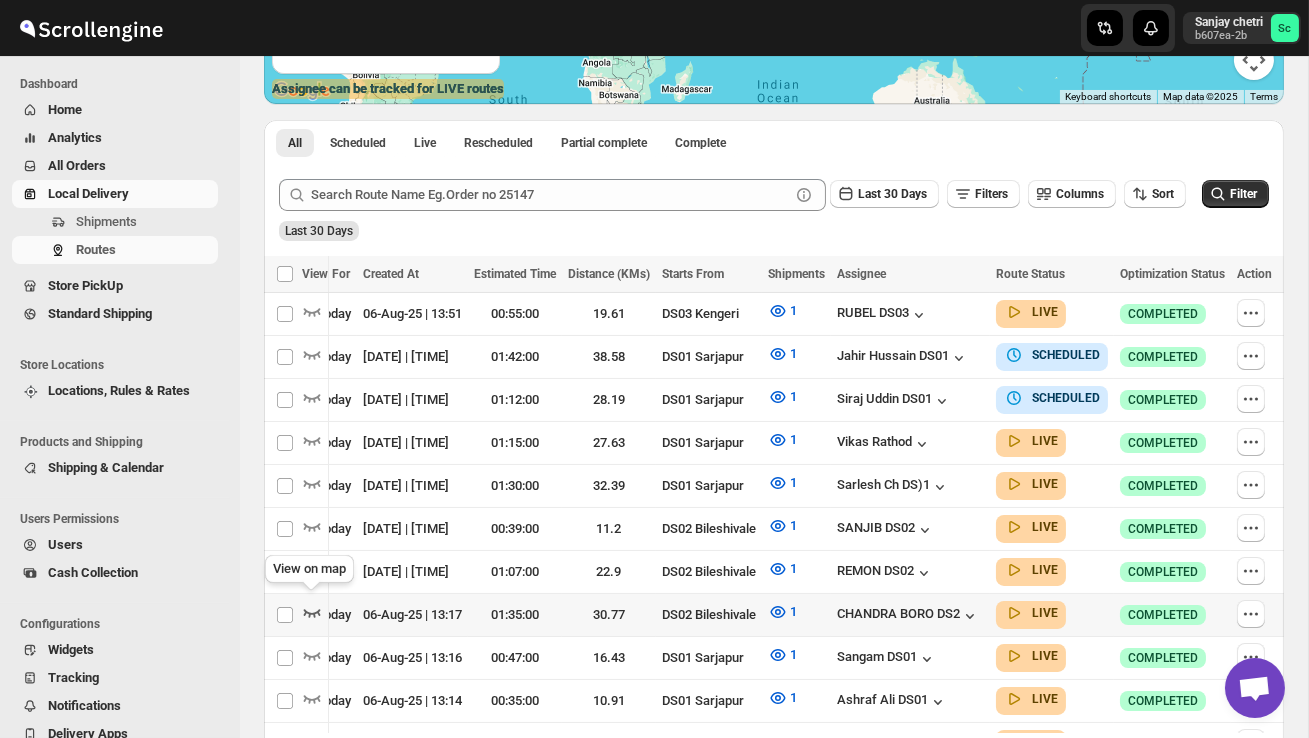 click 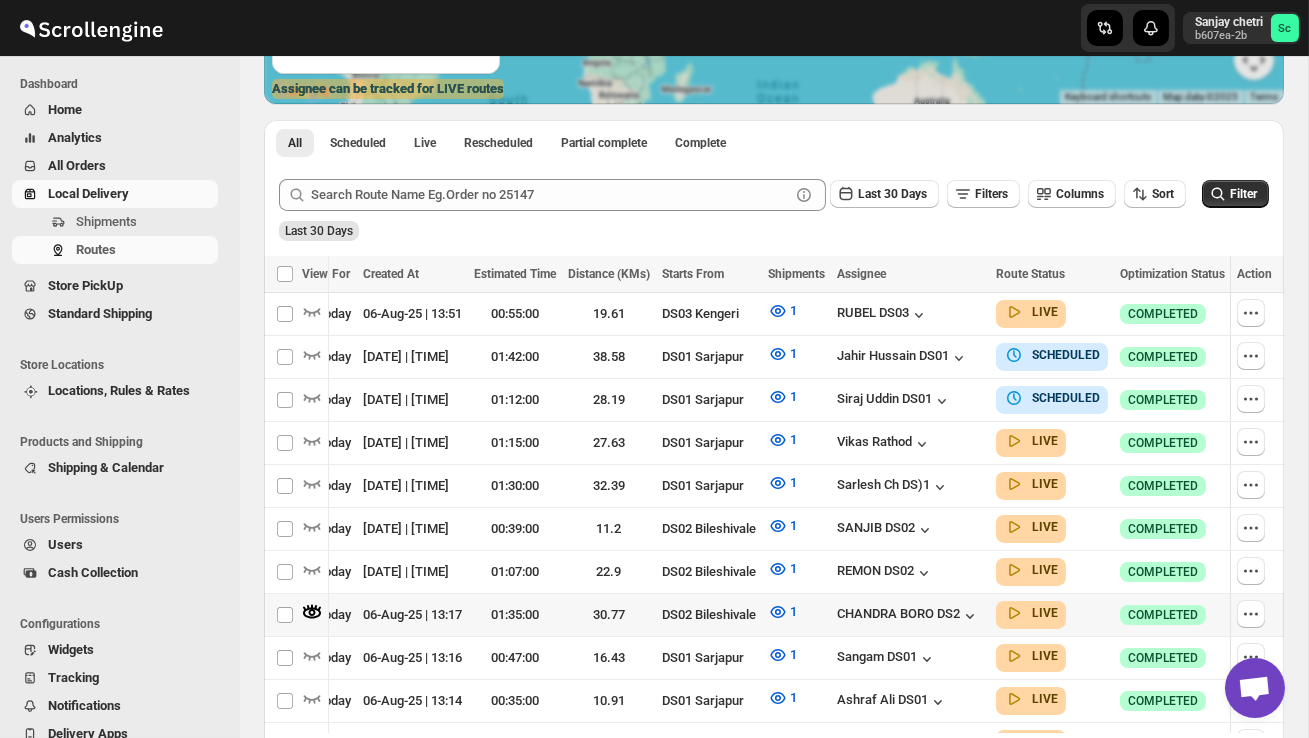 scroll, scrollTop: 0, scrollLeft: 1, axis: horizontal 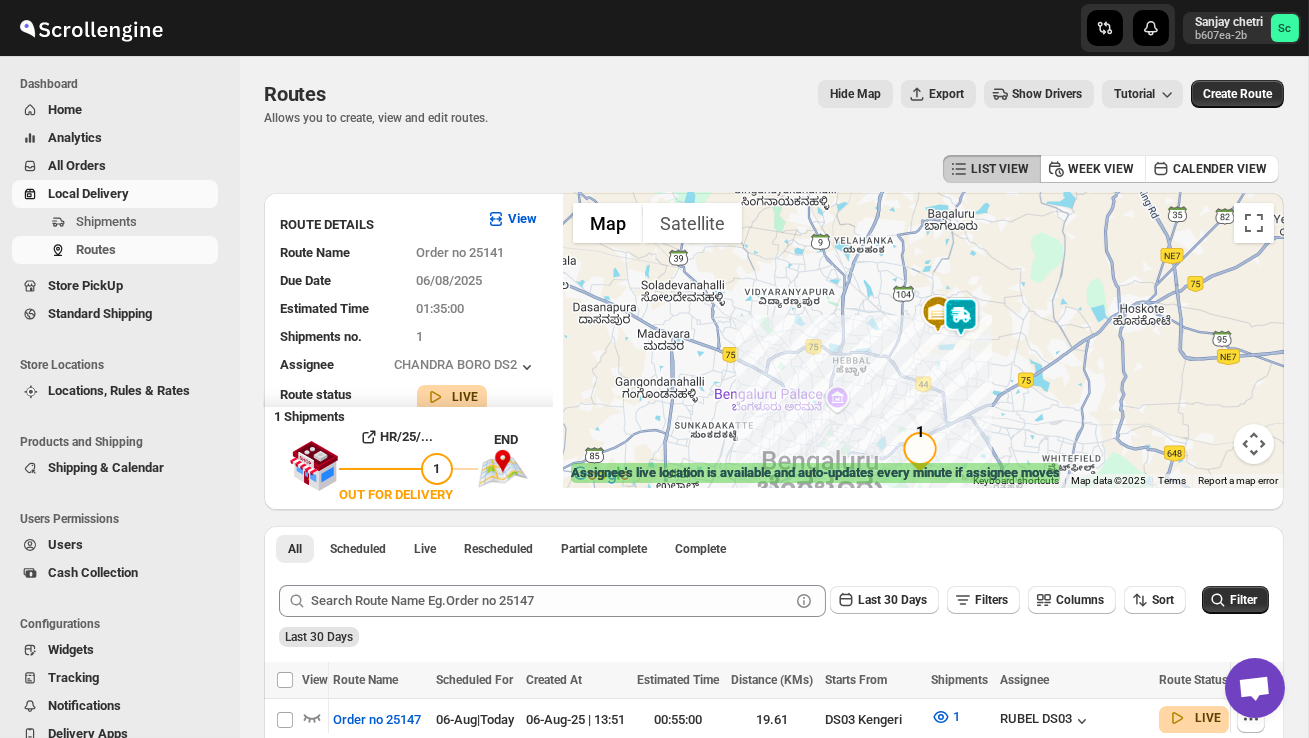 drag, startPoint x: 1064, startPoint y: 283, endPoint x: 1047, endPoint y: 369, distance: 87.66413 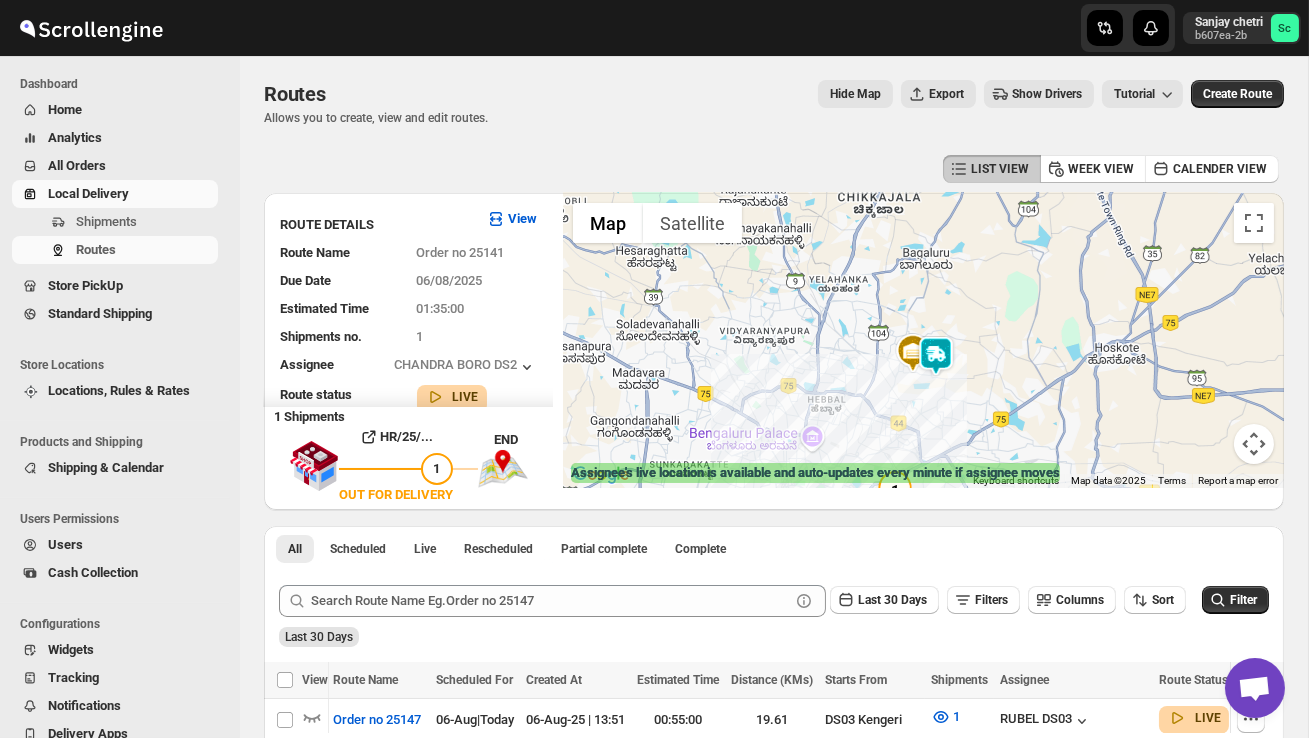 click at bounding box center [936, 356] 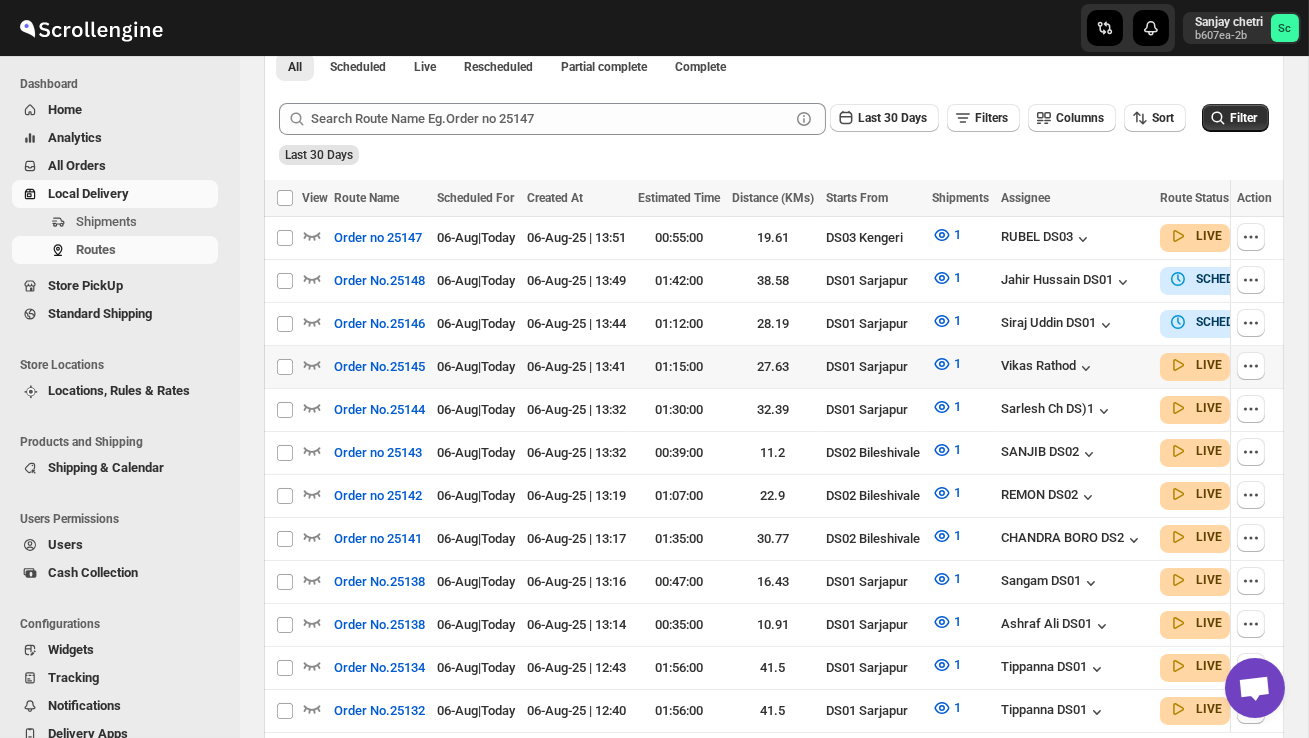 scroll, scrollTop: 462, scrollLeft: 0, axis: vertical 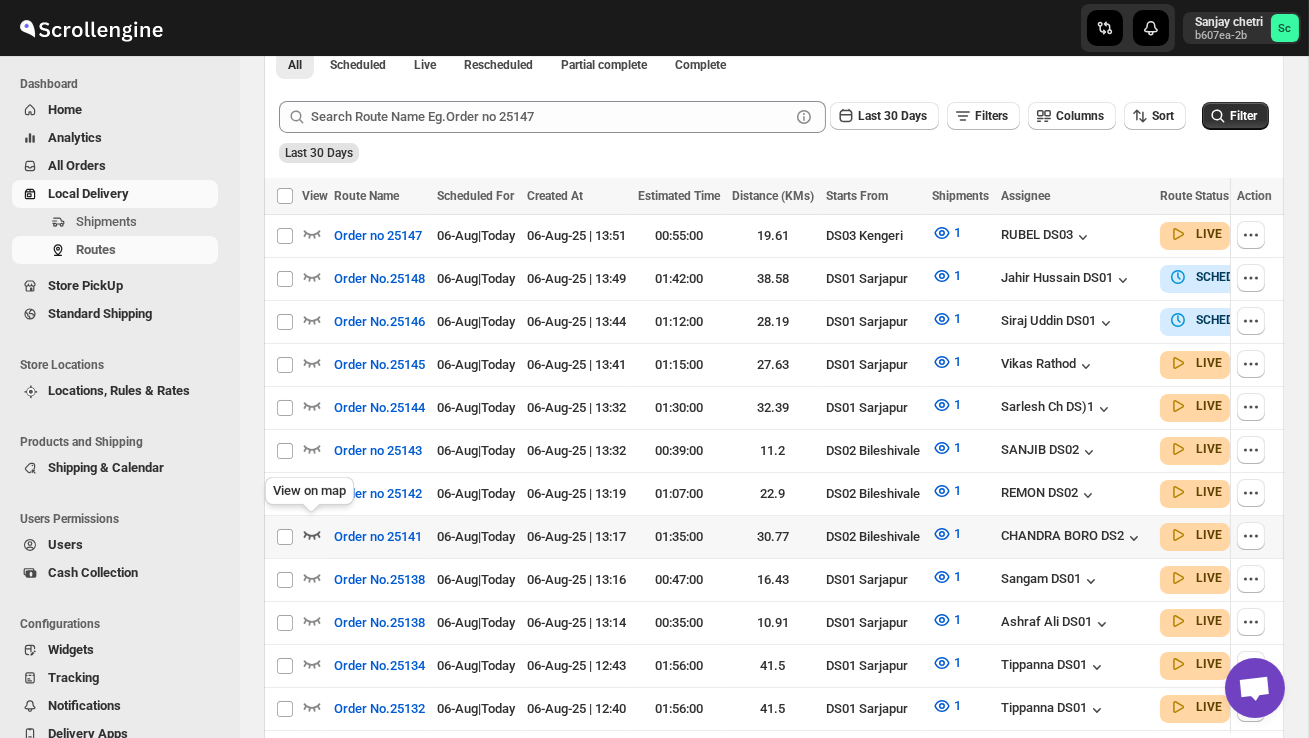 click 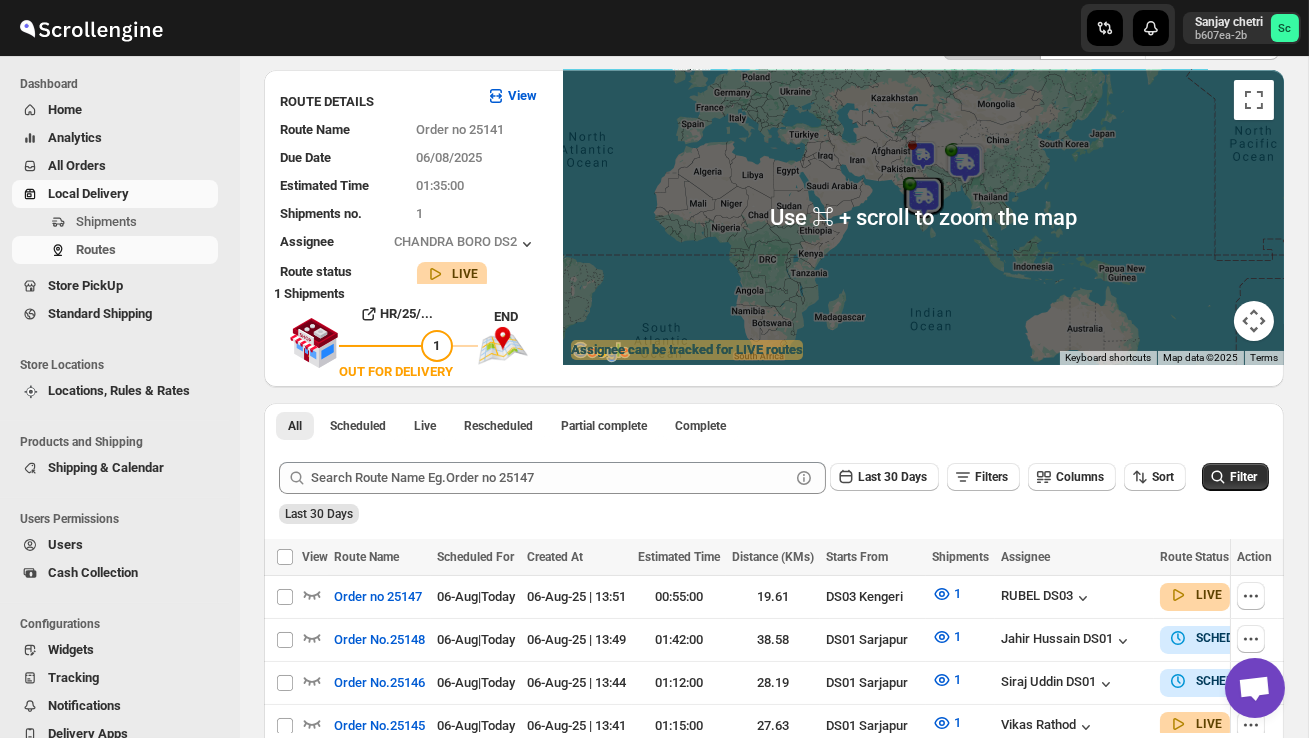 scroll, scrollTop: 0, scrollLeft: 0, axis: both 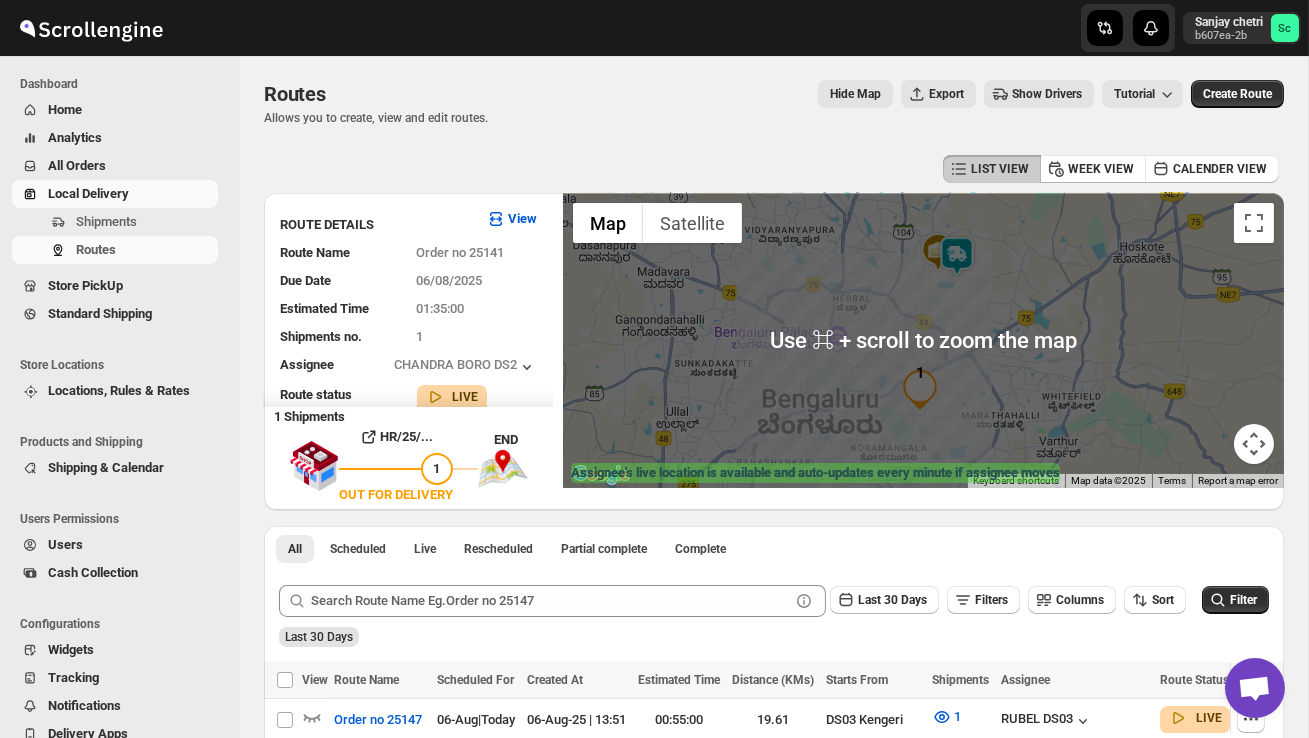 drag, startPoint x: 839, startPoint y: 331, endPoint x: 839, endPoint y: 387, distance: 56 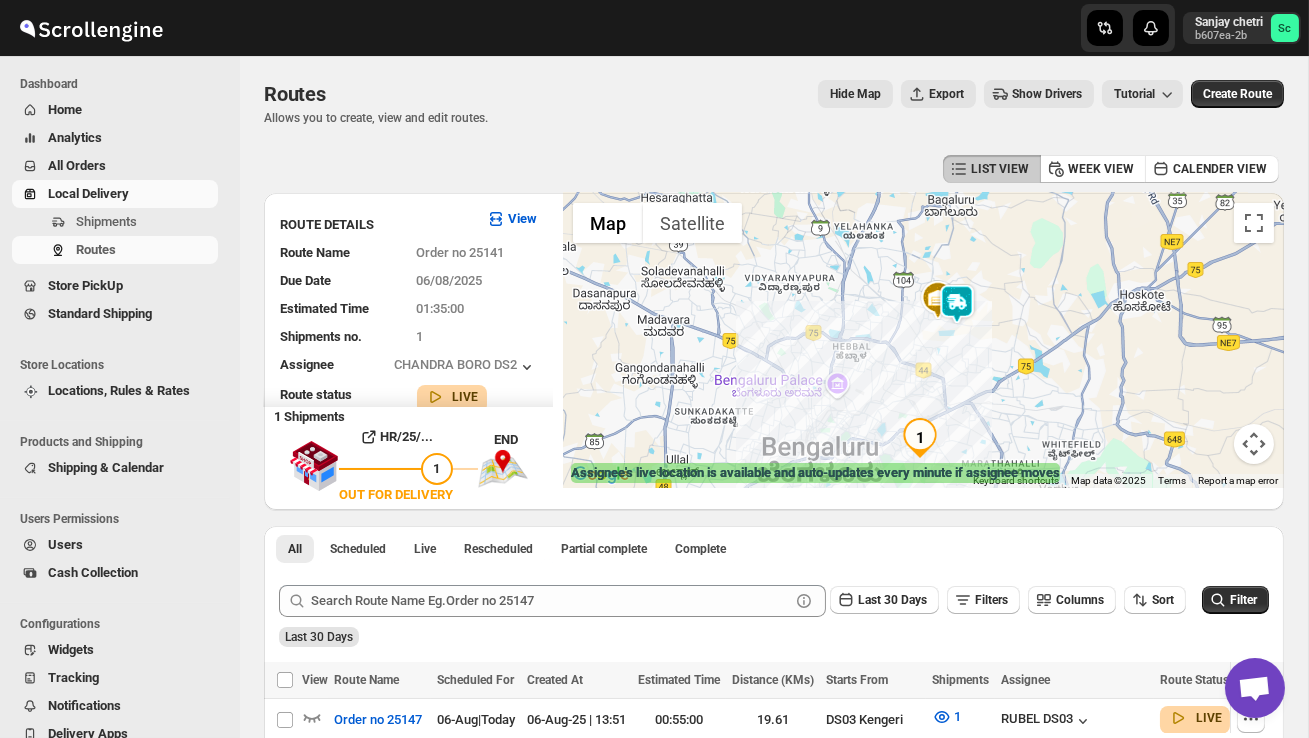 drag, startPoint x: 954, startPoint y: 259, endPoint x: 954, endPoint y: 307, distance: 48 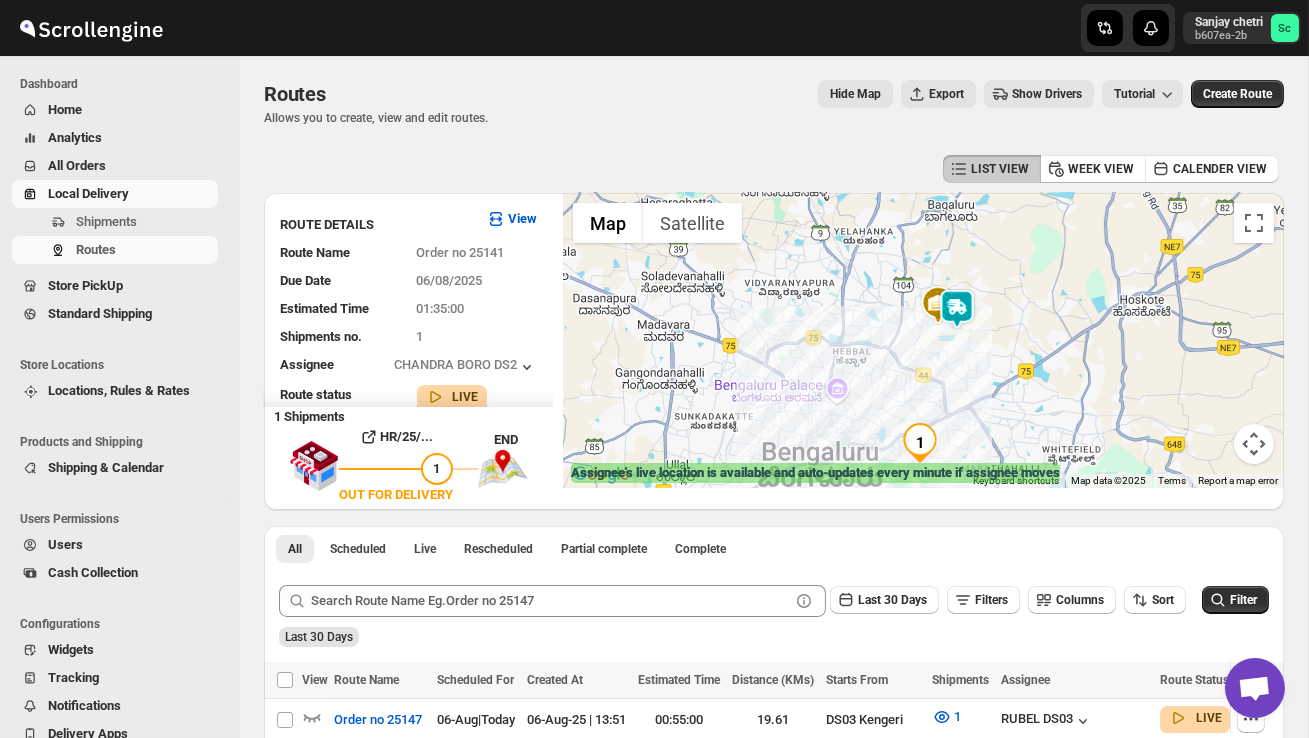click at bounding box center (957, 309) 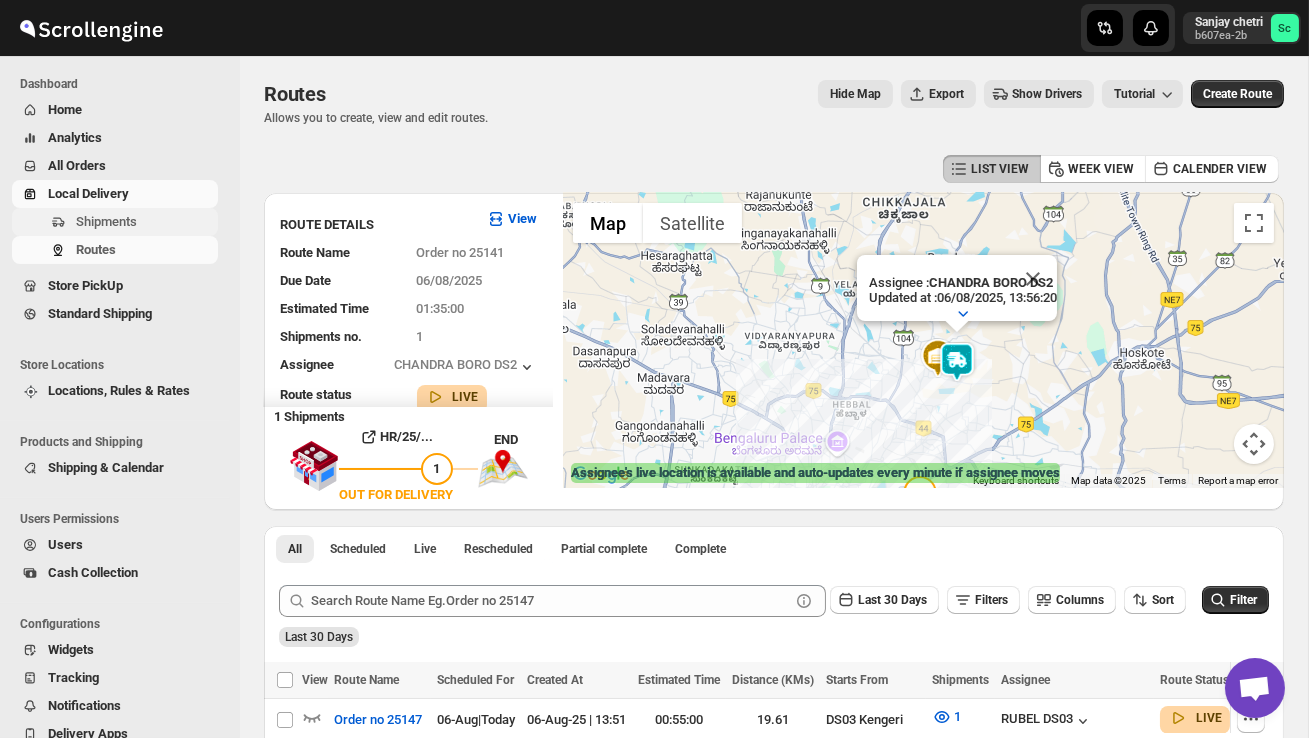 click on "Shipments" at bounding box center [145, 222] 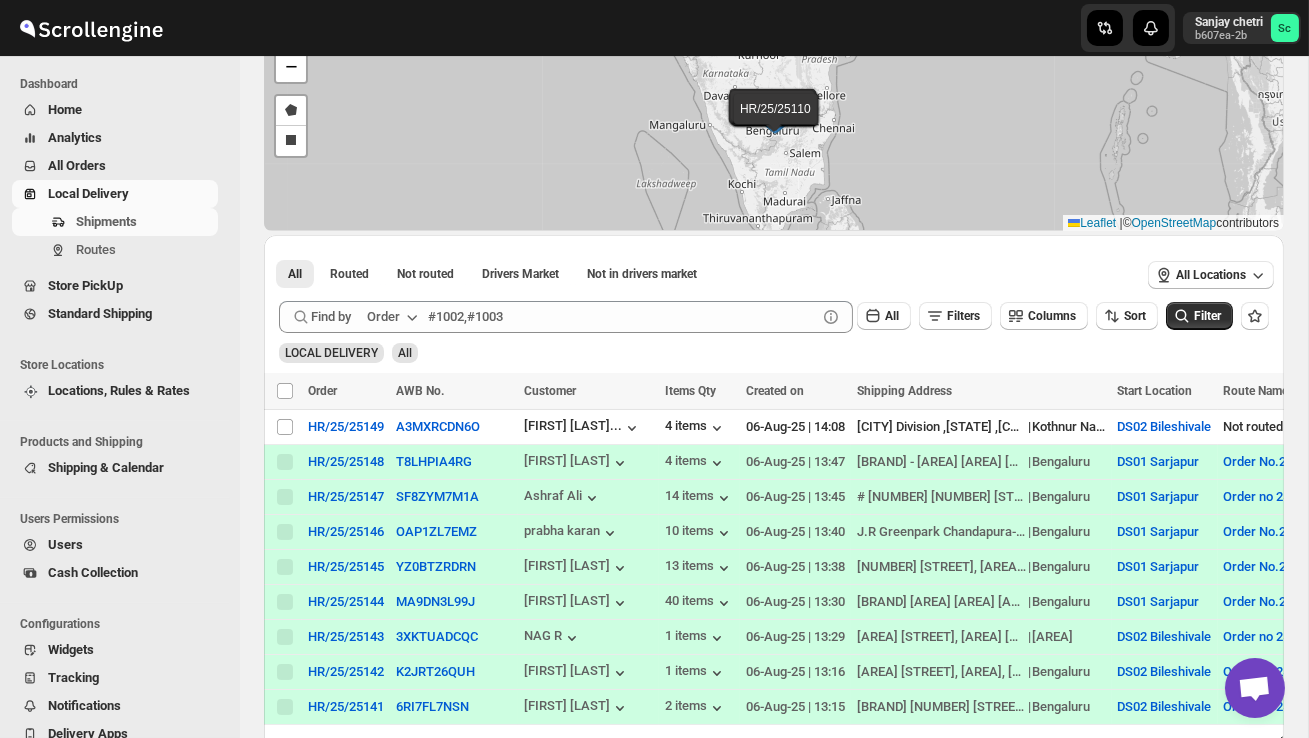 scroll, scrollTop: 147, scrollLeft: 0, axis: vertical 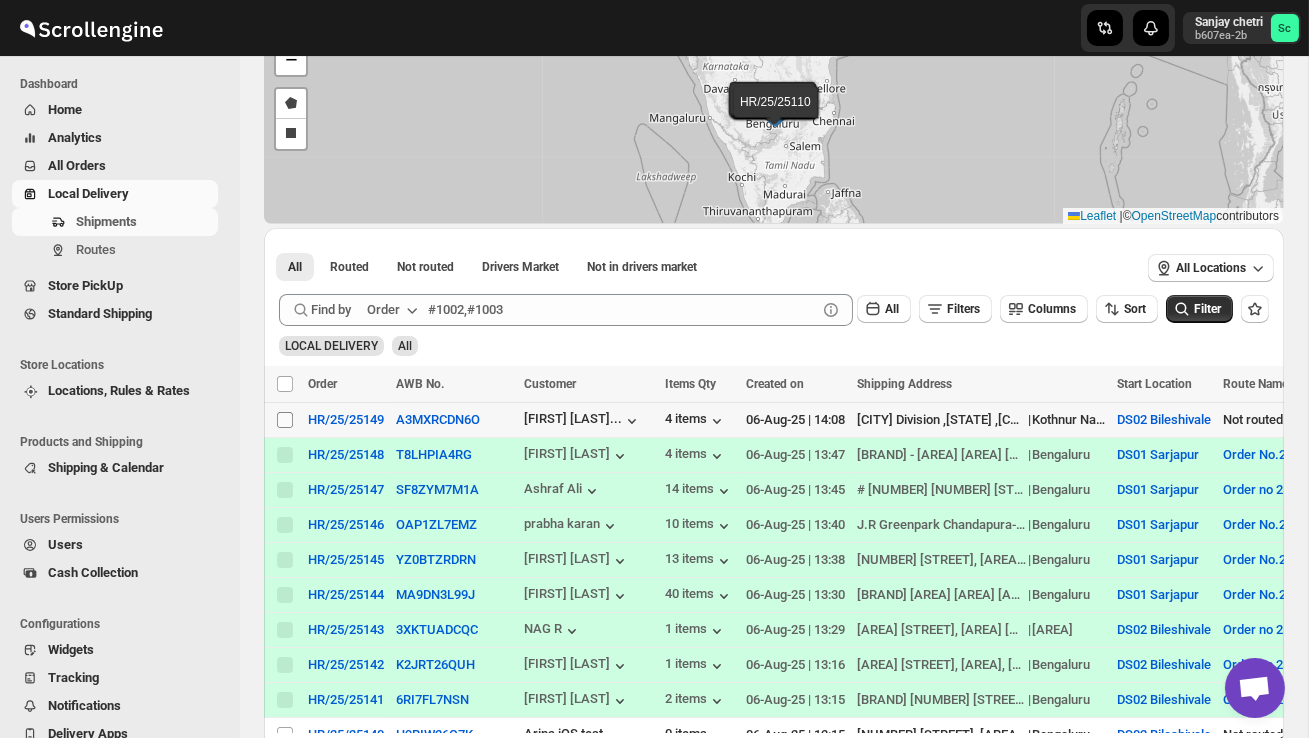 click on "Select shipment" at bounding box center [285, 420] 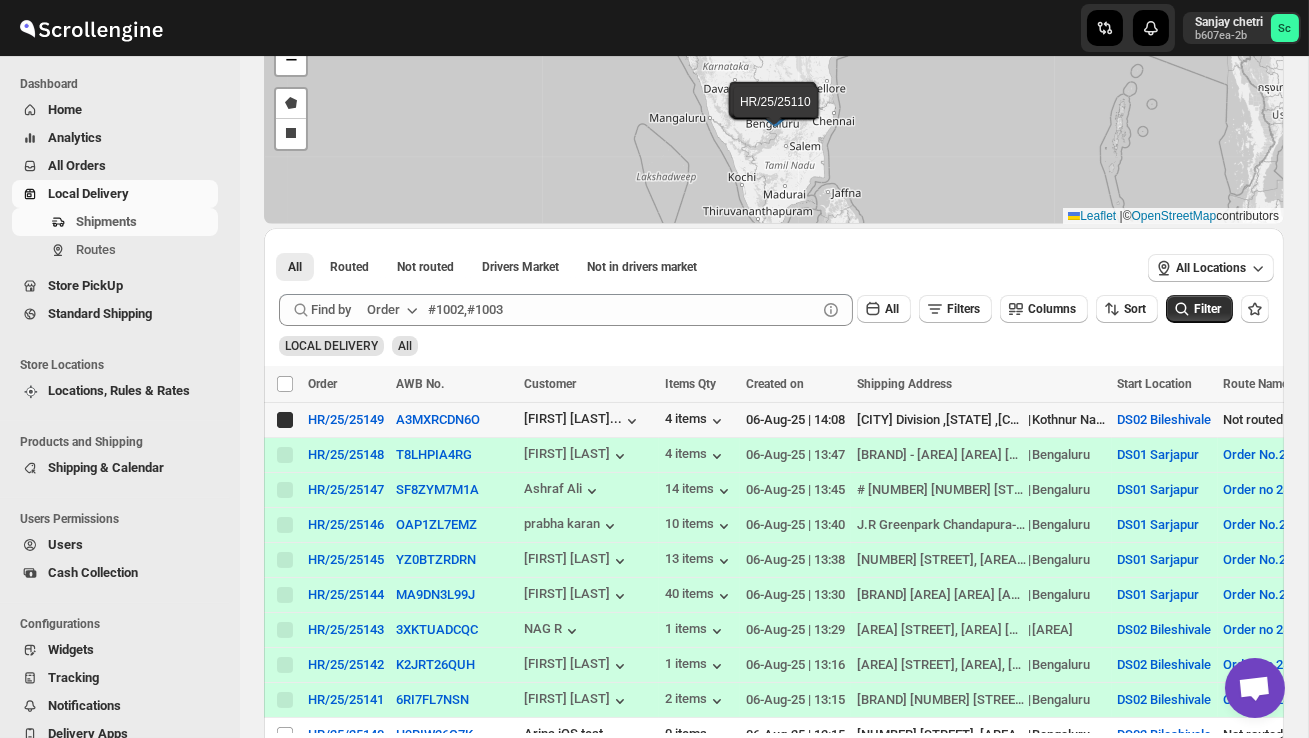 checkbox on "true" 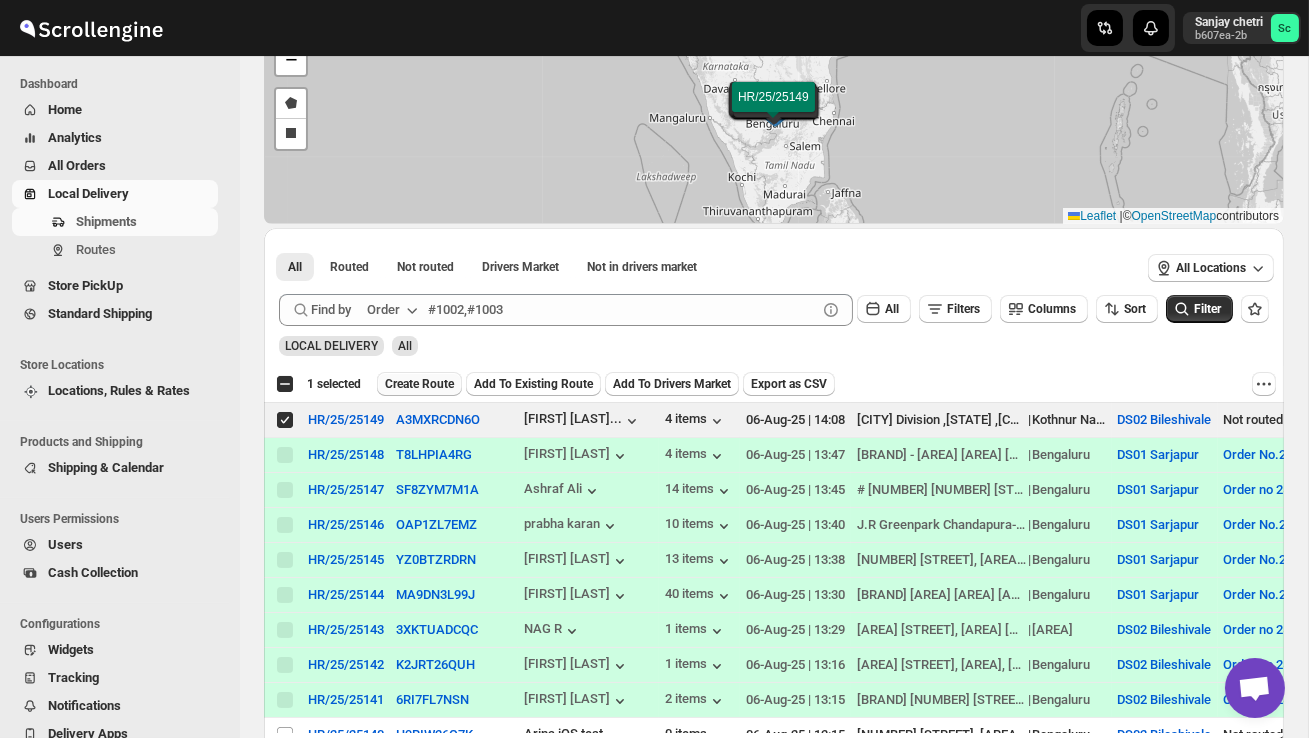 click on "Create Route" at bounding box center [419, 384] 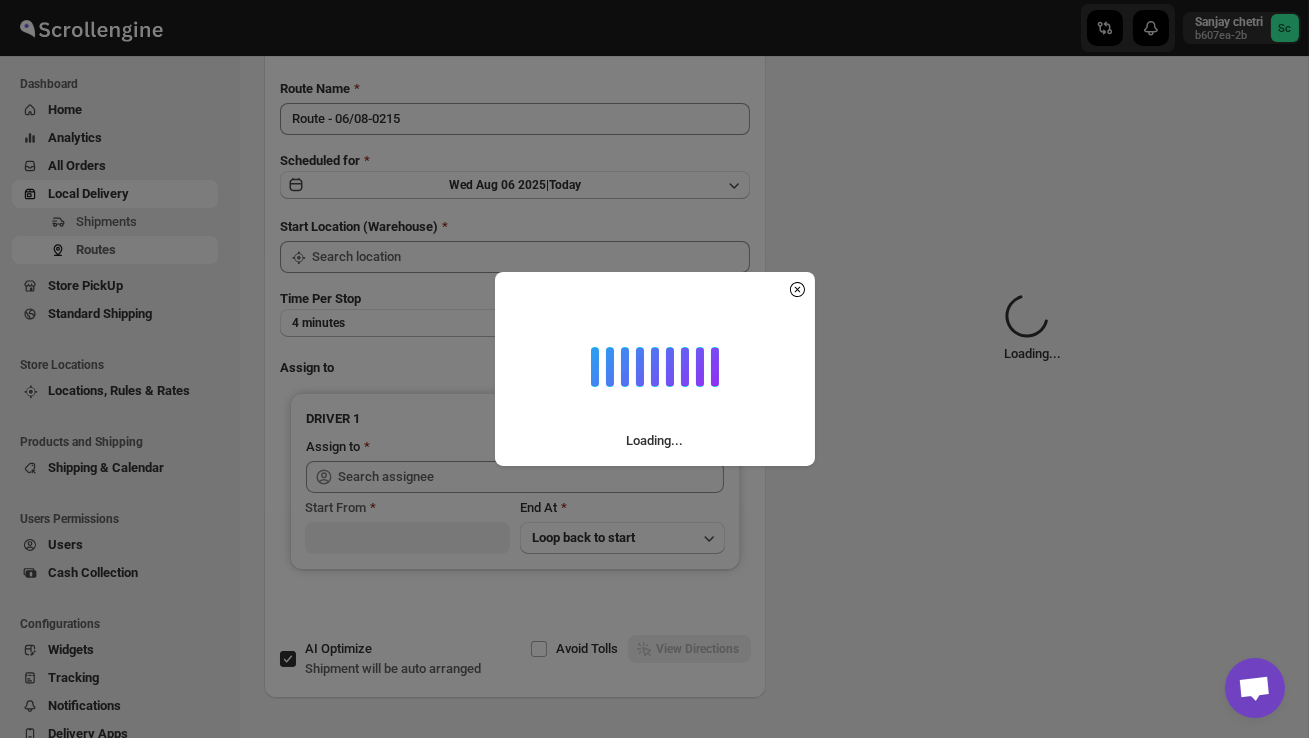 scroll, scrollTop: 0, scrollLeft: 0, axis: both 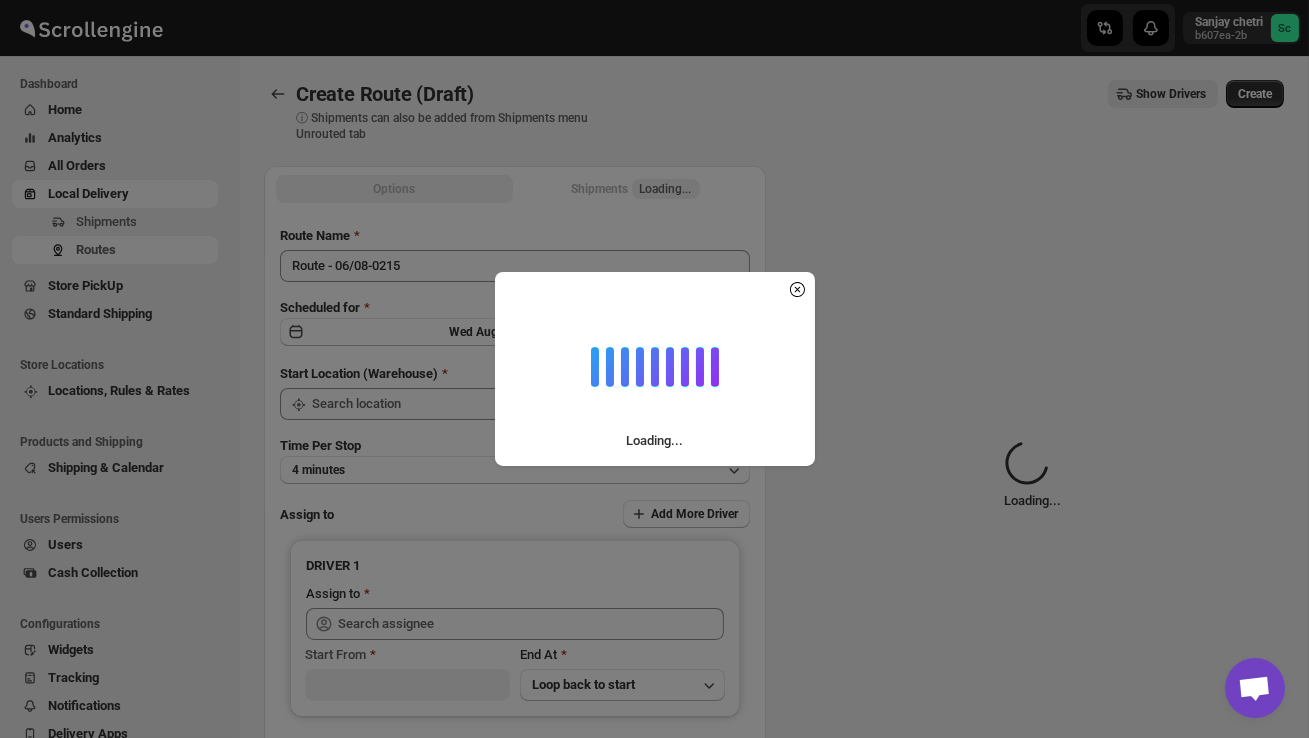 type on "DS02 Bileshivale" 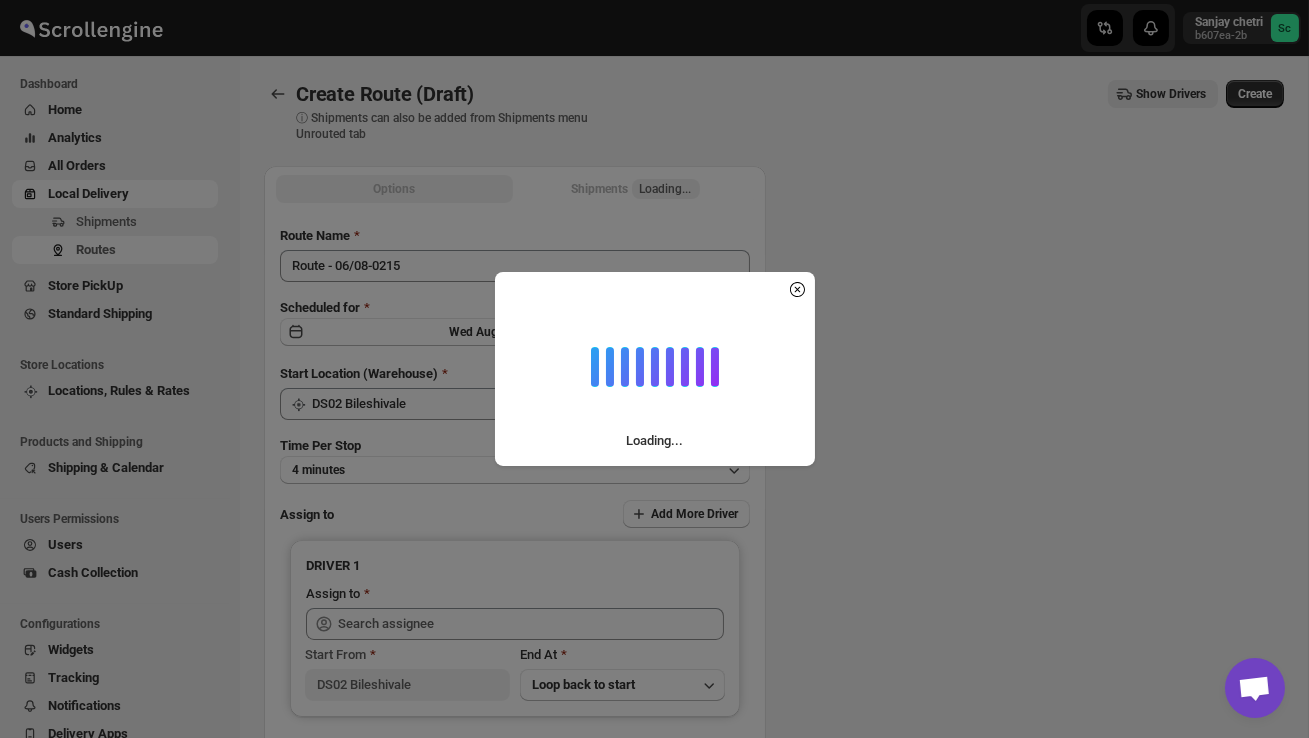 type on "DS02 Bileshivale" 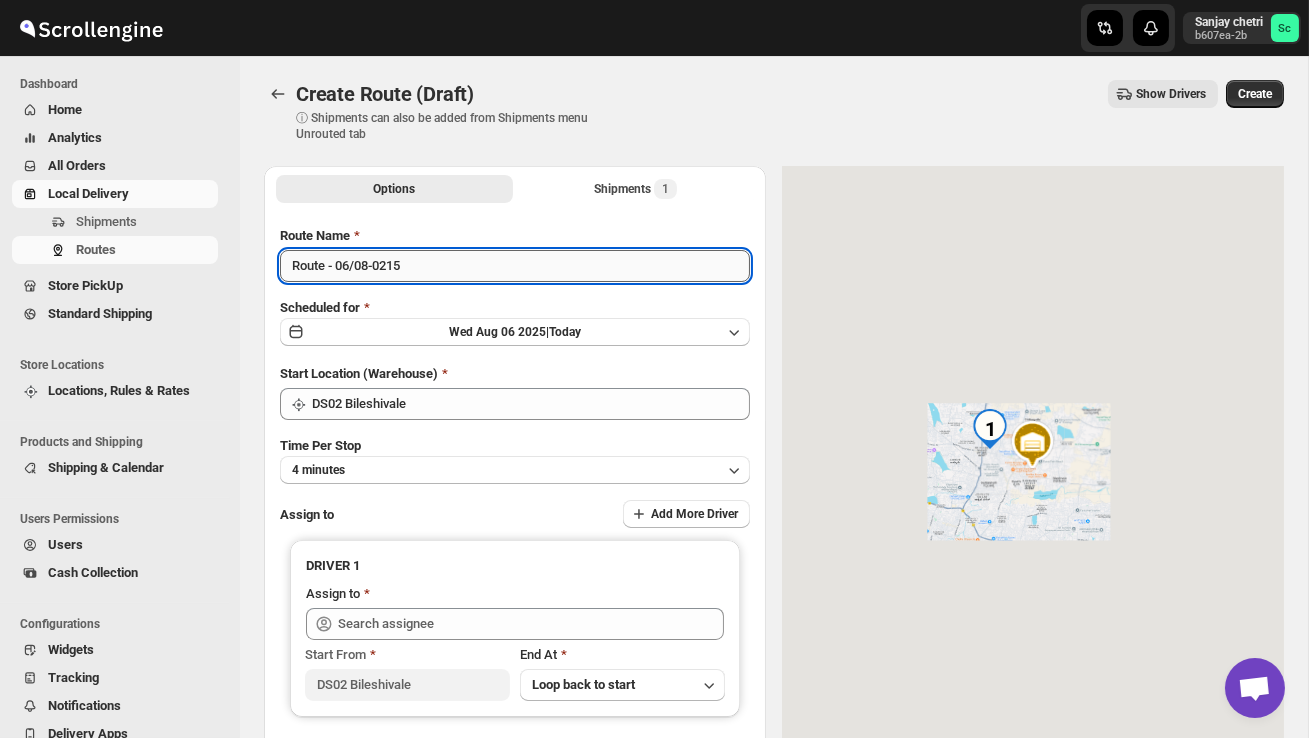 click on "Route - 06/08-0215" at bounding box center (515, 266) 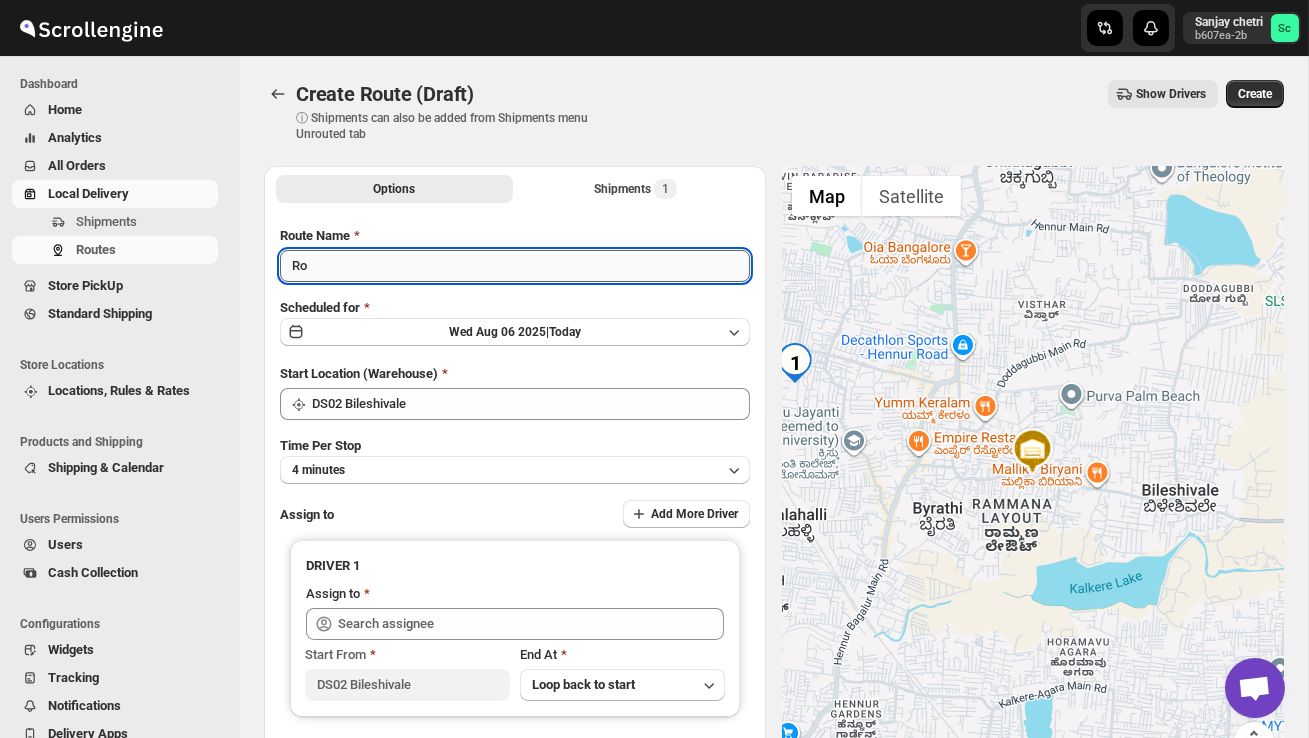 type on "R" 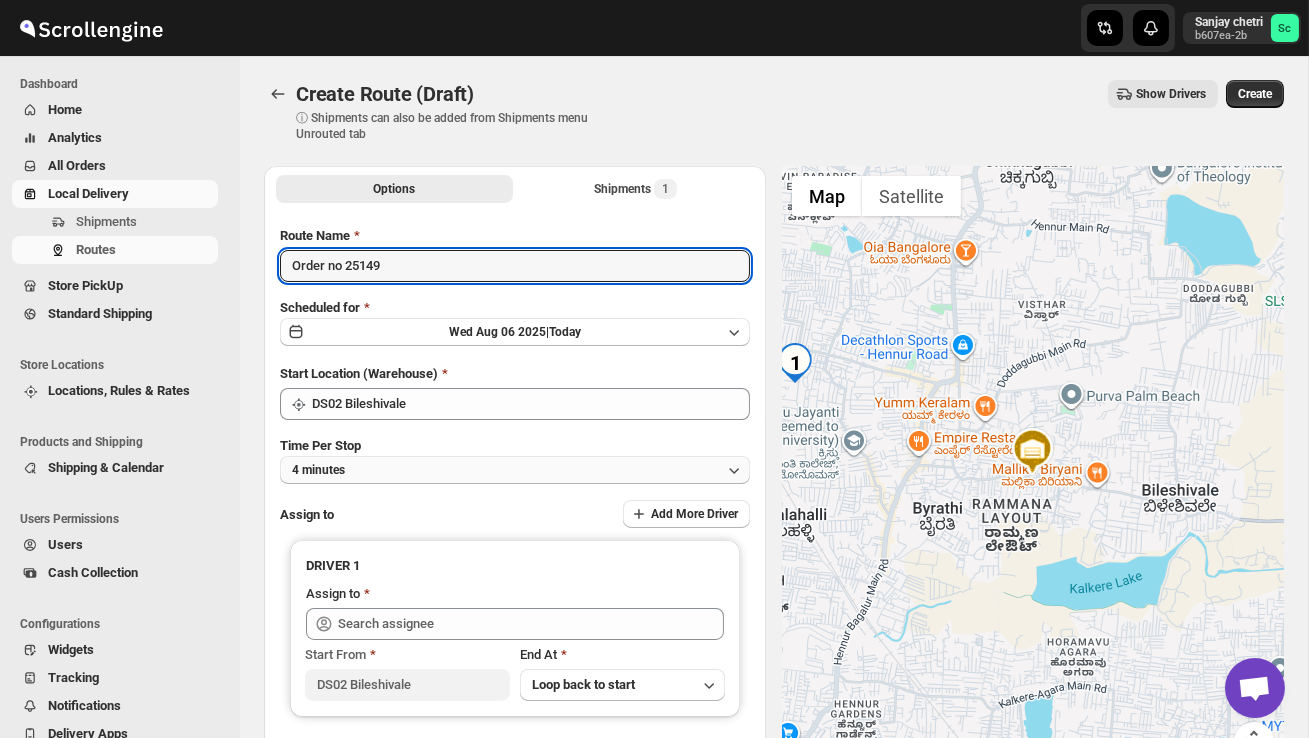 type on "Order no 25149" 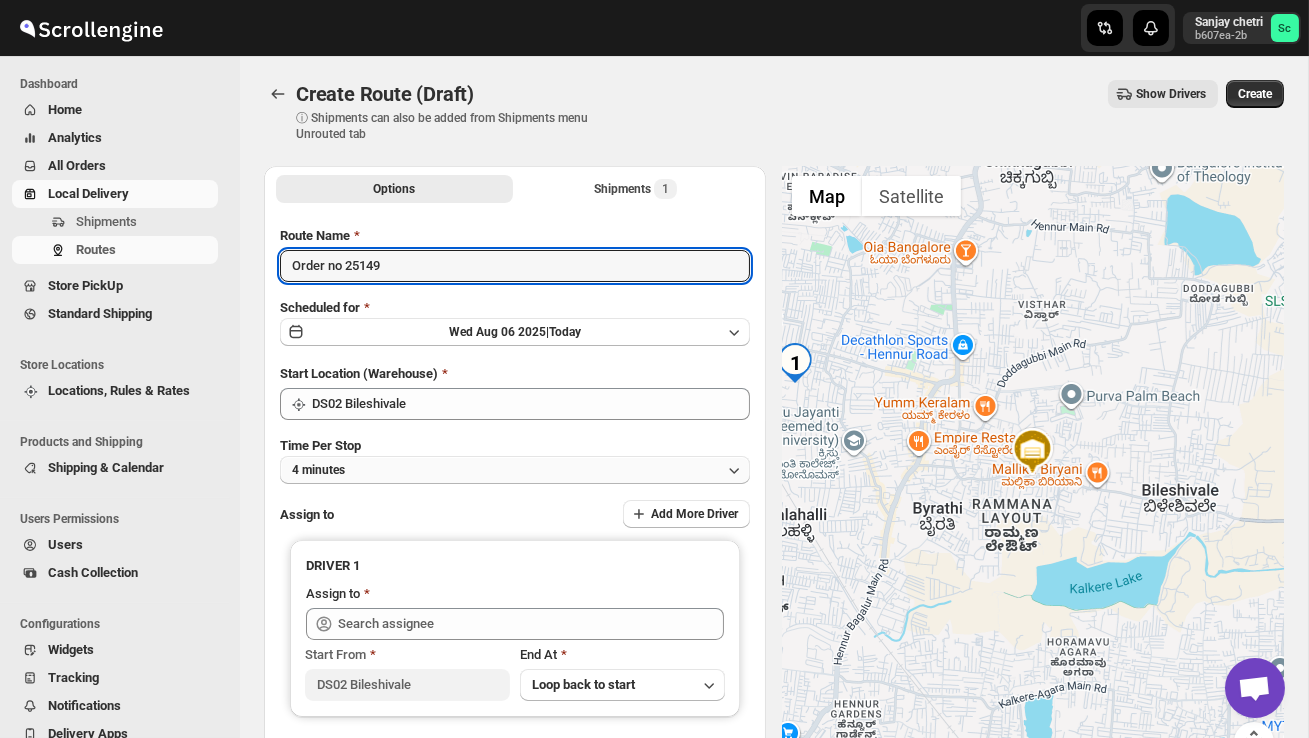 click on "4 minutes" at bounding box center [515, 470] 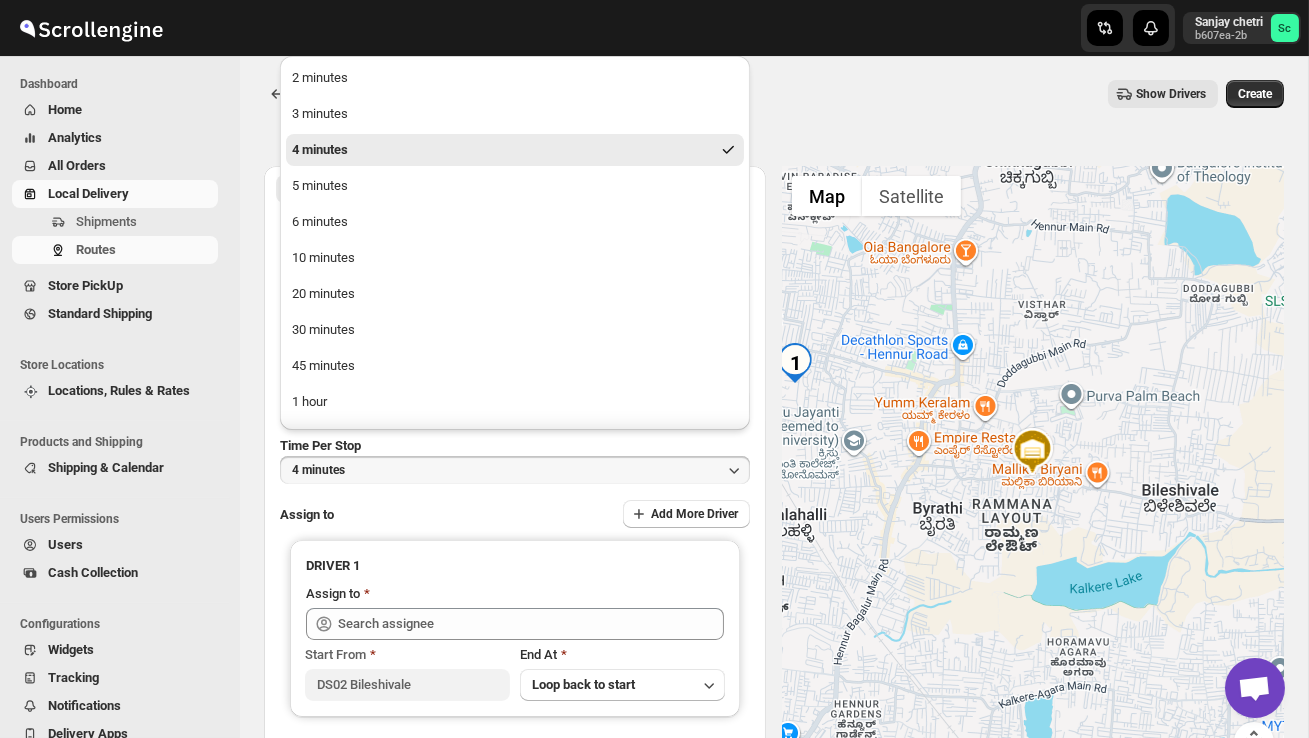 click on "2 minutes 3 minutes 4 minutes 5 minutes 6 minutes 10 minutes 20 minutes 30 minutes 45 minutes 1 hour 90 minutes 2 hours" at bounding box center [515, 276] 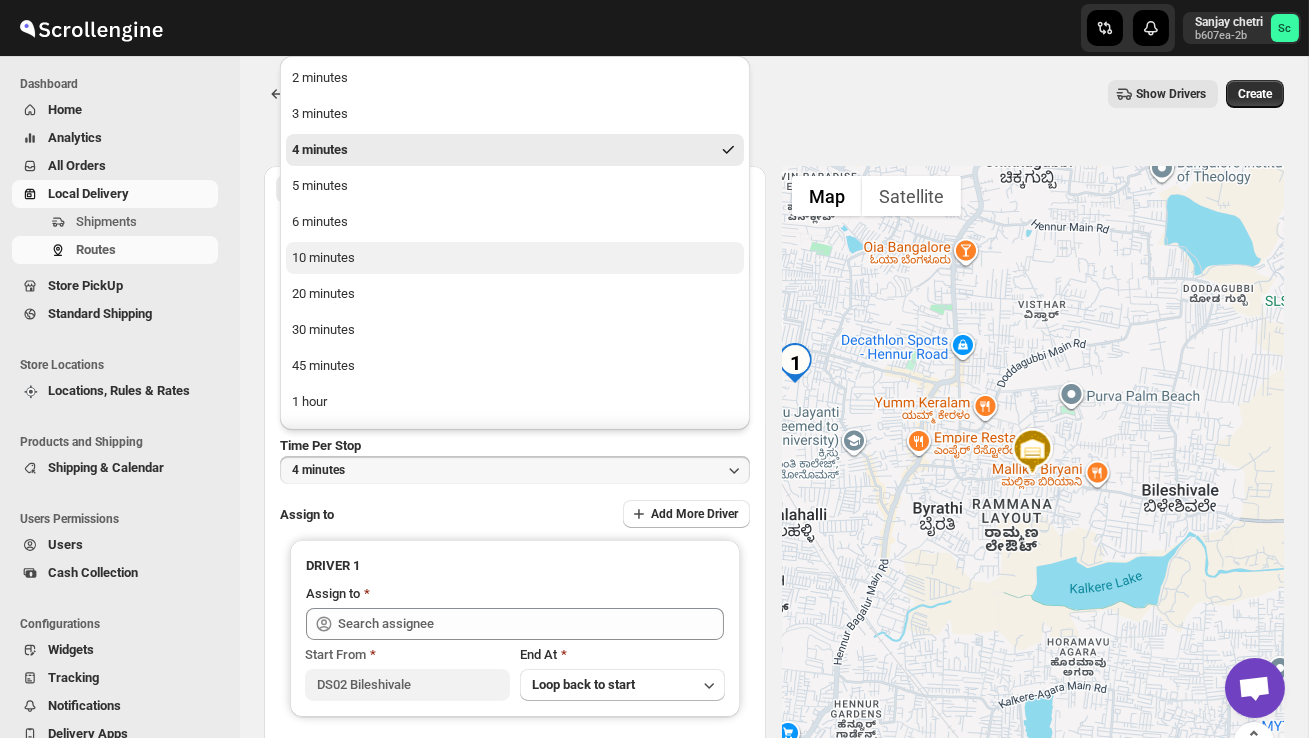 click on "10 minutes" at bounding box center [515, 258] 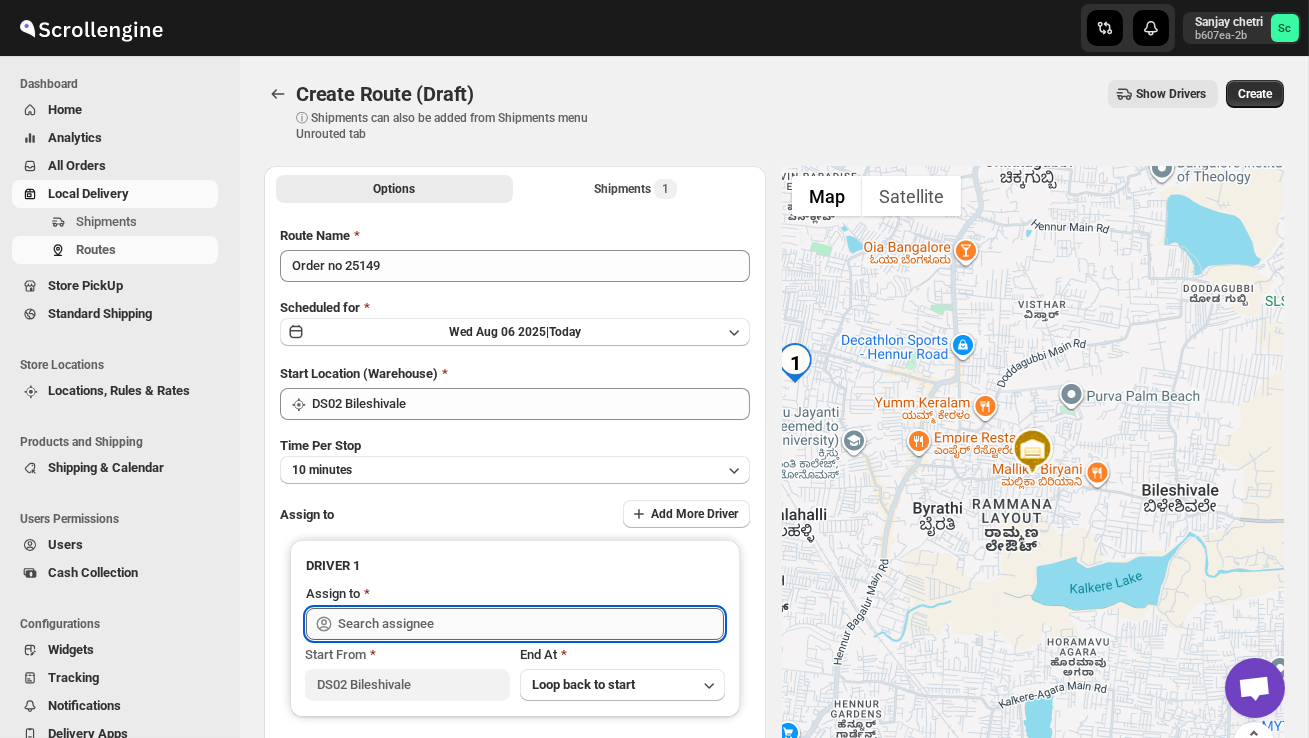 click at bounding box center [531, 624] 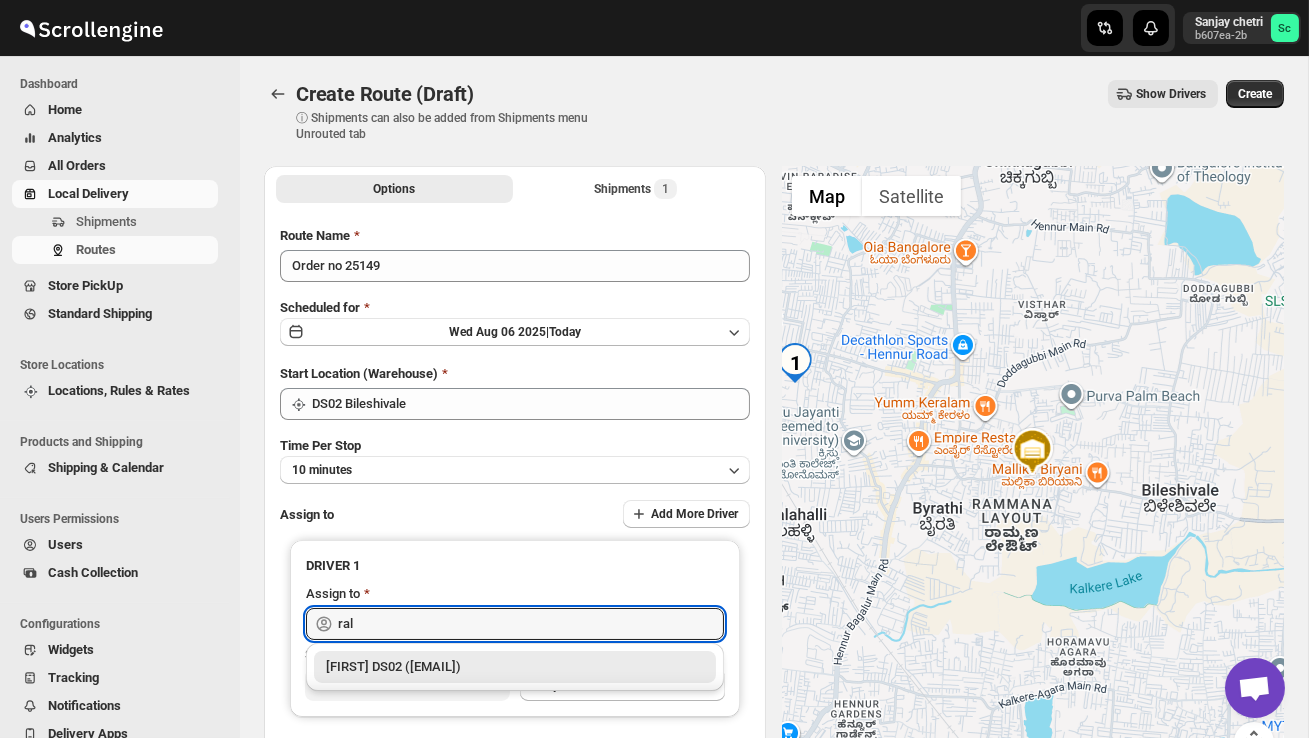 click on "[FIRST] DS02 ([EMAIL])" at bounding box center [515, 667] 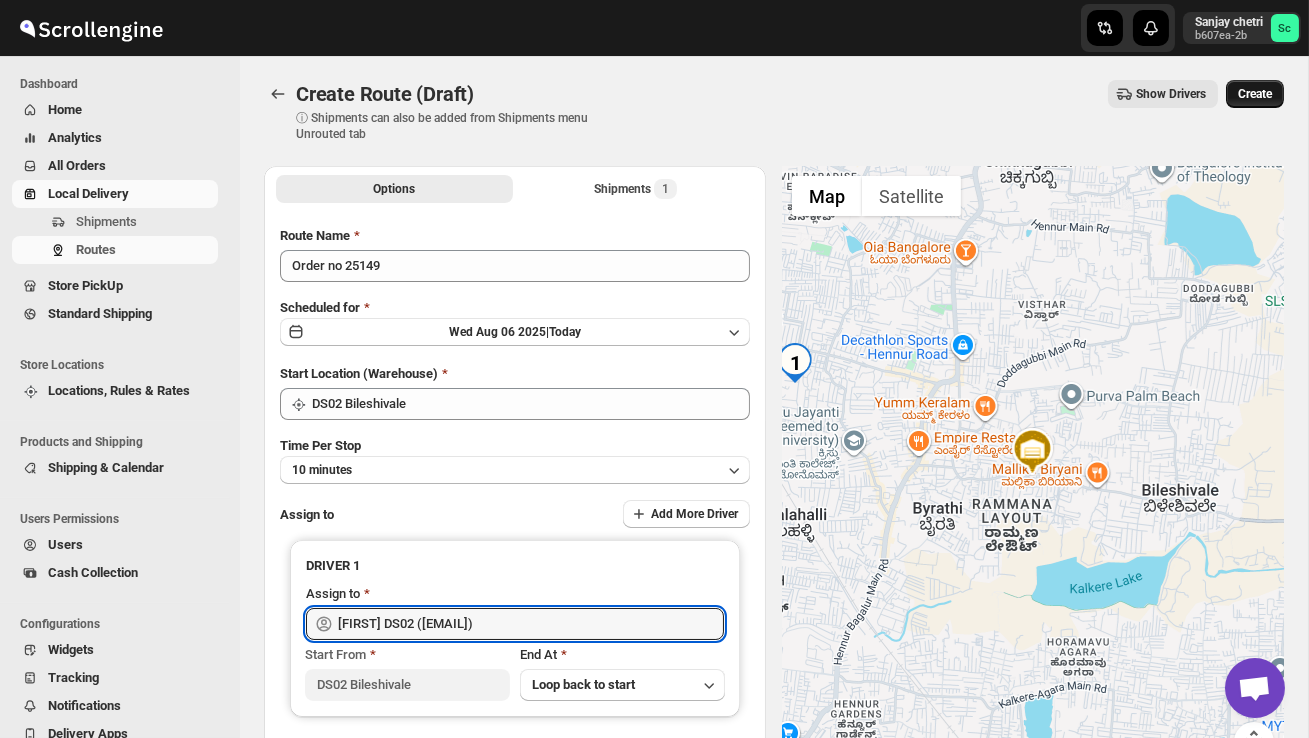 type on "[FIRST] DS02 ([EMAIL])" 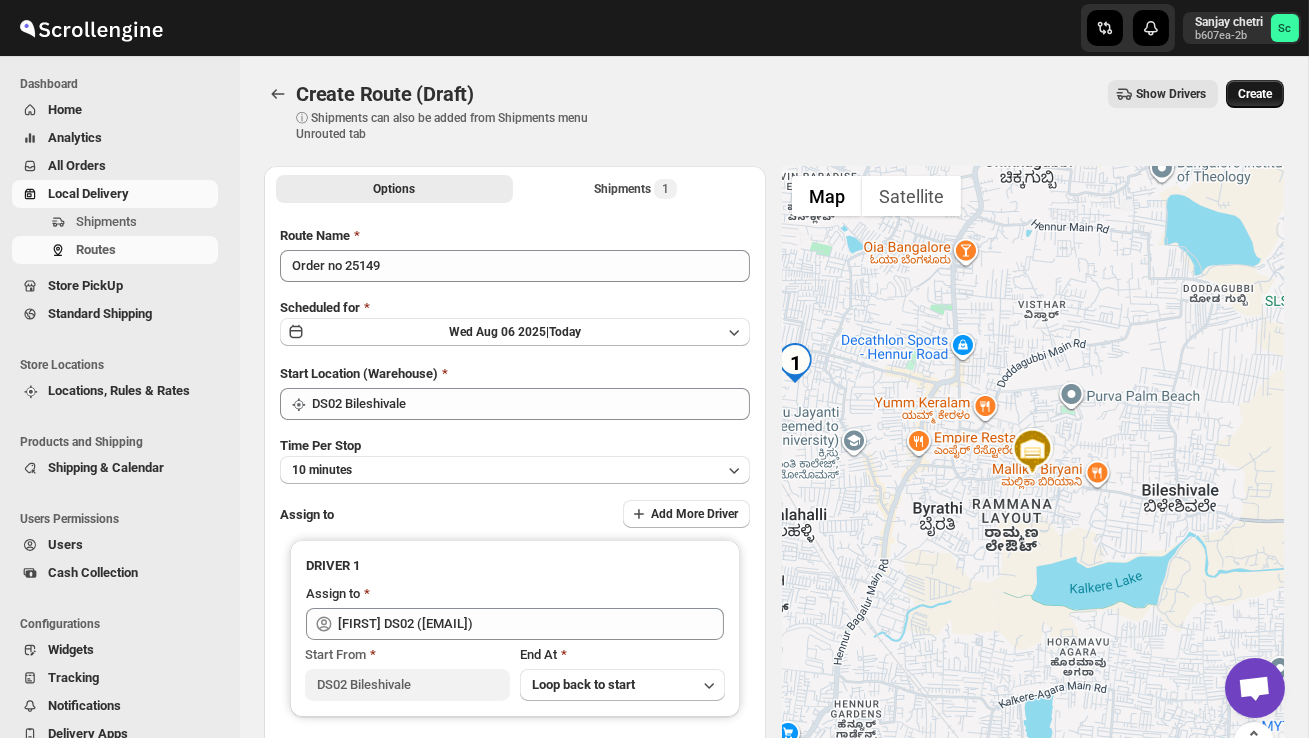 click on "Create" at bounding box center [1255, 94] 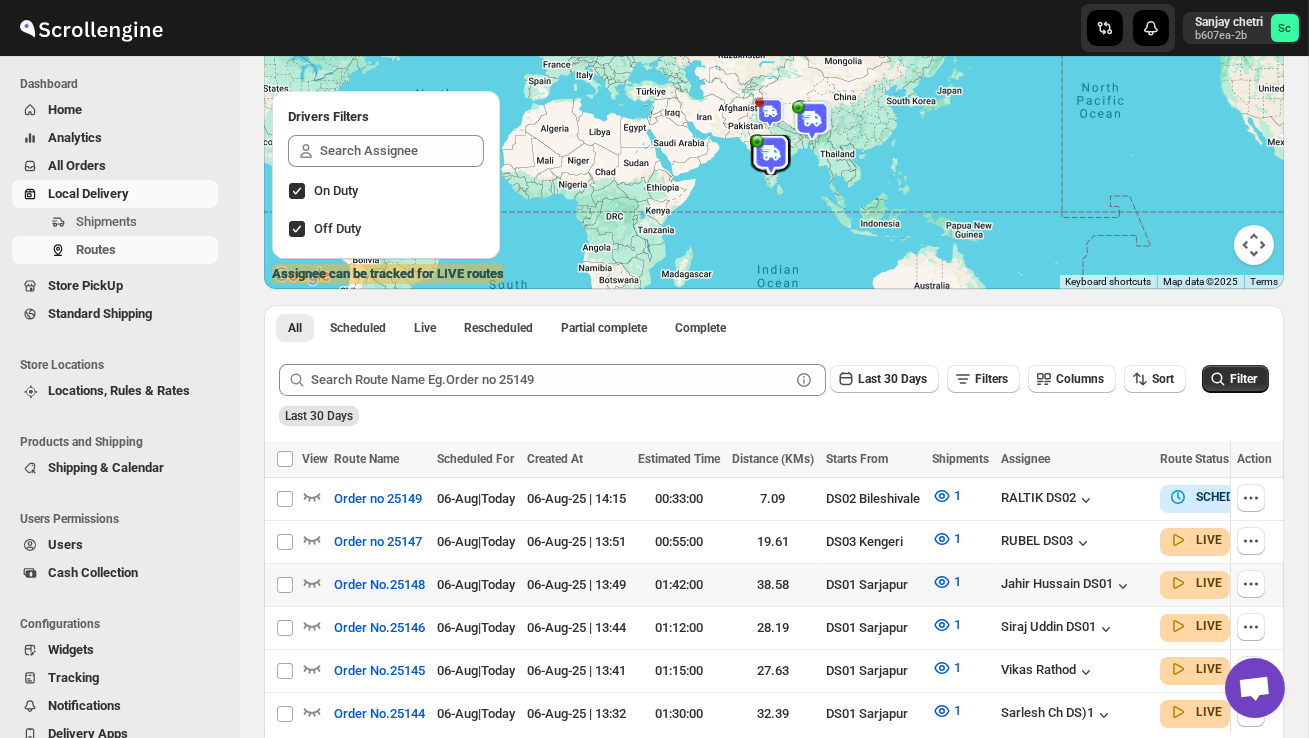 scroll, scrollTop: 210, scrollLeft: 0, axis: vertical 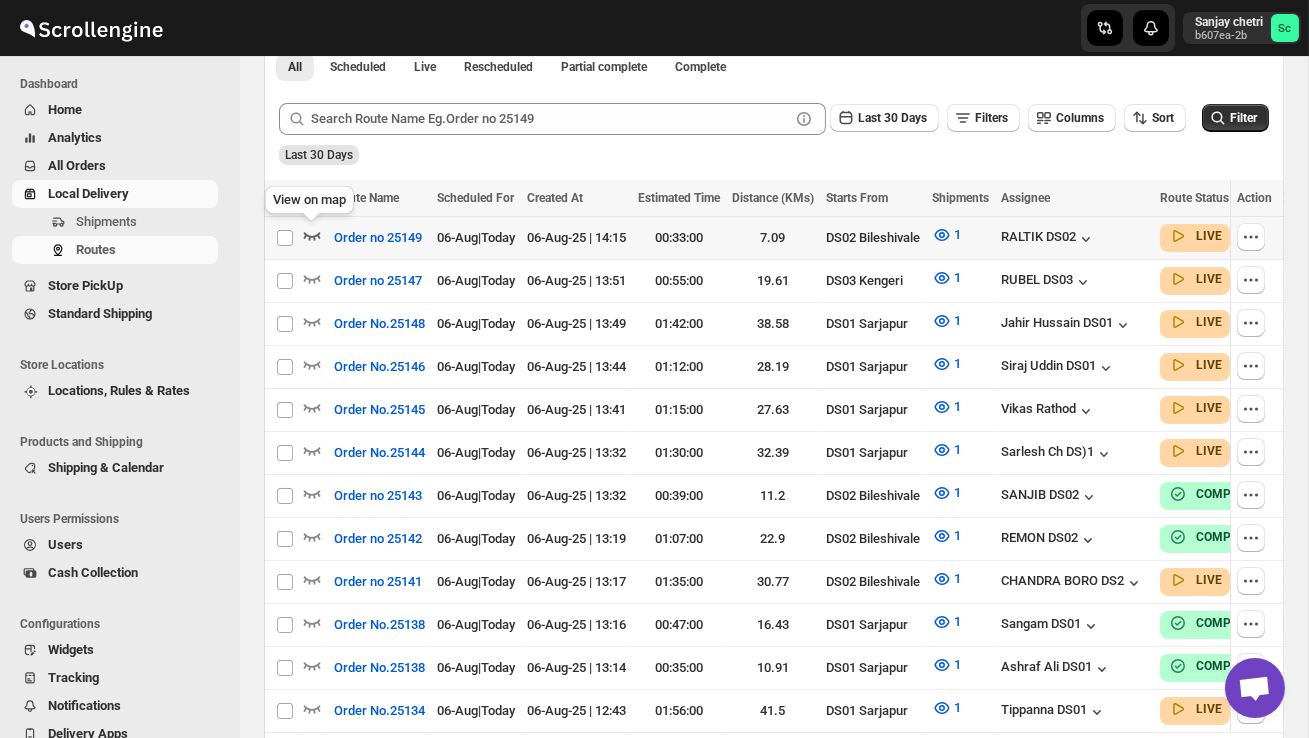 click 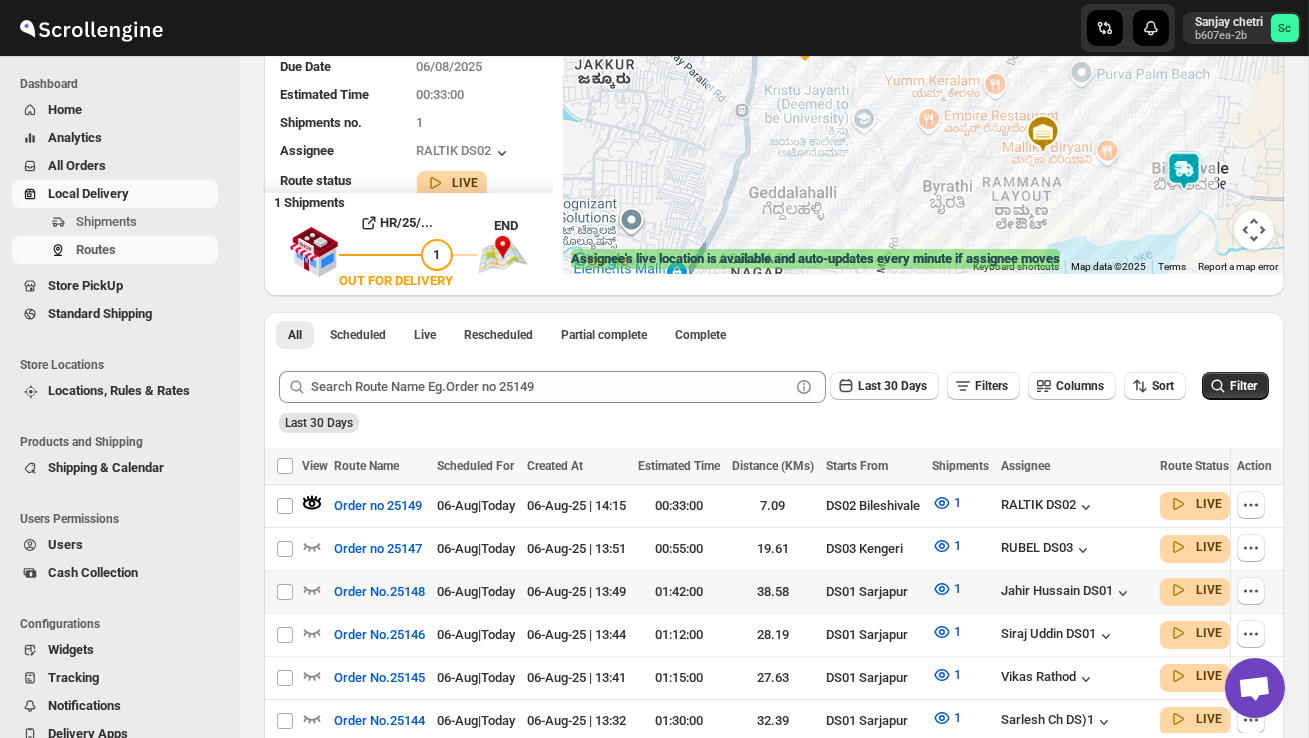 scroll, scrollTop: 226, scrollLeft: 0, axis: vertical 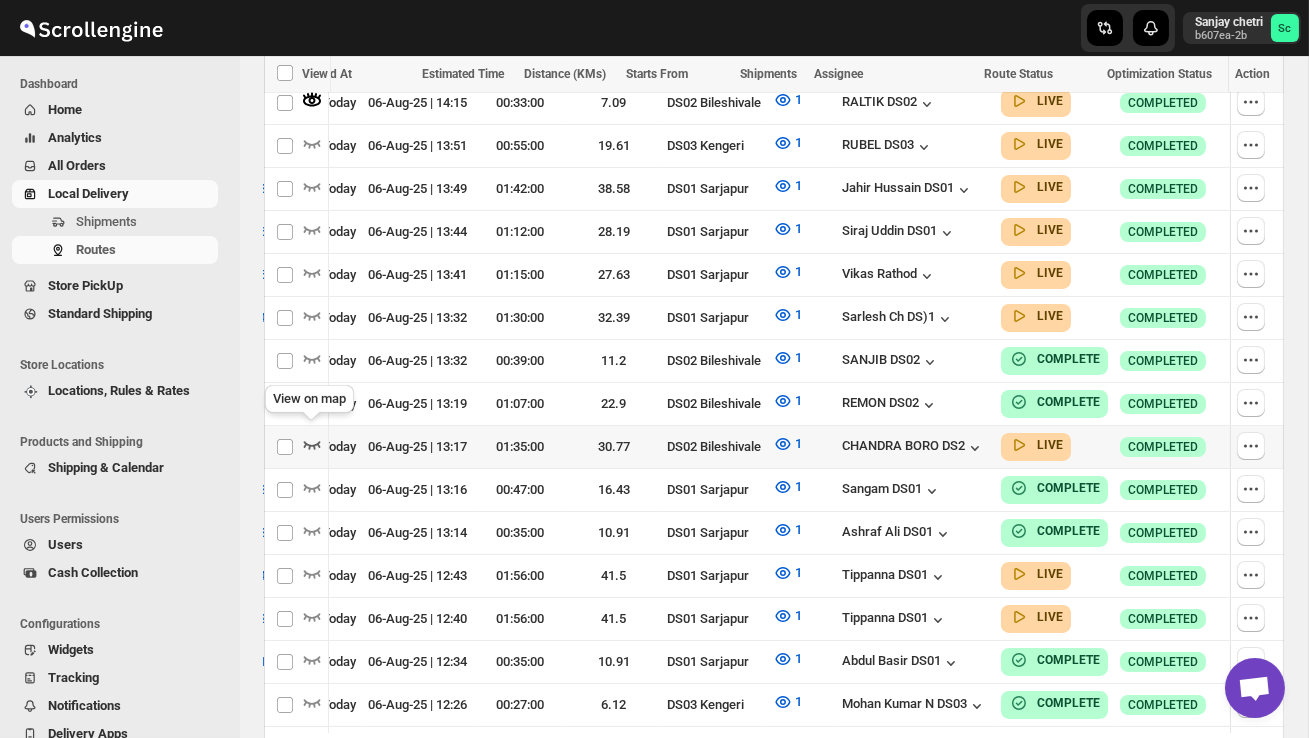 click 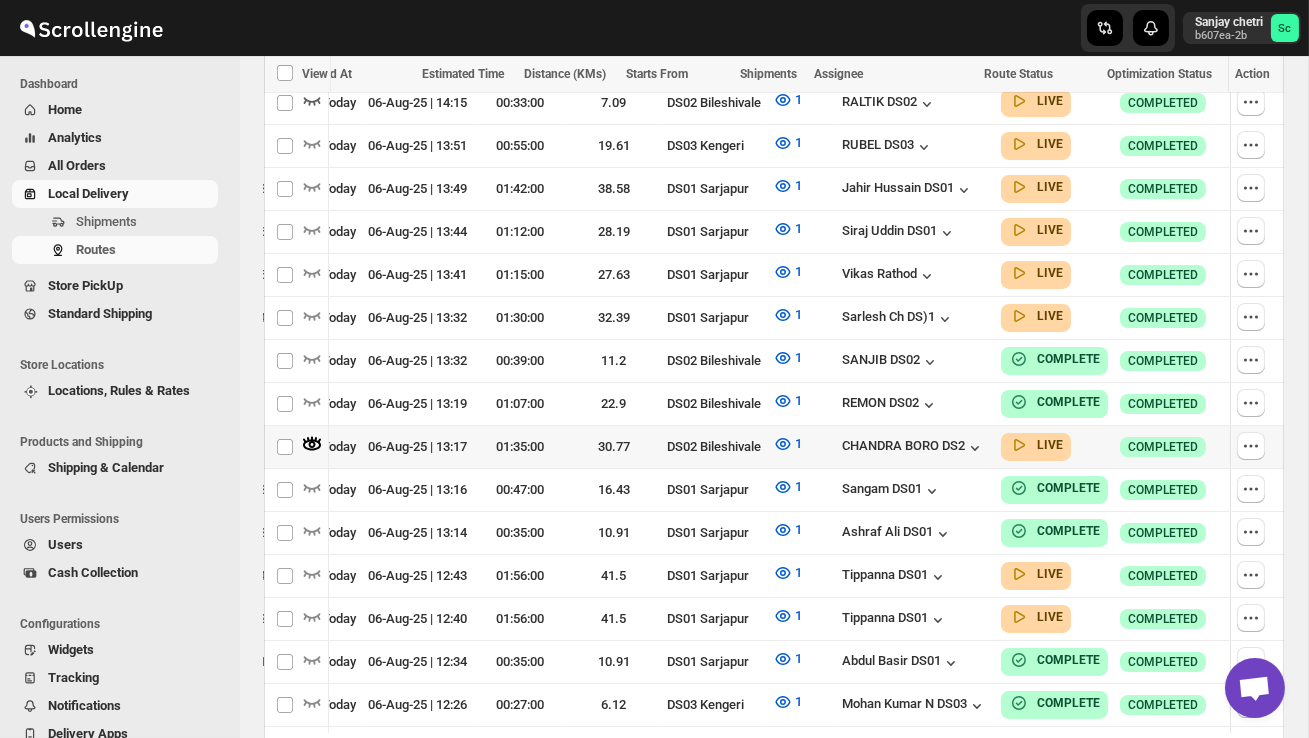 scroll, scrollTop: 0, scrollLeft: 1, axis: horizontal 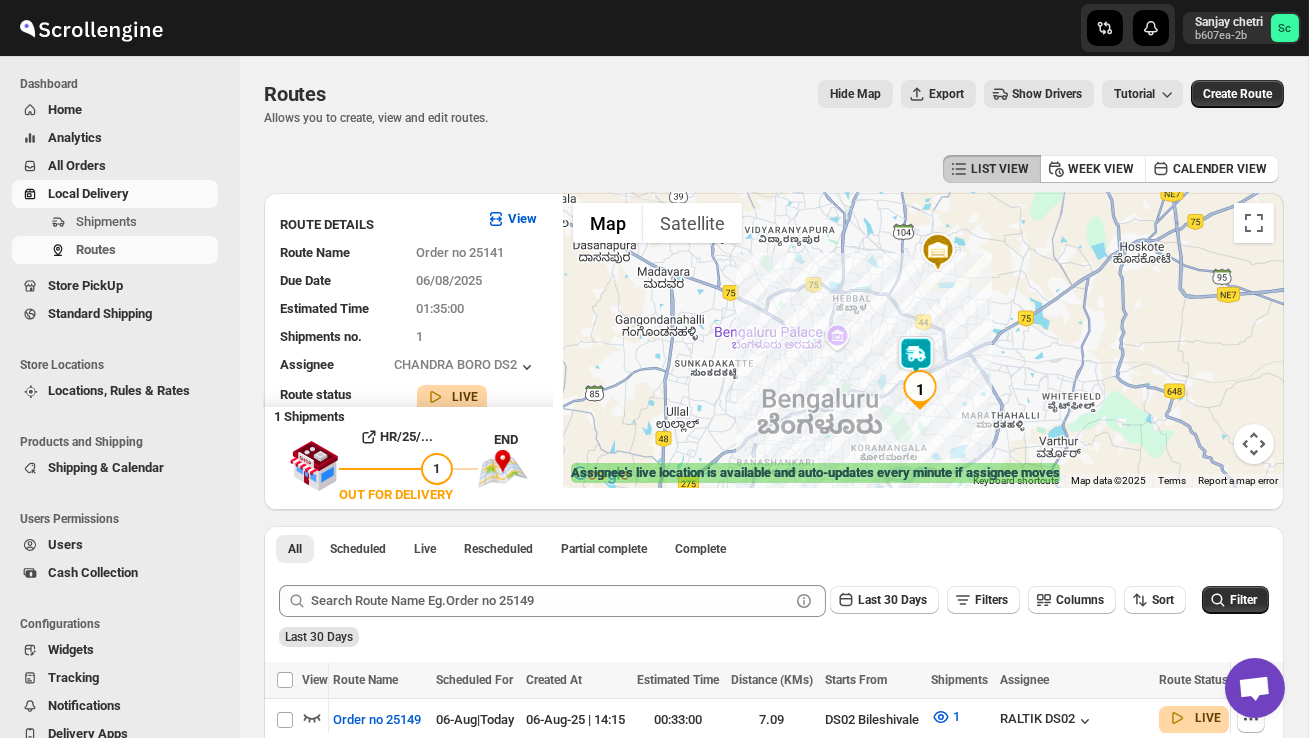 click at bounding box center [916, 356] 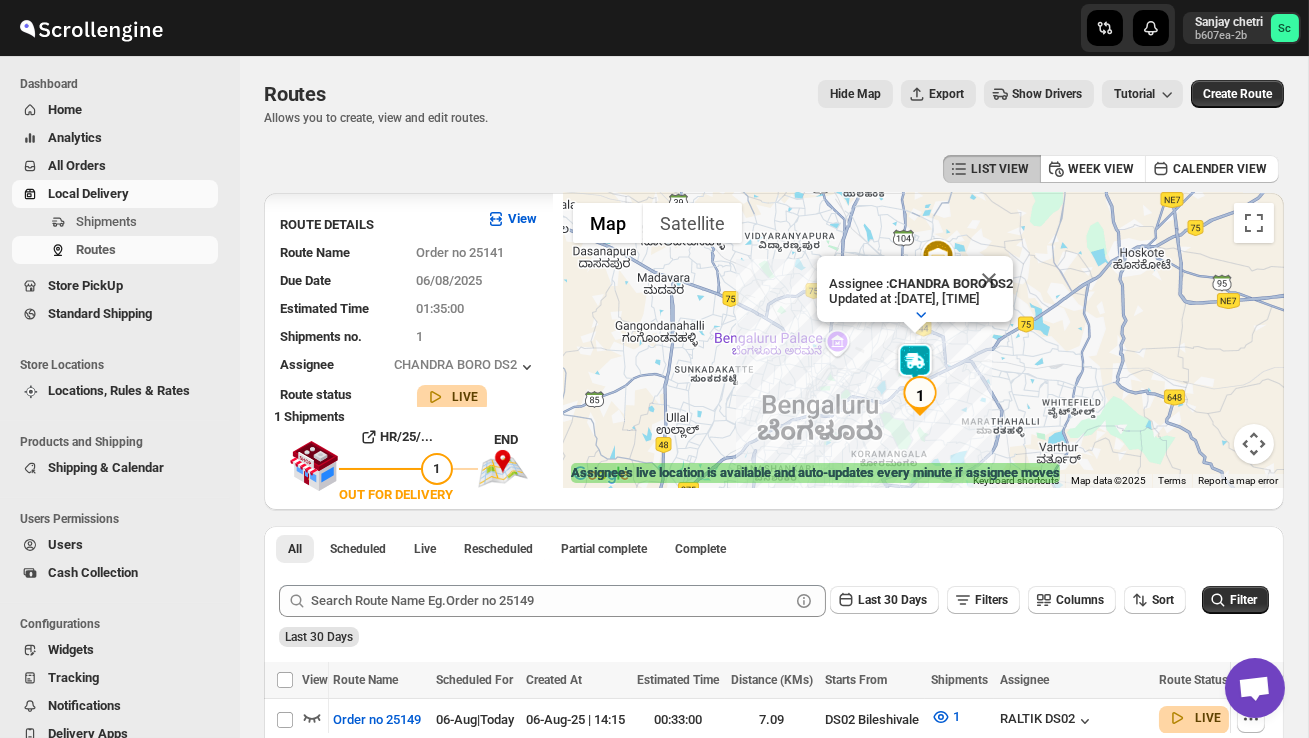 scroll, scrollTop: 20, scrollLeft: 0, axis: vertical 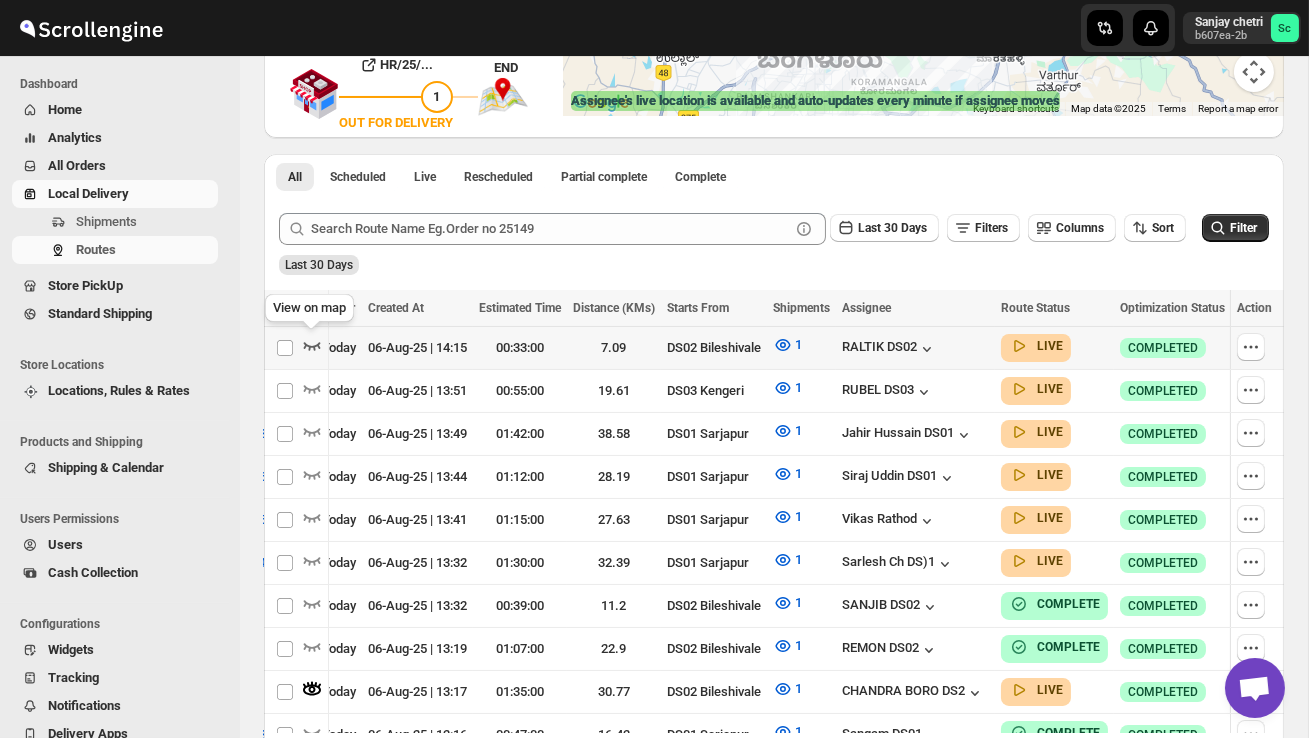 click 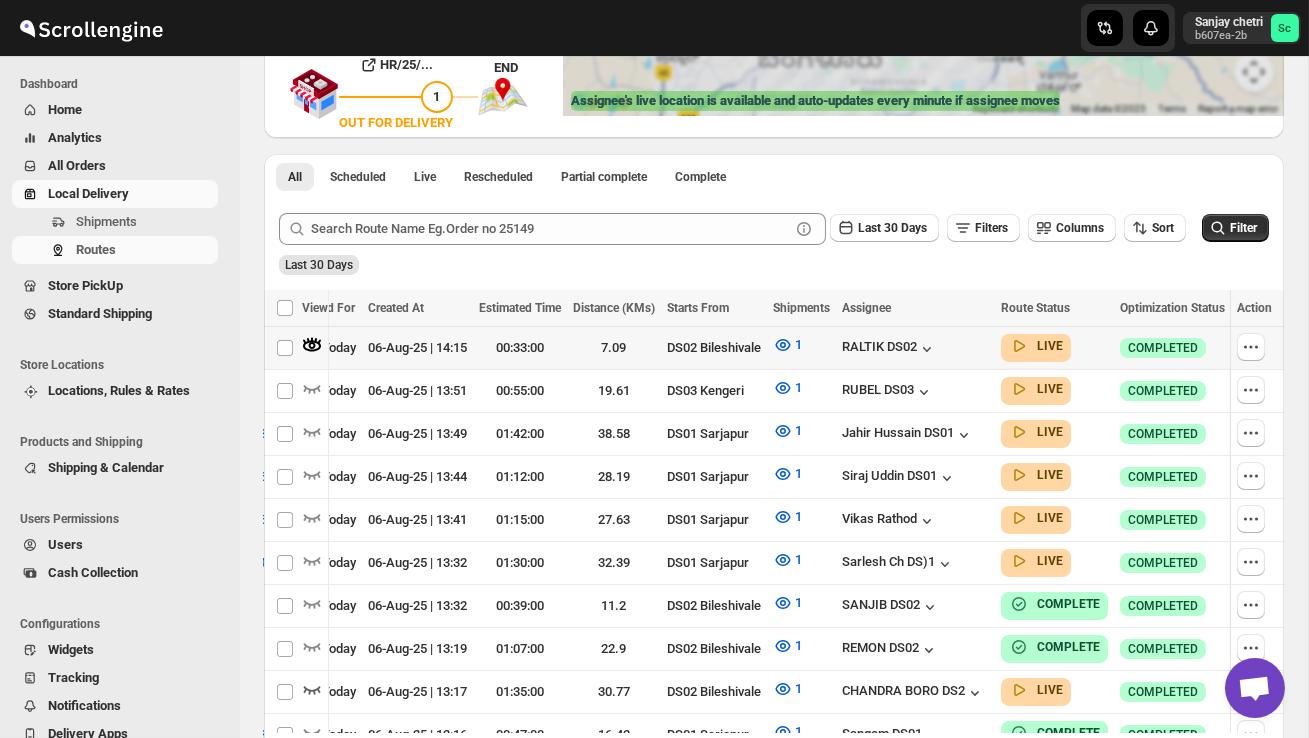 scroll, scrollTop: 0, scrollLeft: 1, axis: horizontal 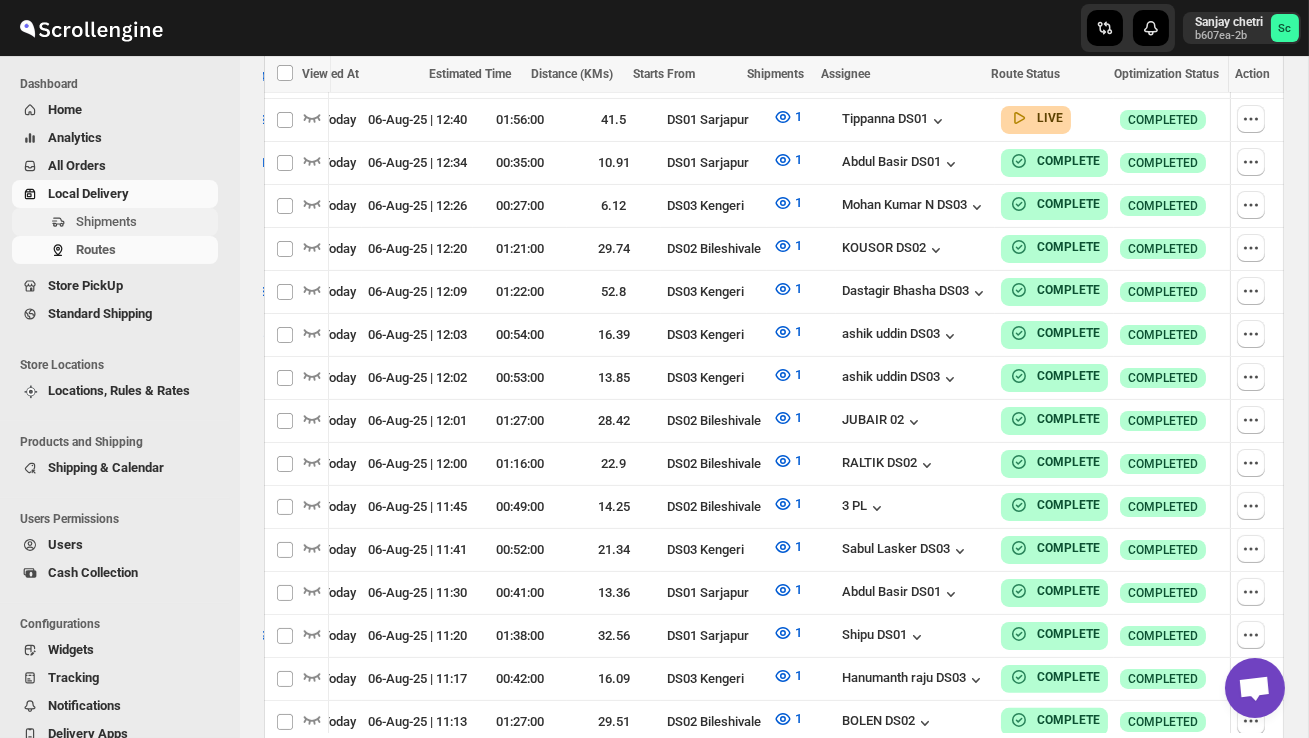 click on "Shipments" at bounding box center [106, 221] 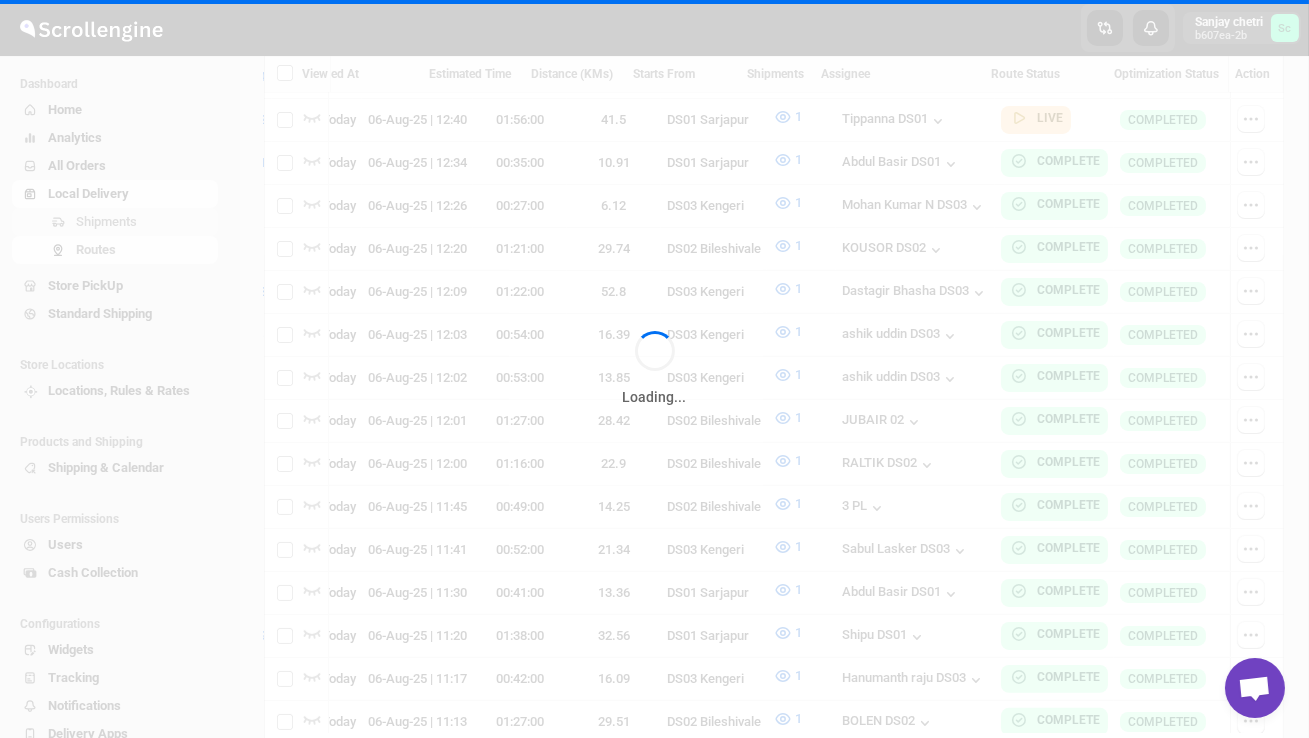 scroll, scrollTop: 0, scrollLeft: 0, axis: both 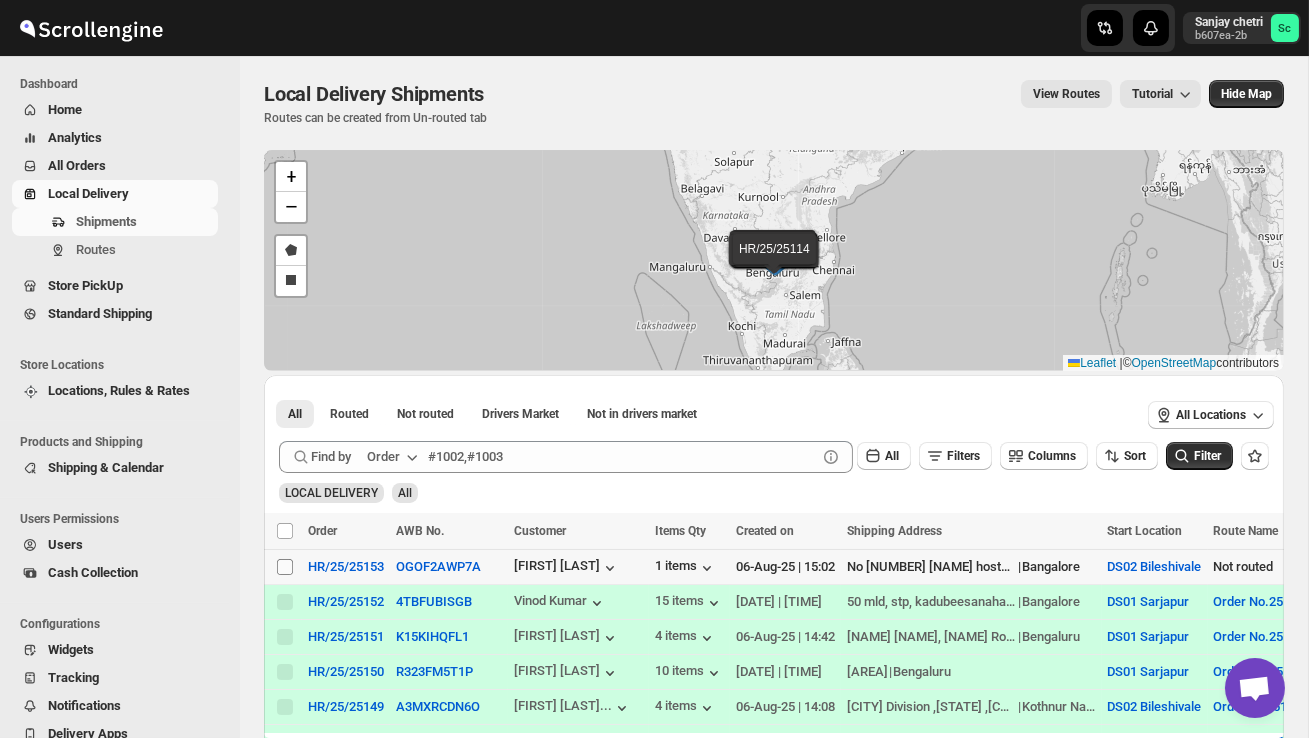 click on "Select shipment" at bounding box center [285, 567] 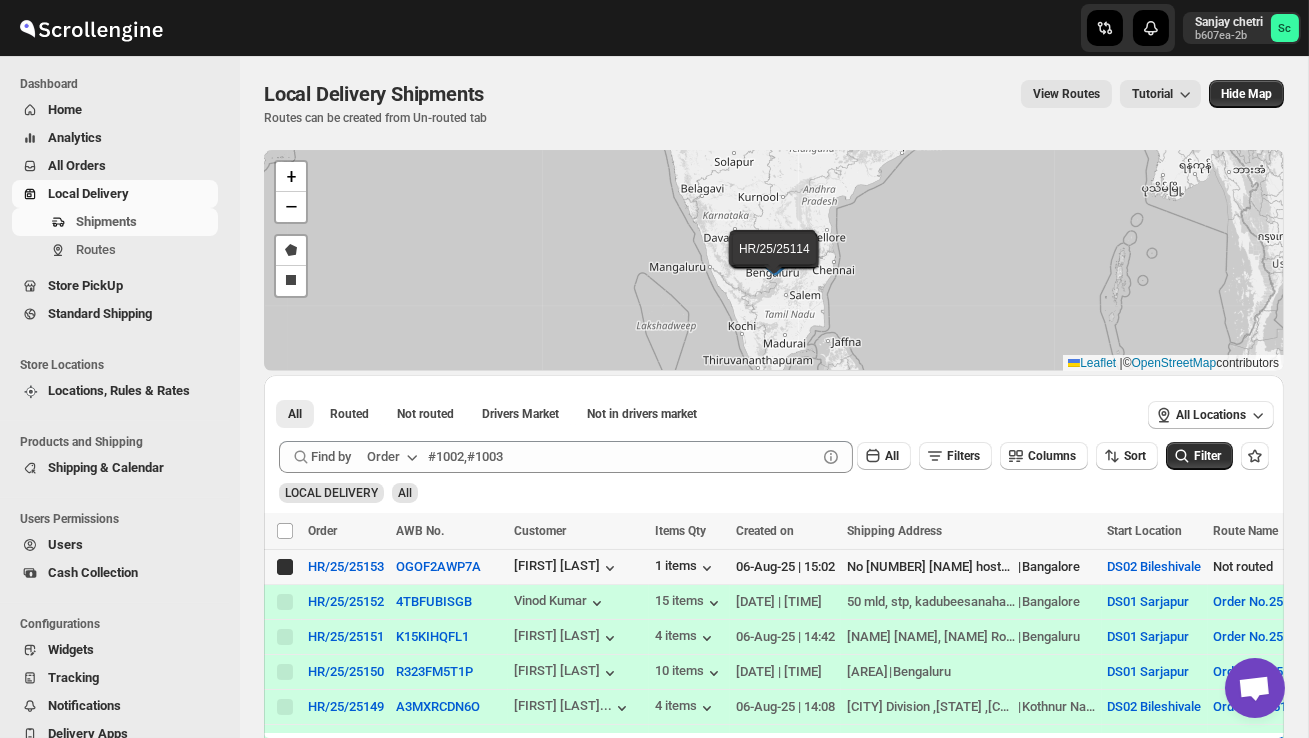 checkbox on "true" 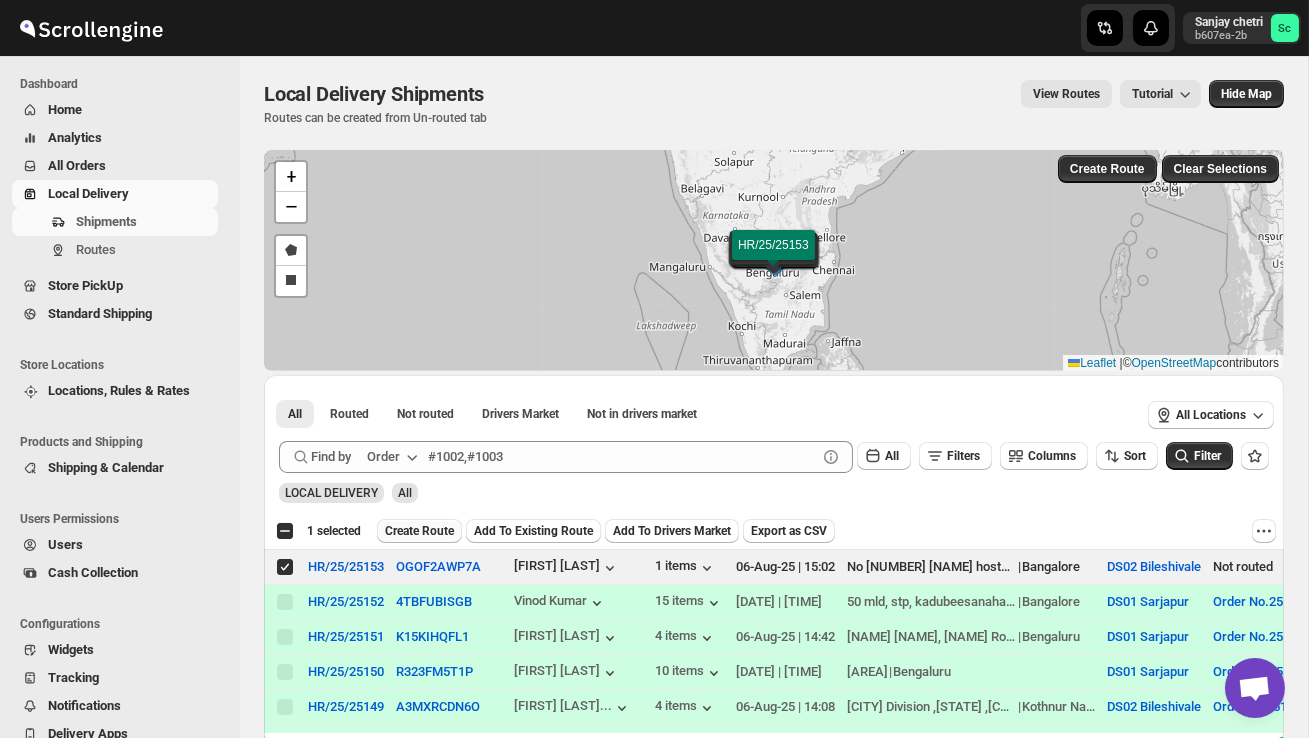 click on "Create Route" at bounding box center (419, 531) 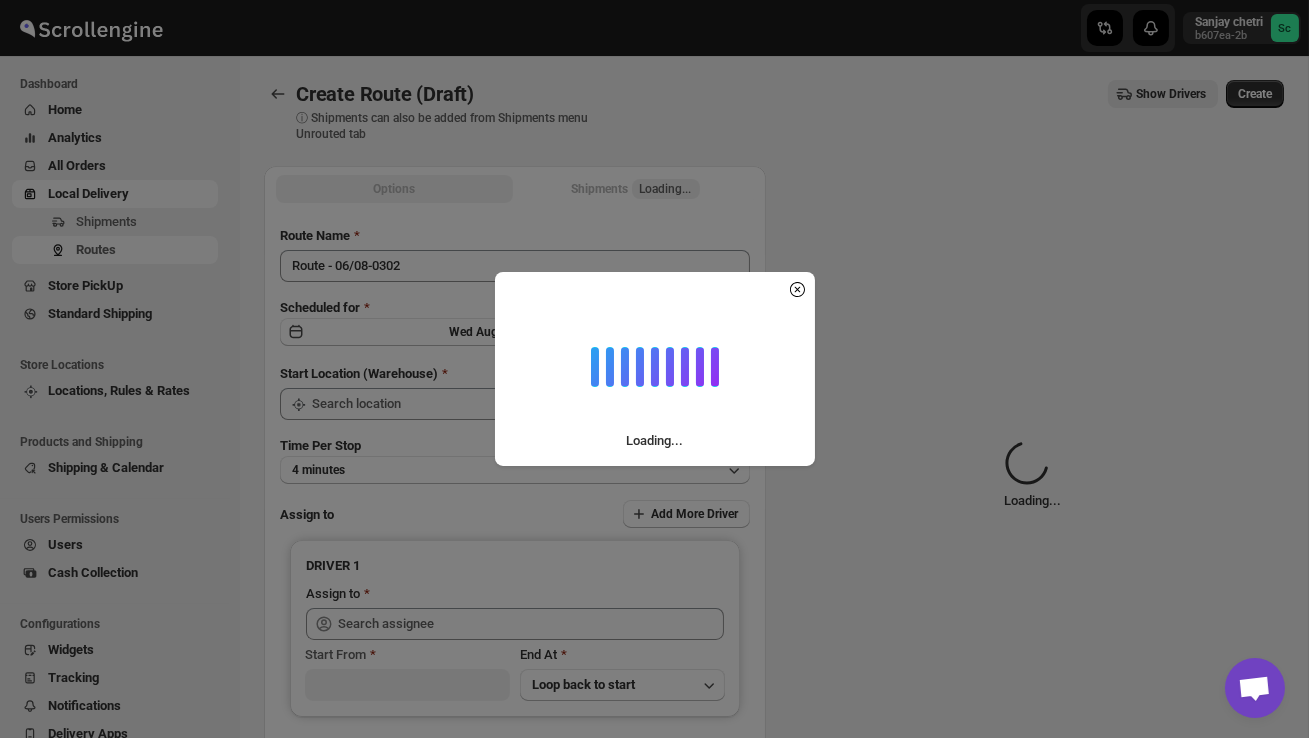 type on "DS02 Bileshivale" 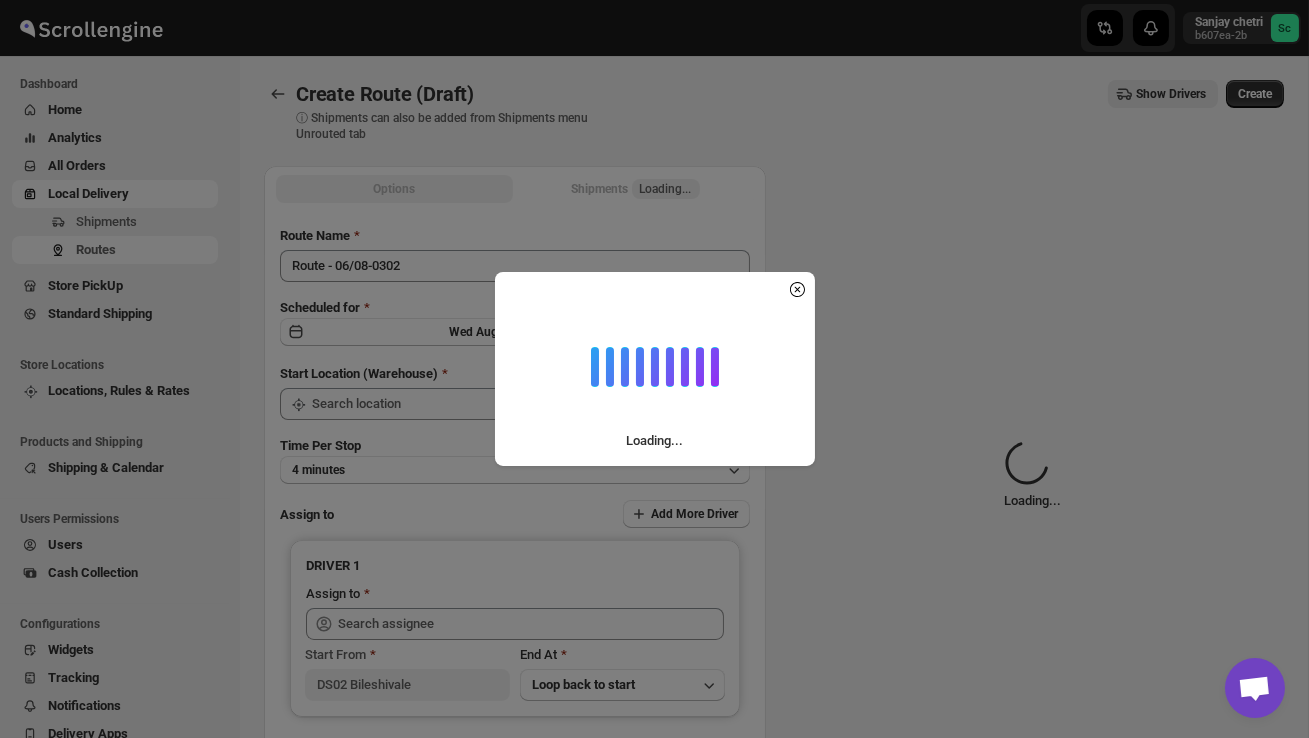 type on "DS02 Bileshivale" 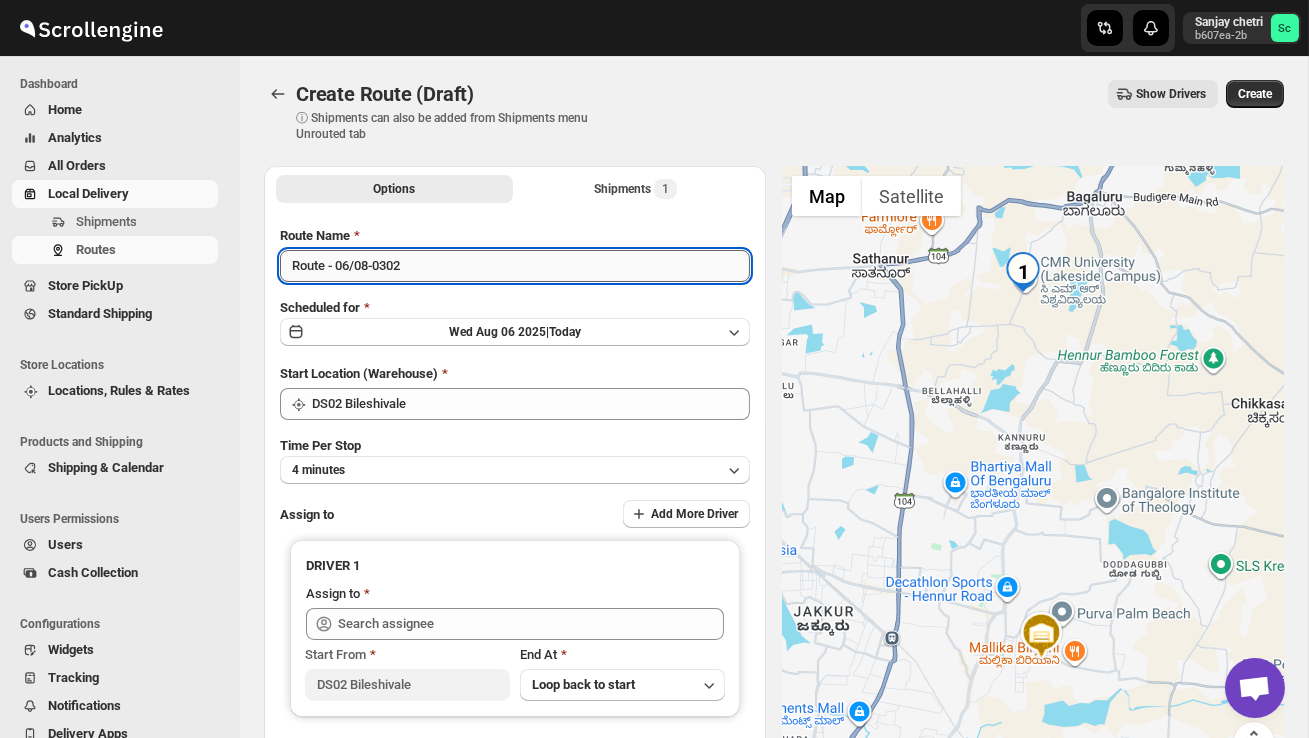 click on "Route - 06/08-0302" at bounding box center [515, 266] 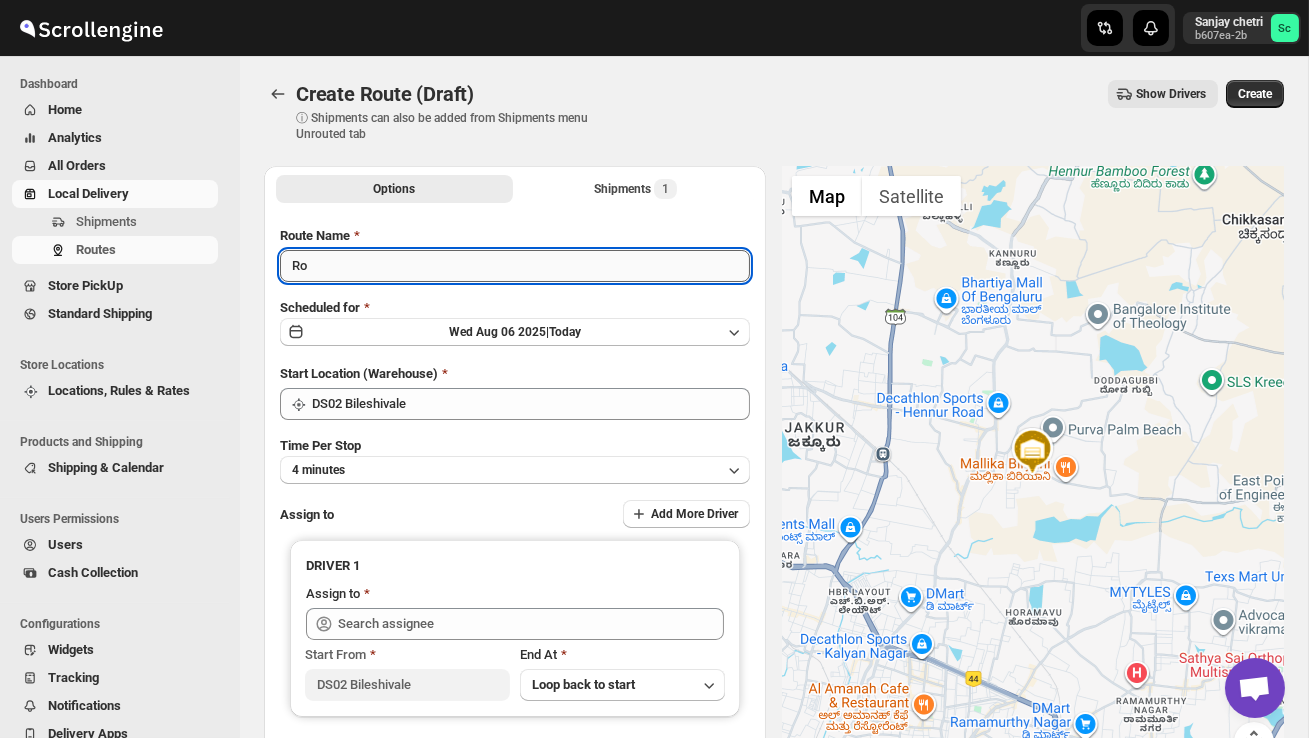 type on "R" 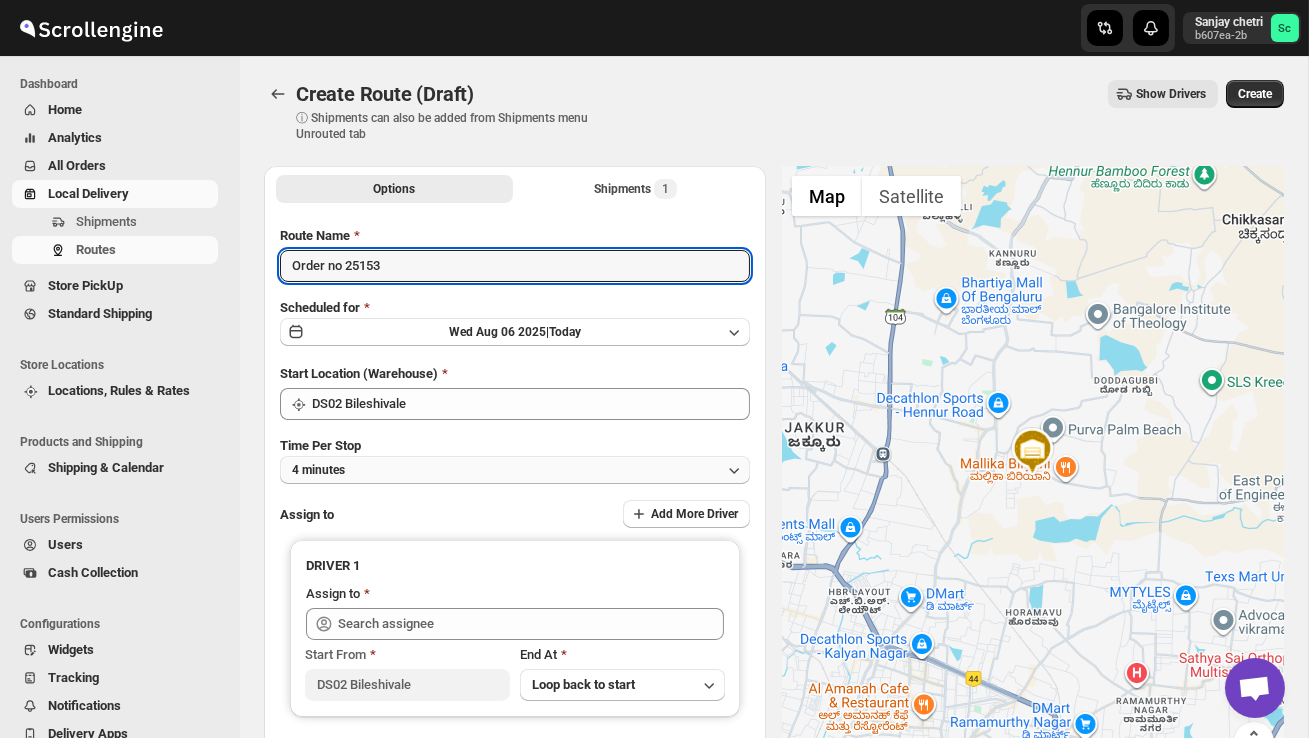 type on "Order no 25153" 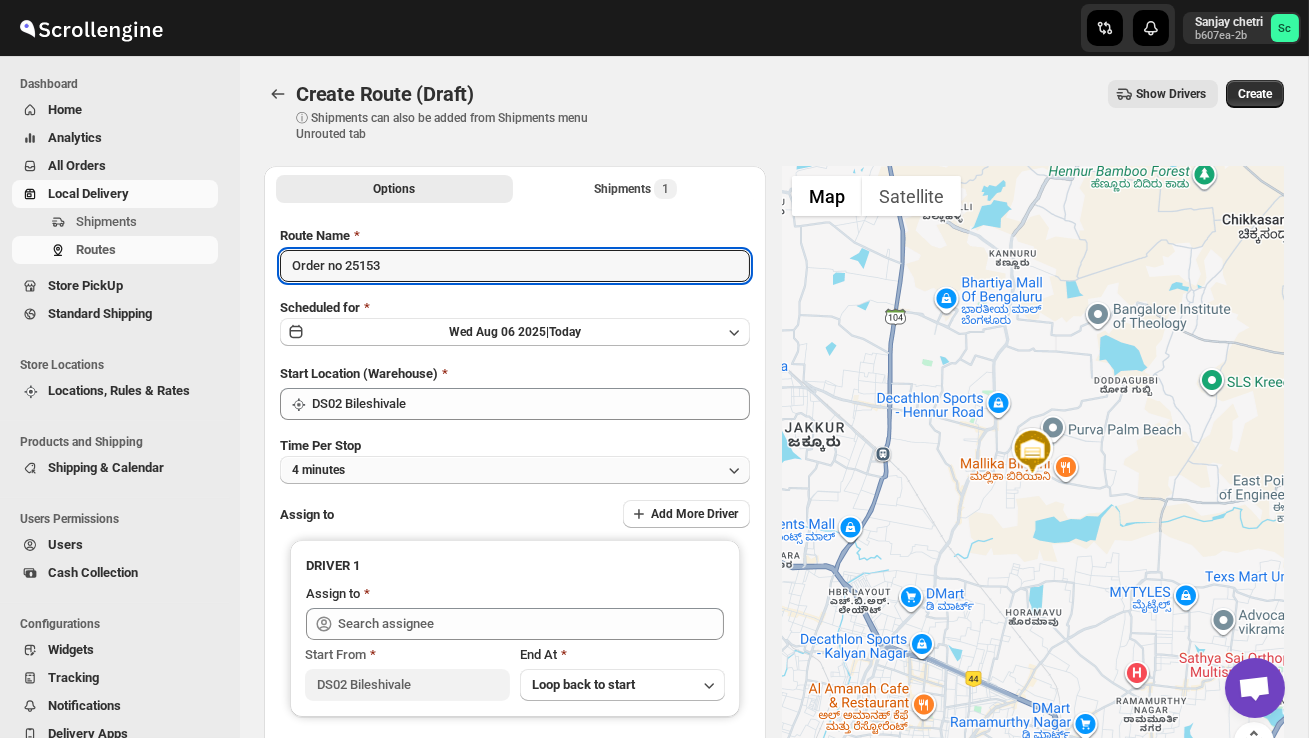 click on "4 minutes" at bounding box center [515, 470] 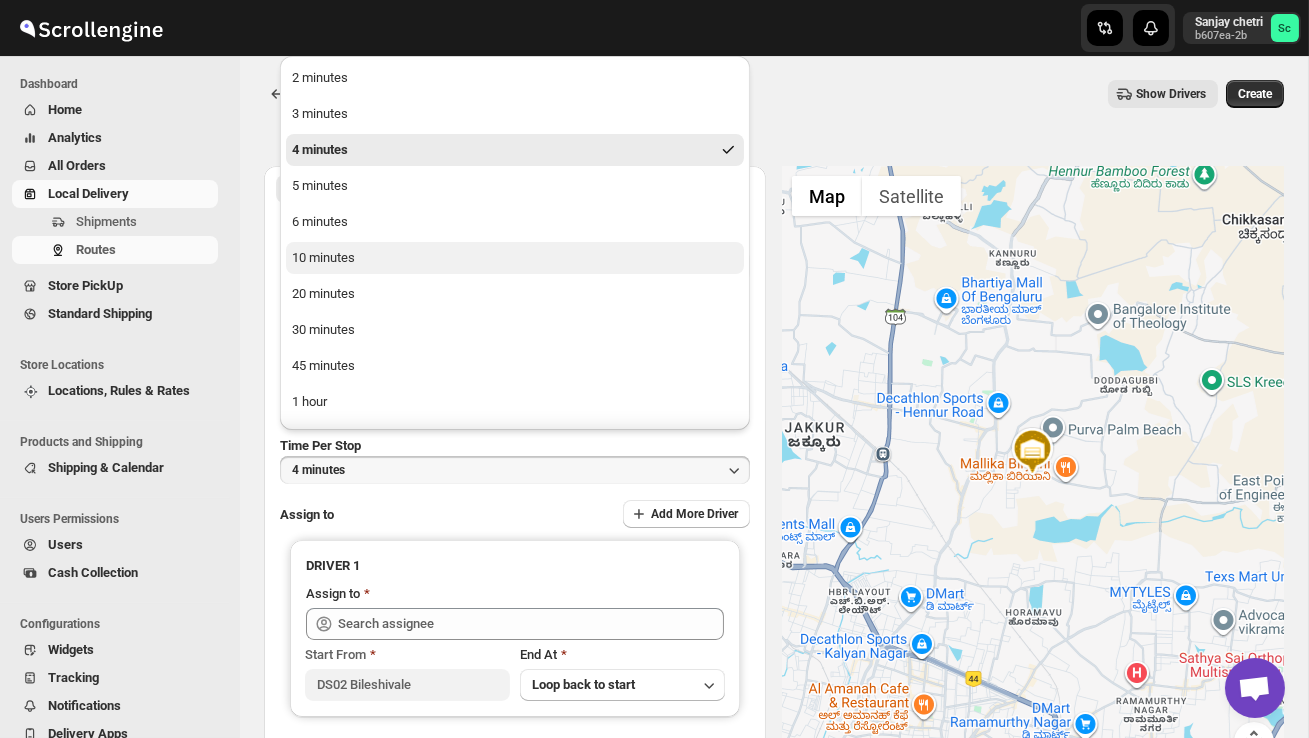 click on "10 minutes" at bounding box center (515, 258) 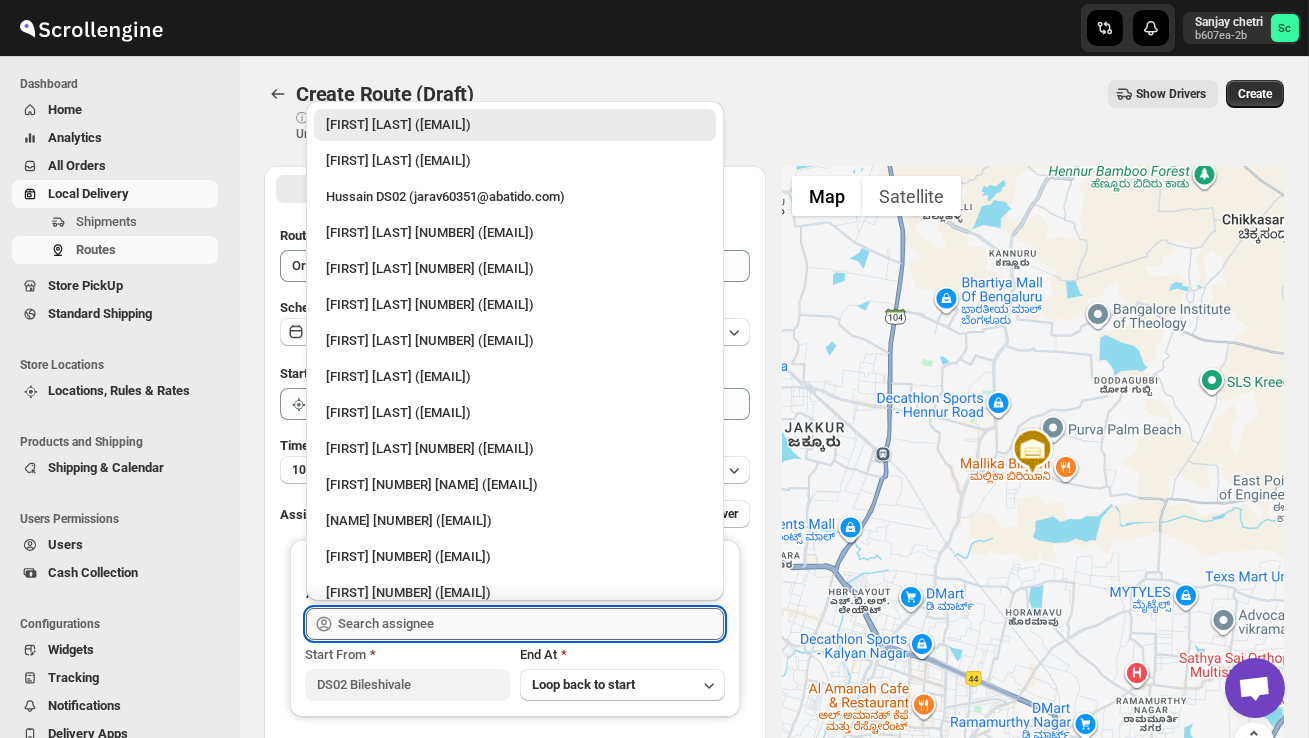 click at bounding box center (531, 624) 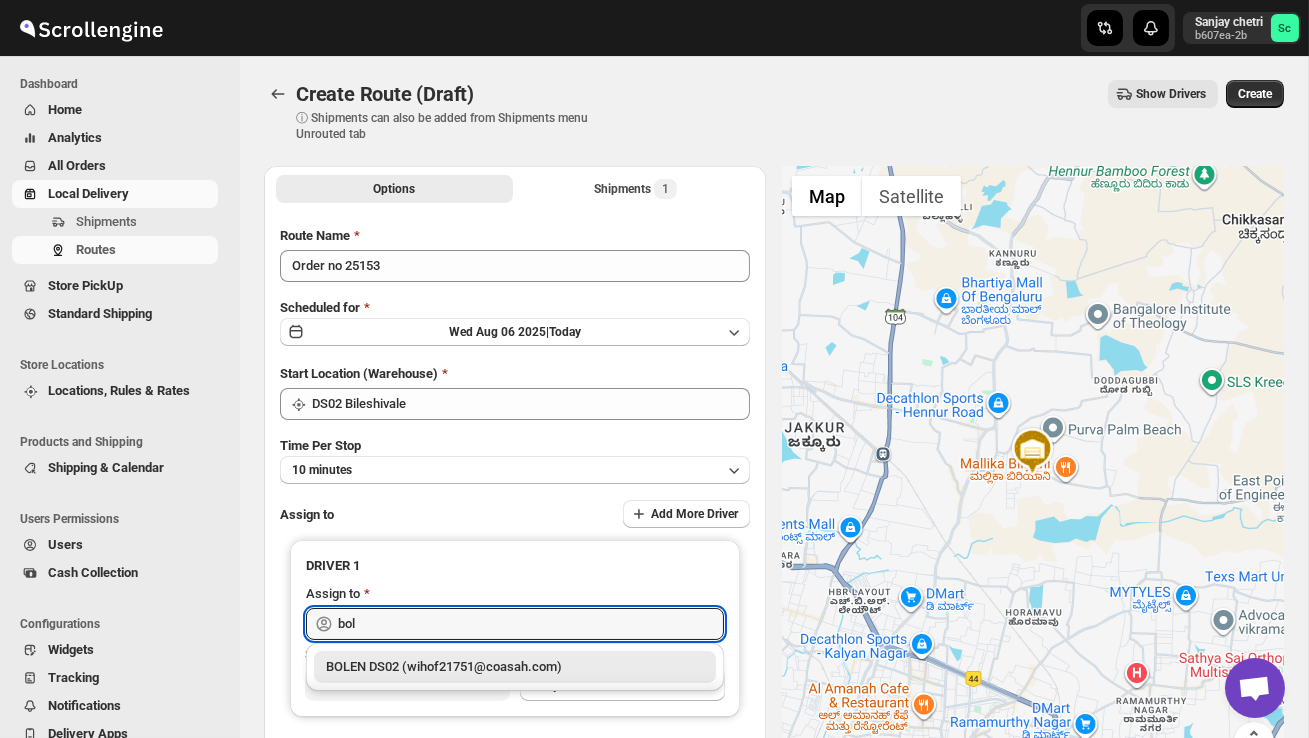 click on "BOLEN DS02 (wihof21751@coasah.com)" at bounding box center (515, 667) 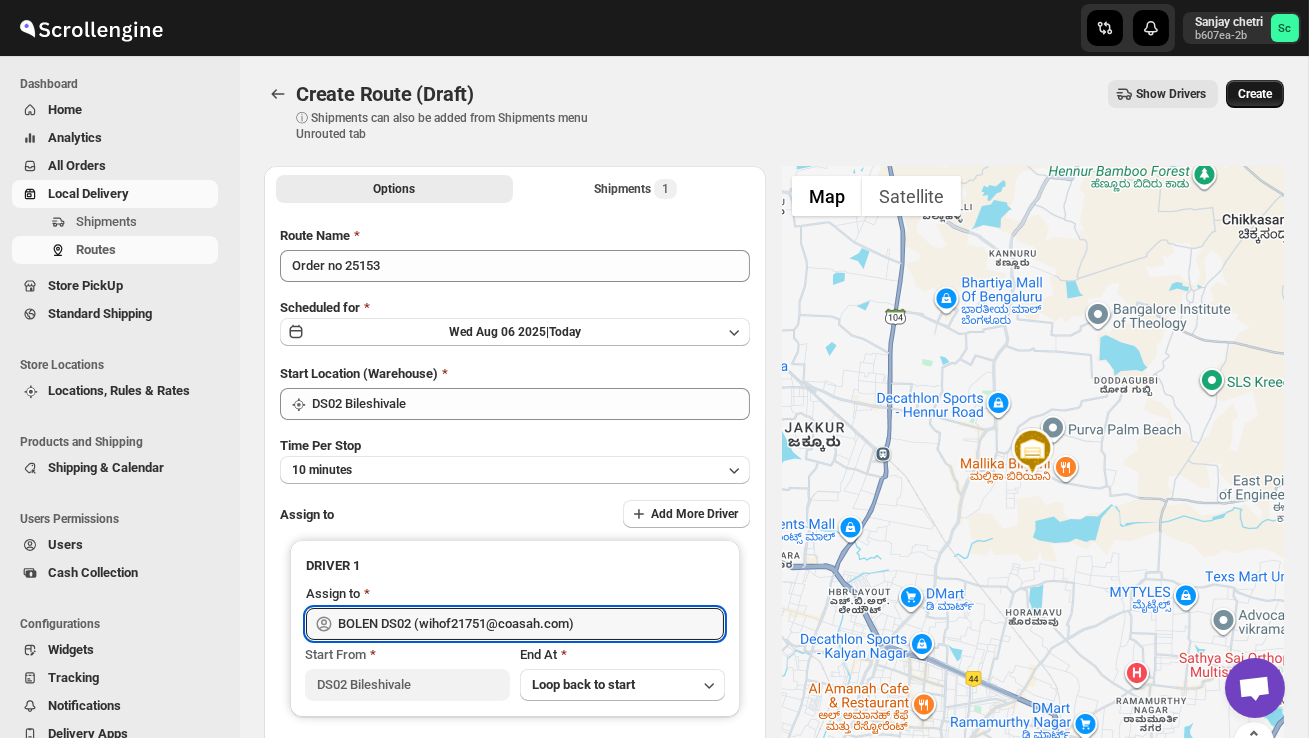 type on "BOLEN DS02 (wihof21751@coasah.com)" 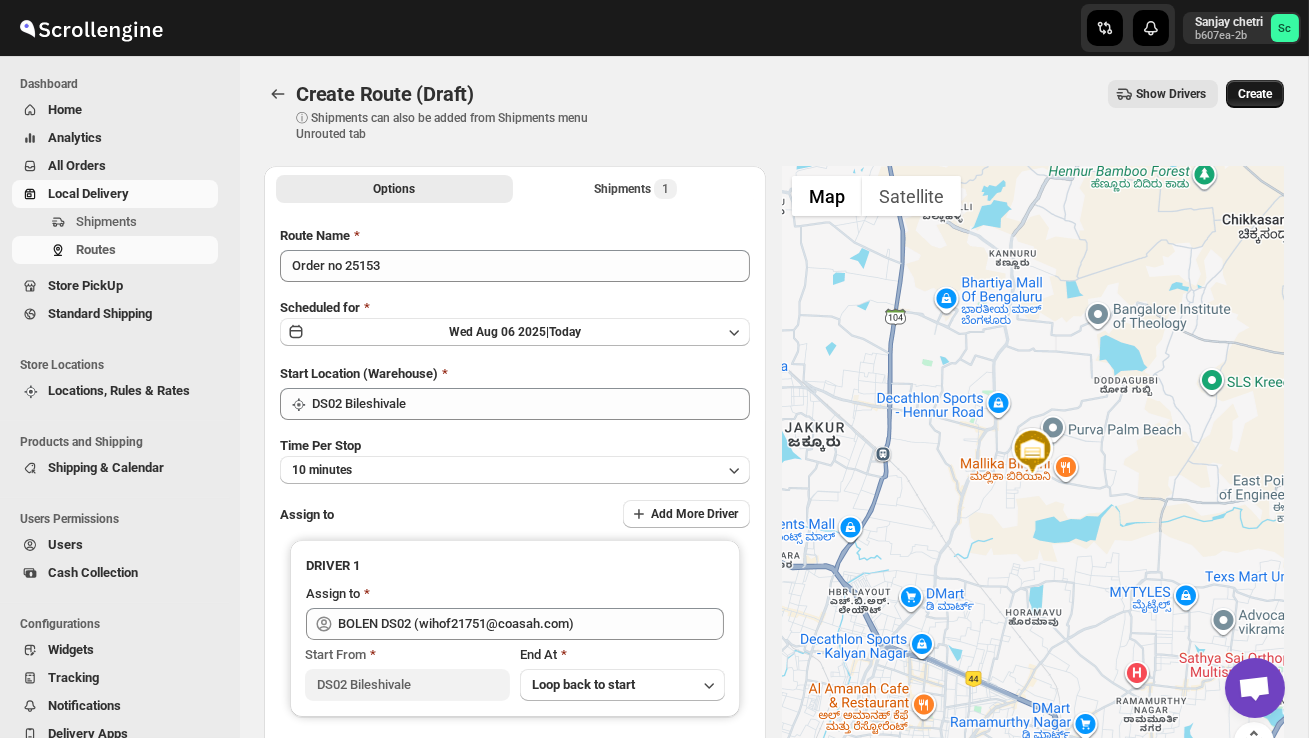 click on "Create" at bounding box center (1255, 94) 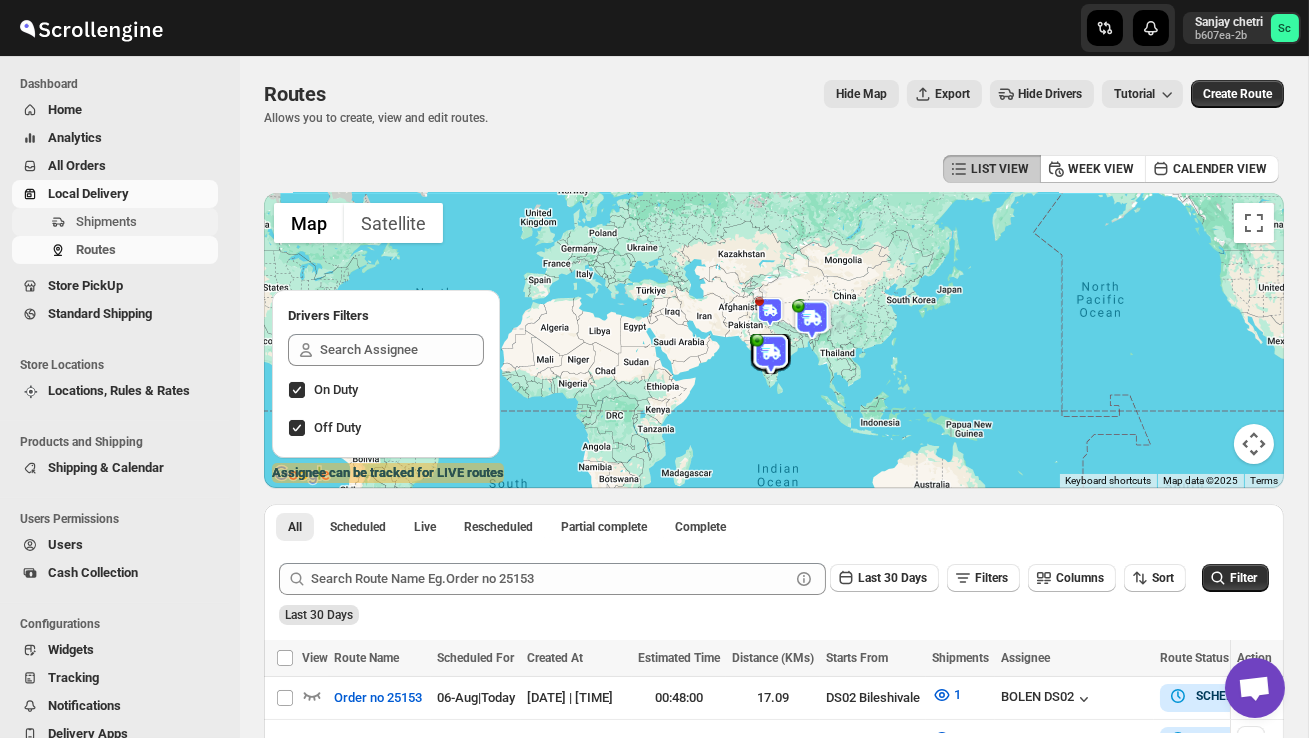 click on "Shipments" at bounding box center [106, 221] 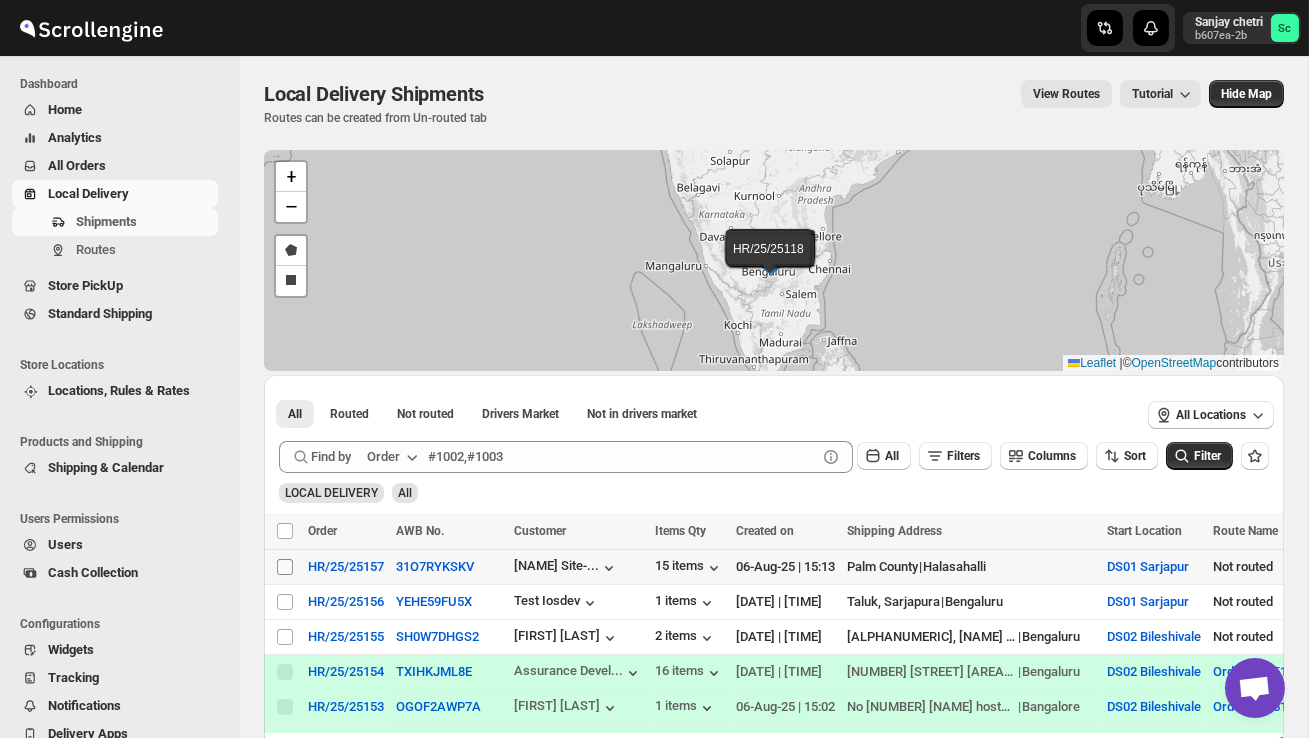 click on "Select shipment" at bounding box center [285, 567] 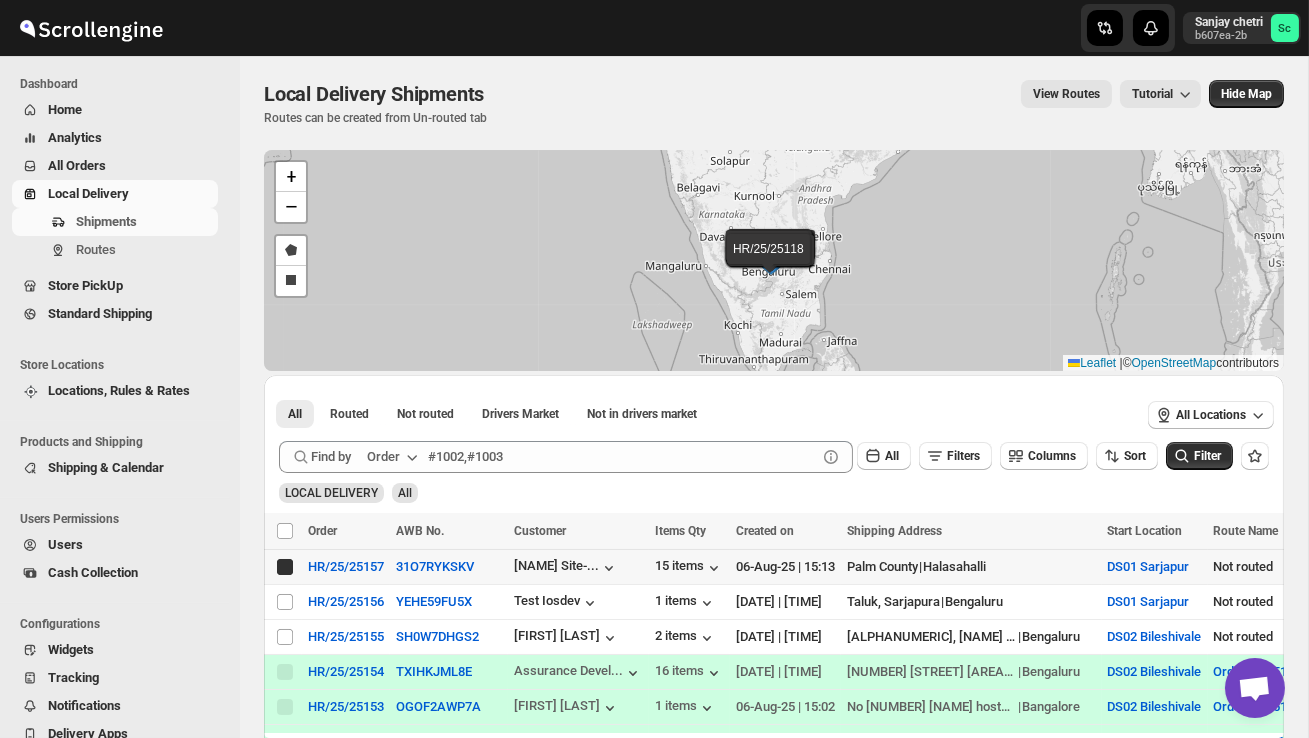 checkbox on "true" 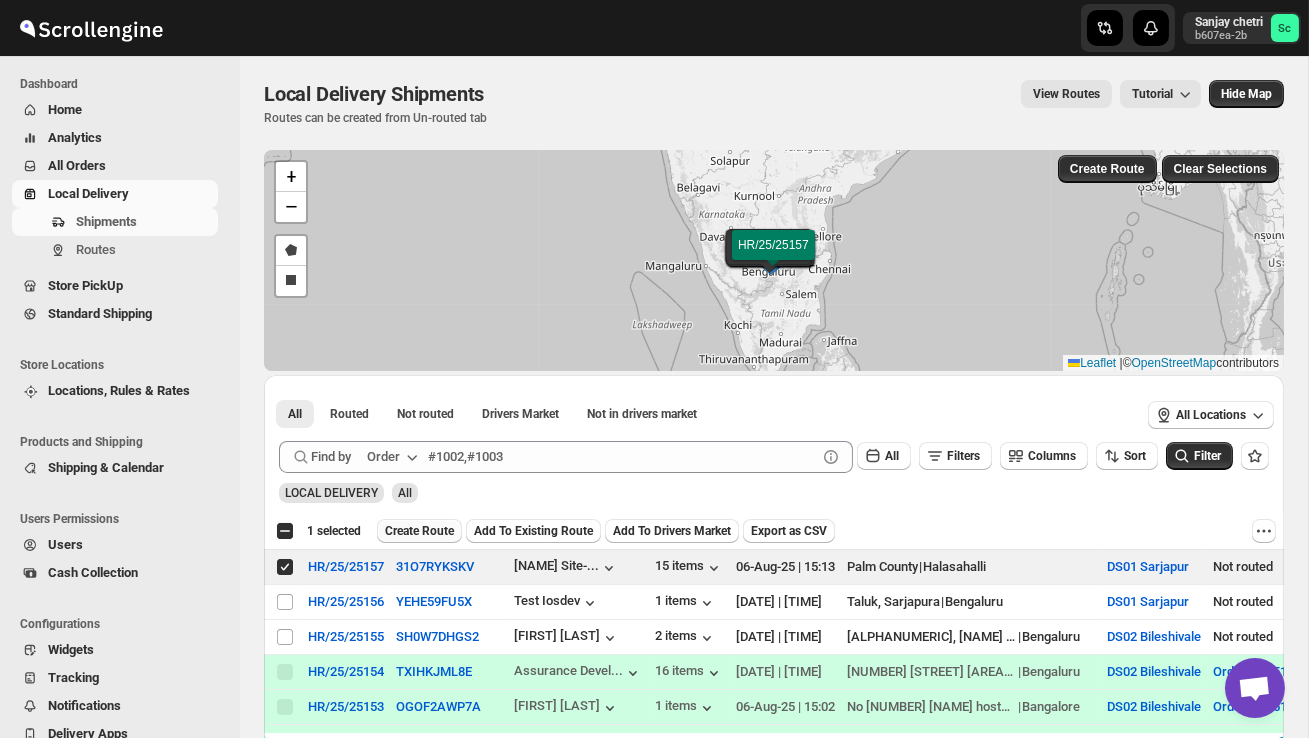 click on "Create Route" at bounding box center [419, 531] 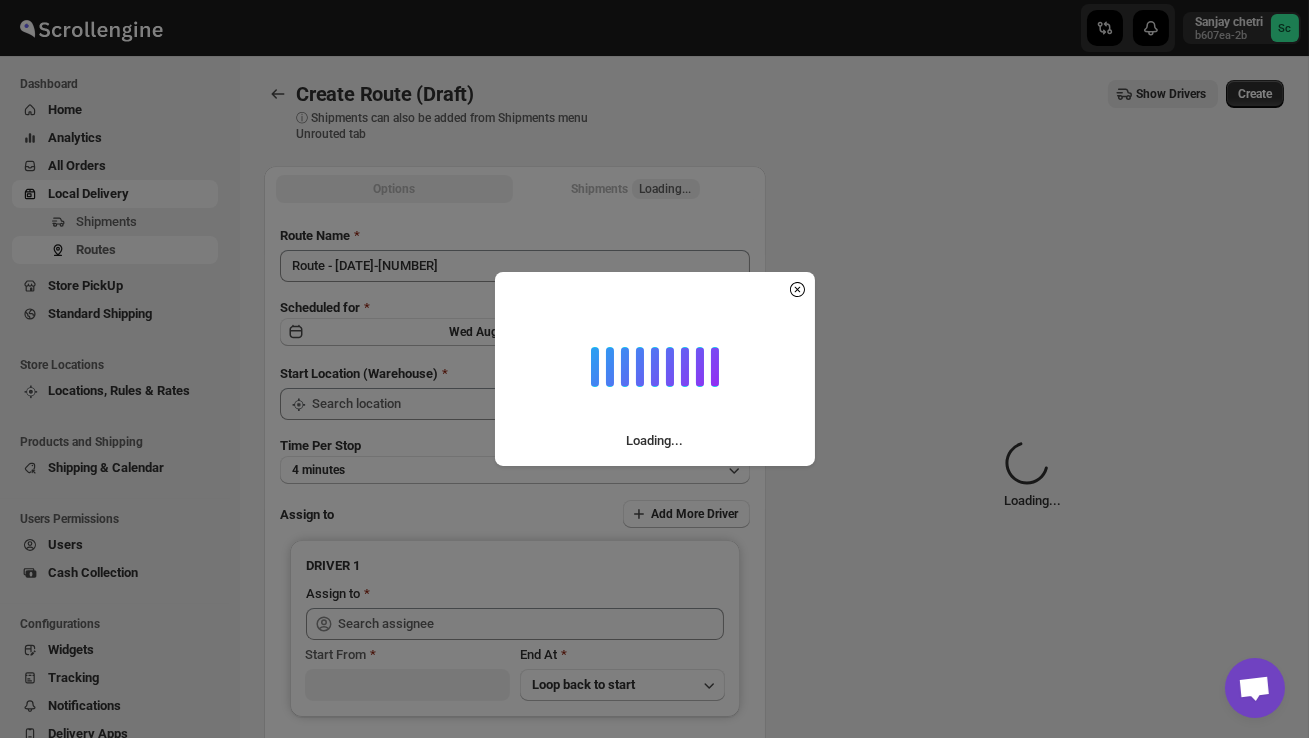 type on "DS01 Sarjapur" 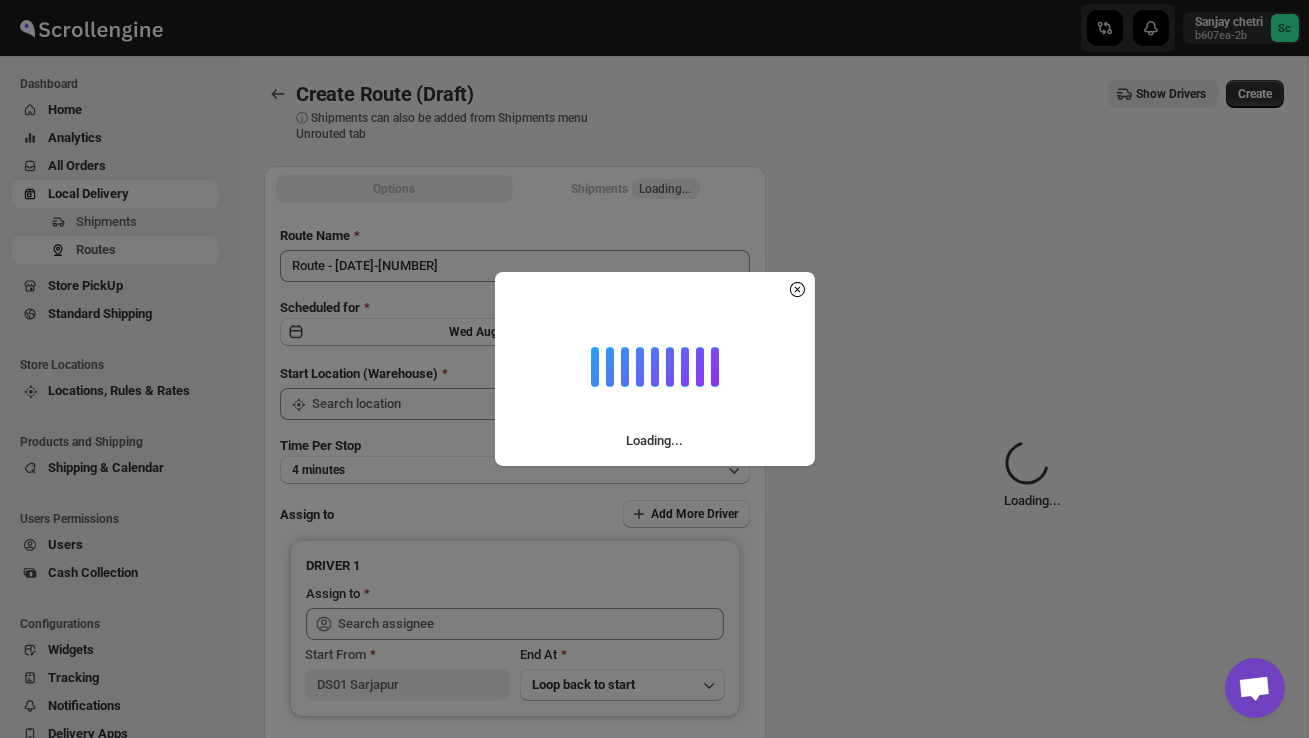 type on "DS01 Sarjapur" 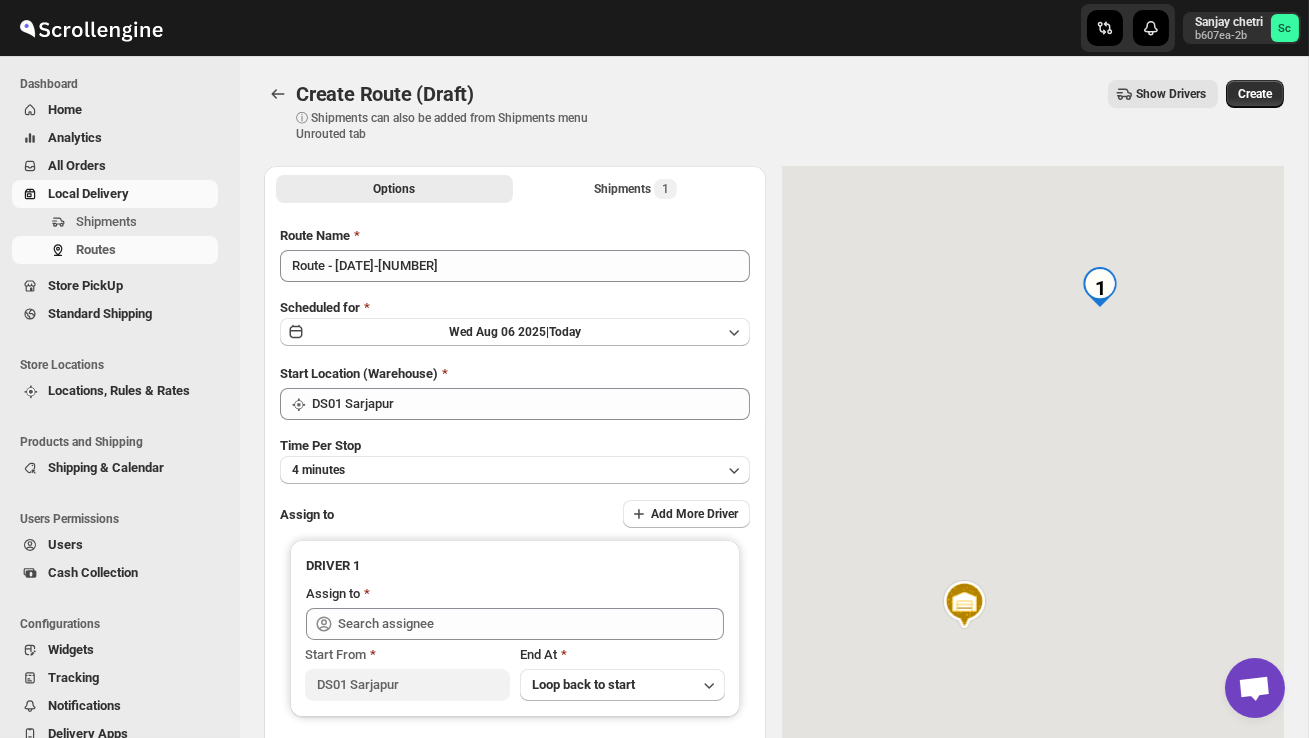 click on "Scheduled for Wed Aug 06 2025   |   Today" at bounding box center [515, 323] 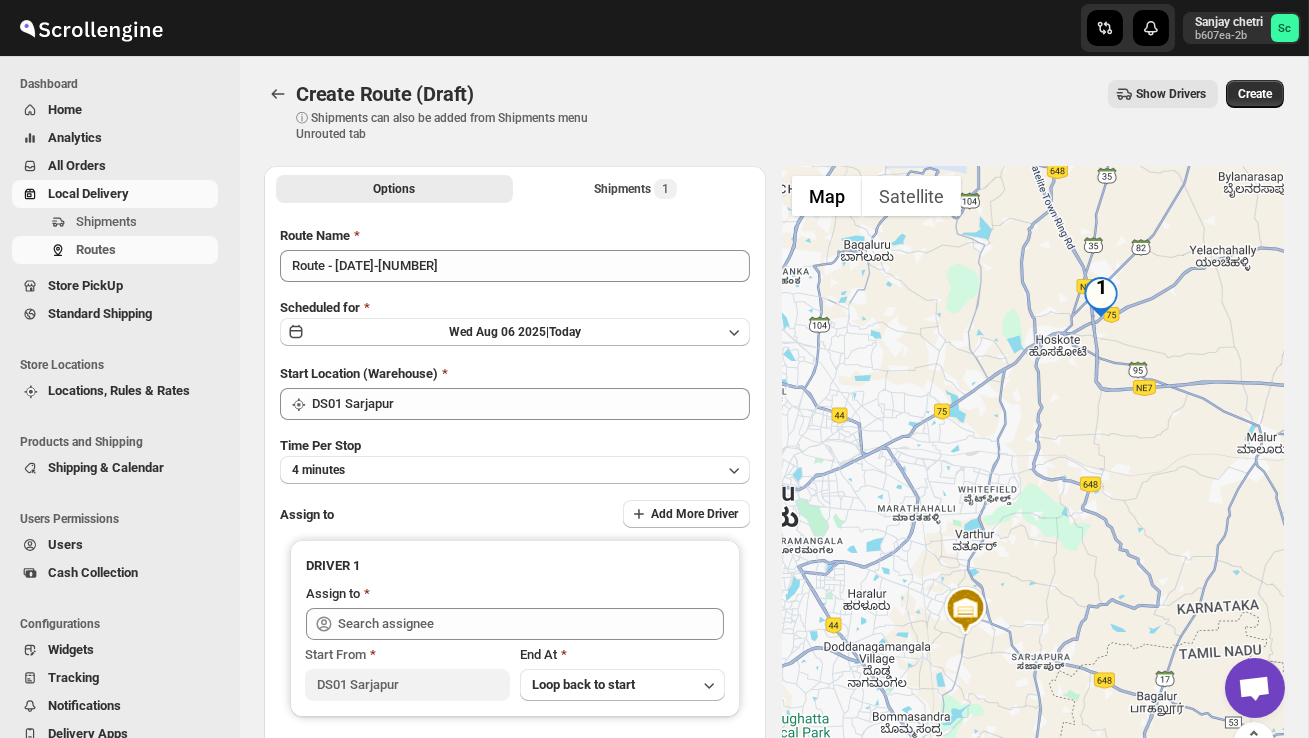click on "Route Name Route - [DATE]-[NUMBER] Scheduled for Wed Aug [DATE] [YEAR] | Today Start Location (Warehouse) [NUMBER] [NAME] Time Per Stop [NUMBER] minutes Assign to Add More Driver DRIVER [NUMBER] Assign to Start From [NUMBER] [NAME] End At Loop back to start" at bounding box center [515, 500] 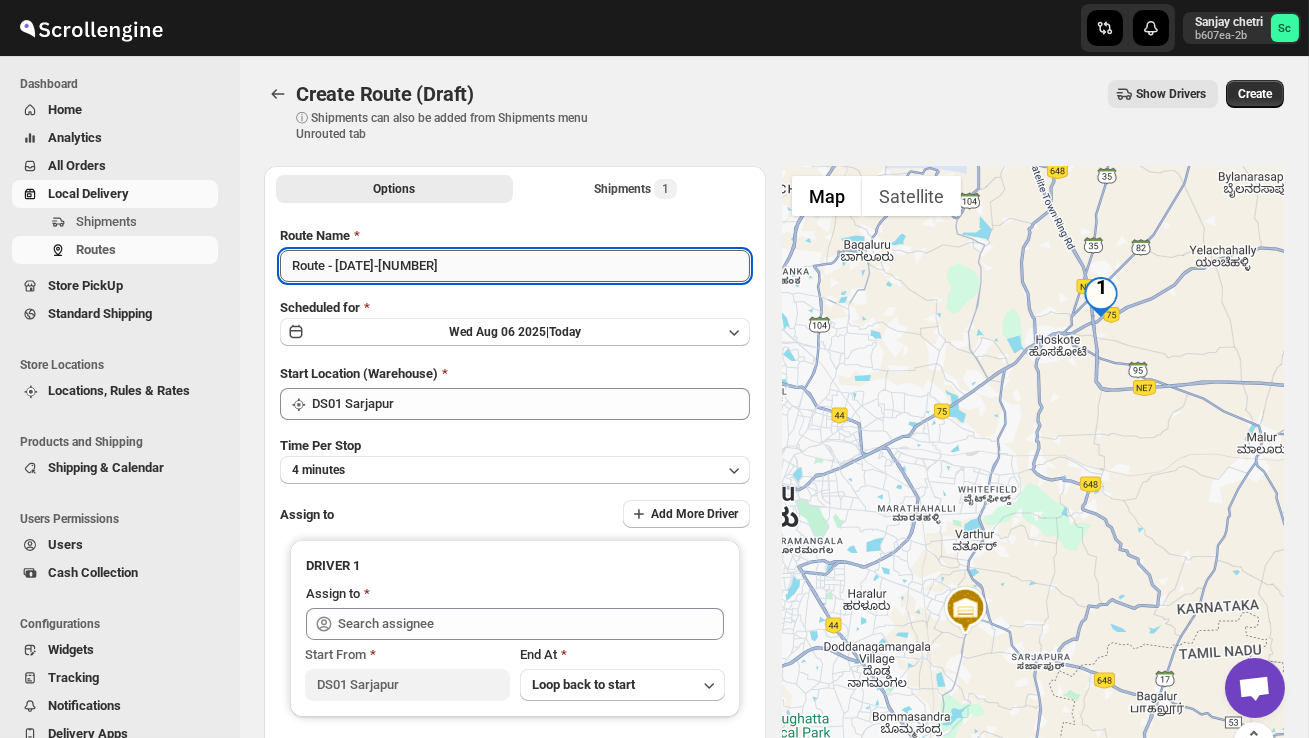 click on "Route - [DATE]-[NUMBER]" at bounding box center [515, 266] 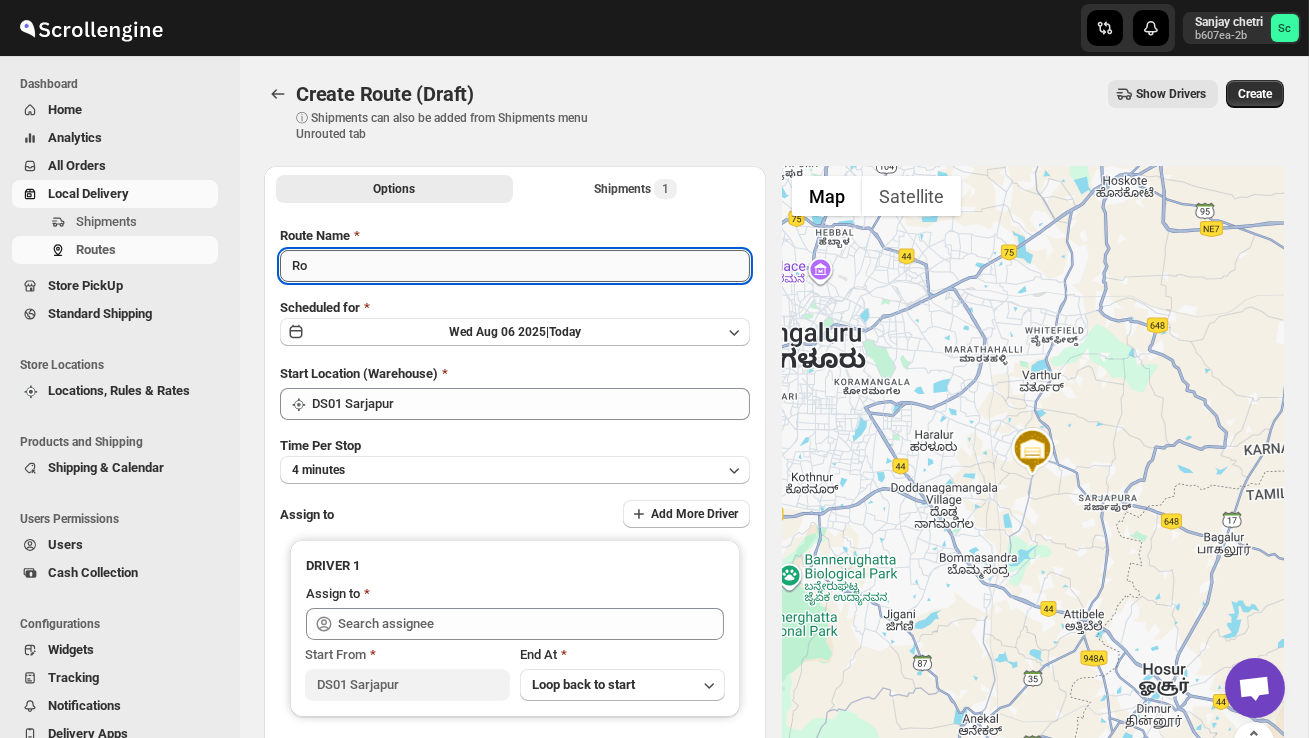 type on "R" 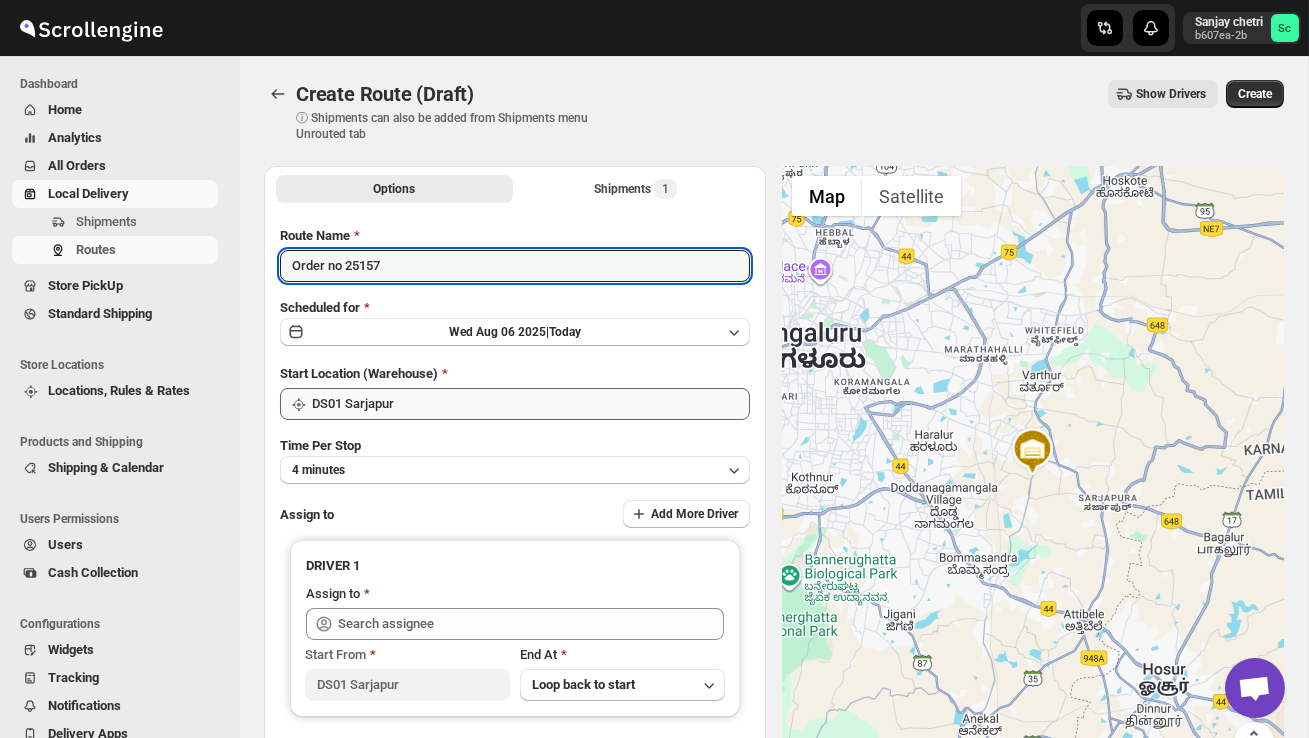 type on "Order no 25157" 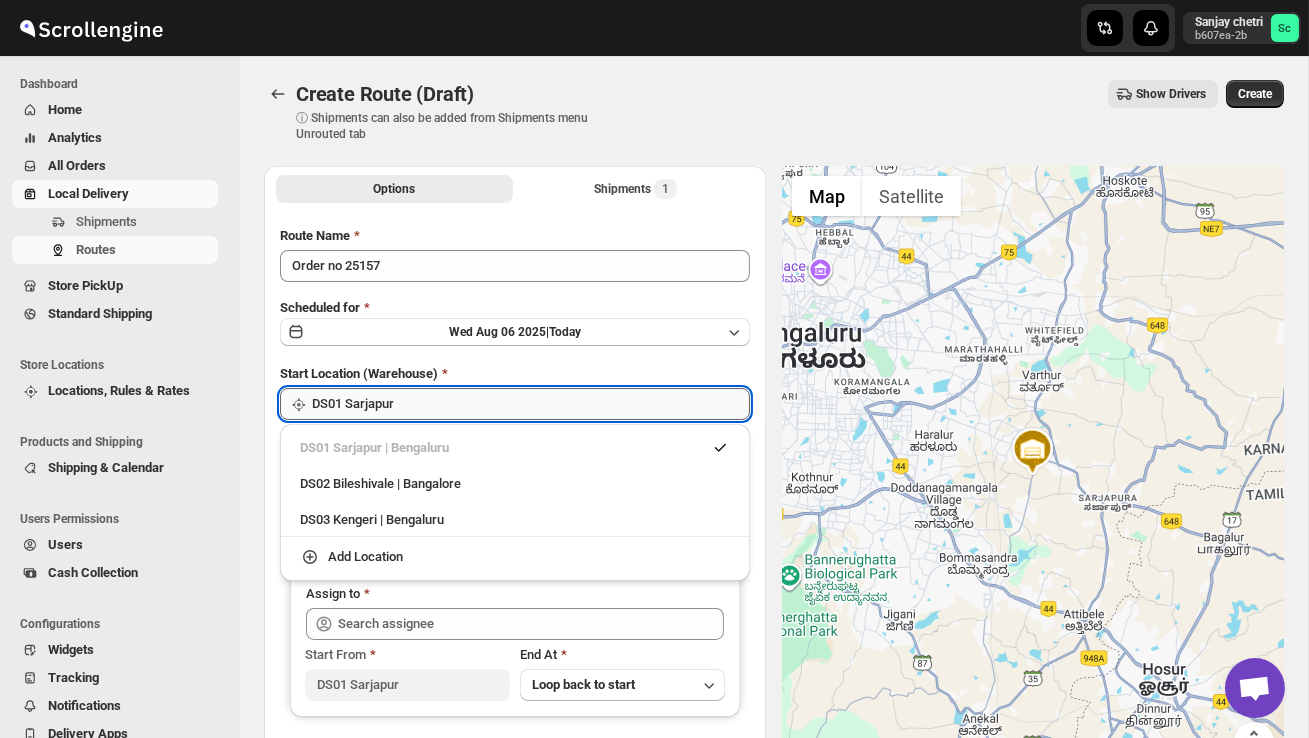 click on "DS01 Sarjapur" at bounding box center [531, 404] 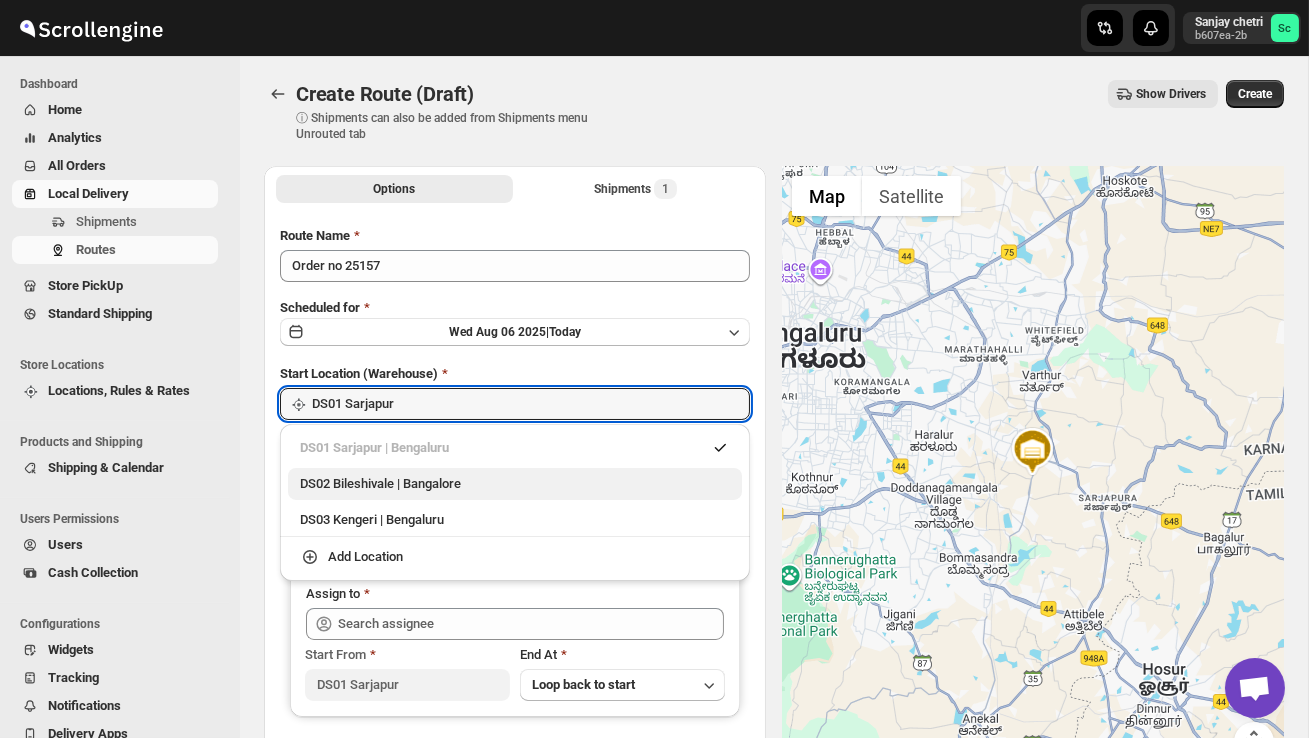 click on "DS02 Bileshivale | Bangalore" at bounding box center (515, 484) 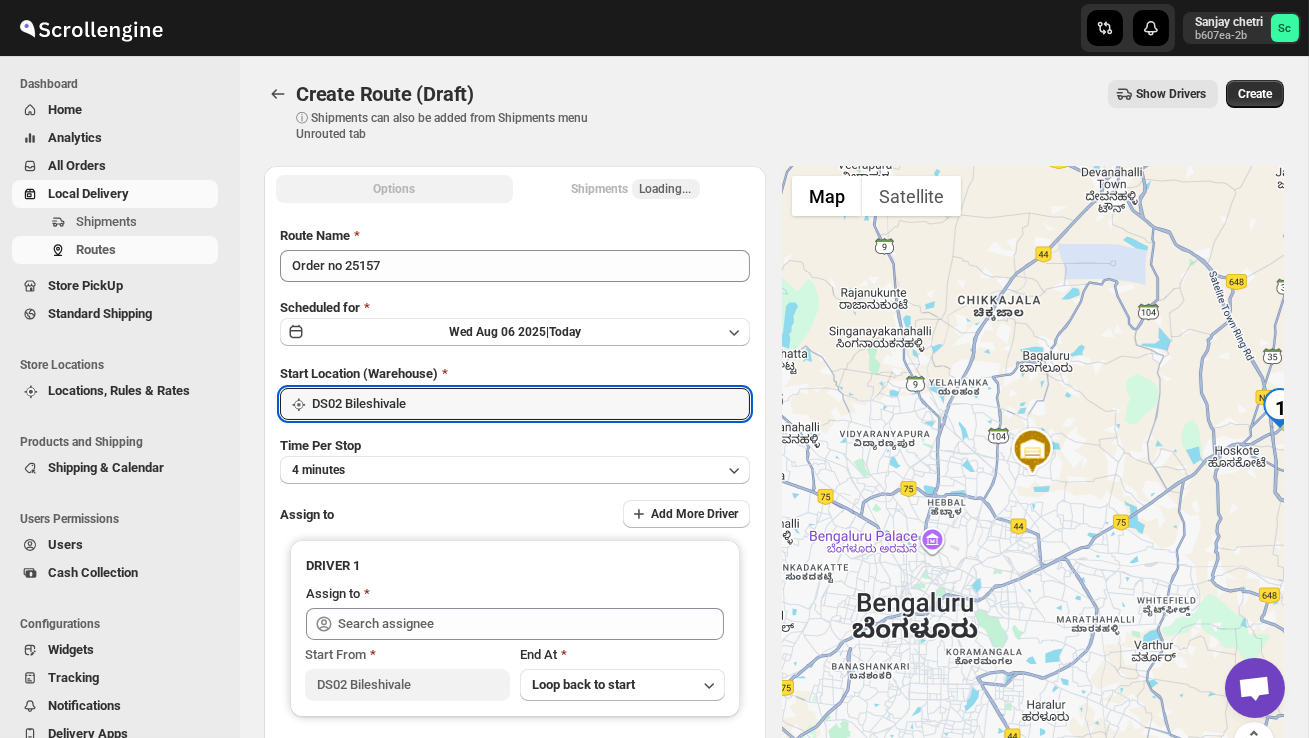 click on "Route Name Order no [NUMBER] Scheduled for Wed Aug [DATE] [YEAR] | Today Start Location (Warehouse) [NUMBER] [NAME] Time Per Stop [NUMBER] minutes Assign to Add More Driver DRIVER [NUMBER] Assign to Start From [NUMBER] [NAME] End At Loop back to start" at bounding box center [515, 500] 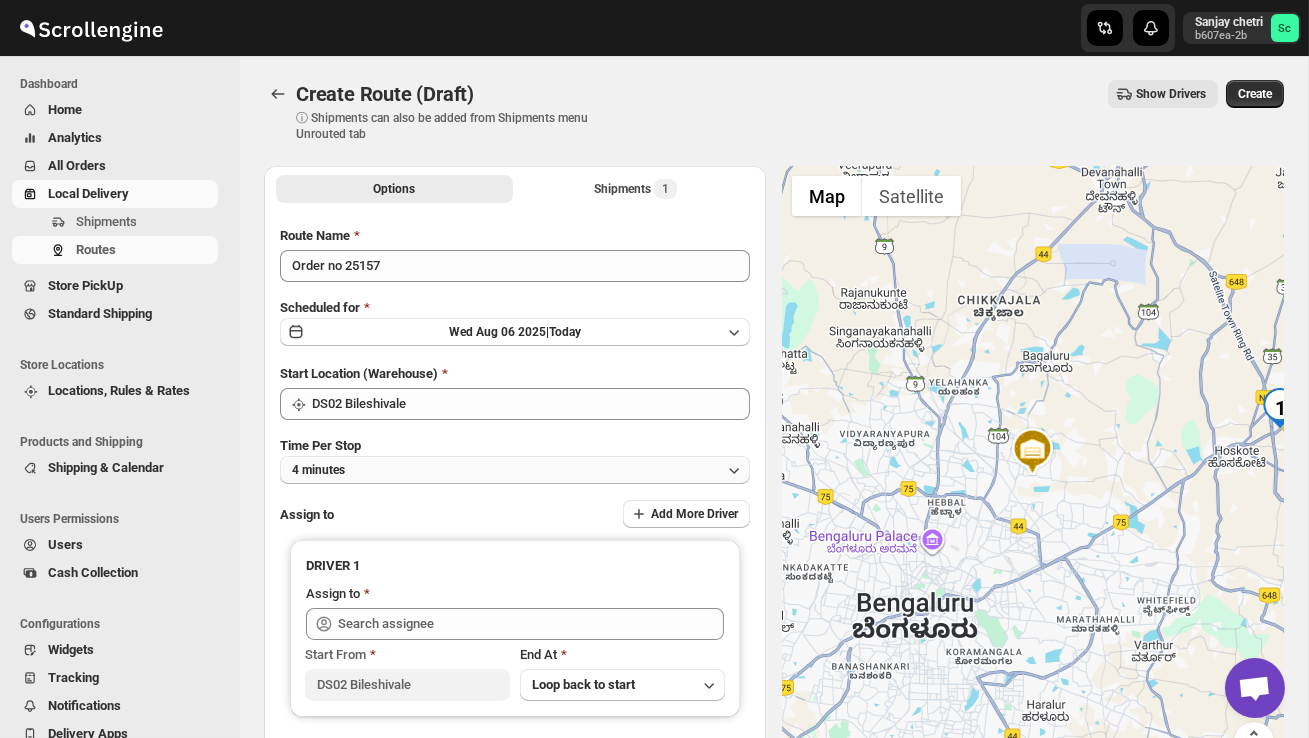 click on "4 minutes" at bounding box center [515, 470] 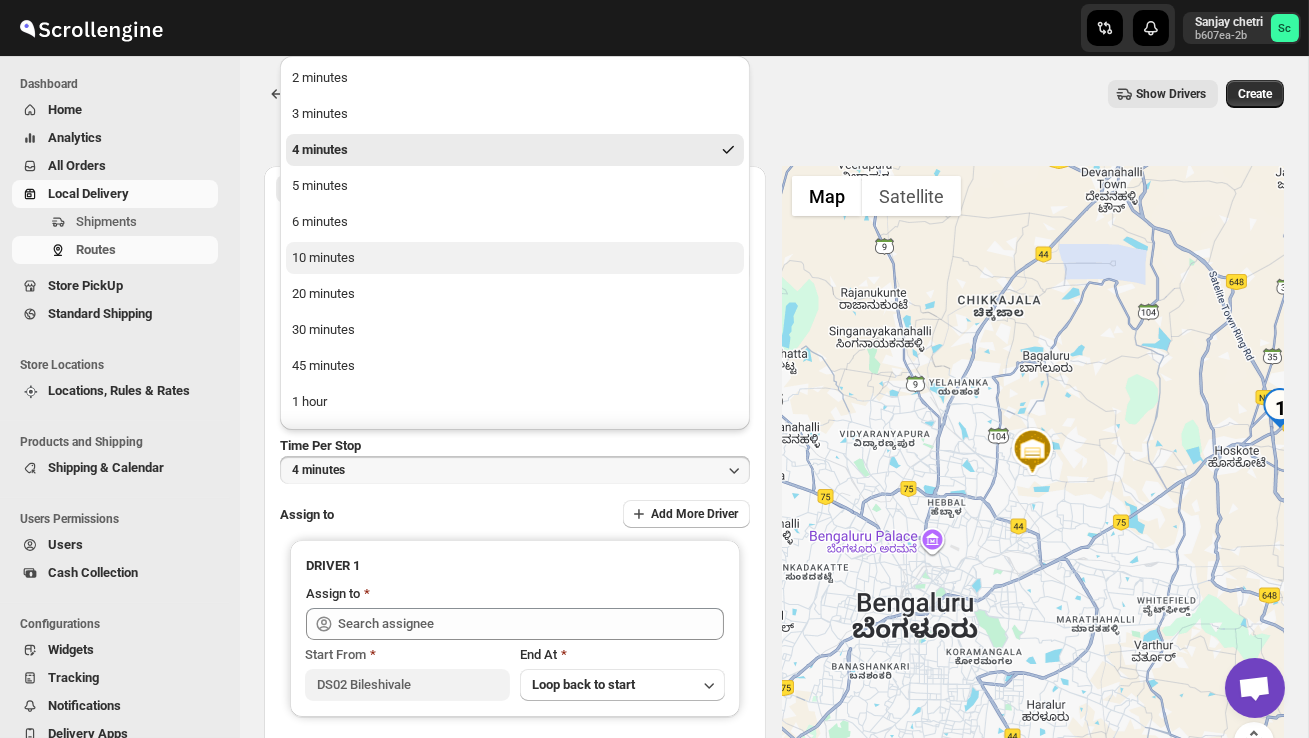 click on "10 minutes" at bounding box center (323, 258) 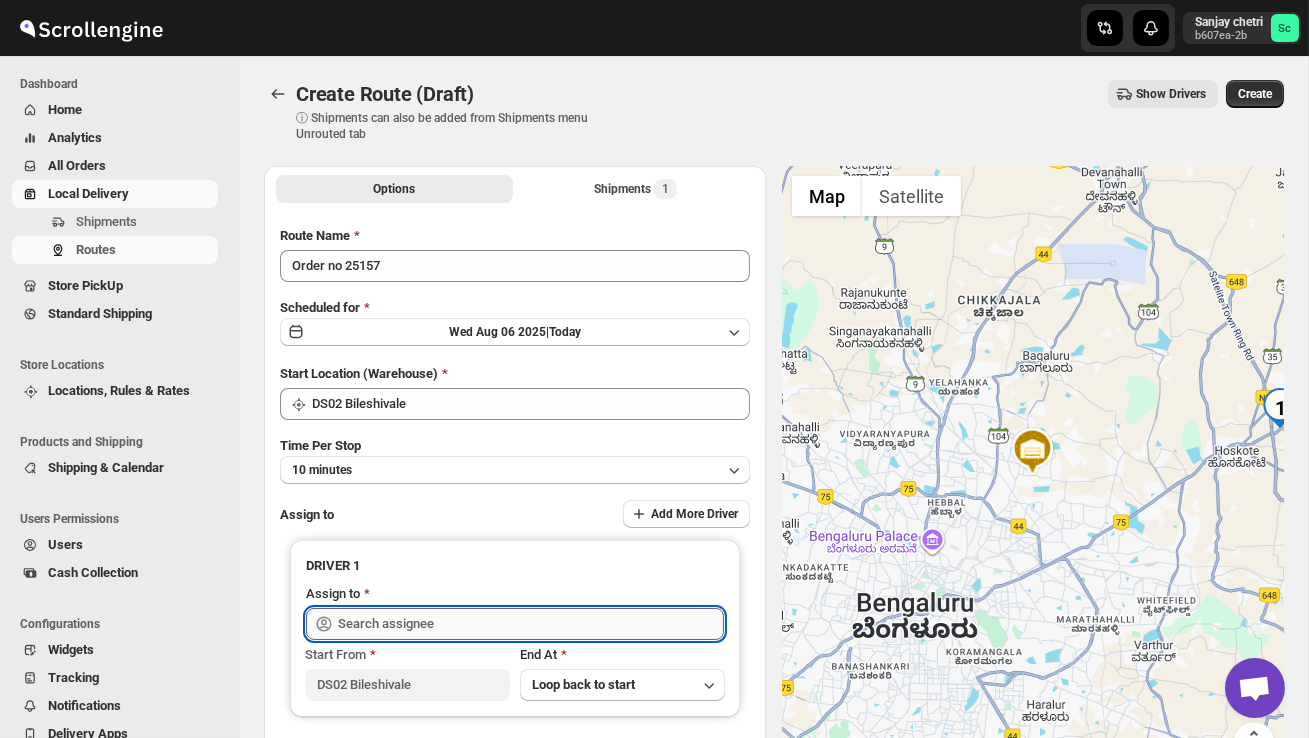 click at bounding box center [531, 624] 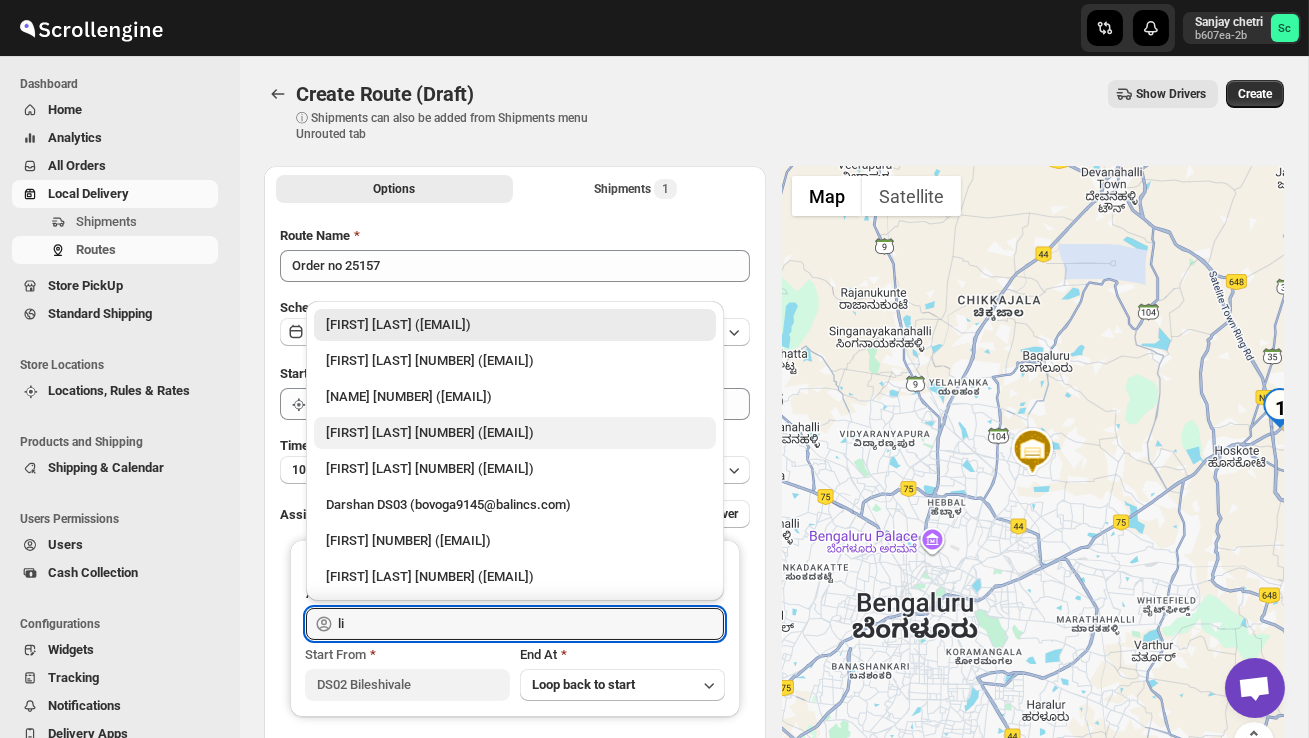 click on "[FIRST] [LAST] [NUMBER] ([EMAIL])" at bounding box center (515, 433) 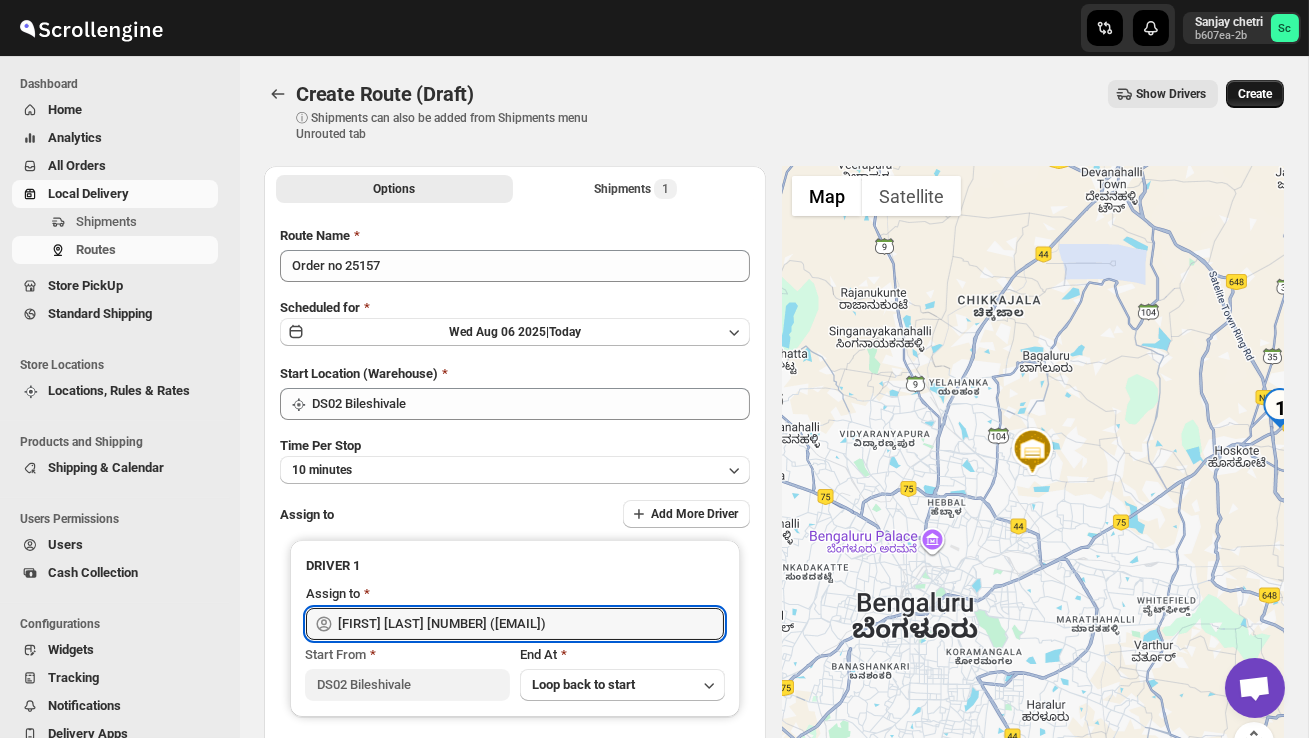 type on "[FIRST] [LAST] [NUMBER] ([EMAIL])" 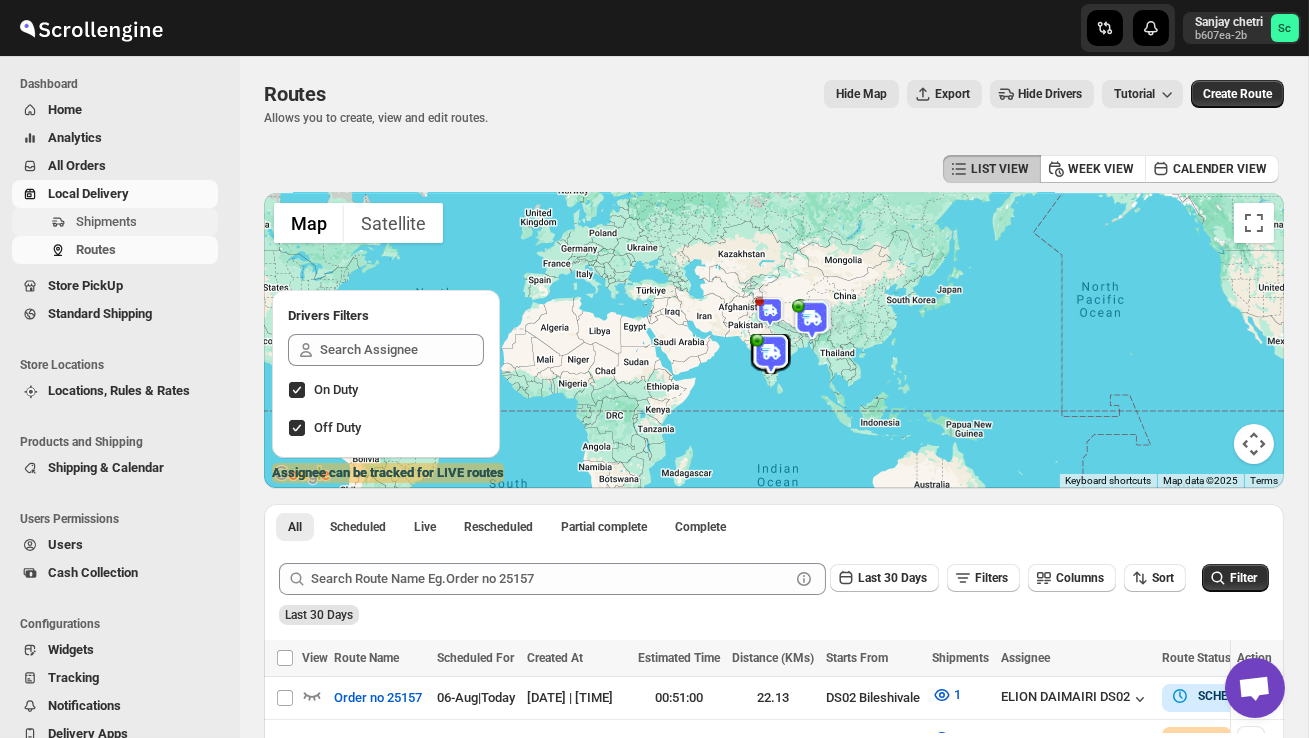 click on "Shipments" at bounding box center (106, 221) 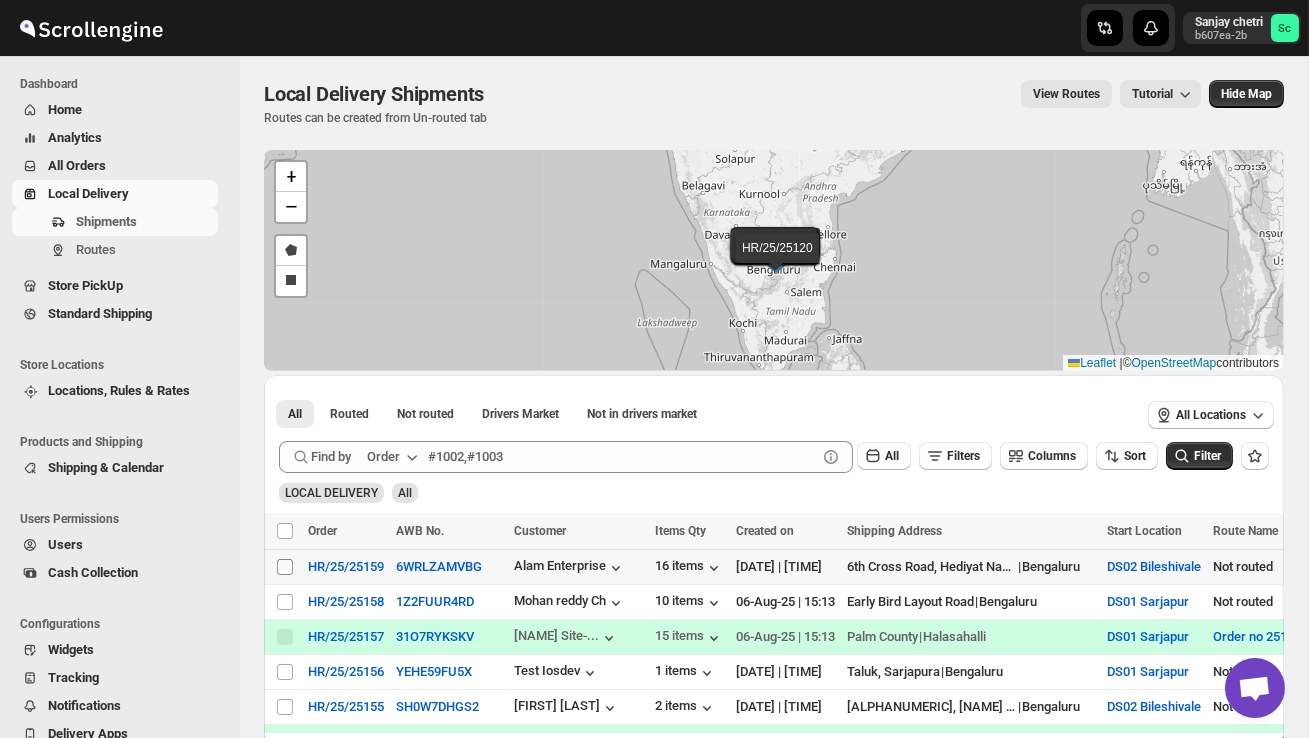 click on "Select shipment" at bounding box center (285, 567) 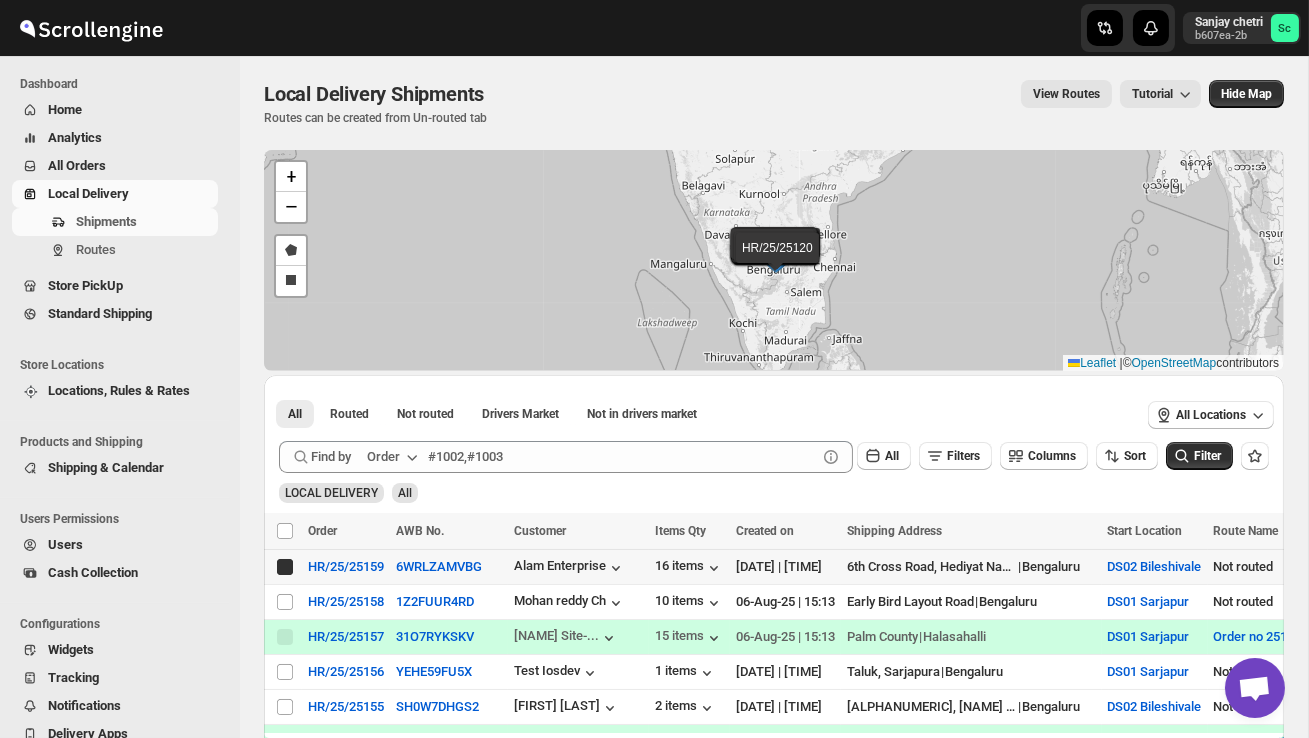 checkbox on "true" 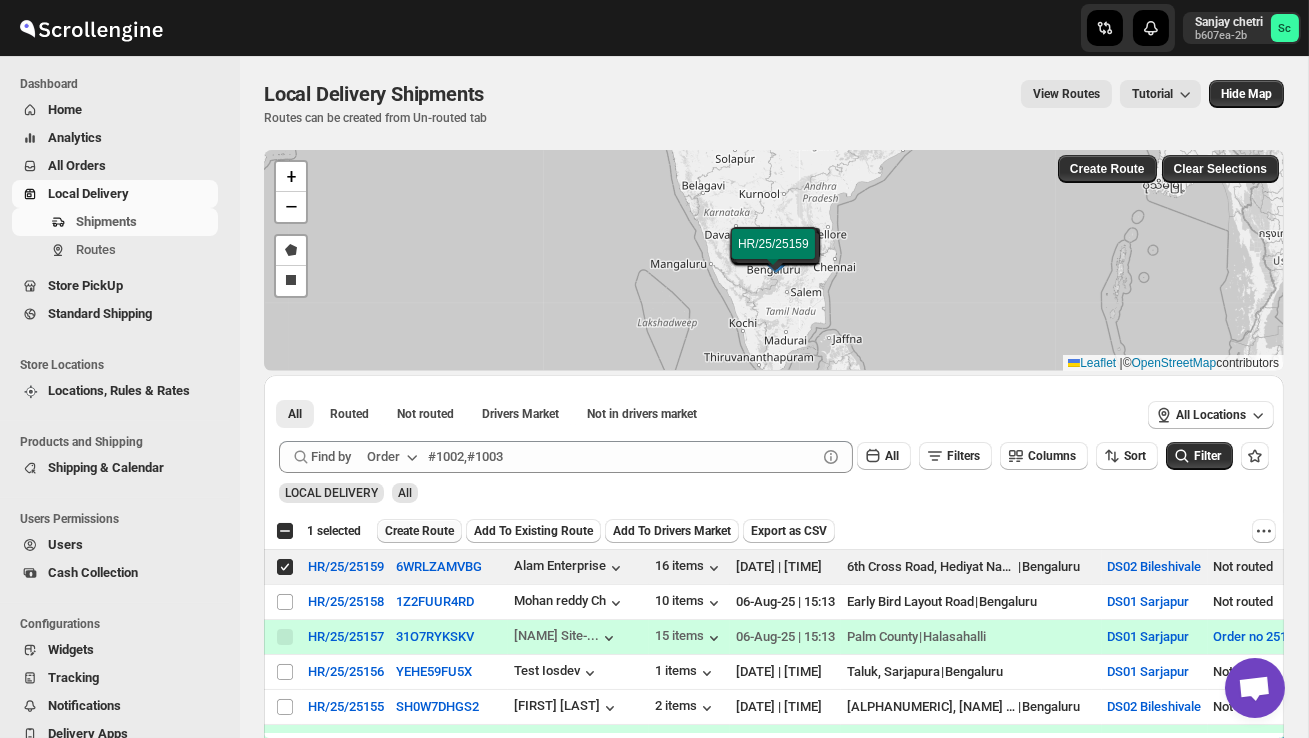 click on "Create Route" at bounding box center [419, 531] 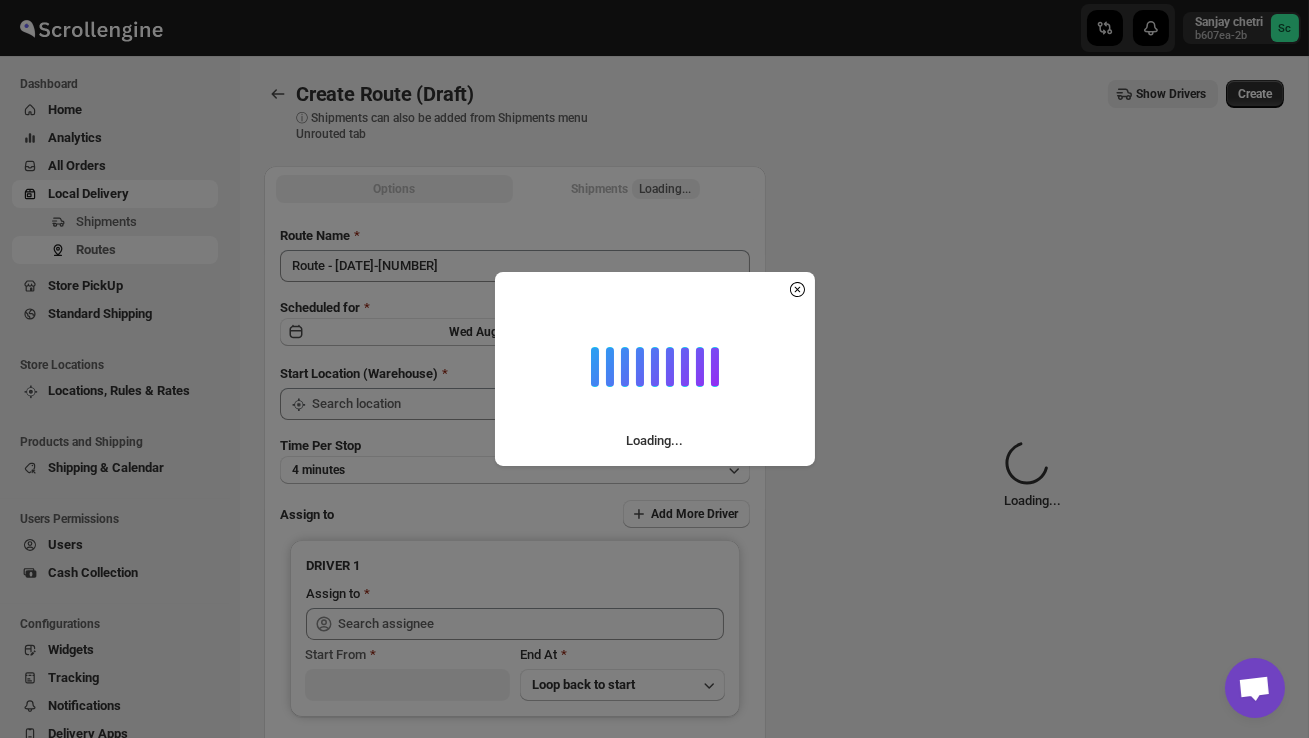 type on "DS02 Bileshivale" 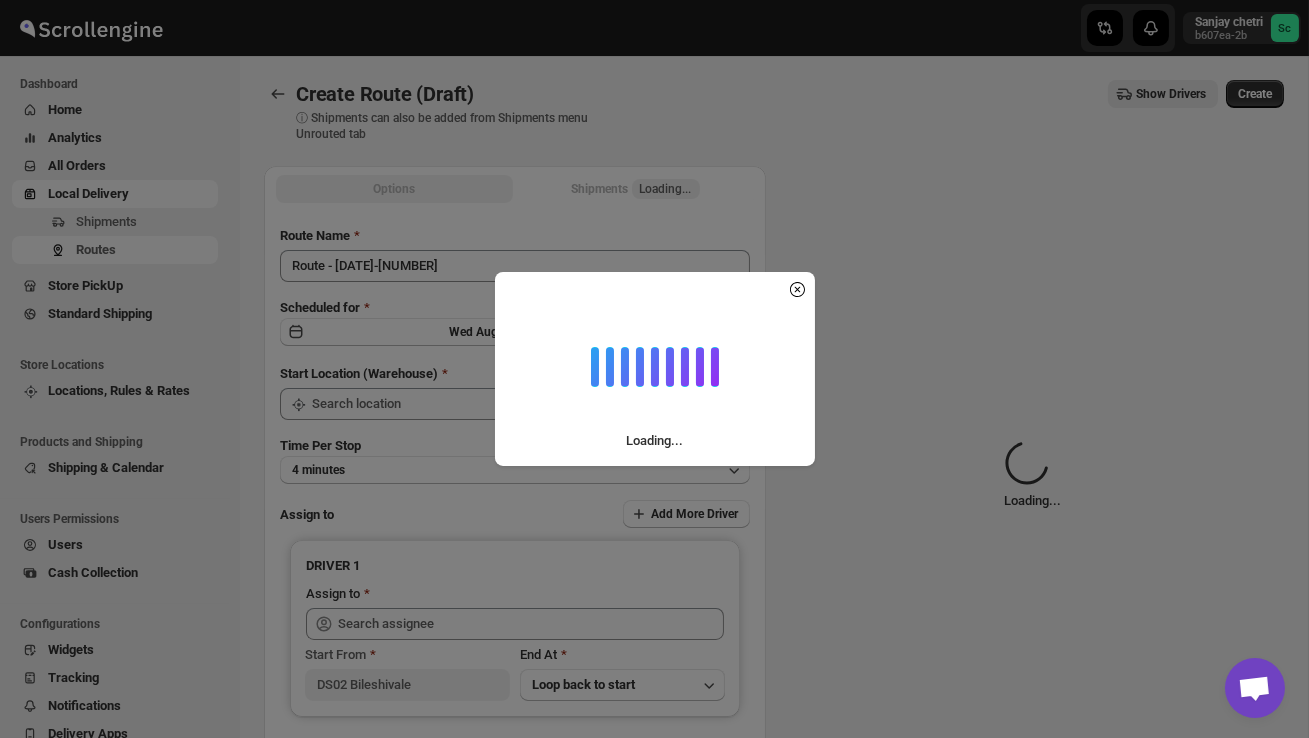 type on "DS02 Bileshivale" 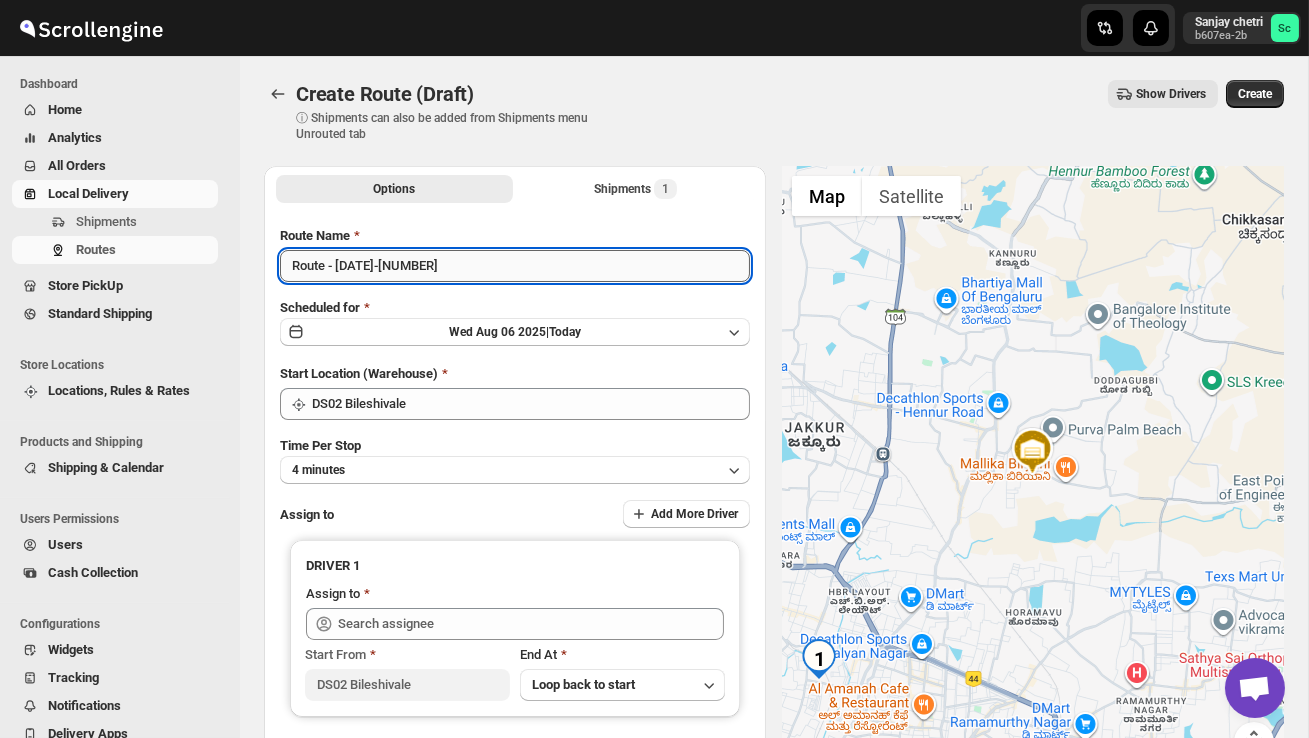 click on "Route - [DATE]-[NUMBER]" at bounding box center (515, 266) 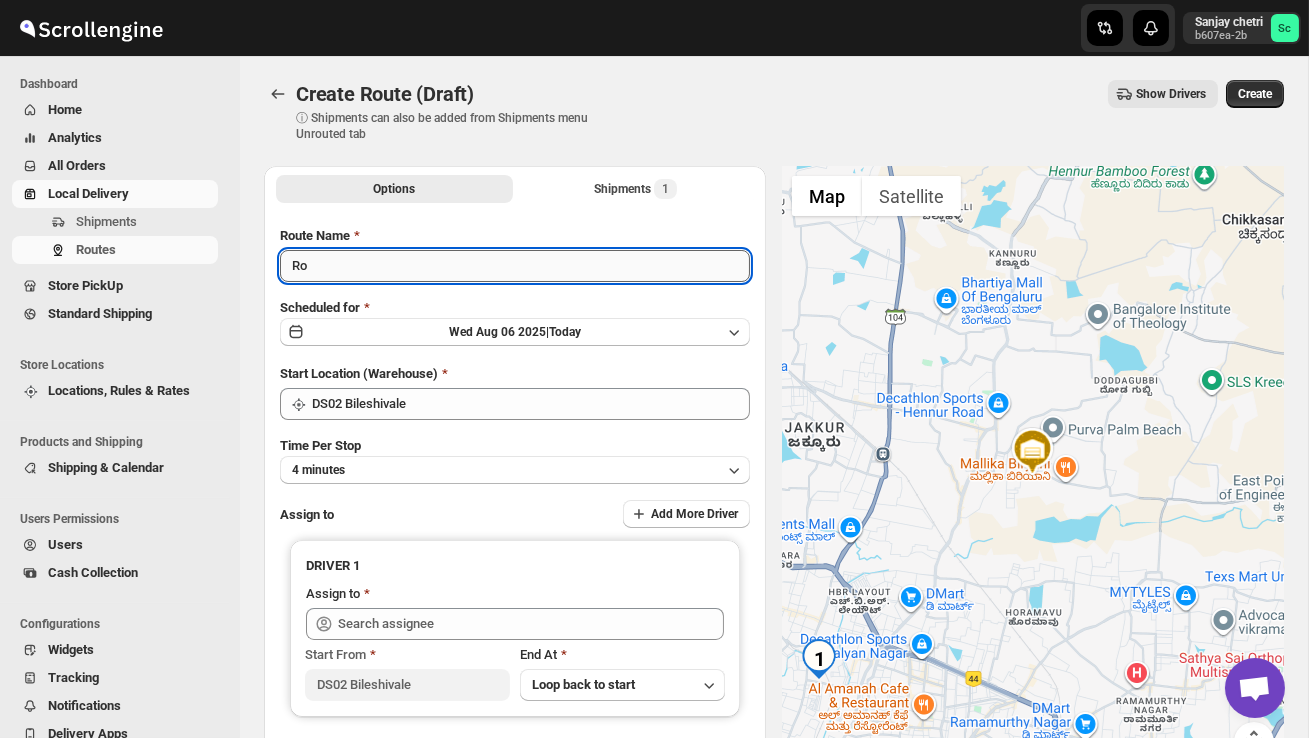 type on "R" 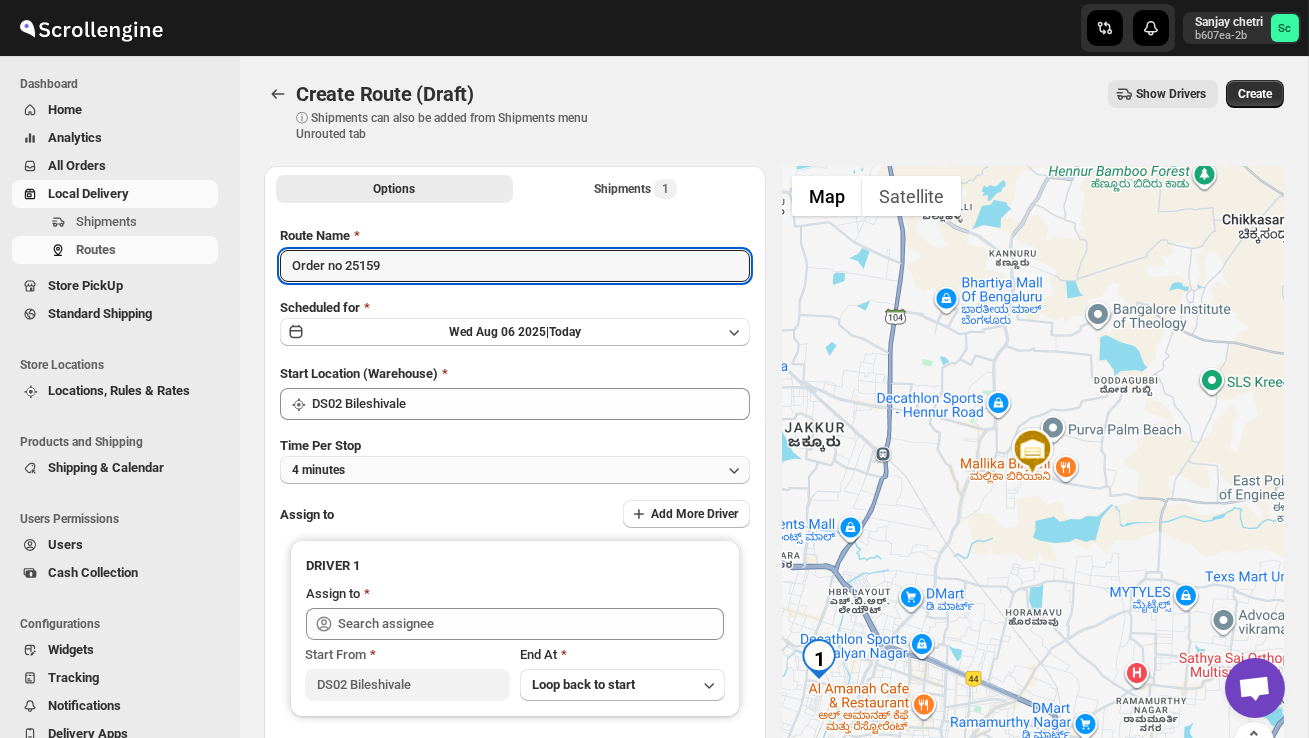 type on "Order no 25159" 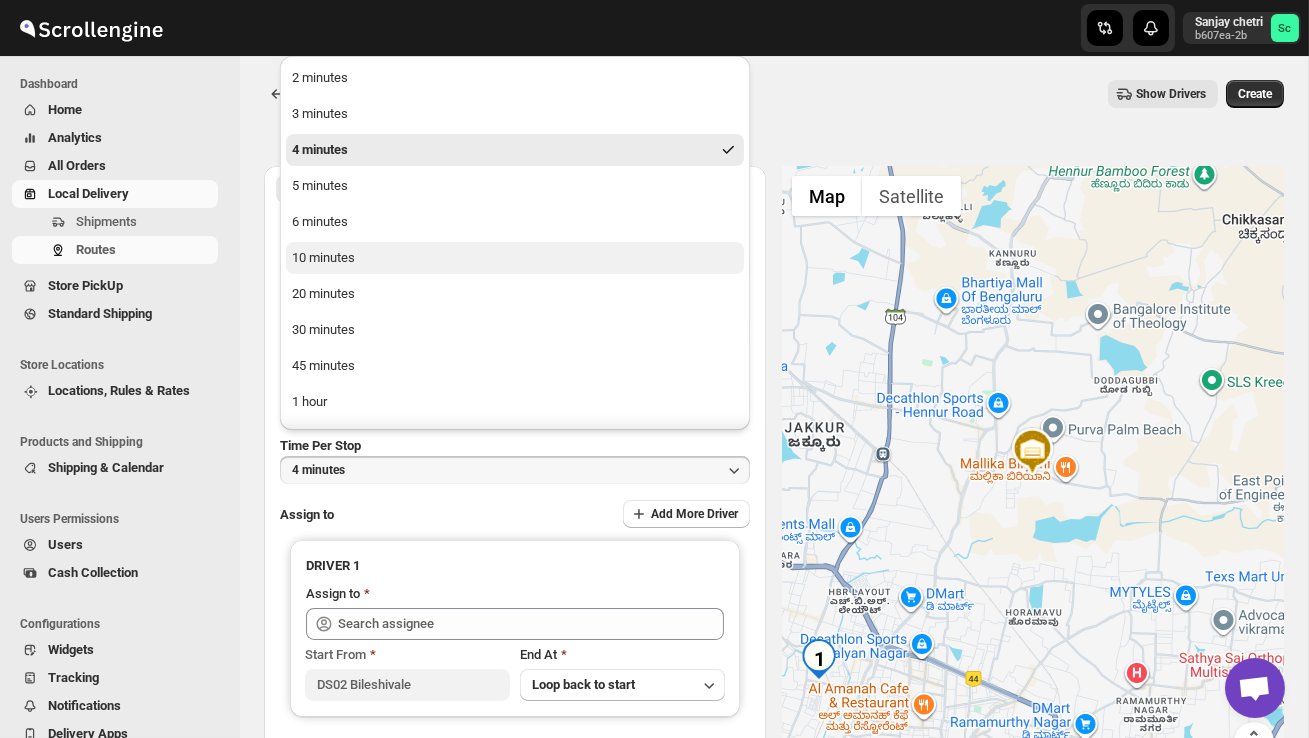 click on "10 minutes" at bounding box center (323, 258) 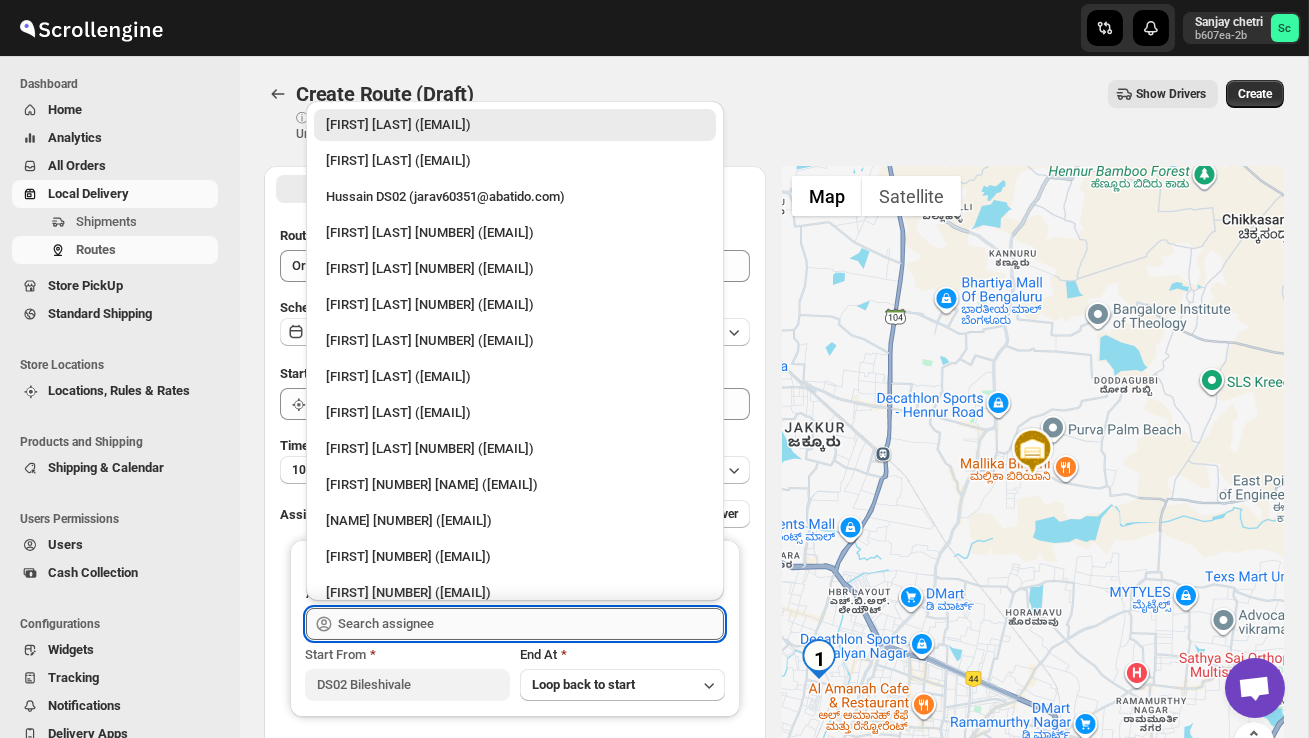 click at bounding box center (531, 624) 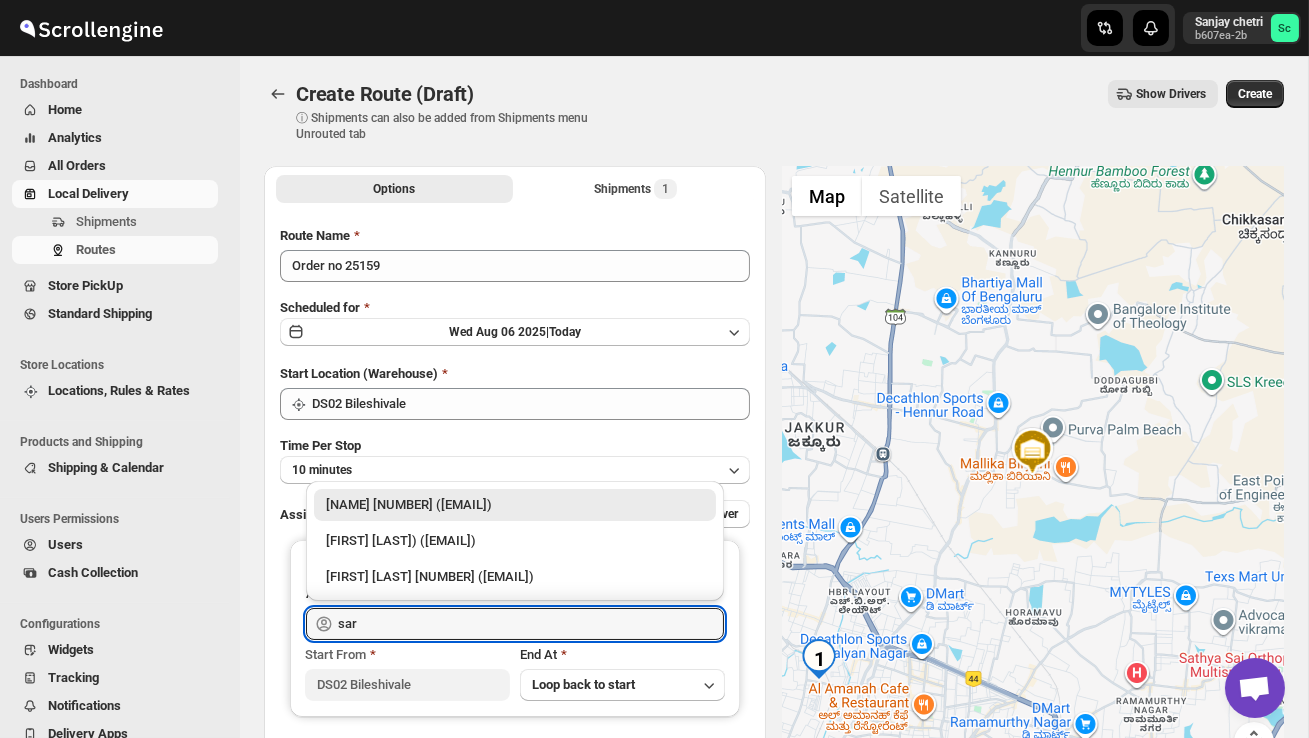 click on "[NAME] [NUMBER] ([EMAIL])" at bounding box center (515, 505) 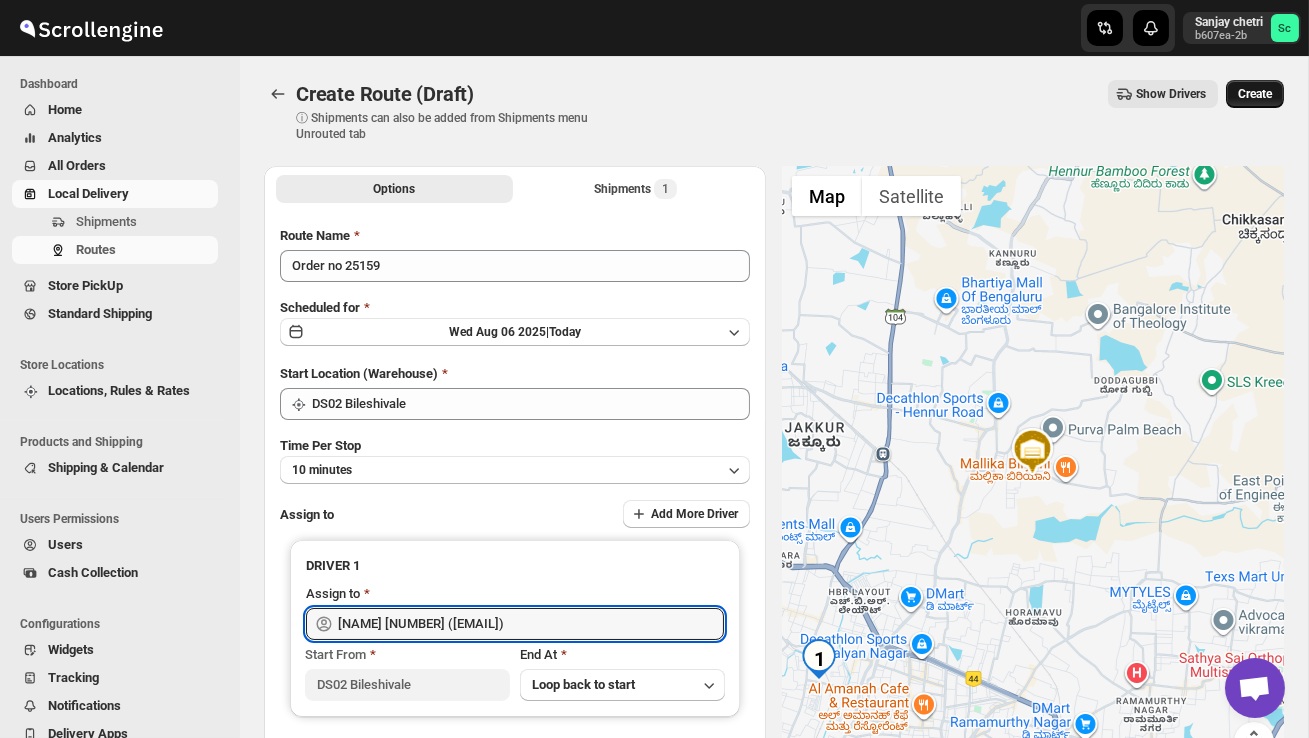 type on "[NAME] [NUMBER] ([EMAIL])" 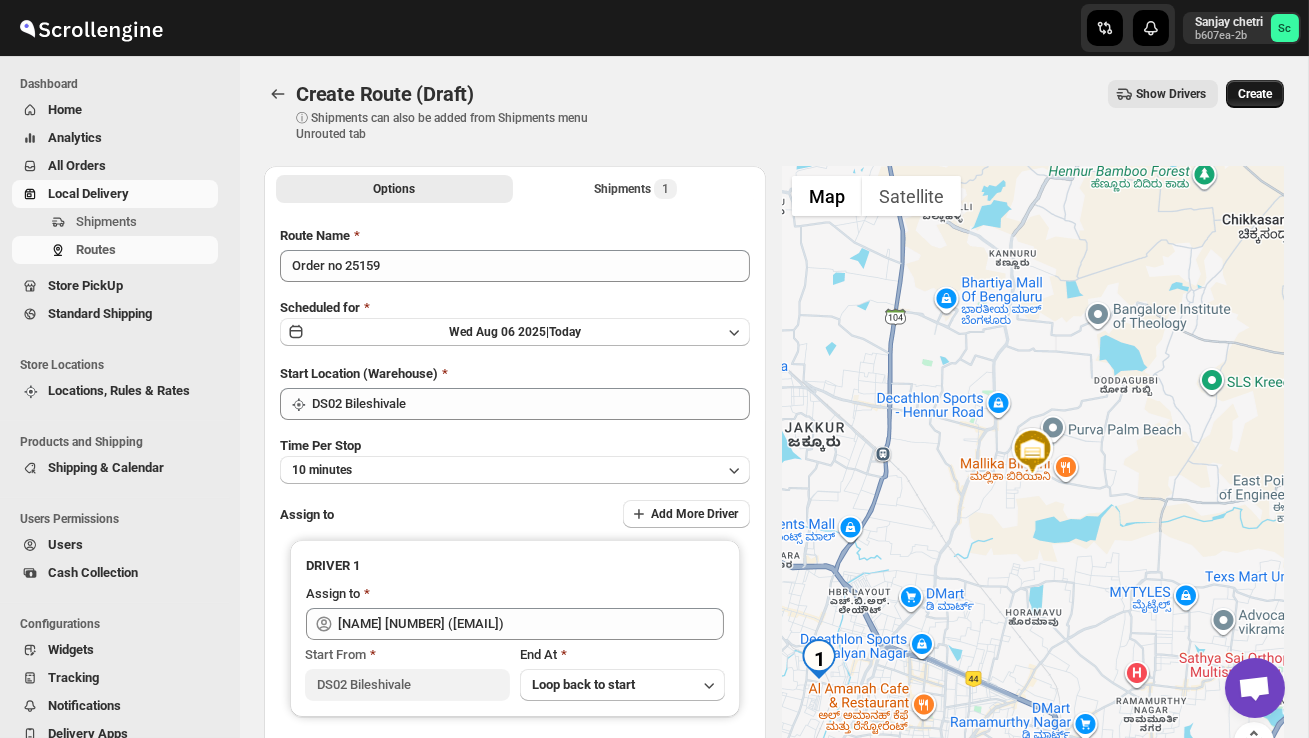 click on "Create" at bounding box center (1255, 94) 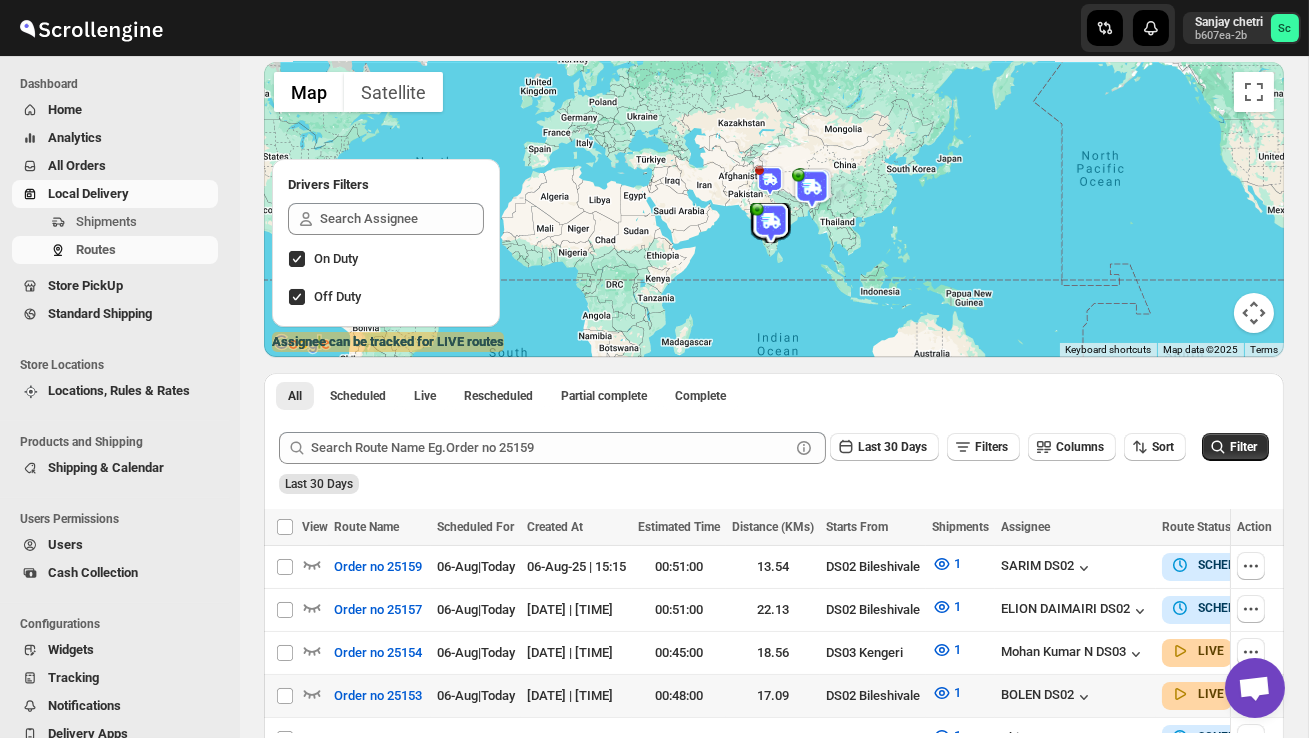scroll, scrollTop: 144, scrollLeft: 0, axis: vertical 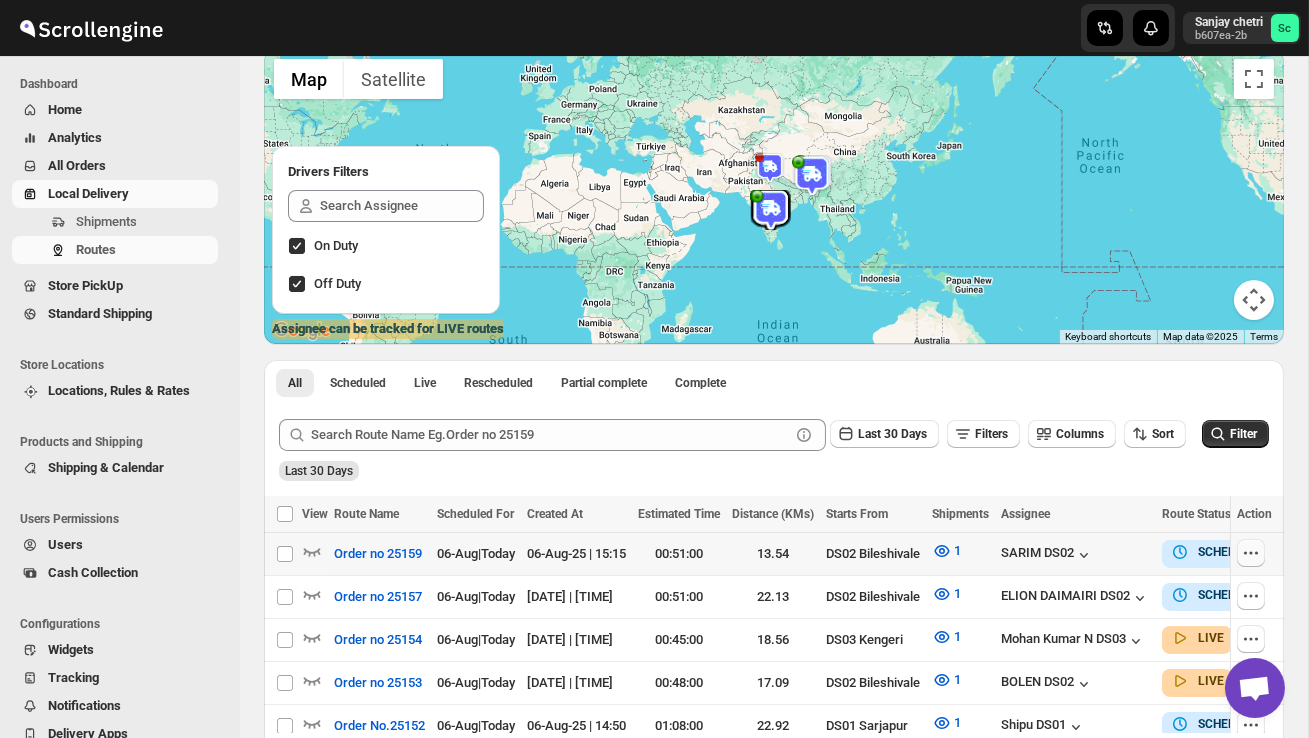 click 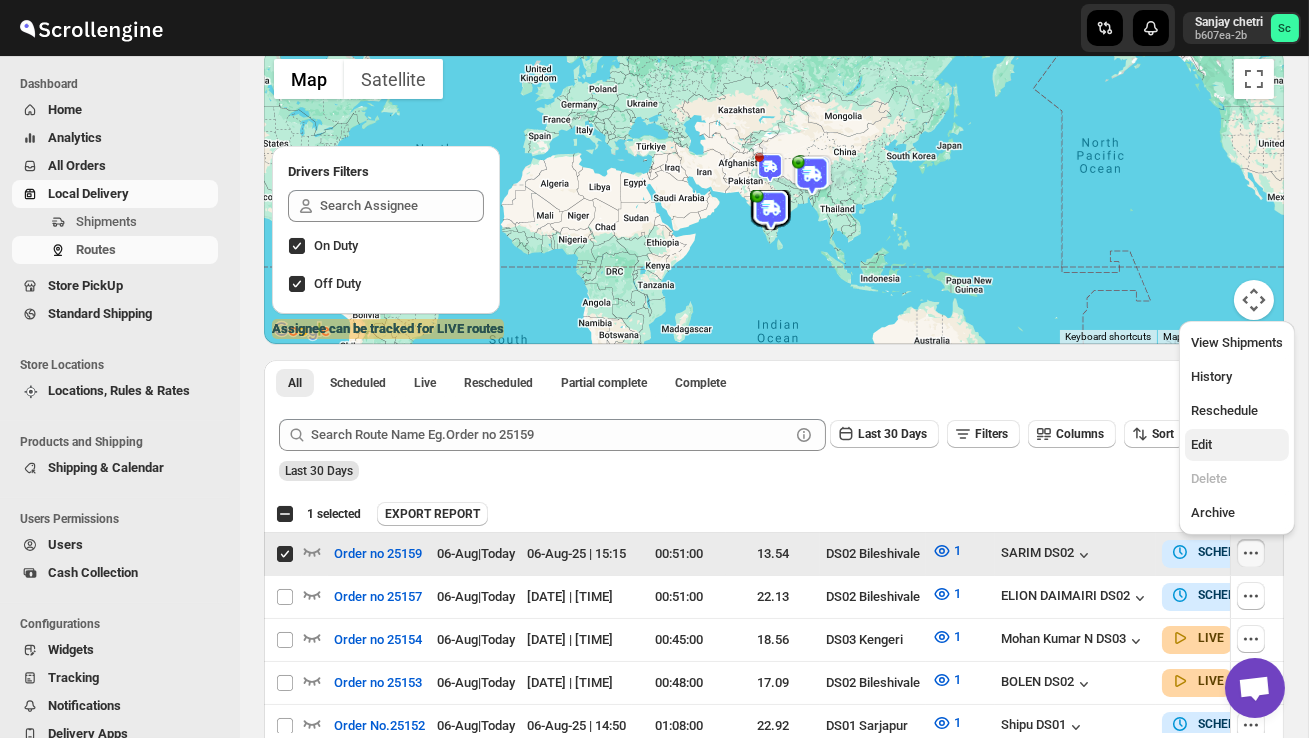 click on "Edit" at bounding box center [1237, 445] 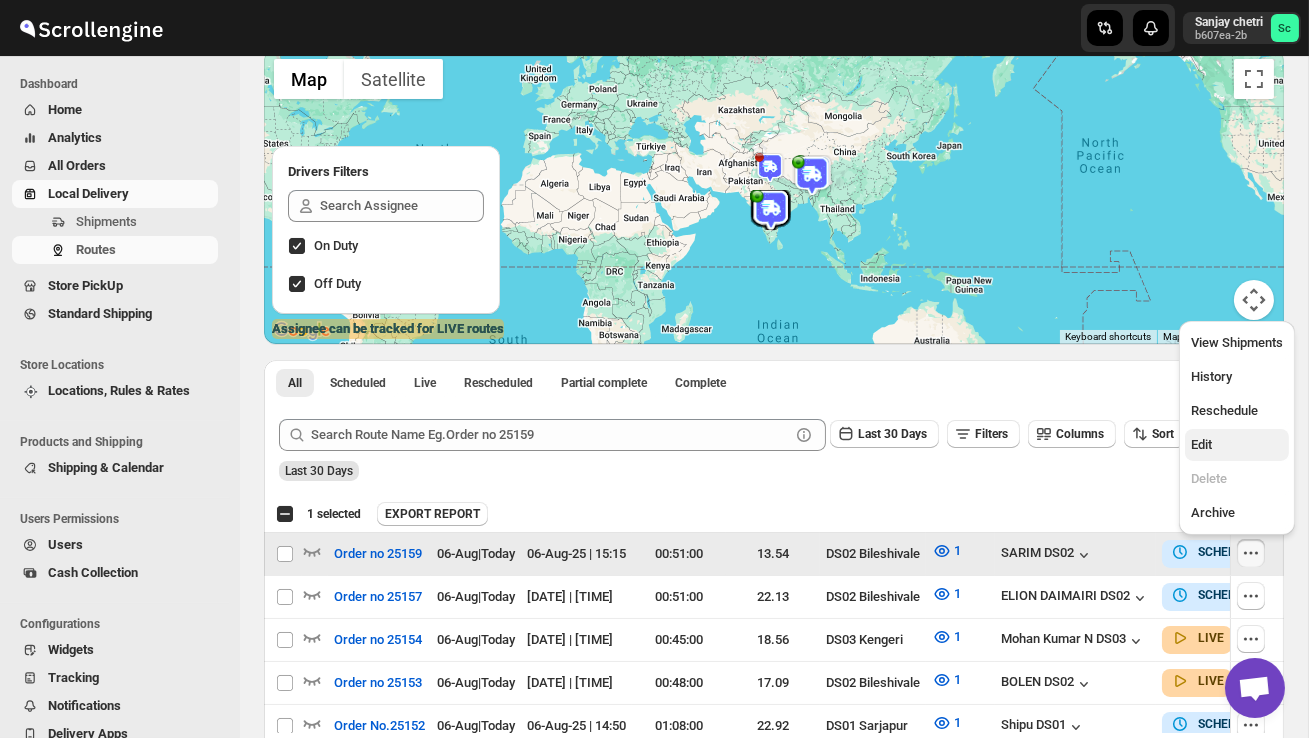 checkbox on "false" 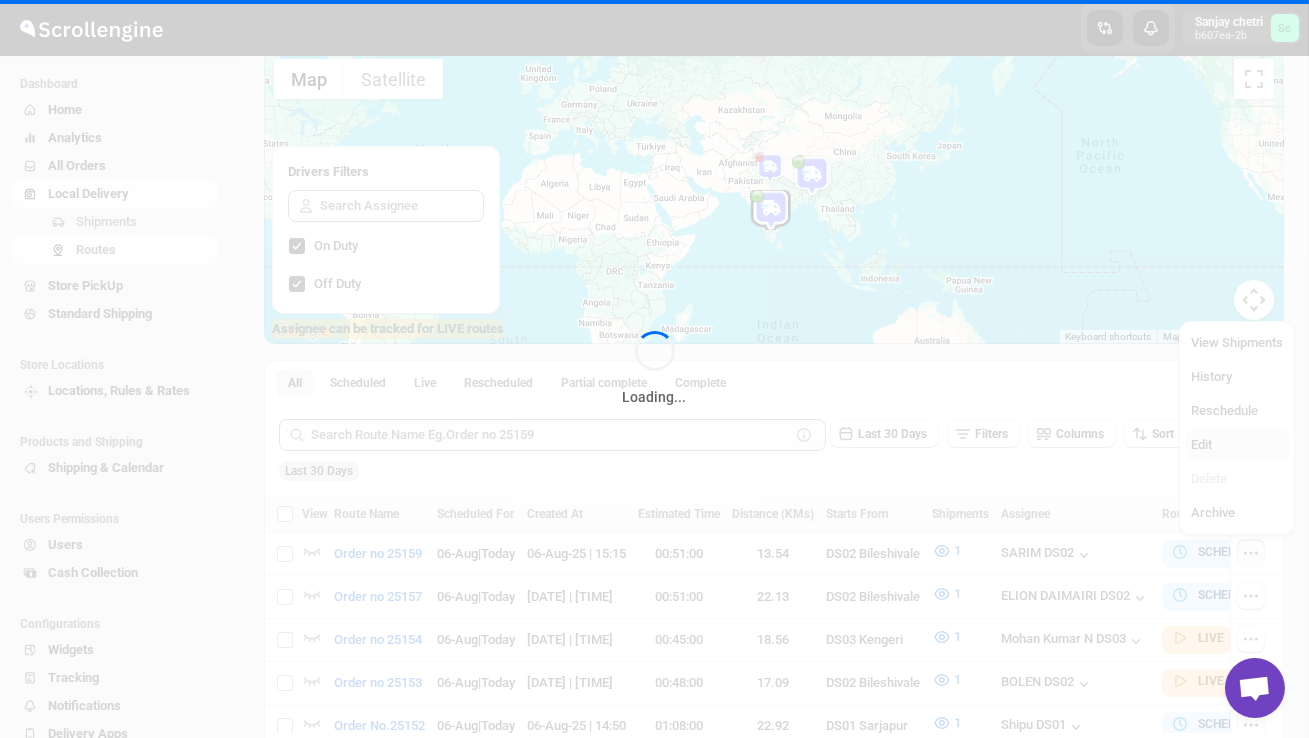 scroll, scrollTop: 0, scrollLeft: 0, axis: both 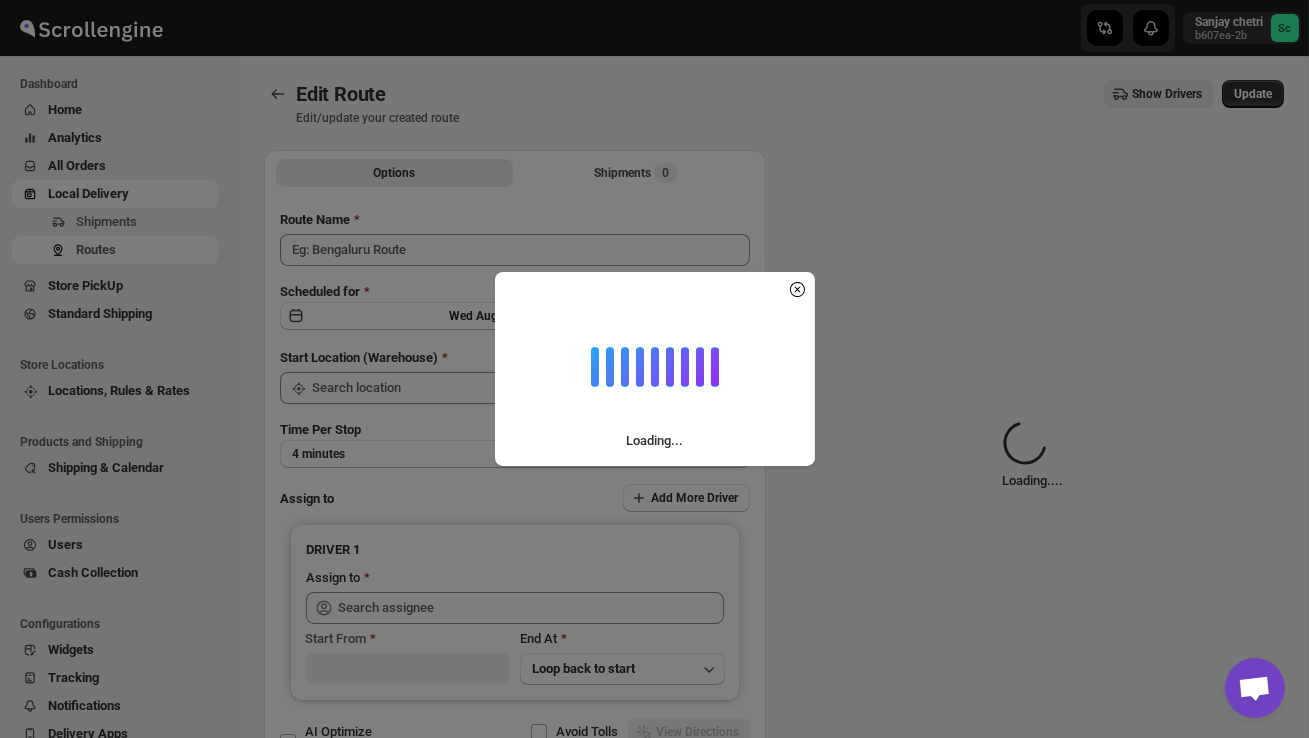 type on "Order no 25159" 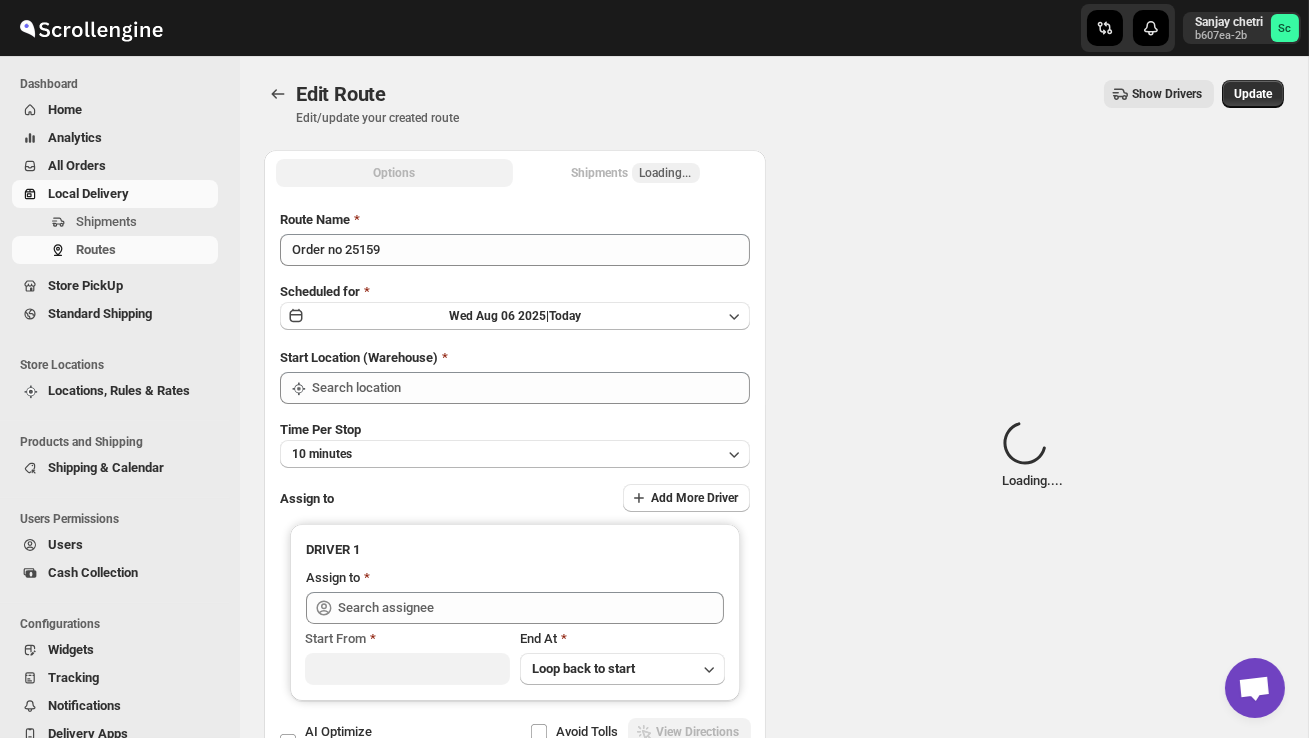 type on "DS02 Bileshivale" 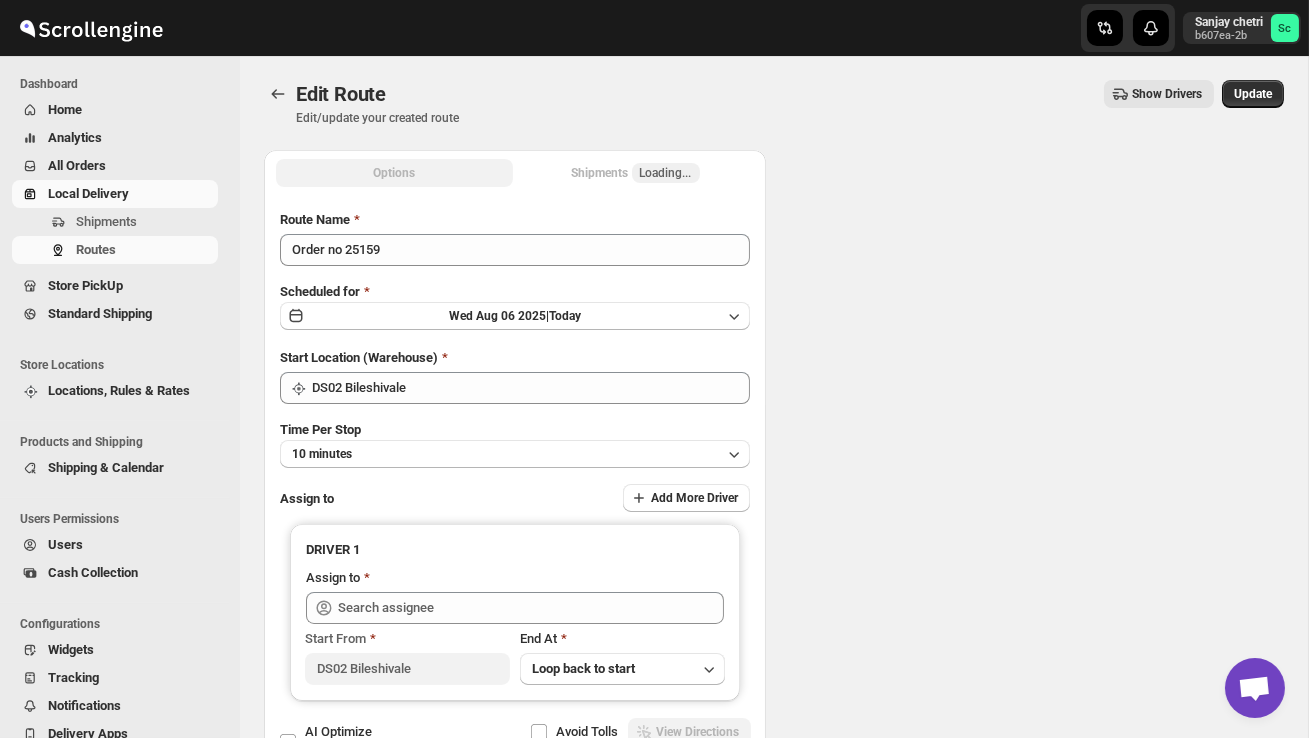 type on "DS02 Bileshivale" 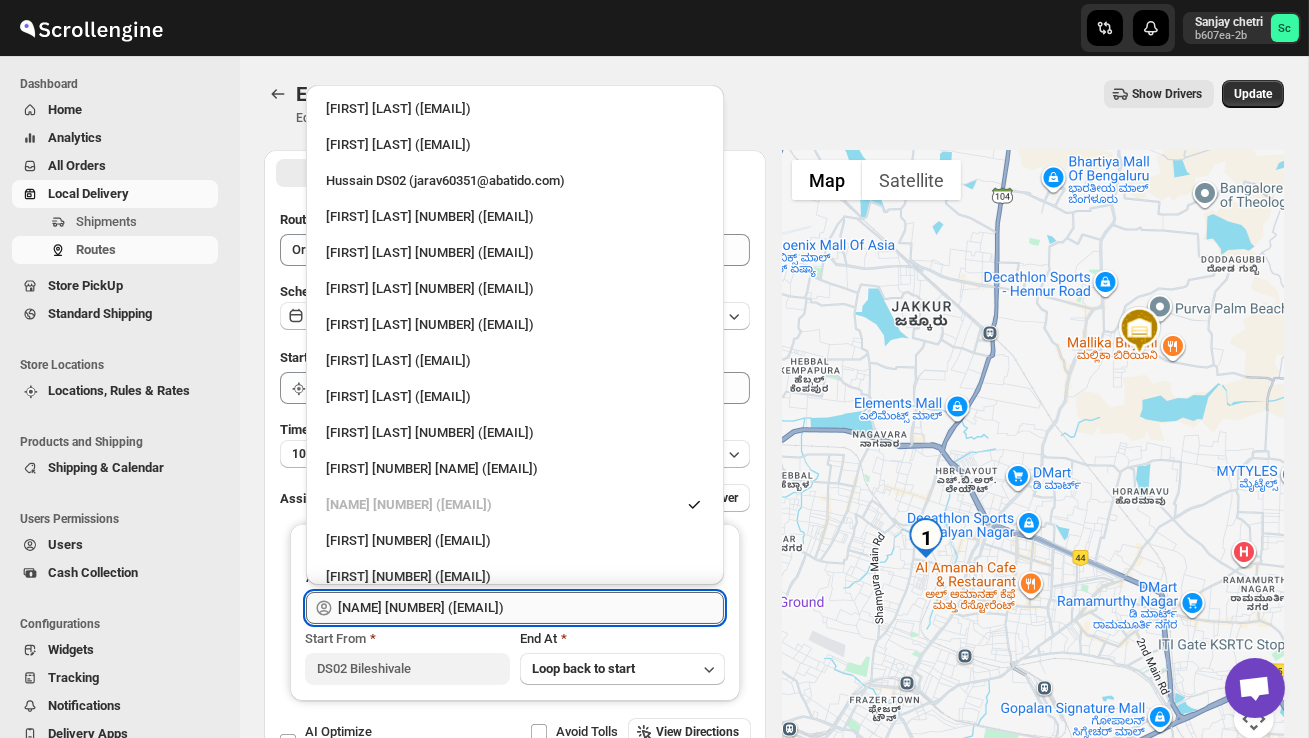 click on "[NAME] [NUMBER] ([EMAIL])" at bounding box center (531, 608) 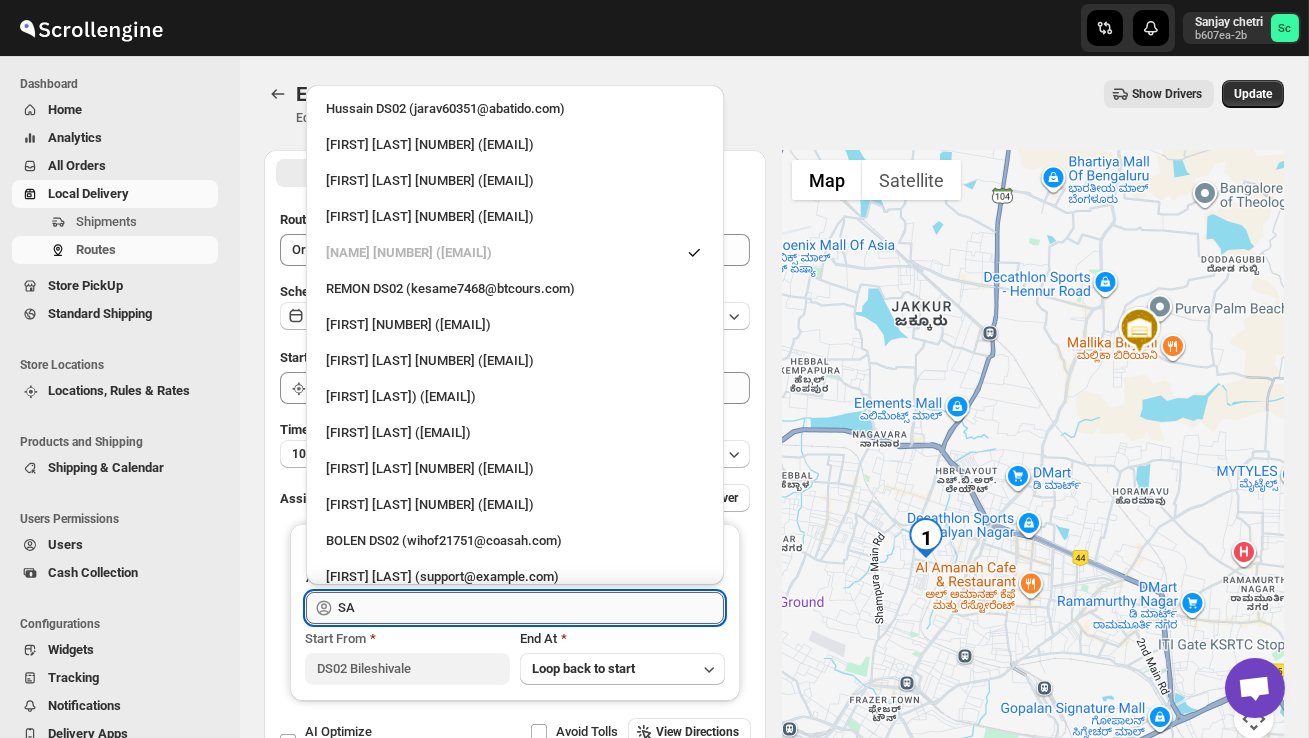 type on "S" 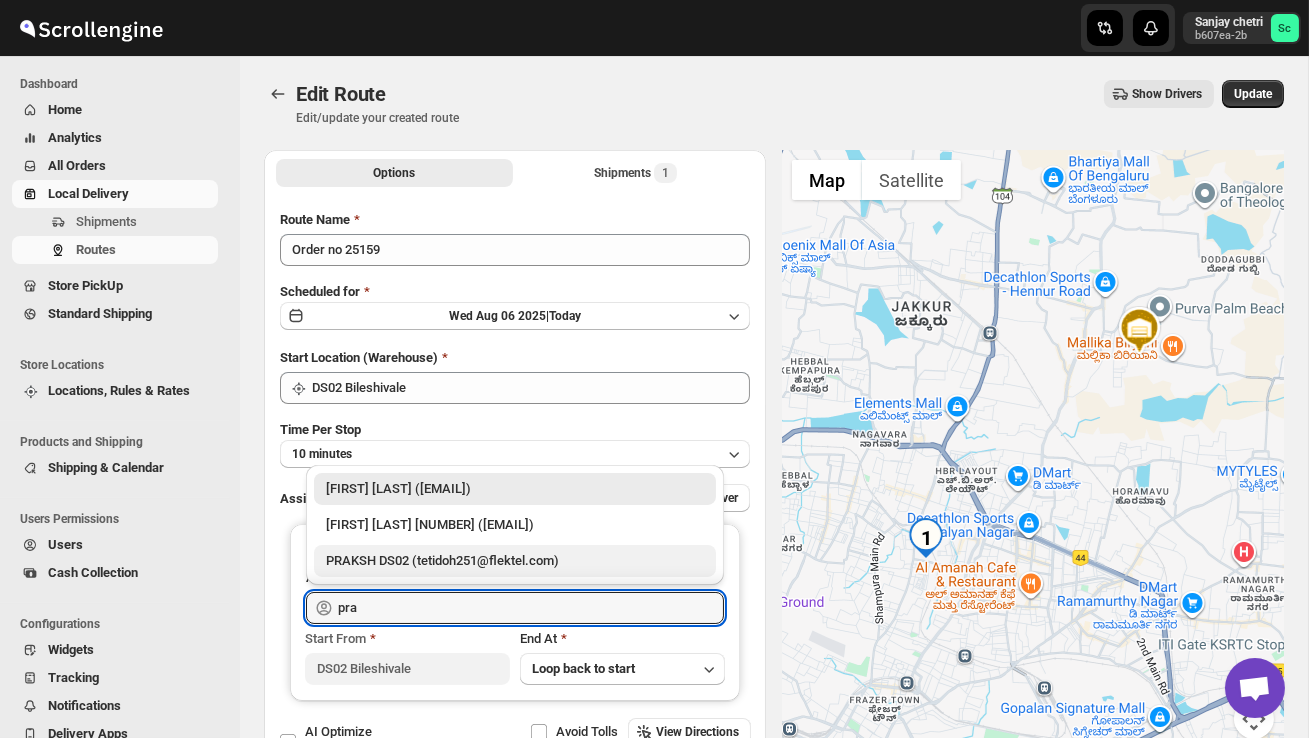 click on "PRAKSH DS02 (tetidoh251@flektel.com)" at bounding box center [515, 561] 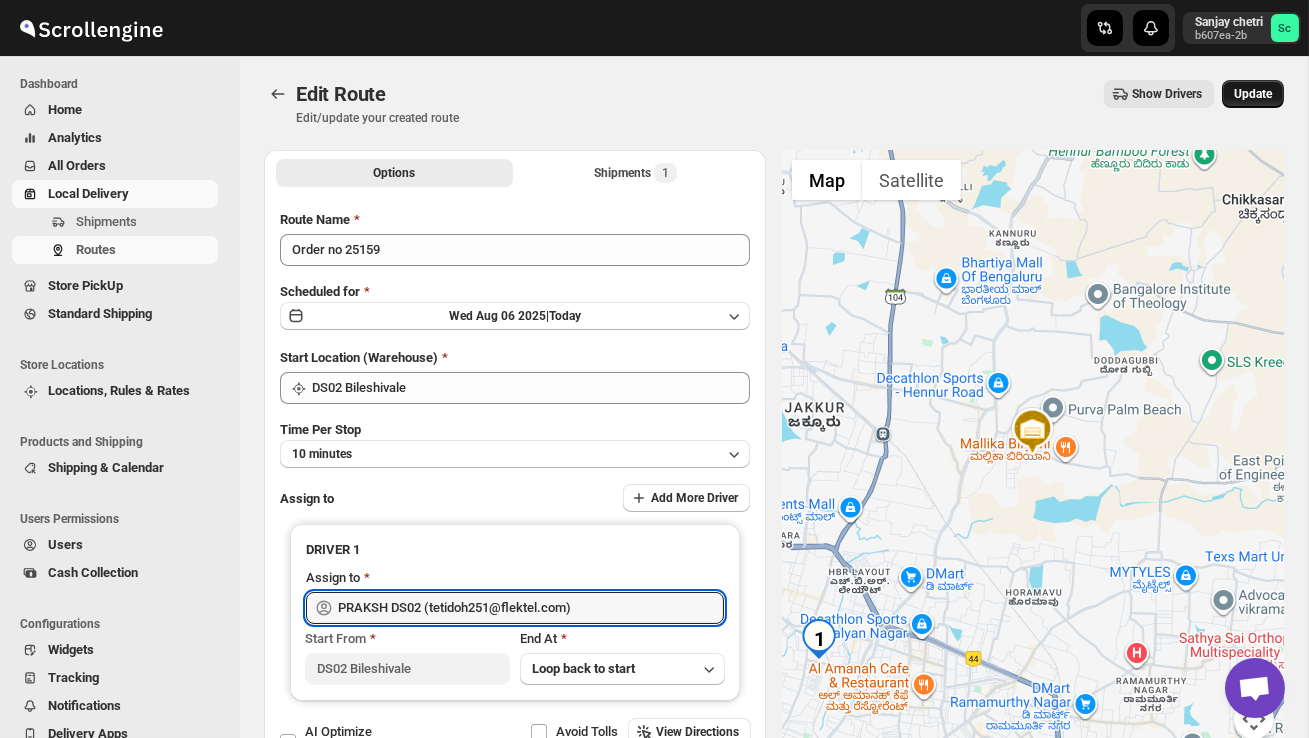type on "PRAKSH DS02 (tetidoh251@flektel.com)" 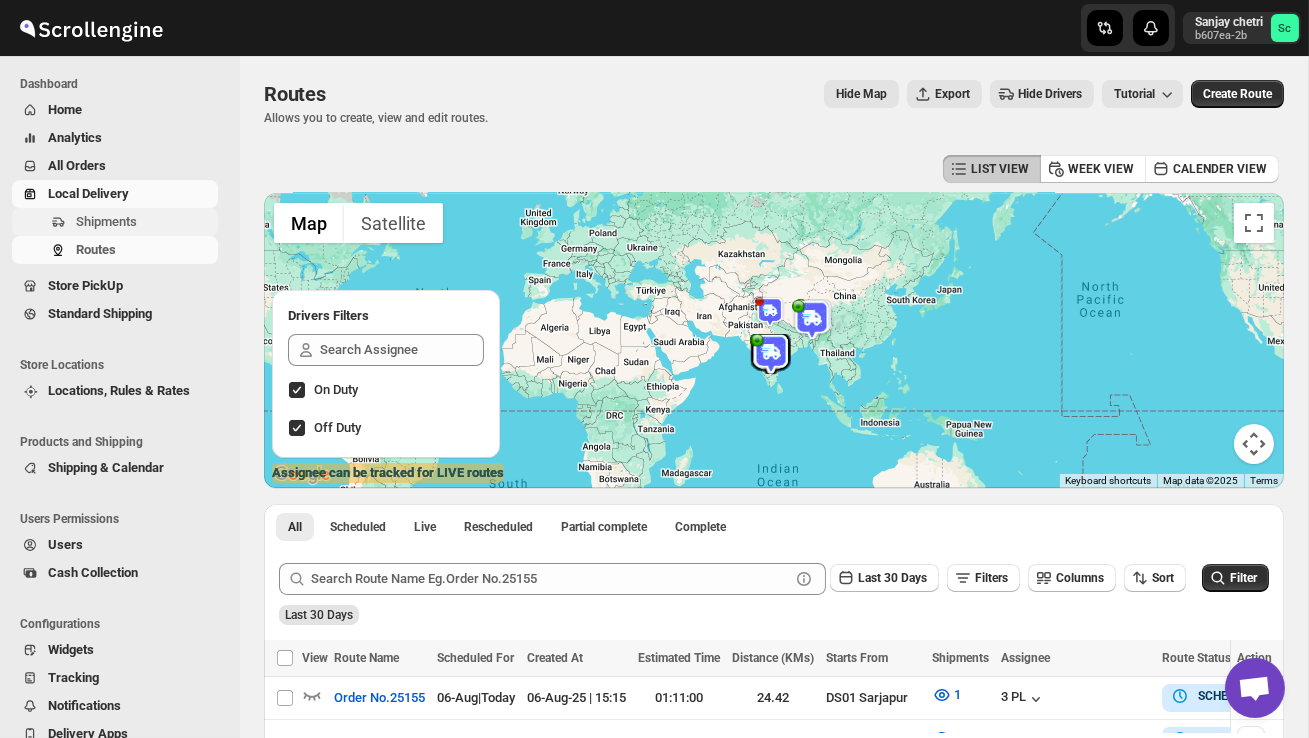 click on "Shipments" at bounding box center [106, 221] 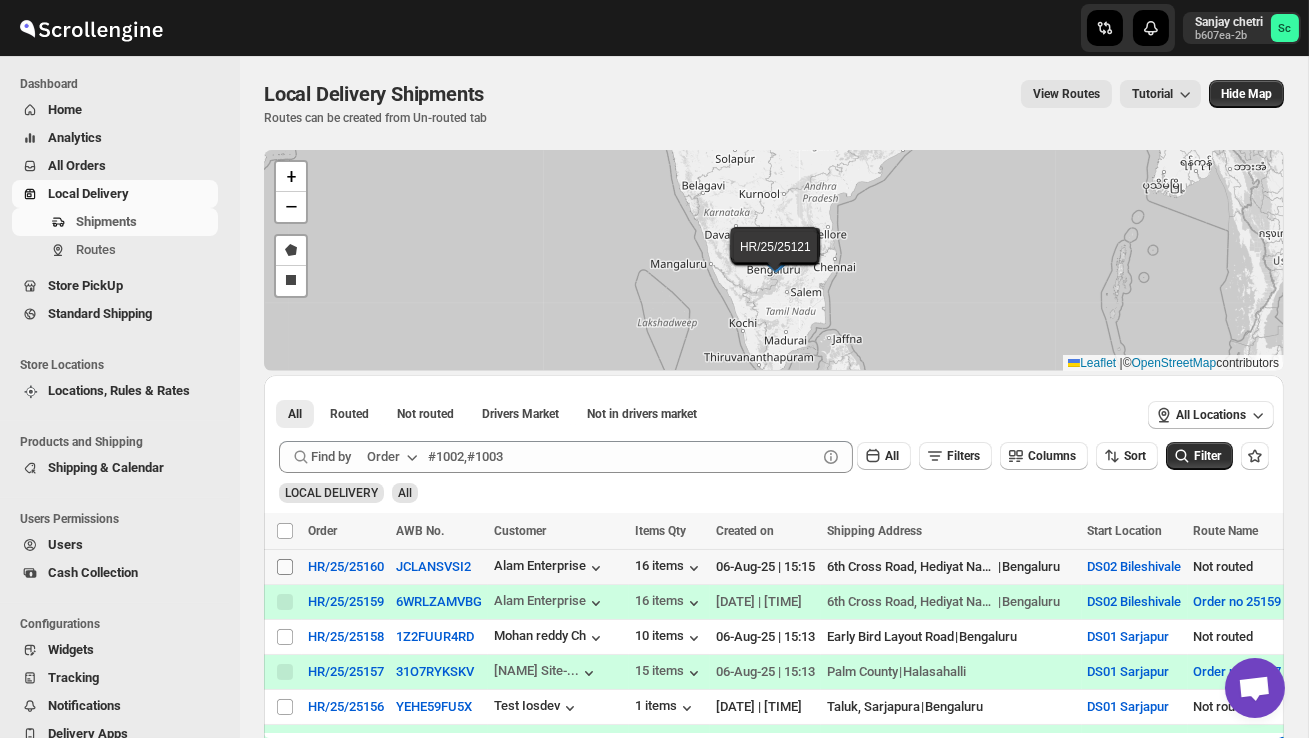 click on "Select shipment" at bounding box center [285, 567] 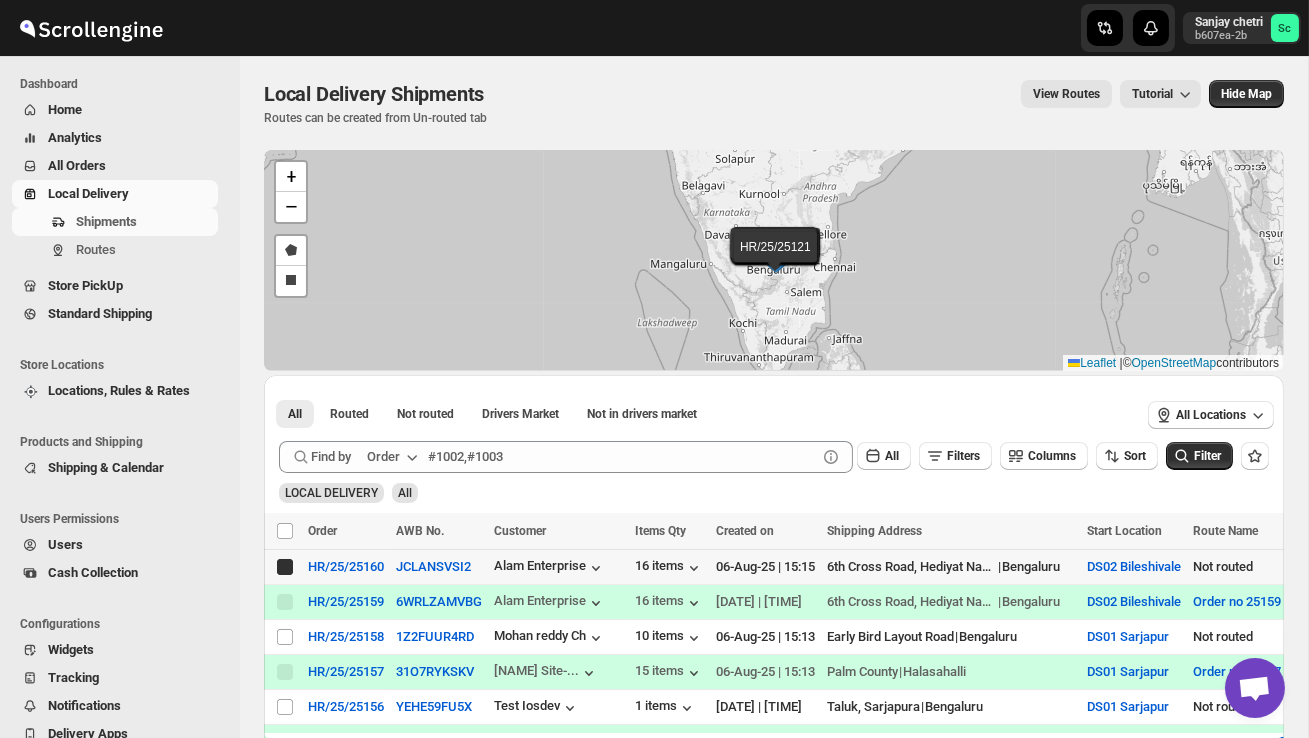 checkbox on "true" 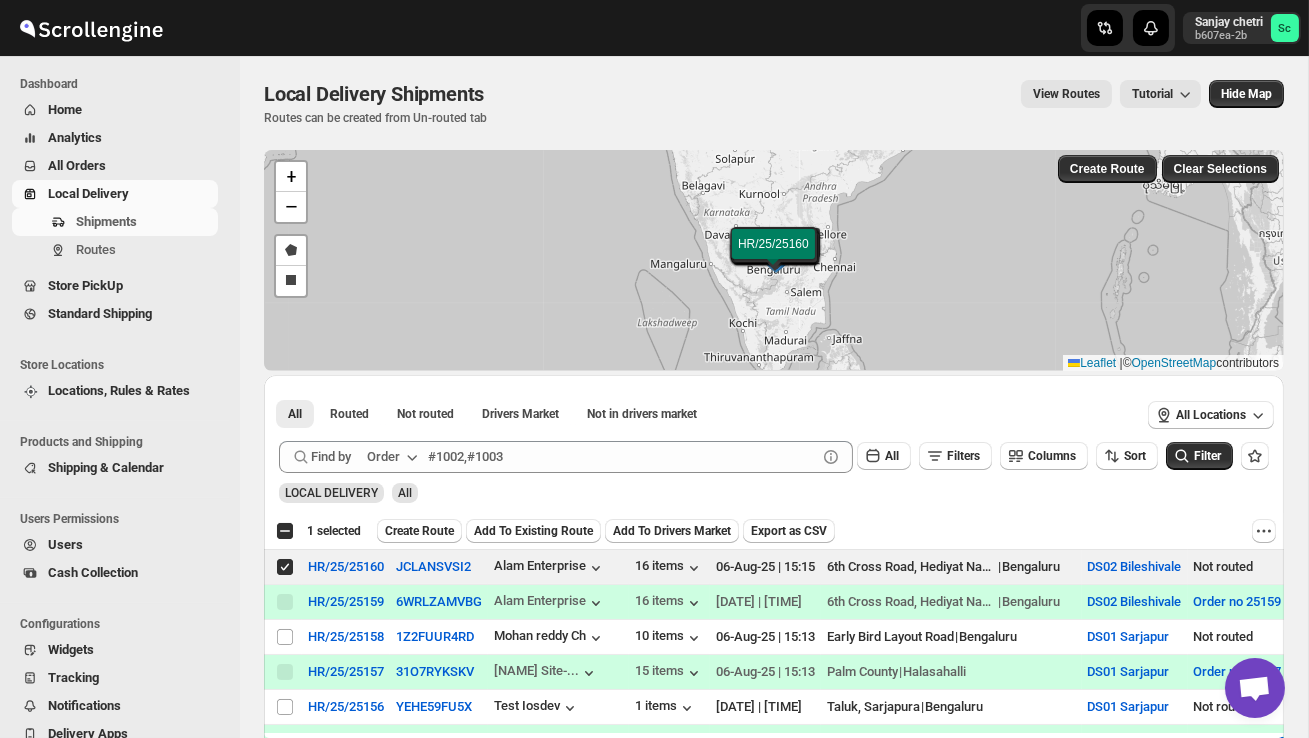 click on "Select all 10 shipments 1 selected Create Route Add To Existing Route Add To Drivers Market Export as CSV Create Route Add To Existing Route Add To Drivers Market Export as CSV" at bounding box center (774, 531) 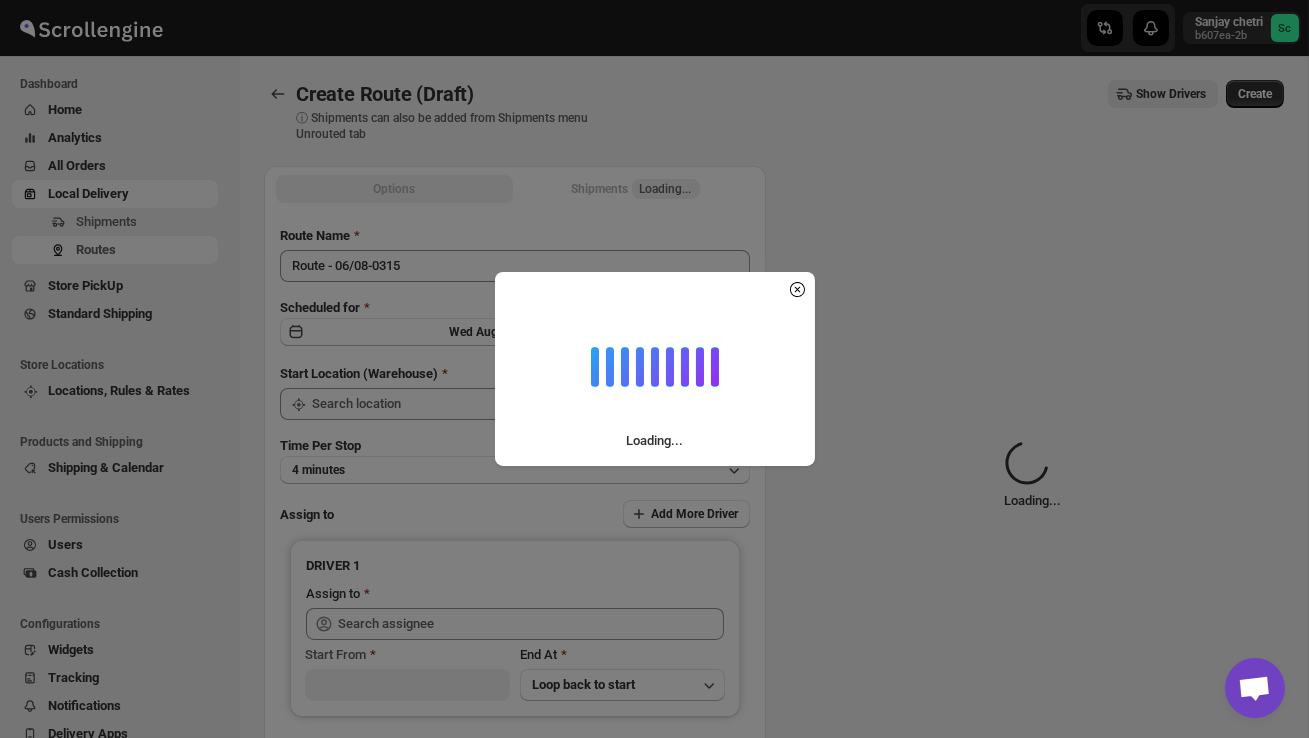 type on "DS02 Bileshivale" 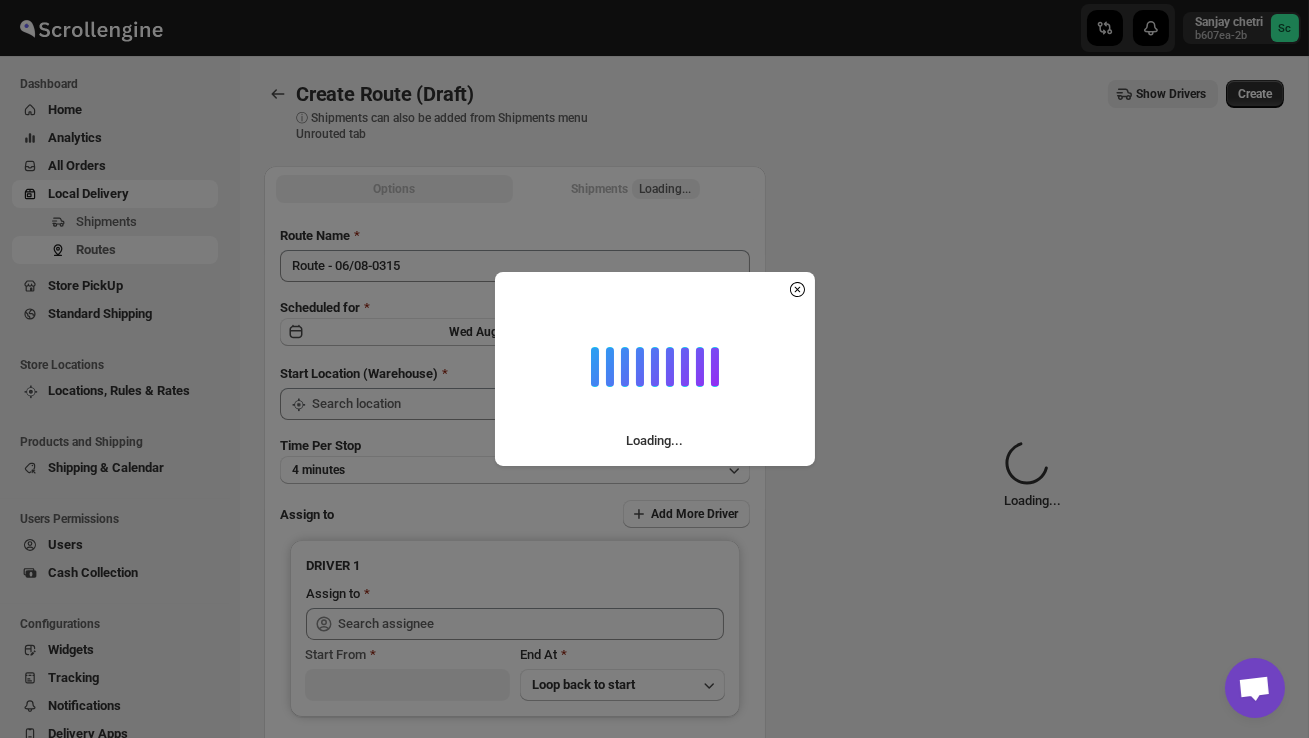 type on "DS02 Bileshivale" 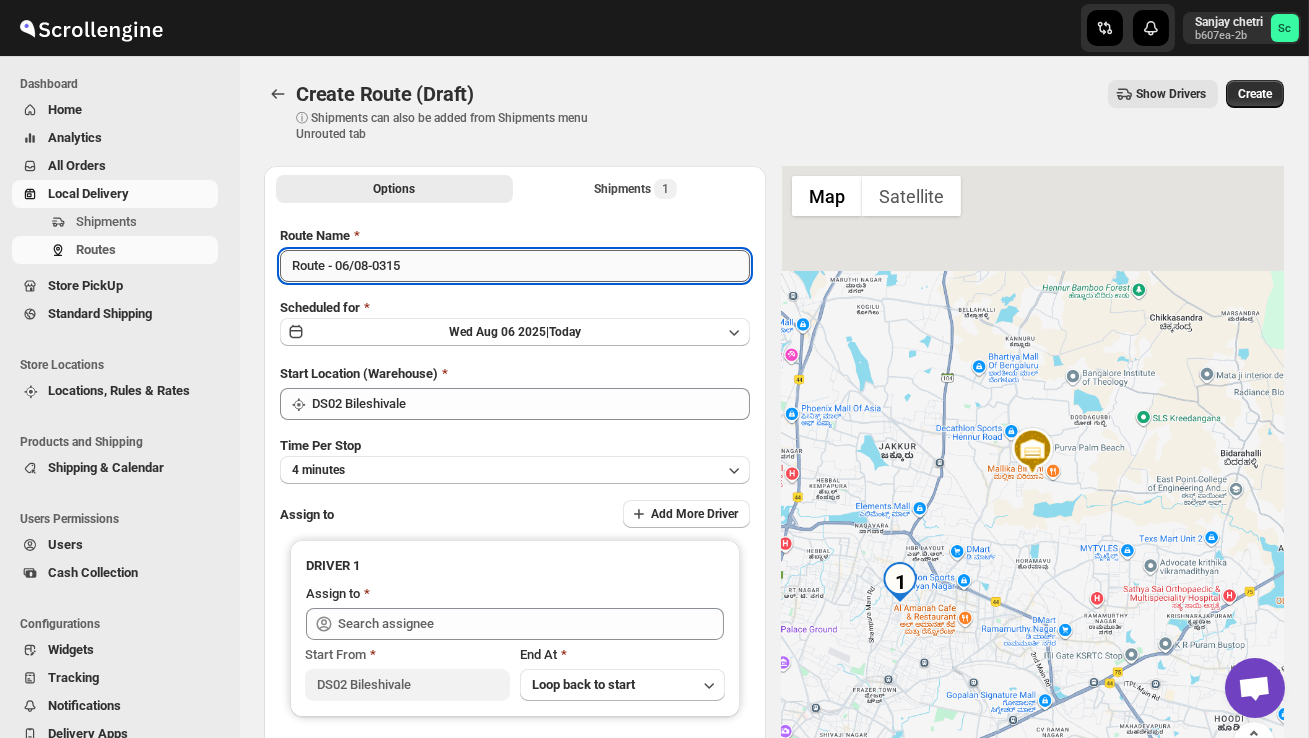 click on "Route - 06/08-0315" at bounding box center (515, 266) 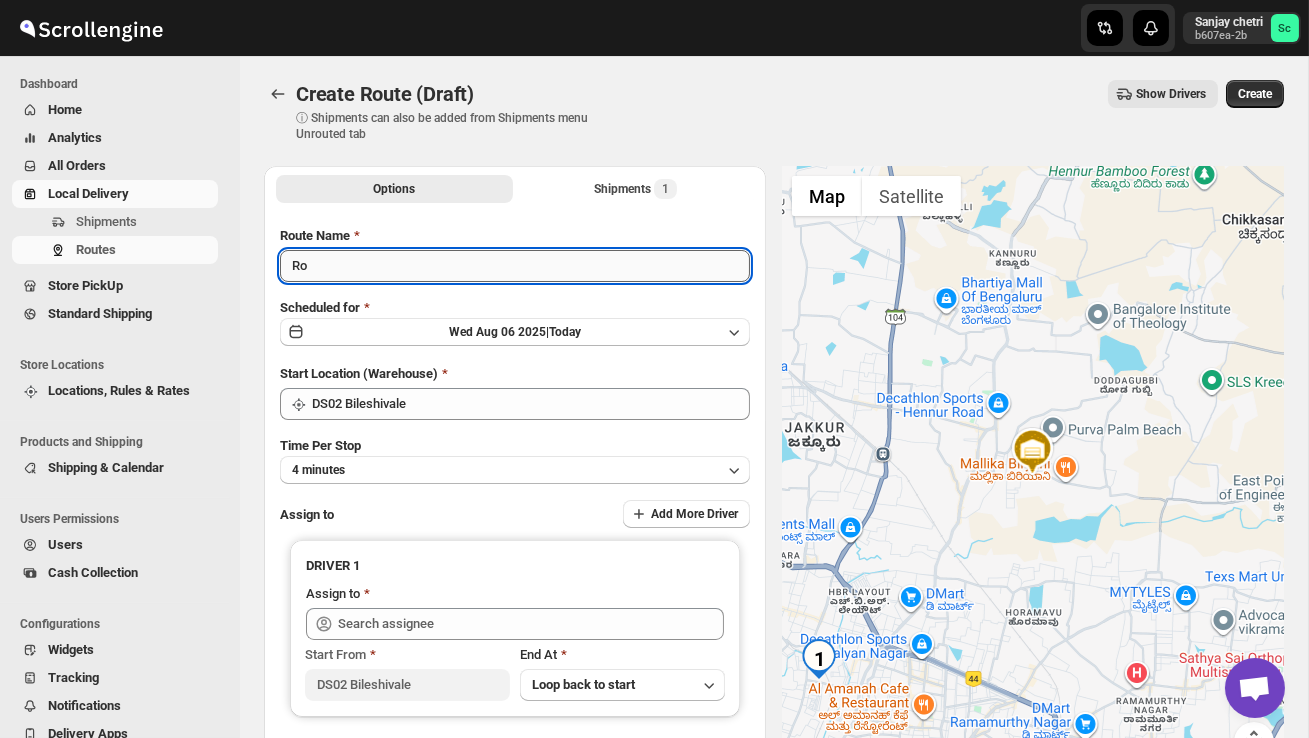 type on "R" 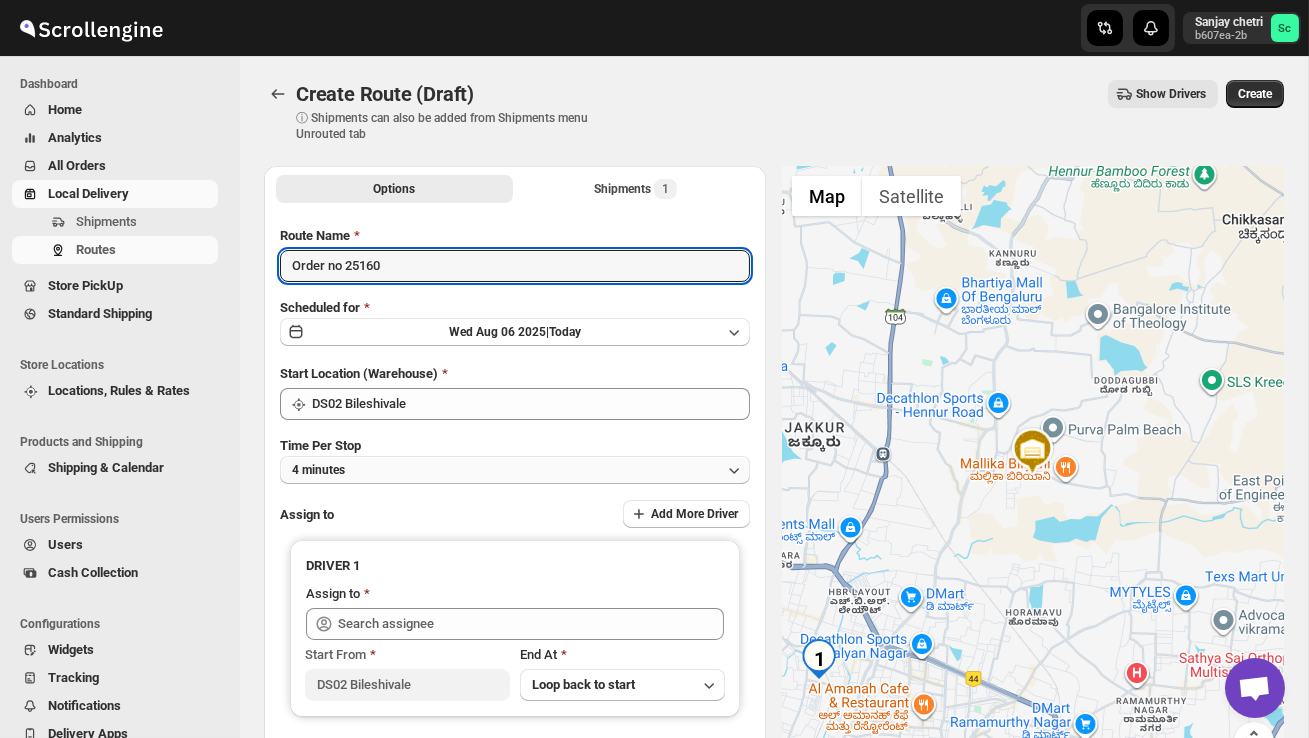 type on "Order no 25160" 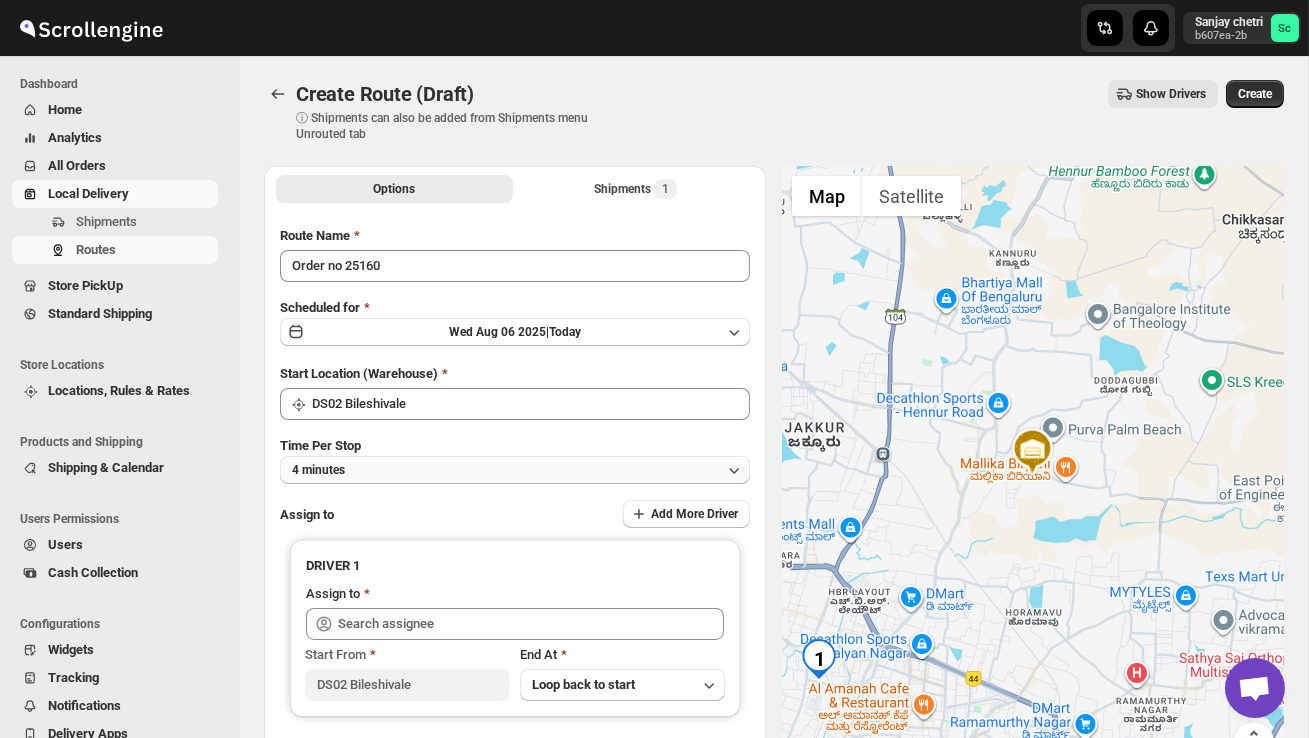 click on "4 minutes" at bounding box center [515, 470] 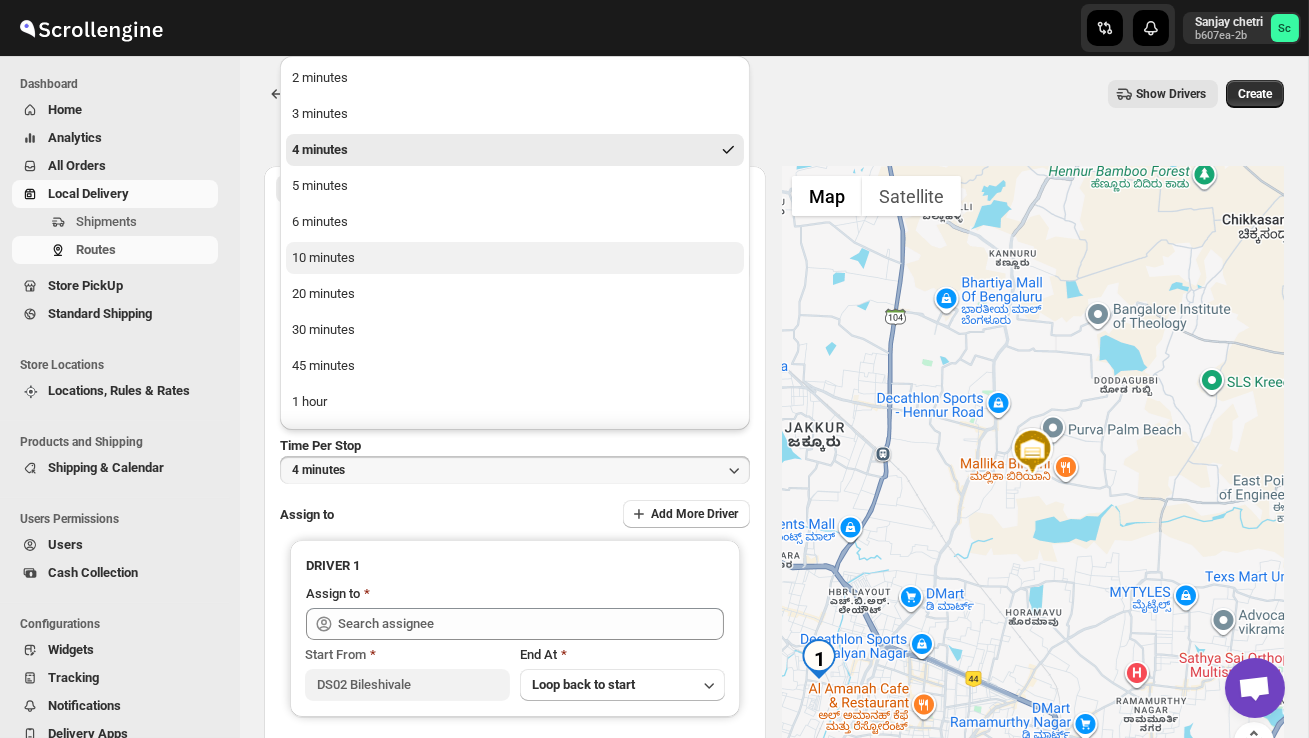 click on "10 minutes" at bounding box center (515, 258) 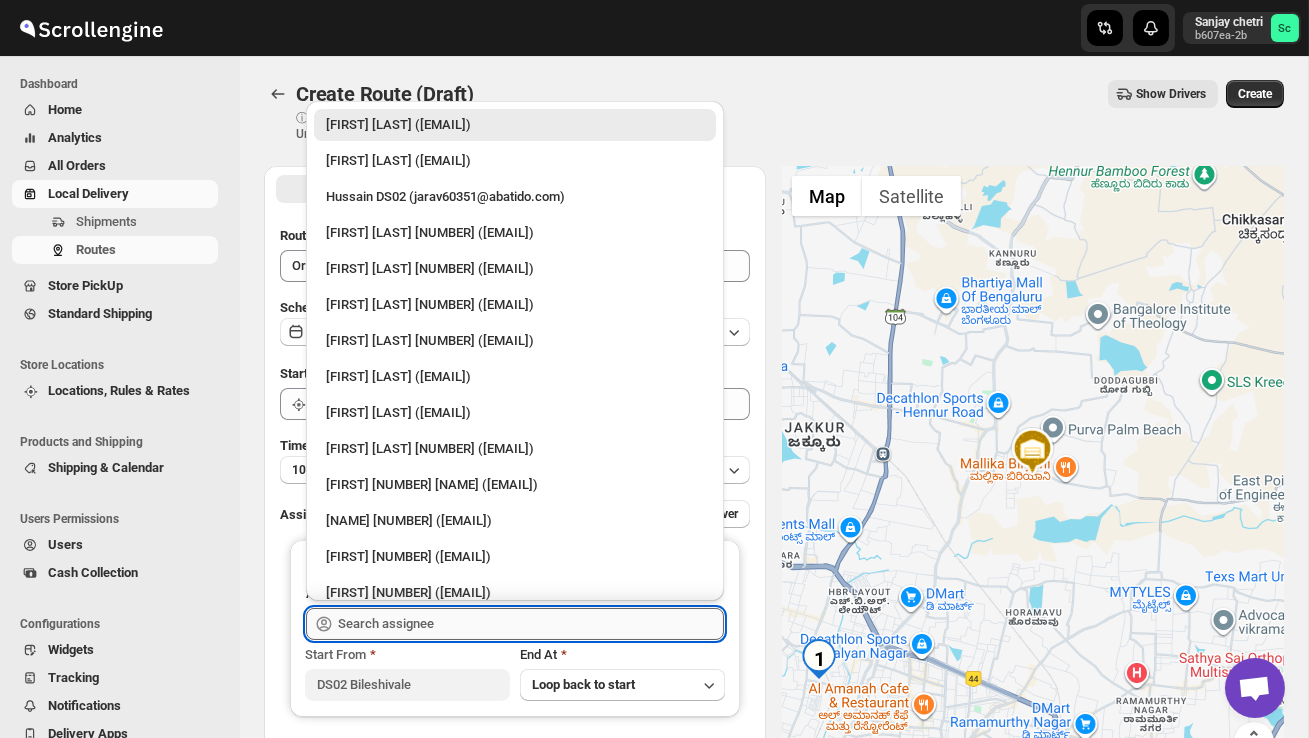 click at bounding box center [531, 624] 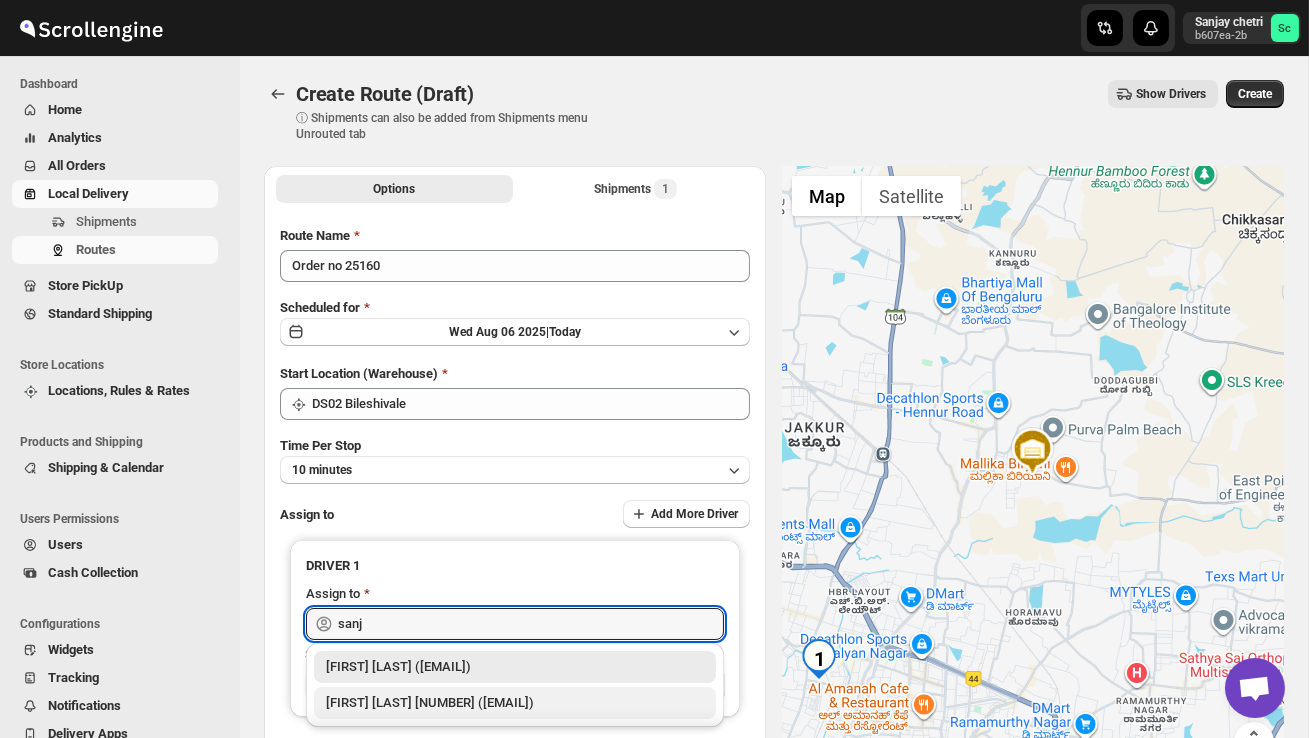click on "[FIRST] [LAST] [NUMBER] ([EMAIL])" at bounding box center (515, 703) 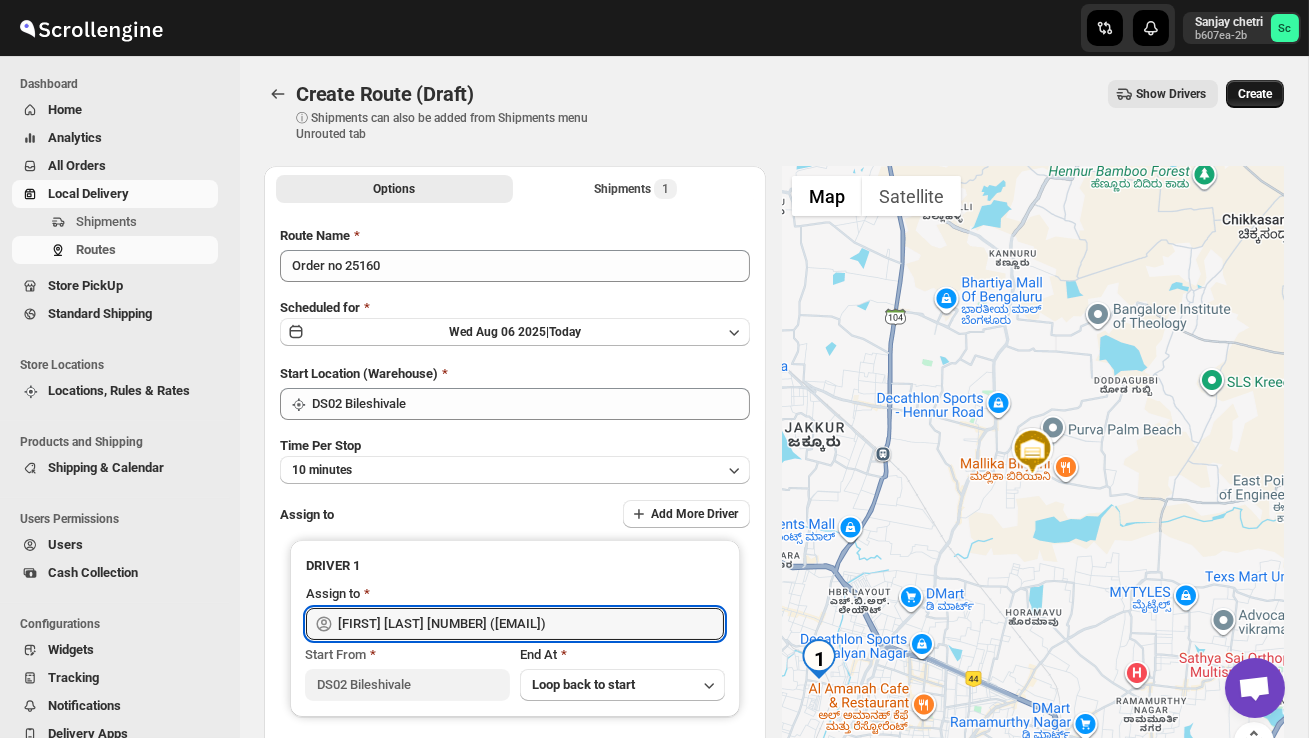 type on "[FIRST] [LAST] [NUMBER] ([EMAIL])" 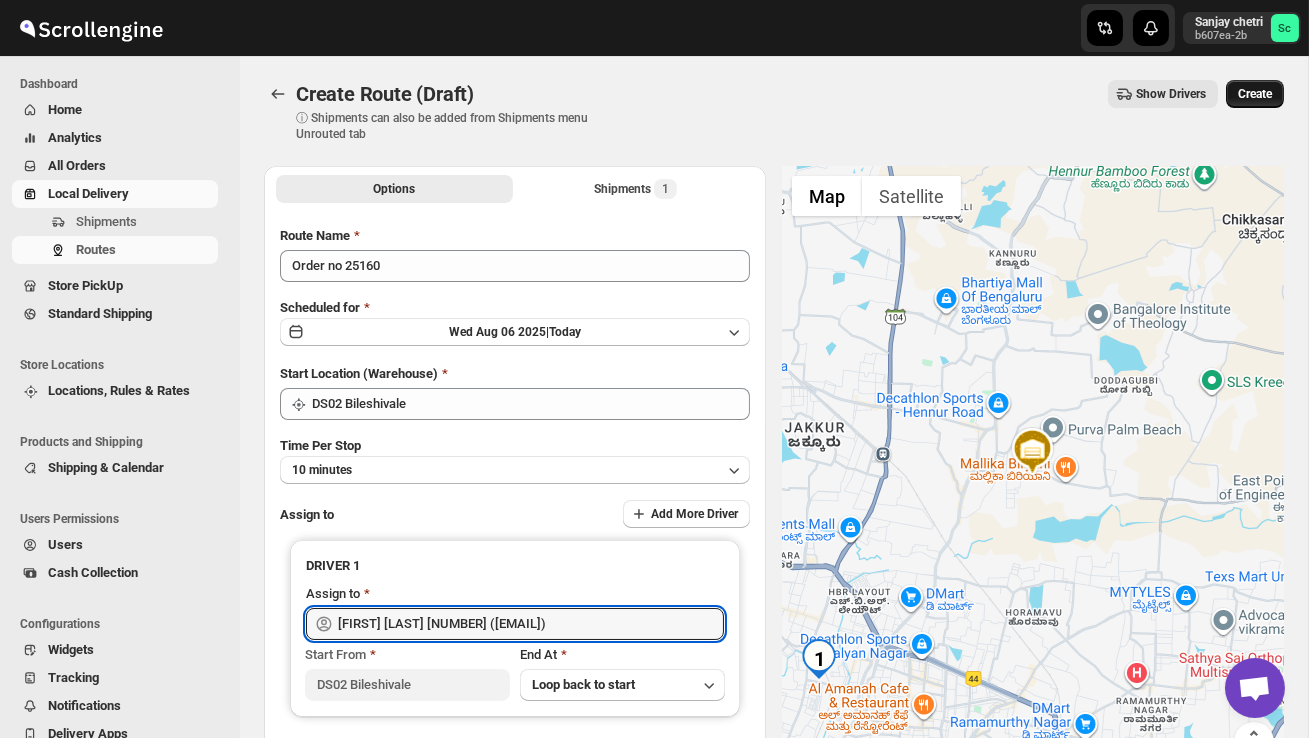 click on "Create" at bounding box center [1255, 94] 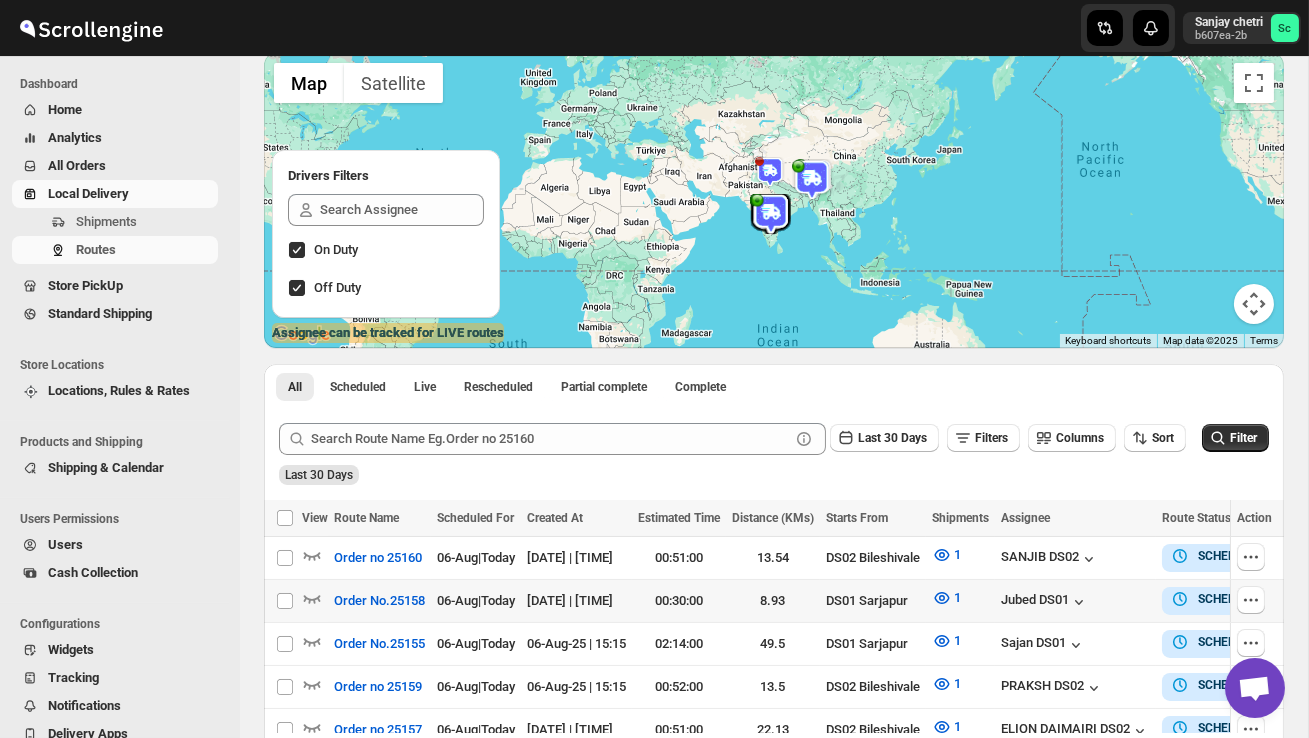 scroll, scrollTop: 150, scrollLeft: 0, axis: vertical 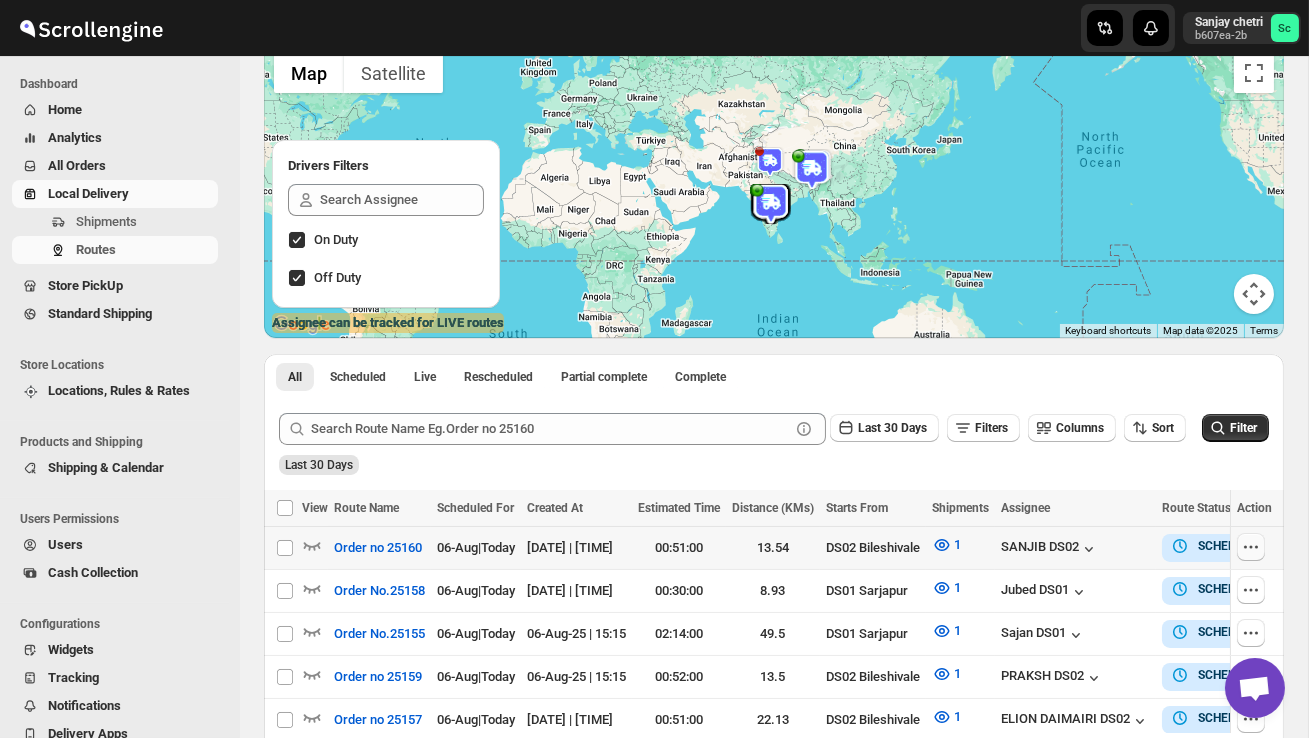click 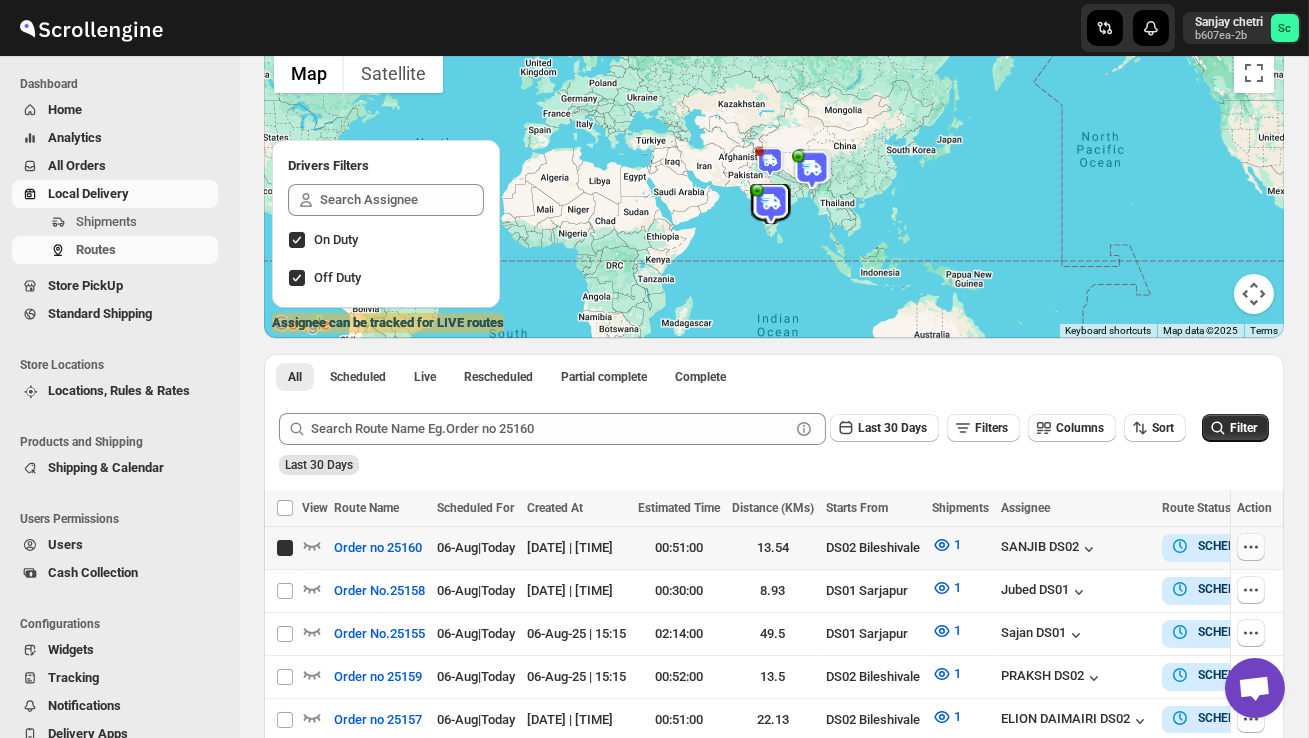 checkbox on "true" 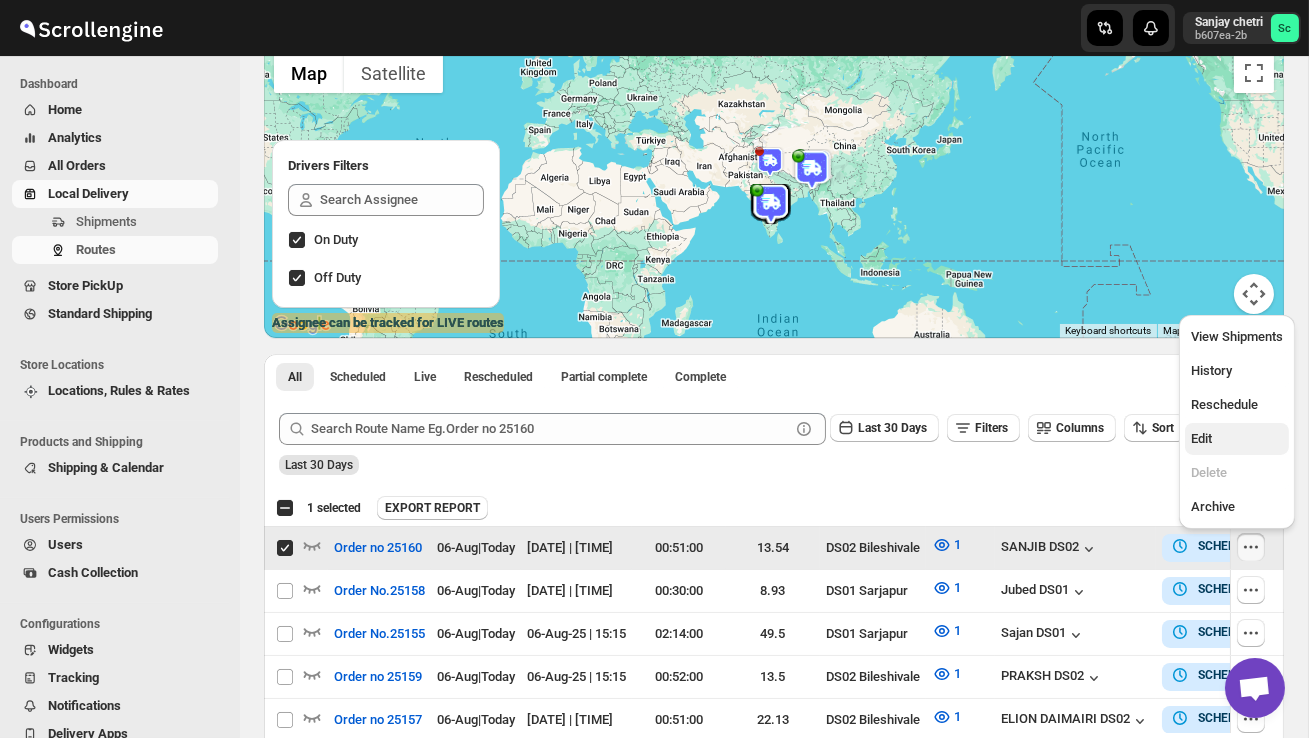 click on "Edit" at bounding box center [1237, 439] 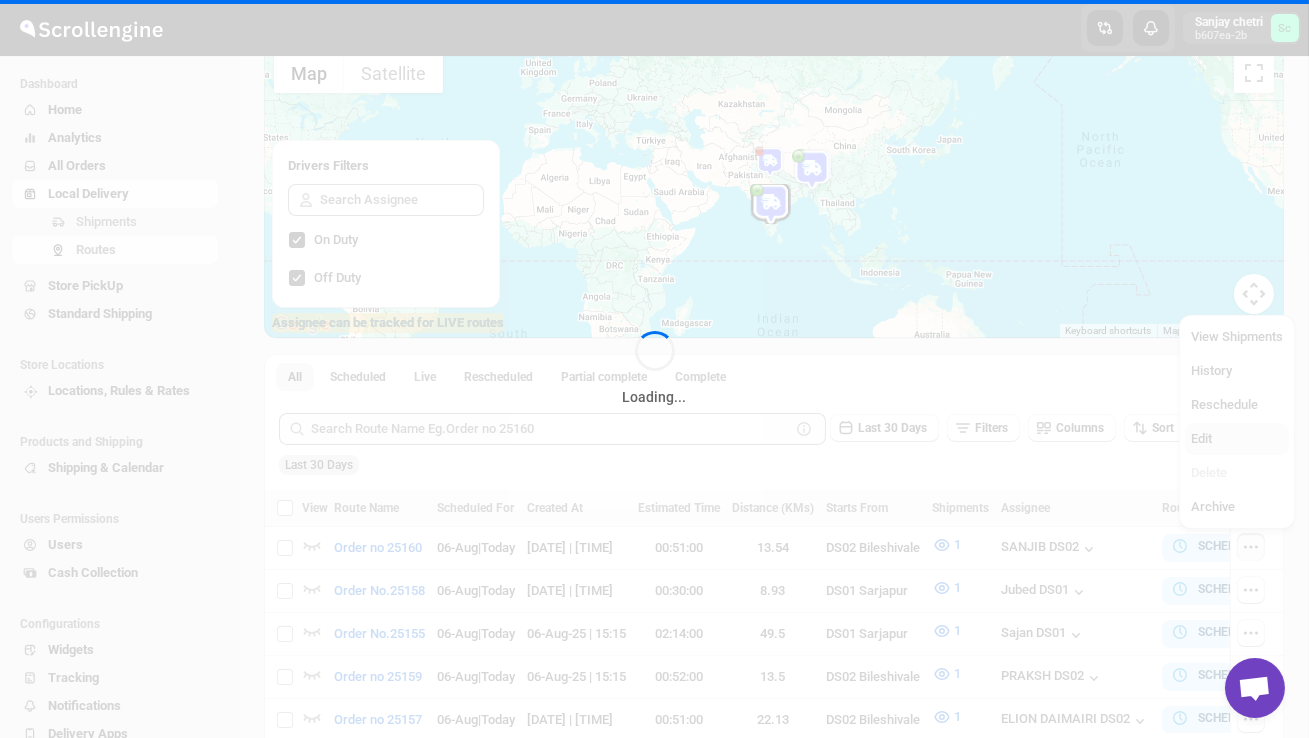 scroll, scrollTop: 0, scrollLeft: 0, axis: both 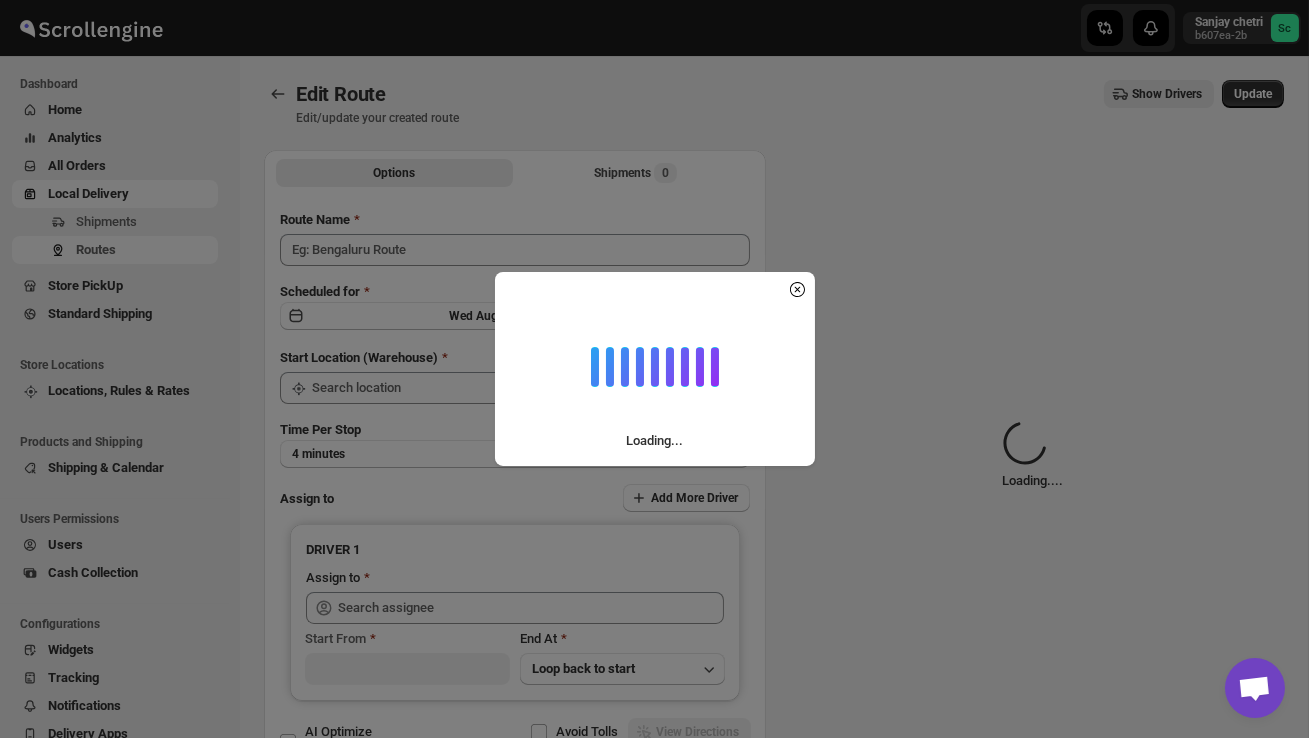 type on "Order no 25160" 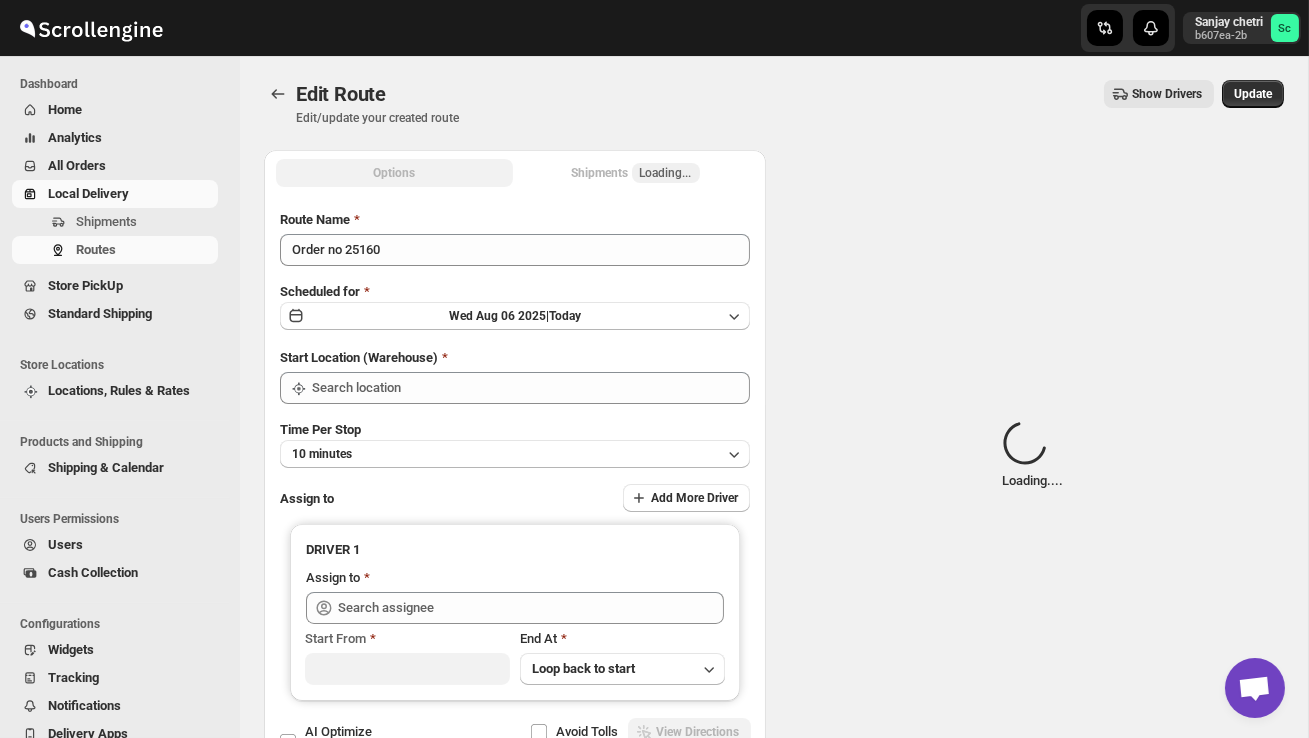 type on "DS02 Bileshivale" 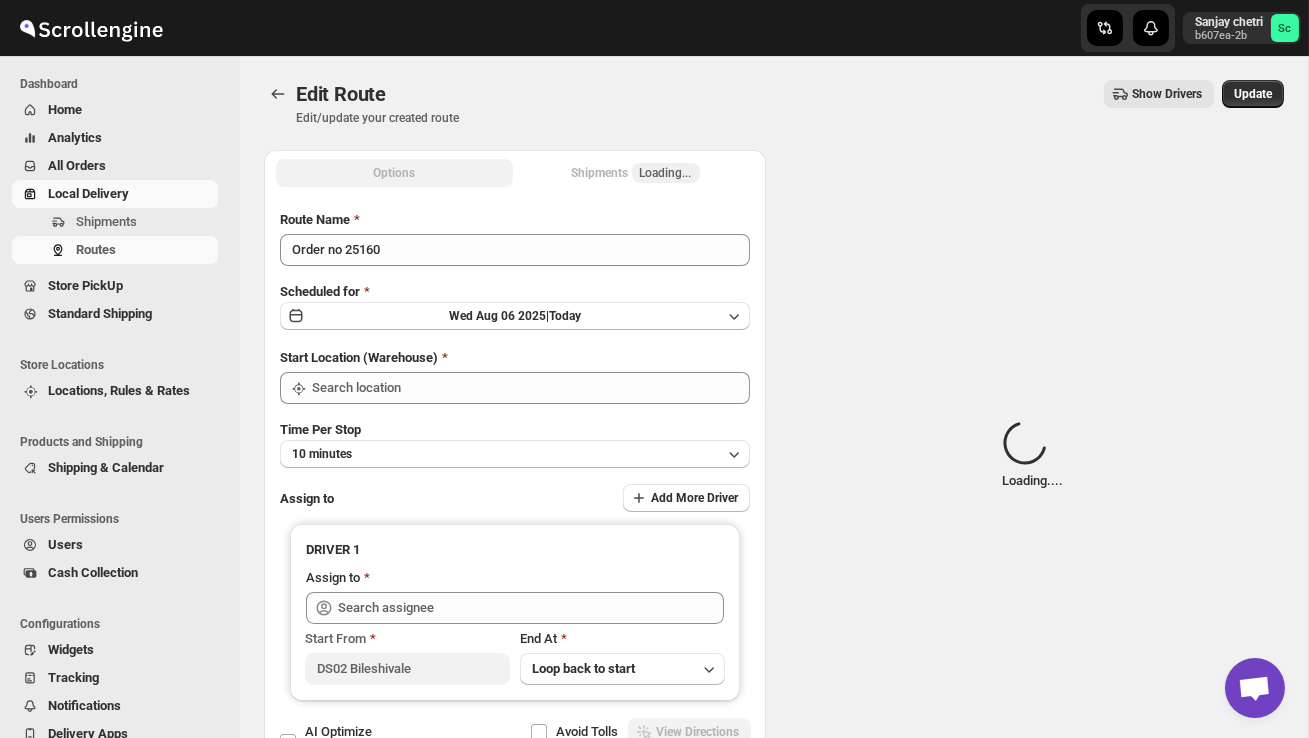 type on "DS02 Bileshivale" 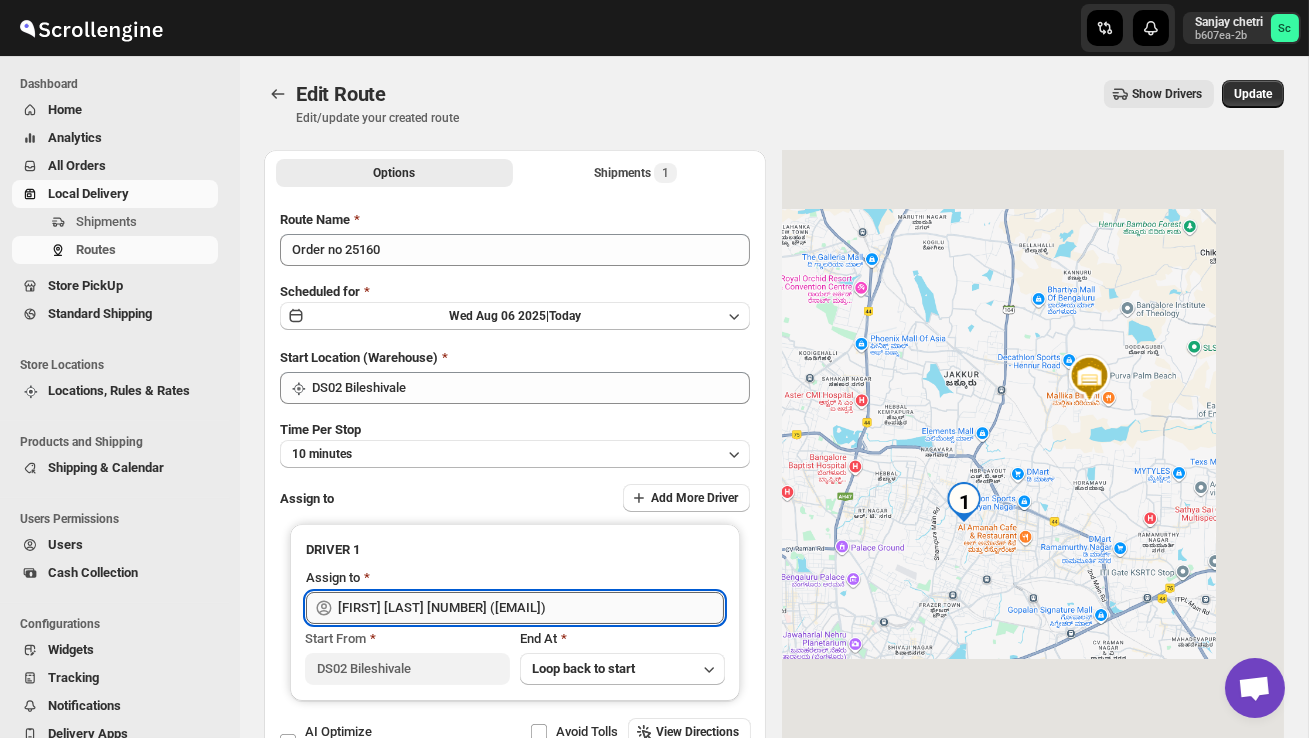 click on "[FIRST] [LAST] [NUMBER] ([EMAIL])" at bounding box center (531, 608) 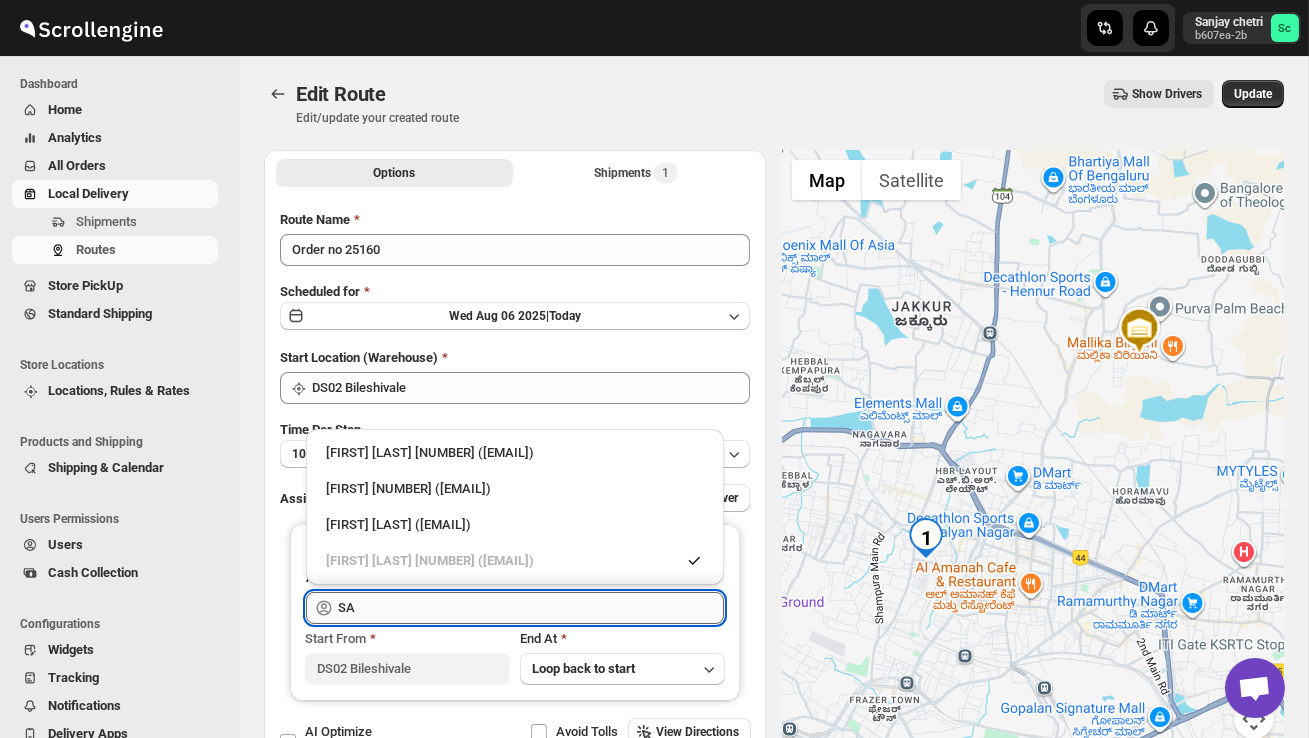 type on "S" 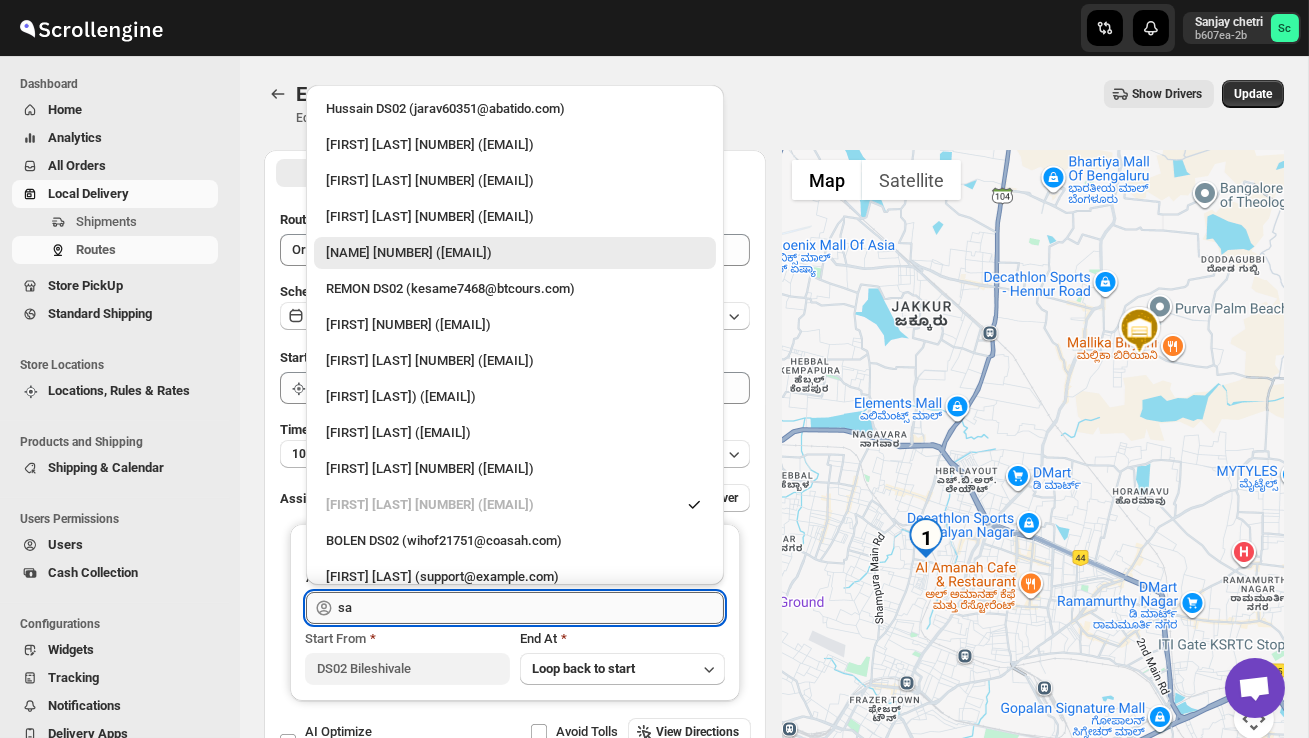 type on "s" 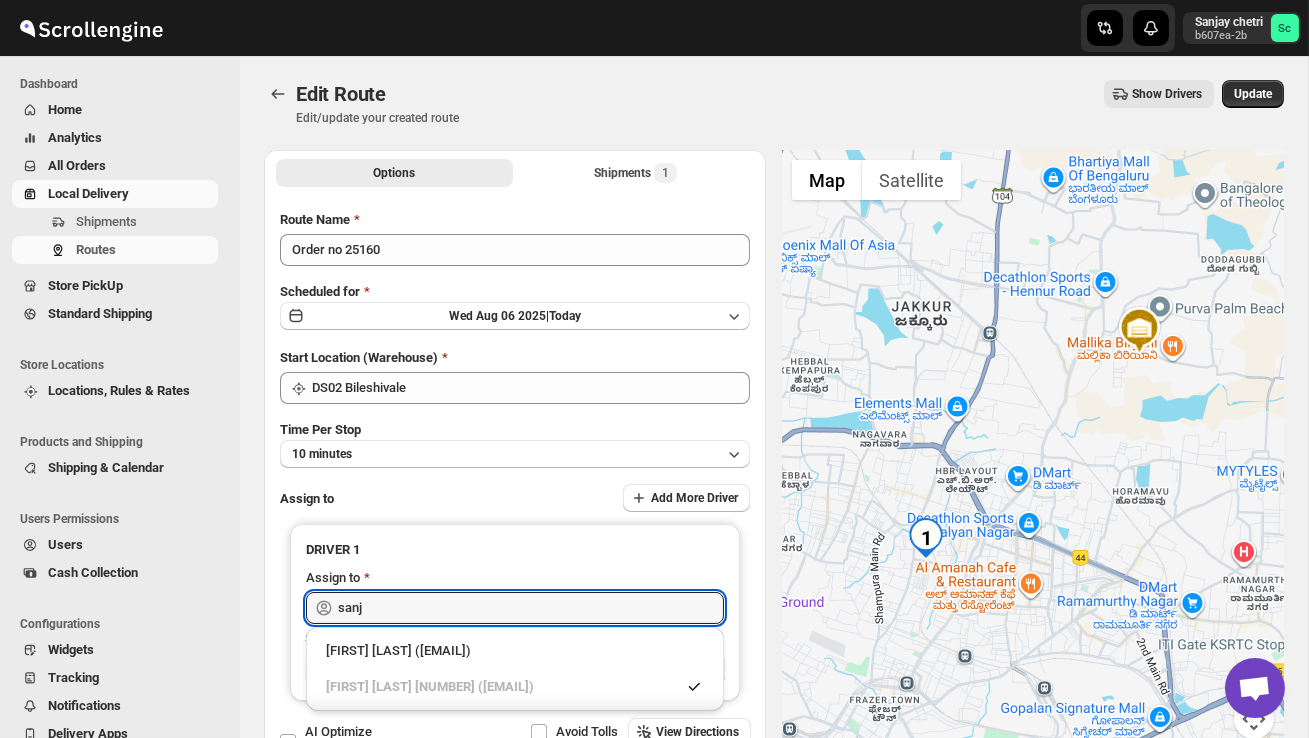 type on "sanj" 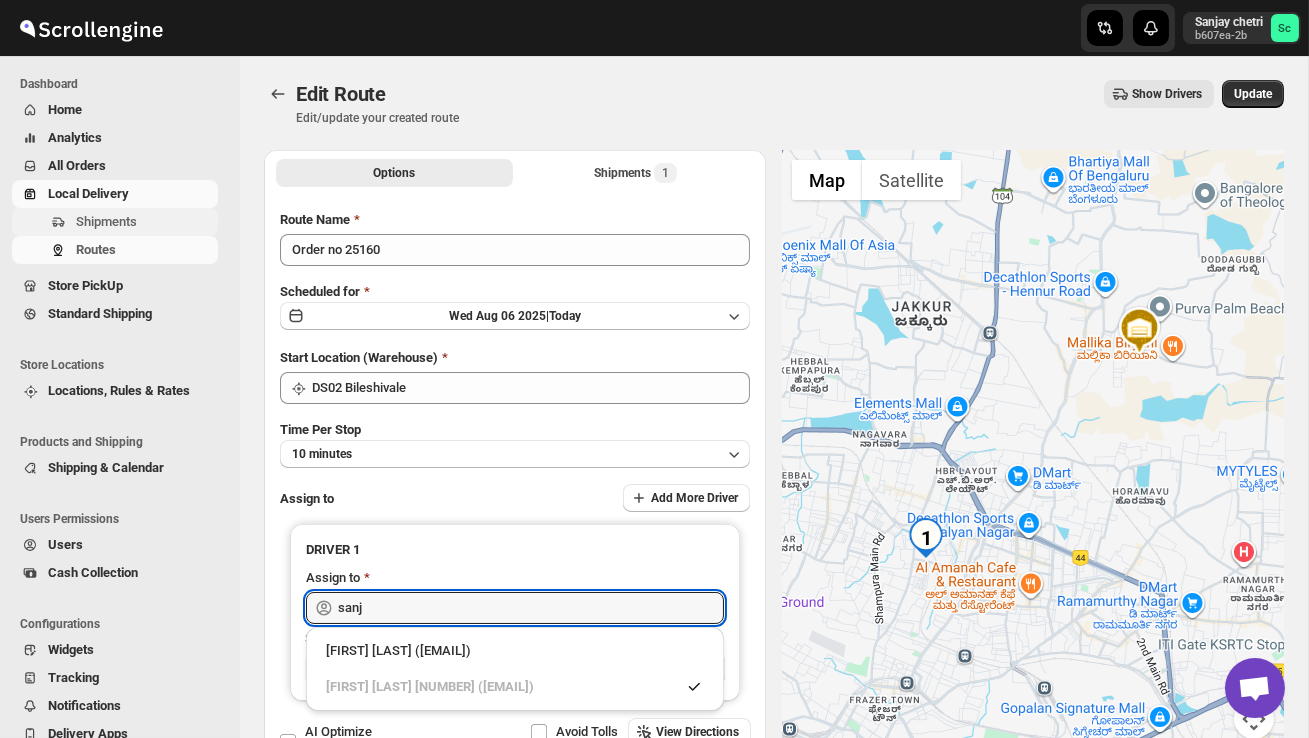 click on "Shipments" at bounding box center (106, 221) 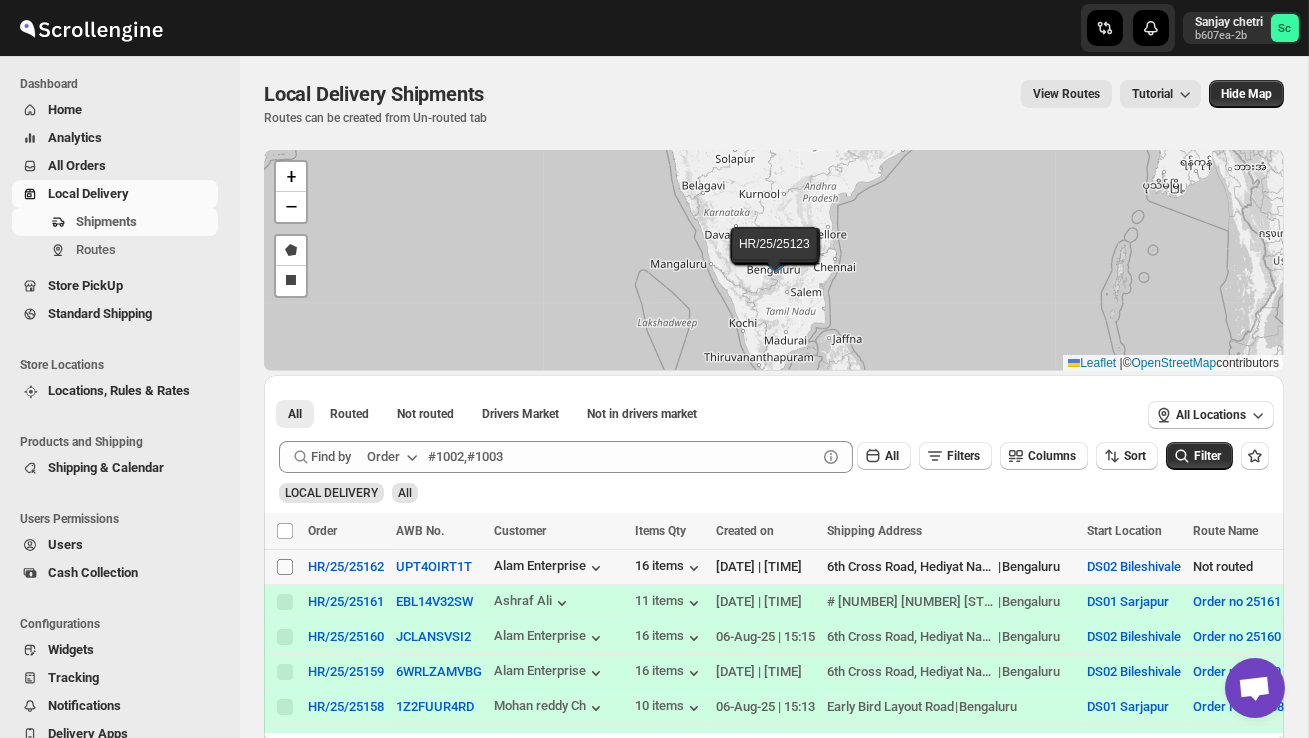 click on "Select shipment" at bounding box center (285, 567) 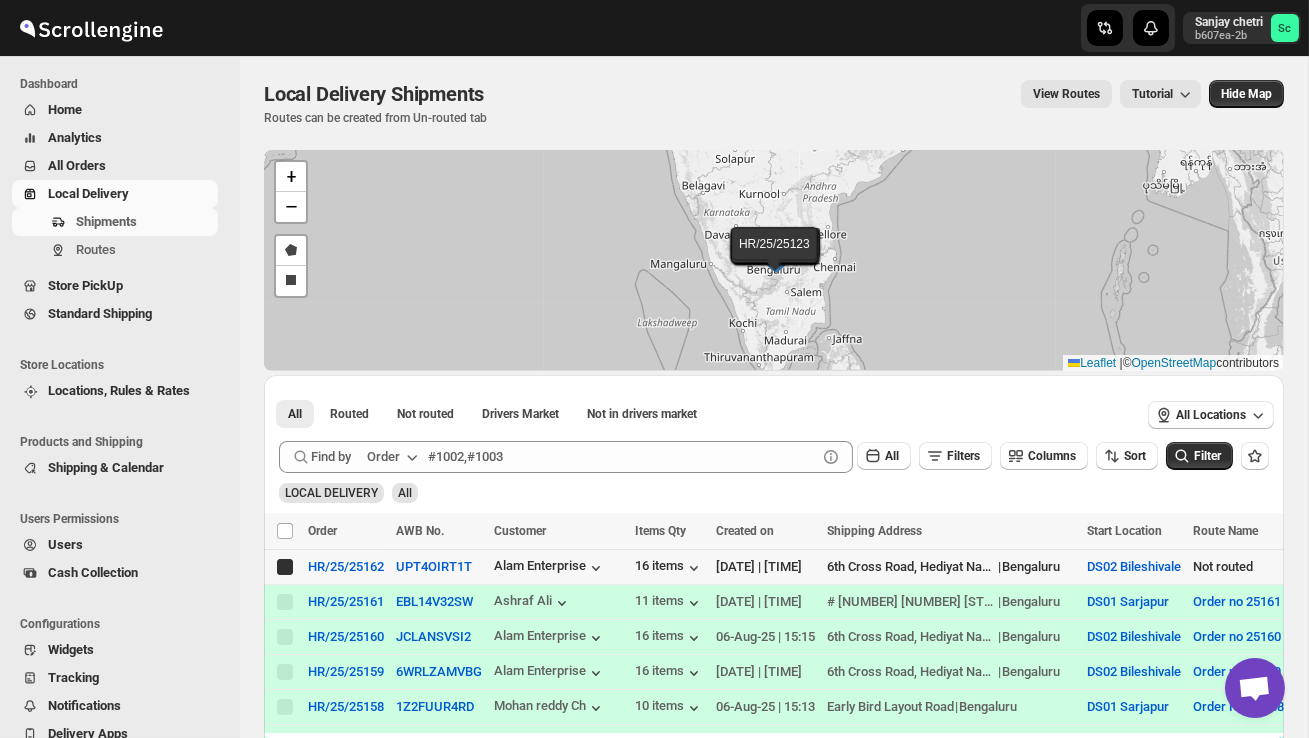 checkbox on "true" 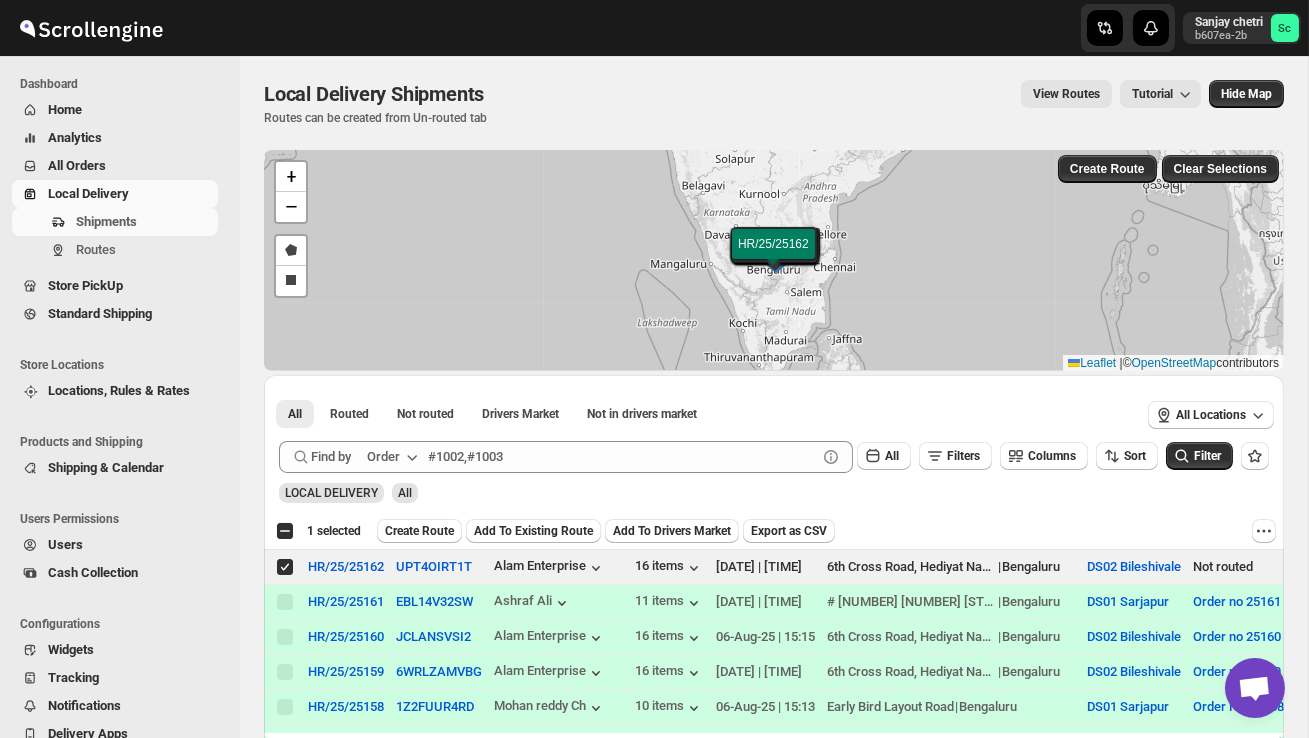 click on "Create Route" at bounding box center (419, 531) 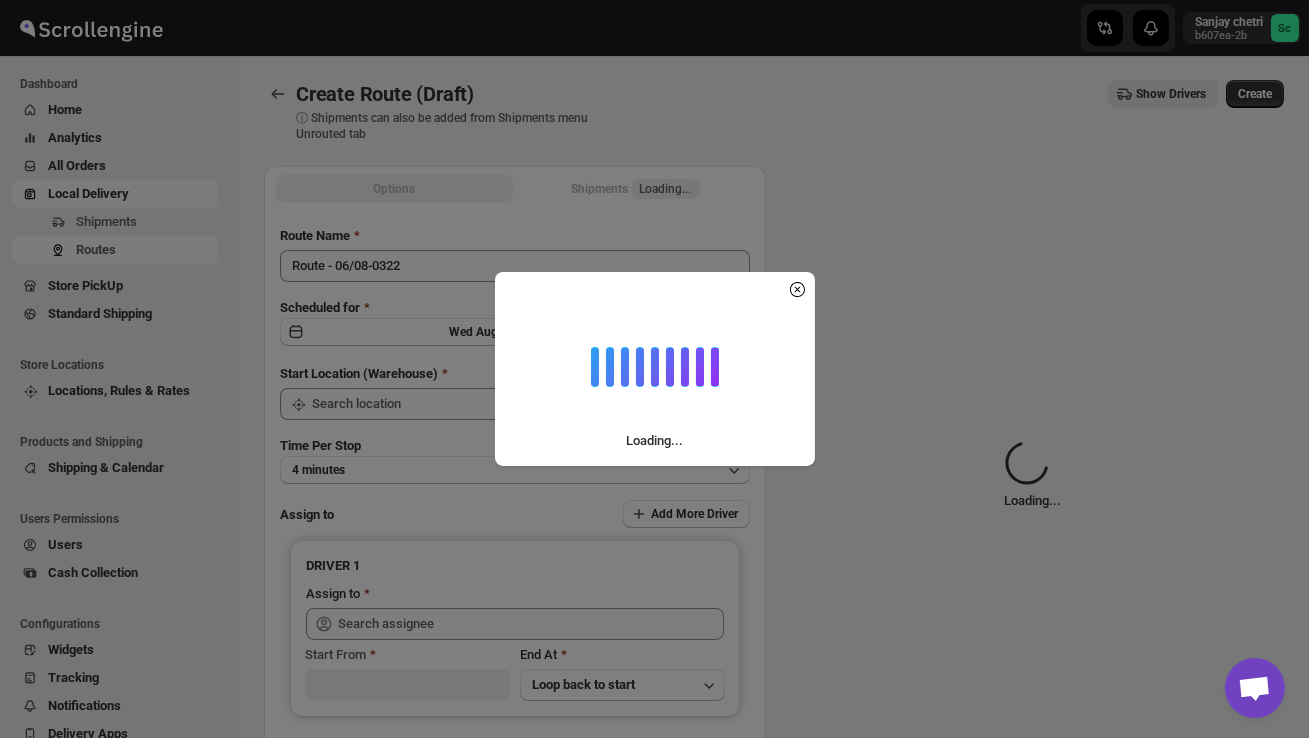 type on "DS02 Bileshivale" 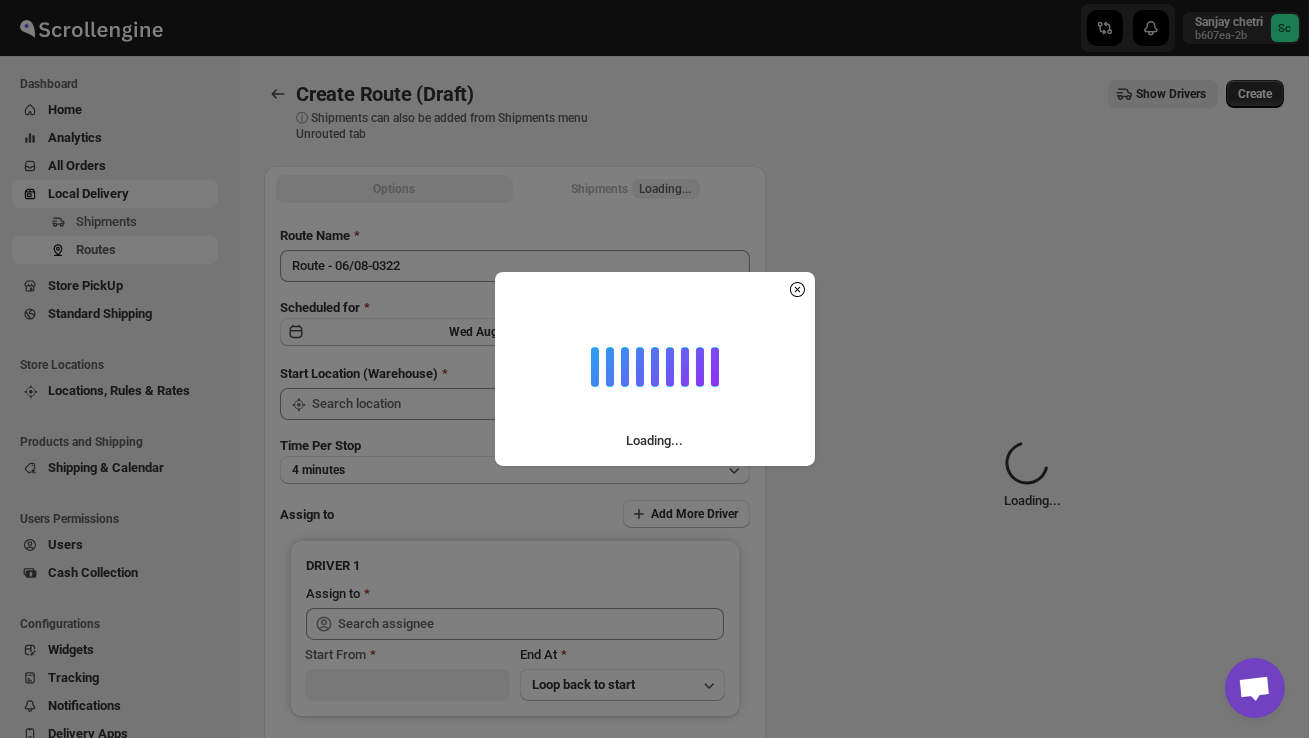 type on "DS02 Bileshivale" 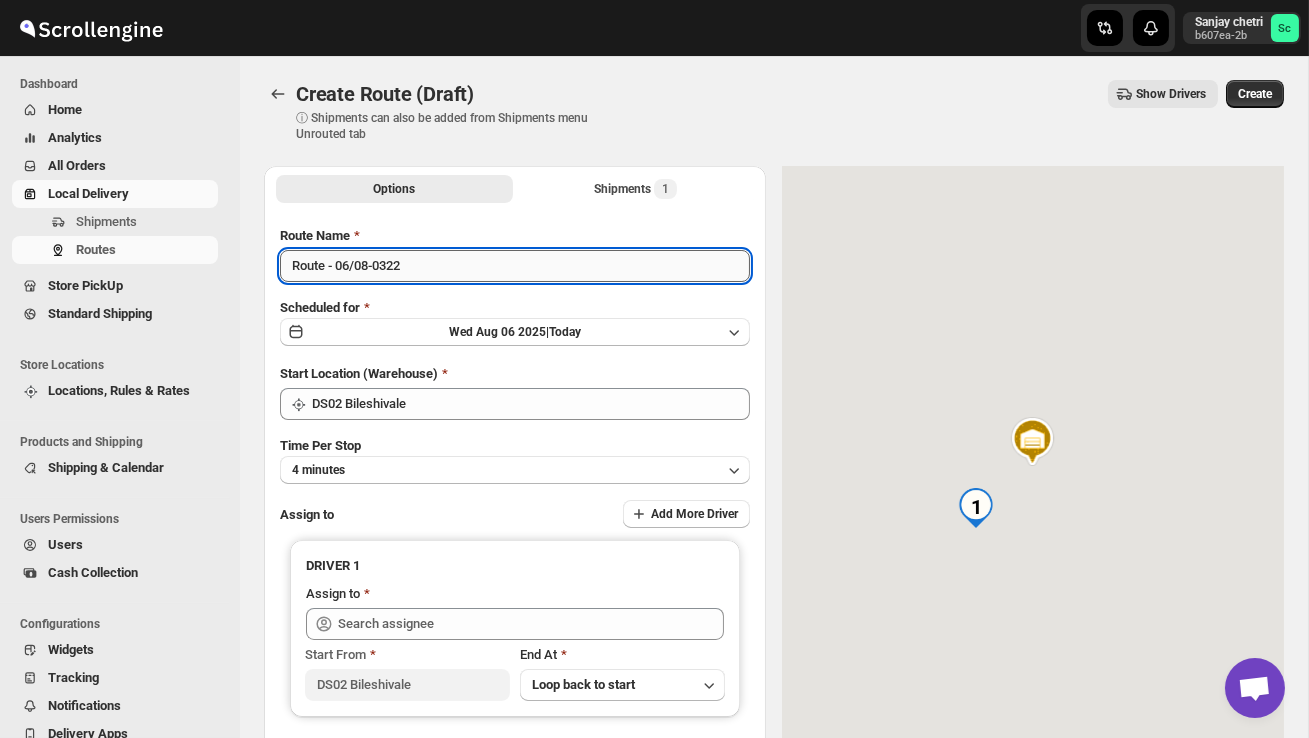 click on "Route - 06/08-0322" at bounding box center [515, 266] 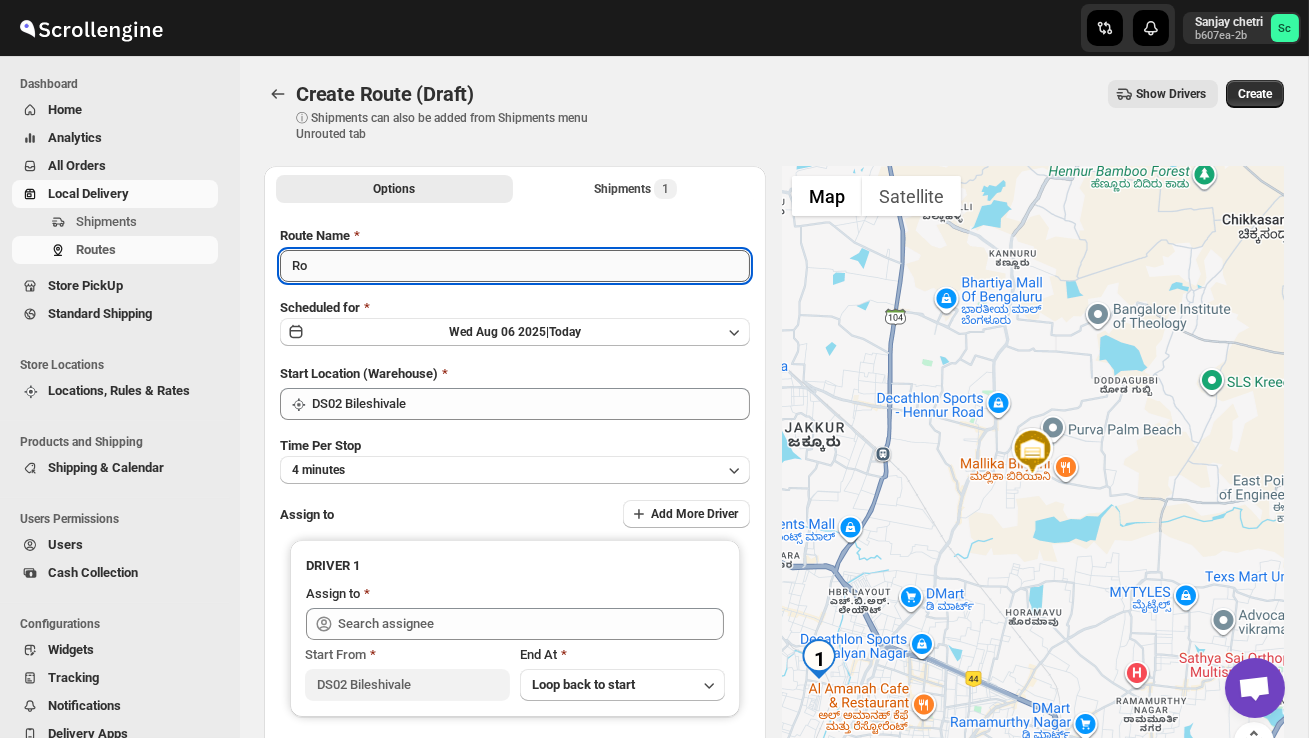 type on "R" 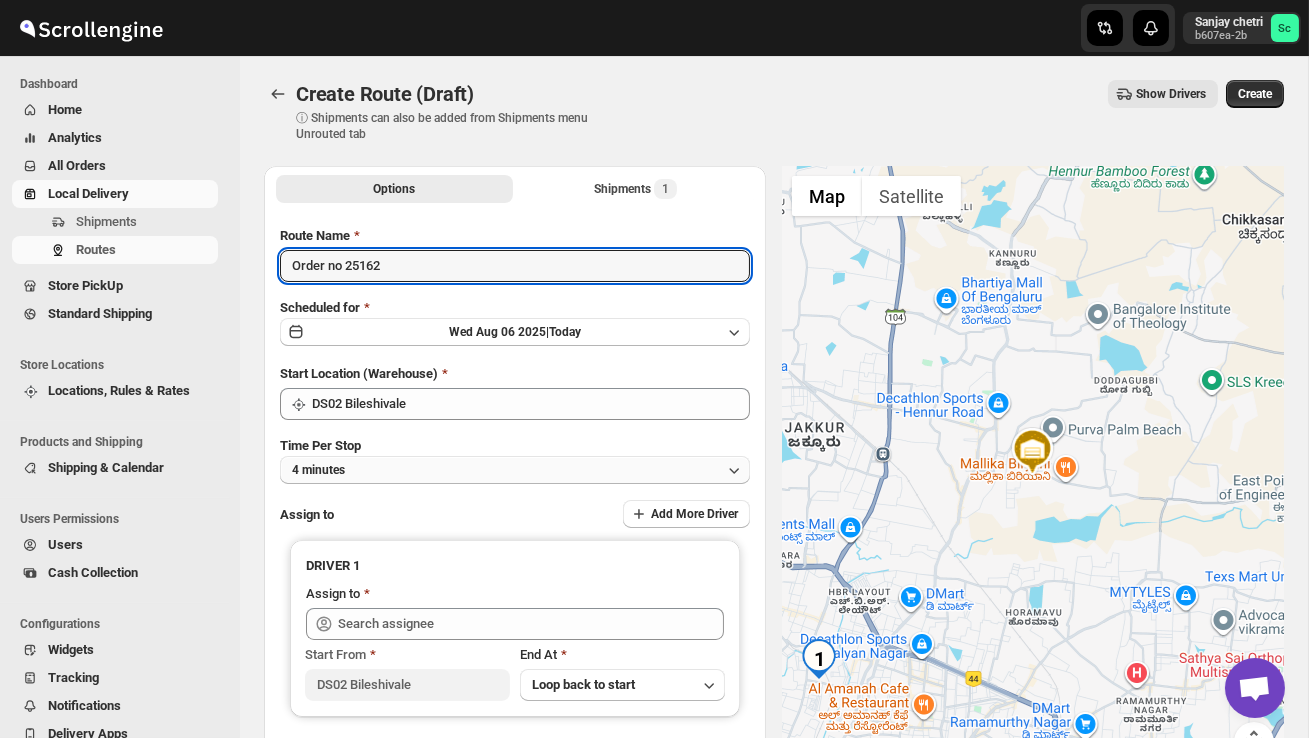 type on "Order no 25162" 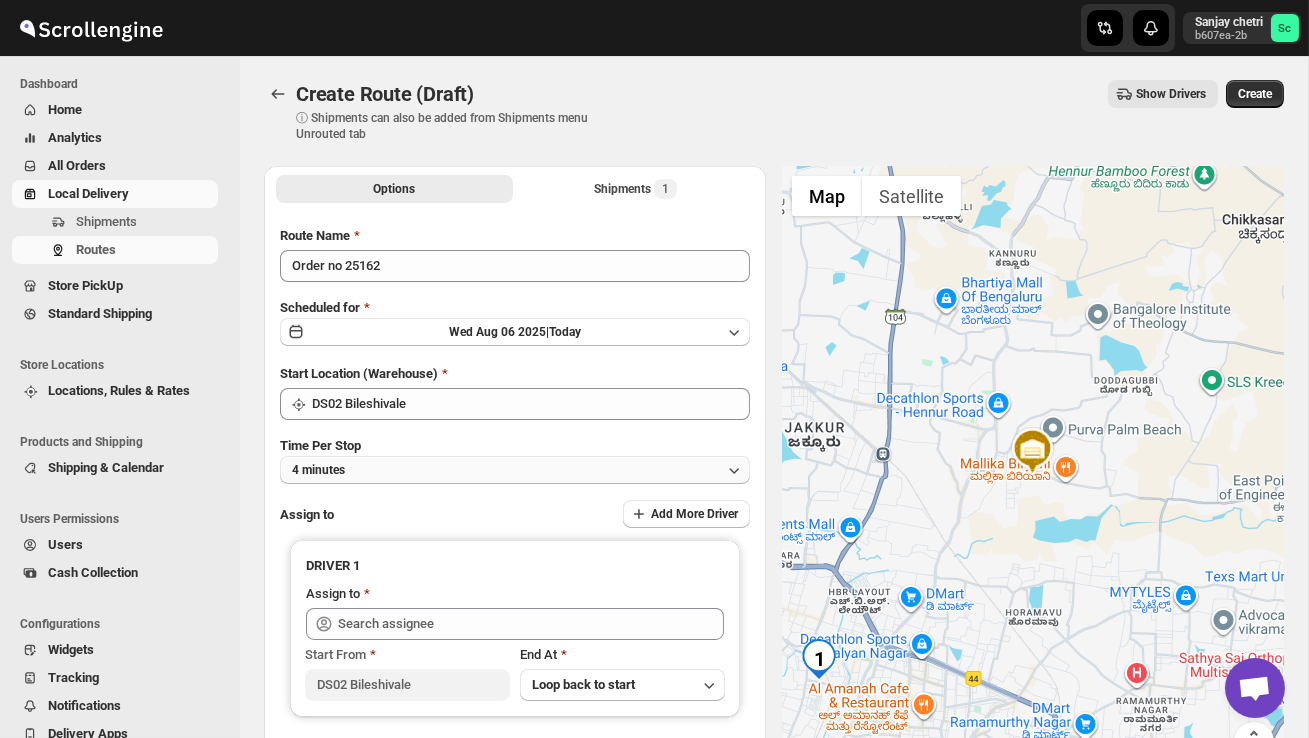 click on "4 minutes" at bounding box center [515, 470] 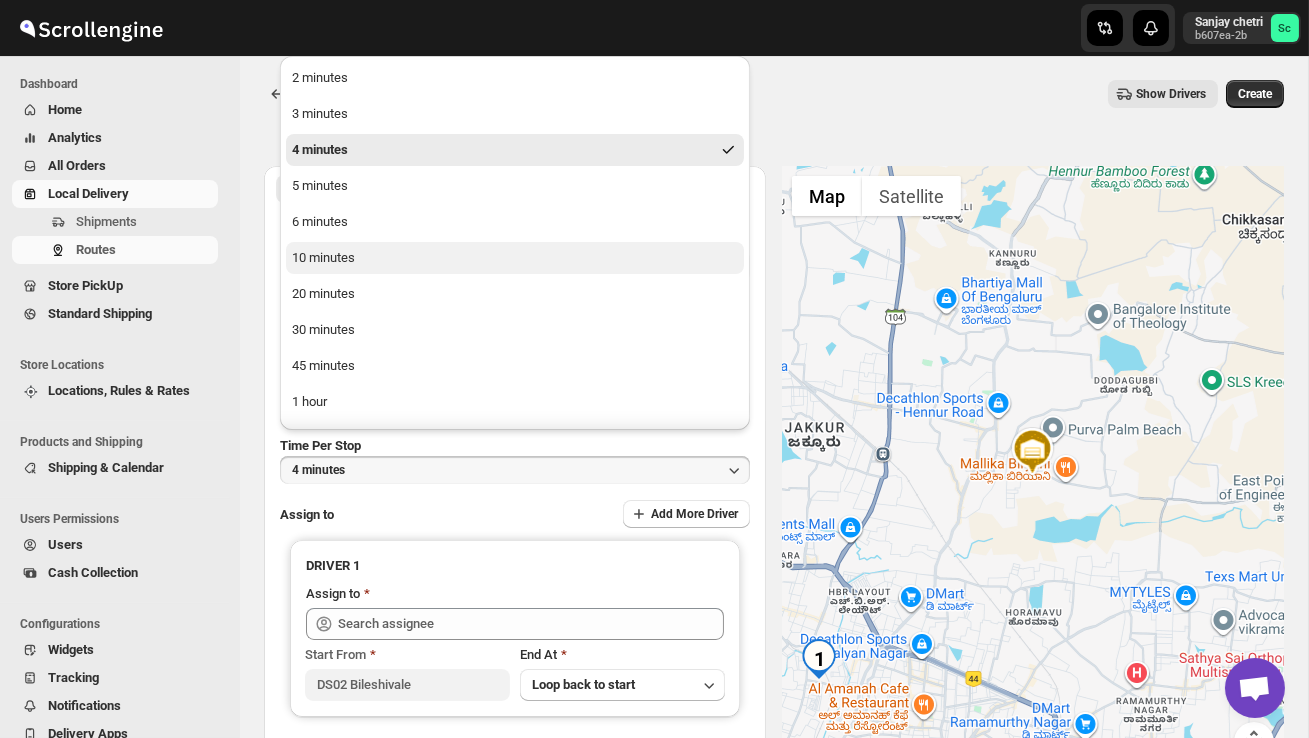 click on "10 minutes" at bounding box center [515, 258] 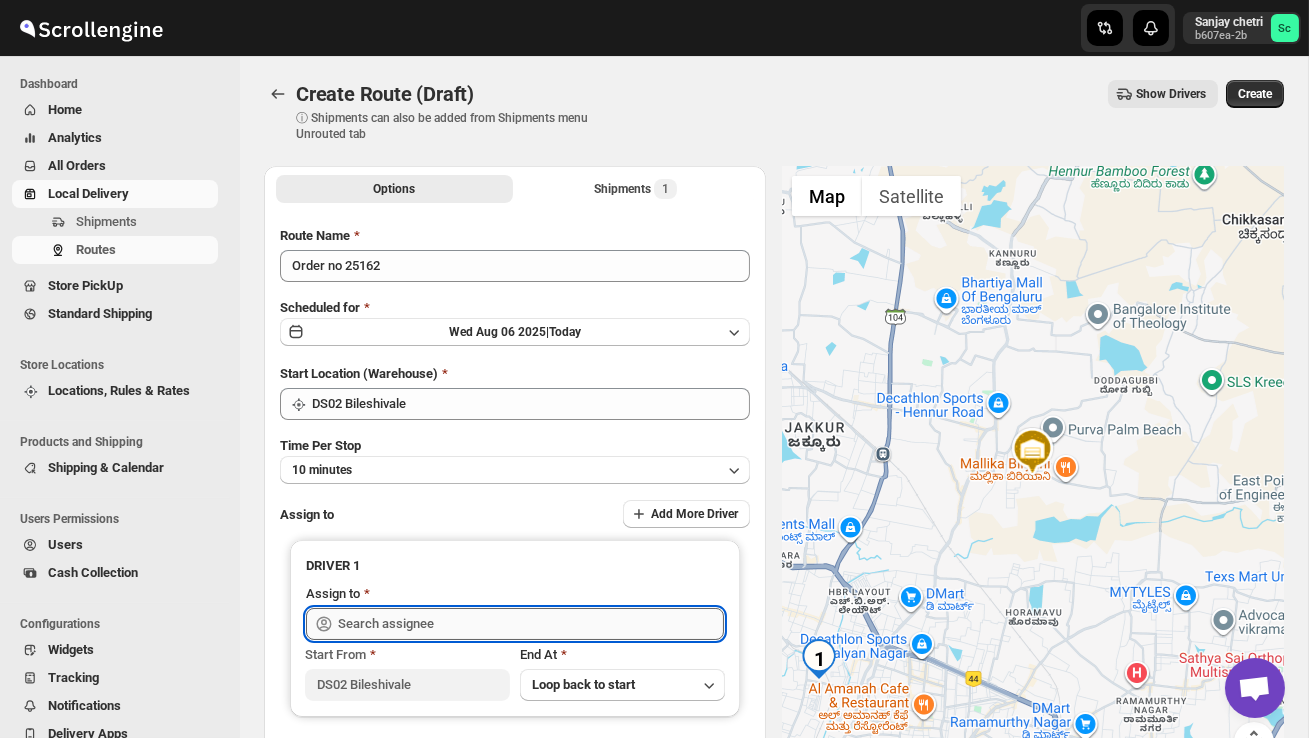 click at bounding box center (531, 624) 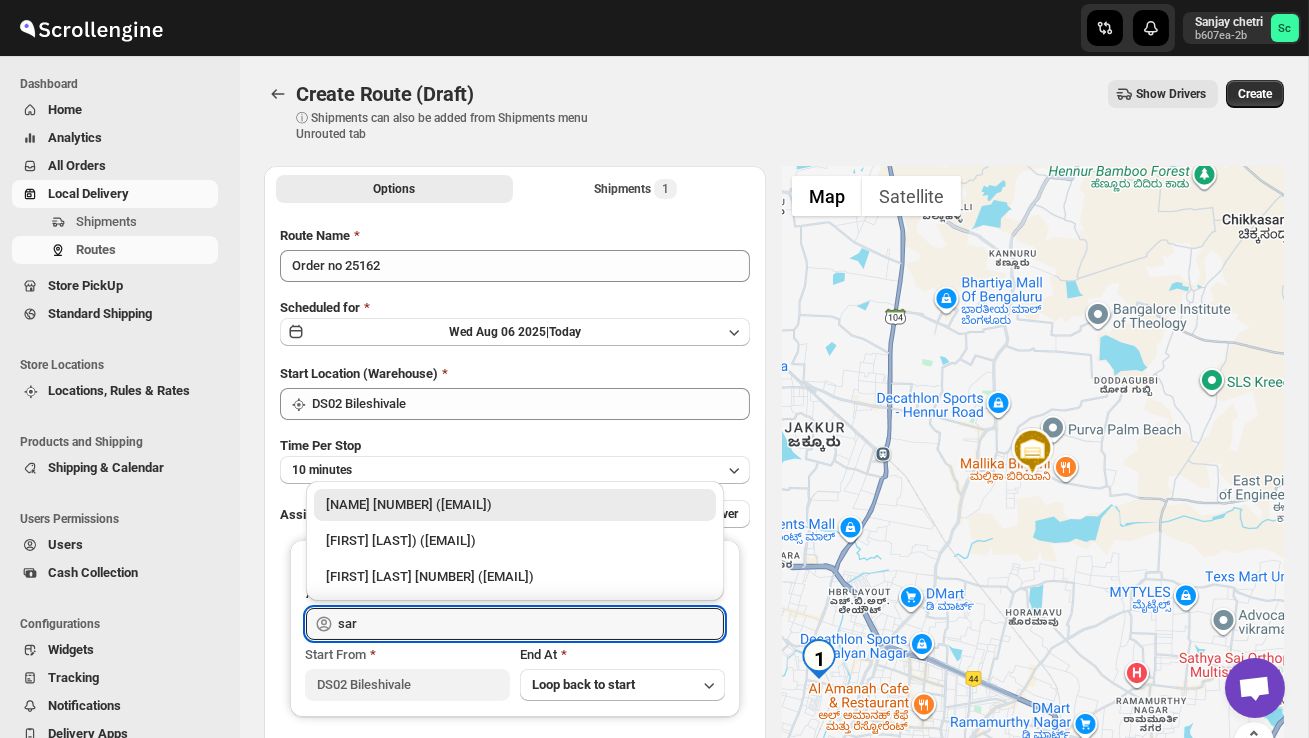 click on "[NAME] [NUMBER] ([EMAIL])" at bounding box center [515, 505] 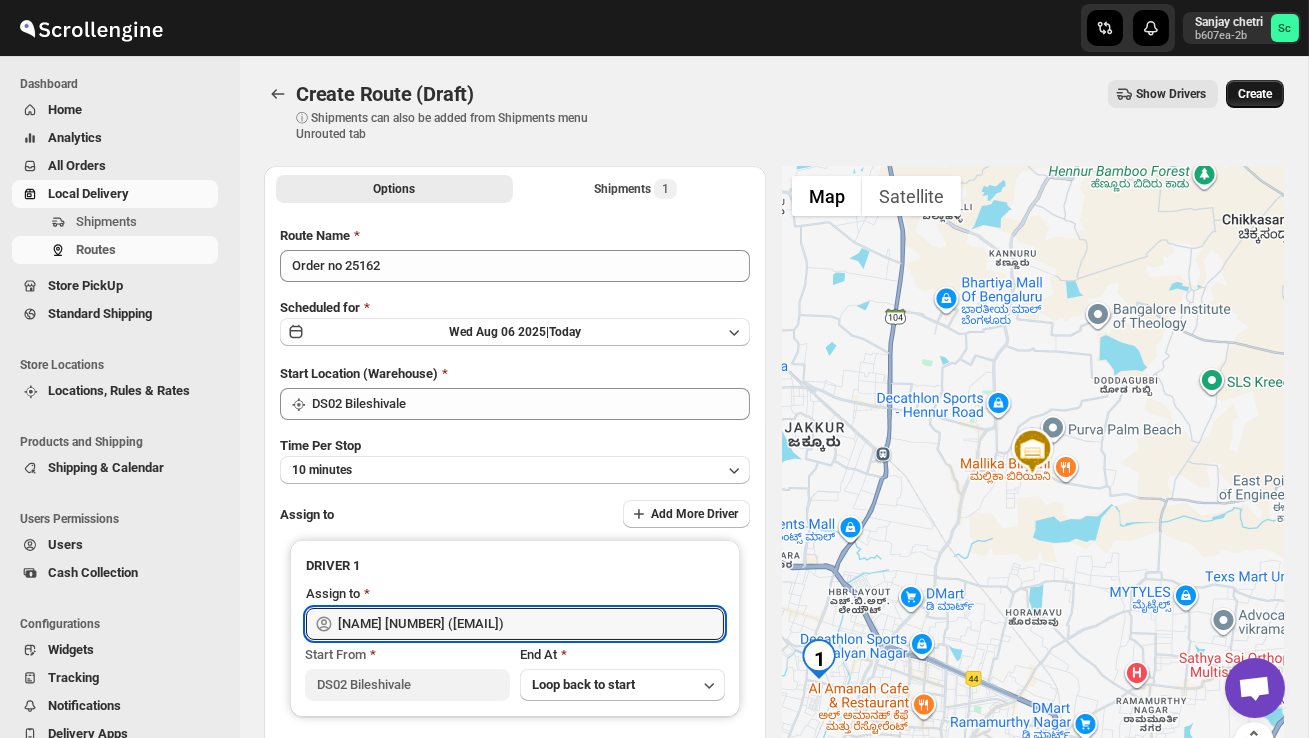 type on "[NAME] [NUMBER] ([EMAIL])" 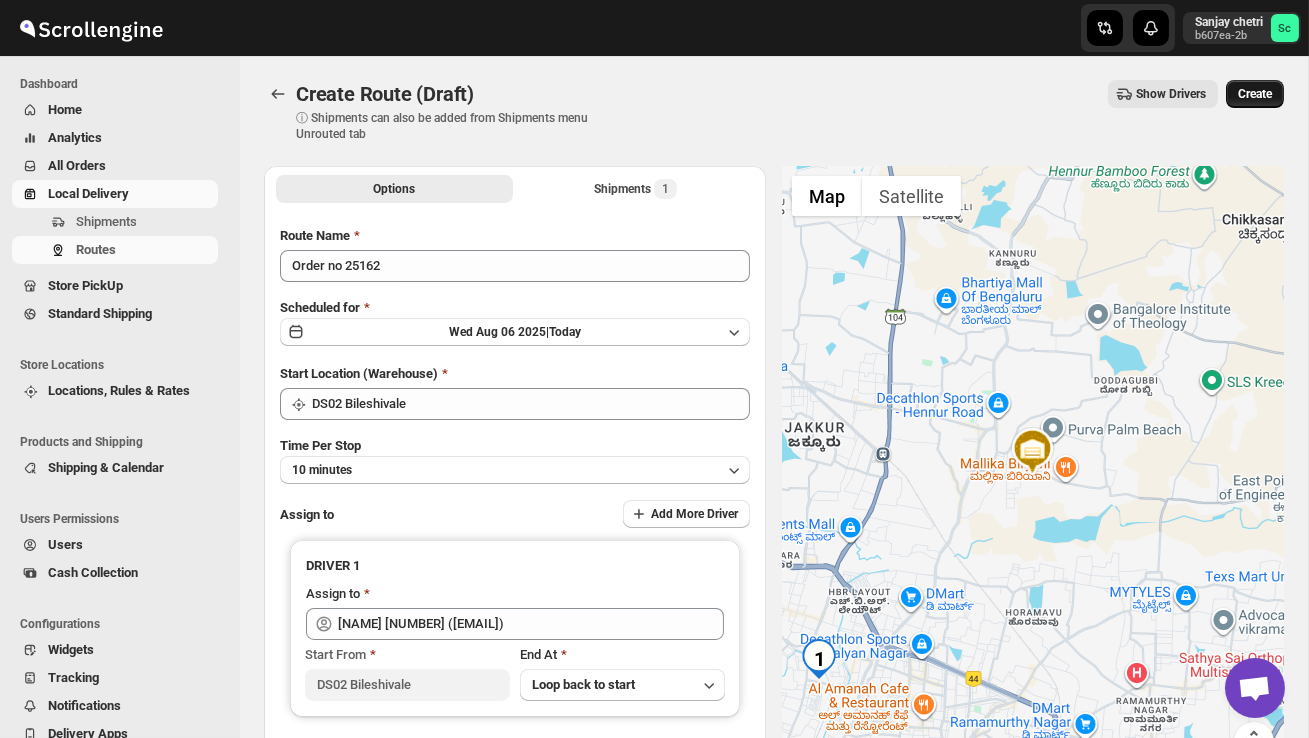 click on "Create" at bounding box center (1255, 94) 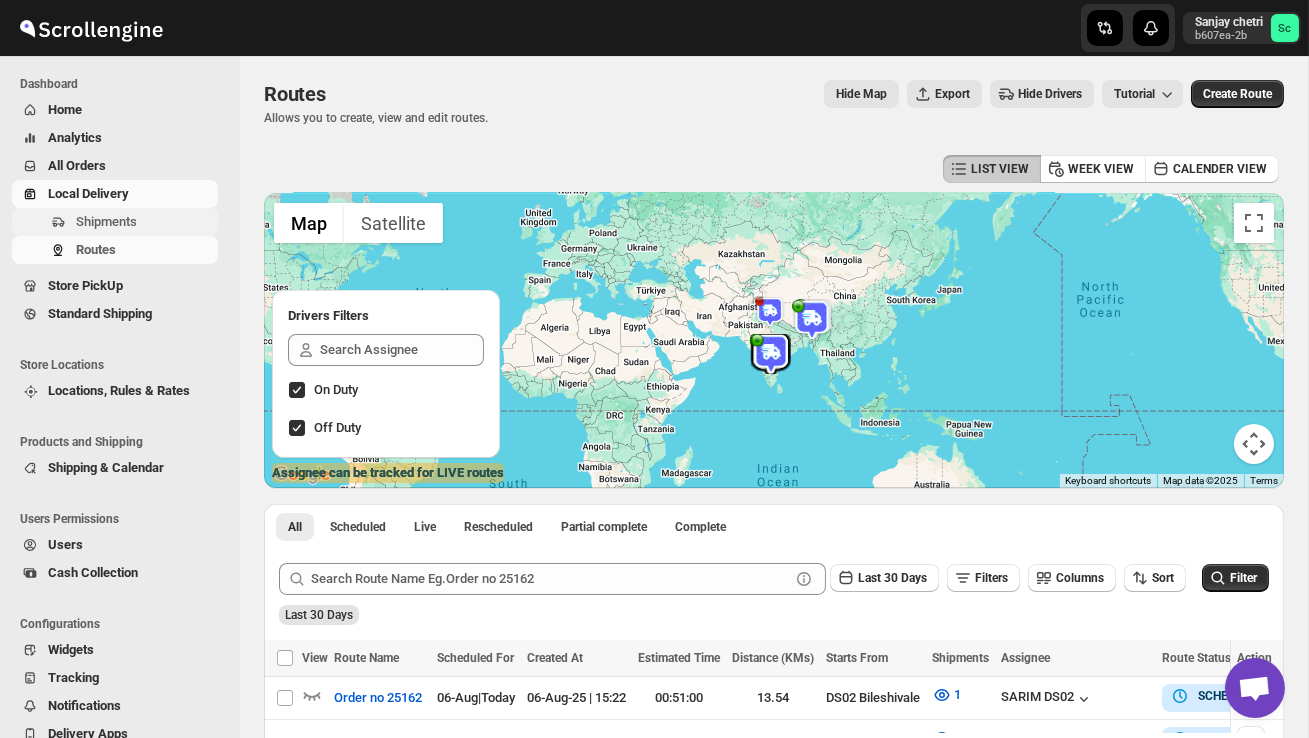 click on "Shipments" at bounding box center [106, 221] 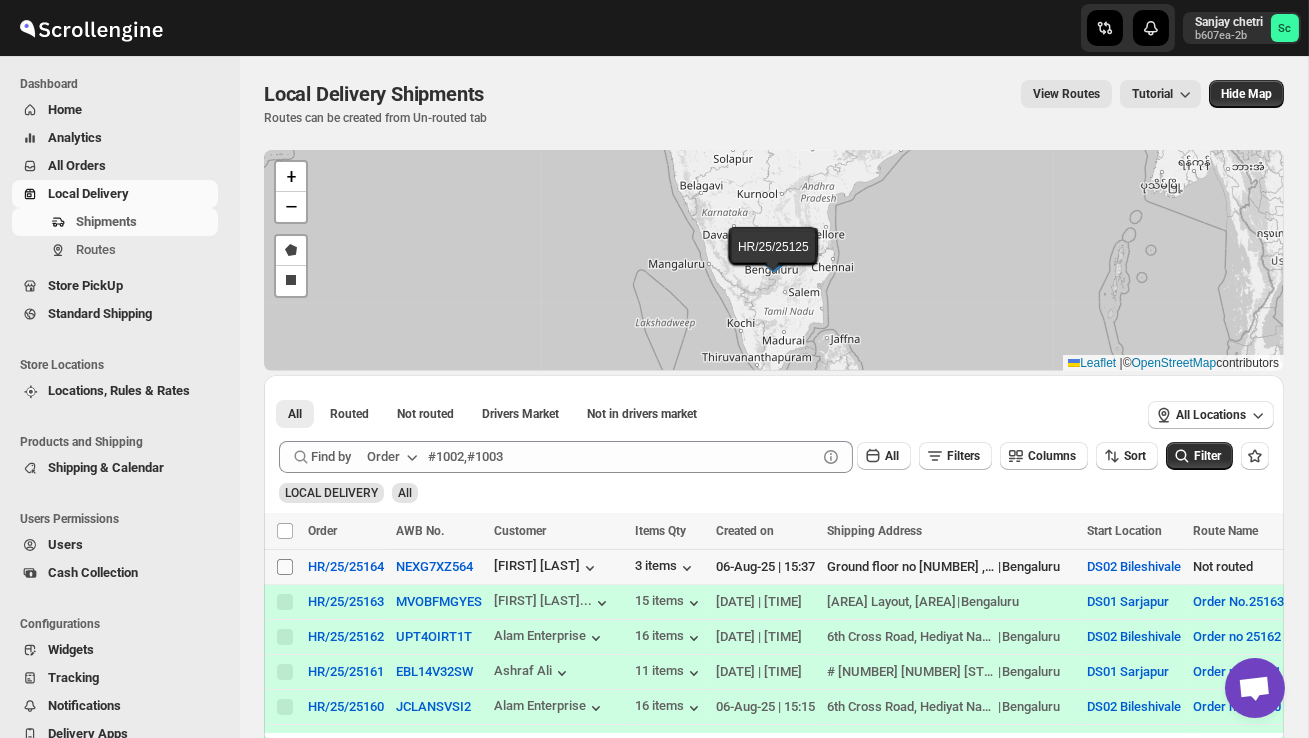 click on "Select shipment" at bounding box center (285, 567) 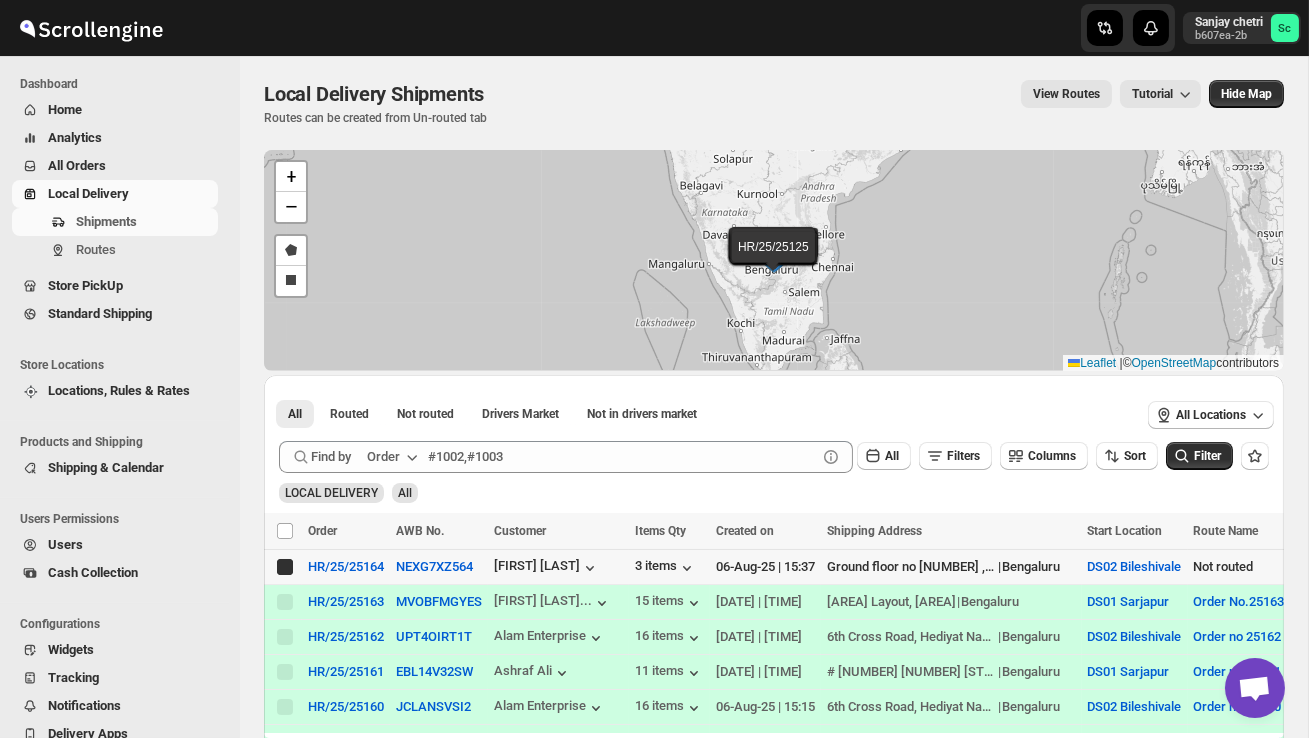 checkbox on "true" 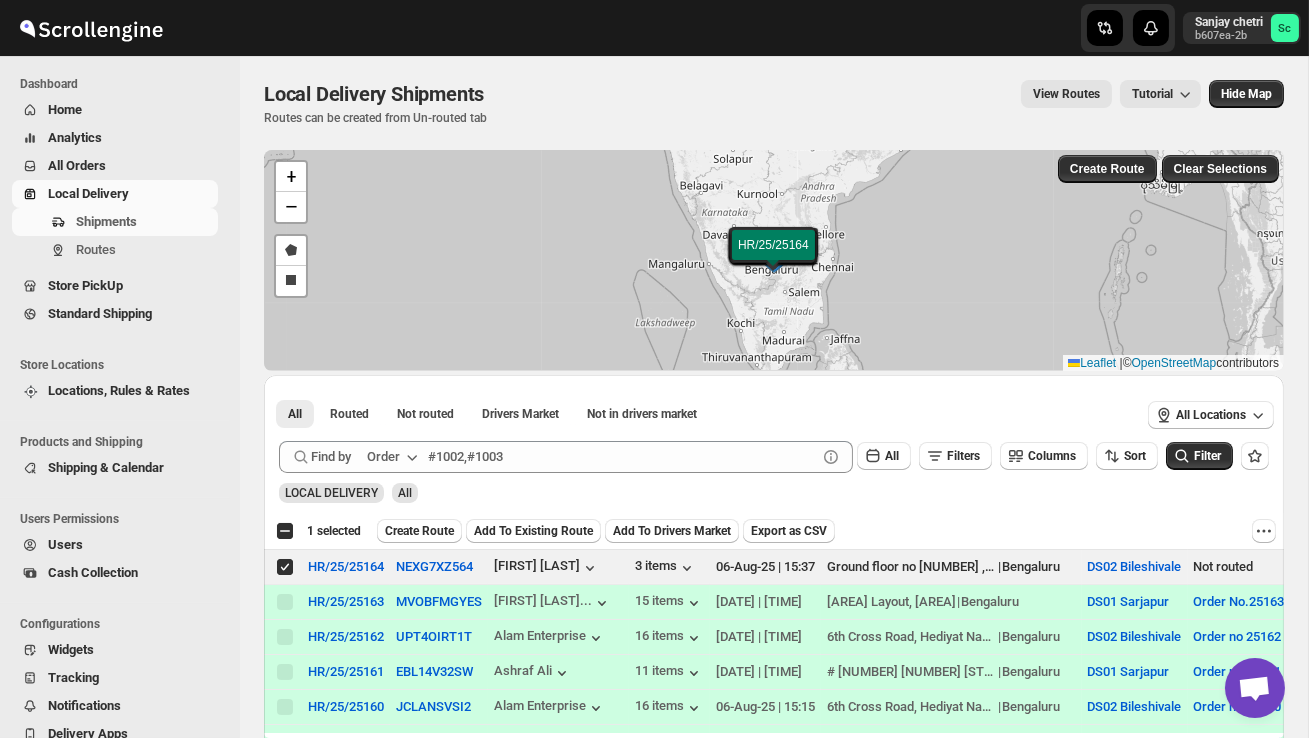 click on "Create Route" at bounding box center (419, 531) 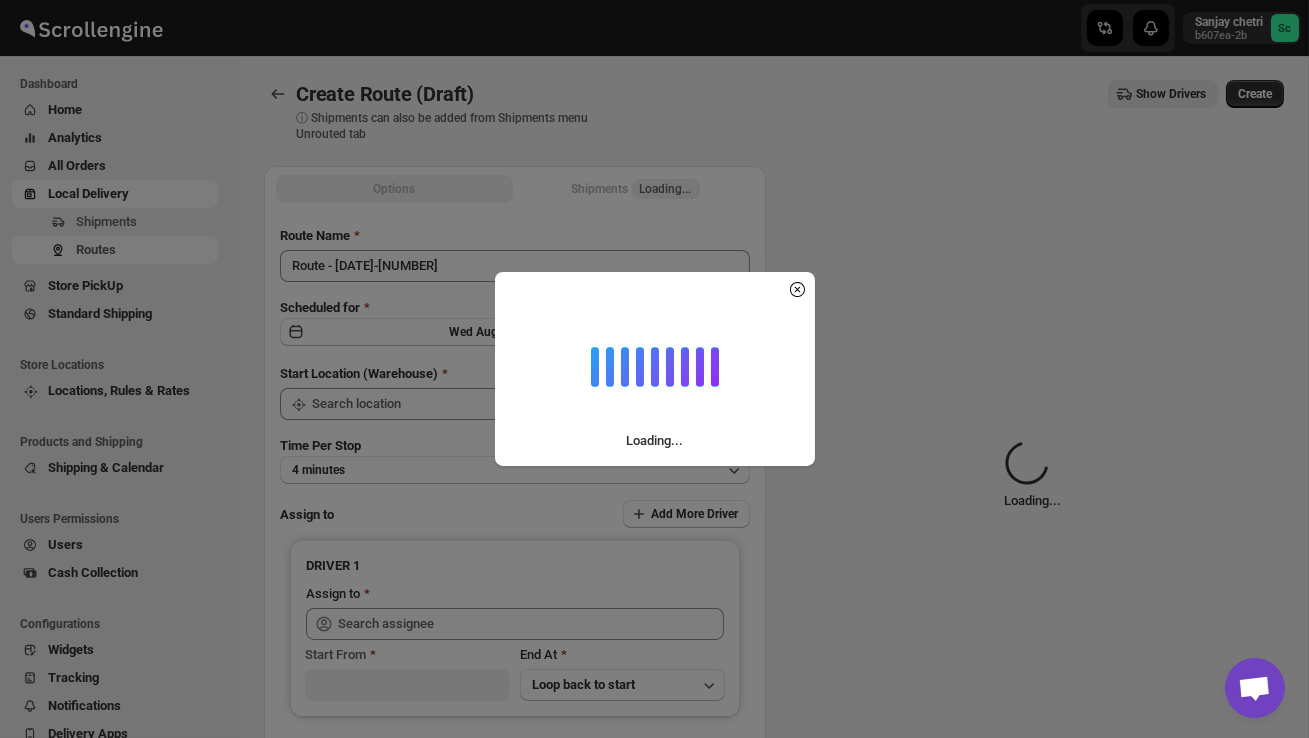 type on "DS02 Bileshivale" 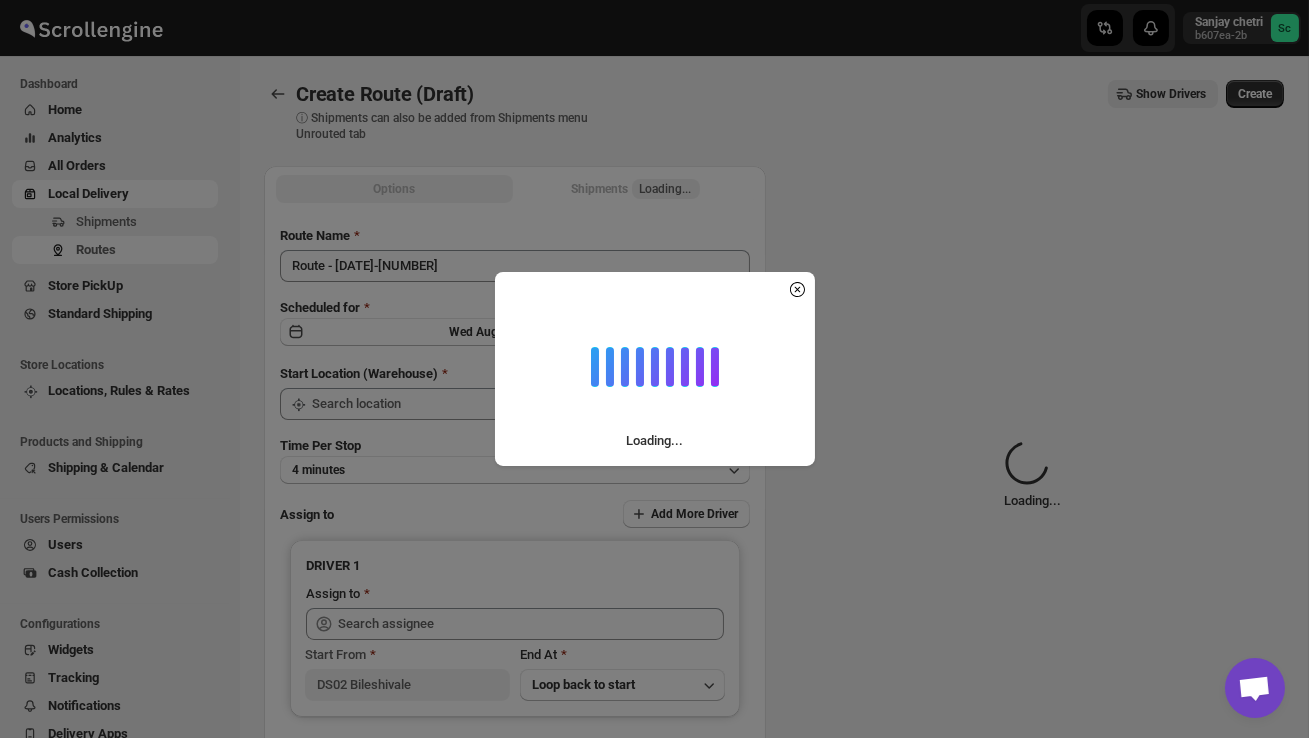 type on "DS02 Bileshivale" 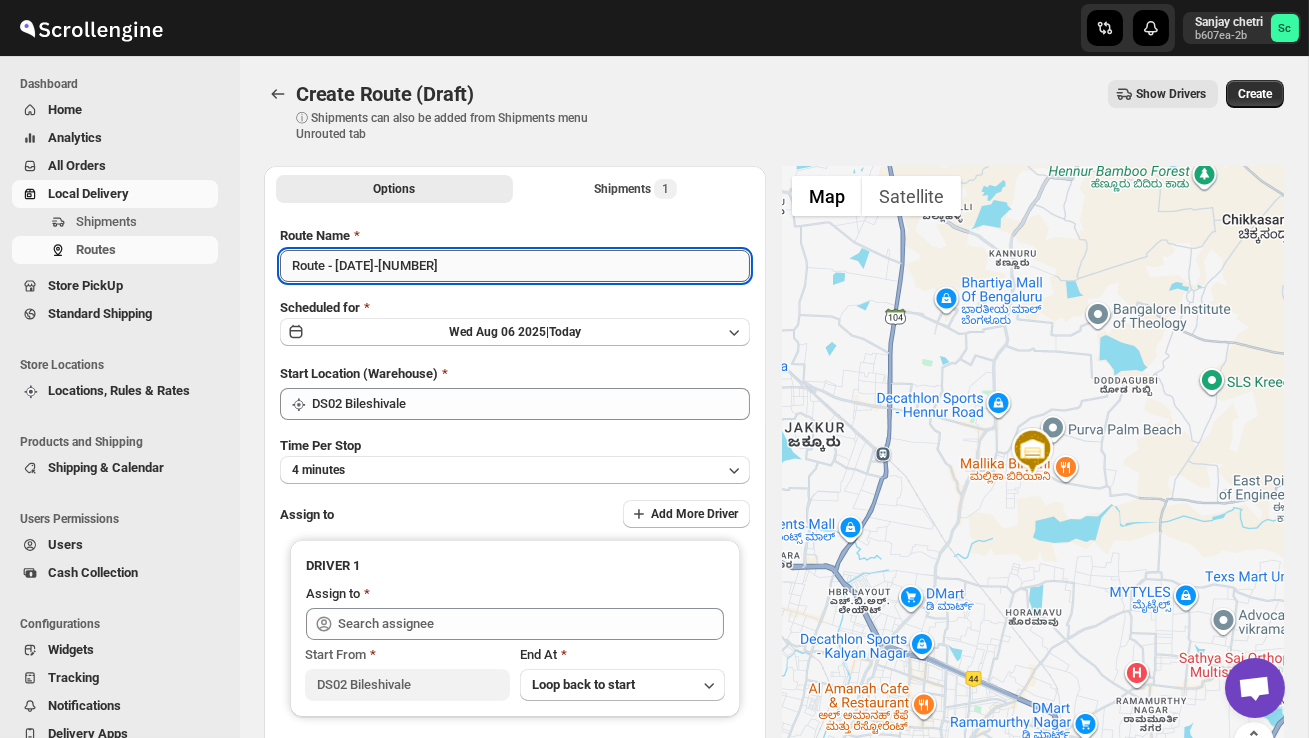 click on "Route - 06/08-0338" at bounding box center (515, 266) 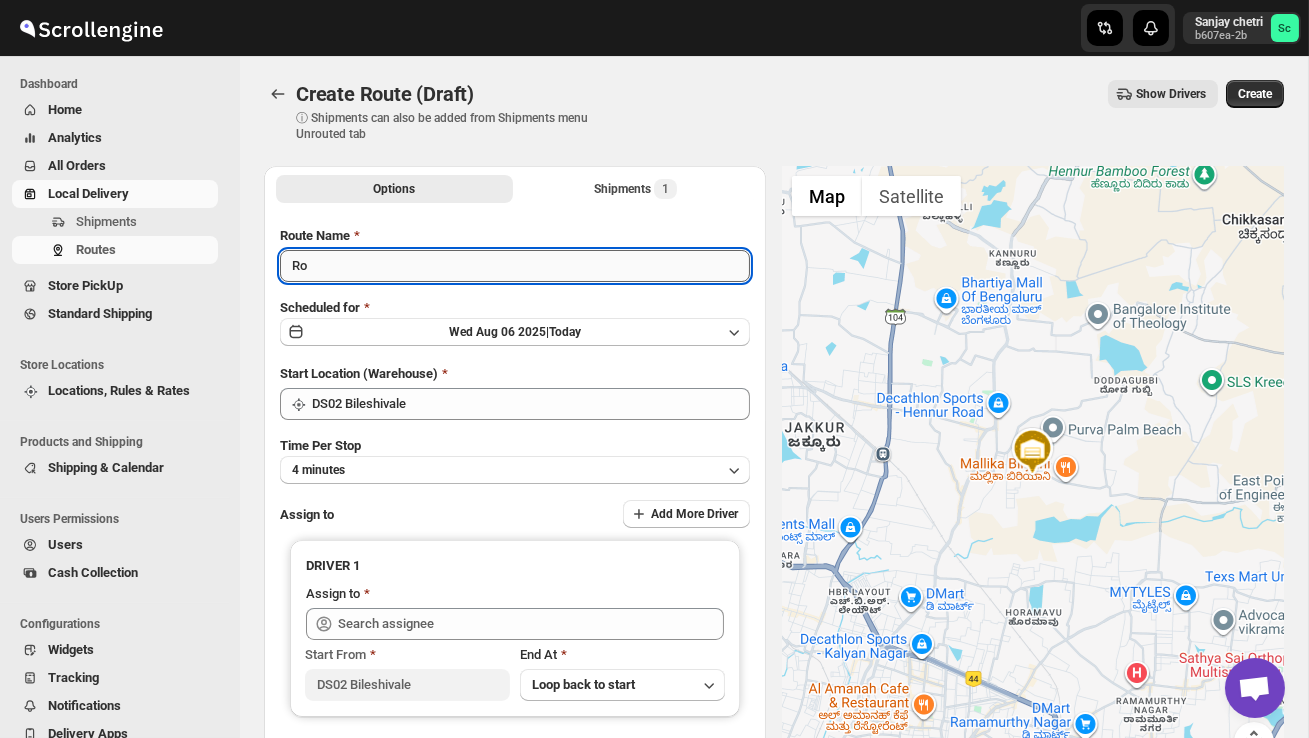 type on "R" 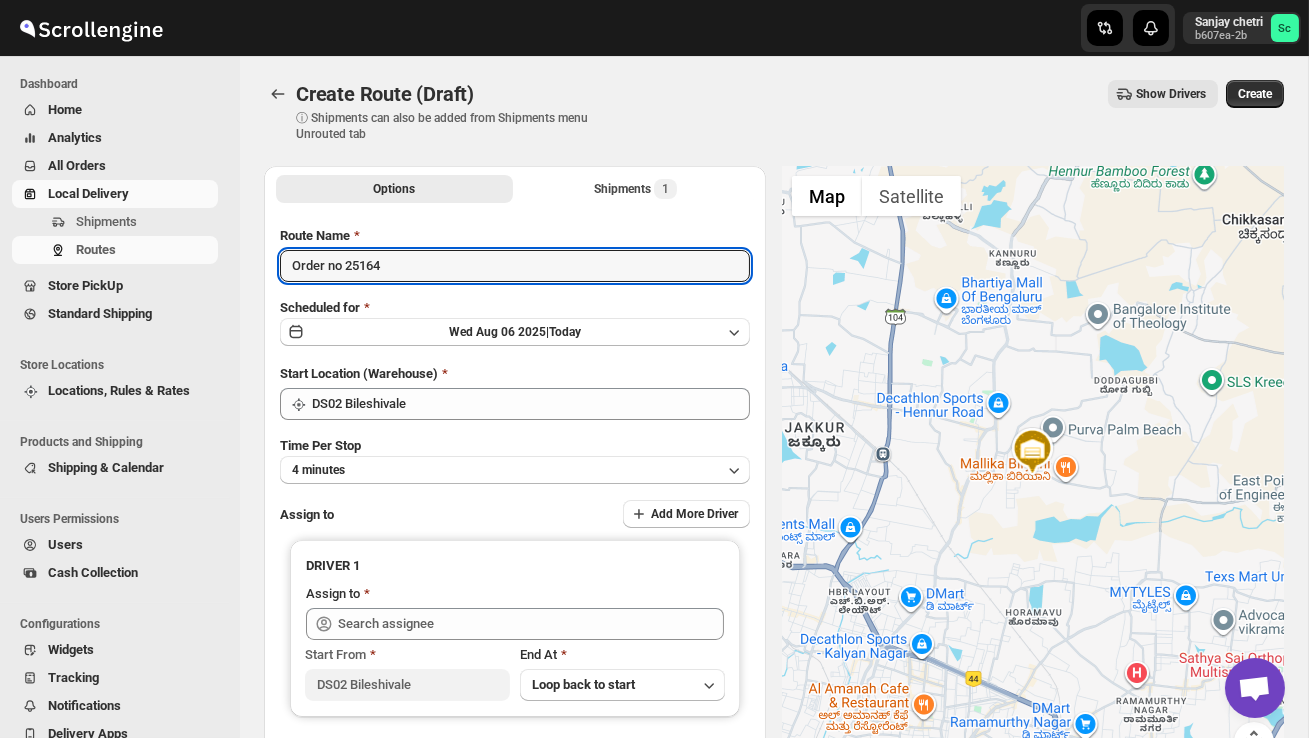 type on "Order no 25164" 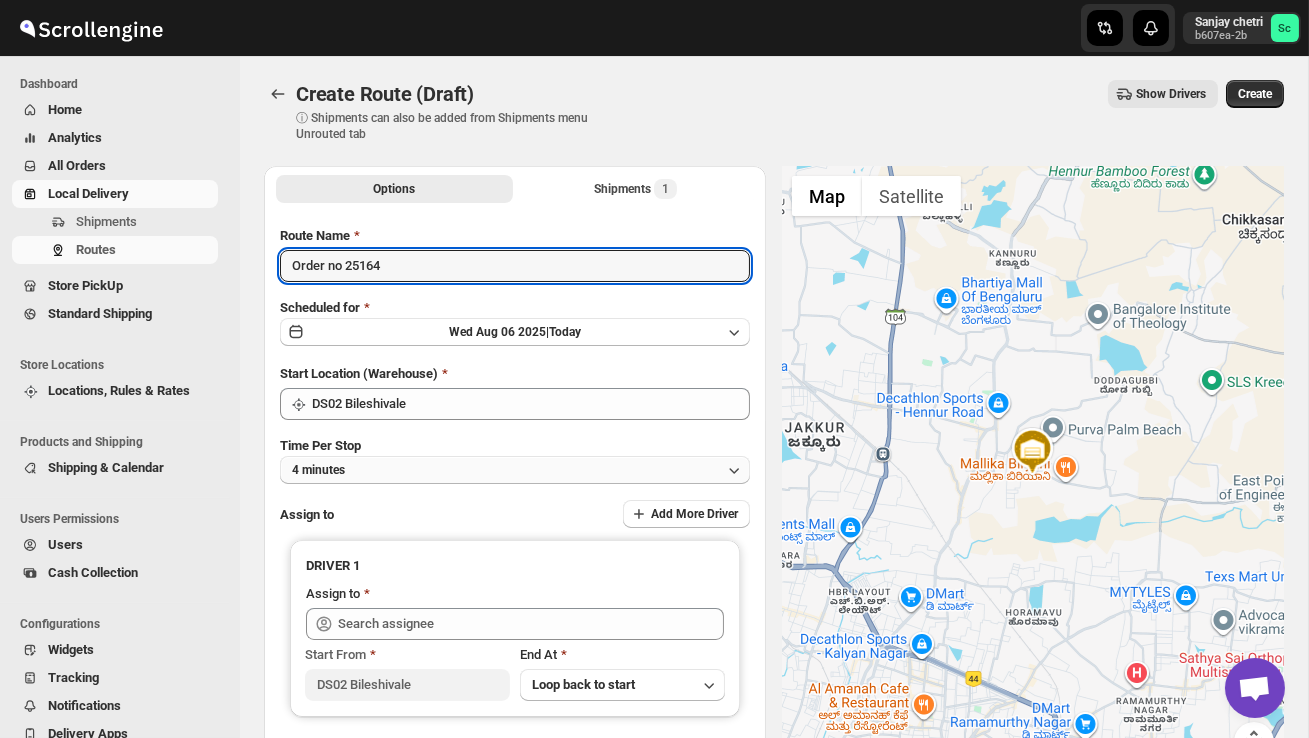 click on "4 minutes" at bounding box center [515, 470] 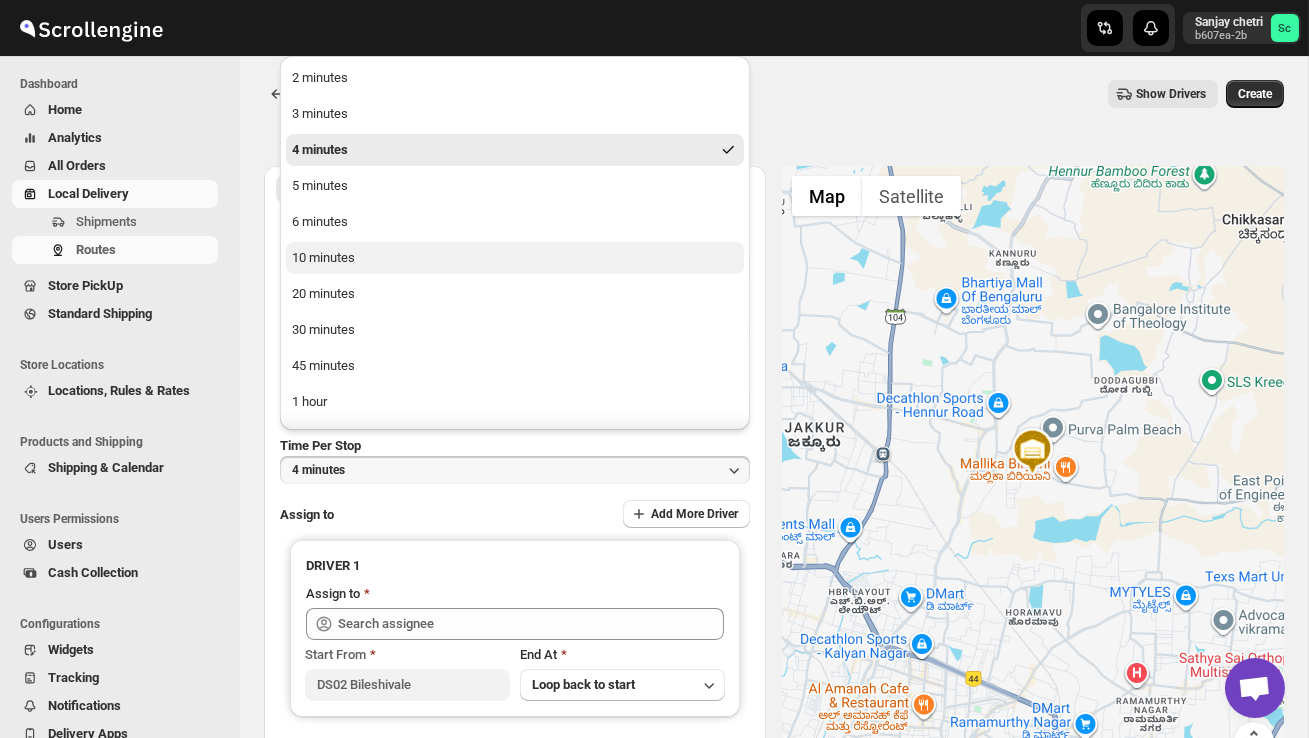 click on "10 minutes" at bounding box center [515, 258] 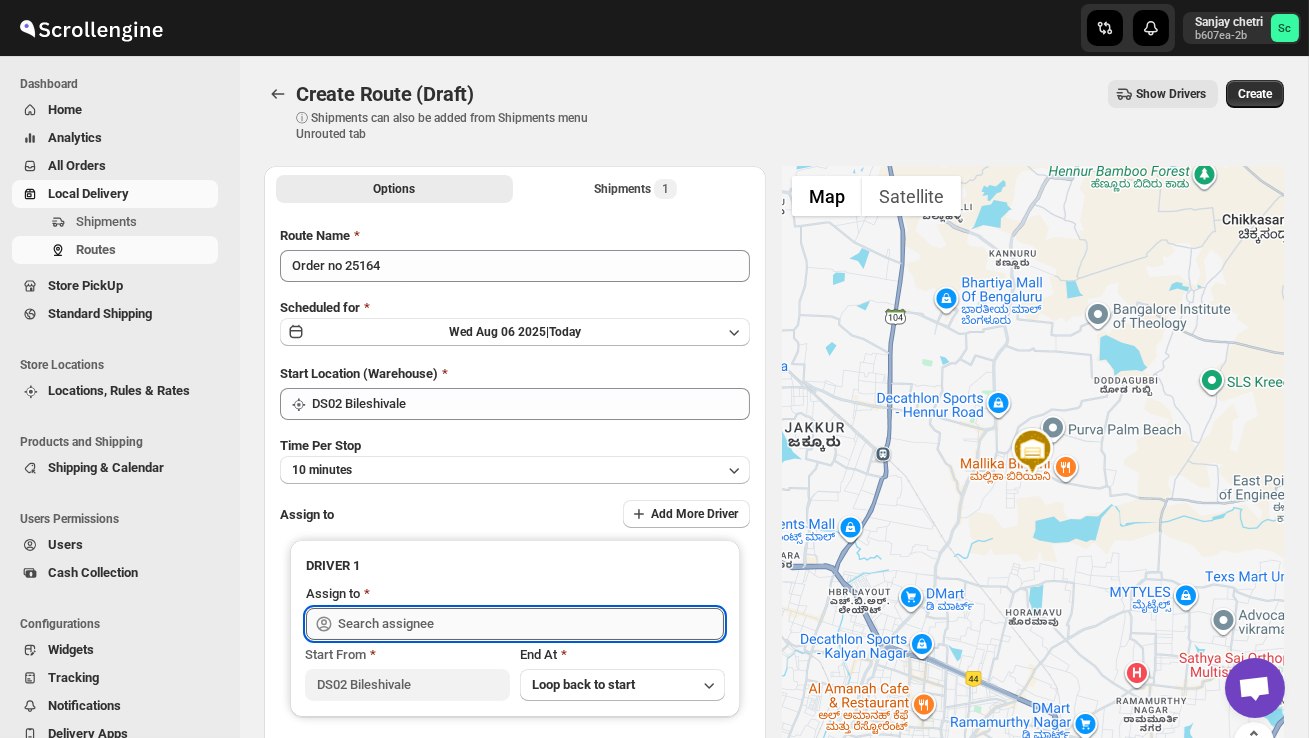 click at bounding box center [531, 624] 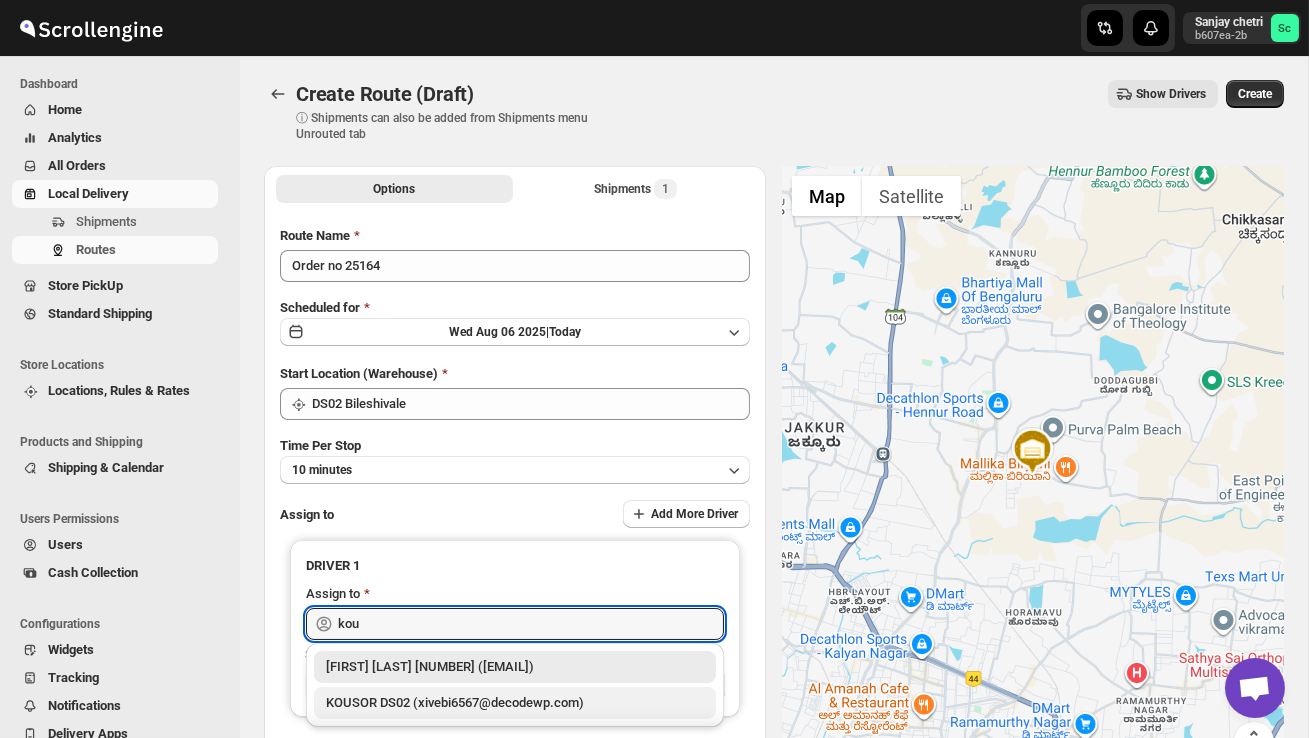 click on "KOUSOR DS02 (xivebi6567@decodewp.com)" at bounding box center [515, 703] 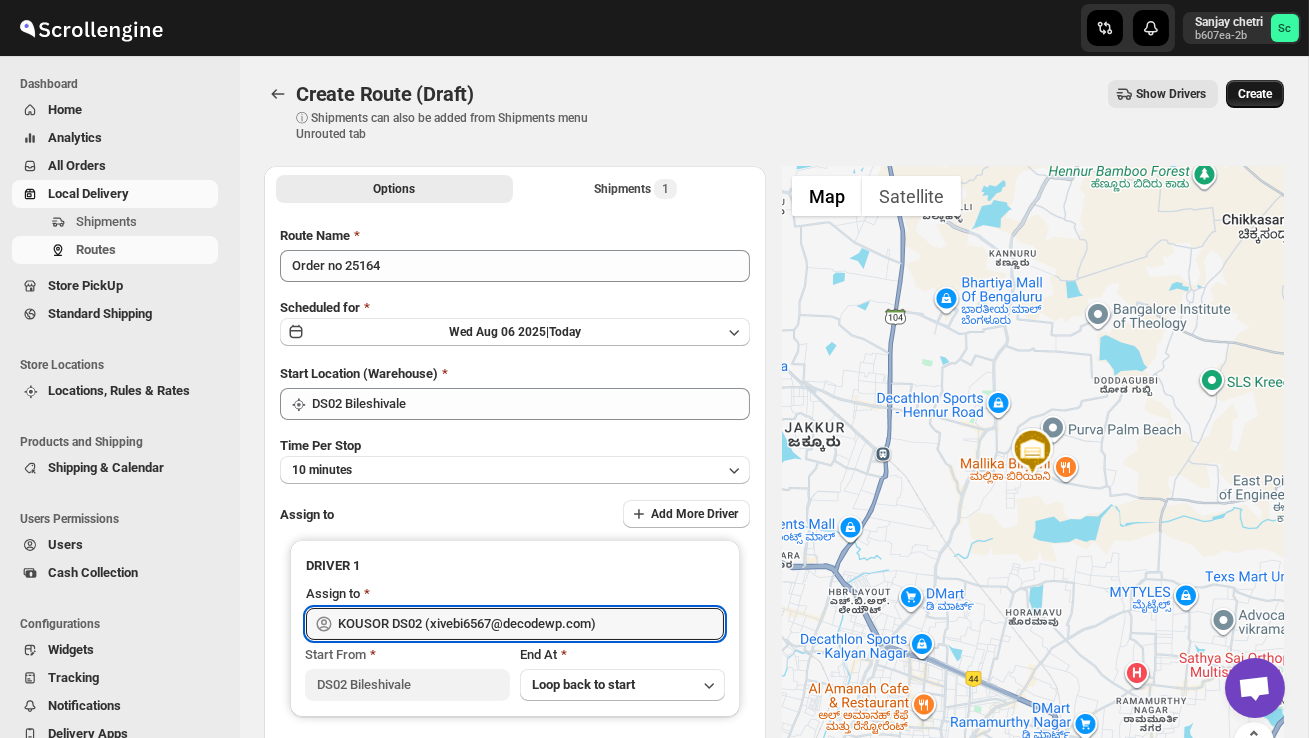 type on "KOUSOR DS02 (xivebi6567@decodewp.com)" 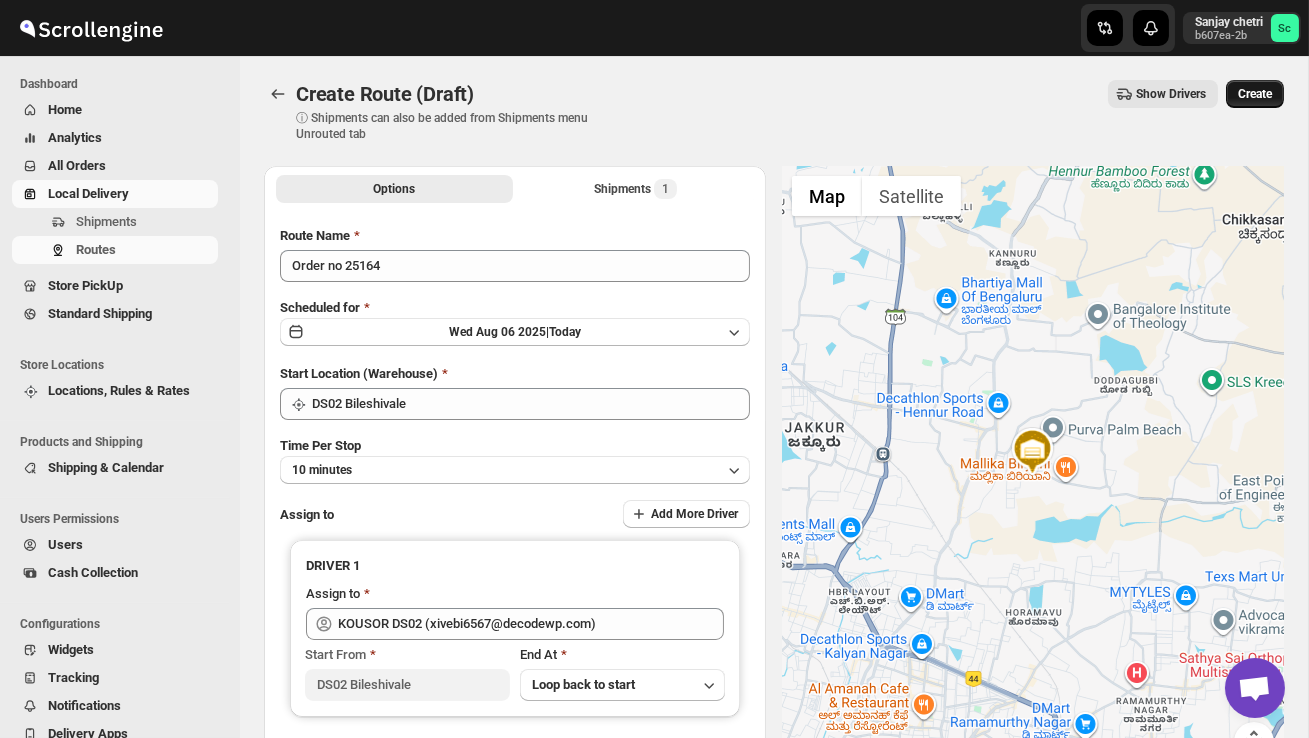 click on "Create" at bounding box center [1255, 94] 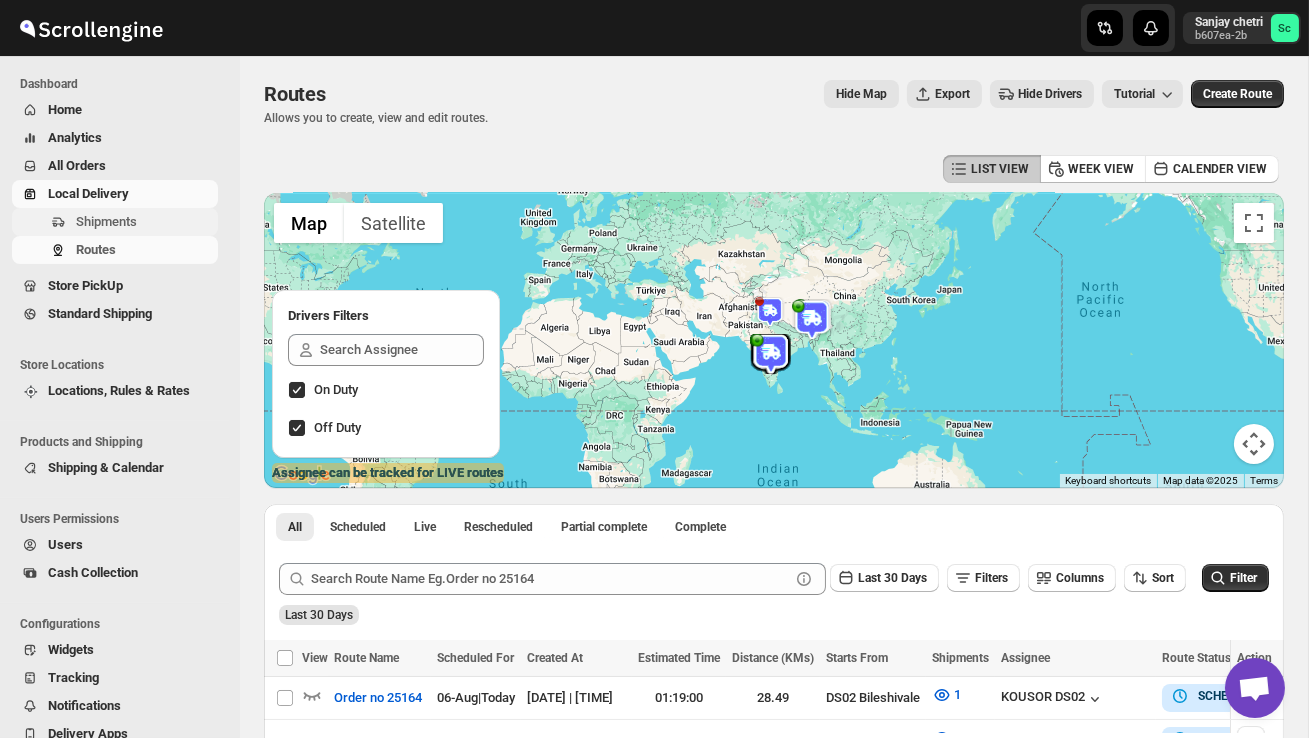 click on "Shipments" at bounding box center (106, 221) 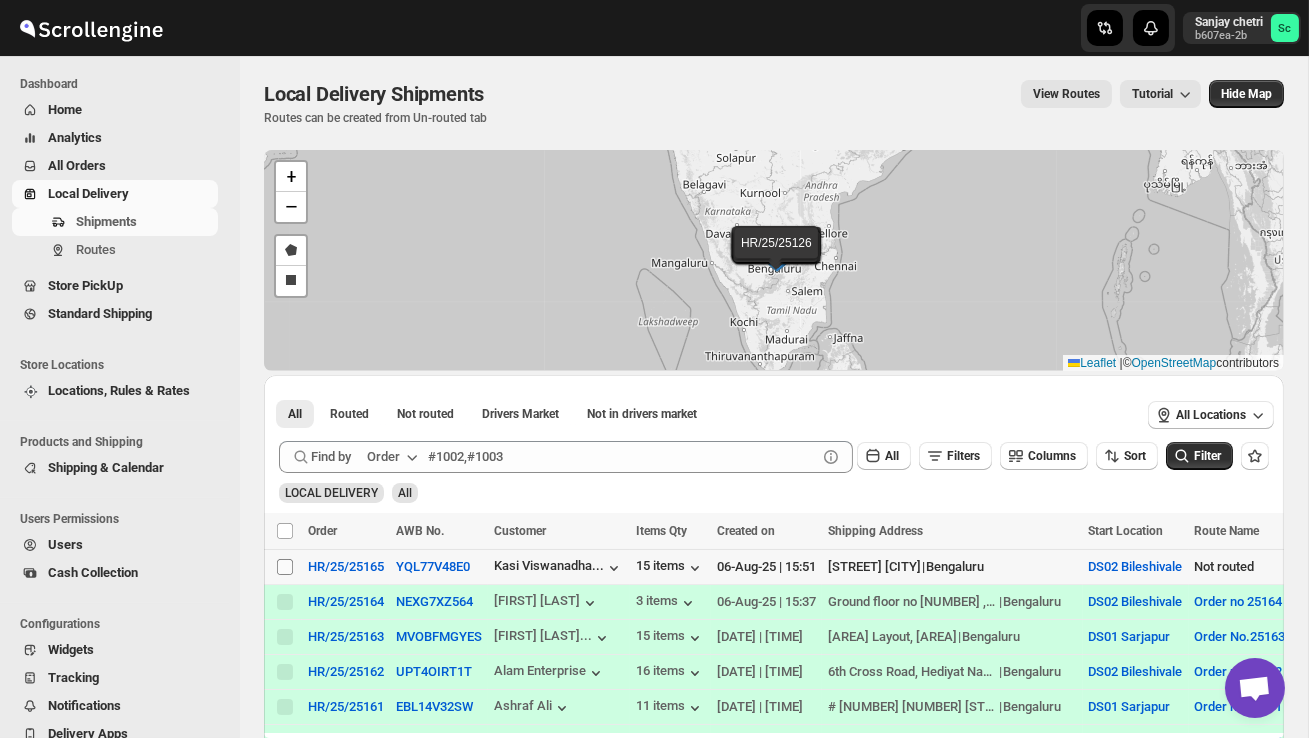 click on "Select shipment" at bounding box center [285, 567] 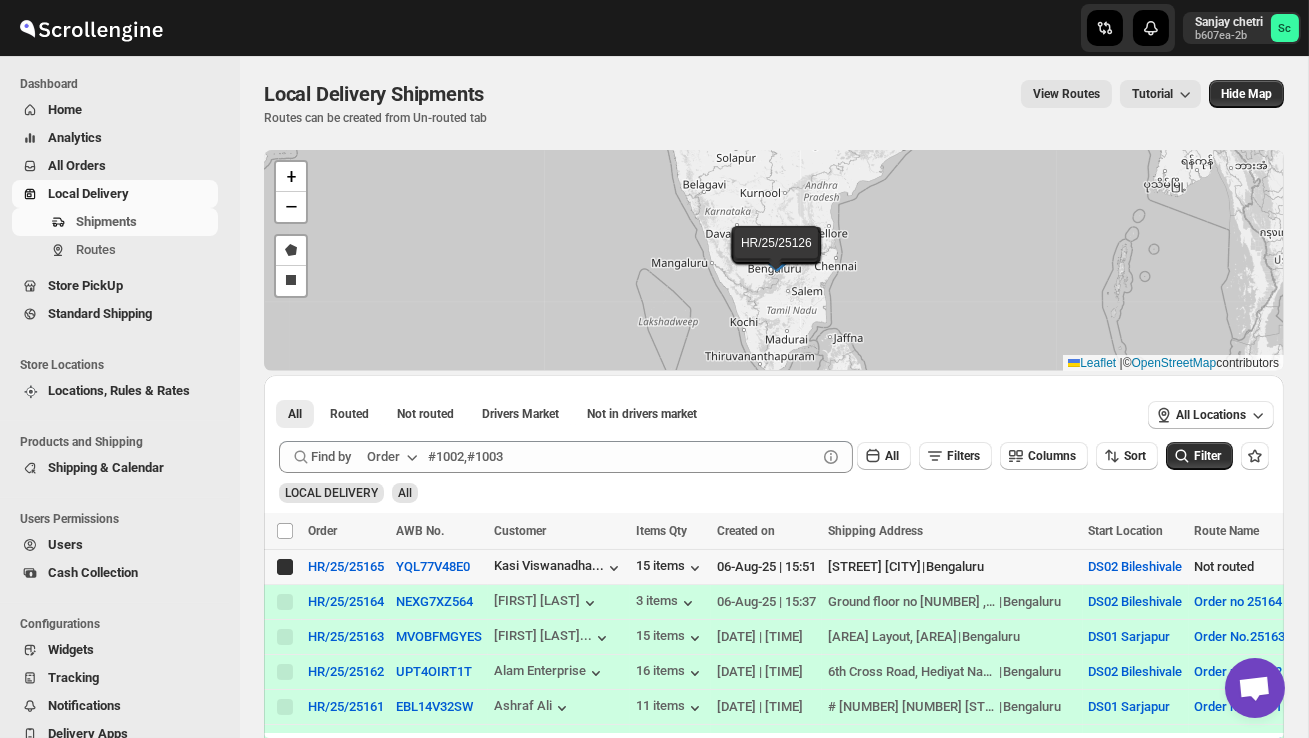 checkbox on "true" 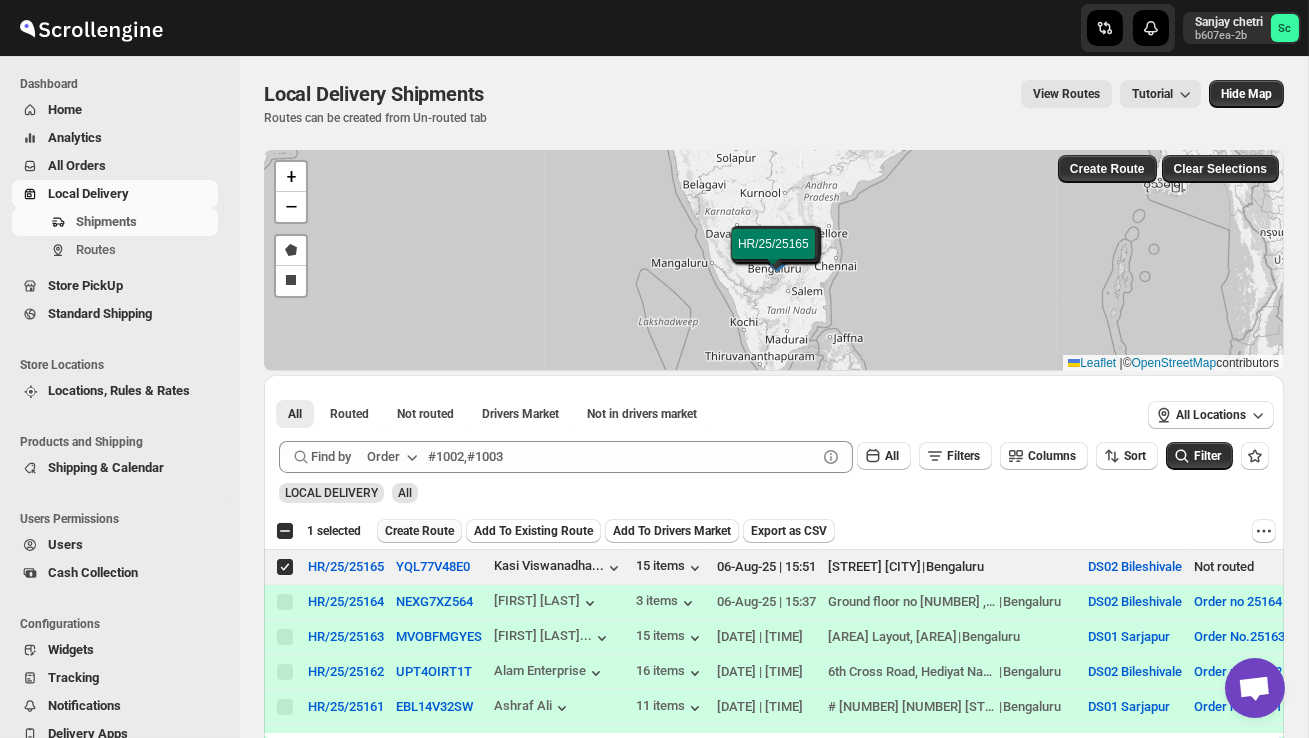 click on "Create Route" at bounding box center (419, 531) 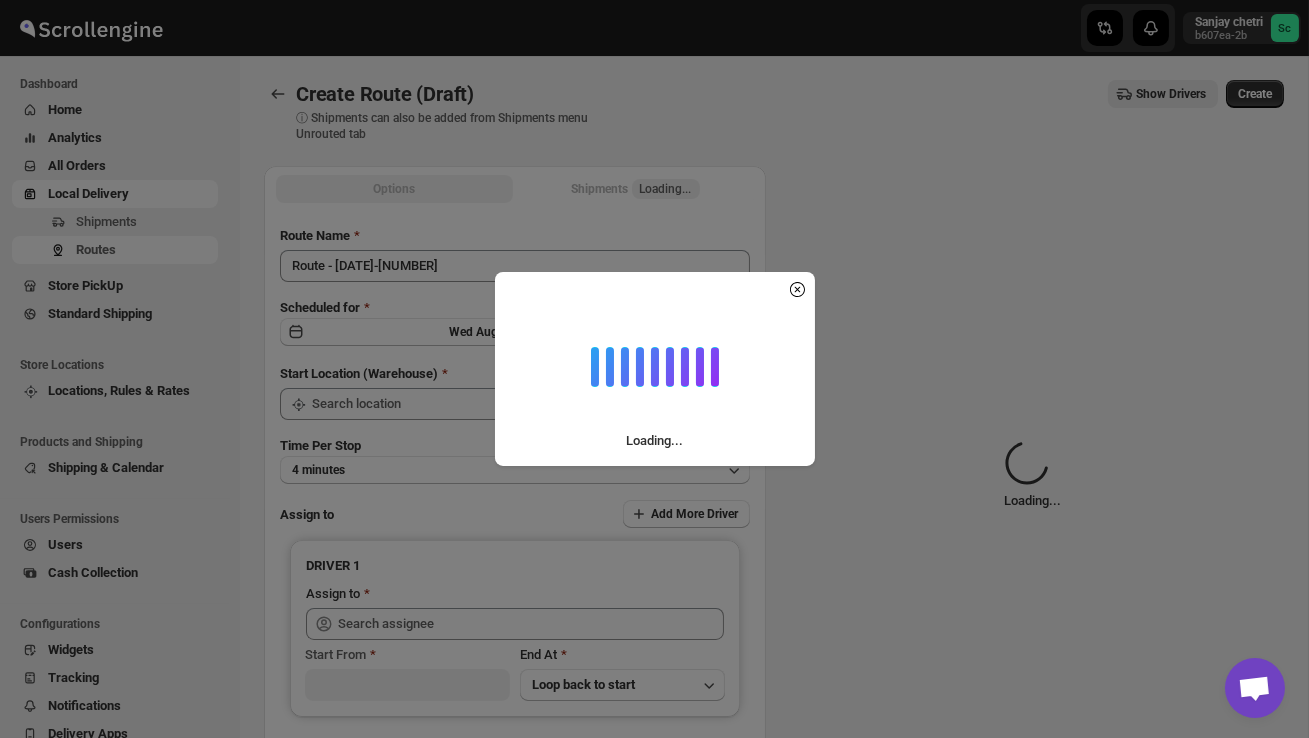 type on "DS02 Bileshivale" 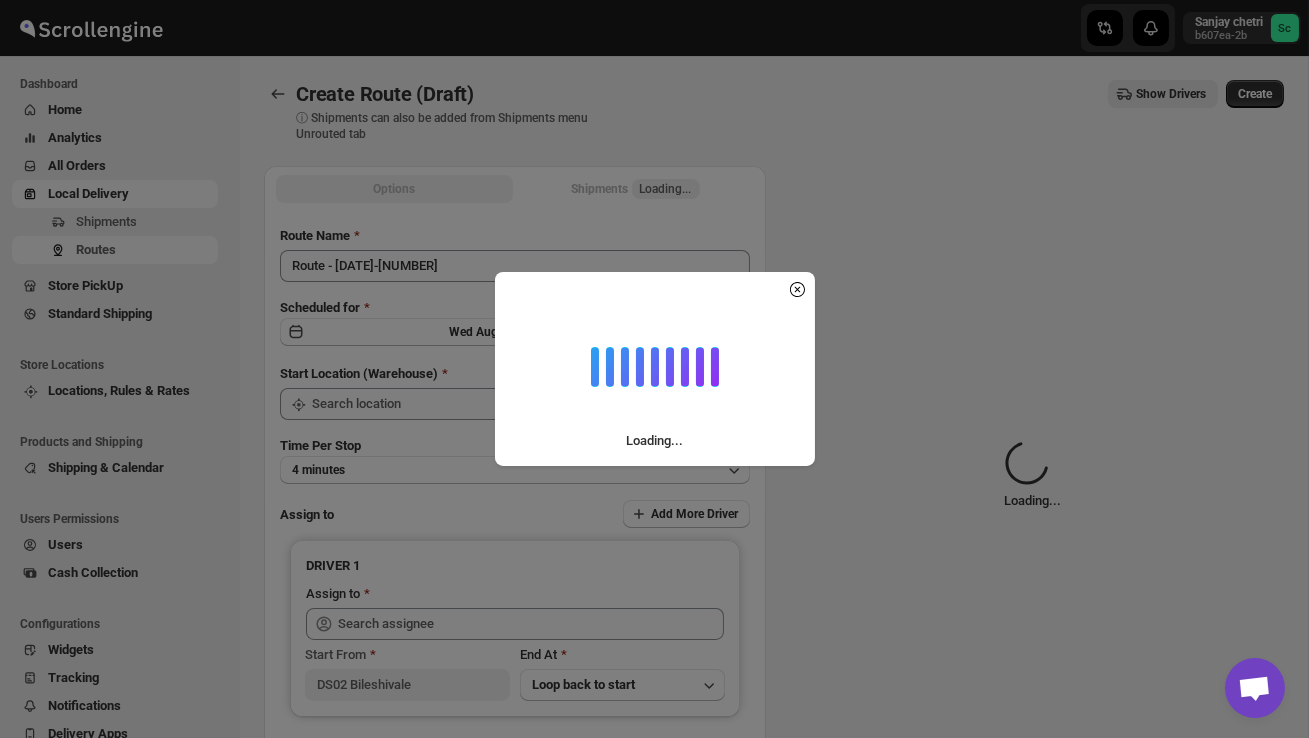 type on "DS02 Bileshivale" 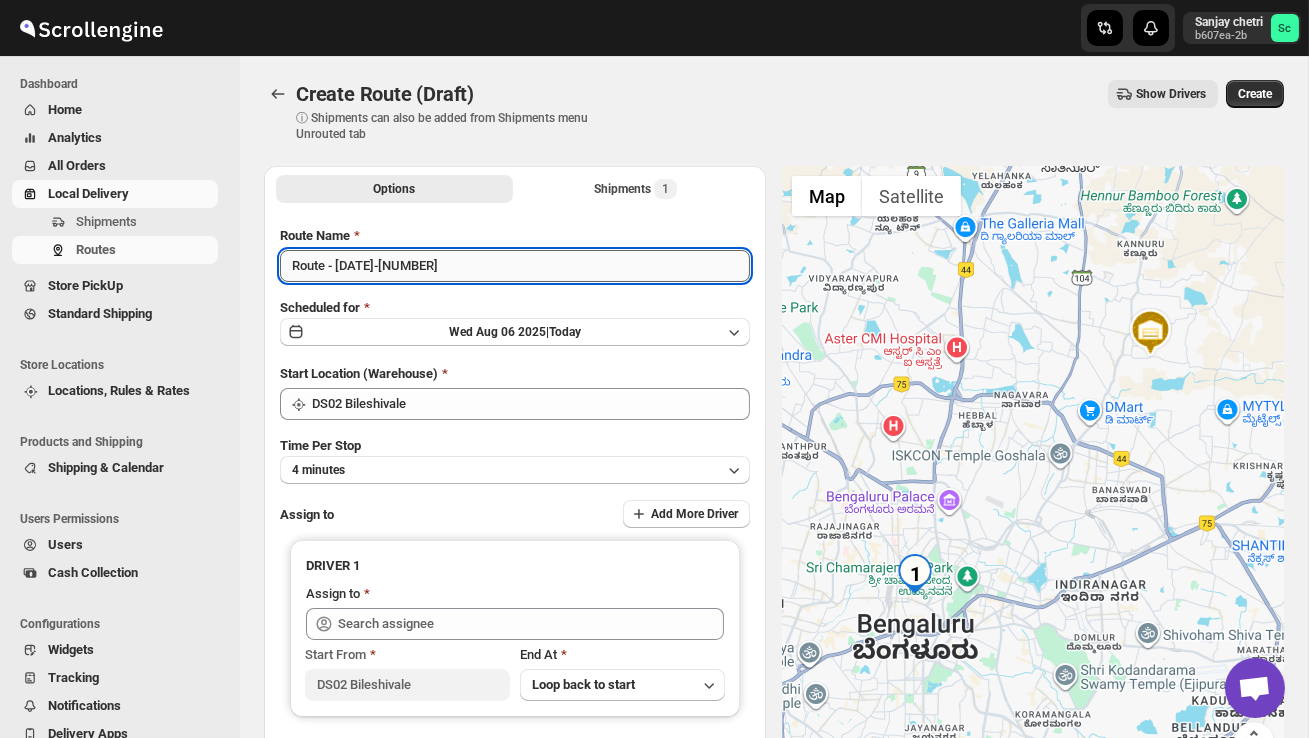 click on "Route - 06/08-0358" at bounding box center (515, 266) 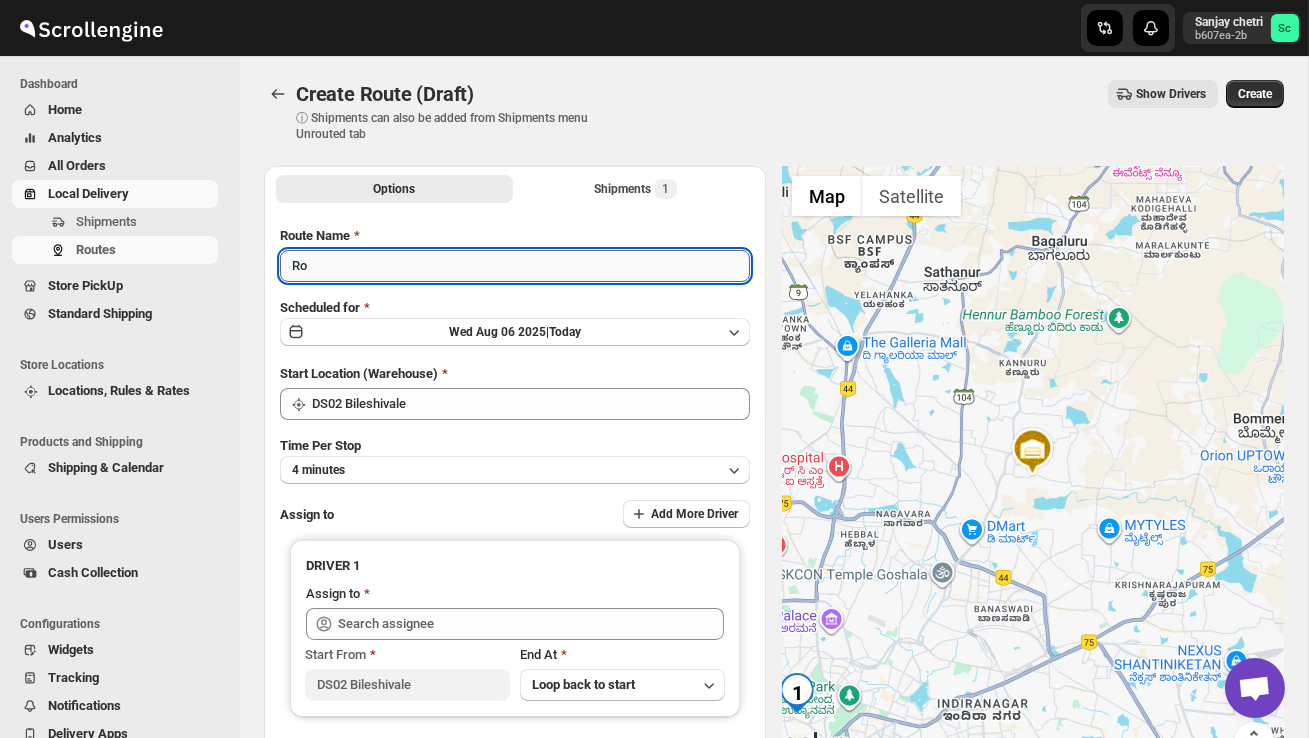 type on "R" 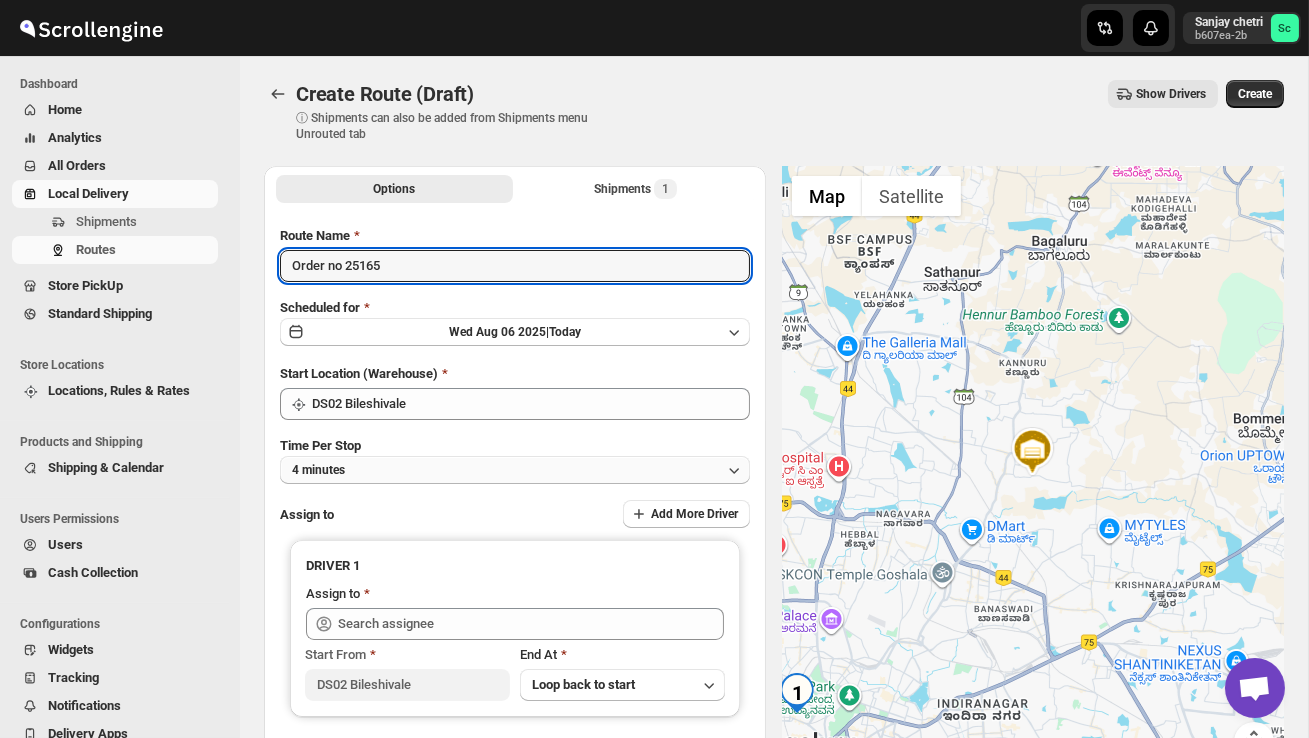 type on "Order no 25165" 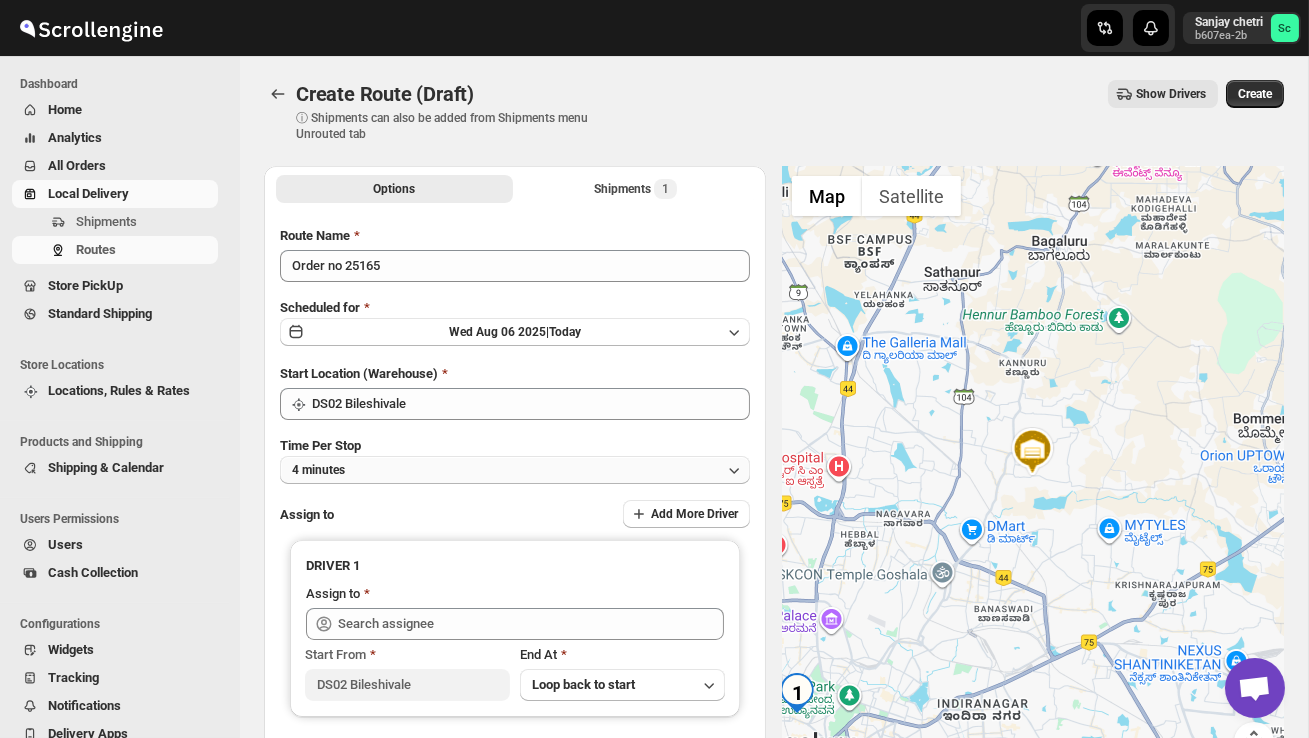 click on "4 minutes" at bounding box center (515, 470) 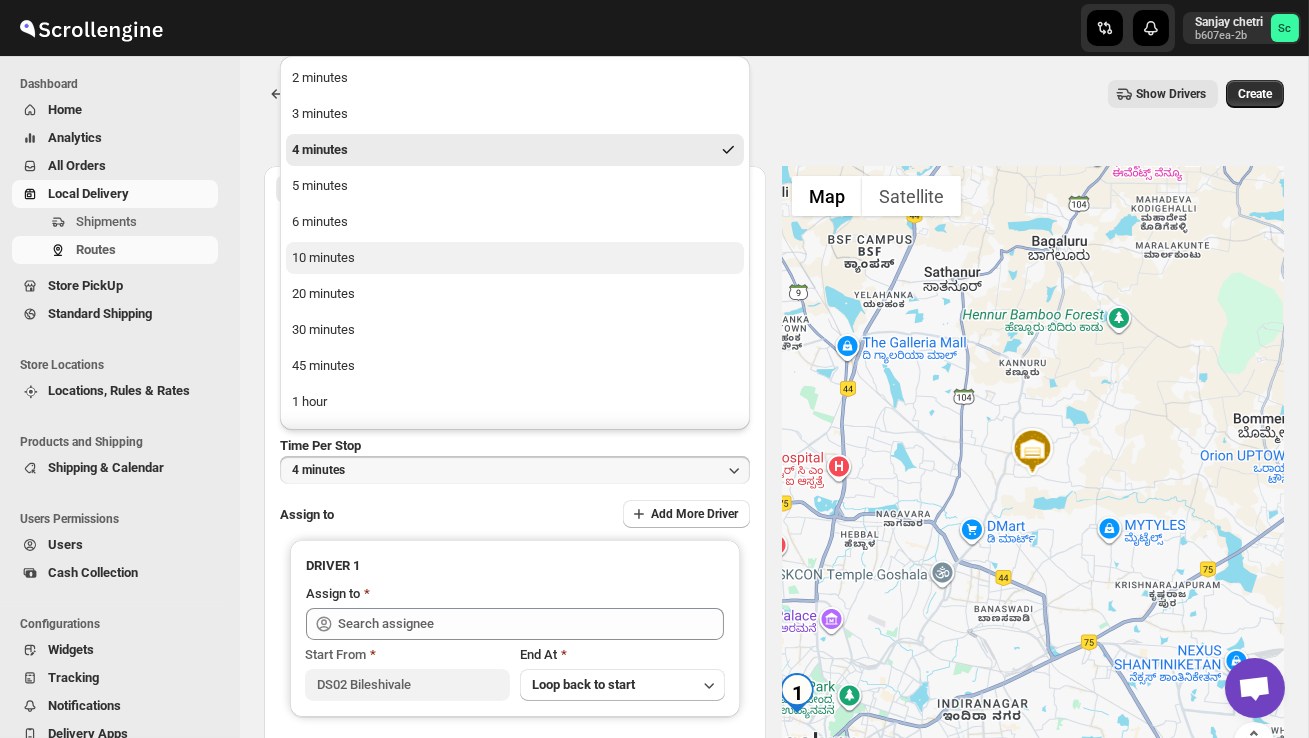 click on "10 minutes" at bounding box center (515, 258) 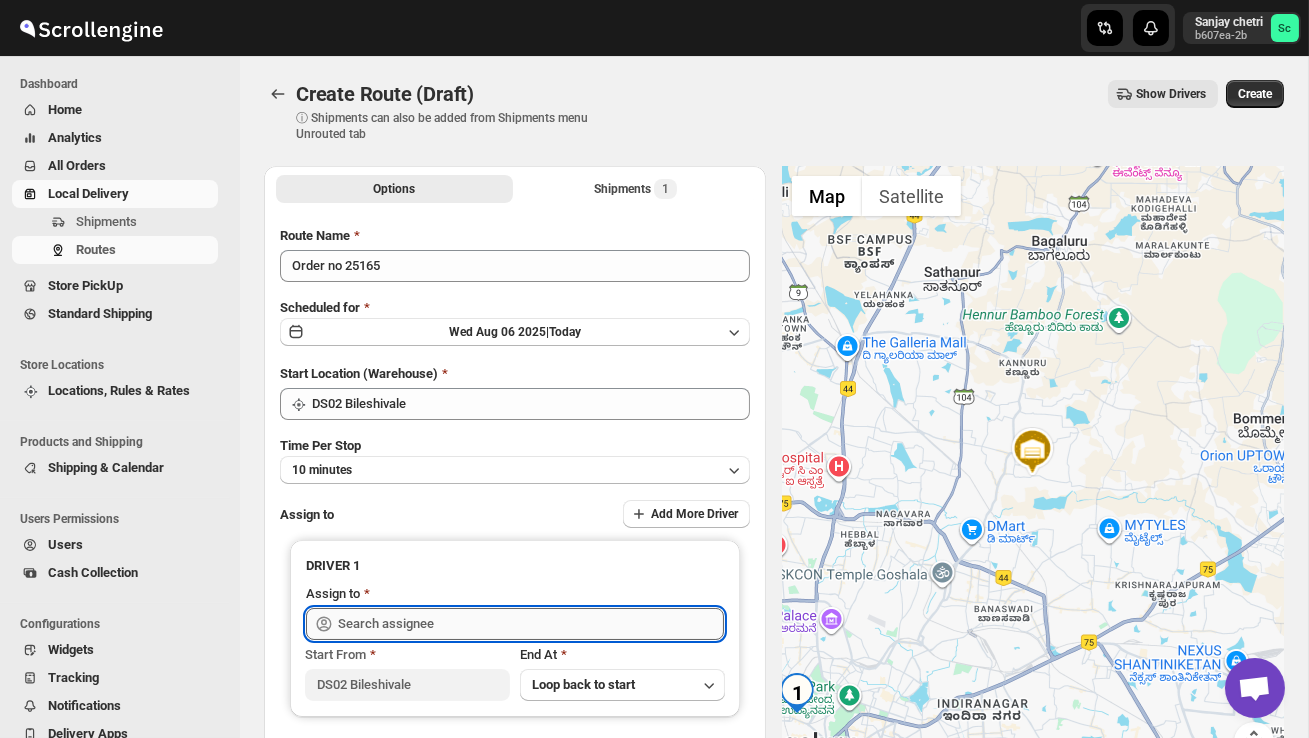 click at bounding box center (531, 624) 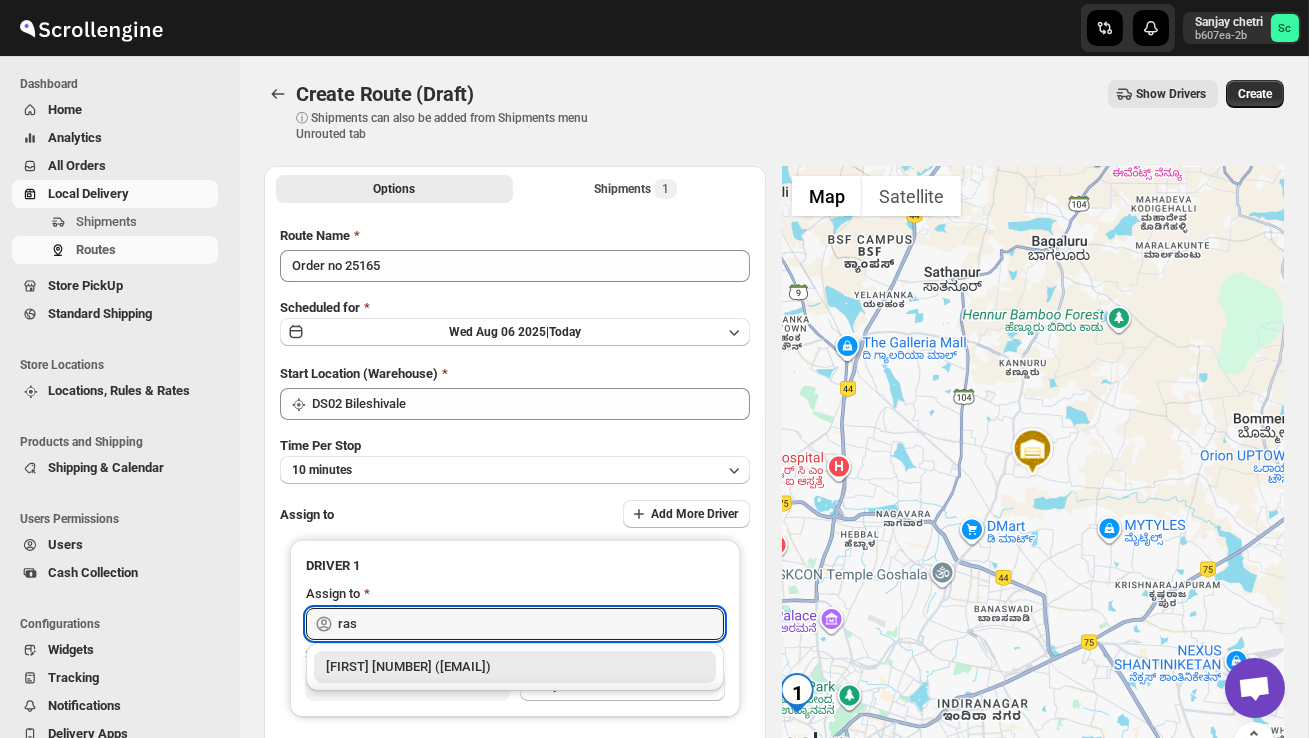 click on "[FIRST] [LAST] ([EMAIL])" at bounding box center (515, 667) 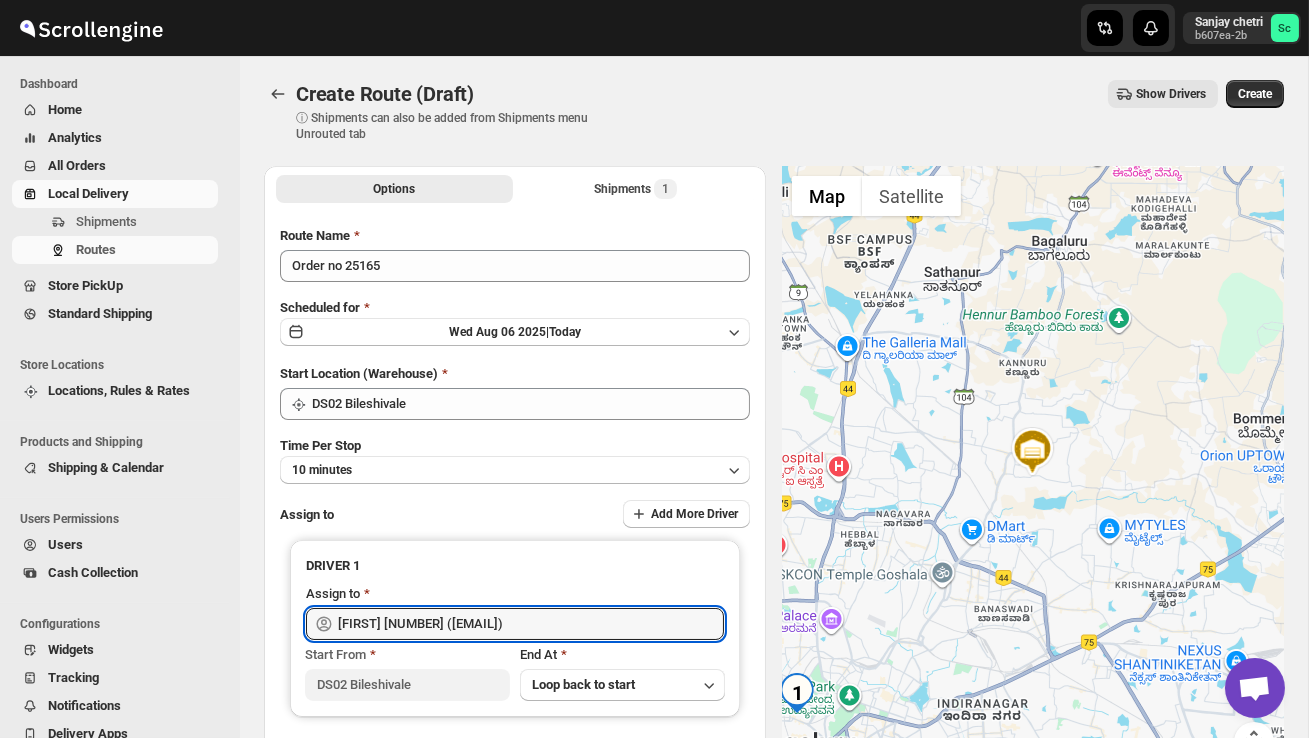 type on "[FIRST] [LAST] ([EMAIL])" 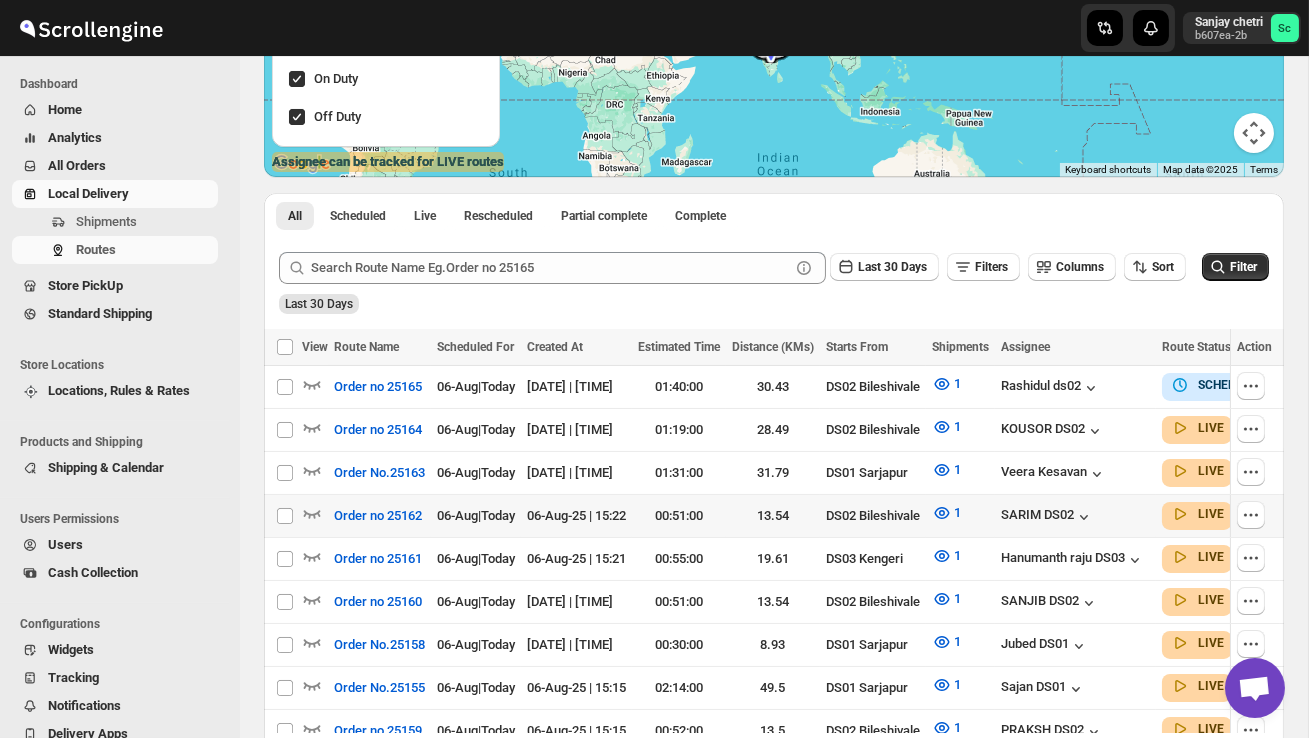 scroll, scrollTop: 314, scrollLeft: 0, axis: vertical 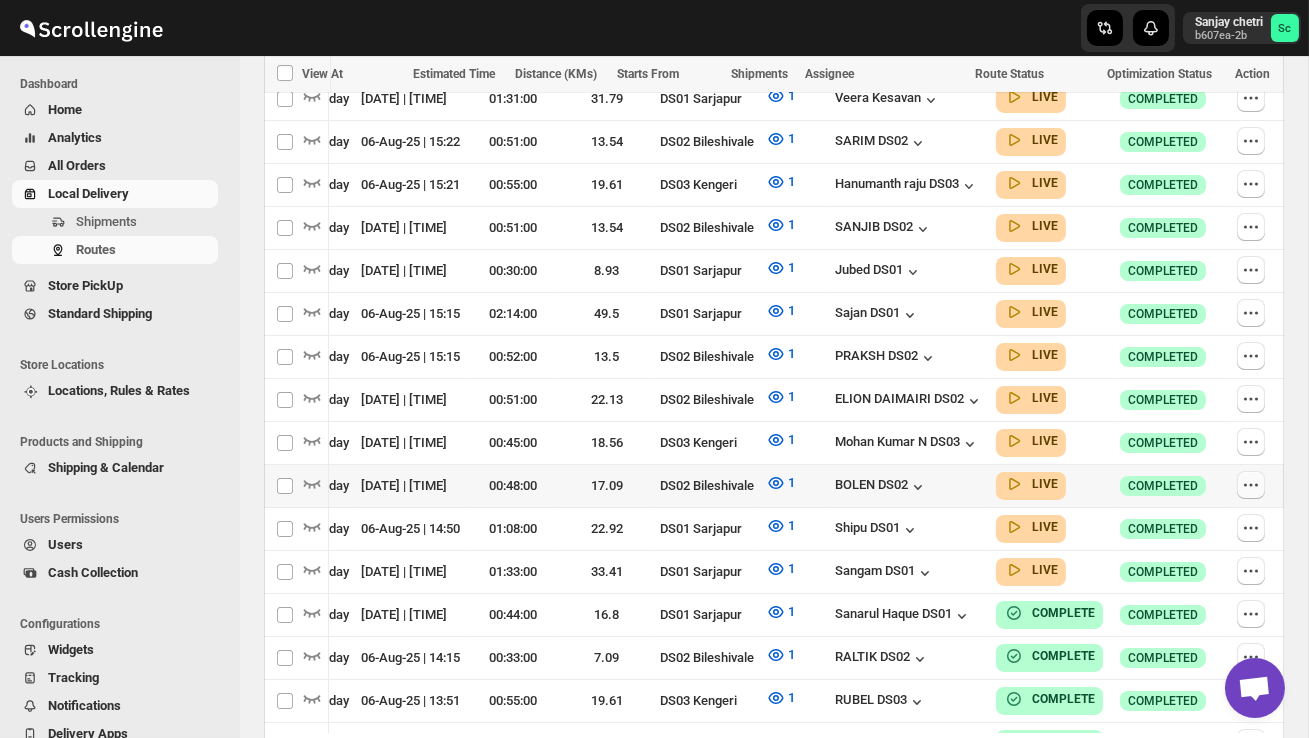 click 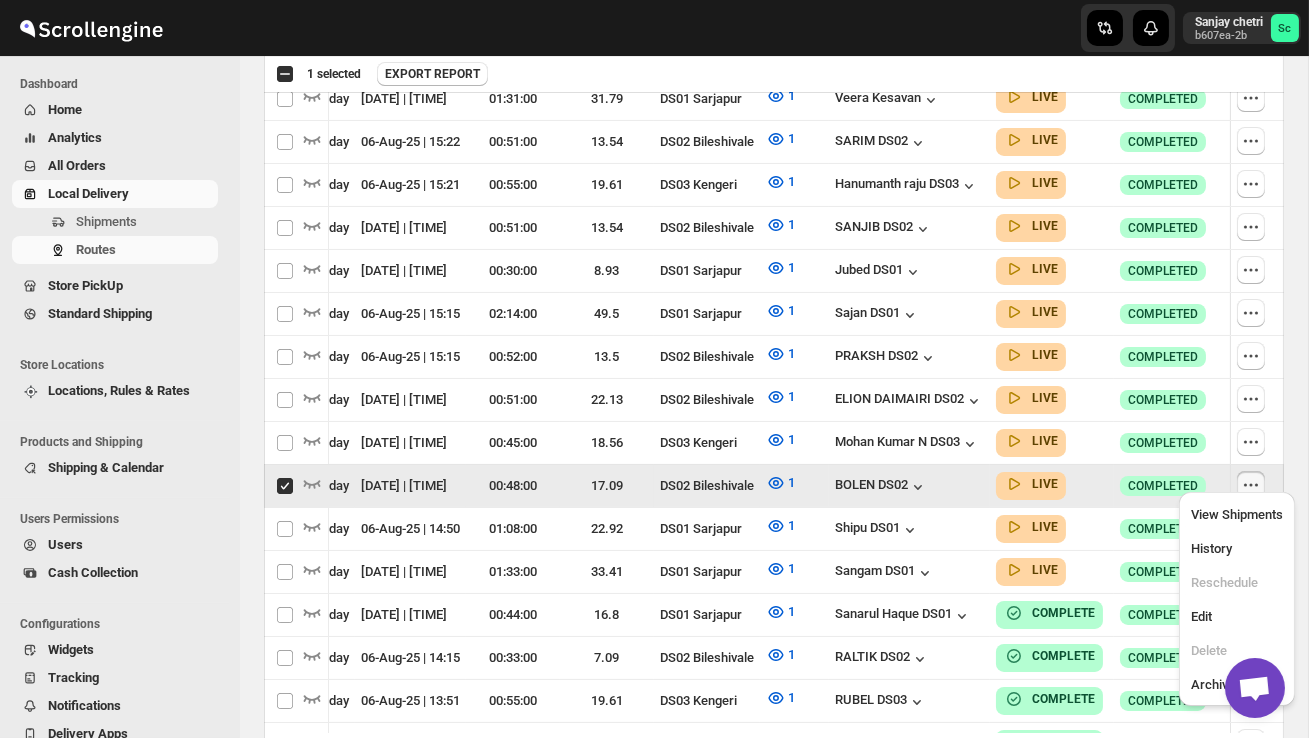 scroll, scrollTop: 0, scrollLeft: 1, axis: horizontal 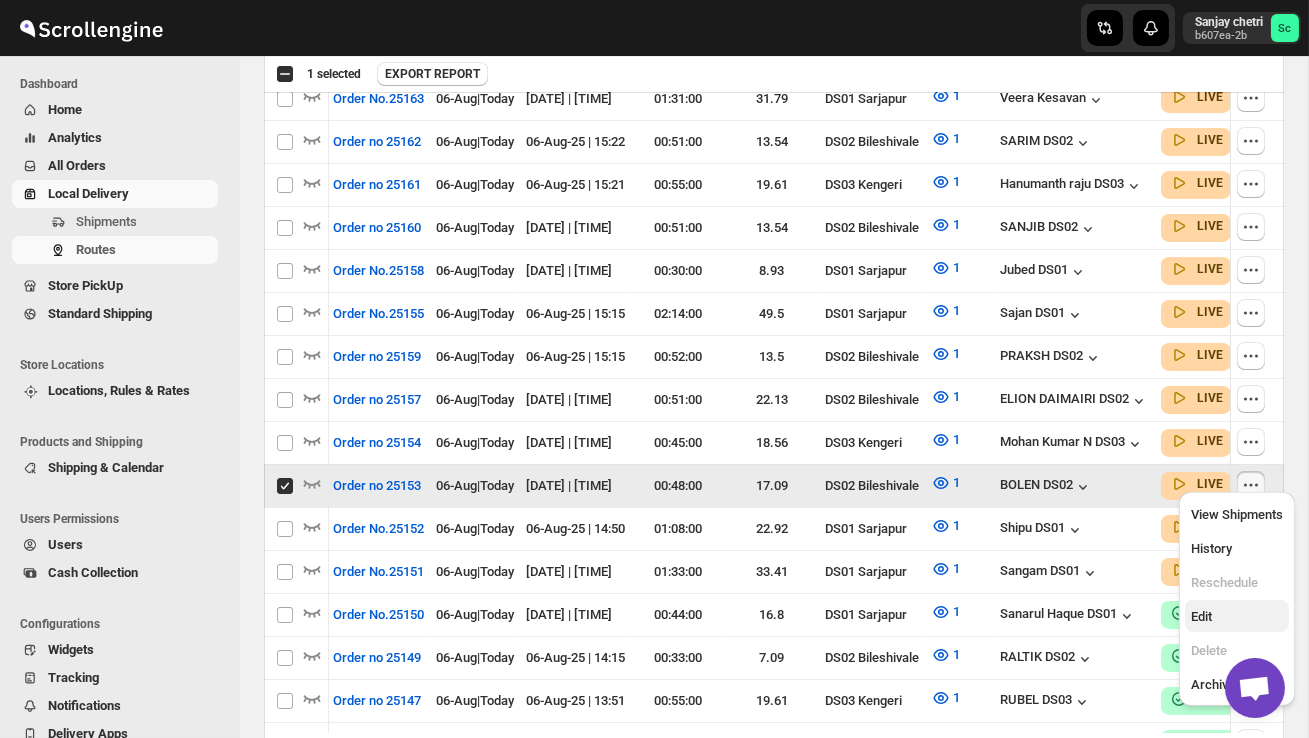 click on "Edit" at bounding box center (1237, 617) 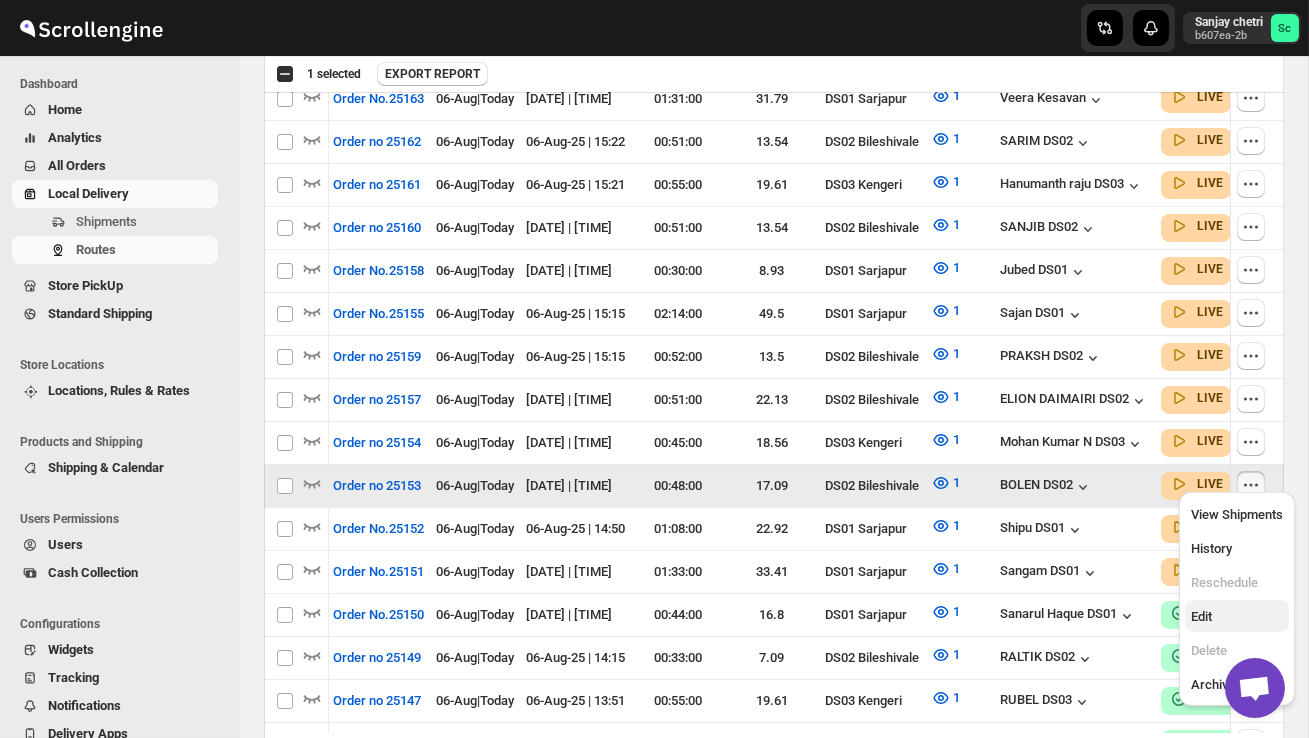checkbox on "false" 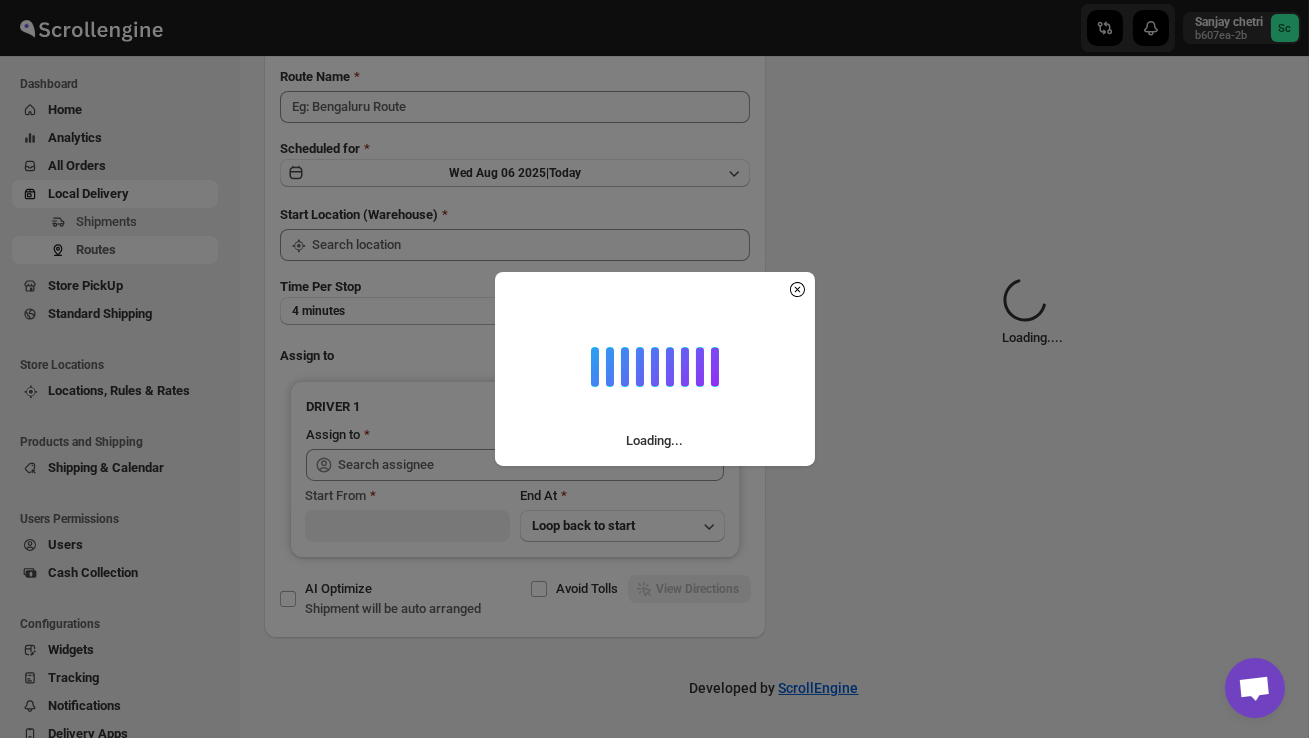 scroll, scrollTop: 0, scrollLeft: 0, axis: both 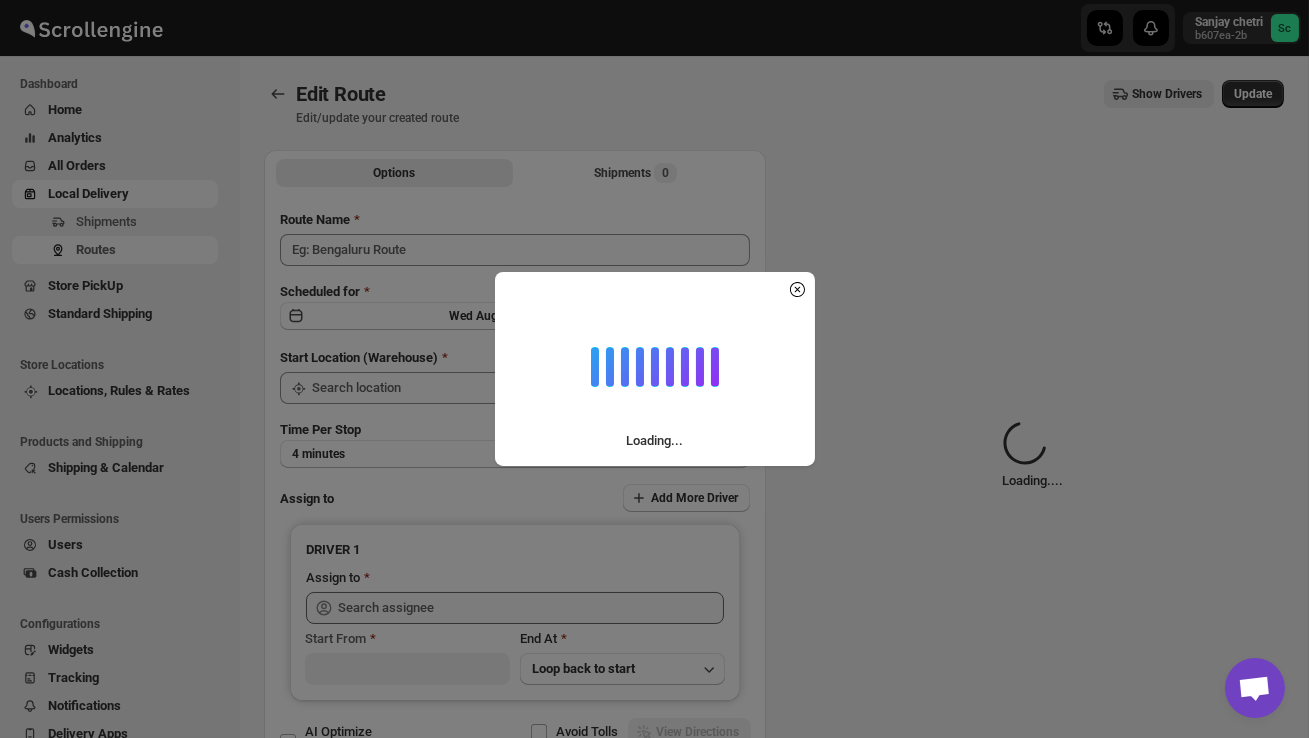 type on "Order no 25153" 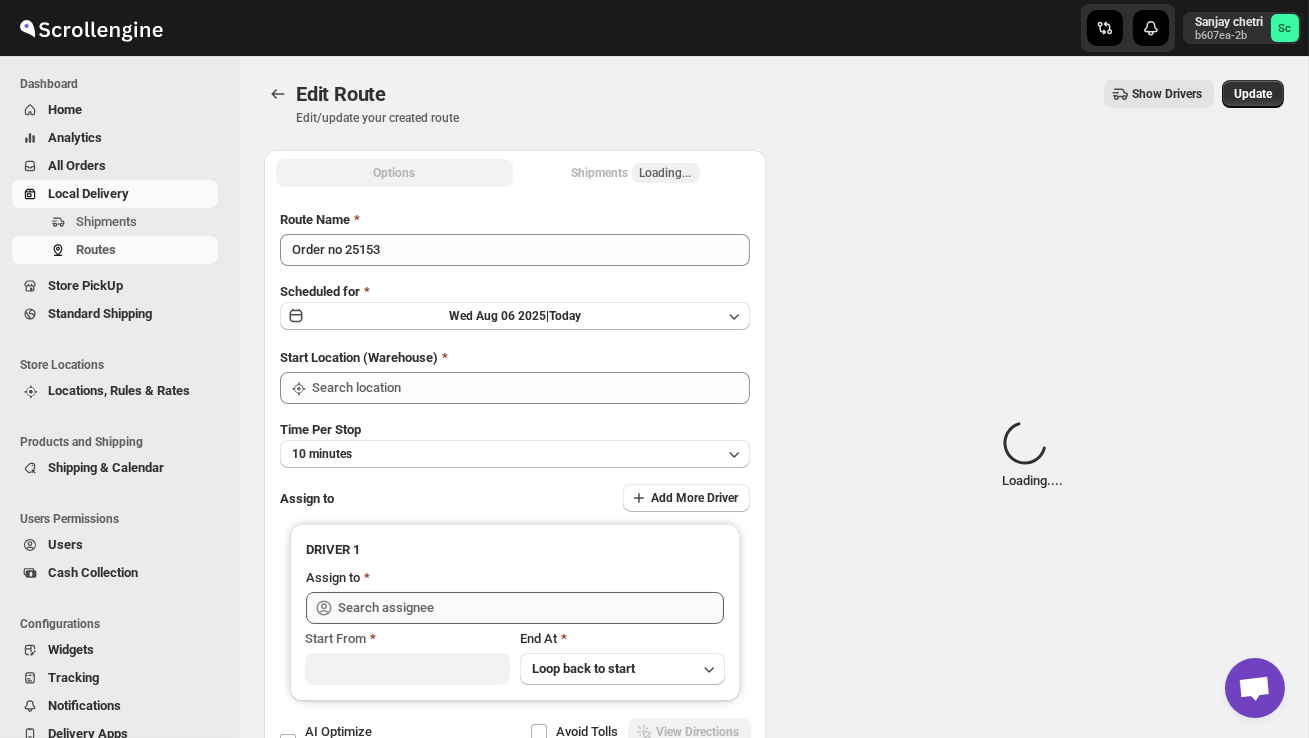 type on "DS02 Bileshivale" 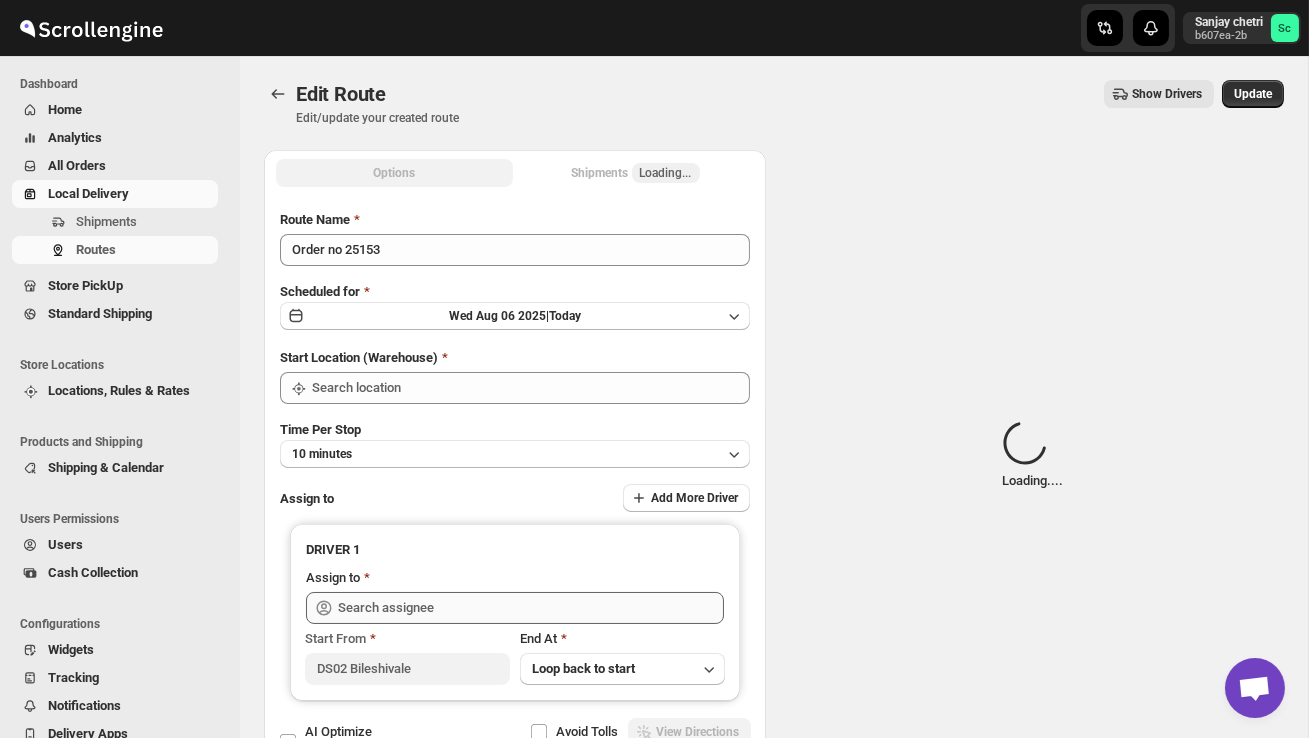 type on "DS02 Bileshivale" 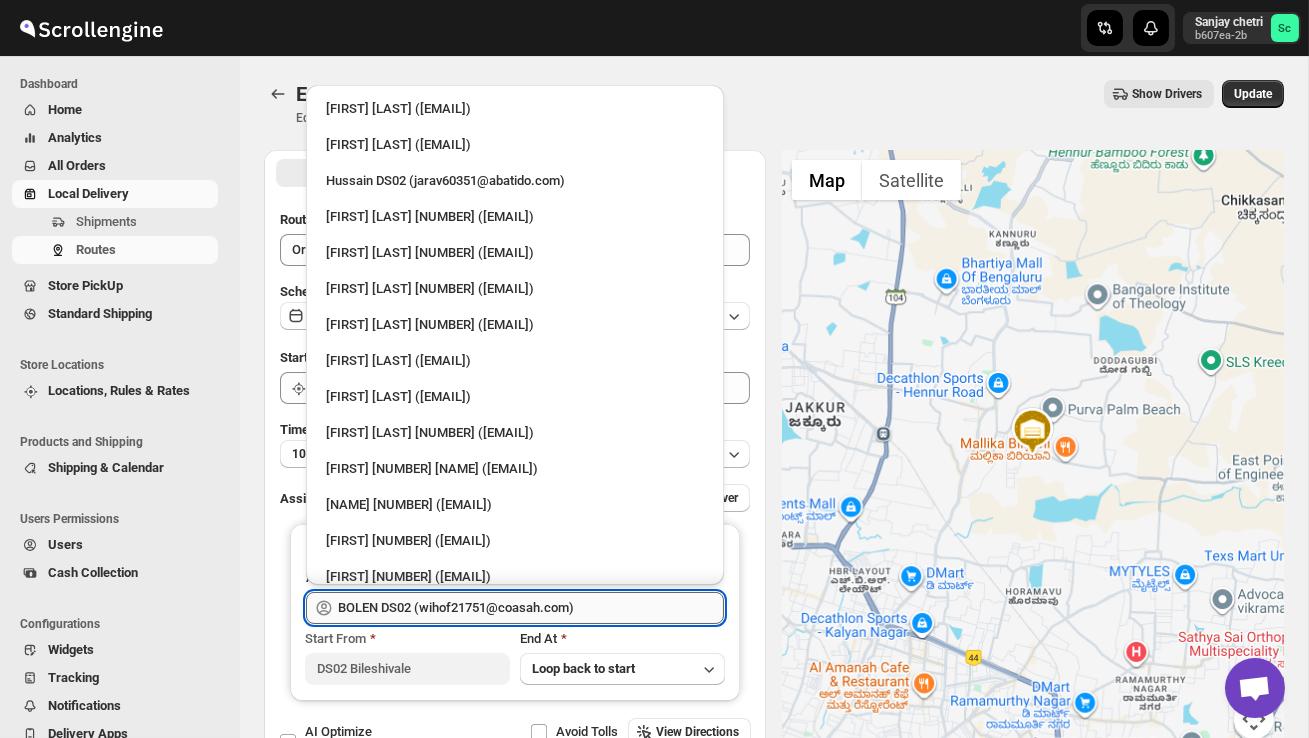 click on "BOLEN DS02 (wihof21751@coasah.com)" at bounding box center (531, 608) 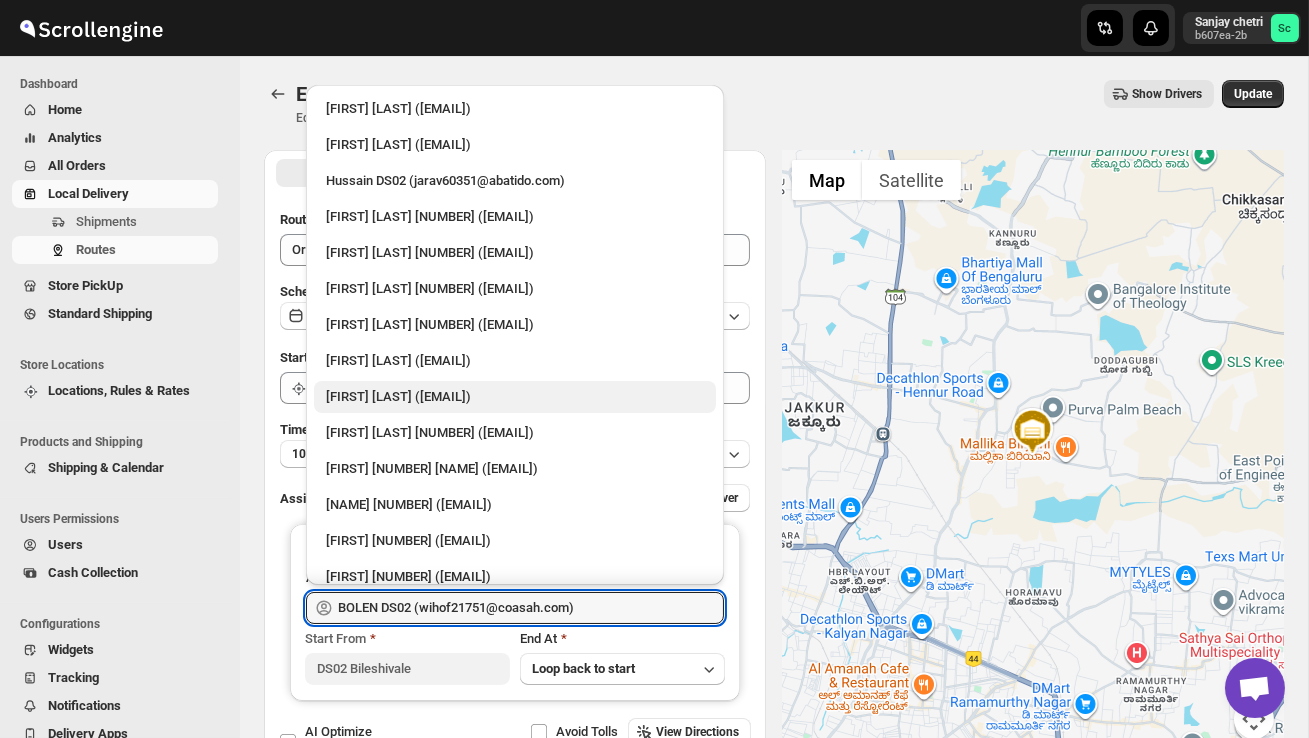 click on "[FIRST] [LAST] ([EMAIL])" at bounding box center (515, 397) 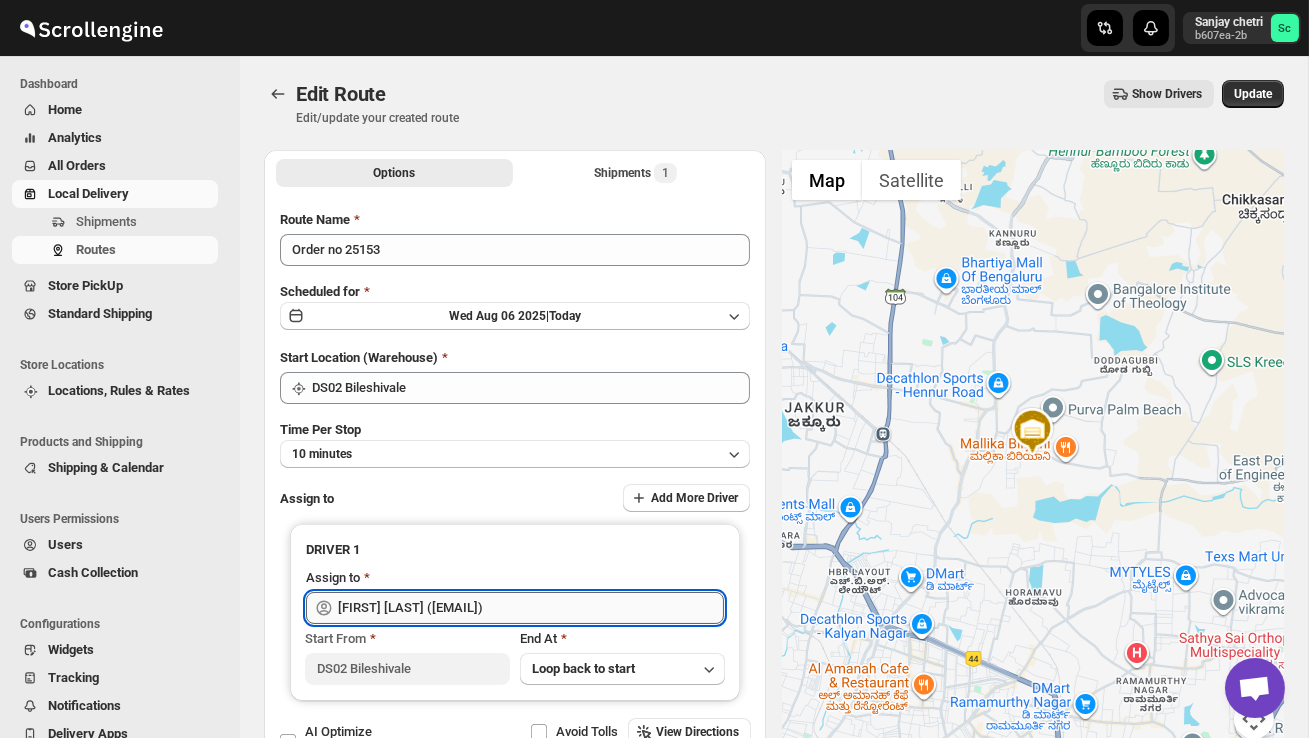 click on "[FIRST] [LAST] ([EMAIL])" at bounding box center [531, 608] 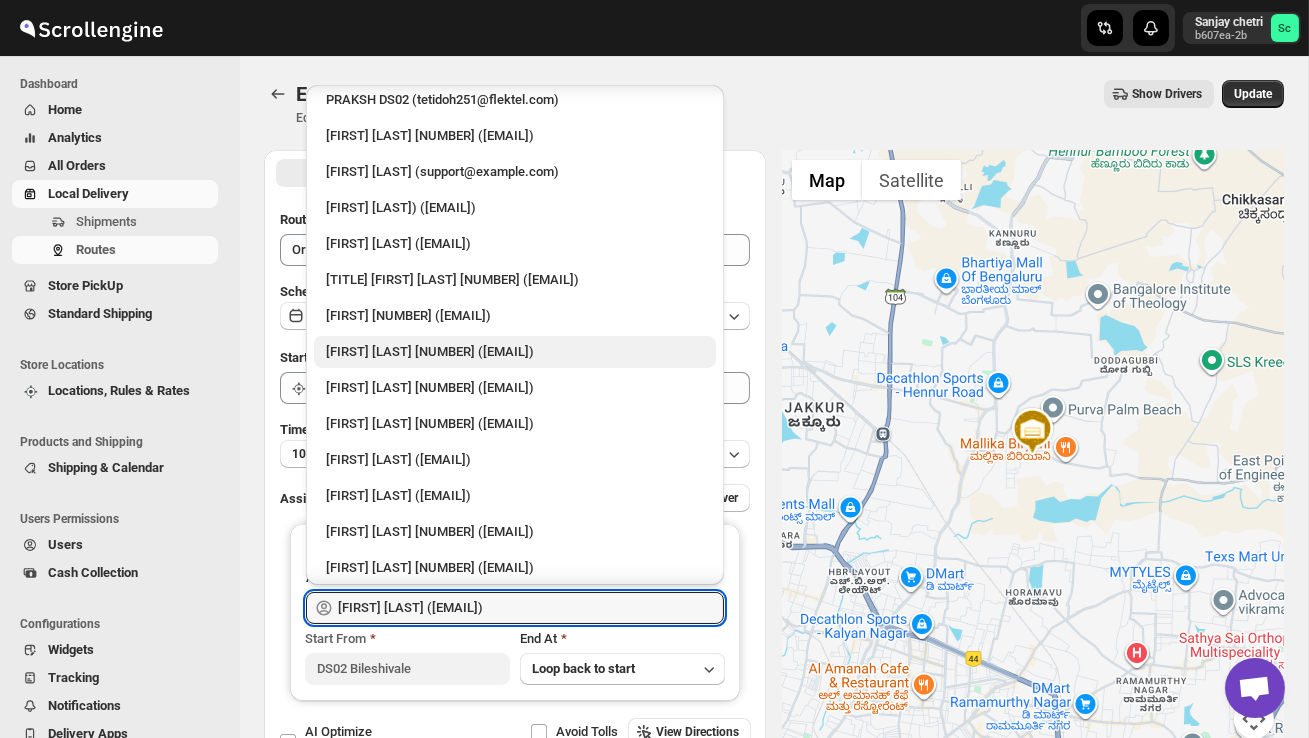 scroll, scrollTop: 800, scrollLeft: 0, axis: vertical 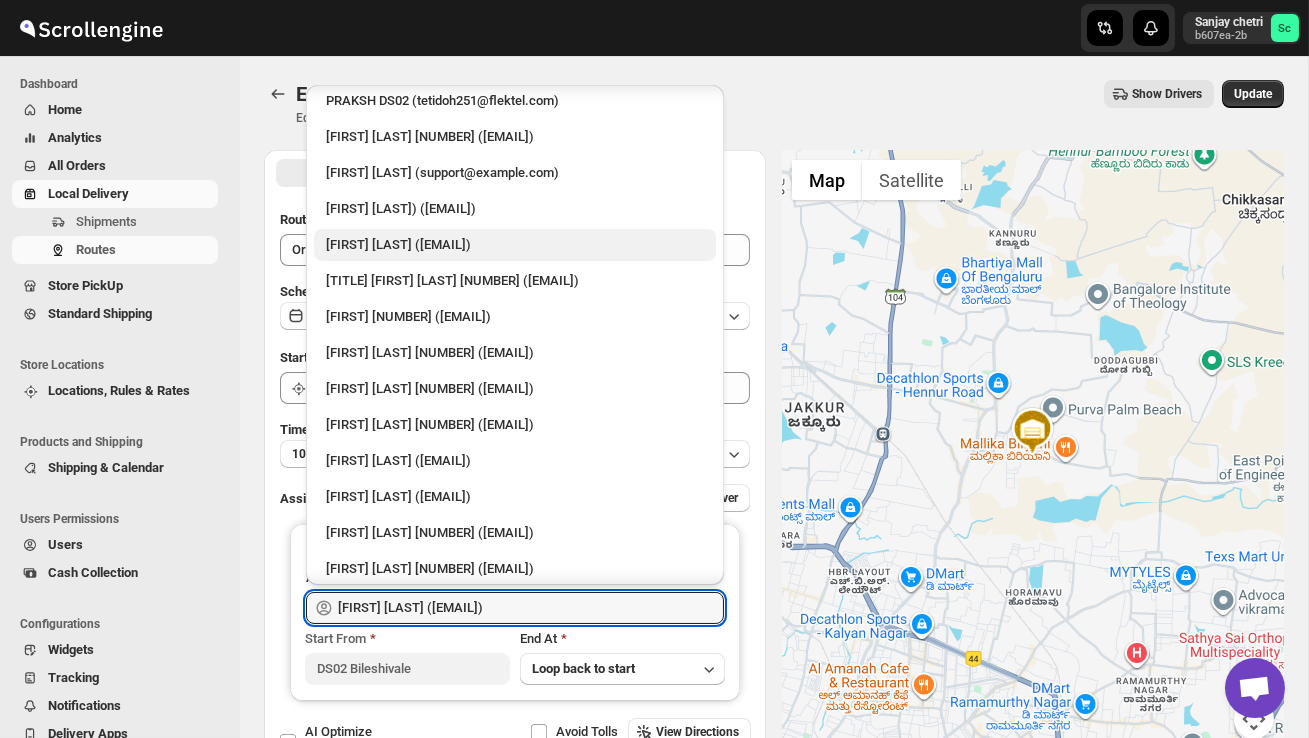 click on "[FIRST] [LAST] ([EMAIL])" at bounding box center (515, 245) 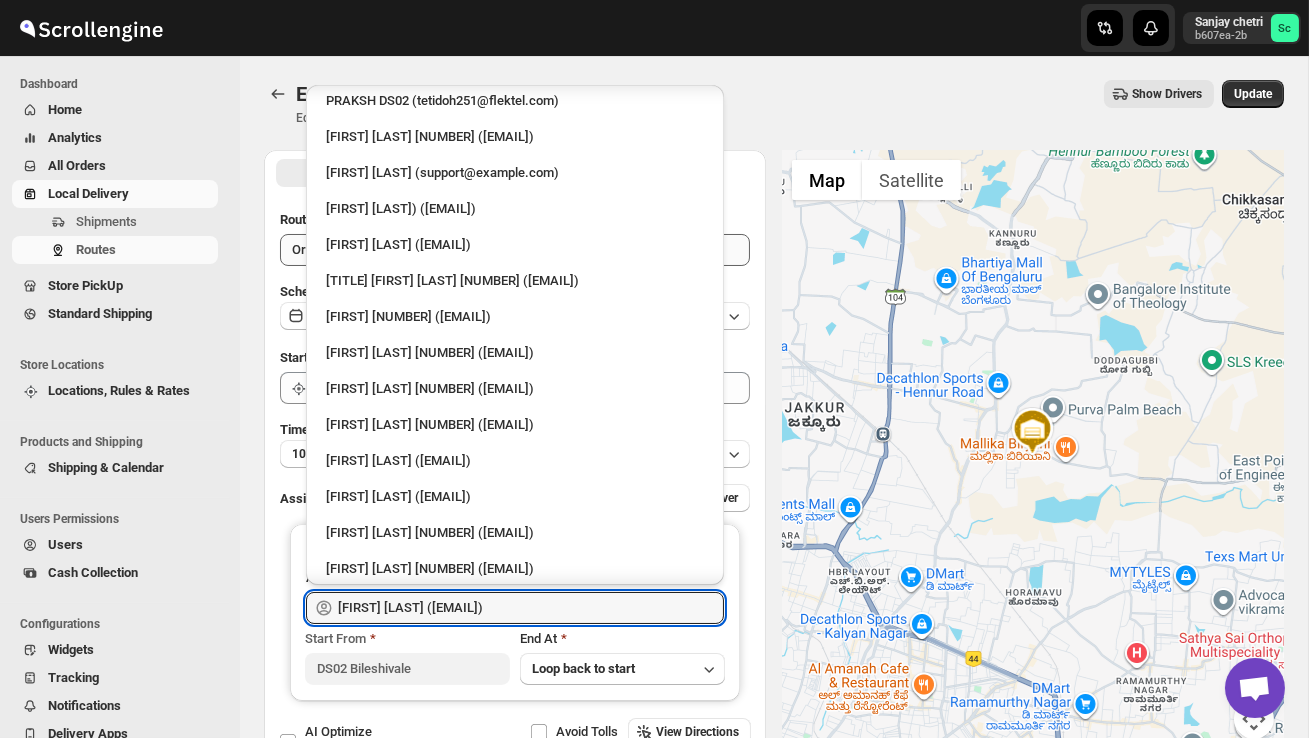 type on "[FIRST] [LAST] ([EMAIL])" 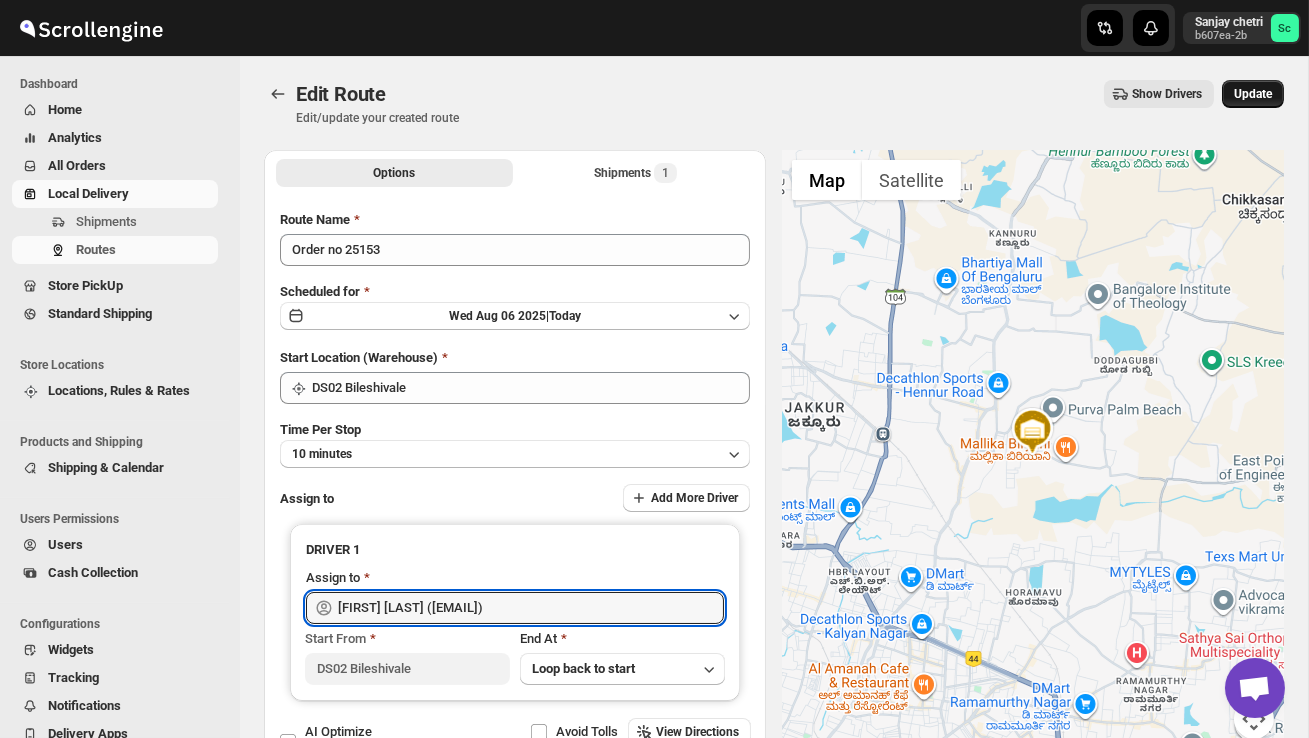 click on "Update" at bounding box center [1253, 94] 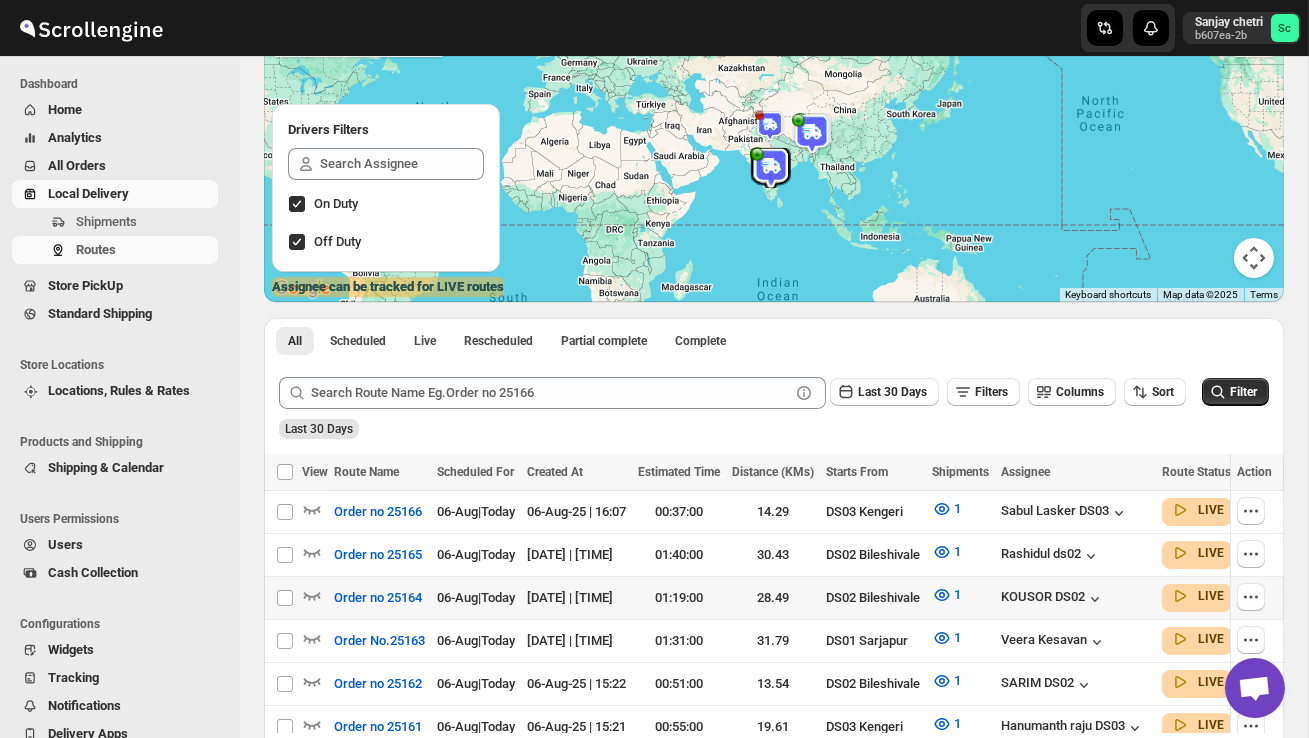 scroll, scrollTop: 279, scrollLeft: 0, axis: vertical 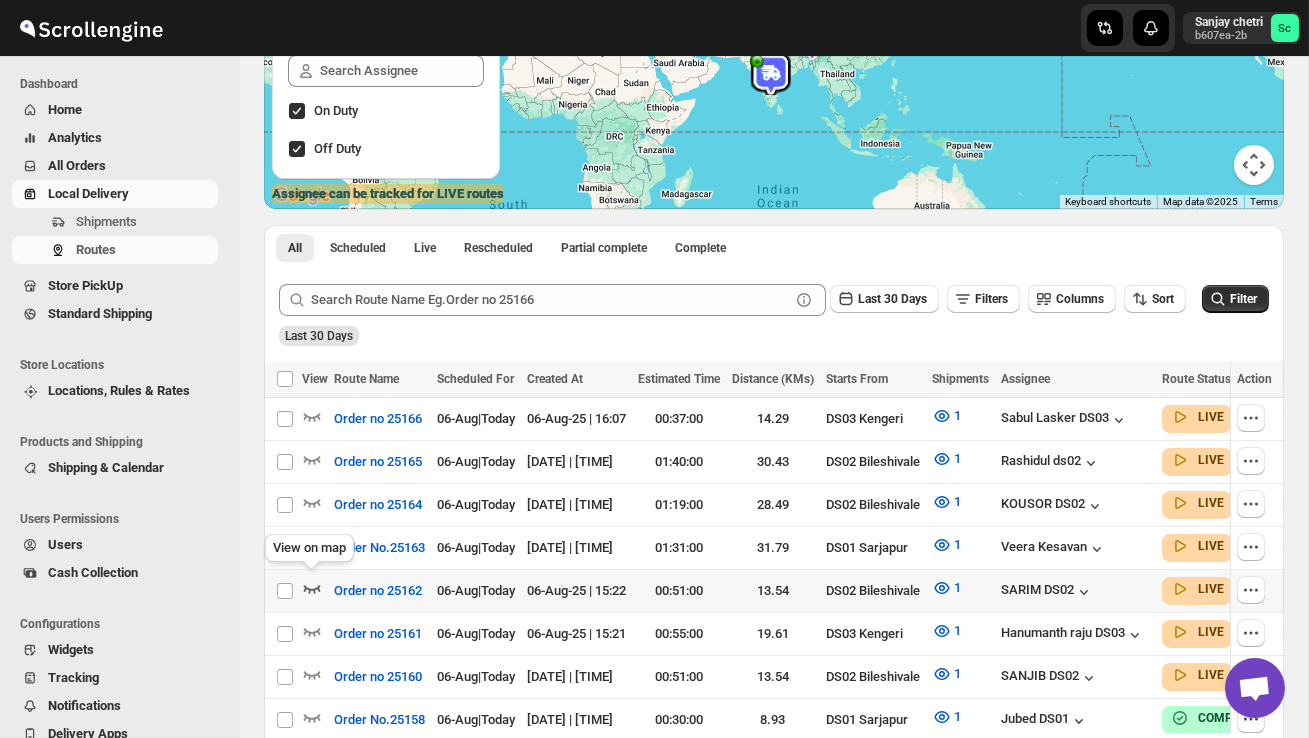 click 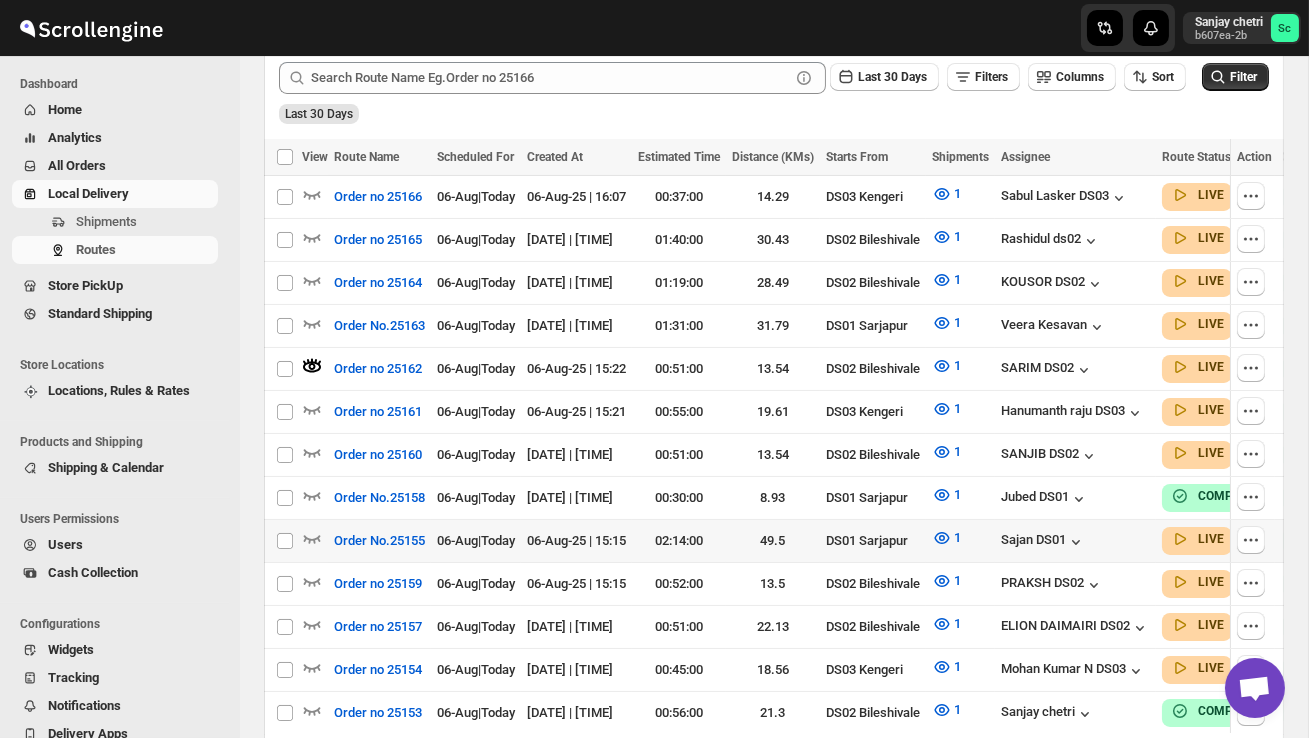 scroll, scrollTop: 527, scrollLeft: 0, axis: vertical 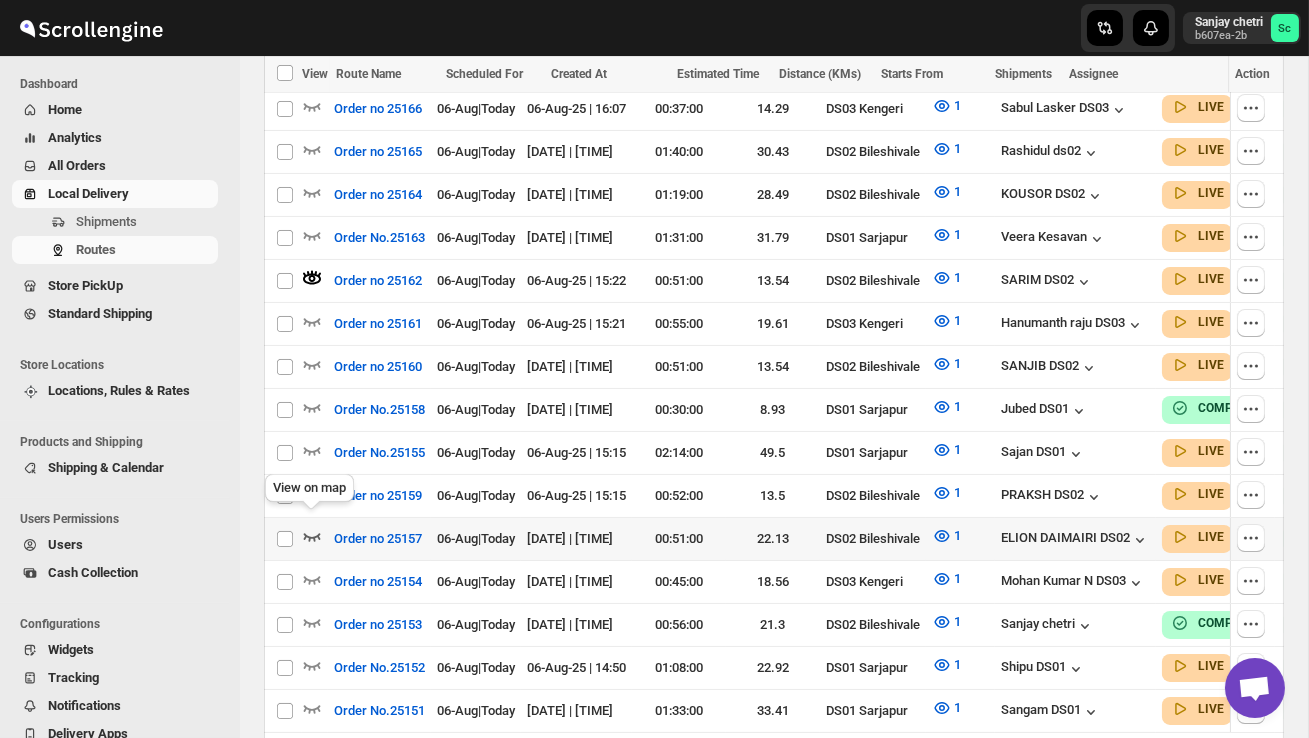 click 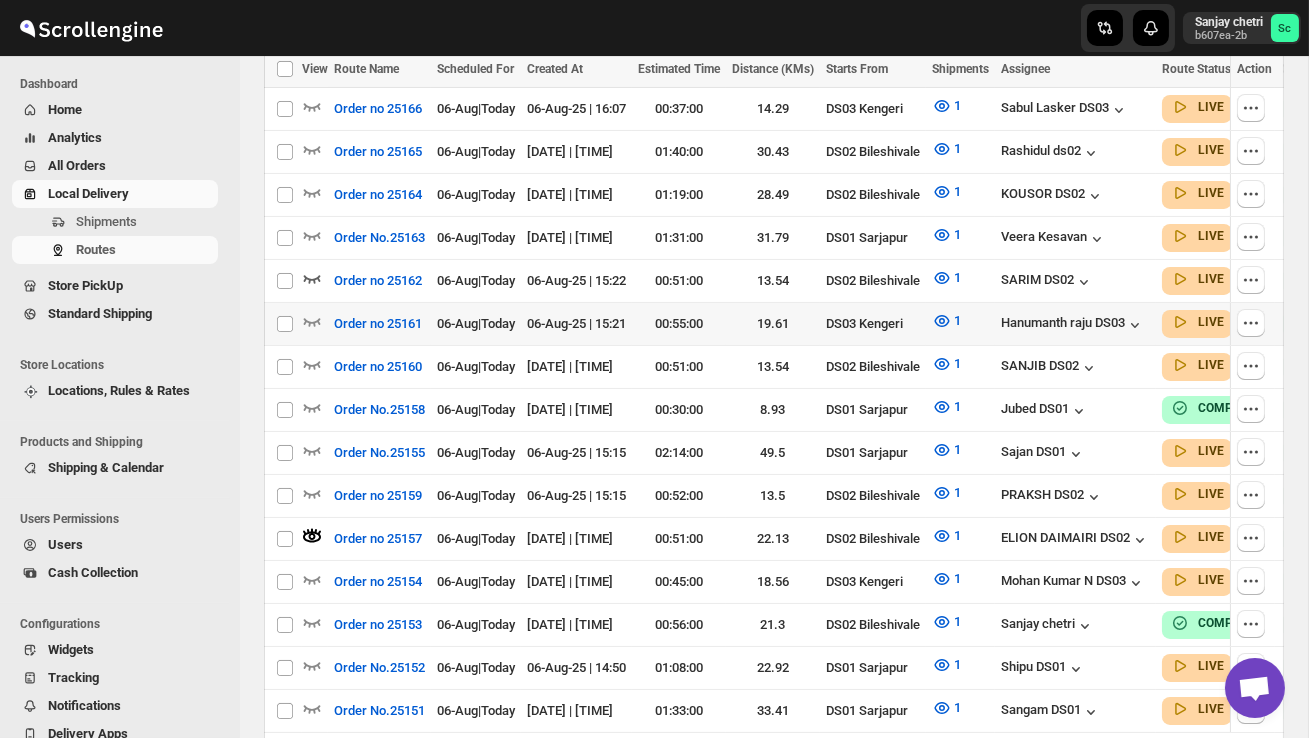 scroll, scrollTop: 326, scrollLeft: 0, axis: vertical 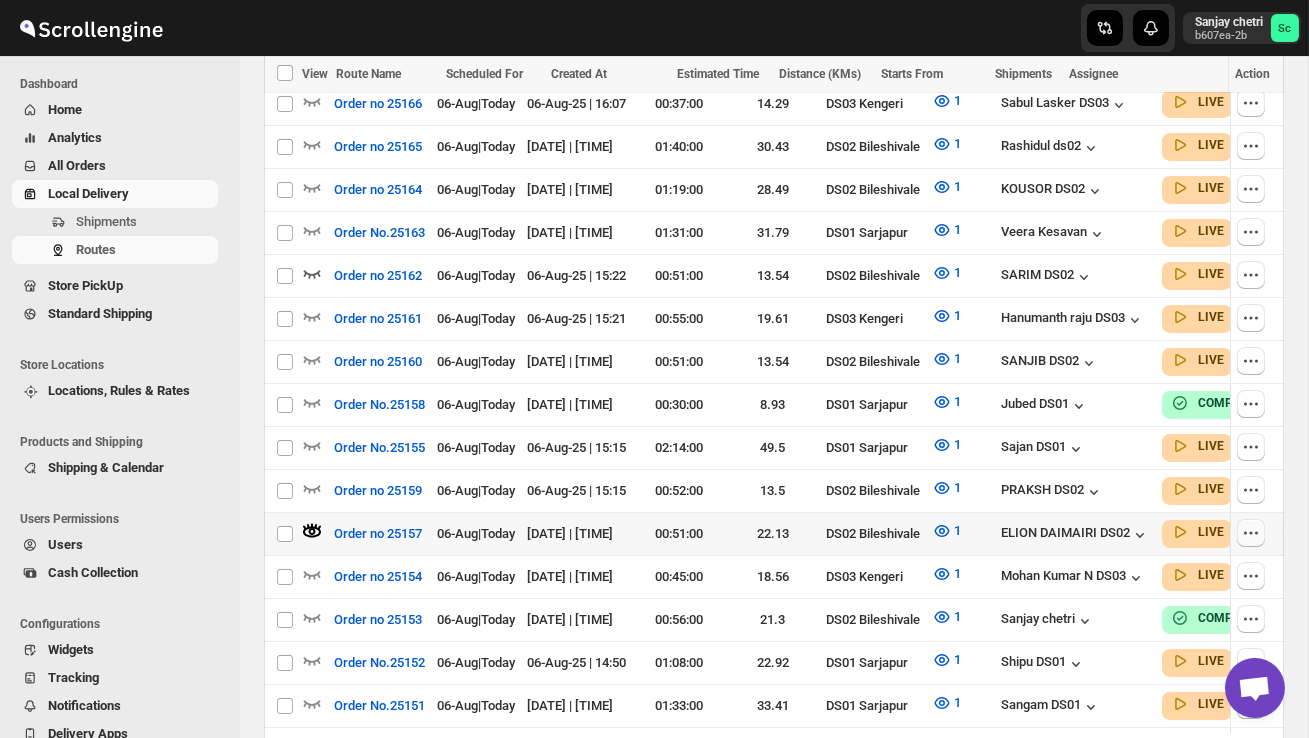 click 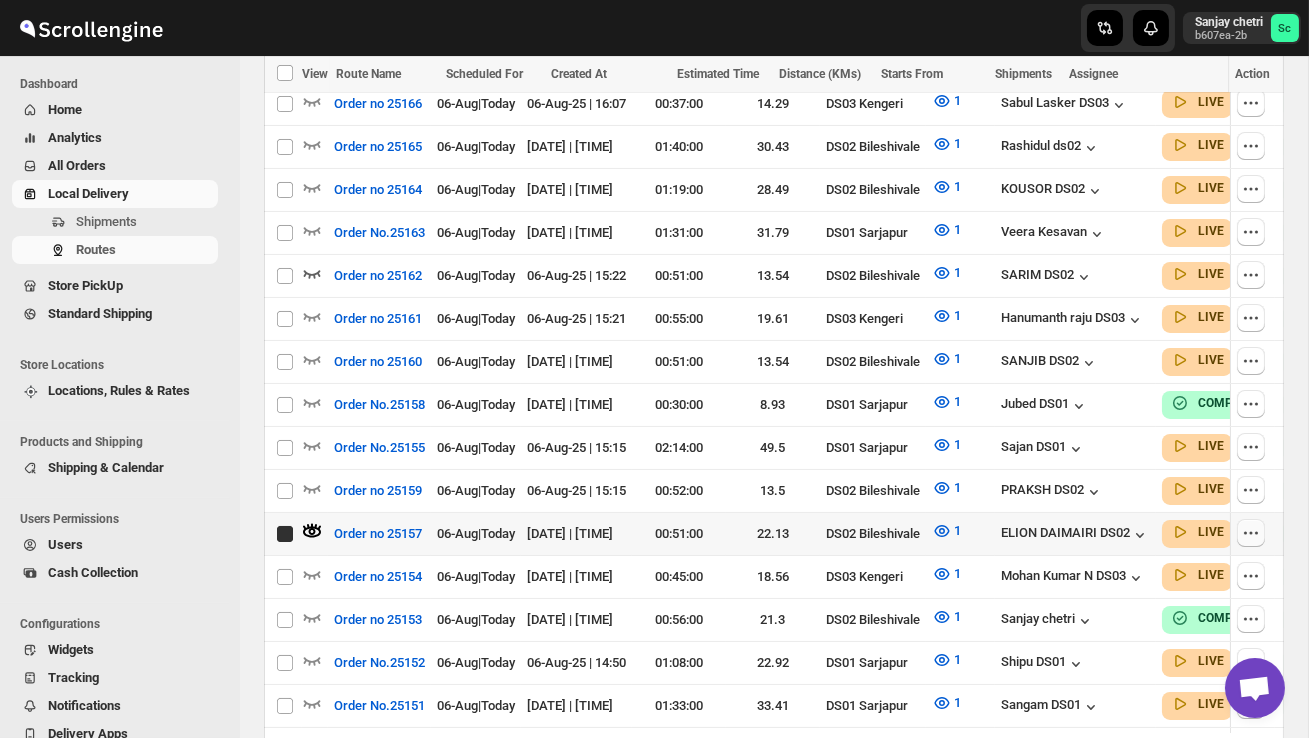 checkbox on "true" 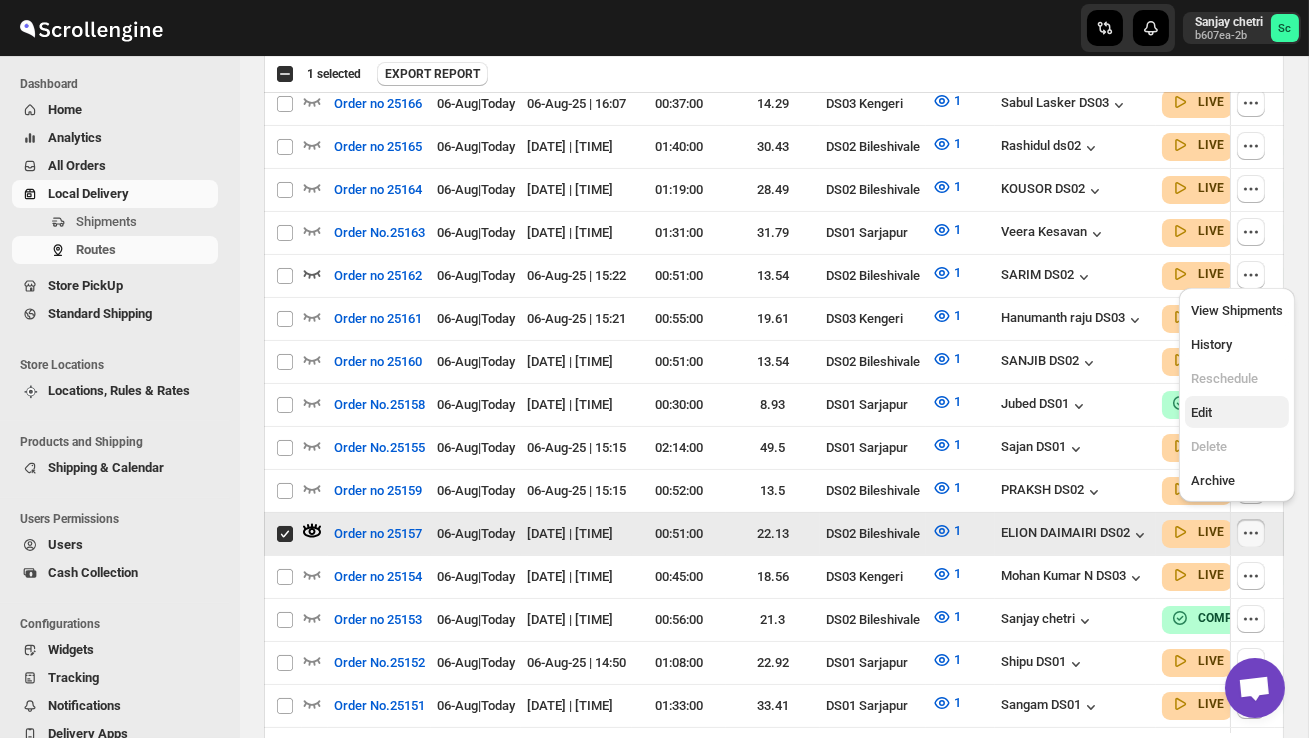 click on "Edit" at bounding box center (1201, 412) 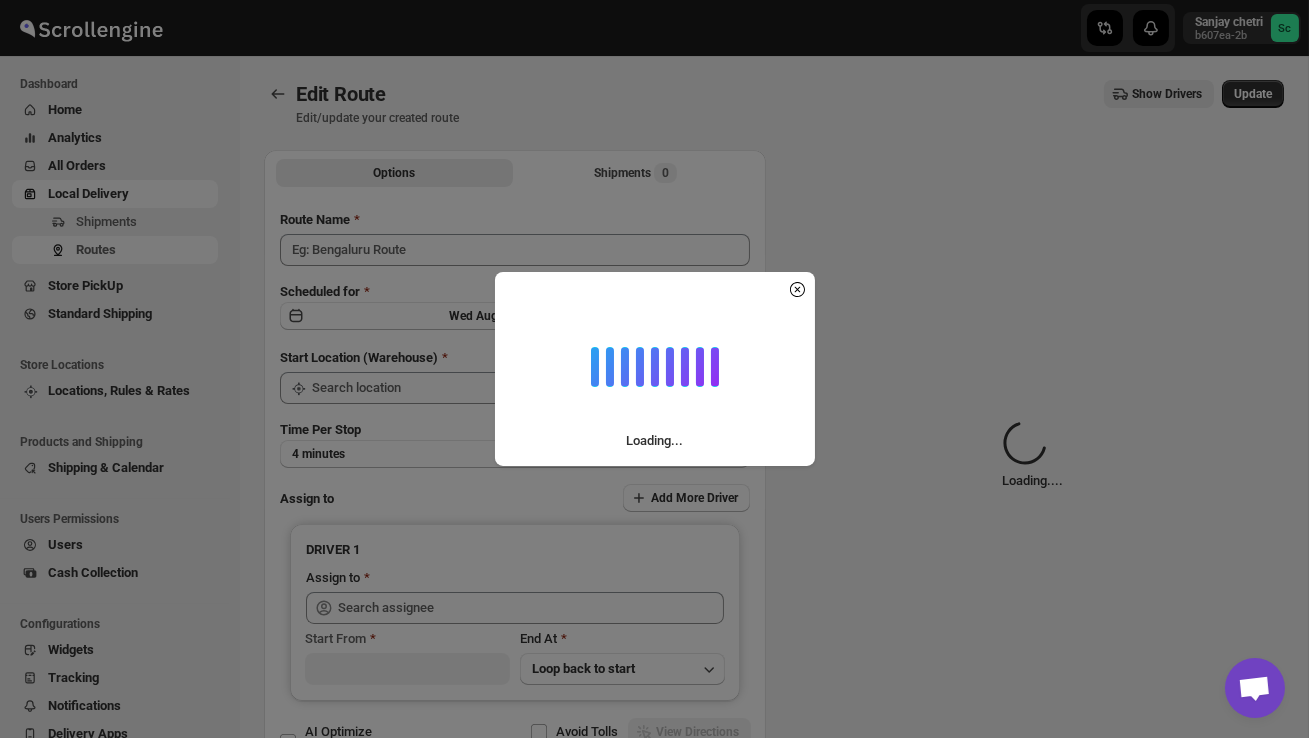 type on "Order no 25157" 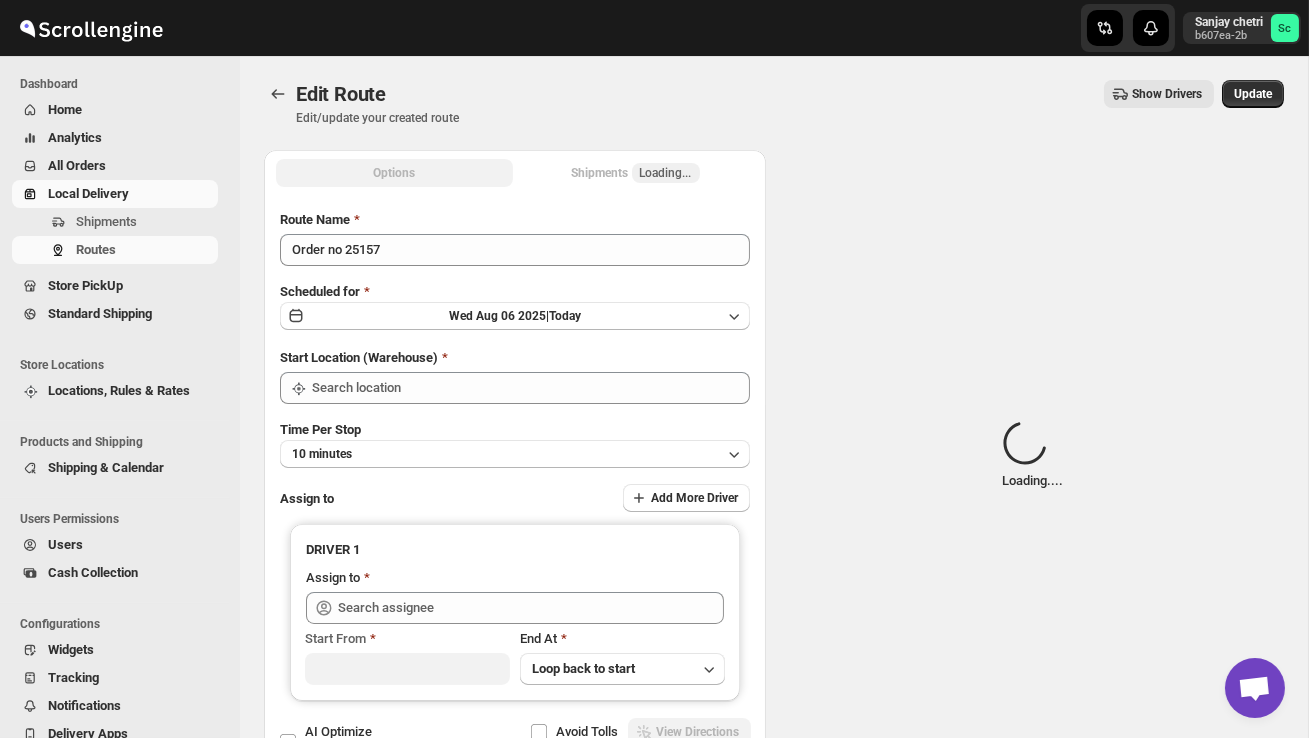 type on "DS02 Bileshivale" 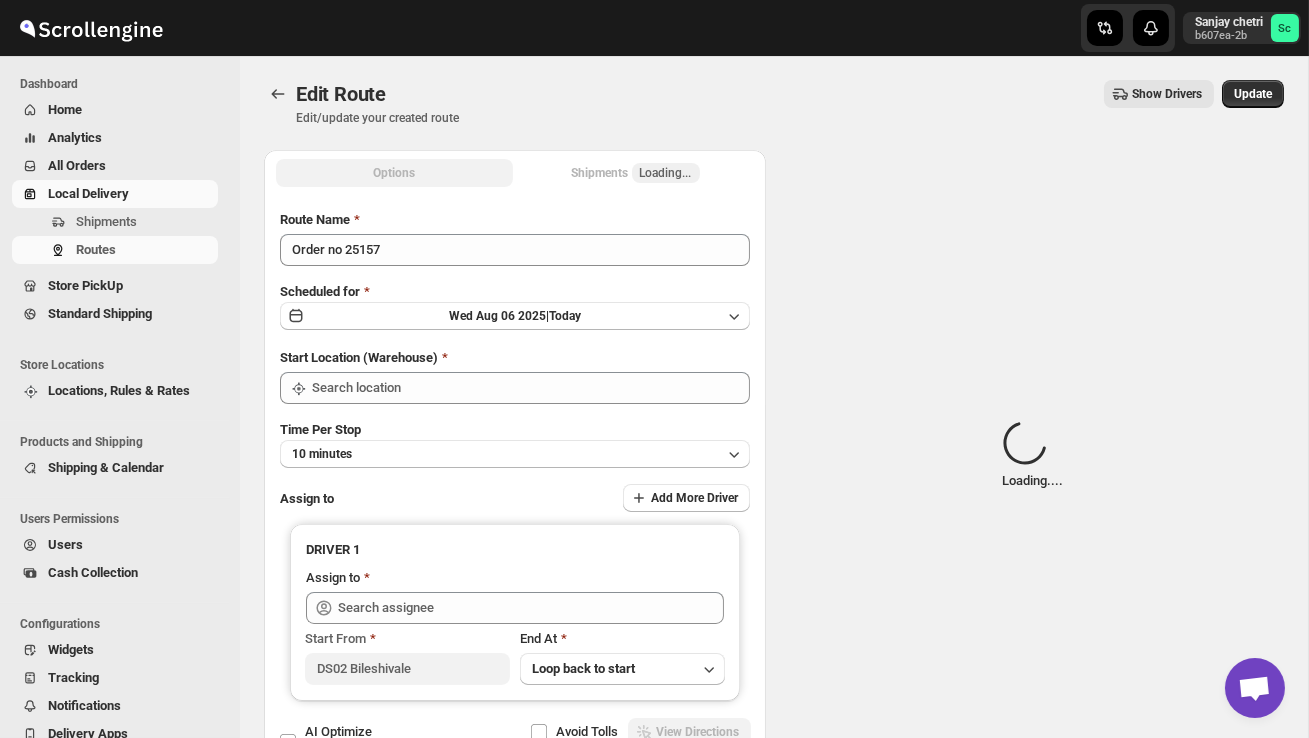 type on "DS02 Bileshivale" 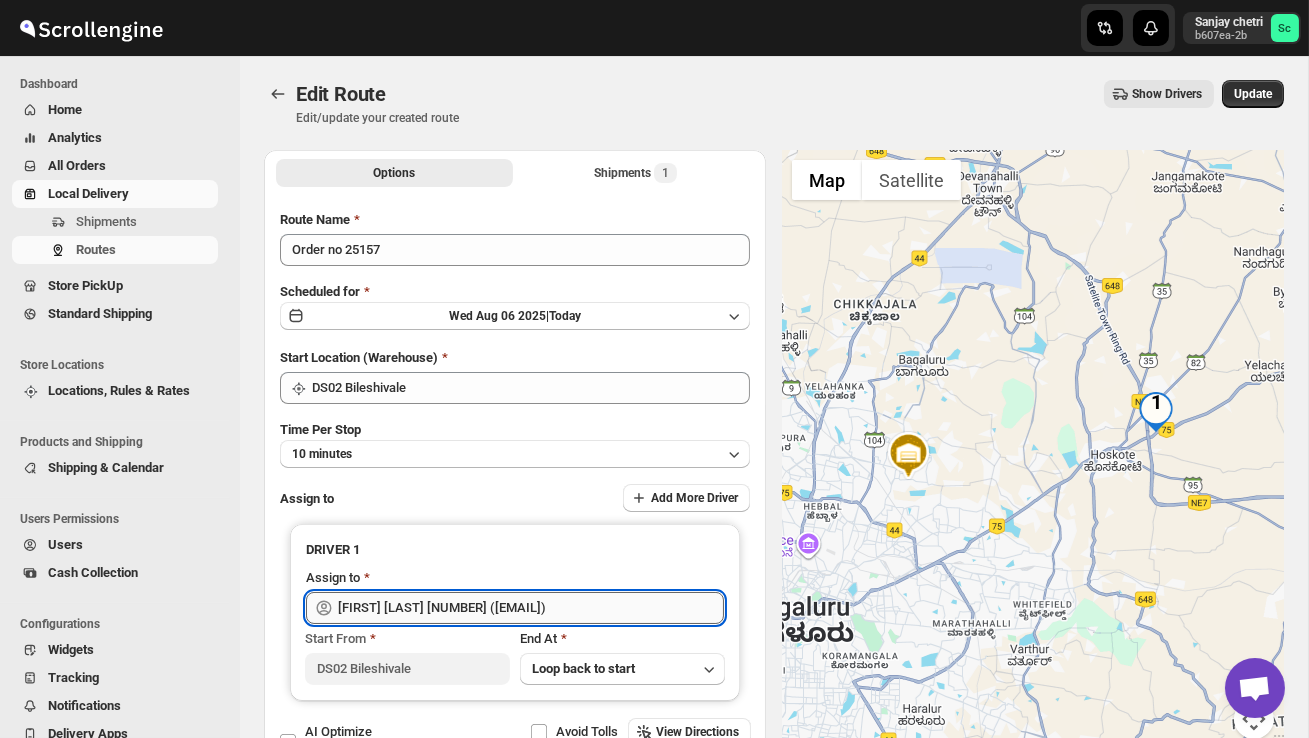 click on "Skip to content Sanjay chetri b607ea-2b Sc Dashboard Home Analytics All Orders Local Delivery Shipments Routes Store PickUp Standard Shipping Store Locations Locations, Rules & Rates Products and Shipping Shipping & Calendar Users Permissions Users Cash Collection Configurations Widgets Tracking Notifications Delivery Apps WorkFlow Billing Plans Settings Edit Route. This page is ready Edit Route Edit/update your created route Show Drivers More actions Show Drivers Update Options Shipments   1 More views Options Shipments   1 More views Submit Route Name Order no 25157 Scheduled for Wed Aug 06 2025   |   Today Start Location (Warehouse) DS02 Bileshivale Time Per Stop 10 minutes   Assign to Add More Driver DRIVER 1 Assign to ELION DAIMAIRI DS02 (cirecaw311@nutrv.com) Start From DS02 Bileshivale End At Loop back to start AI Optimize   Shipment will be auto arranged Avoid Tolls View Directions ← Move left → Move right ↑ Move up ↓ Move down + Zoom in - Zoom out Home Jump left by 75% End Page Up 1 Map" at bounding box center (654, 440) 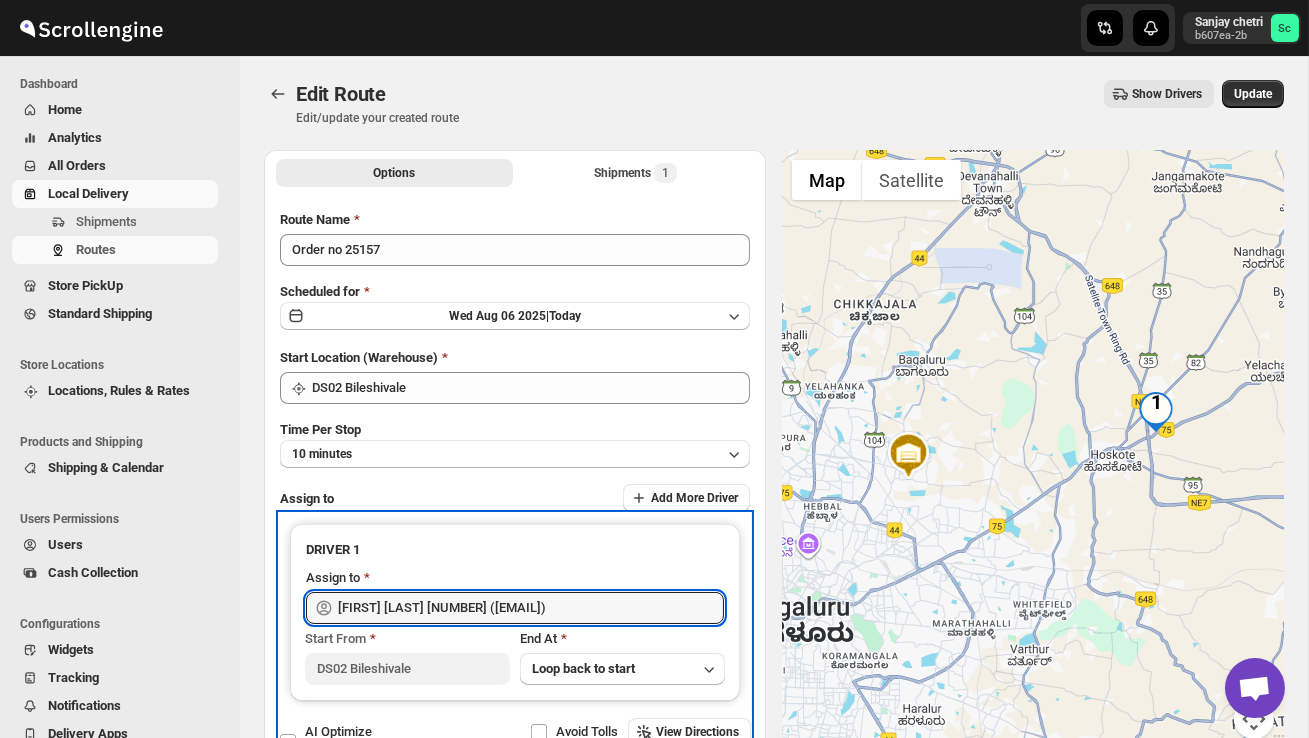 click on "Start From DS02 Bileshivale End At Loop back to start" at bounding box center (515, 654) 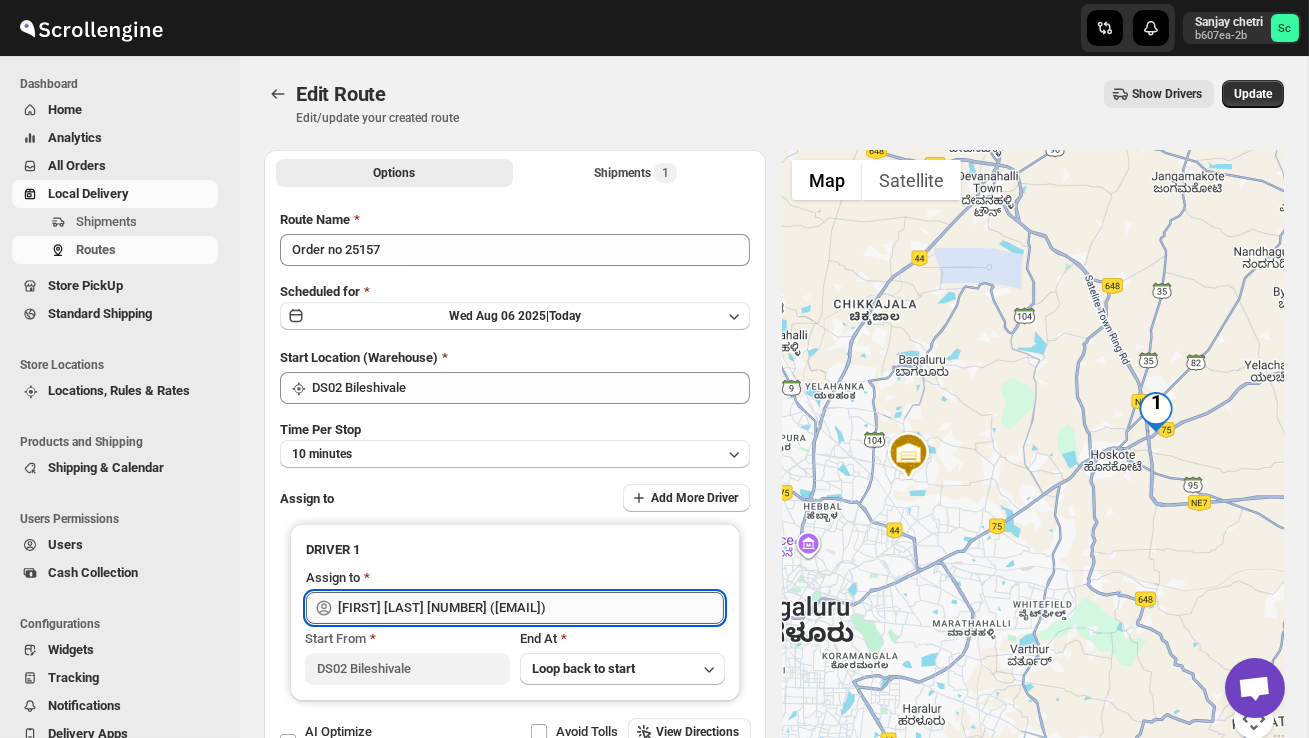 click on "[FIRST] [LAST] ([EMAIL])" at bounding box center [531, 608] 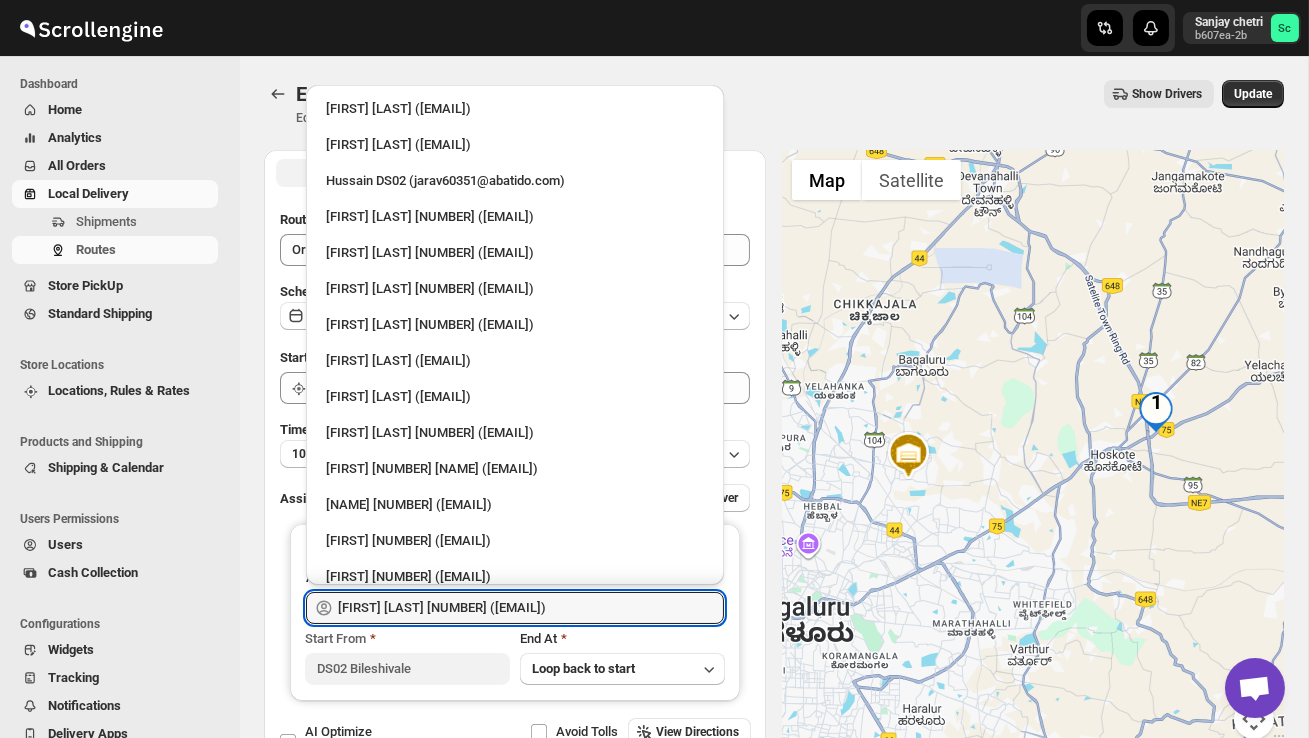 click on "Hussain DS02 (jarav60351@abatido.com)" at bounding box center [515, 181] 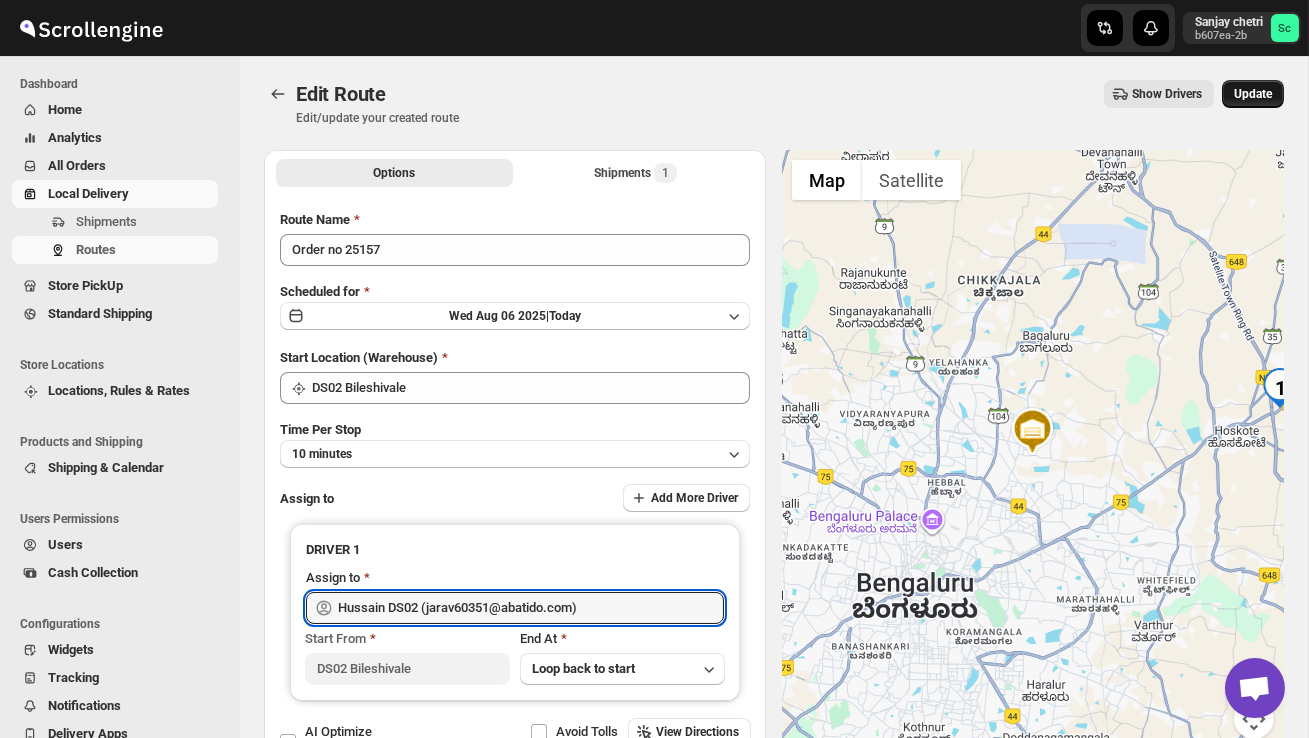 click on "Update" at bounding box center (1253, 94) 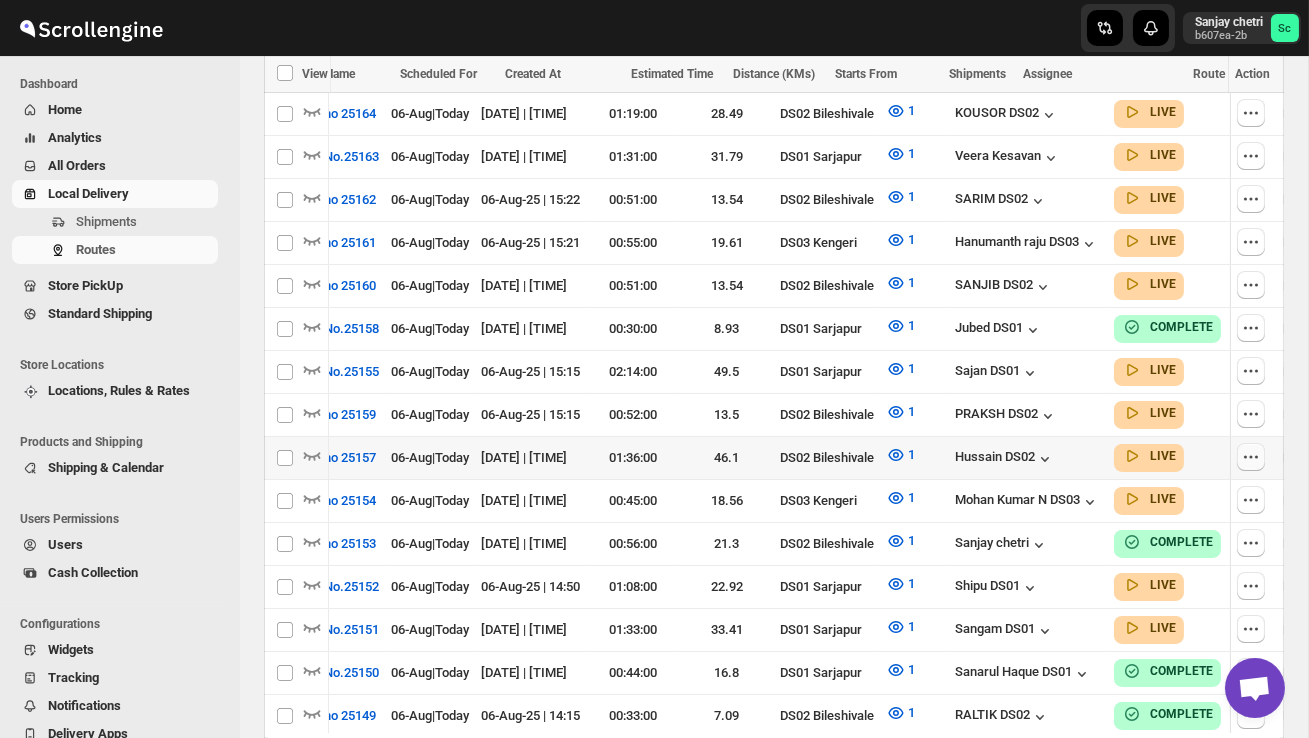 click 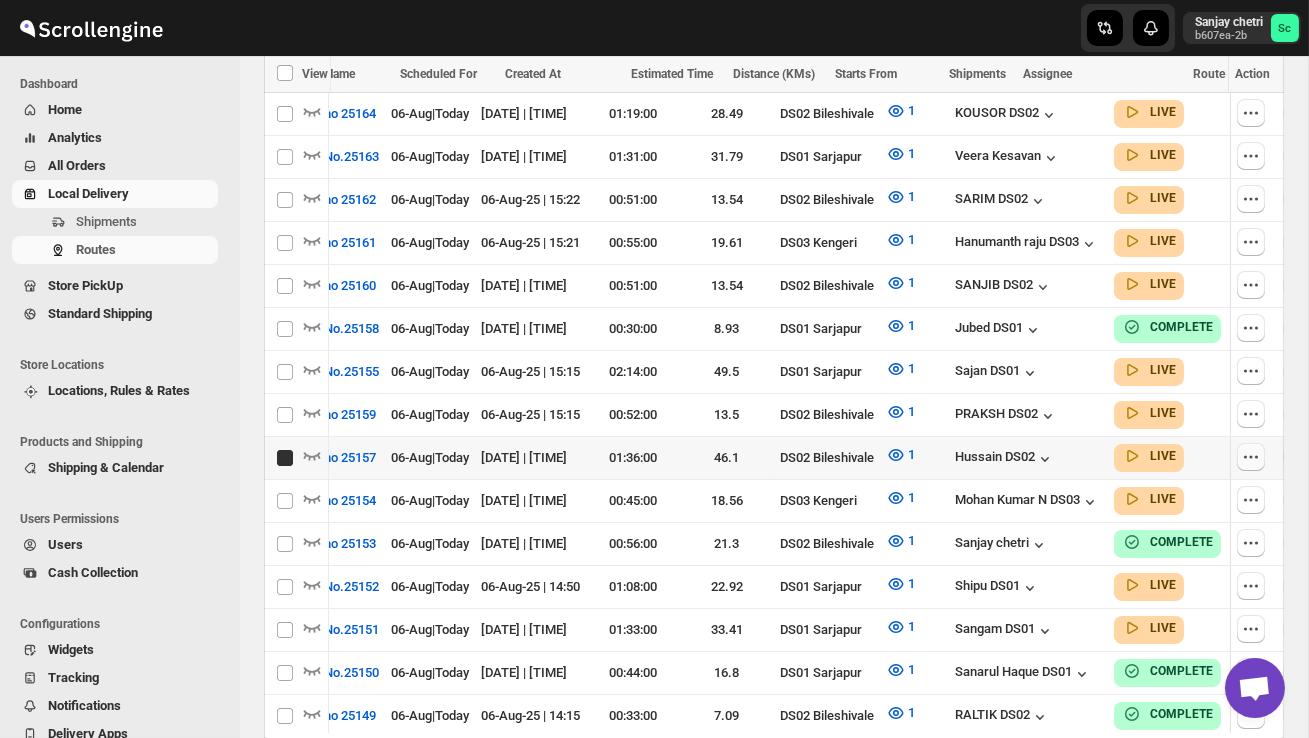 checkbox on "true" 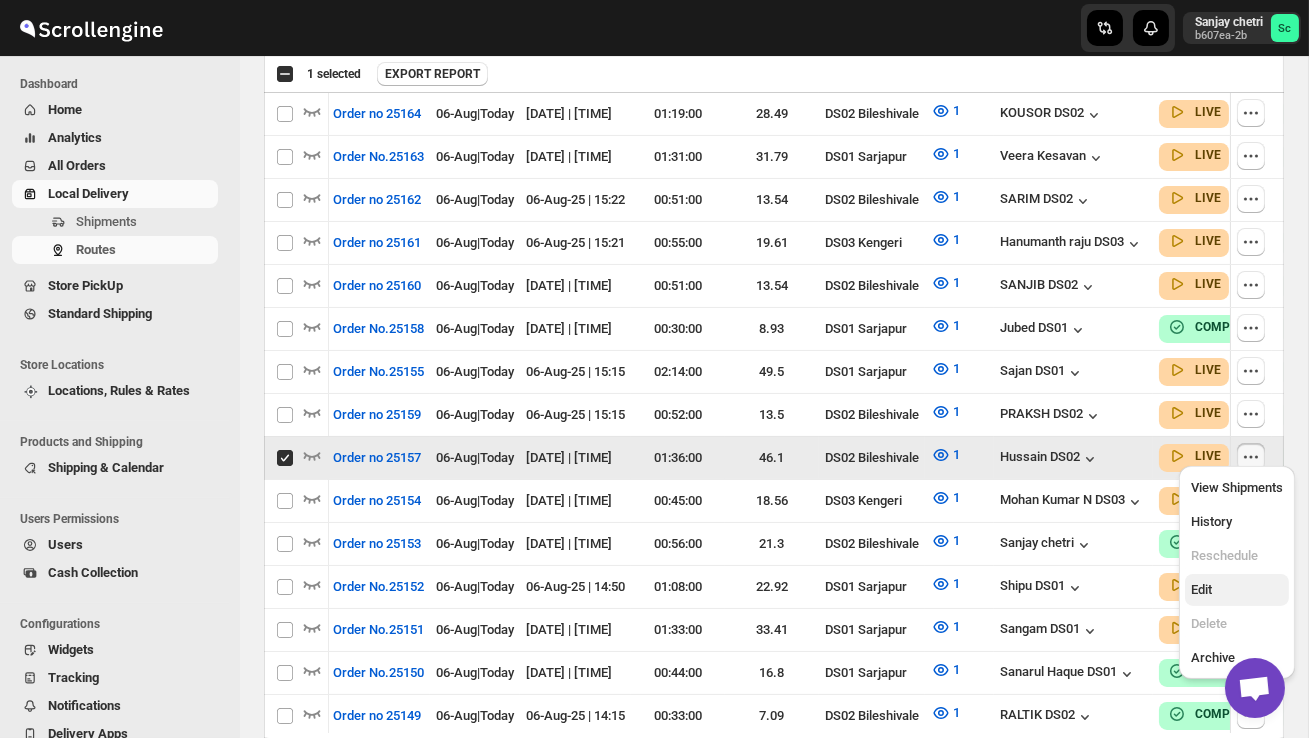 click on "Edit" at bounding box center (1237, 590) 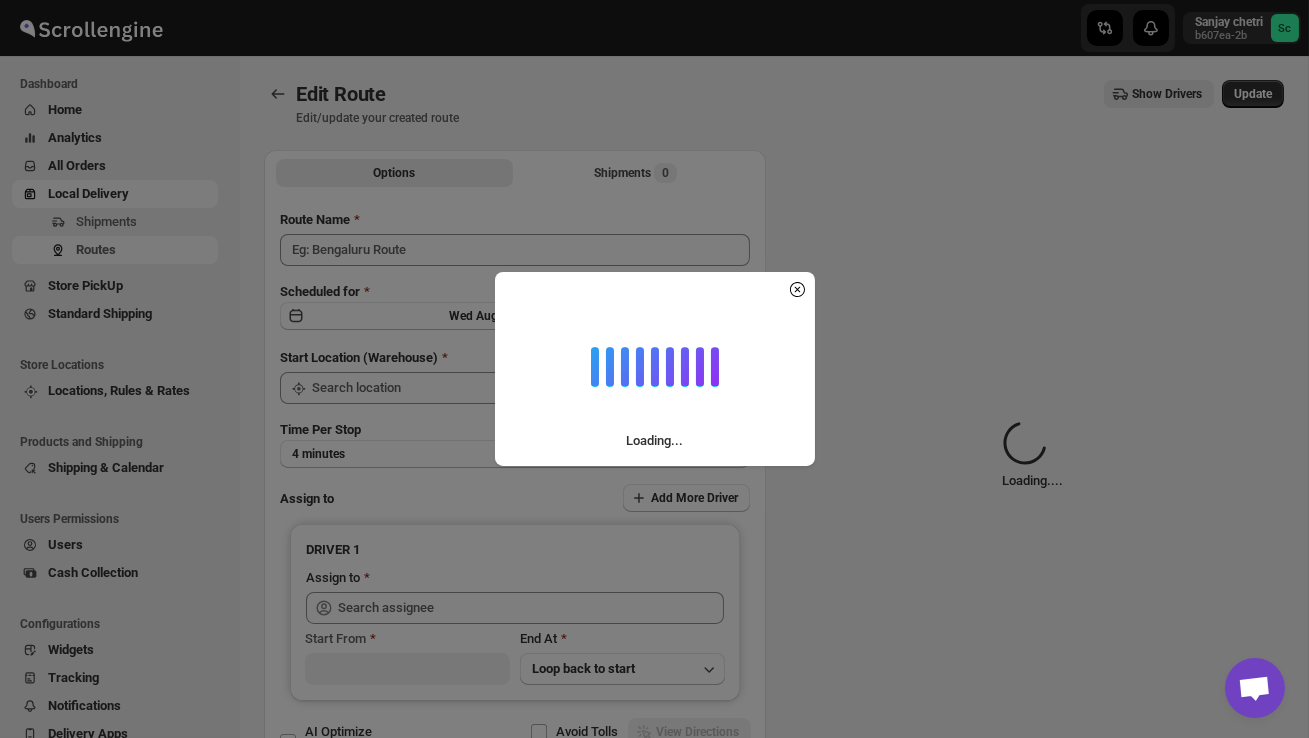 type on "Order no 25157" 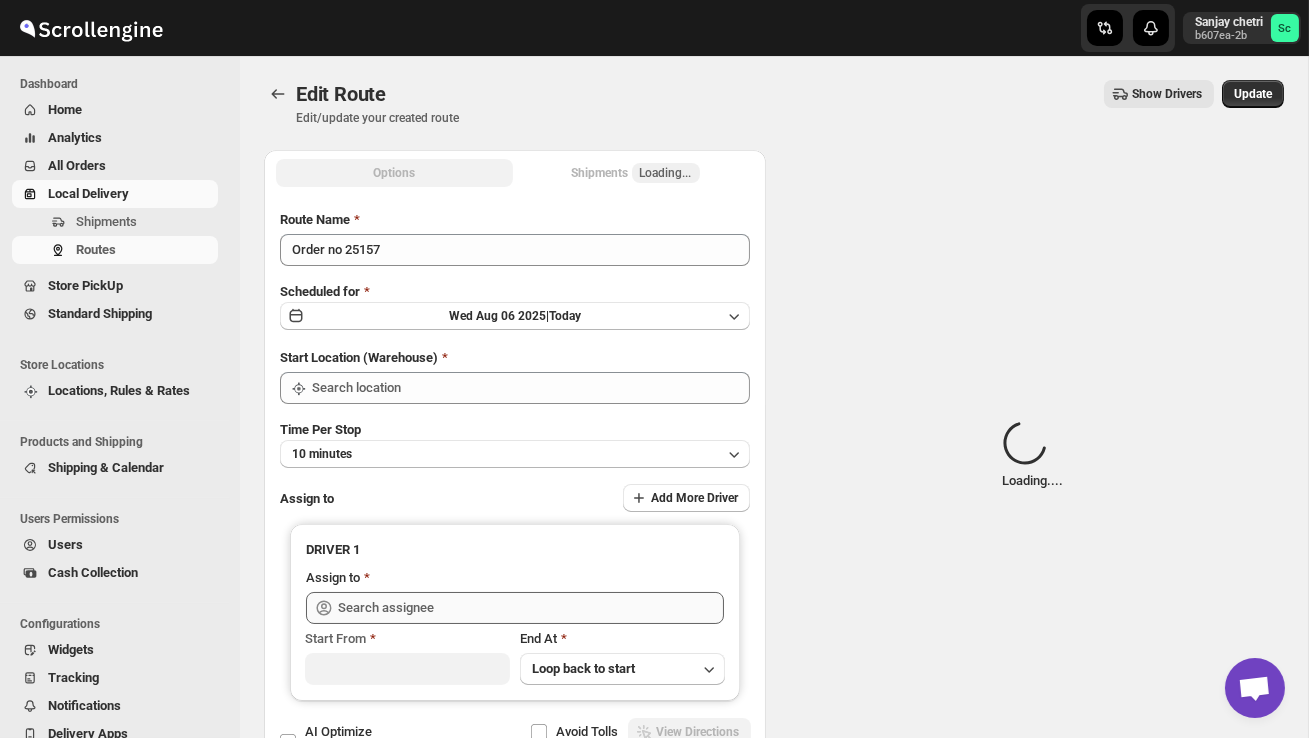 type on "DS02 Bileshivale" 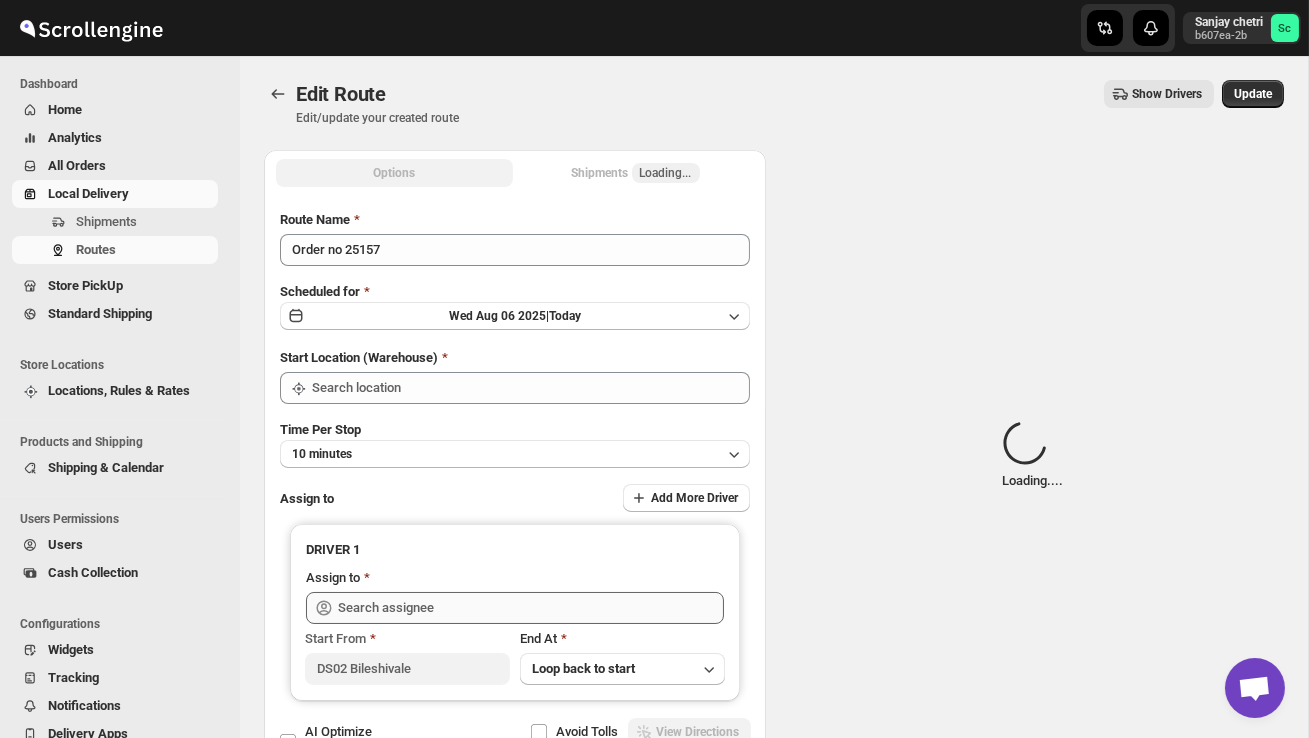 type on "DS02 Bileshivale" 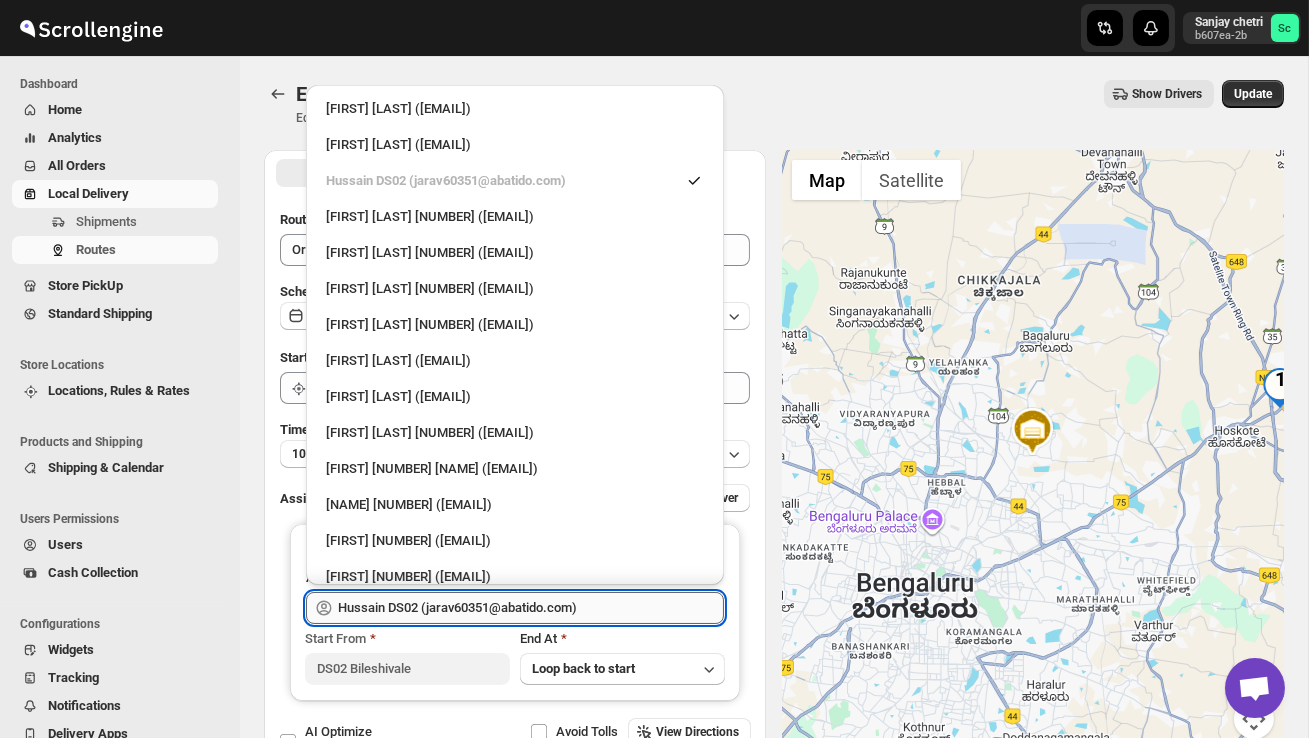 click on "Hussain DS02 (jarav60351@abatido.com)" at bounding box center [531, 608] 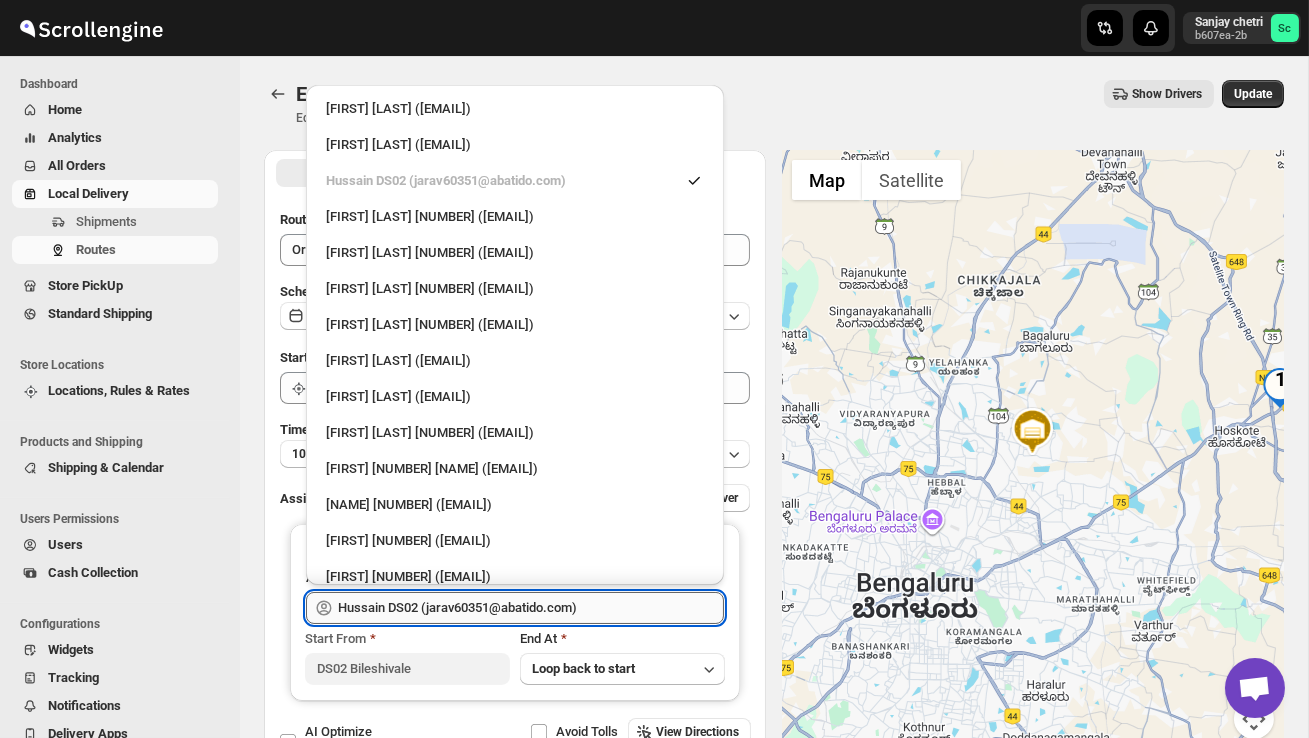 click on "Hussain DS02 (jarav60351@abatido.com)" at bounding box center [531, 608] 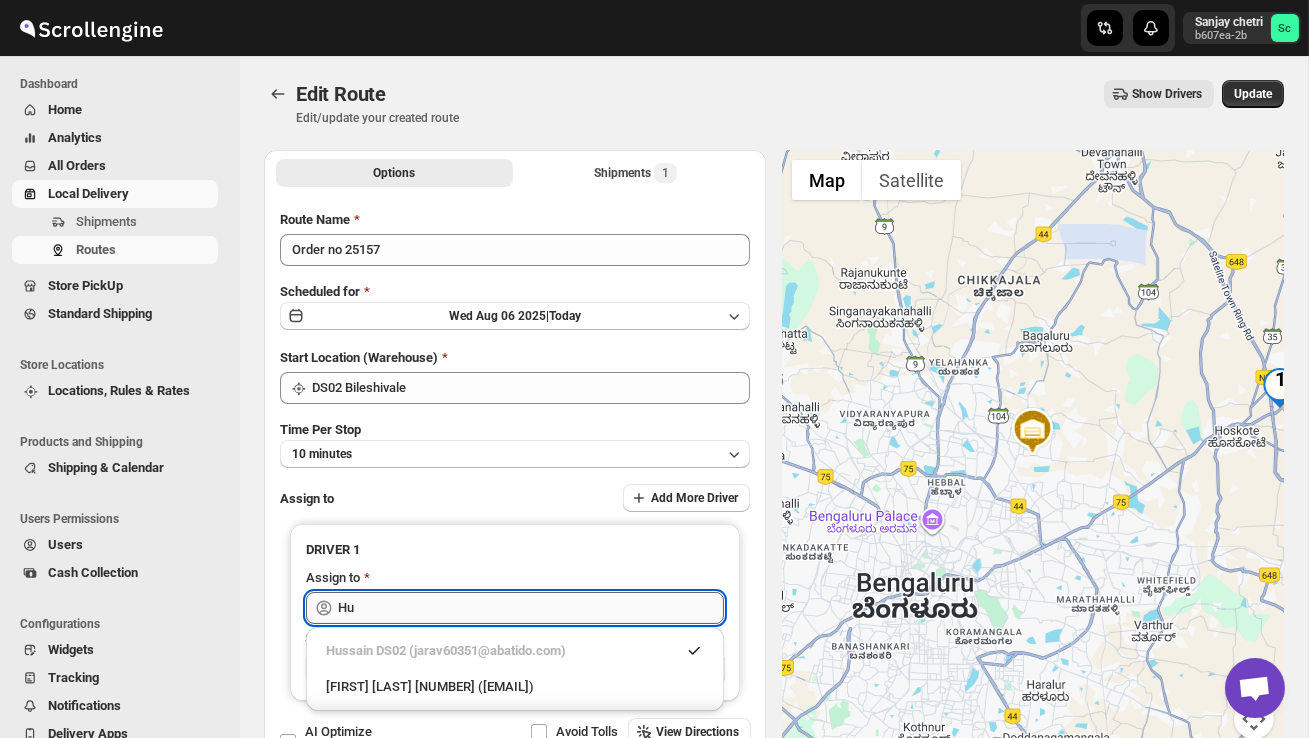 type on "H" 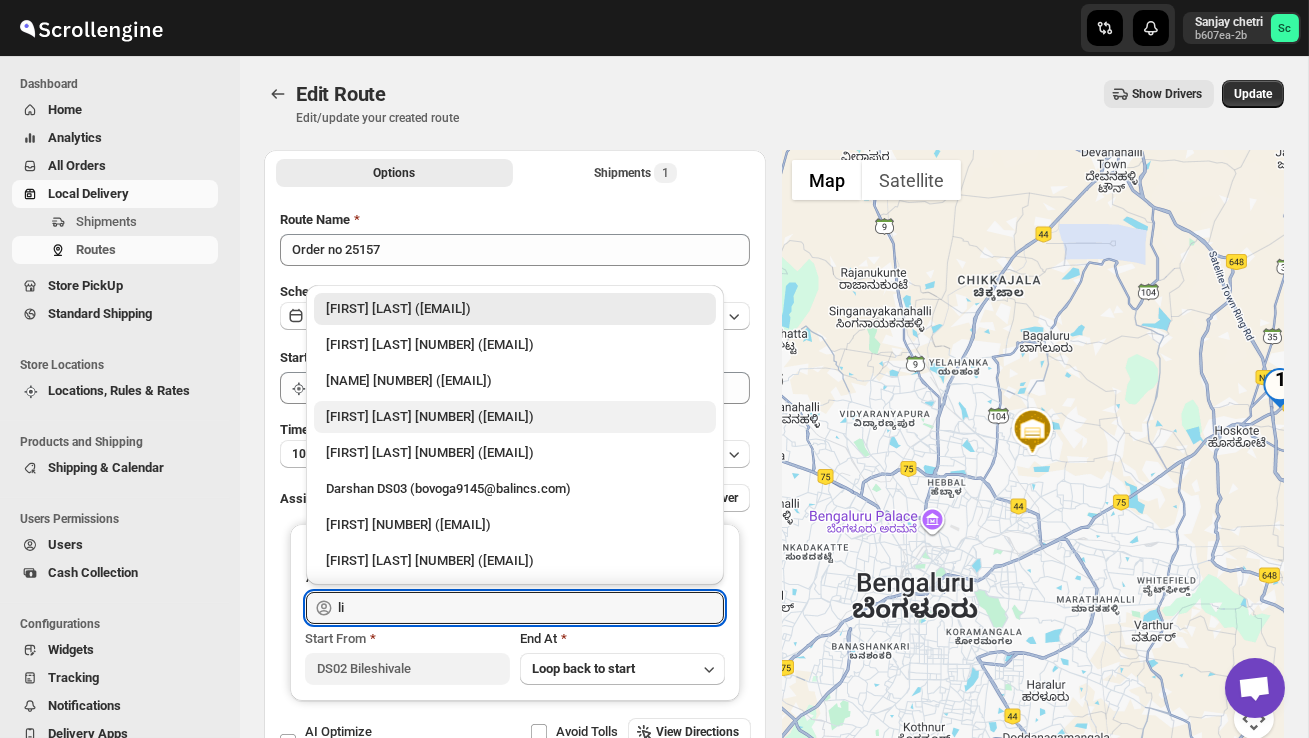 click on "[FIRST] [LAST] ([EMAIL])" at bounding box center (515, 417) 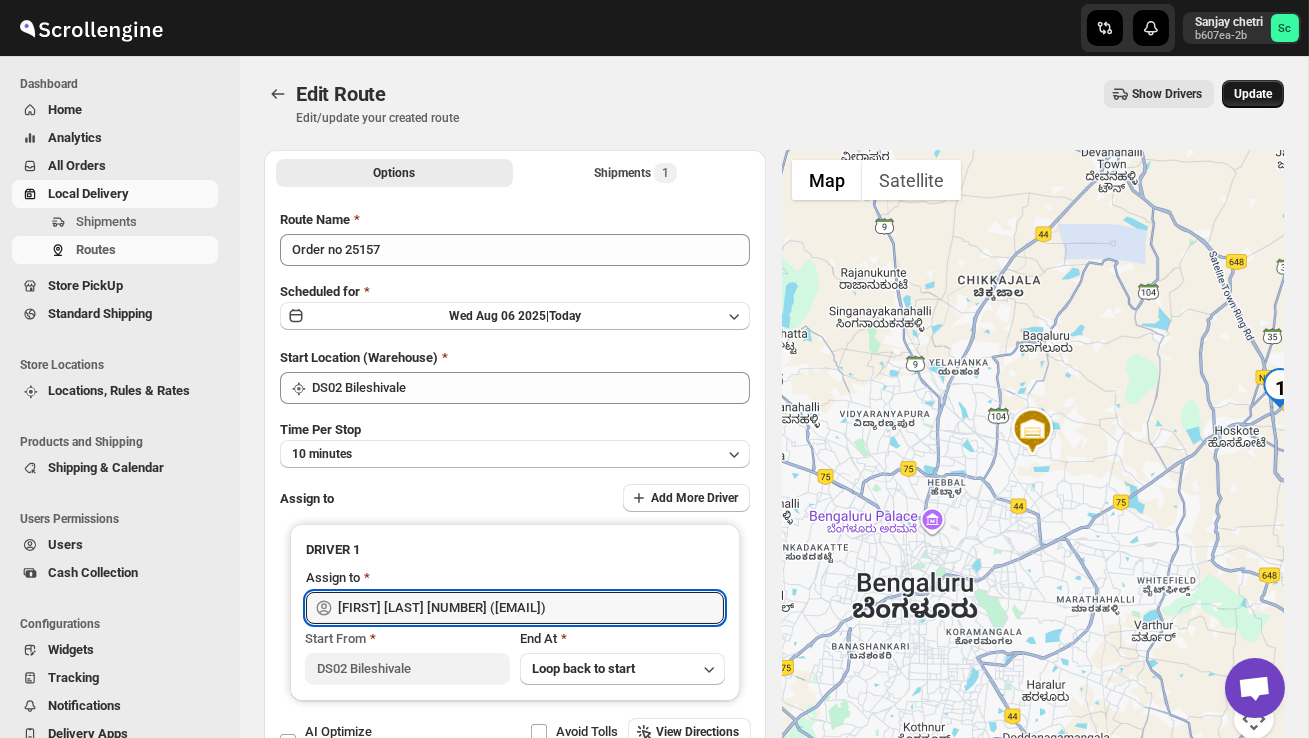 type on "[FIRST] [LAST] ([EMAIL])" 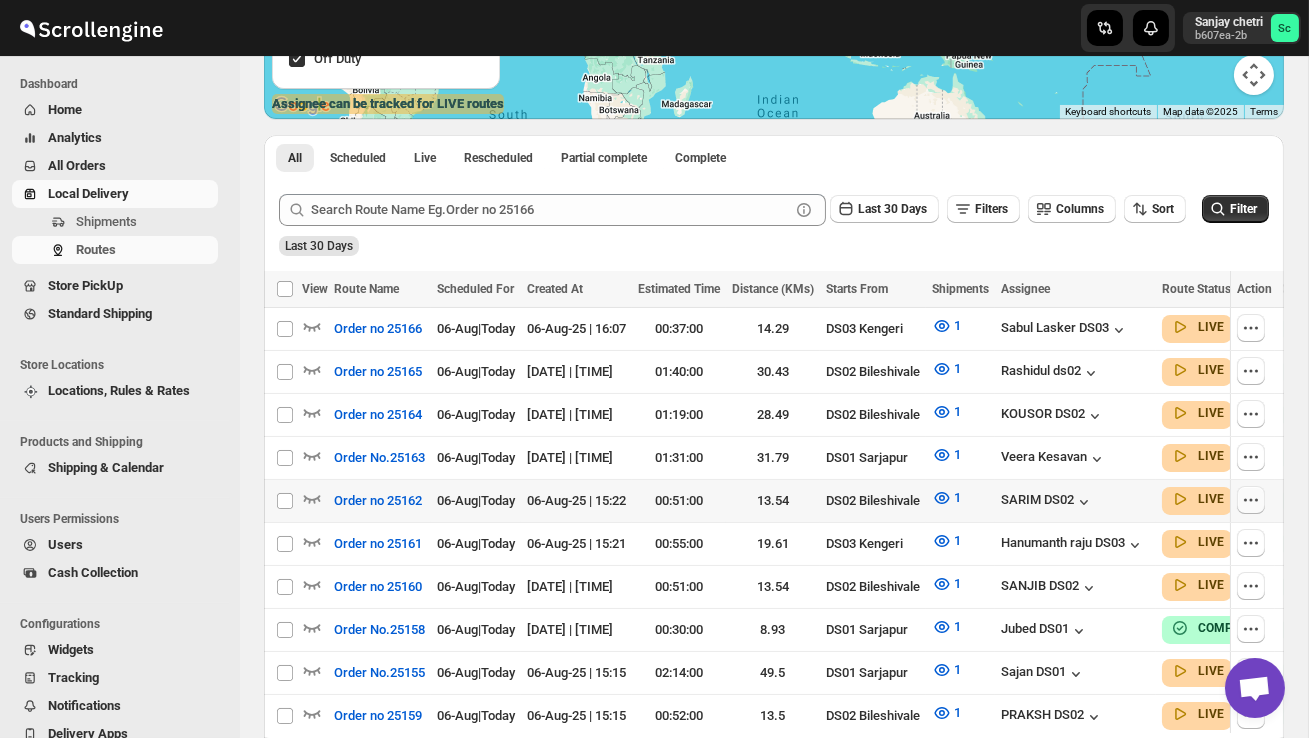 click 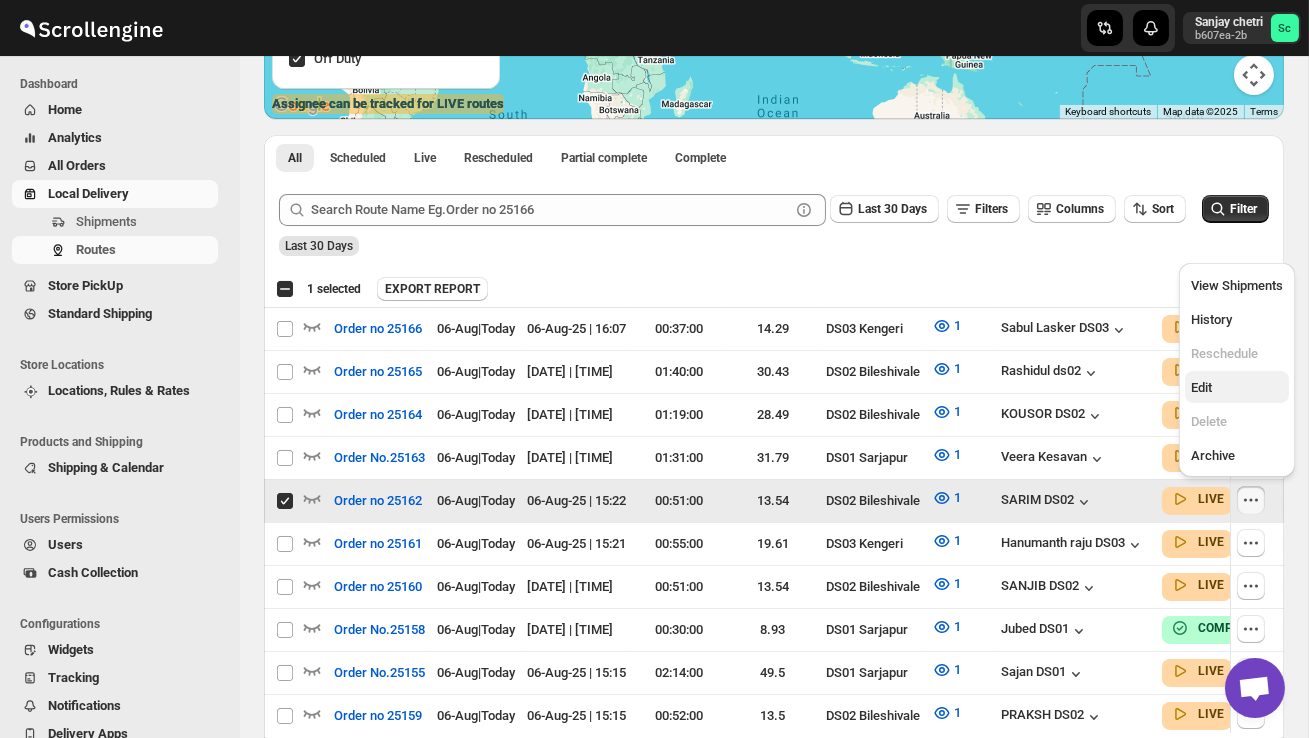 click on "Edit" at bounding box center (1237, 388) 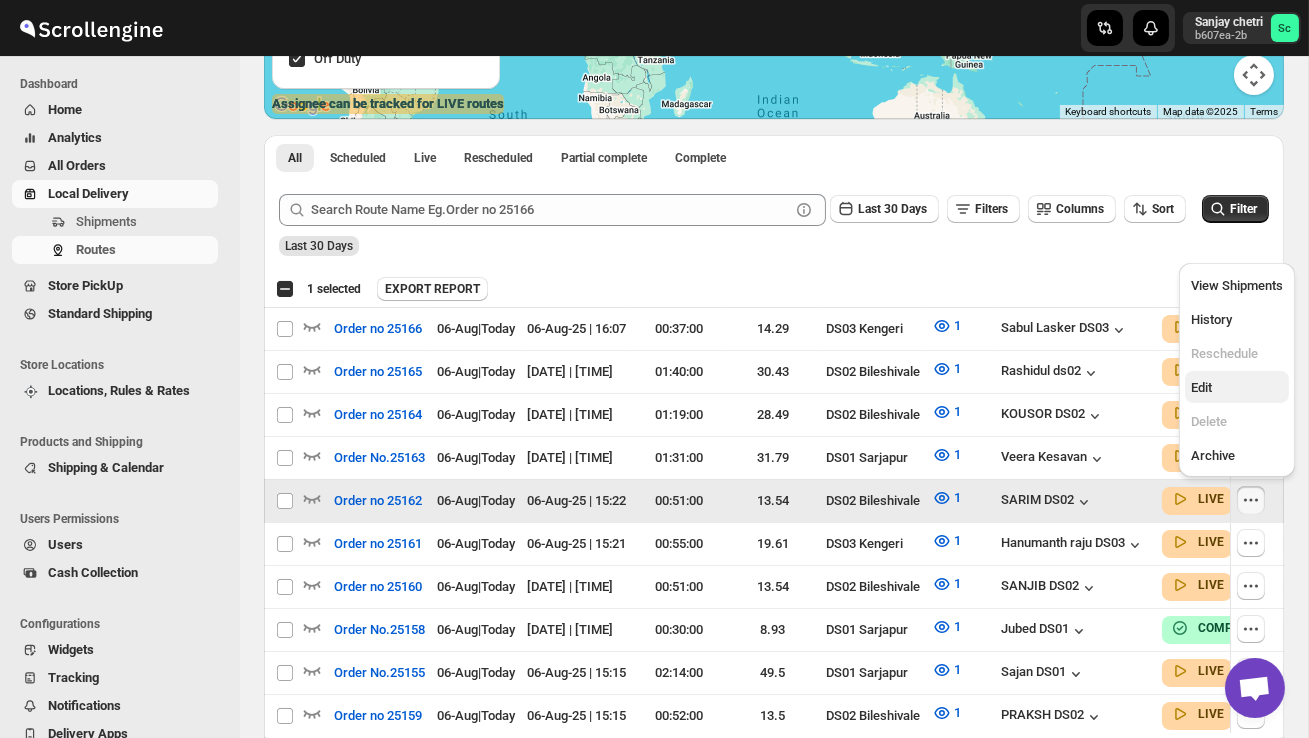 checkbox on "false" 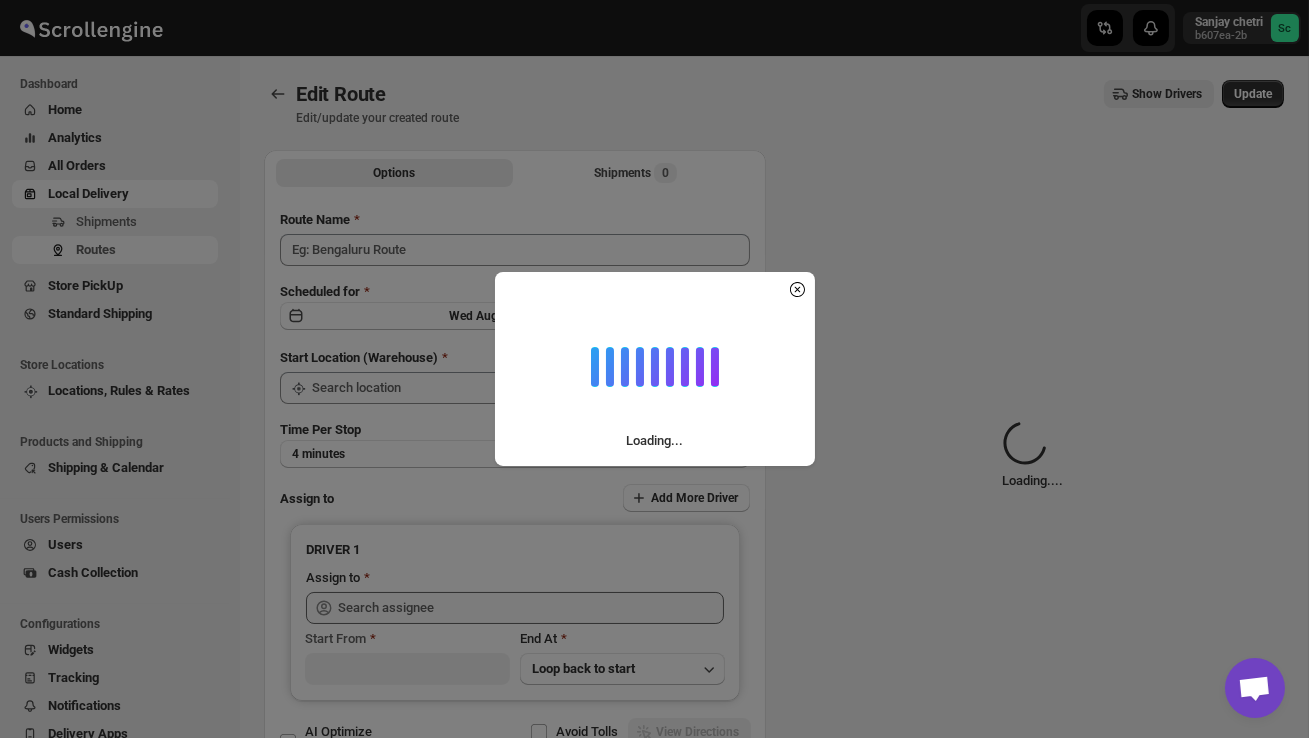 type on "Order no 25162" 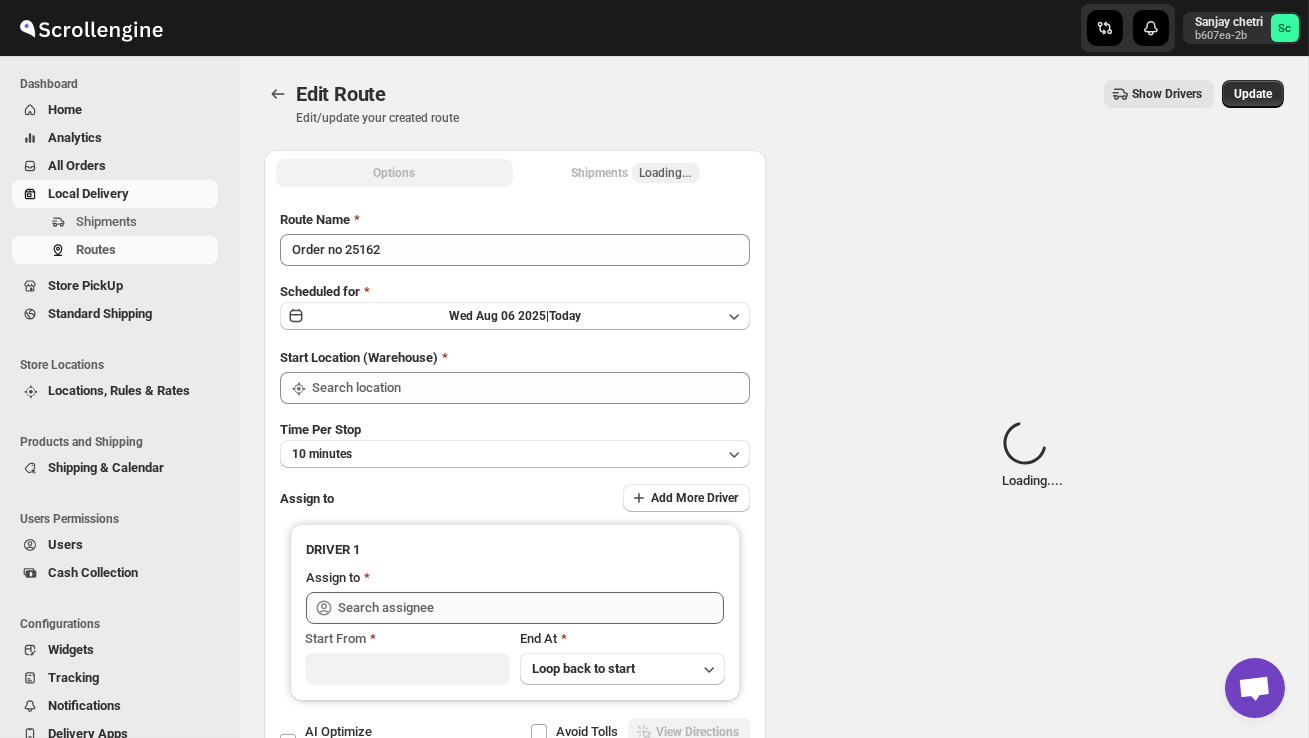 type on "DS02 Bileshivale" 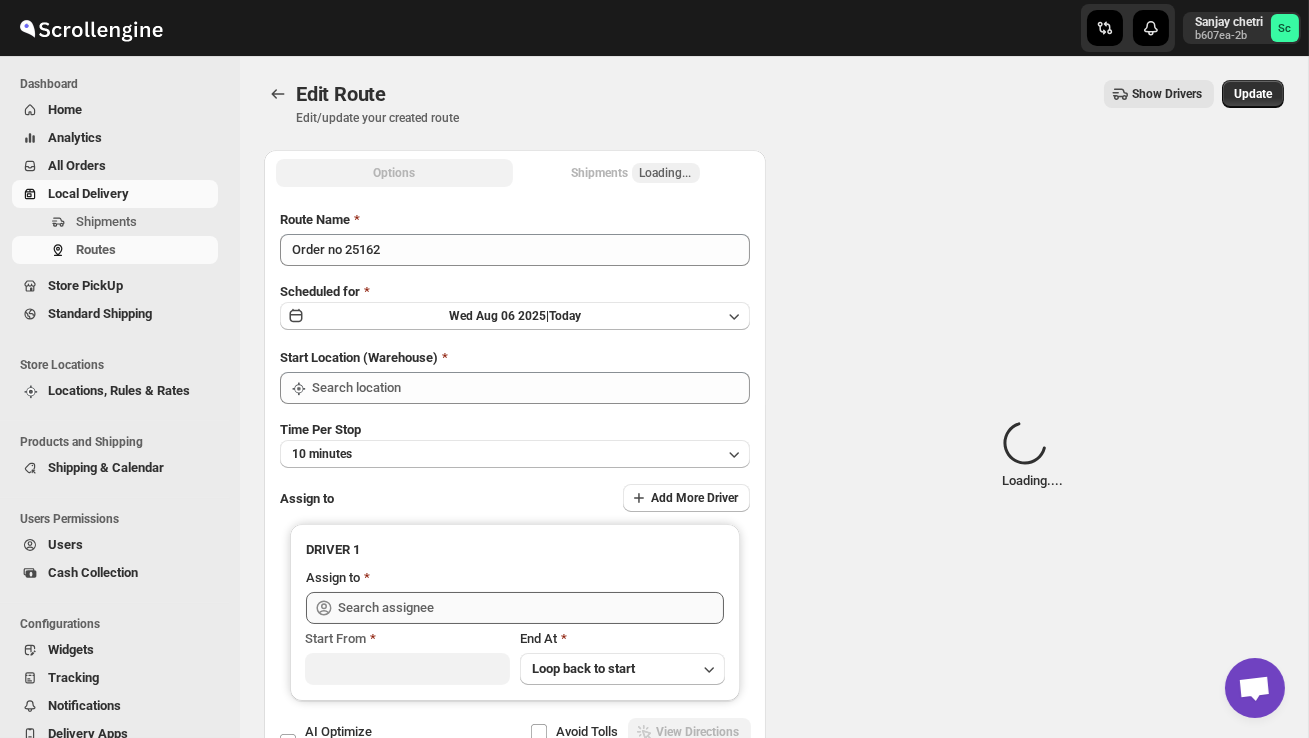 type on "DS02 Bileshivale" 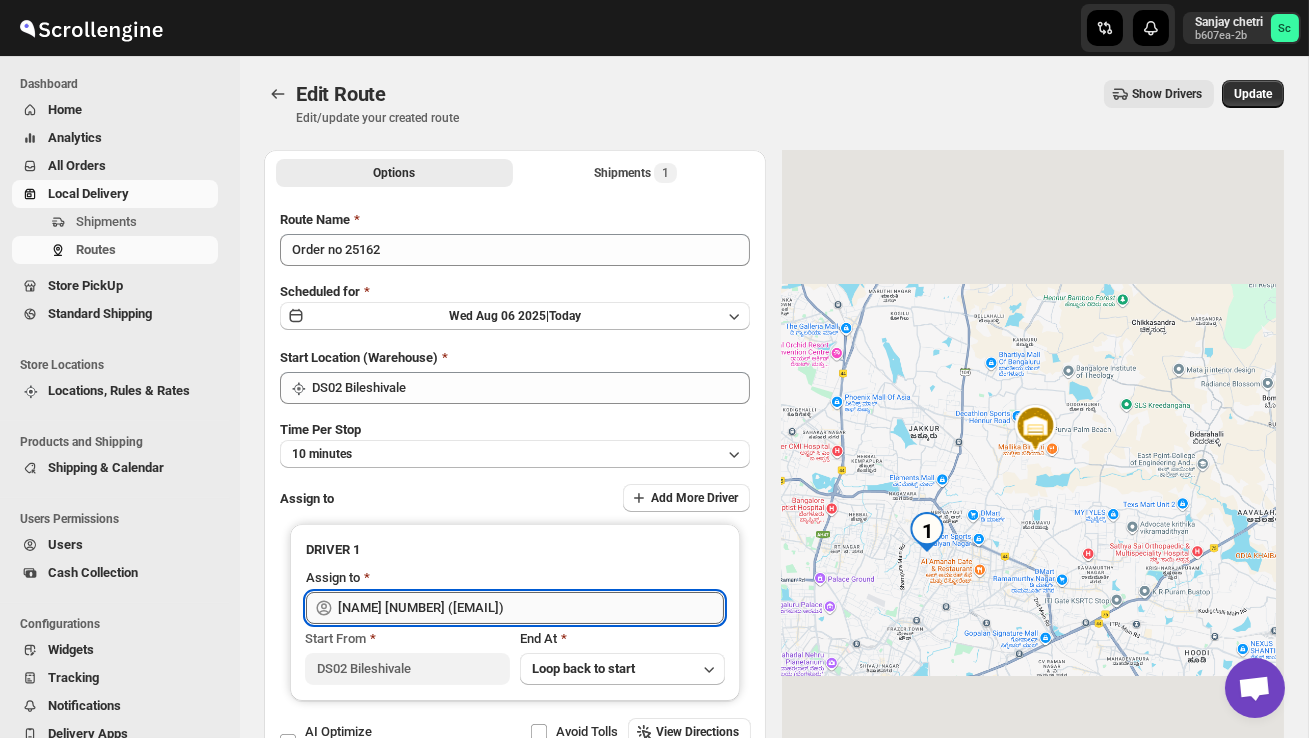 click on "[FIRST] [LAST] ([EMAIL])" at bounding box center (531, 608) 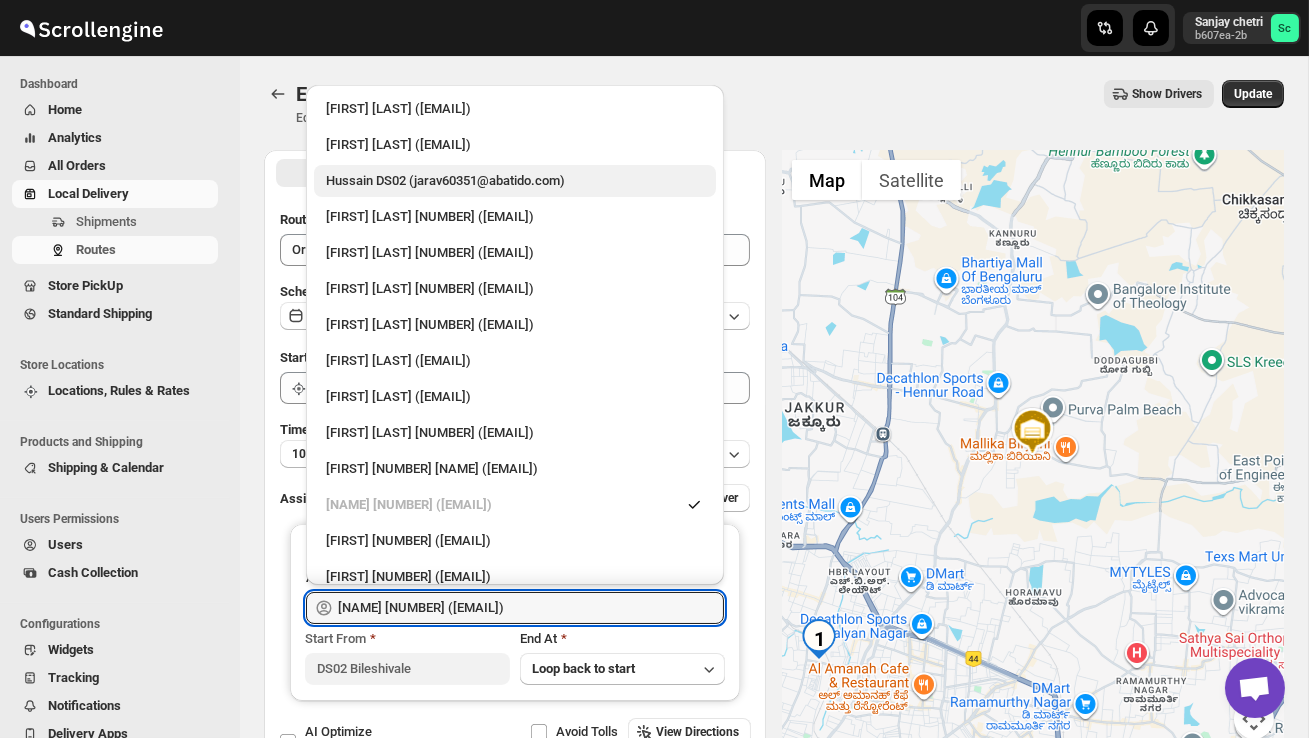 click on "Hussain DS02 (jarav60351@abatido.com)" at bounding box center (515, 181) 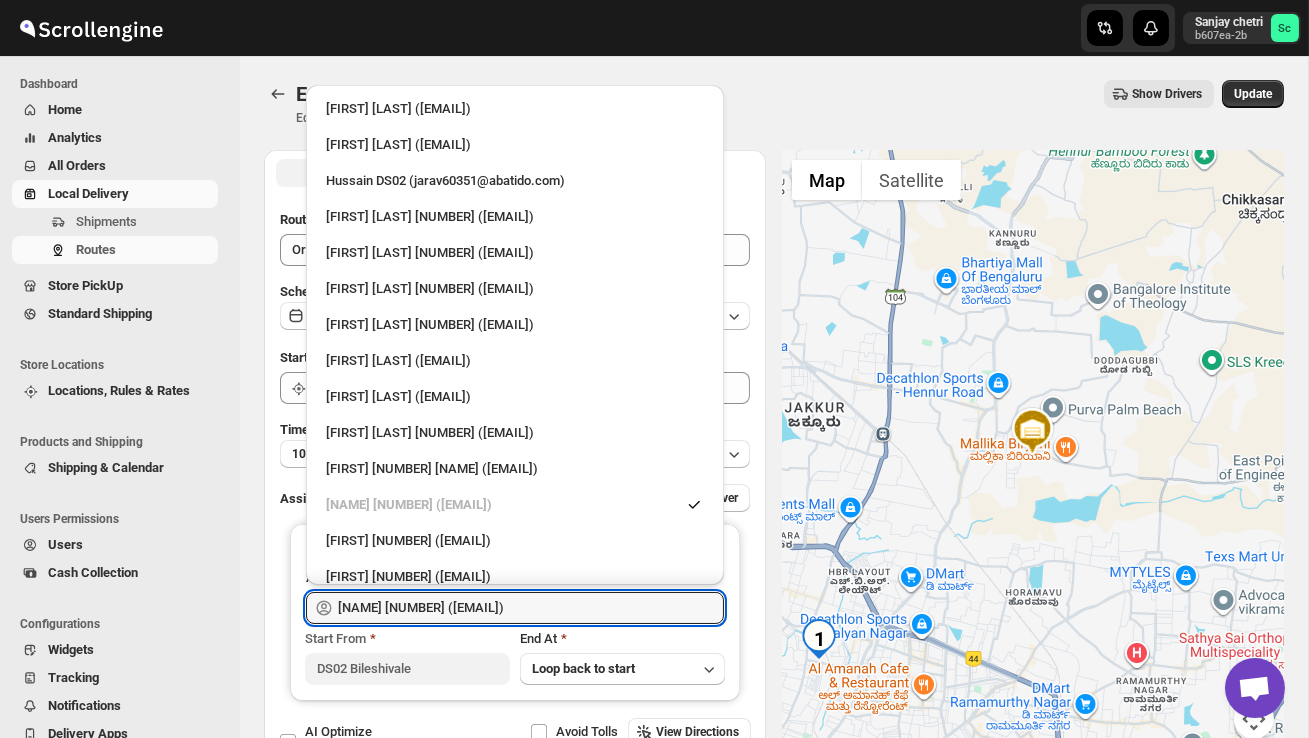 type on "Hussain DS02 (jarav60351@abatido.com)" 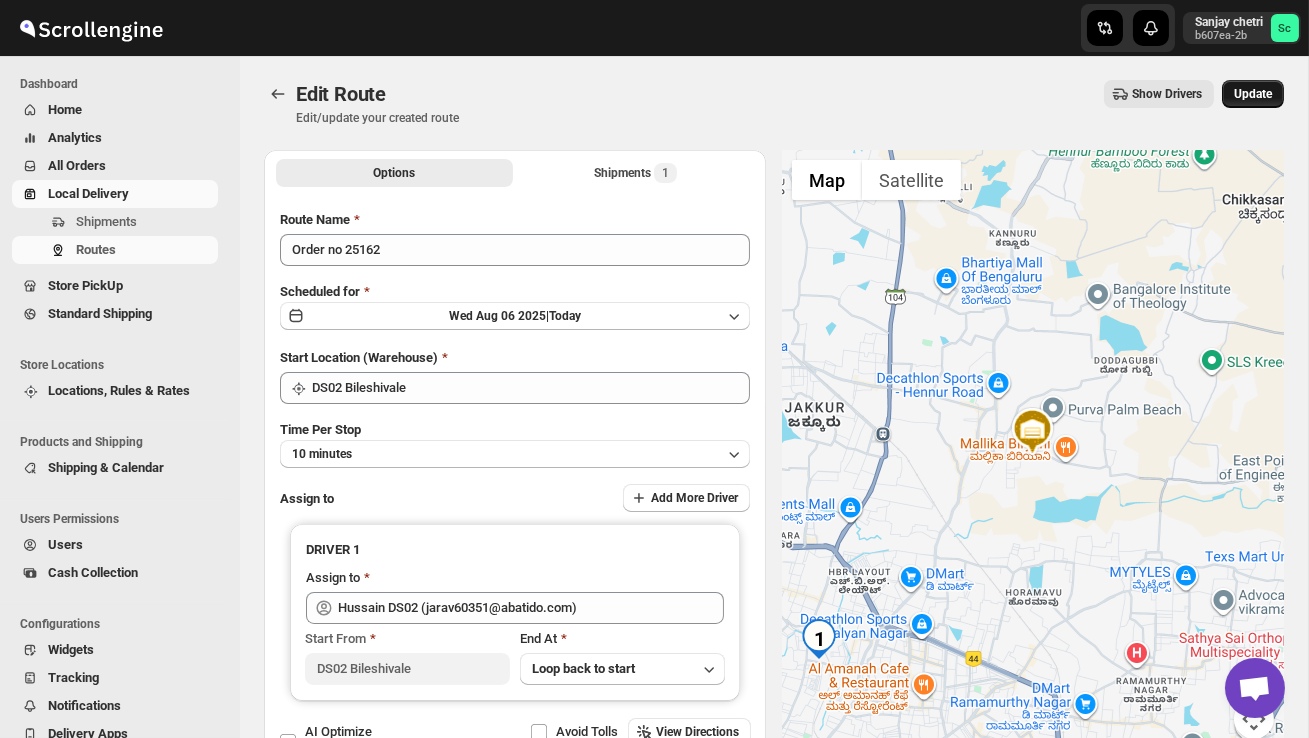 click on "Update" at bounding box center [1253, 94] 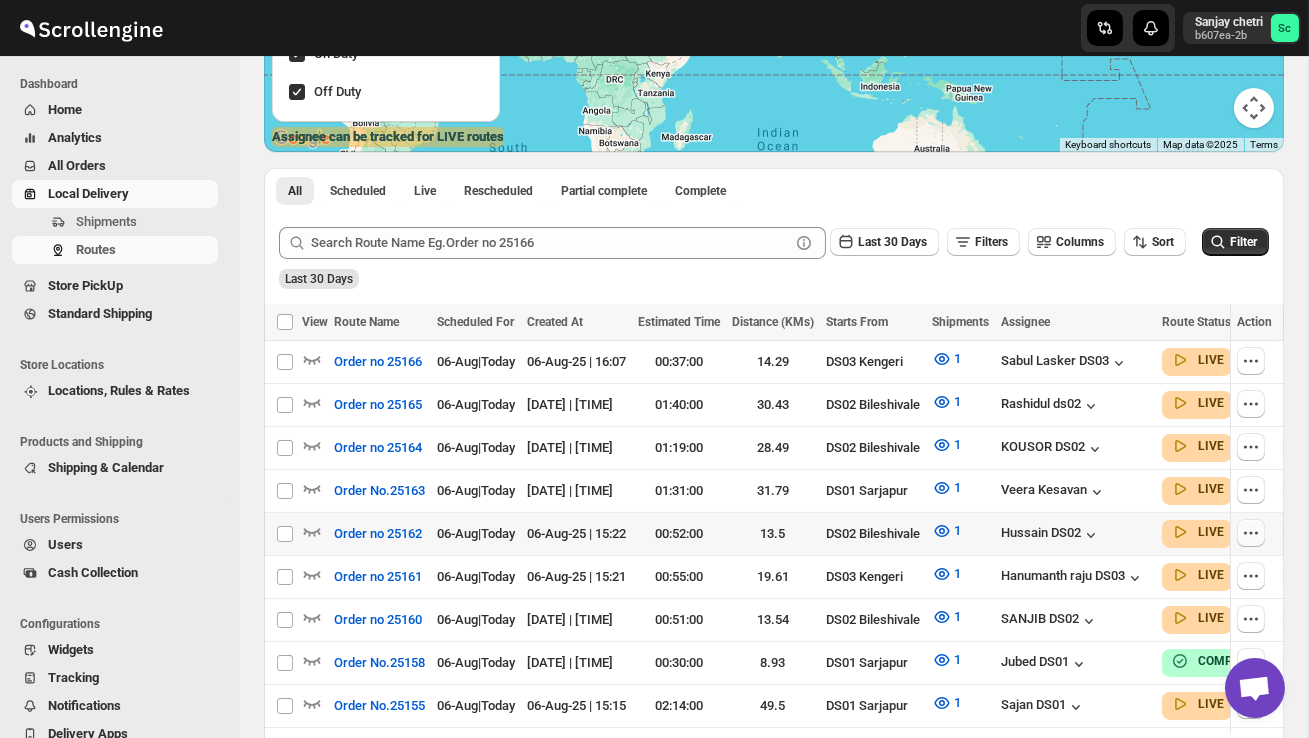 click 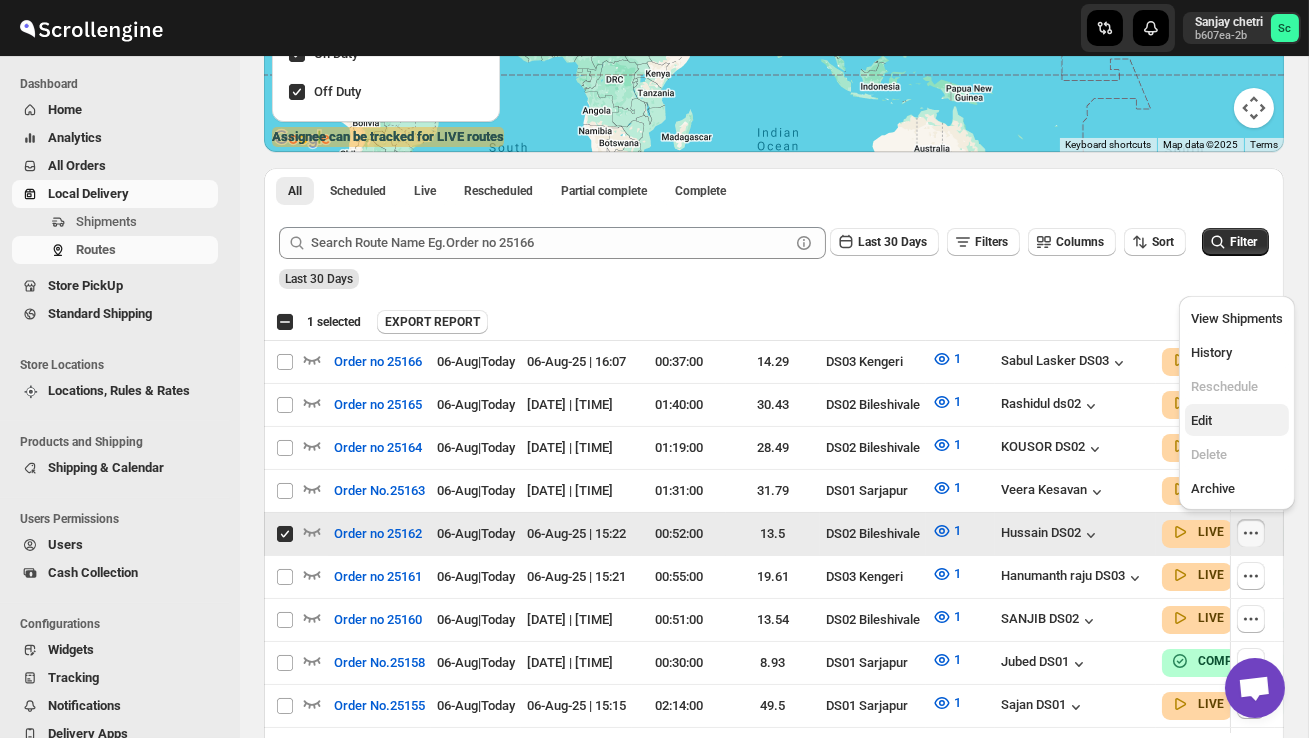 click on "Edit" at bounding box center [1201, 420] 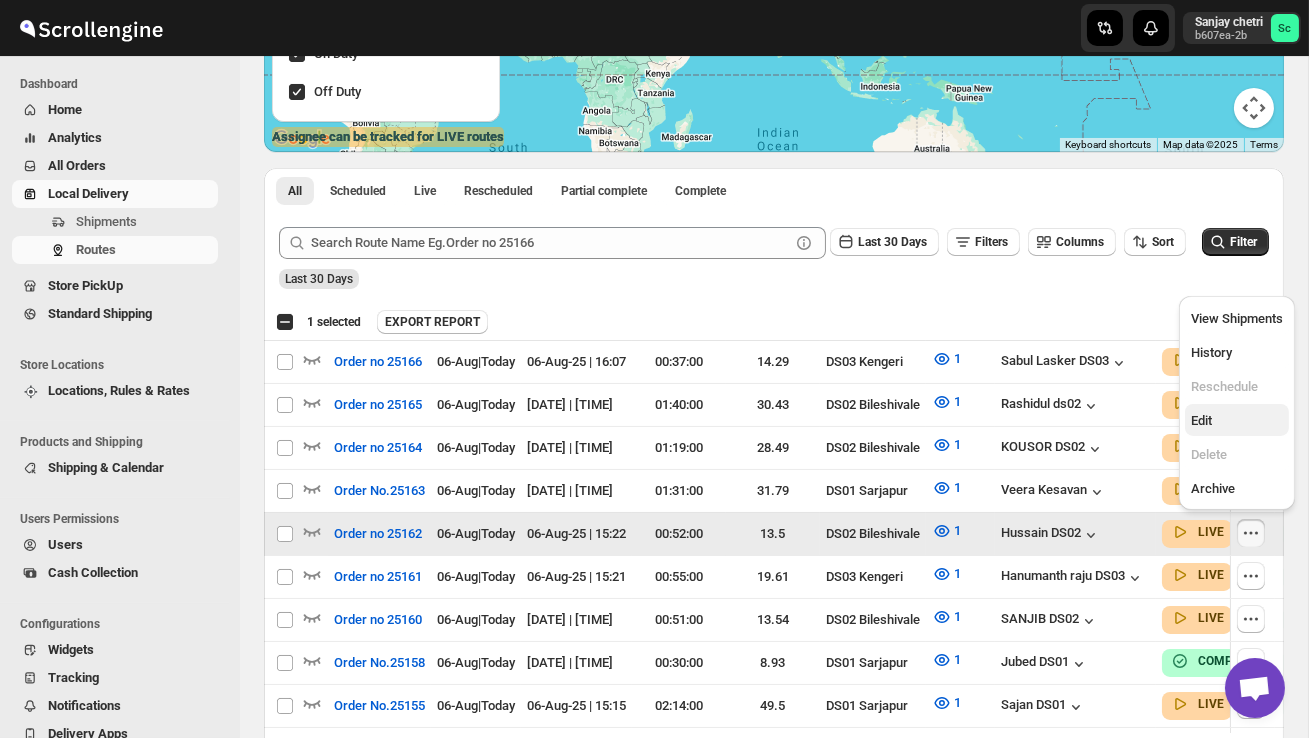 checkbox on "false" 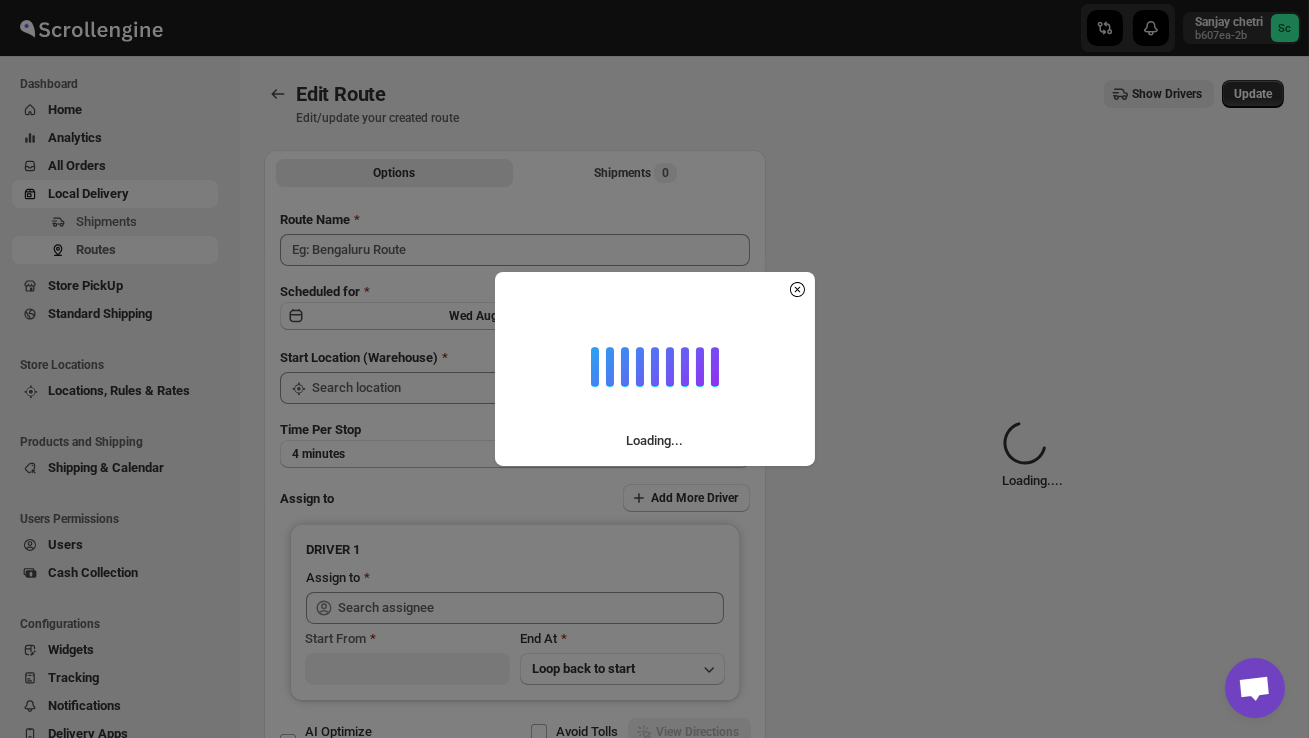 type on "Order no 25162" 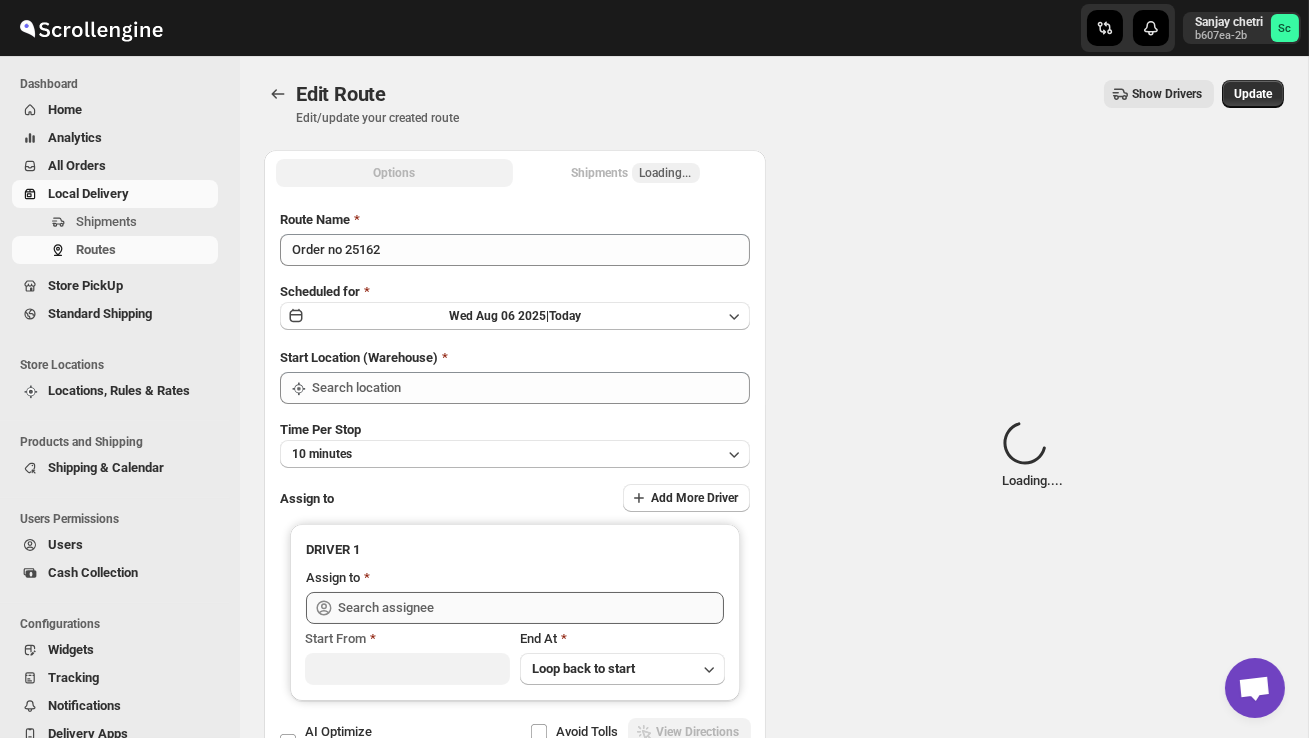 type on "DS02 Bileshivale" 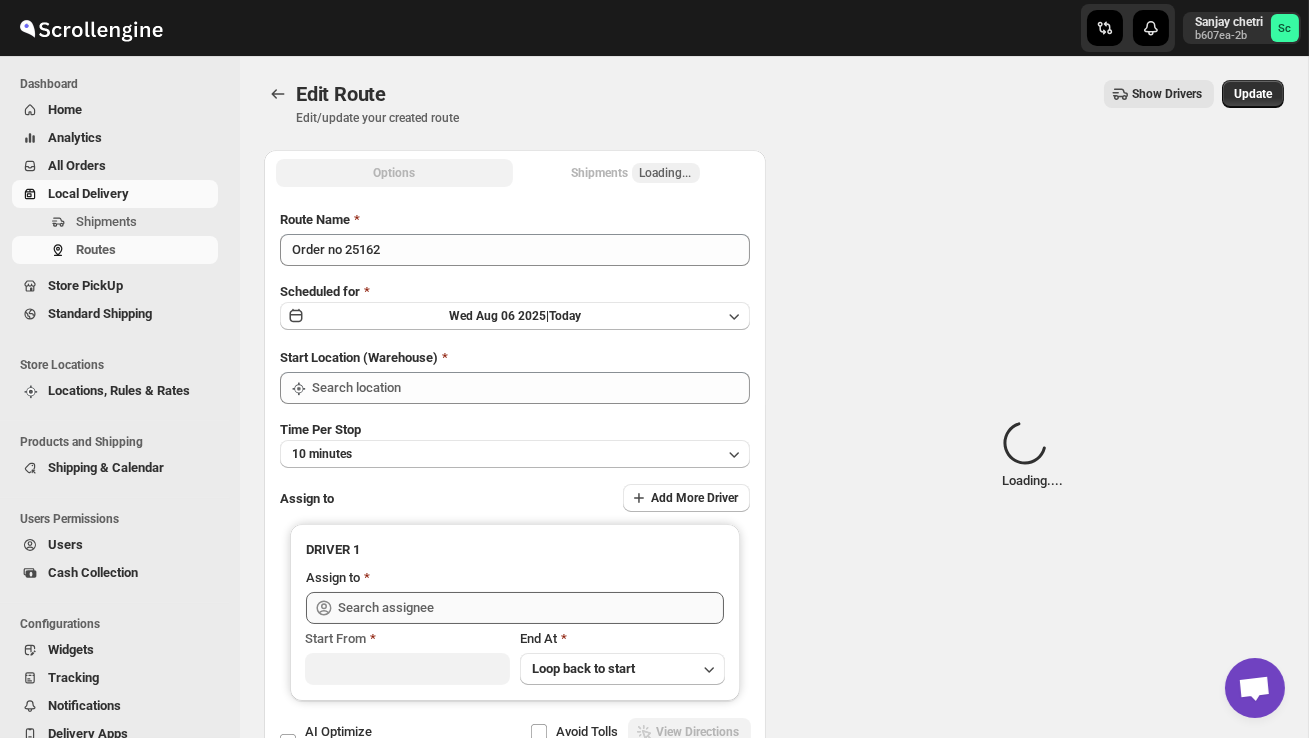 type on "DS02 Bileshivale" 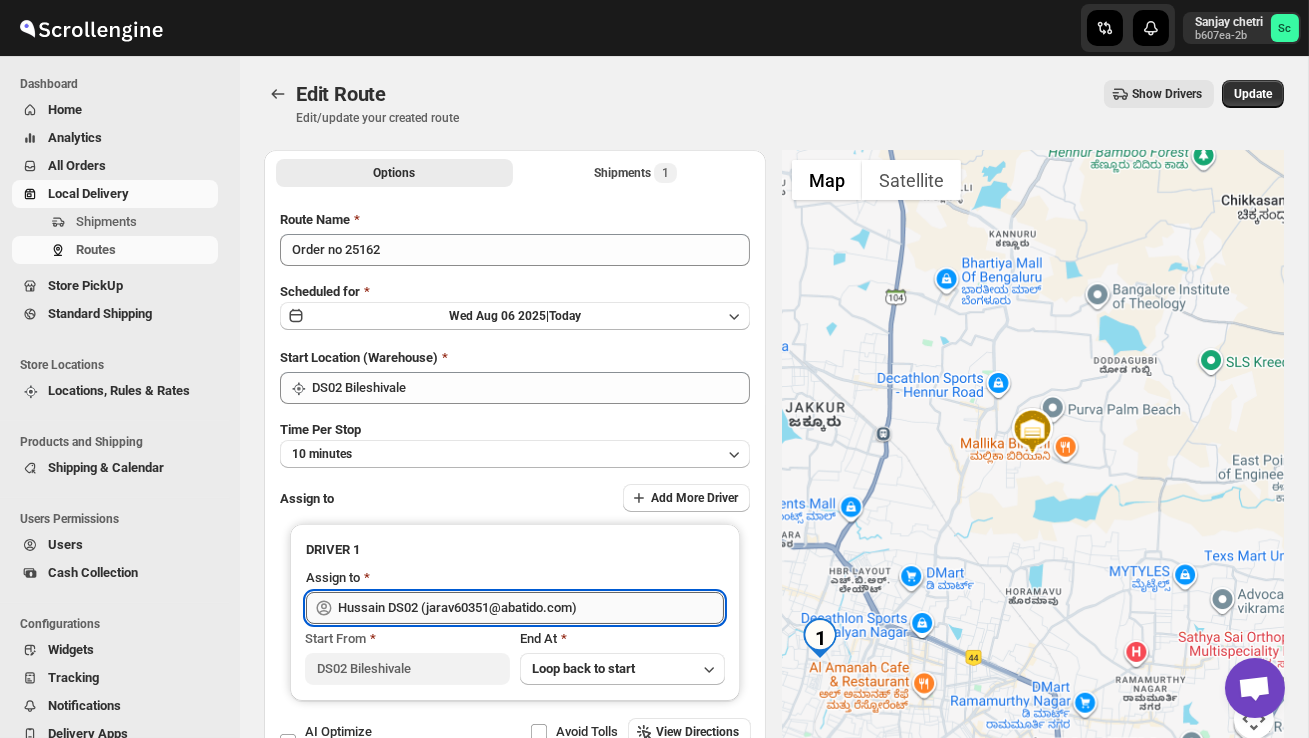 click on "Hussain DS02 (jarav60351@abatido.com)" at bounding box center (531, 608) 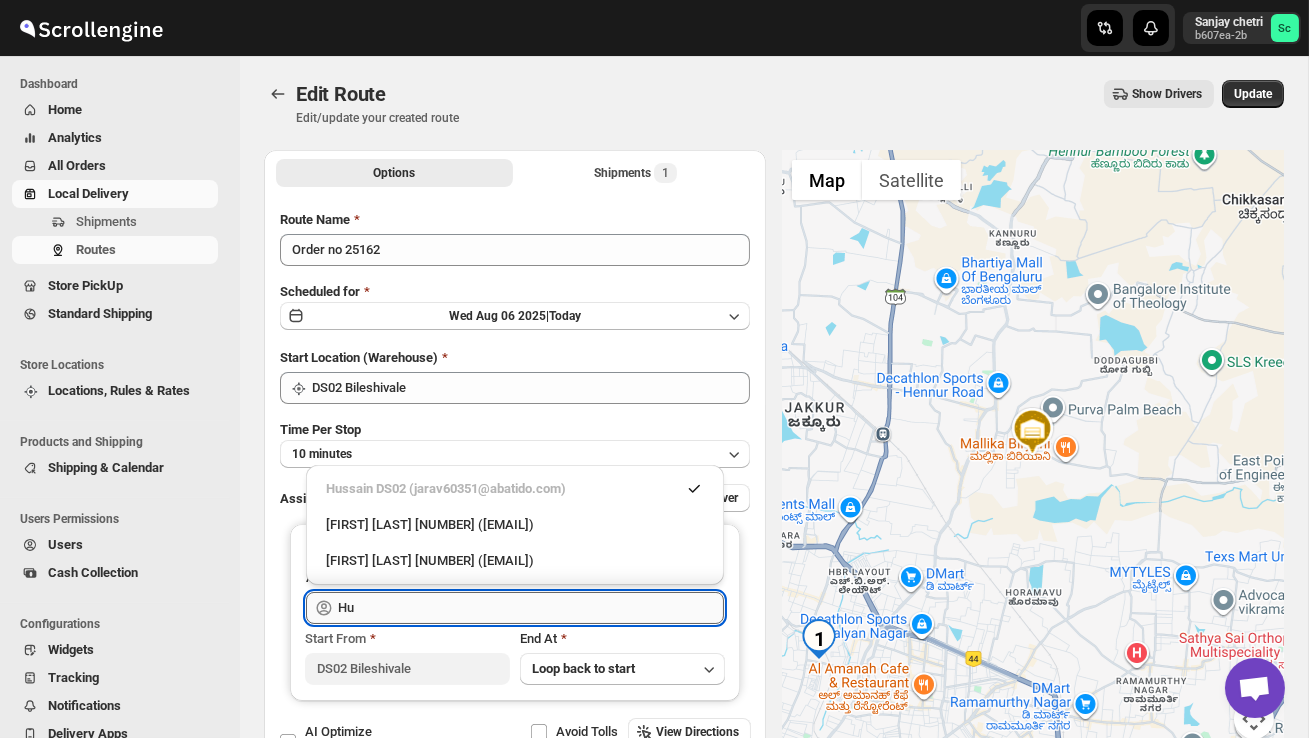 type on "H" 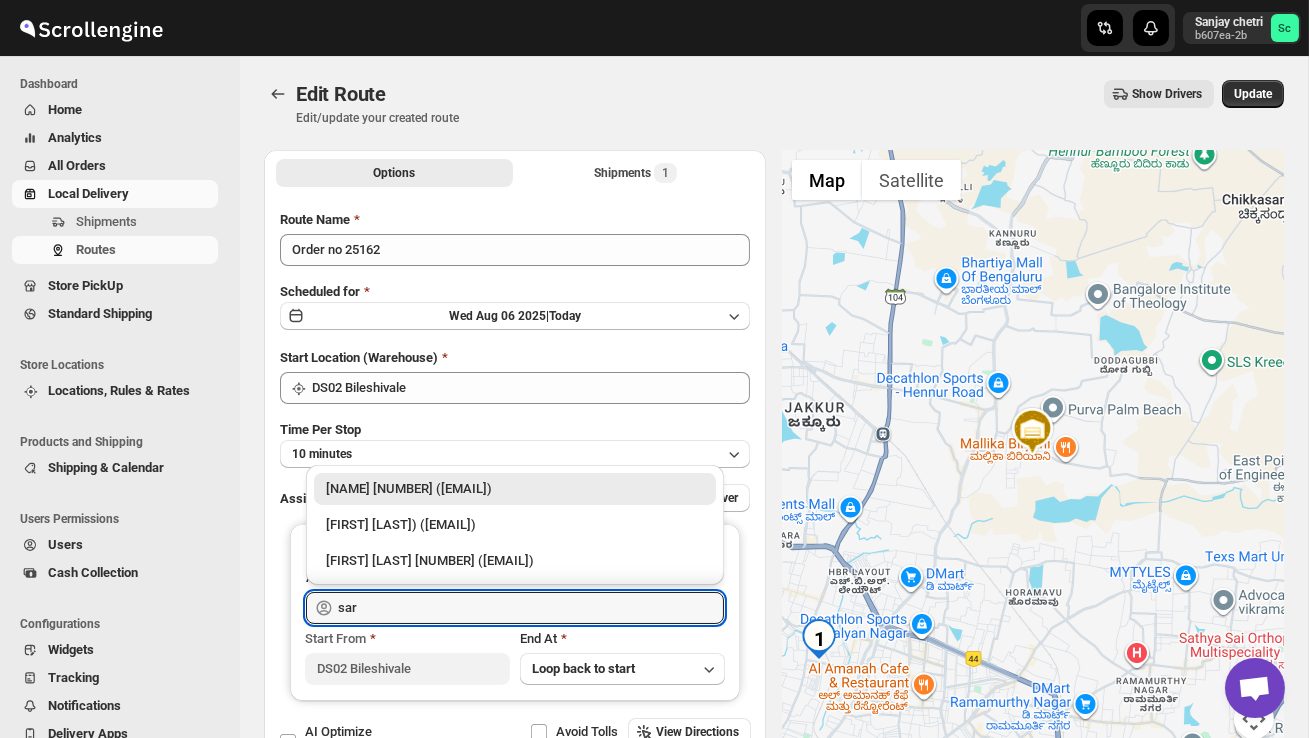 click on "[FIRST] [LAST] ) ([EMAIL])" at bounding box center [515, 523] 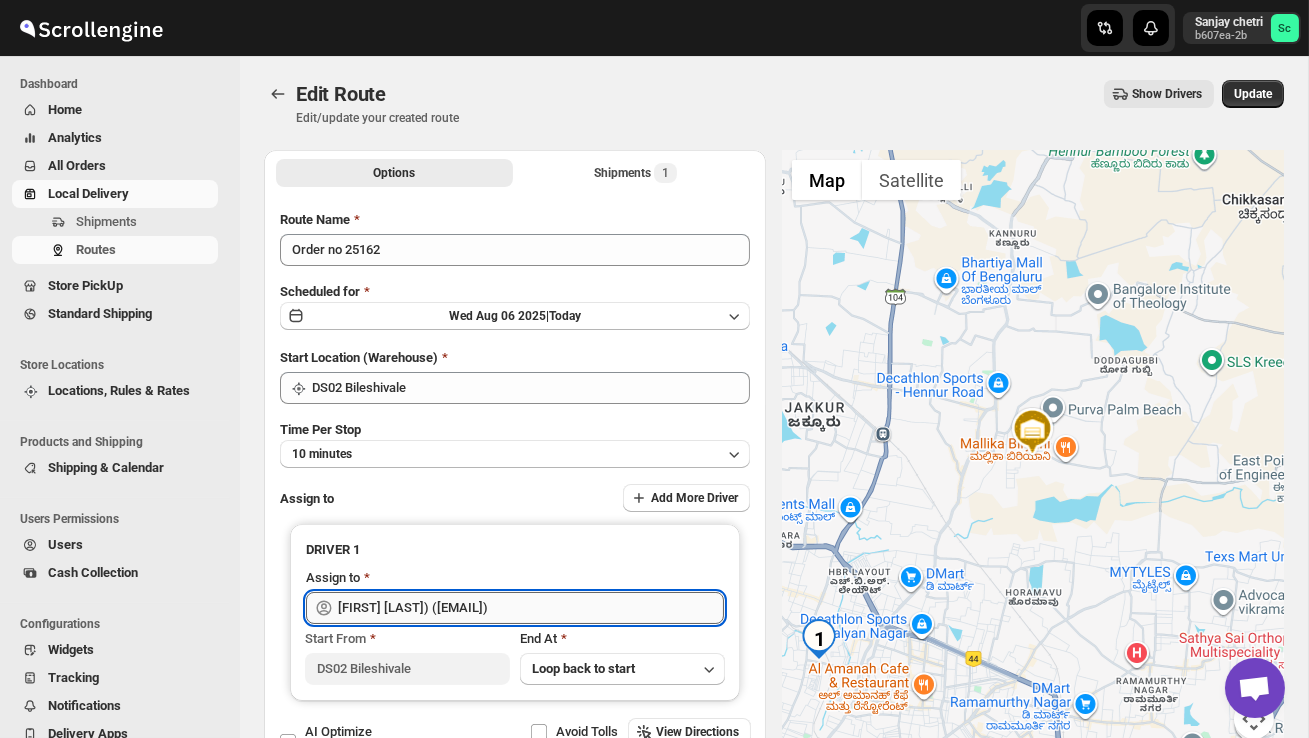 click on "[FIRST] [LAST] ) ([EMAIL])" at bounding box center (531, 608) 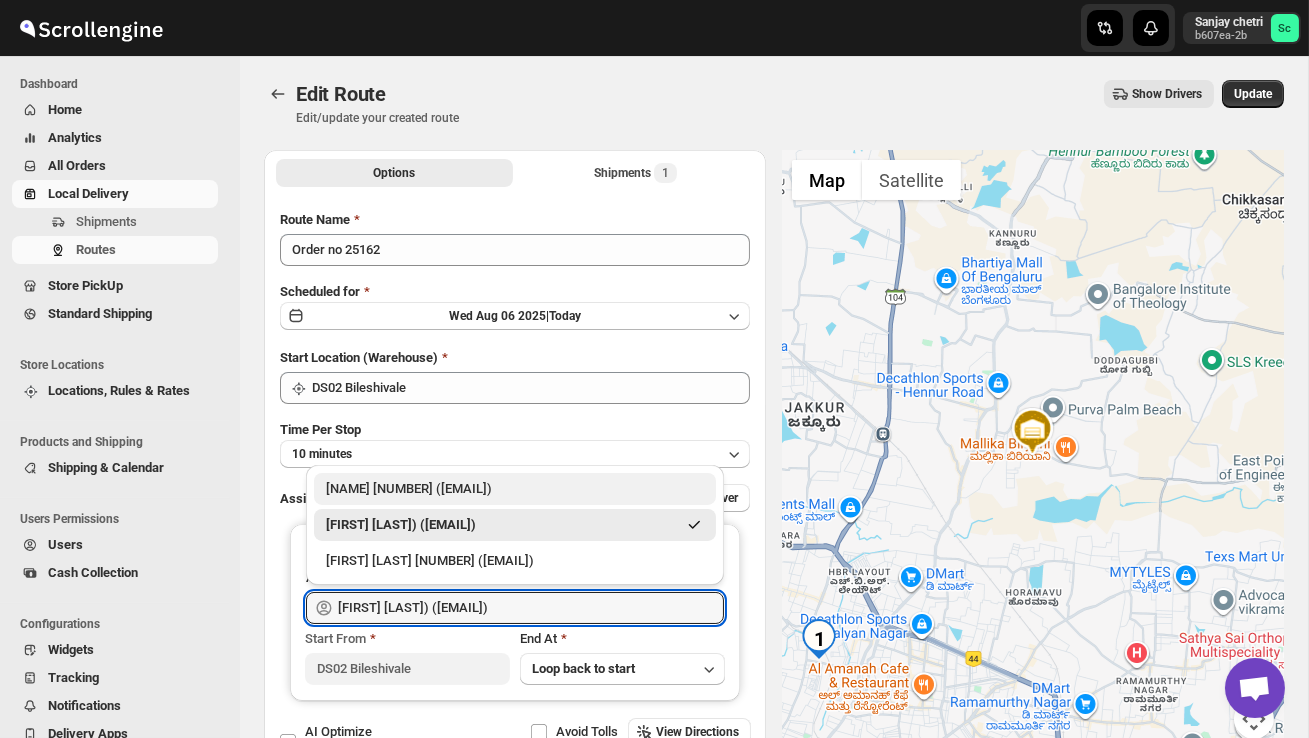 click on "[FIRST] [LAST] ([EMAIL])" at bounding box center (515, 489) 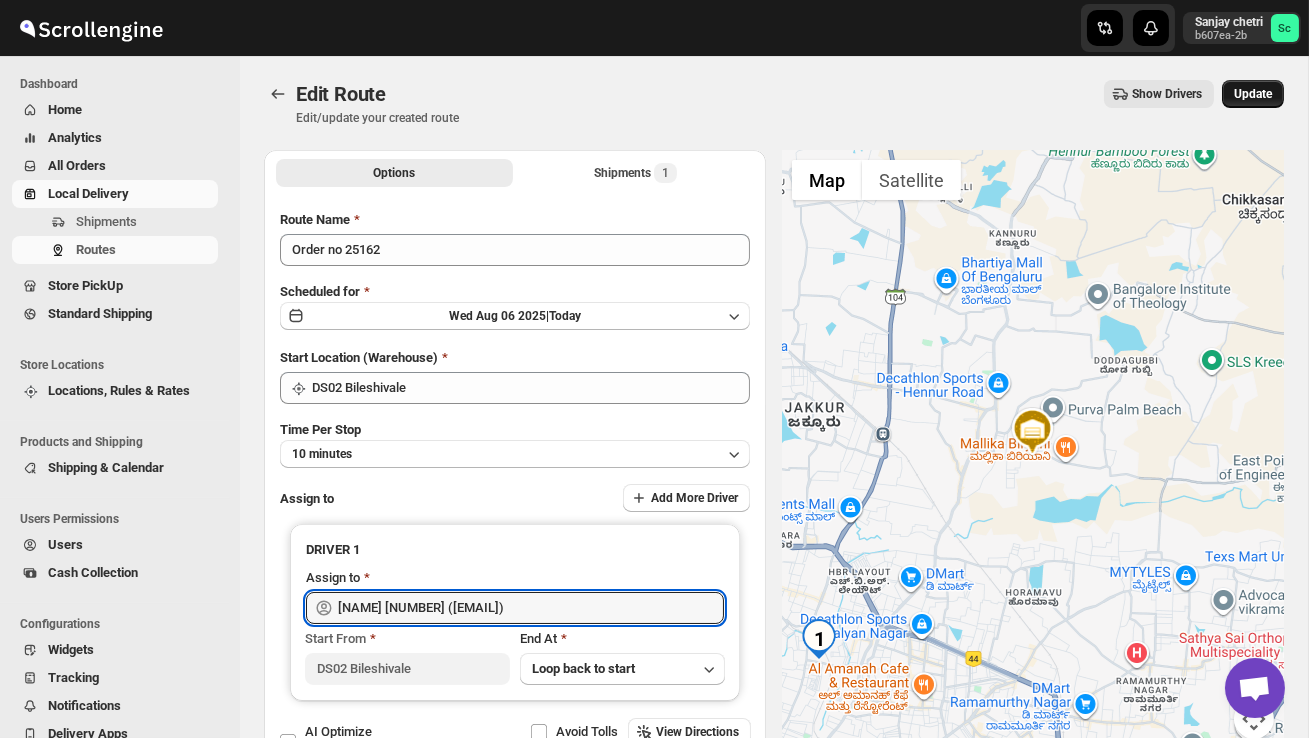 type on "[FIRST] [LAST] ([EMAIL])" 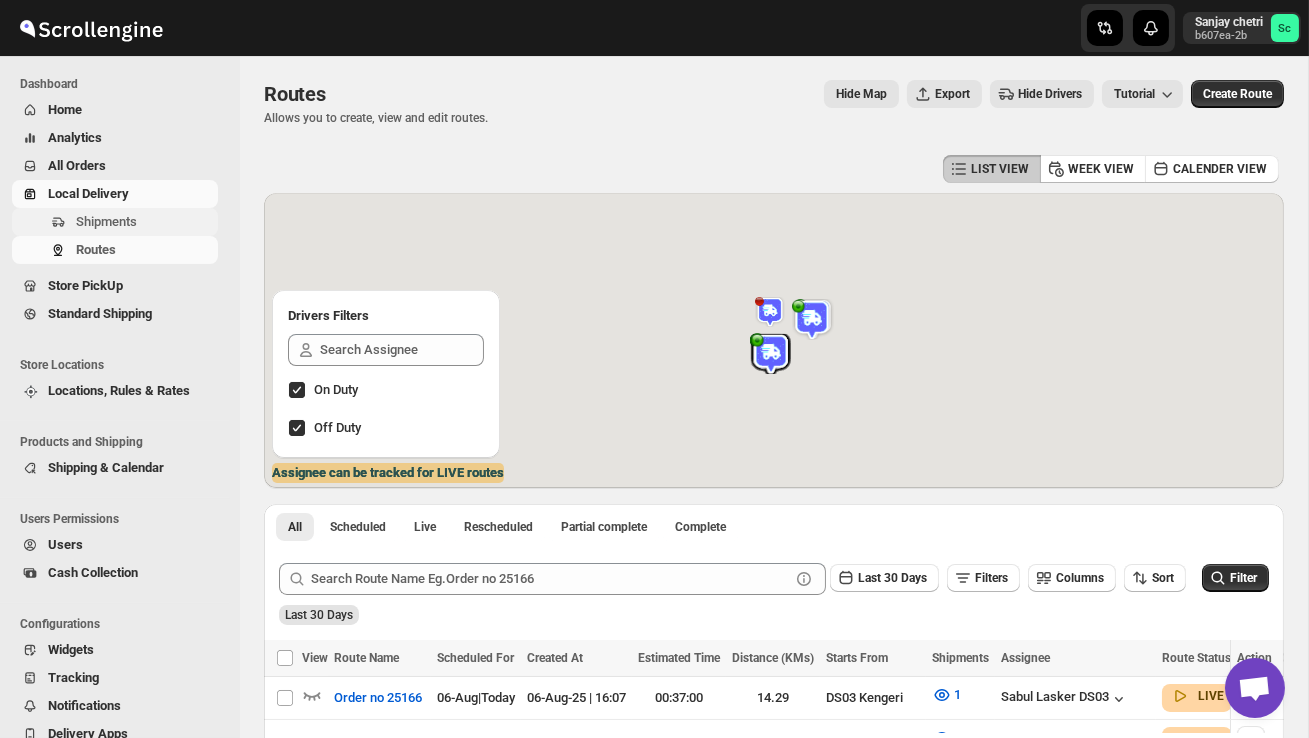 click on "Shipments" at bounding box center [106, 221] 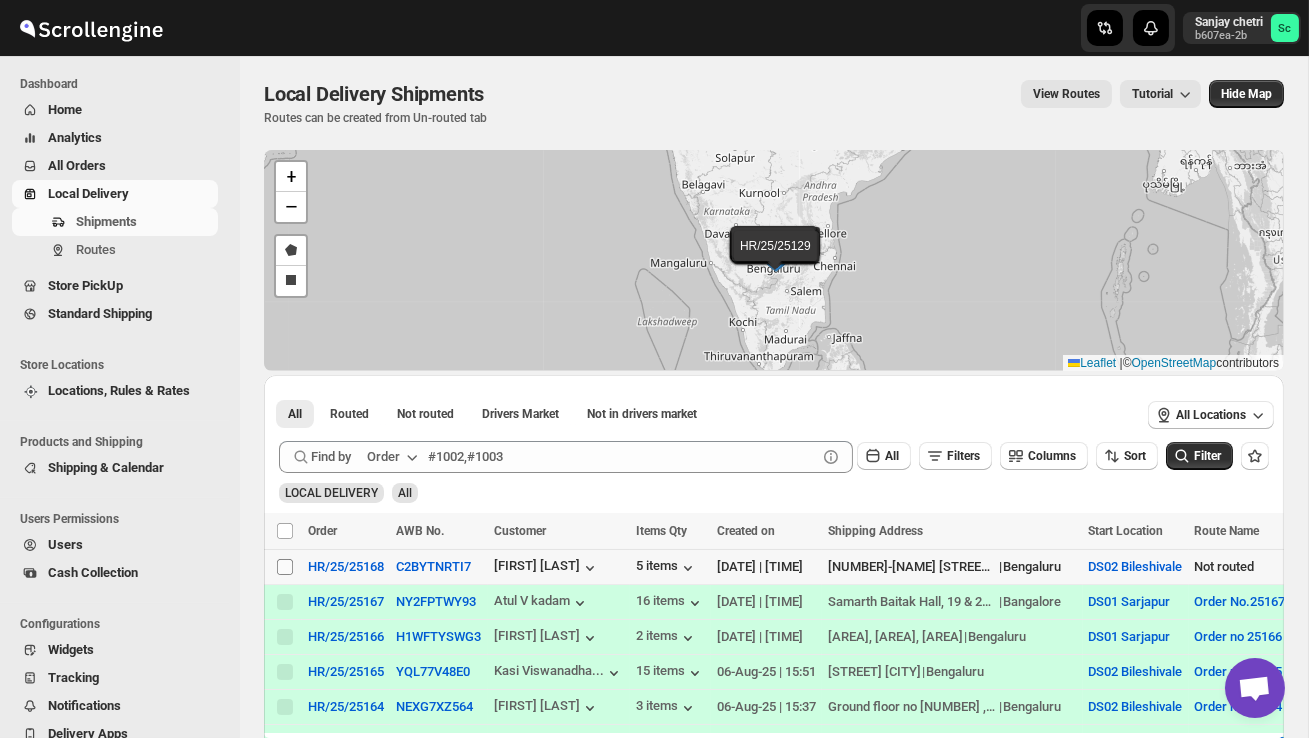 click on "Select shipment" at bounding box center (285, 567) 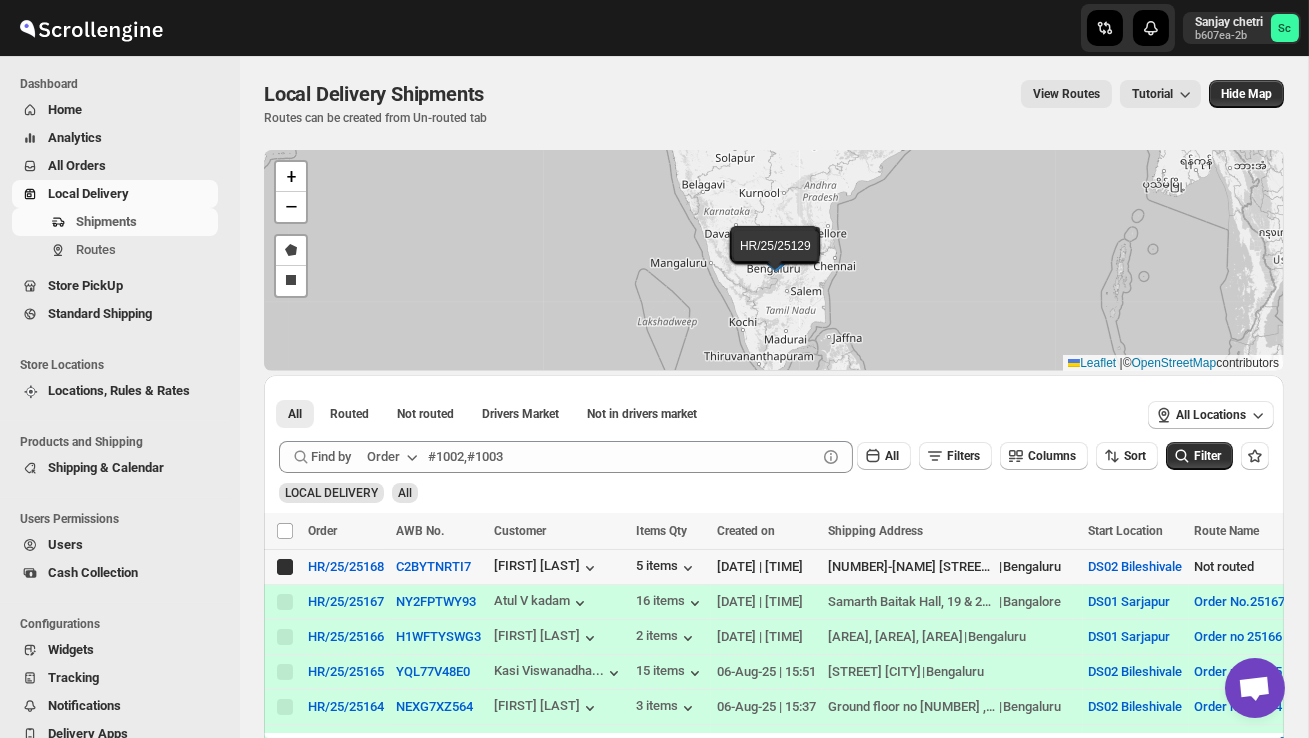 checkbox on "true" 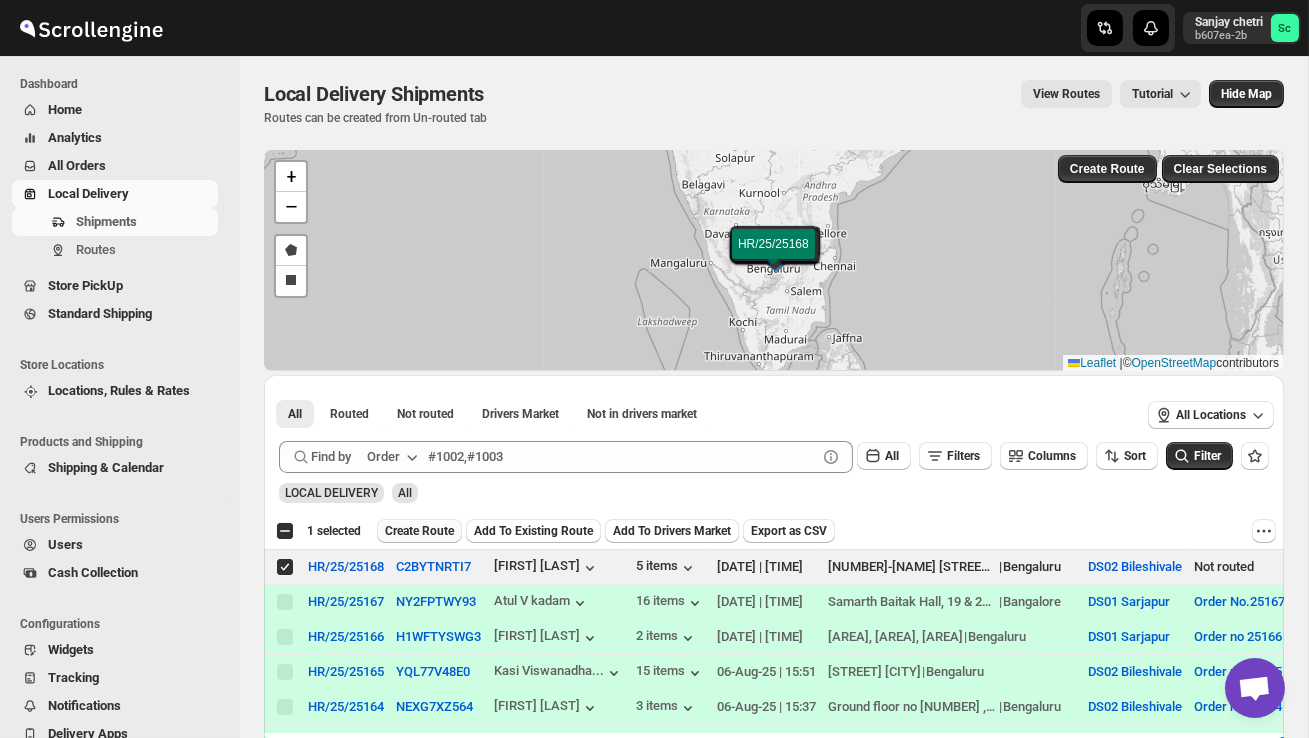 click on "Create Route" at bounding box center [419, 531] 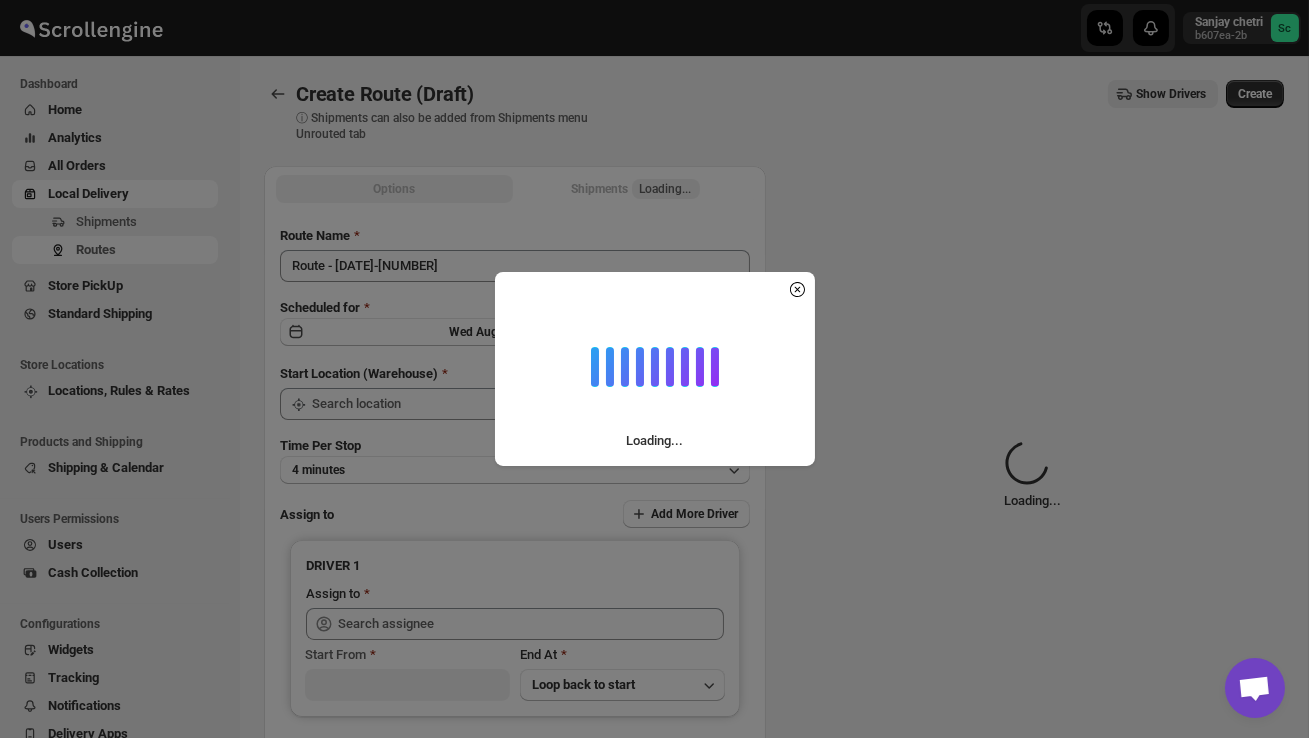 type on "DS02 Bileshivale" 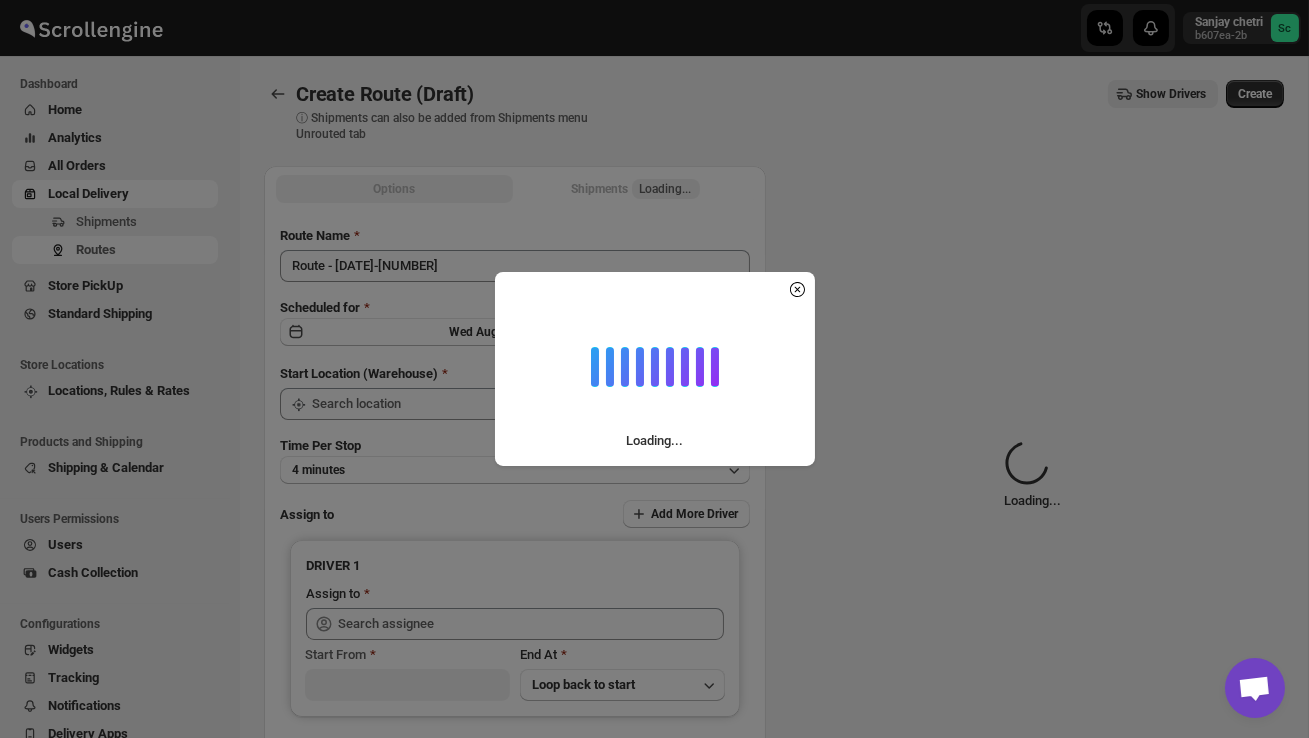 type on "DS02 Bileshivale" 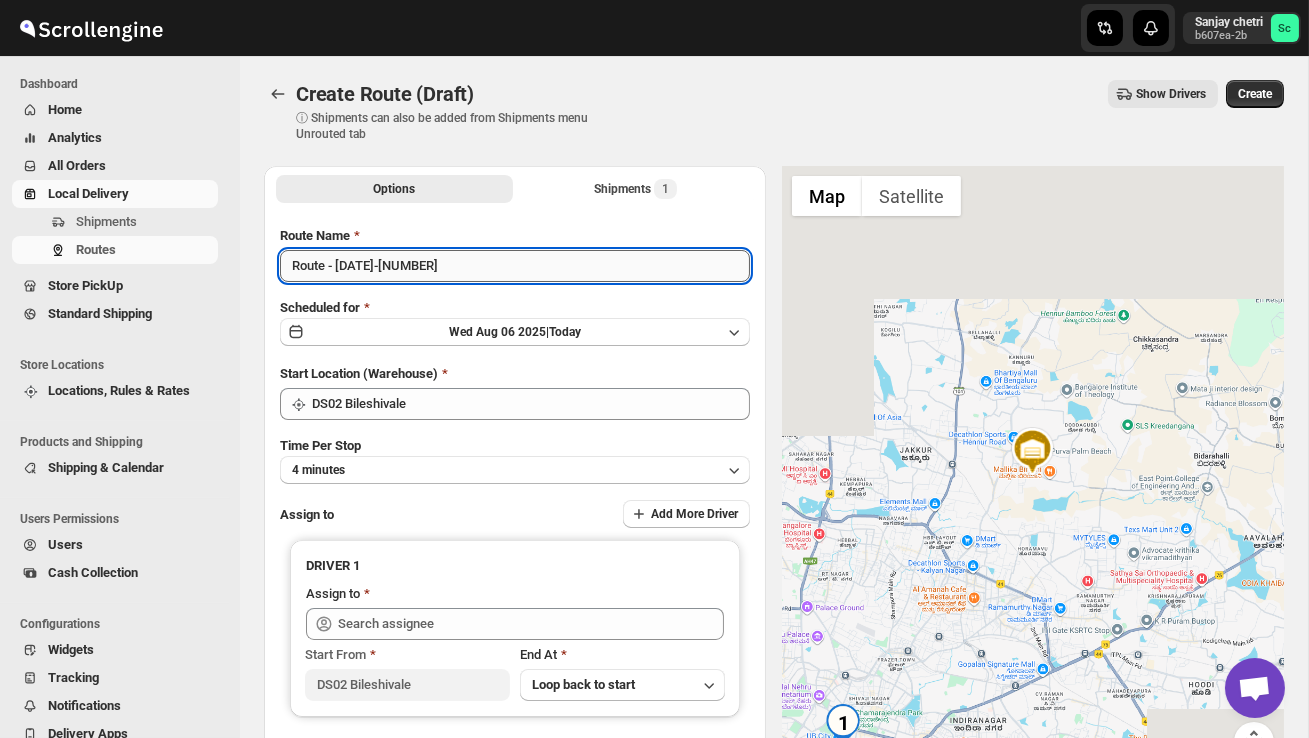 click on "Route - 06/08-0428" at bounding box center (515, 266) 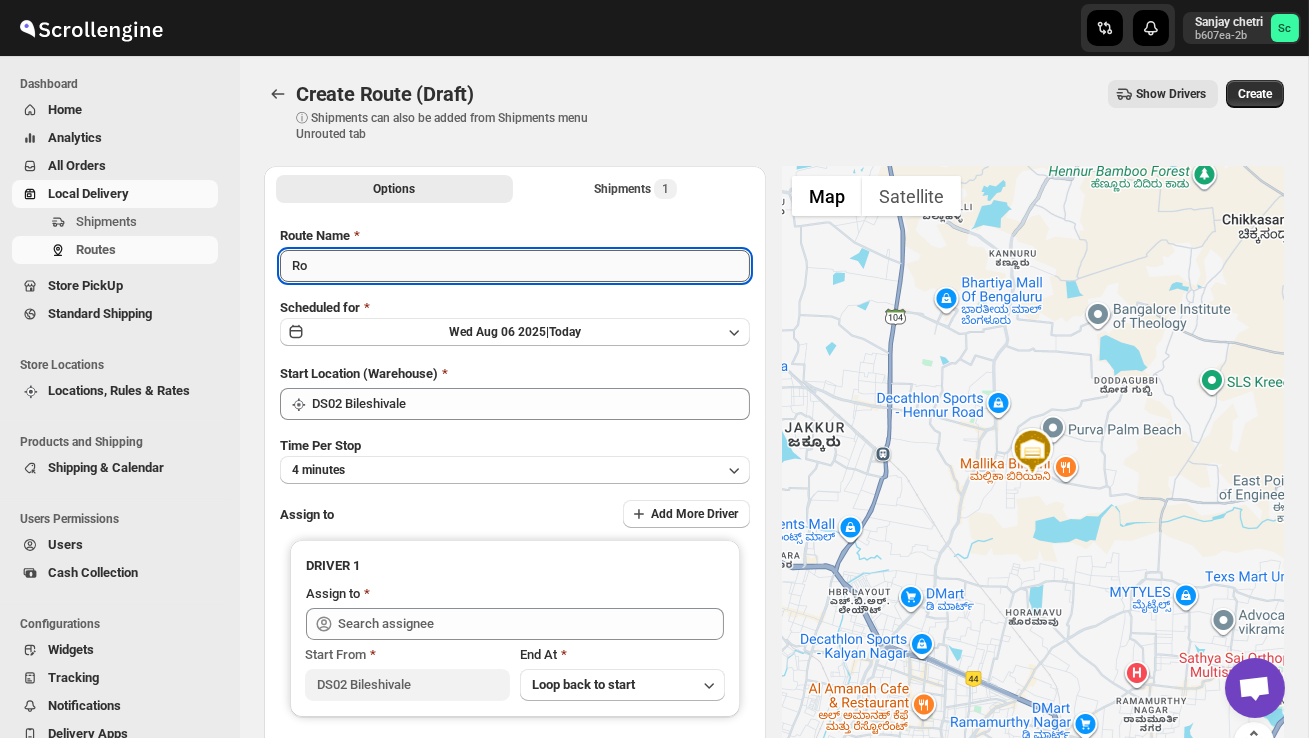 type on "R" 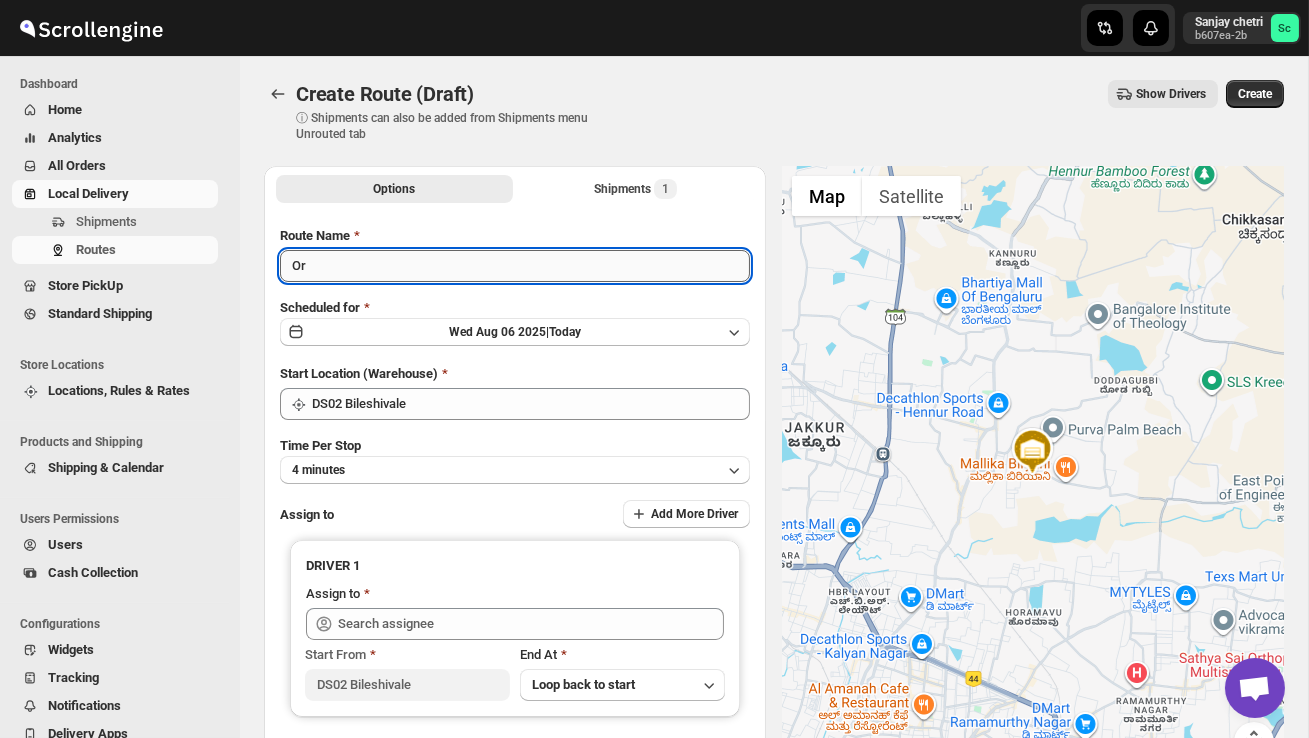 type on "O" 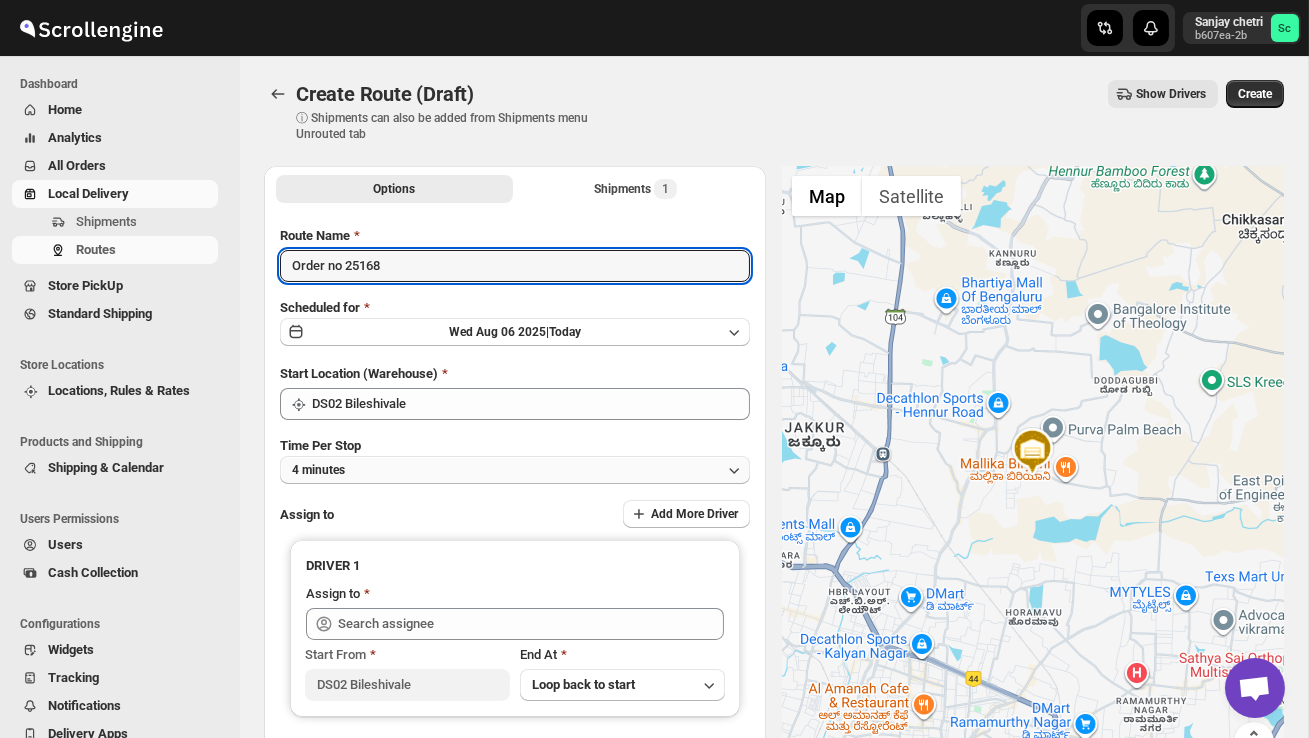 type on "Order no 25168" 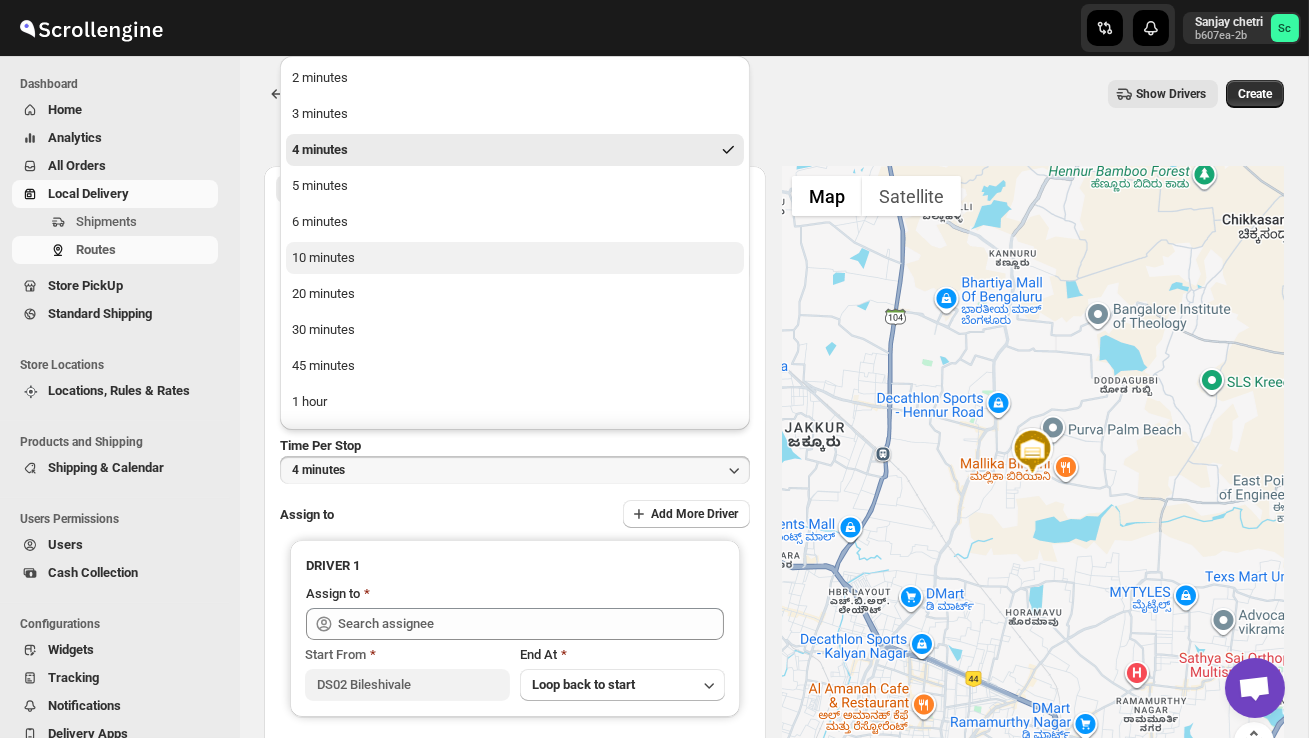 click on "10 minutes" at bounding box center (515, 258) 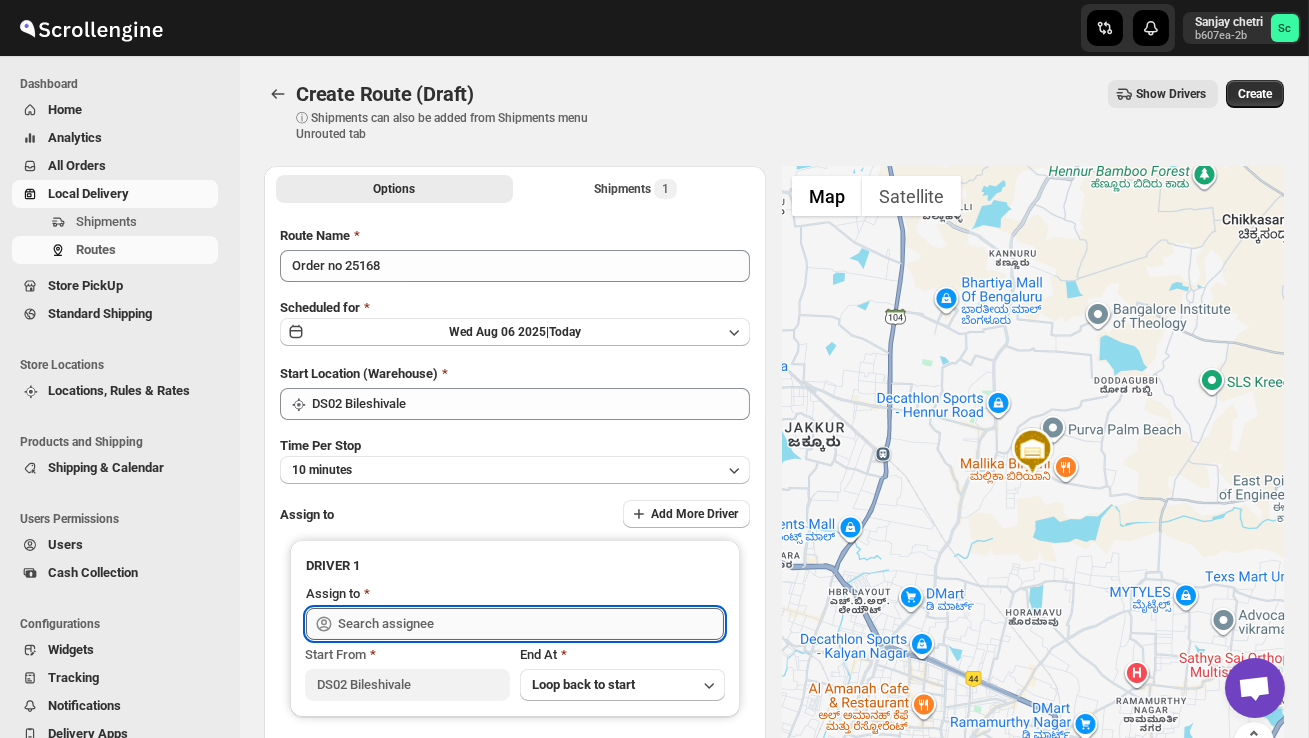 click at bounding box center (531, 624) 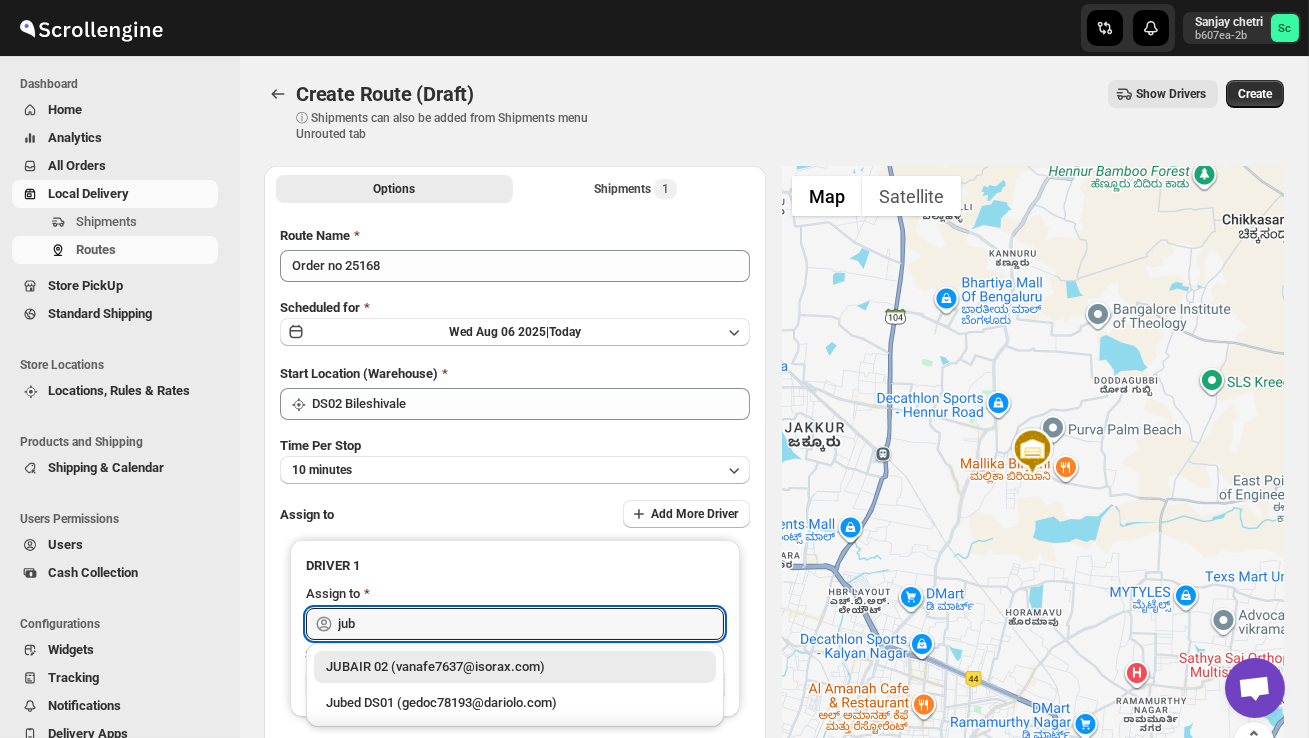 click on "JUBAIR  02 (vanafe7637@isorax.com)" at bounding box center (515, 667) 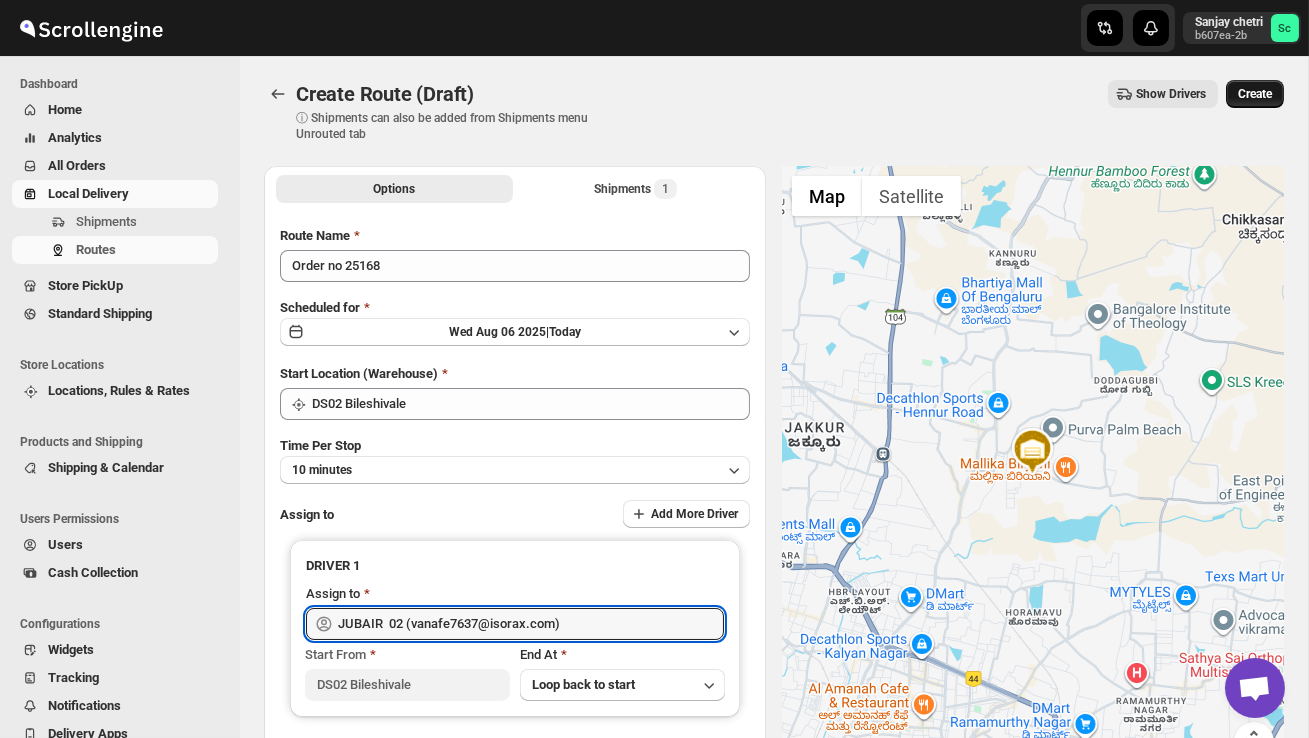 type on "JUBAIR  02 (vanafe7637@isorax.com)" 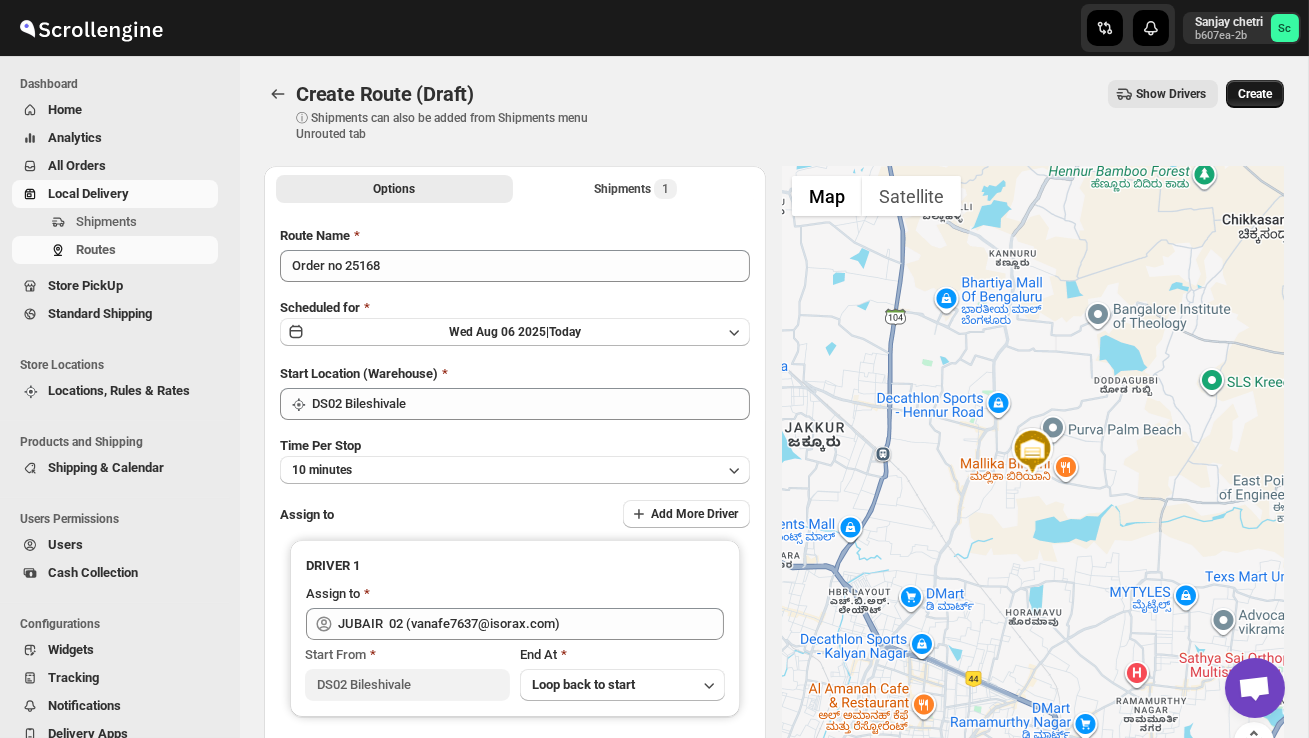 click on "Create" at bounding box center (1255, 94) 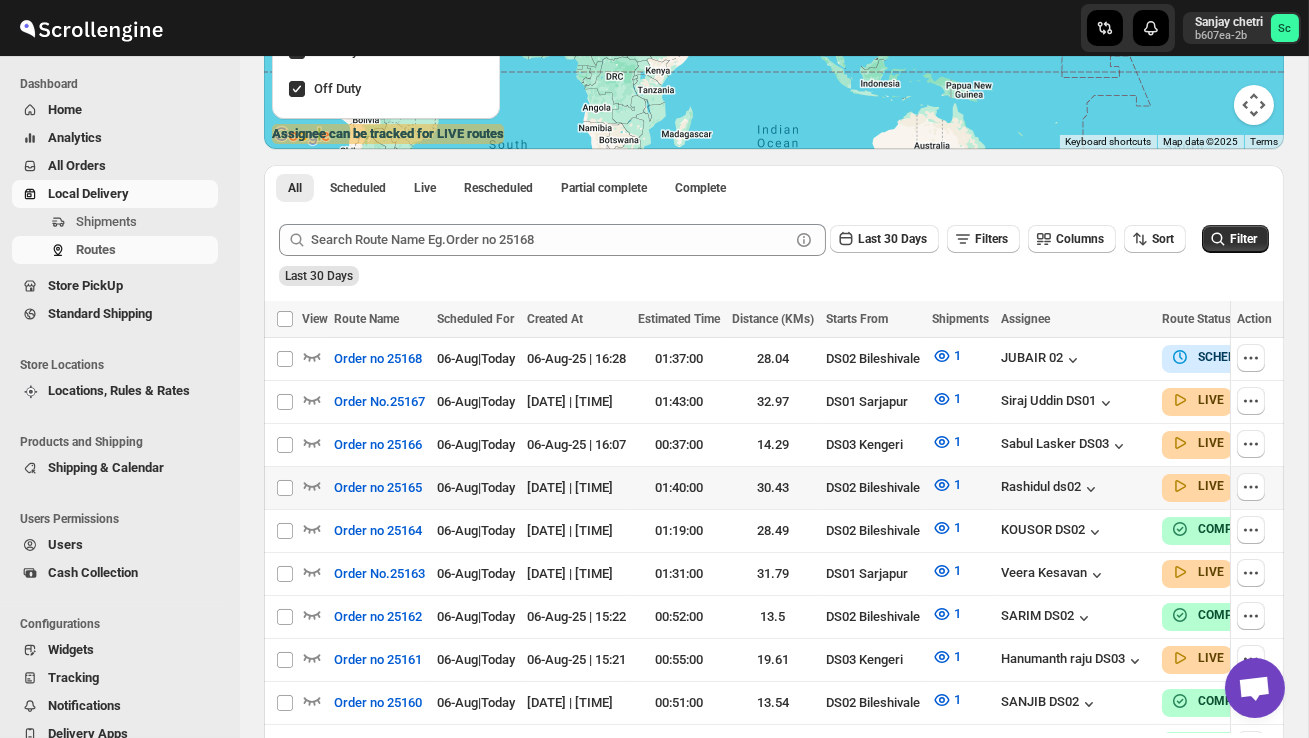 scroll, scrollTop: 376, scrollLeft: 0, axis: vertical 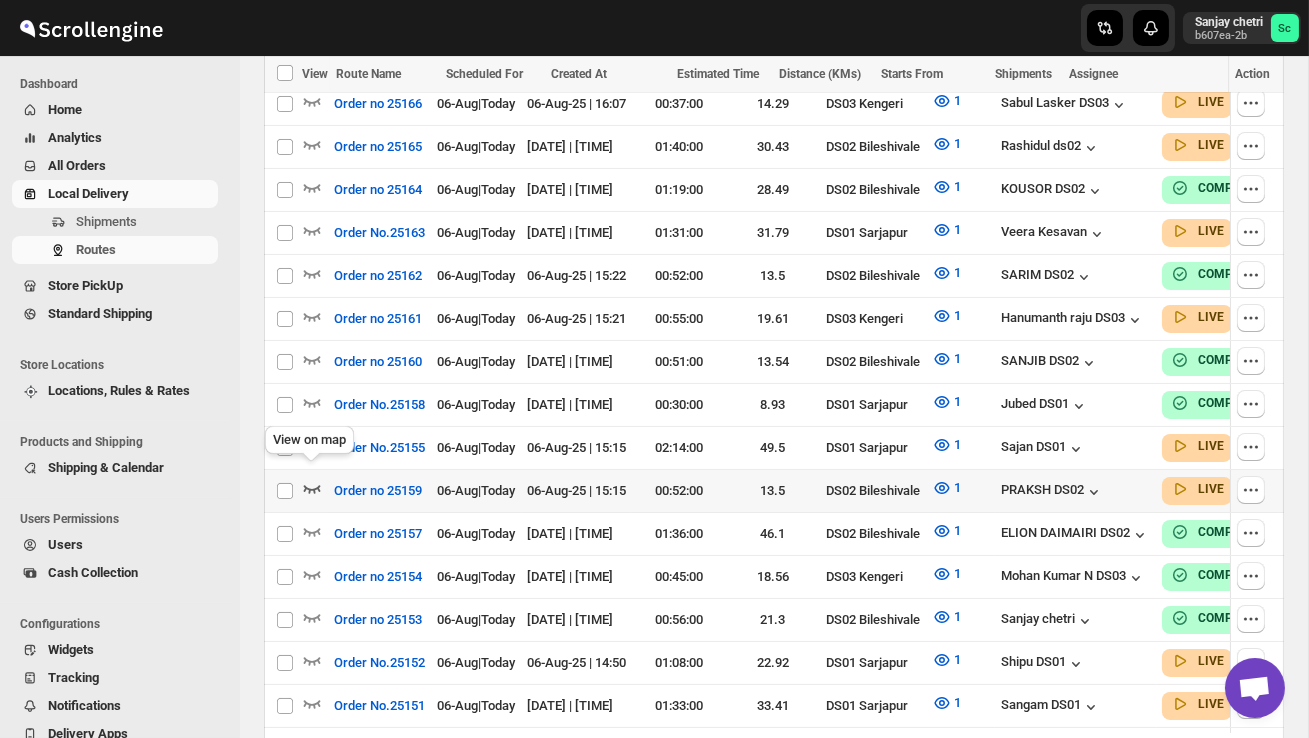 click 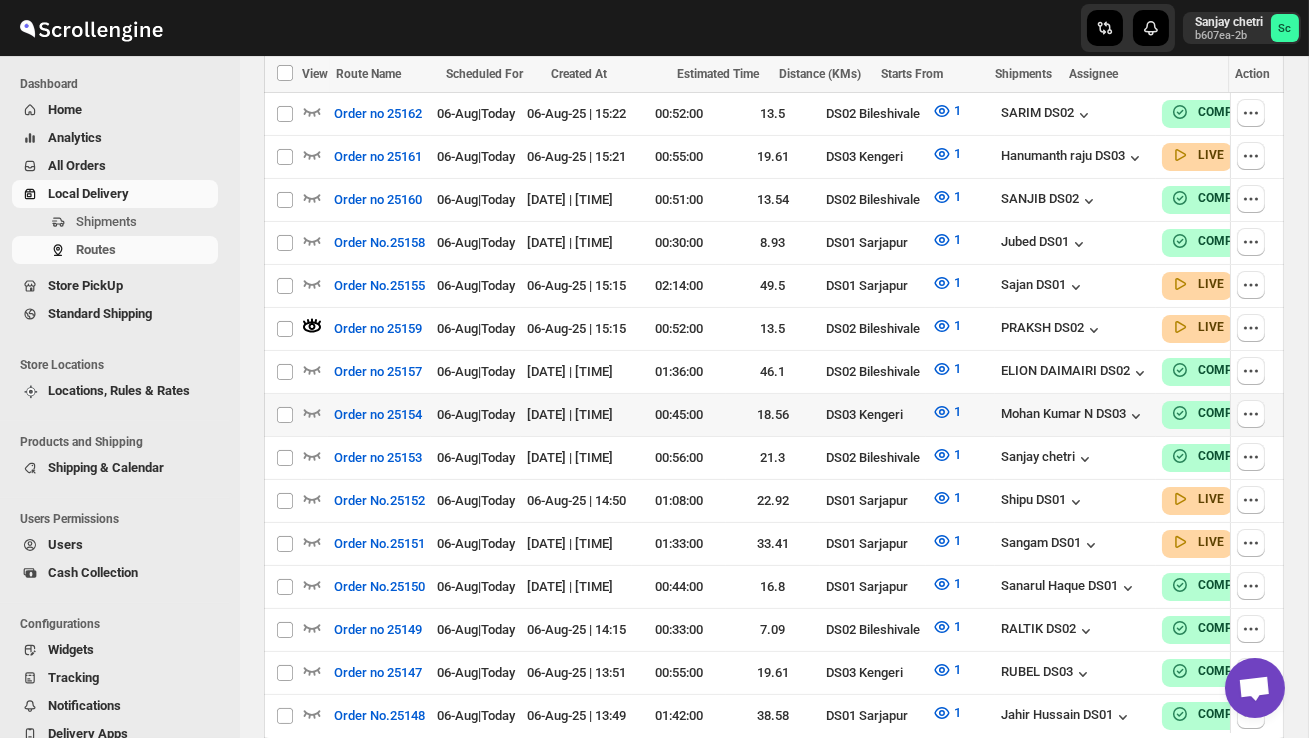 scroll, scrollTop: 959, scrollLeft: 0, axis: vertical 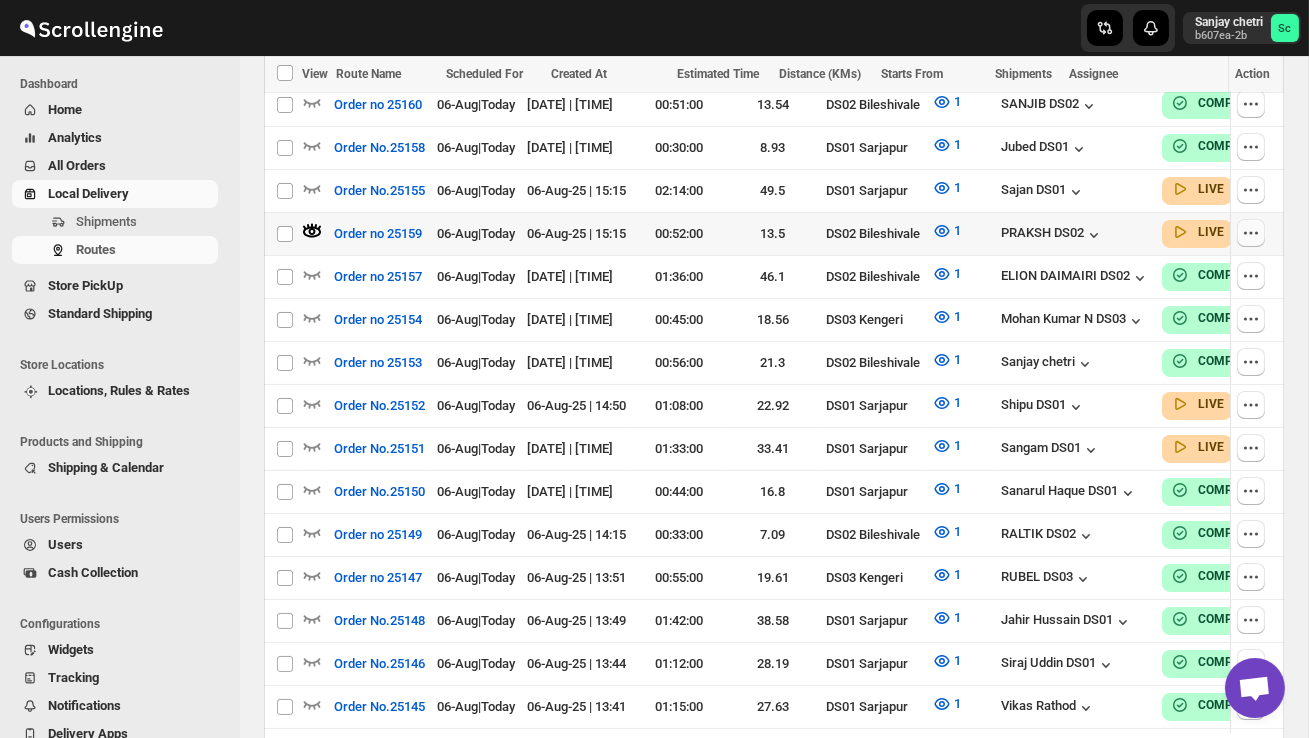 click 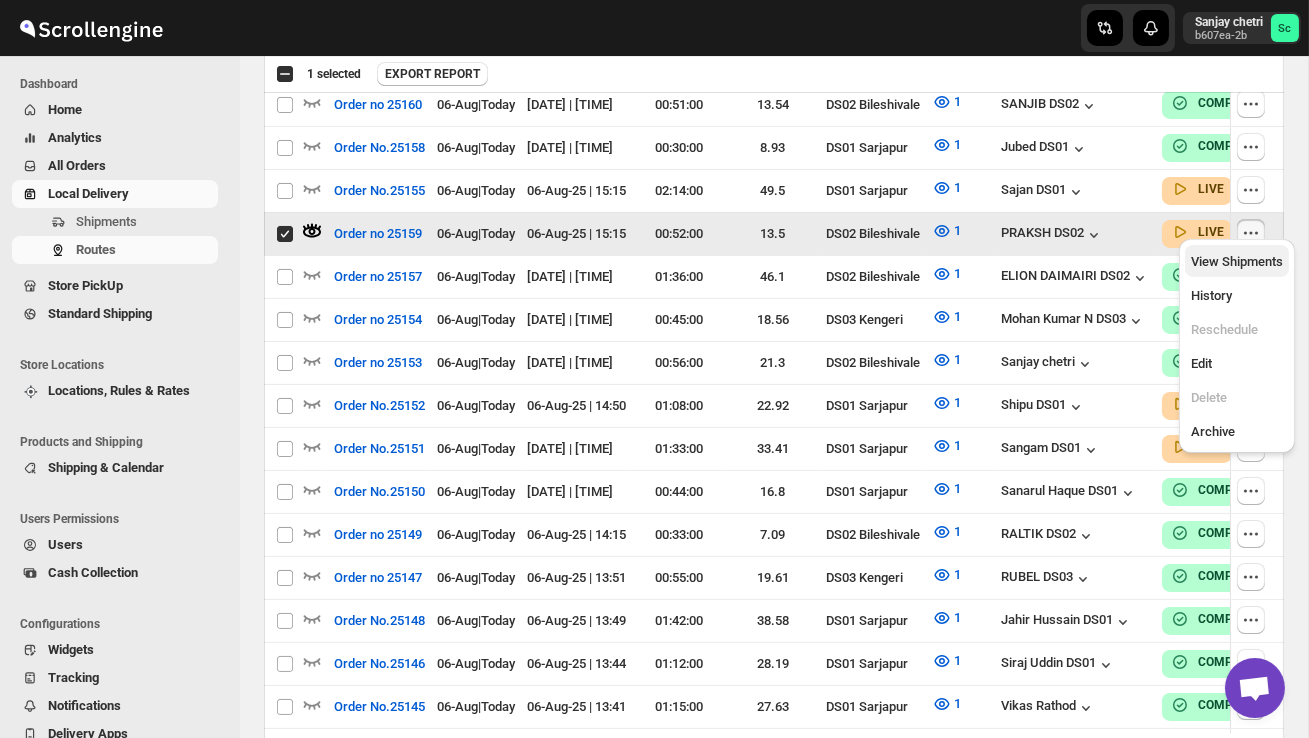 click on "View Shipments" at bounding box center [1237, 261] 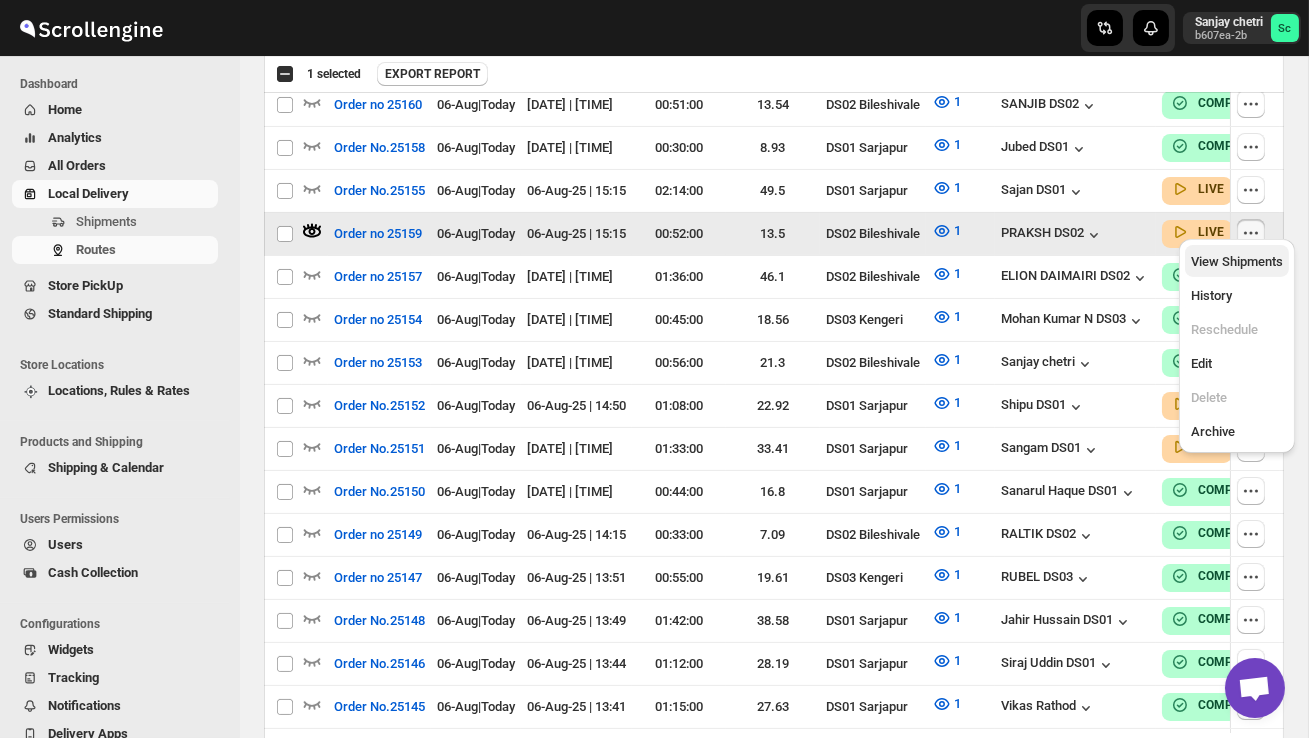 checkbox on "false" 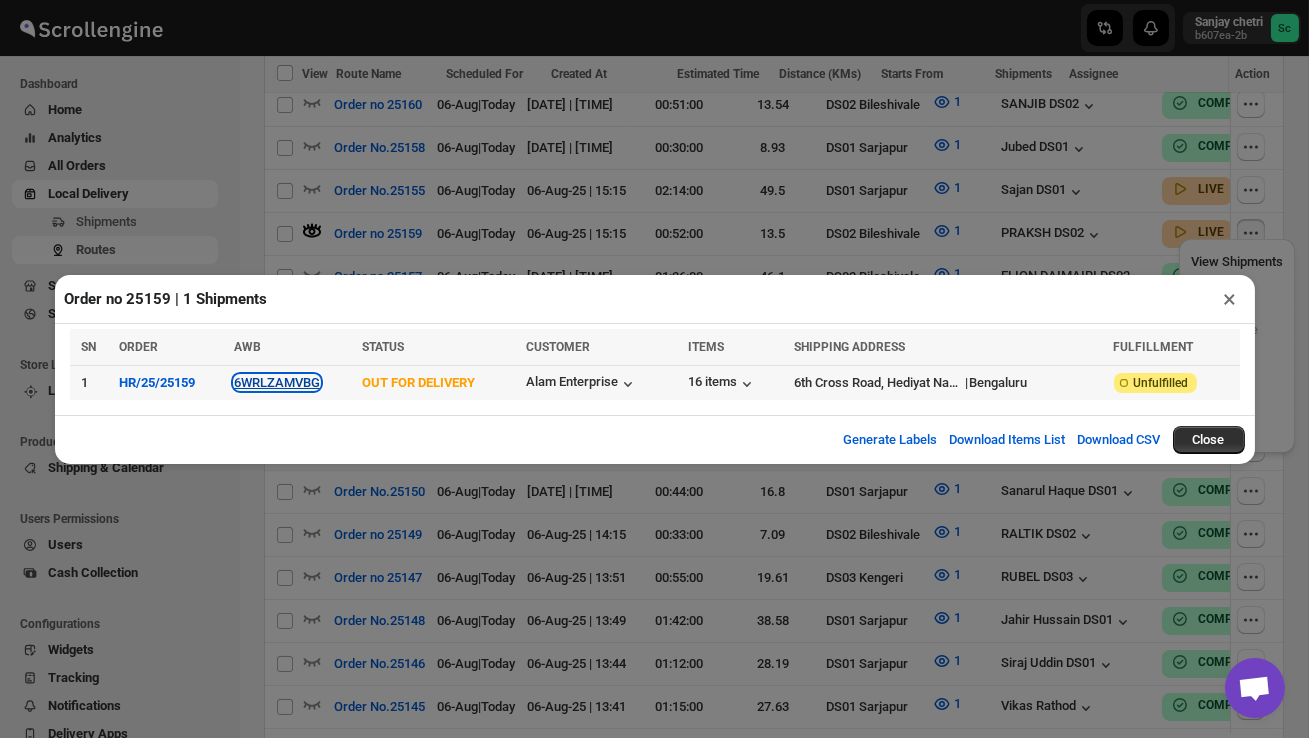click on "6WRLZAMVBG" at bounding box center (277, 382) 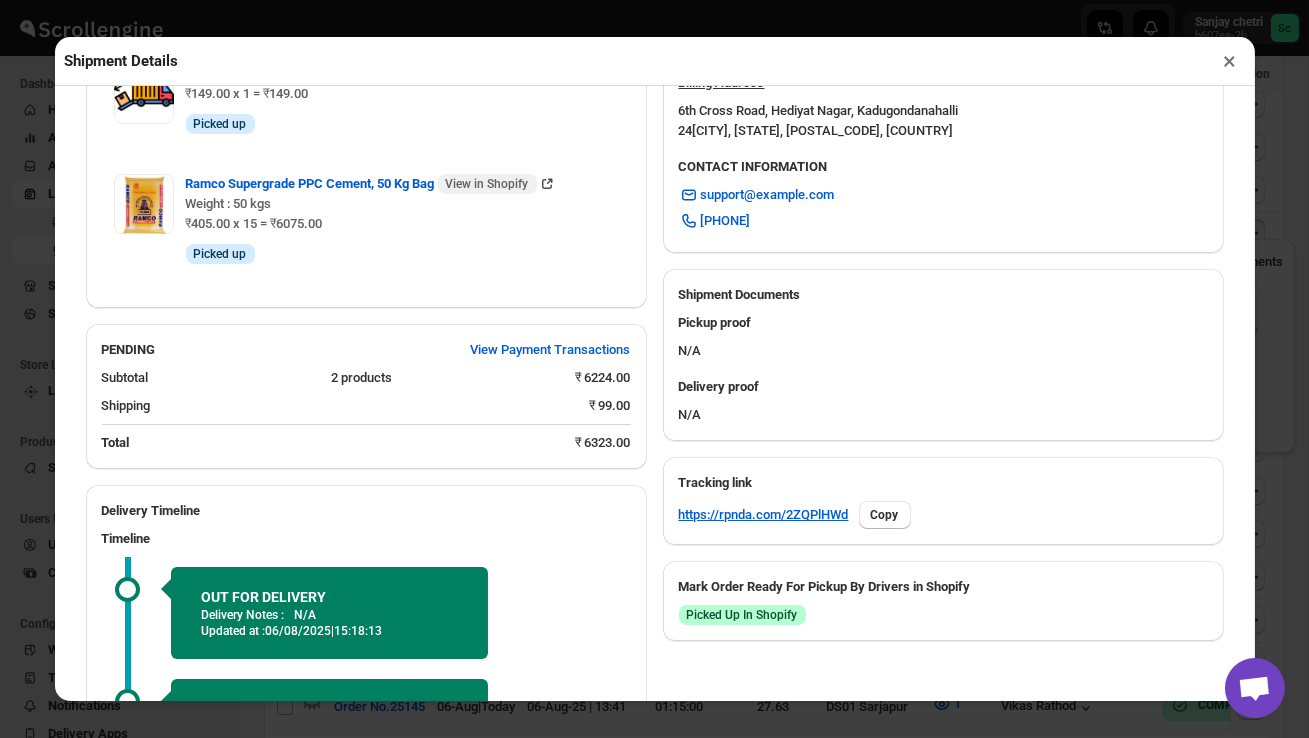scroll, scrollTop: 643, scrollLeft: 0, axis: vertical 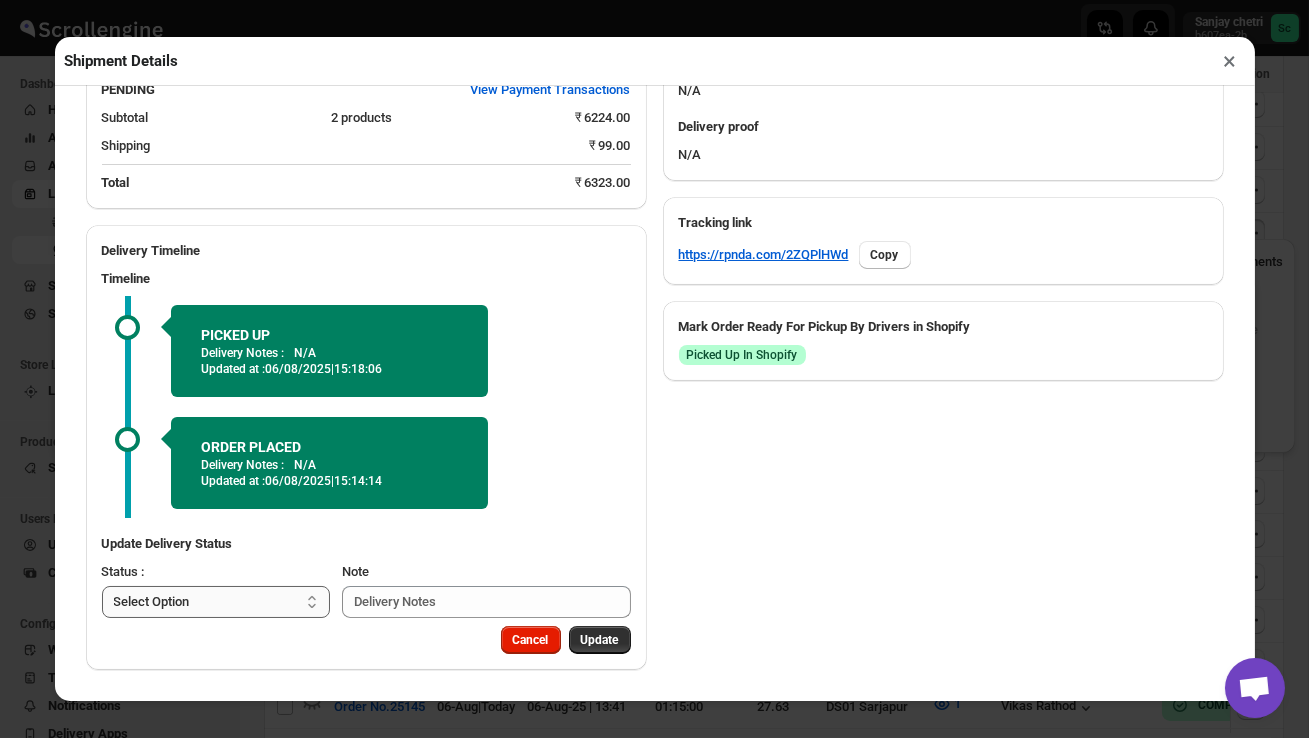 click on "Select Option PICKED UP OUT FOR DELIVERY RESCHEDULE DELIVERED CANCELLED" at bounding box center (216, 602) 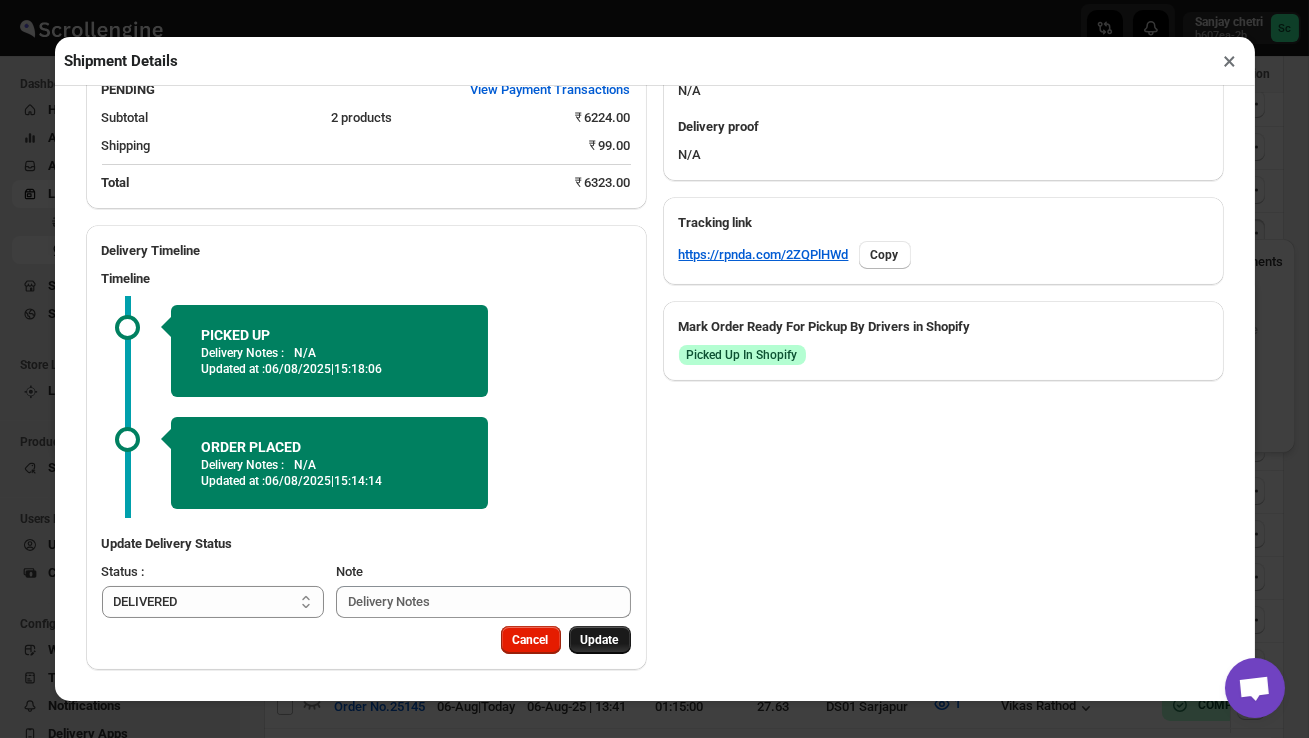click on "Update" at bounding box center [600, 640] 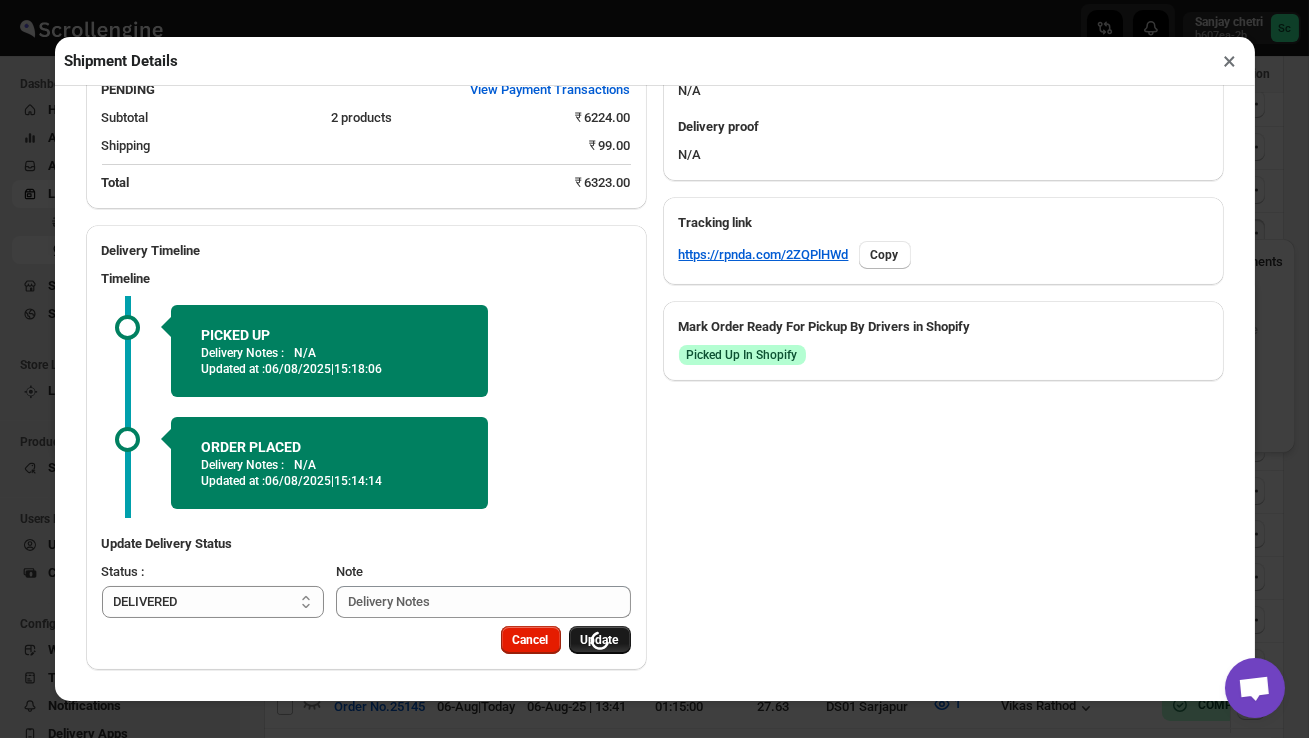 select 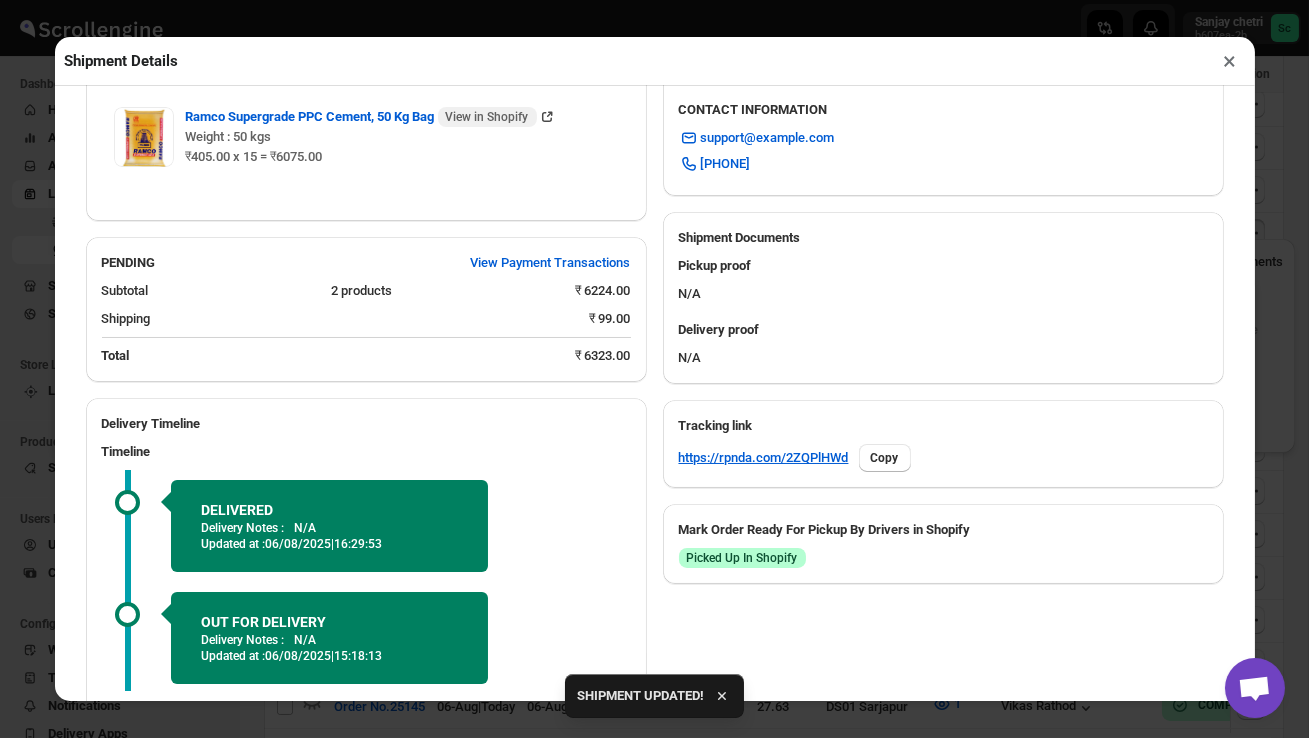 scroll, scrollTop: 861, scrollLeft: 0, axis: vertical 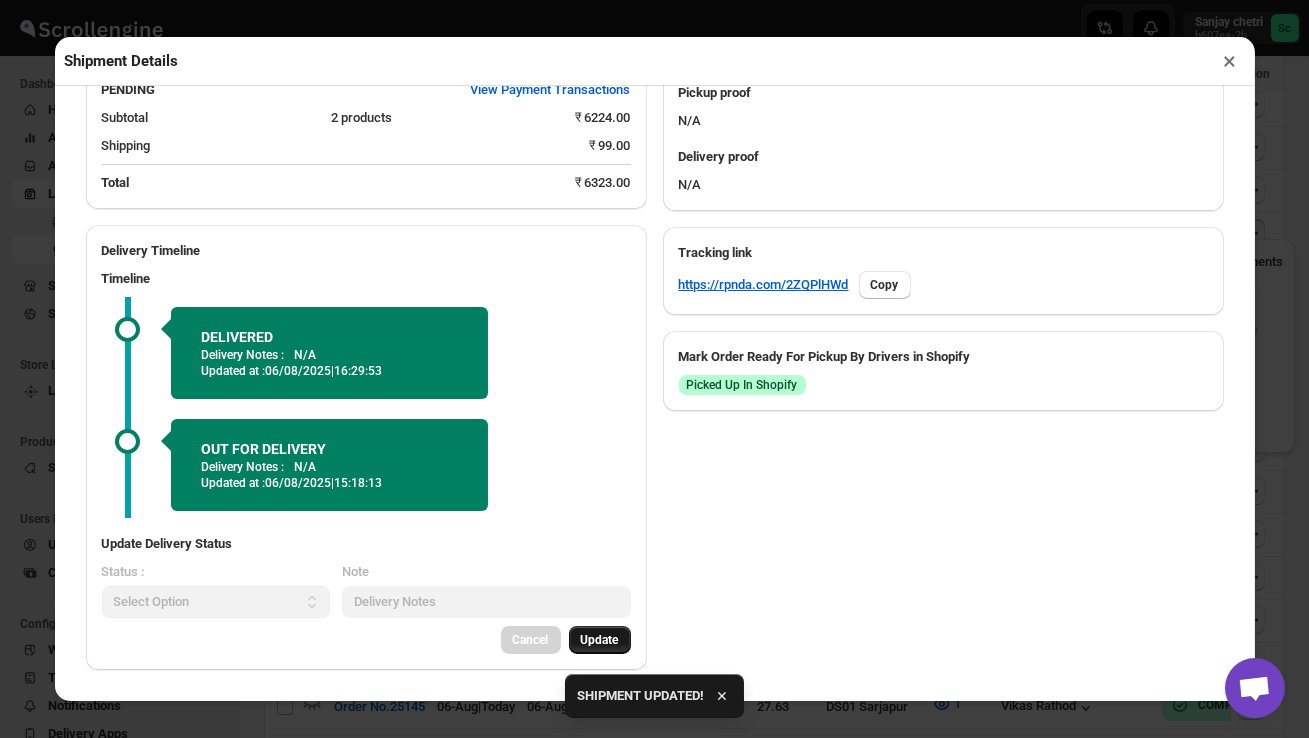 click on "×" at bounding box center [1230, 61] 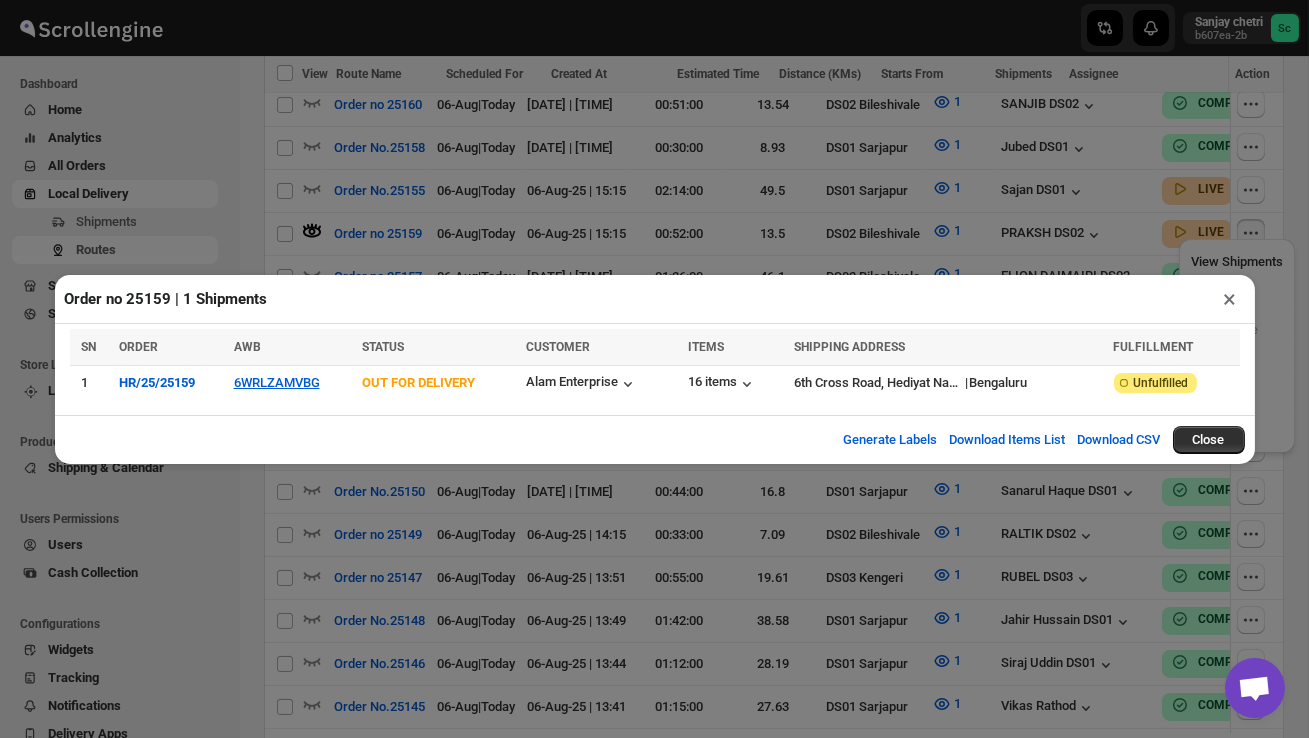 click on "×" at bounding box center [1230, 299] 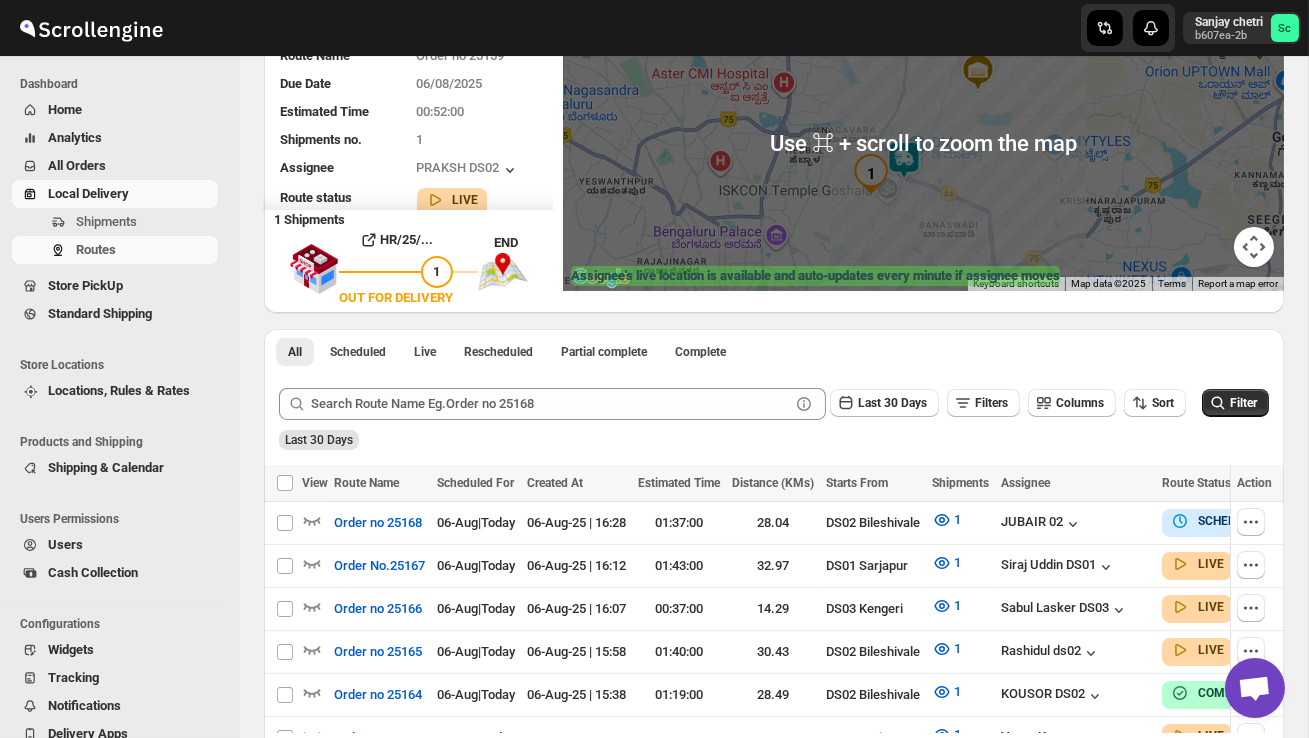 scroll, scrollTop: 230, scrollLeft: 0, axis: vertical 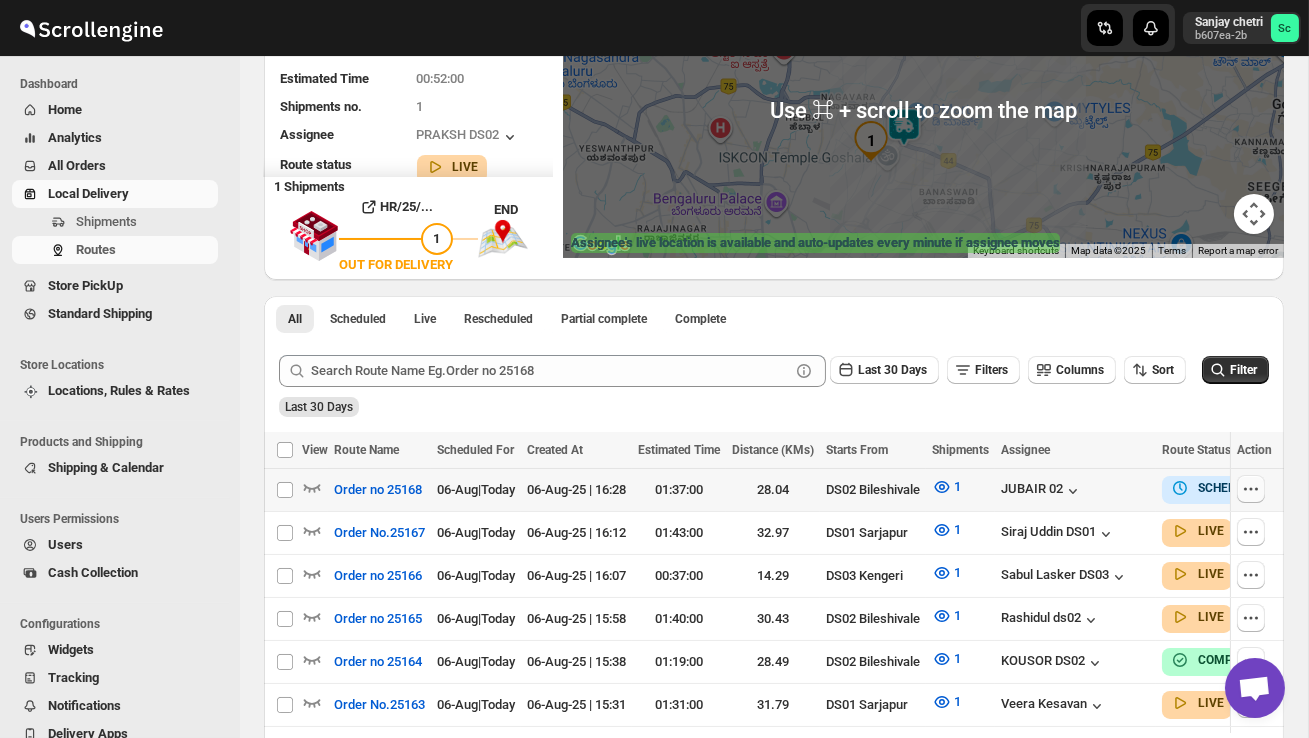 click 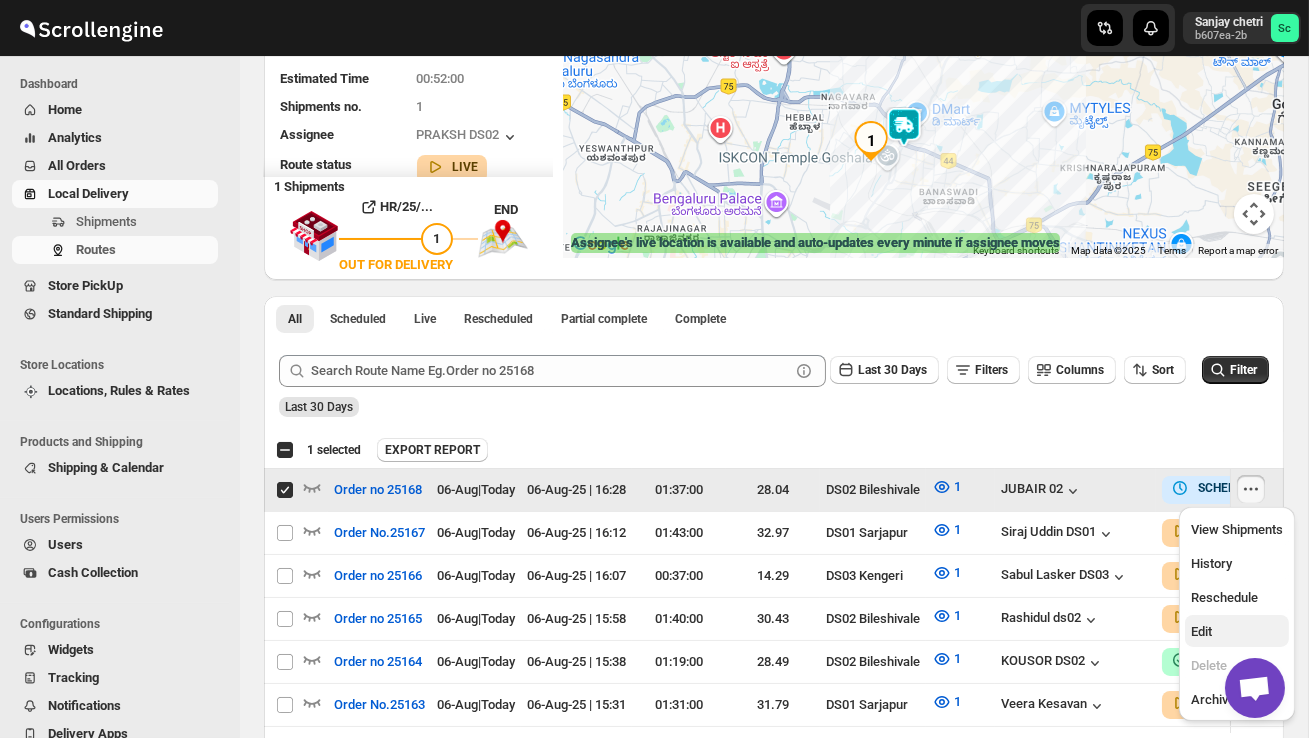 click on "Edit" at bounding box center (1237, 632) 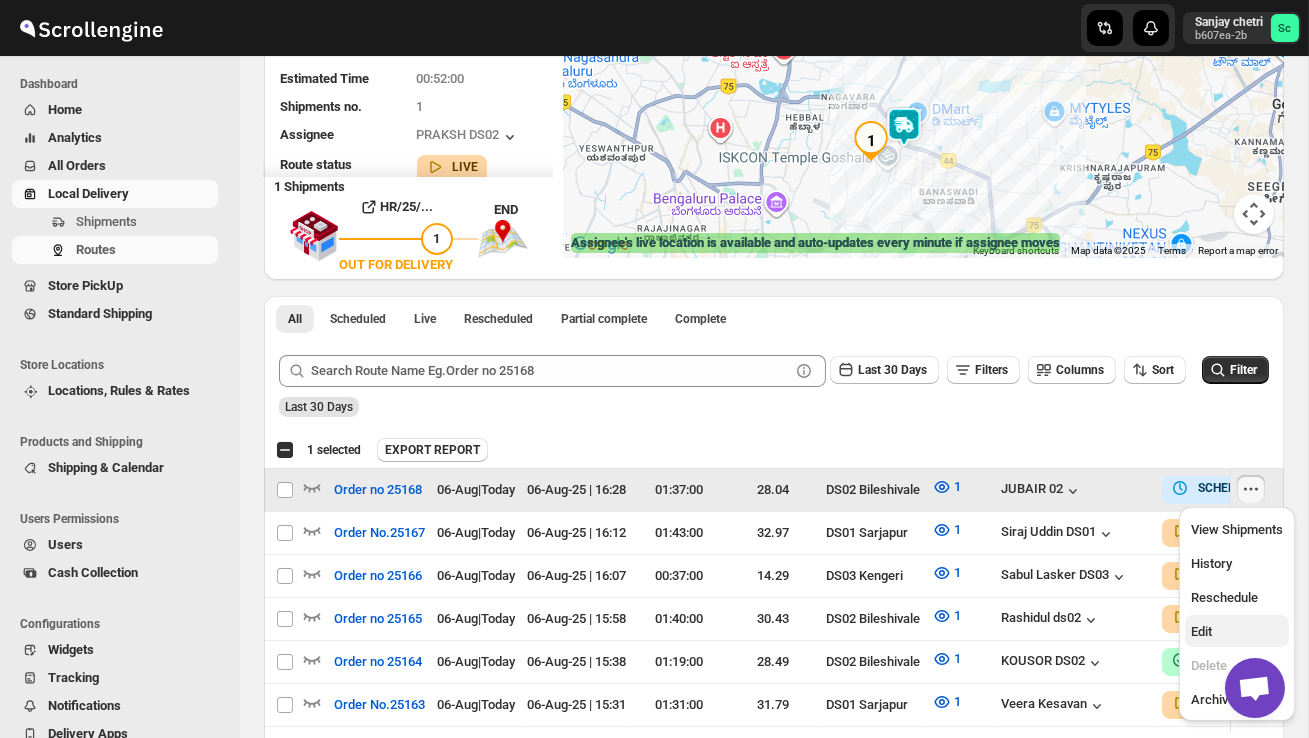 checkbox on "false" 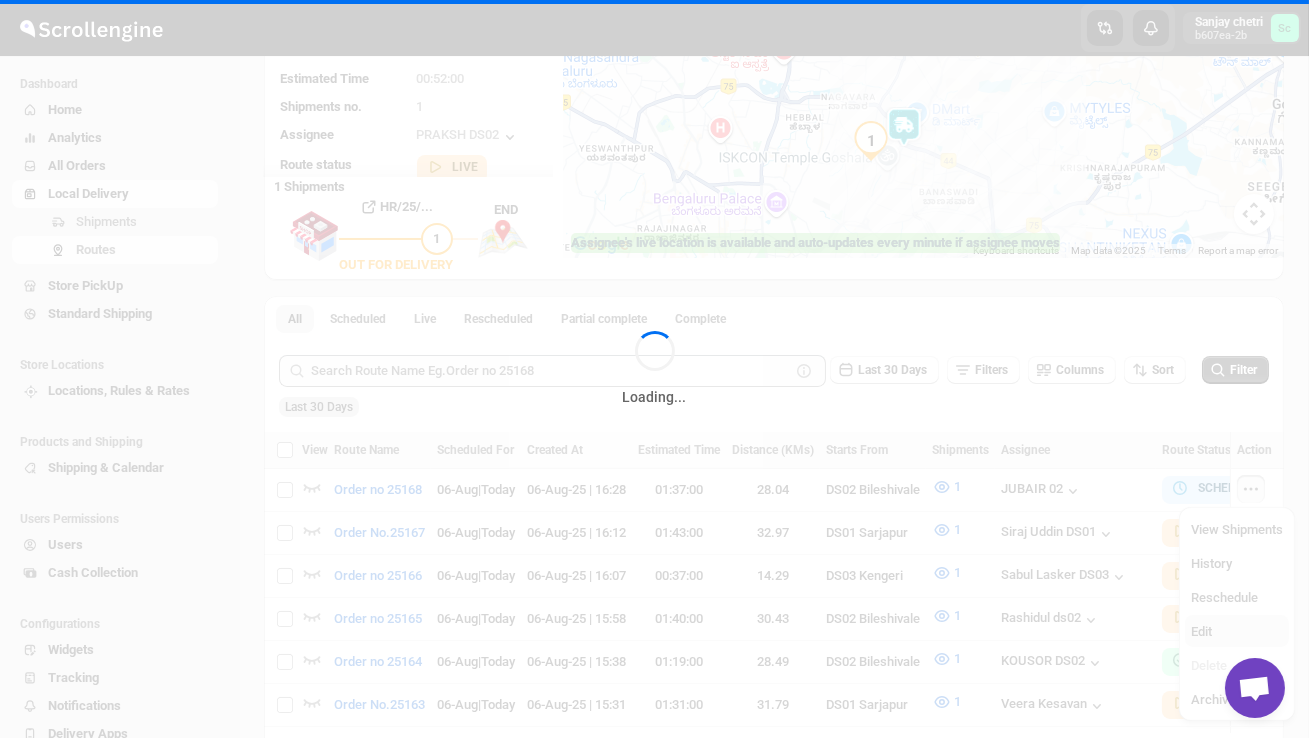 scroll, scrollTop: 0, scrollLeft: 0, axis: both 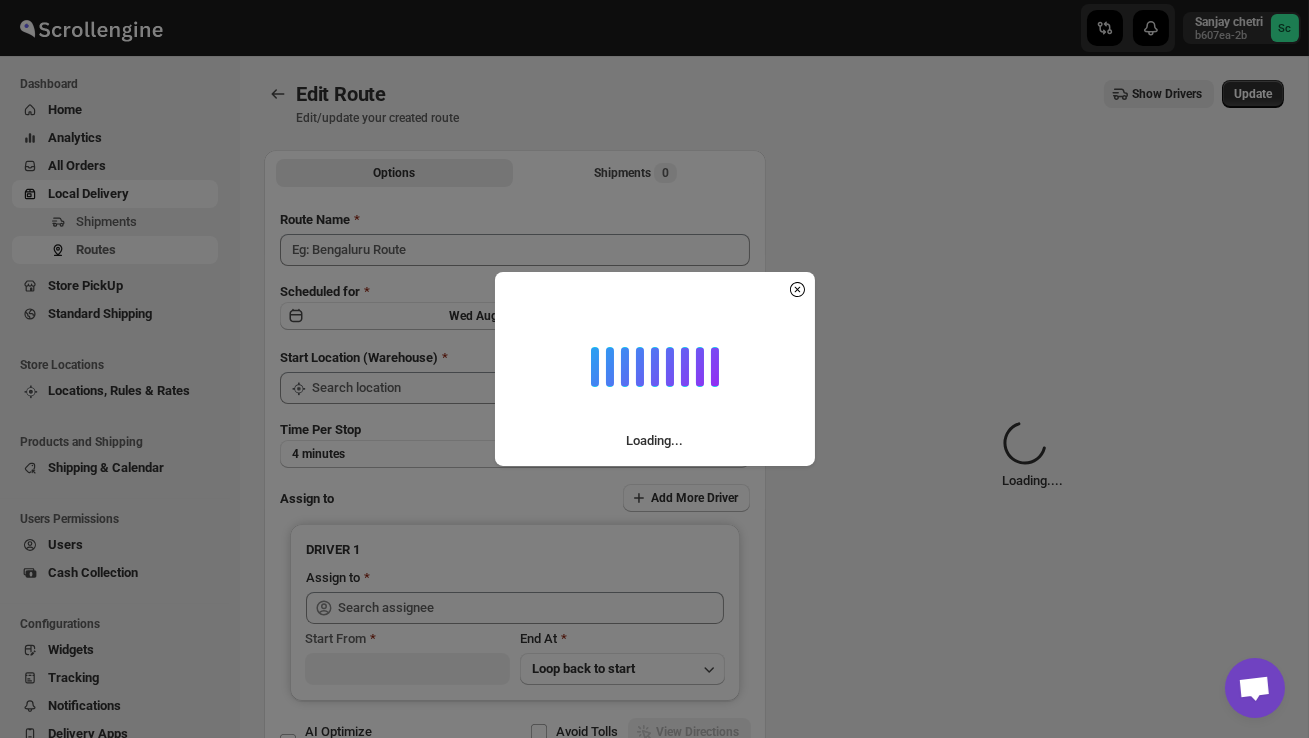type on "Order no 25168" 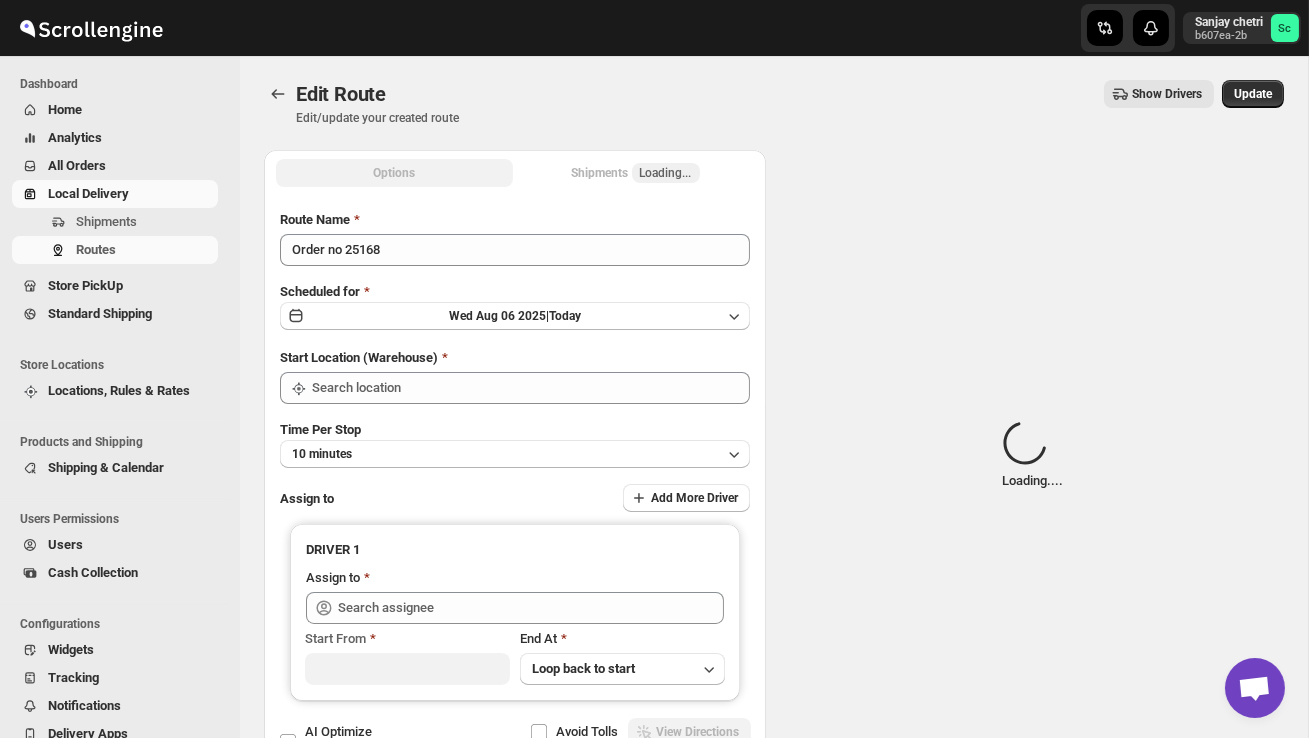 type on "DS02 Bileshivale" 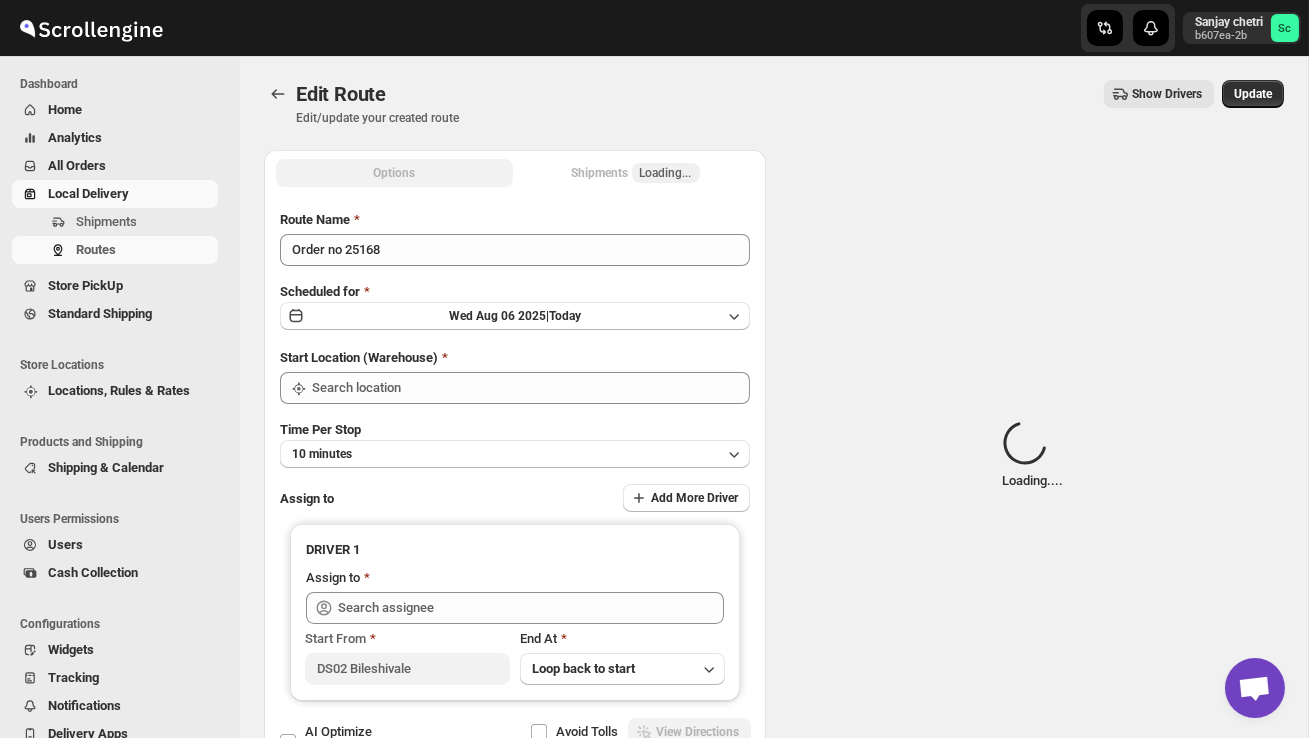 type on "DS02 Bileshivale" 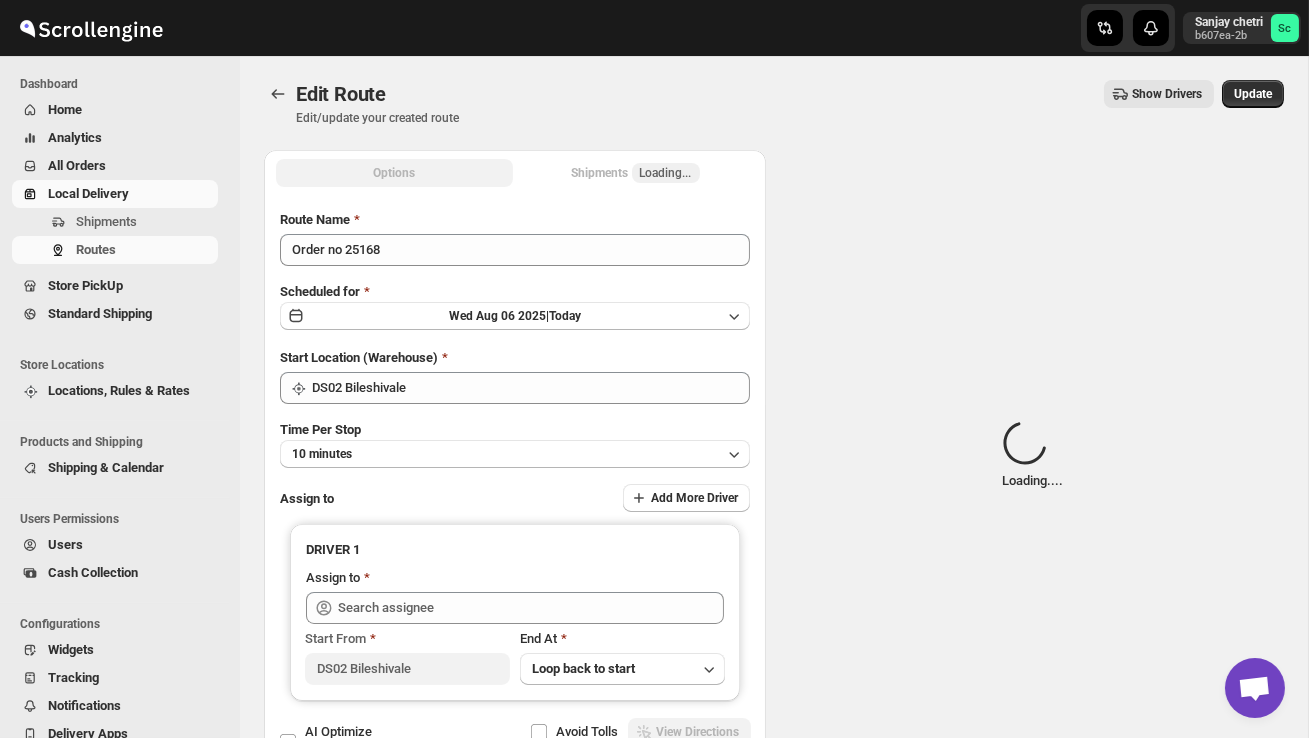 type on "JUBAIR  02 (vanafe7637@isorax.com)" 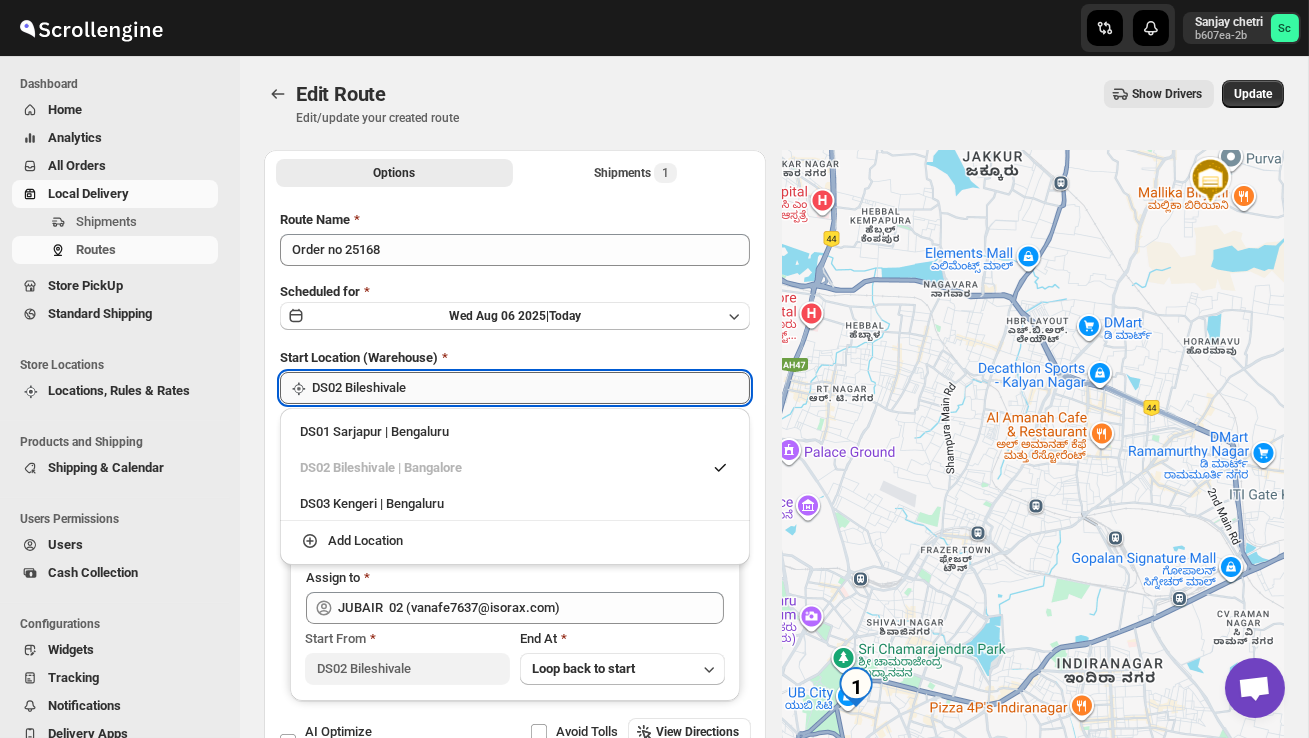 click on "DS02 Bileshivale" at bounding box center [531, 388] 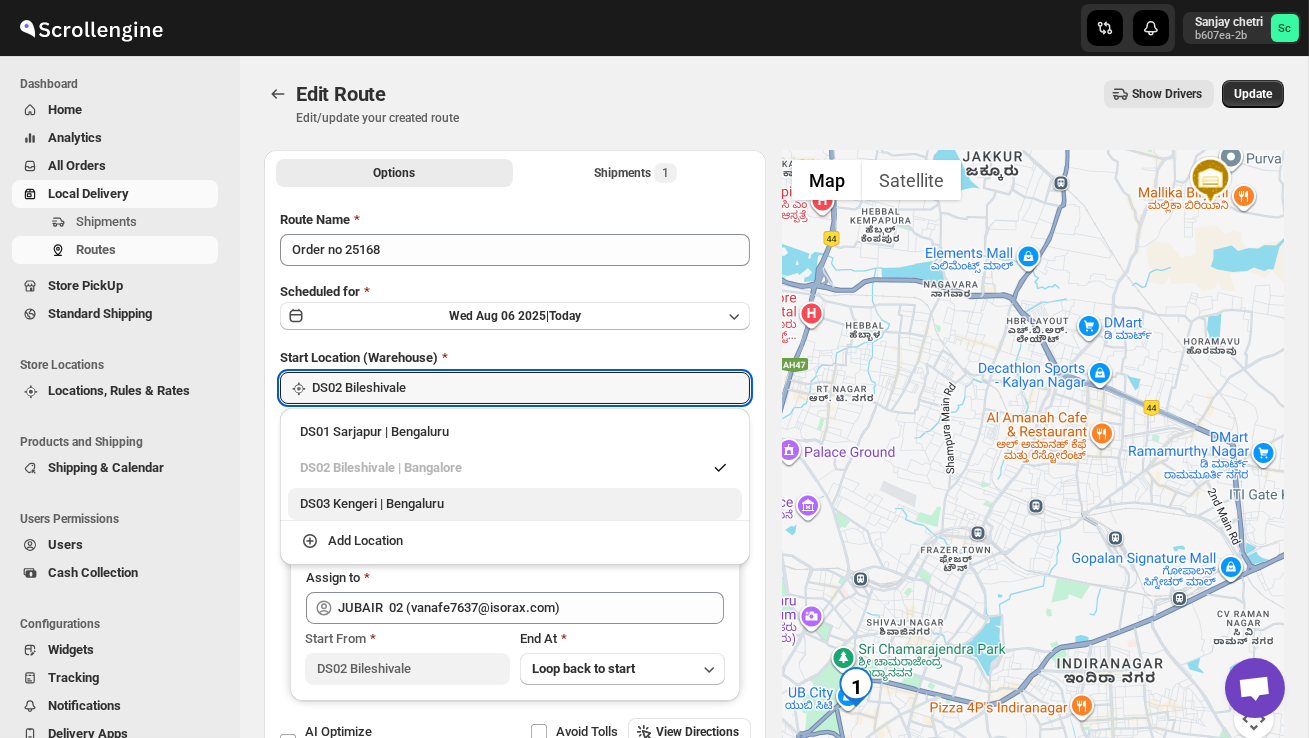 click on "DS03 Kengeri | Bengaluru" at bounding box center [515, 504] 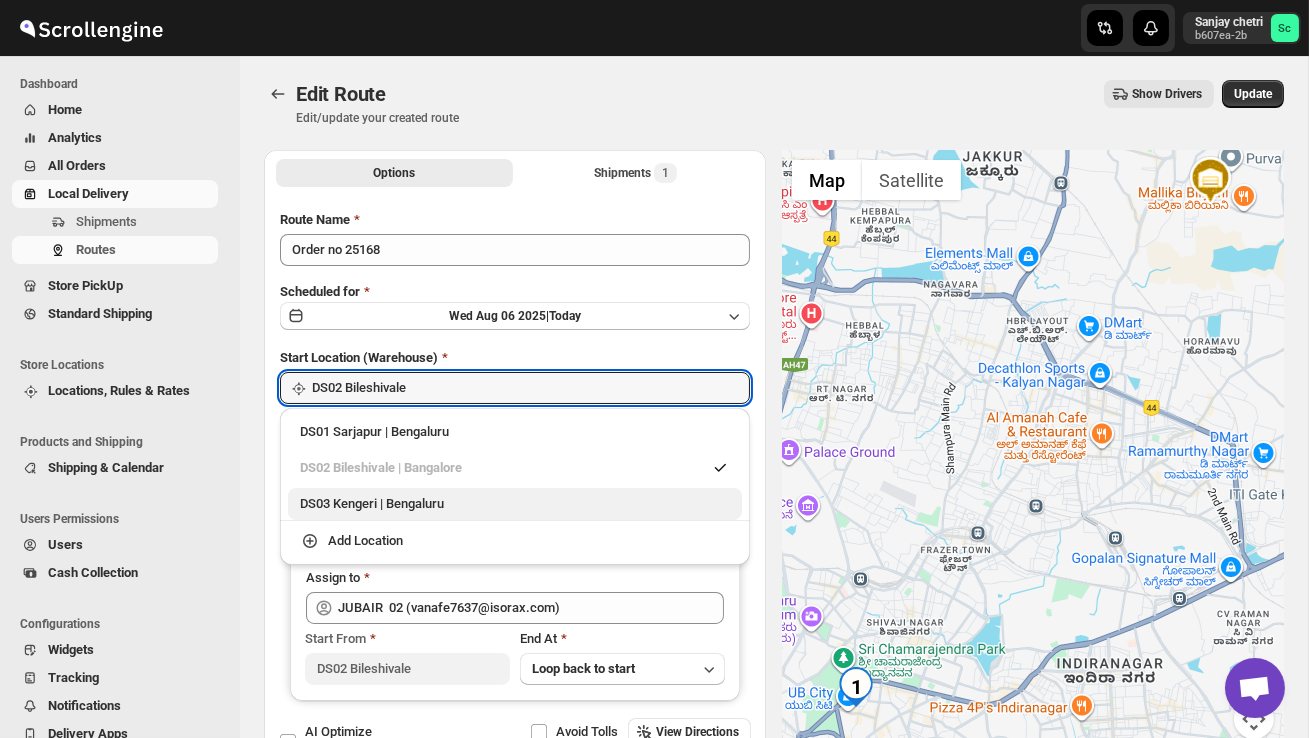 type on "DS03 Kengeri" 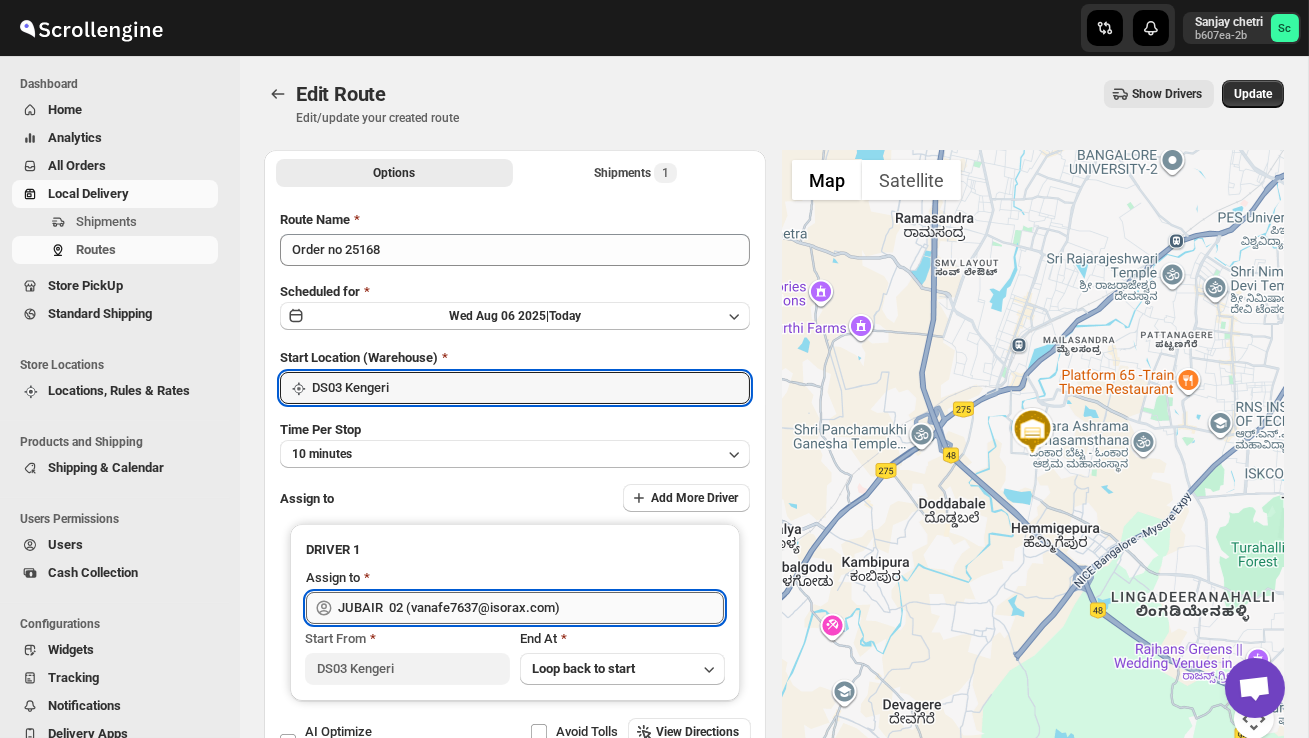 click on "JUBAIR  02 (vanafe7637@isorax.com)" at bounding box center [531, 608] 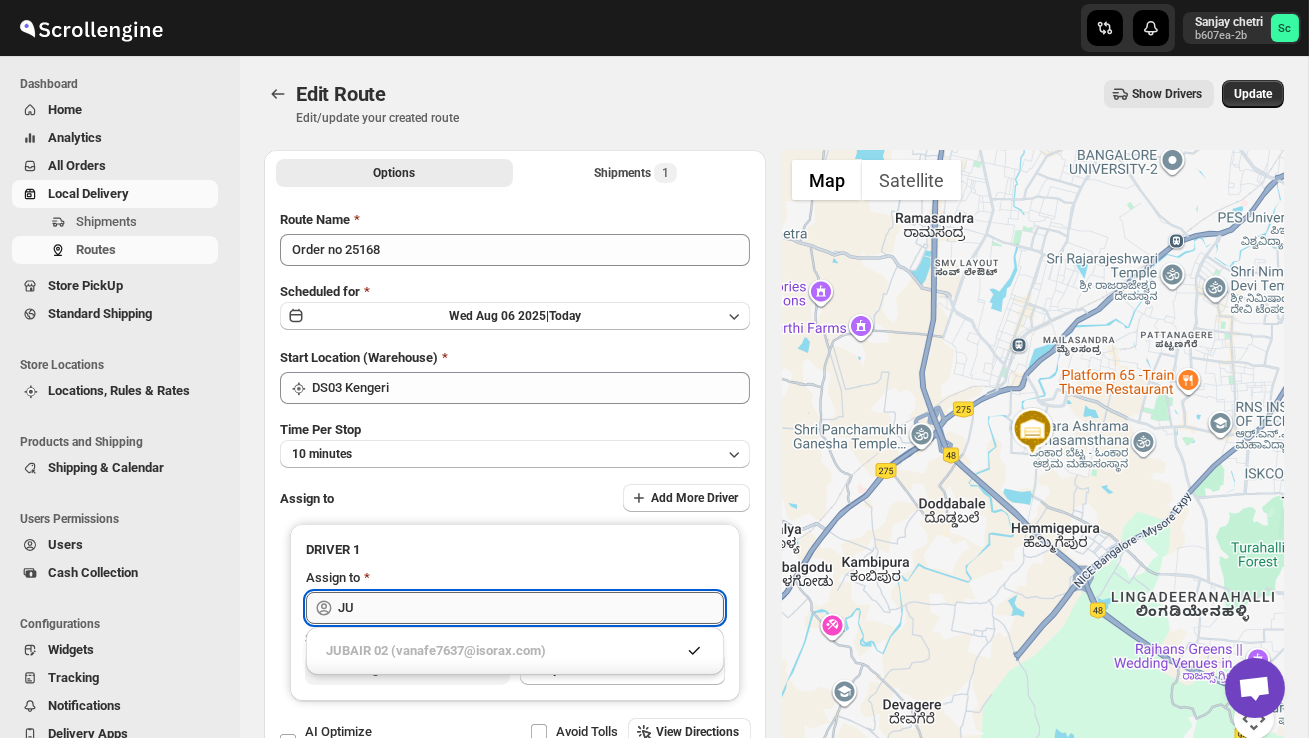 type on "J" 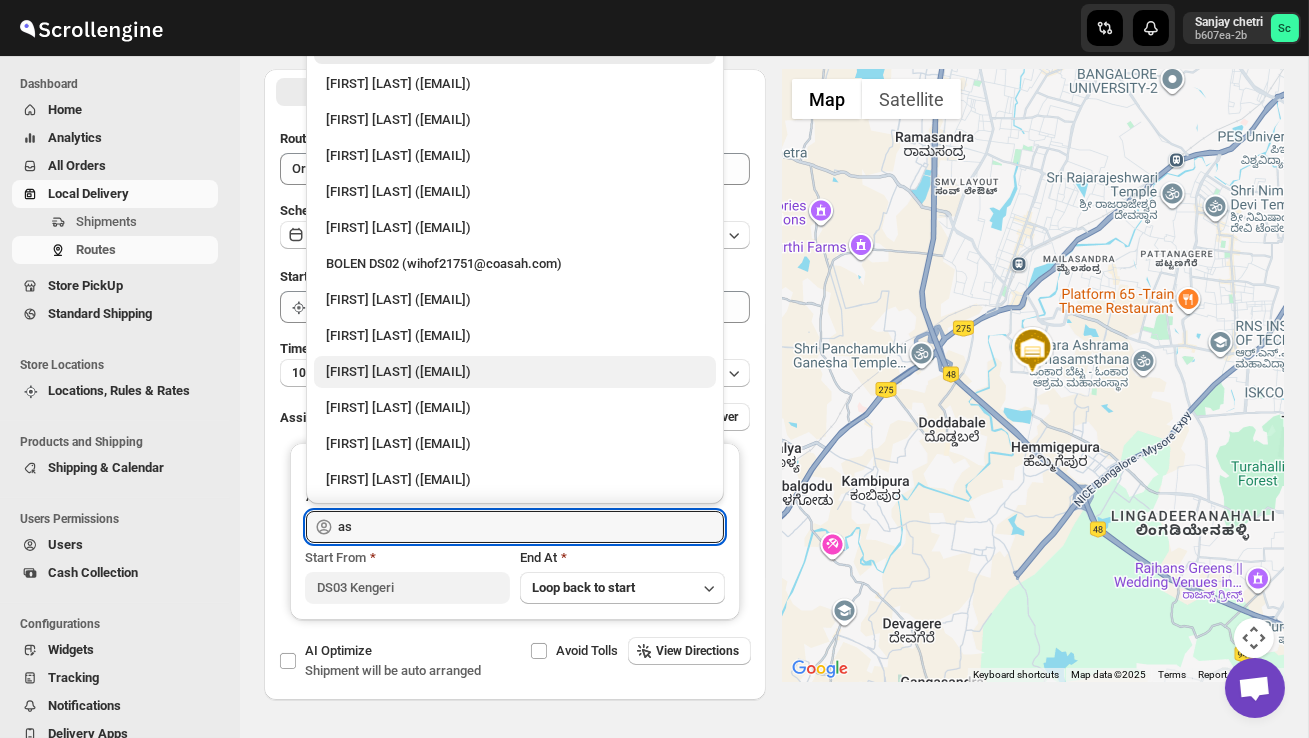 scroll, scrollTop: 79, scrollLeft: 0, axis: vertical 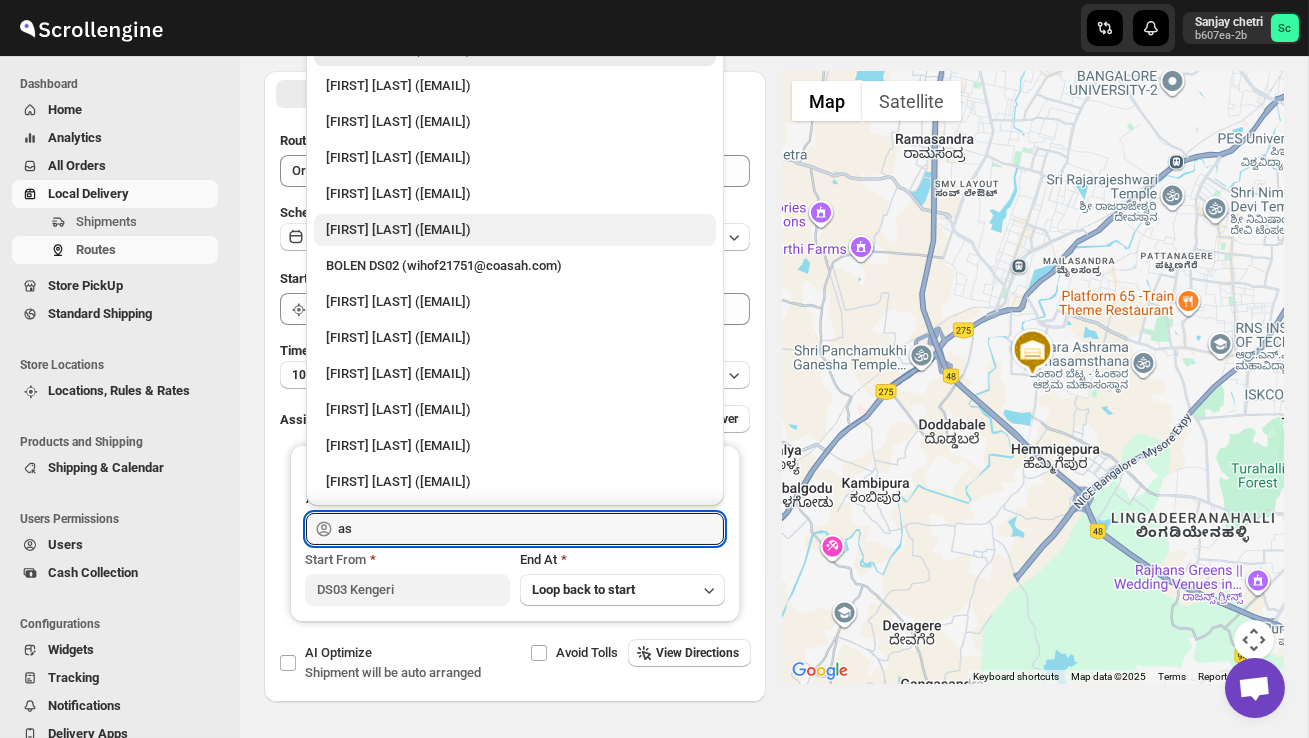 click on "[FIRST] [LAST] ([EMAIL])" at bounding box center [515, 230] 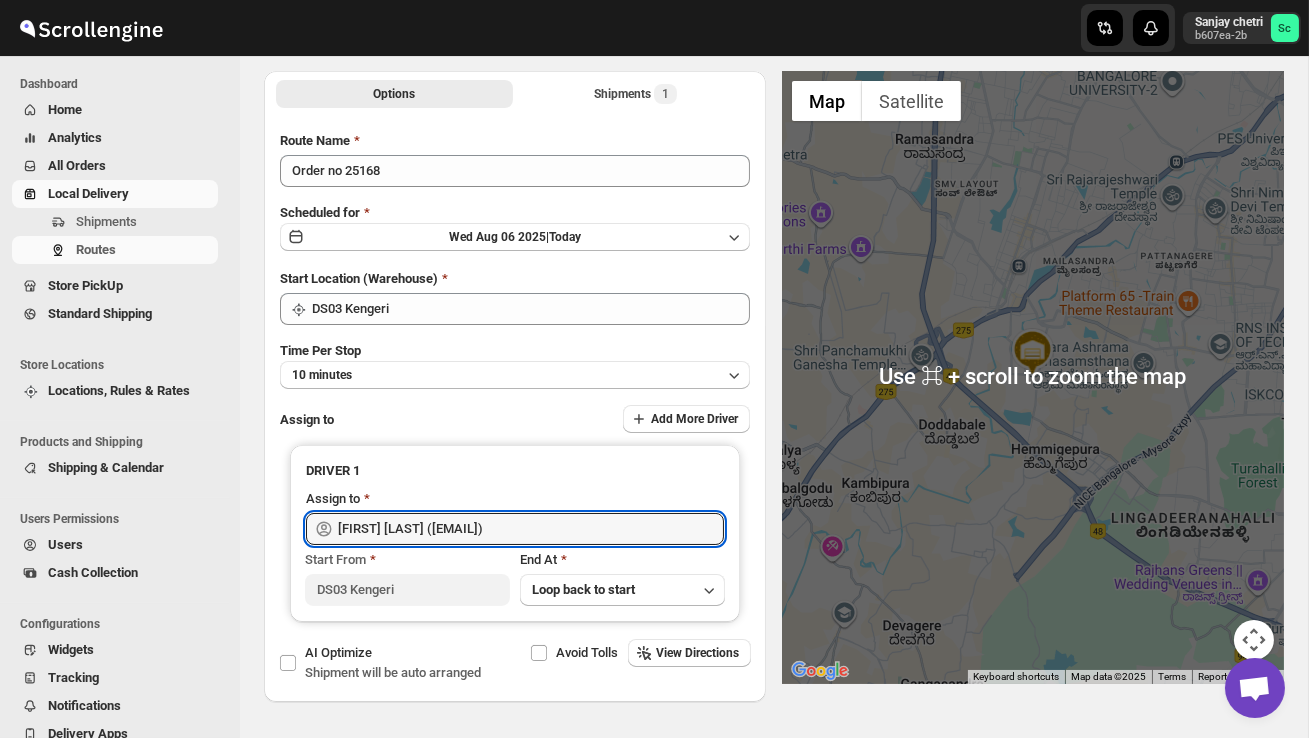 scroll, scrollTop: 0, scrollLeft: 0, axis: both 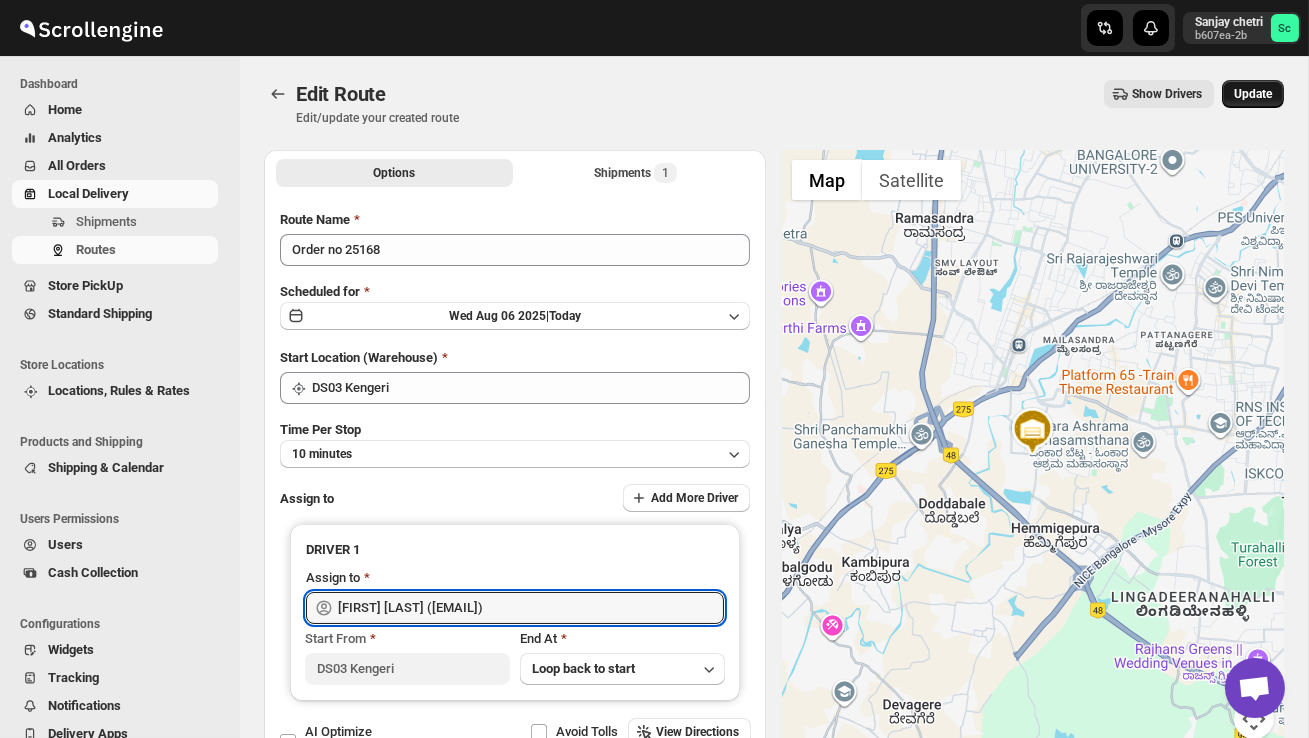 type on "[FIRST] [LAST] ([EMAIL])" 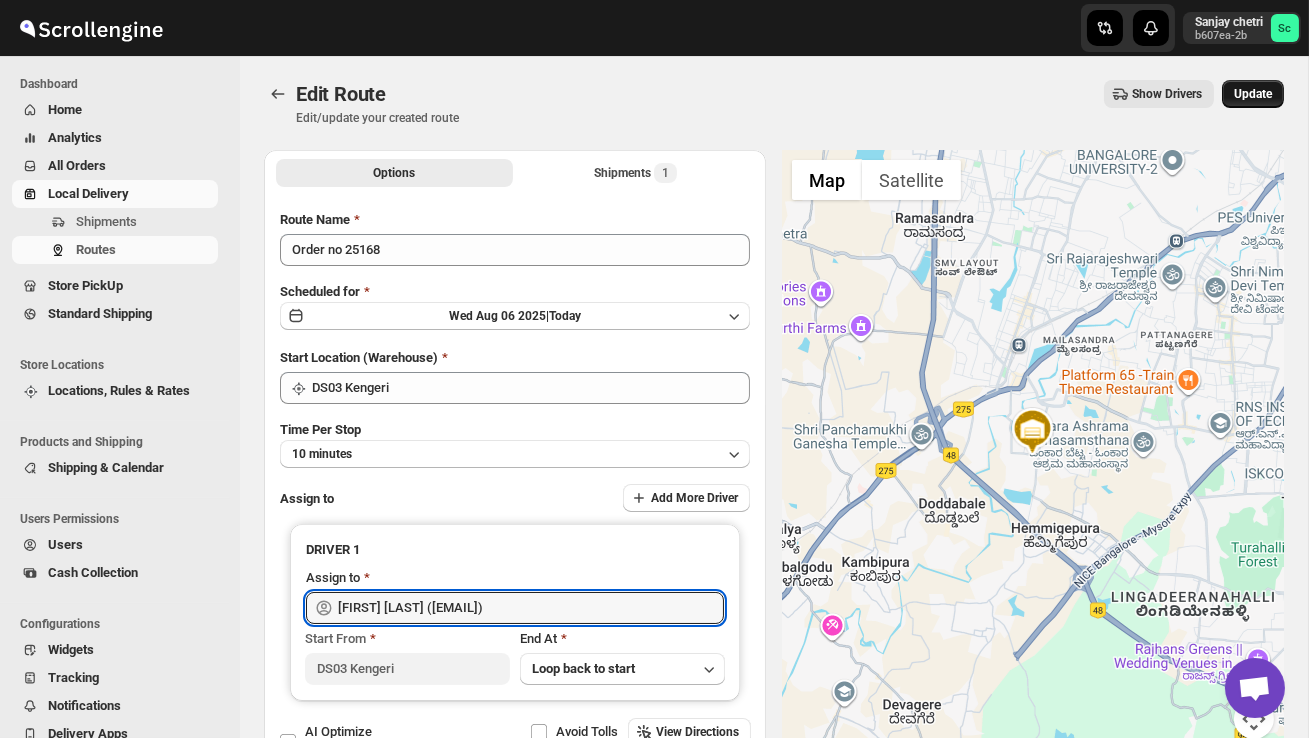 click on "Update" at bounding box center [1253, 94] 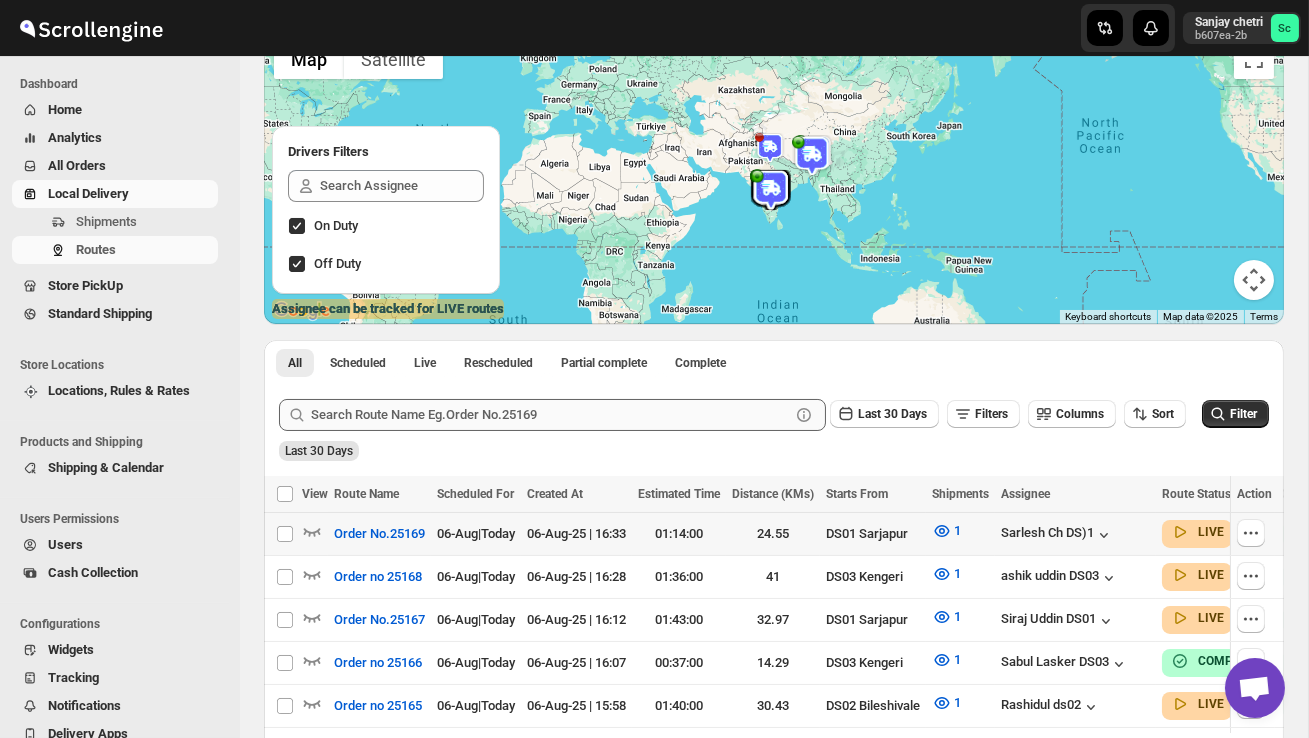scroll, scrollTop: 165, scrollLeft: 0, axis: vertical 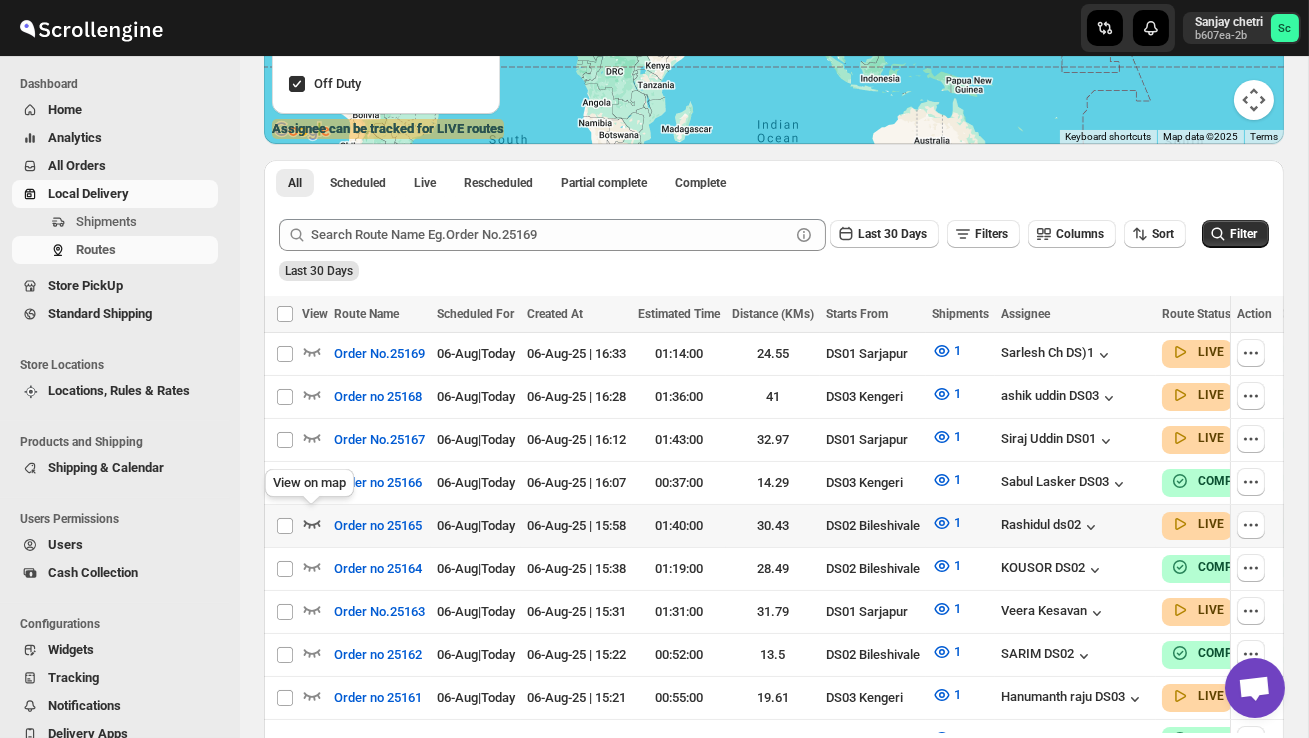 click 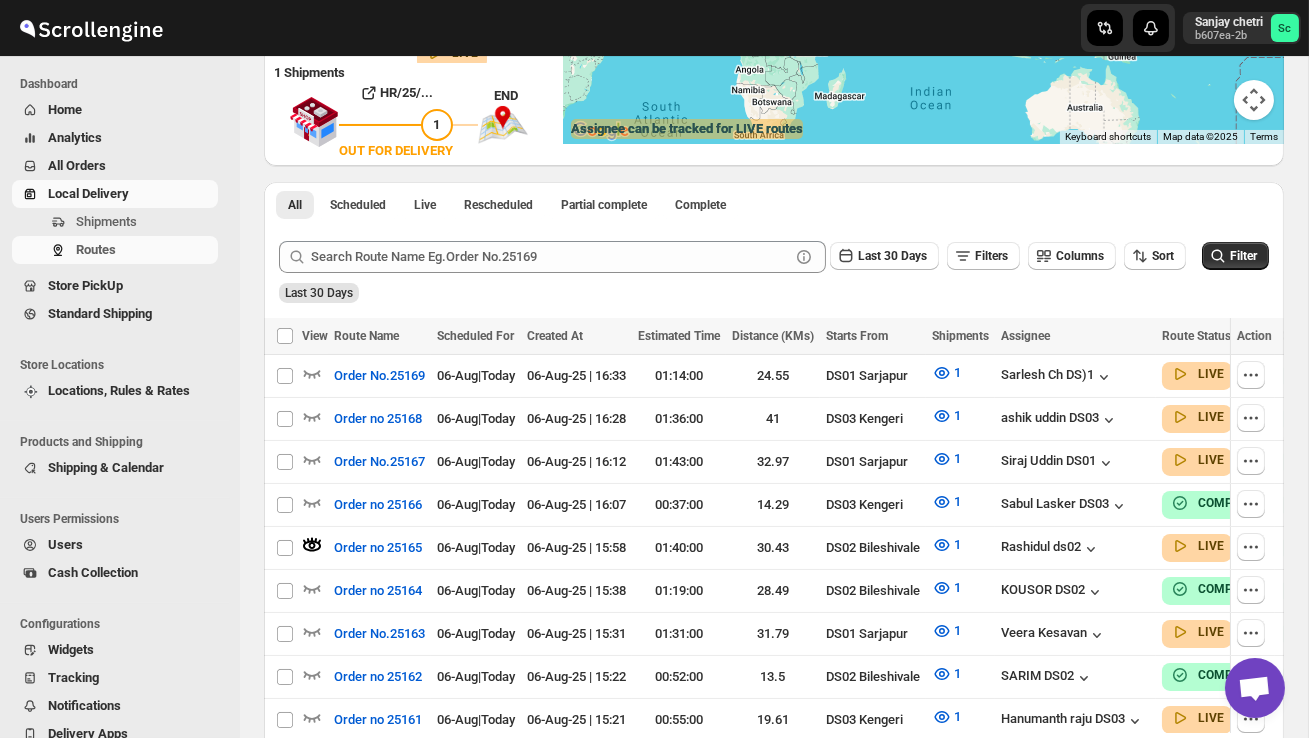 scroll, scrollTop: 0, scrollLeft: 0, axis: both 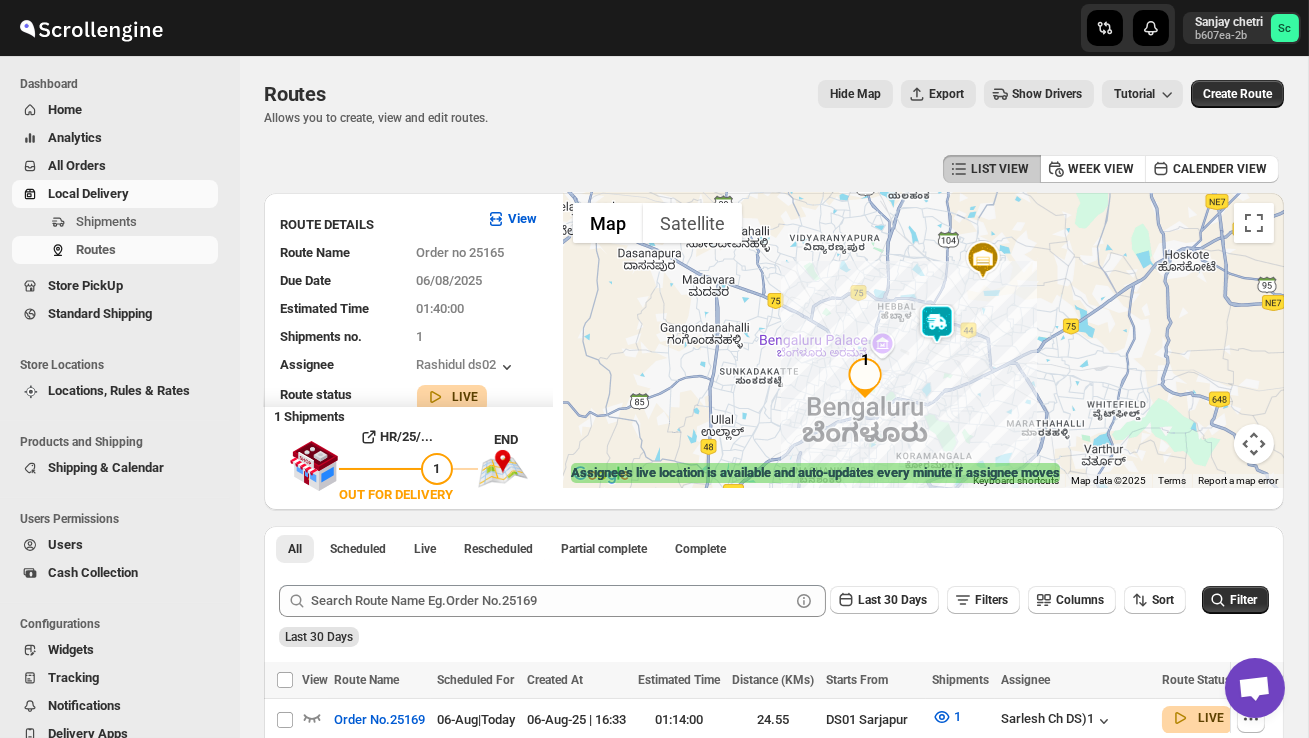 click at bounding box center [937, 324] 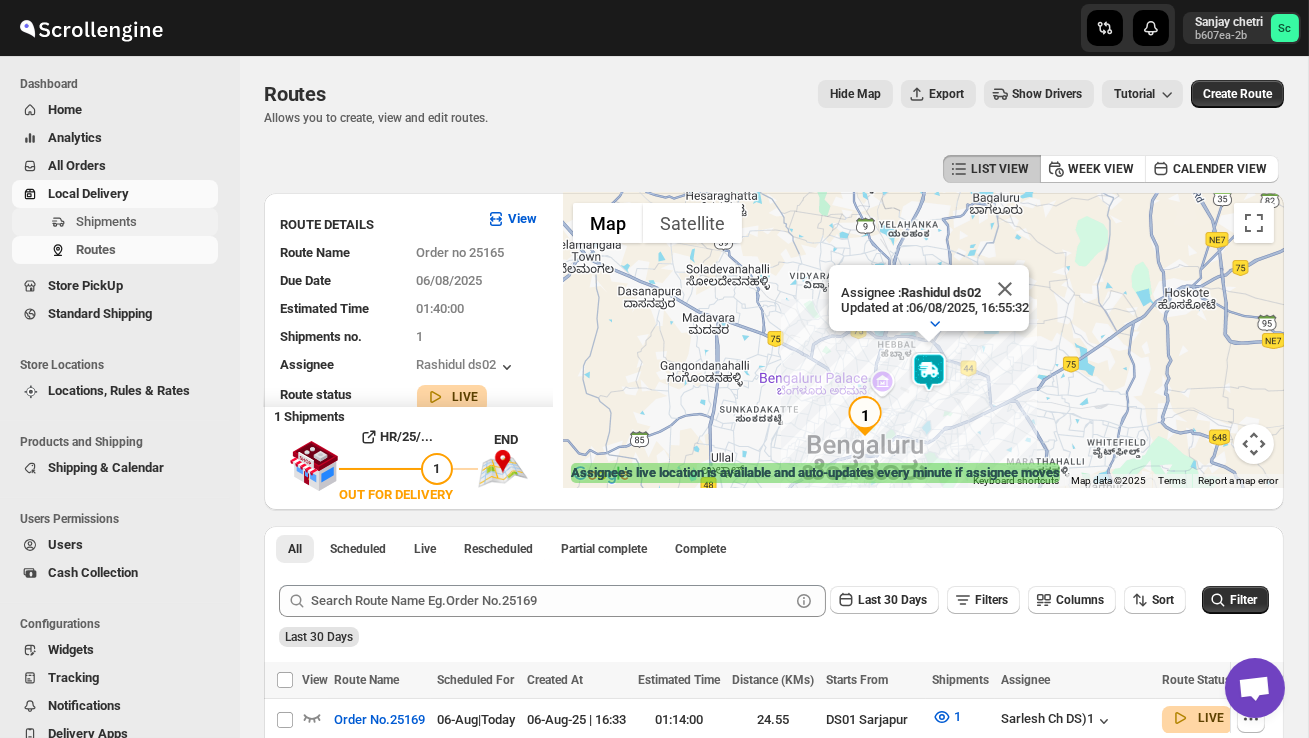 click on "Shipments" at bounding box center (145, 222) 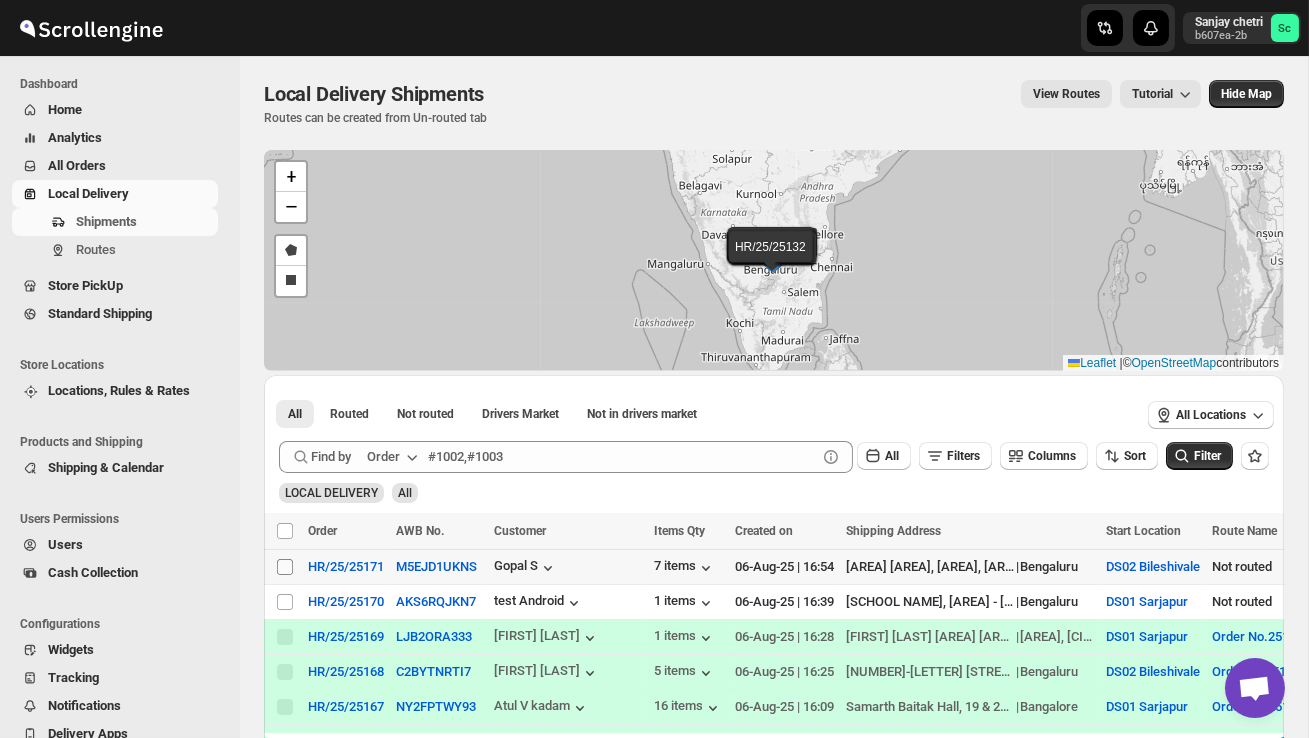 click on "Select shipment" at bounding box center (285, 567) 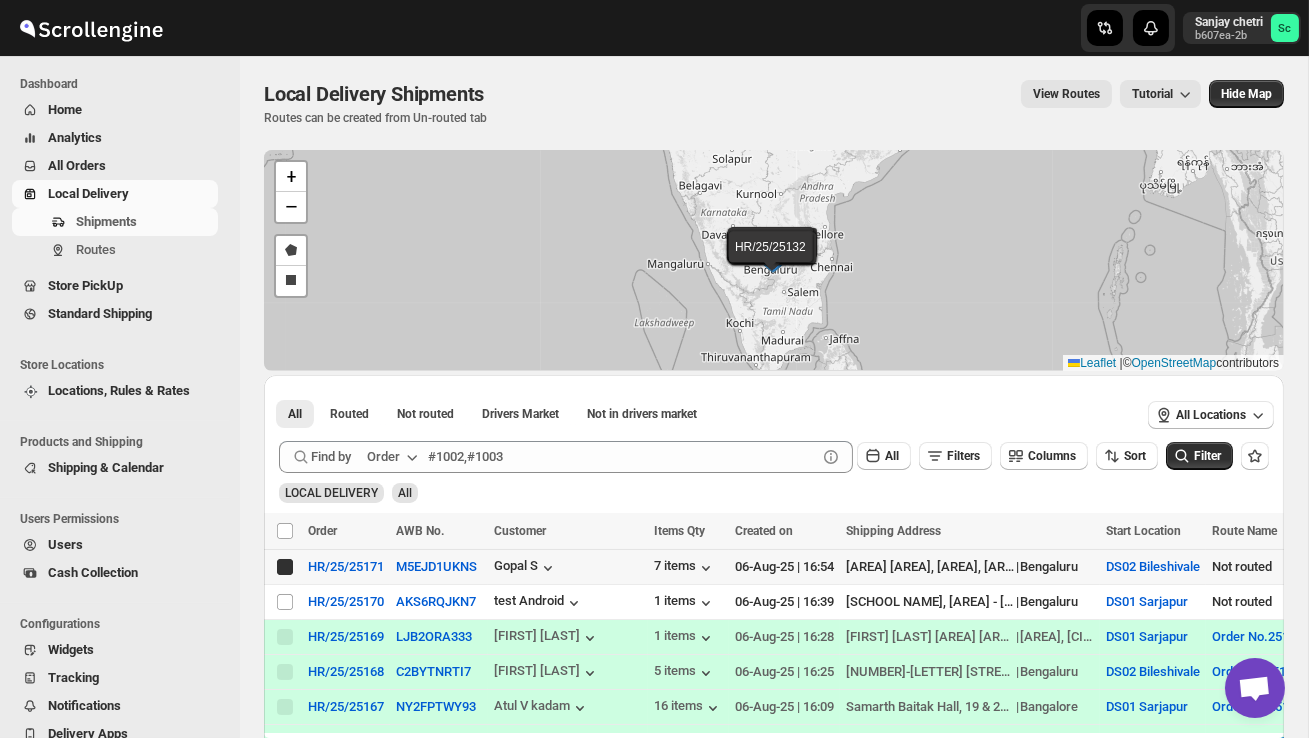 checkbox on "true" 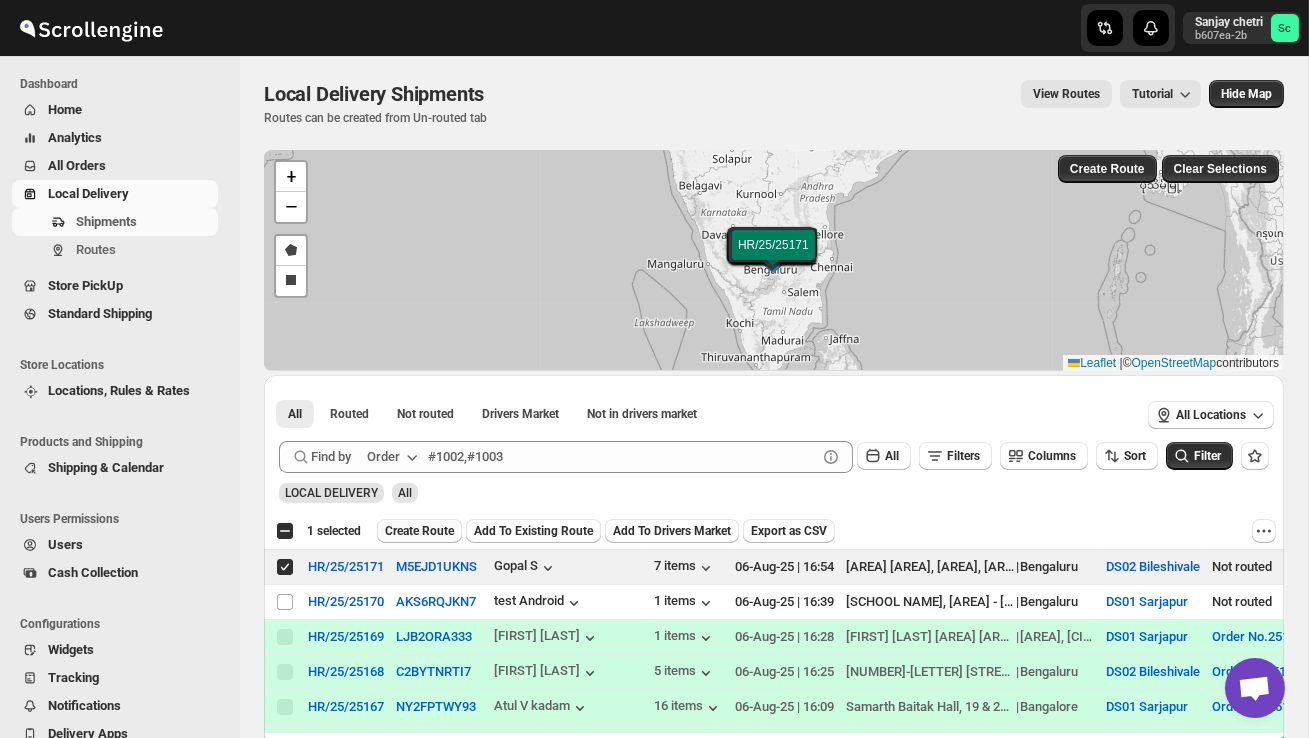click on "Create Route" at bounding box center [419, 531] 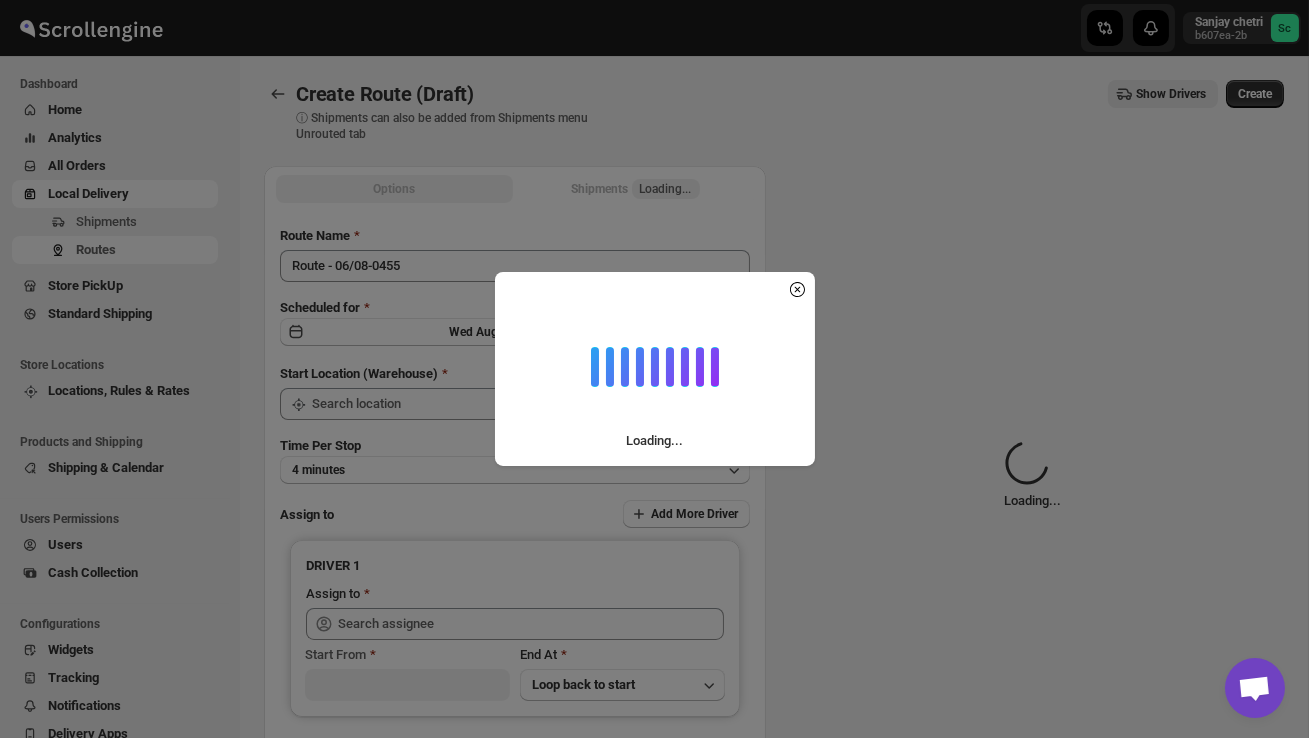 type on "DS02 Bileshivale" 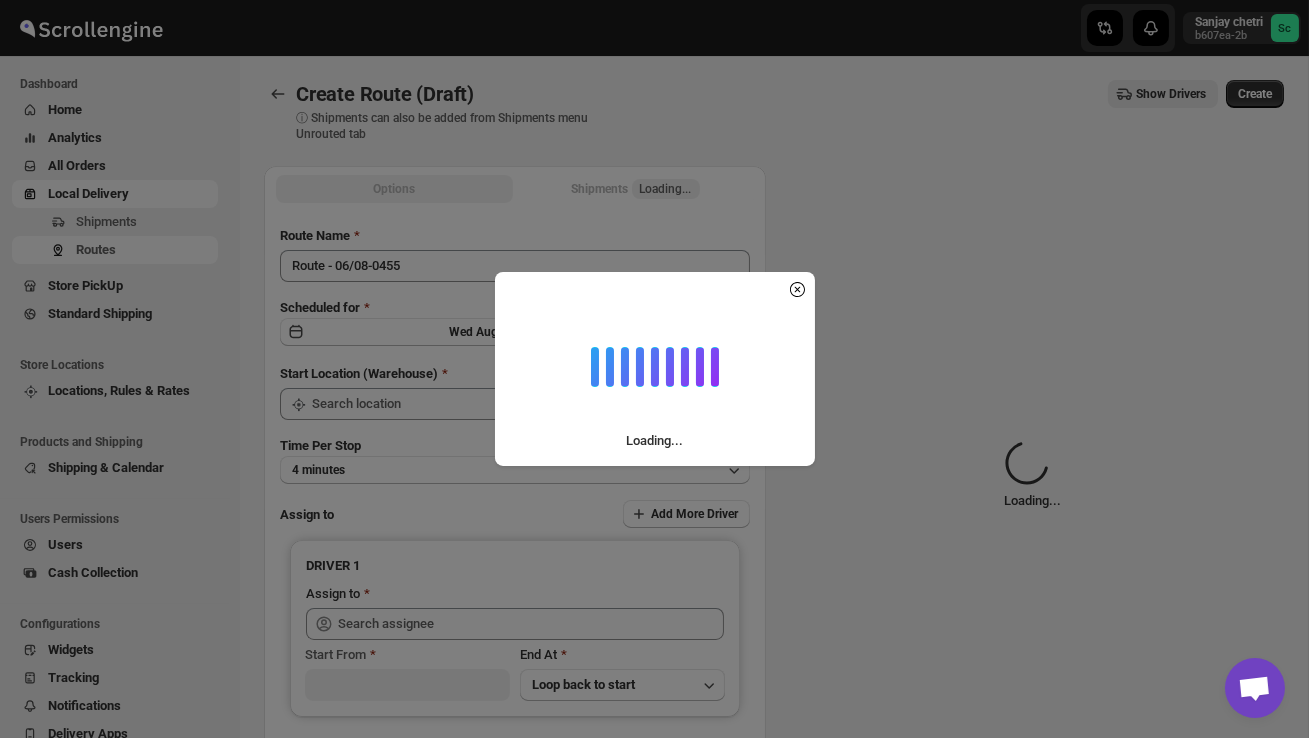 type on "DS02 Bileshivale" 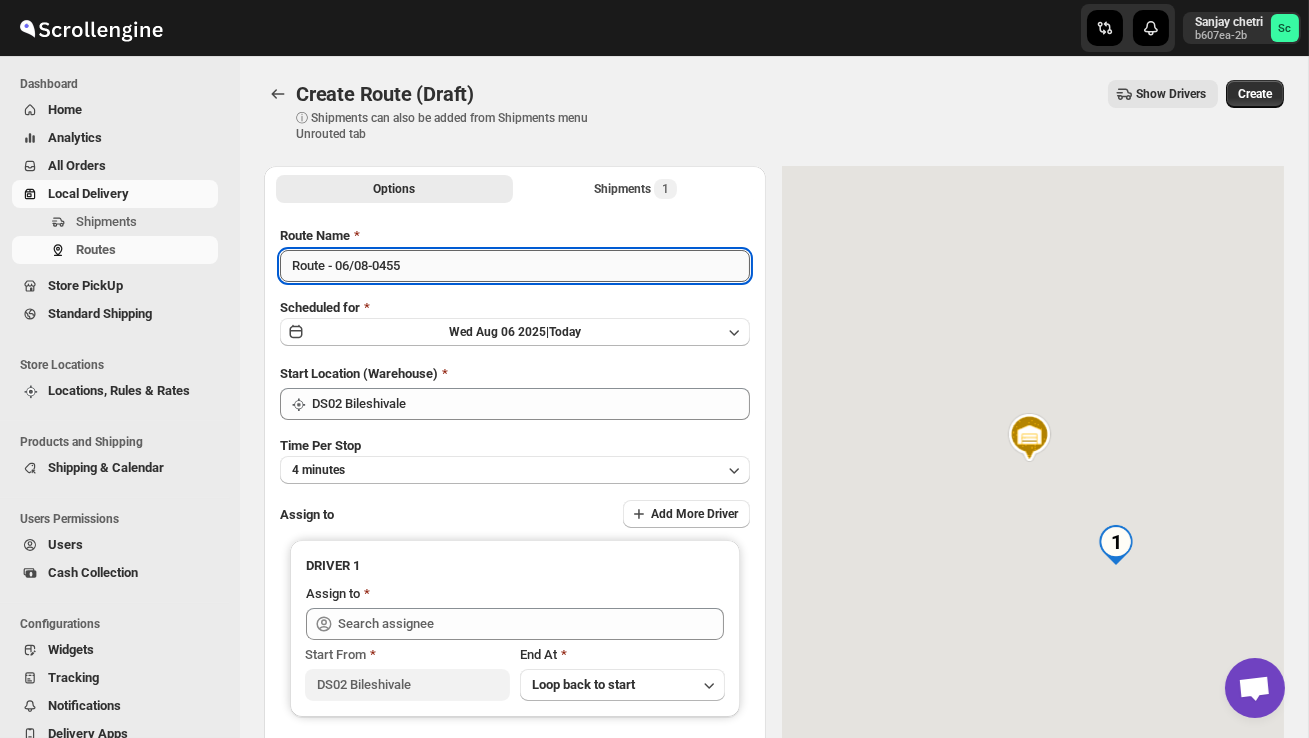 click on "Route - 06/08-0455" at bounding box center [515, 266] 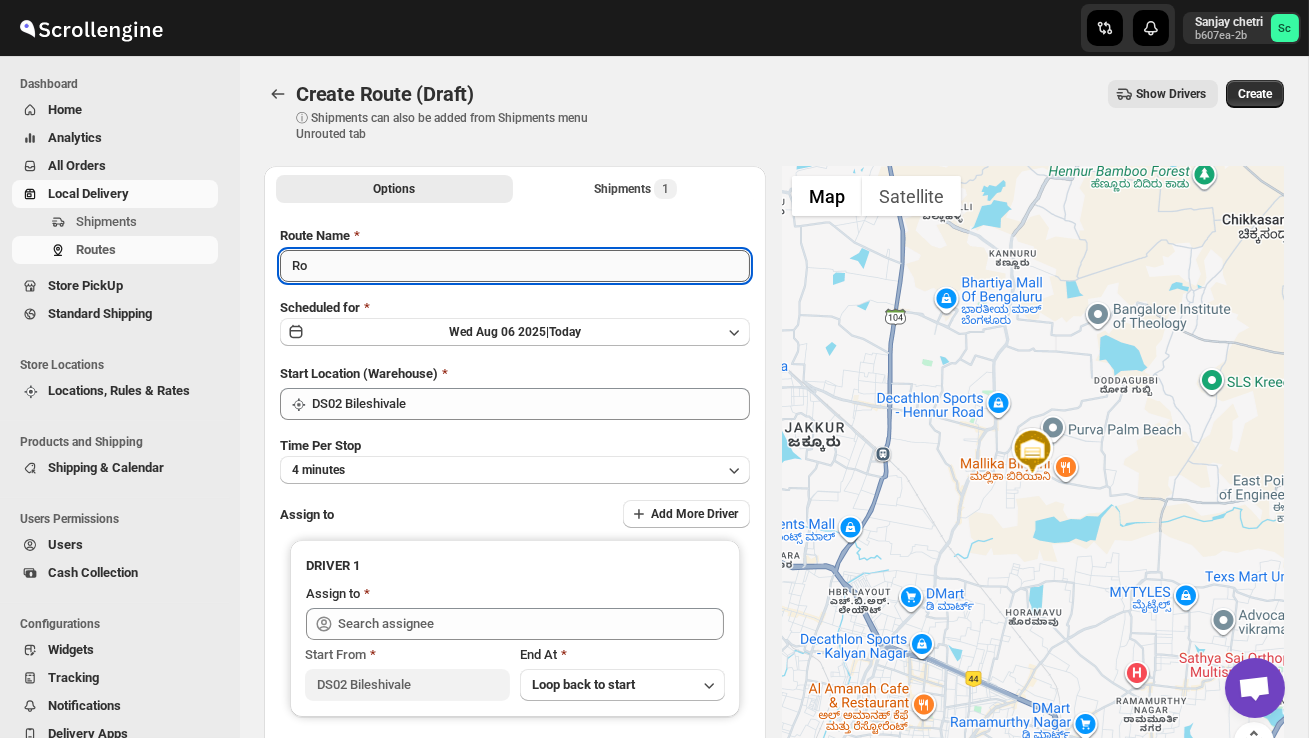type on "R" 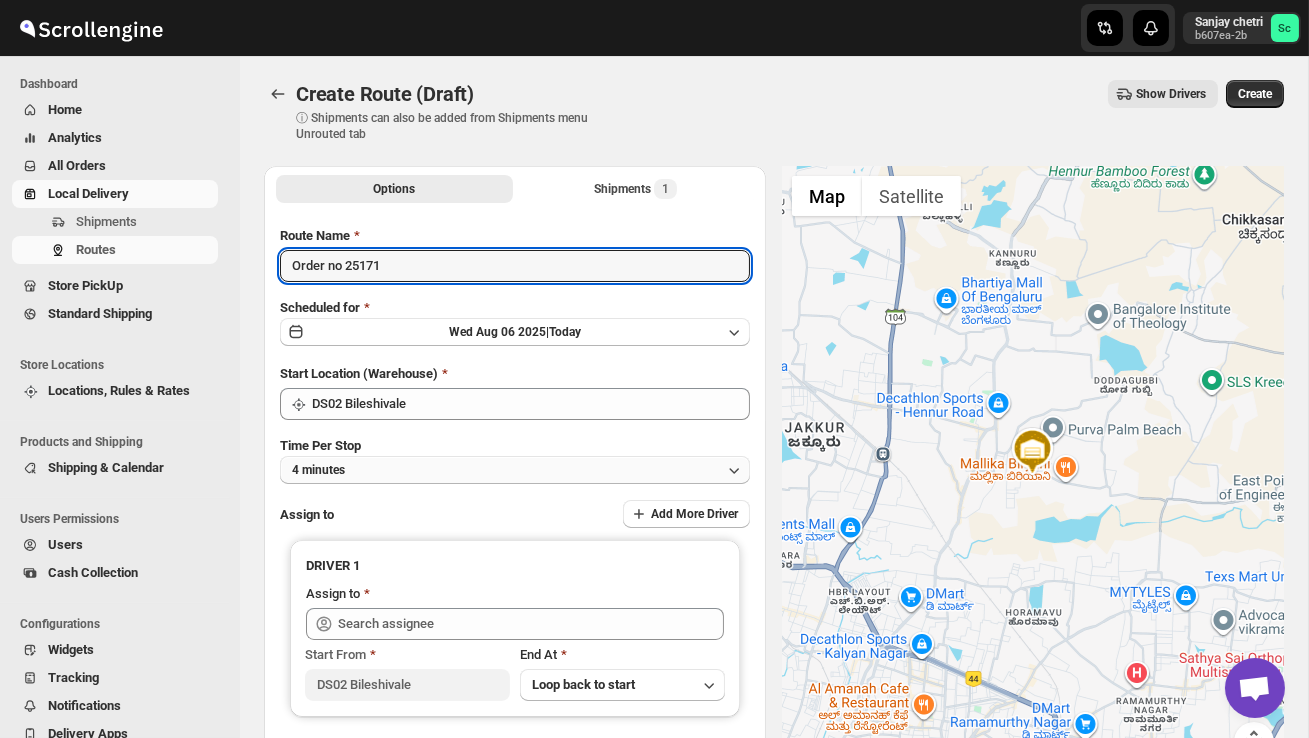 type on "Order no 25171" 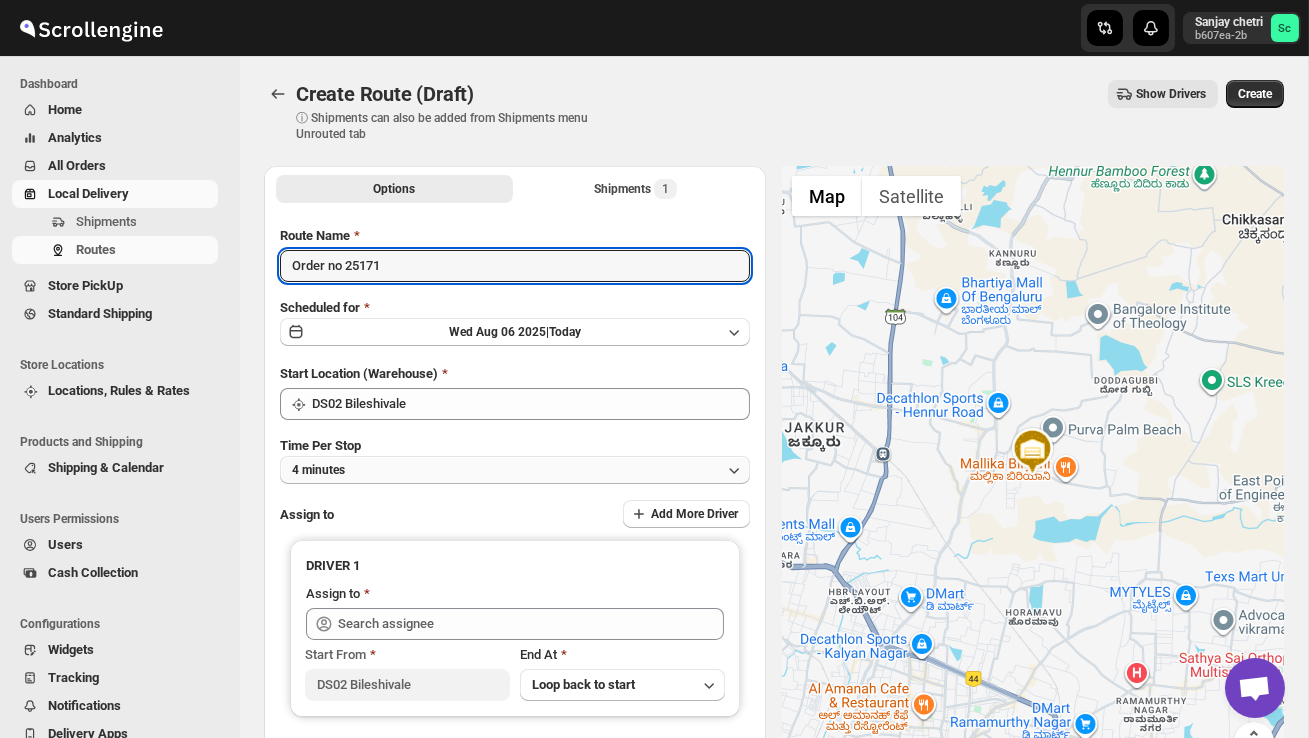 click on "4 minutes" at bounding box center (515, 470) 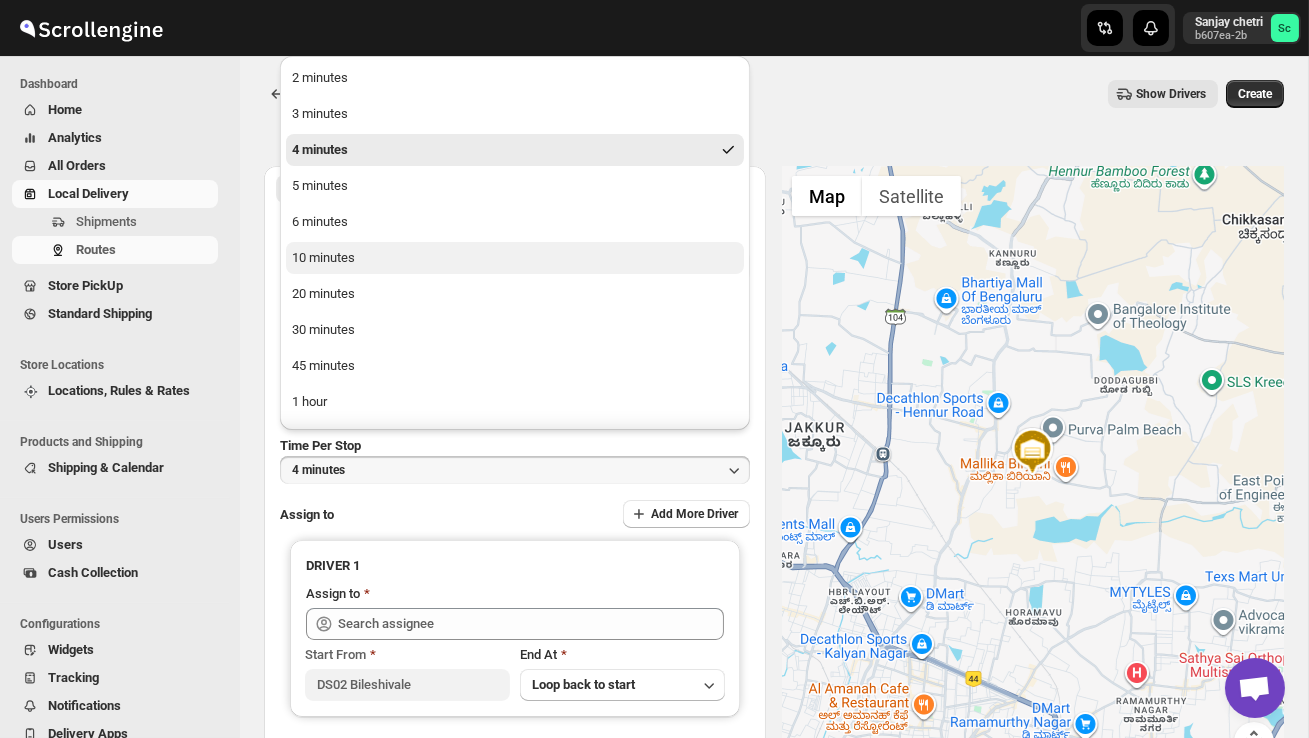 click on "10 minutes" at bounding box center (515, 258) 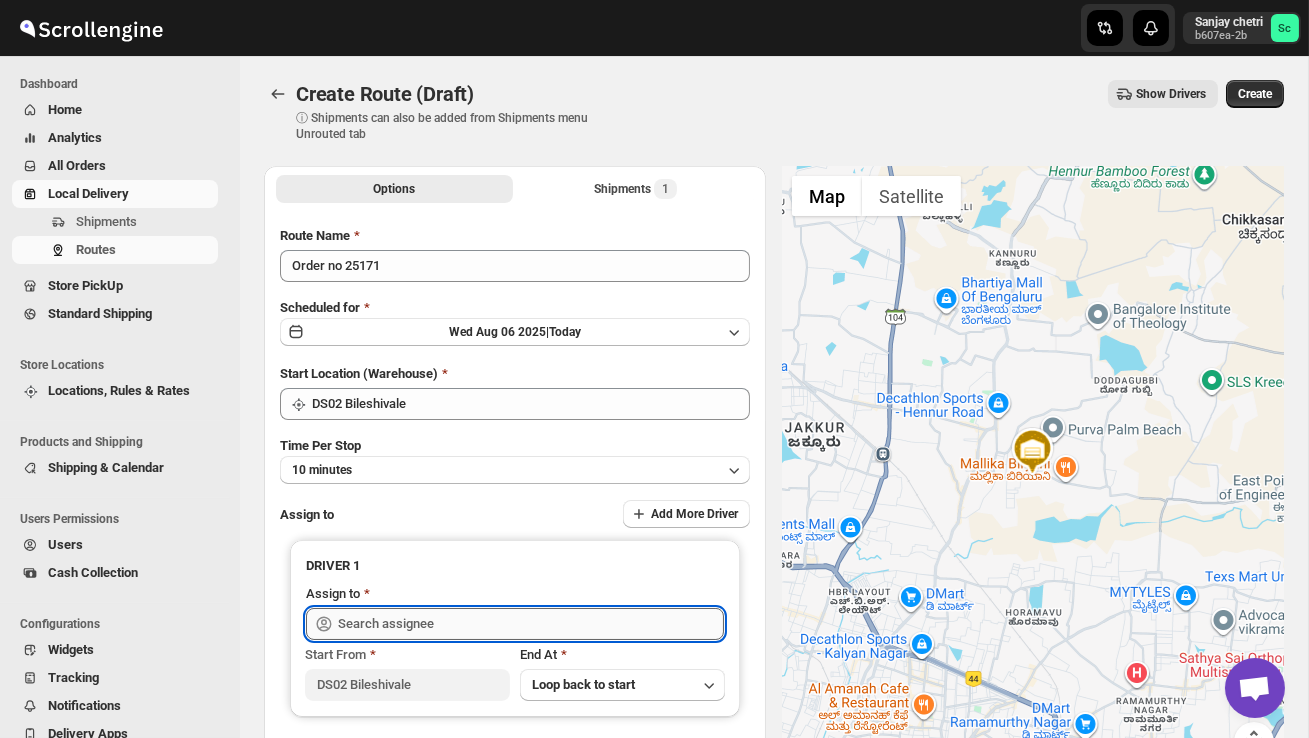 click at bounding box center [531, 624] 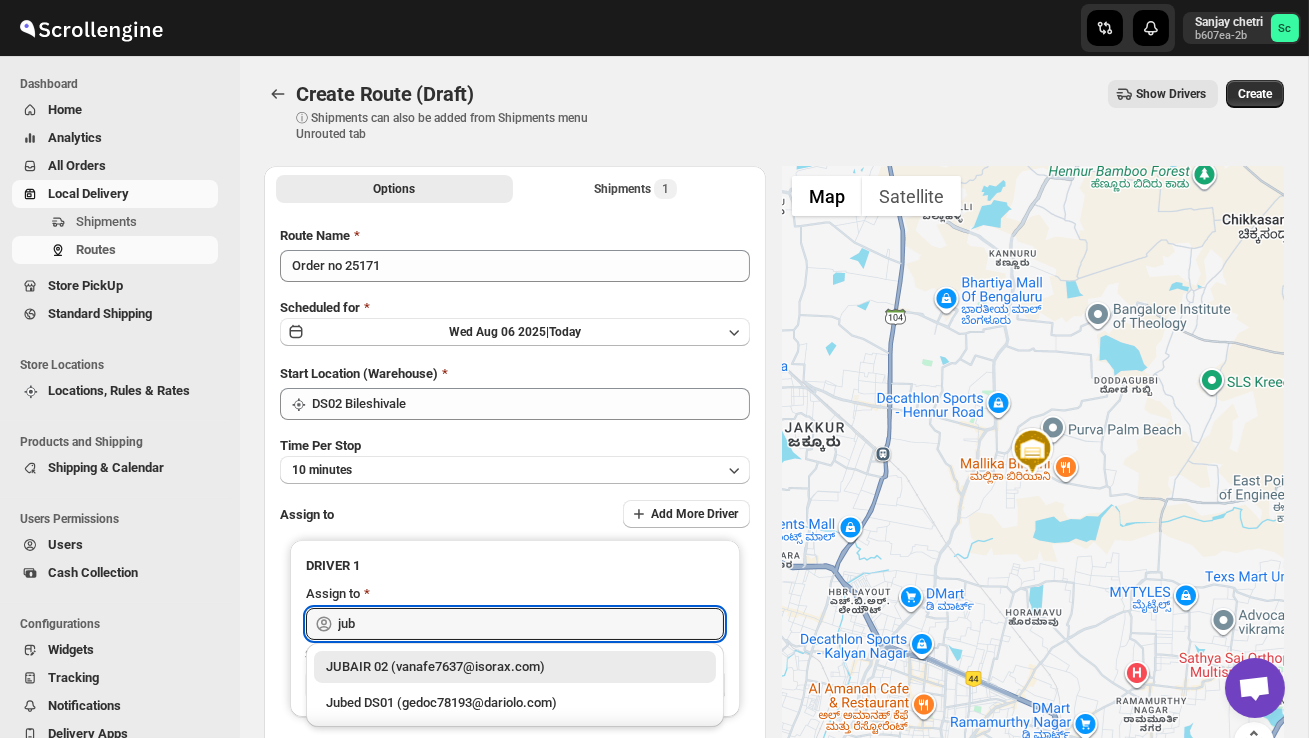 click on "JUBAIR  02 (vanafe7637@isorax.com)" at bounding box center [515, 667] 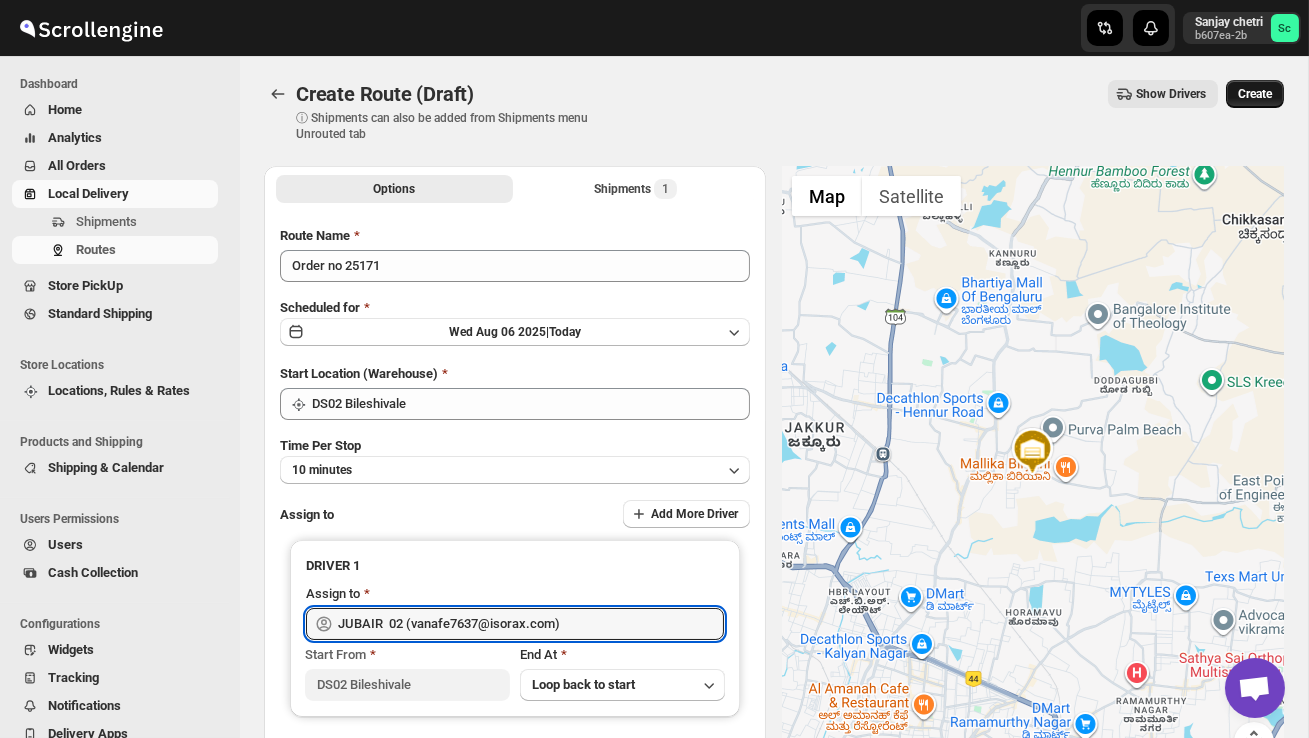 type on "JUBAIR  02 (vanafe7637@isorax.com)" 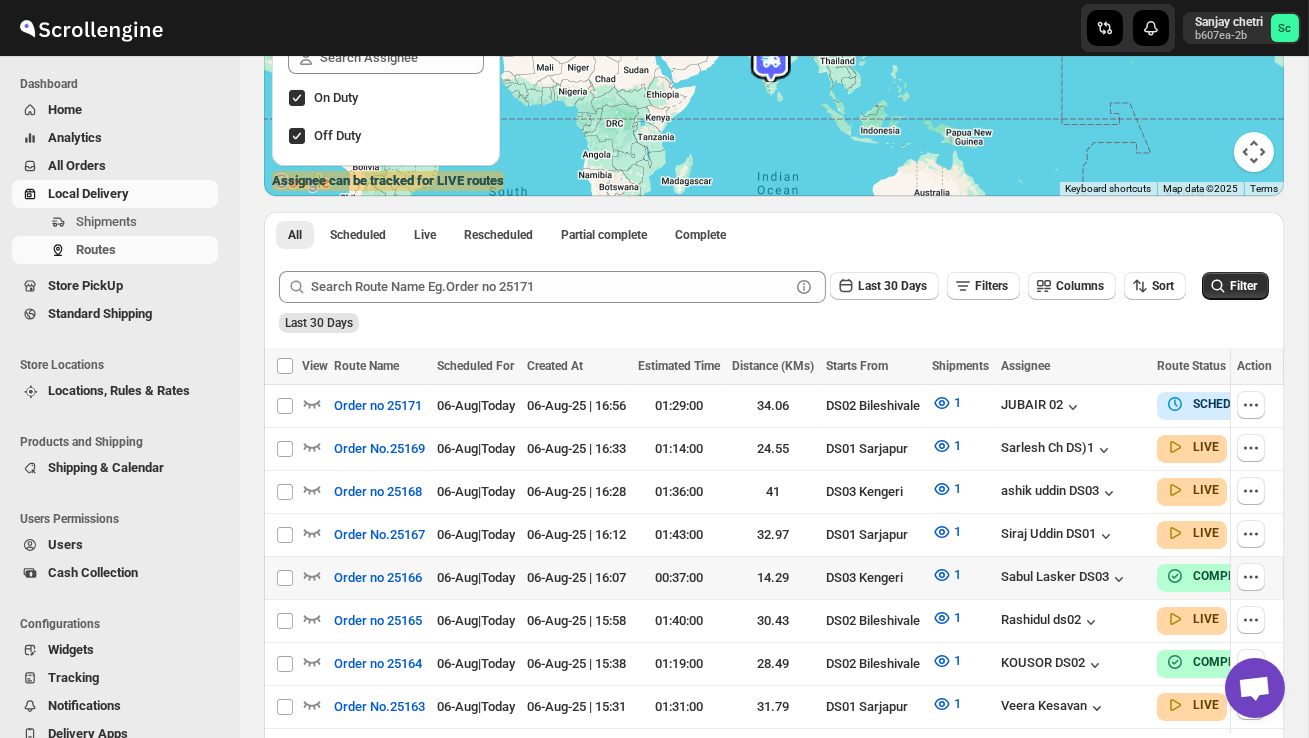 scroll, scrollTop: 294, scrollLeft: 0, axis: vertical 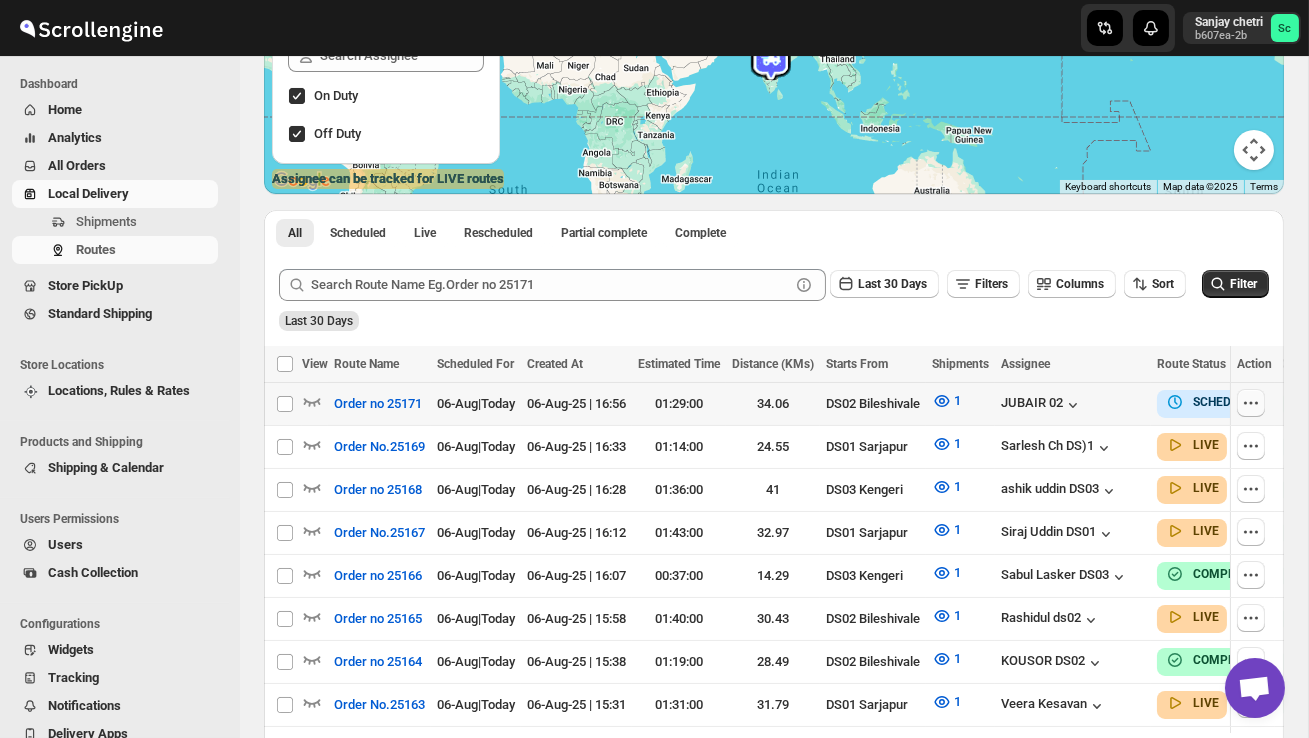 click 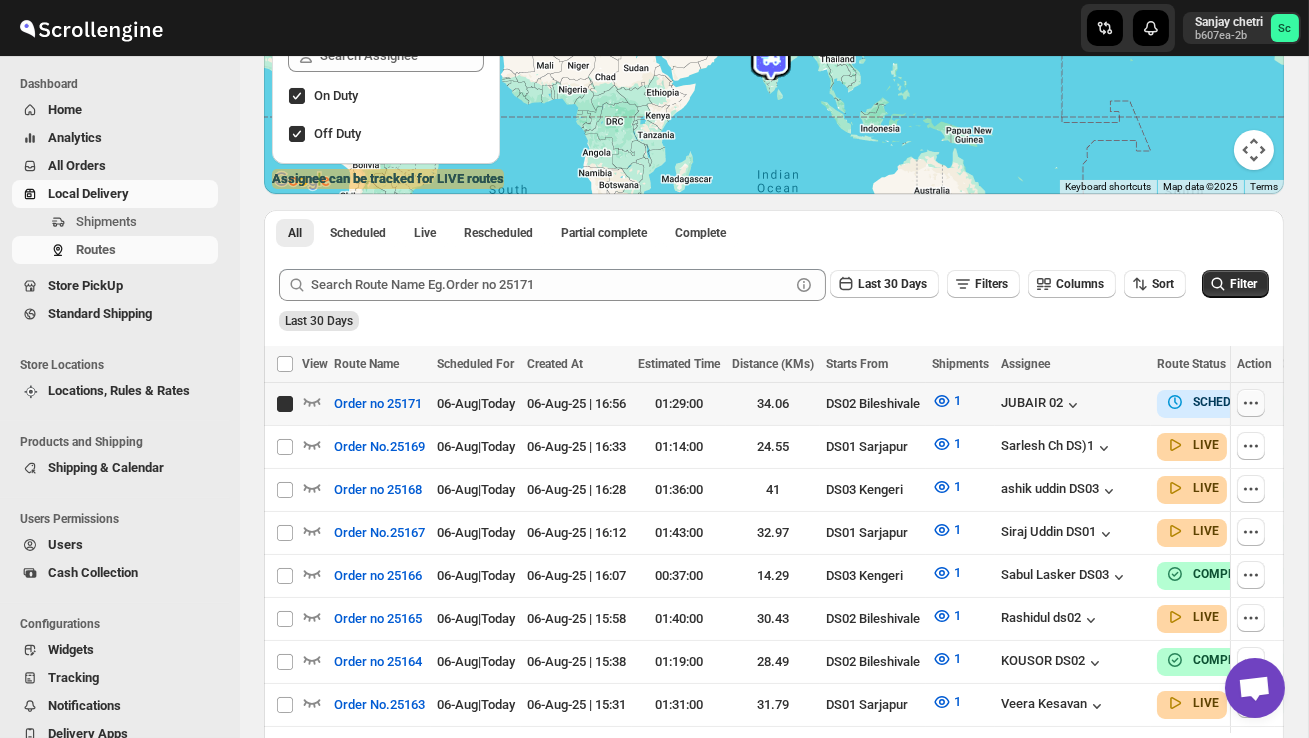 checkbox on "true" 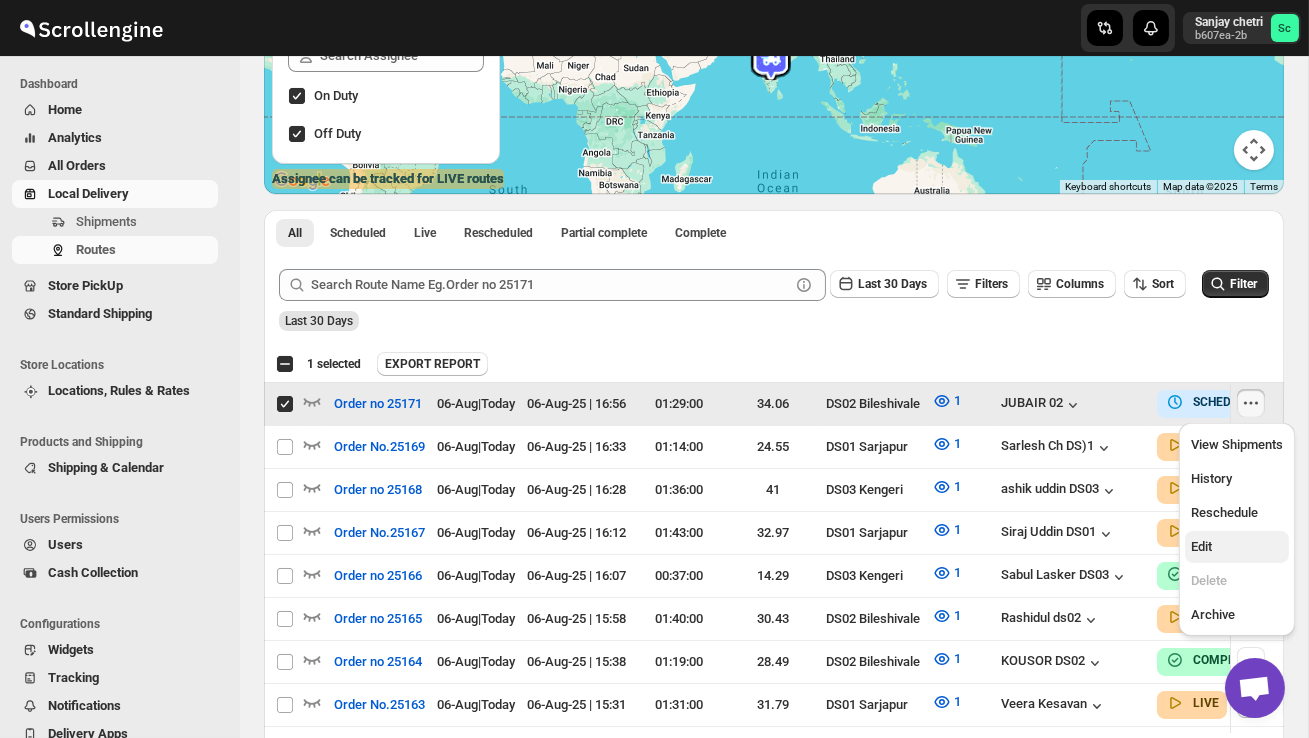 click on "Edit" at bounding box center (1237, 547) 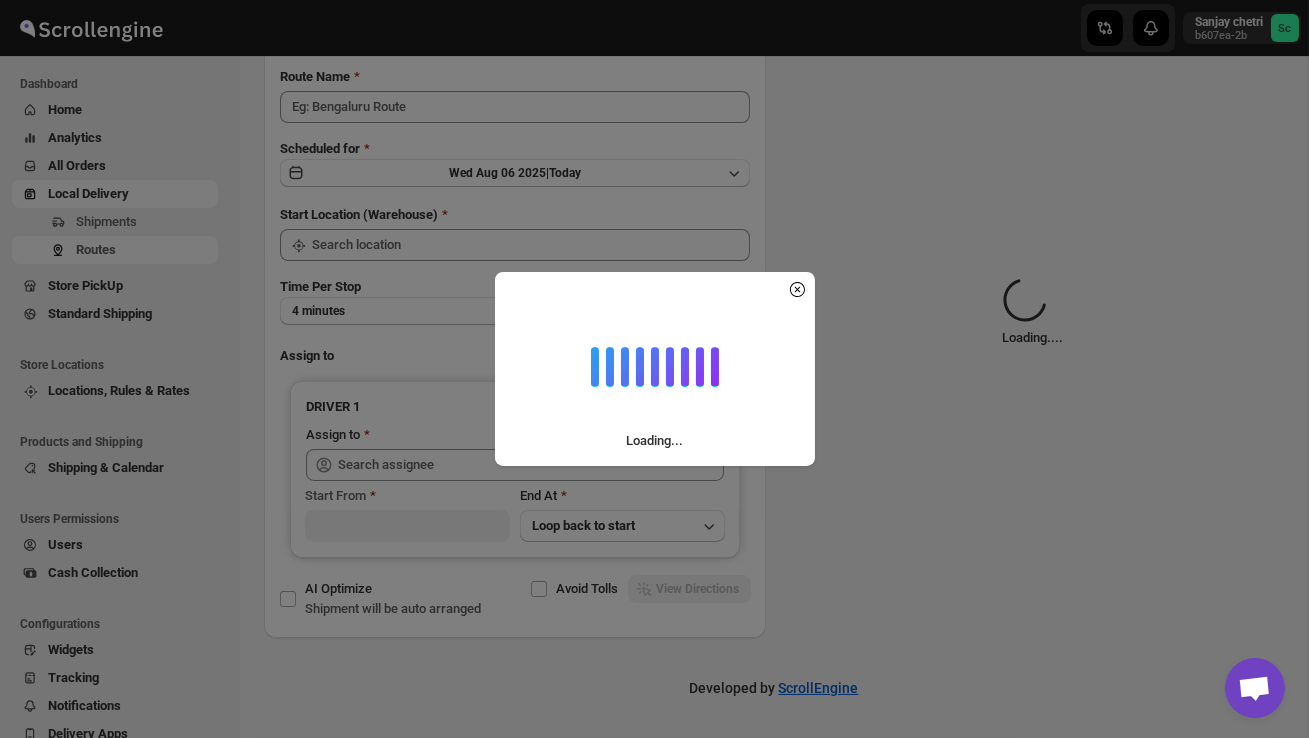 scroll, scrollTop: 0, scrollLeft: 0, axis: both 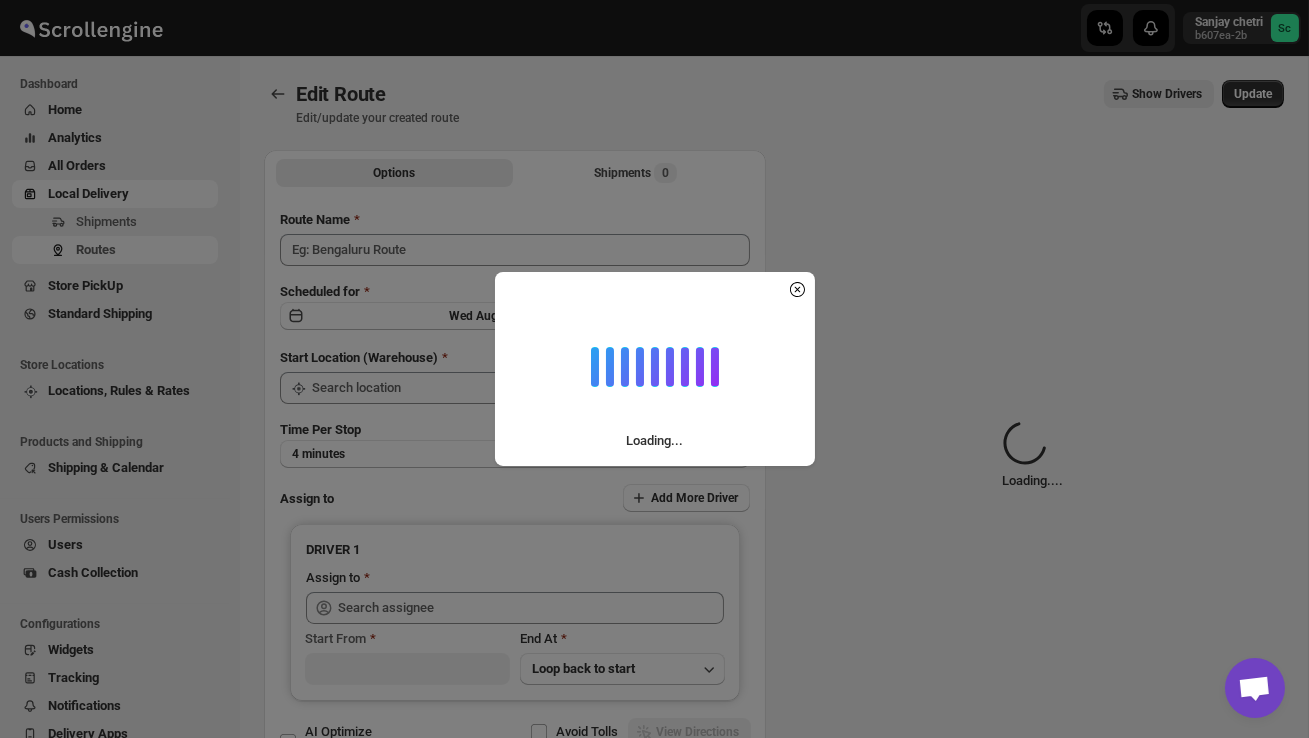 type on "Order no 25171" 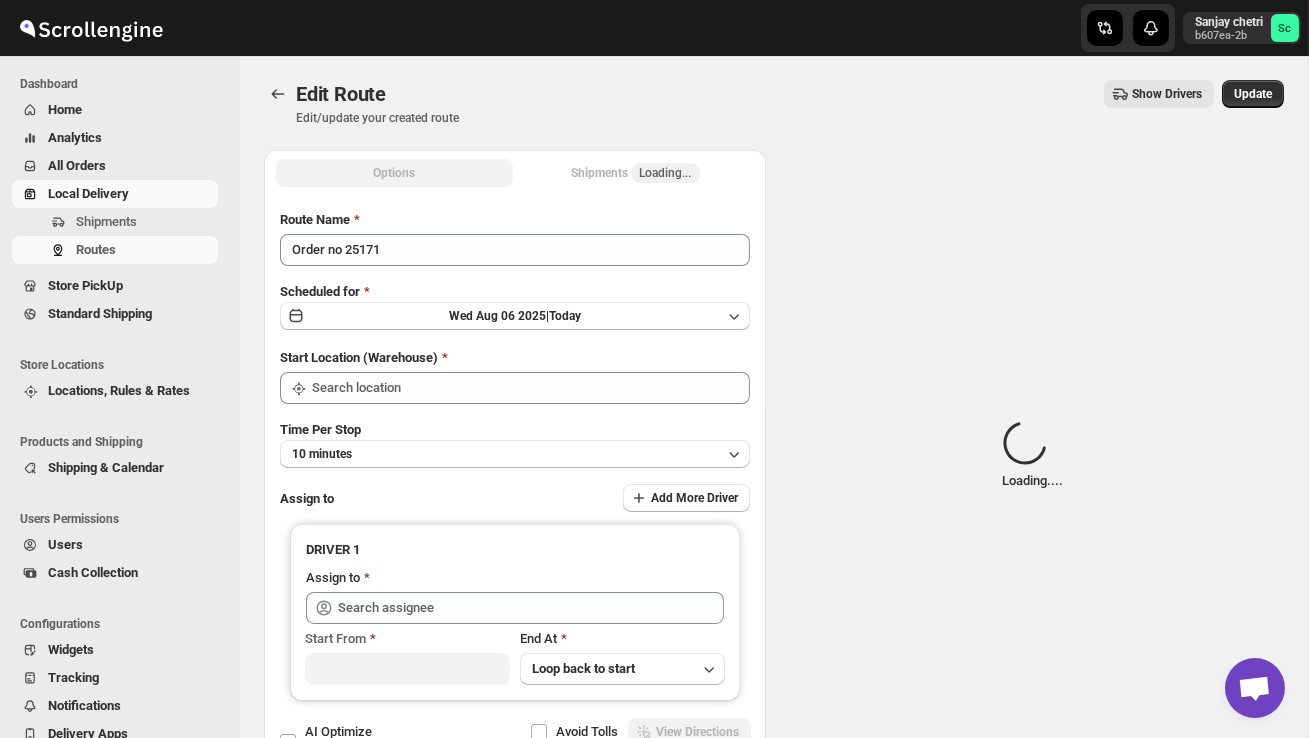 type on "DS02 Bileshivale" 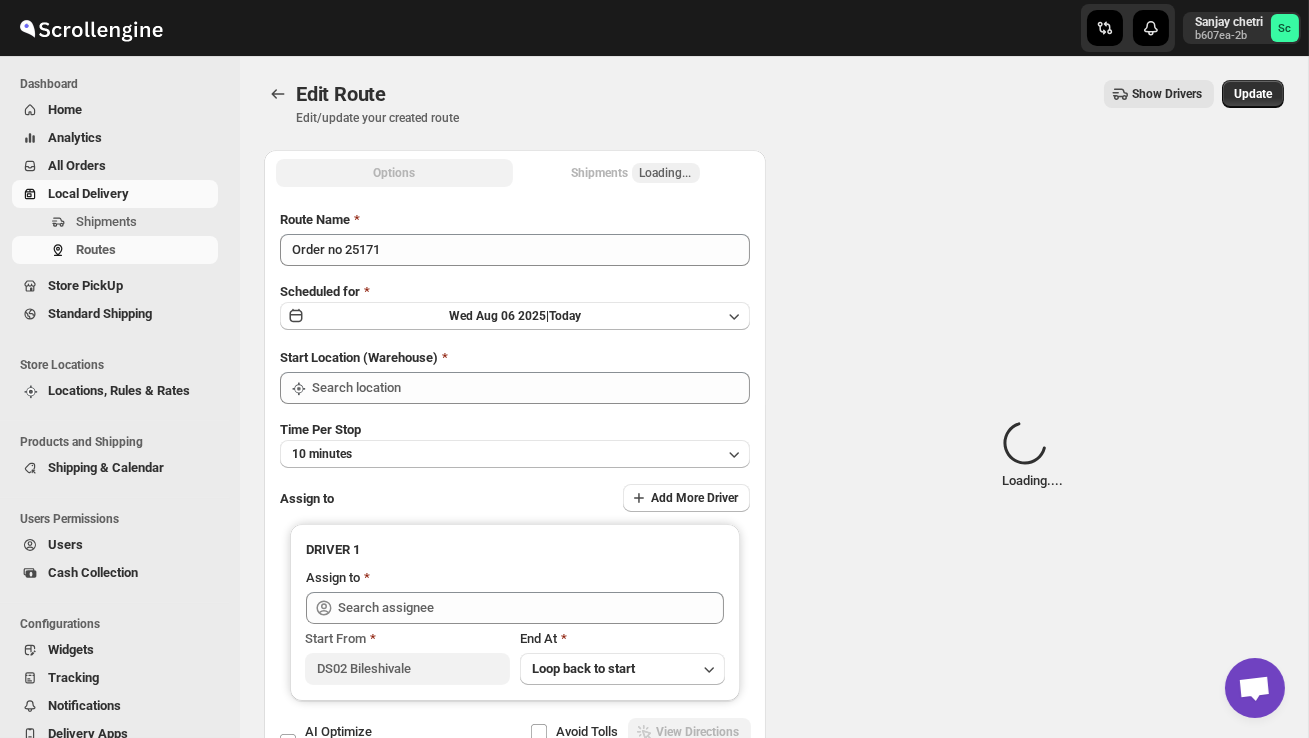 type on "DS02 Bileshivale" 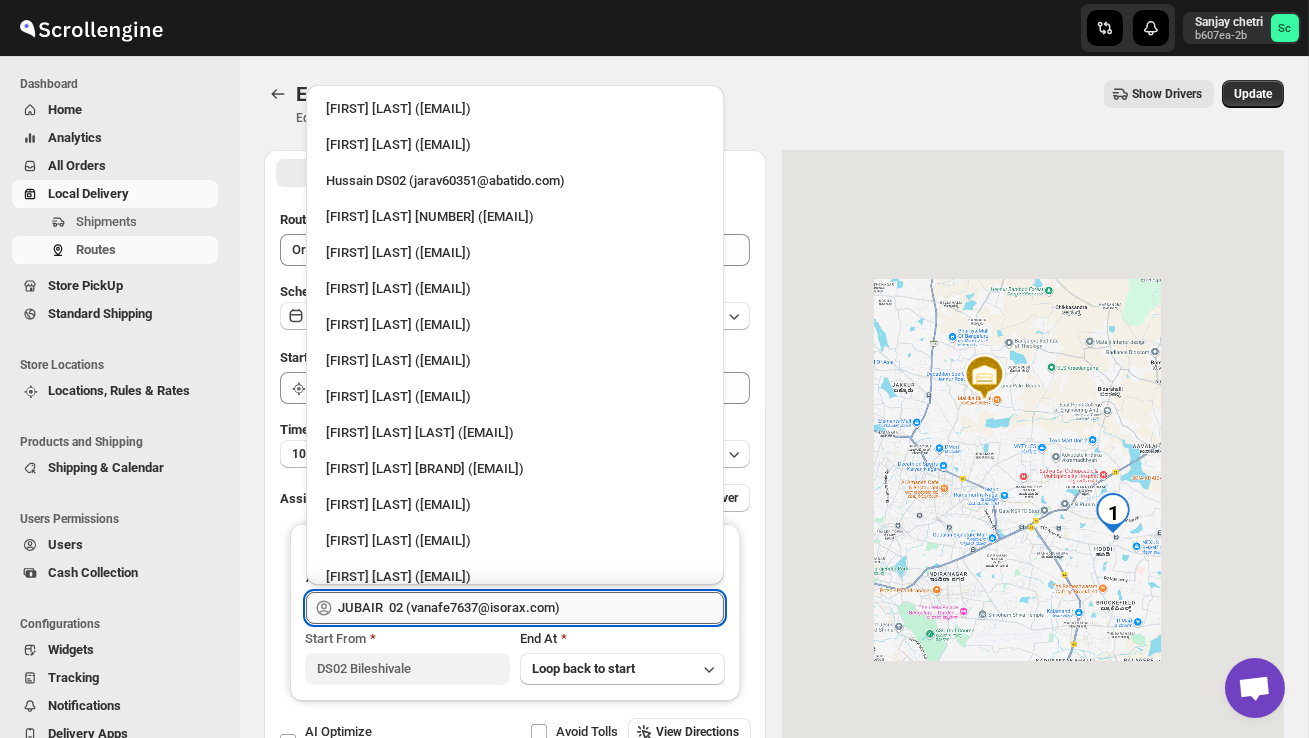 click on "JUBAIR  02 (vanafe7637@isorax.com)" at bounding box center (531, 608) 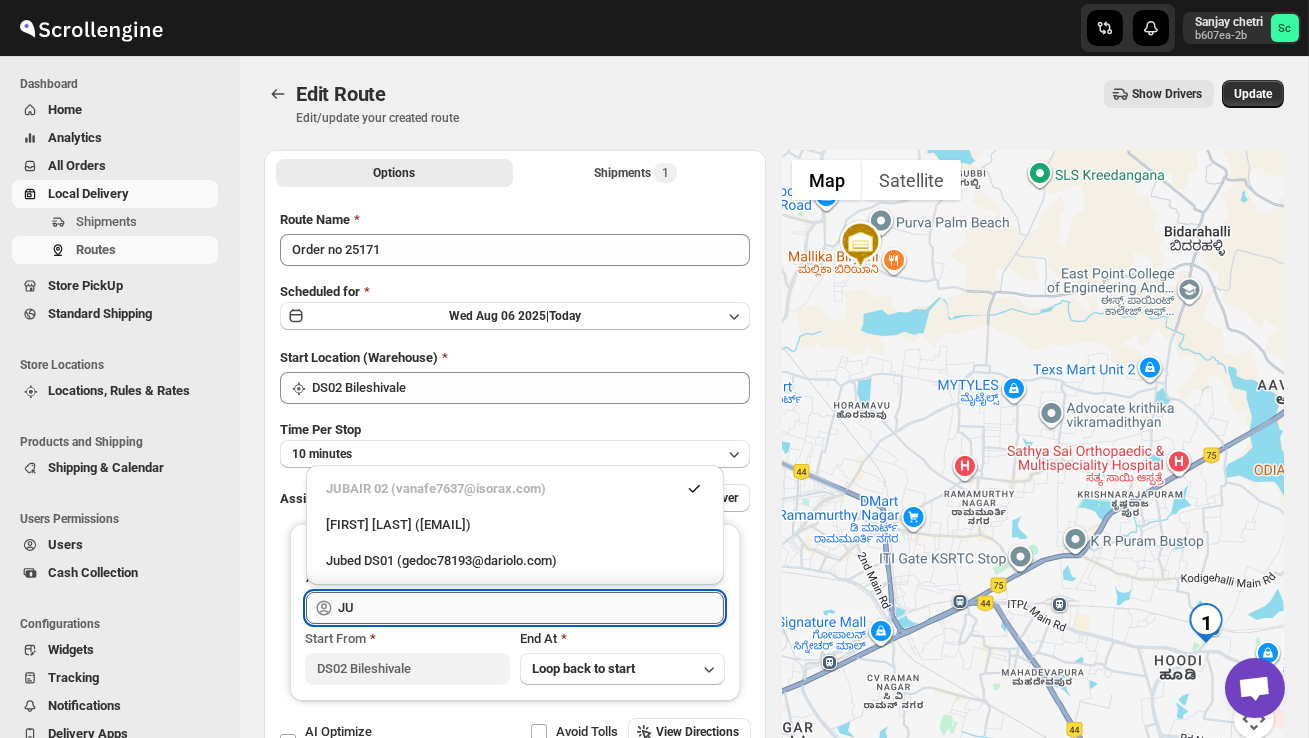 type on "J" 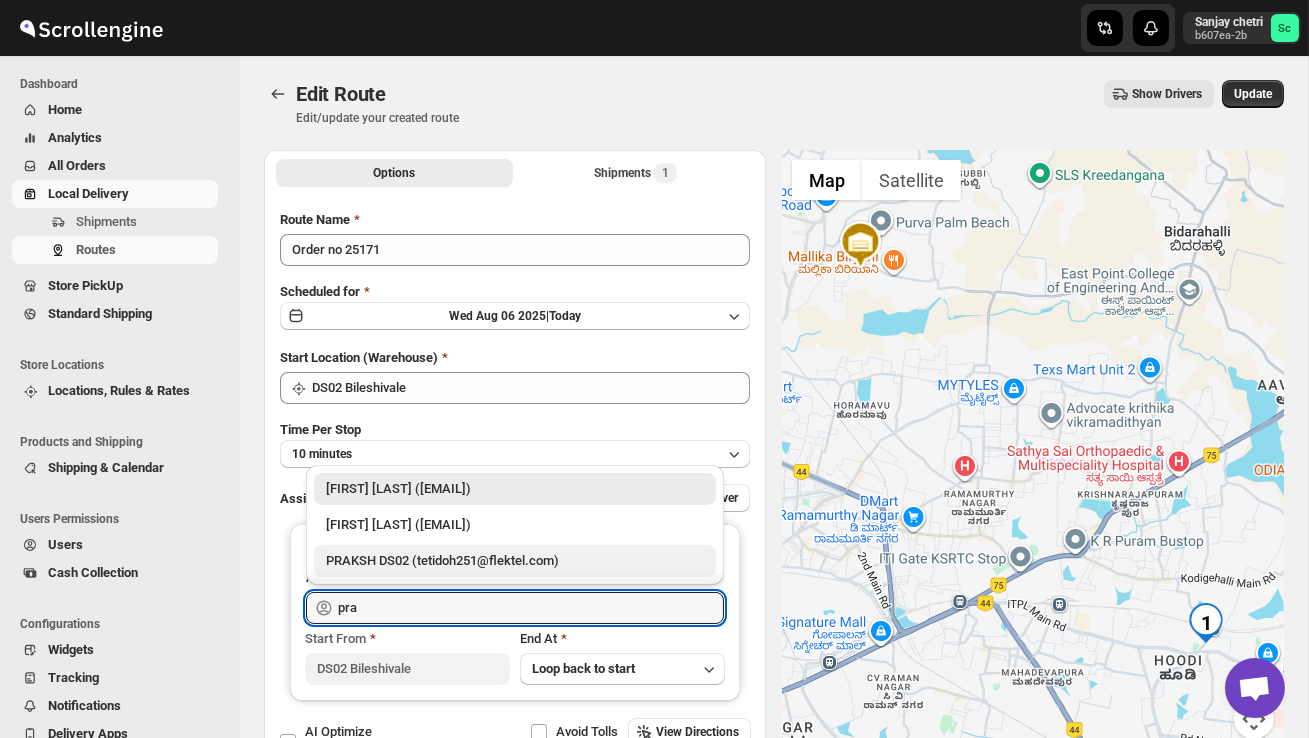 click on "PRAKSH DS02 (tetidoh251@flektel.com)" at bounding box center (515, 561) 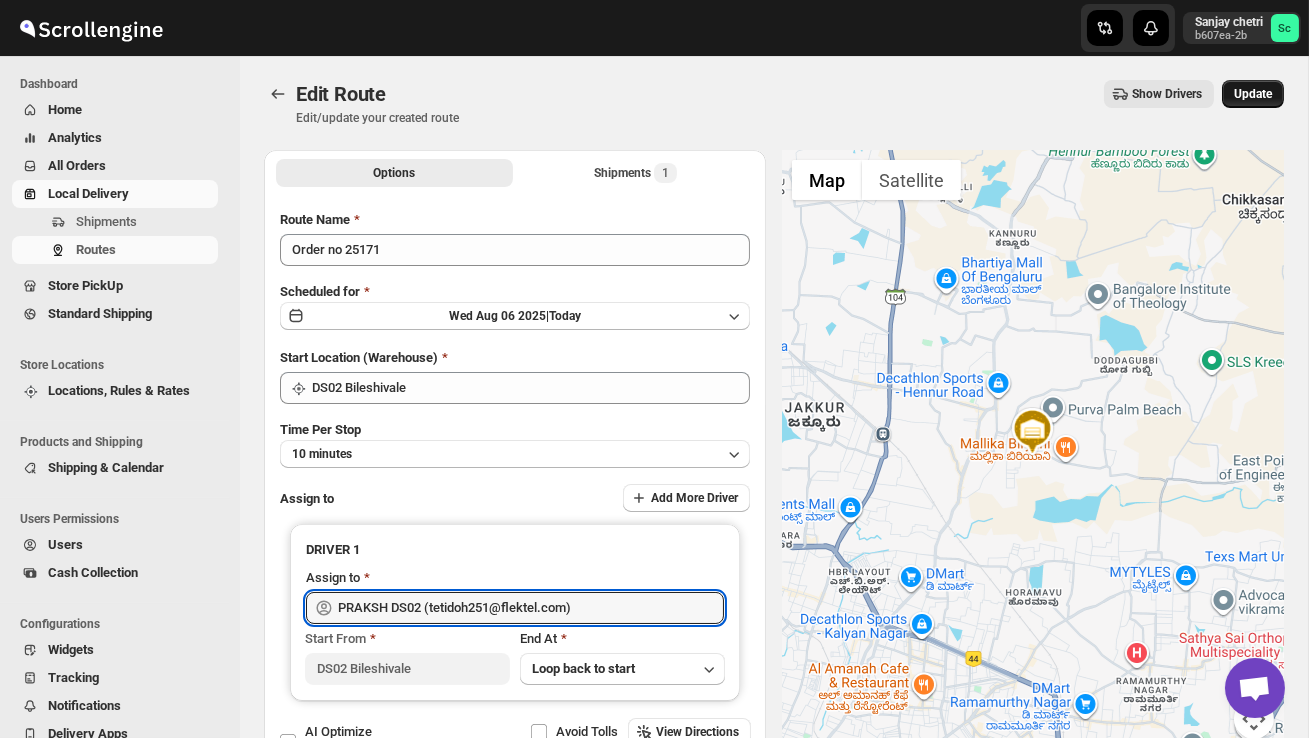 type on "PRAKSH DS02 (tetidoh251@flektel.com)" 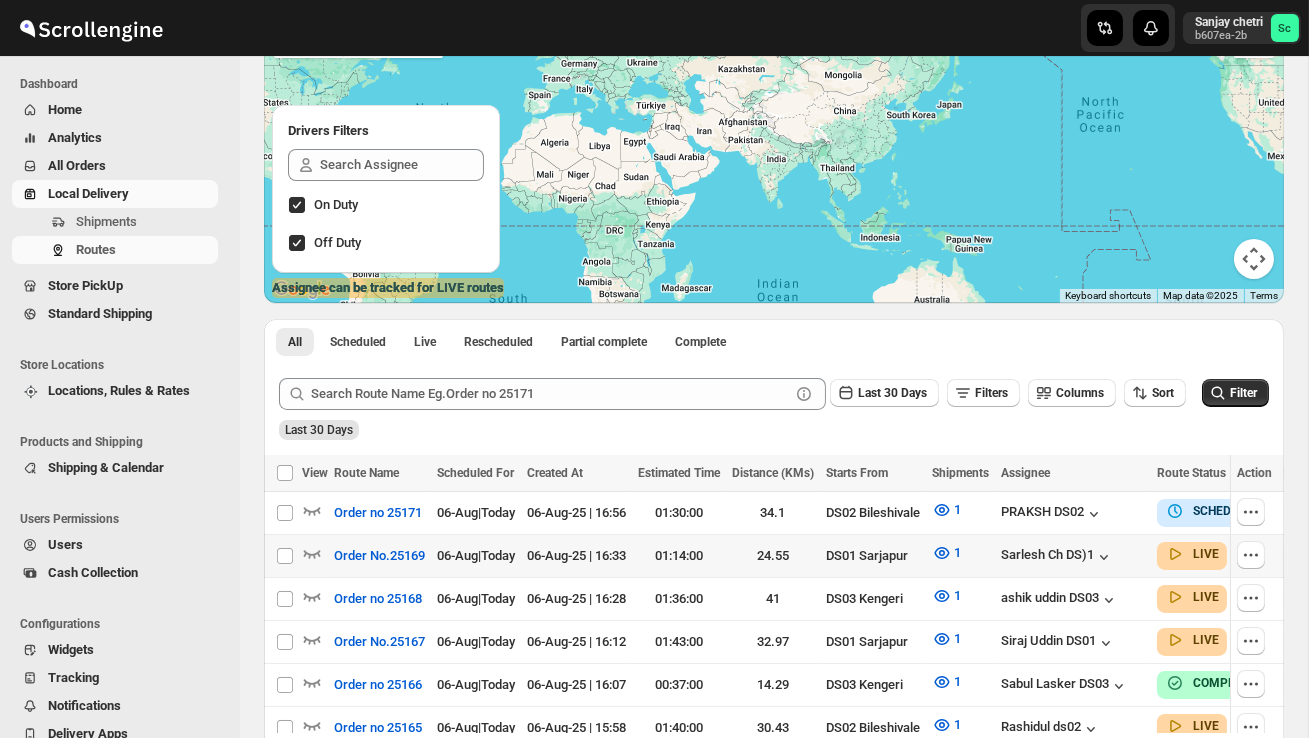 scroll, scrollTop: 218, scrollLeft: 0, axis: vertical 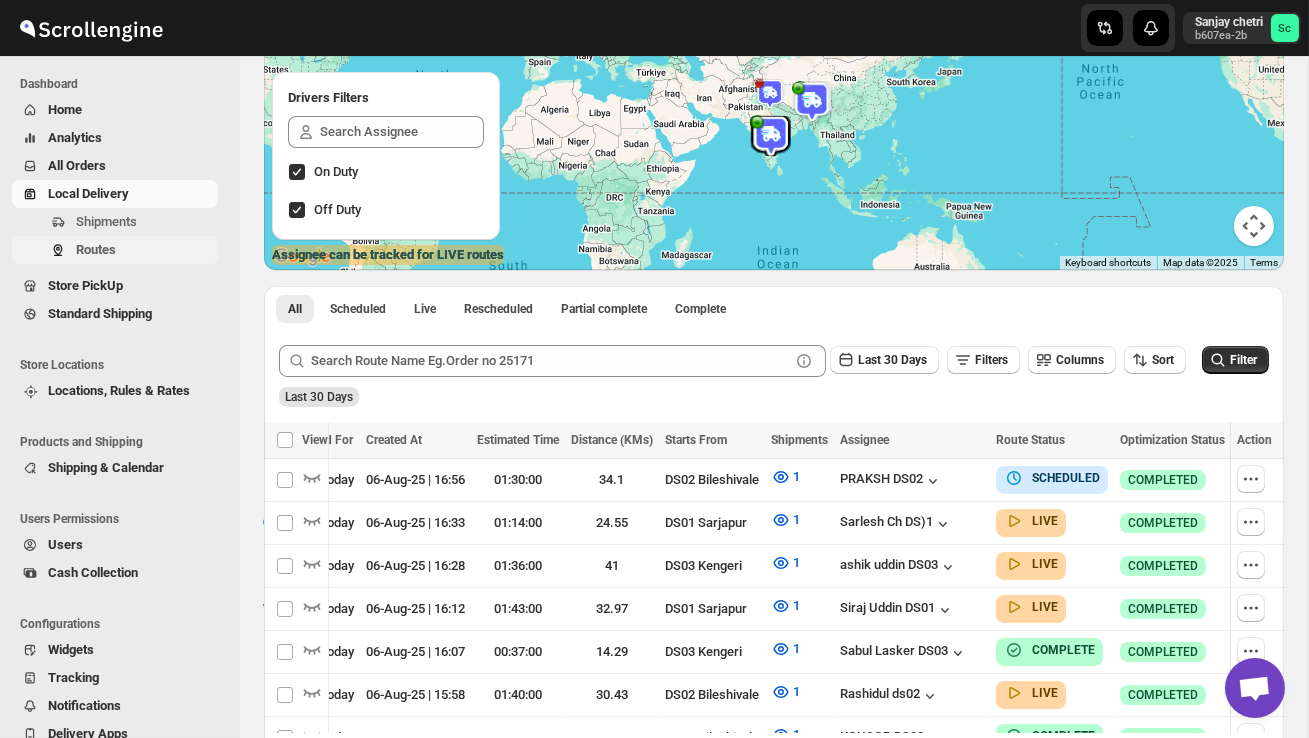 click on "Routes" at bounding box center (145, 250) 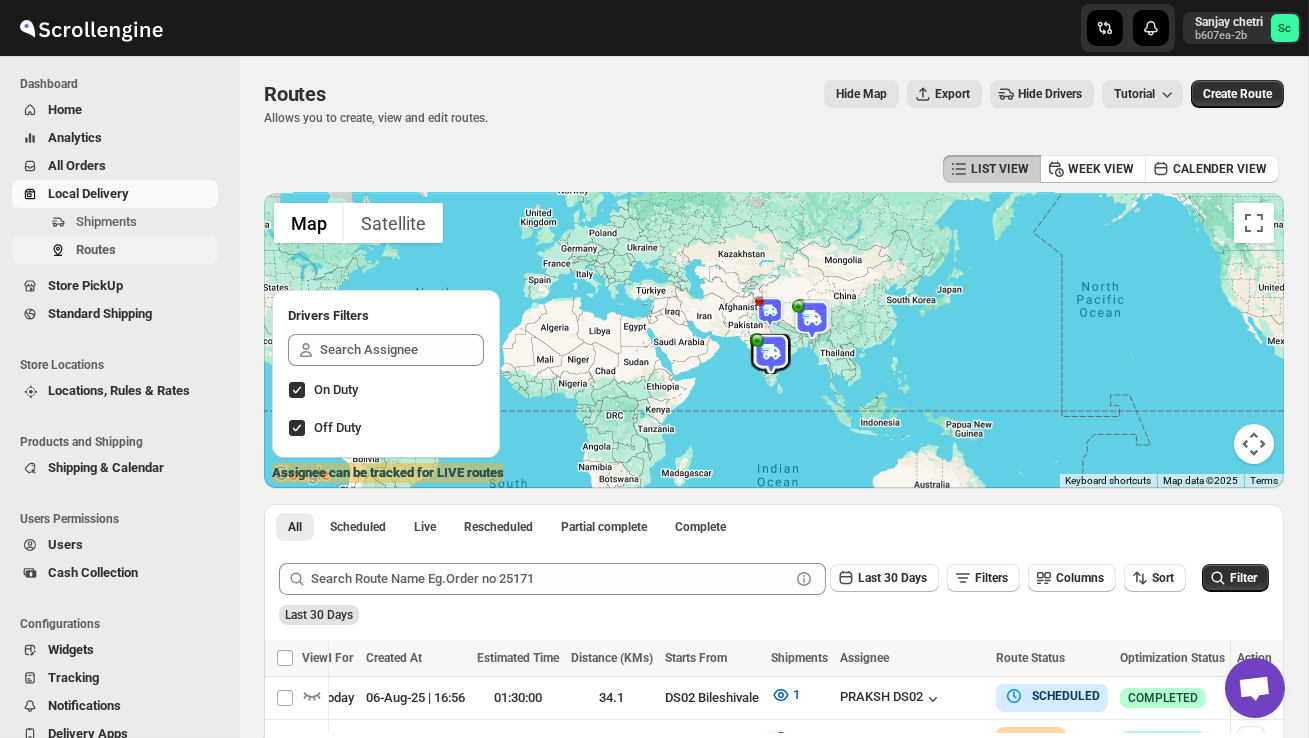 scroll, scrollTop: 0, scrollLeft: 1, axis: horizontal 